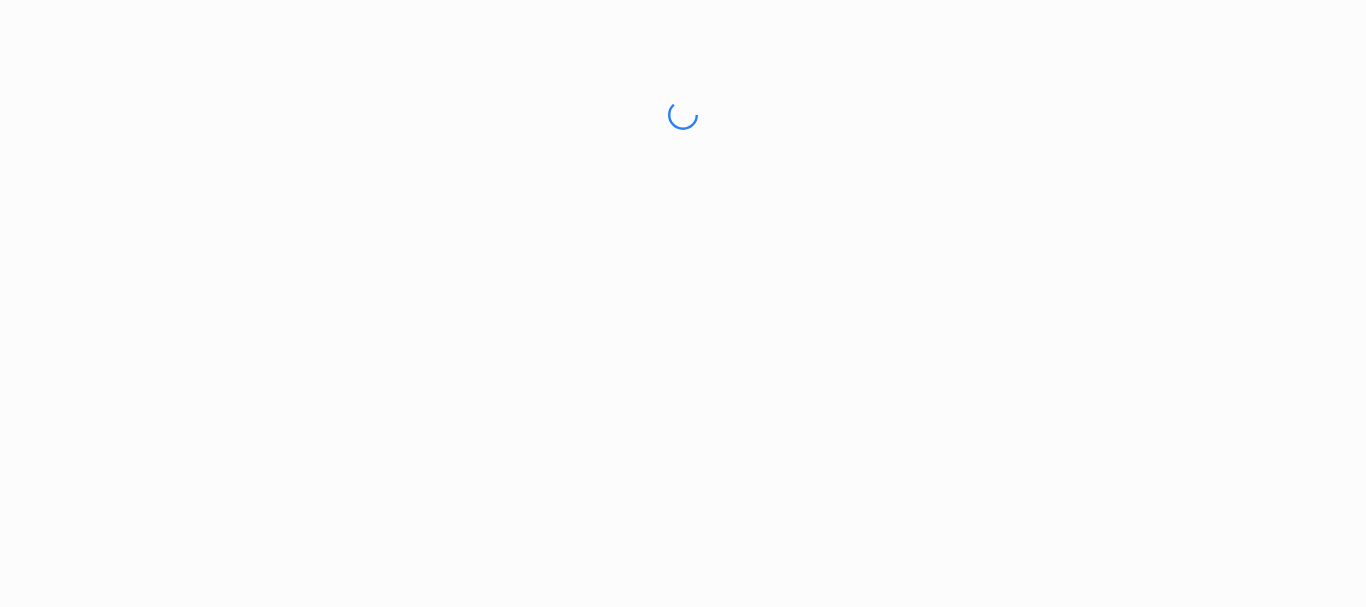 scroll, scrollTop: 0, scrollLeft: 0, axis: both 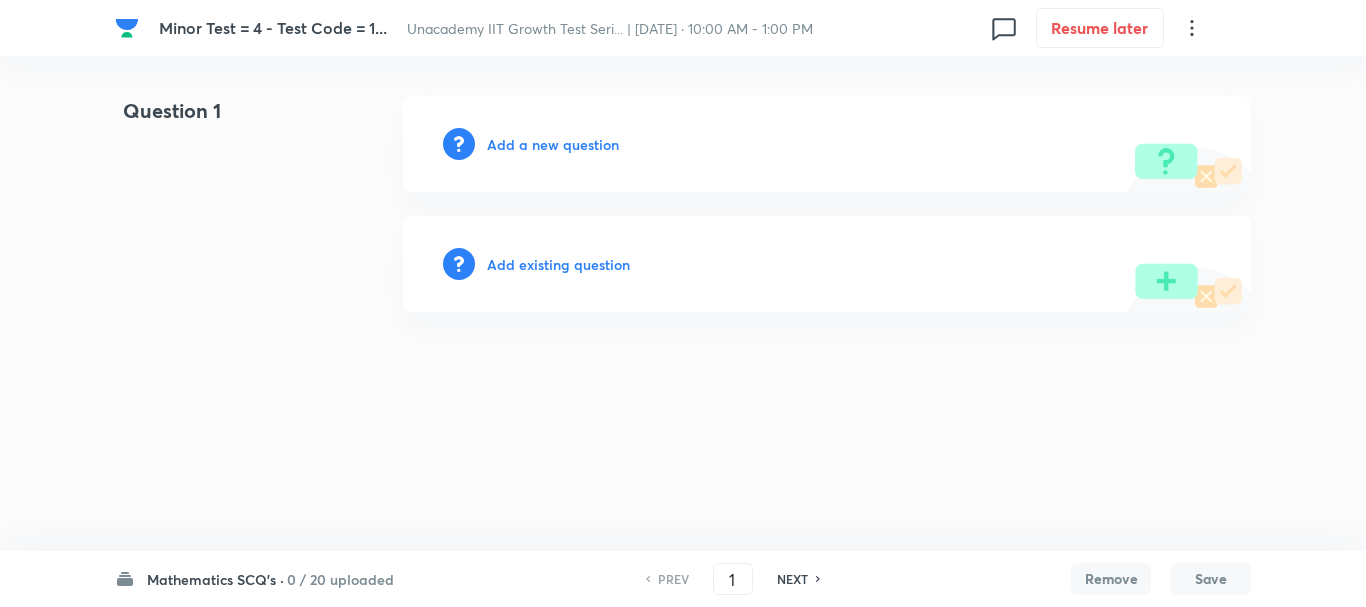 click on "Mathematics SCQ's ·" at bounding box center [215, 579] 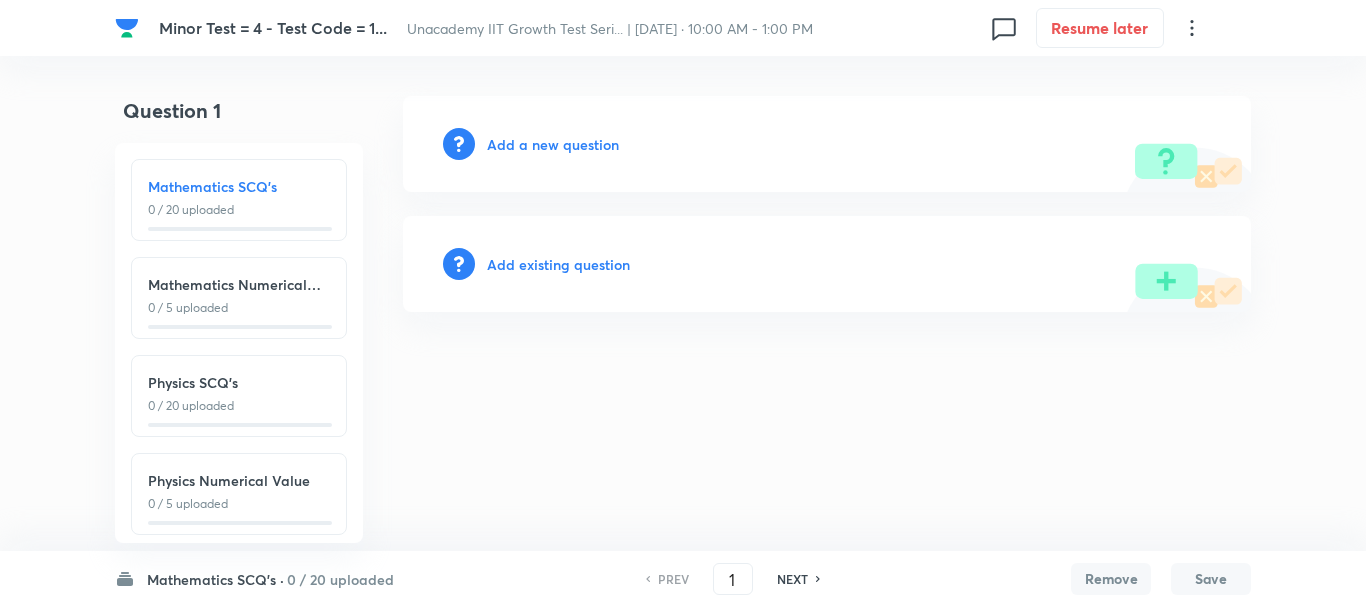 click on "Add a new question" at bounding box center (553, 144) 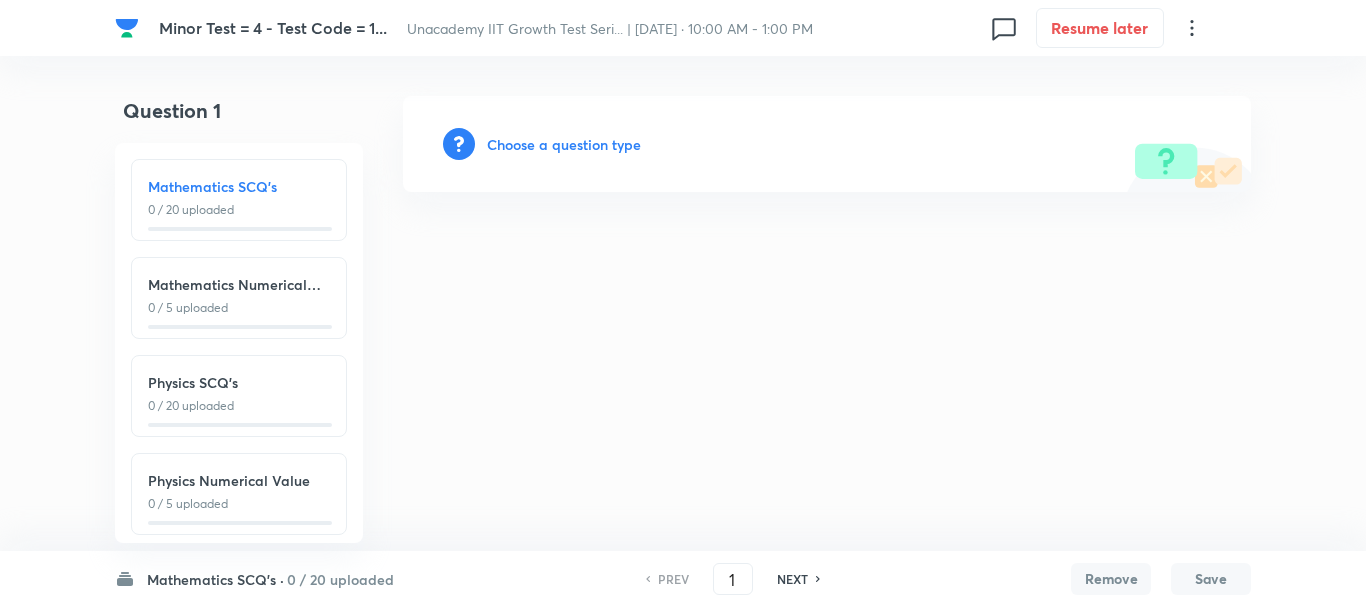 click on "Choose a question type" at bounding box center [564, 144] 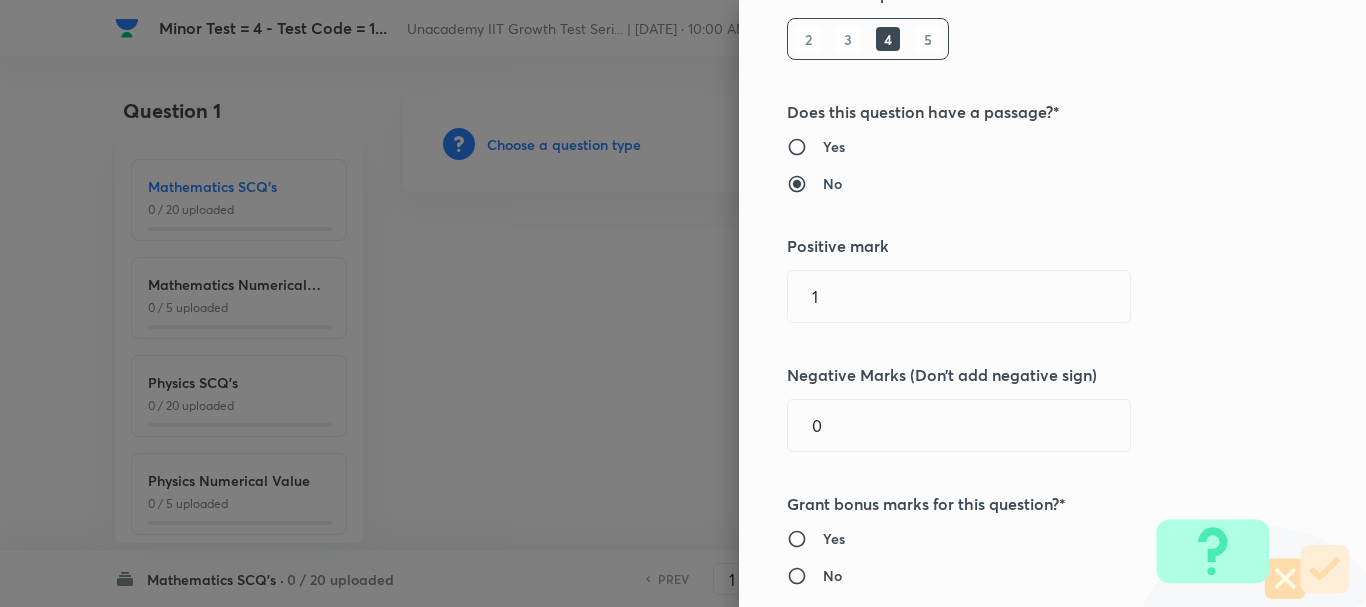 scroll, scrollTop: 400, scrollLeft: 0, axis: vertical 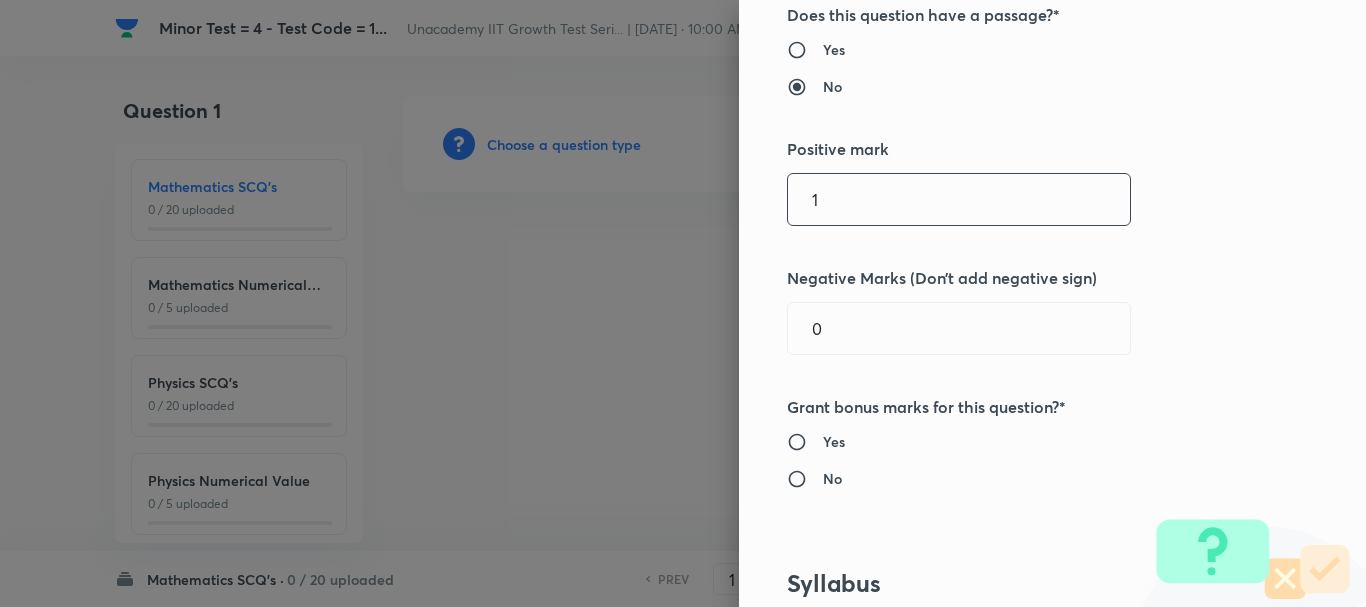 drag, startPoint x: 793, startPoint y: 200, endPoint x: 681, endPoint y: 206, distance: 112.1606 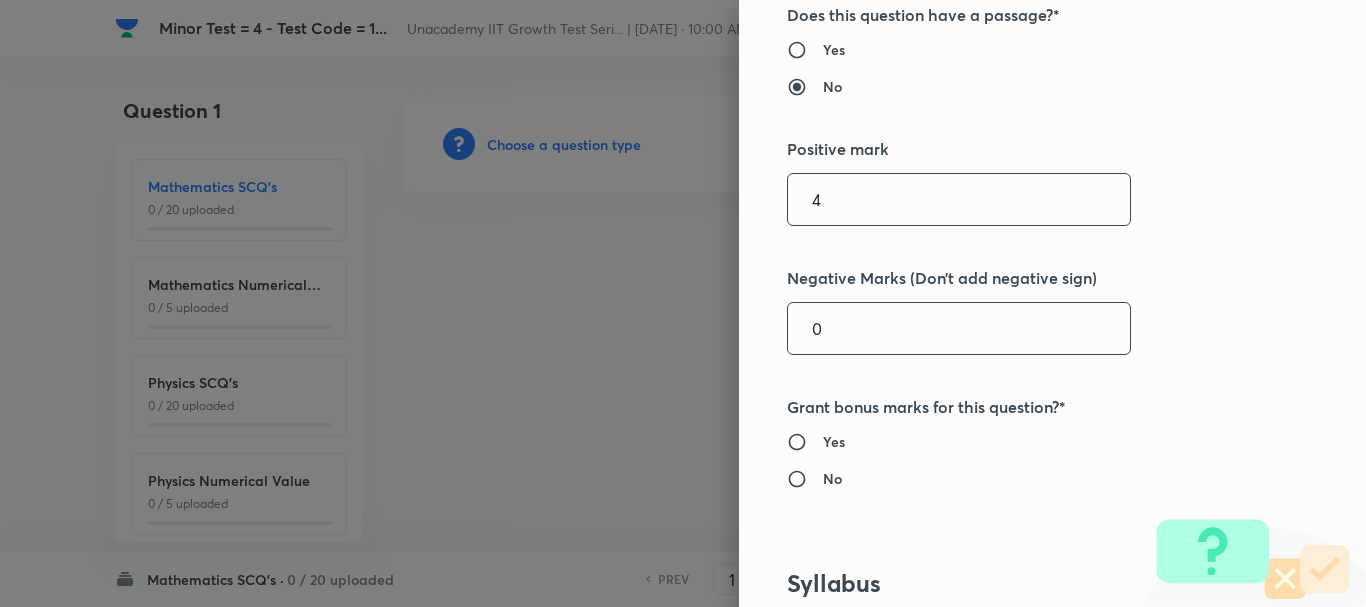 type on "4" 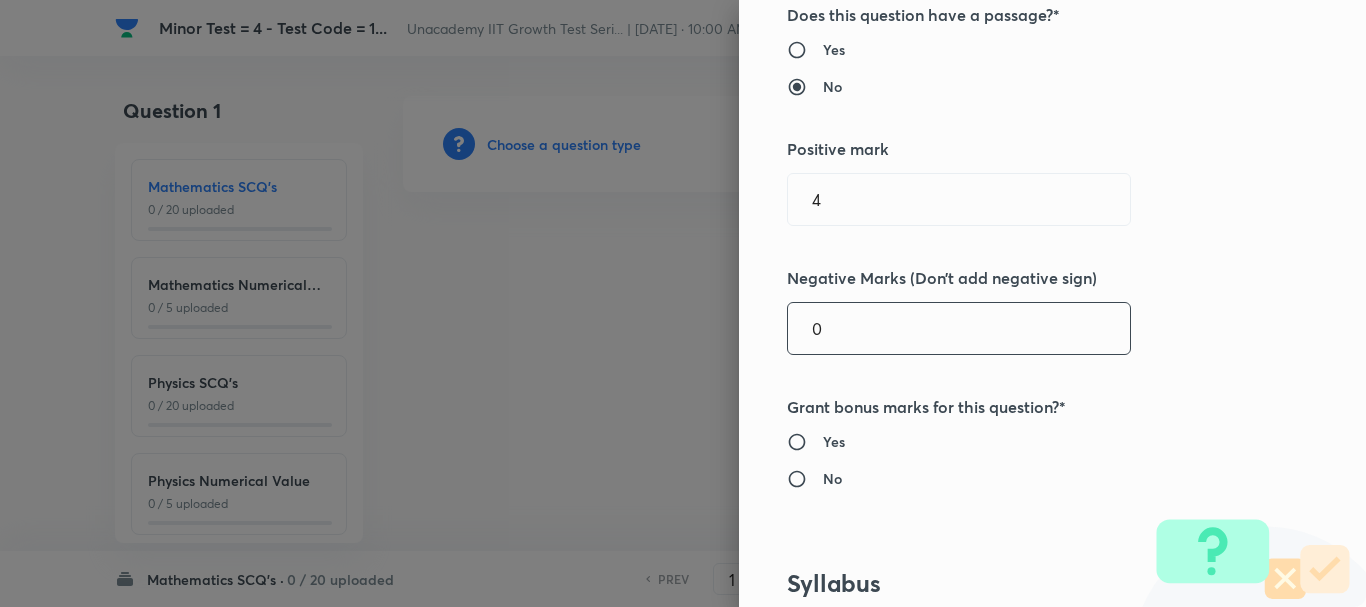 drag, startPoint x: 861, startPoint y: 342, endPoint x: 735, endPoint y: 362, distance: 127.57743 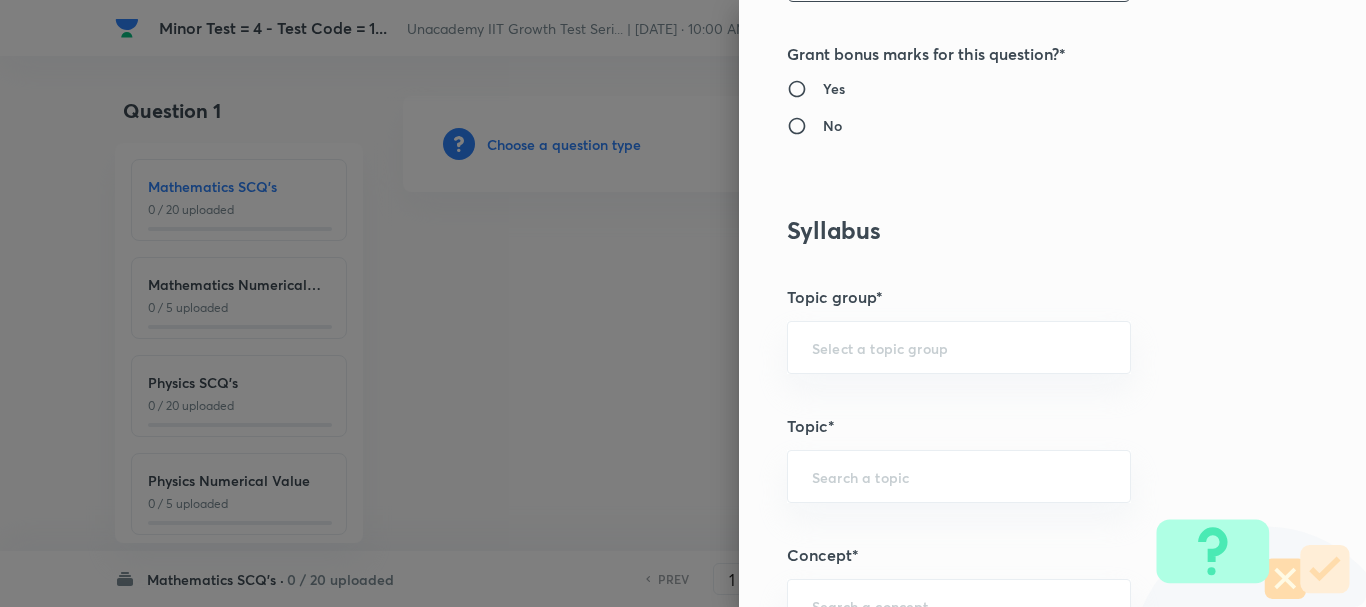 scroll, scrollTop: 800, scrollLeft: 0, axis: vertical 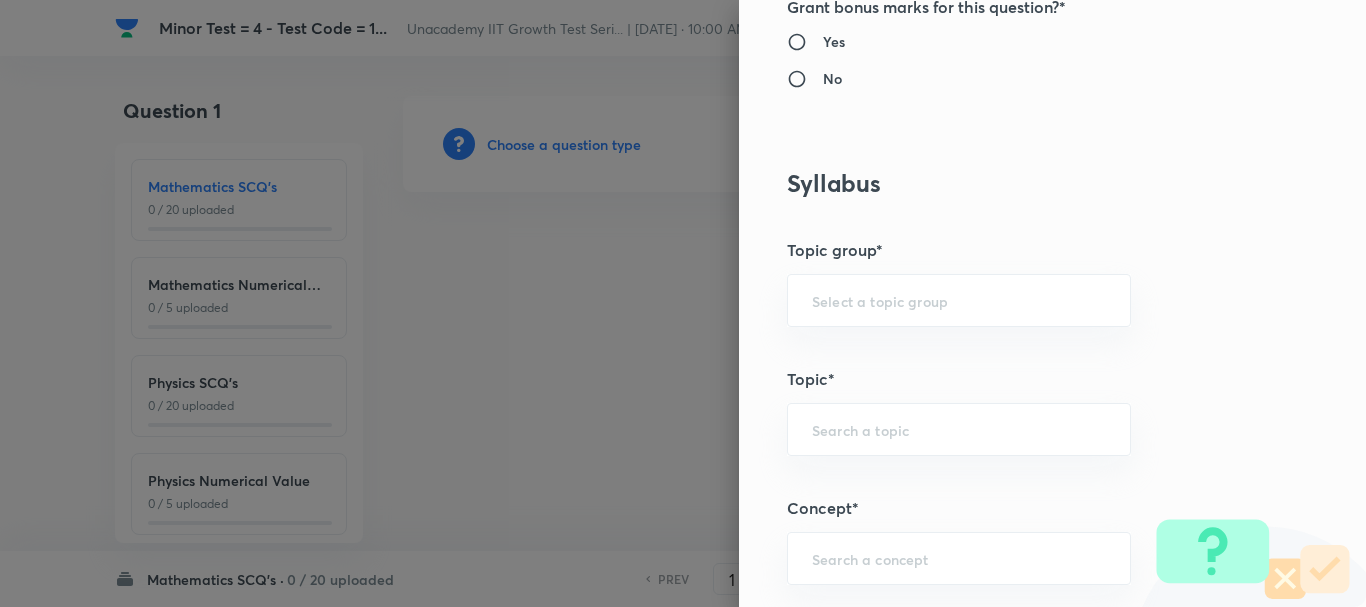 type on "1" 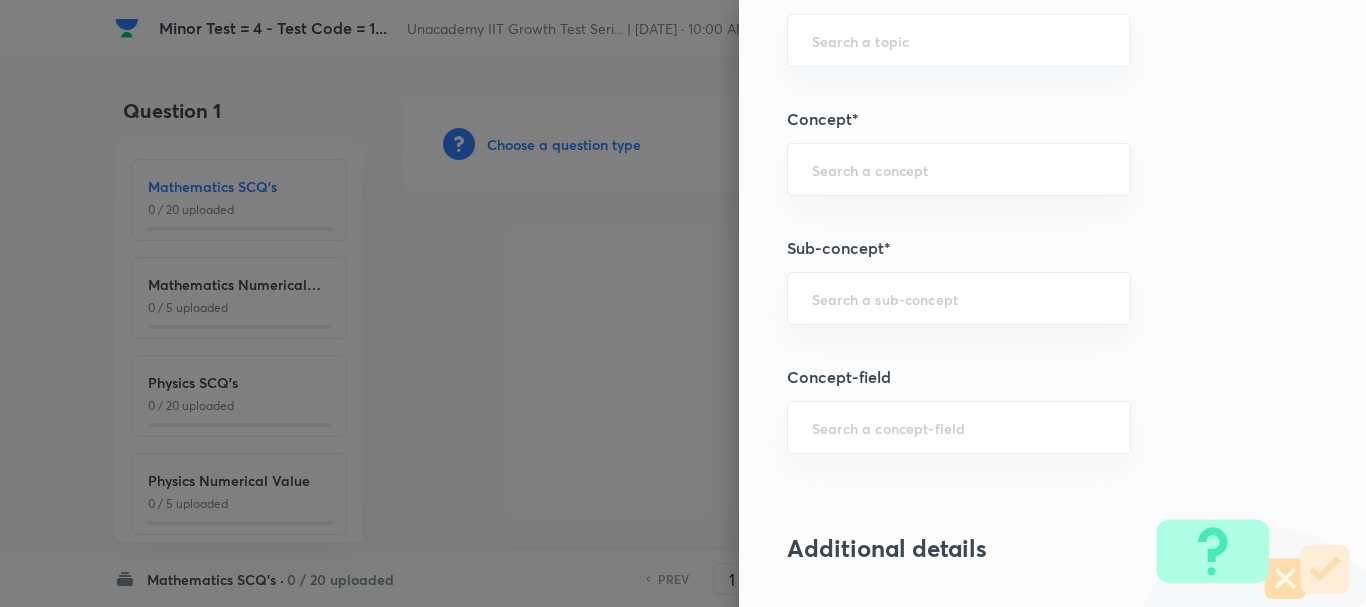 scroll, scrollTop: 1200, scrollLeft: 0, axis: vertical 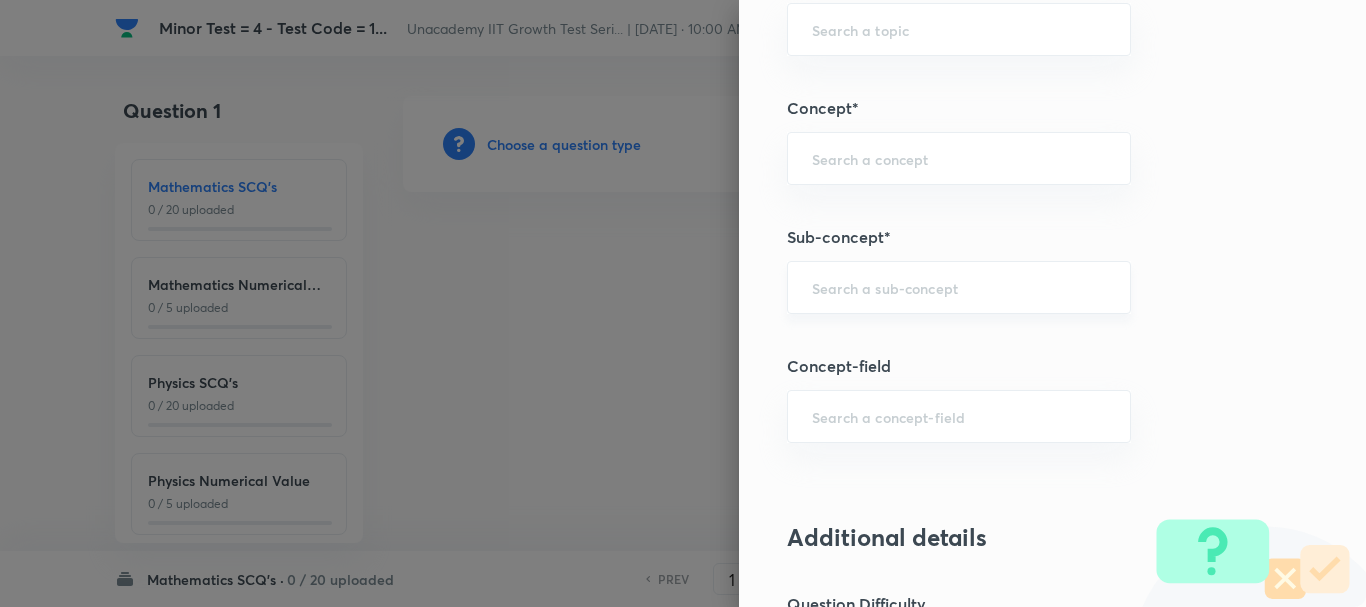 click on "​" at bounding box center (959, 287) 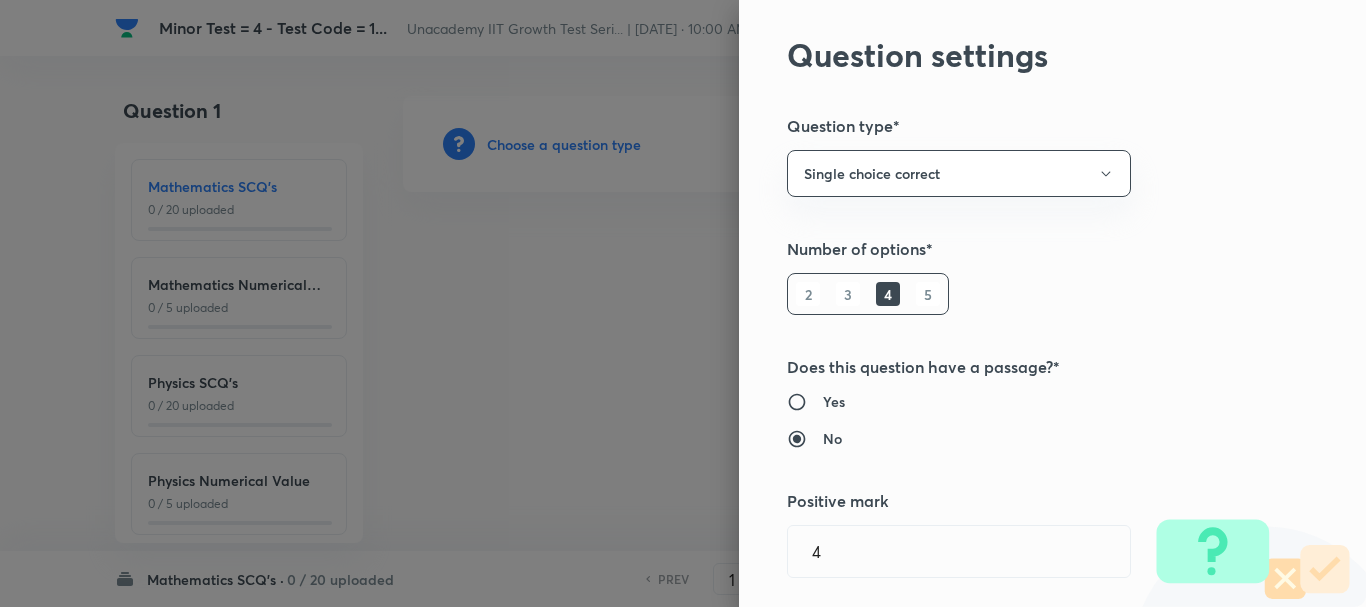 scroll, scrollTop: 0, scrollLeft: 0, axis: both 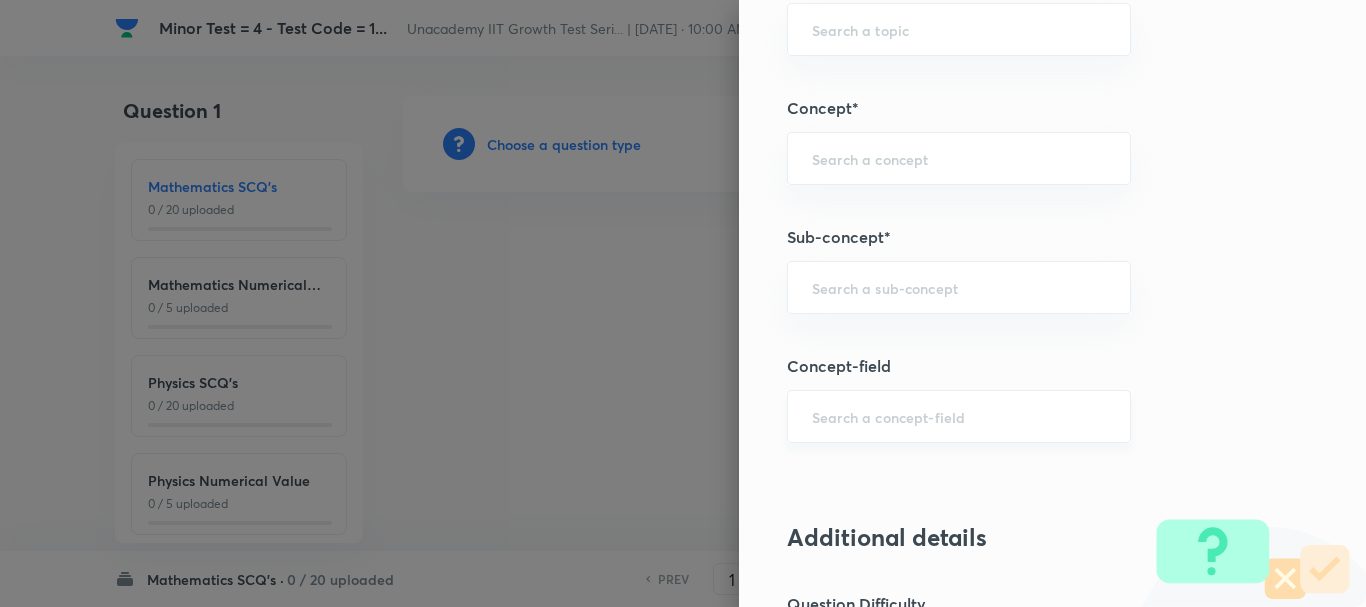 paste on "gp" 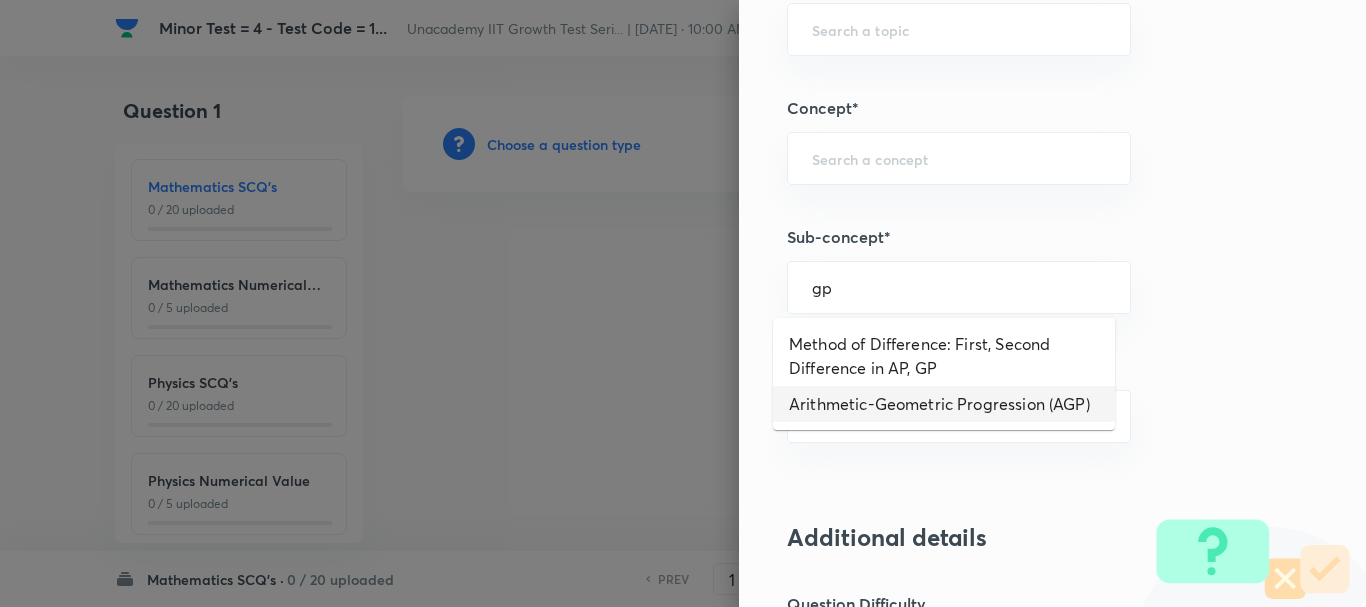 click on "Method of Difference: First, Second Difference in AP, GP" at bounding box center [944, 356] 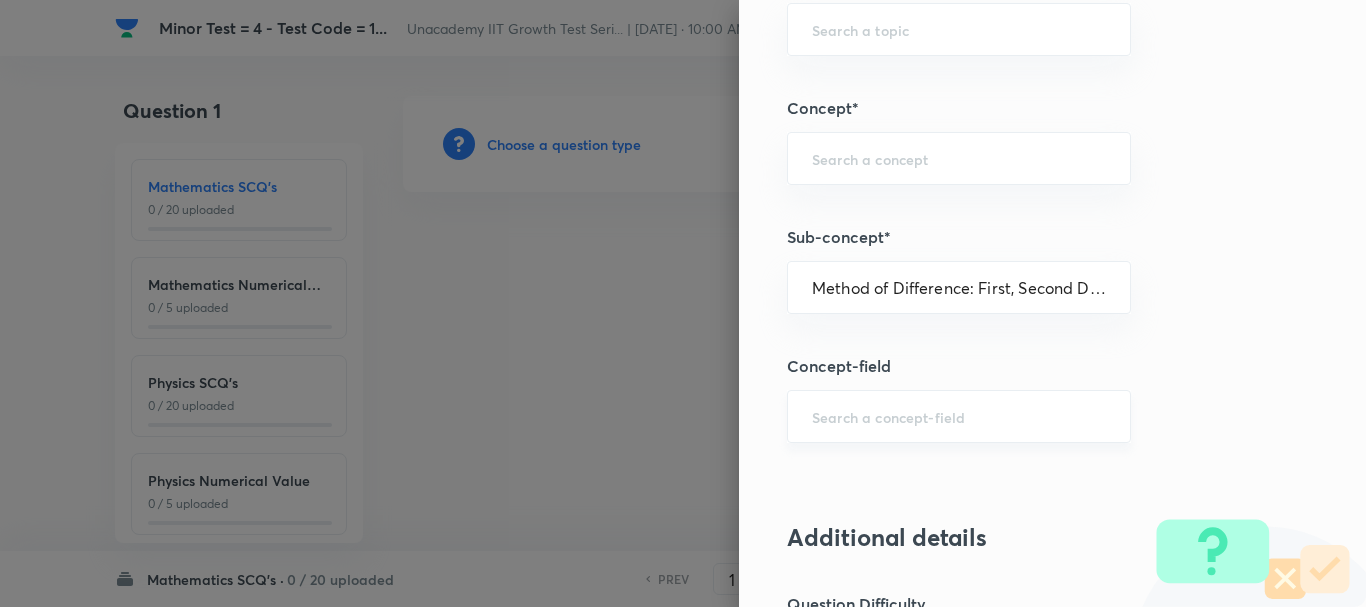 type on "Mathematics" 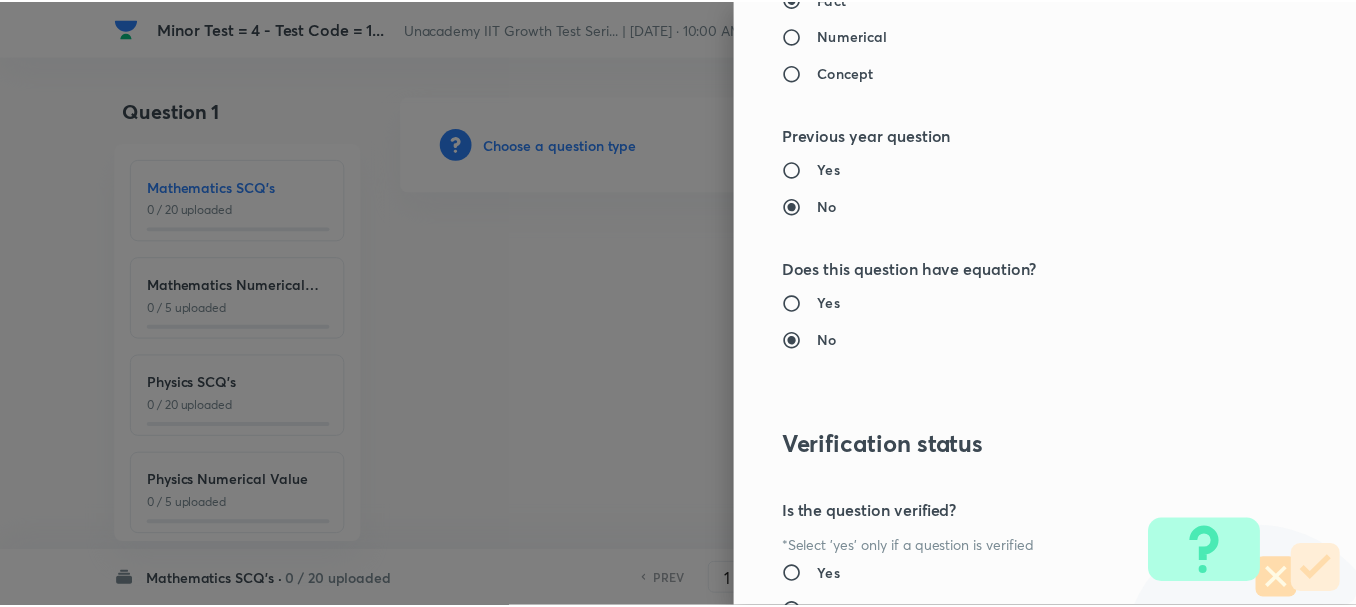 scroll, scrollTop: 2253, scrollLeft: 0, axis: vertical 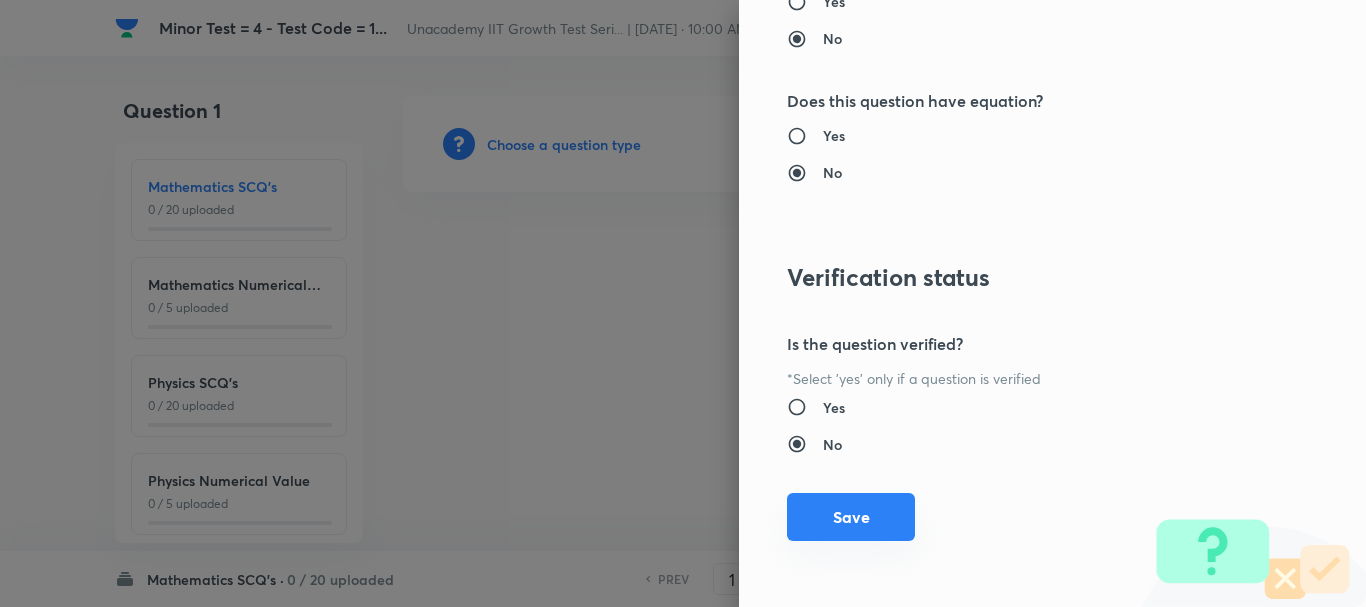 click on "Save" at bounding box center (851, 517) 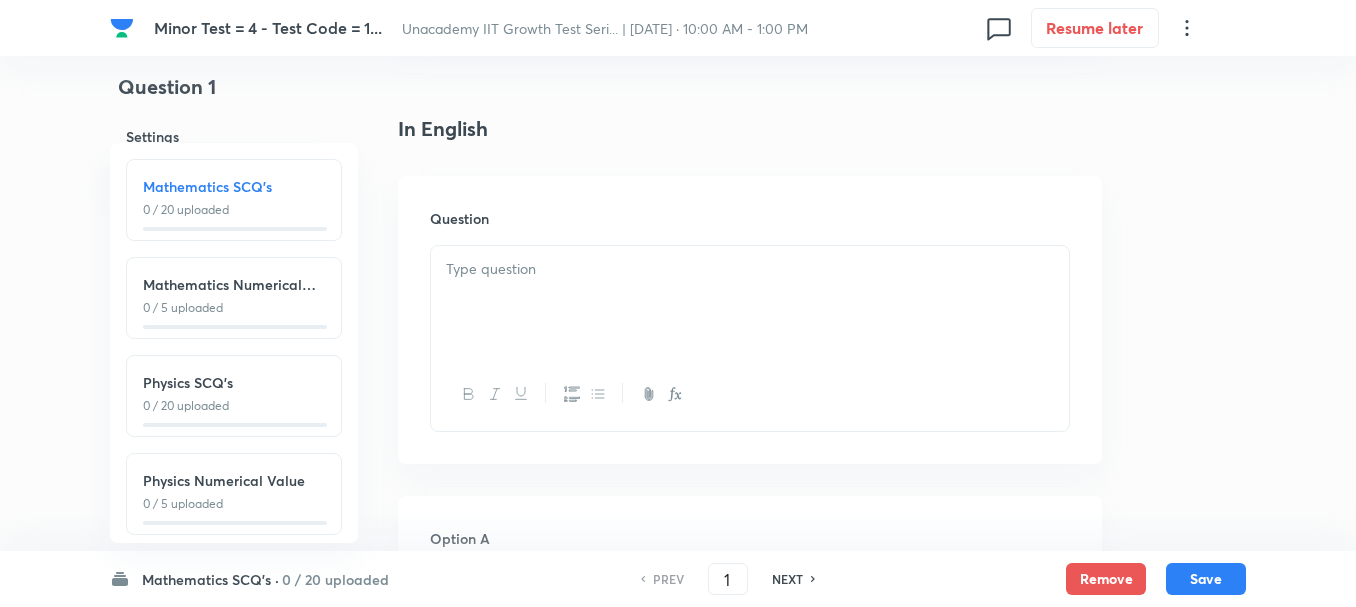 scroll, scrollTop: 600, scrollLeft: 0, axis: vertical 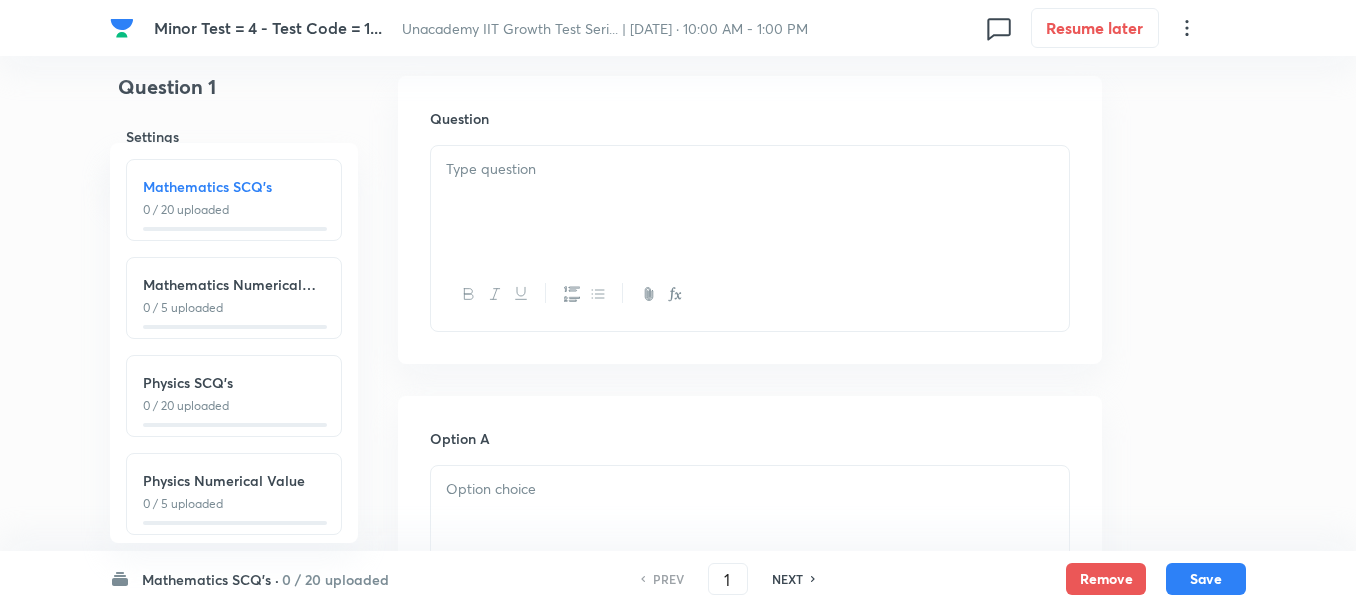 click at bounding box center (750, 169) 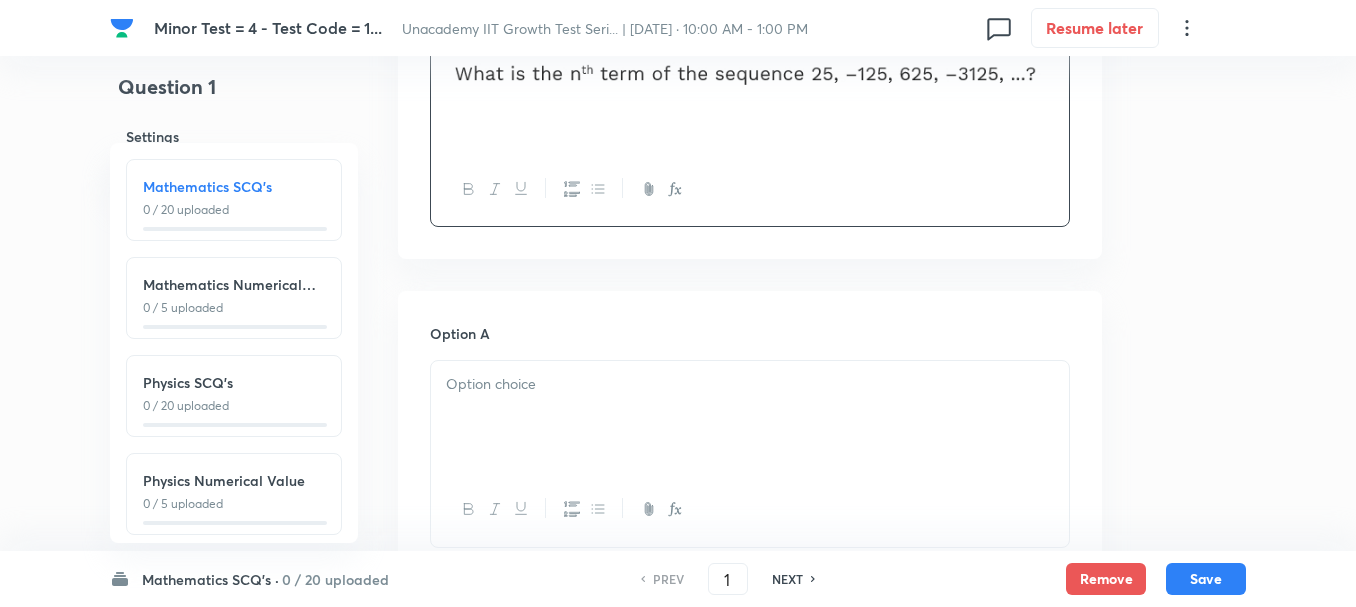 scroll, scrollTop: 800, scrollLeft: 0, axis: vertical 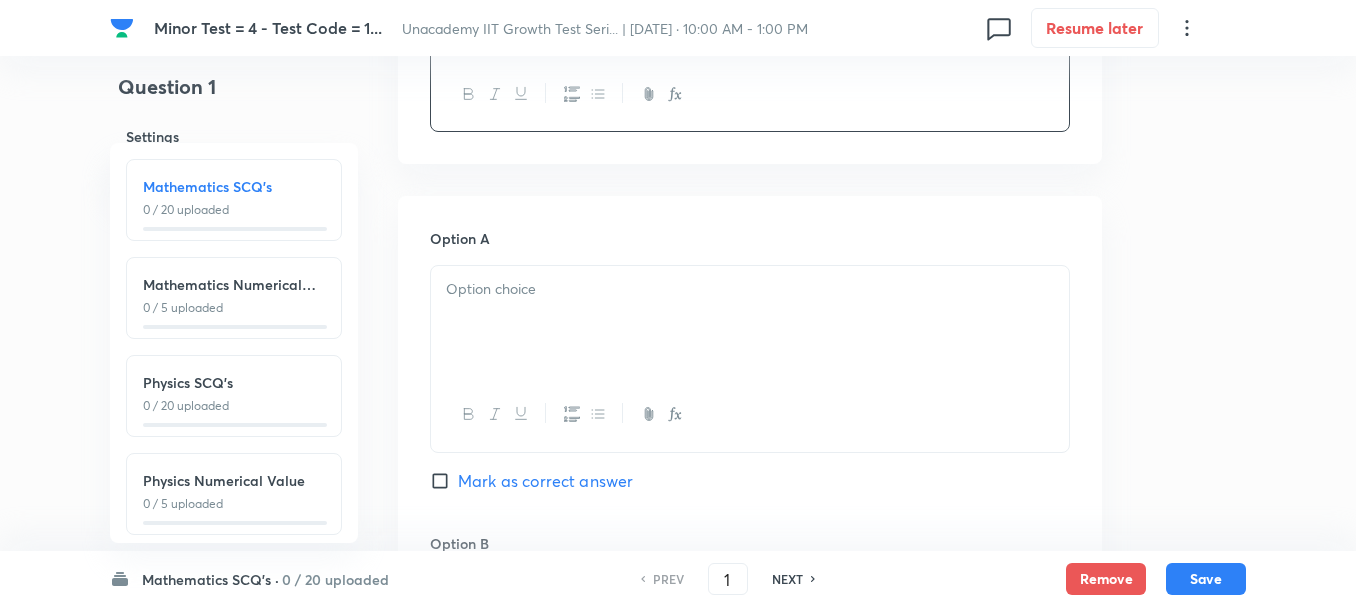 click at bounding box center [750, 322] 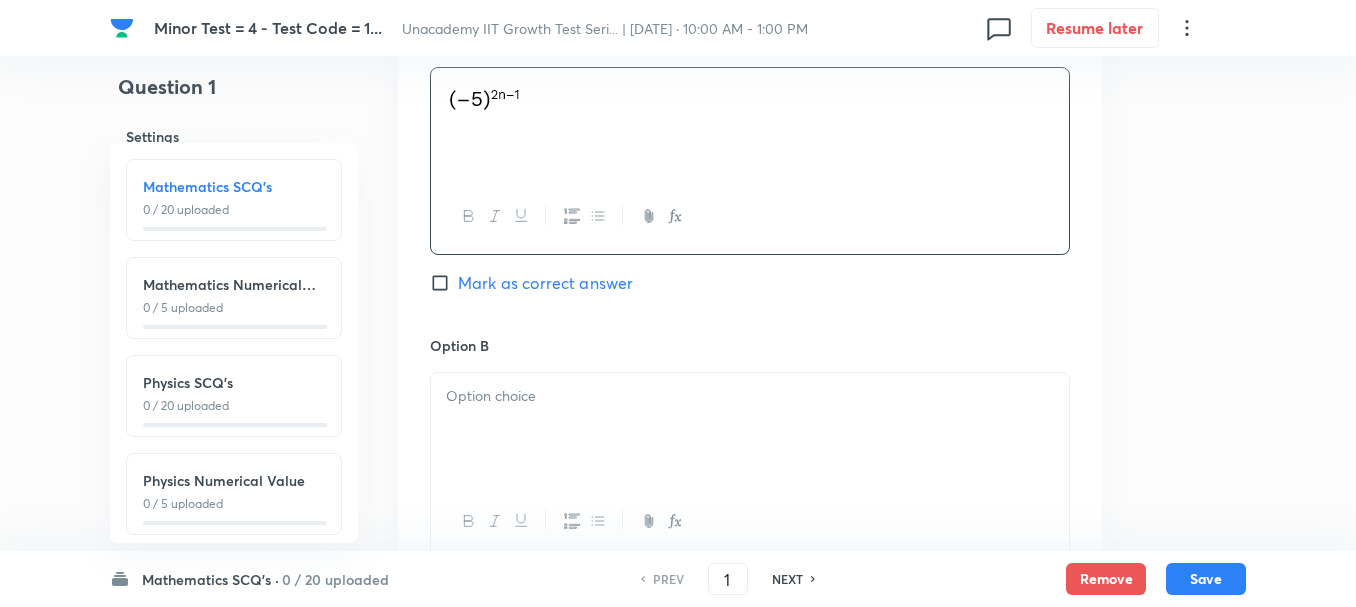 scroll, scrollTop: 1000, scrollLeft: 0, axis: vertical 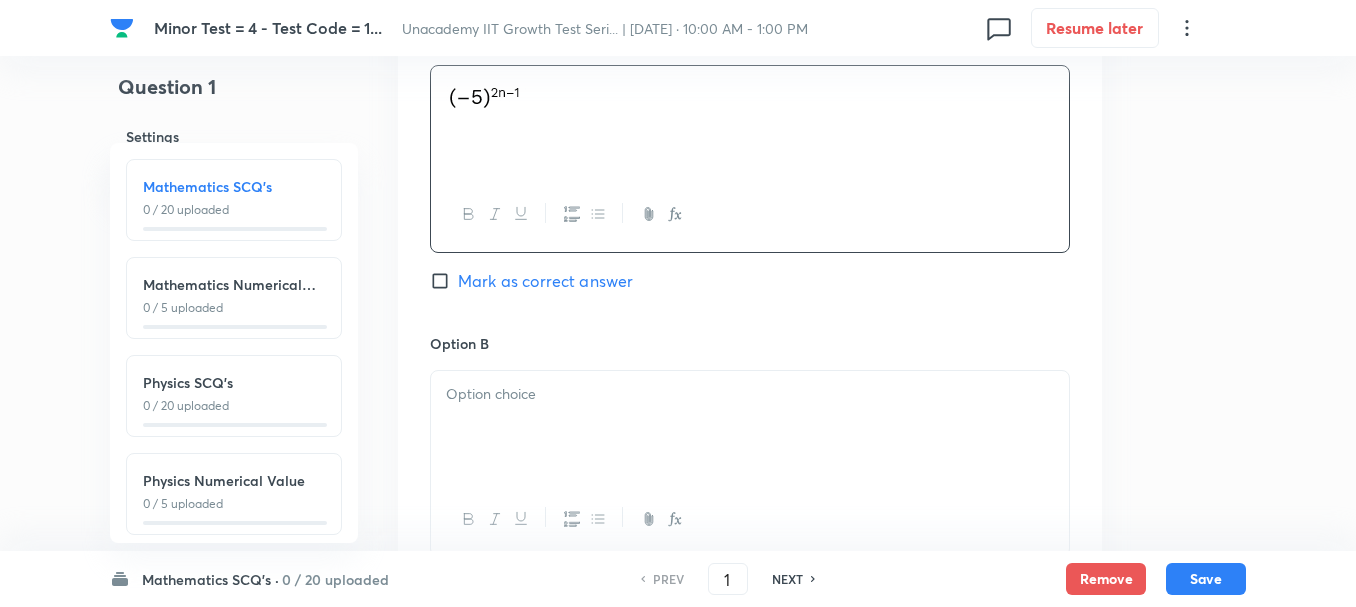 click at bounding box center [750, 427] 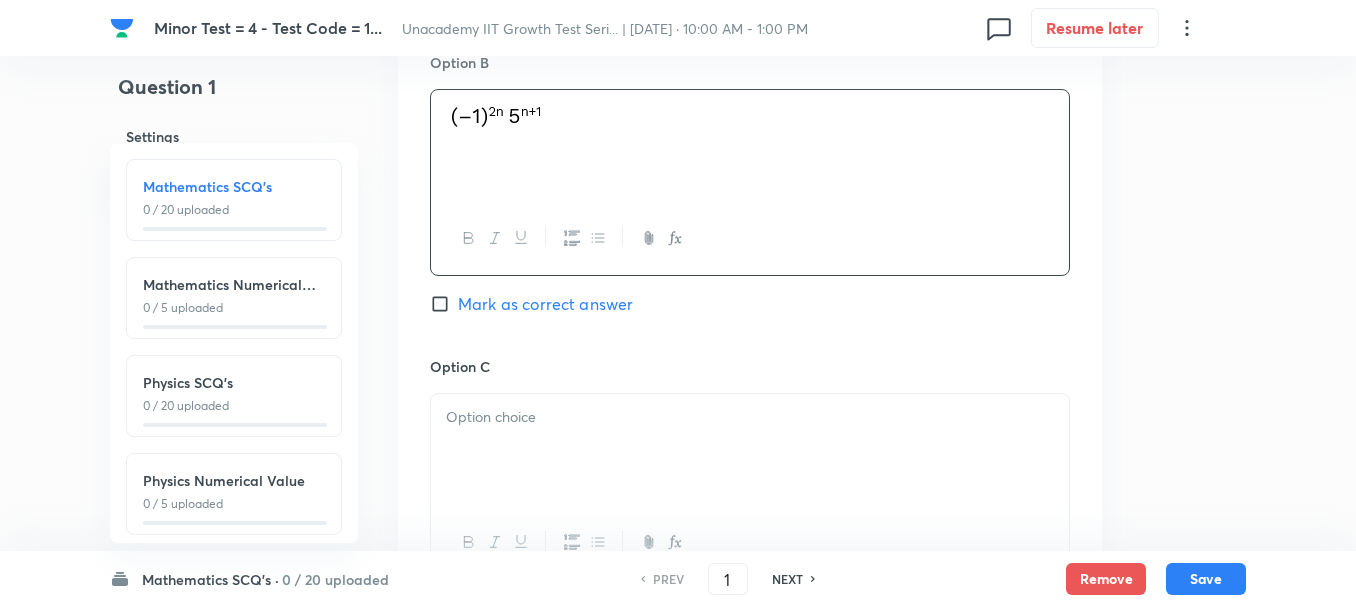 scroll, scrollTop: 1300, scrollLeft: 0, axis: vertical 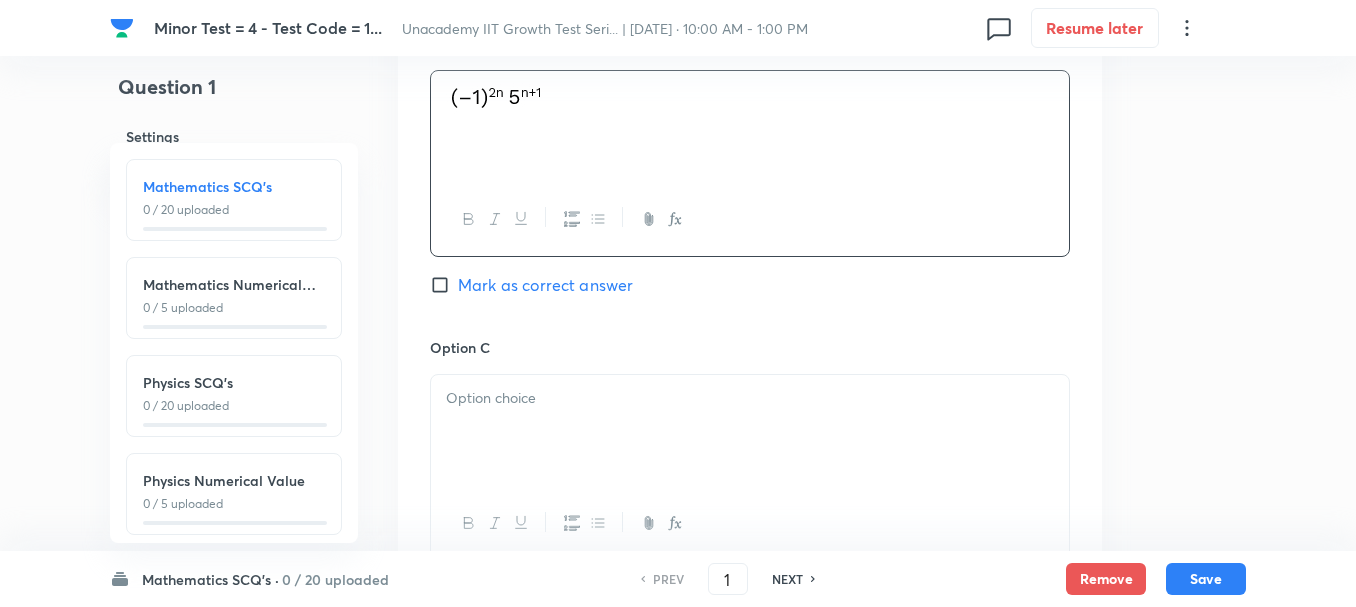 click at bounding box center [750, 398] 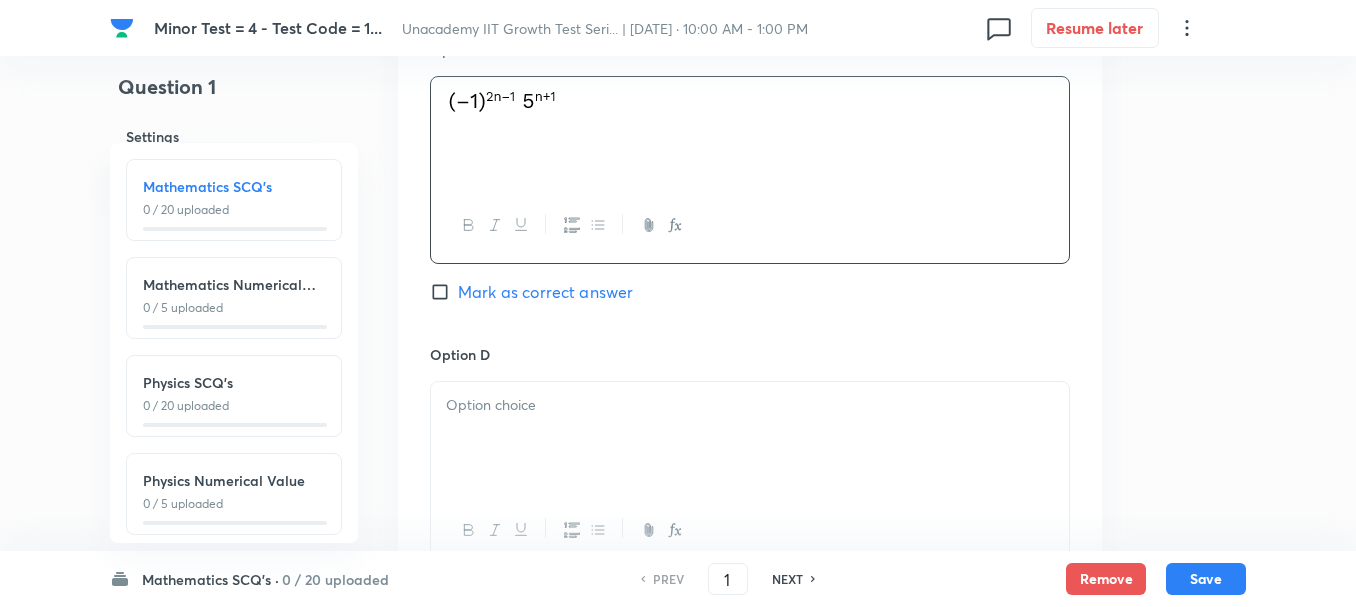 scroll, scrollTop: 1600, scrollLeft: 0, axis: vertical 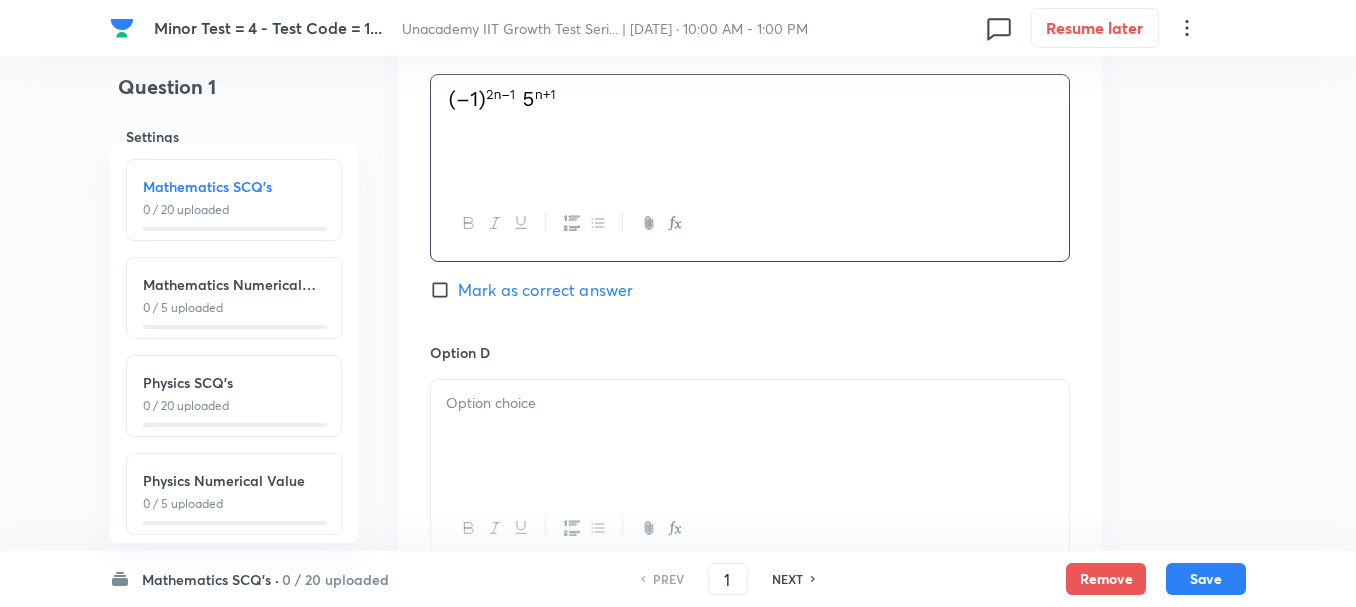 click at bounding box center (750, 403) 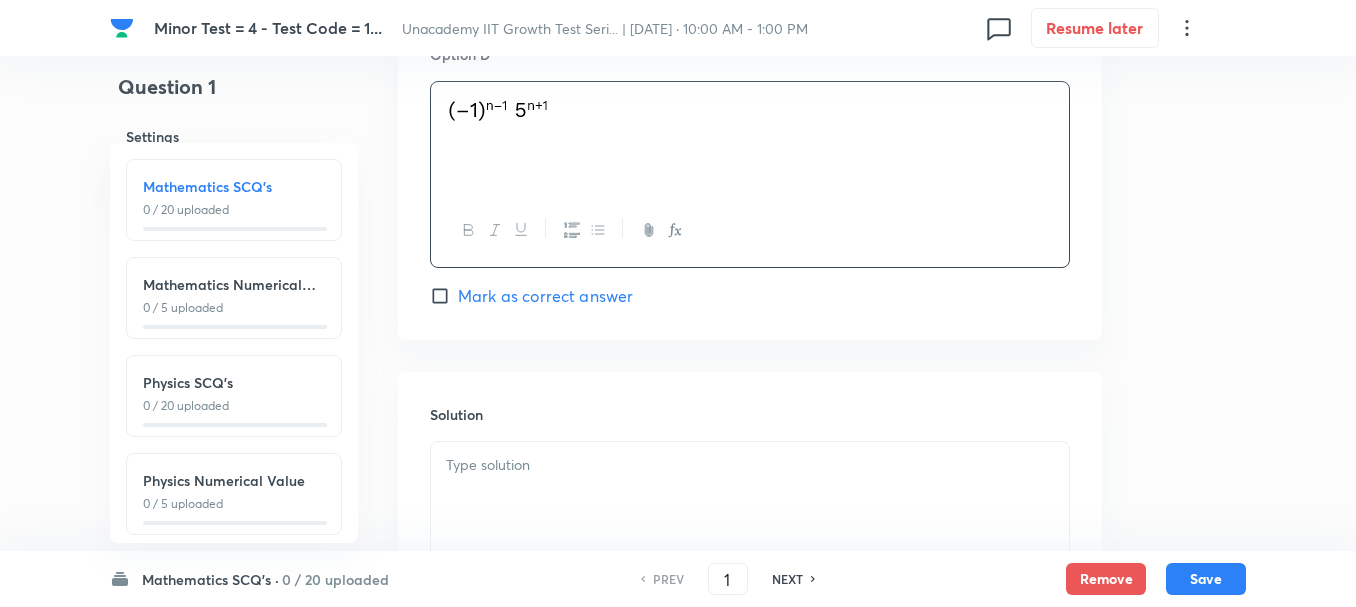 scroll, scrollTop: 1900, scrollLeft: 0, axis: vertical 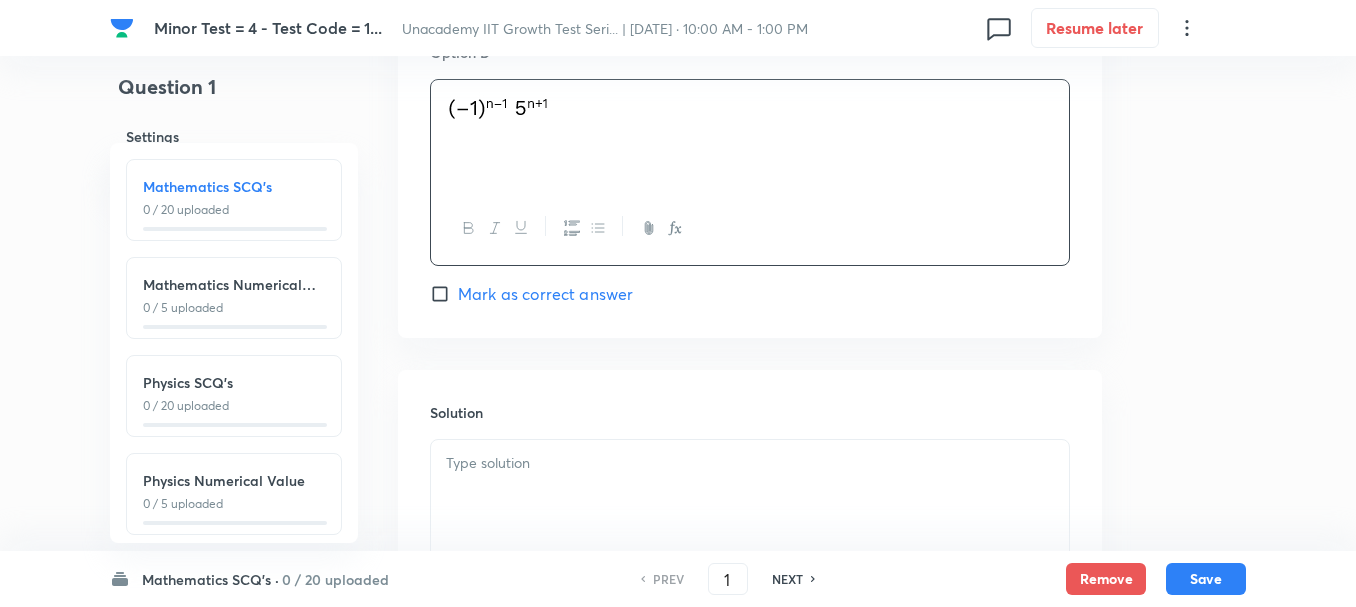 drag, startPoint x: 471, startPoint y: 284, endPoint x: 481, endPoint y: 312, distance: 29.732138 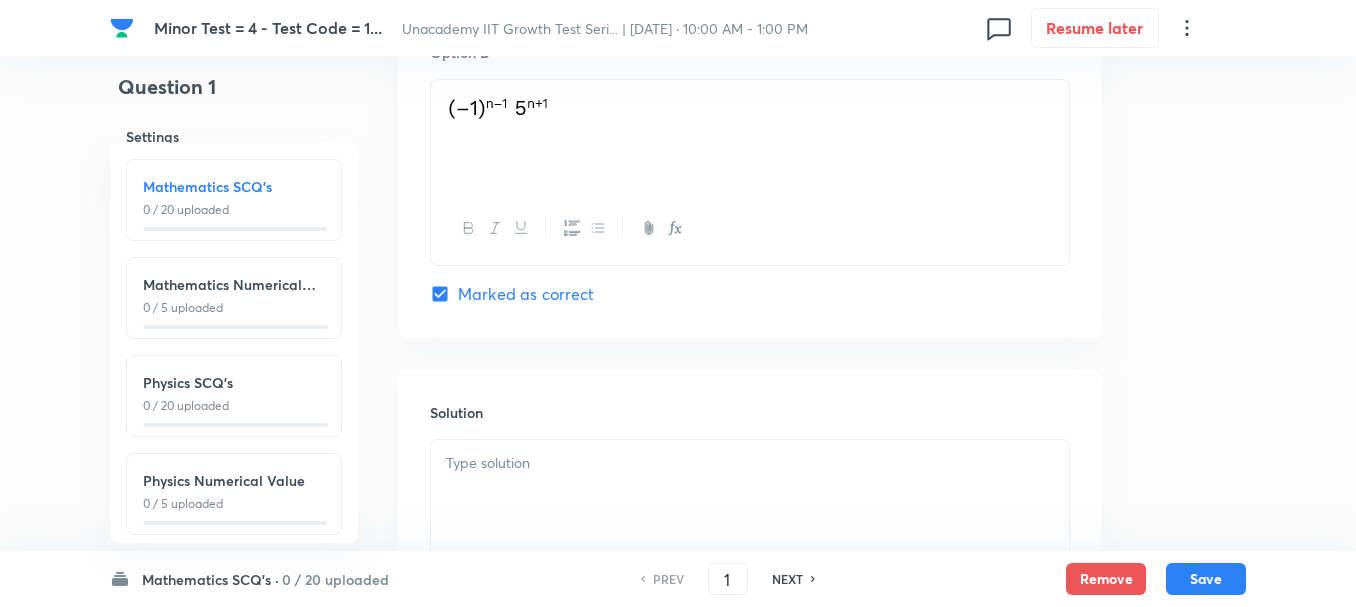 click at bounding box center [750, 496] 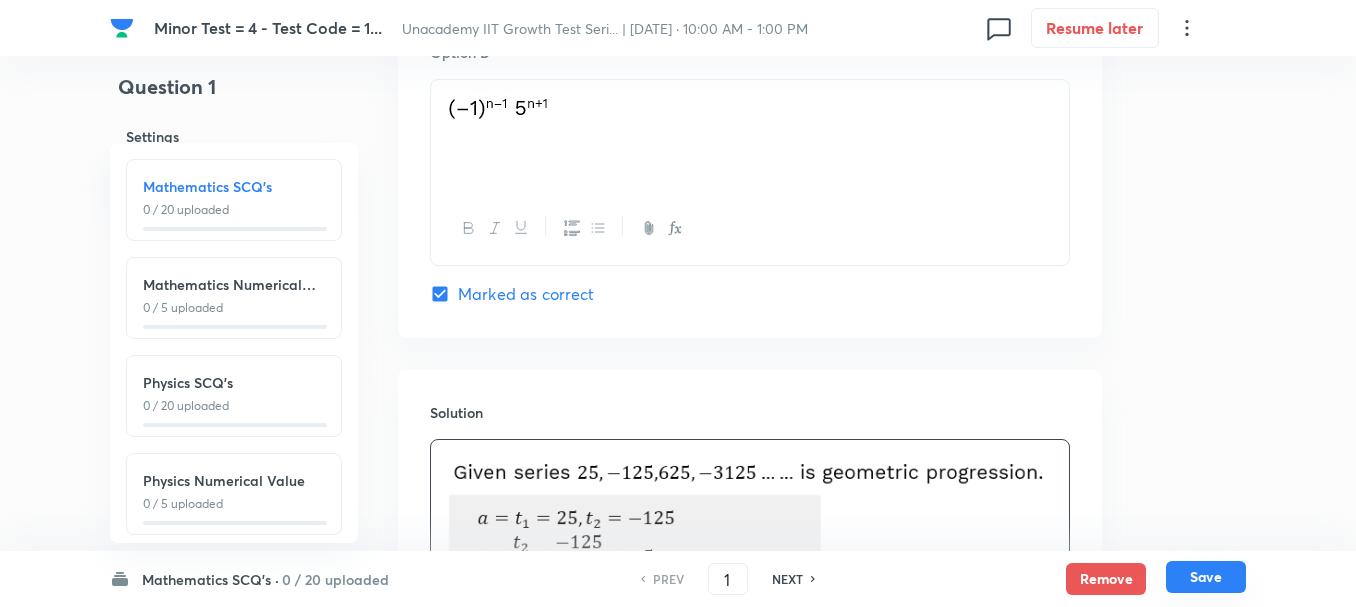 click on "Save" at bounding box center [1206, 577] 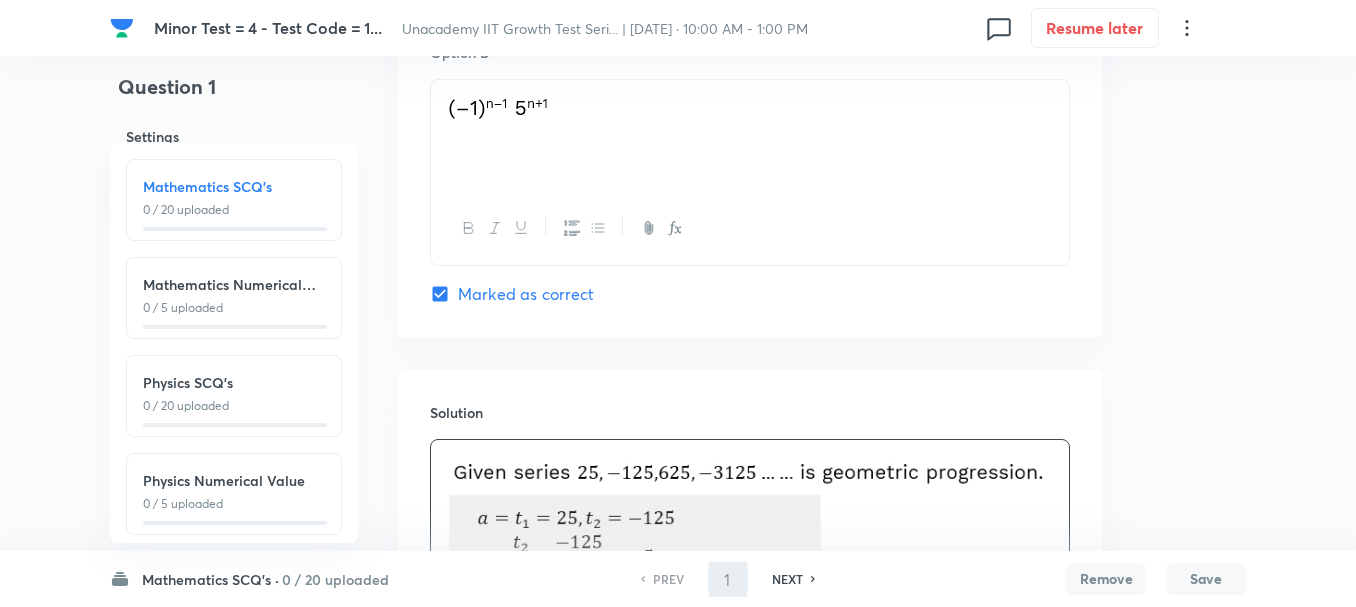 type on "2" 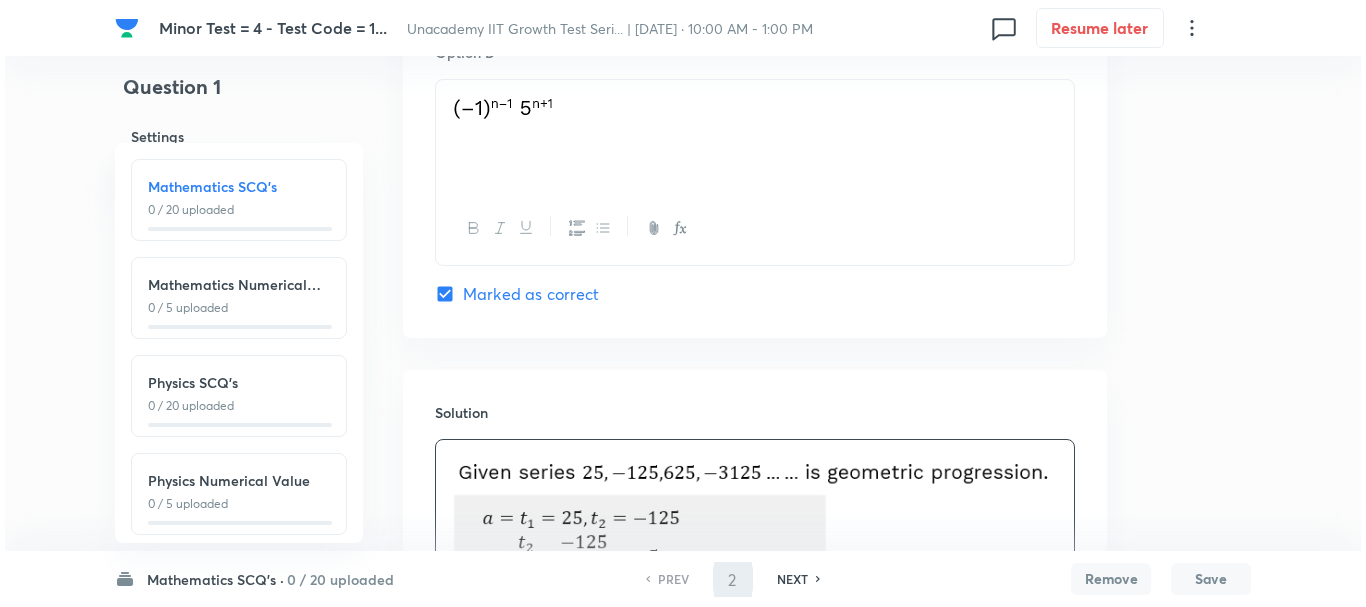 scroll, scrollTop: 0, scrollLeft: 0, axis: both 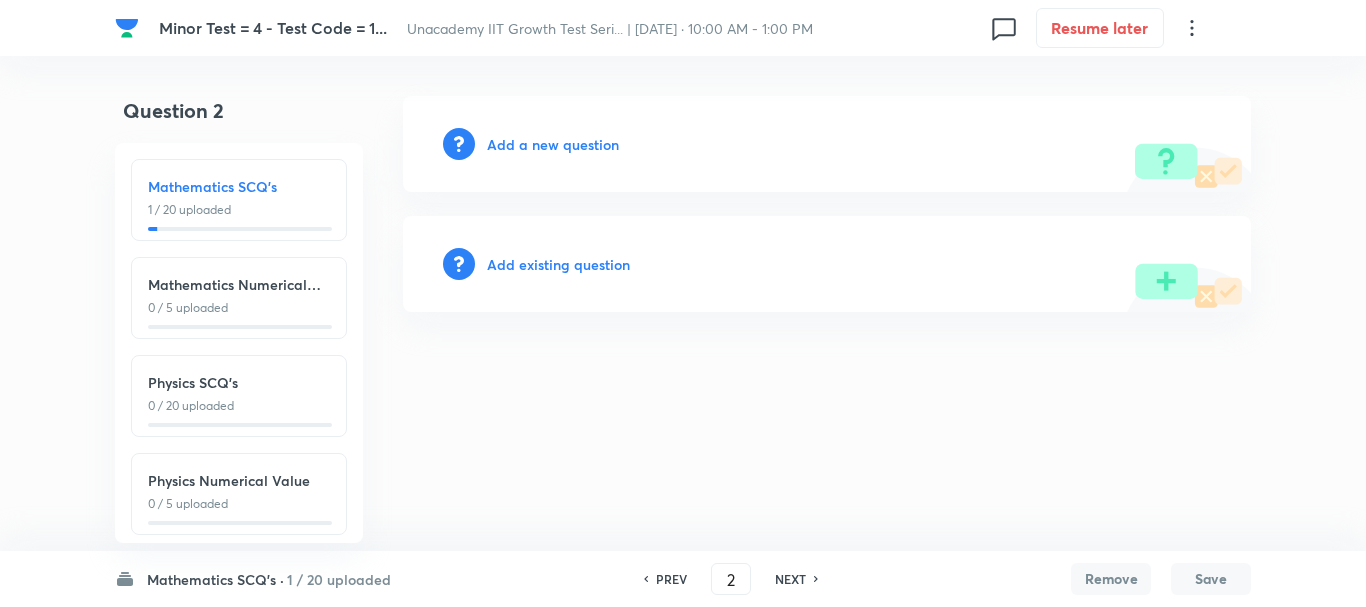 click on "Add a new question" at bounding box center [553, 144] 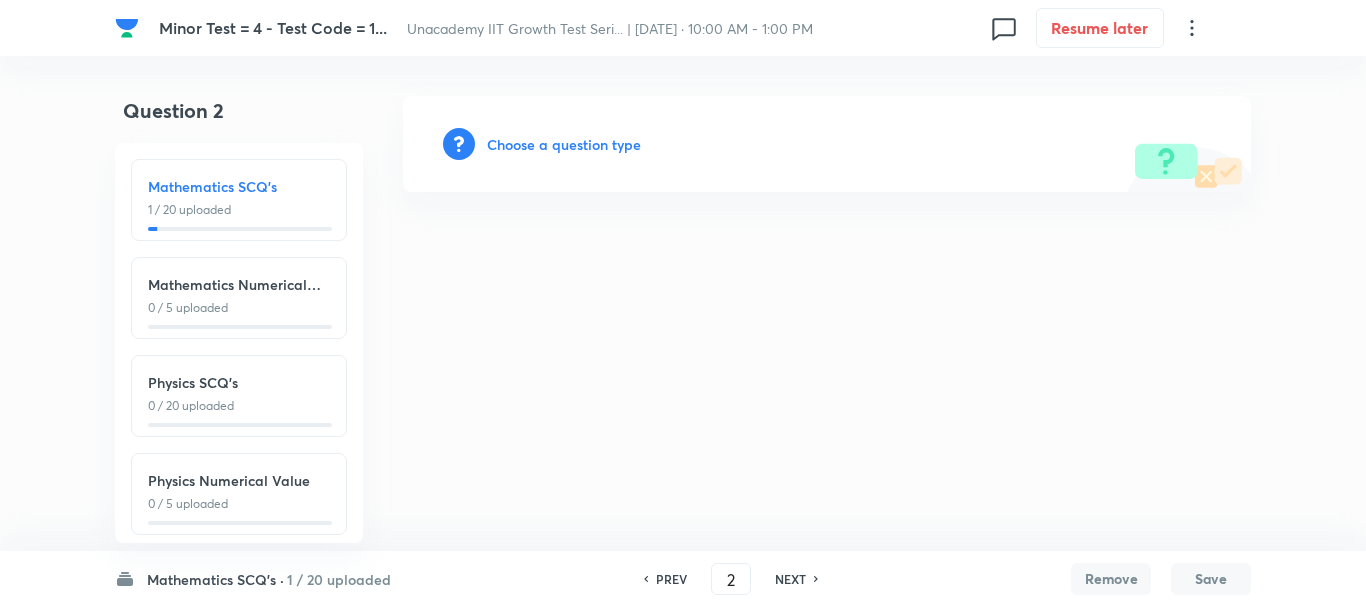 click on "Choose a question type" at bounding box center (564, 144) 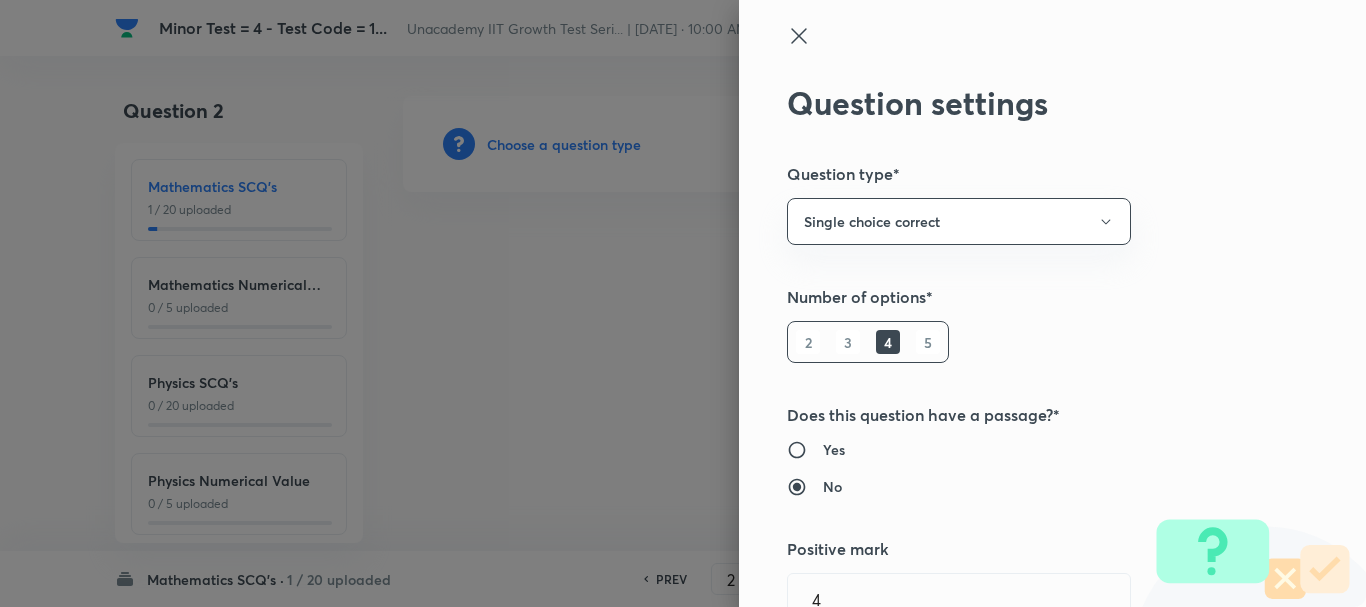 type 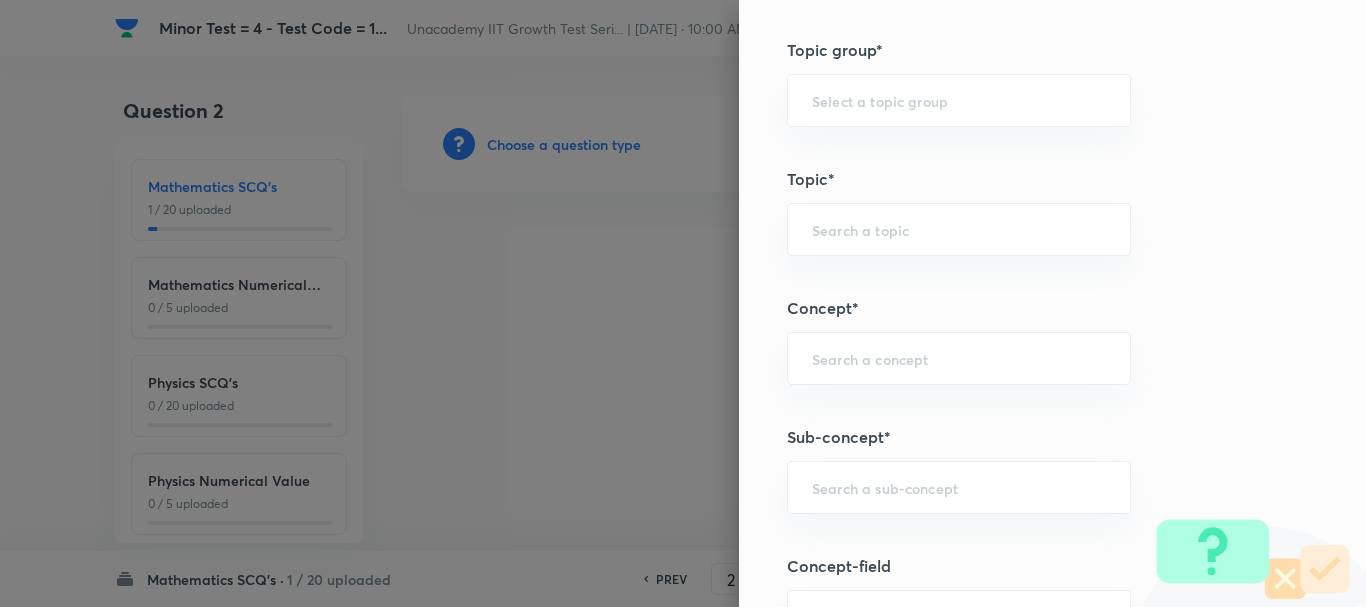 scroll, scrollTop: 1100, scrollLeft: 0, axis: vertical 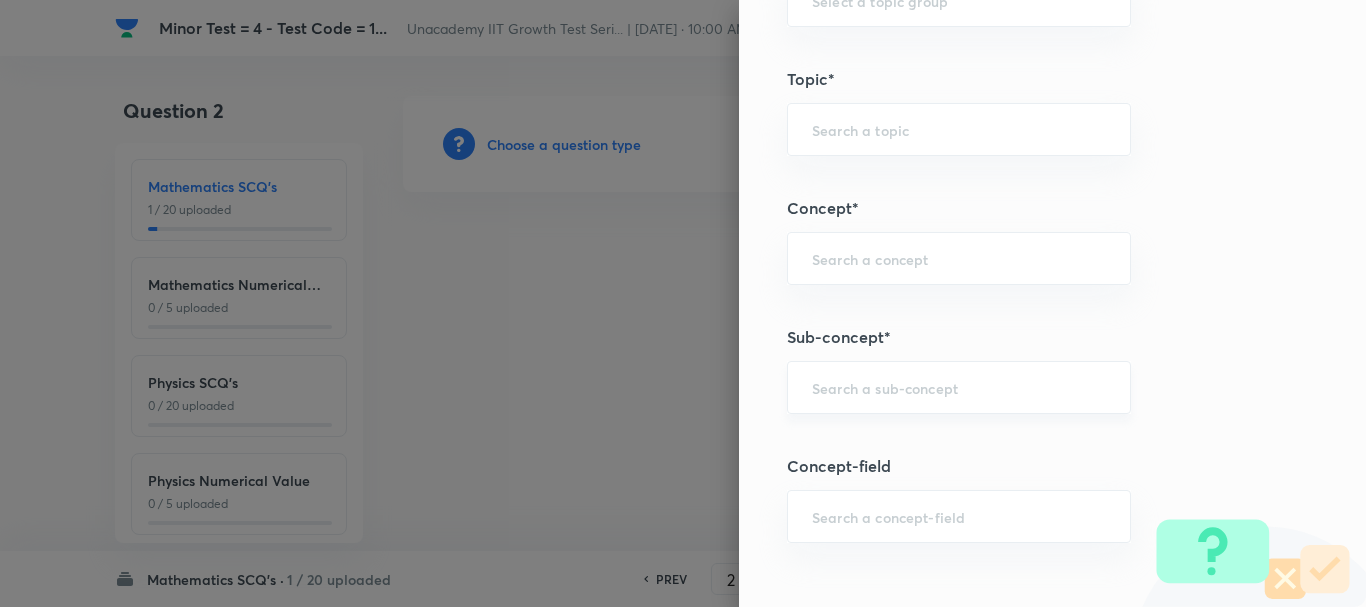 click on "​" at bounding box center [959, 387] 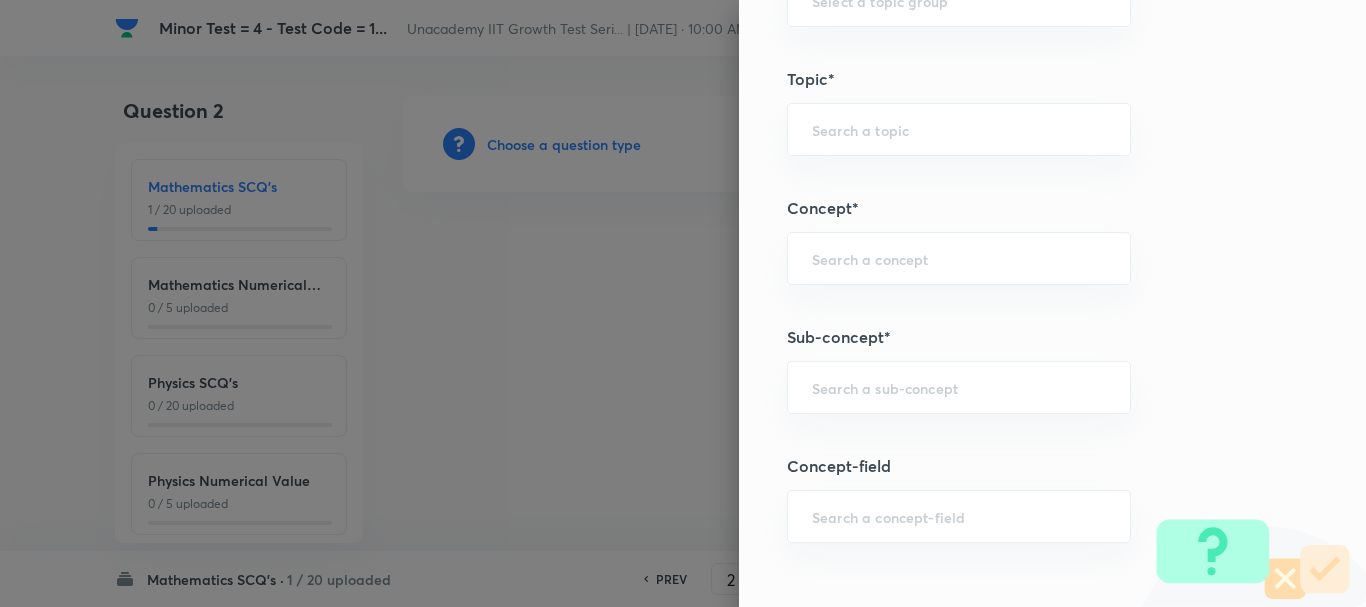 paste on "infinite gp" 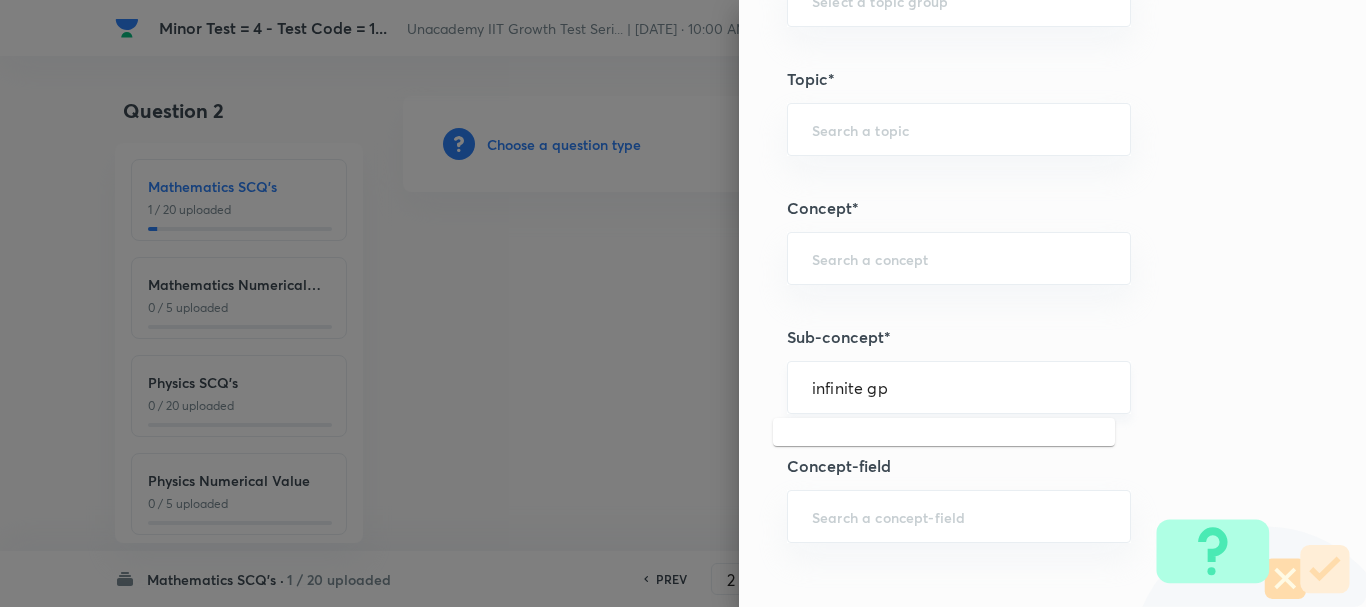 click on "infinite gp" at bounding box center (959, 387) 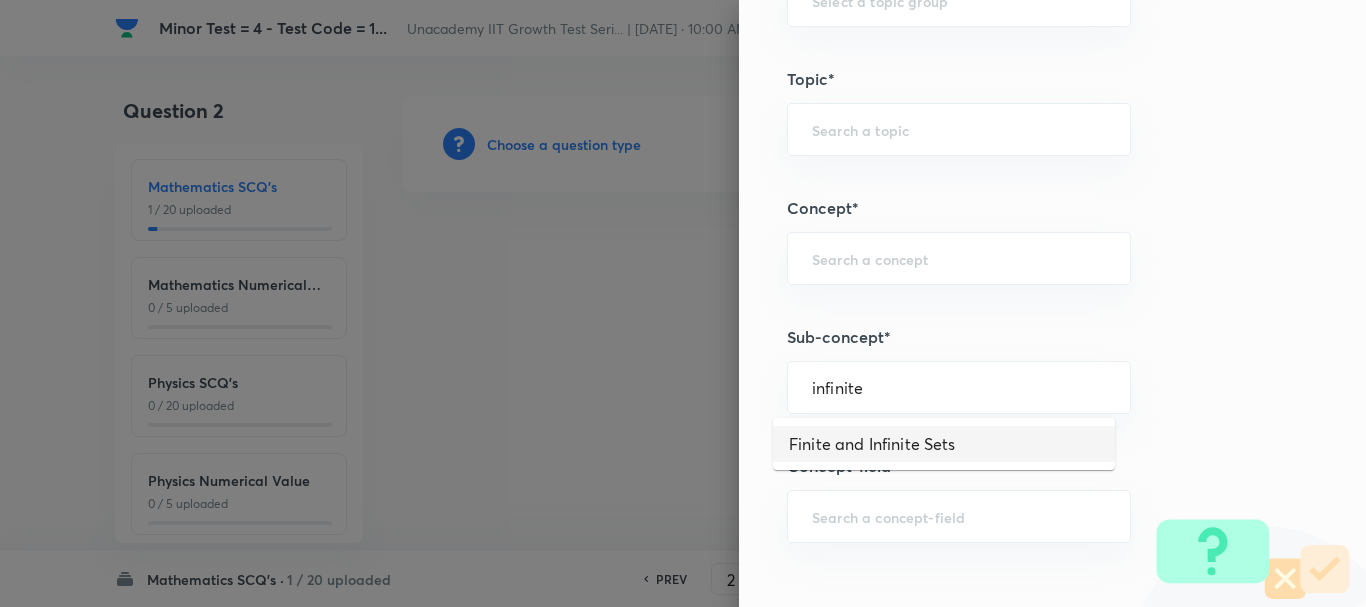 click on "Finite and Infinite Sets" at bounding box center [944, 444] 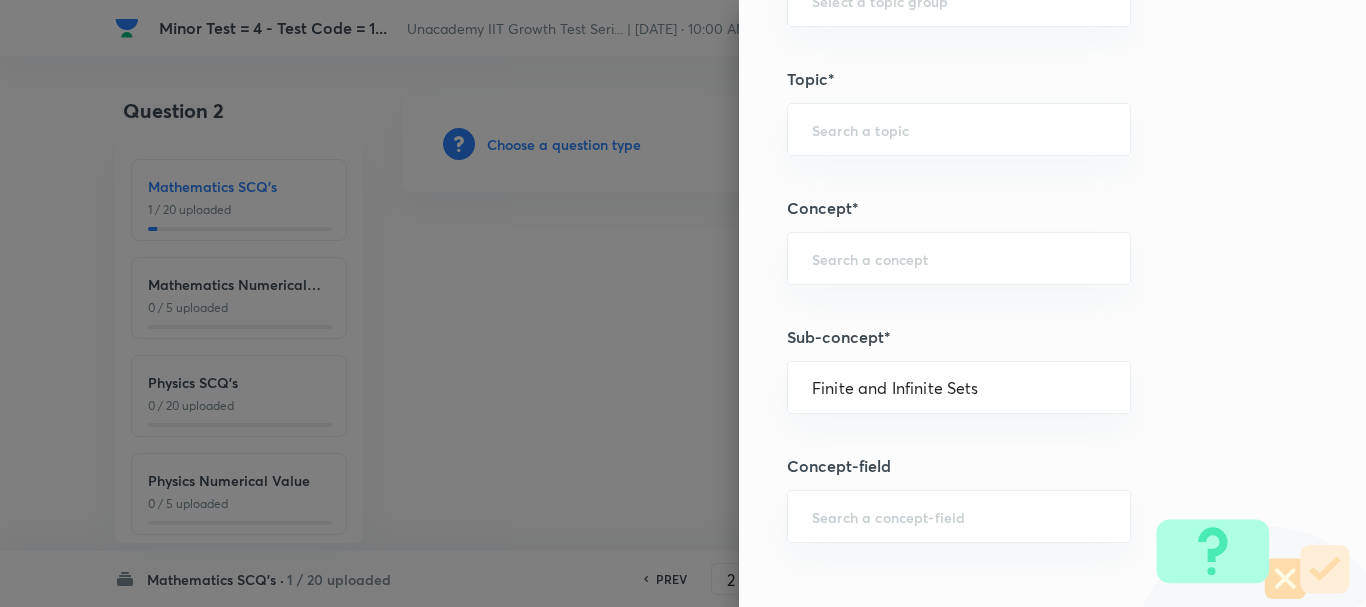 type on "Mathematics" 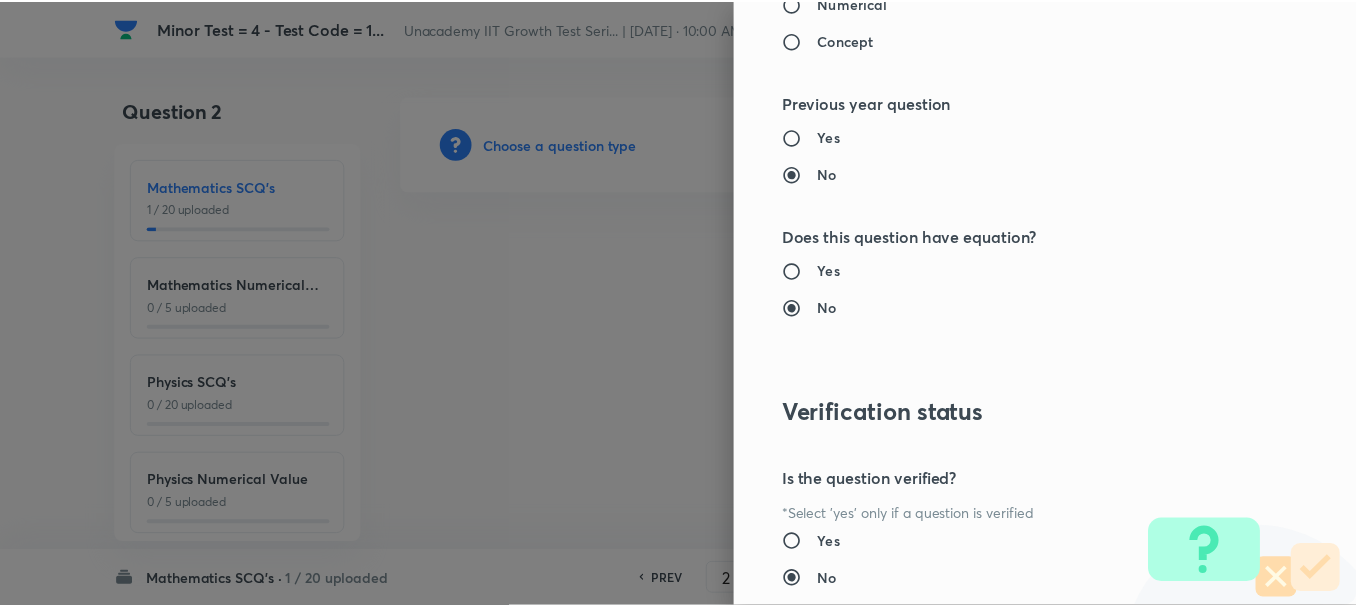 scroll, scrollTop: 2253, scrollLeft: 0, axis: vertical 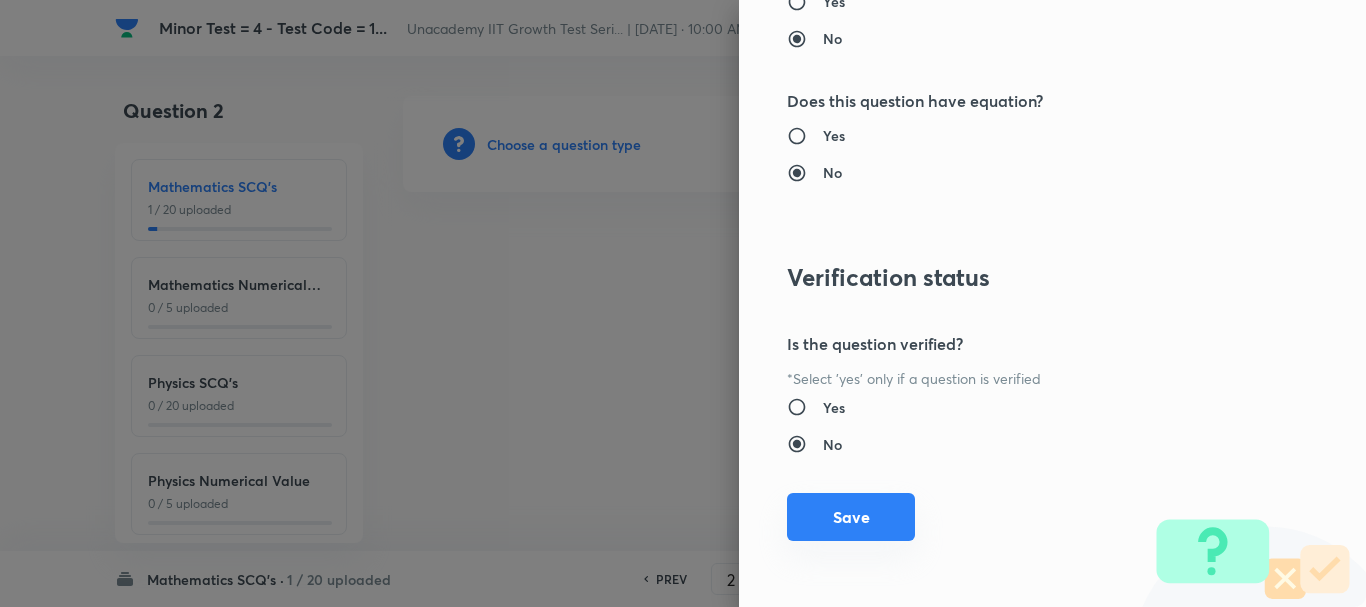 click on "Save" at bounding box center (851, 517) 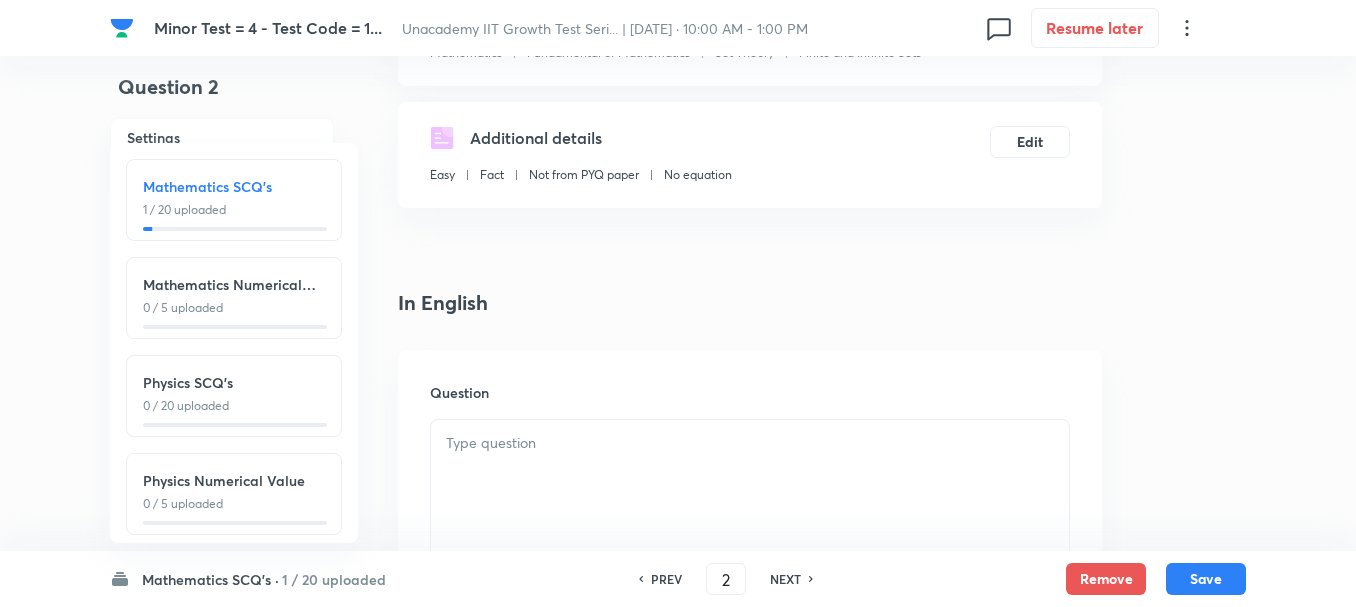 scroll, scrollTop: 500, scrollLeft: 0, axis: vertical 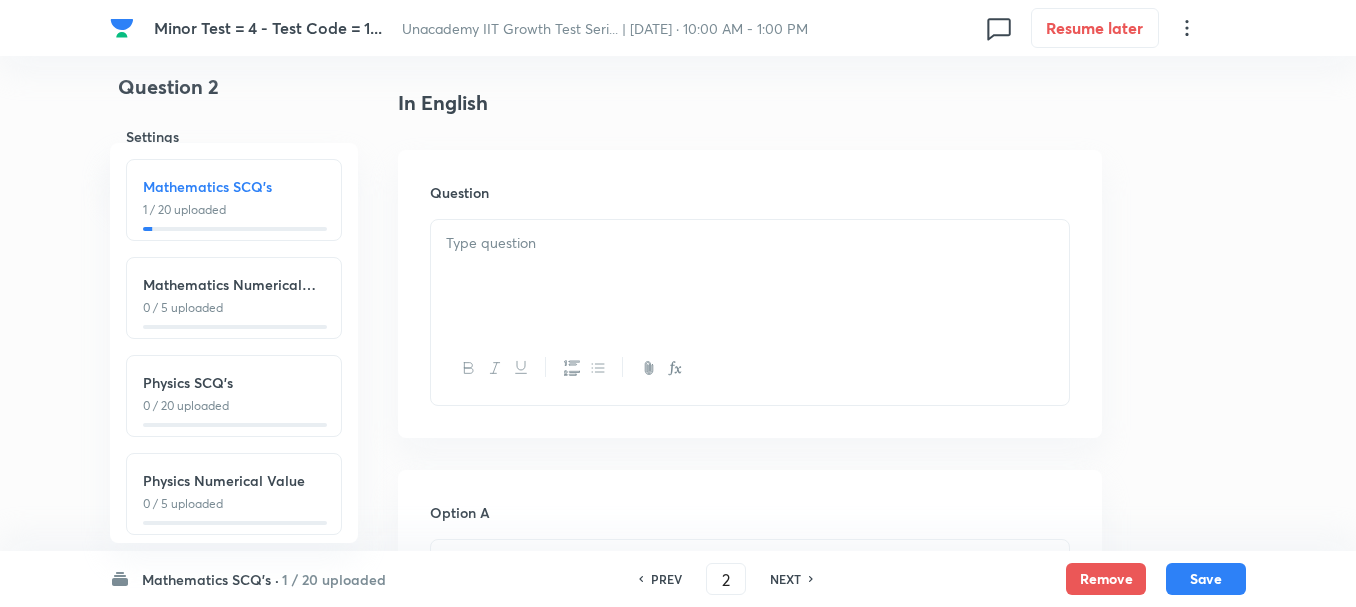 click at bounding box center (750, 276) 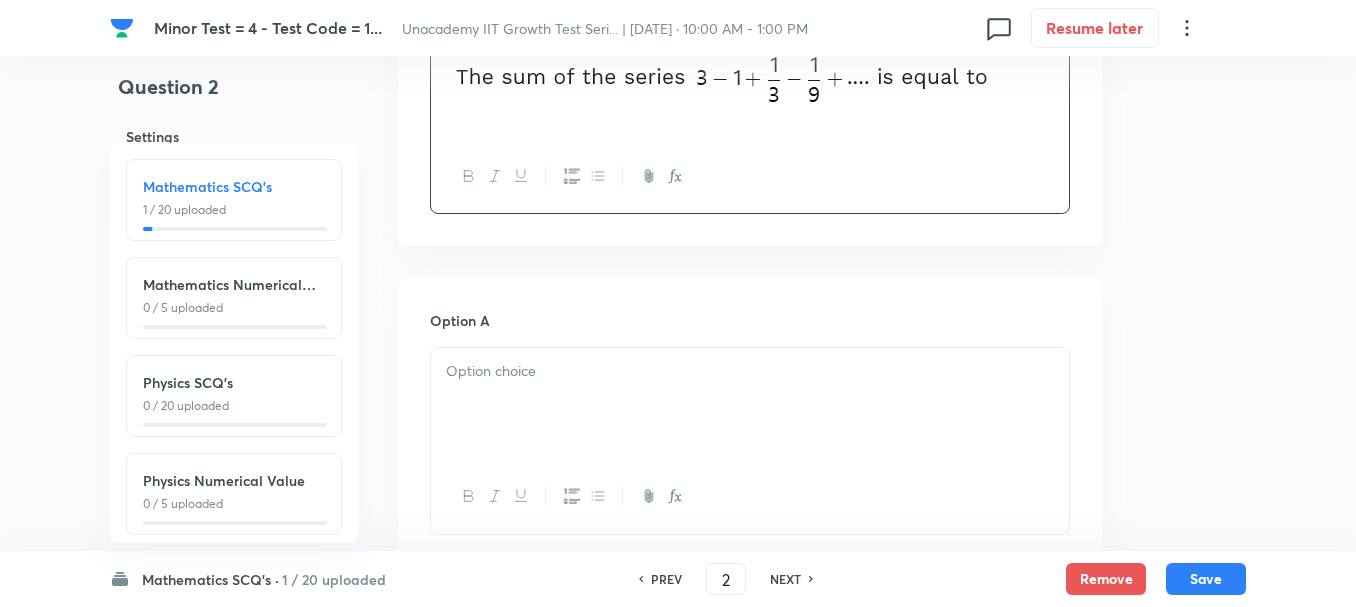 scroll, scrollTop: 700, scrollLeft: 0, axis: vertical 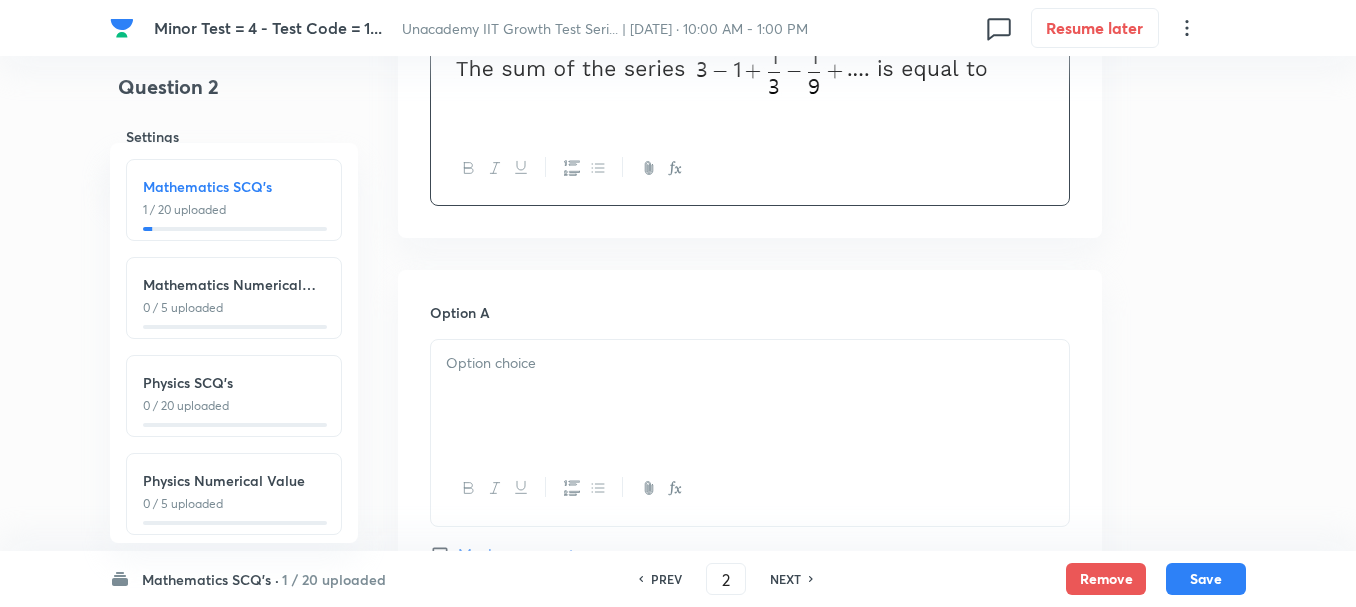 click at bounding box center (750, 396) 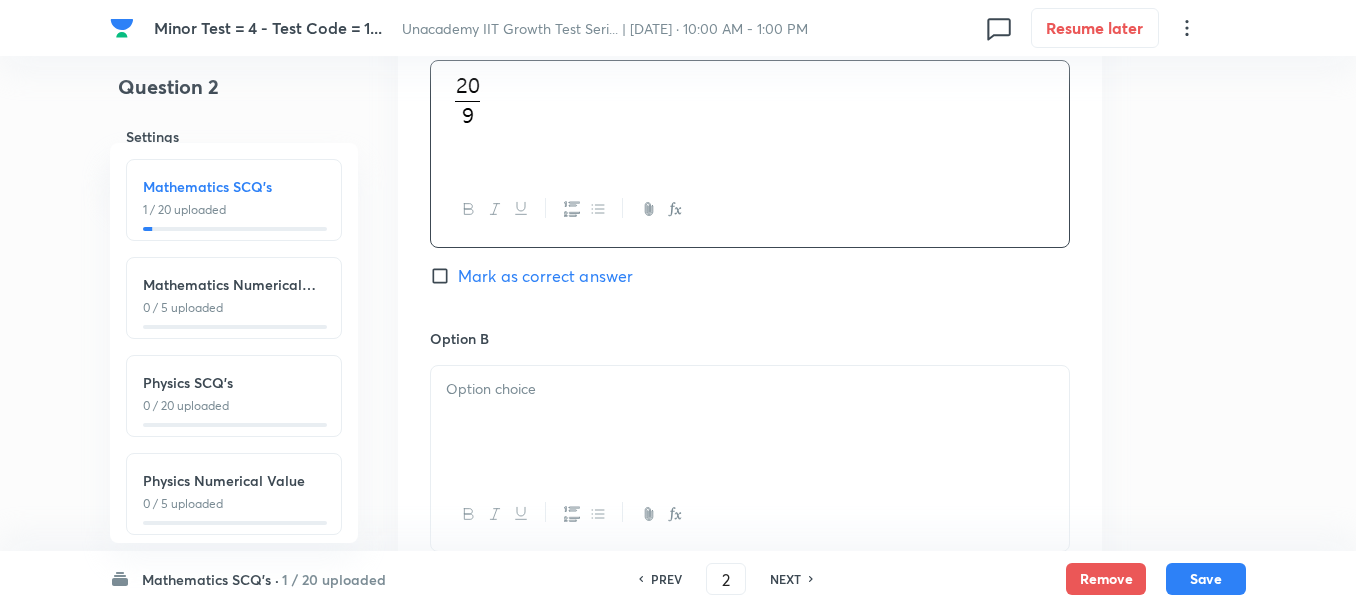 scroll, scrollTop: 1000, scrollLeft: 0, axis: vertical 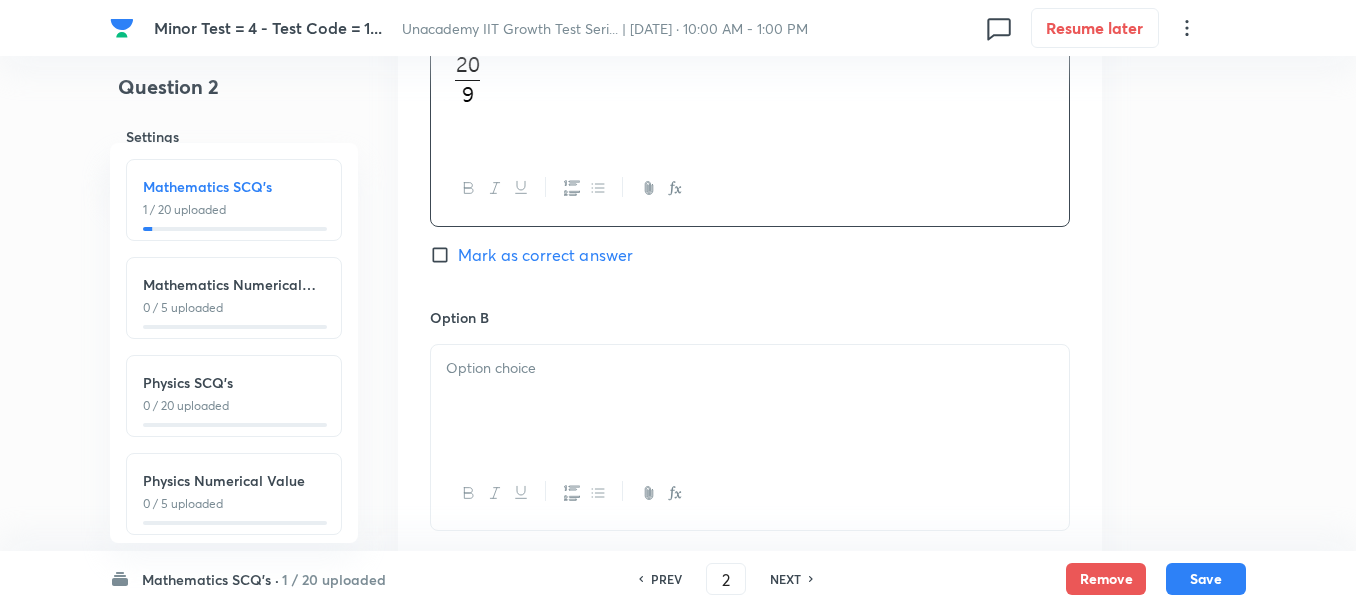 click at bounding box center (750, 401) 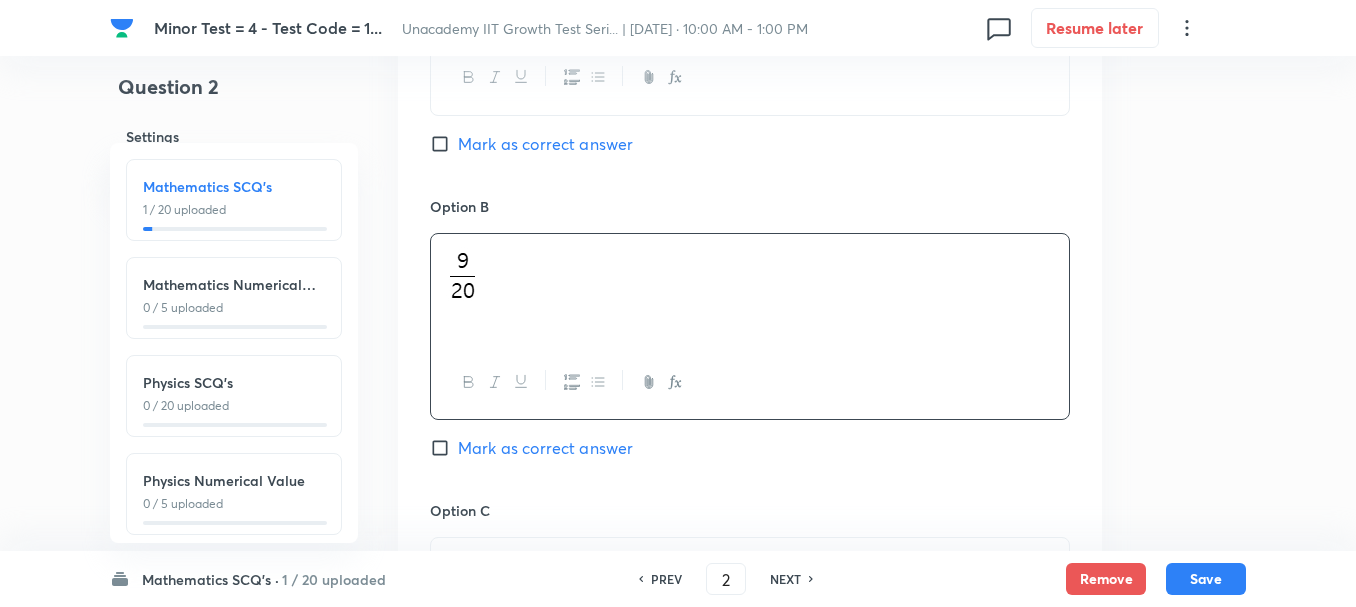scroll, scrollTop: 1300, scrollLeft: 0, axis: vertical 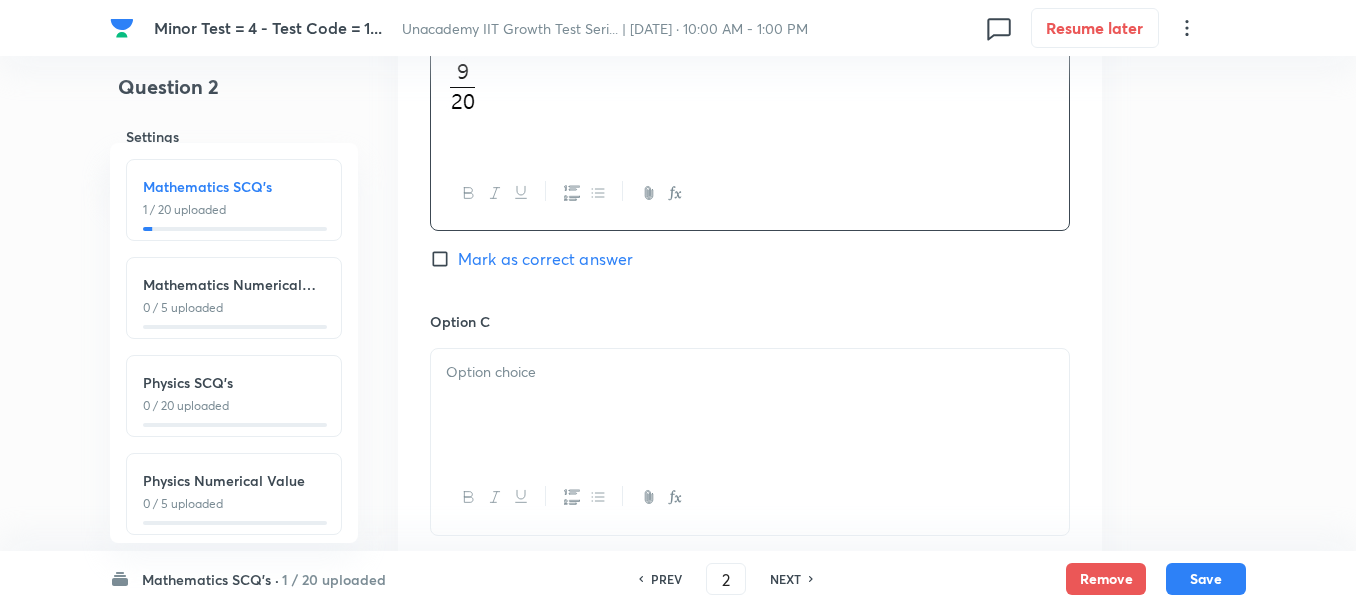 click at bounding box center [750, 405] 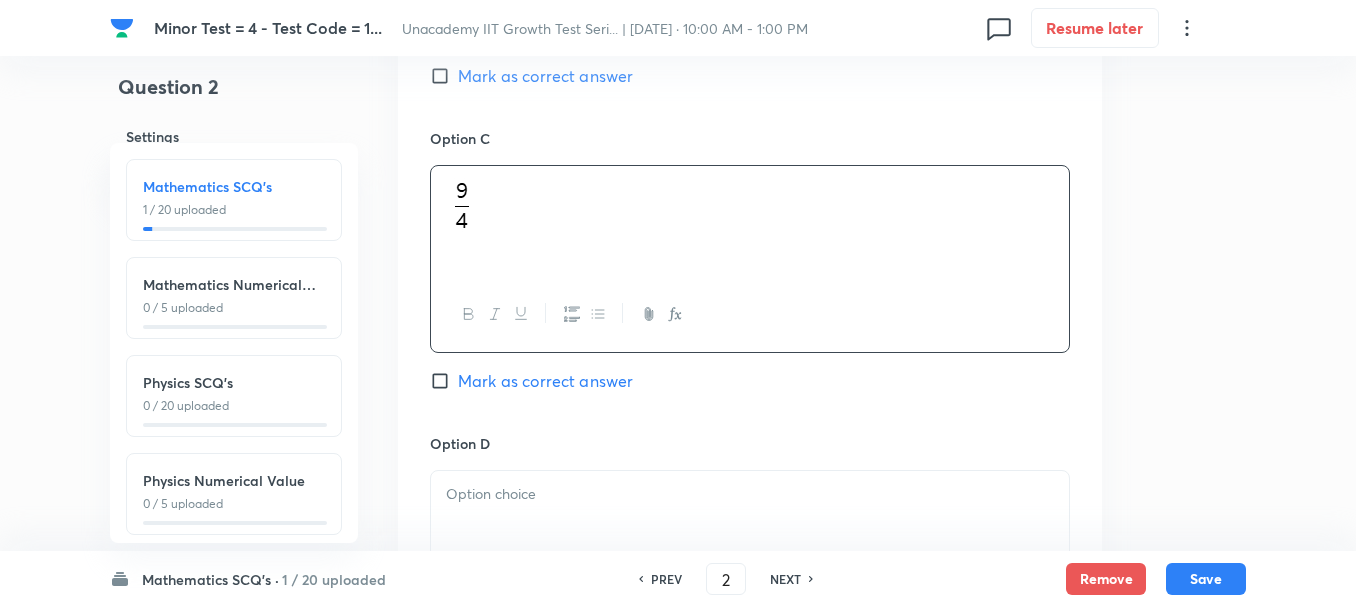 scroll, scrollTop: 1500, scrollLeft: 0, axis: vertical 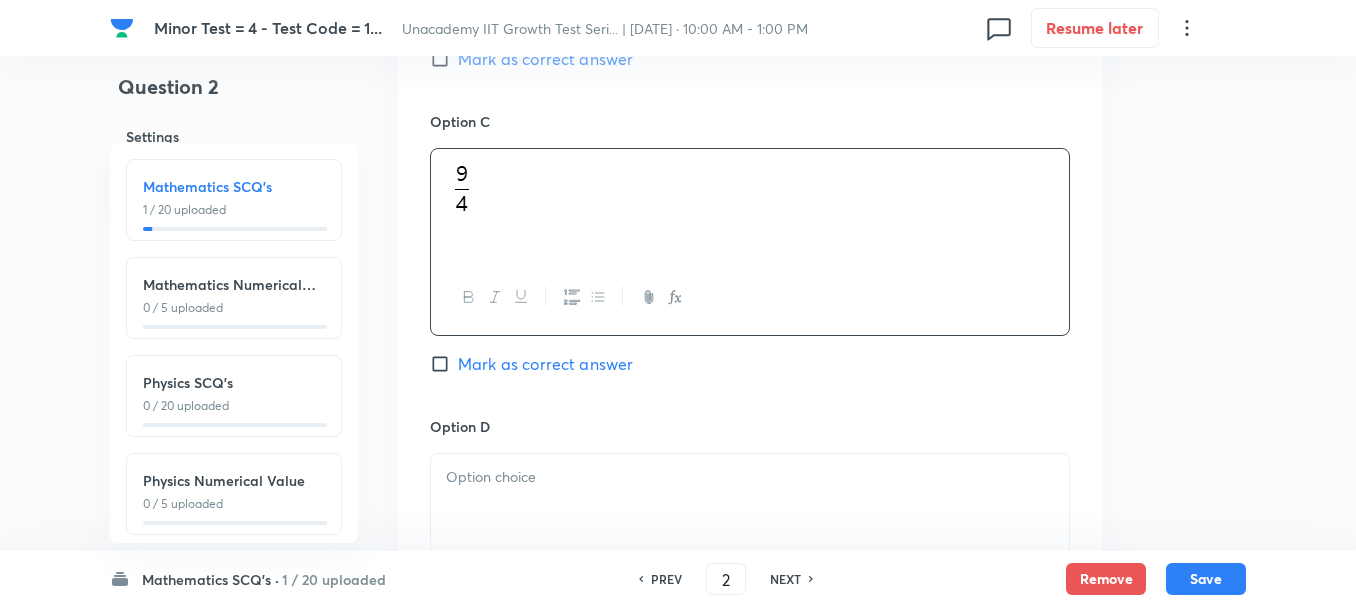 click at bounding box center [750, 477] 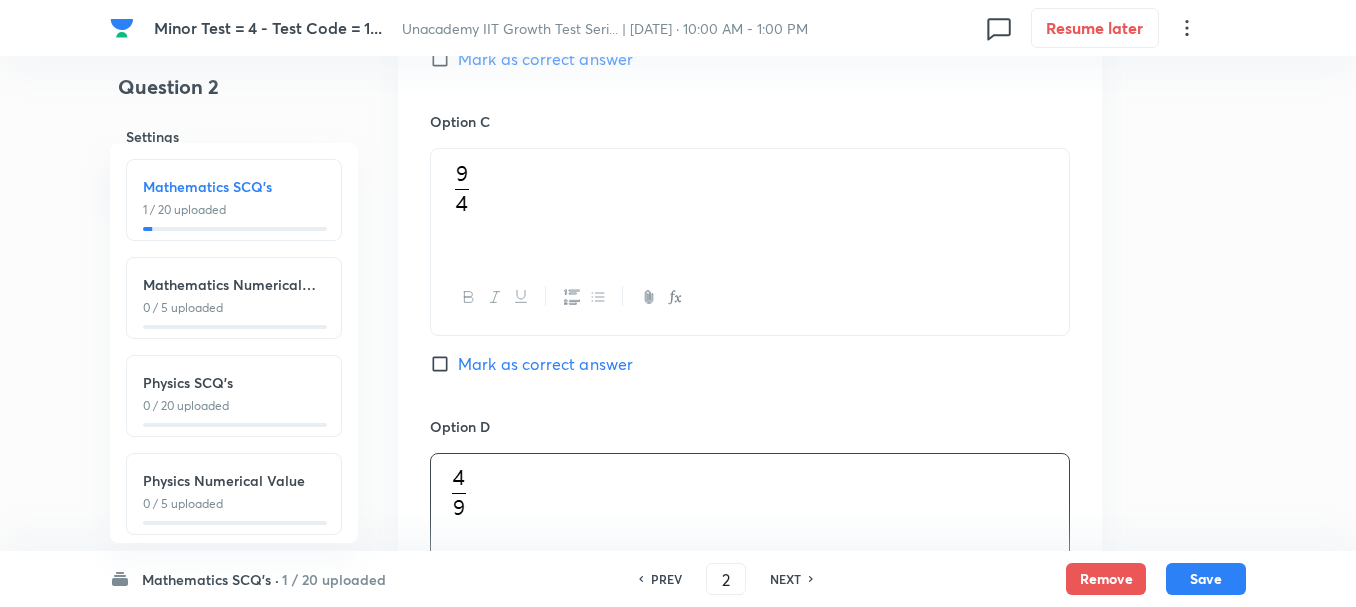 click on "Mark as correct answer" at bounding box center [545, 364] 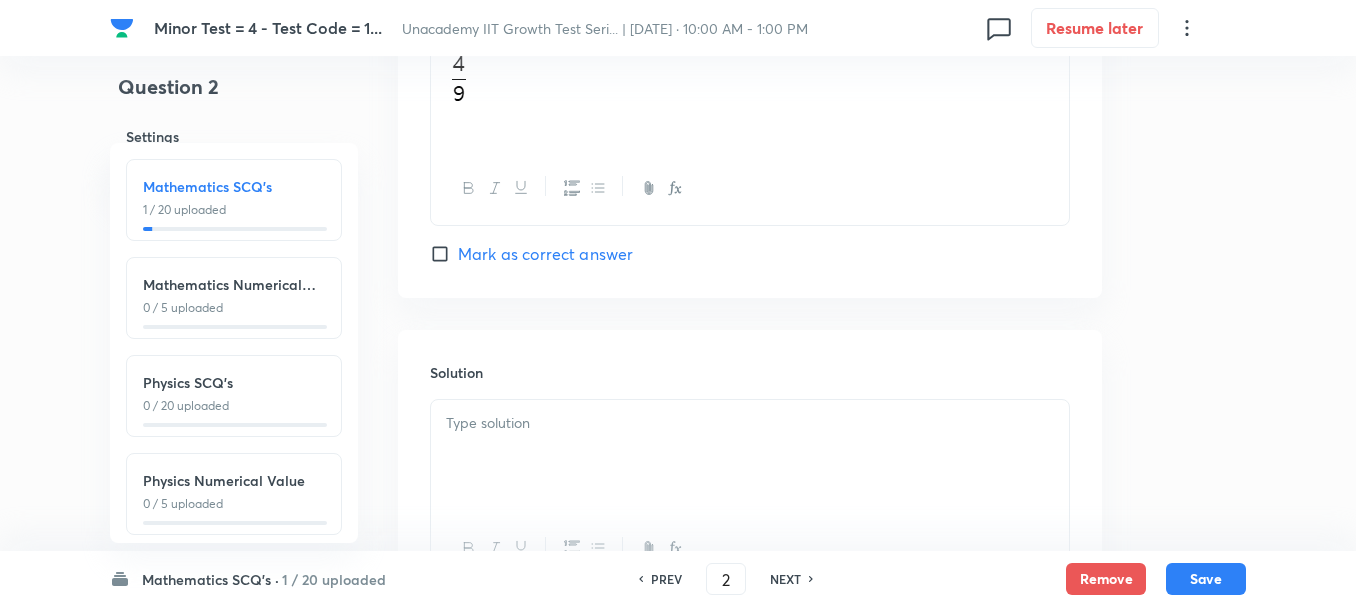 scroll, scrollTop: 2100, scrollLeft: 0, axis: vertical 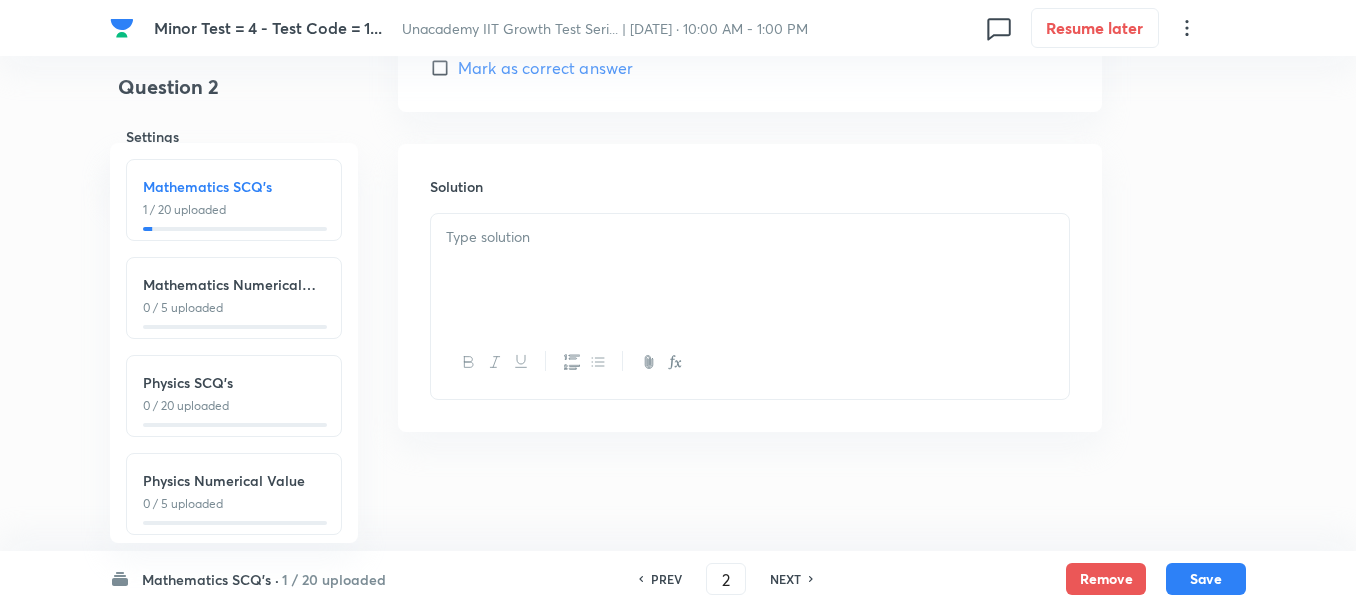 click at bounding box center (750, 237) 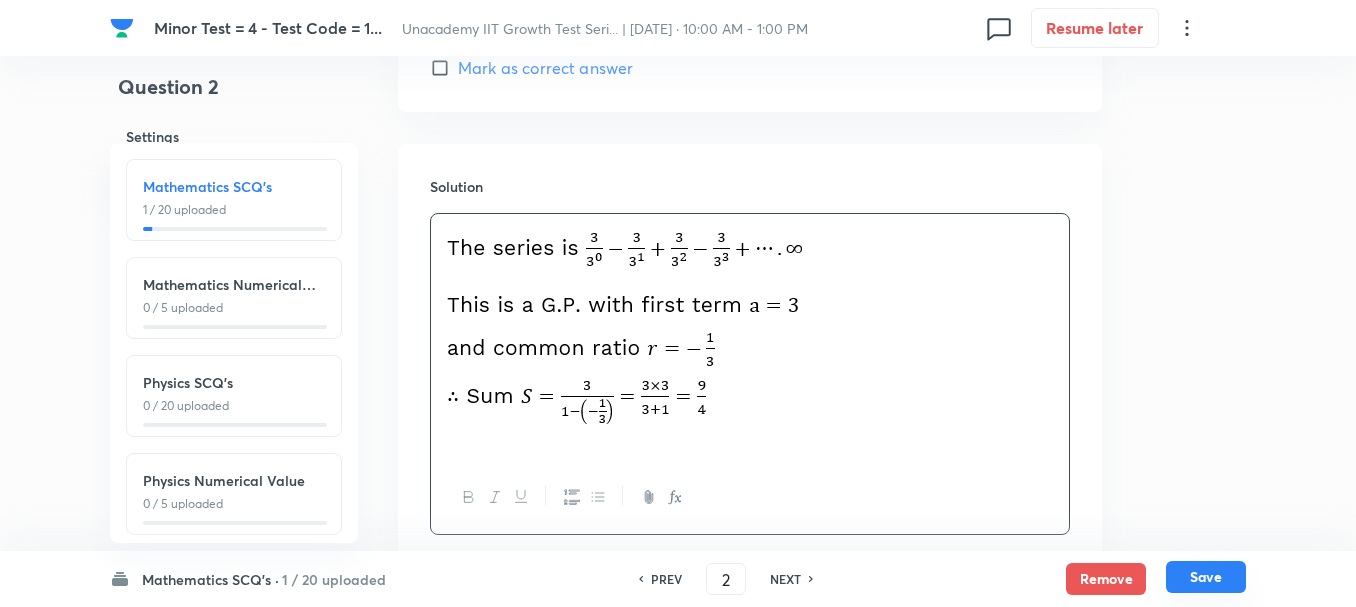 click on "Save" at bounding box center (1206, 577) 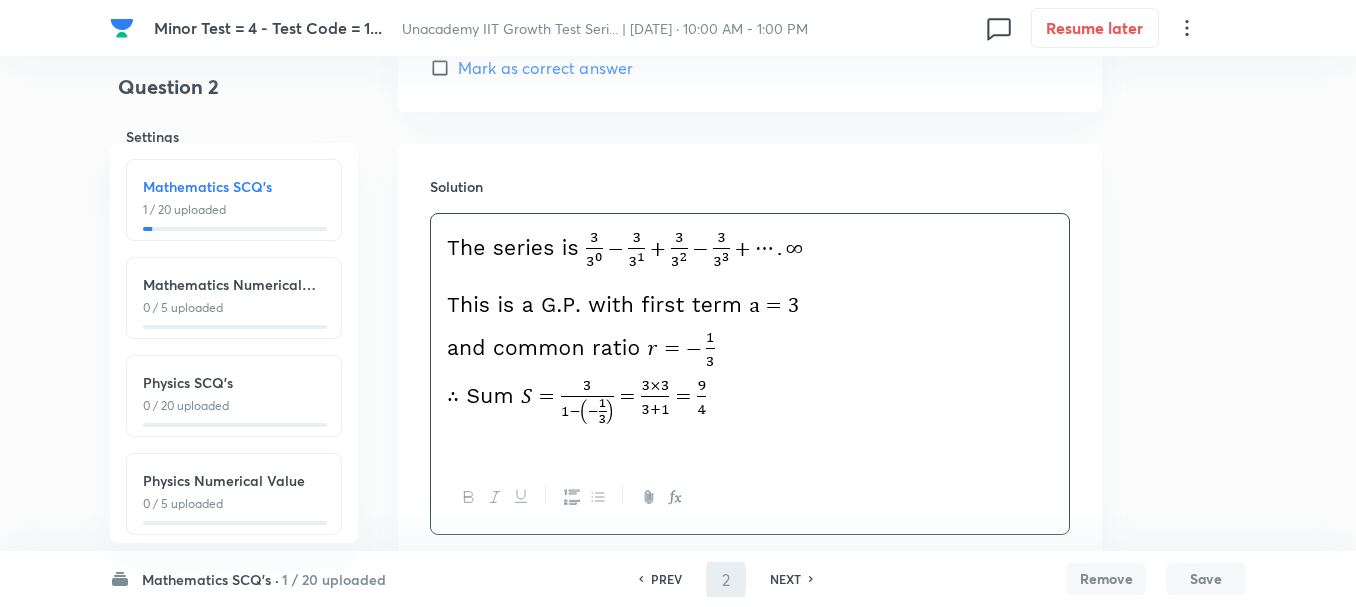 type on "3" 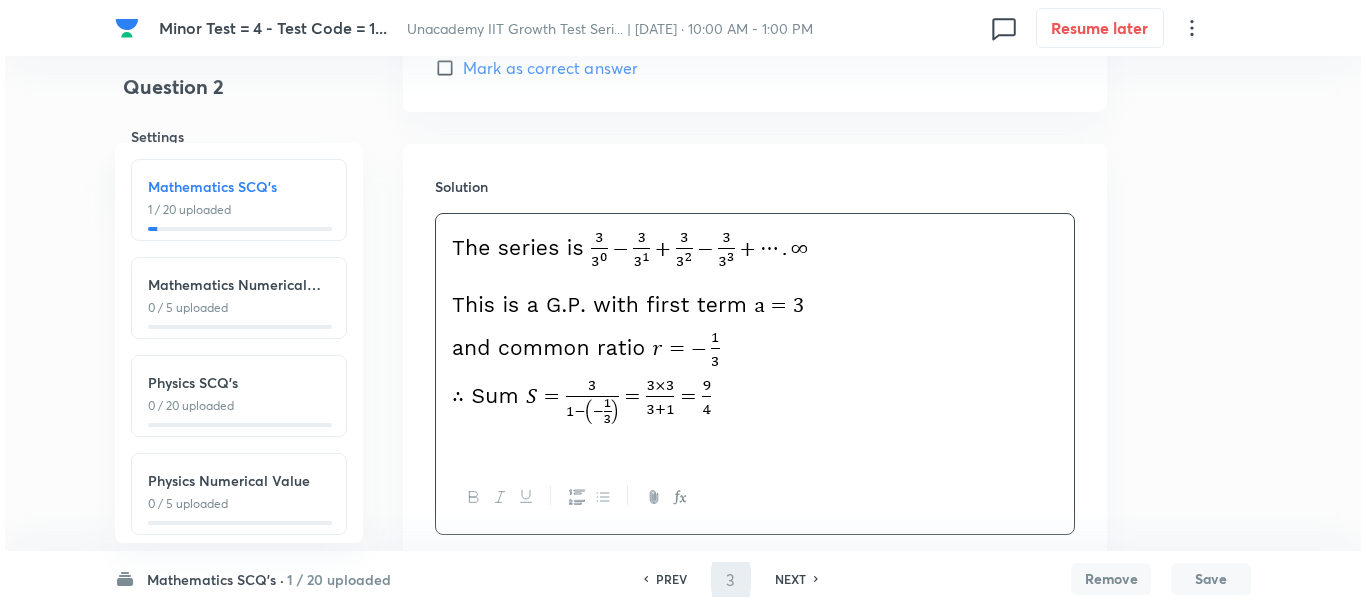 scroll, scrollTop: 0, scrollLeft: 0, axis: both 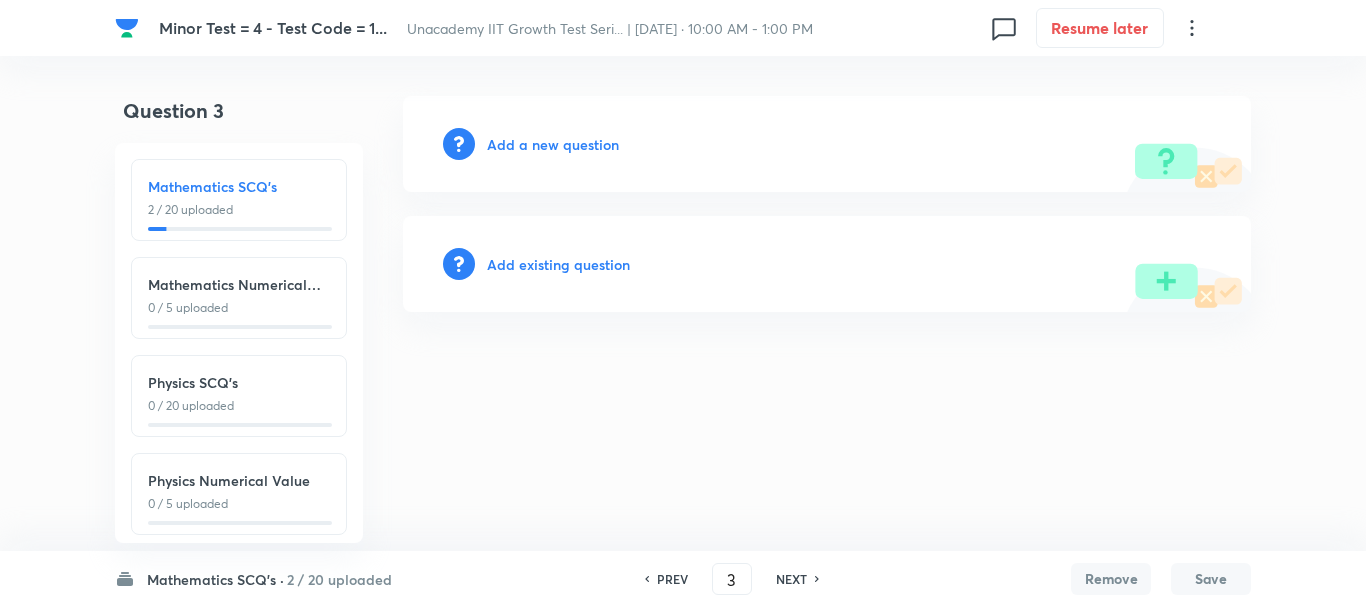 click on "Add a new question" at bounding box center (553, 144) 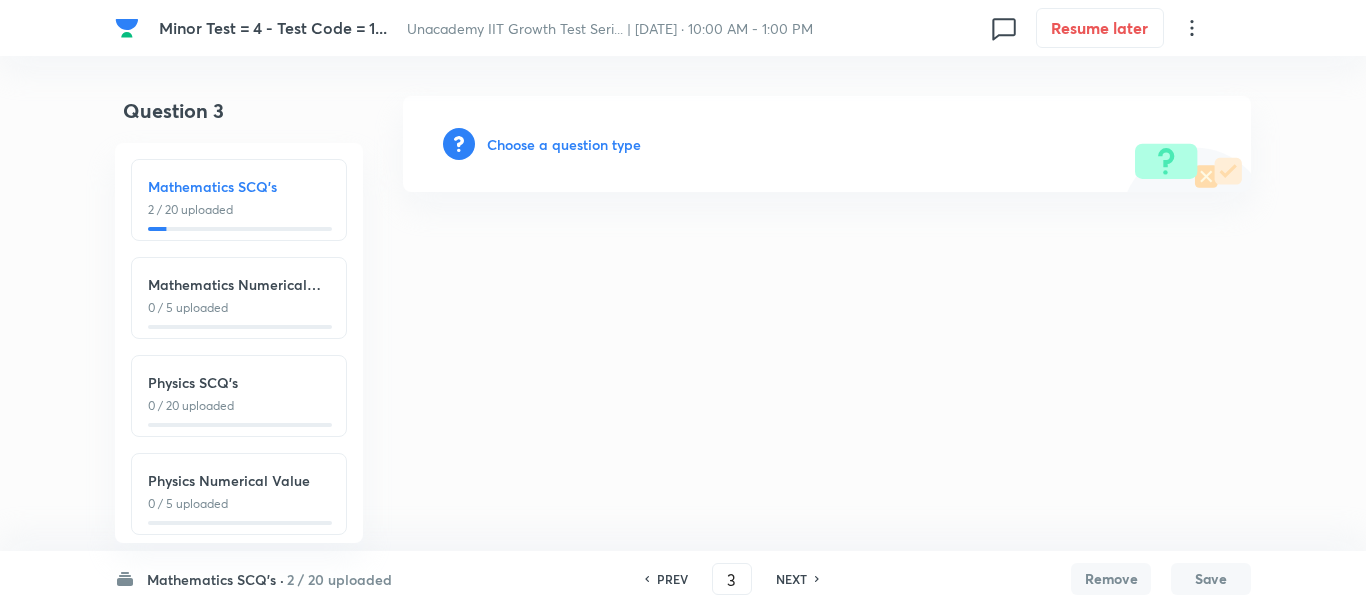 click on "Choose a question type" at bounding box center [564, 144] 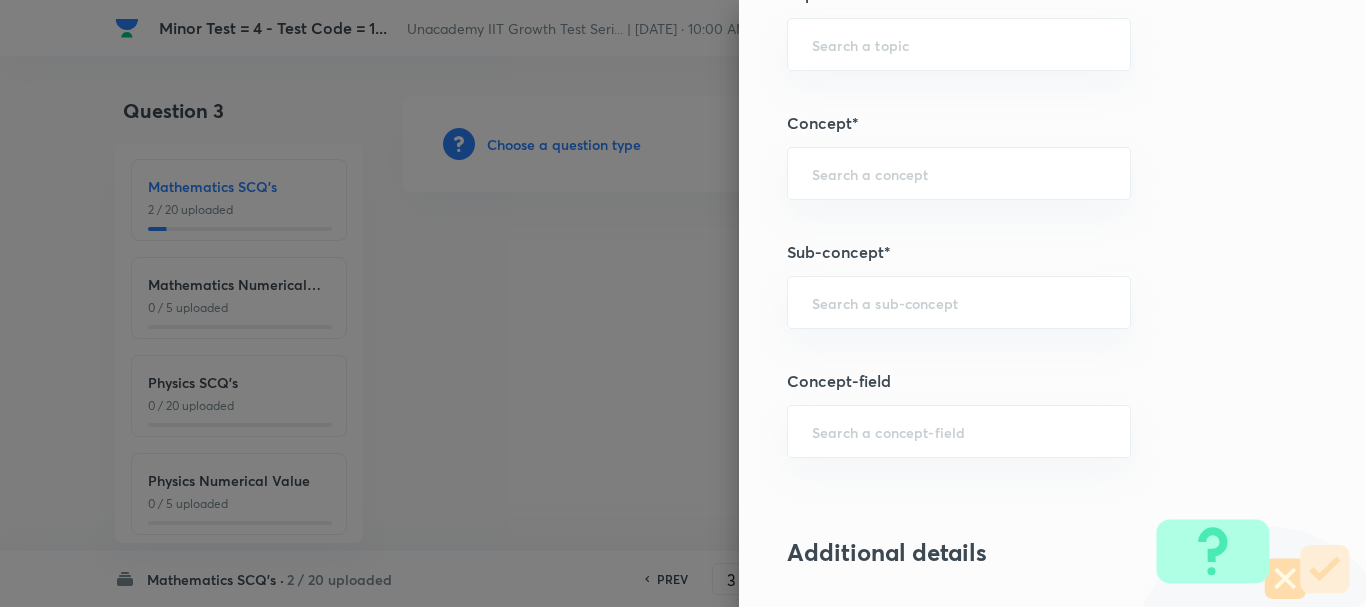 scroll, scrollTop: 1200, scrollLeft: 0, axis: vertical 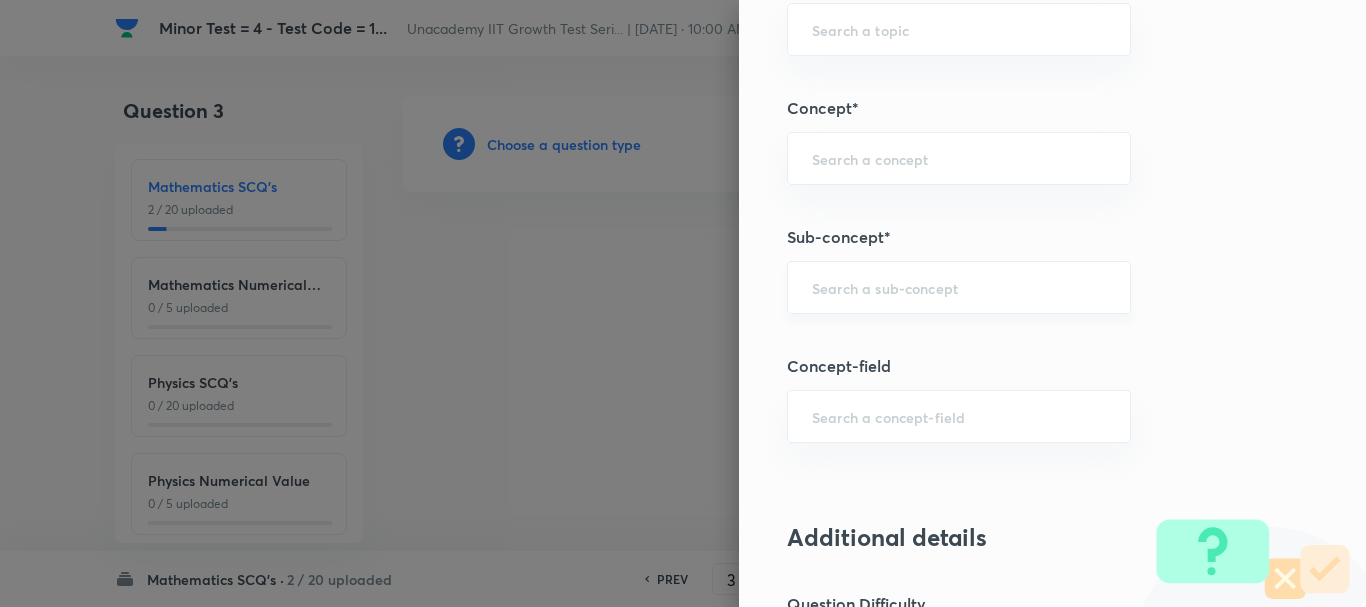 click at bounding box center [959, 287] 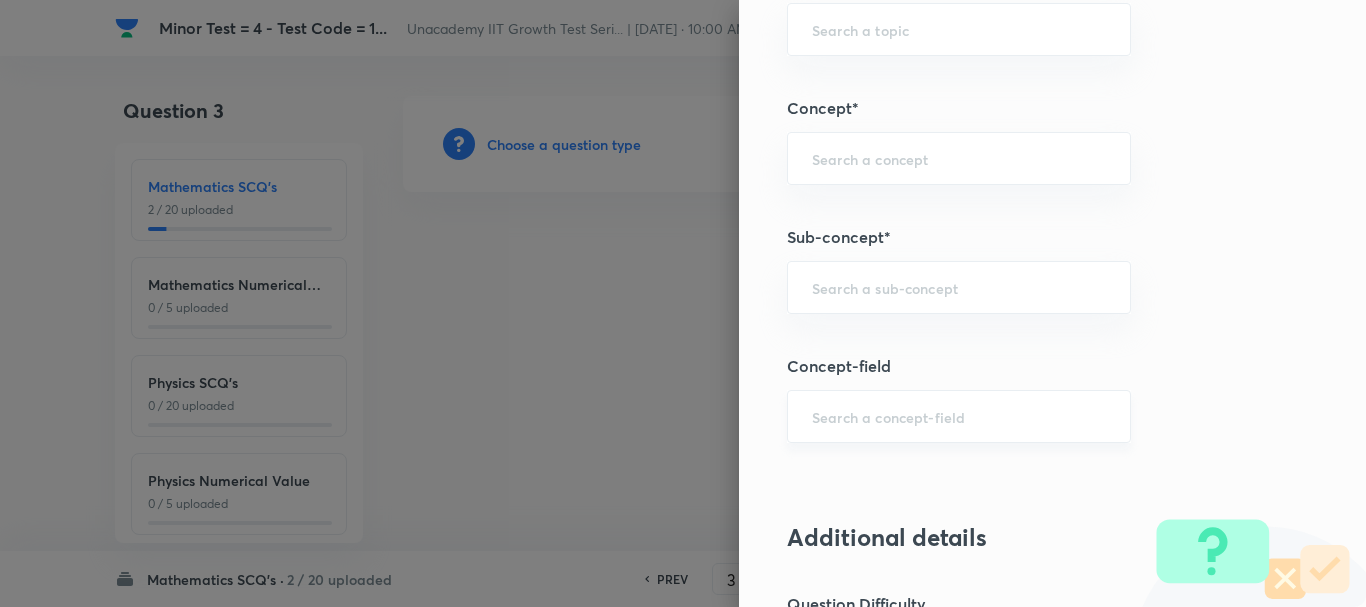 paste on "Ap" 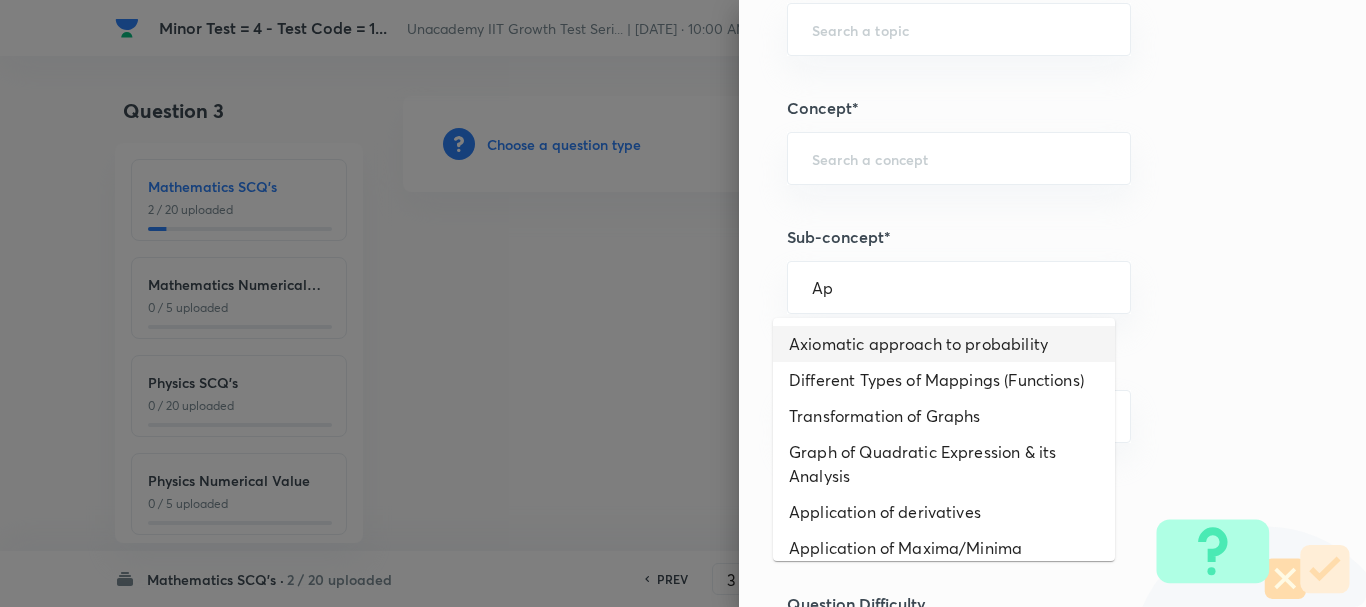 click on "Axiomatic approach to probability" at bounding box center [944, 344] 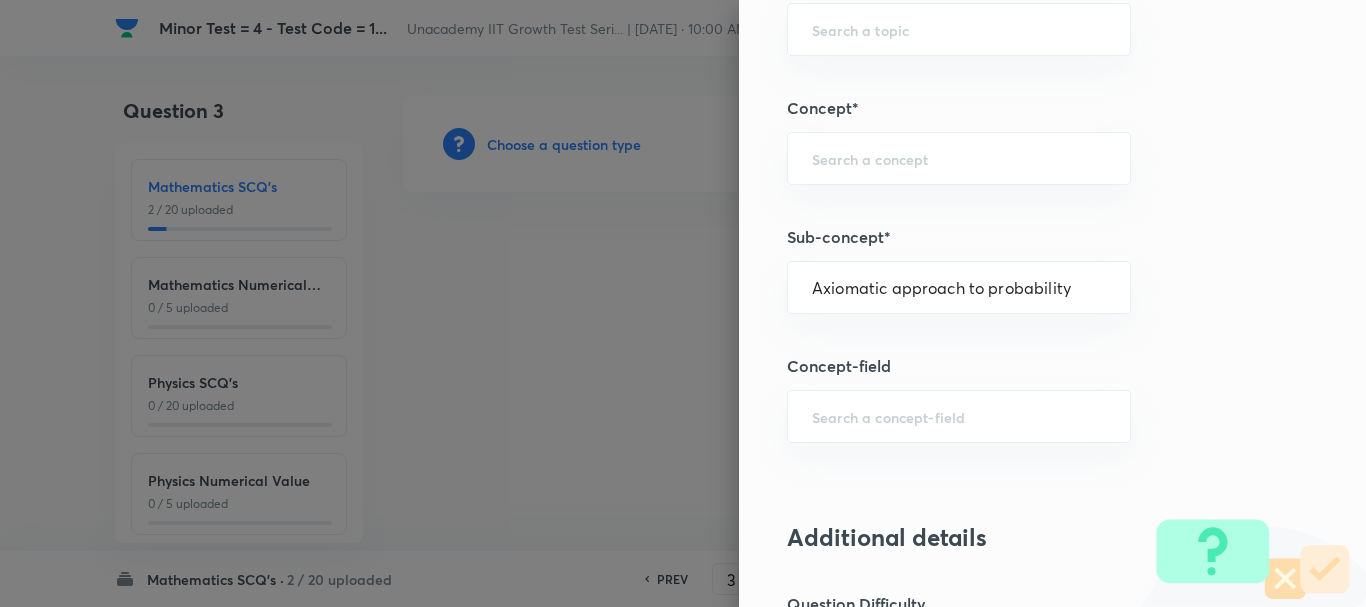 type on "Mathematics" 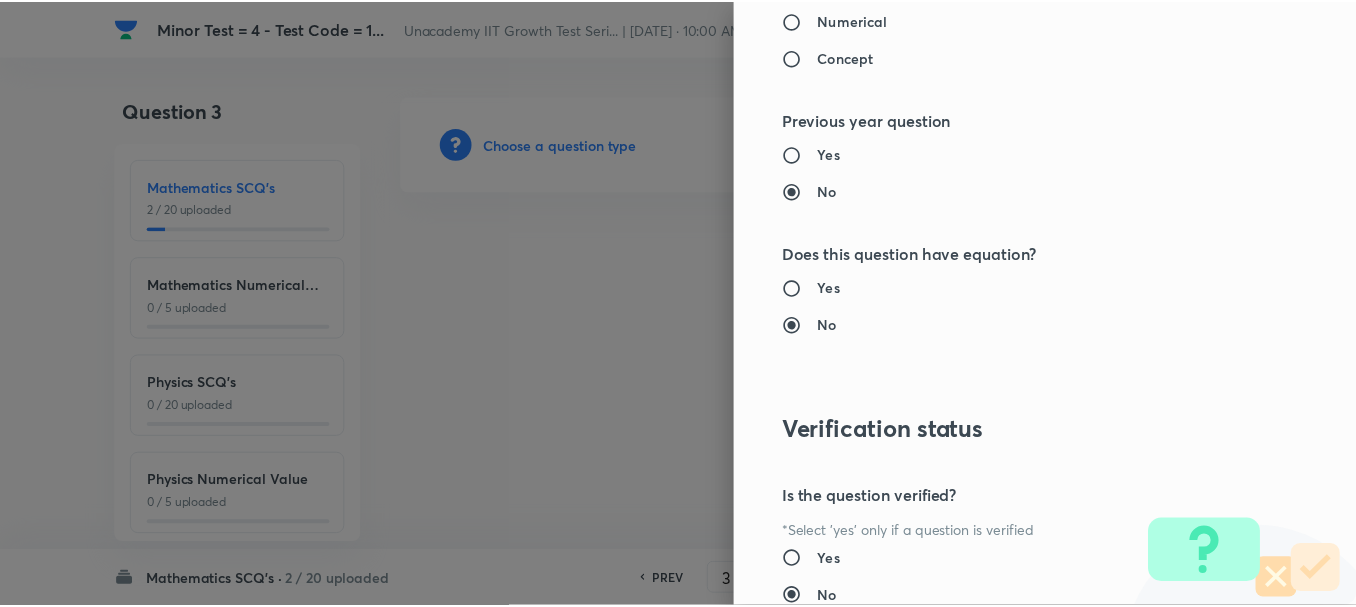 scroll, scrollTop: 2253, scrollLeft: 0, axis: vertical 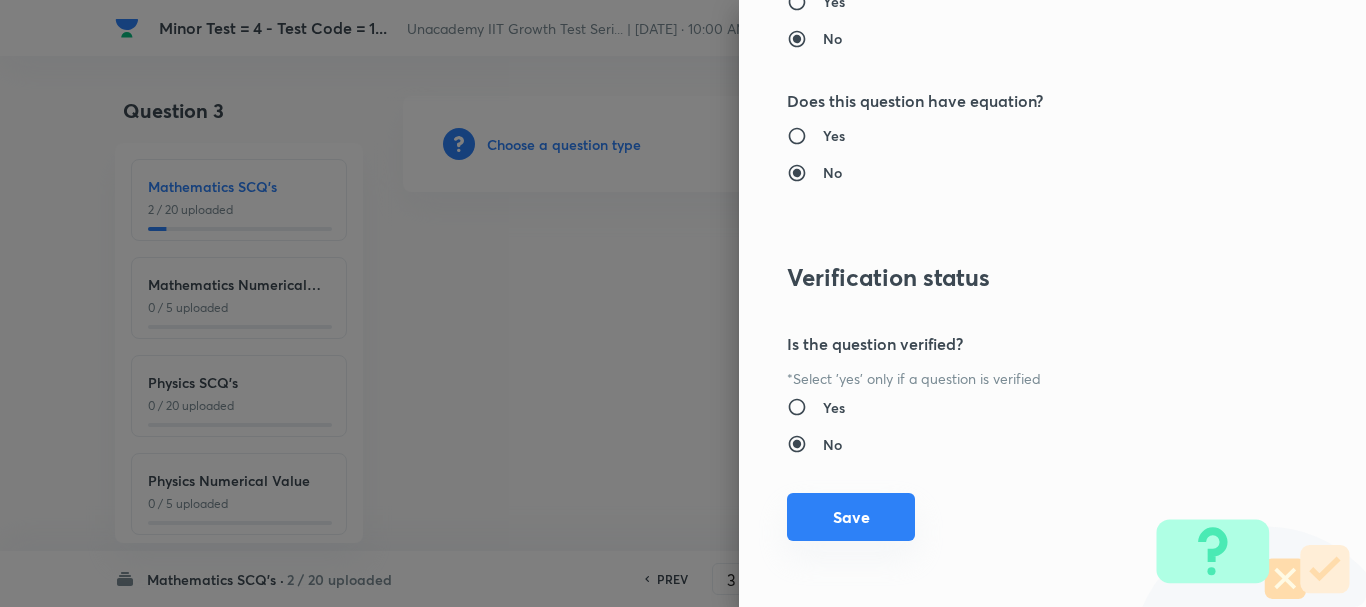click on "Save" at bounding box center [851, 517] 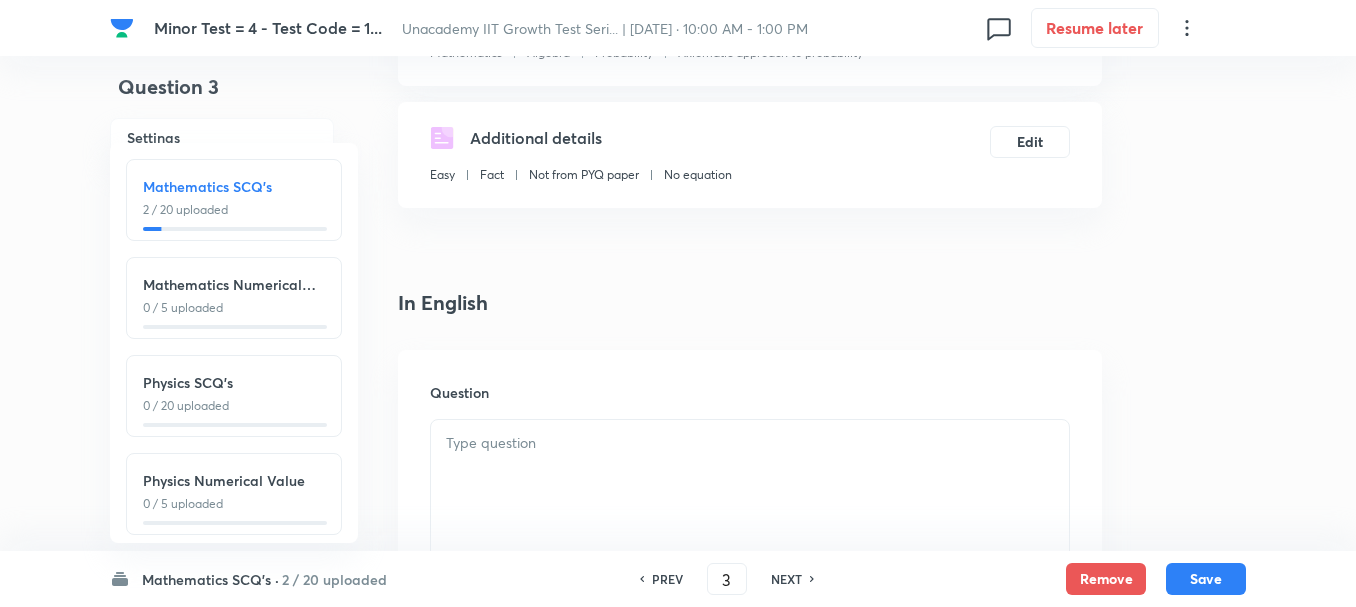 scroll, scrollTop: 400, scrollLeft: 0, axis: vertical 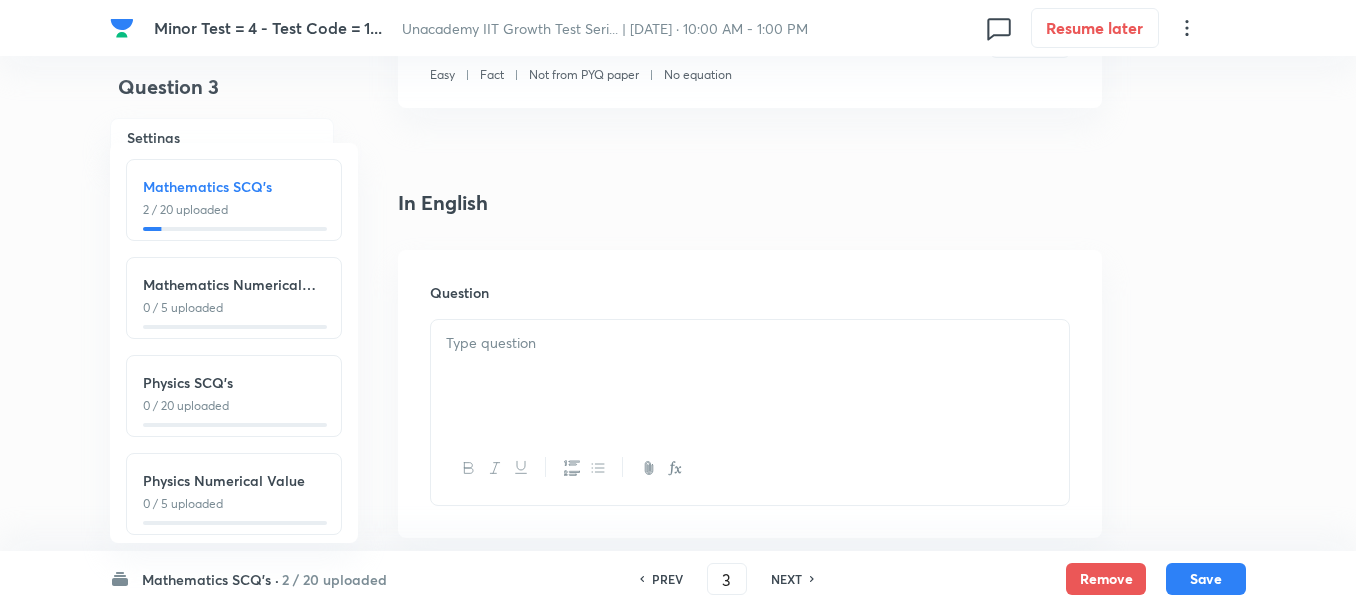 click at bounding box center (750, 376) 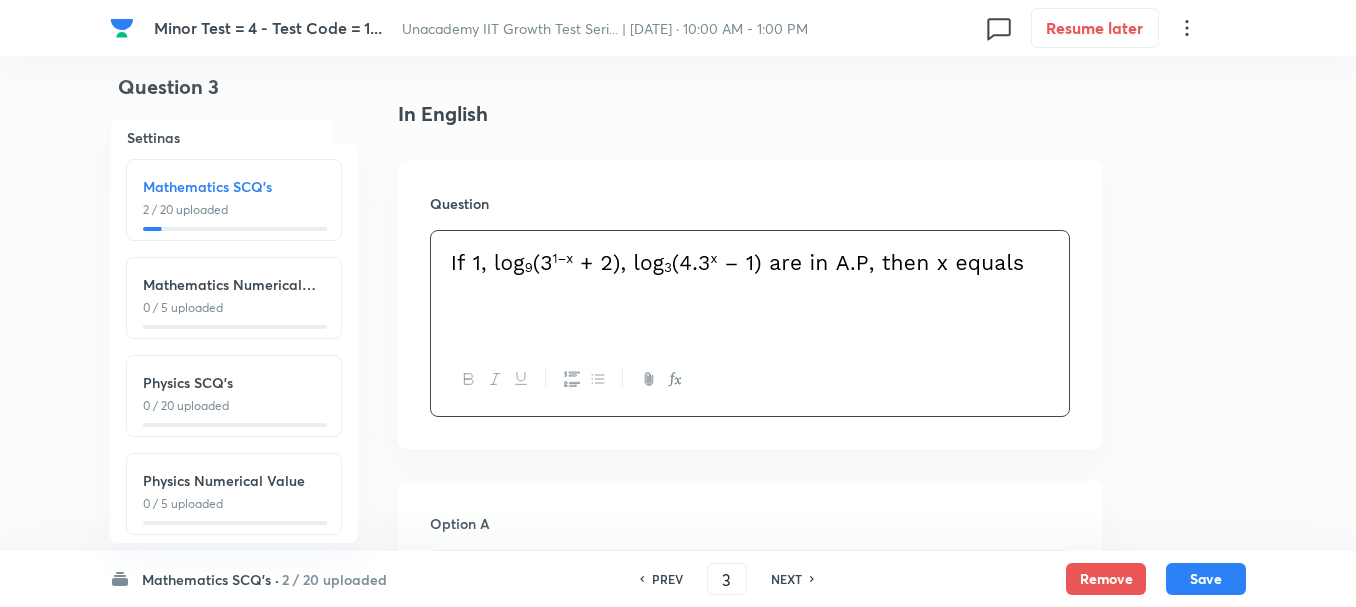 scroll, scrollTop: 600, scrollLeft: 0, axis: vertical 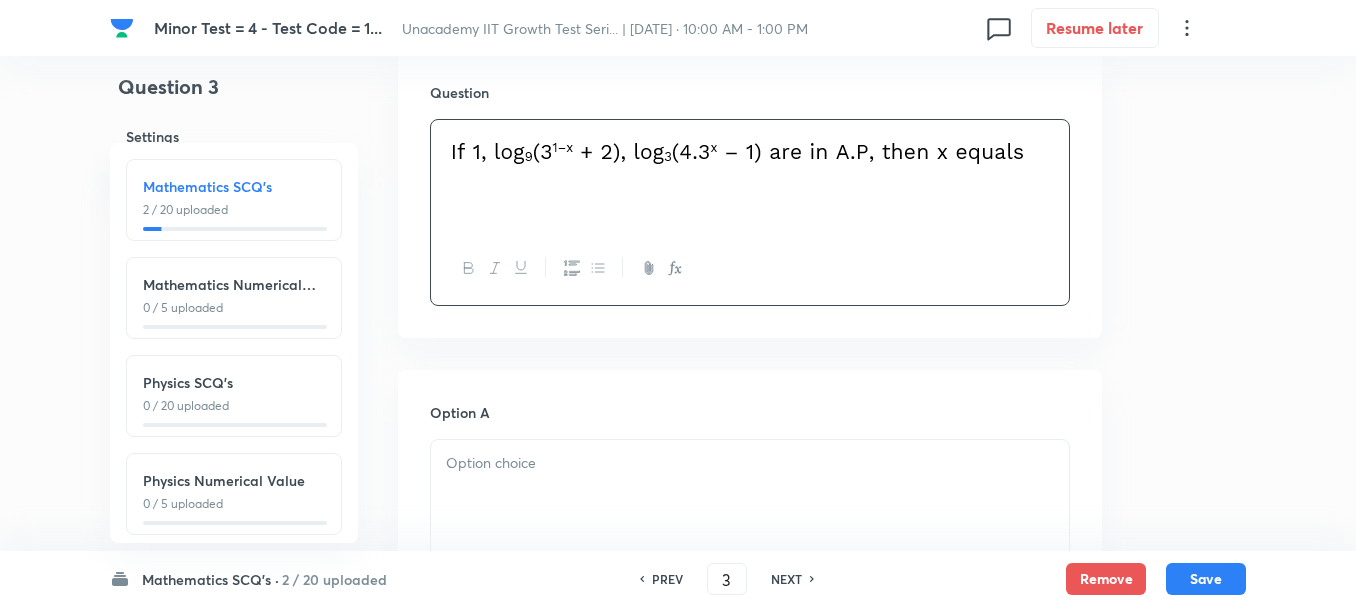 click at bounding box center (750, 496) 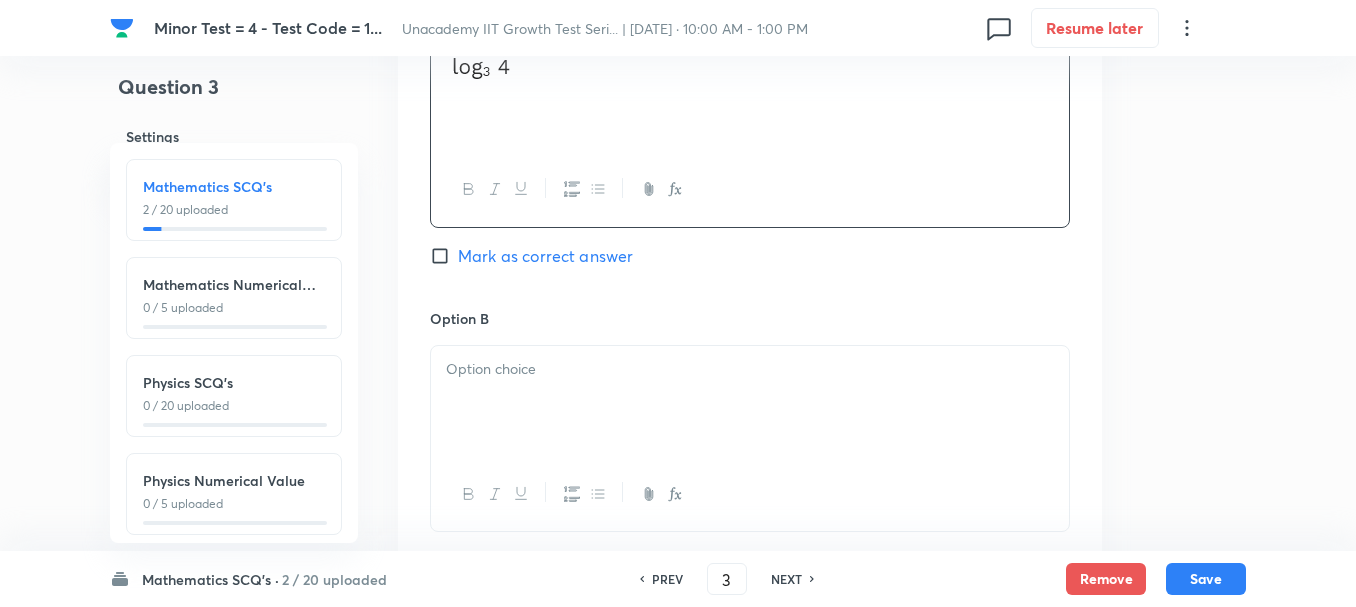 scroll, scrollTop: 1000, scrollLeft: 0, axis: vertical 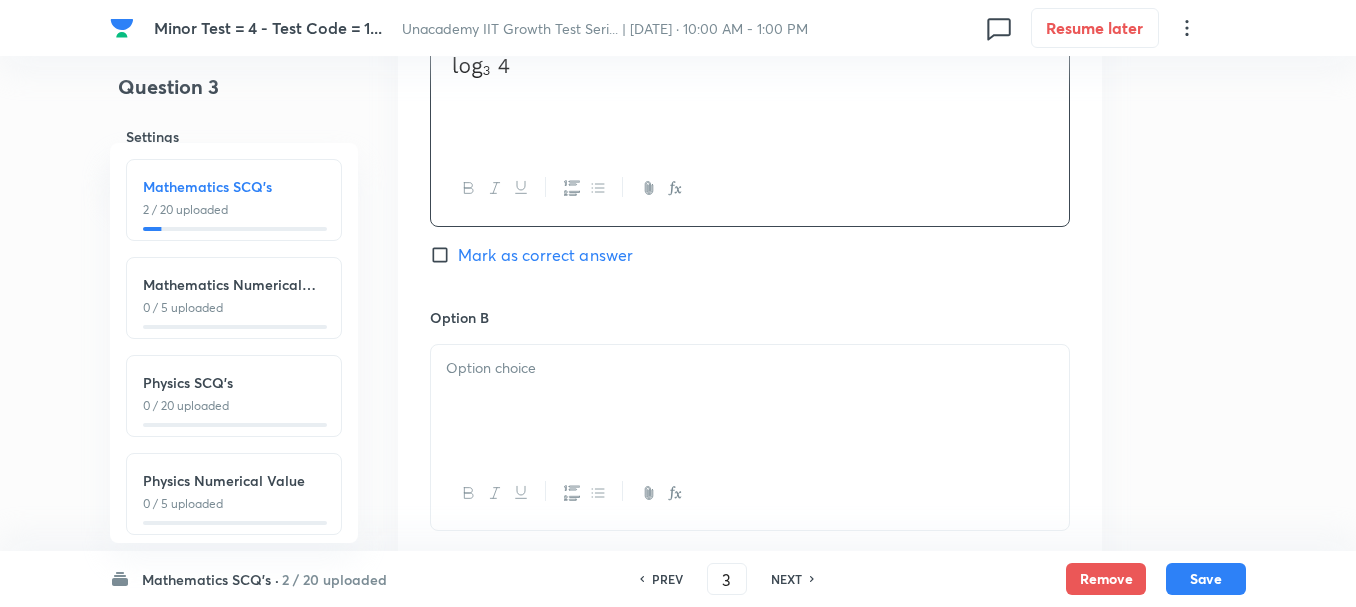 click at bounding box center (750, 401) 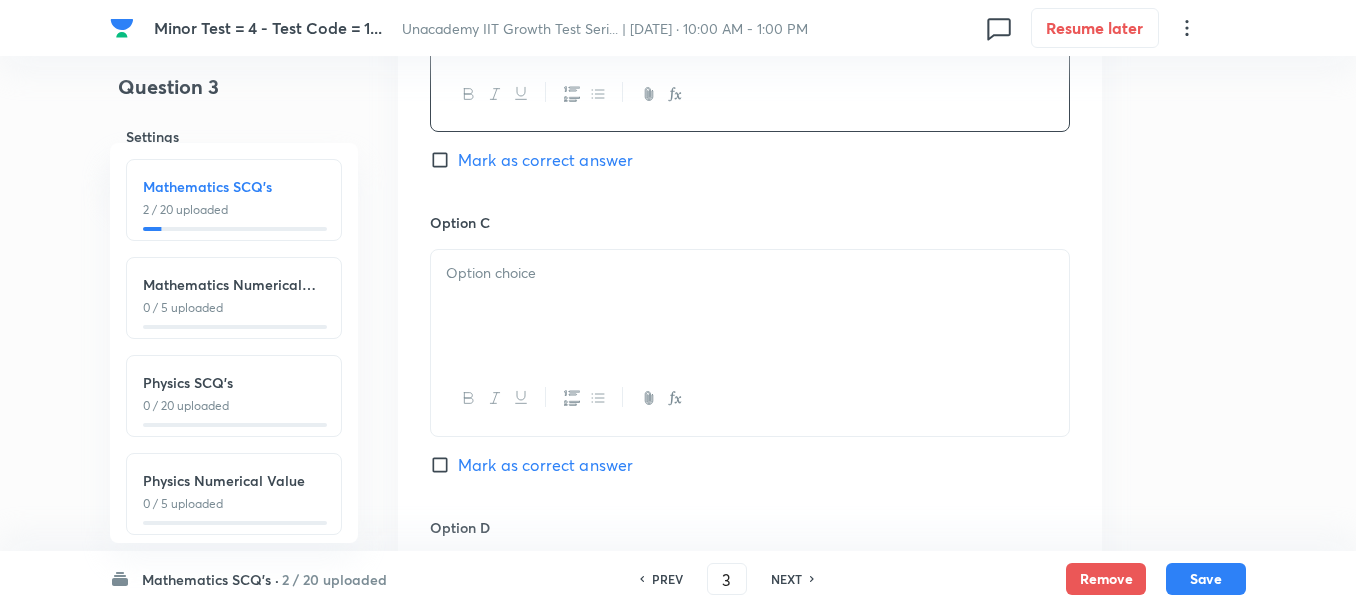 scroll, scrollTop: 1400, scrollLeft: 0, axis: vertical 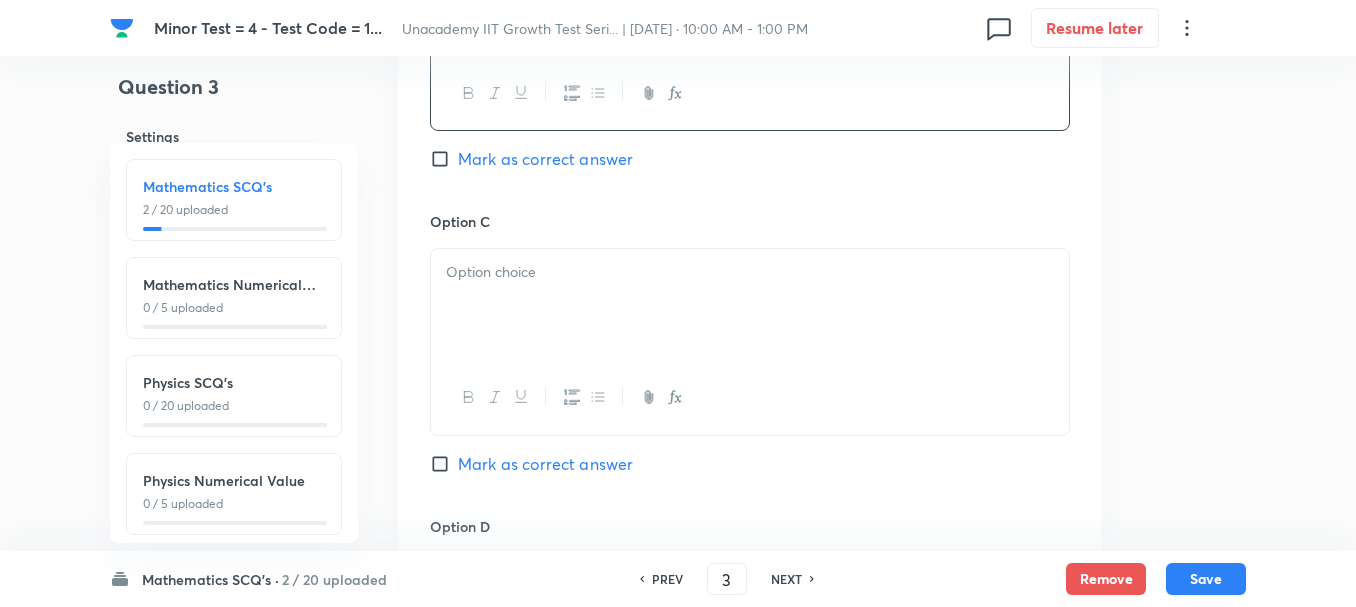 click at bounding box center [750, 305] 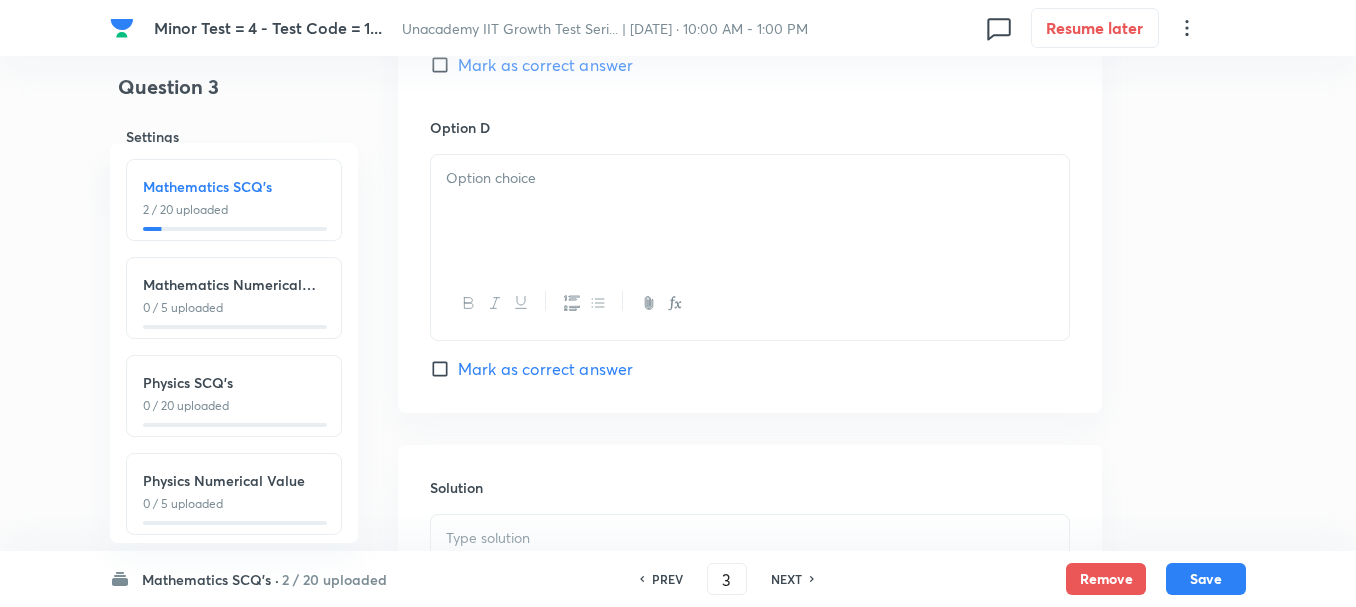 scroll, scrollTop: 1800, scrollLeft: 0, axis: vertical 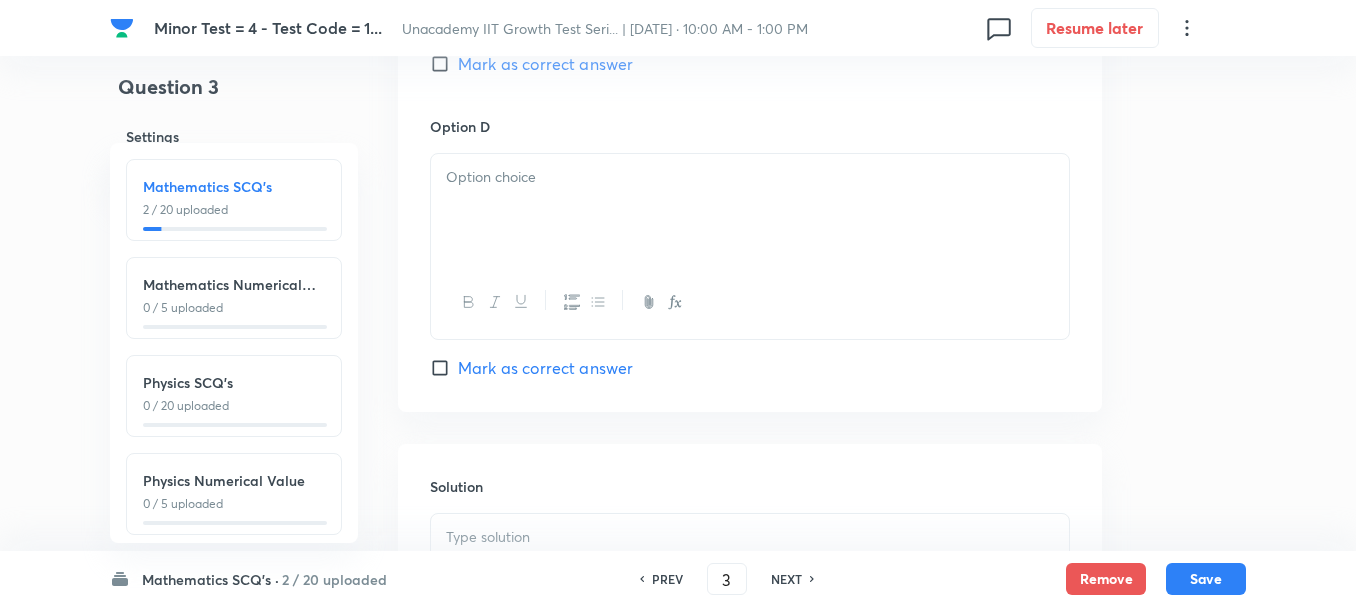 click at bounding box center [750, 210] 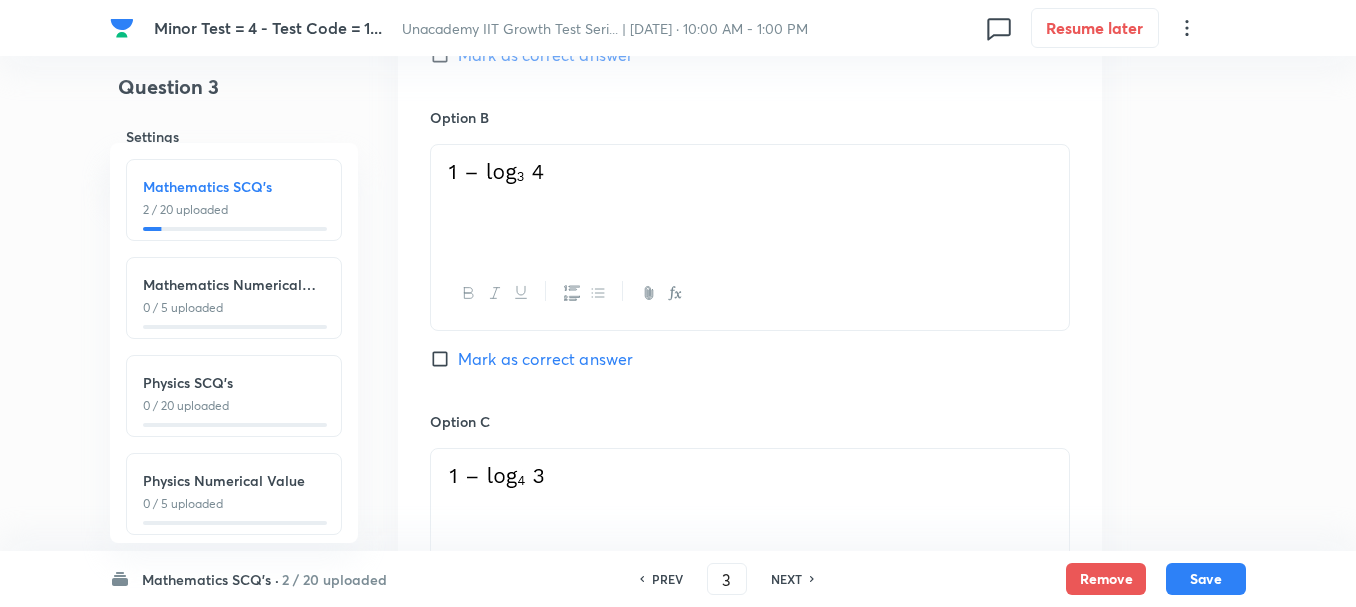 click on "Mark as correct answer" at bounding box center [545, 359] 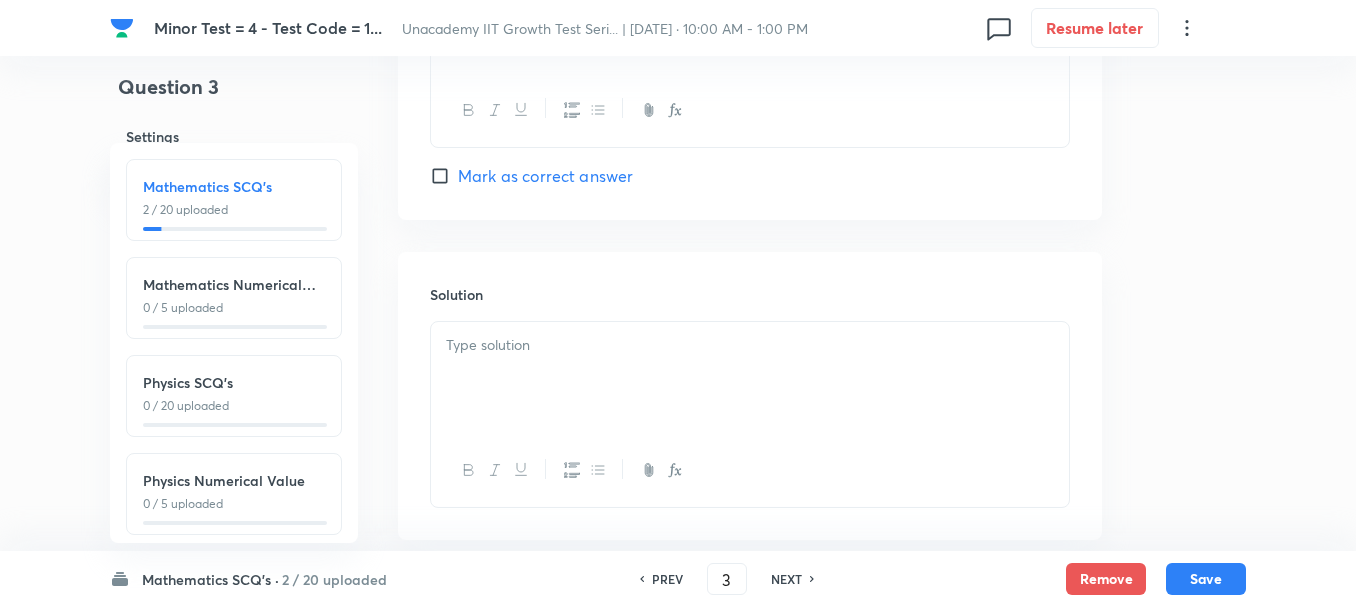 scroll, scrollTop: 2101, scrollLeft: 0, axis: vertical 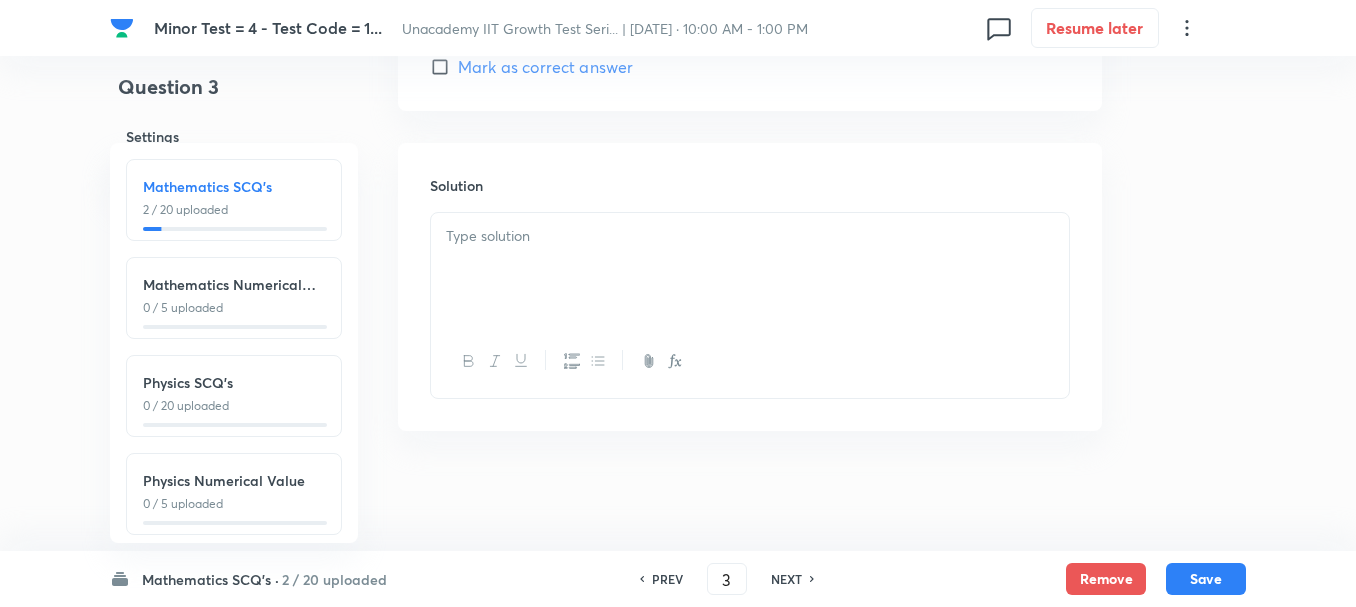 click at bounding box center [750, 269] 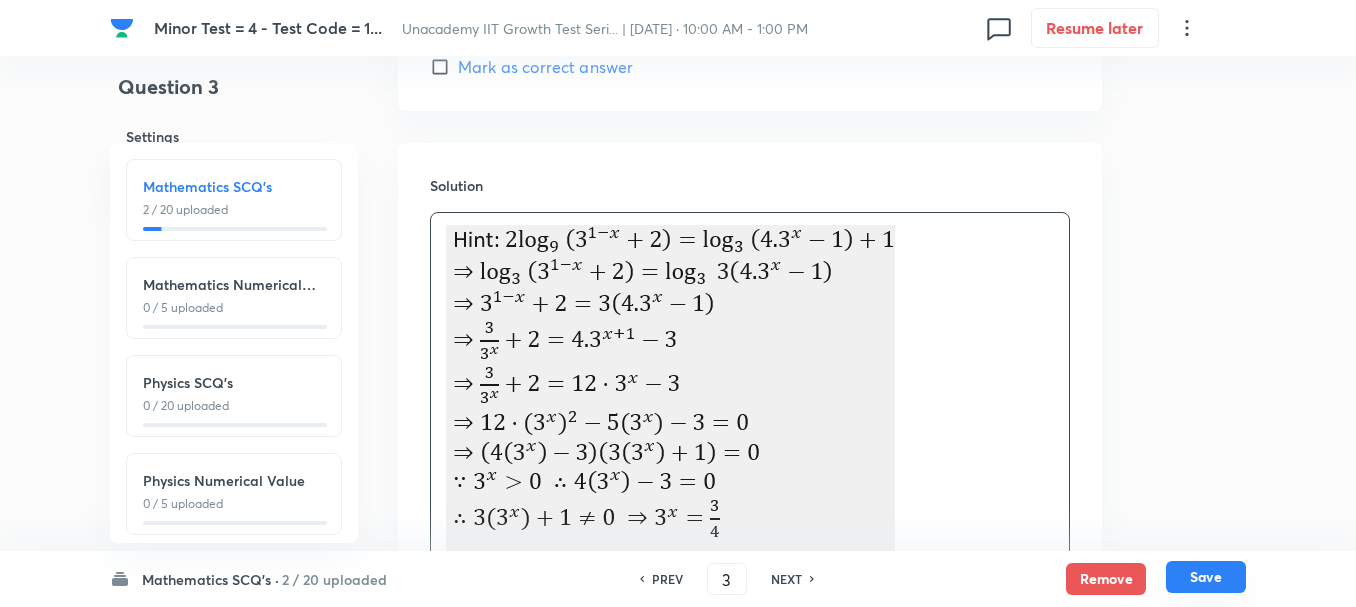click on "Save" at bounding box center [1206, 577] 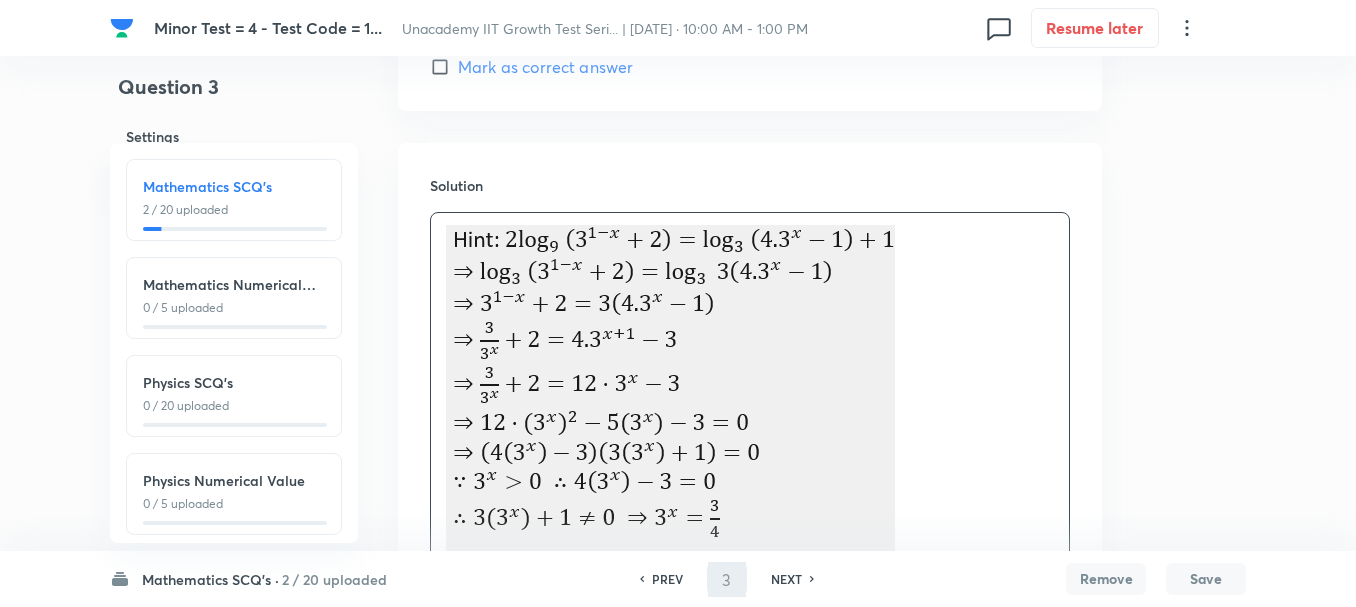 type on "4" 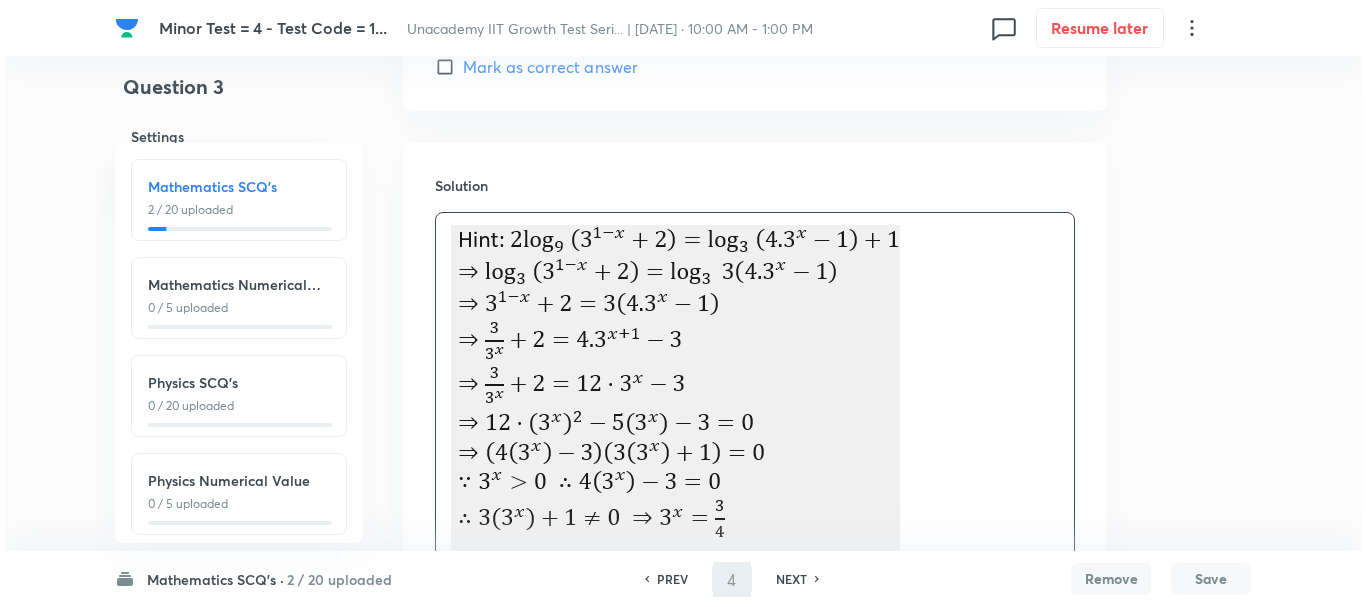 scroll, scrollTop: 0, scrollLeft: 0, axis: both 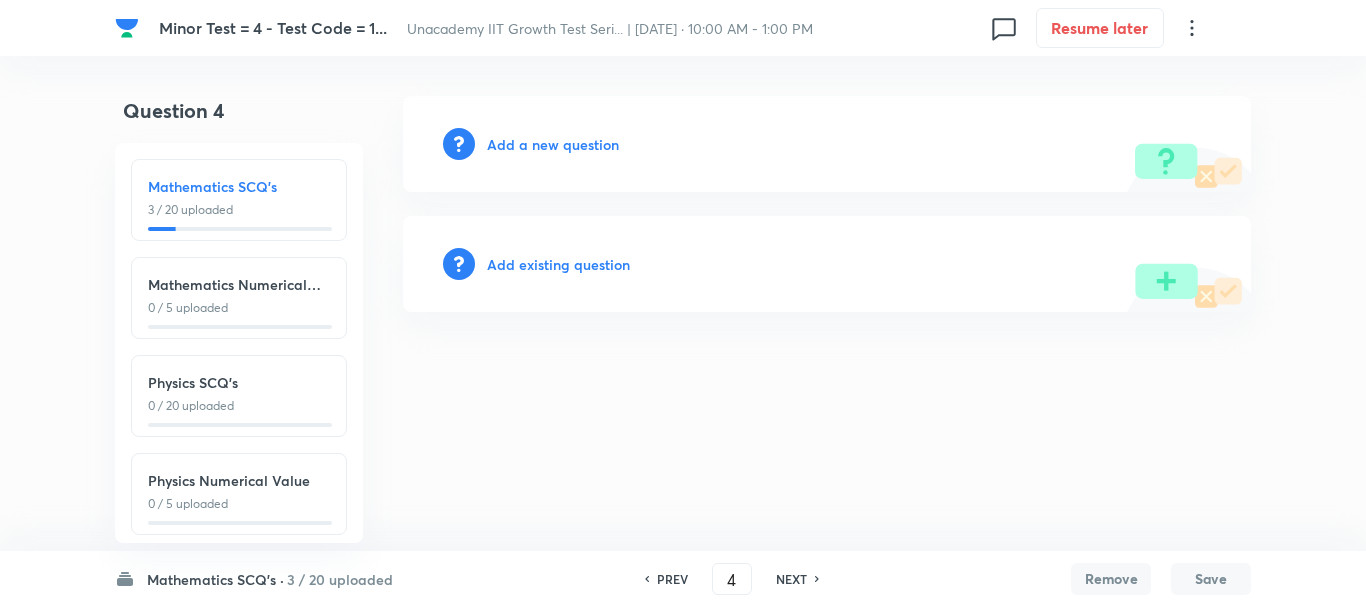 click on "Add a new question" at bounding box center (553, 144) 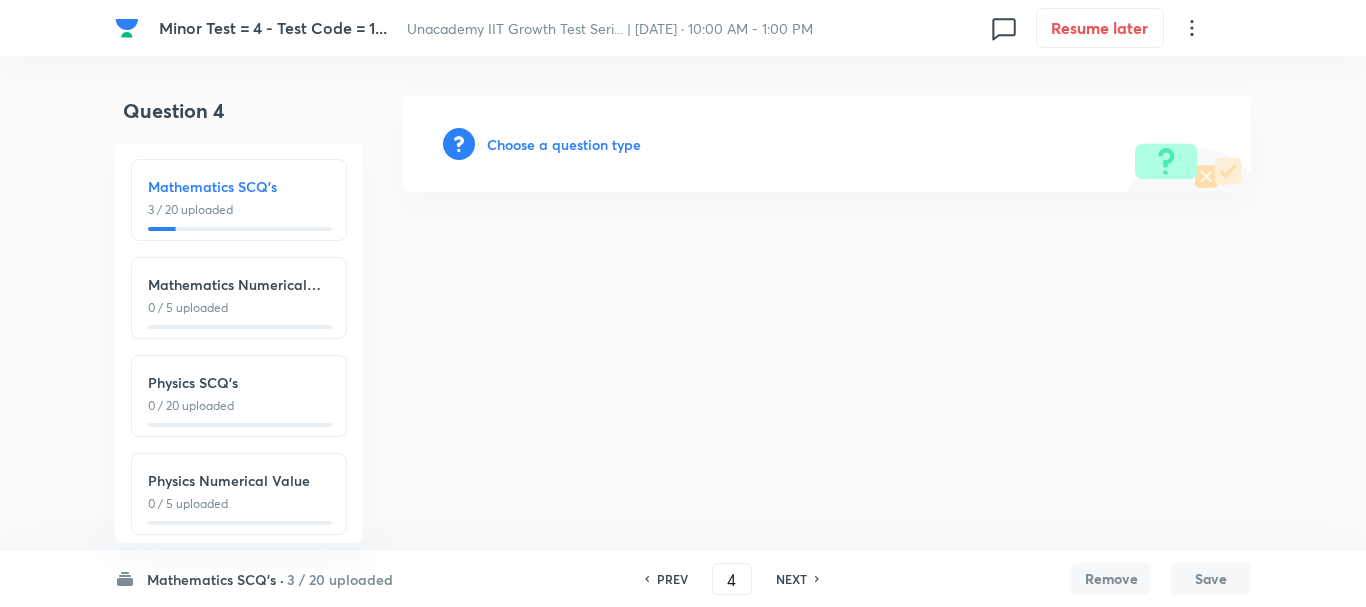 click on "Choose a question type" at bounding box center [564, 144] 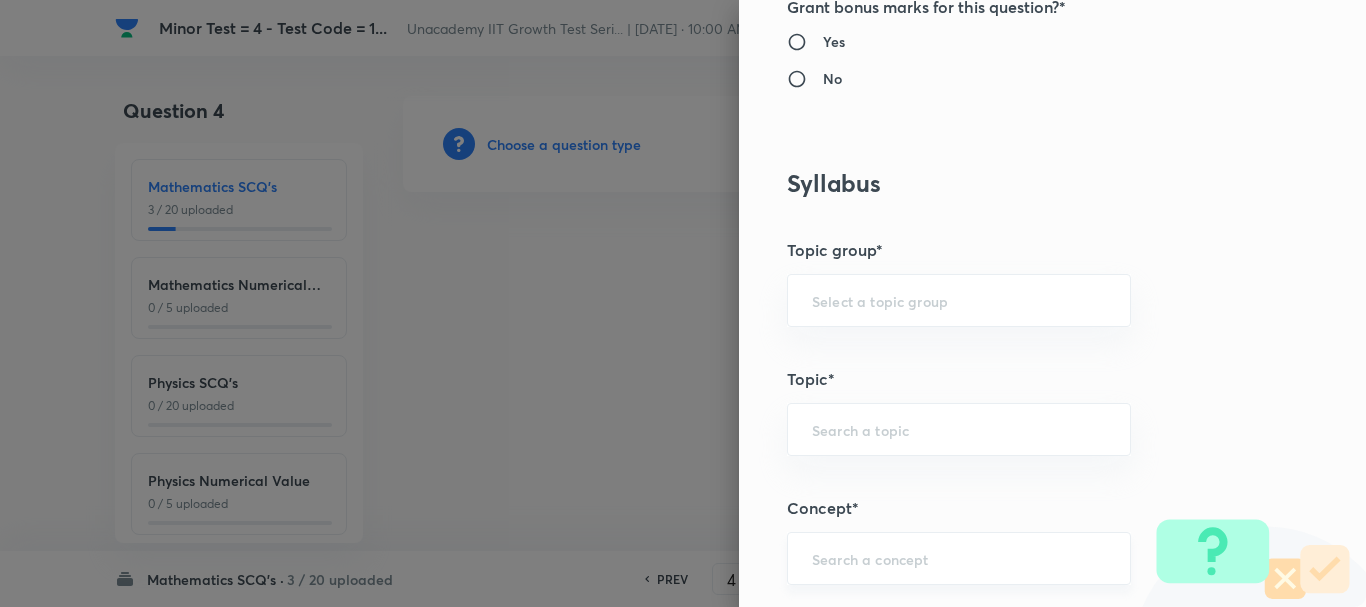 scroll, scrollTop: 1000, scrollLeft: 0, axis: vertical 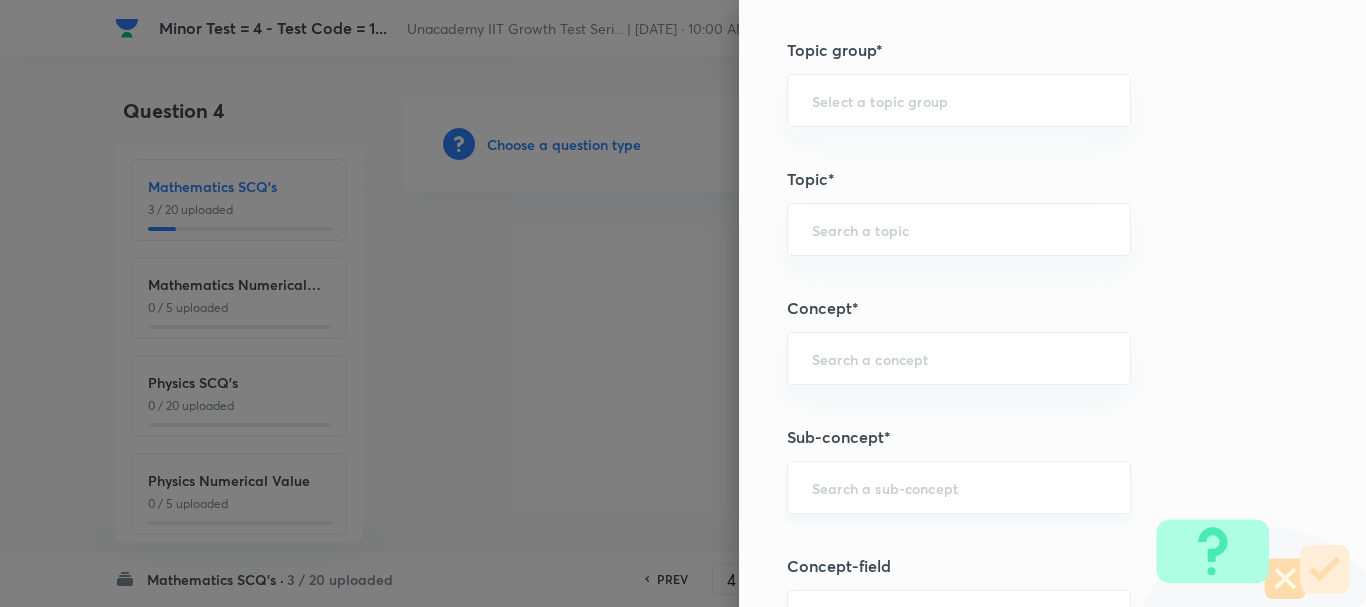 click at bounding box center (959, 487) 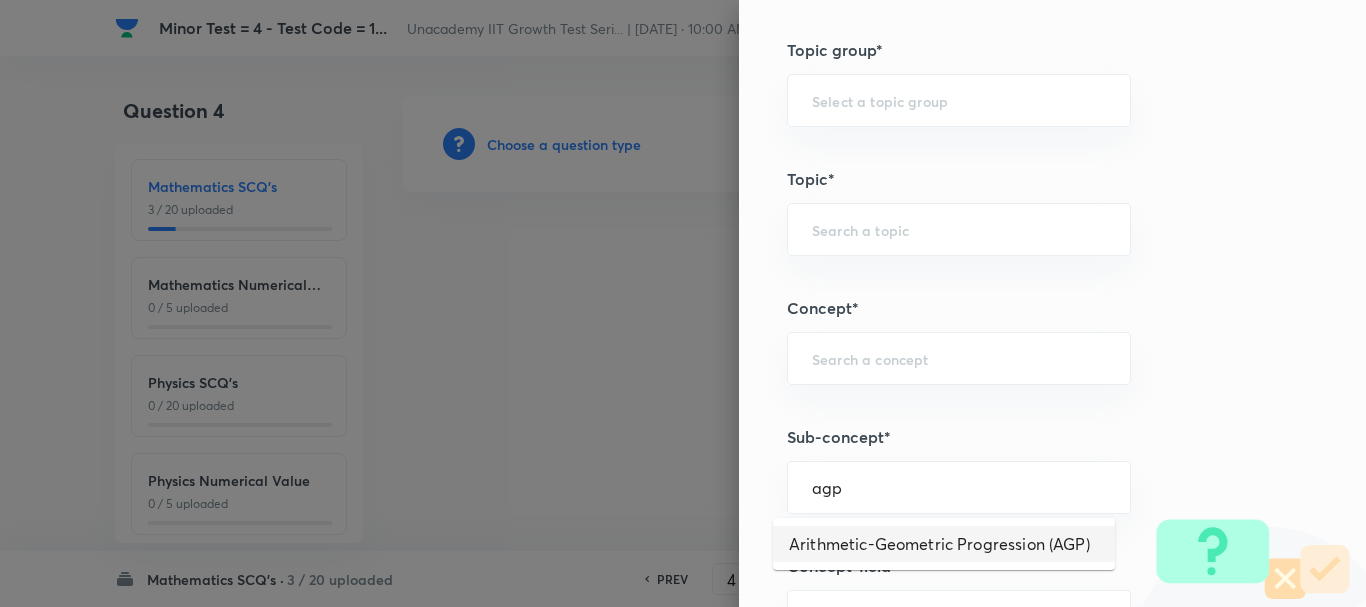 click on "Arithmetic-Geometric Progression (AGP)" at bounding box center [944, 544] 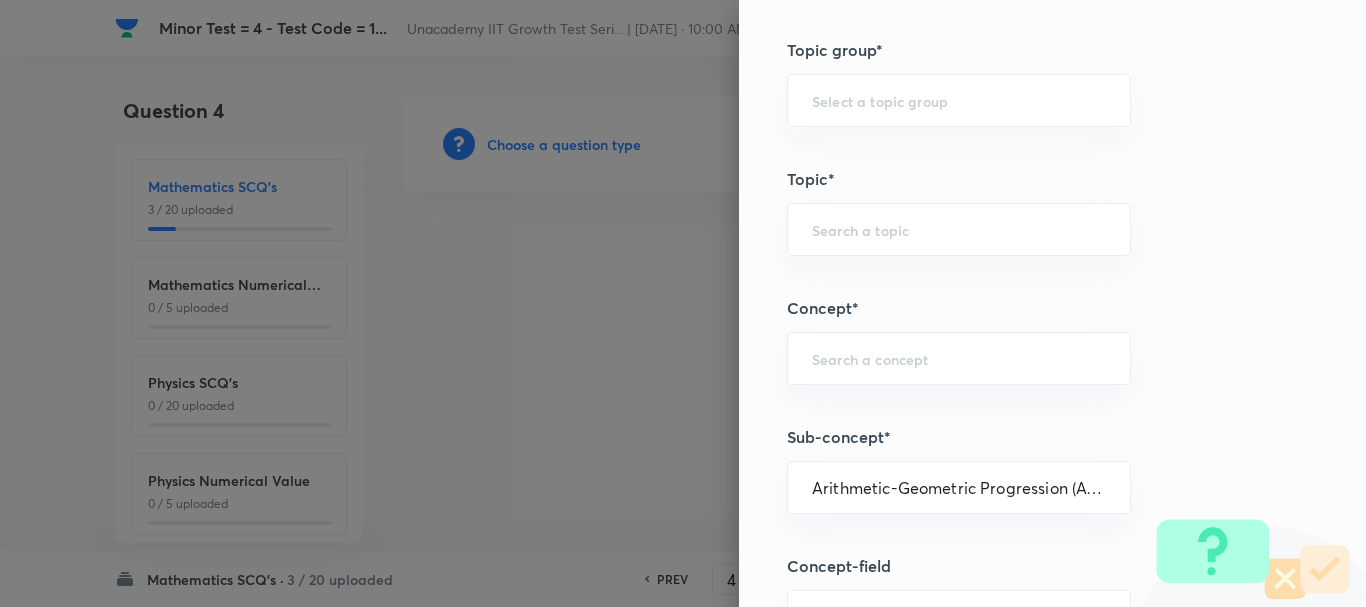 type on "Mathematics" 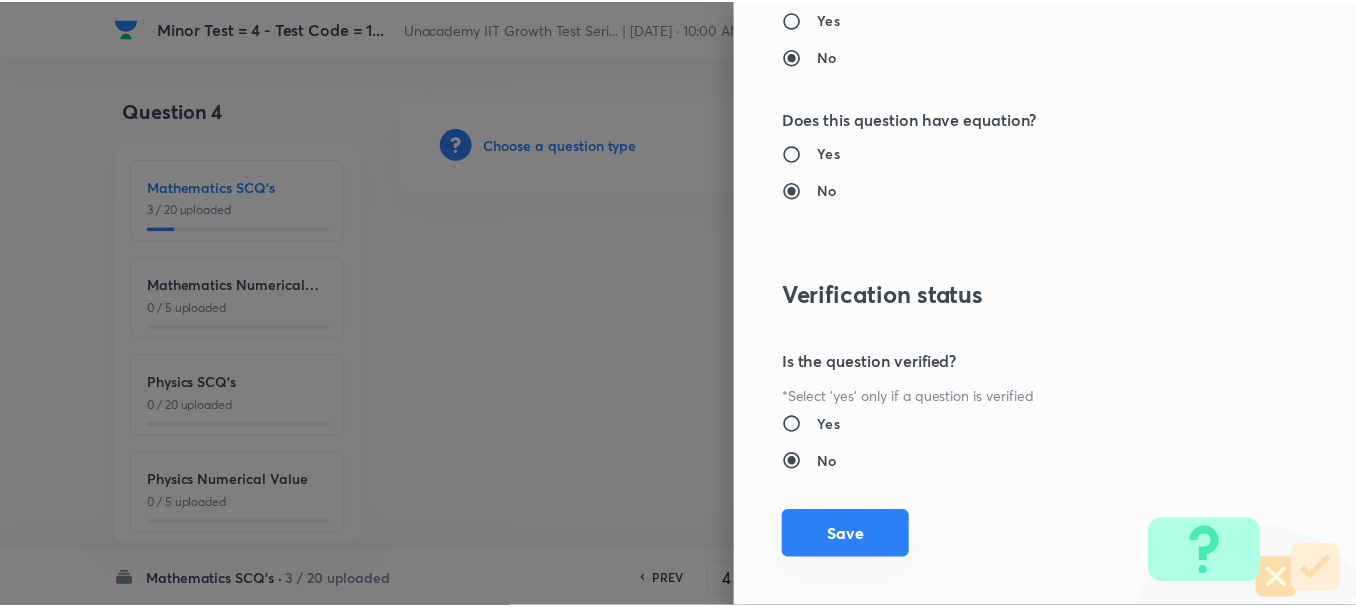 scroll, scrollTop: 2253, scrollLeft: 0, axis: vertical 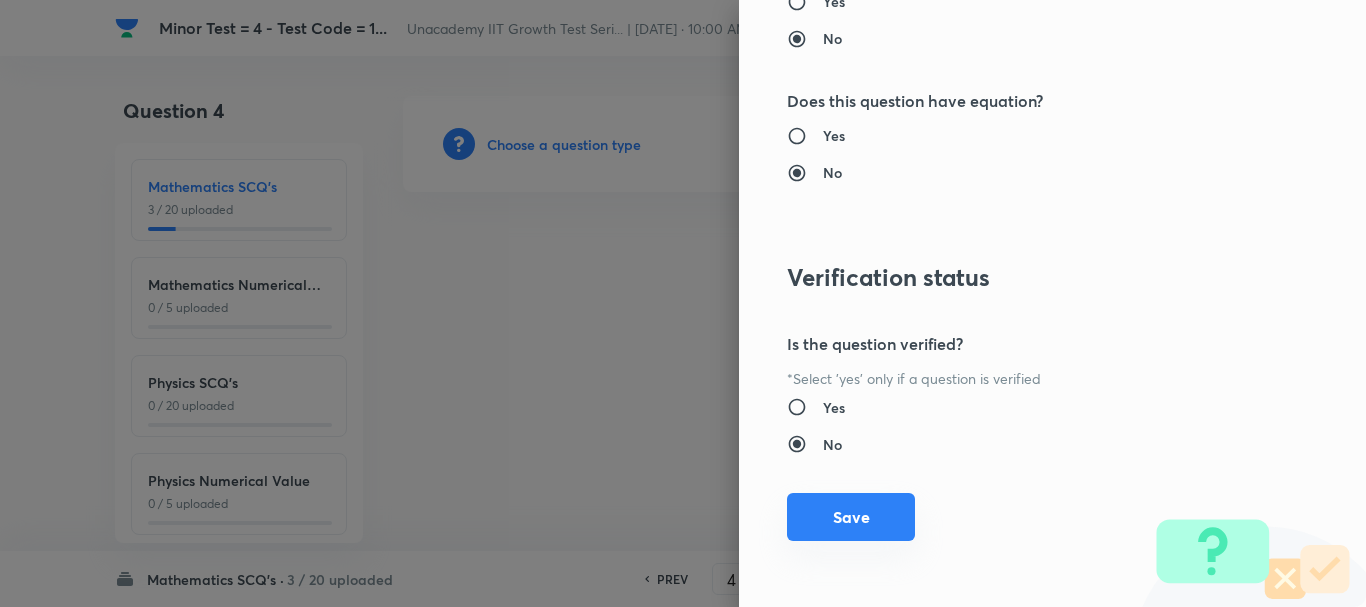 click on "Save" at bounding box center [851, 517] 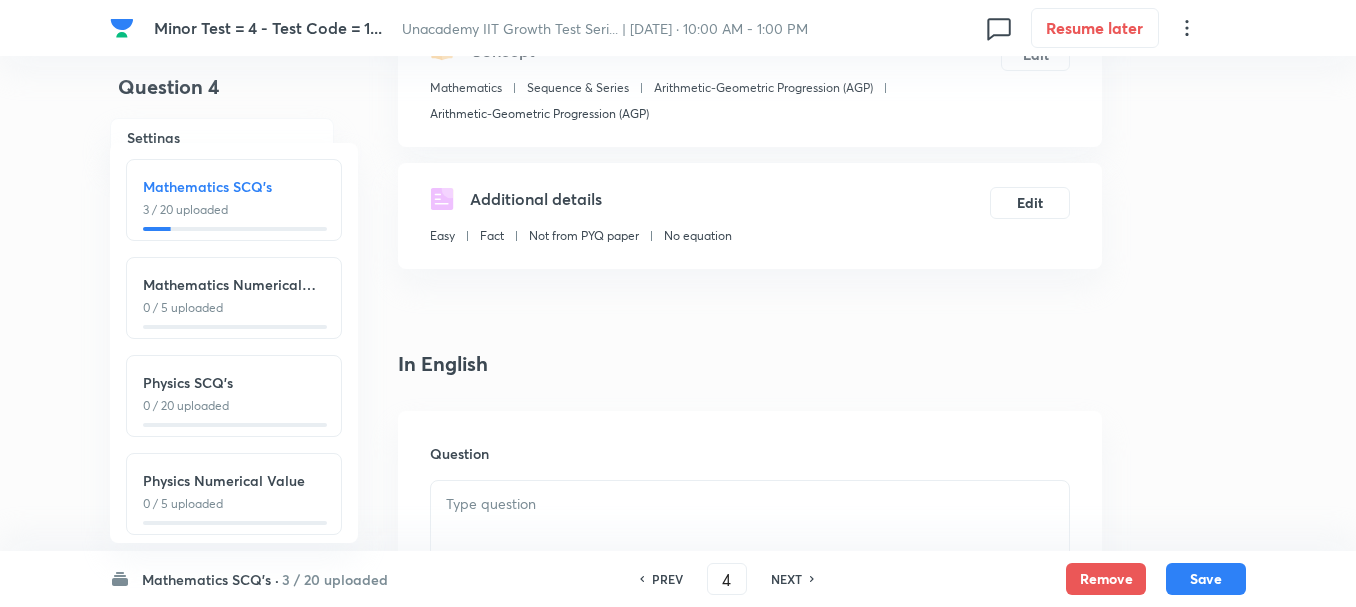 scroll, scrollTop: 300, scrollLeft: 0, axis: vertical 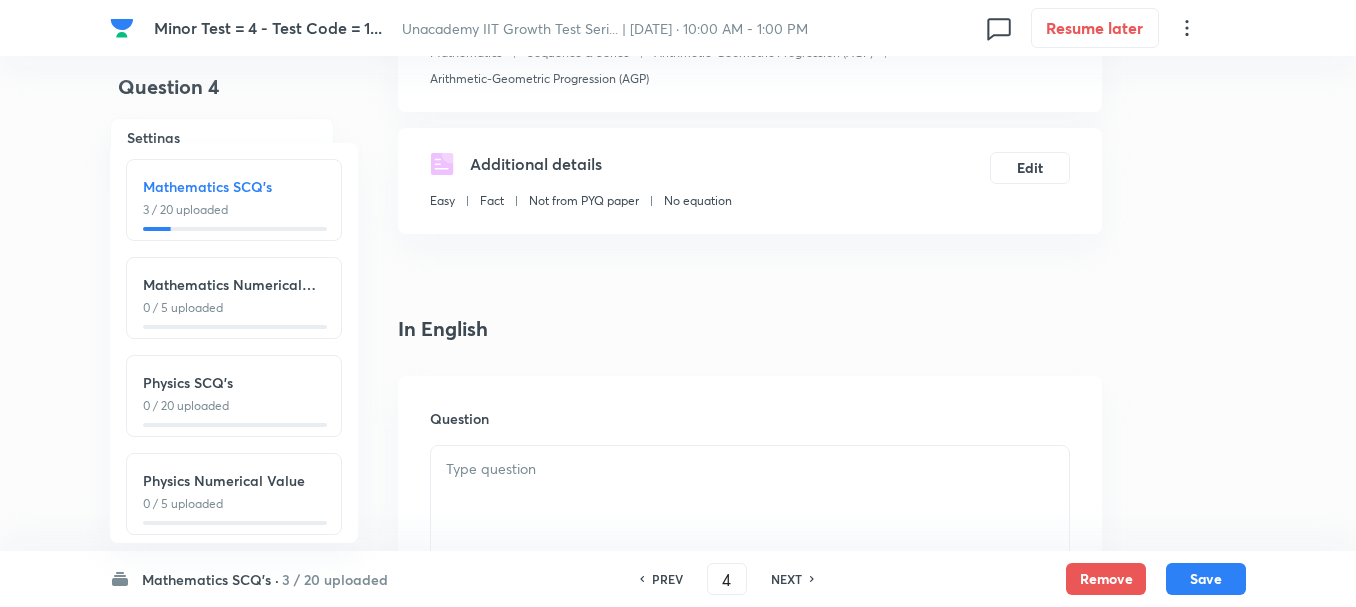 click at bounding box center [750, 469] 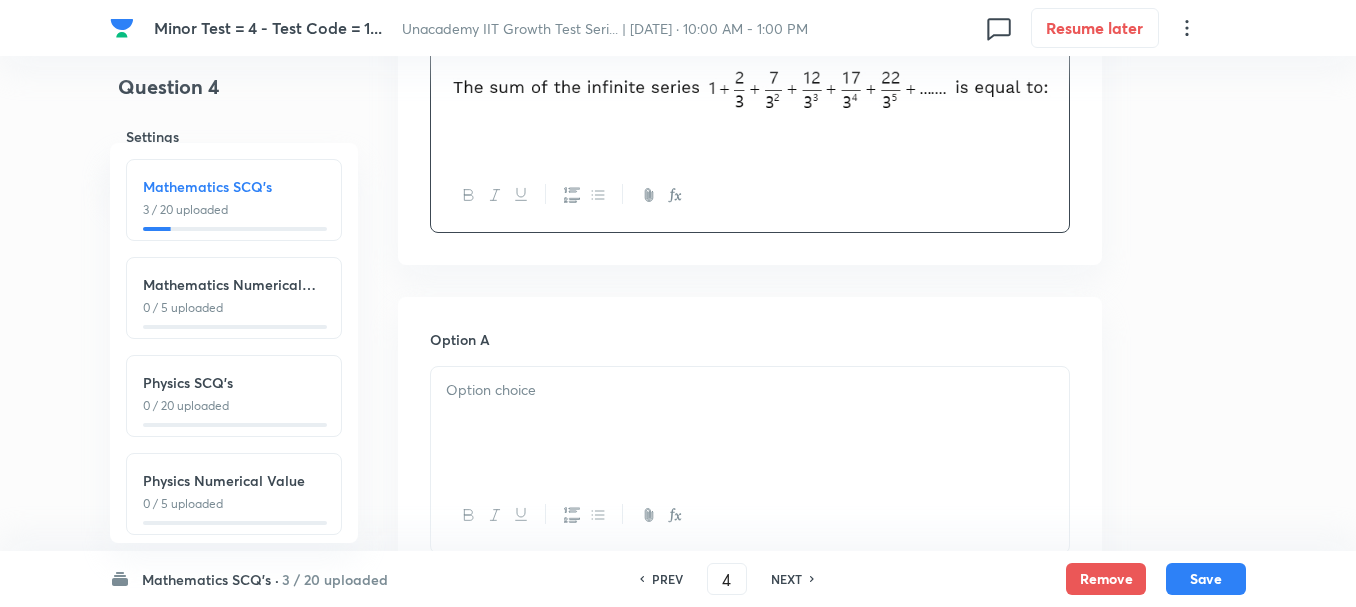 scroll, scrollTop: 700, scrollLeft: 0, axis: vertical 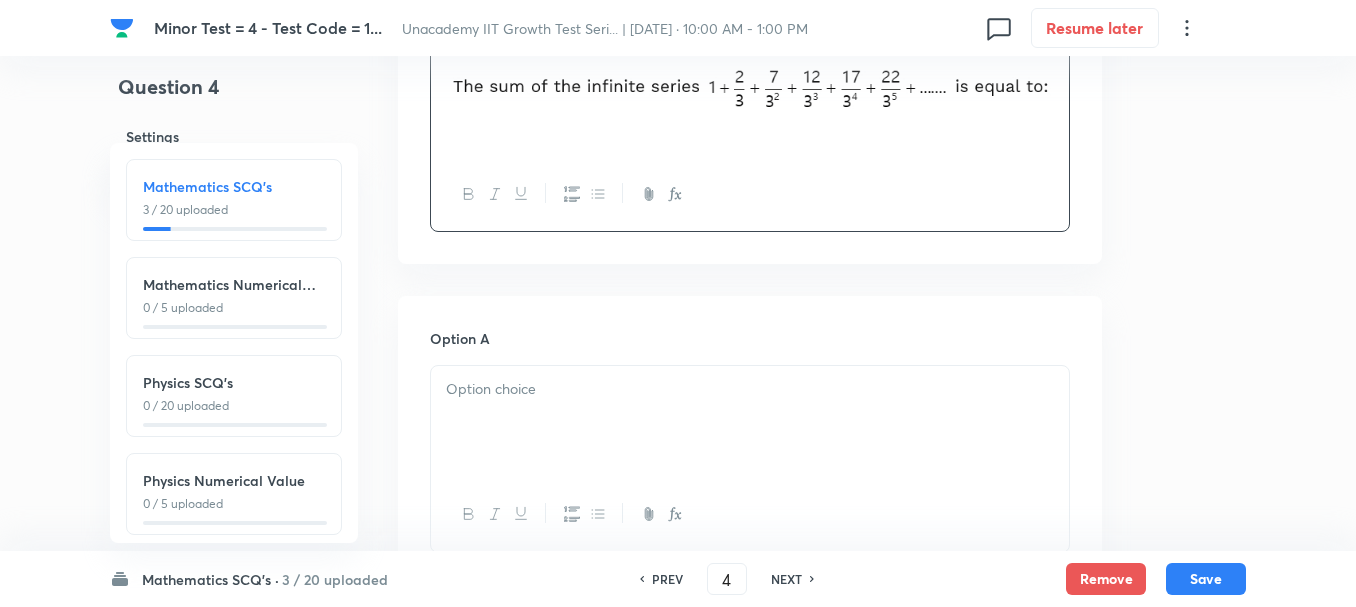 click at bounding box center (750, 422) 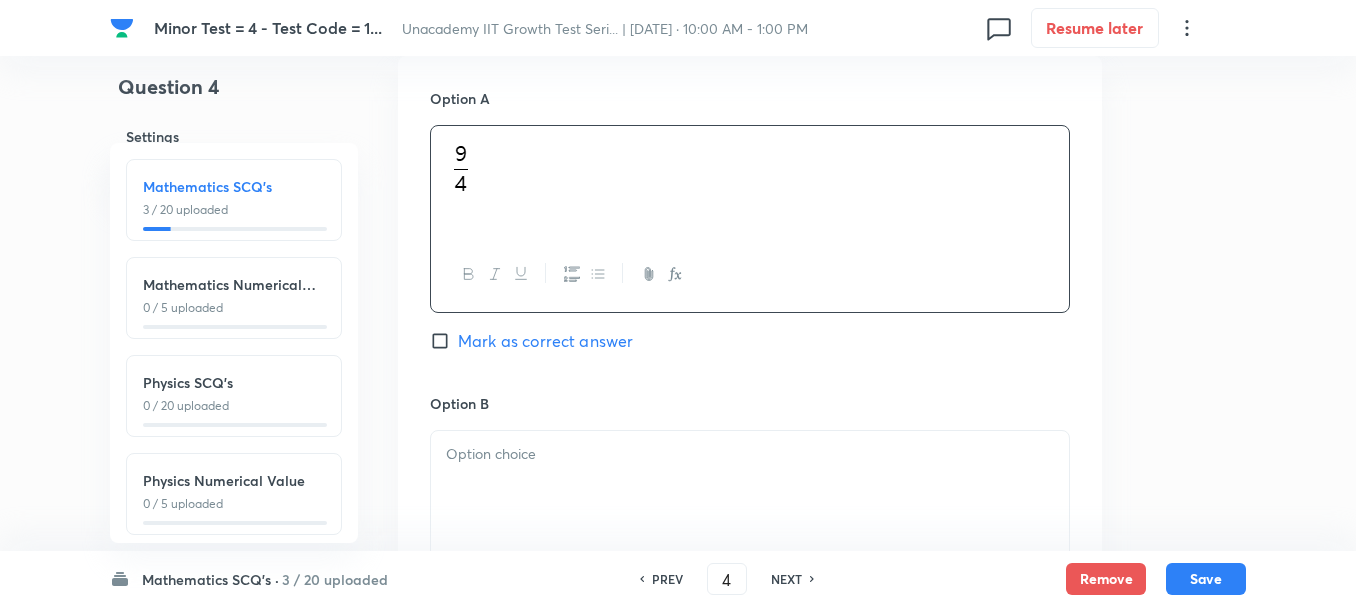 scroll, scrollTop: 1000, scrollLeft: 0, axis: vertical 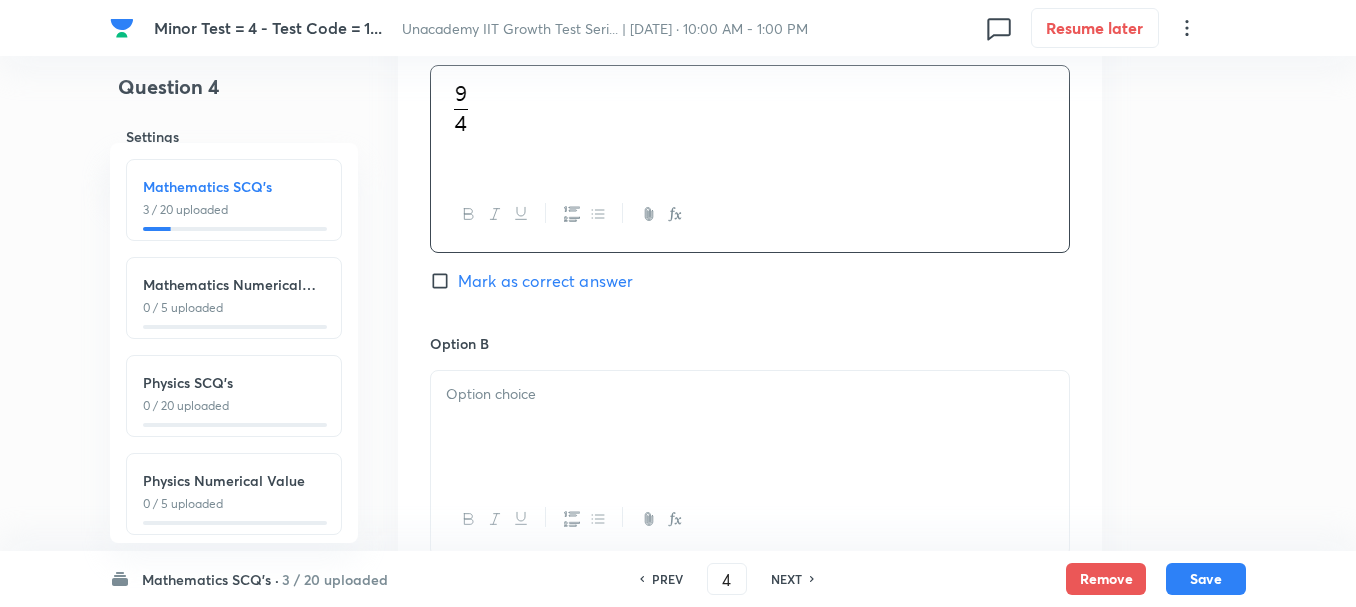drag, startPoint x: 494, startPoint y: 416, endPoint x: 621, endPoint y: 519, distance: 163.51758 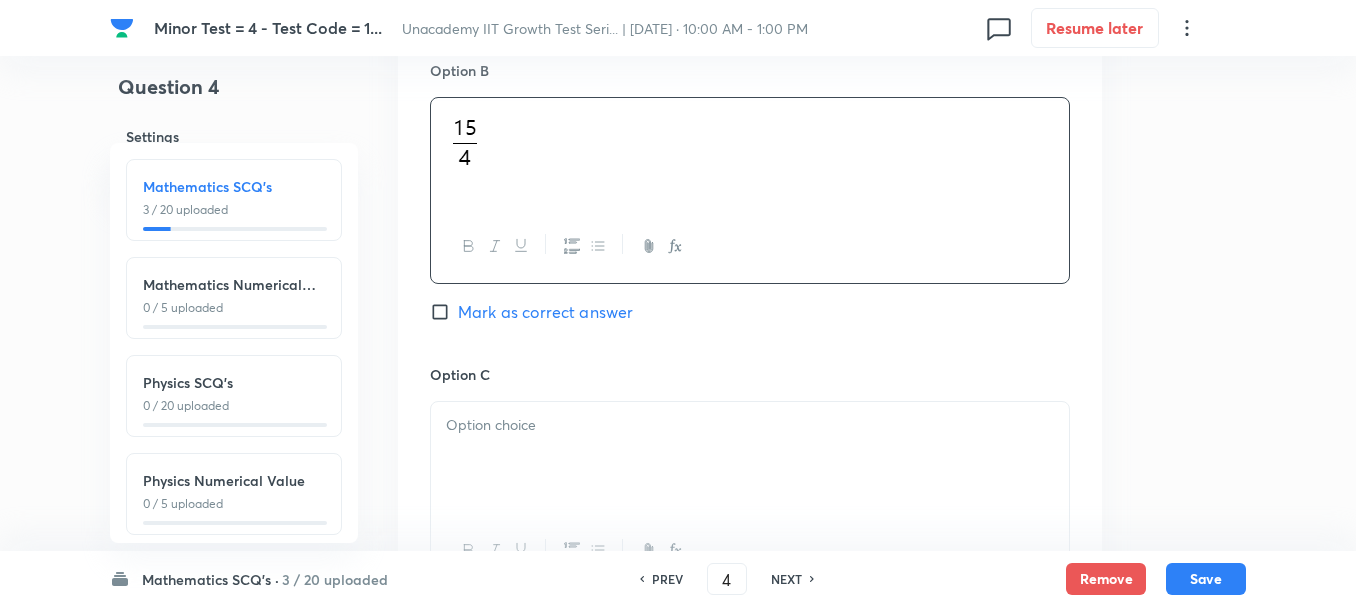 scroll, scrollTop: 1300, scrollLeft: 0, axis: vertical 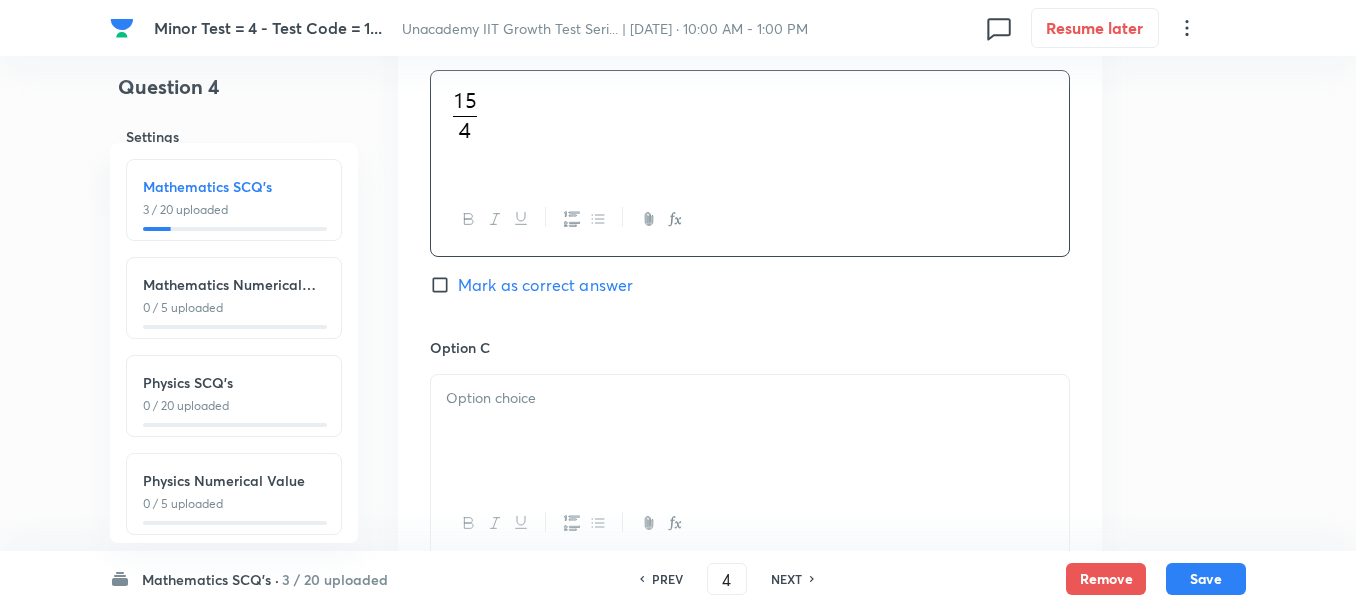 click at bounding box center (750, 431) 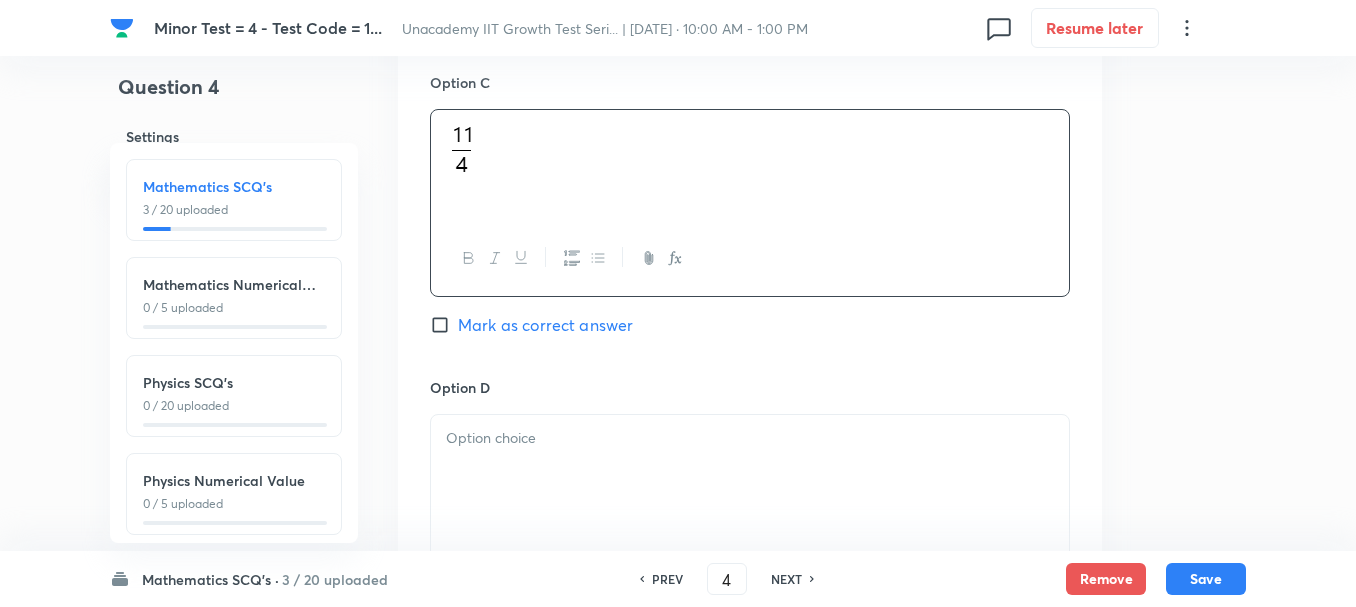 scroll, scrollTop: 1600, scrollLeft: 0, axis: vertical 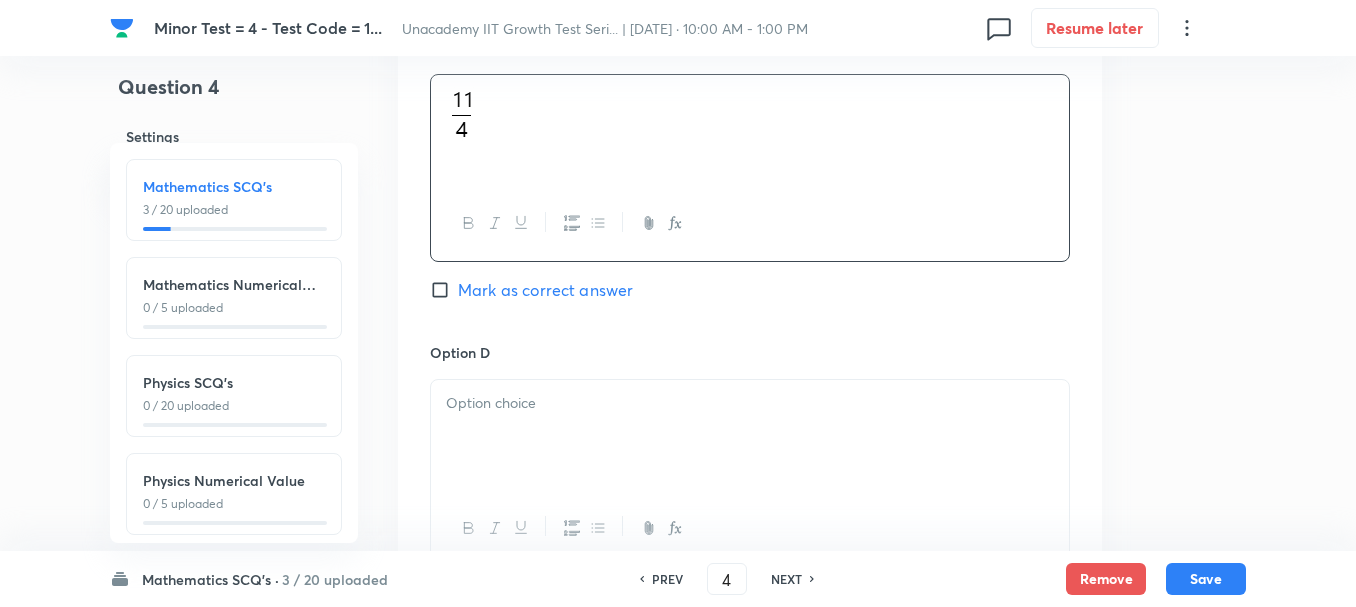 click at bounding box center (750, 436) 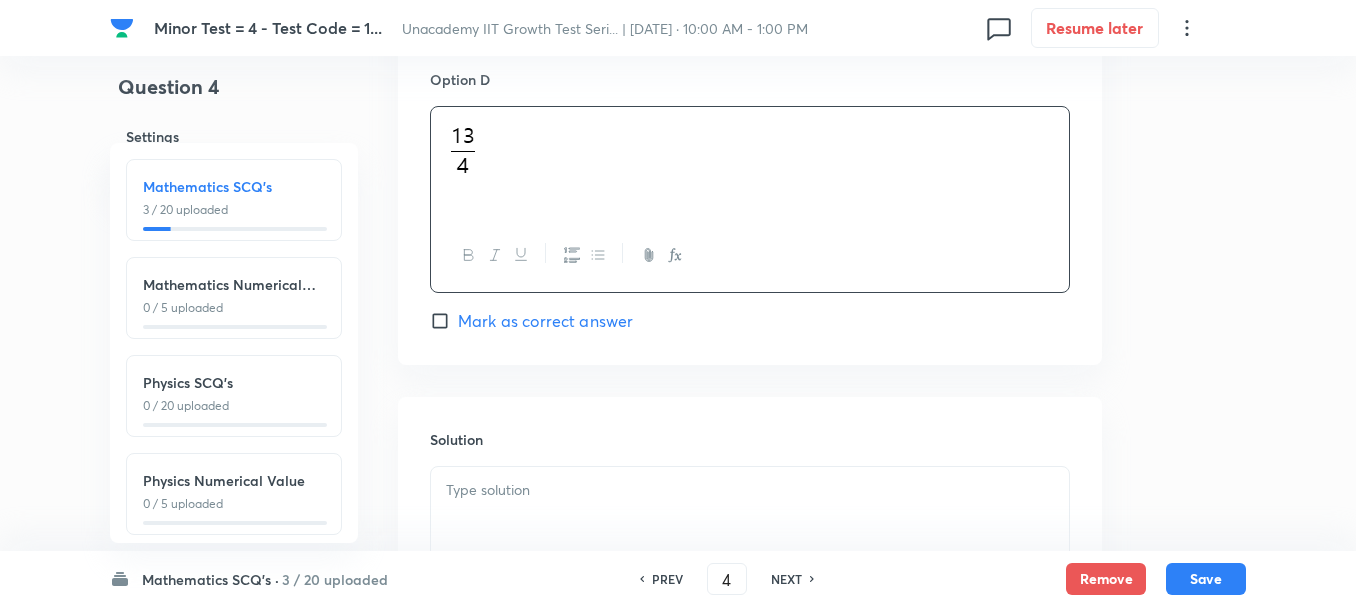 scroll, scrollTop: 1900, scrollLeft: 0, axis: vertical 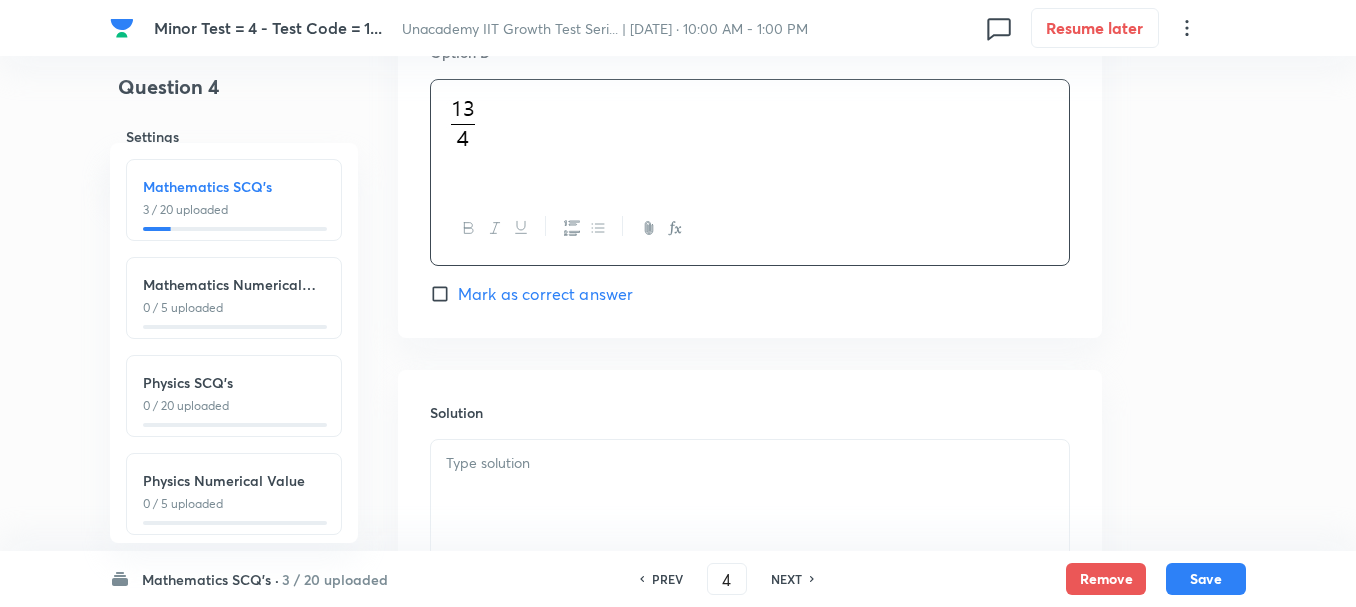 click on "Mark as correct answer" at bounding box center (545, 294) 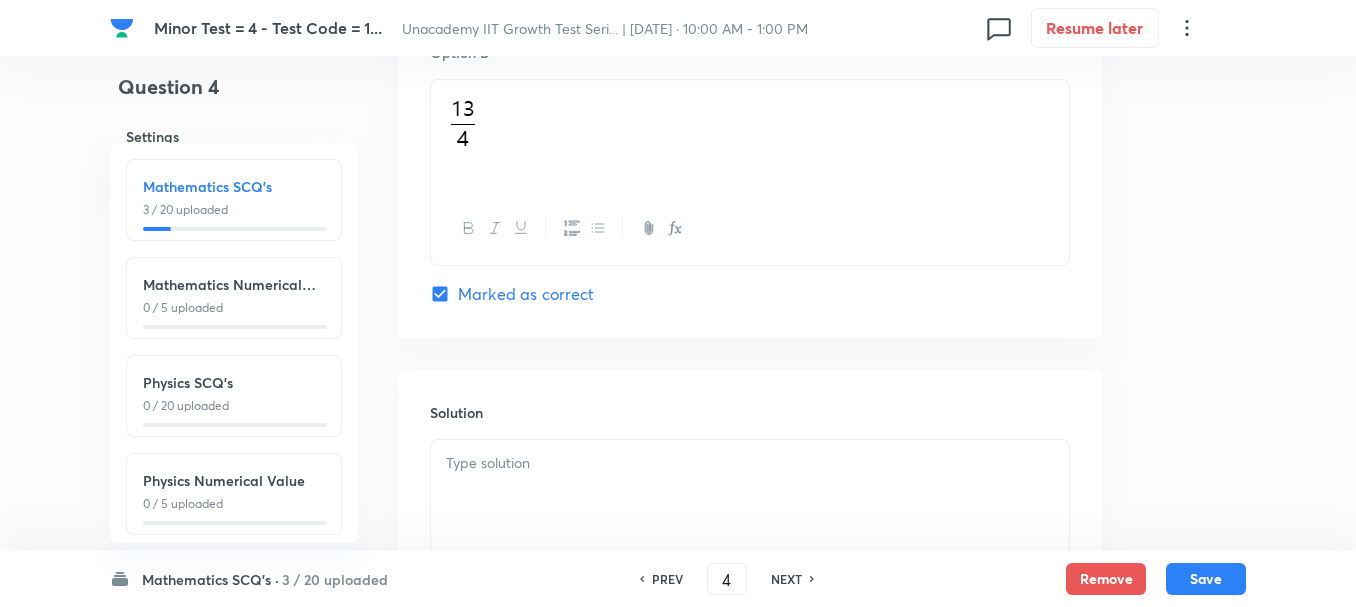 click at bounding box center (750, 496) 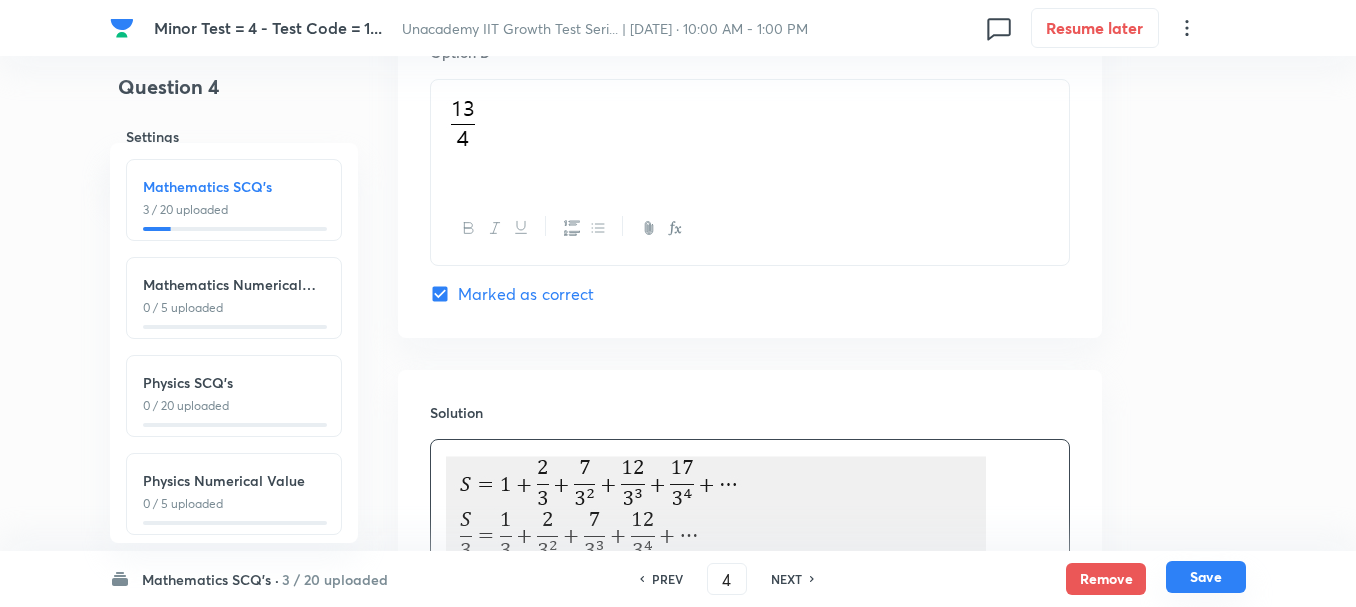 click on "Save" at bounding box center (1206, 577) 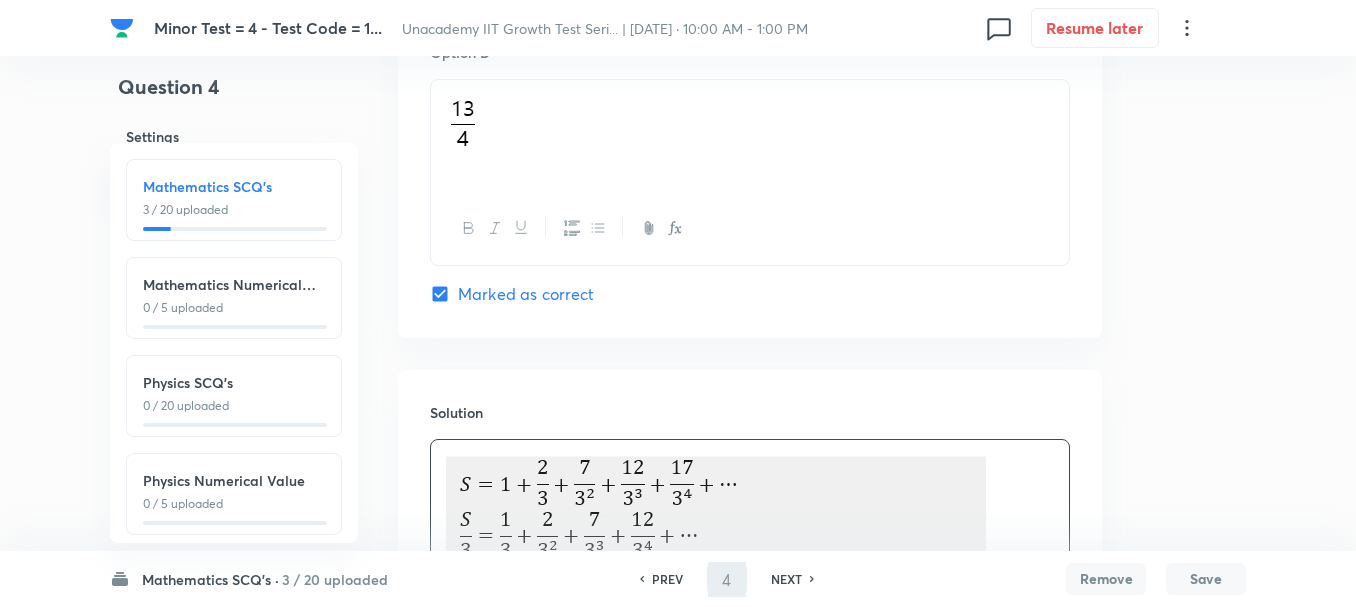type on "5" 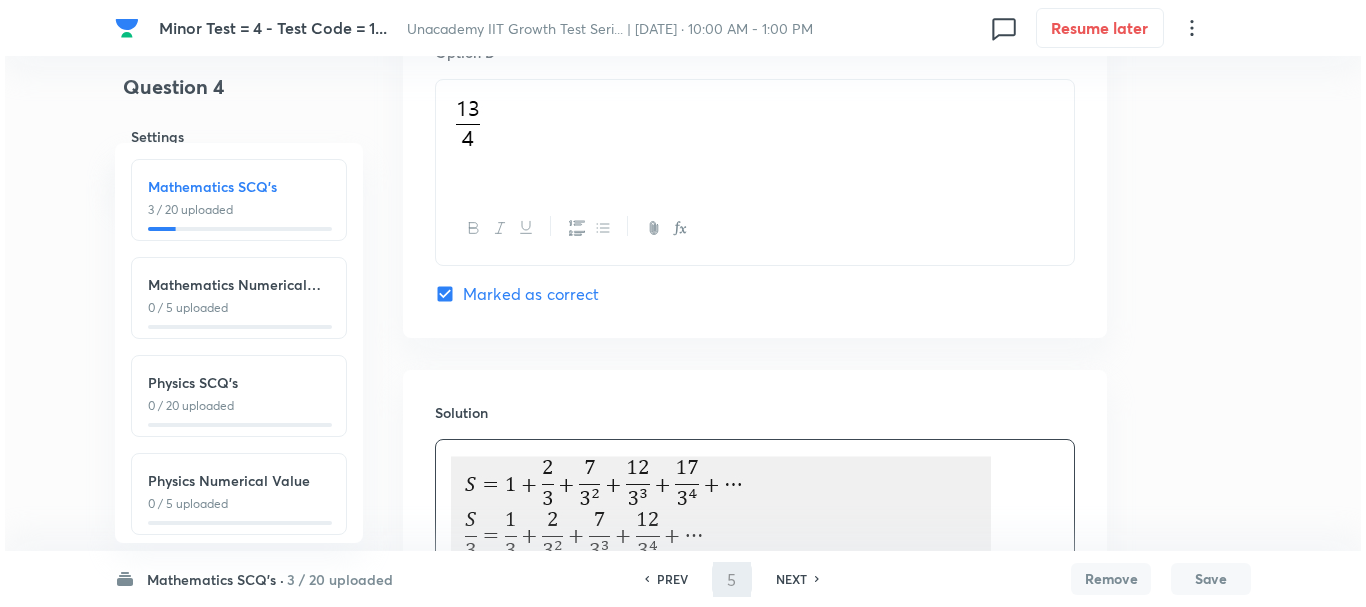 scroll, scrollTop: 0, scrollLeft: 0, axis: both 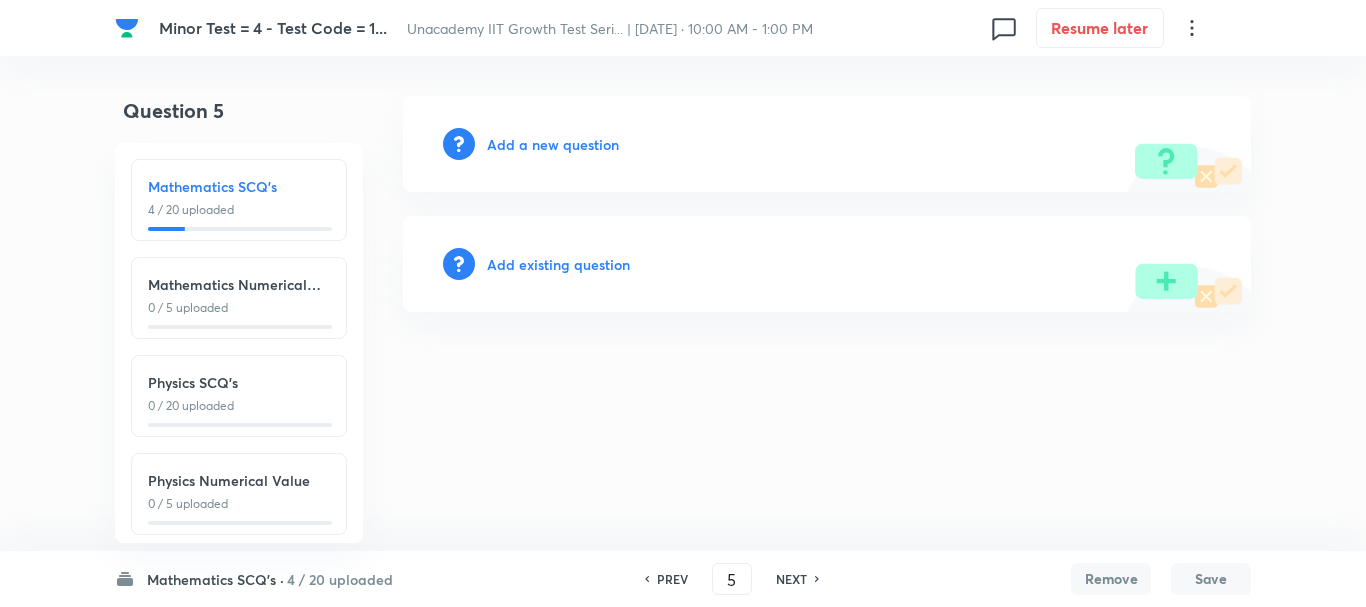 click on "Add a new question" at bounding box center (553, 144) 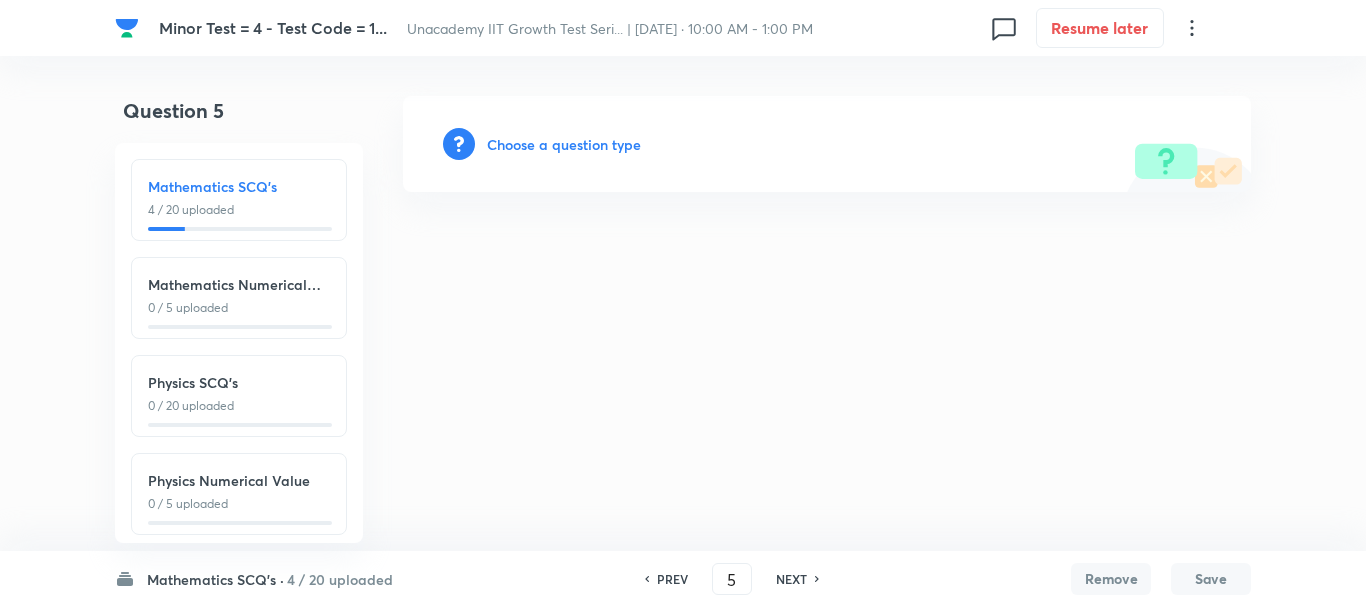click on "Choose a question type" at bounding box center [564, 144] 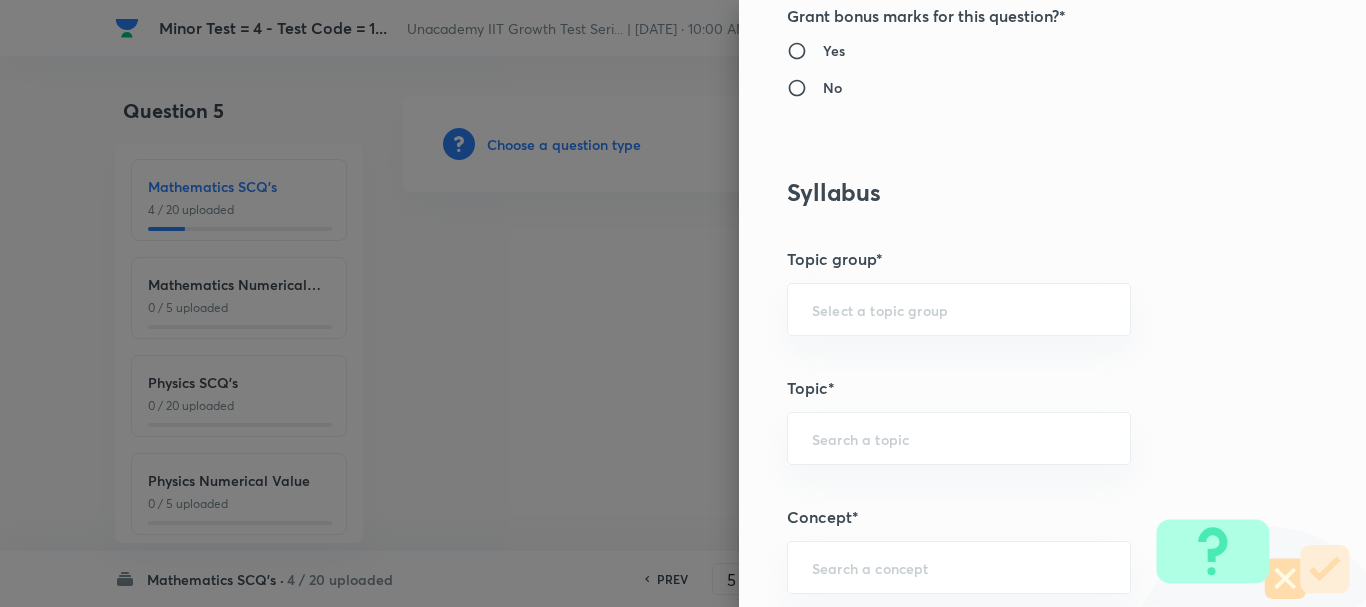 scroll, scrollTop: 900, scrollLeft: 0, axis: vertical 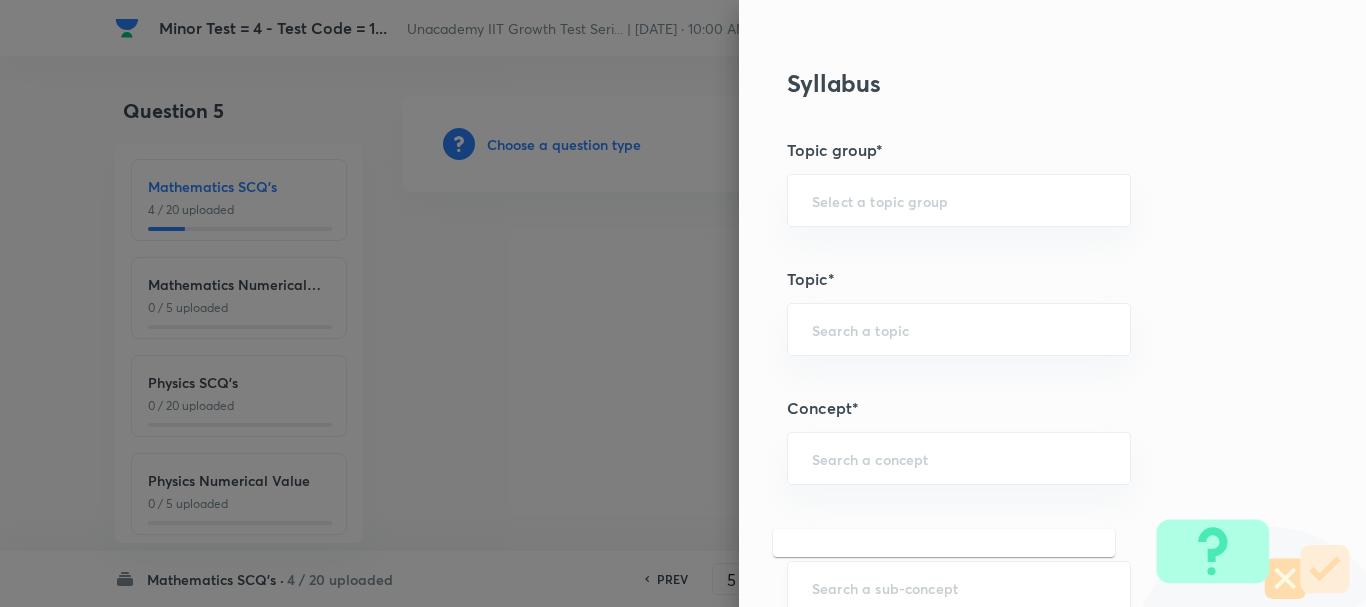 click at bounding box center (959, 587) 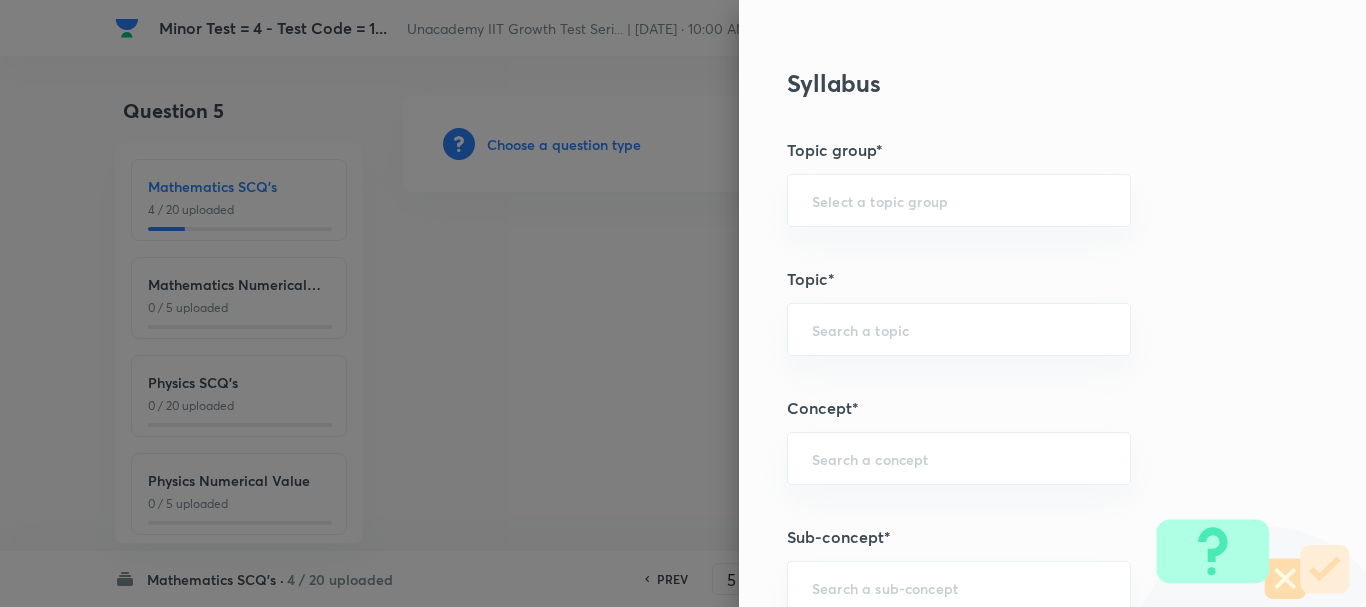 paste on "ap,gp" 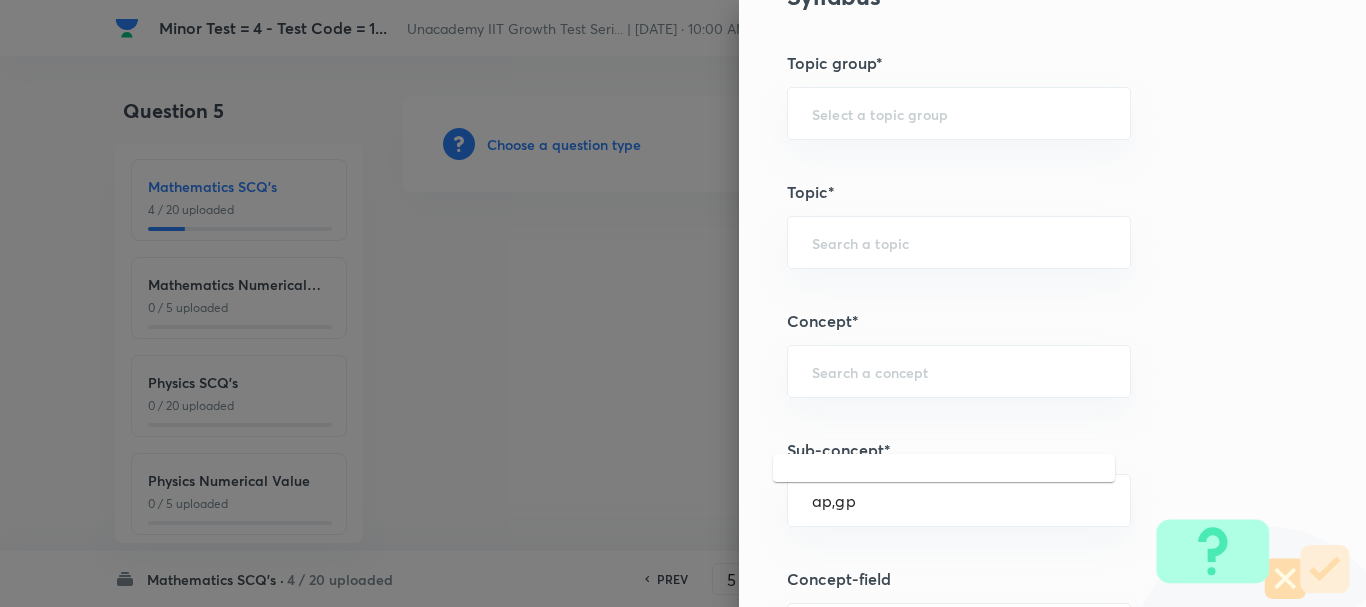 scroll, scrollTop: 1200, scrollLeft: 0, axis: vertical 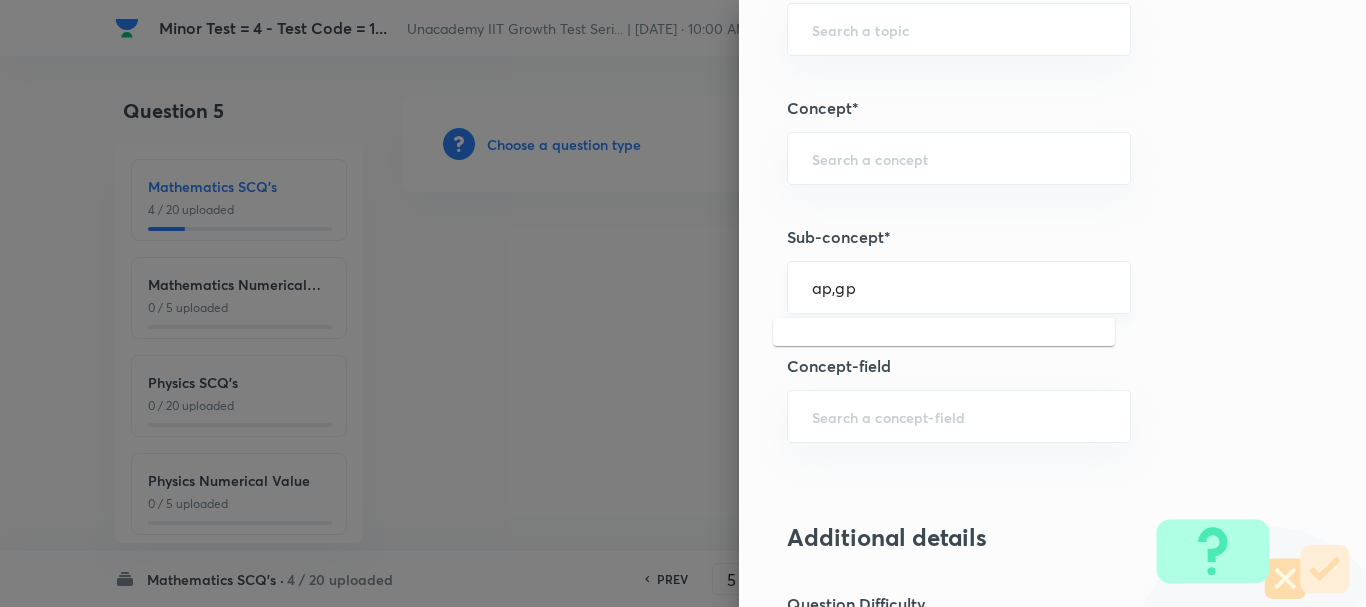 click on "ap,gp" at bounding box center [959, 287] 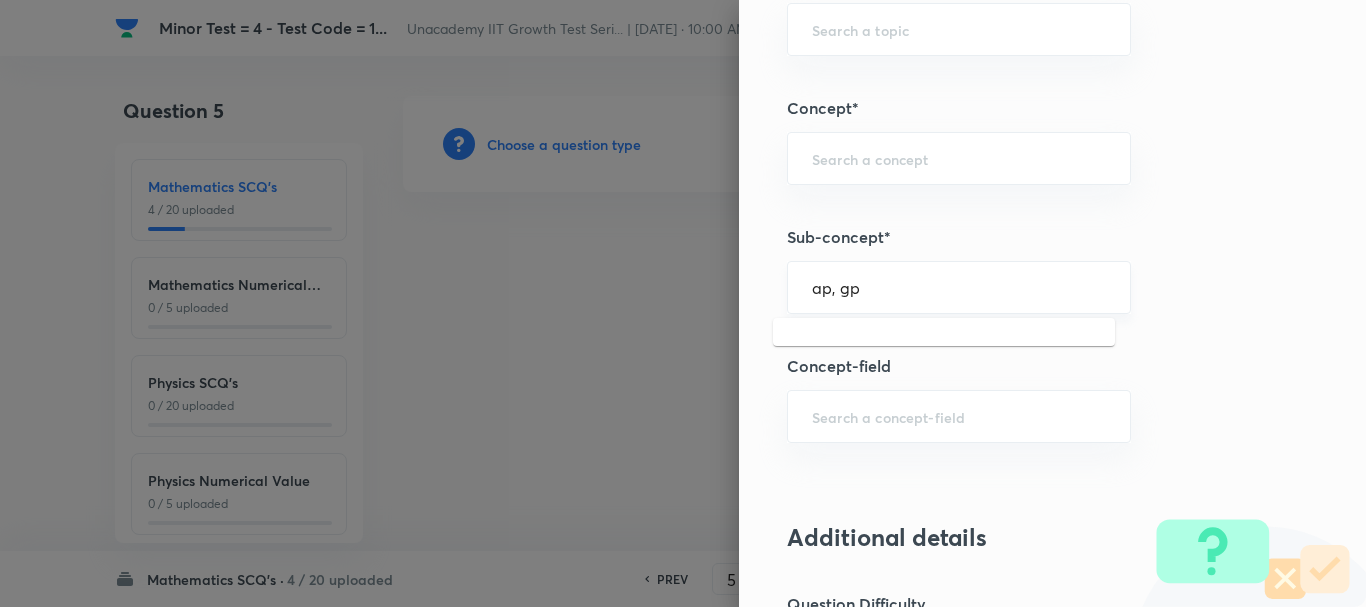 click on "ap, gp" at bounding box center [959, 287] 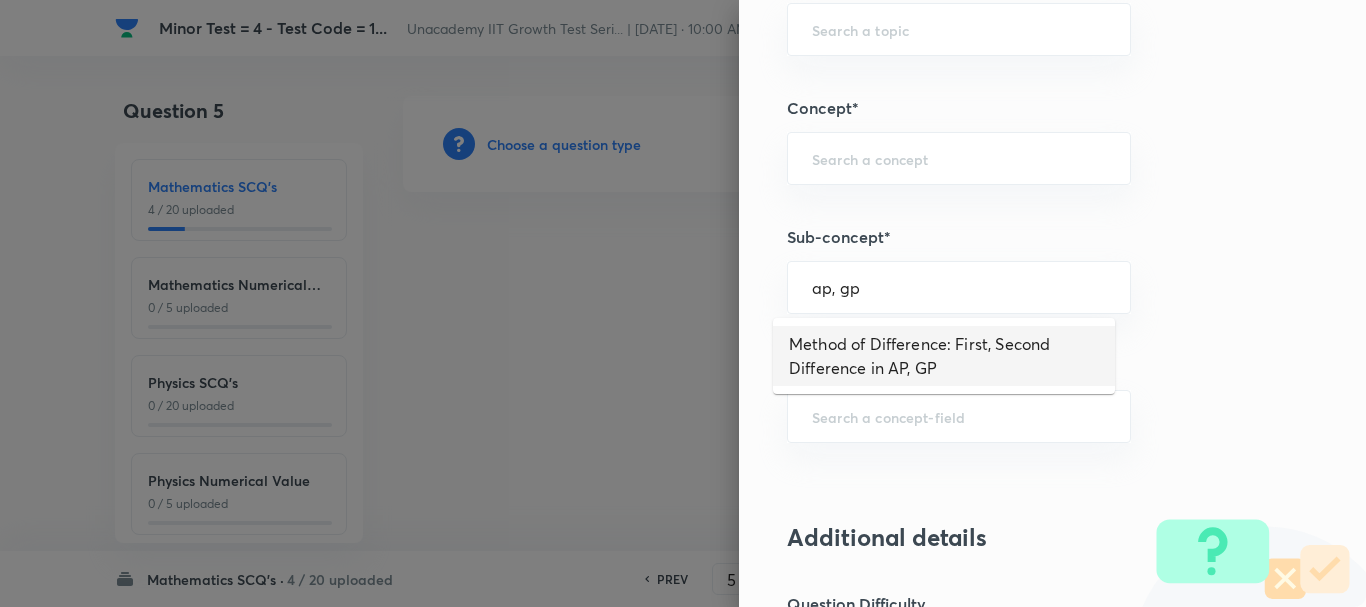 click on "Method of Difference: First, Second Difference in AP, GP" at bounding box center (944, 356) 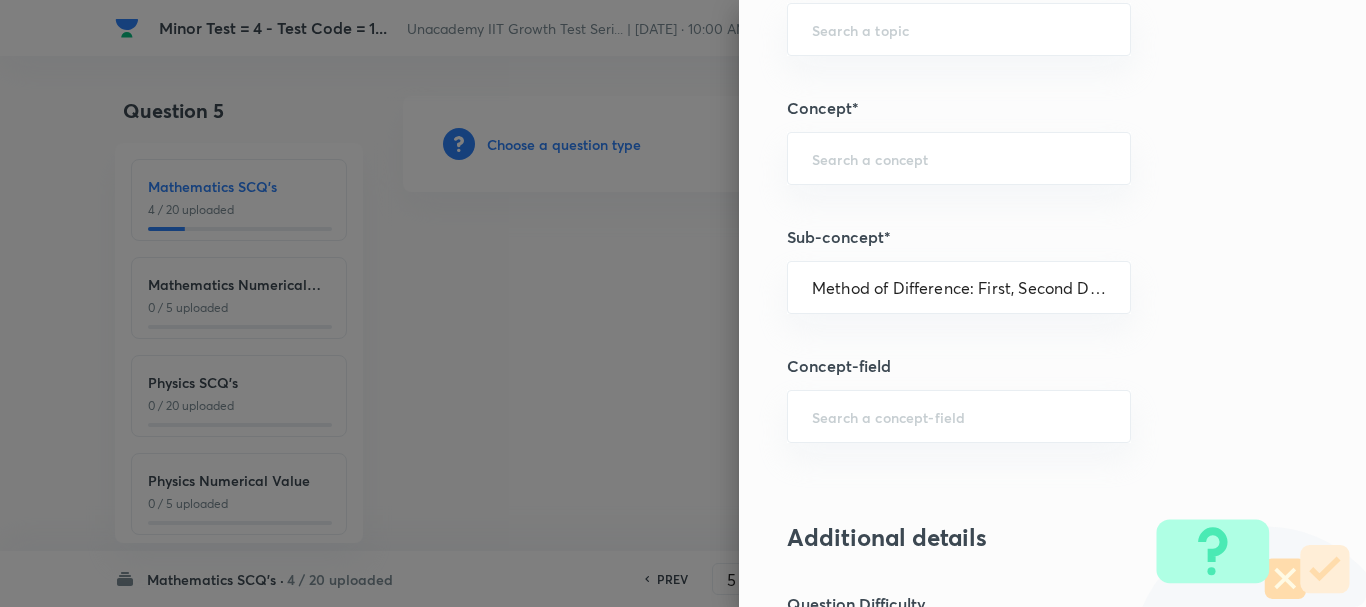 type on "Mathematics" 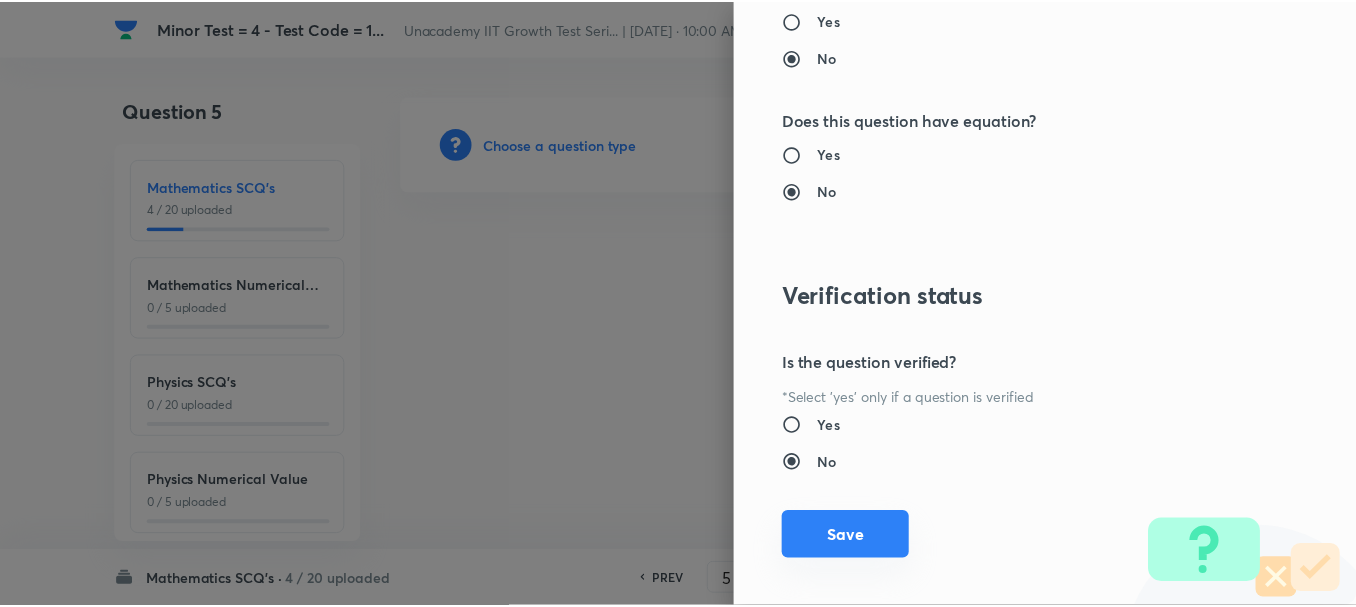 scroll, scrollTop: 2253, scrollLeft: 0, axis: vertical 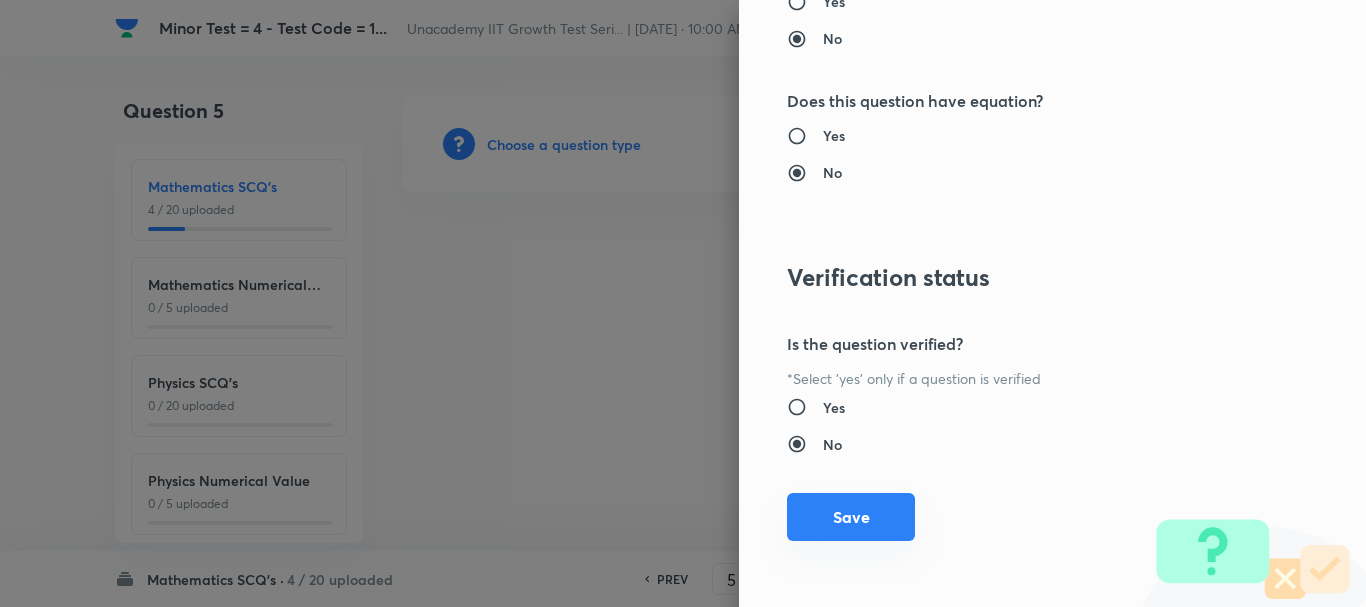 click on "Save" at bounding box center (851, 517) 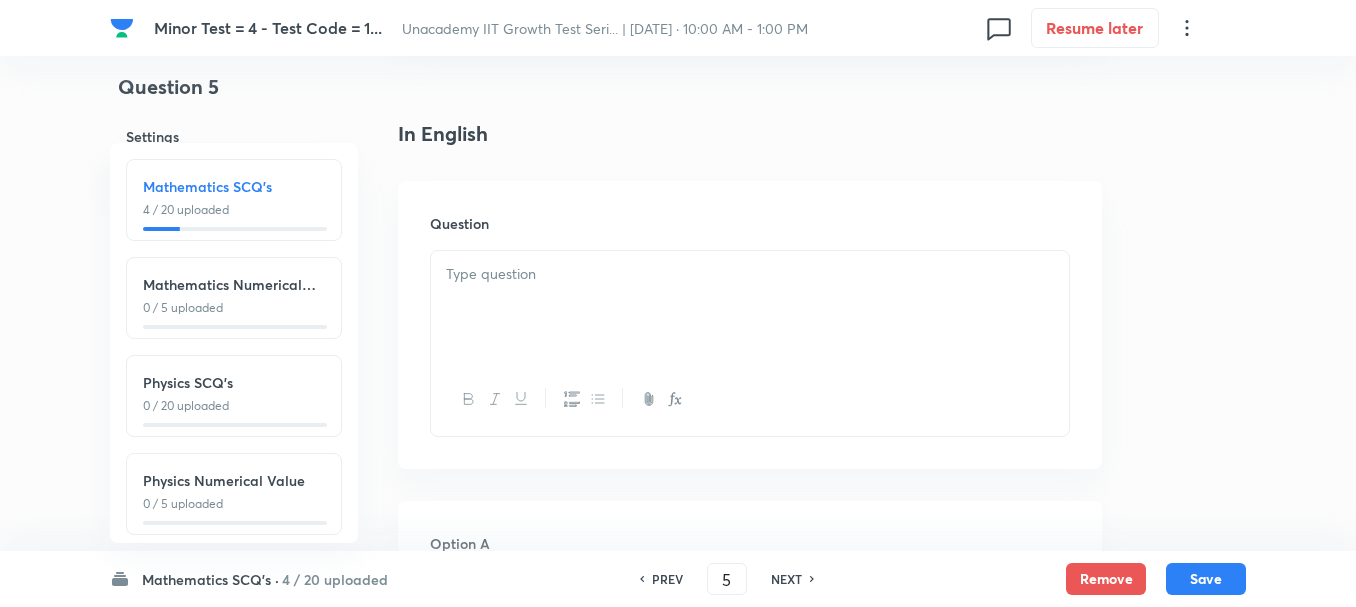 scroll, scrollTop: 500, scrollLeft: 0, axis: vertical 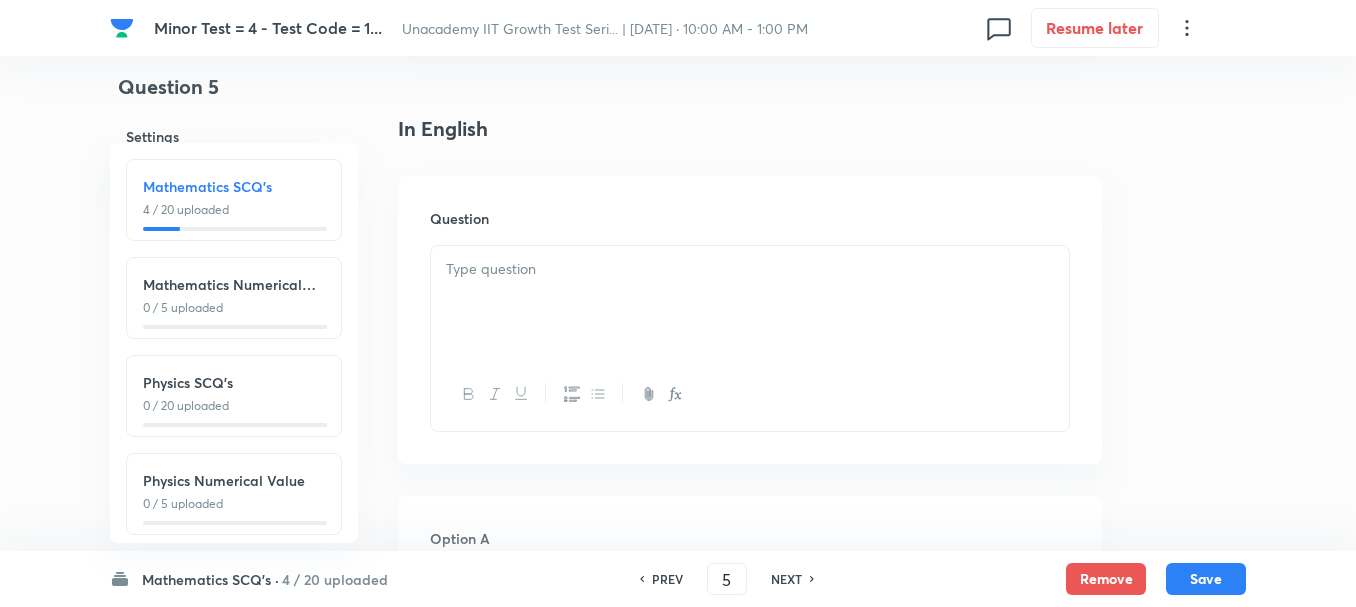 click at bounding box center [750, 269] 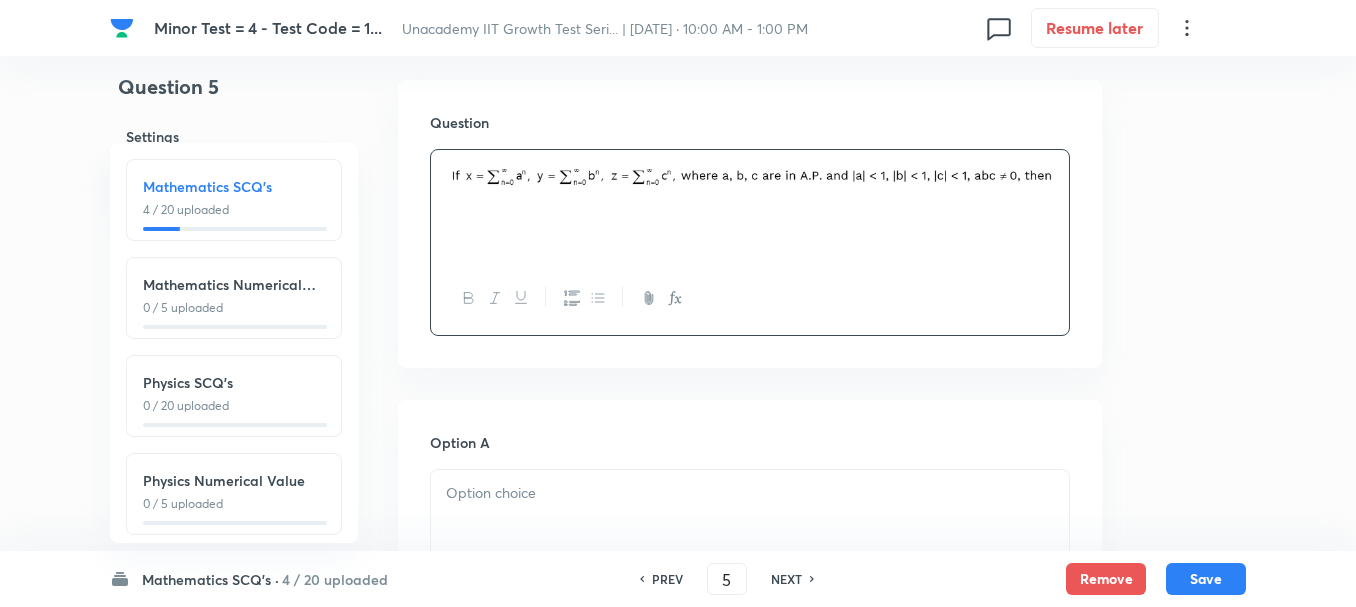 scroll, scrollTop: 600, scrollLeft: 0, axis: vertical 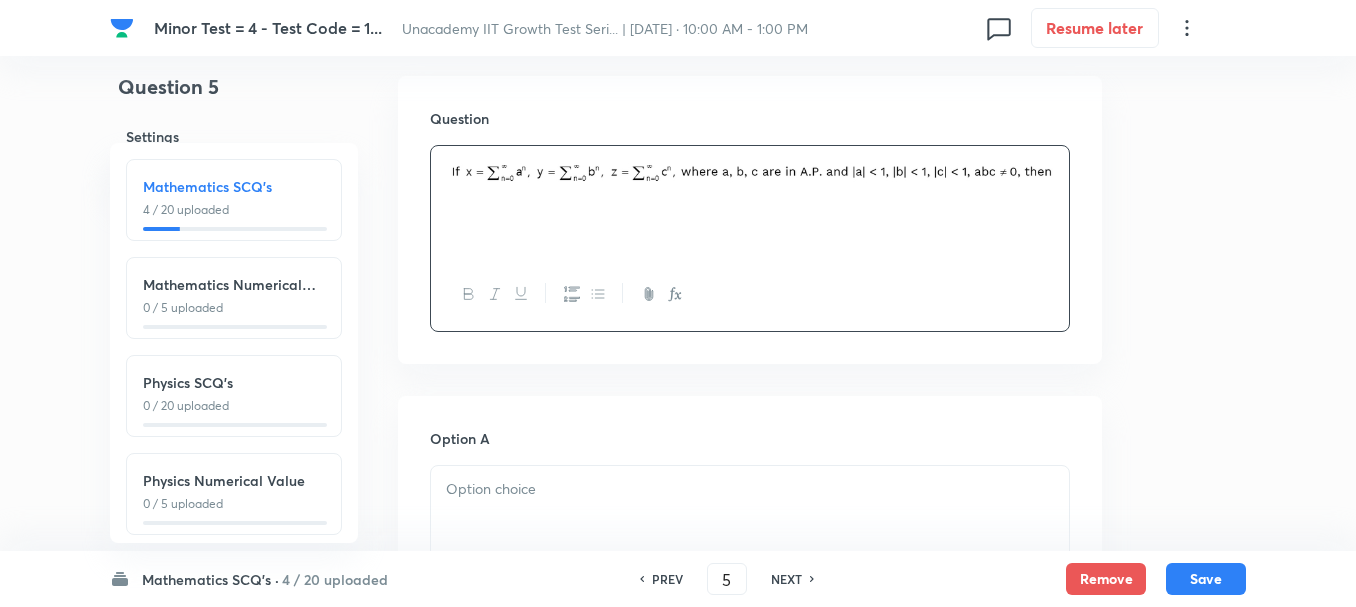 click at bounding box center [750, 522] 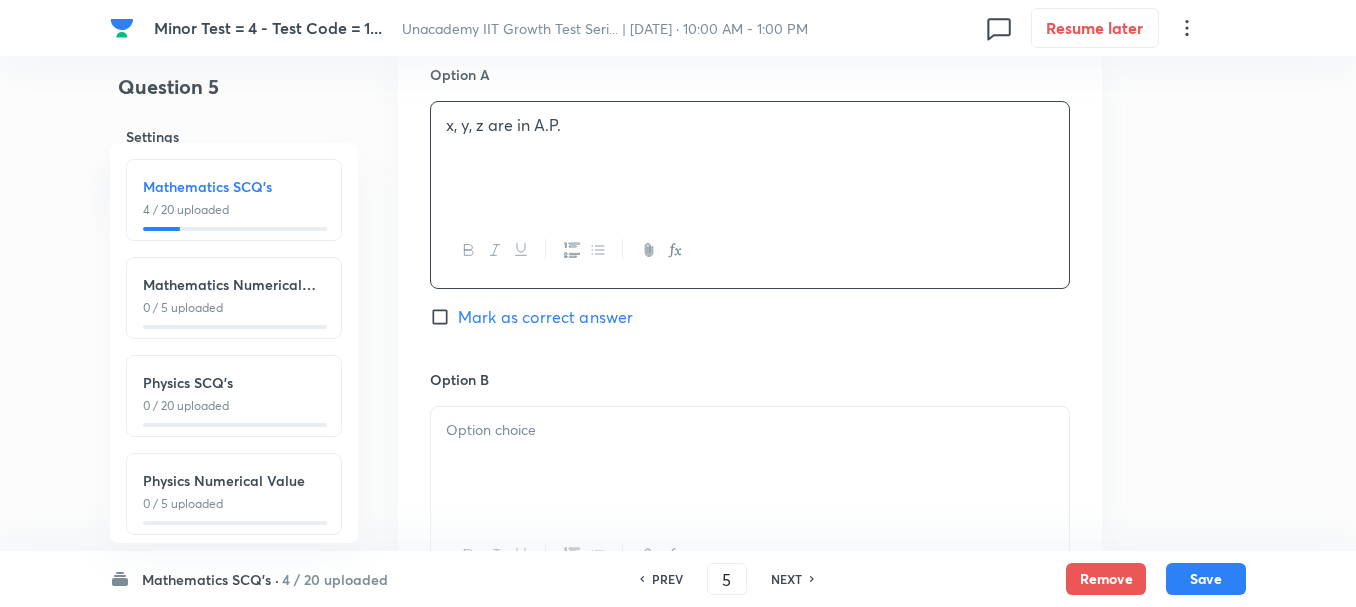 scroll, scrollTop: 1000, scrollLeft: 0, axis: vertical 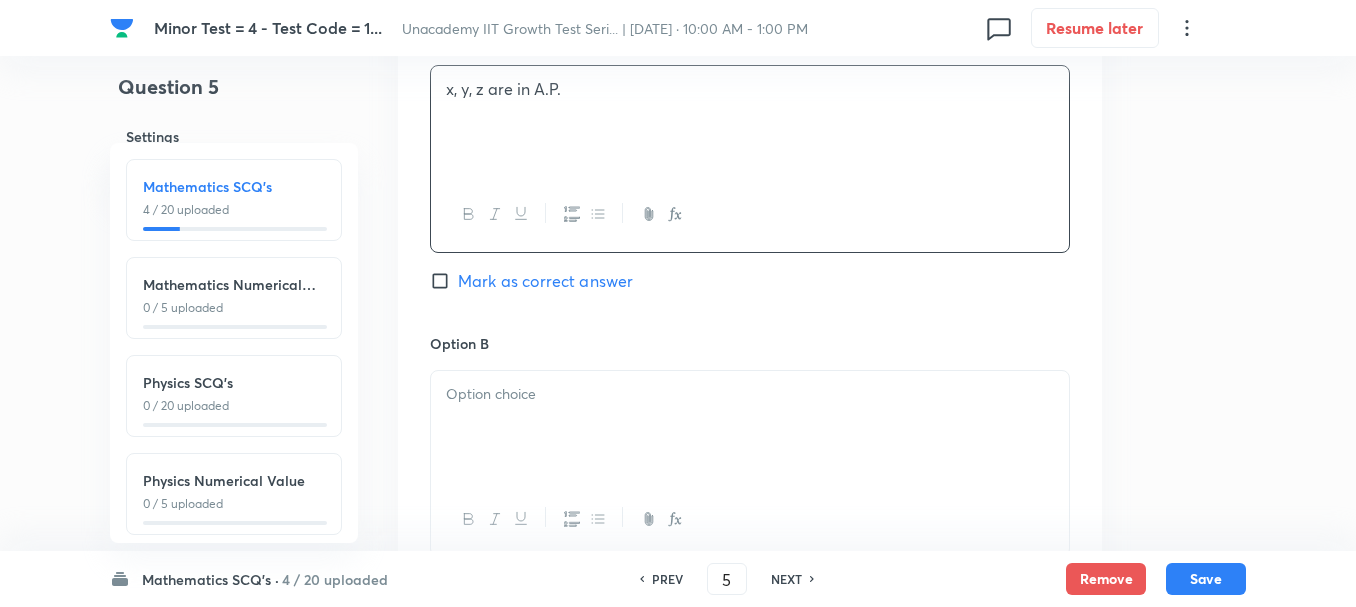 click at bounding box center [750, 427] 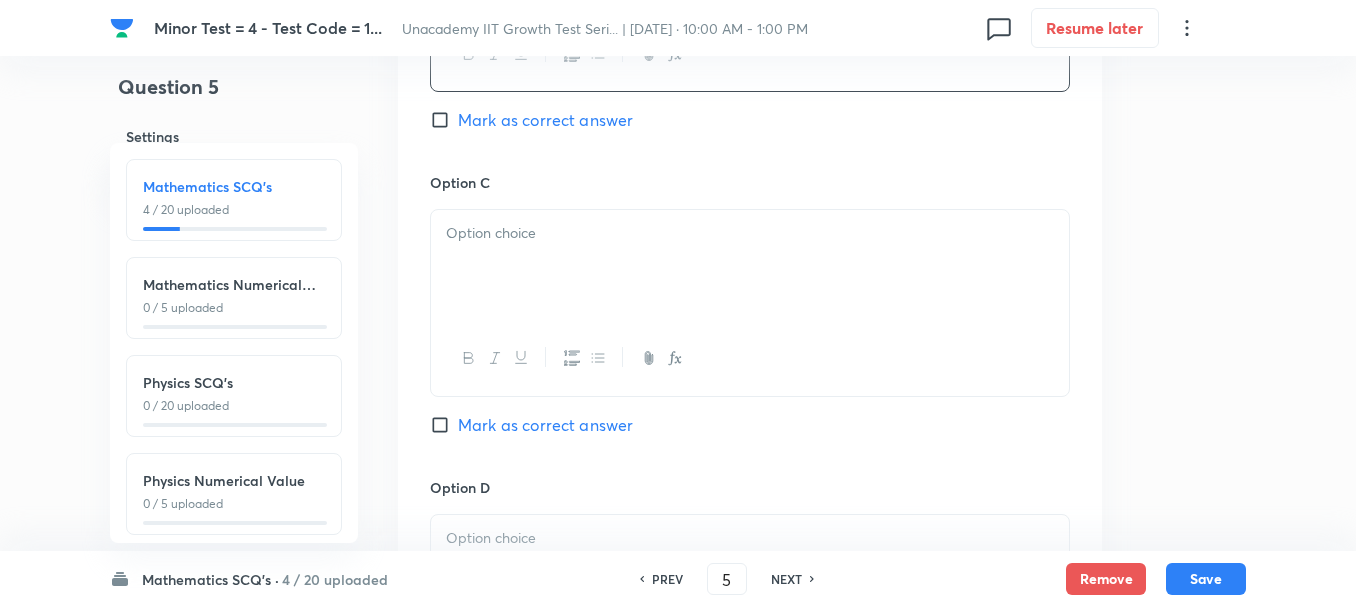 scroll, scrollTop: 1500, scrollLeft: 0, axis: vertical 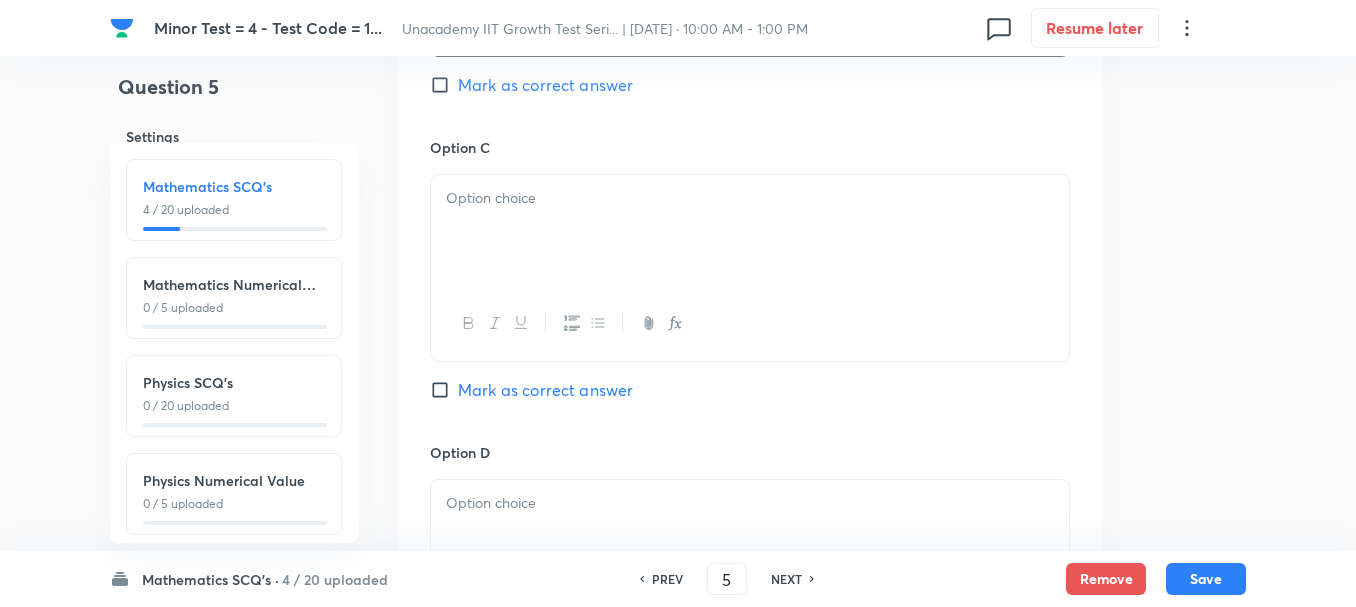 click at bounding box center [750, 198] 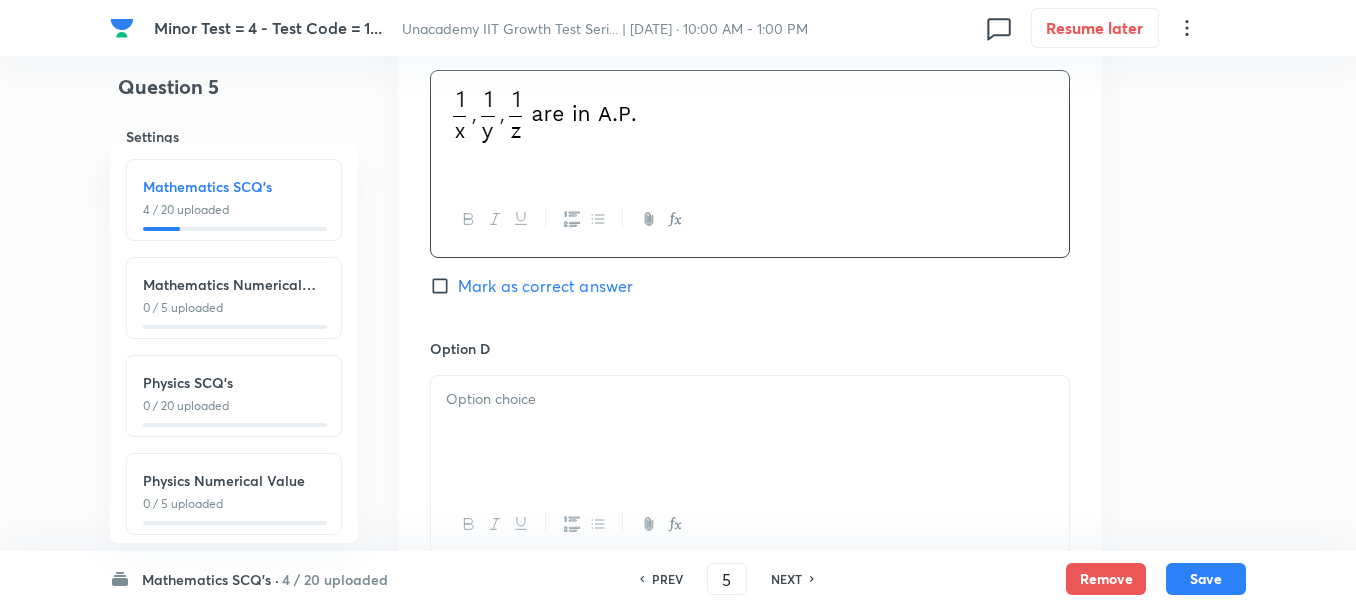 scroll, scrollTop: 1700, scrollLeft: 0, axis: vertical 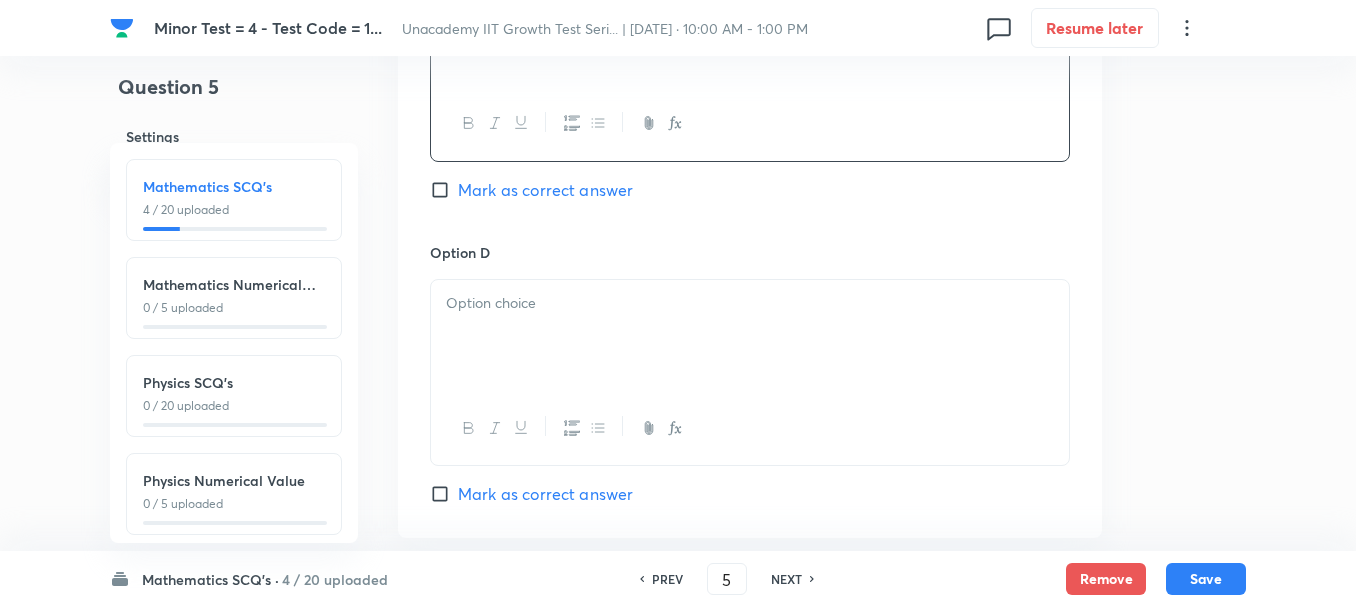 click at bounding box center (750, 336) 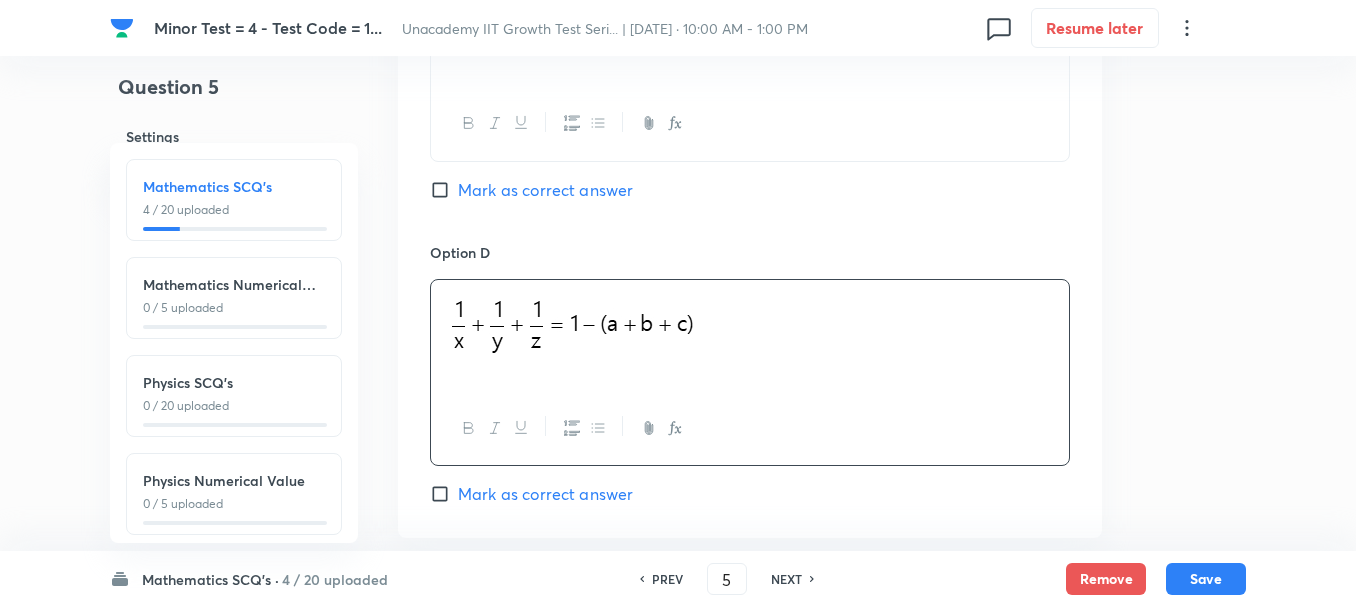 click on "Mark as correct answer" at bounding box center [545, 190] 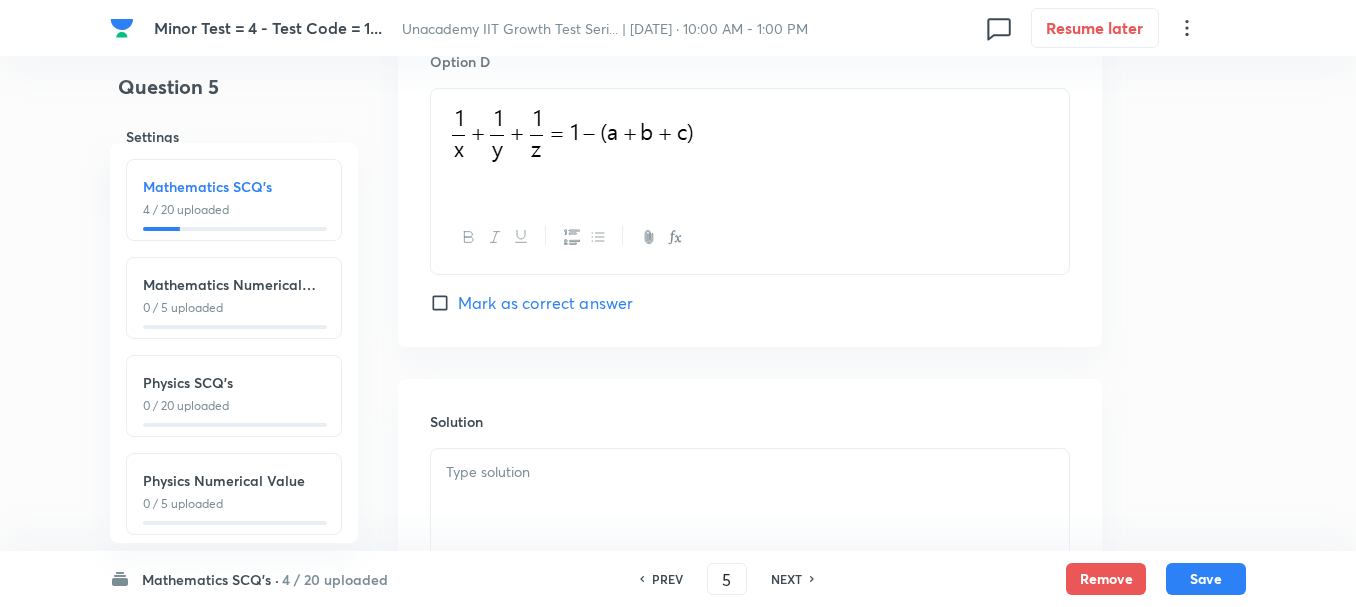 scroll, scrollTop: 2000, scrollLeft: 0, axis: vertical 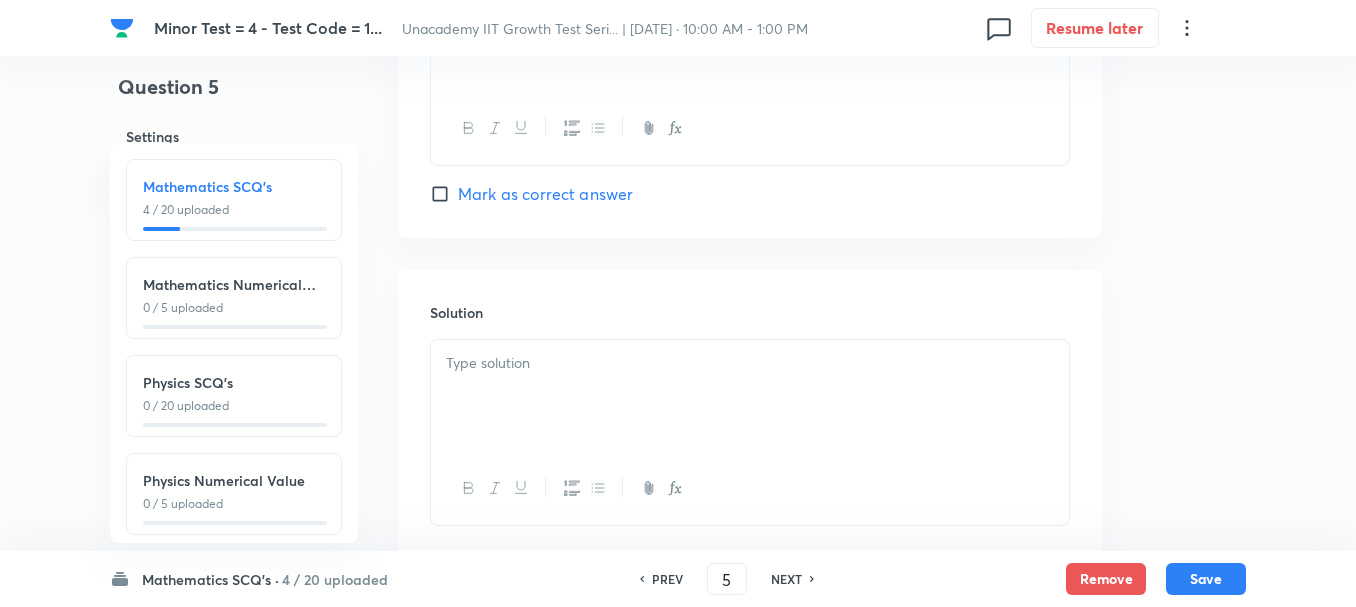click at bounding box center [750, 396] 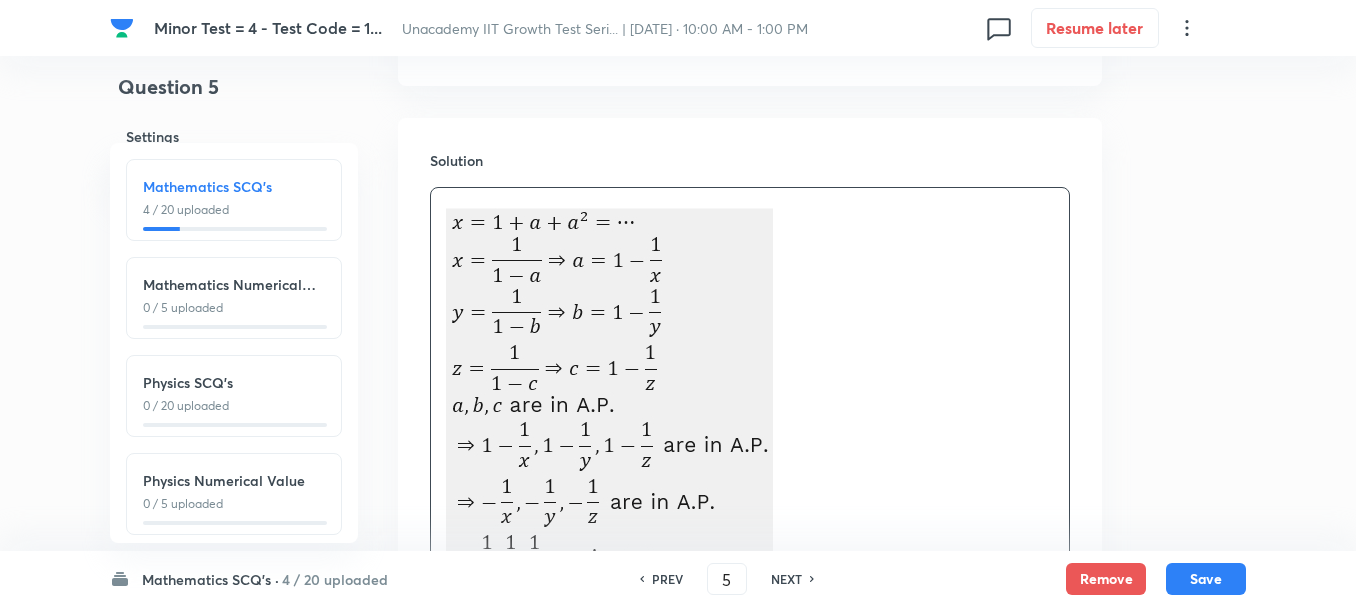 scroll, scrollTop: 2300, scrollLeft: 0, axis: vertical 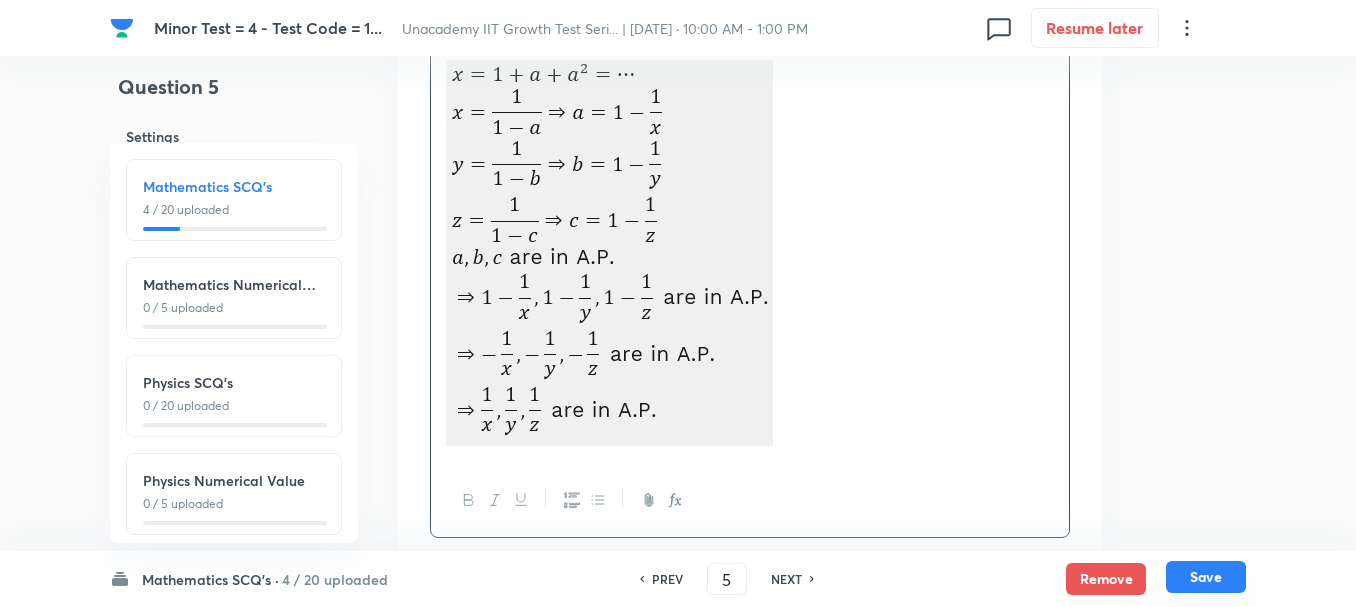 click on "Save" at bounding box center [1206, 577] 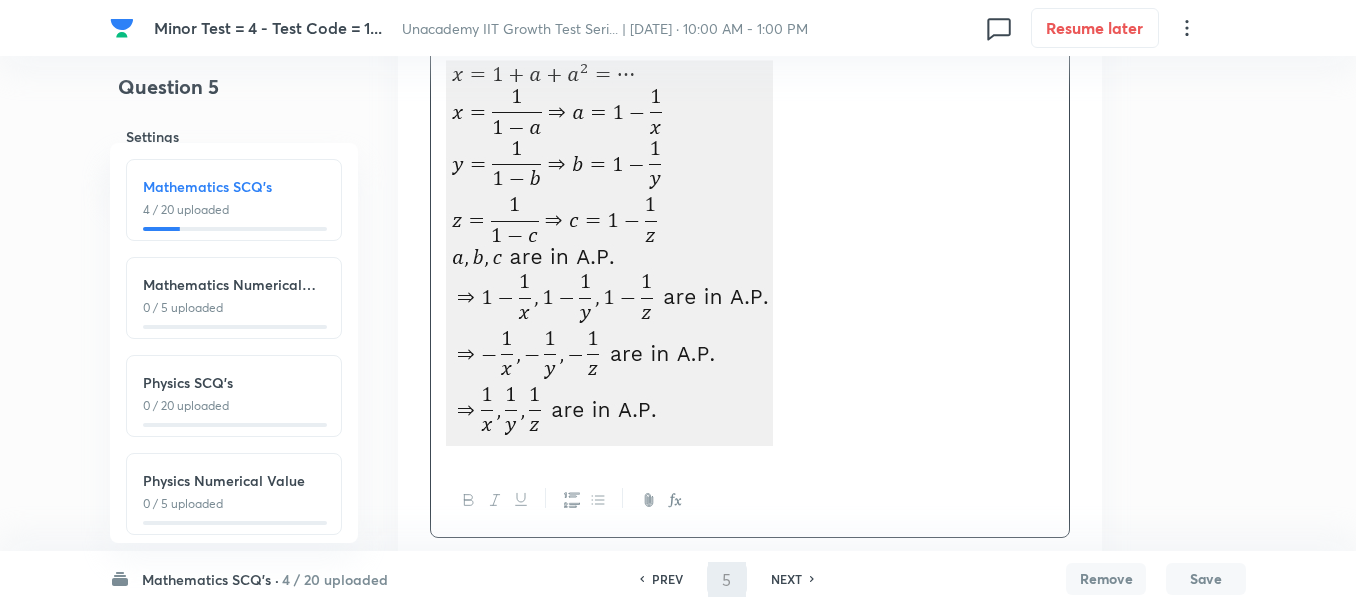 type on "6" 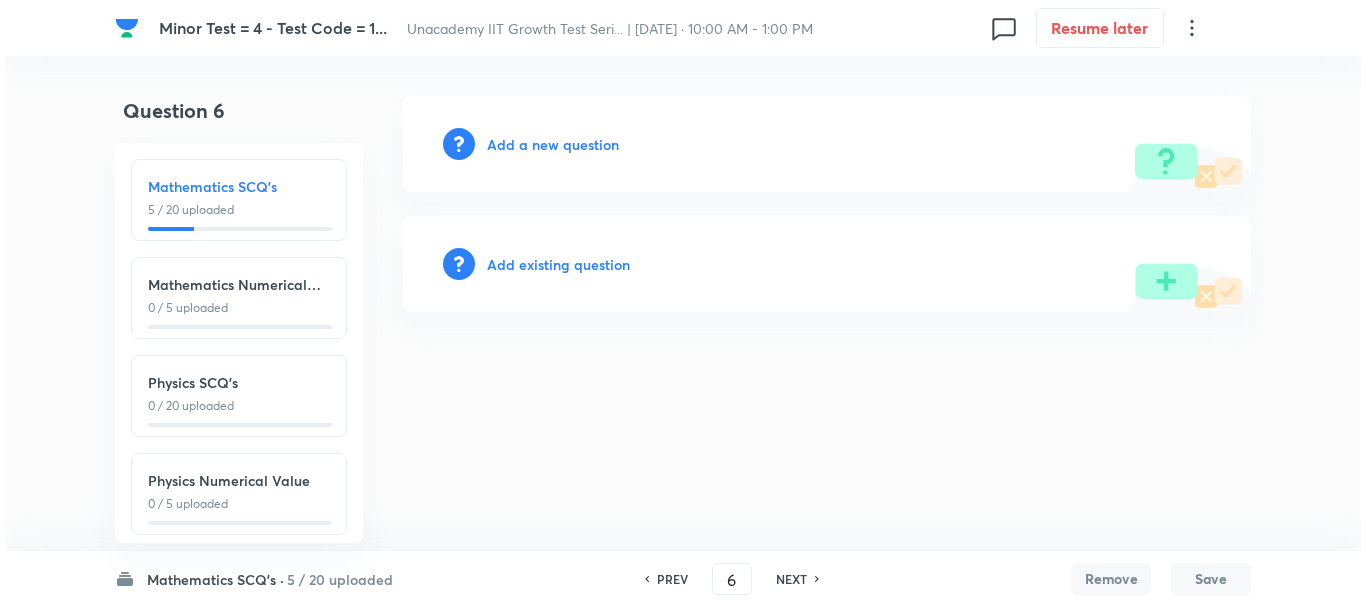scroll, scrollTop: 0, scrollLeft: 0, axis: both 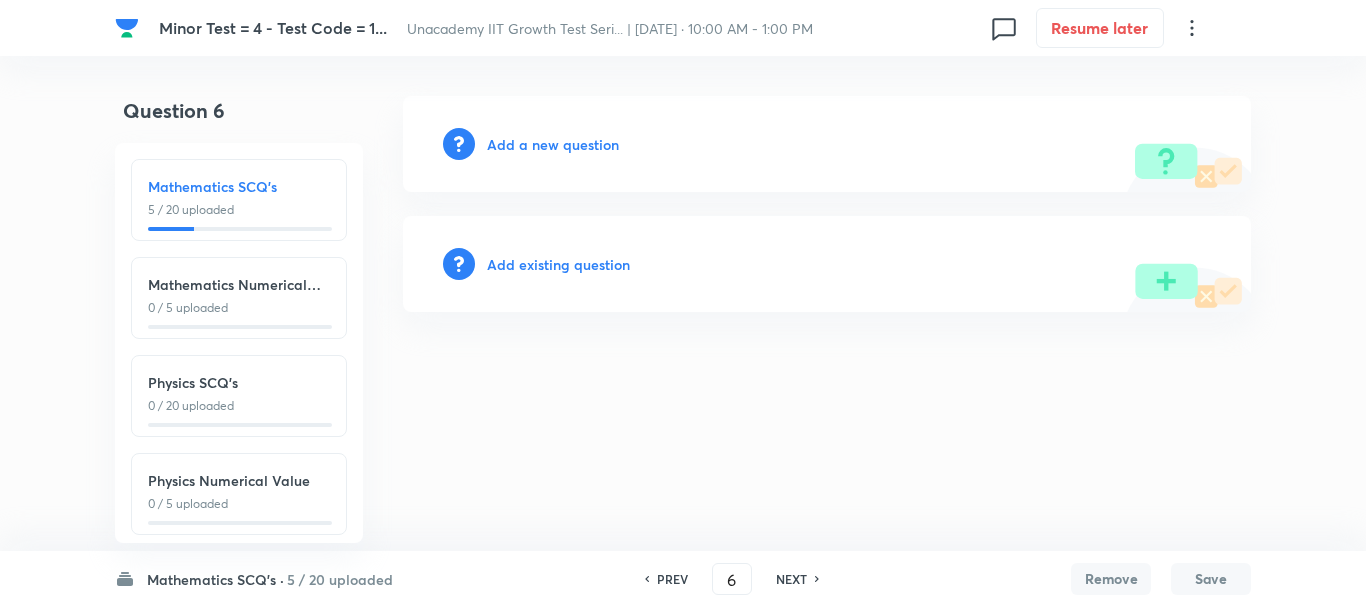 click on "Add a new question" at bounding box center [553, 144] 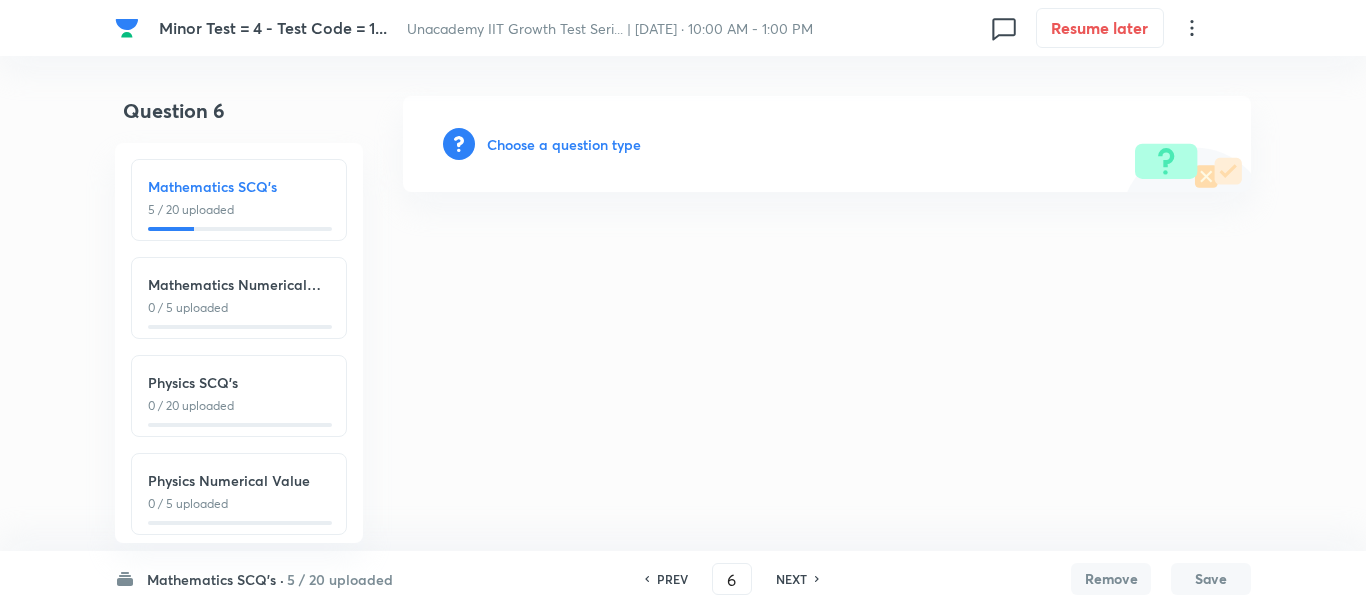click on "Choose a question type" at bounding box center [564, 144] 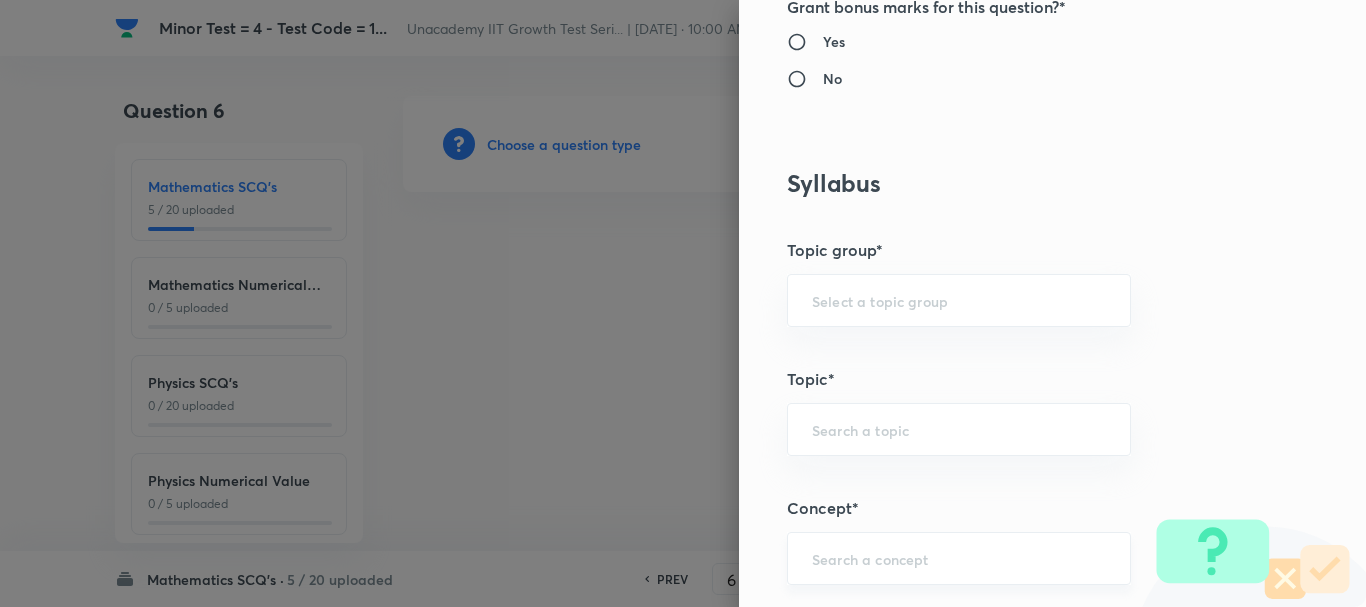 scroll, scrollTop: 1100, scrollLeft: 0, axis: vertical 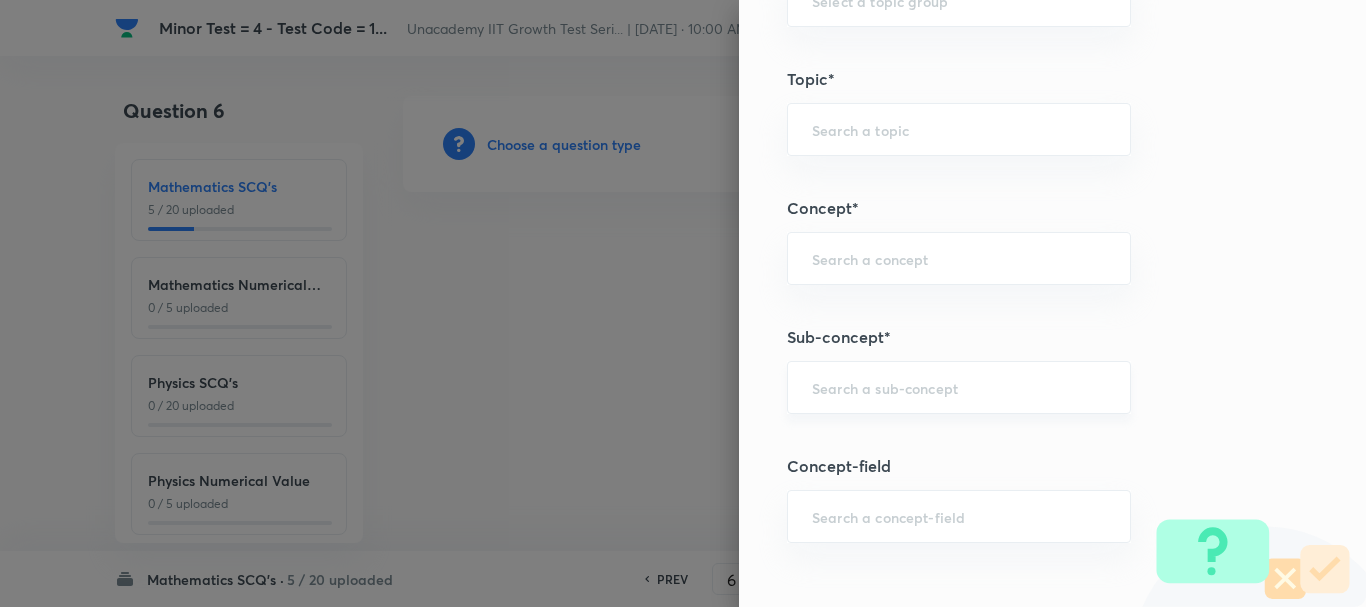 drag, startPoint x: 824, startPoint y: 394, endPoint x: 832, endPoint y: 402, distance: 11.313708 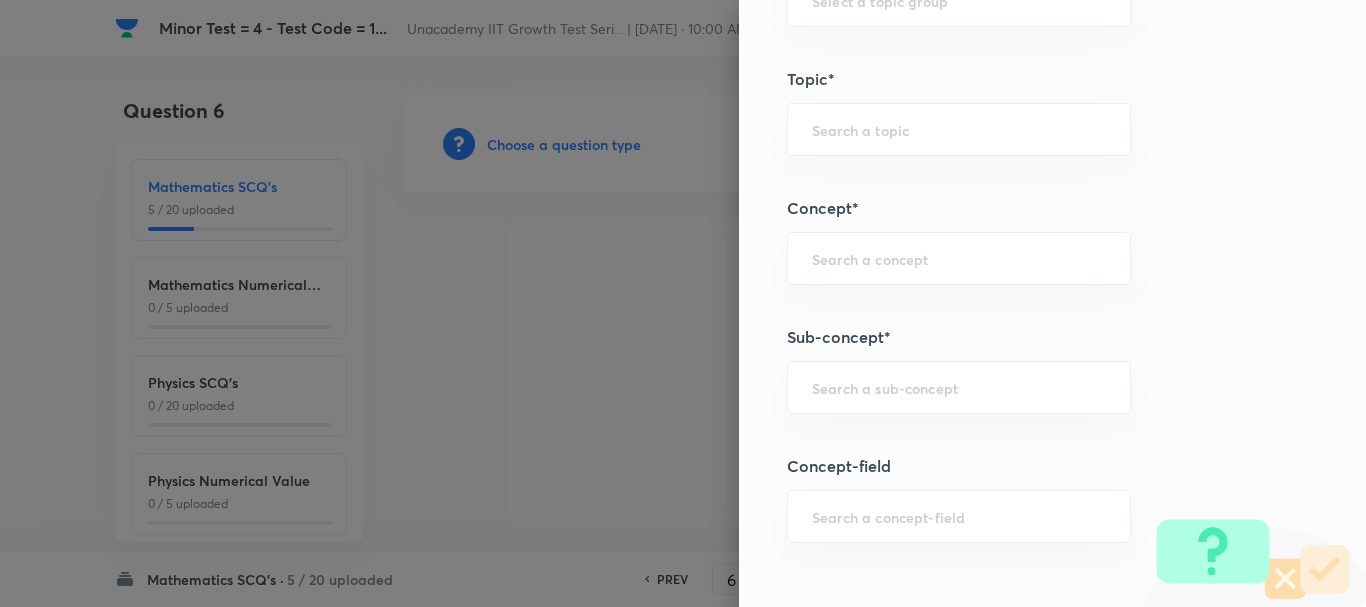 paste on "logarithm property" 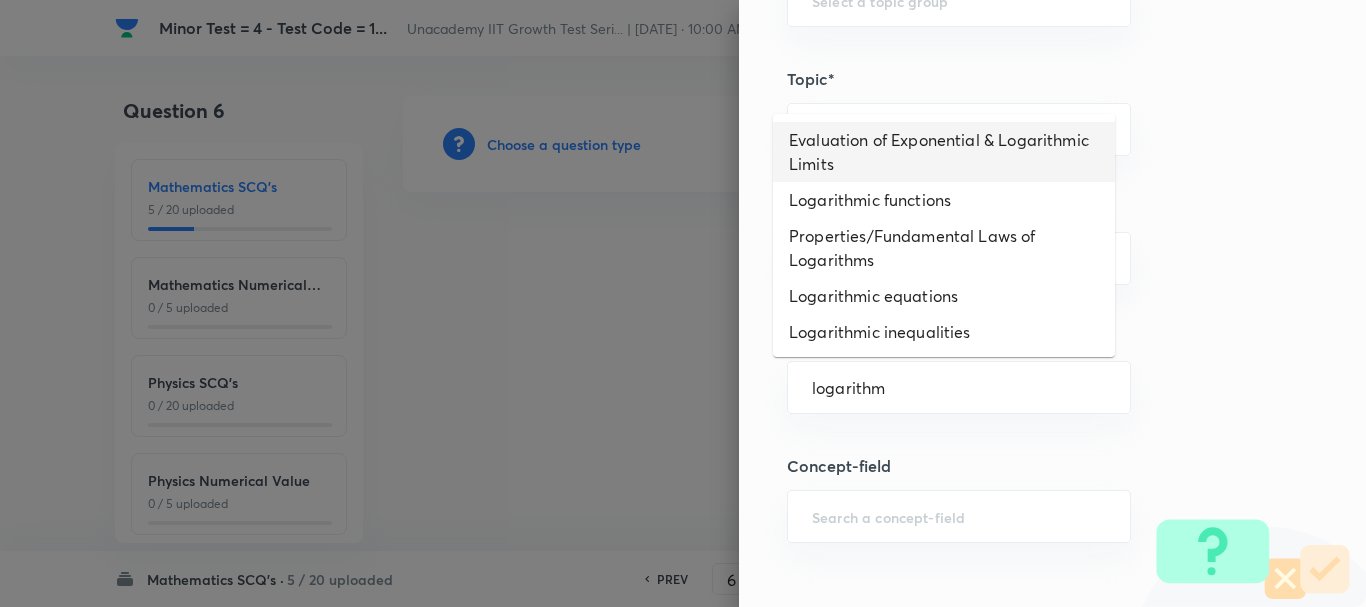 click on "Evaluation of Exponential & Logarithmic Limits" at bounding box center (944, 152) 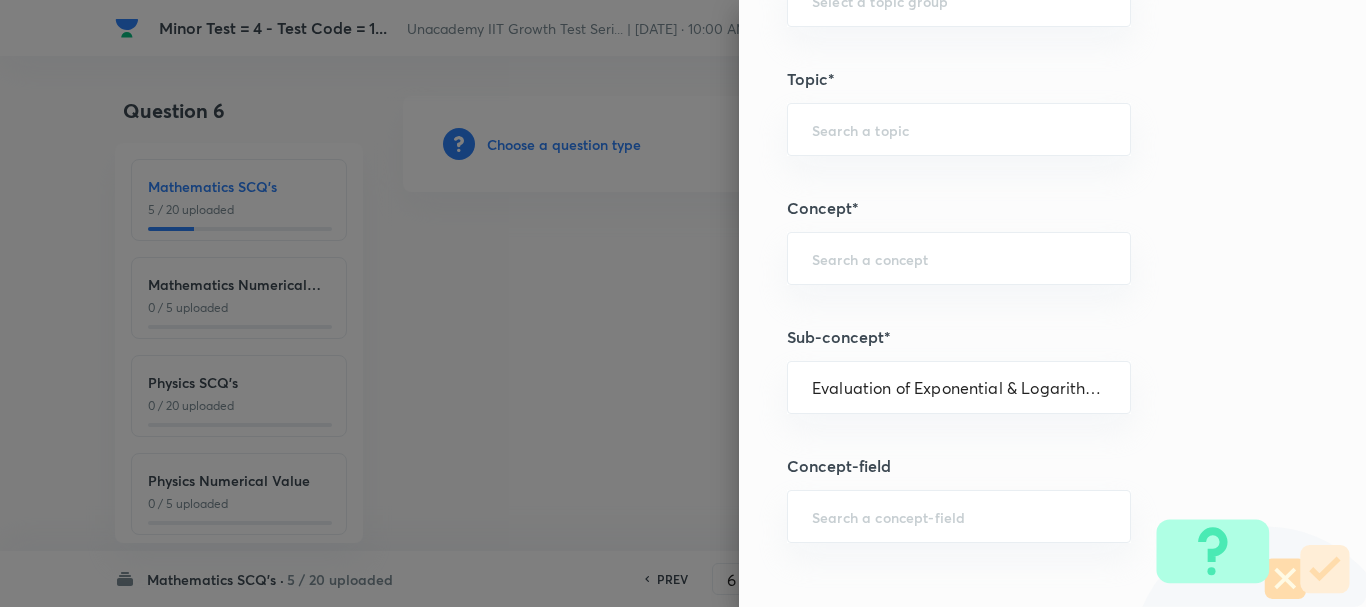 type on "Mathematics" 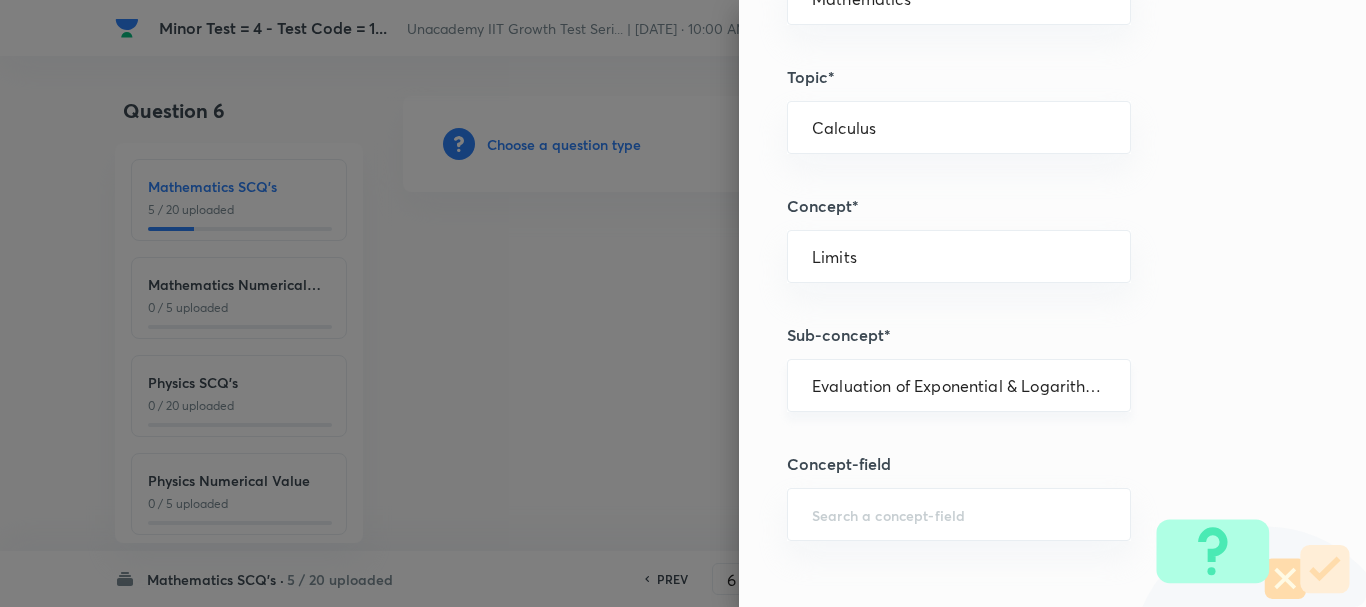 scroll, scrollTop: 1100, scrollLeft: 0, axis: vertical 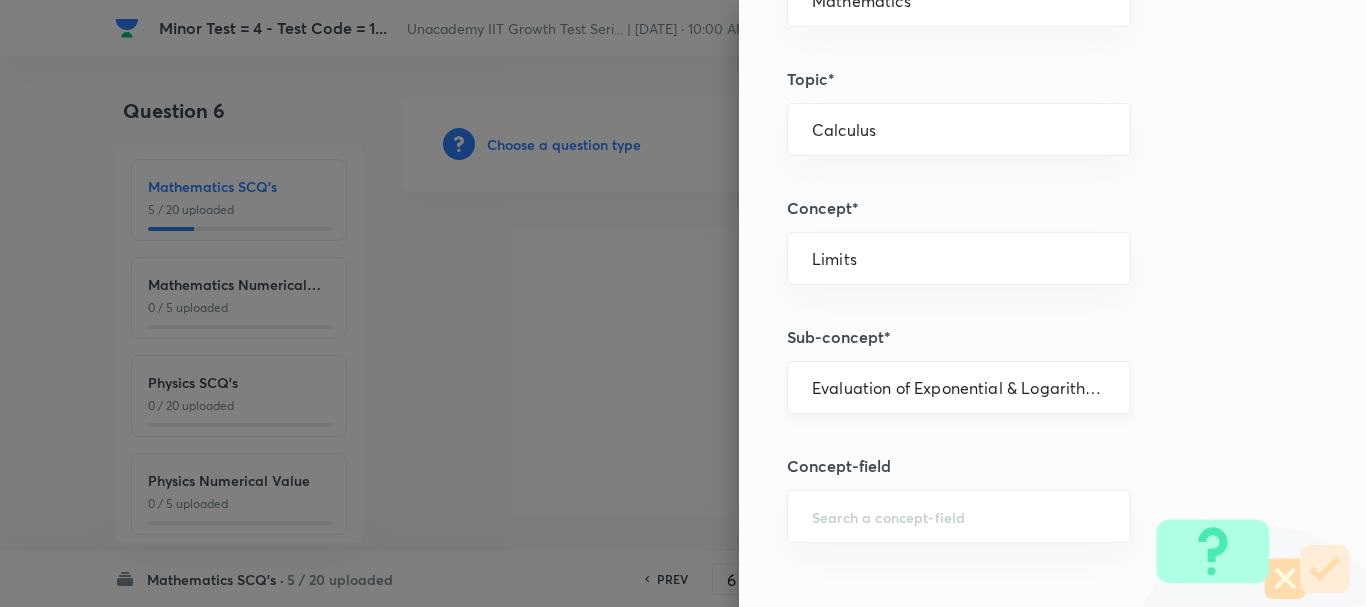 click on "Evaluation of Exponential & Logarithmic Limits" at bounding box center (959, 387) 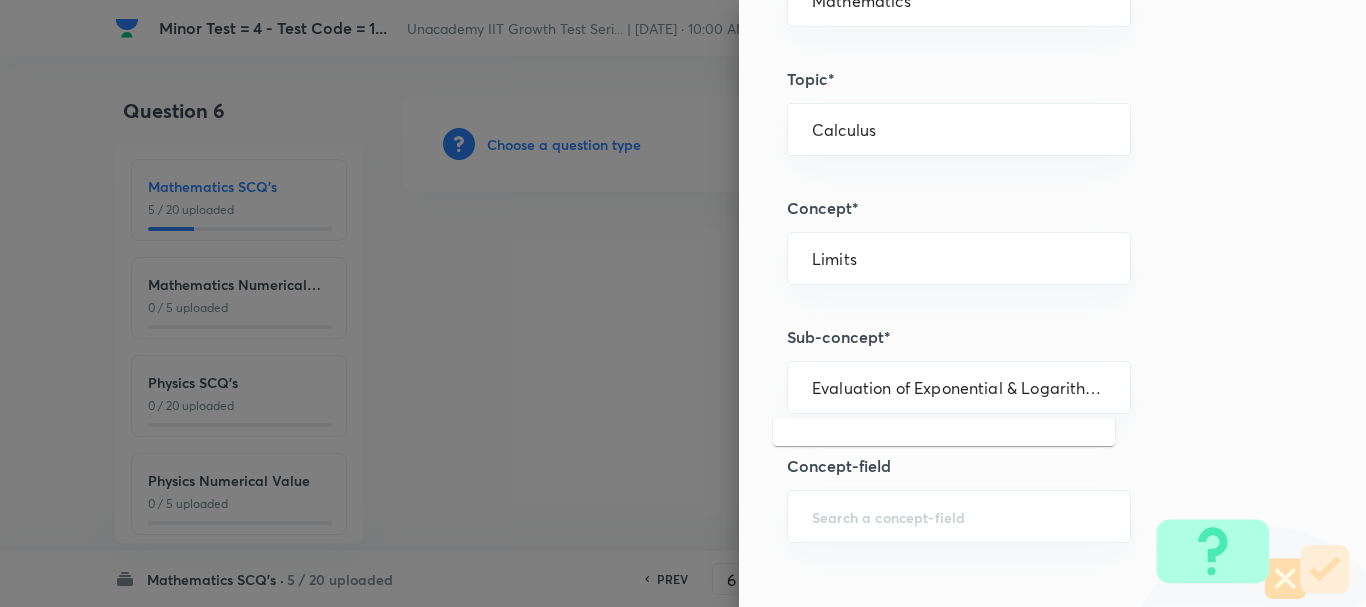 paste on "logarithm property" 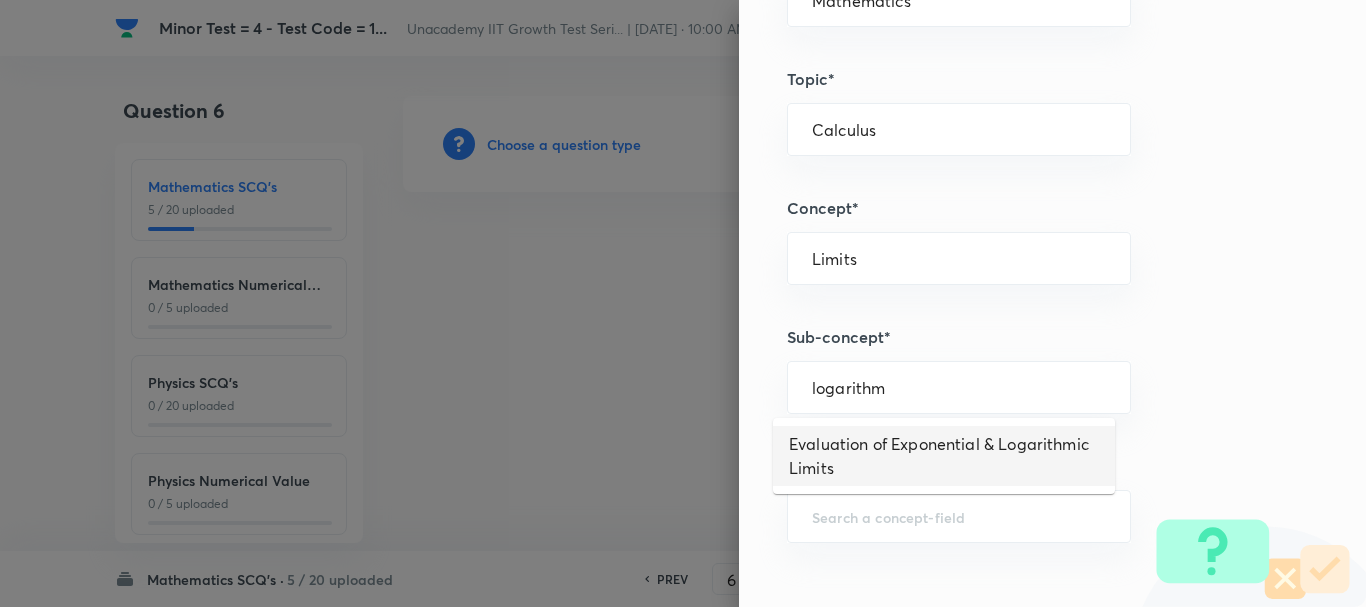 click on "Evaluation of Exponential & Logarithmic Limits" at bounding box center (944, 456) 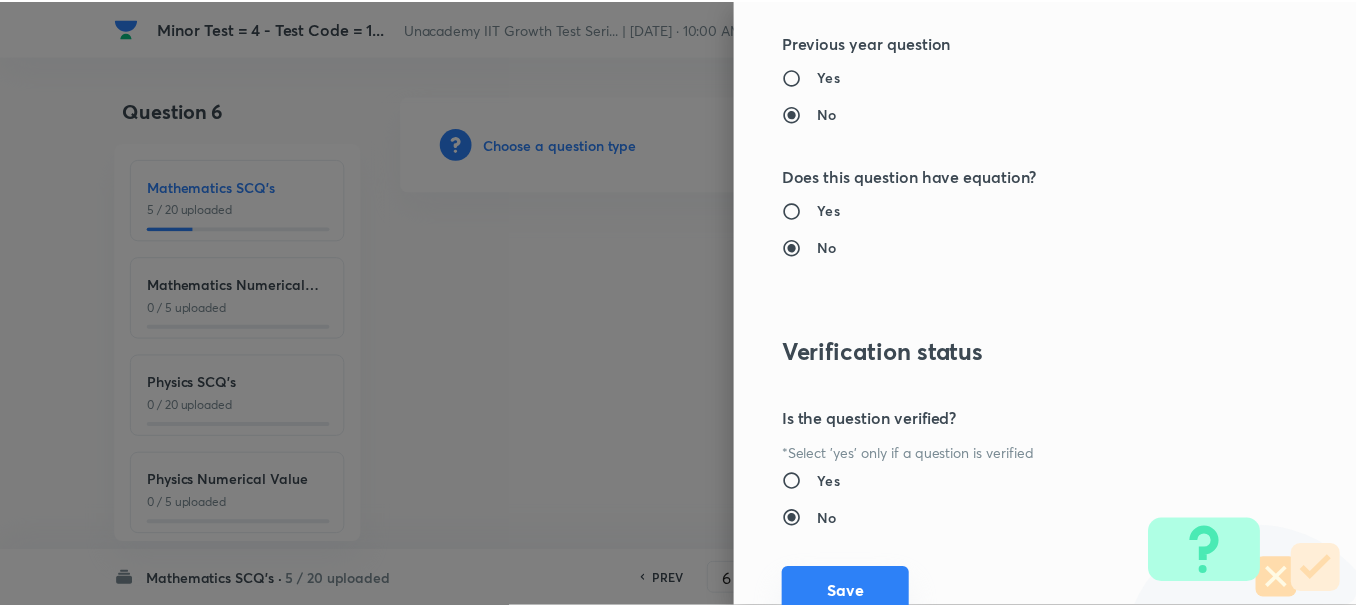 scroll, scrollTop: 2253, scrollLeft: 0, axis: vertical 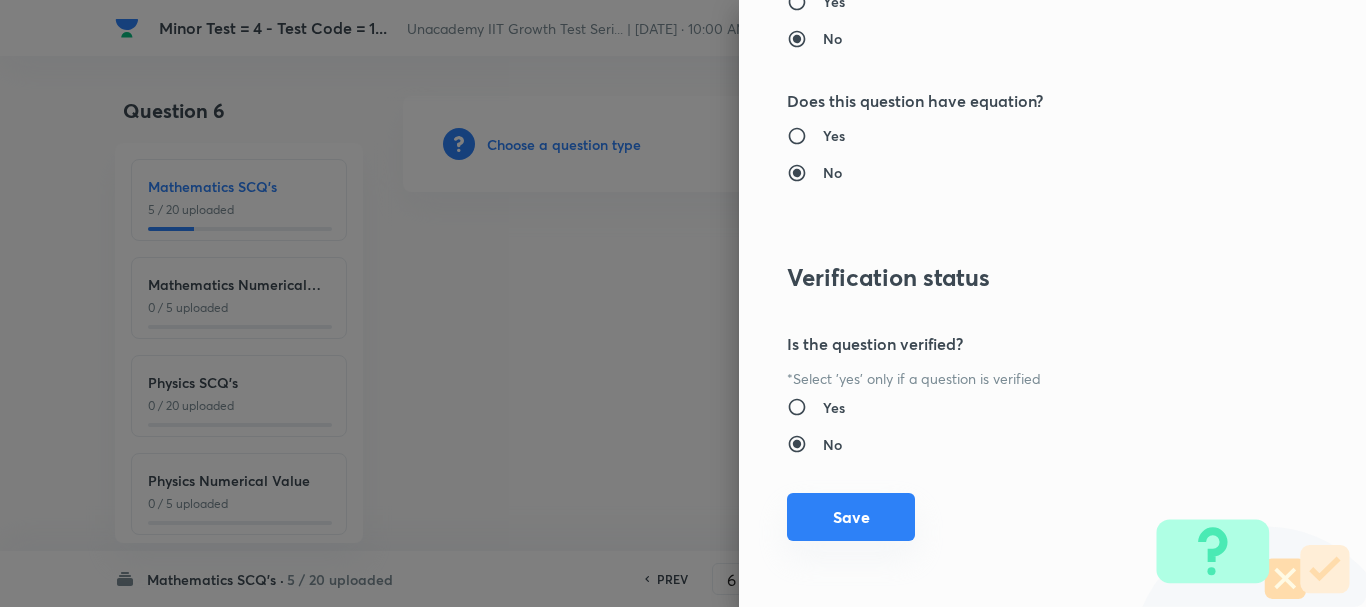 click on "Save" at bounding box center [851, 517] 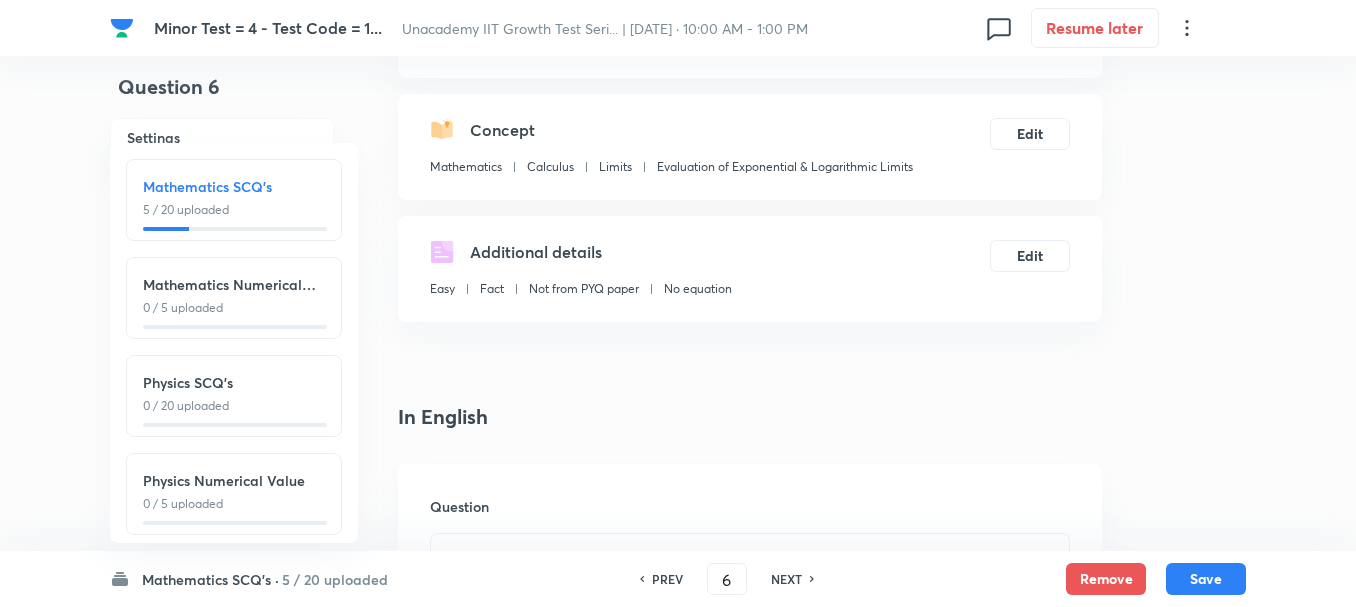 scroll, scrollTop: 400, scrollLeft: 0, axis: vertical 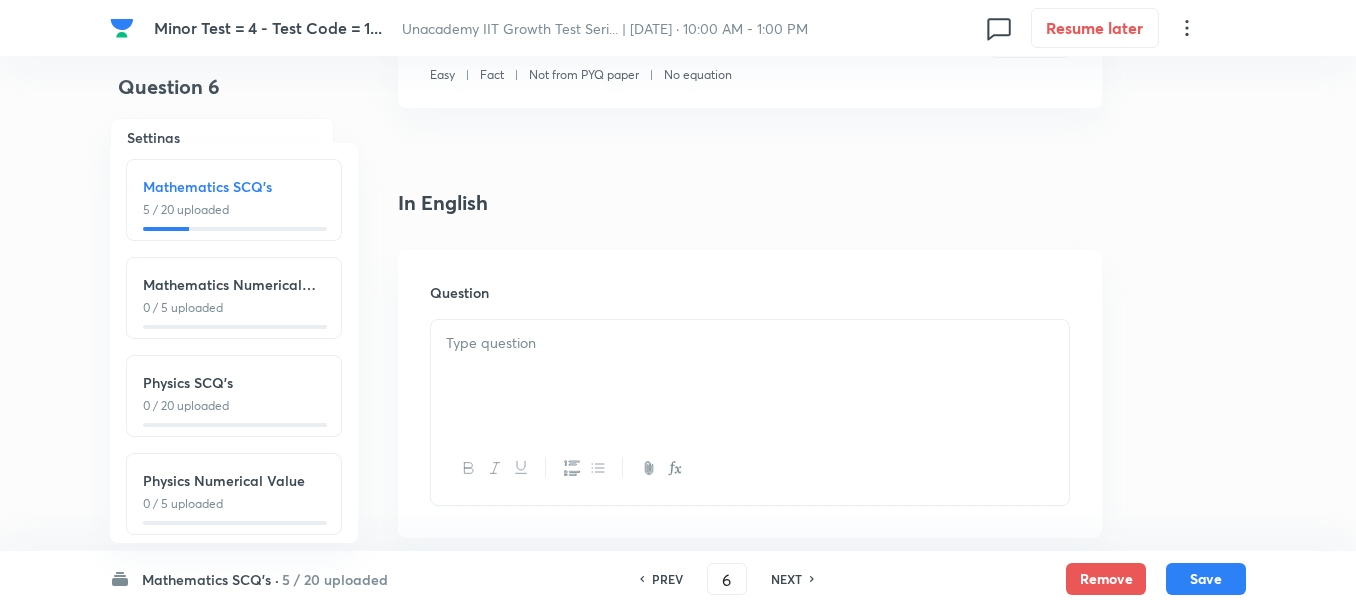 click at bounding box center (750, 376) 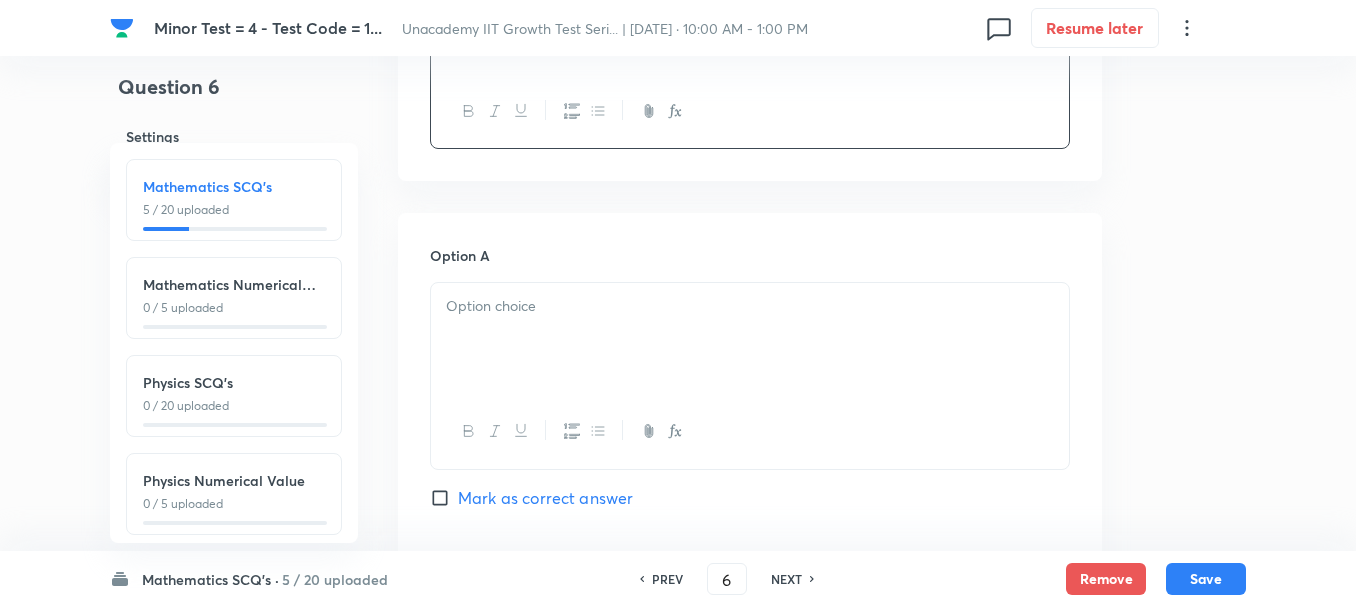 scroll, scrollTop: 800, scrollLeft: 0, axis: vertical 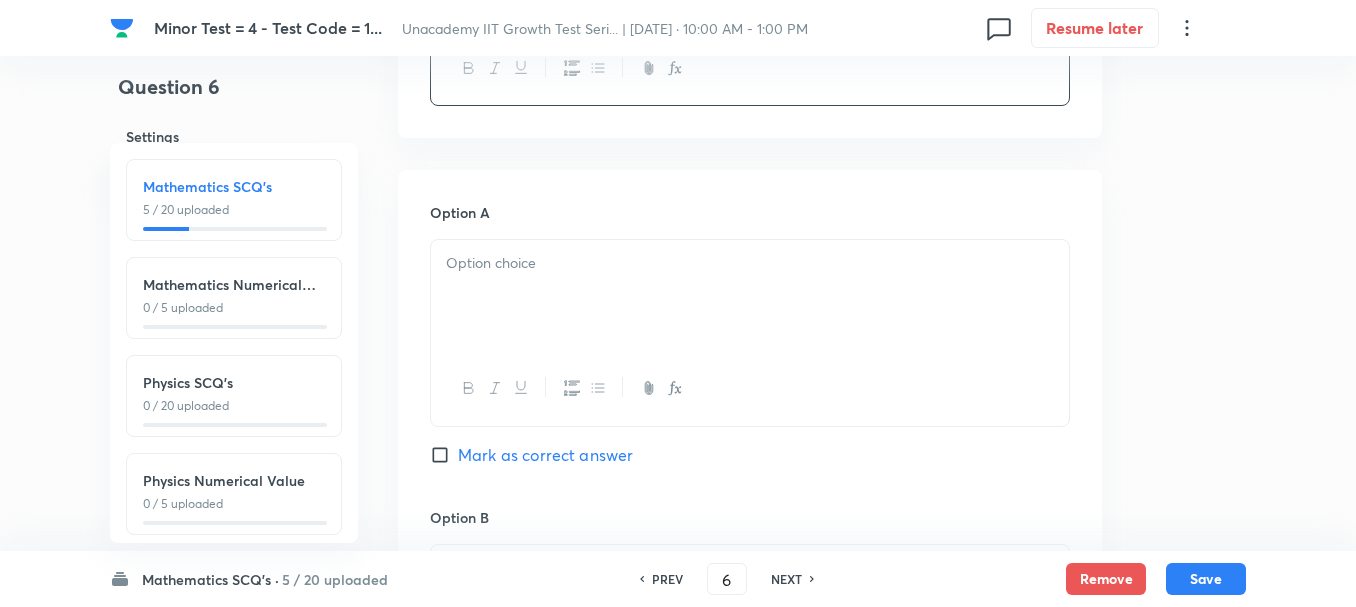 click at bounding box center [750, 296] 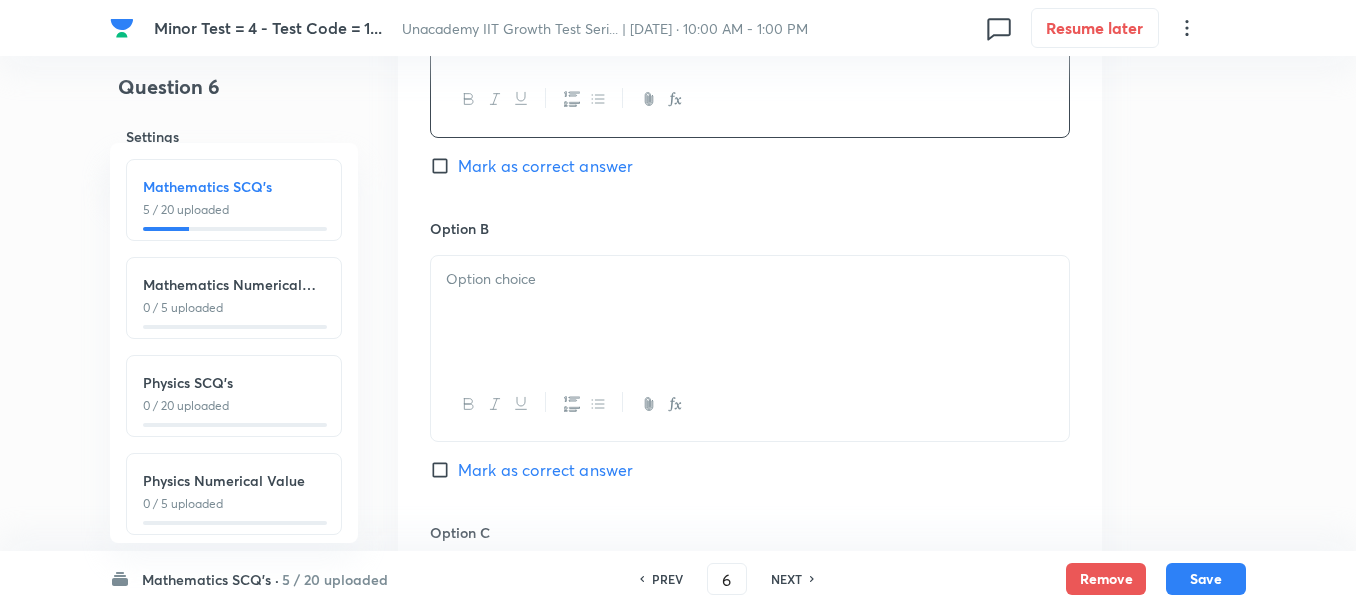 scroll, scrollTop: 1100, scrollLeft: 0, axis: vertical 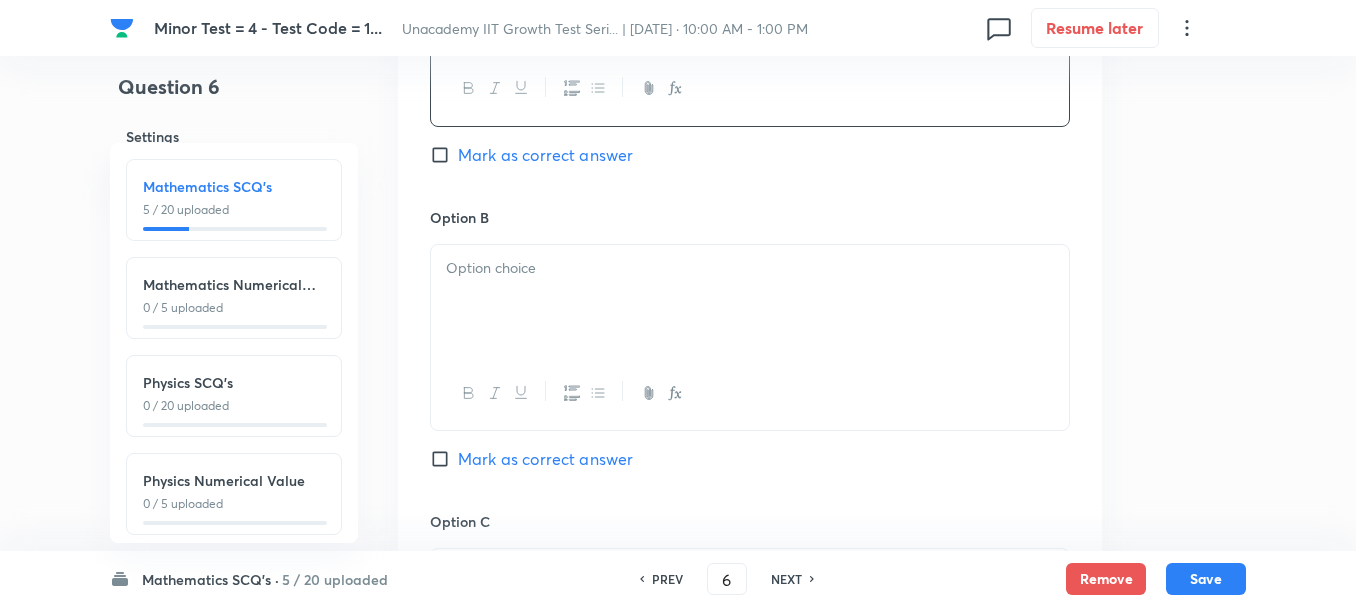click at bounding box center [750, 301] 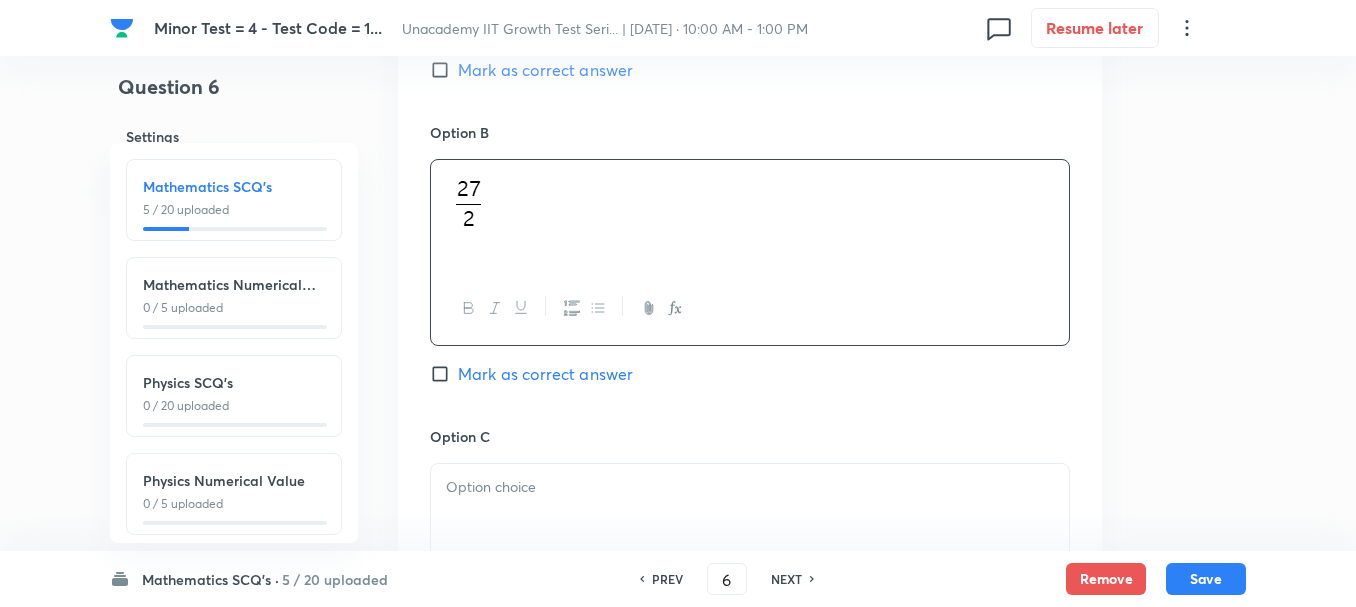 scroll, scrollTop: 1300, scrollLeft: 0, axis: vertical 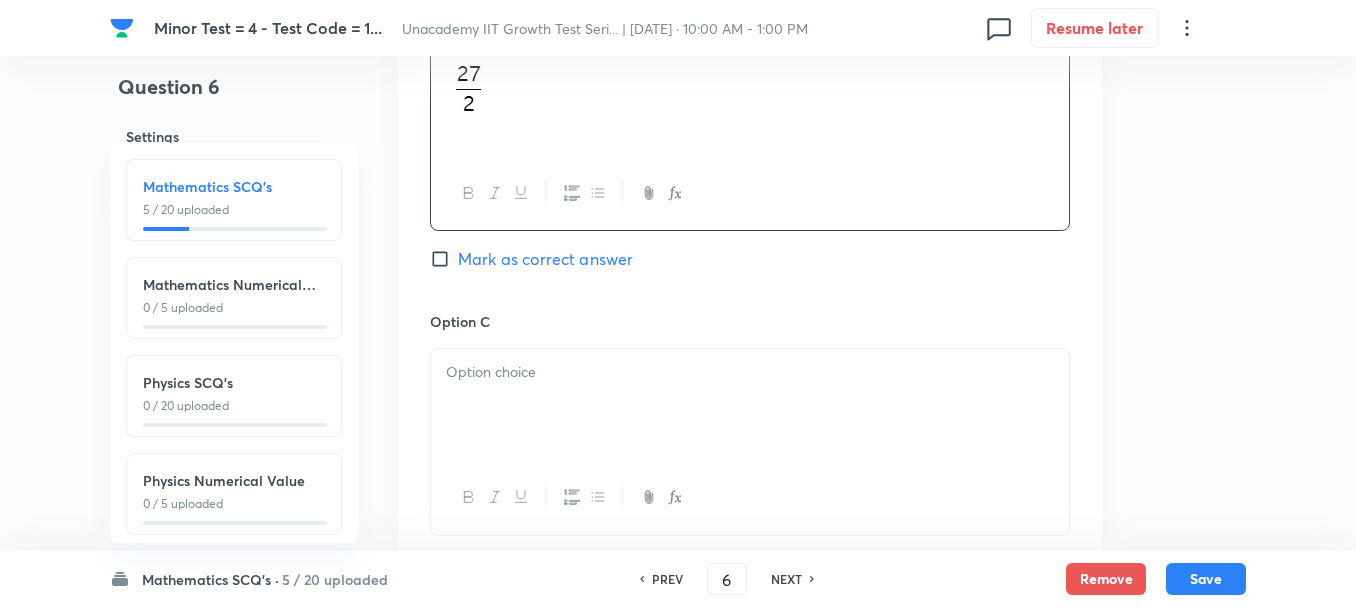 click at bounding box center (750, 405) 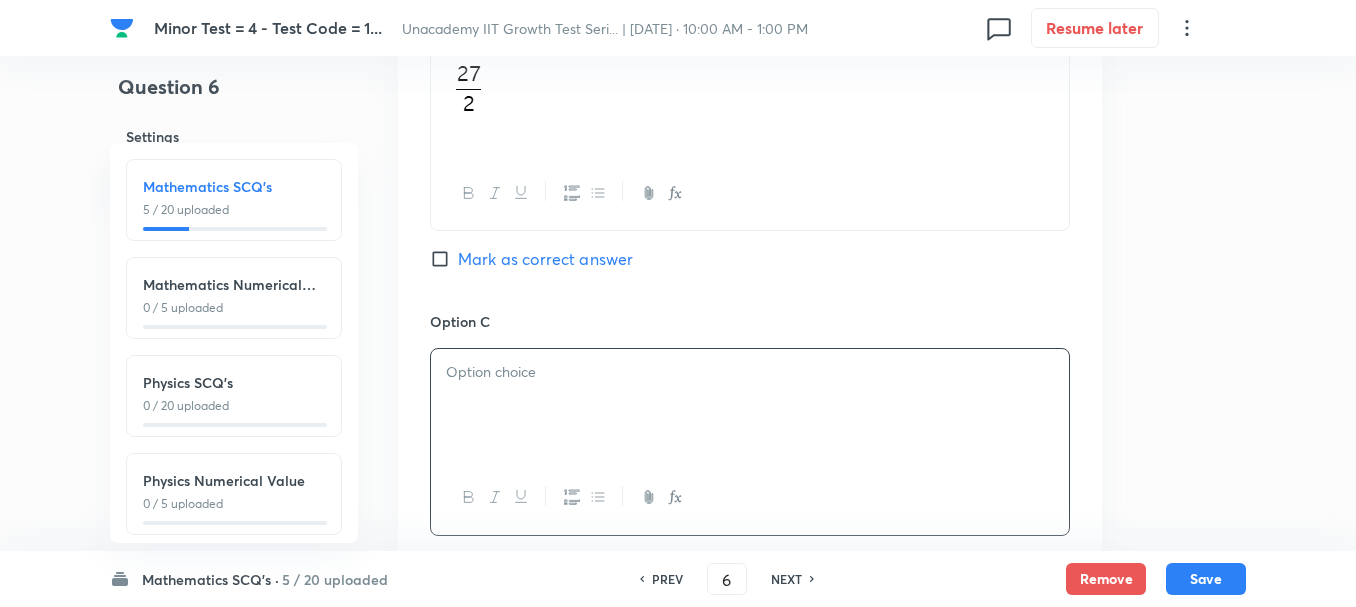 type 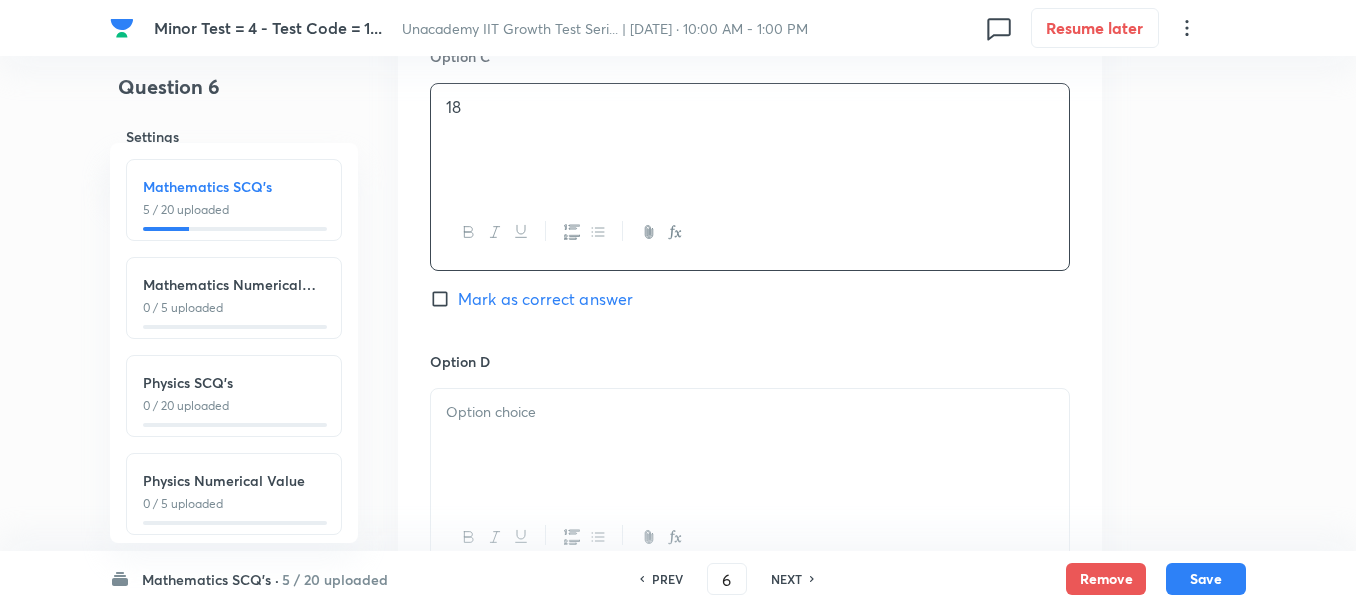 scroll, scrollTop: 1600, scrollLeft: 0, axis: vertical 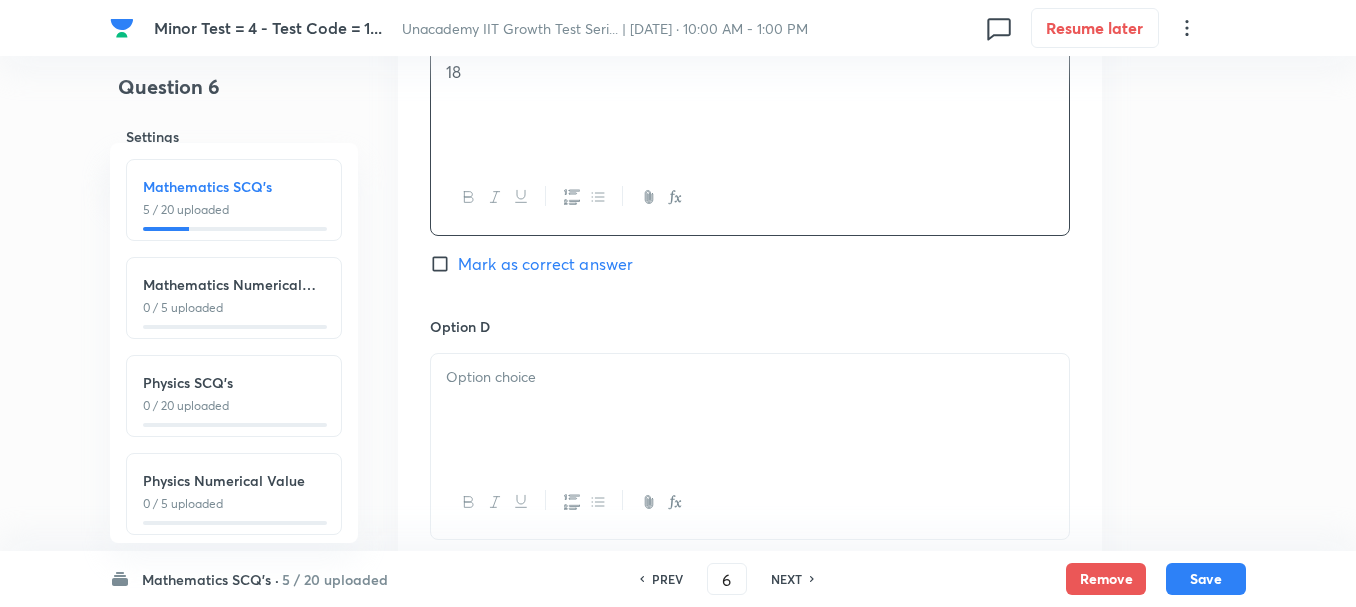 click at bounding box center [750, 410] 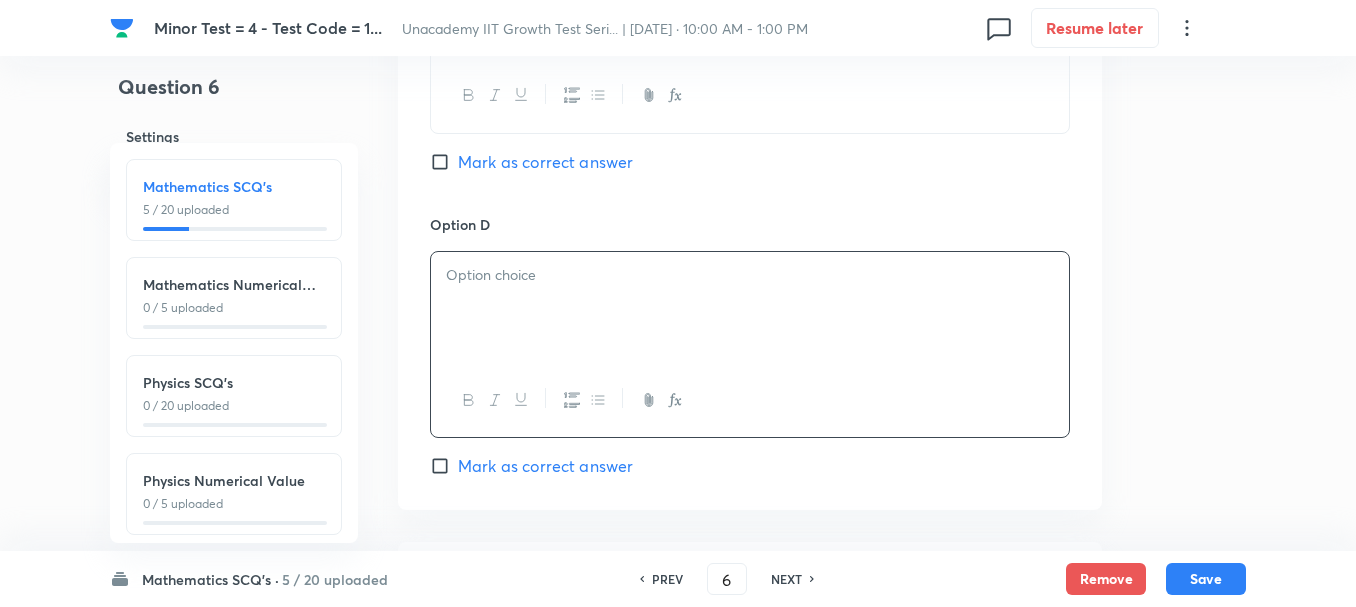 scroll, scrollTop: 1800, scrollLeft: 0, axis: vertical 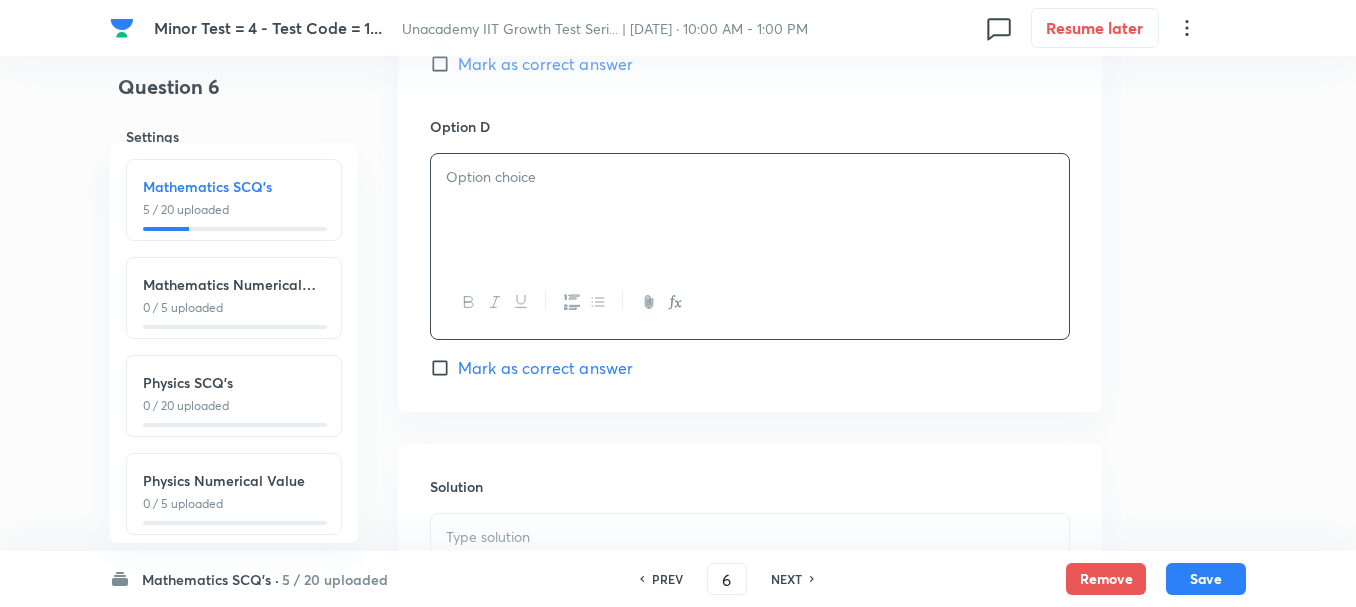 type 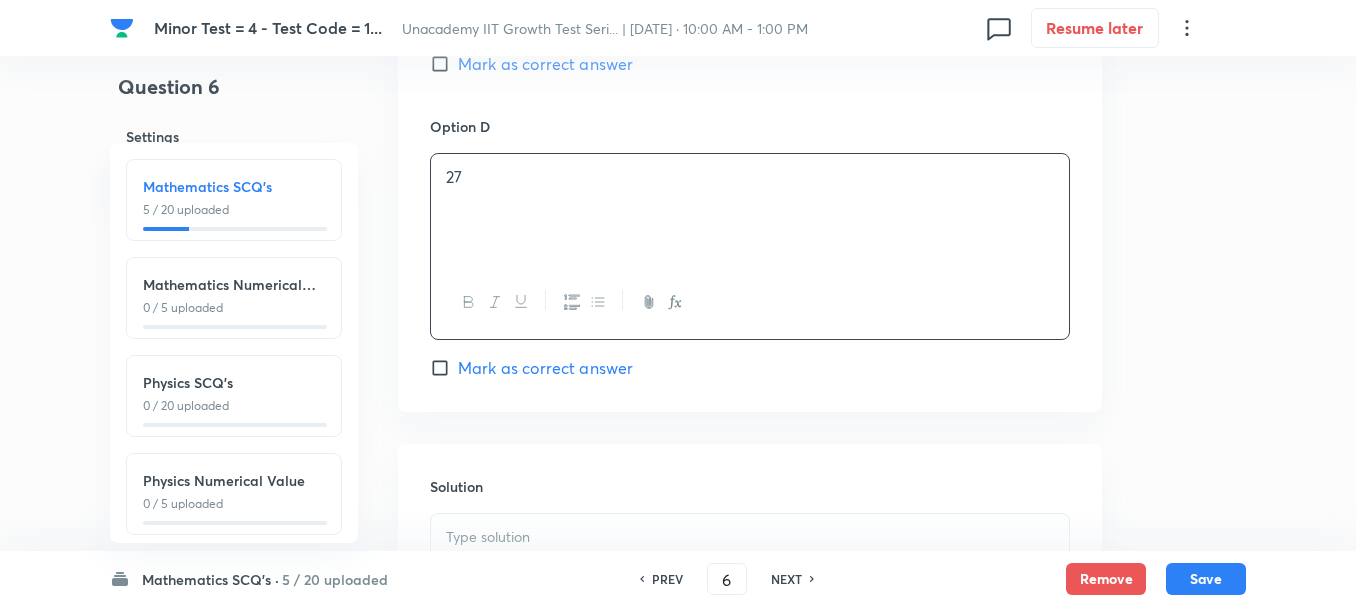 click at bounding box center [750, 570] 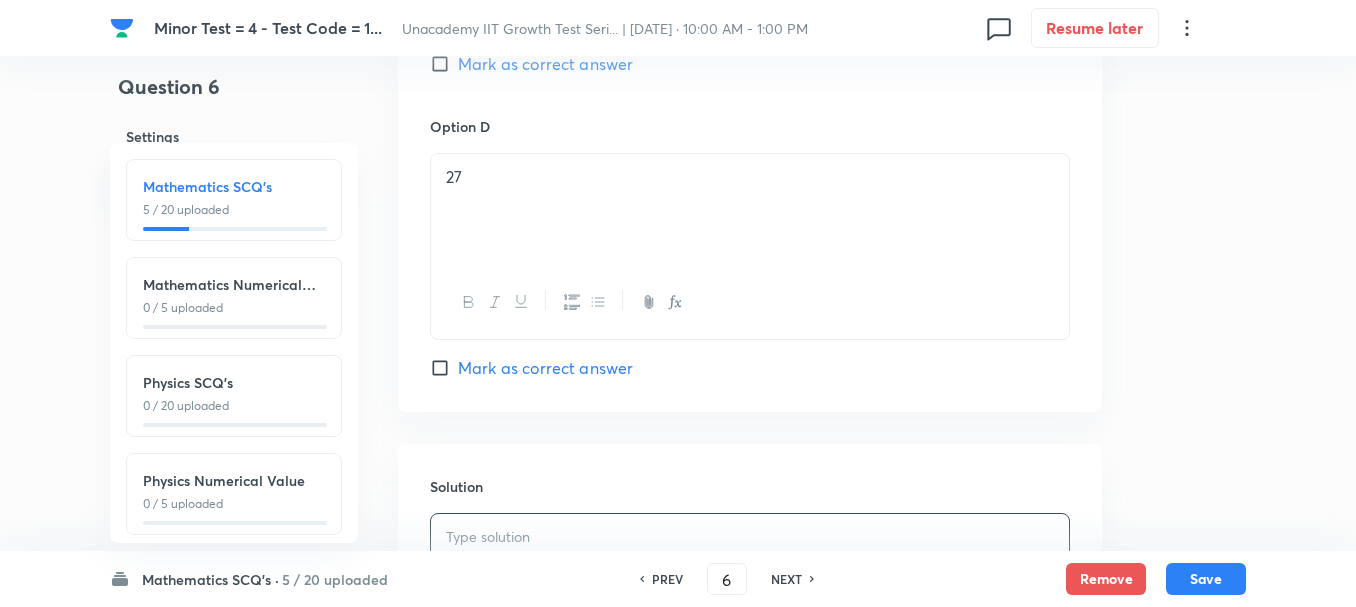 click on "Mark as correct answer" at bounding box center [545, 368] 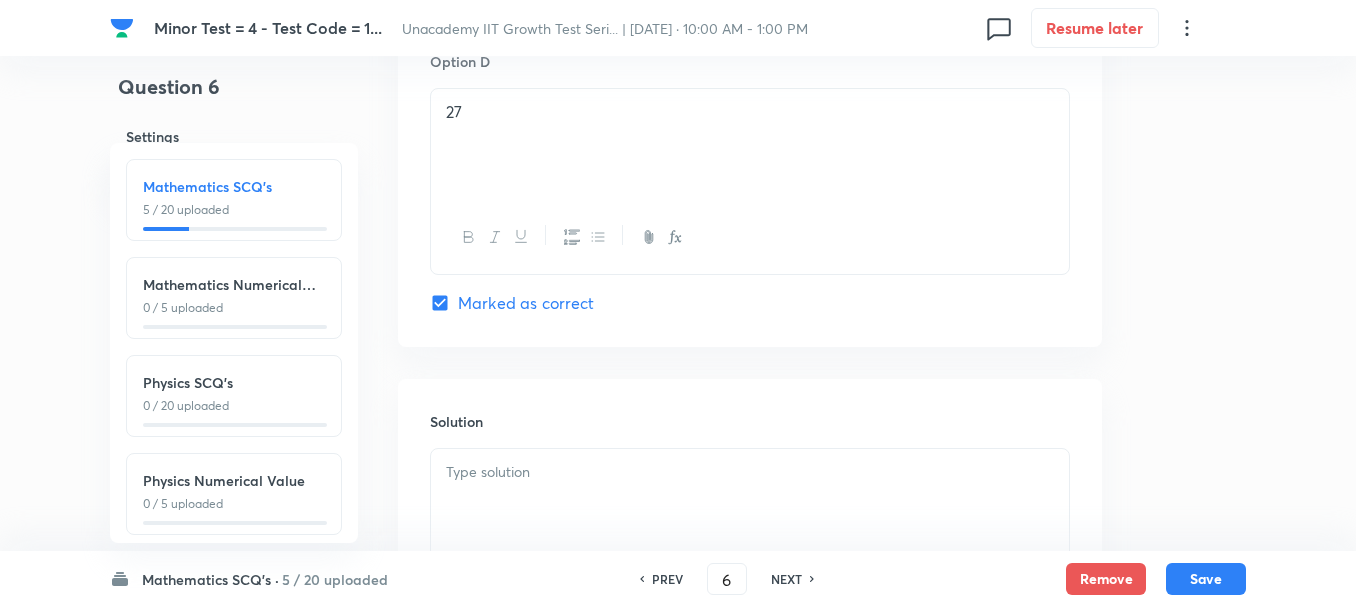 scroll, scrollTop: 1900, scrollLeft: 0, axis: vertical 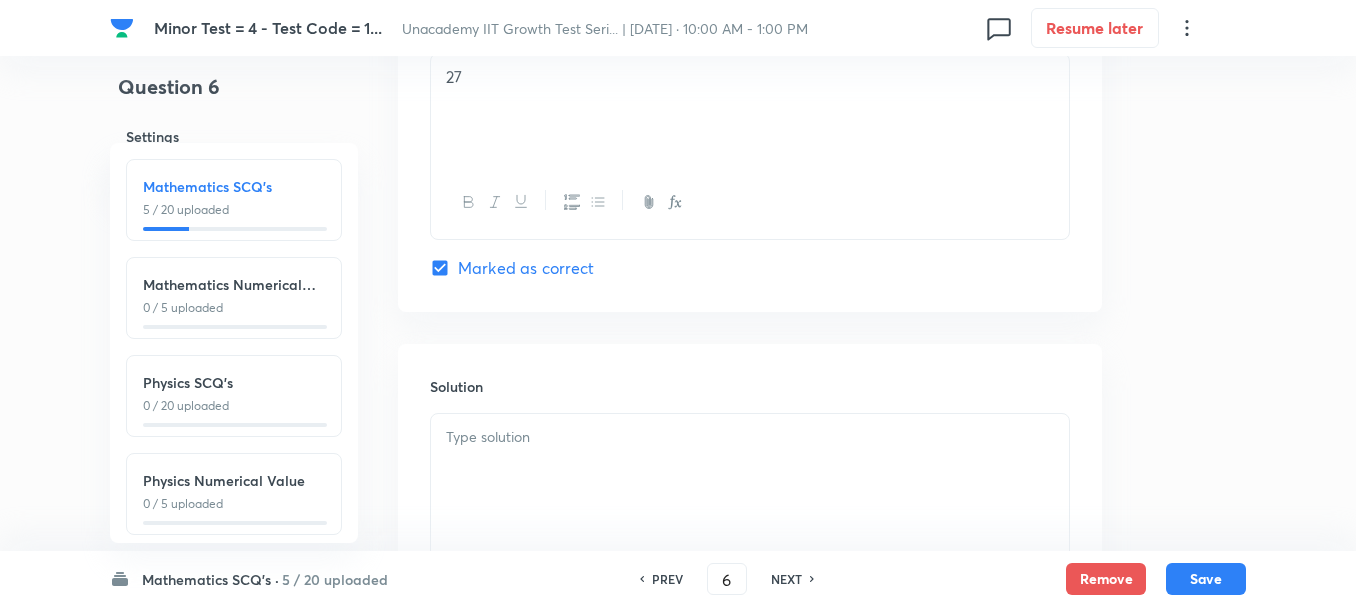 click at bounding box center [750, 437] 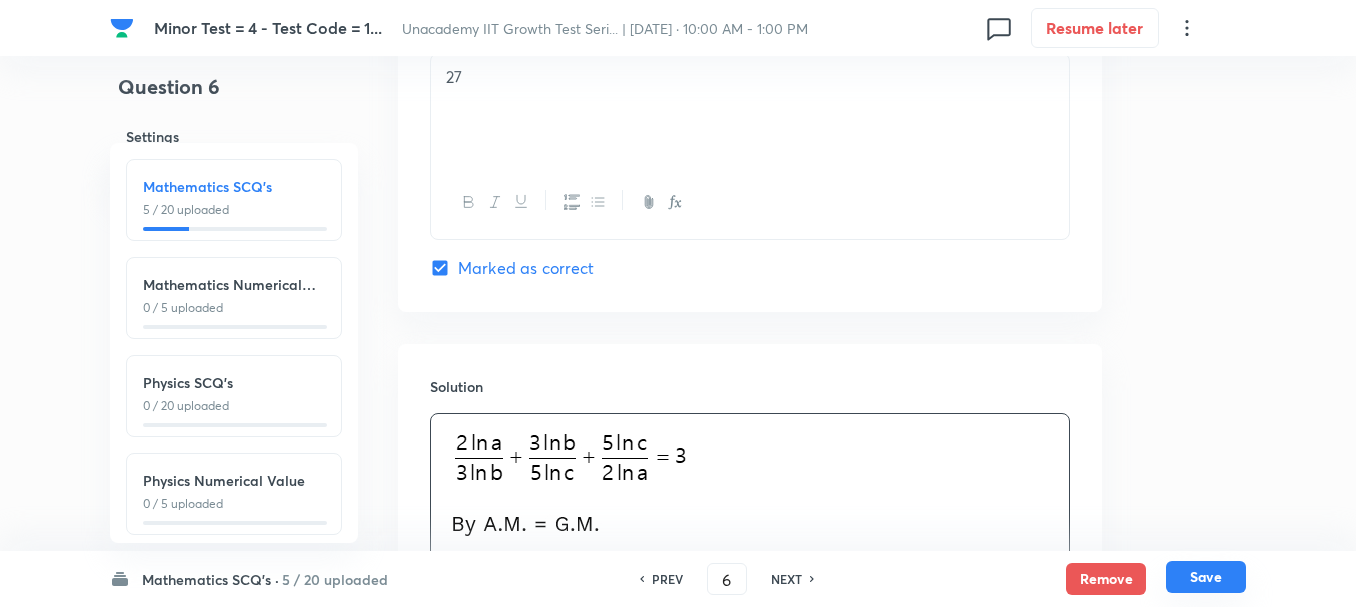 click on "Save" at bounding box center [1206, 577] 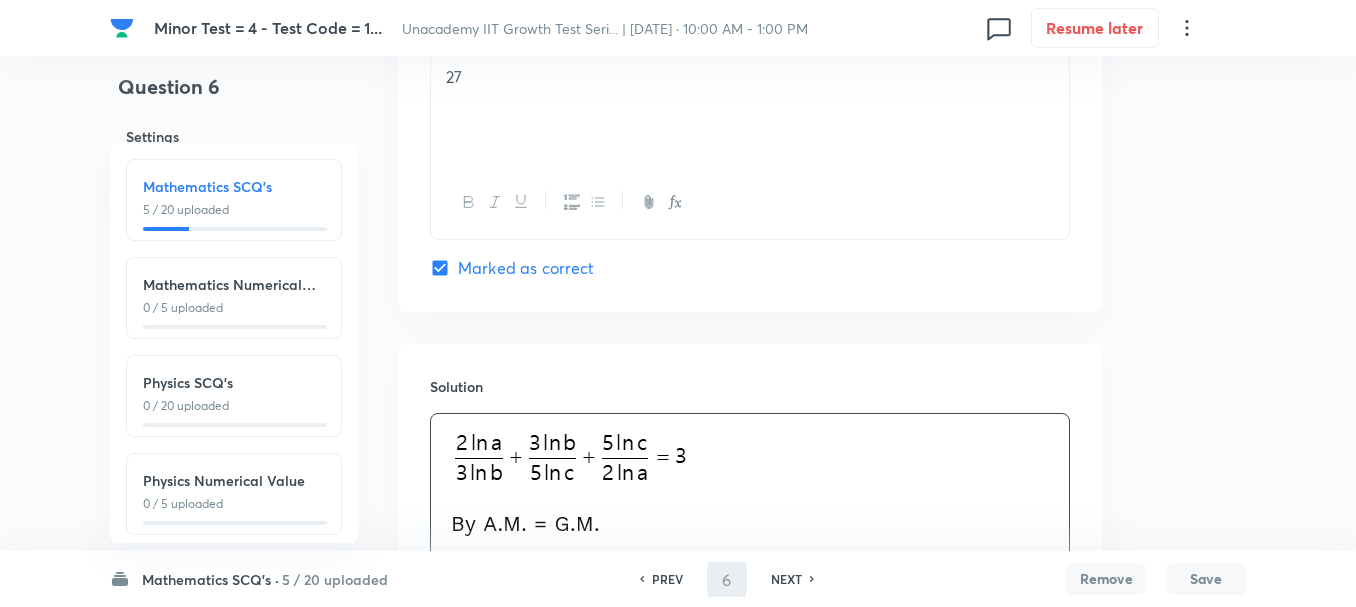 type on "7" 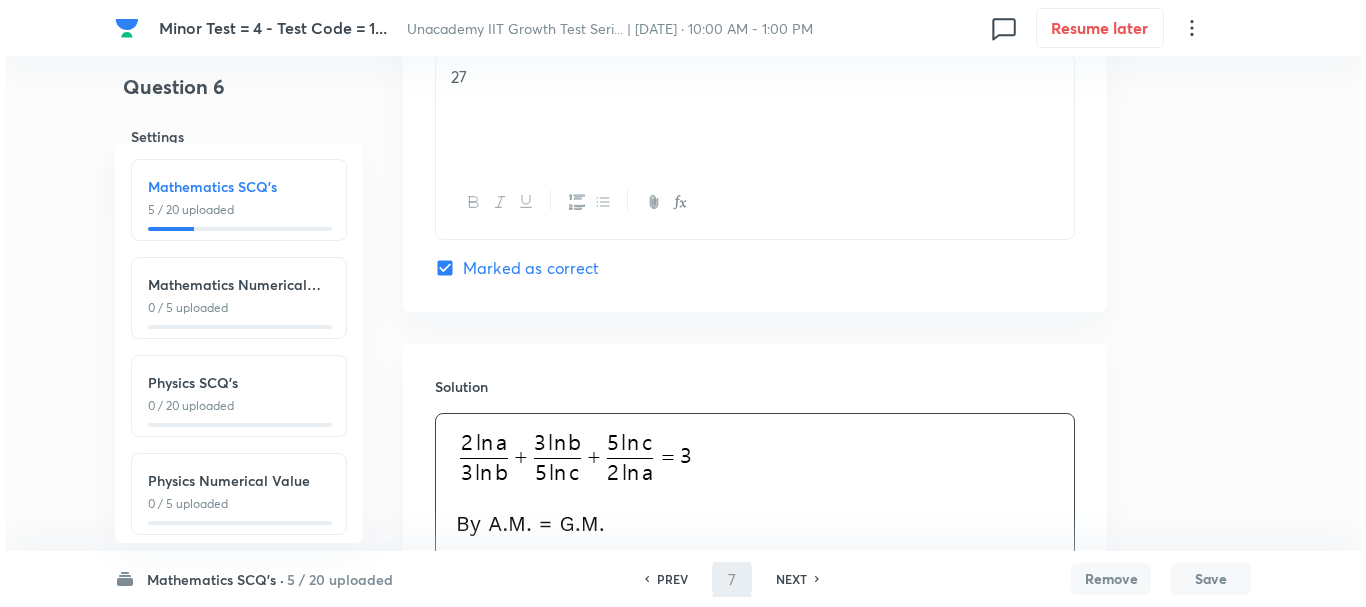 scroll, scrollTop: 0, scrollLeft: 0, axis: both 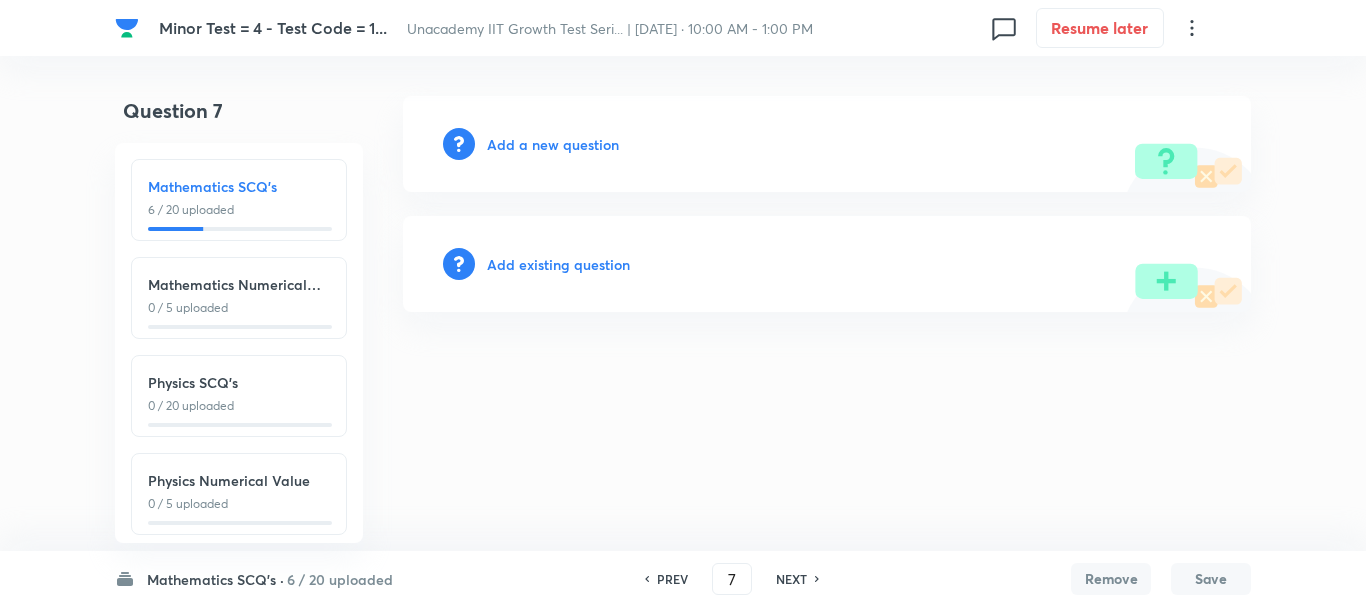 click on "Add a new question" at bounding box center [553, 144] 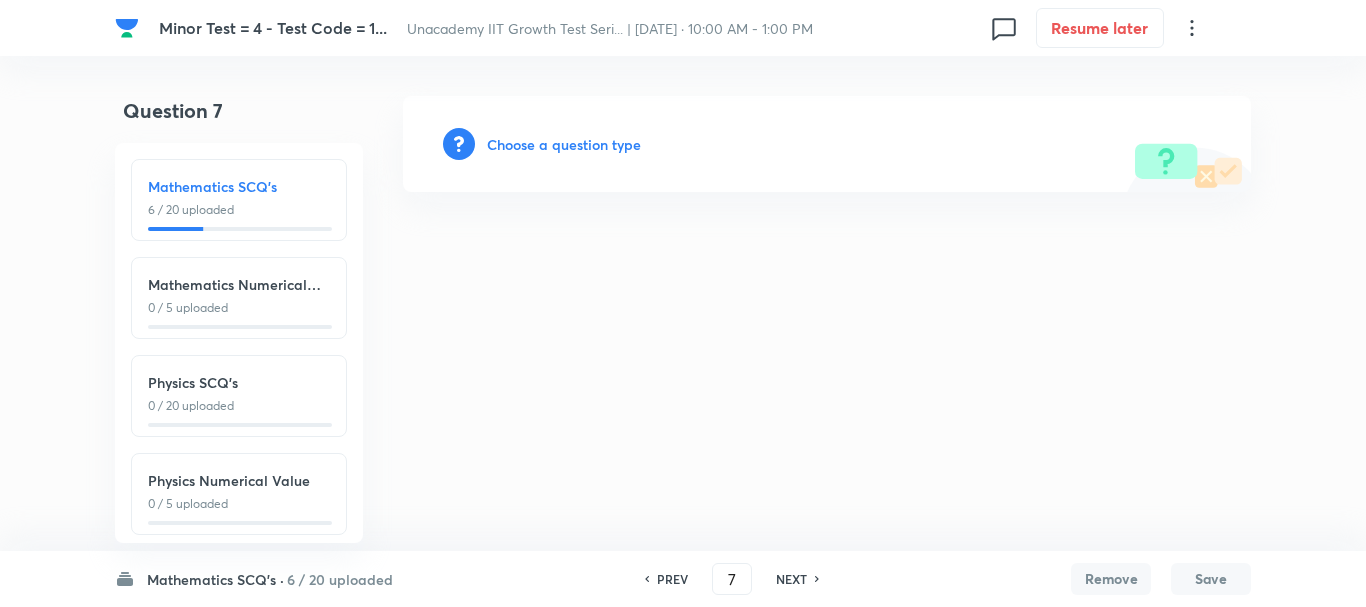 click on "Choose a question type" at bounding box center [564, 144] 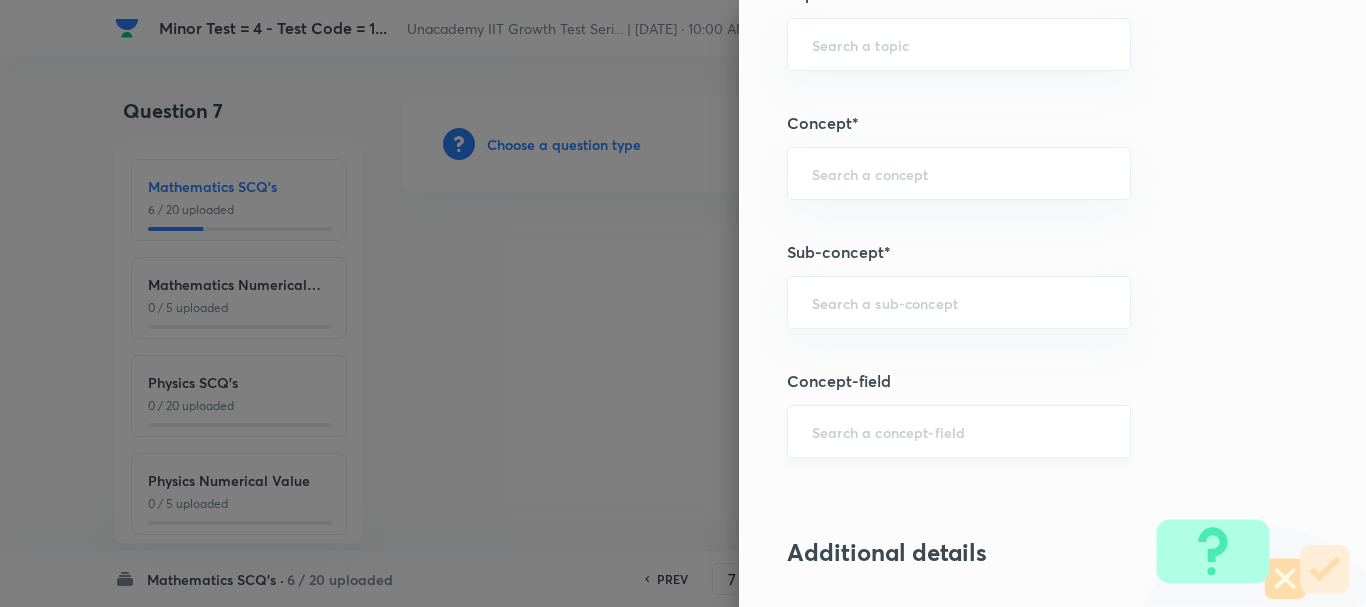 scroll, scrollTop: 1200, scrollLeft: 0, axis: vertical 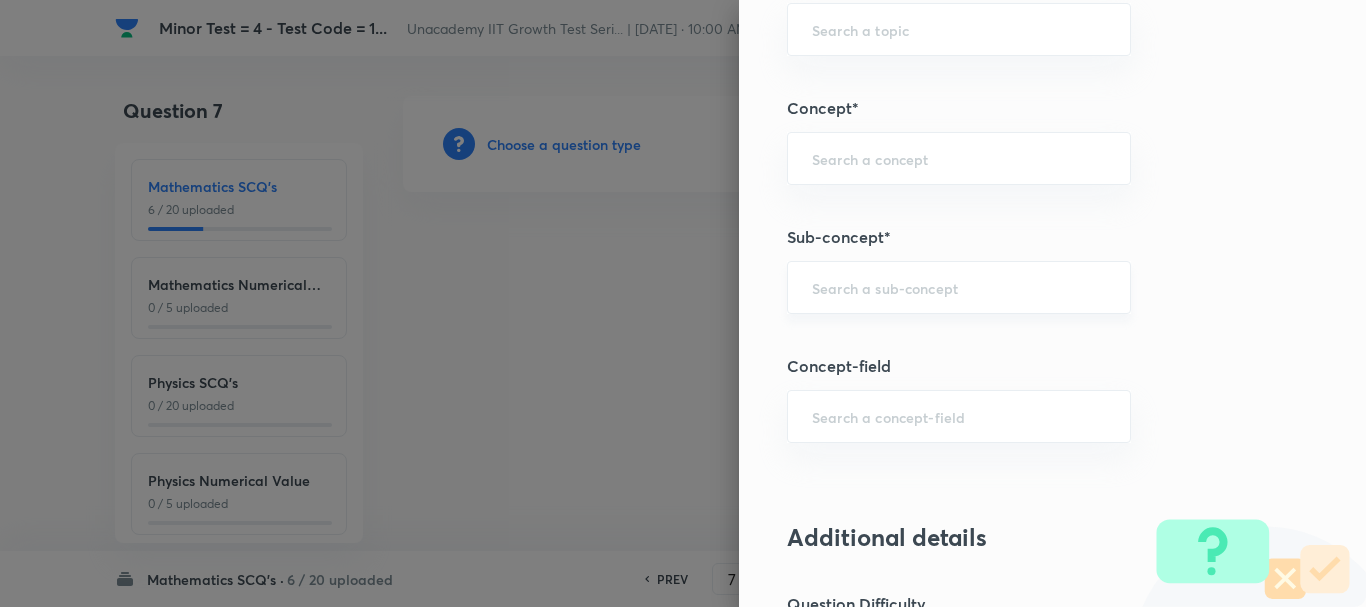 click on "​" at bounding box center (959, 287) 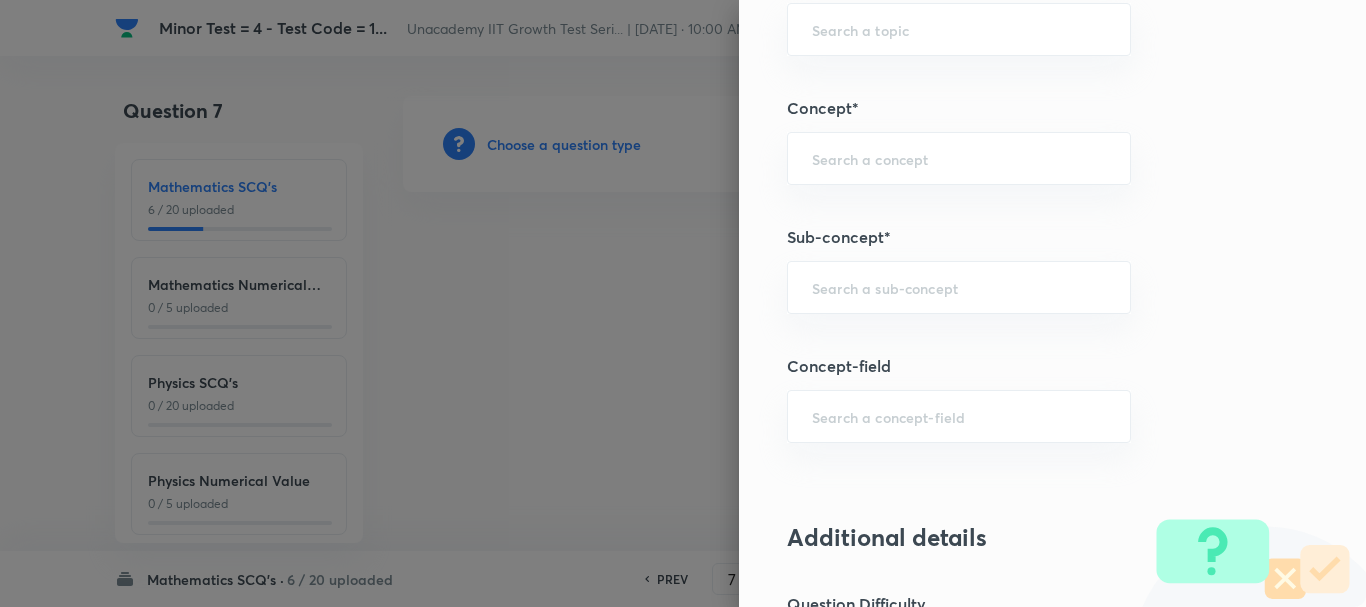 paste on "am,gm" 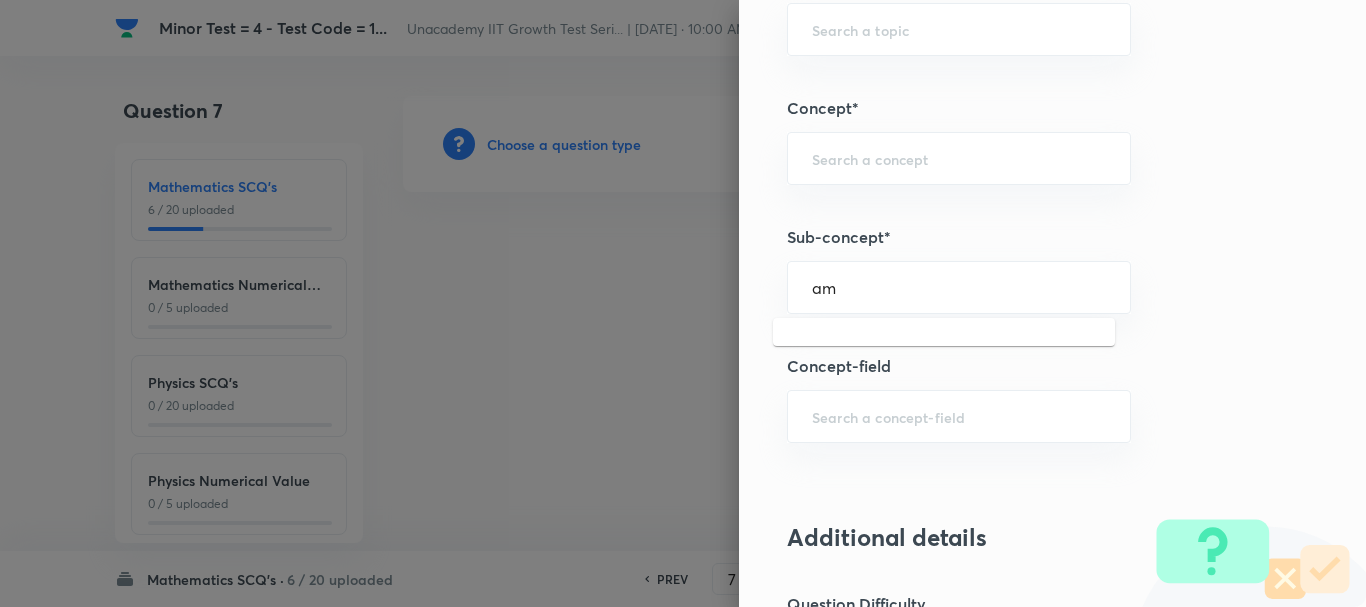 type on "a" 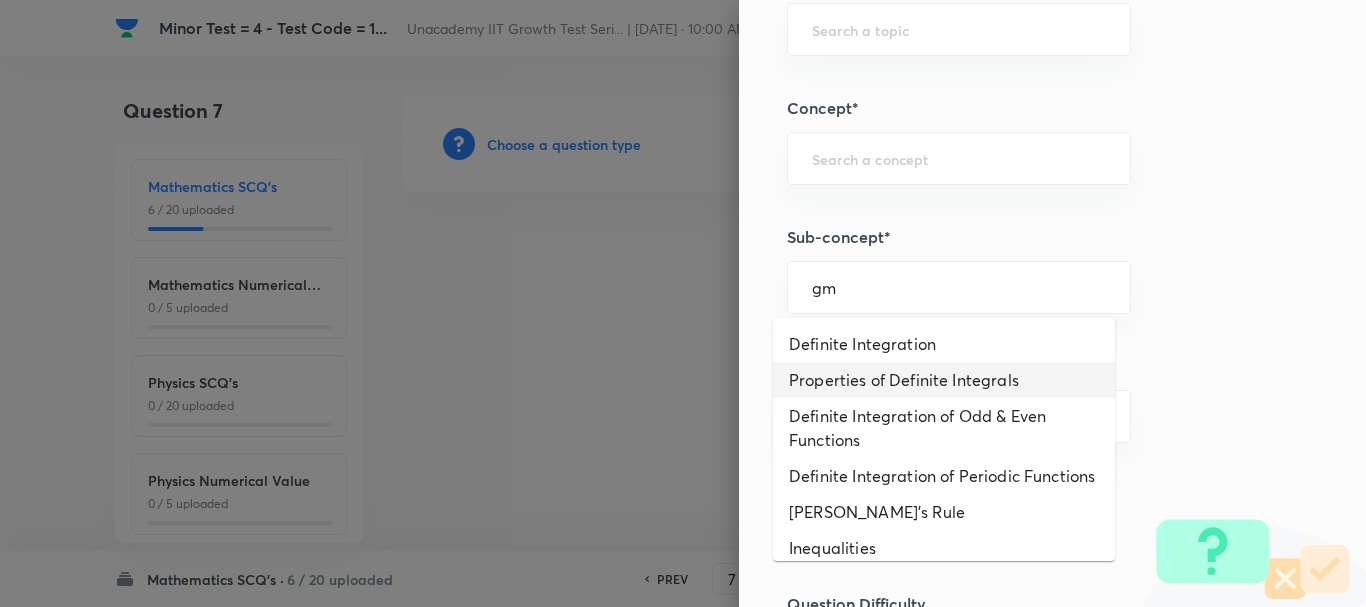 click on "Properties of Definite Integrals" at bounding box center [944, 380] 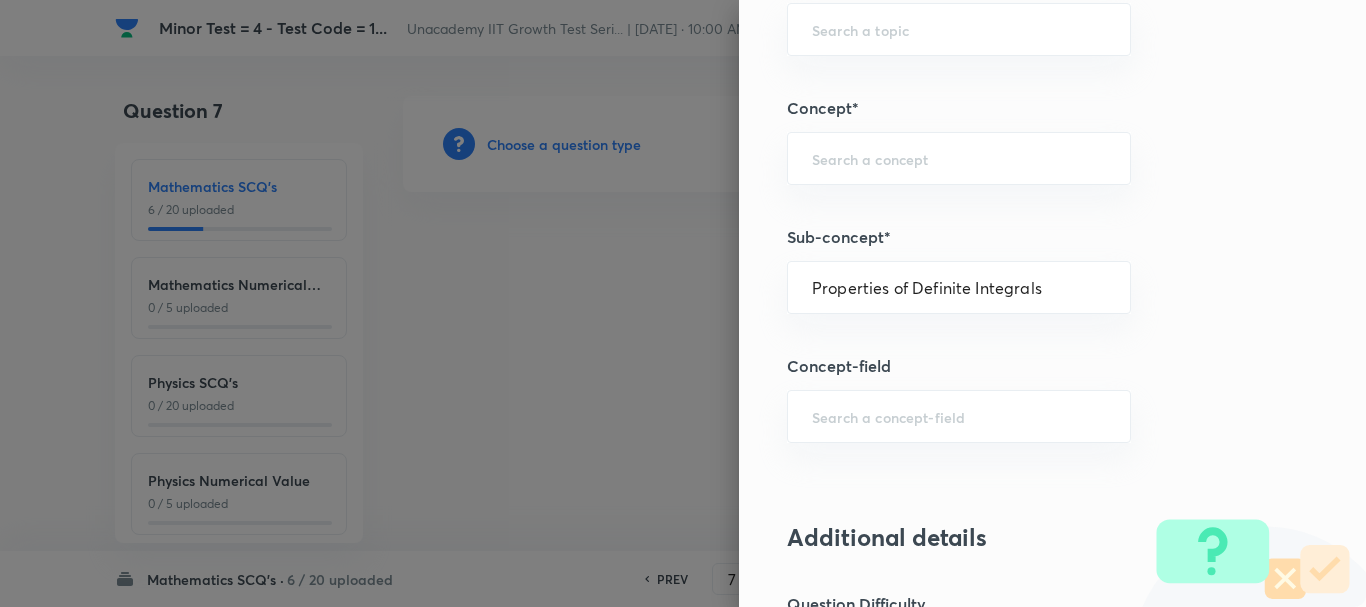 type on "Mathematics" 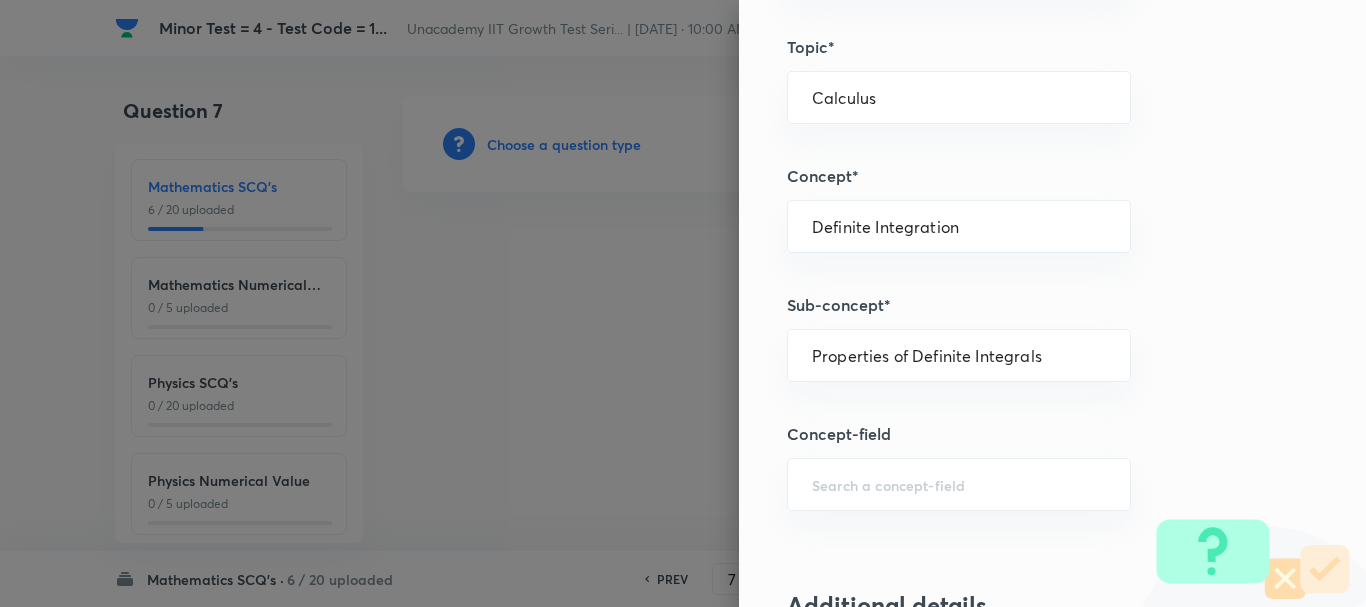 scroll, scrollTop: 1100, scrollLeft: 0, axis: vertical 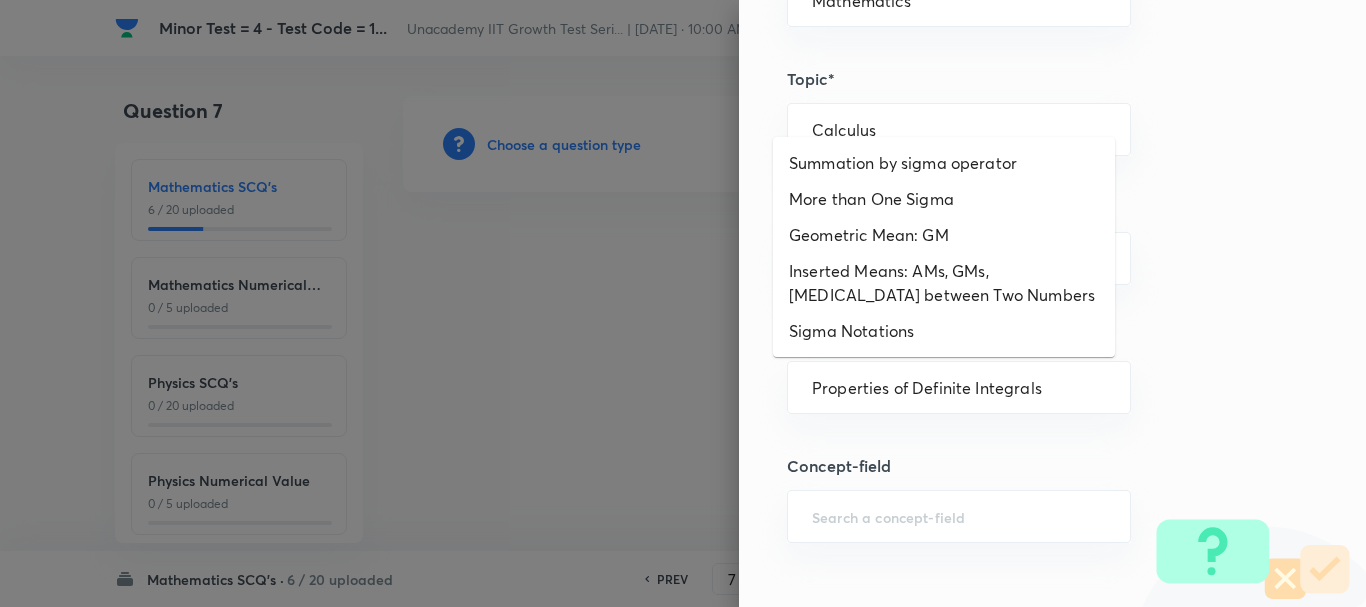 drag, startPoint x: 1050, startPoint y: 394, endPoint x: 544, endPoint y: 432, distance: 507.42487 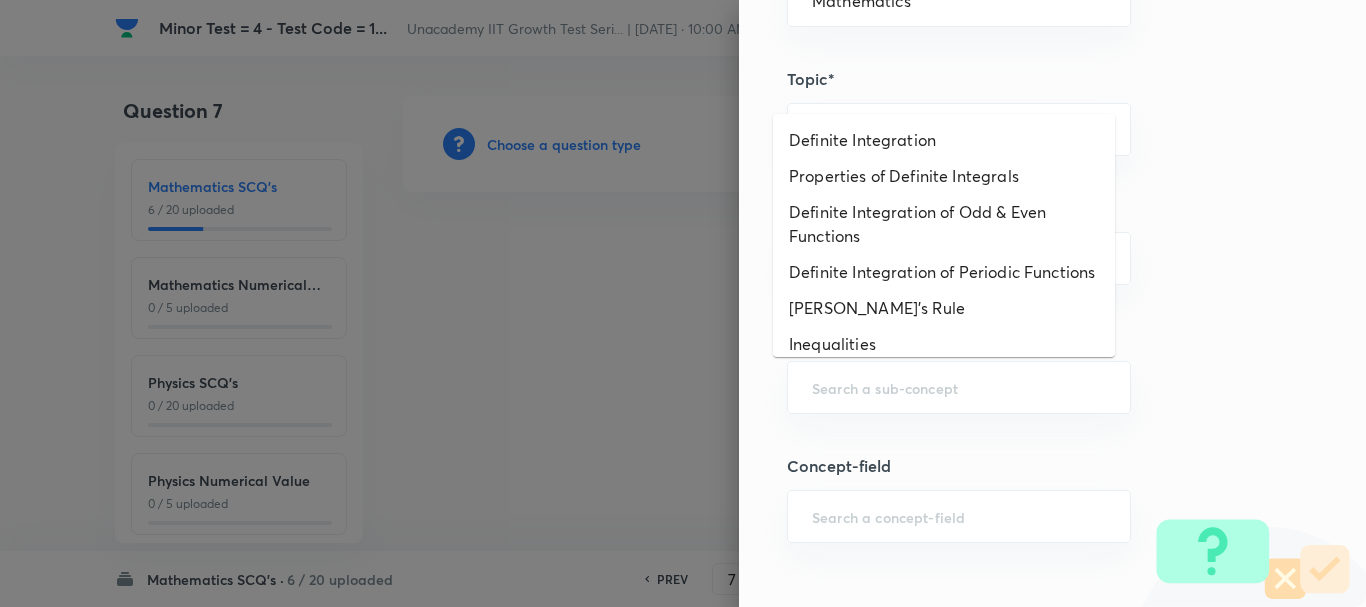 paste on "gm" 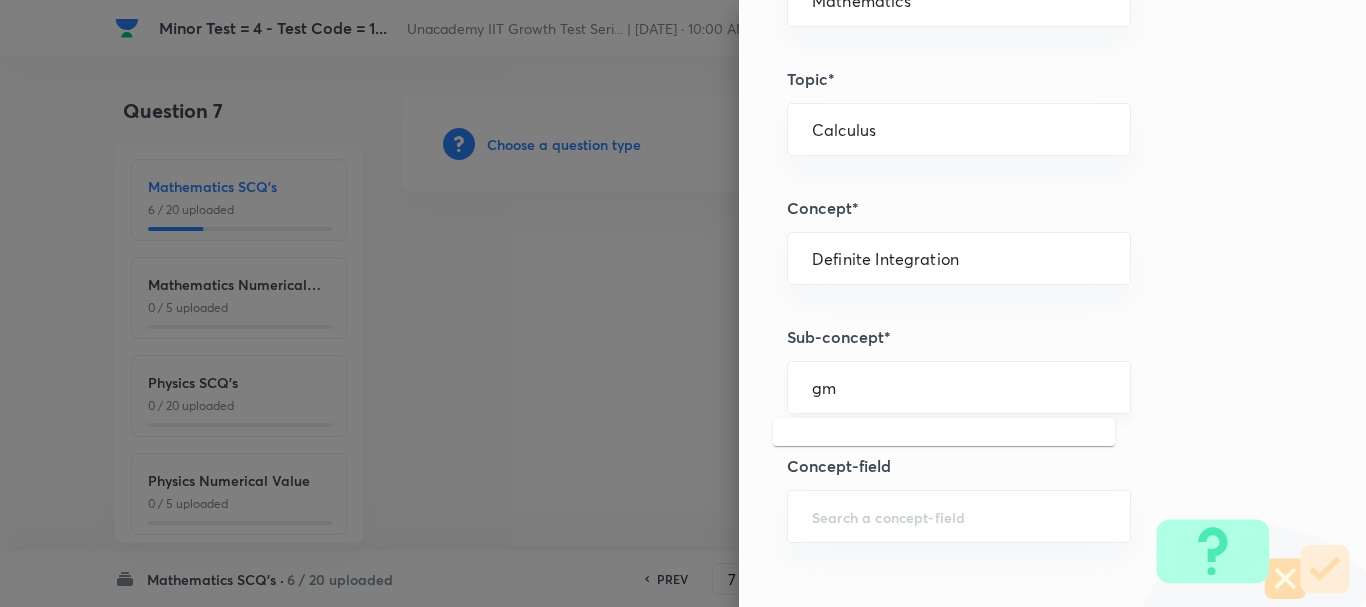 click on "gm ​" at bounding box center (959, 387) 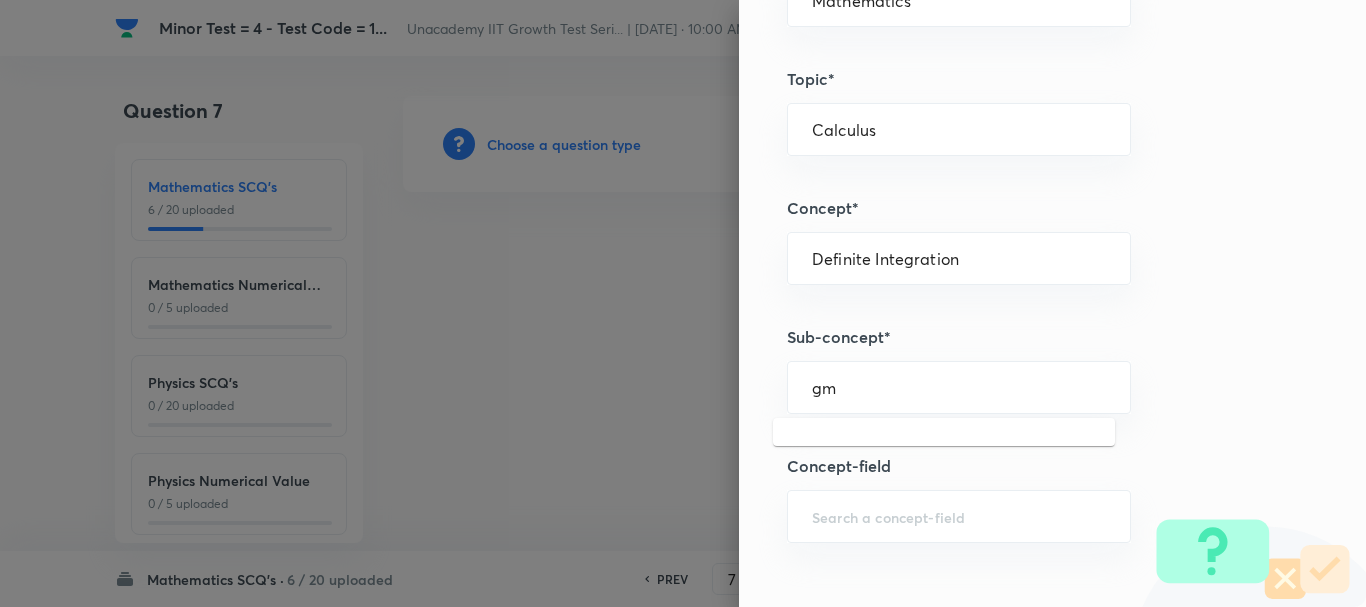 type on "Properties of Definite Integrals" 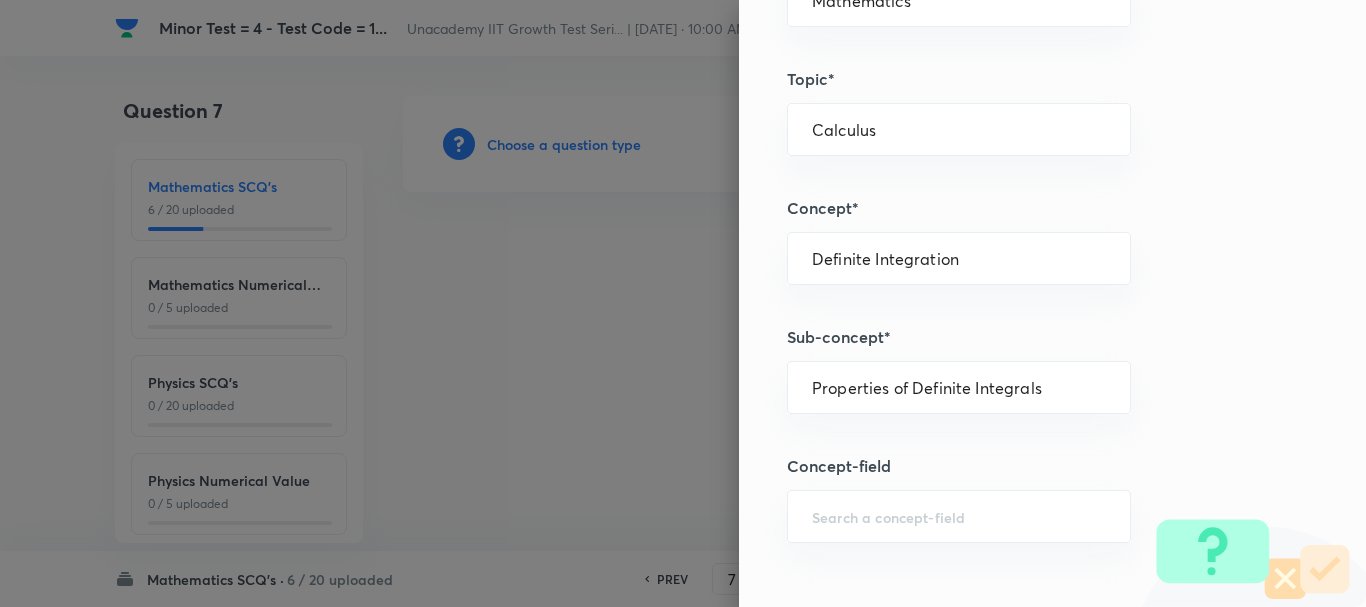 click on "Question settings Question type* Single choice correct Number of options* 2 3 4 5 Does this question have a passage?* Yes No Positive mark 4 ​ Negative Marks (Don’t add negative sign) 1 ​ Grant bonus marks for this question?* Yes No Syllabus Topic group* Mathematics ​ Topic* Calculus ​ Concept* Definite Integration ​ Sub-concept* Properties of Definite Integrals ​ Concept-field ​ Additional details Question Difficulty Very easy Easy Moderate Hard Very hard Question is based on Fact Numerical Concept Previous year question Yes No Does this question have equation? Yes No Verification status Is the question verified? *Select 'yes' only if a question is verified Yes No Save" at bounding box center (1052, 303) 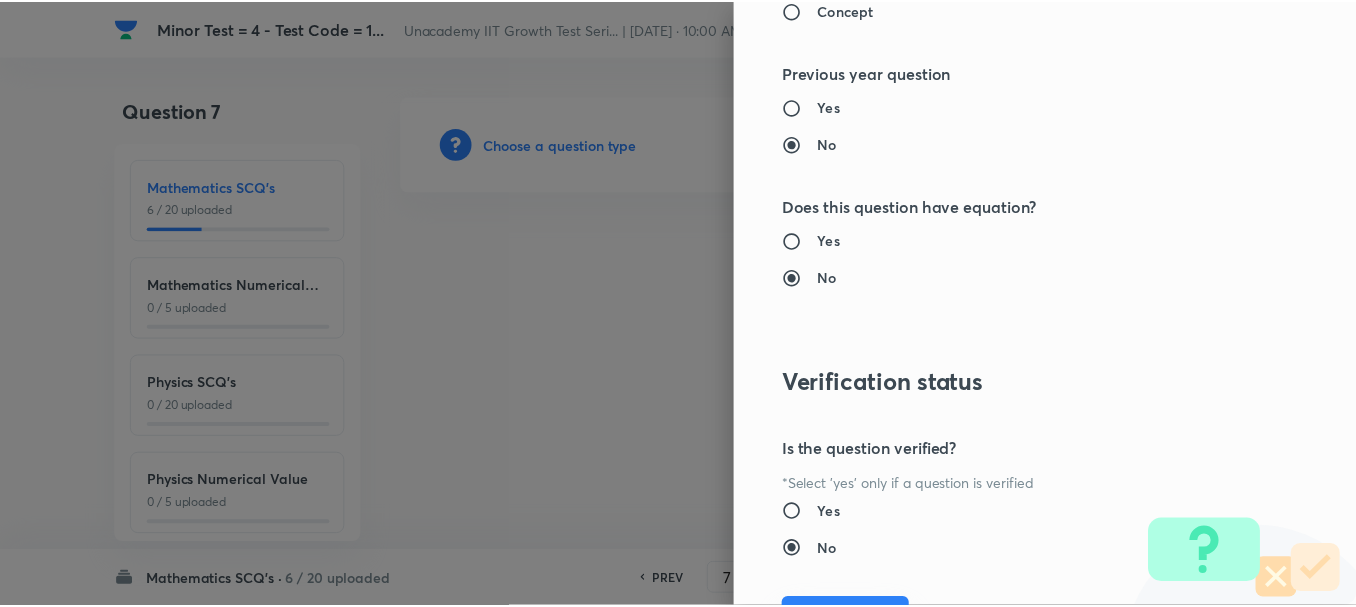 scroll, scrollTop: 2253, scrollLeft: 0, axis: vertical 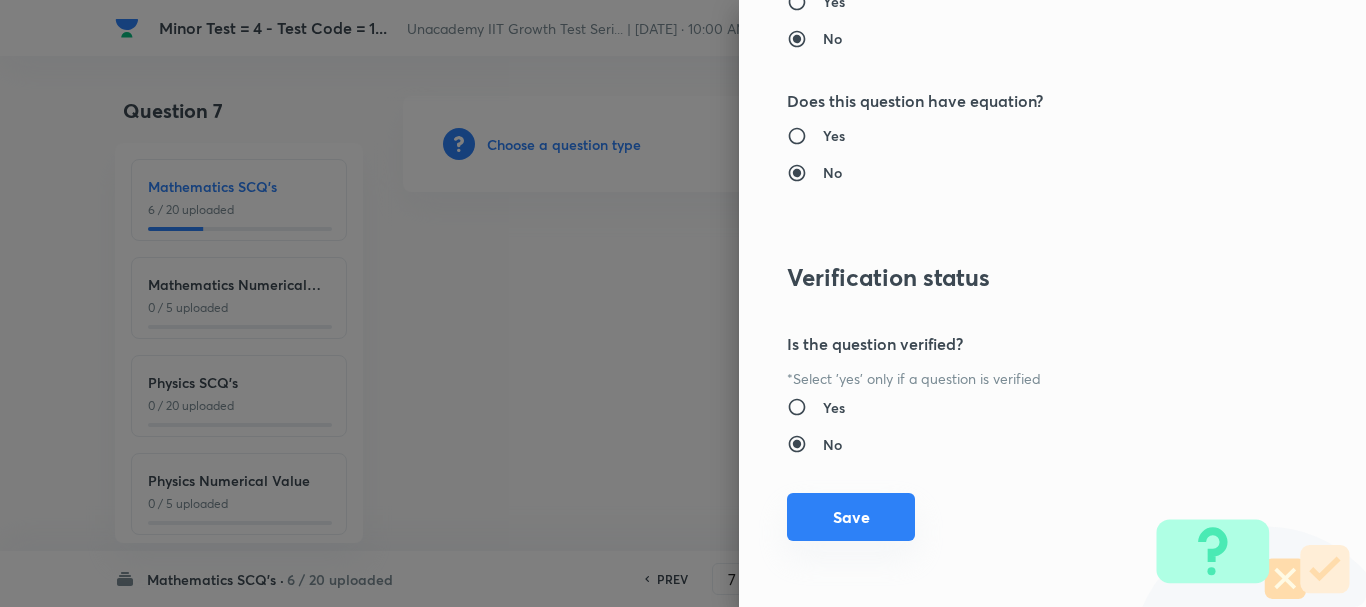 click on "Save" at bounding box center (851, 517) 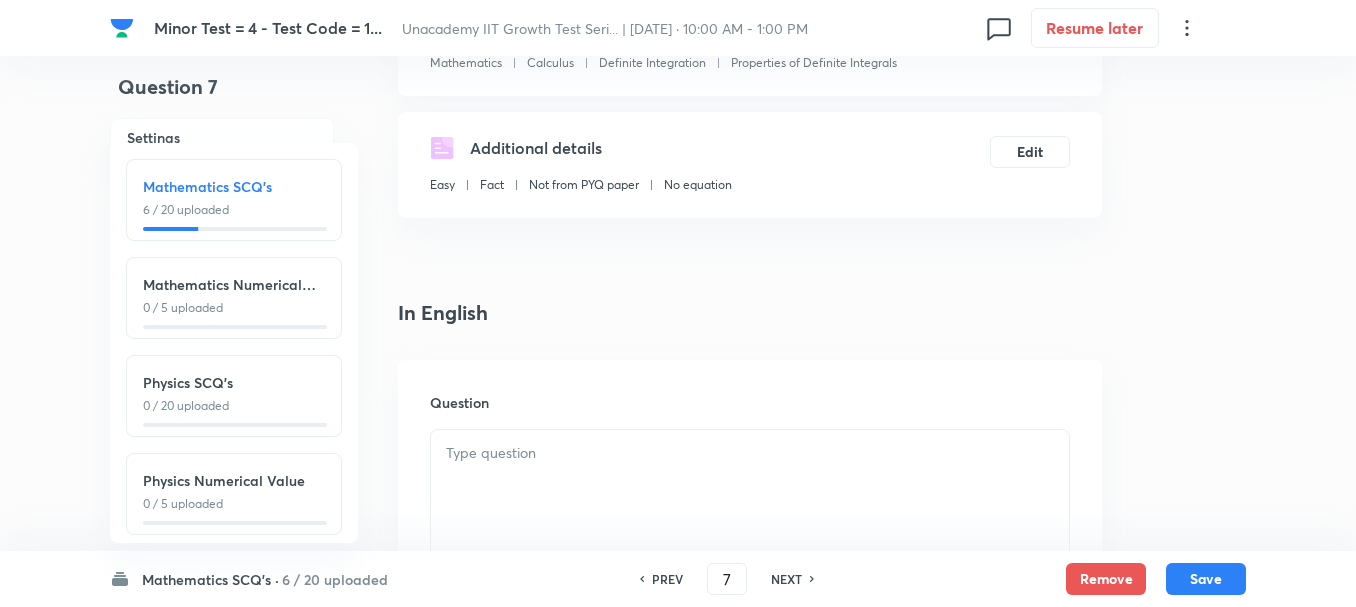 scroll, scrollTop: 400, scrollLeft: 0, axis: vertical 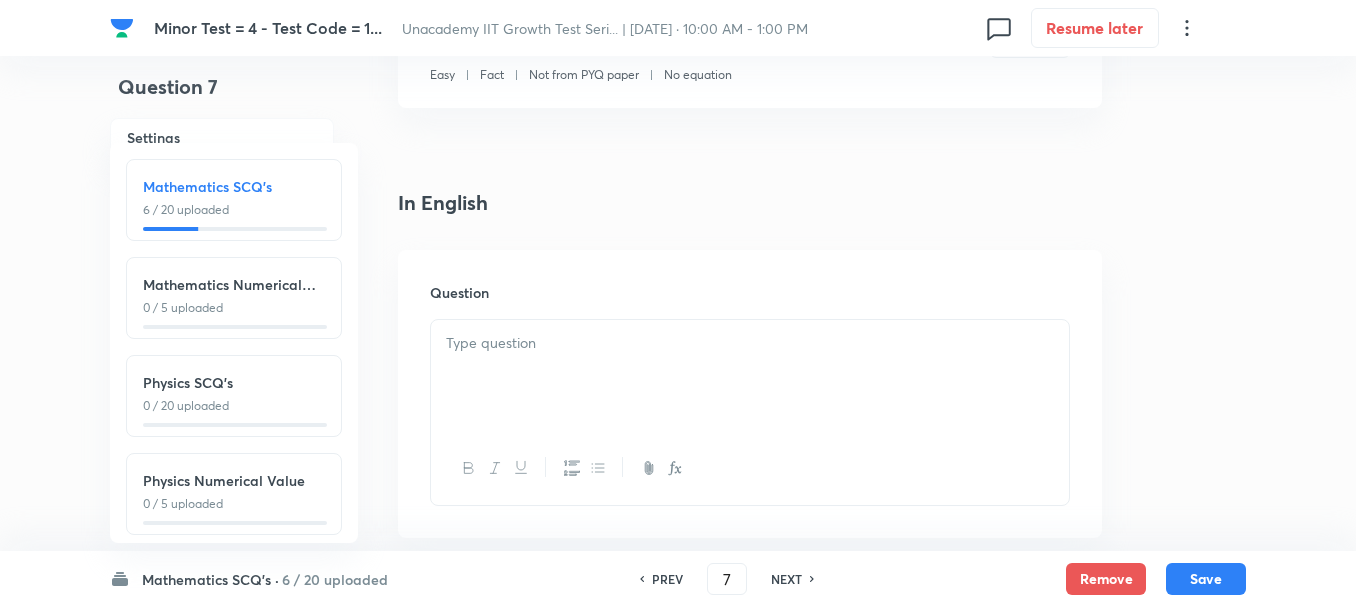 drag, startPoint x: 508, startPoint y: 388, endPoint x: 541, endPoint y: 422, distance: 47.38143 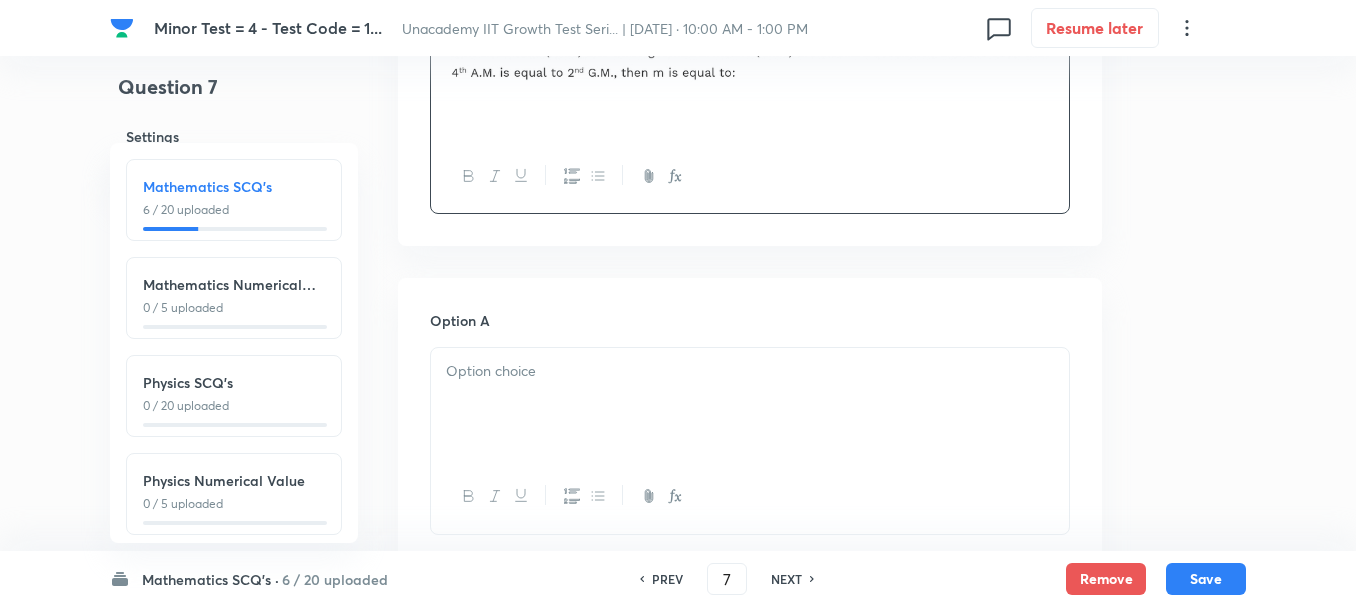 scroll, scrollTop: 700, scrollLeft: 0, axis: vertical 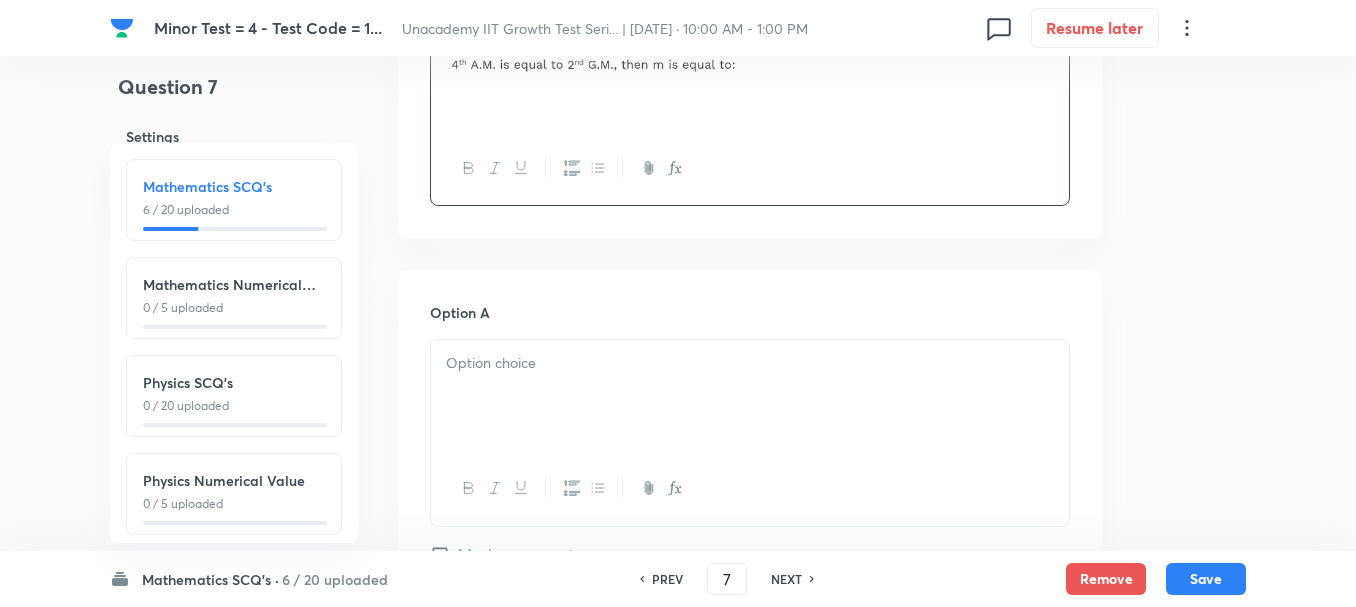 drag, startPoint x: 540, startPoint y: 363, endPoint x: 624, endPoint y: 568, distance: 221.54233 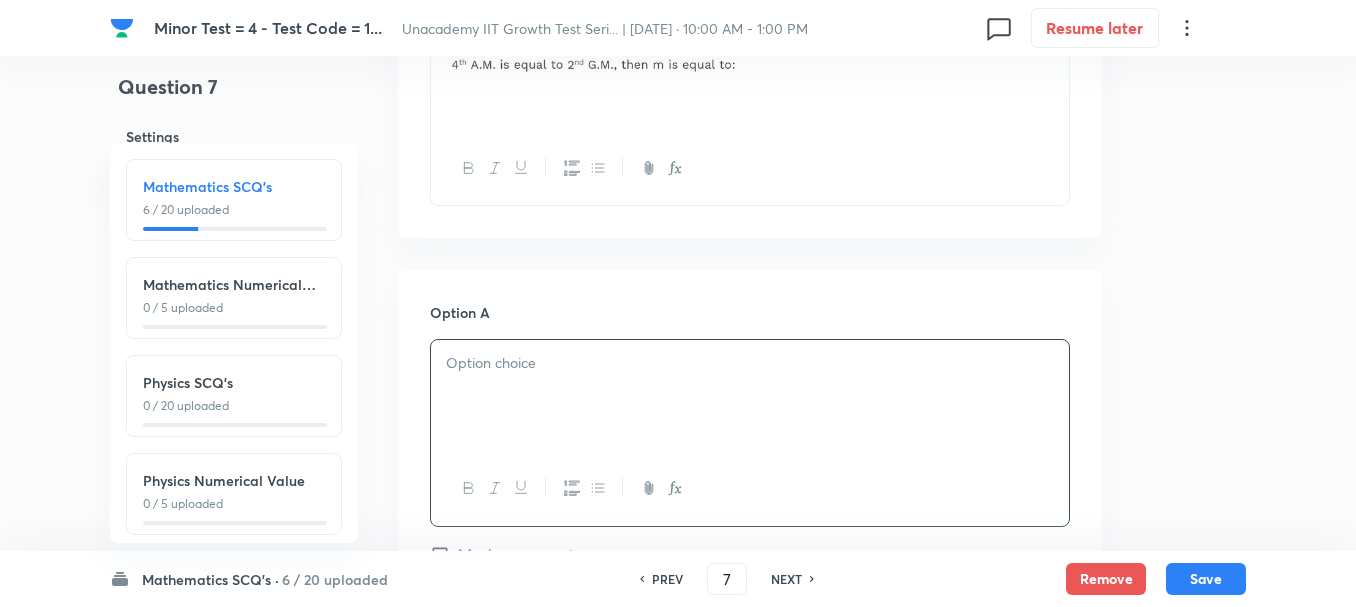 type 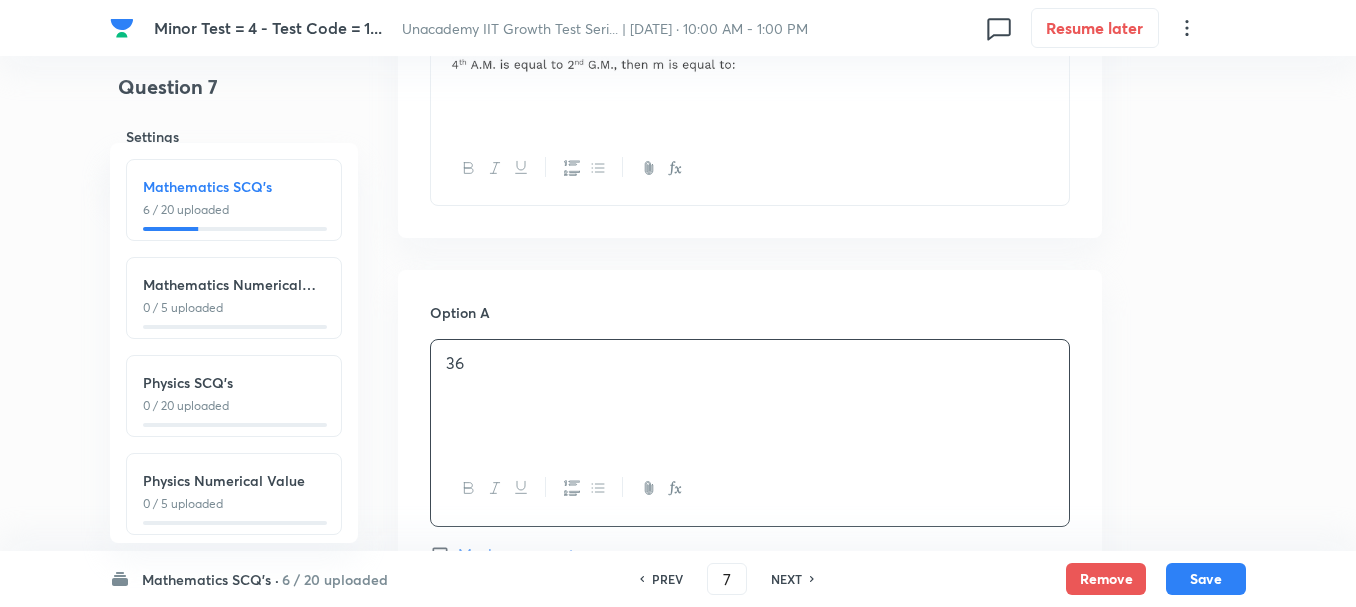scroll, scrollTop: 1000, scrollLeft: 0, axis: vertical 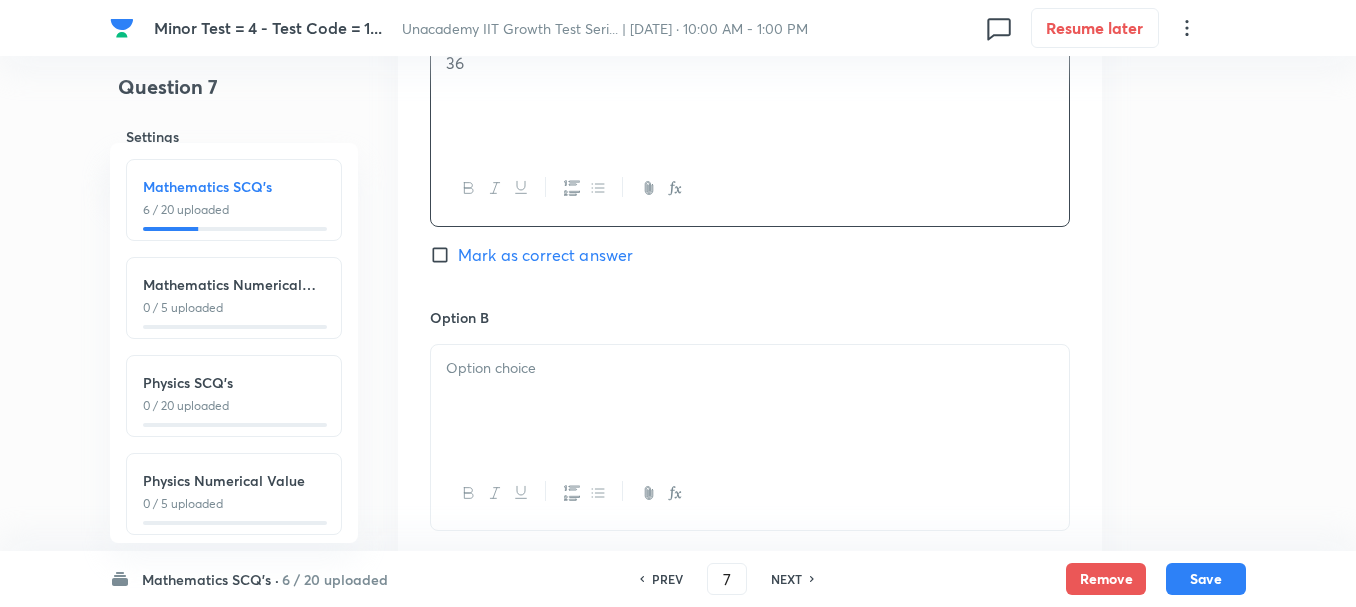 drag, startPoint x: 525, startPoint y: 357, endPoint x: 828, endPoint y: 472, distance: 324.0895 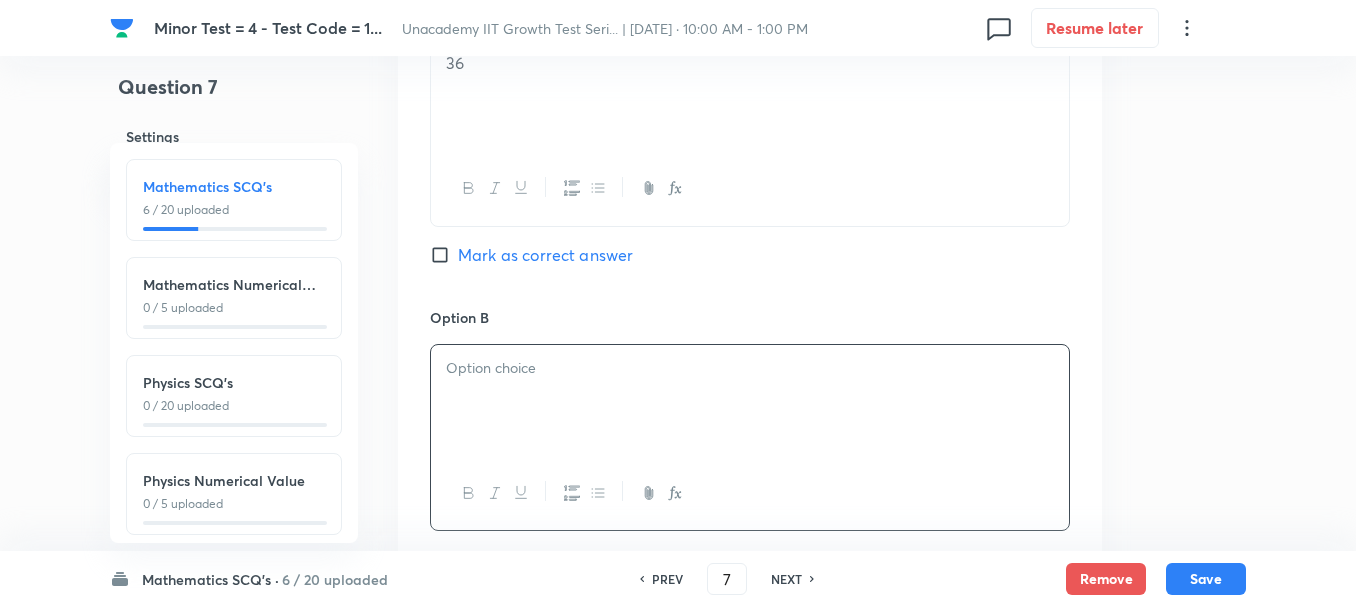 type 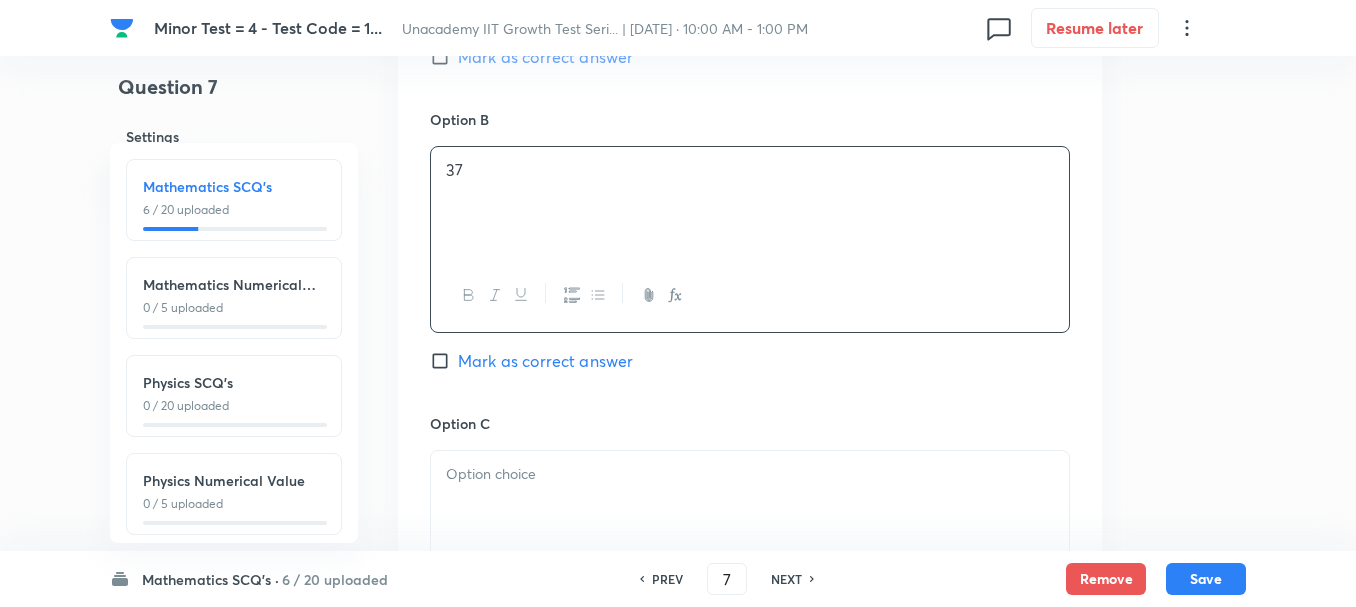 scroll, scrollTop: 1200, scrollLeft: 0, axis: vertical 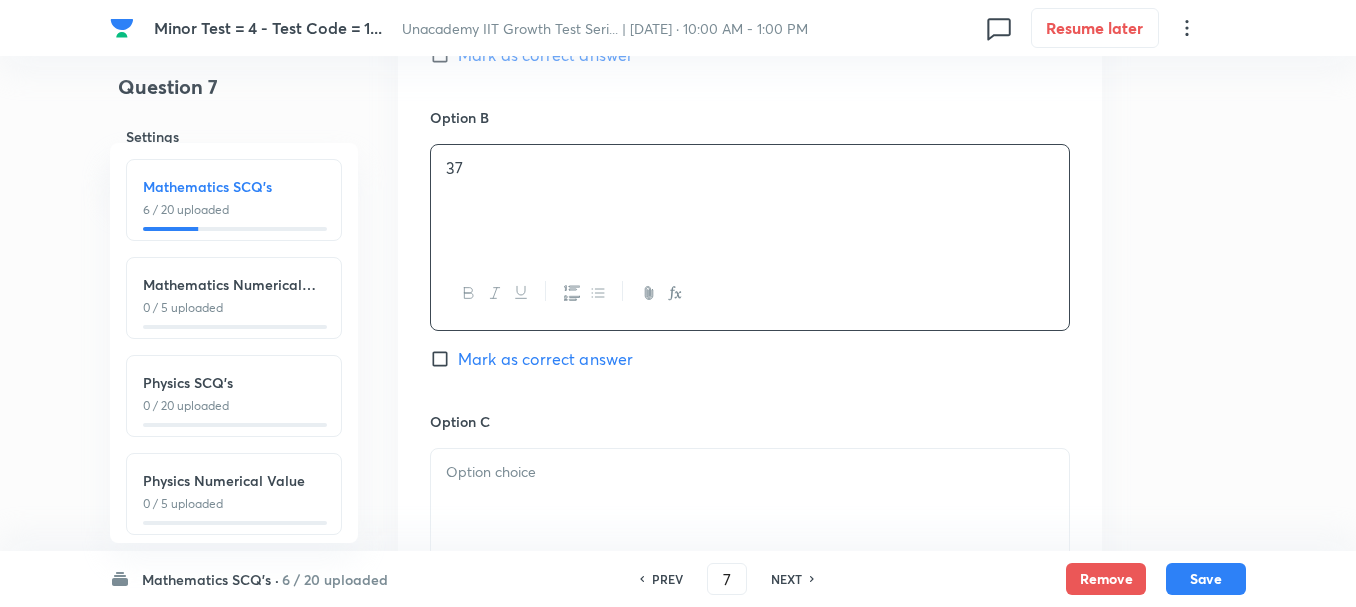 click at bounding box center [750, 505] 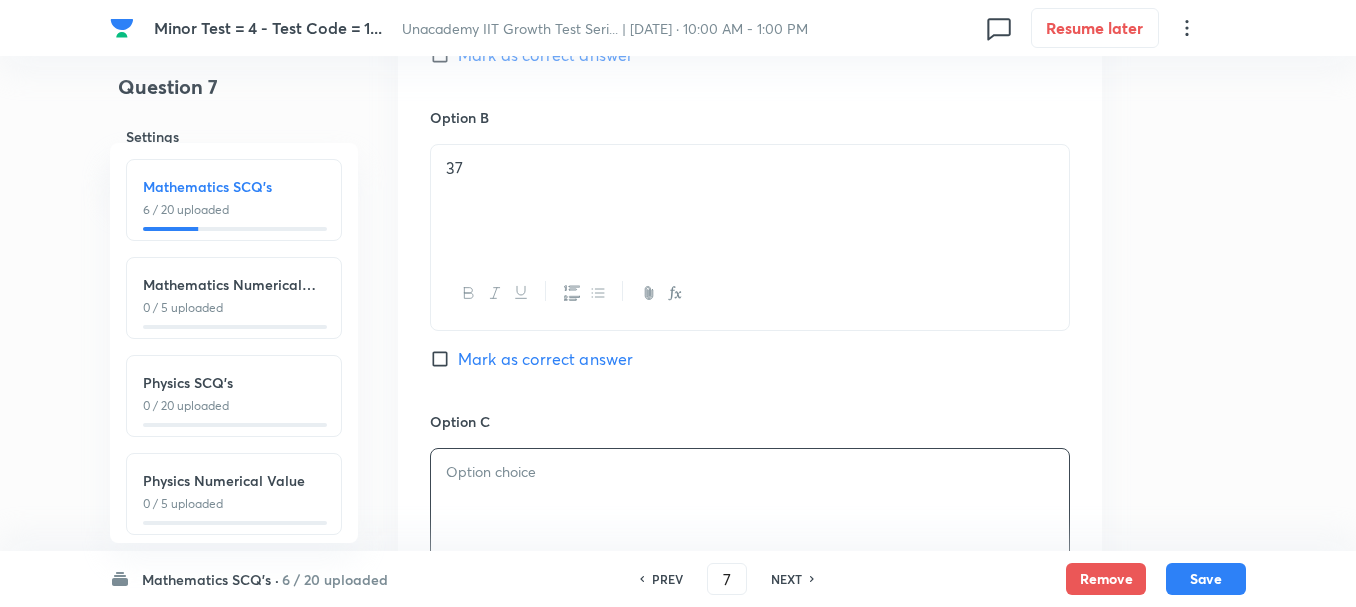 type 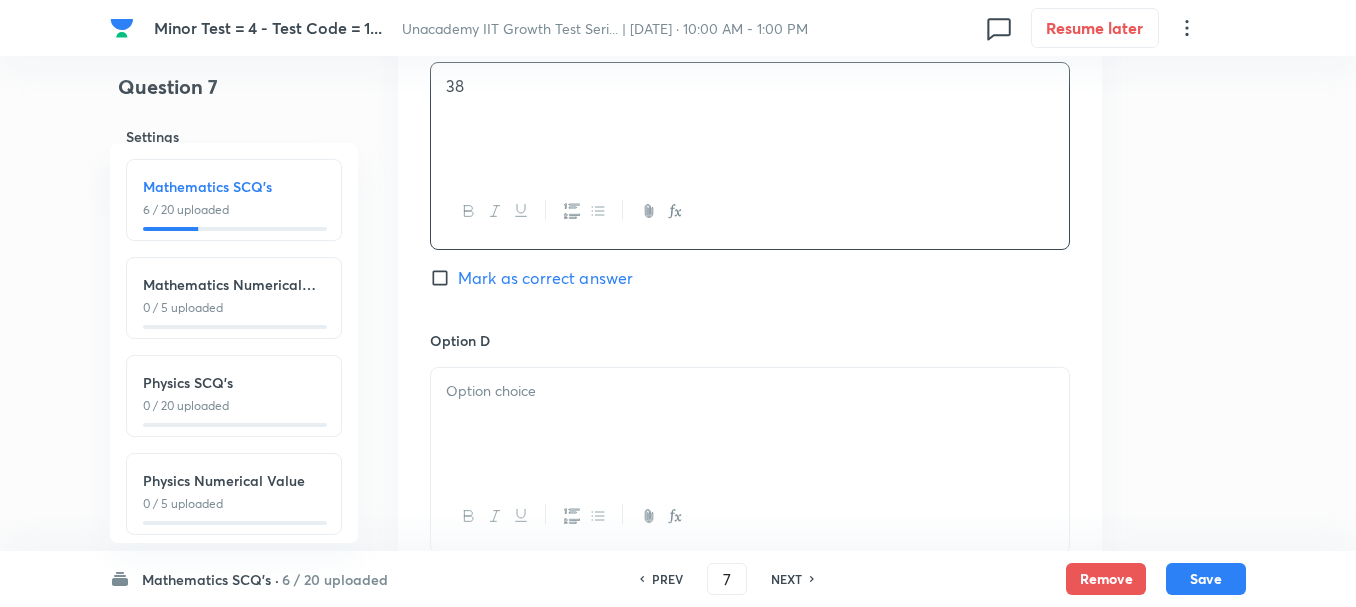 scroll, scrollTop: 1600, scrollLeft: 0, axis: vertical 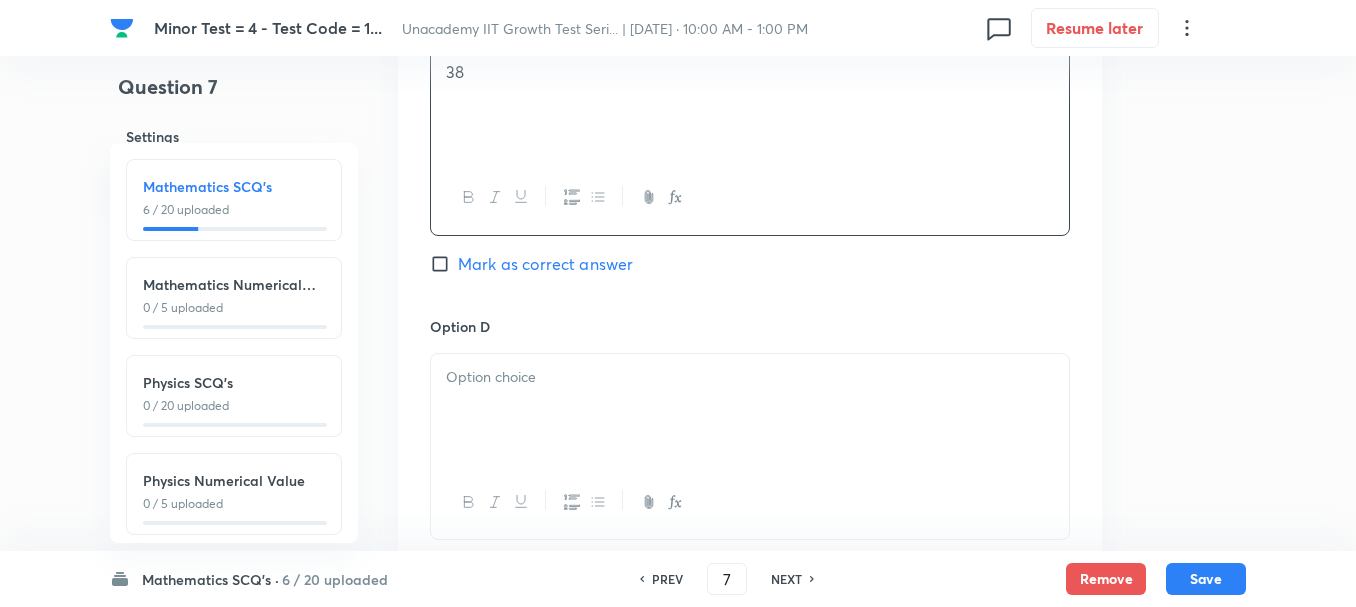 click at bounding box center (750, 410) 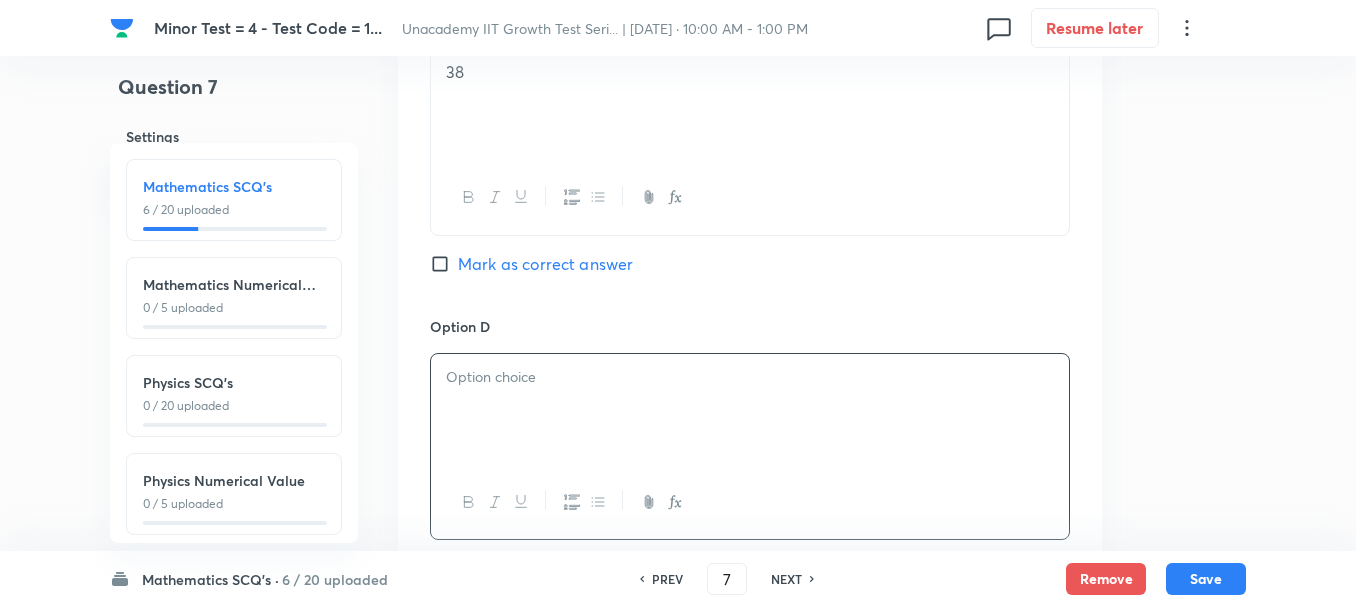 type 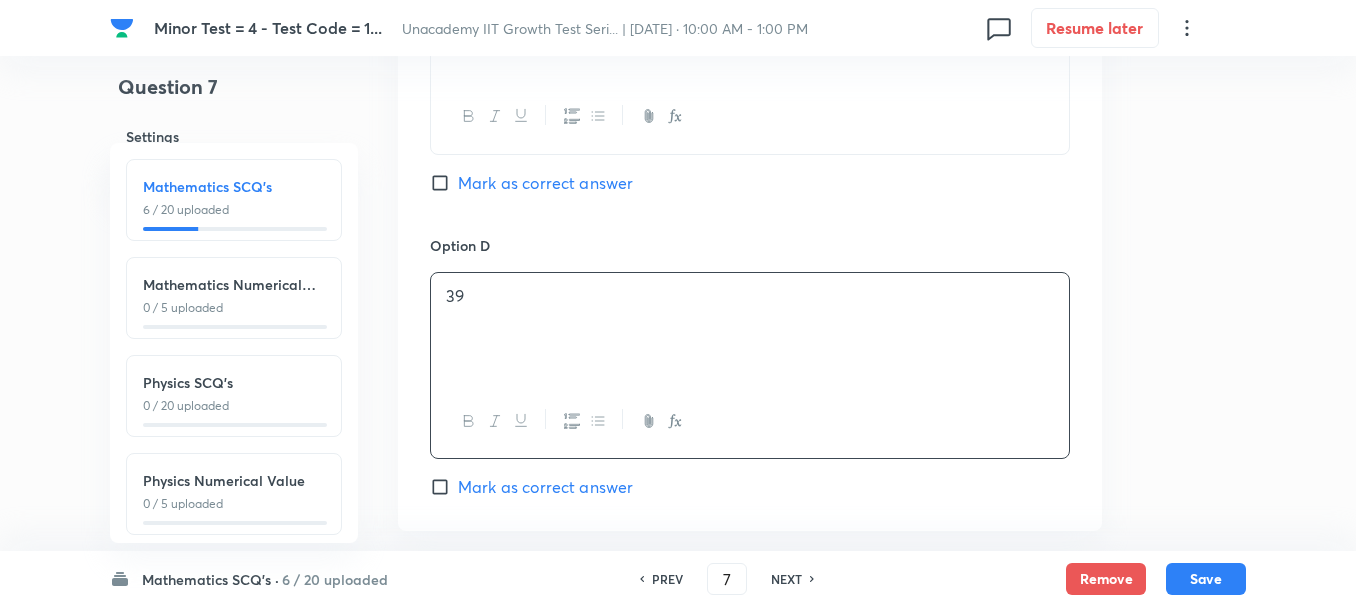 scroll, scrollTop: 1900, scrollLeft: 0, axis: vertical 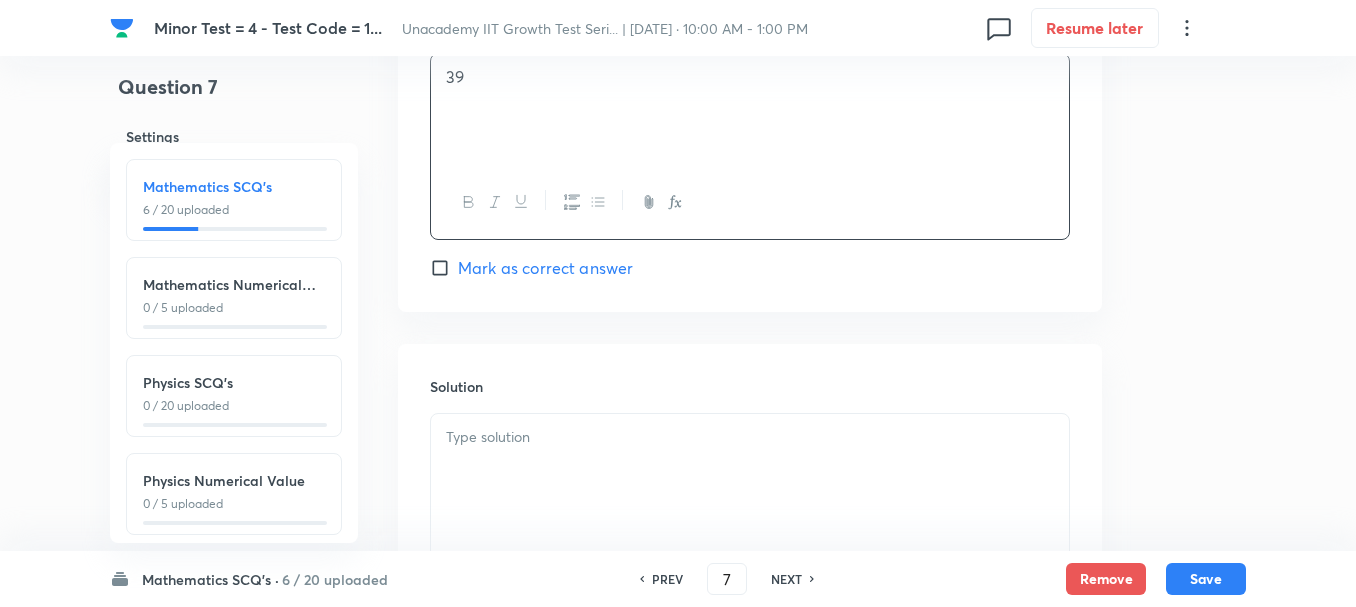 click on "Mark as correct answer" at bounding box center [545, 268] 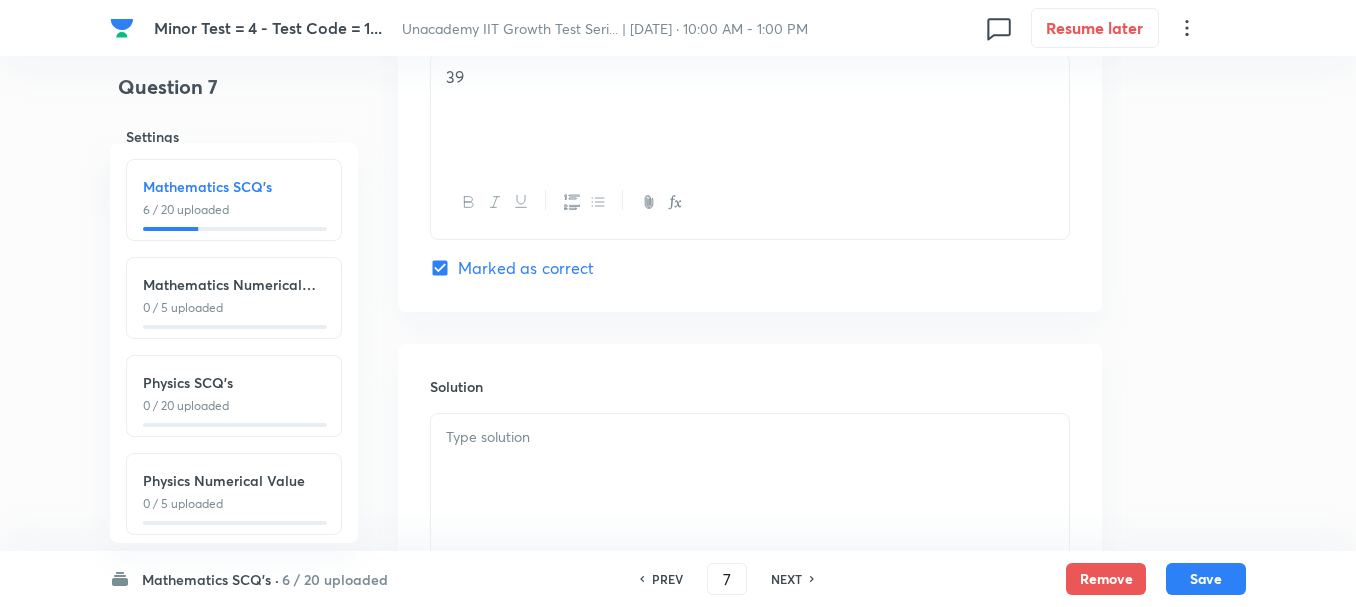 click at bounding box center (750, 470) 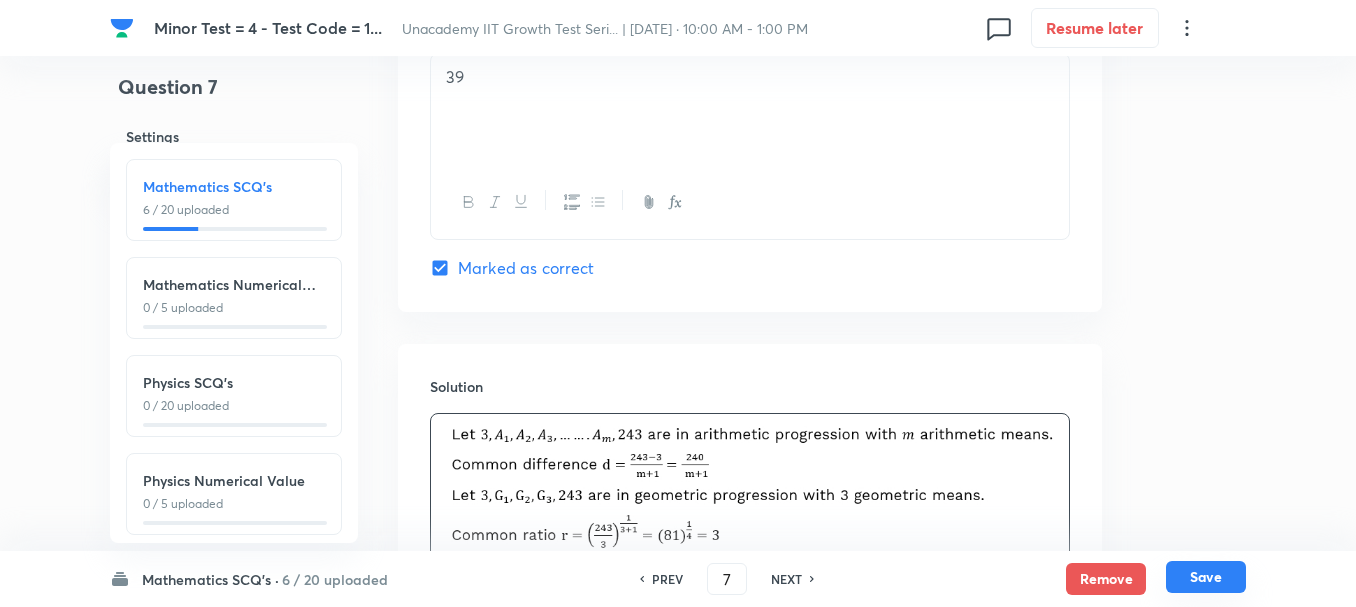 click on "Save" at bounding box center [1206, 577] 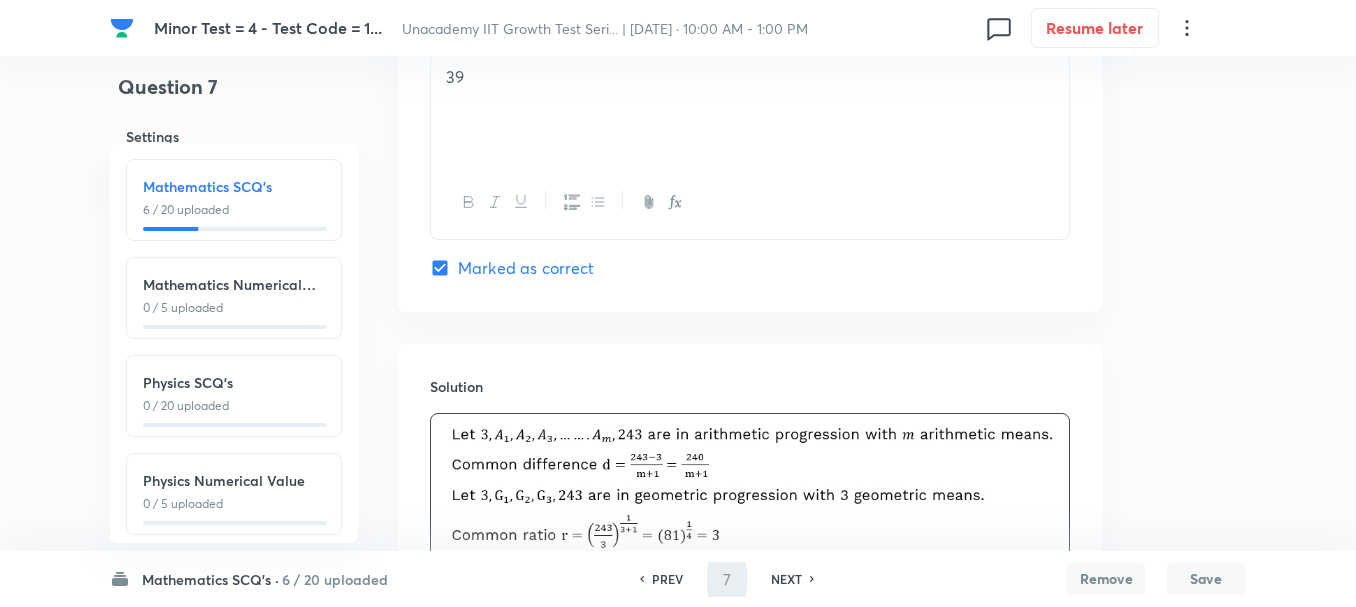 type on "8" 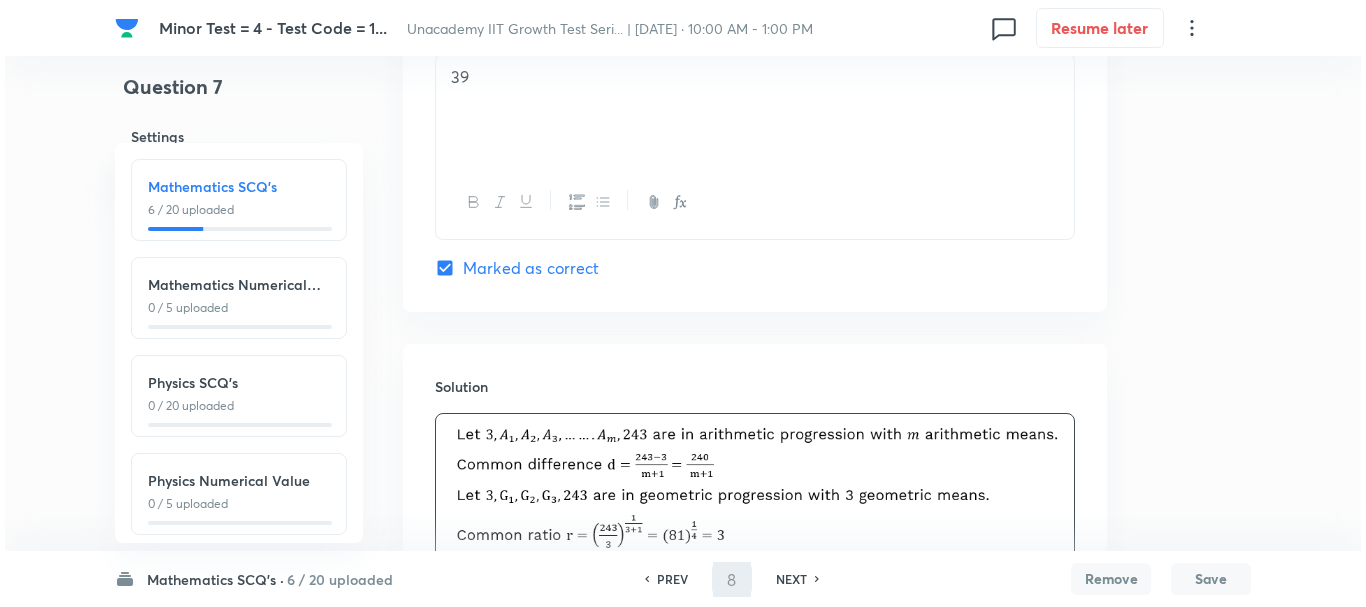 scroll, scrollTop: 0, scrollLeft: 0, axis: both 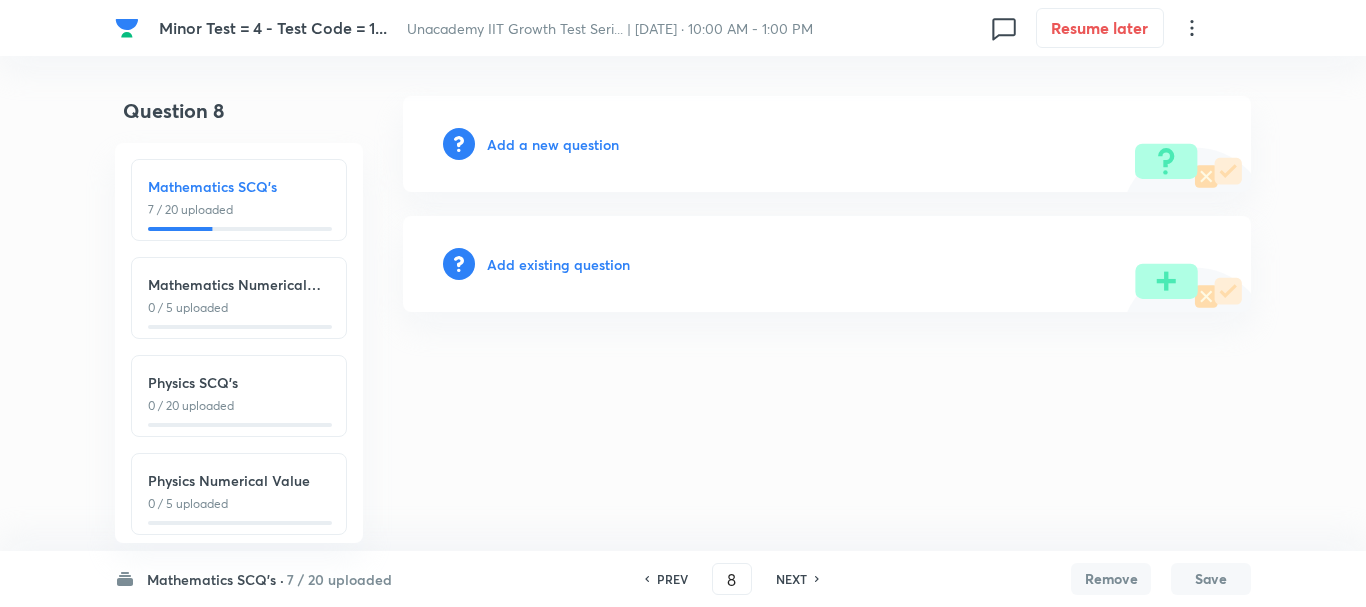 click on "Add a new question" at bounding box center [553, 144] 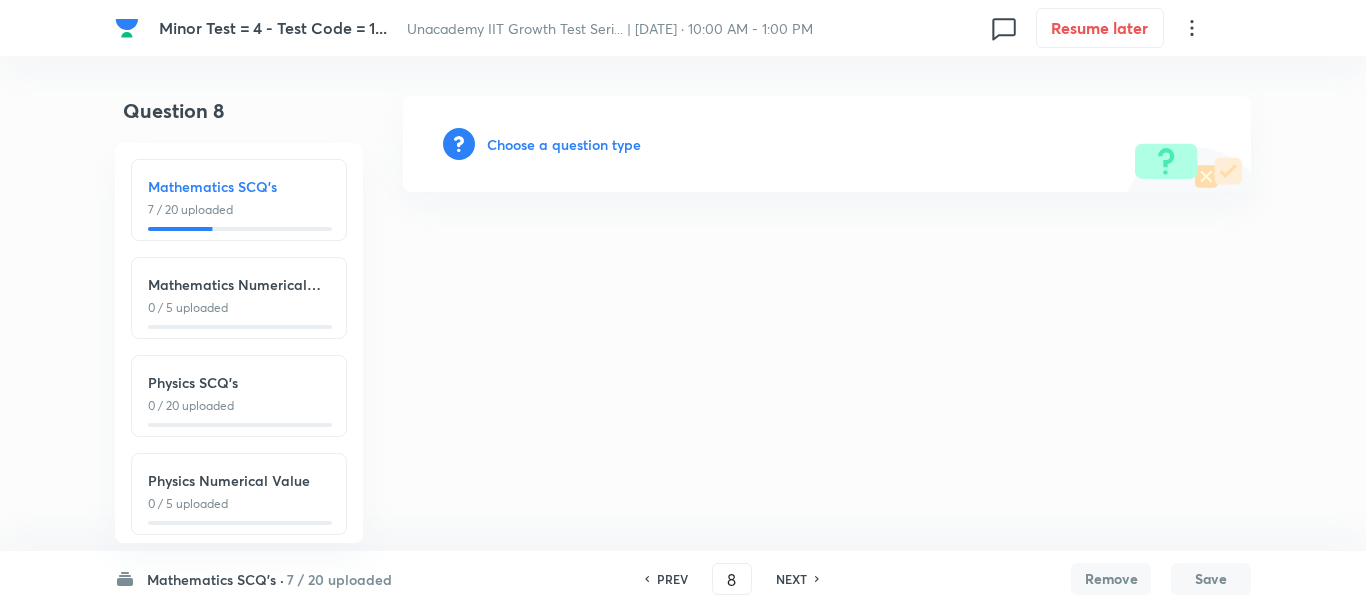 click on "Choose a question type" at bounding box center (564, 144) 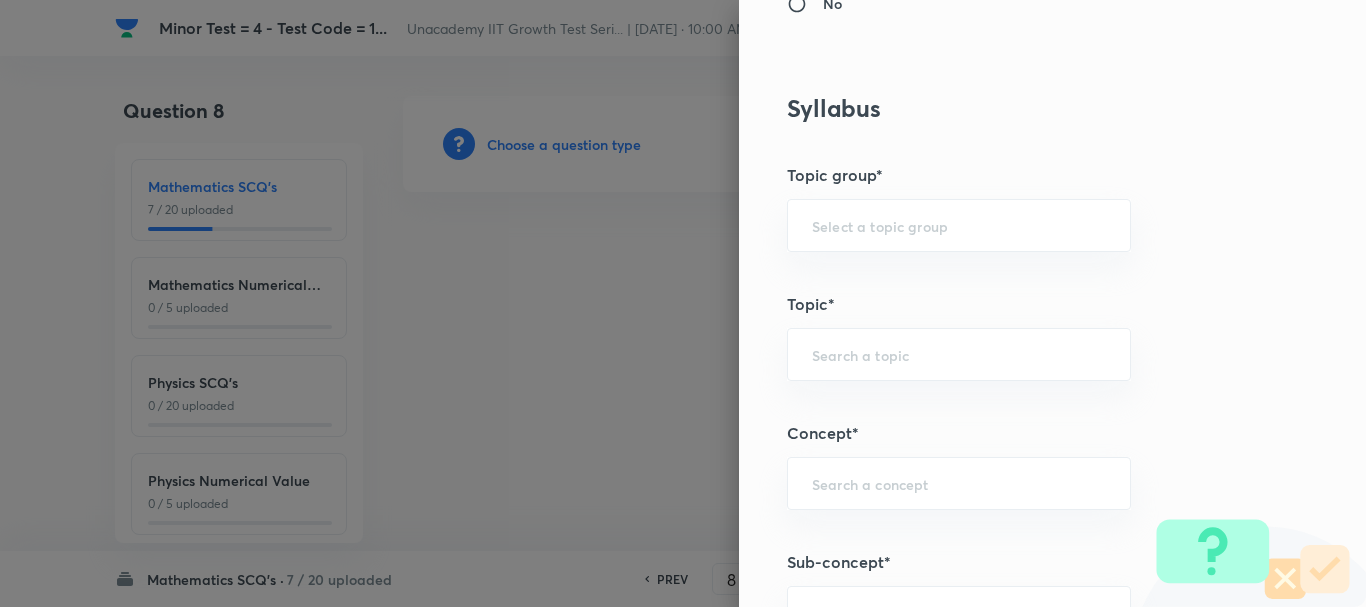scroll, scrollTop: 1000, scrollLeft: 0, axis: vertical 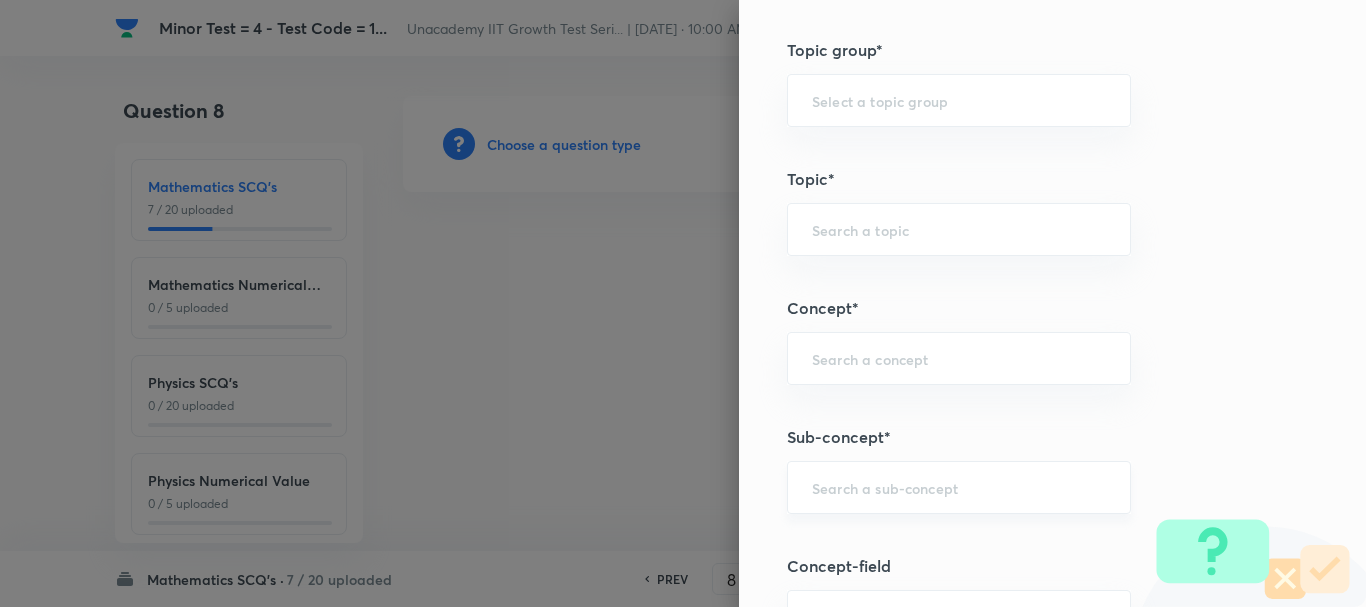 click on "​" at bounding box center [959, 487] 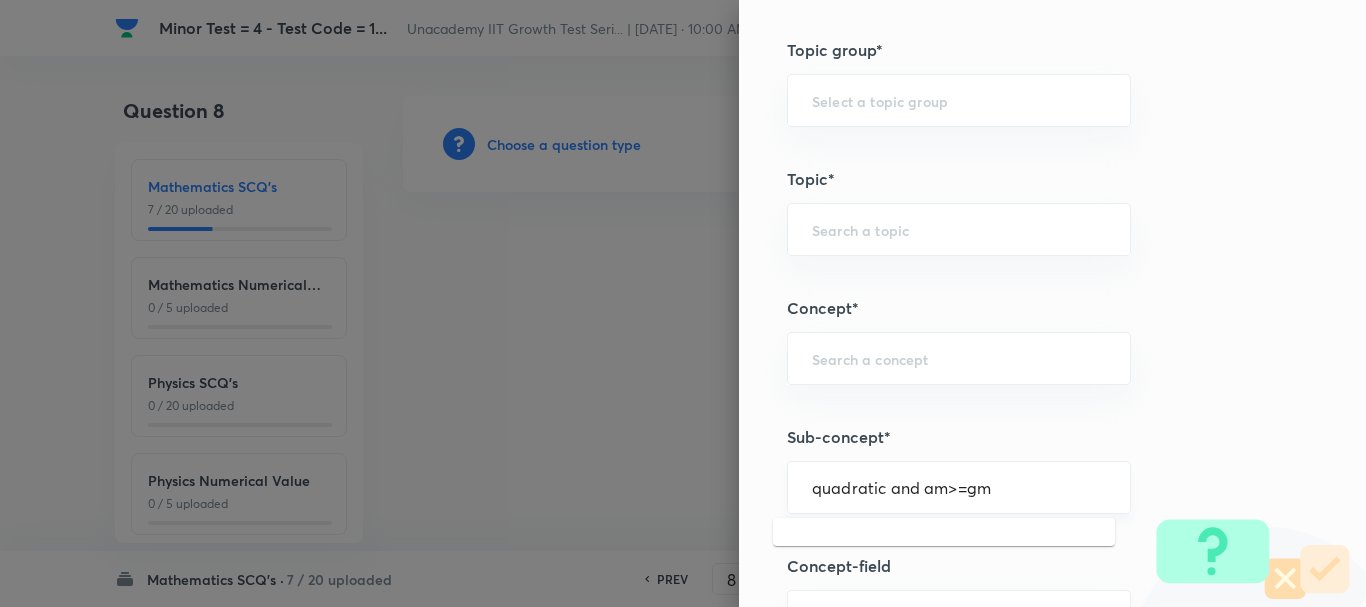 click on "quadratic and am>=gm" at bounding box center (959, 487) 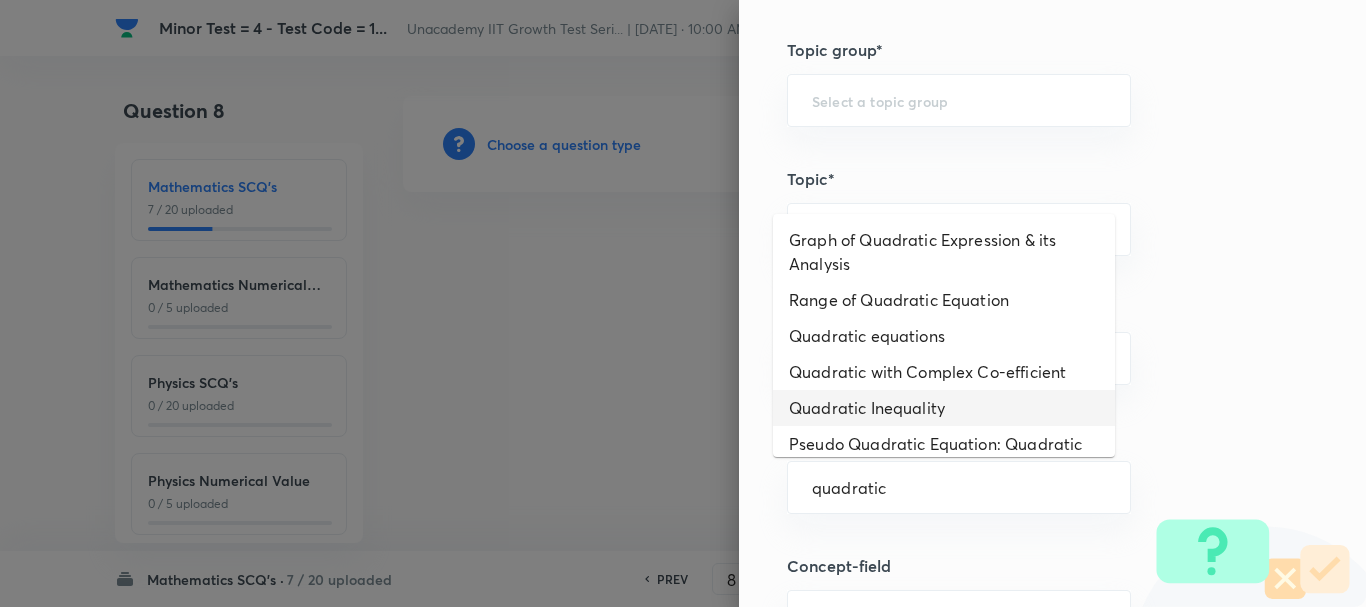 click on "Quadratic Inequality" at bounding box center [944, 408] 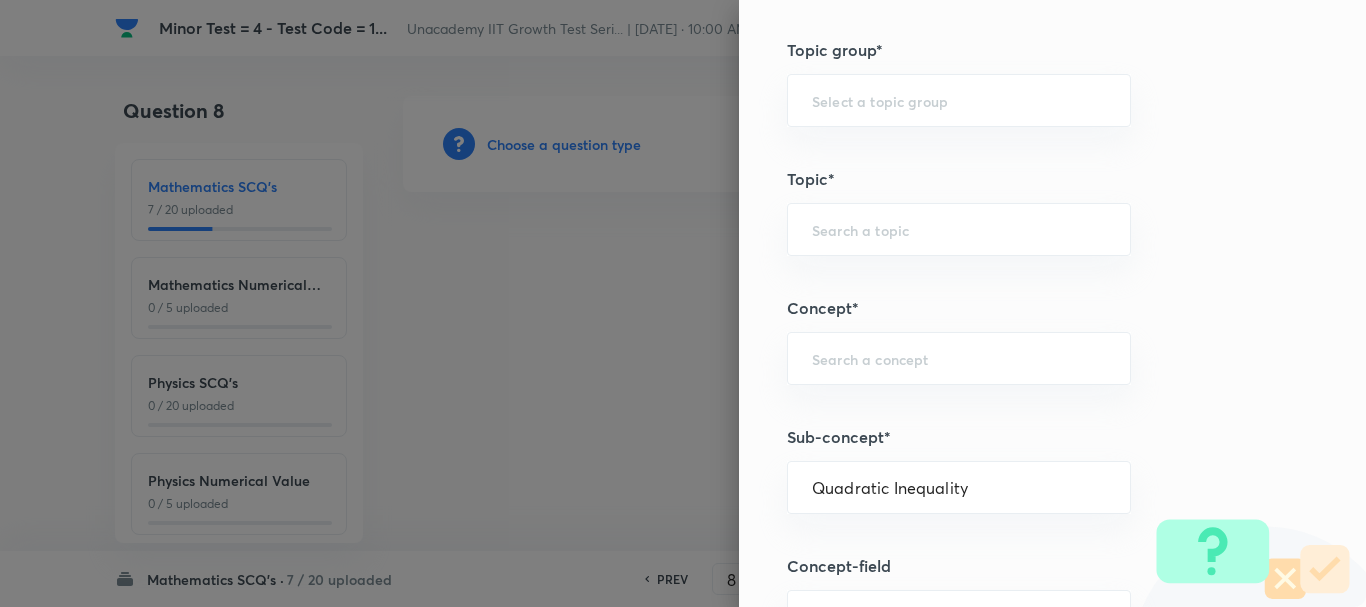 type on "Mathematics" 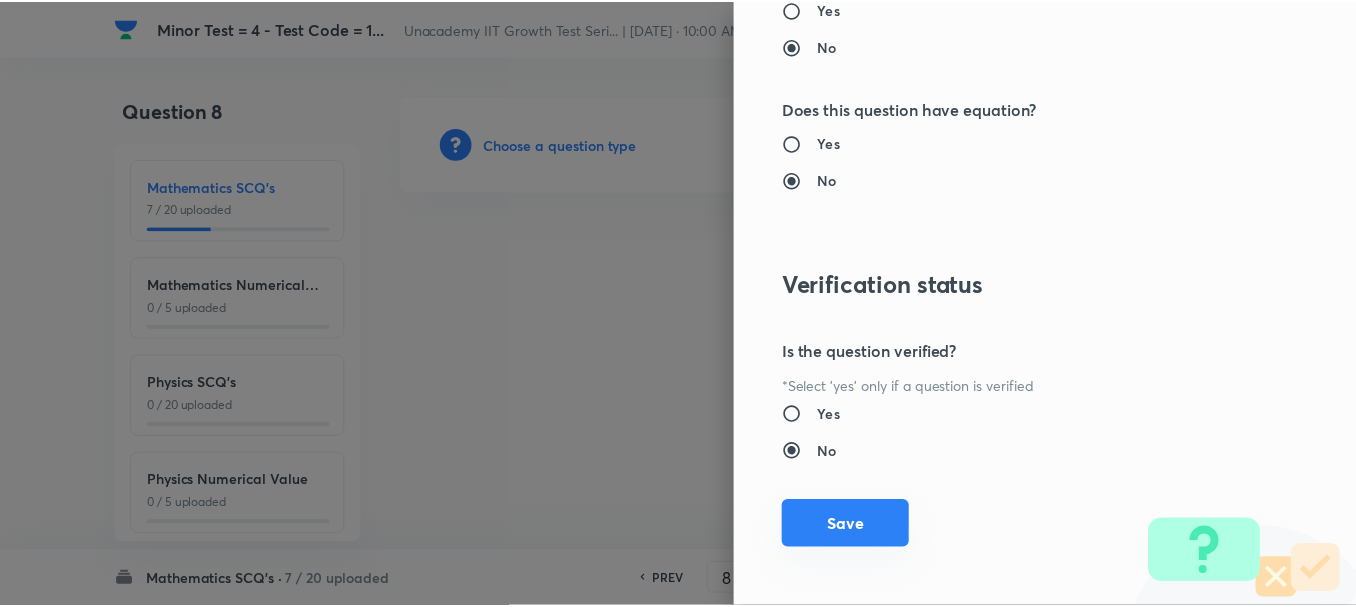 scroll, scrollTop: 2253, scrollLeft: 0, axis: vertical 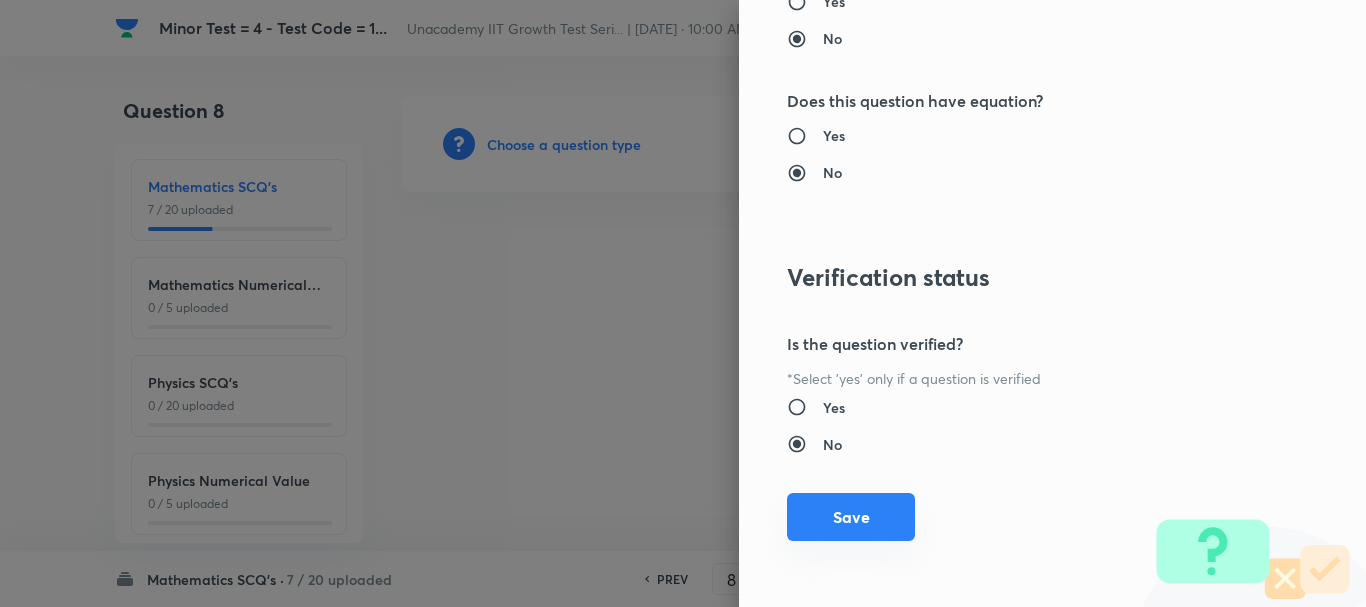 click on "Save" at bounding box center (851, 517) 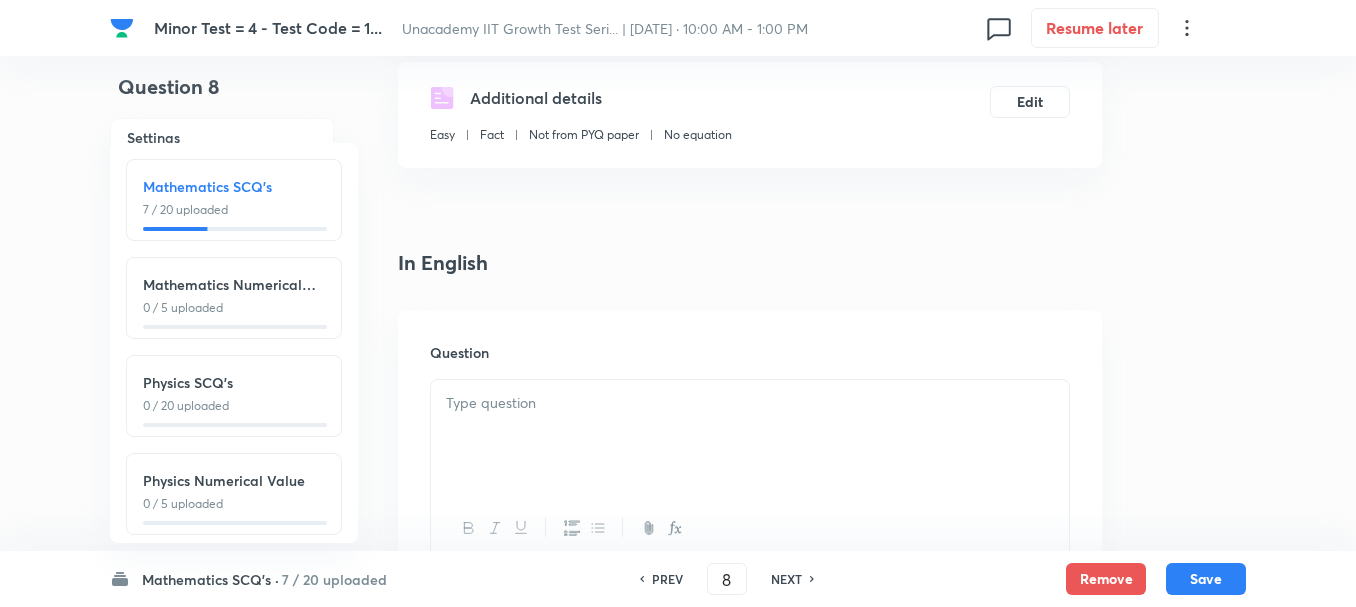 scroll, scrollTop: 400, scrollLeft: 0, axis: vertical 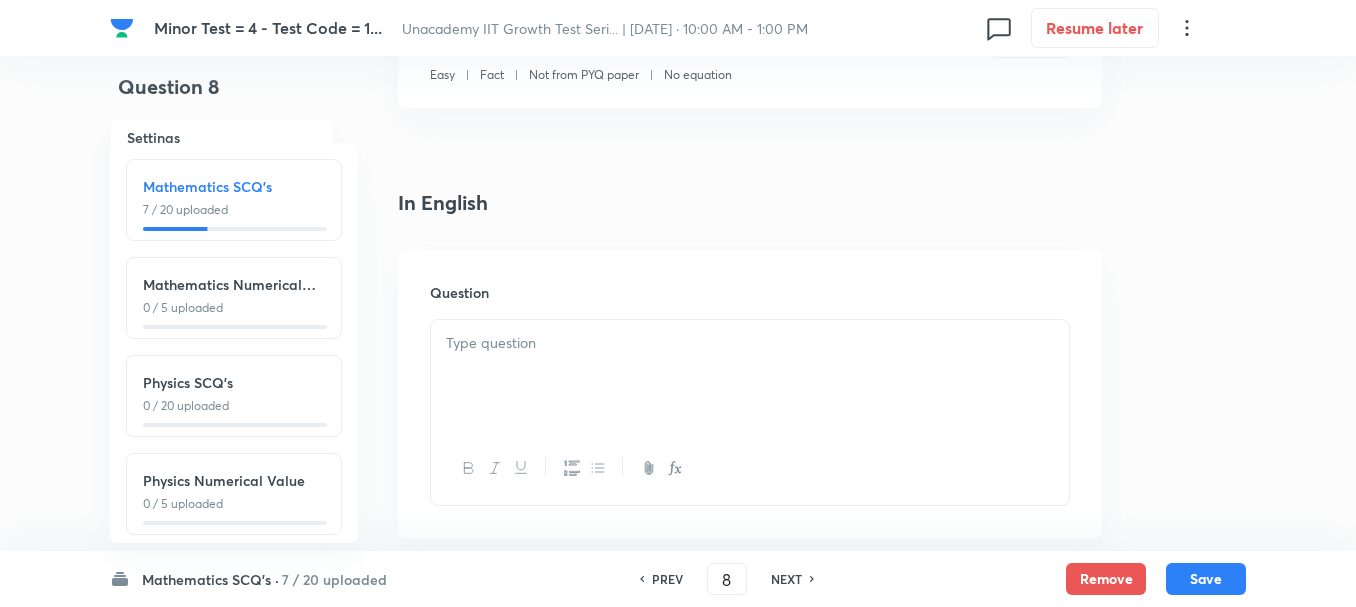 click at bounding box center (750, 376) 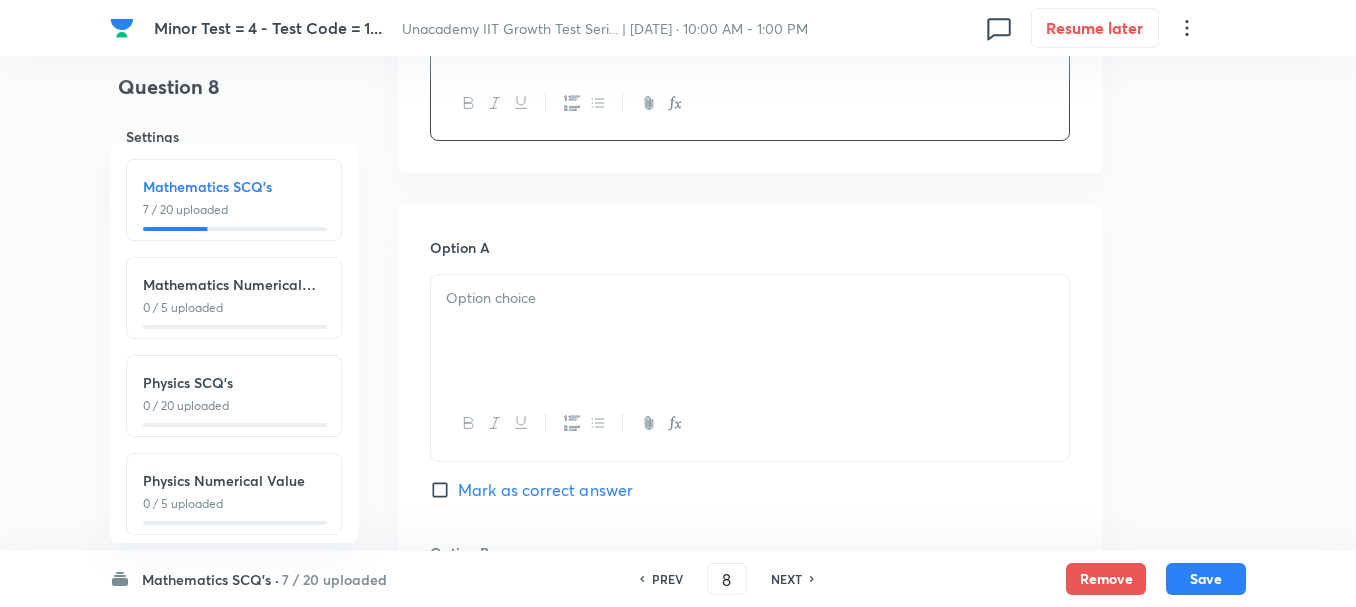 scroll, scrollTop: 800, scrollLeft: 0, axis: vertical 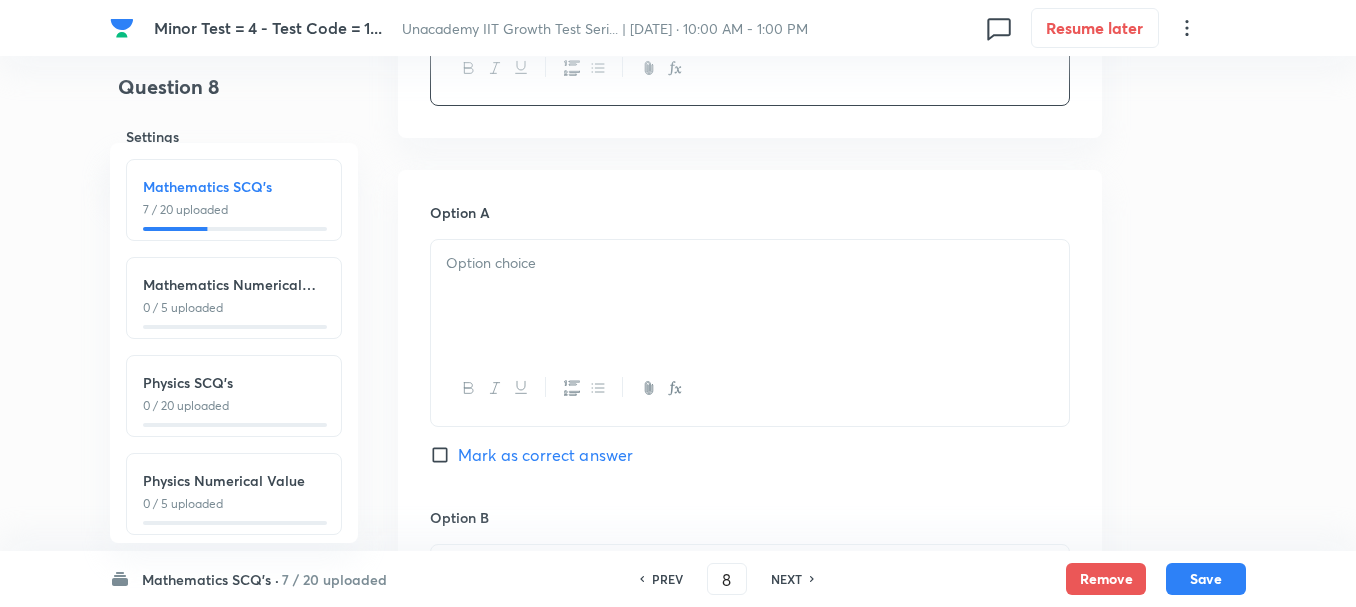 click at bounding box center (750, 296) 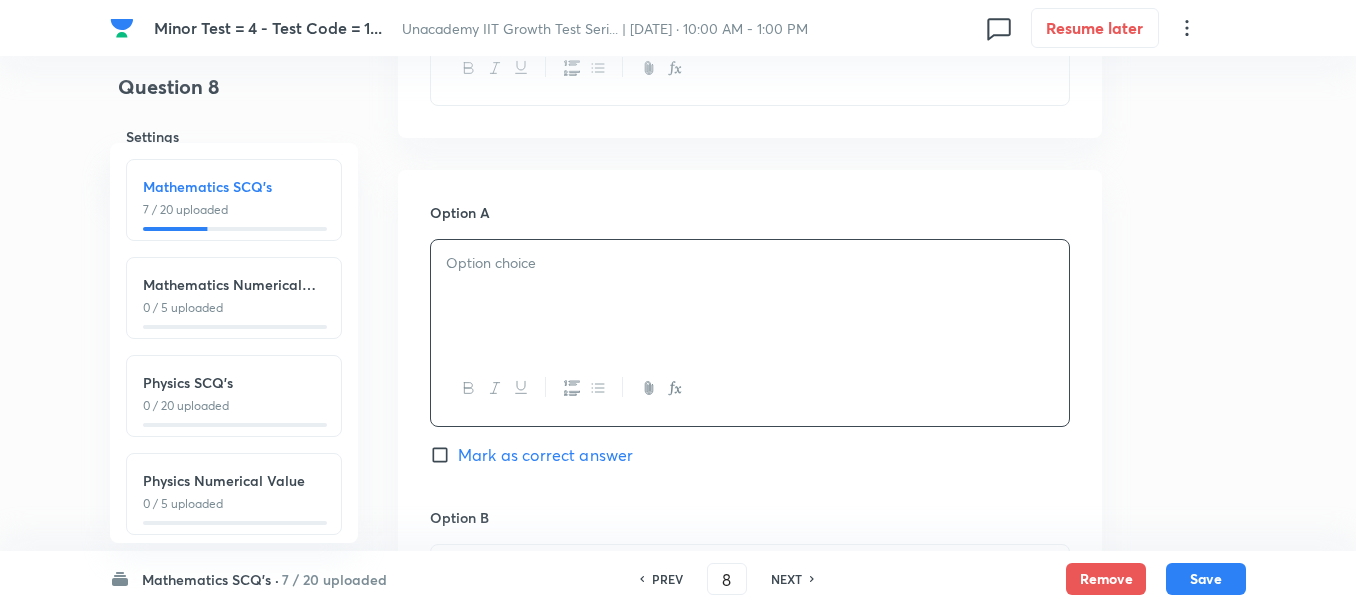 type 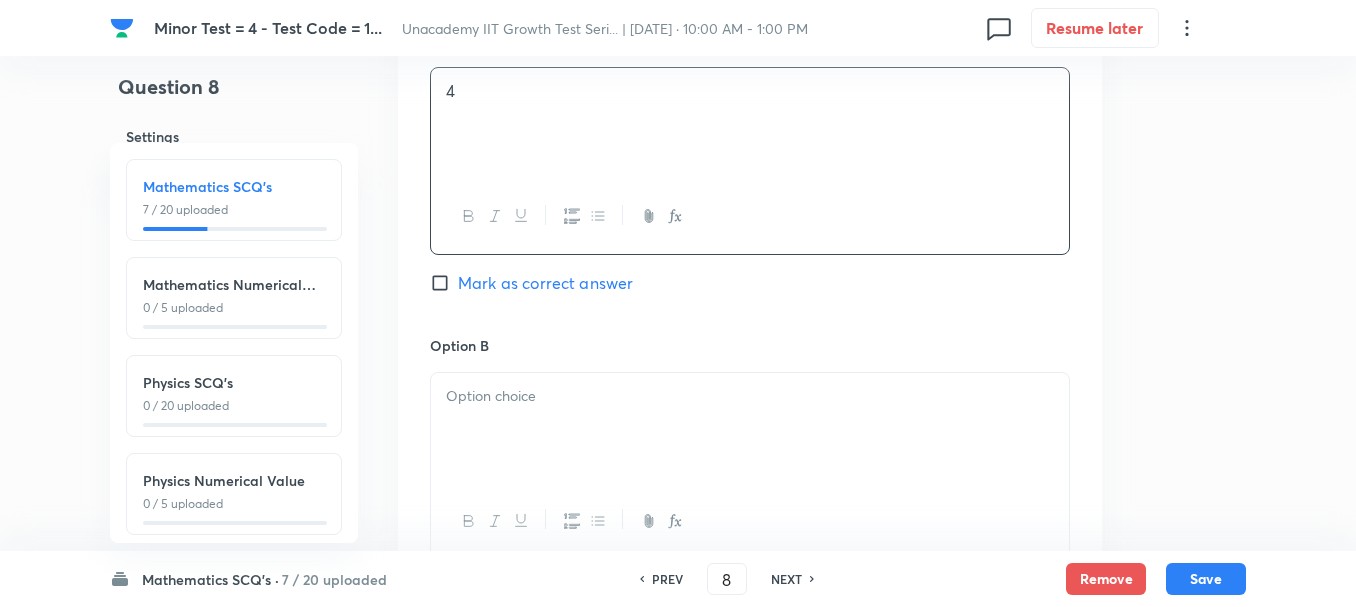 scroll, scrollTop: 1000, scrollLeft: 0, axis: vertical 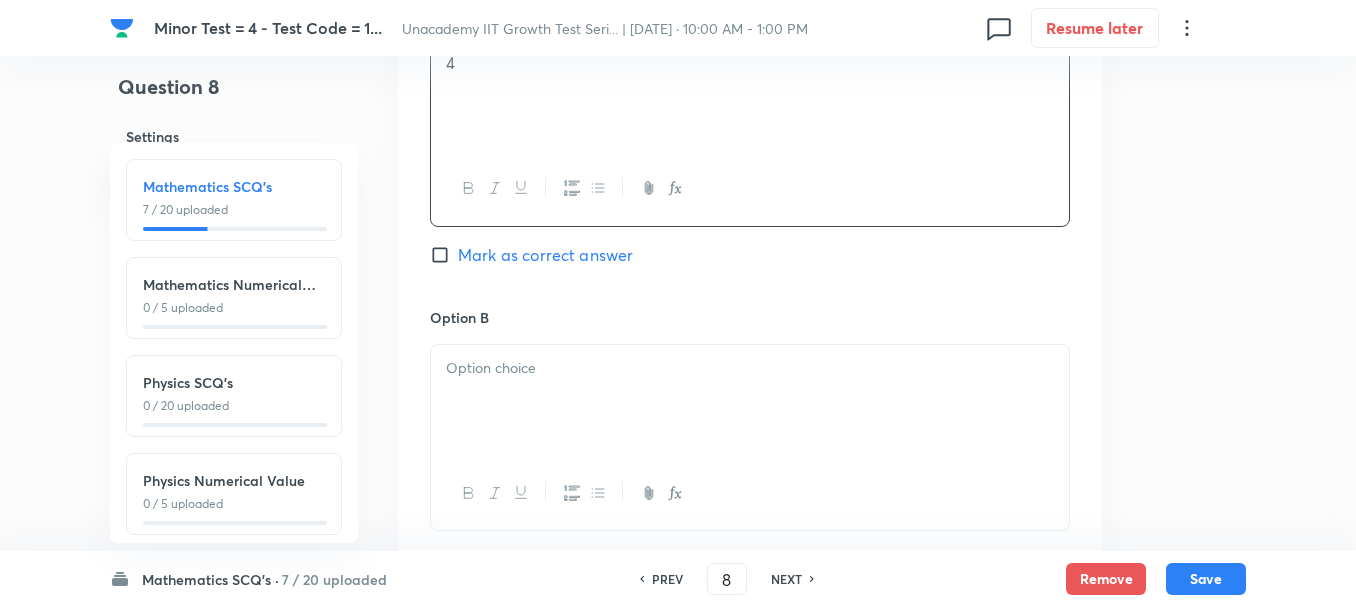 click at bounding box center [750, 401] 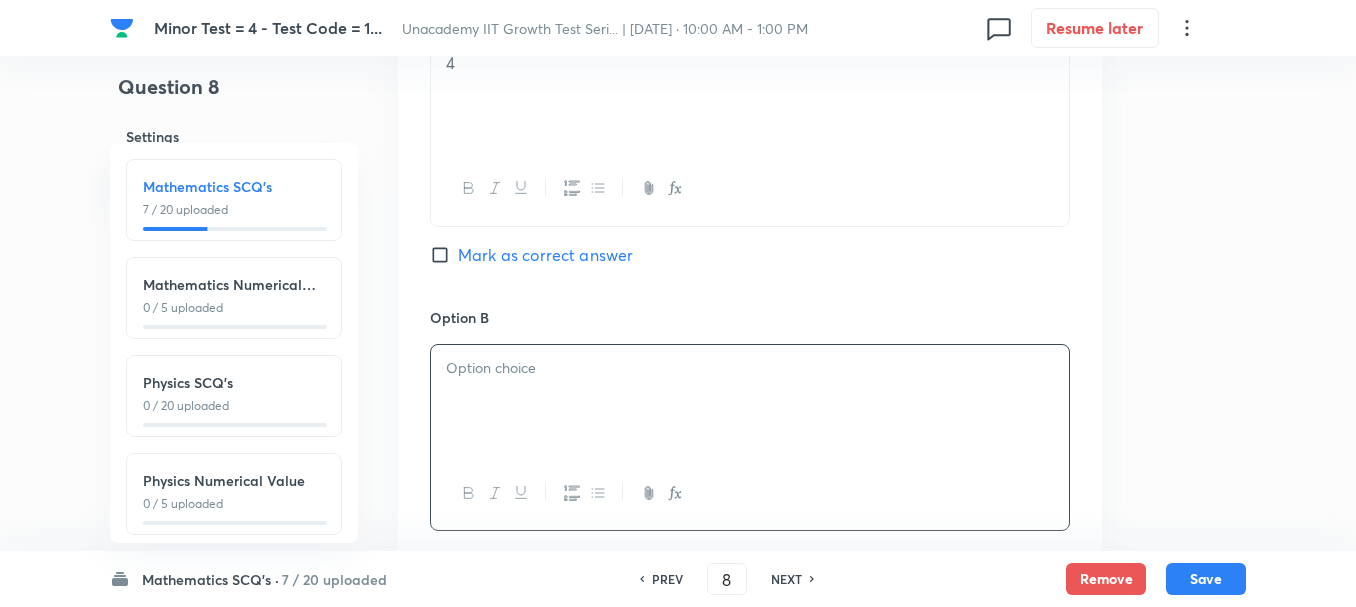 type 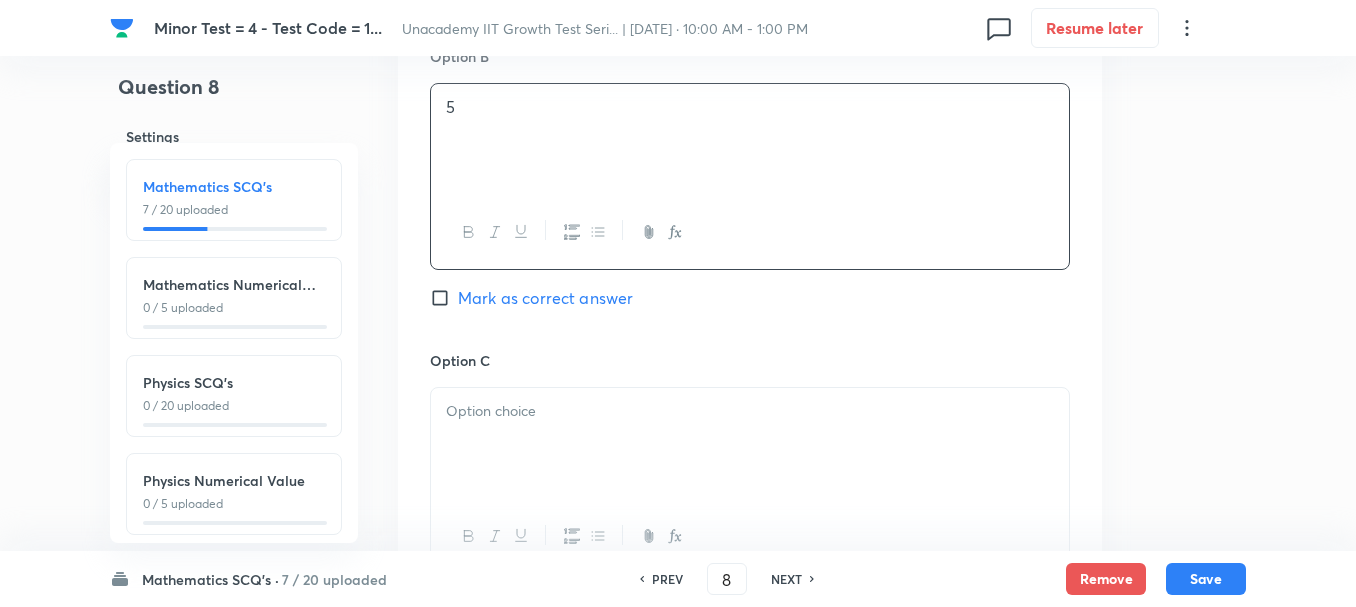 scroll, scrollTop: 1300, scrollLeft: 0, axis: vertical 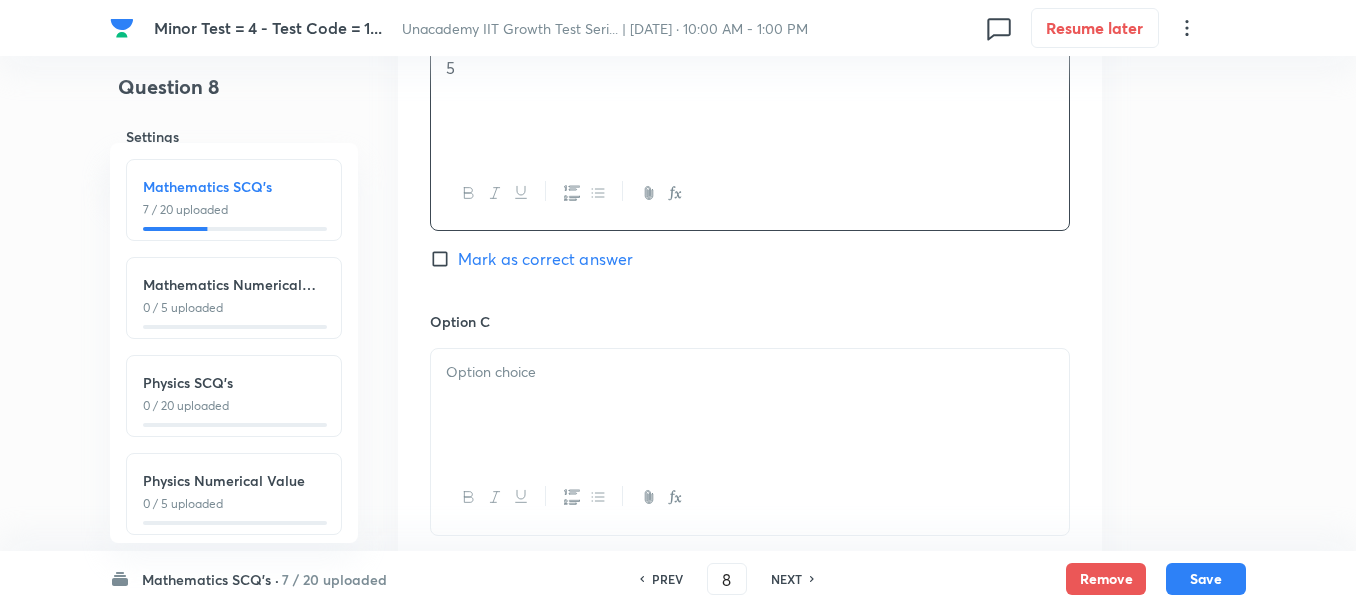 click at bounding box center (750, 405) 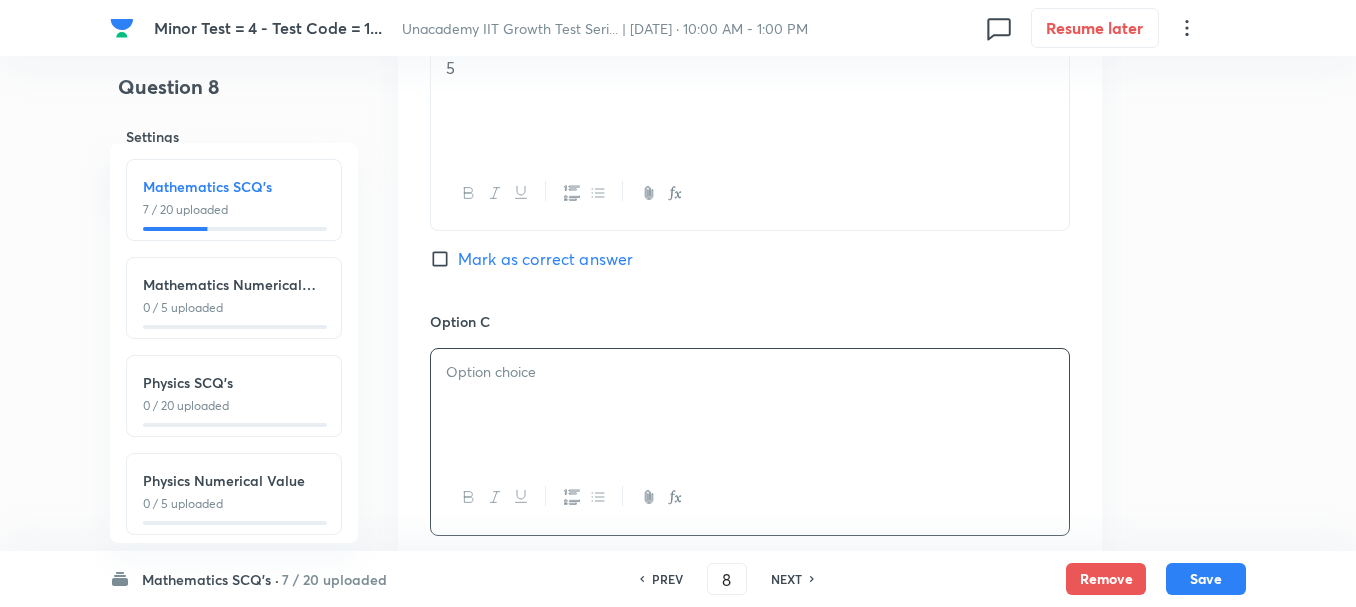 type 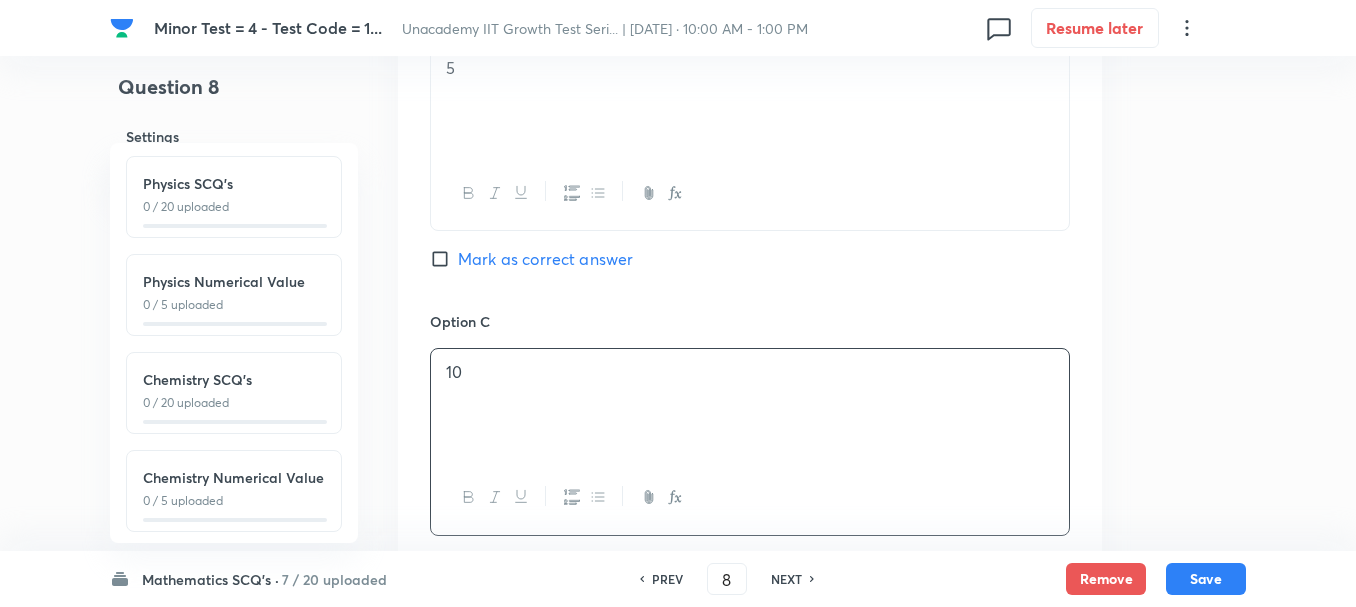 scroll, scrollTop: 200, scrollLeft: 0, axis: vertical 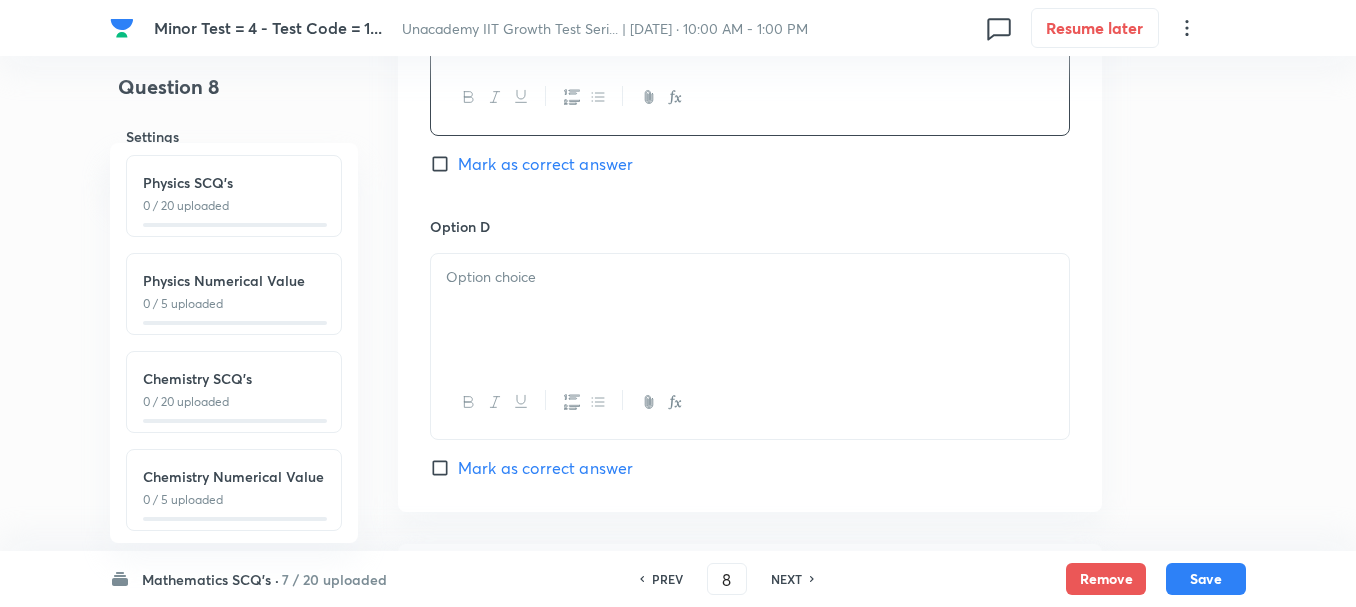 click at bounding box center [750, 310] 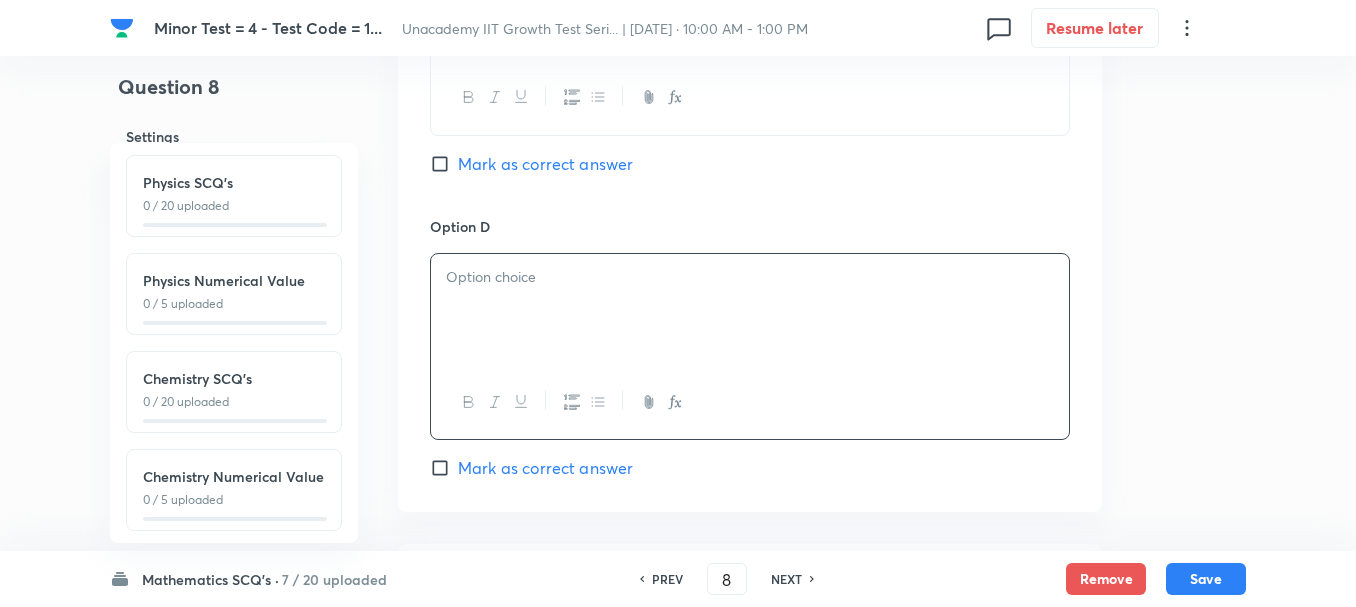 type 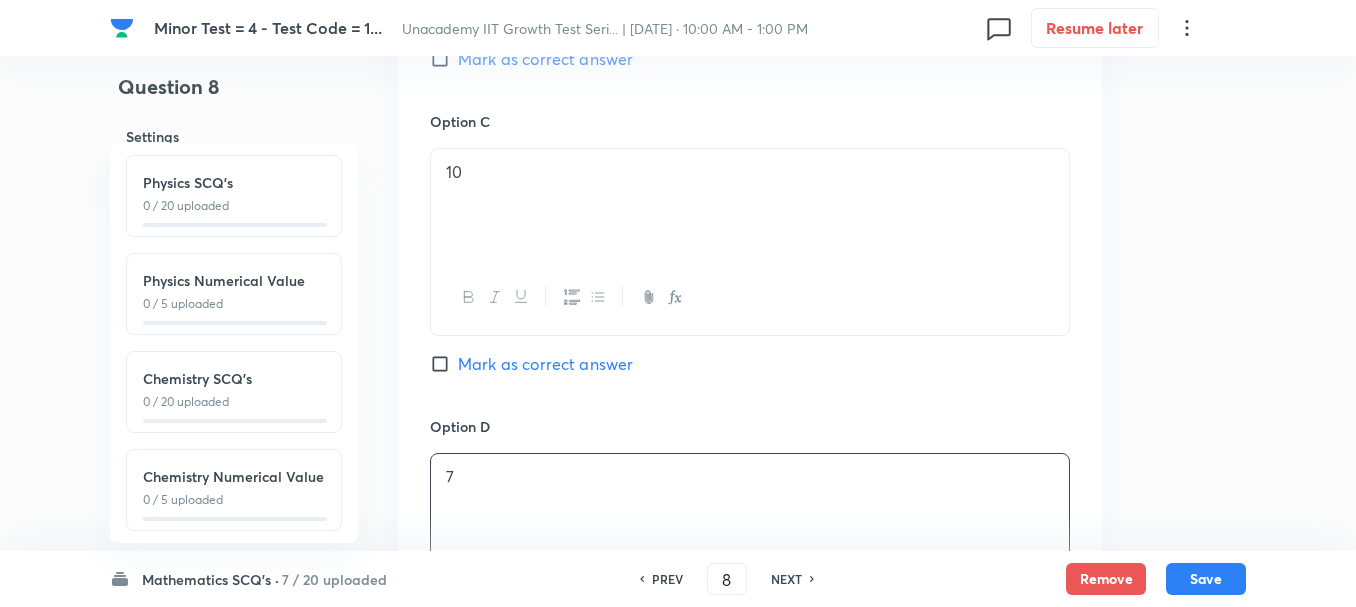 click on "Mark as correct answer" at bounding box center [545, 364] 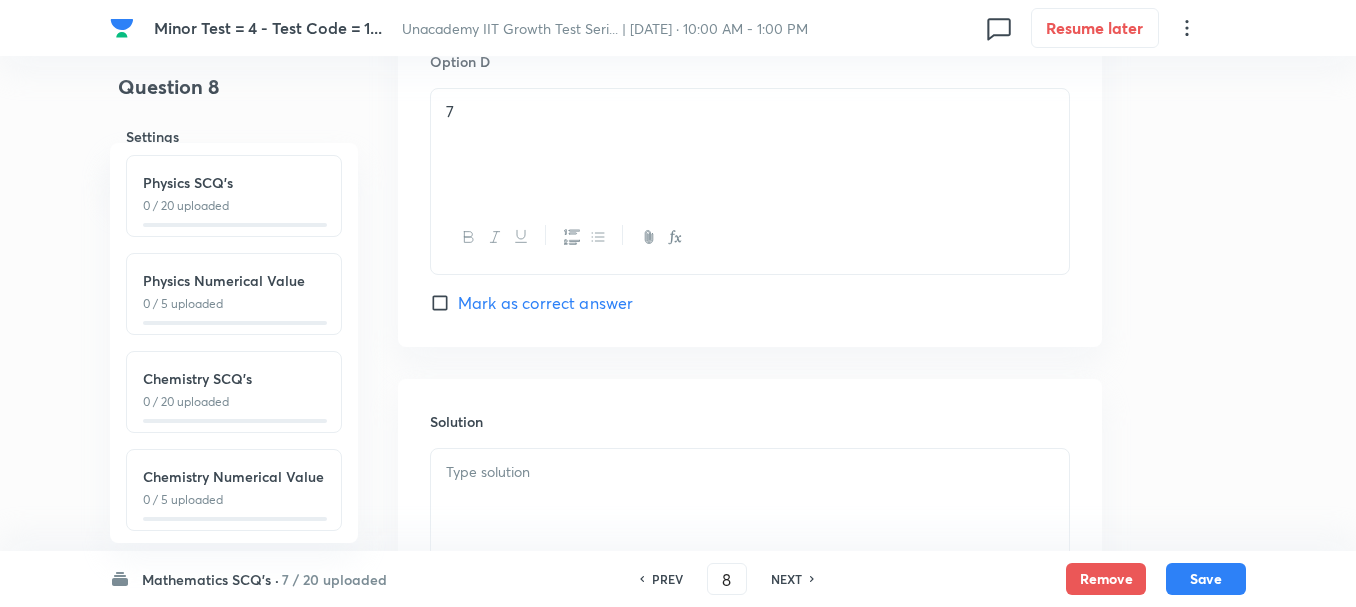 scroll, scrollTop: 1900, scrollLeft: 0, axis: vertical 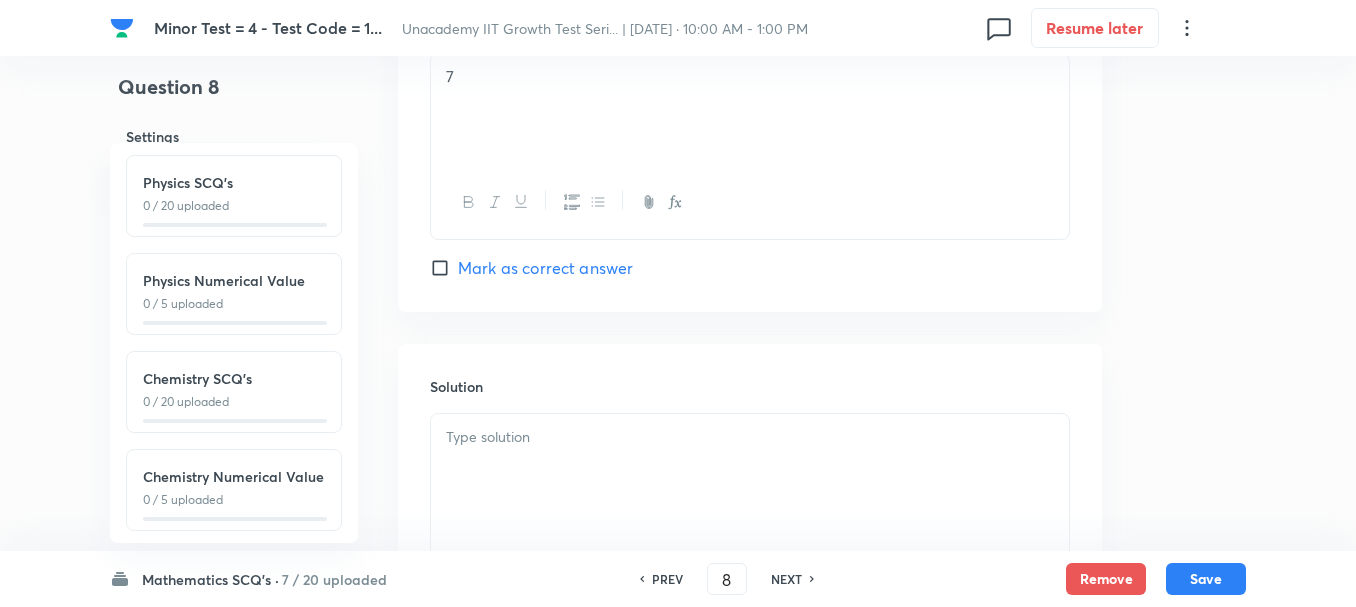 drag, startPoint x: 566, startPoint y: 476, endPoint x: 573, endPoint y: 488, distance: 13.892444 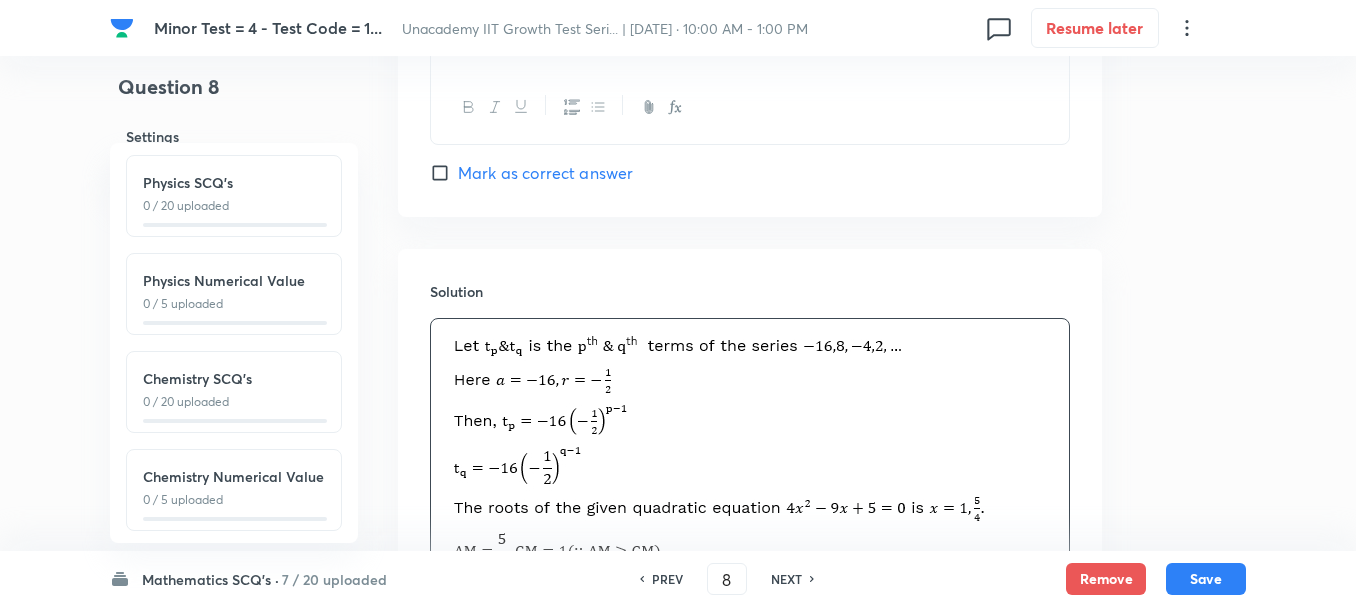 scroll, scrollTop: 2100, scrollLeft: 0, axis: vertical 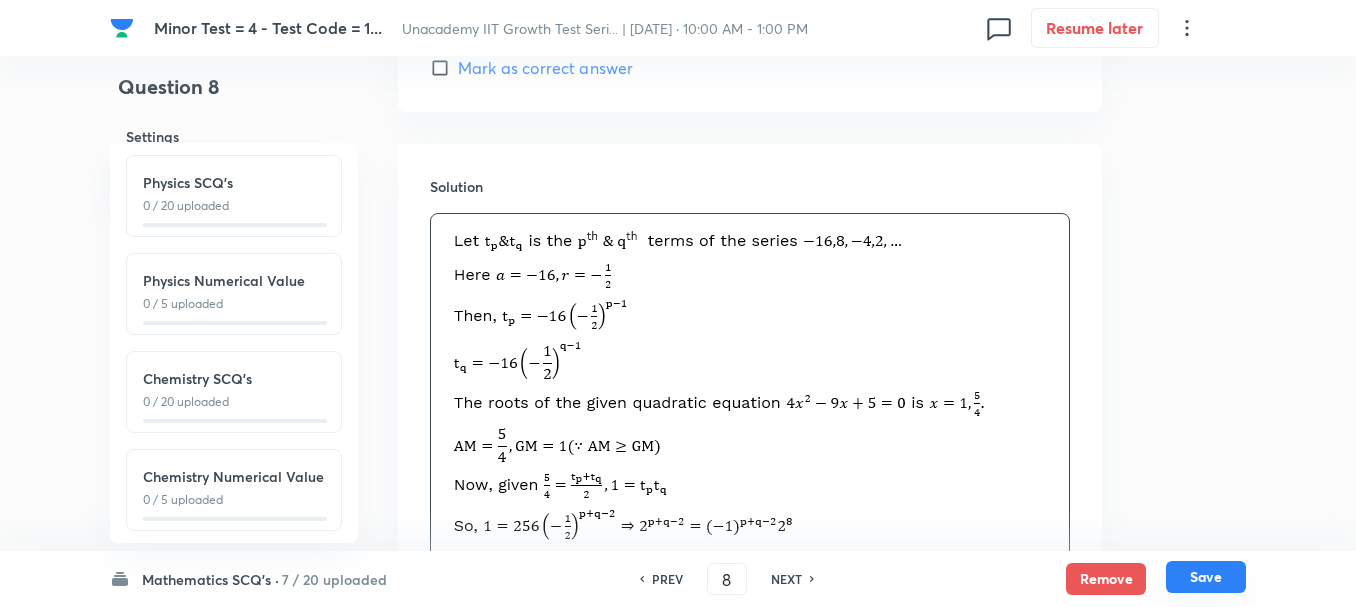click on "Save" at bounding box center (1206, 577) 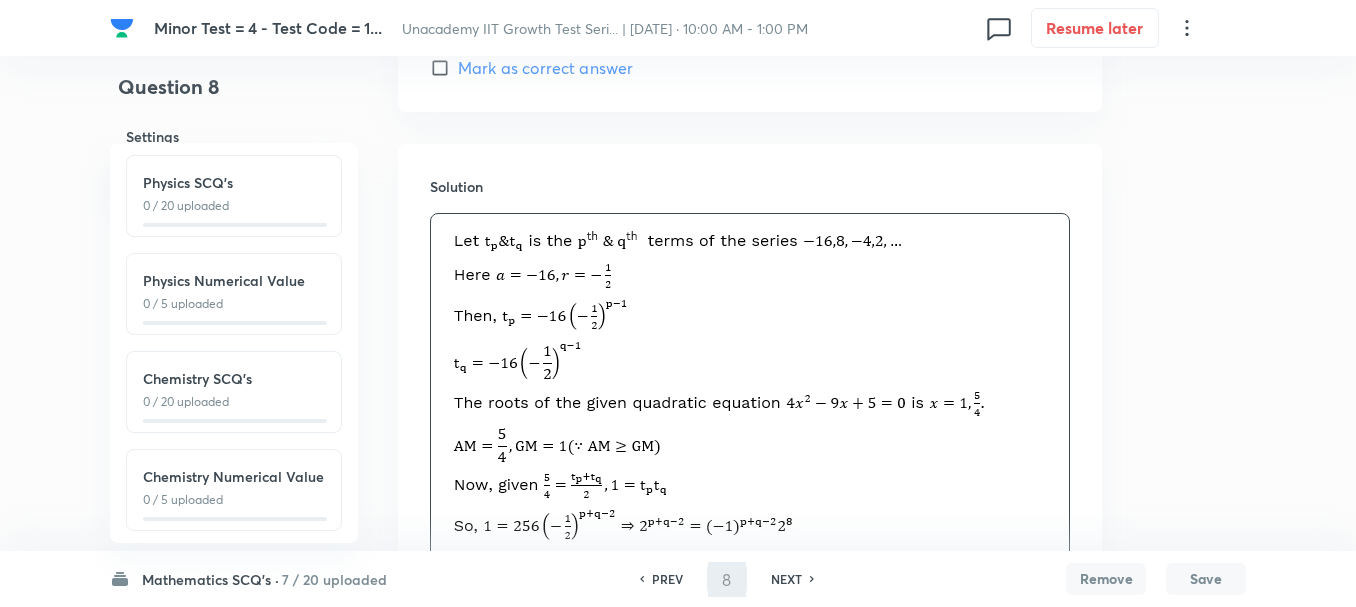 type on "9" 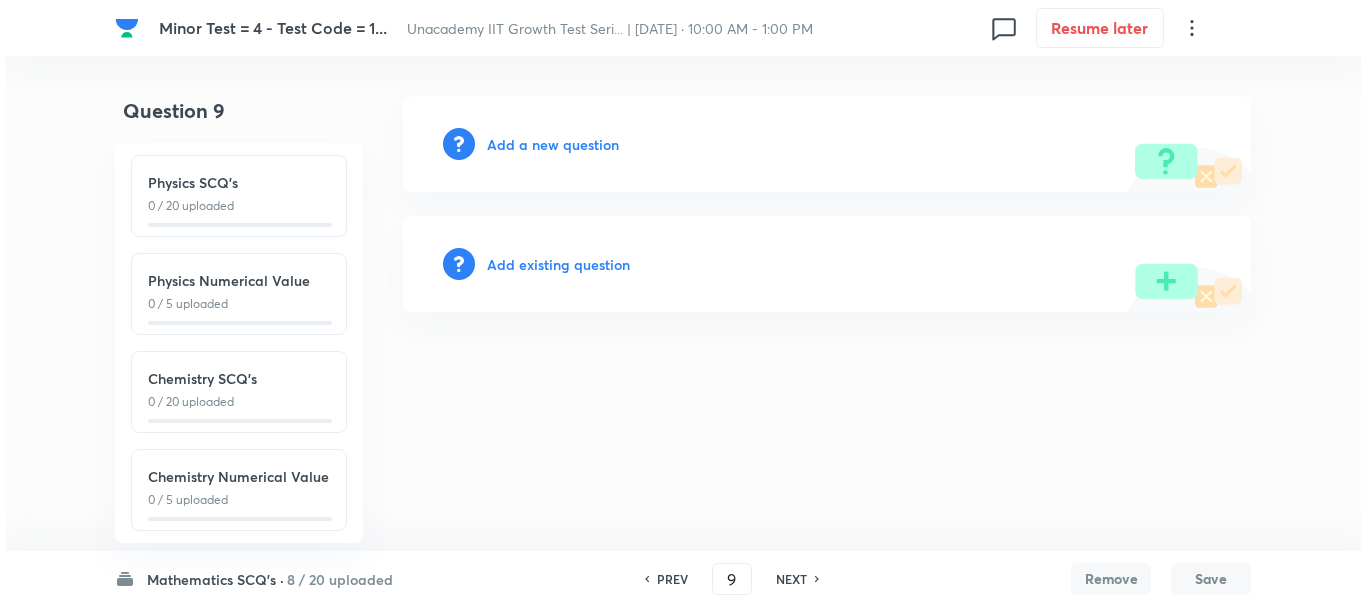 scroll, scrollTop: 0, scrollLeft: 0, axis: both 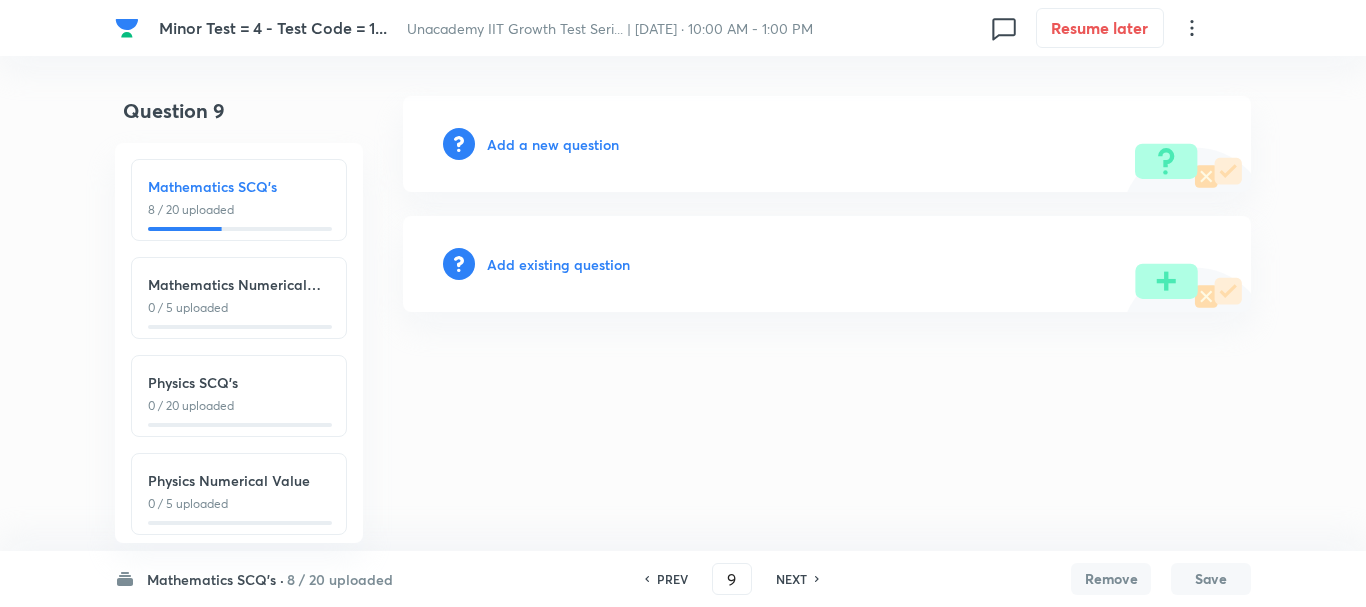 click on "Add a new question" at bounding box center (827, 144) 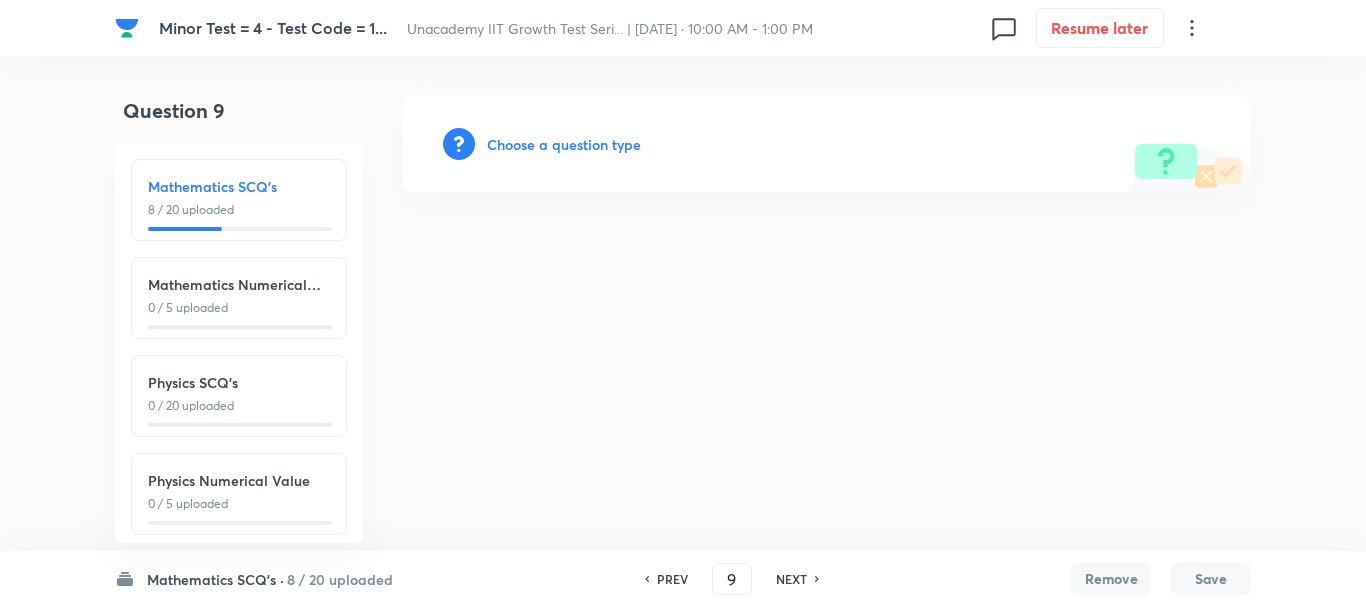 click on "Choose a question type" at bounding box center [564, 144] 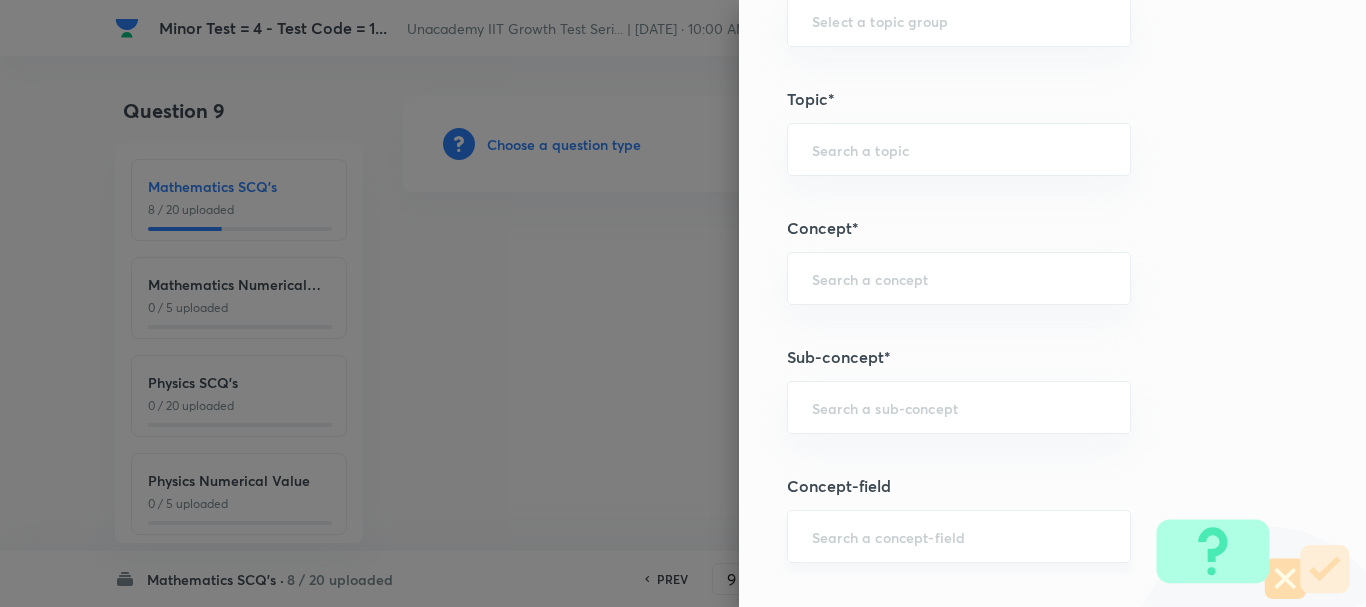 scroll, scrollTop: 1100, scrollLeft: 0, axis: vertical 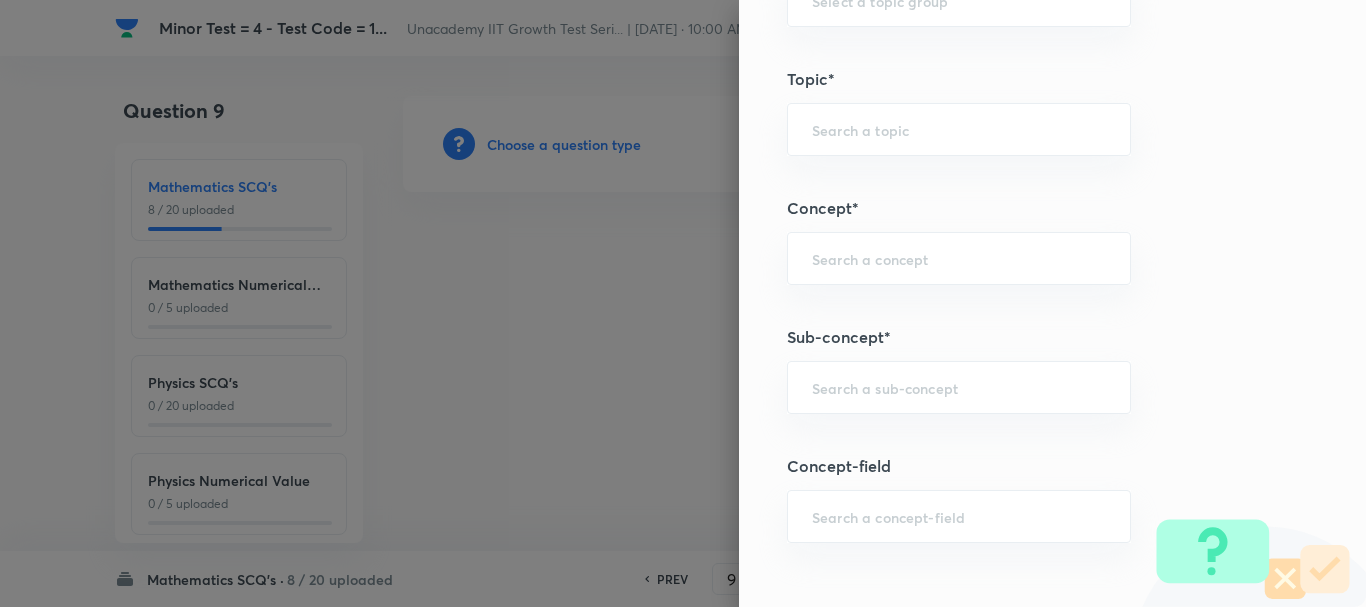 click on "Question settings Question type* Single choice correct Number of options* 2 3 4 5 Does this question have a passage?* Yes No Positive mark 4 ​ Negative Marks (Don’t add negative sign) 1 ​ Grant bonus marks for this question?* Yes No Syllabus Topic group* ​ Topic* ​ Concept* ​ Sub-concept* ​ Concept-field ​ Additional details Question Difficulty Very easy Easy Moderate Hard Very hard Question is based on Fact Numerical Concept Previous year question Yes No Does this question have equation? Yes No Verification status Is the question verified? *Select 'yes' only if a question is verified Yes No Save" at bounding box center [1052, 303] 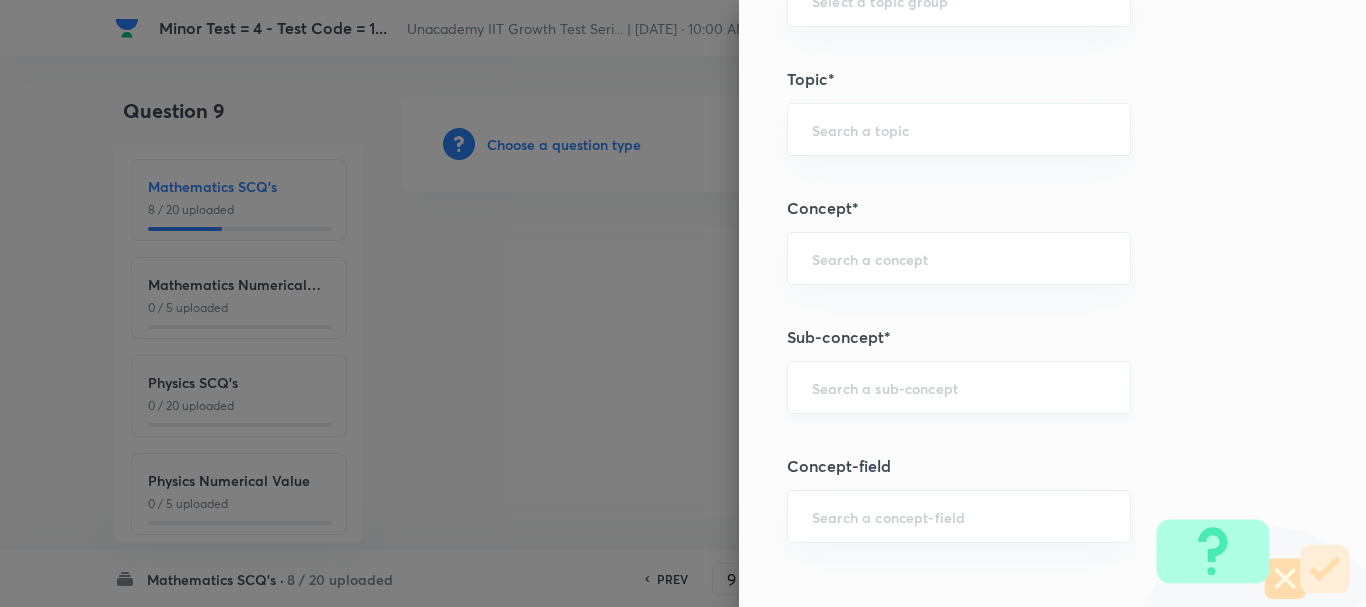 click at bounding box center [959, 387] 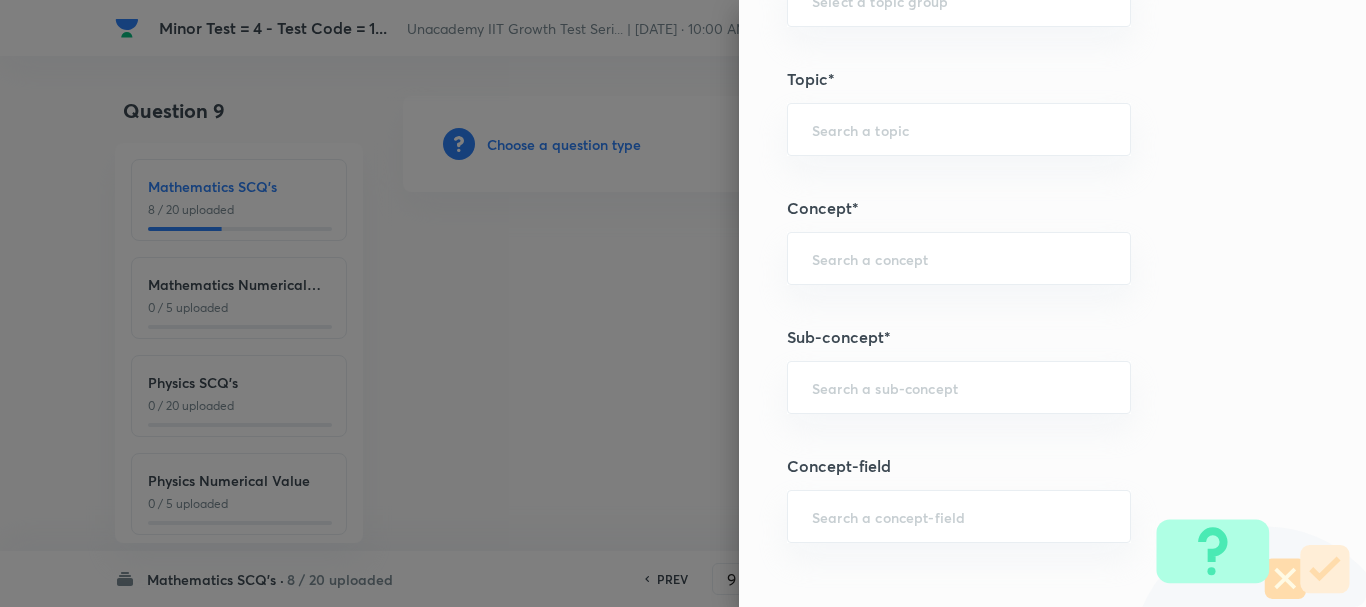 paste on "use quadratic or compemendo and dividendo" 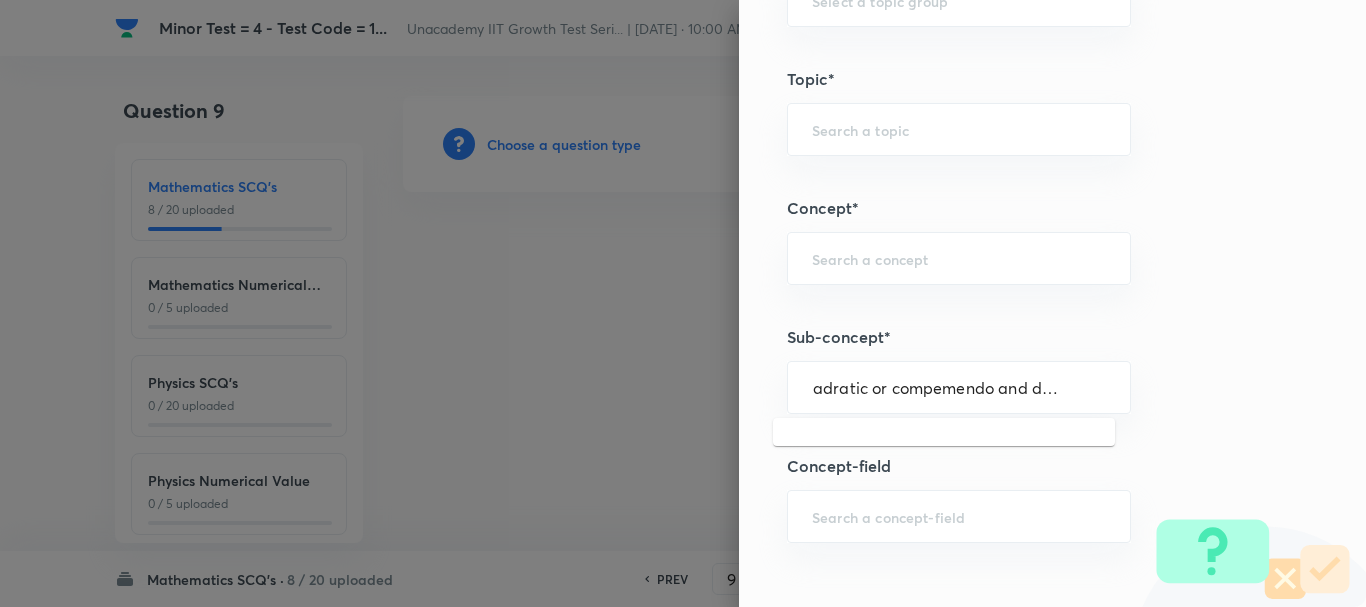 scroll, scrollTop: 0, scrollLeft: 49, axis: horizontal 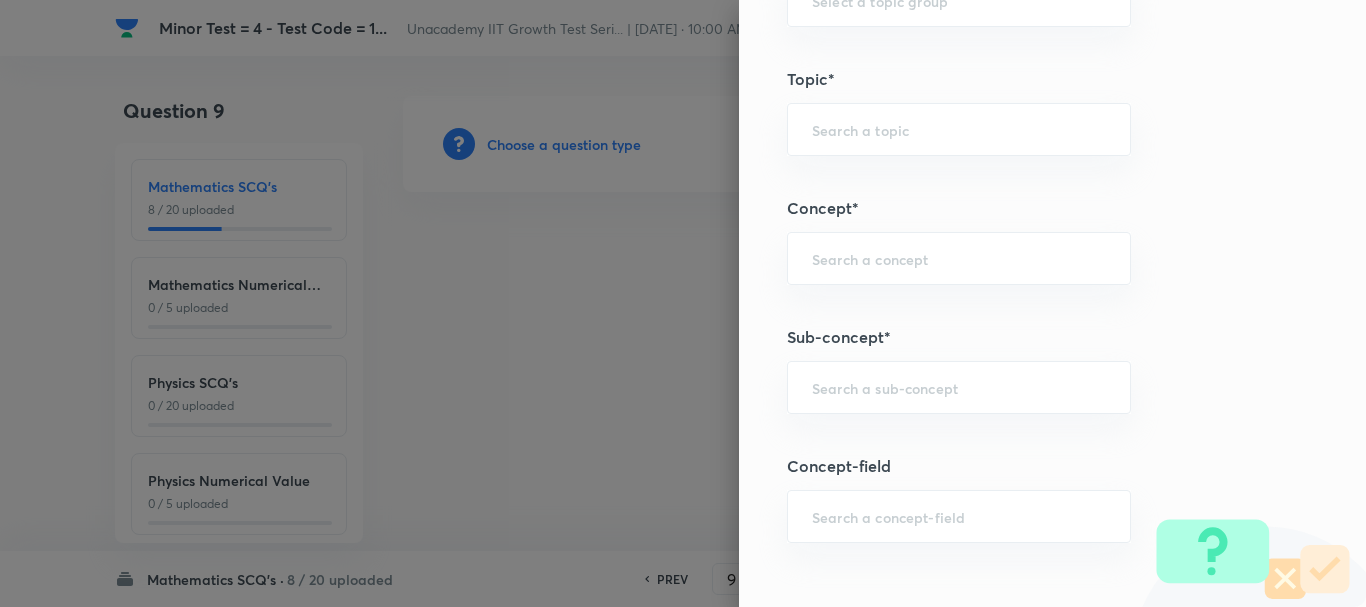 paste on "use quadratic or compemendo and dividendo" 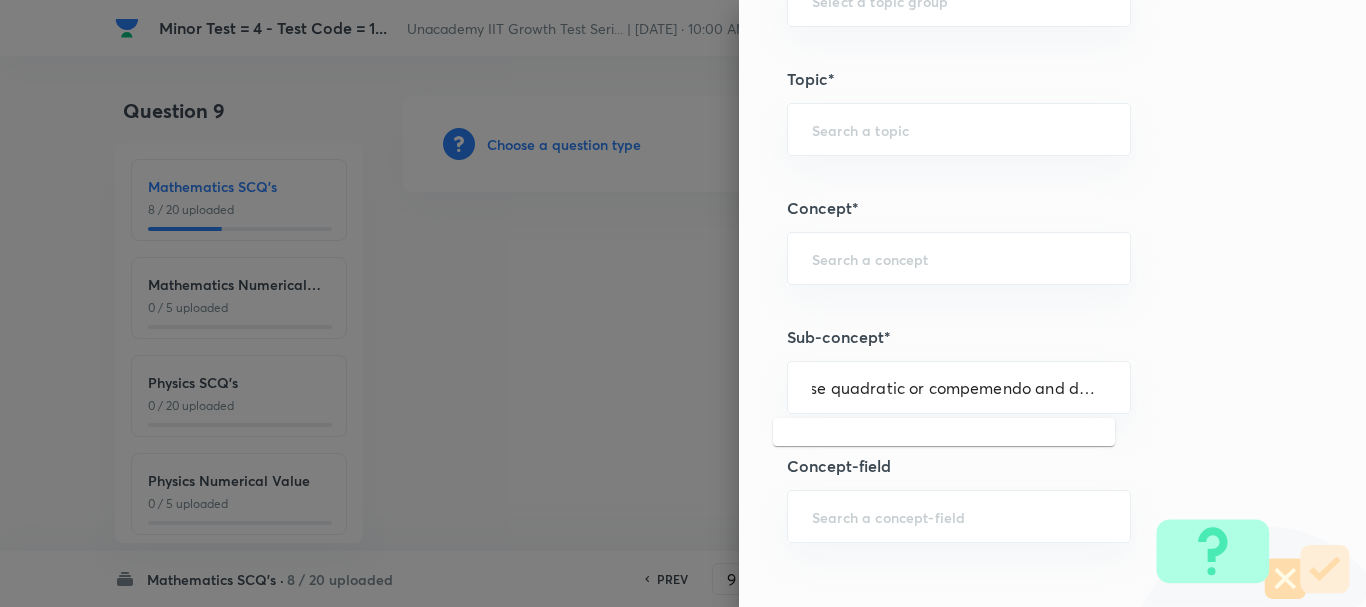 scroll, scrollTop: 0, scrollLeft: 0, axis: both 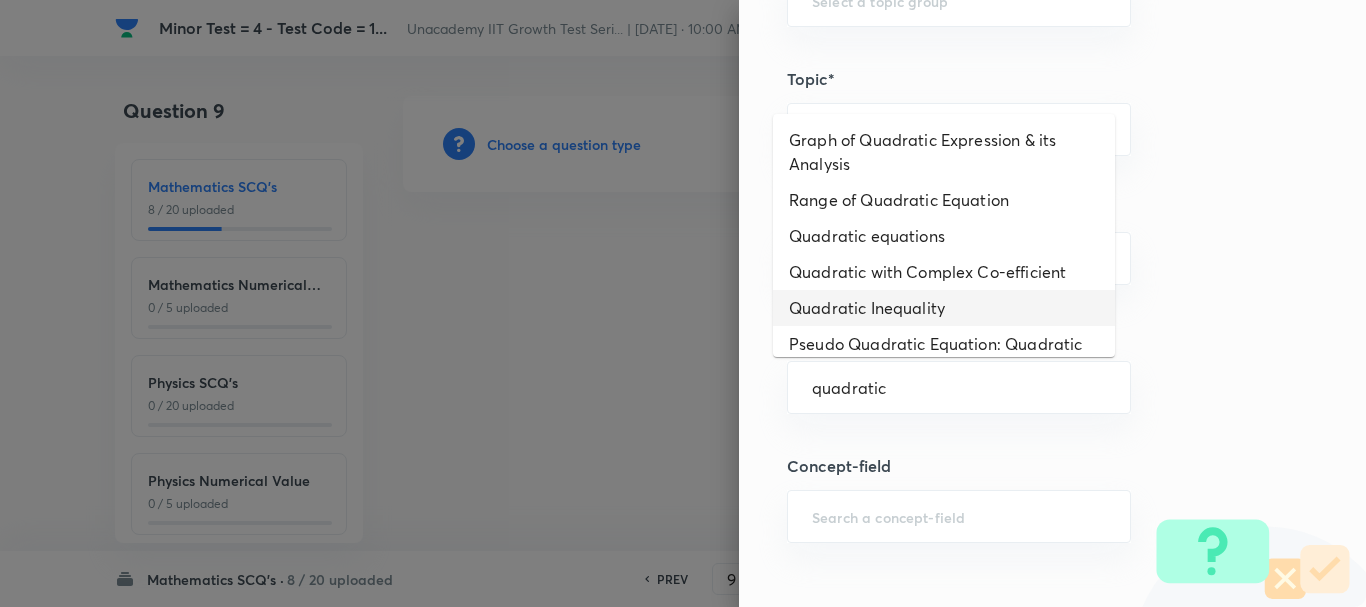 click on "Quadratic Inequality" at bounding box center (944, 308) 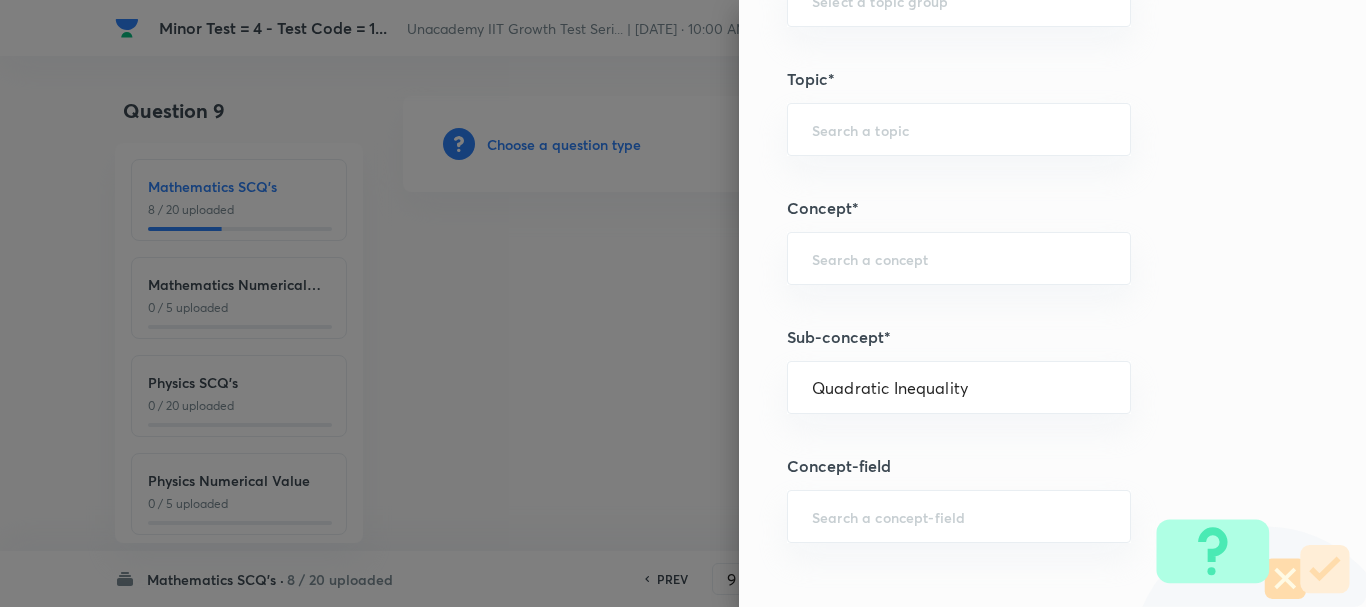 type on "Mathematics" 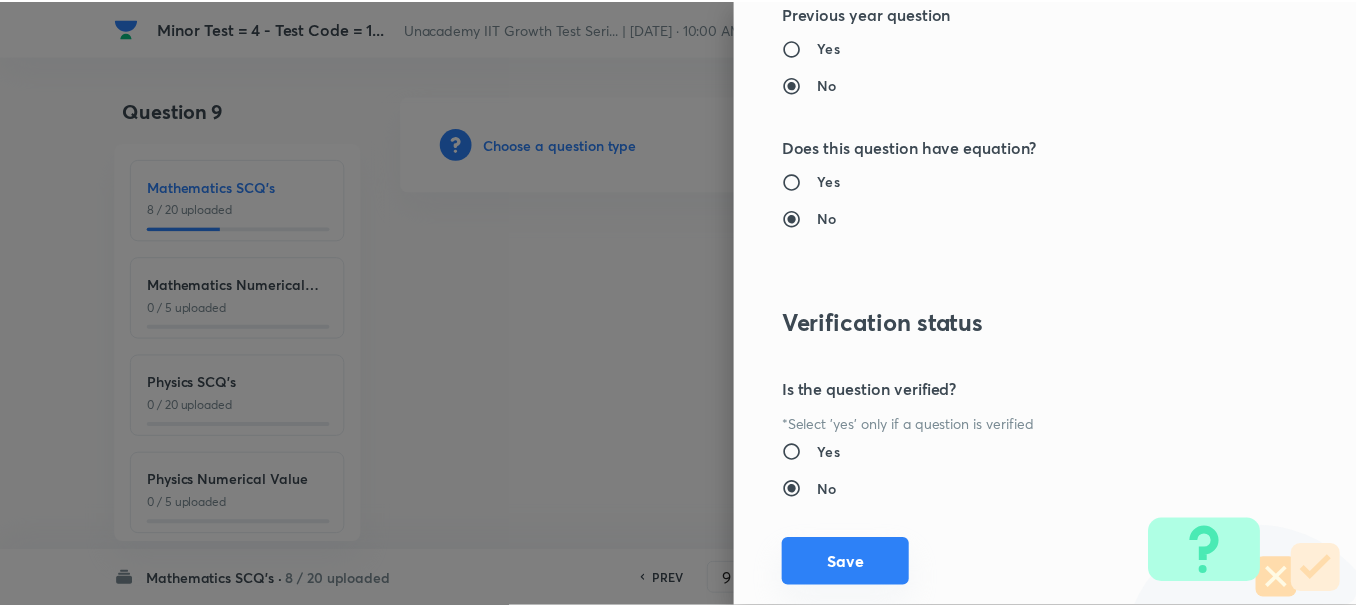 scroll, scrollTop: 2253, scrollLeft: 0, axis: vertical 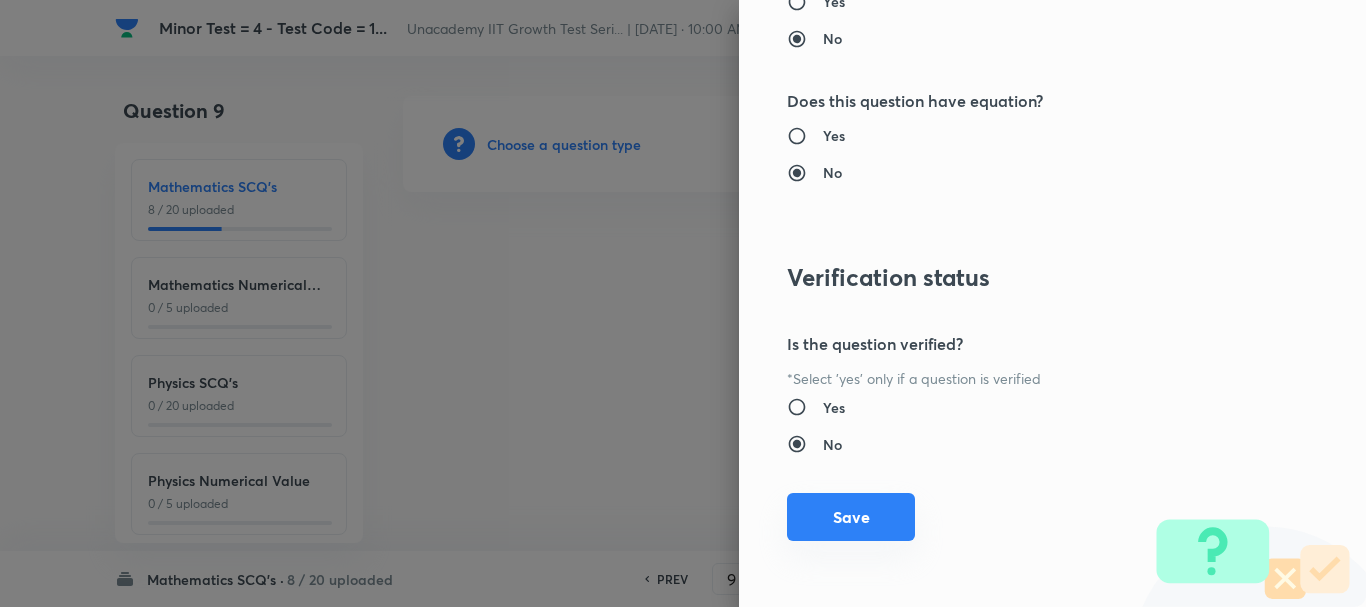 click on "Save" at bounding box center [851, 517] 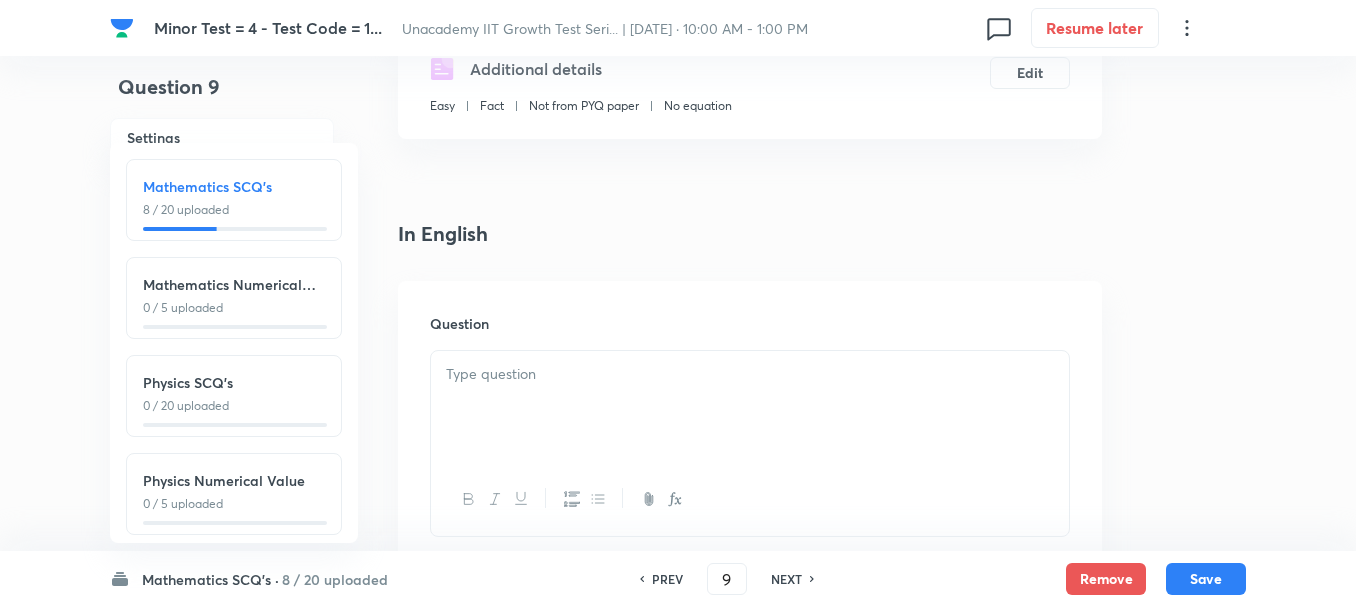 scroll, scrollTop: 500, scrollLeft: 0, axis: vertical 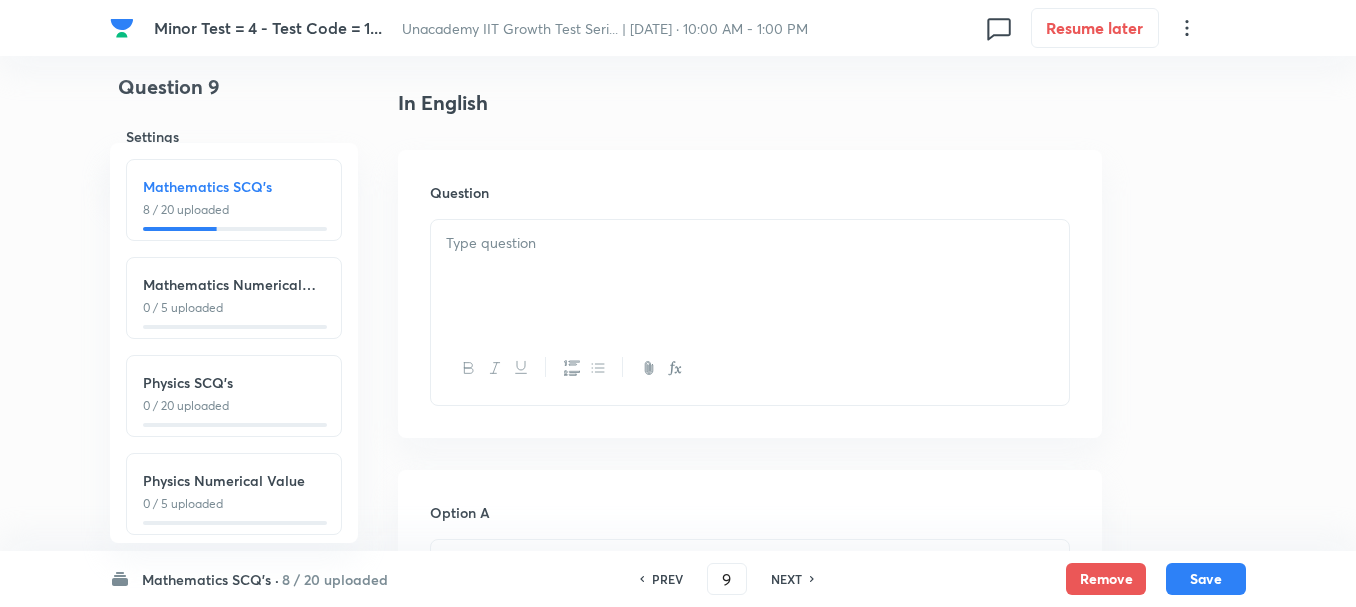 click at bounding box center [750, 276] 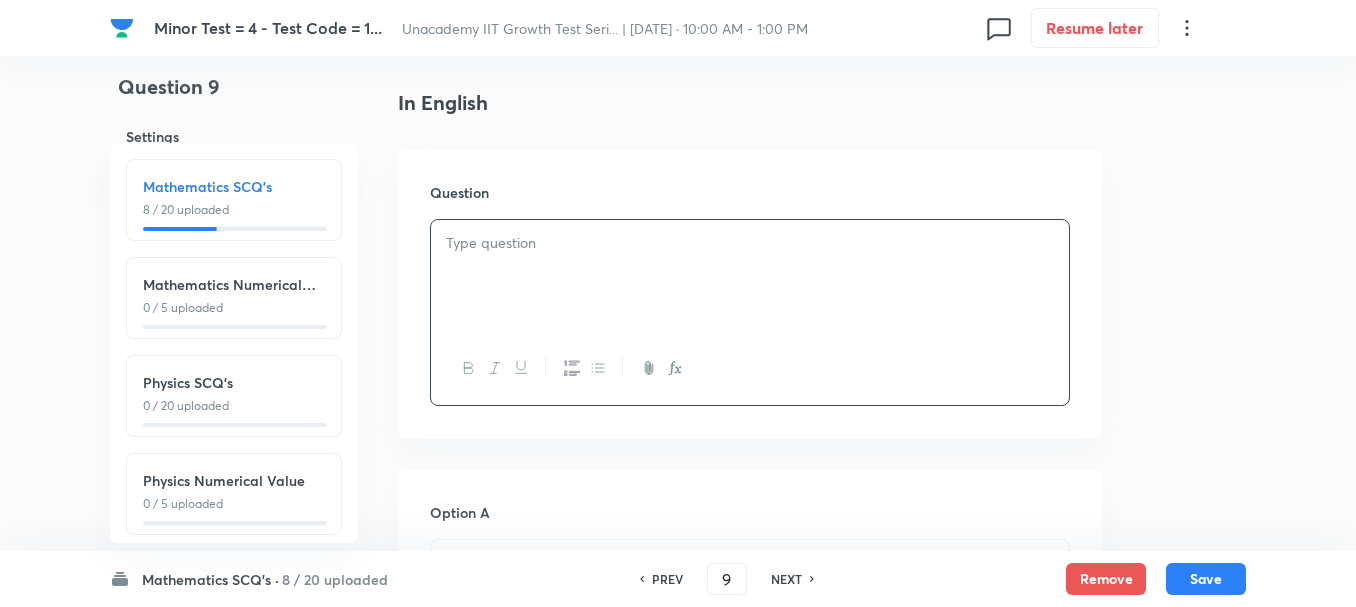 paste 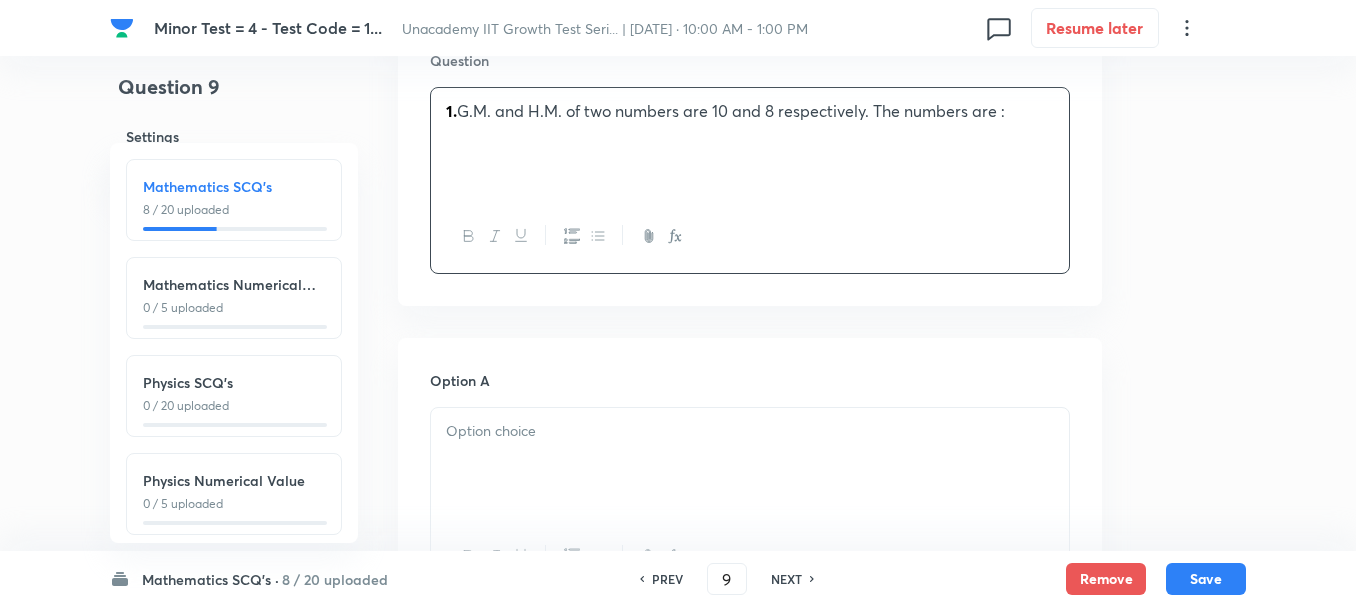scroll, scrollTop: 500, scrollLeft: 0, axis: vertical 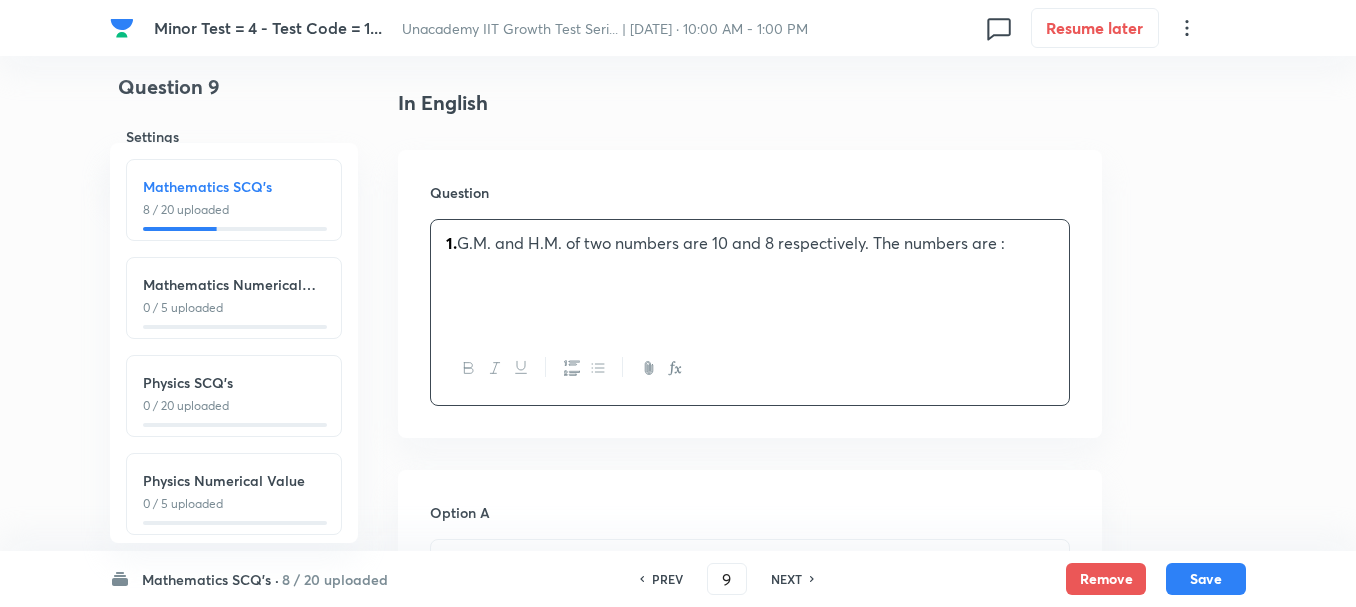 click on "1. G.M. and H.M. of two numbers are 10 and 8 respectively. The numbers are :" at bounding box center [750, 243] 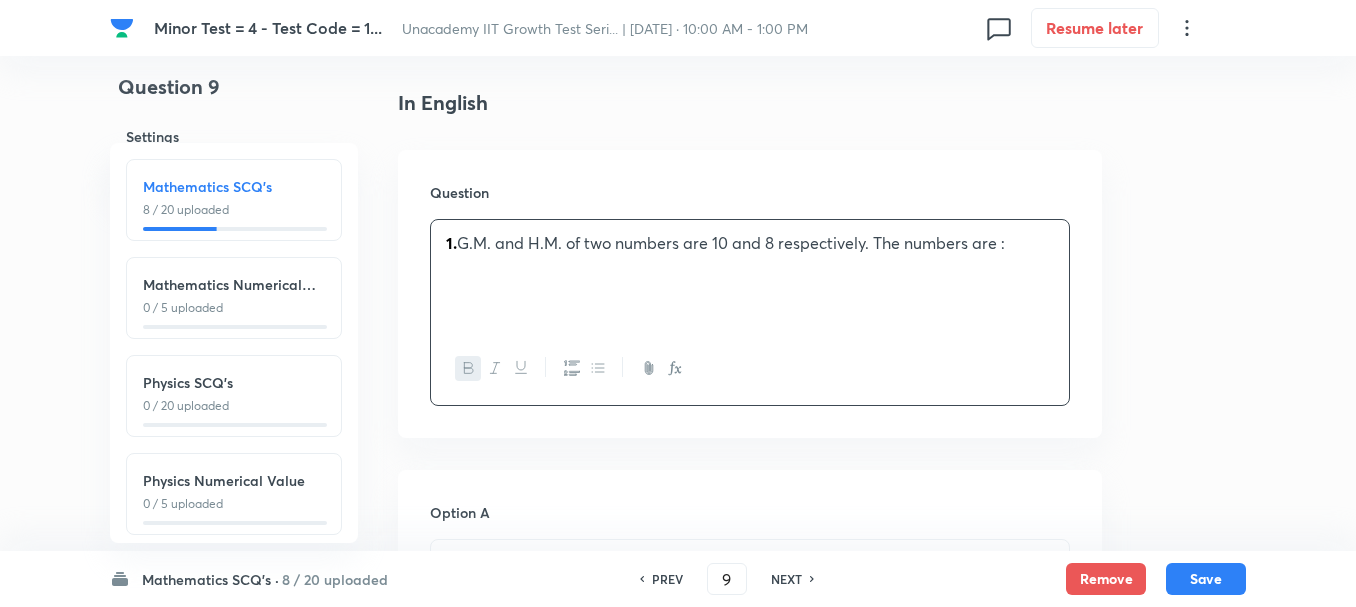 type 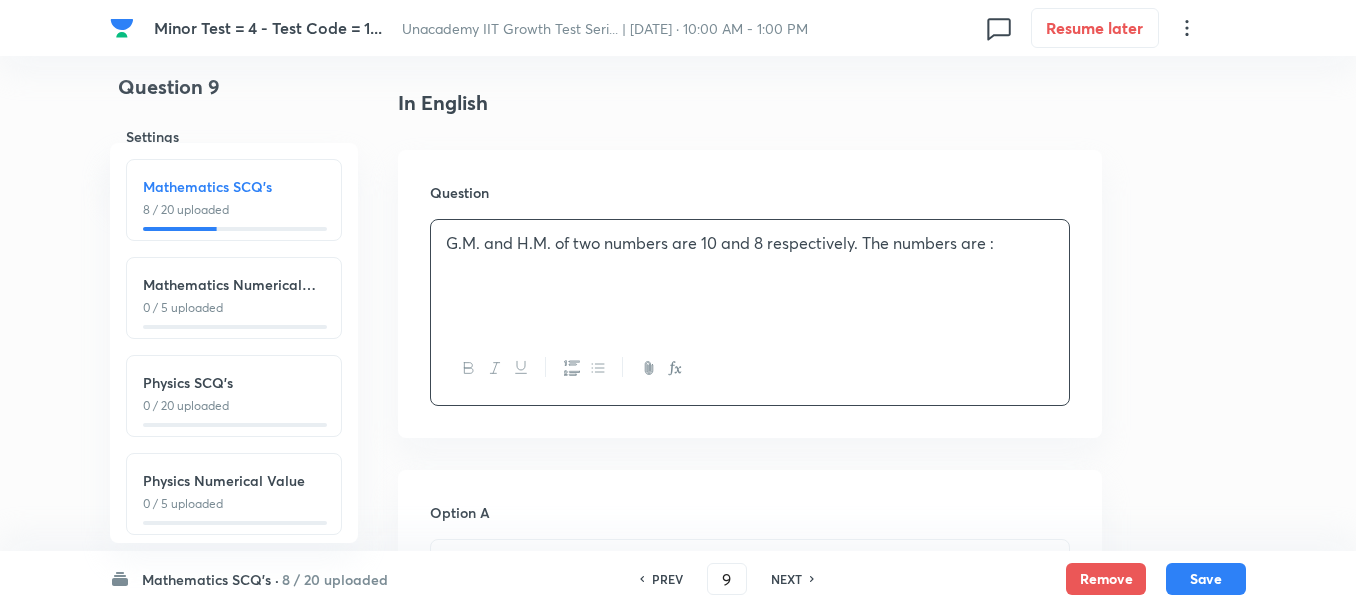 scroll, scrollTop: 800, scrollLeft: 0, axis: vertical 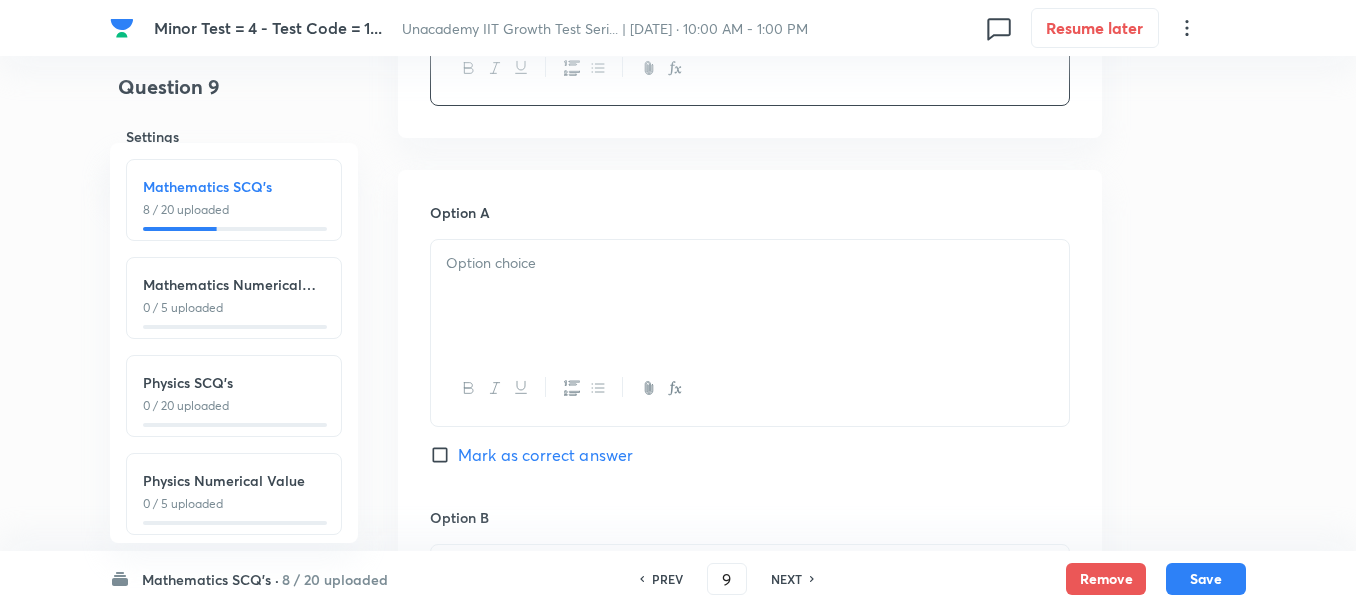 click at bounding box center [750, 296] 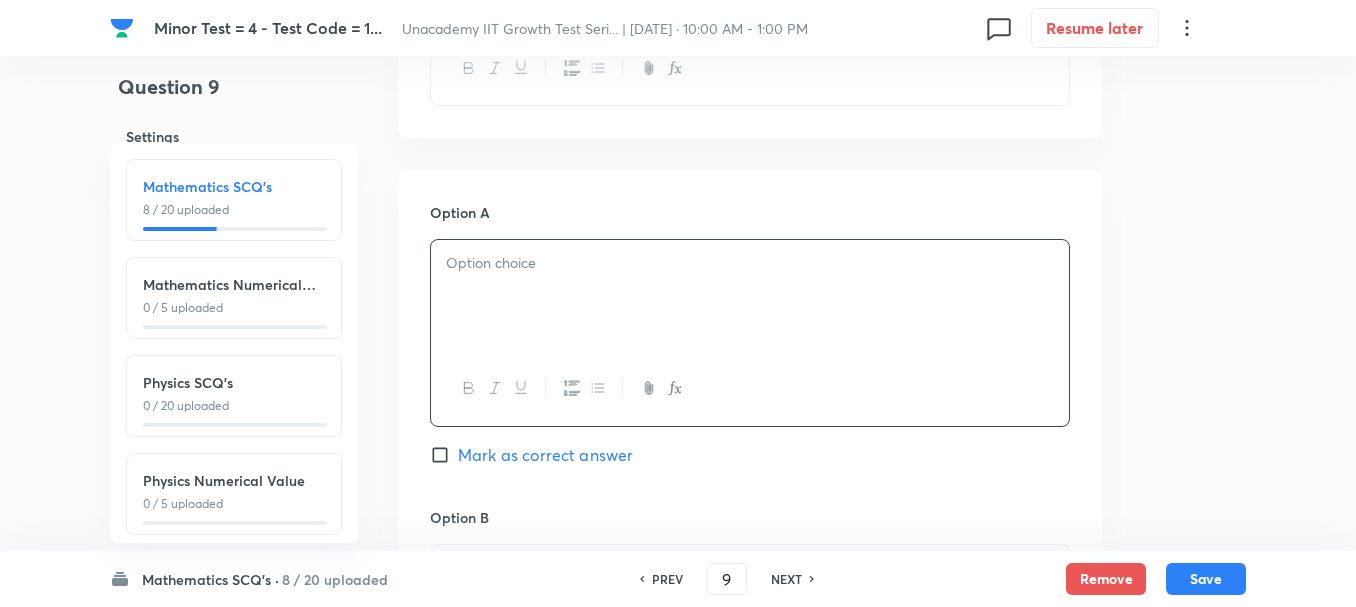 type 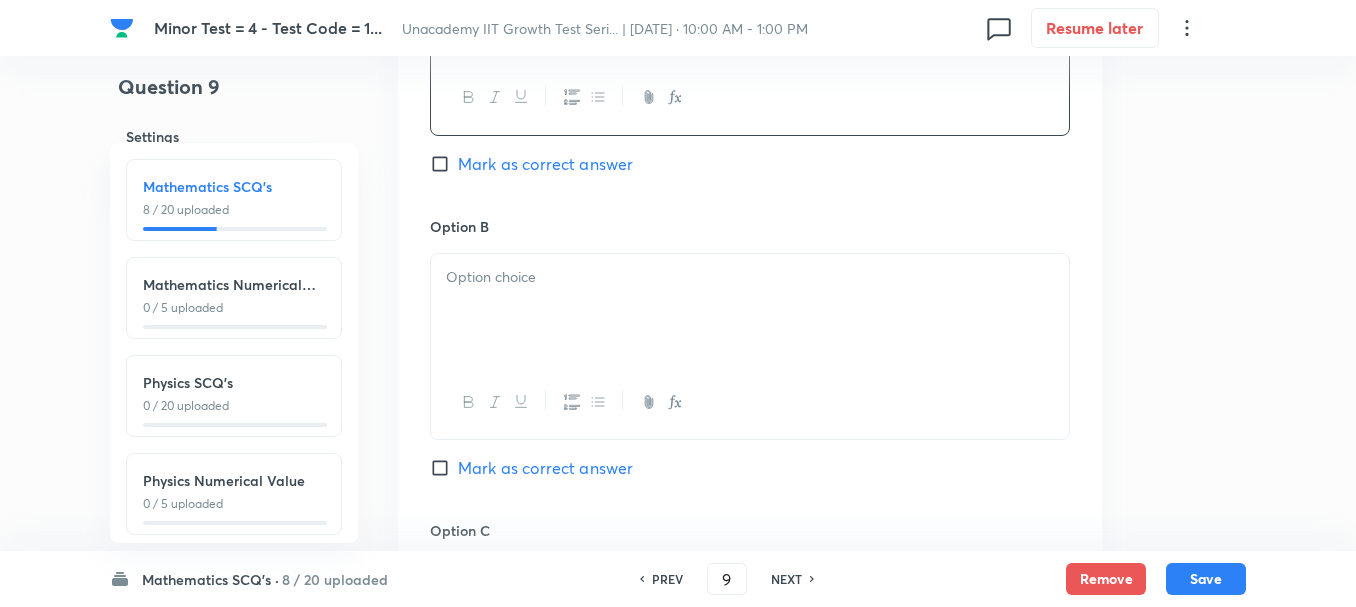 scroll, scrollTop: 1100, scrollLeft: 0, axis: vertical 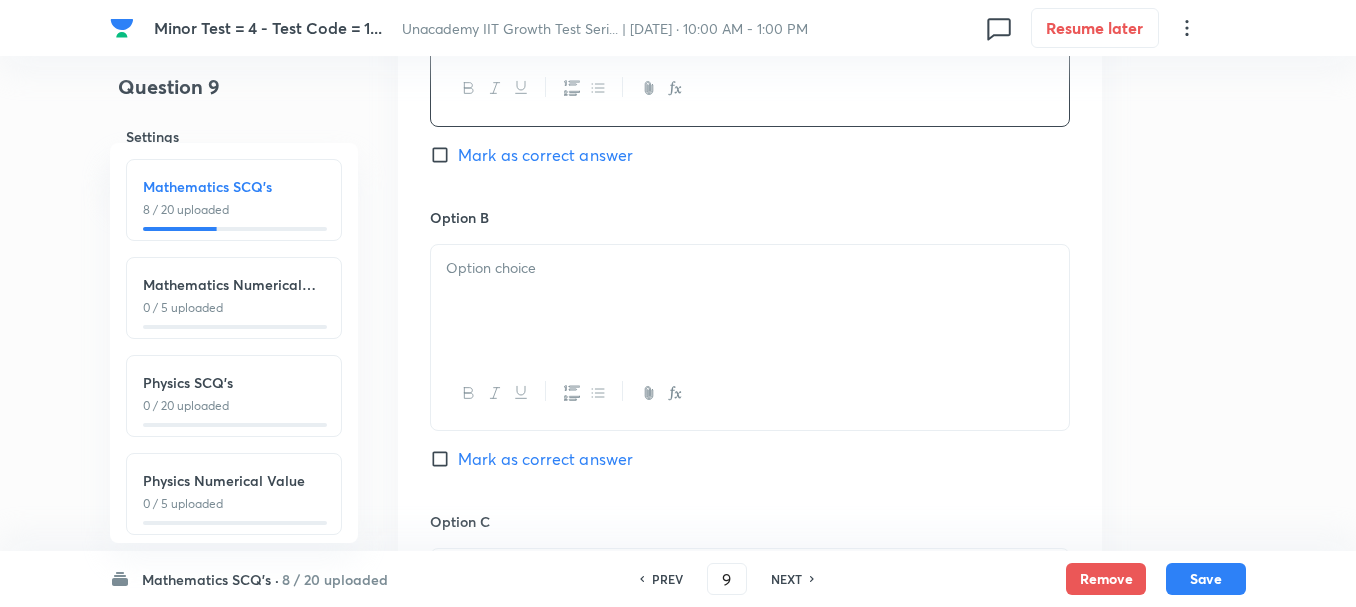 click at bounding box center [750, 301] 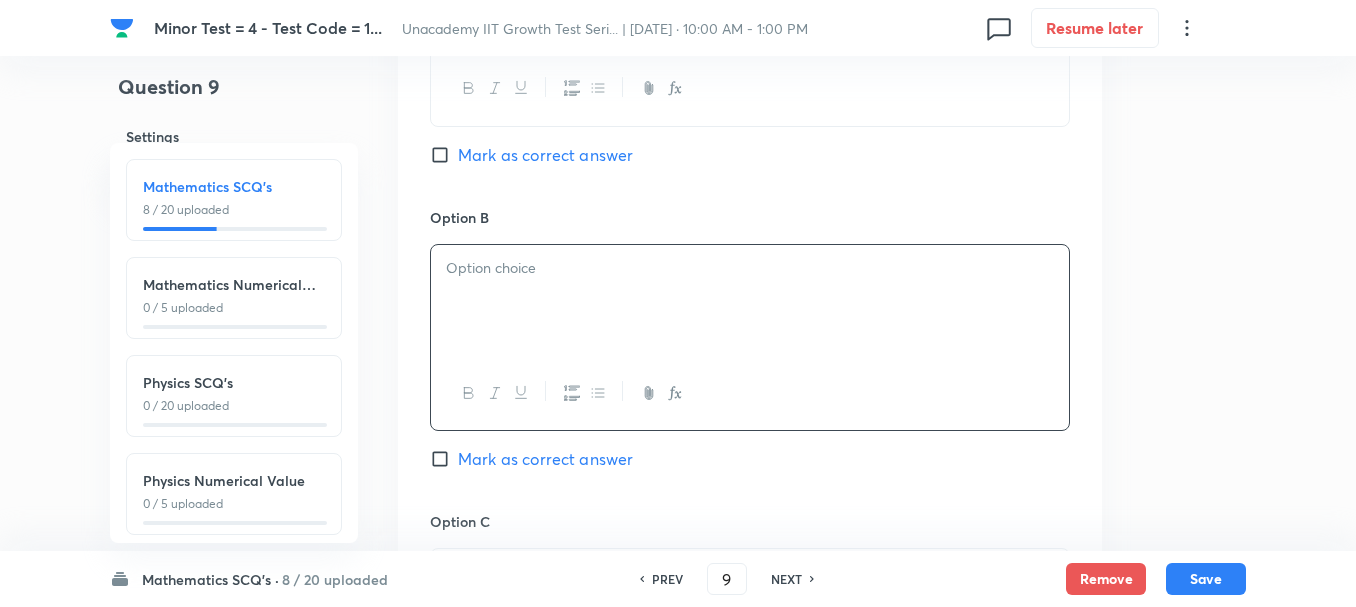 type 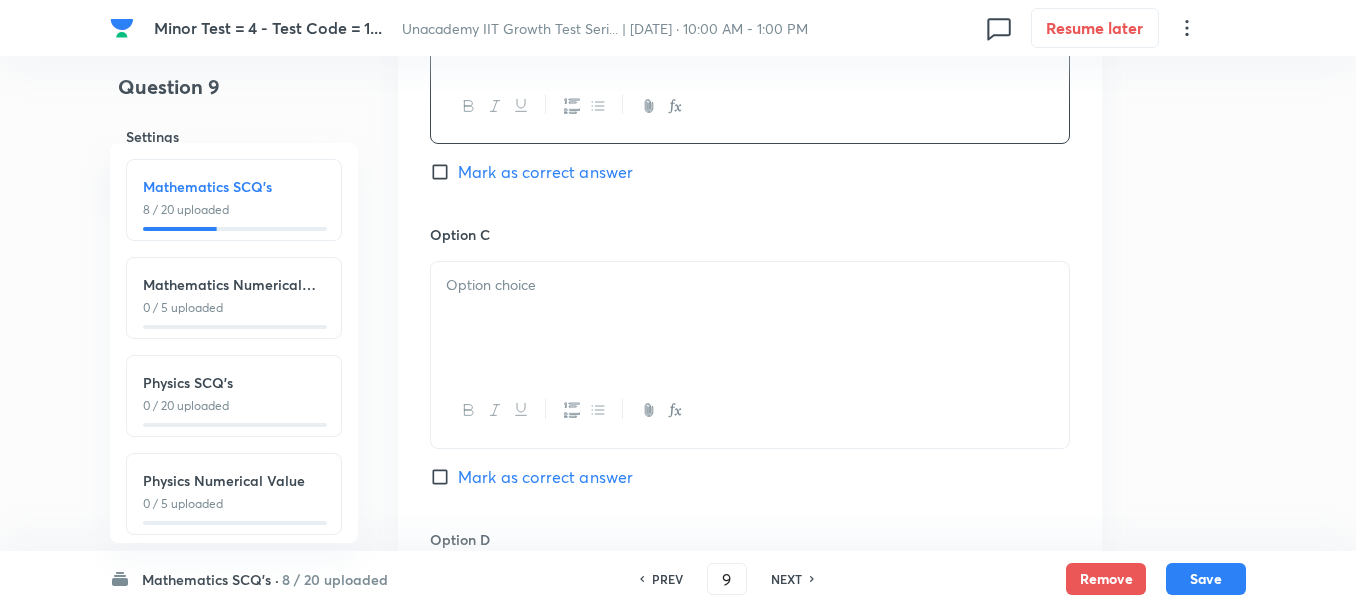 scroll, scrollTop: 1500, scrollLeft: 0, axis: vertical 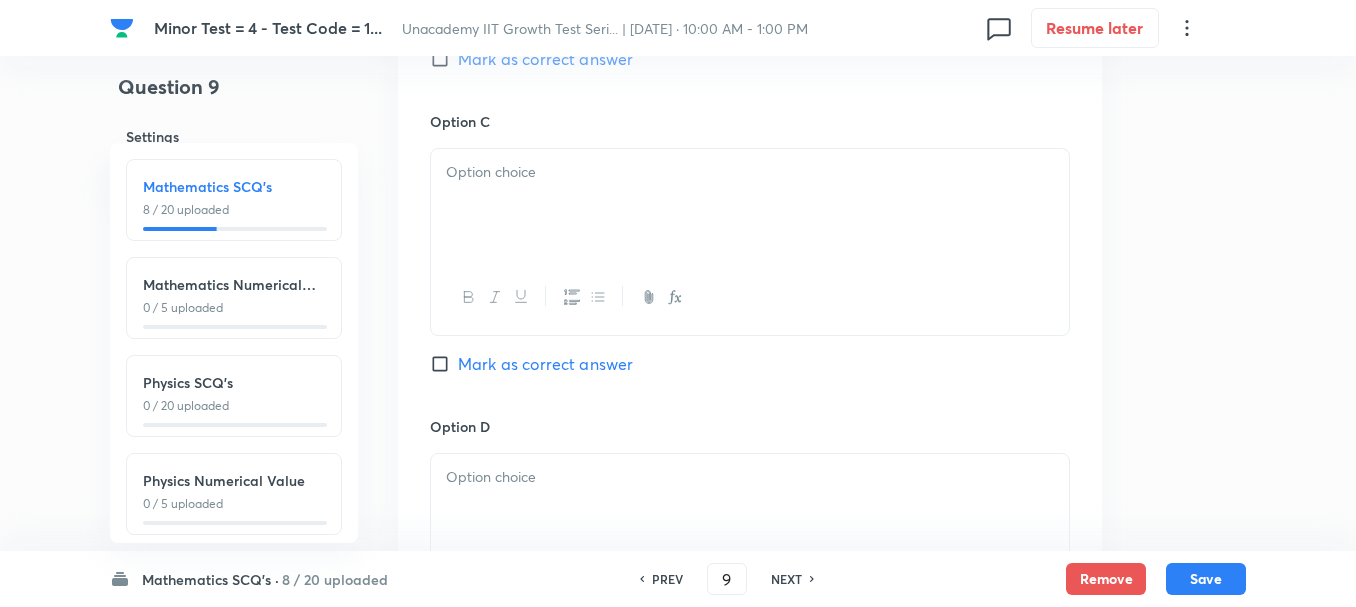 click at bounding box center (750, 205) 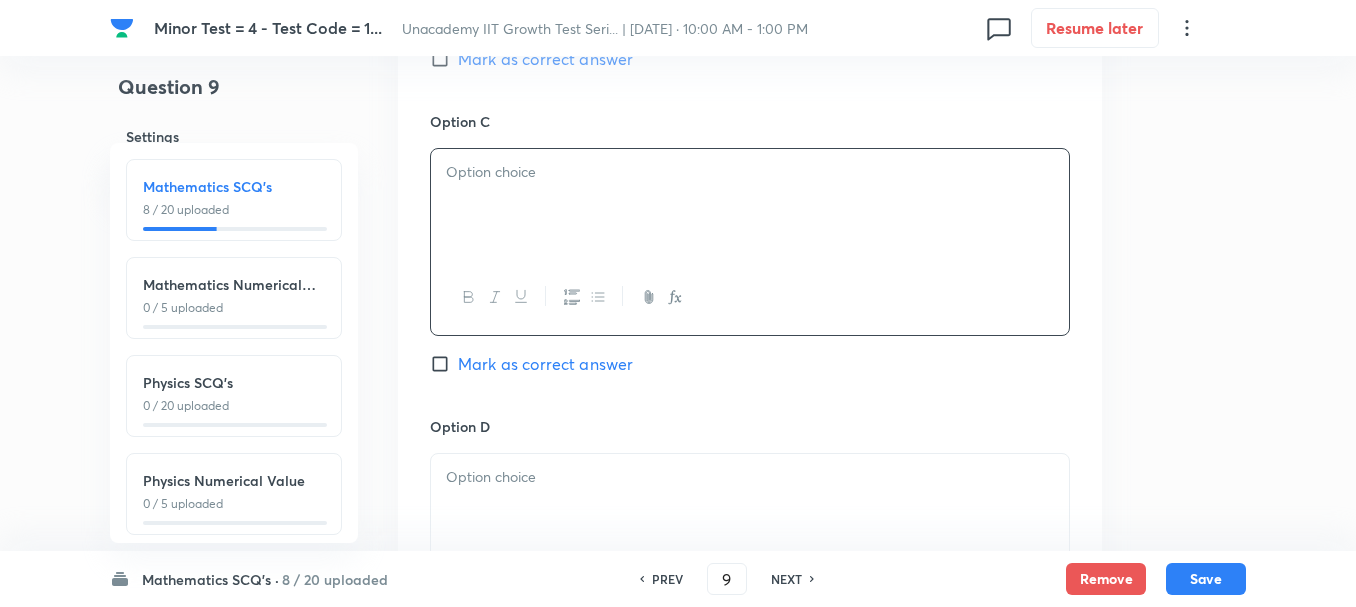 type 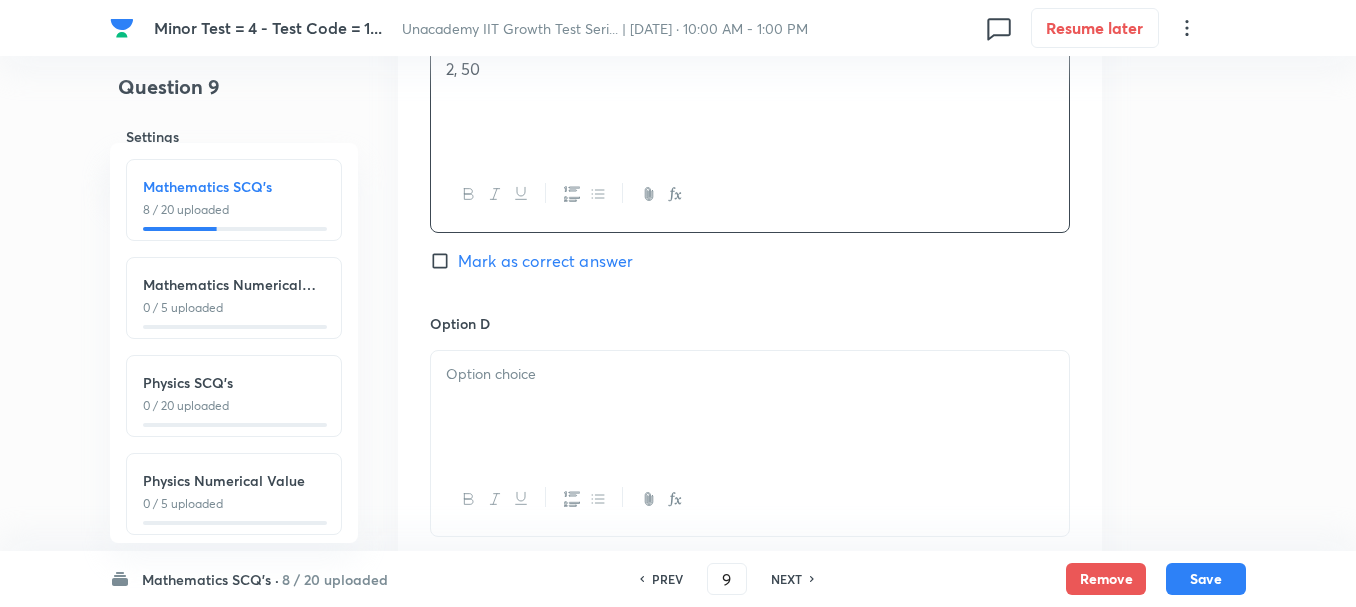 scroll, scrollTop: 1700, scrollLeft: 0, axis: vertical 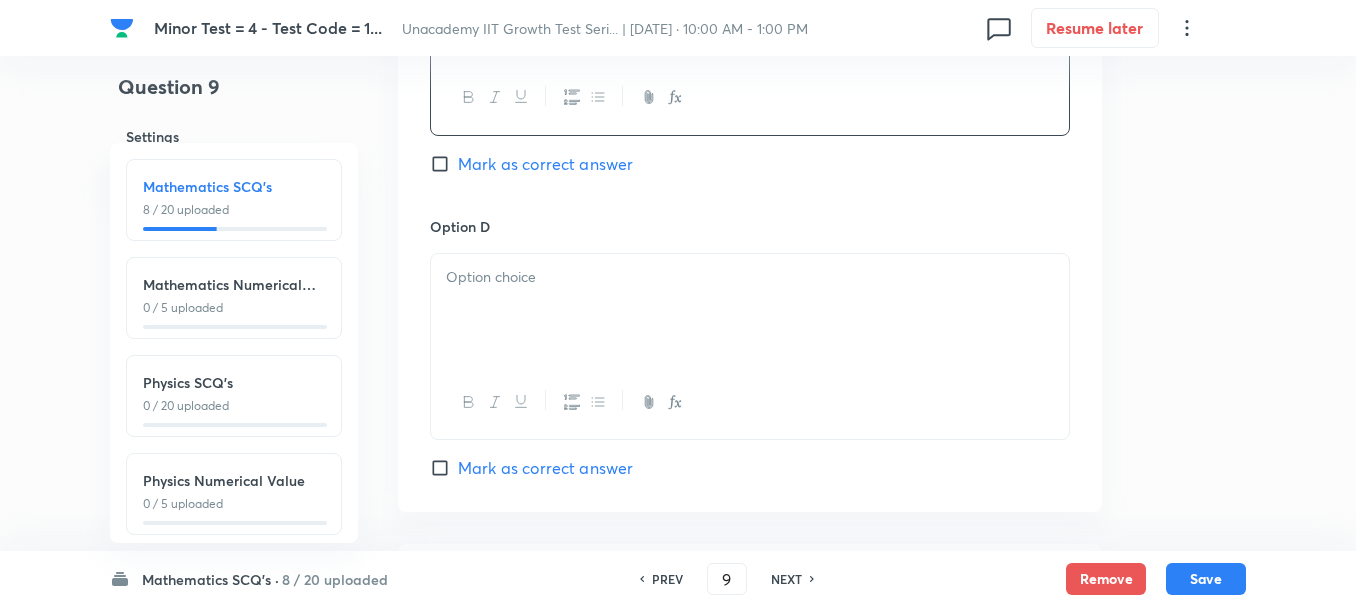 click at bounding box center [750, 277] 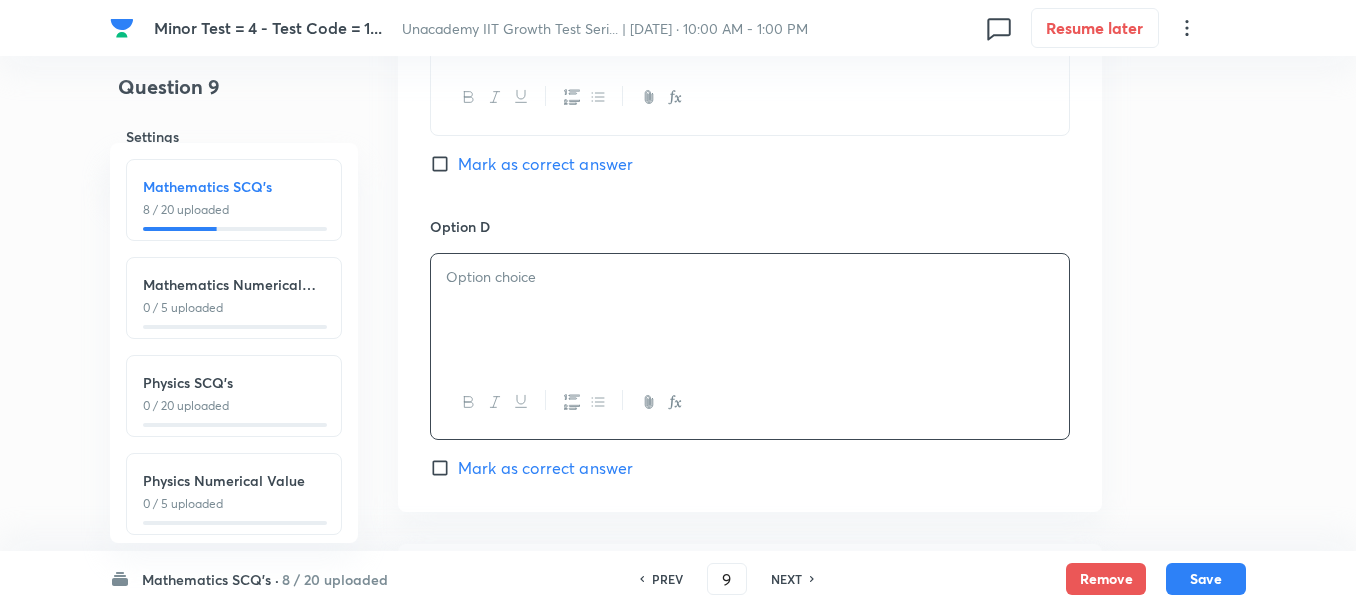 type 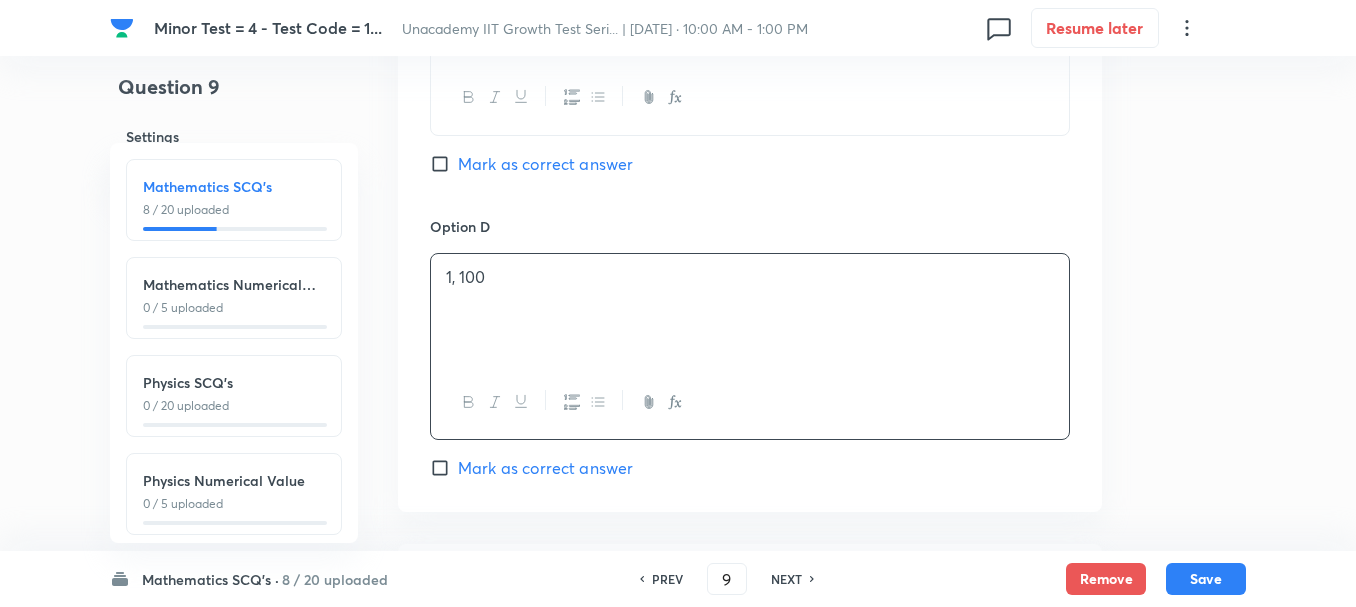 scroll, scrollTop: 1800, scrollLeft: 0, axis: vertical 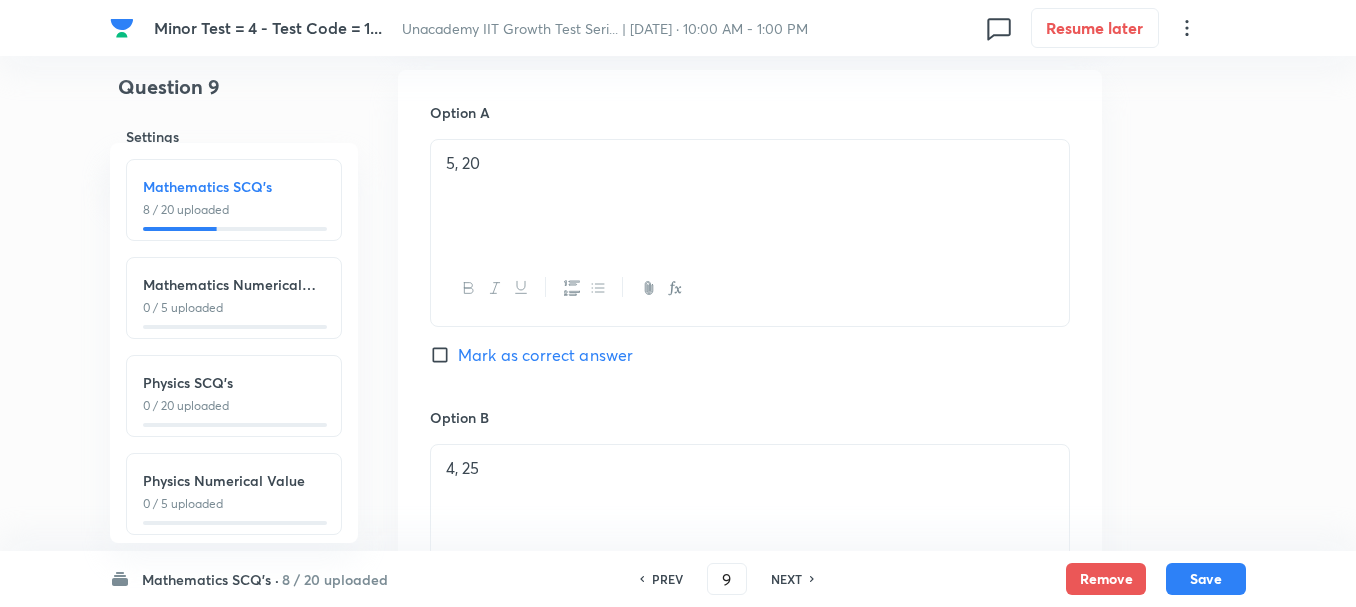 click on "Mark as correct answer" at bounding box center [545, 355] 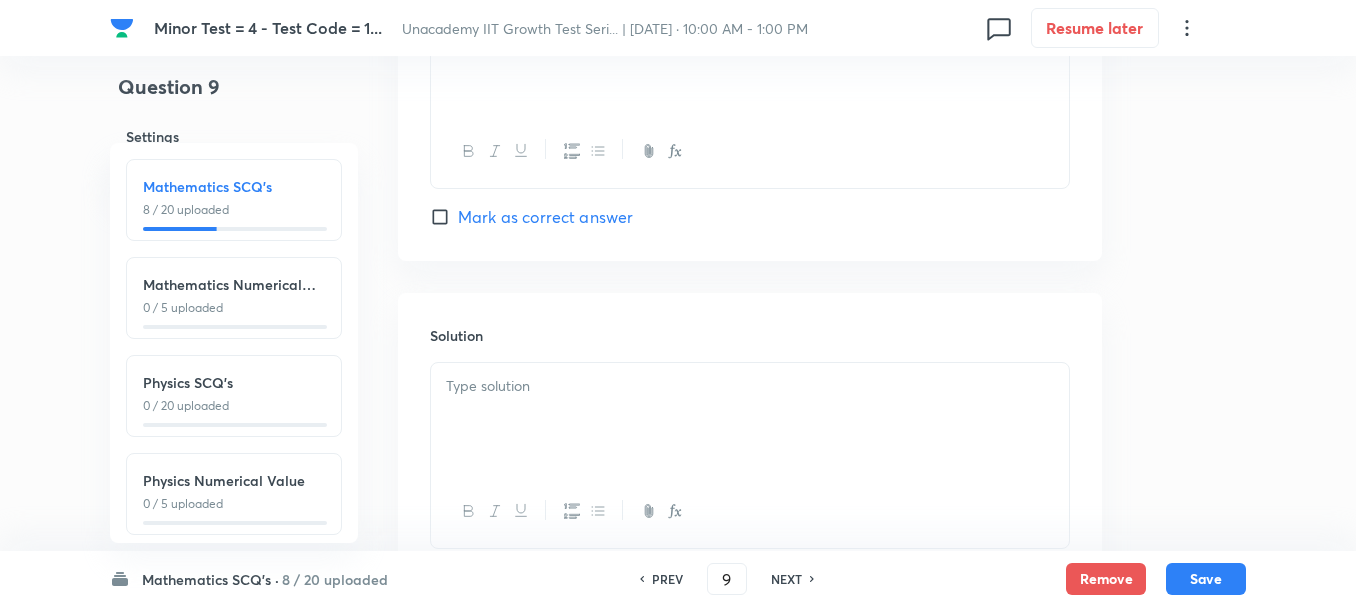 scroll, scrollTop: 2000, scrollLeft: 0, axis: vertical 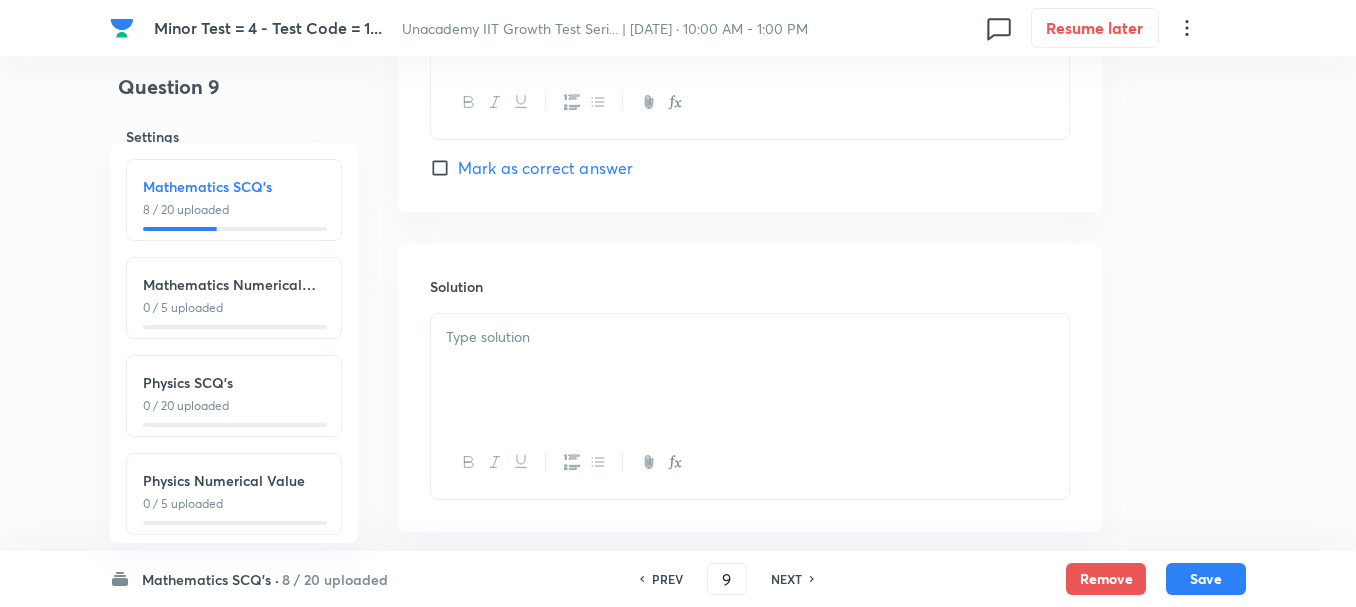 click at bounding box center [750, 370] 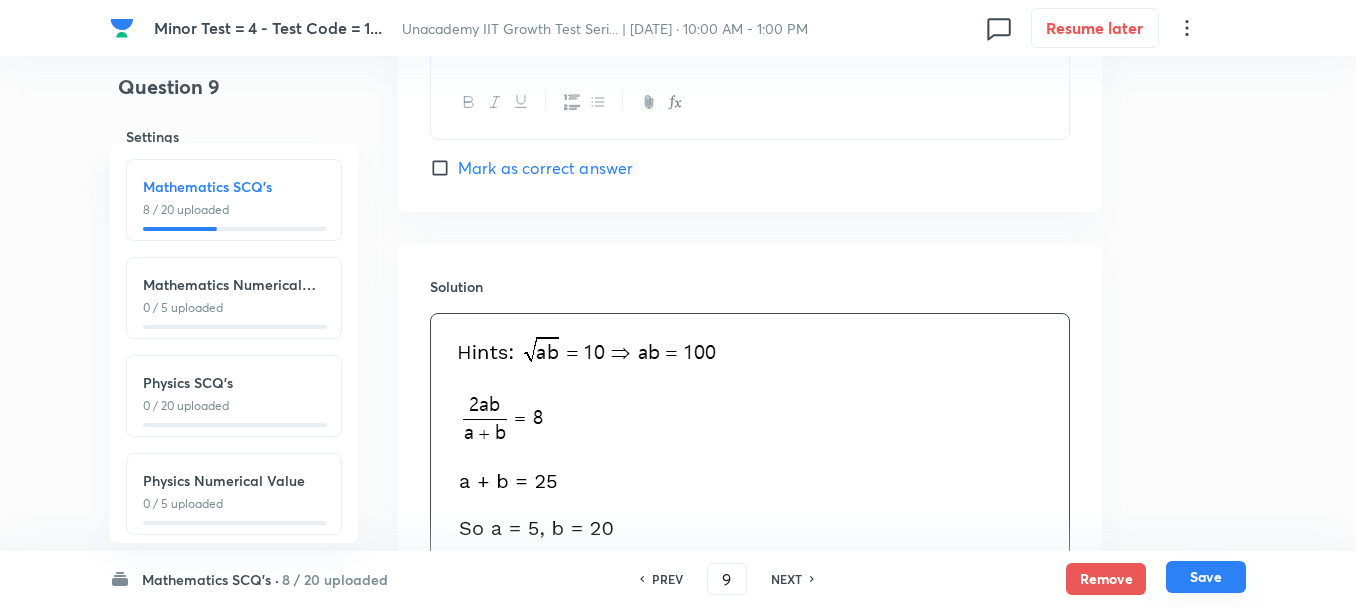 click on "Save" at bounding box center (1206, 577) 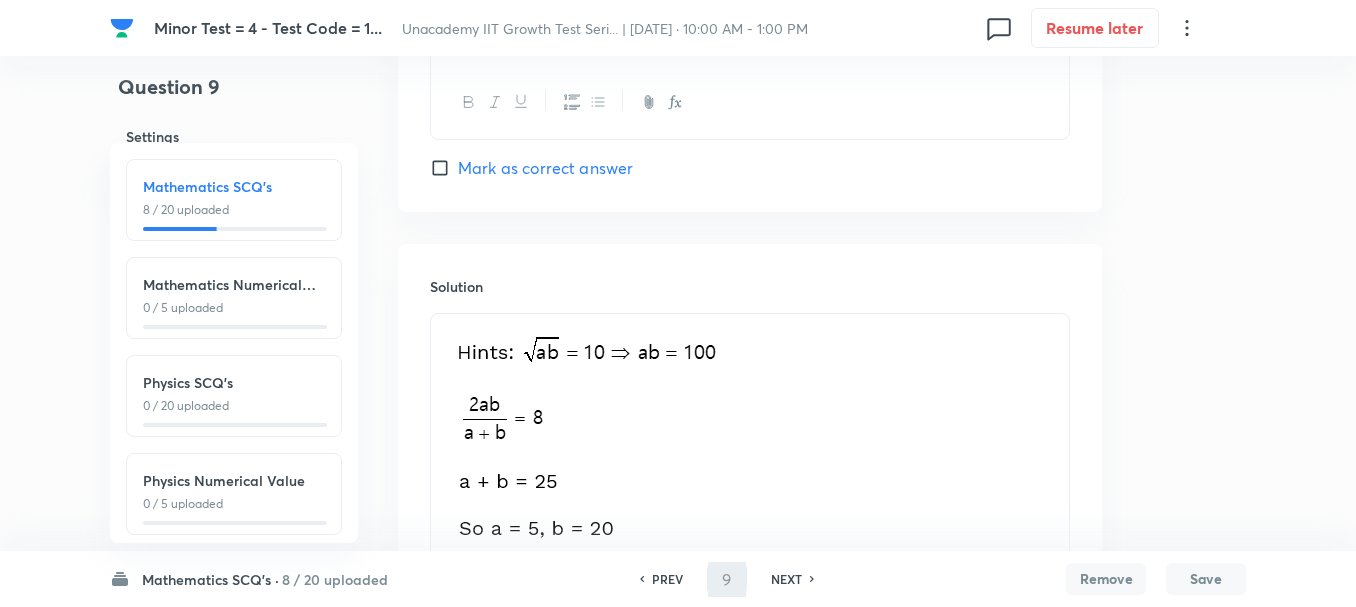 type on "10" 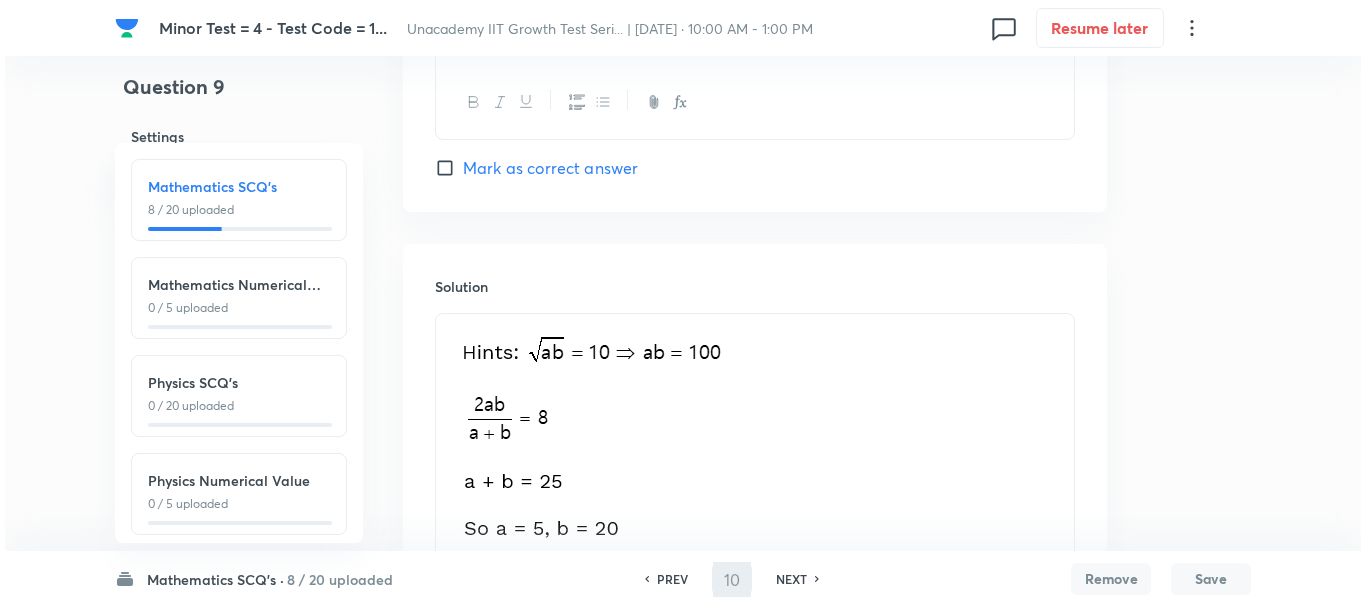 scroll, scrollTop: 0, scrollLeft: 0, axis: both 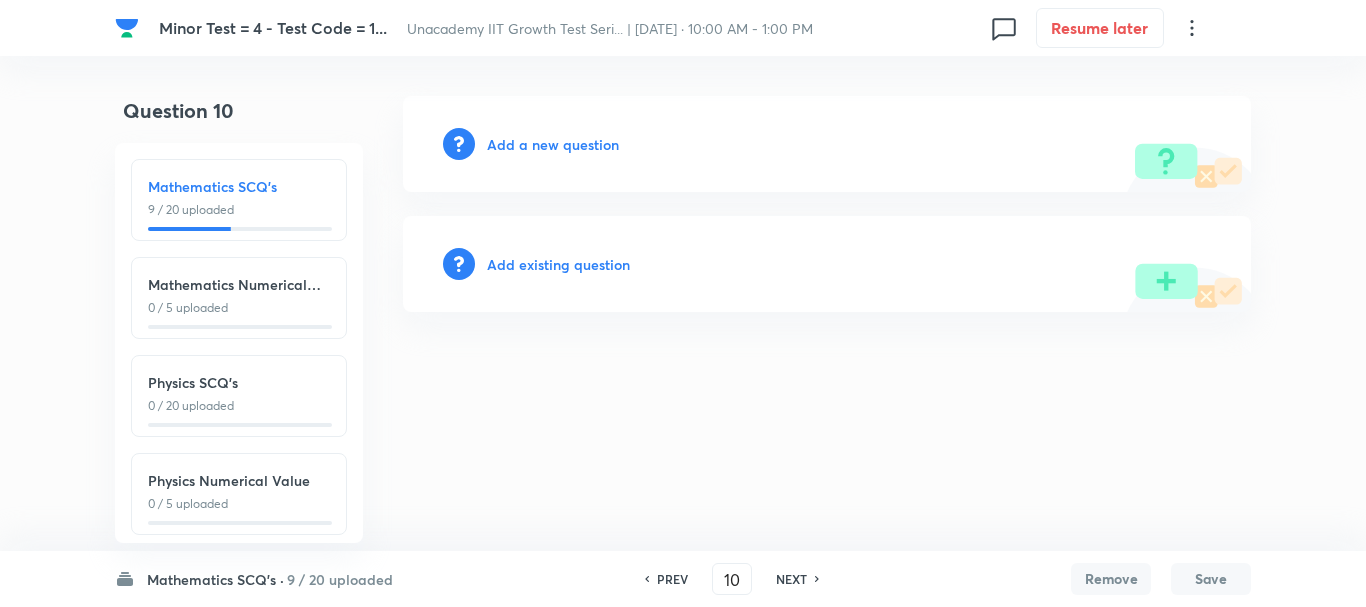 click on "Add a new question" at bounding box center [553, 144] 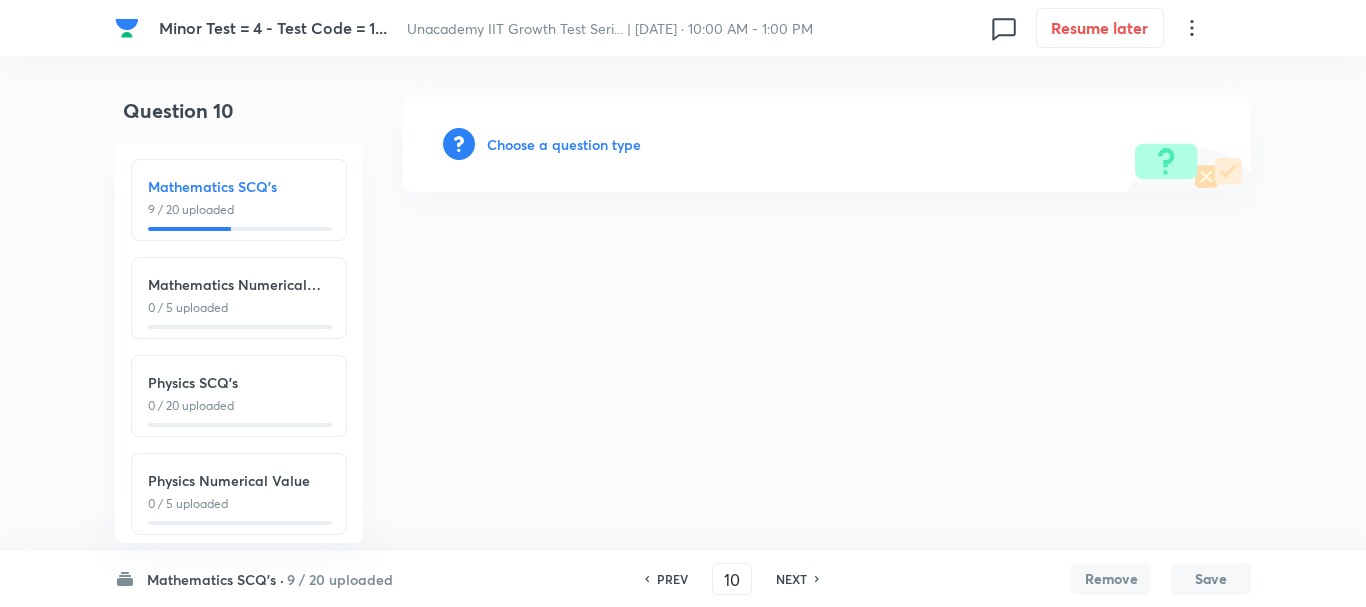 click on "Choose a question type" at bounding box center (564, 144) 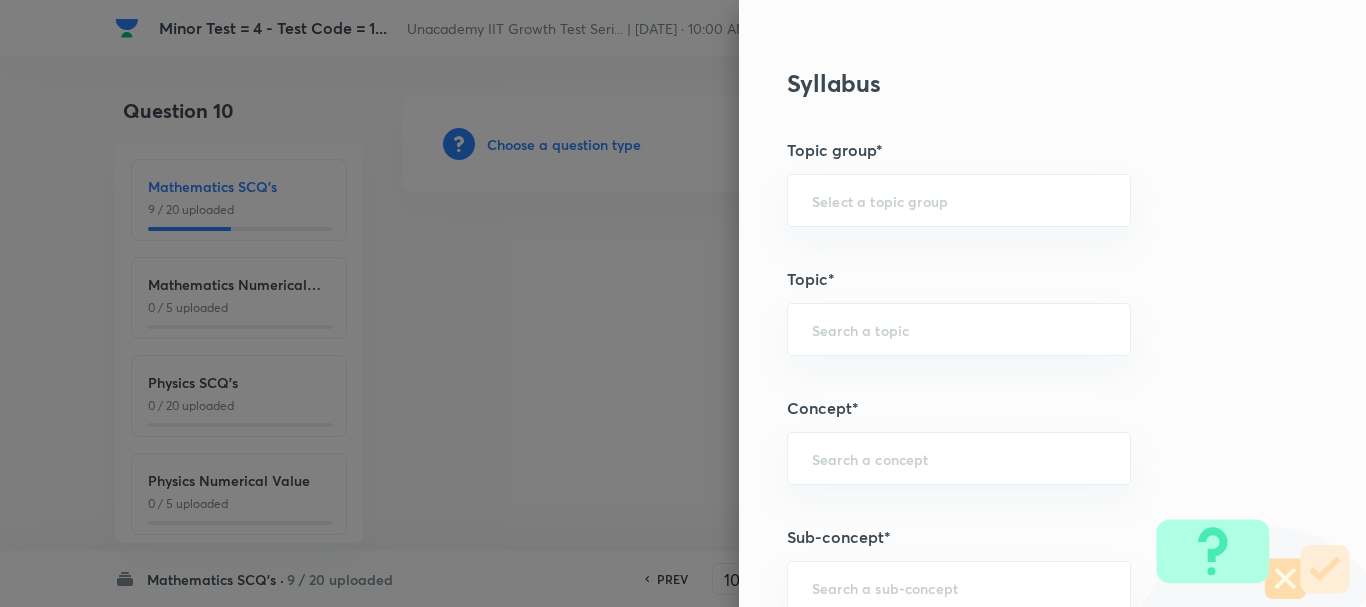 scroll, scrollTop: 1200, scrollLeft: 0, axis: vertical 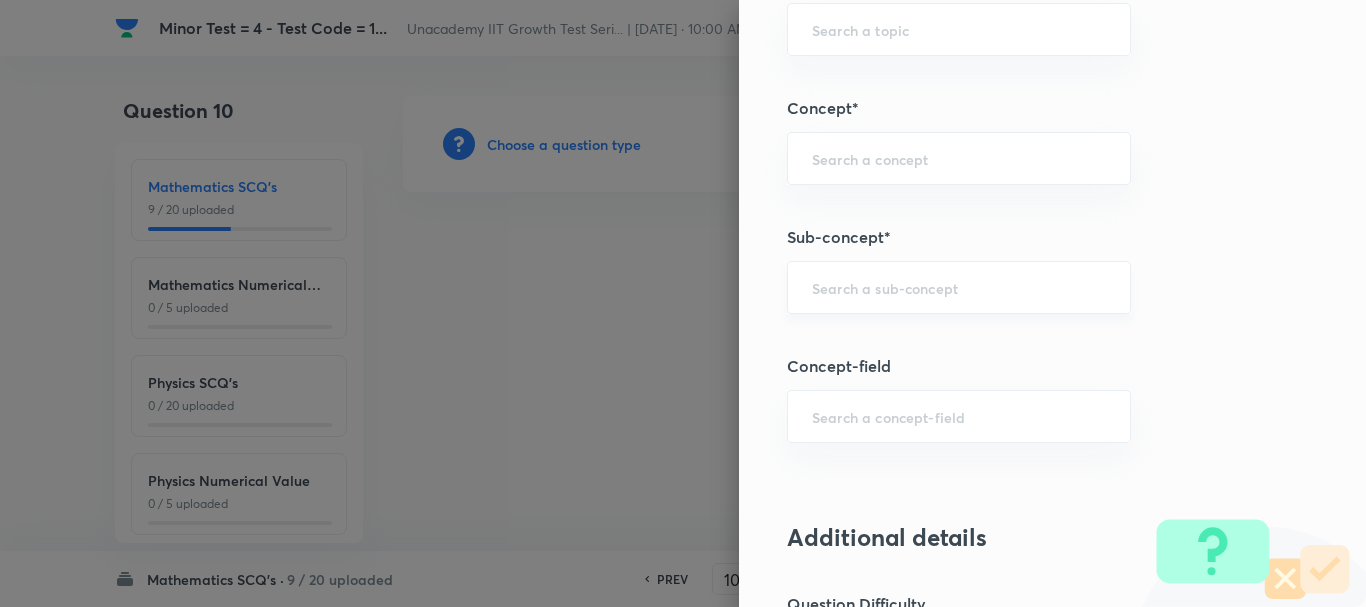 click on "​" at bounding box center [959, 287] 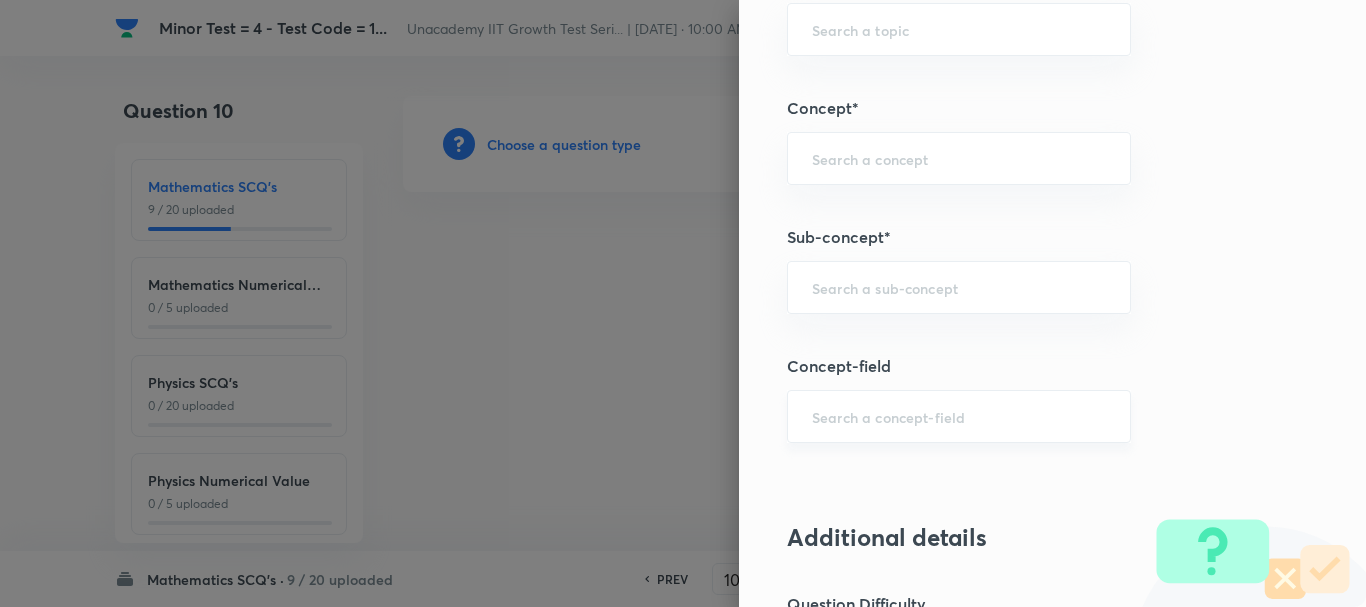 paste on "quadratic and sigma notation" 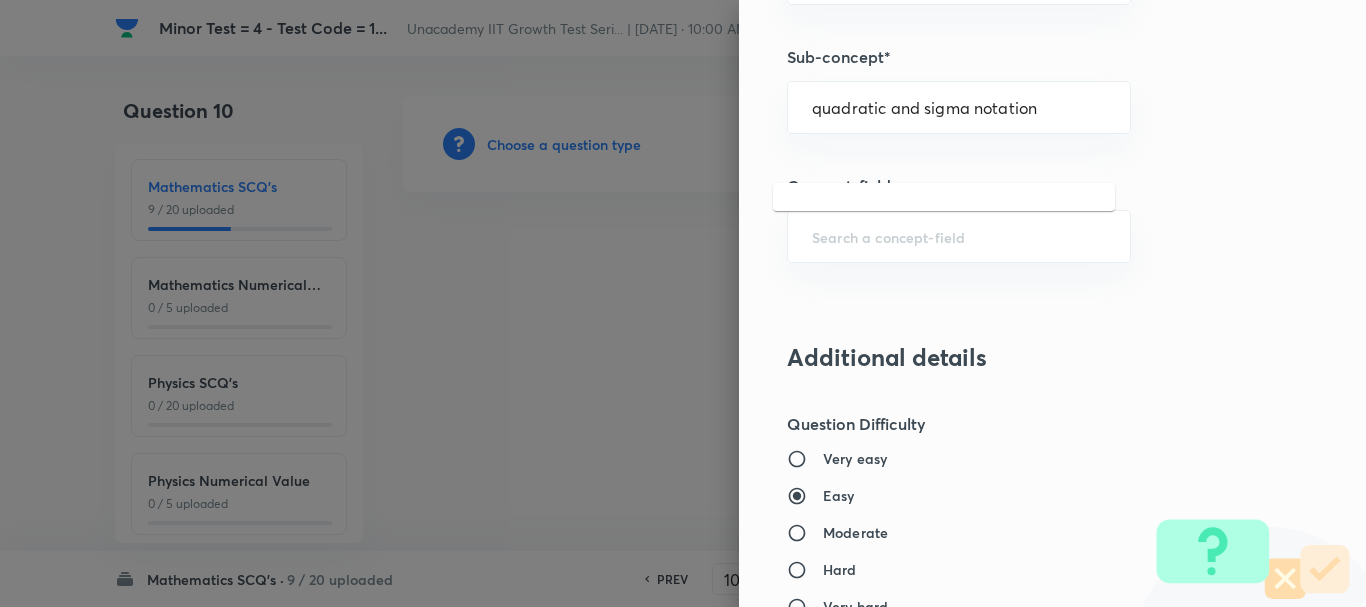 scroll, scrollTop: 1400, scrollLeft: 0, axis: vertical 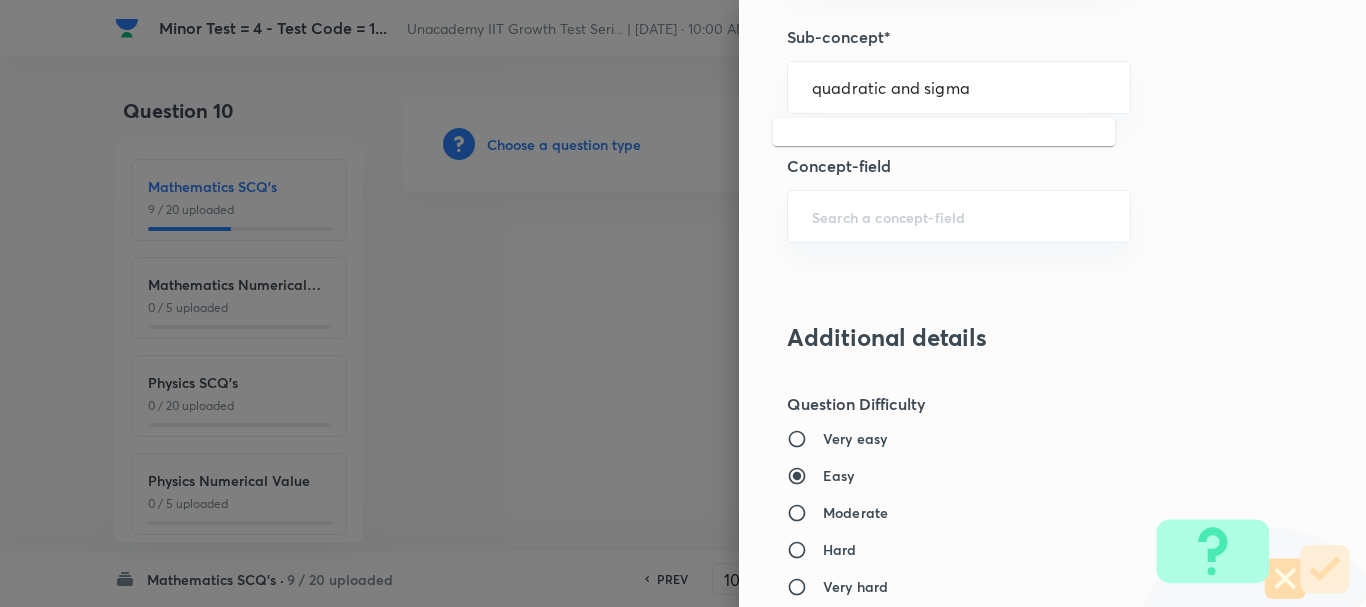 type on "quadratic and sigma" 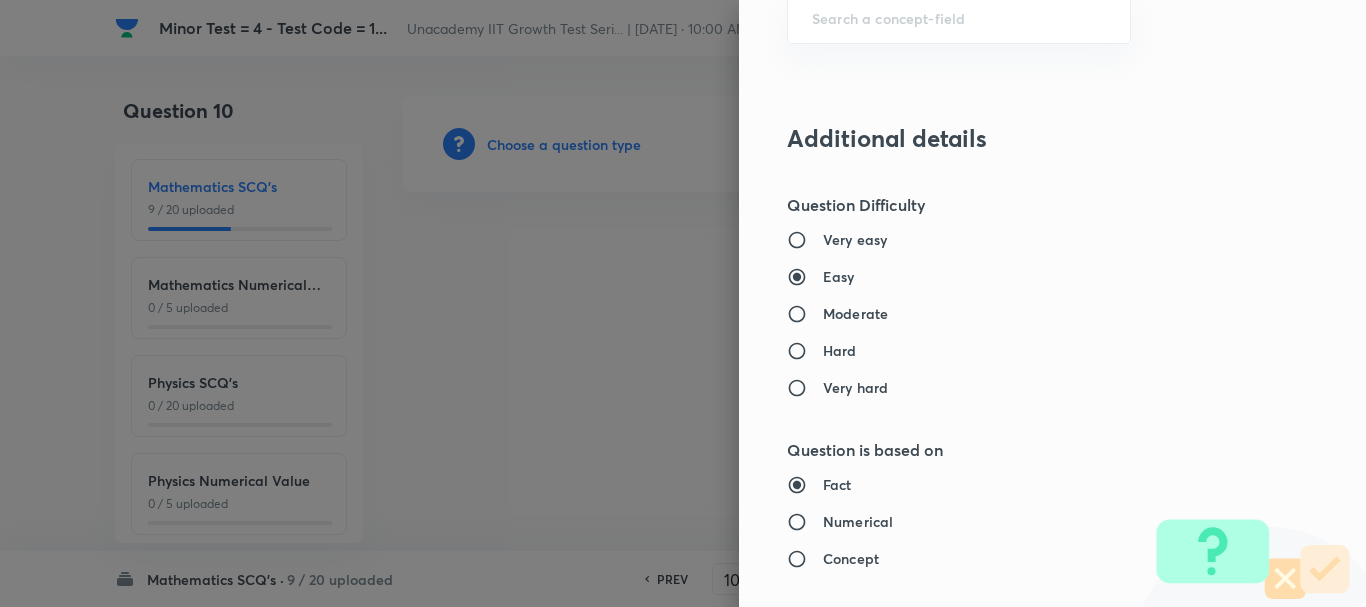 scroll, scrollTop: 1600, scrollLeft: 0, axis: vertical 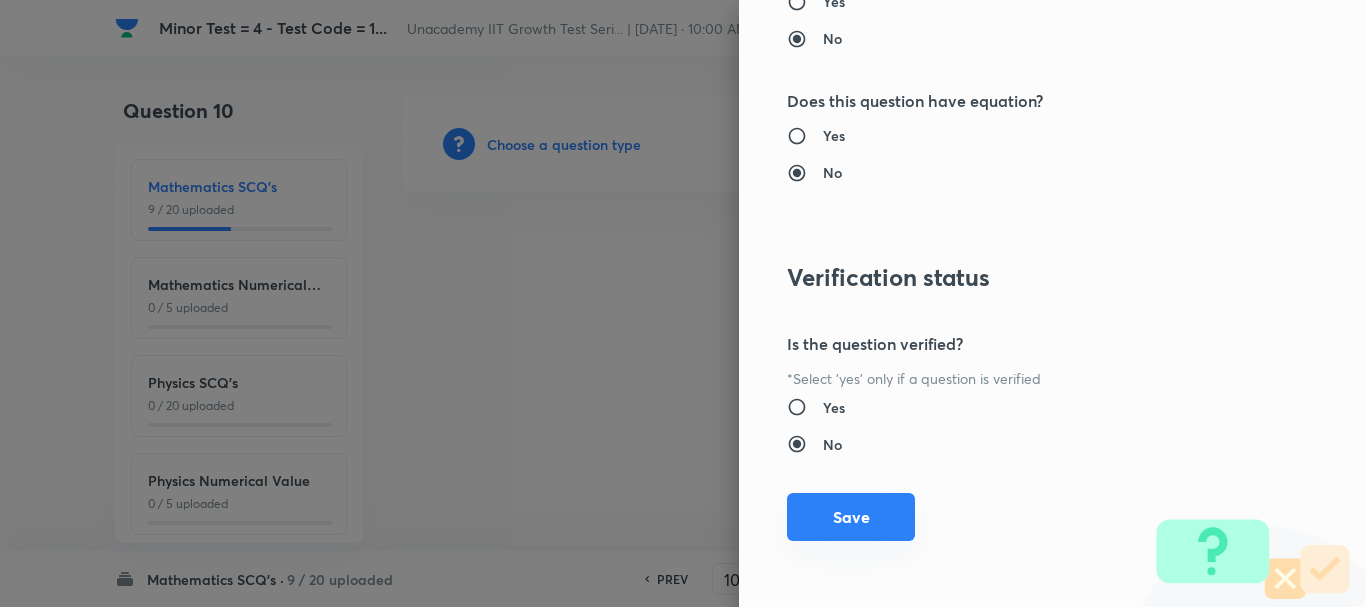 click on "Save" at bounding box center [851, 517] 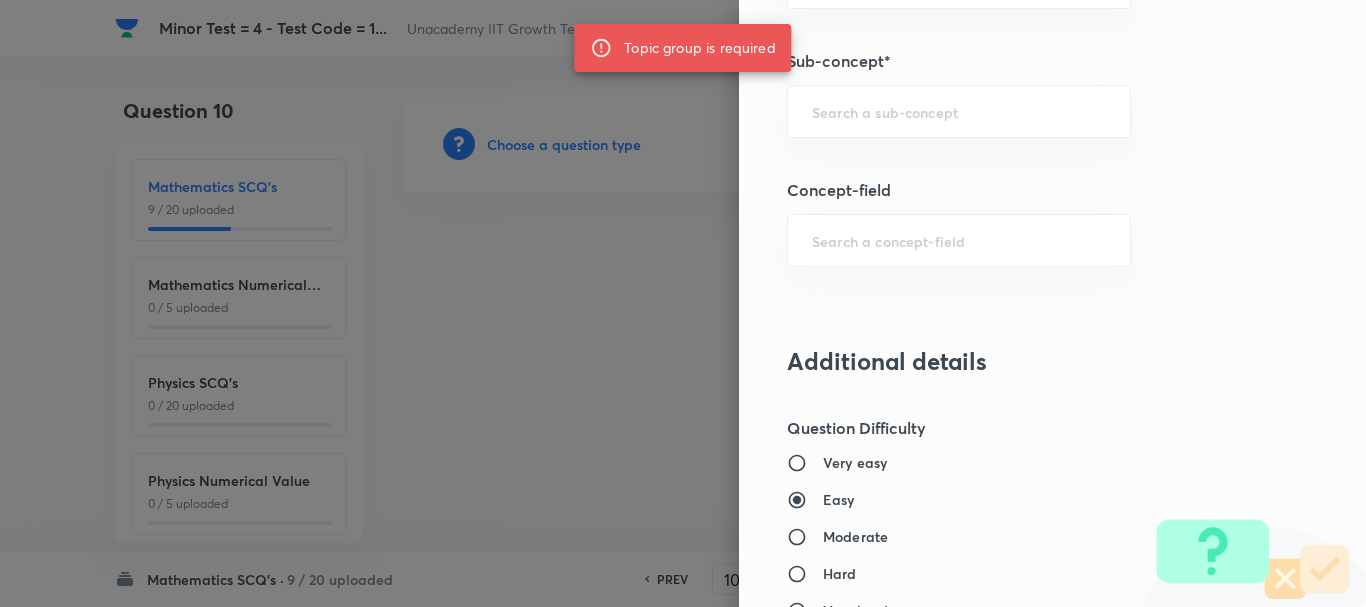 scroll, scrollTop: 1353, scrollLeft: 0, axis: vertical 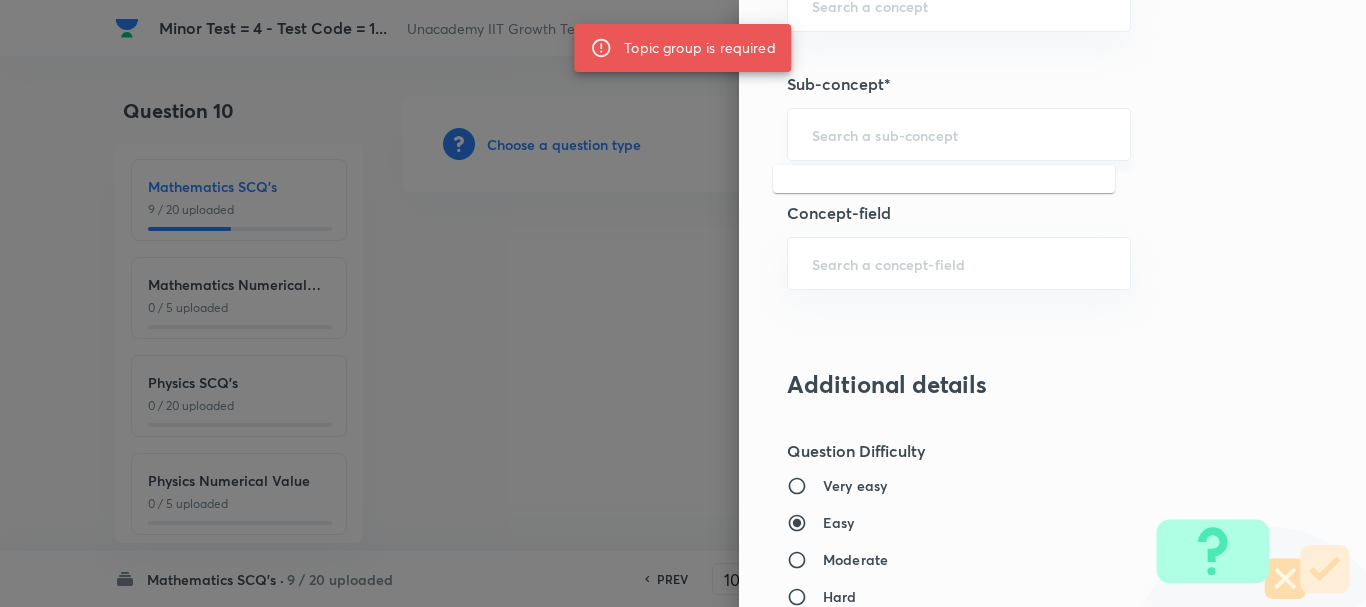 click at bounding box center [959, 134] 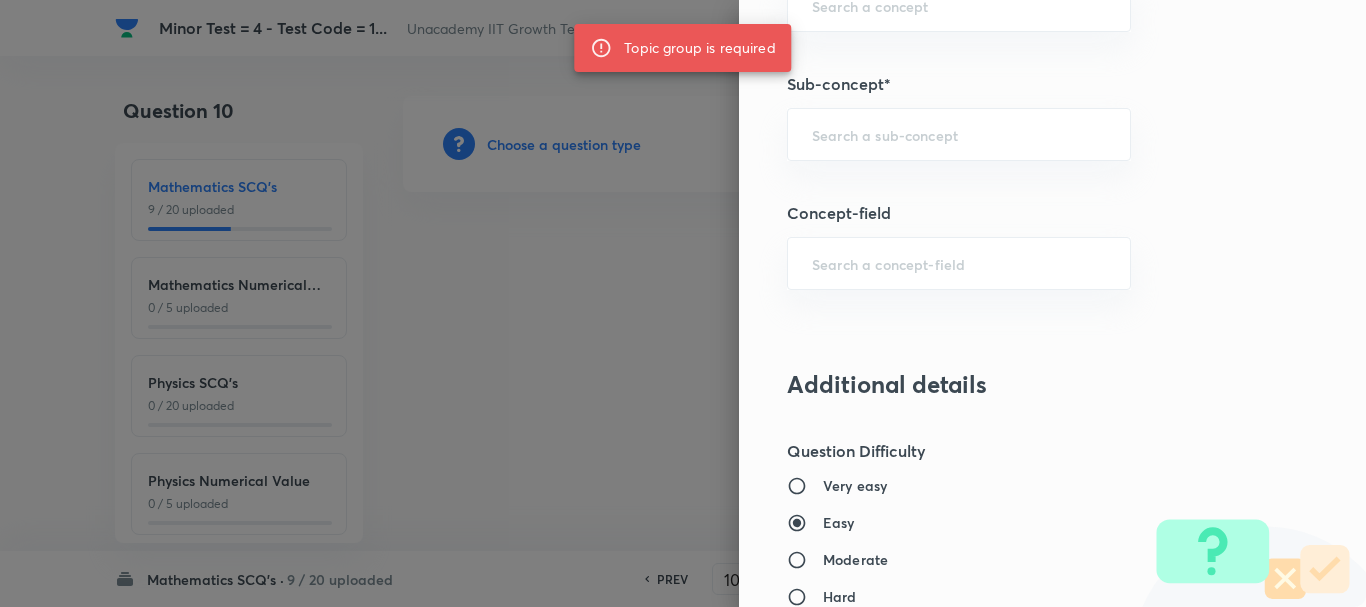 paste on "sigma" 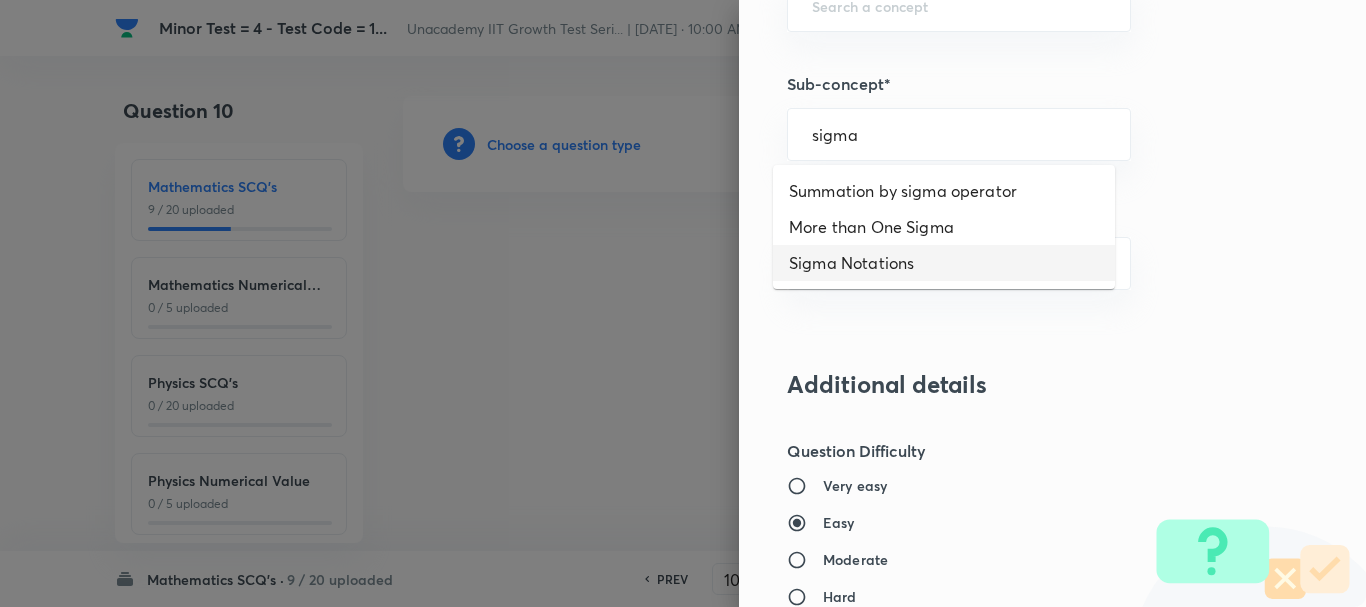 click on "Sigma Notations" at bounding box center (944, 263) 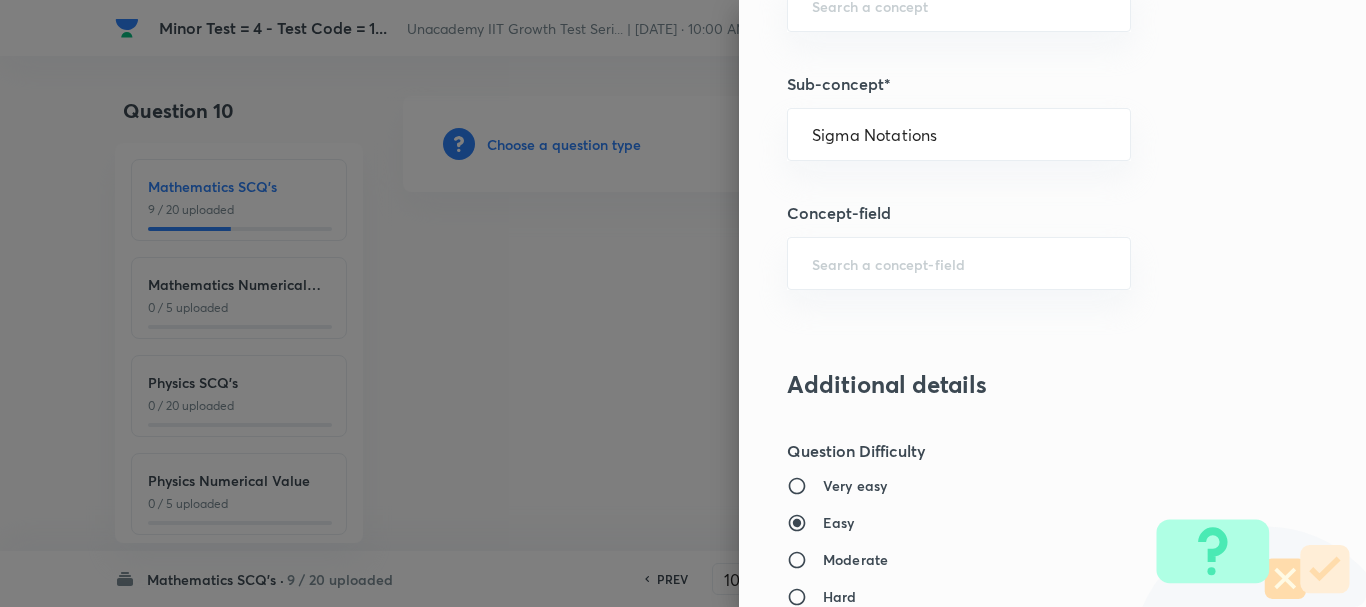 type on "Mathematics" 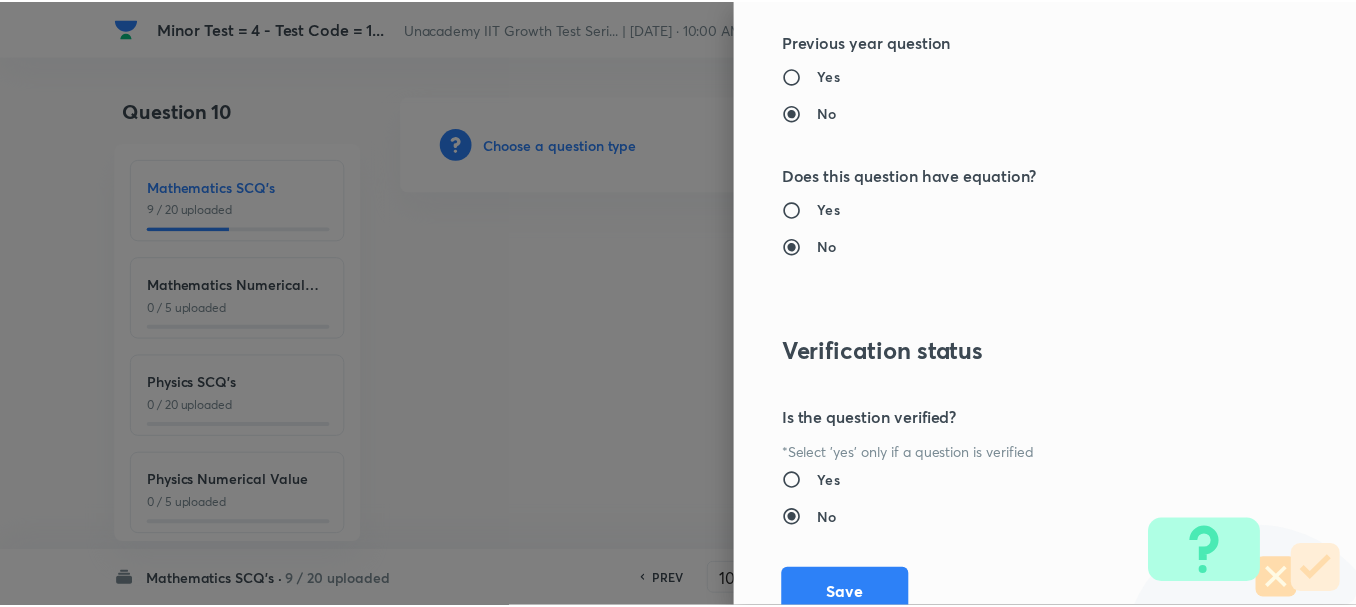 scroll, scrollTop: 2253, scrollLeft: 0, axis: vertical 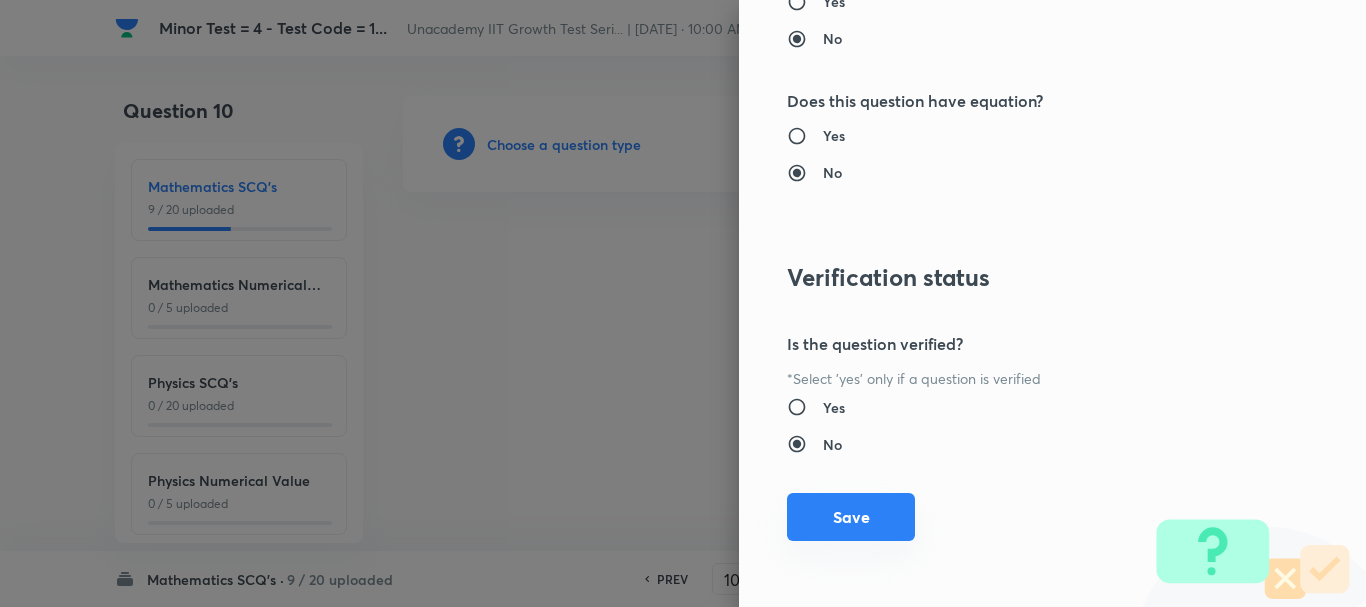 click on "Save" at bounding box center (851, 517) 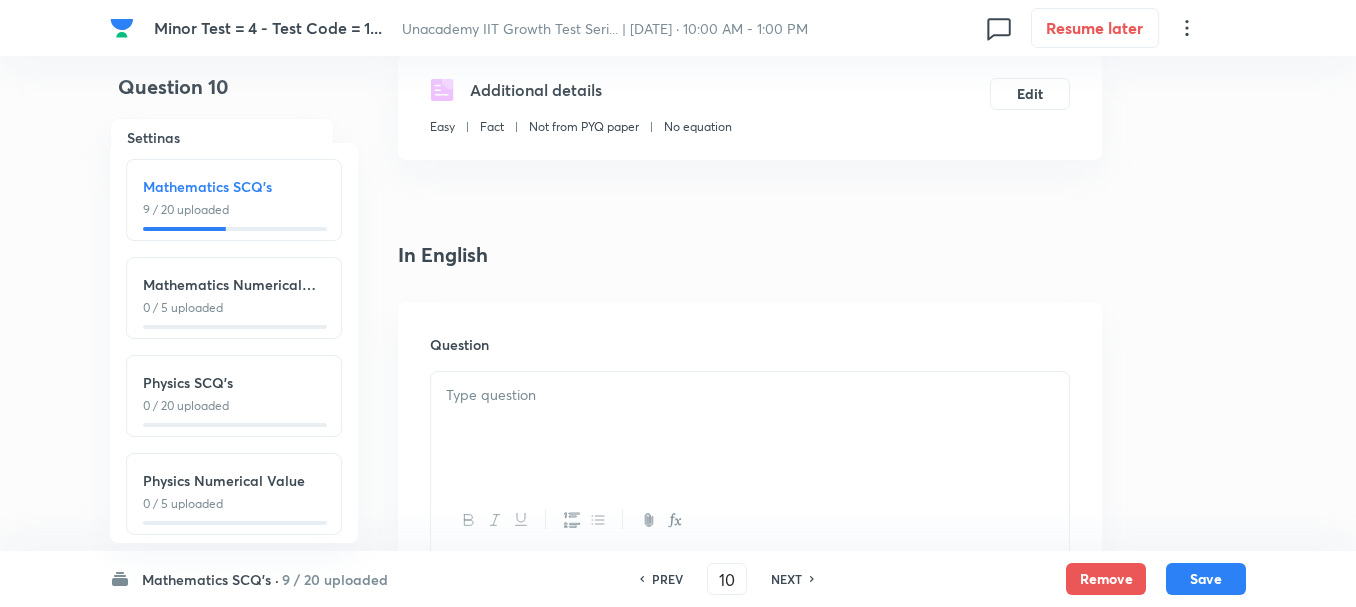 scroll, scrollTop: 400, scrollLeft: 0, axis: vertical 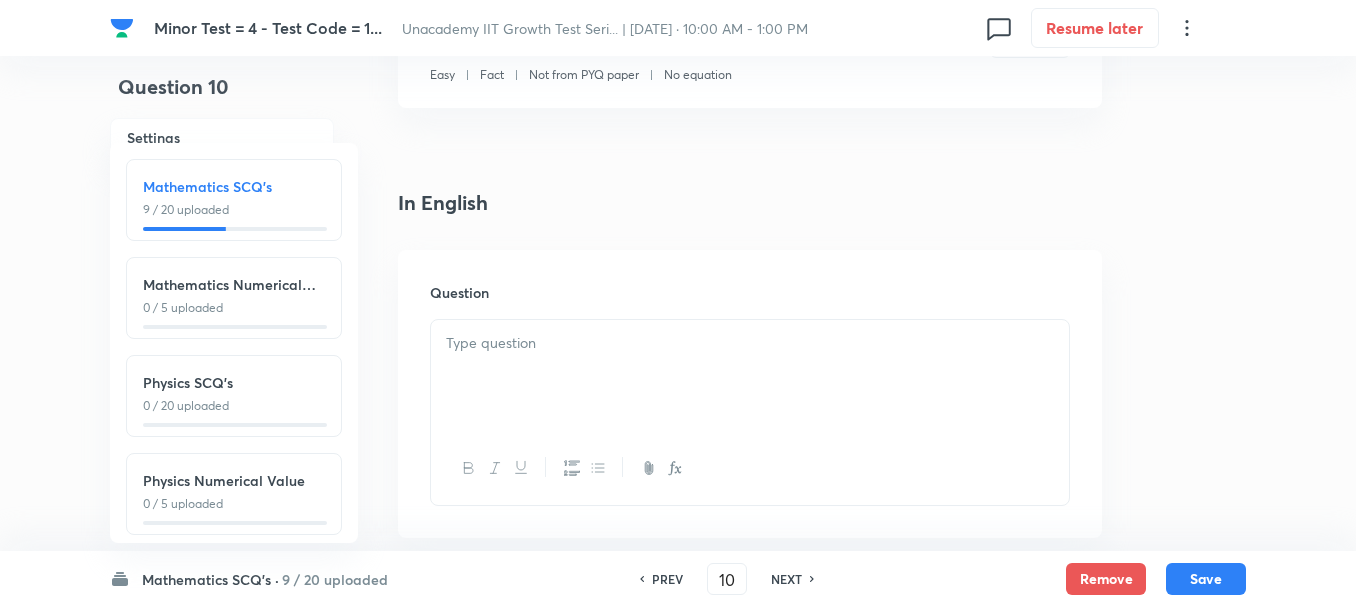 click at bounding box center [750, 343] 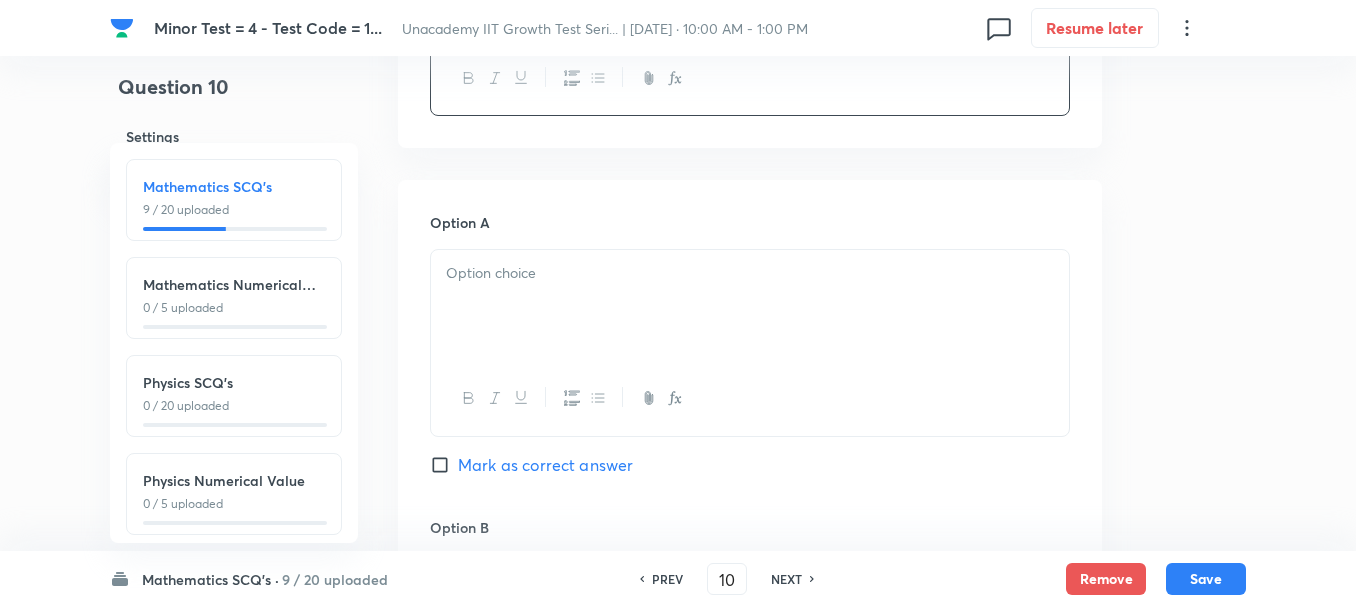 scroll, scrollTop: 800, scrollLeft: 0, axis: vertical 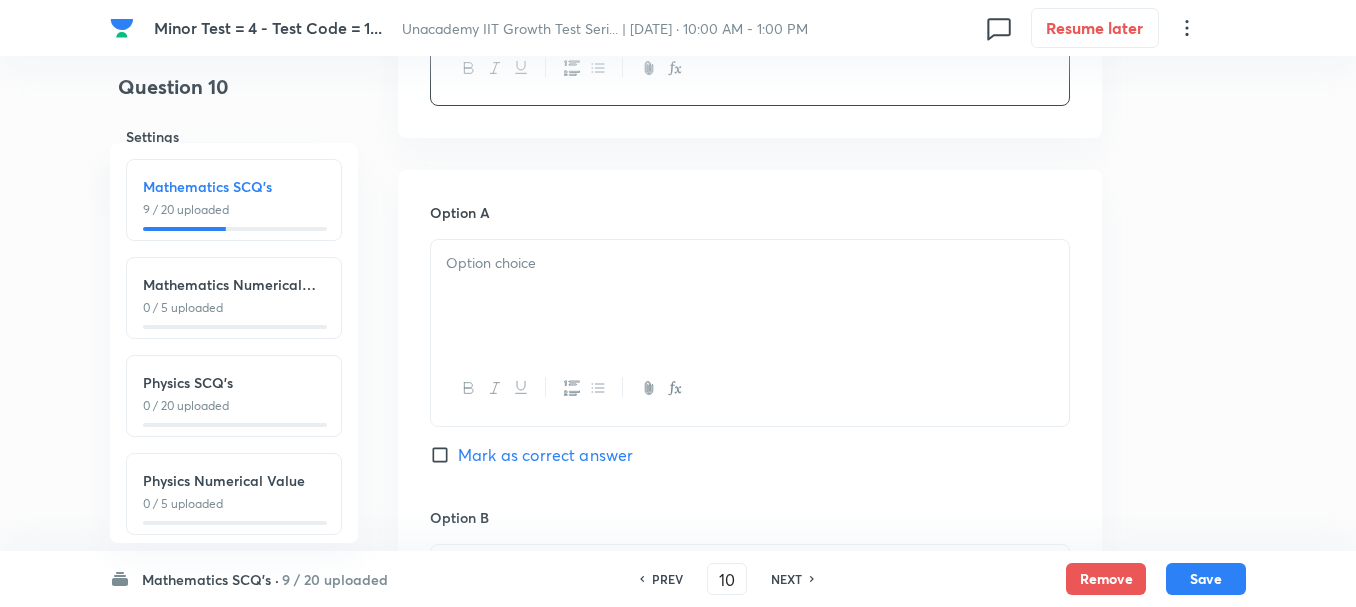 click at bounding box center (750, 296) 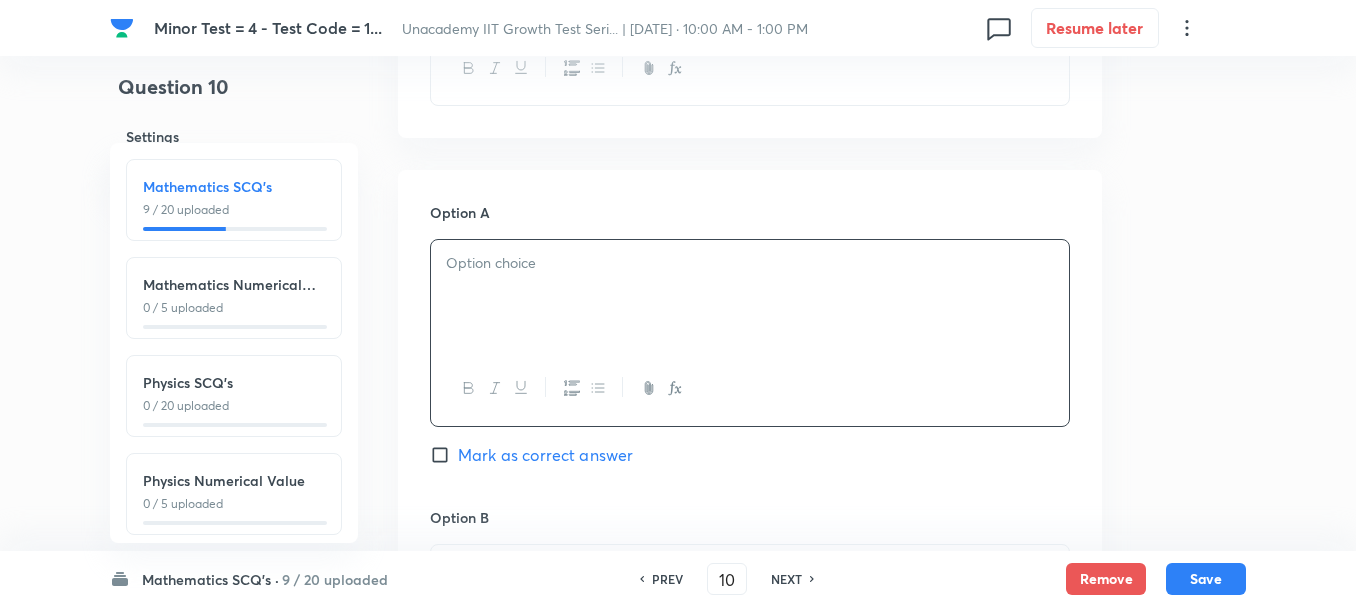 type 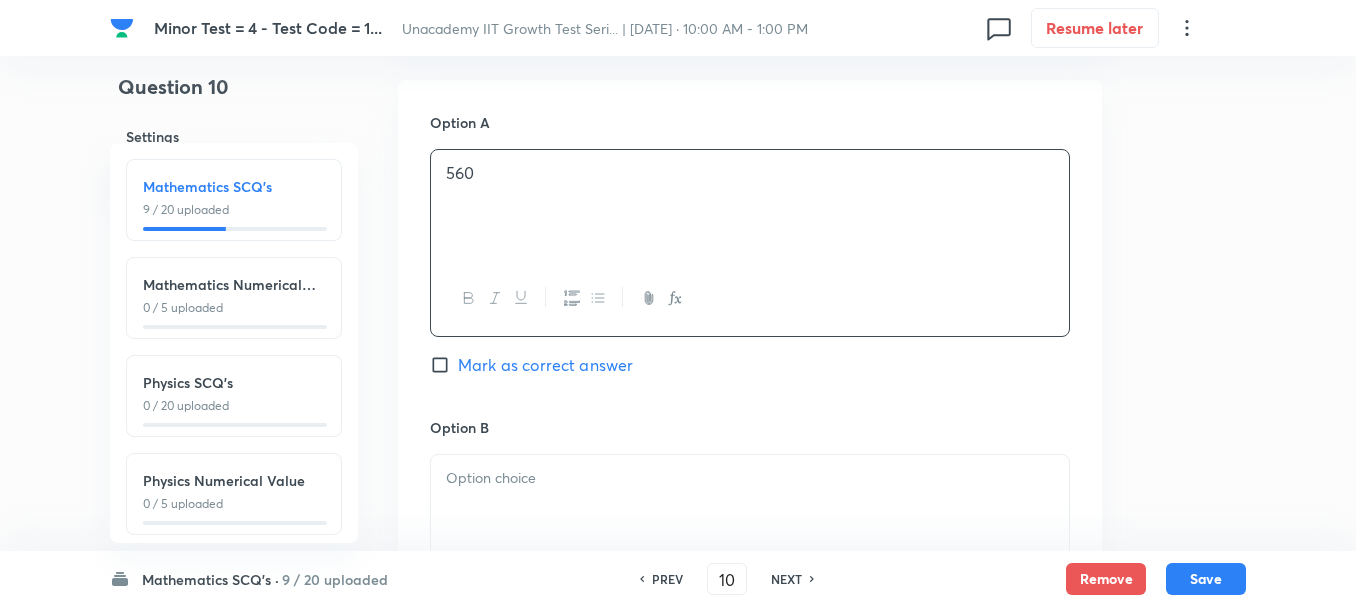 scroll, scrollTop: 1000, scrollLeft: 0, axis: vertical 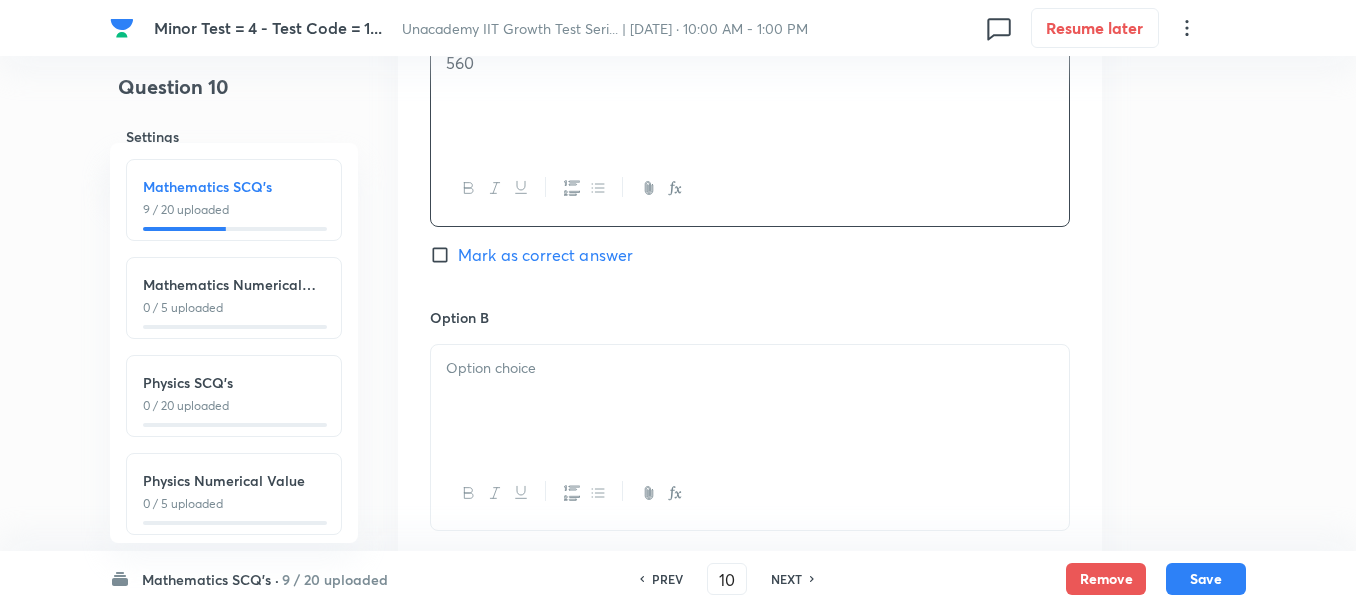 click at bounding box center [750, 401] 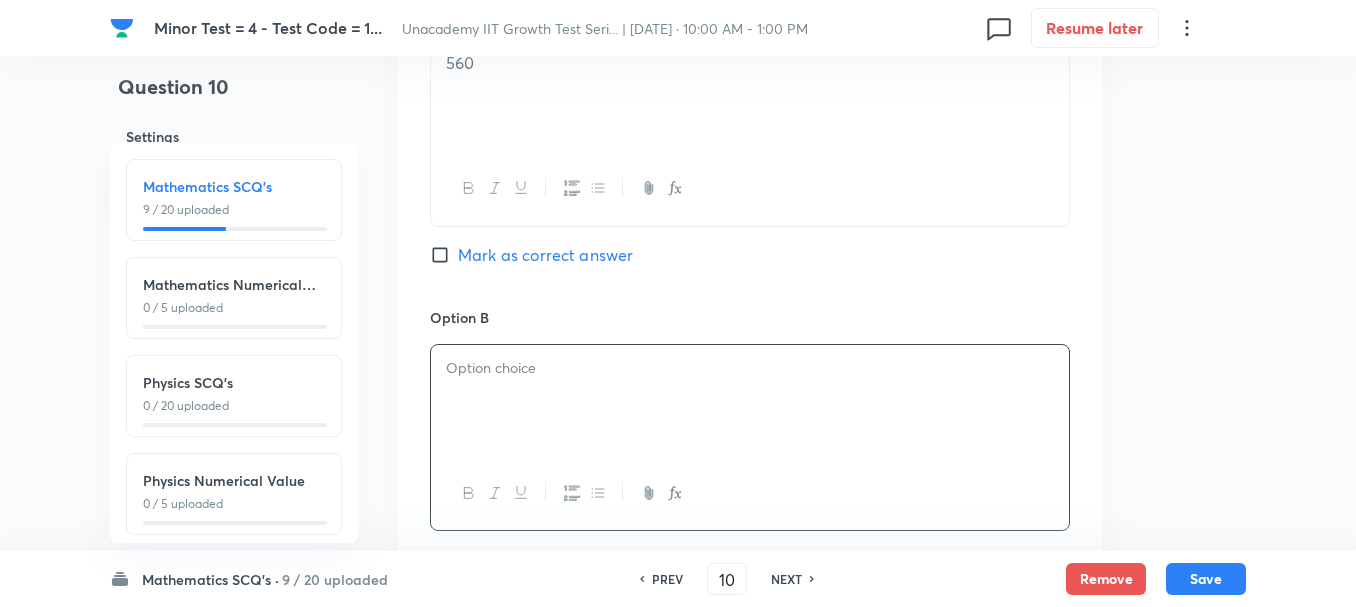 type 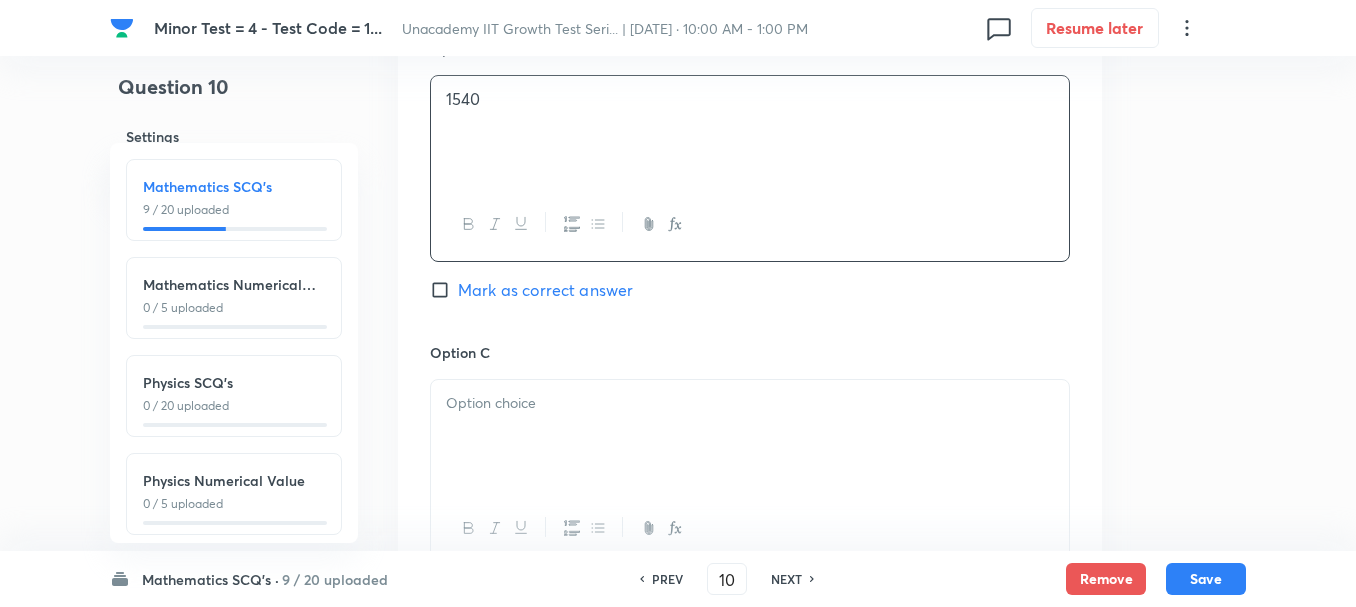 scroll, scrollTop: 1300, scrollLeft: 0, axis: vertical 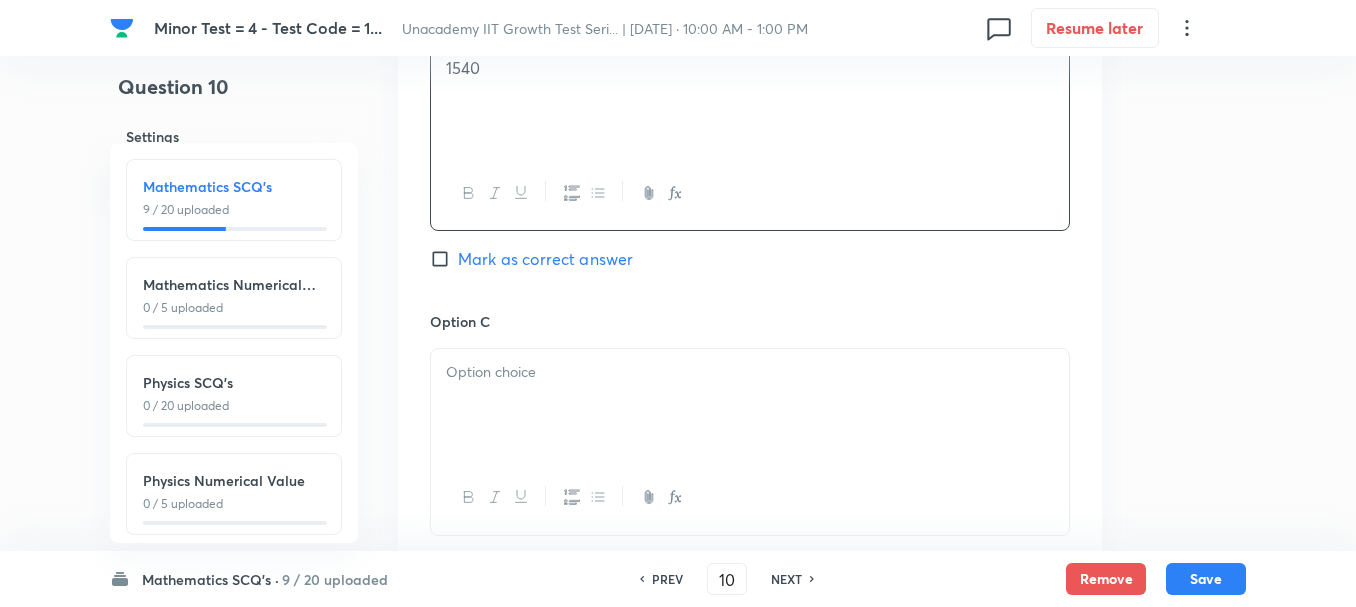 click at bounding box center (750, 372) 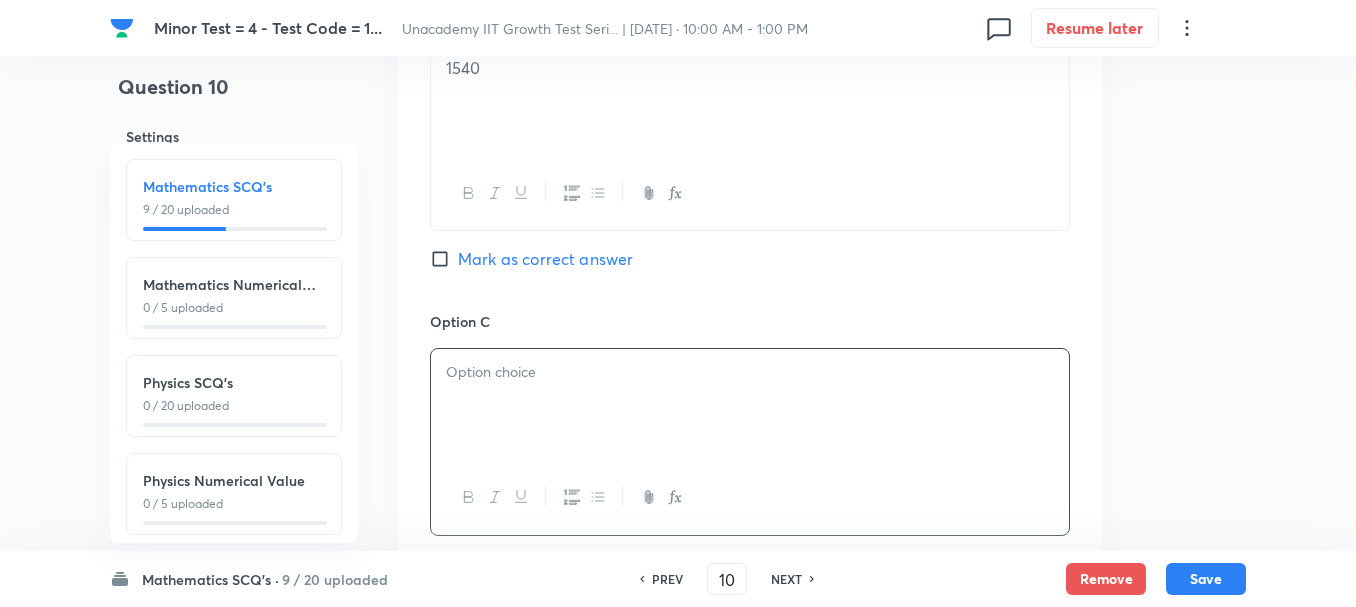 type 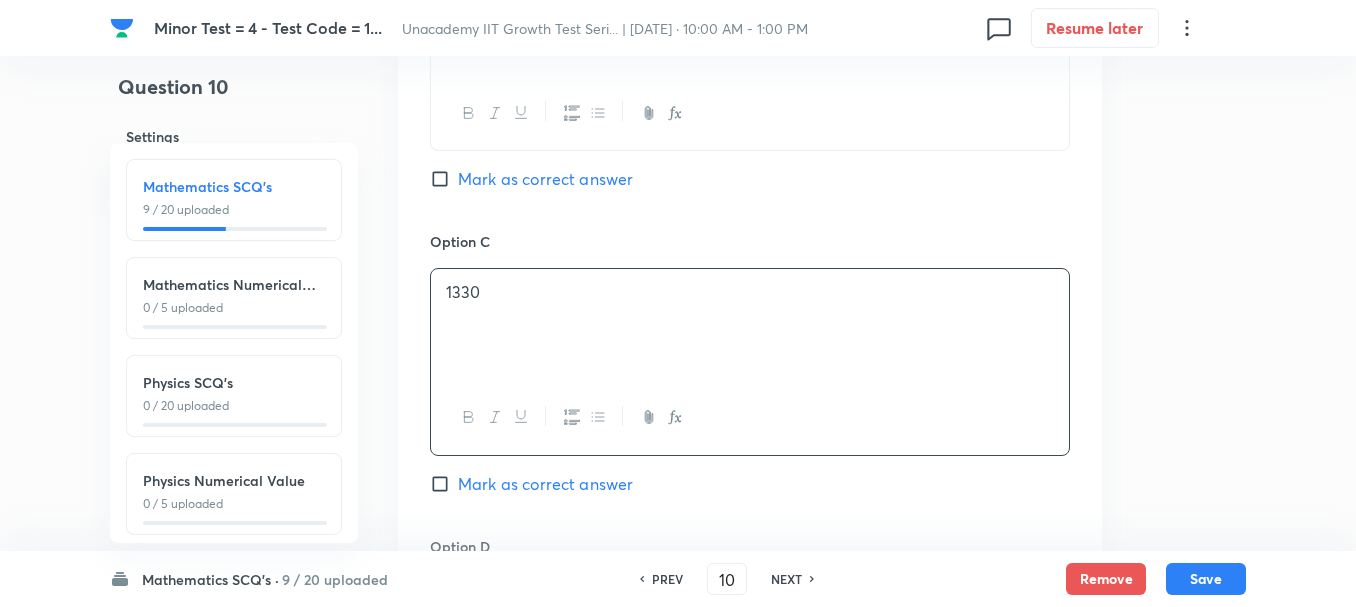 scroll, scrollTop: 1500, scrollLeft: 0, axis: vertical 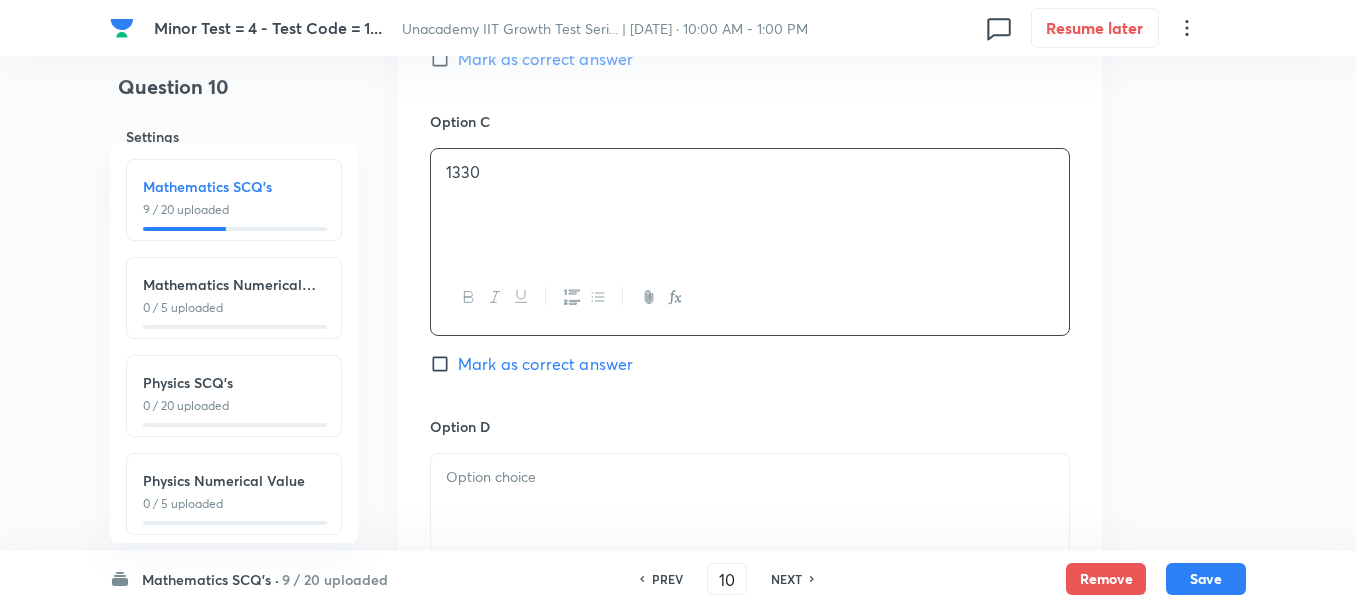 click on "Option D [PERSON_NAME] as correct answer" at bounding box center [750, 548] 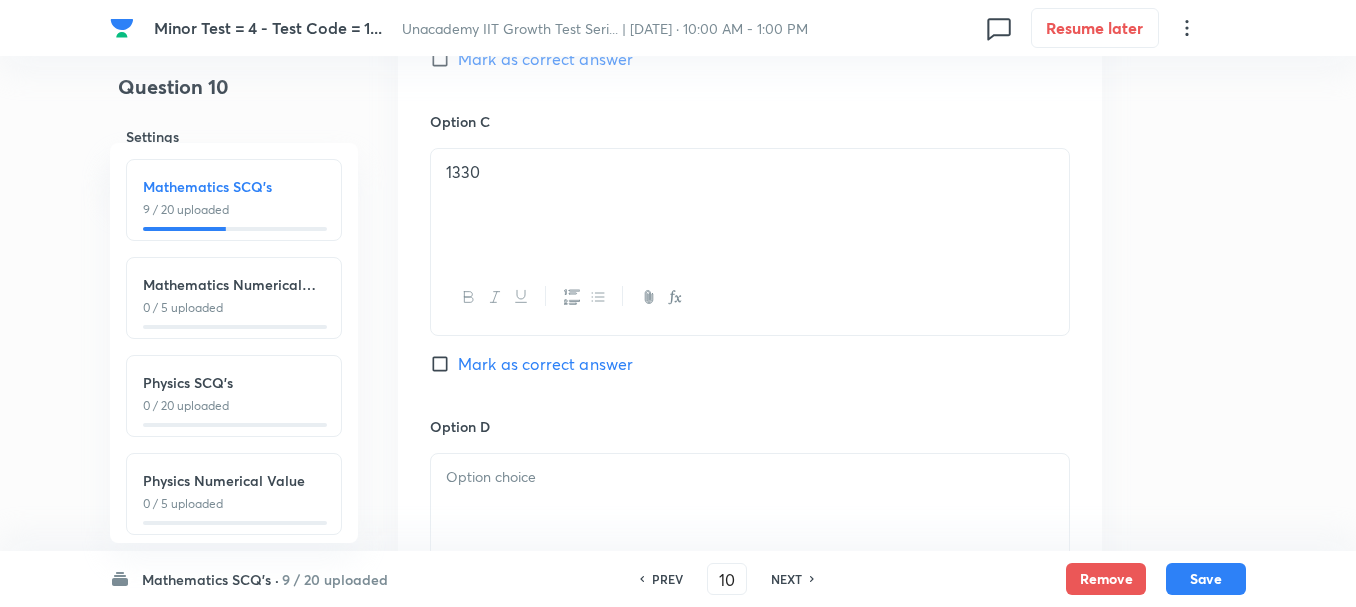 click at bounding box center (750, 510) 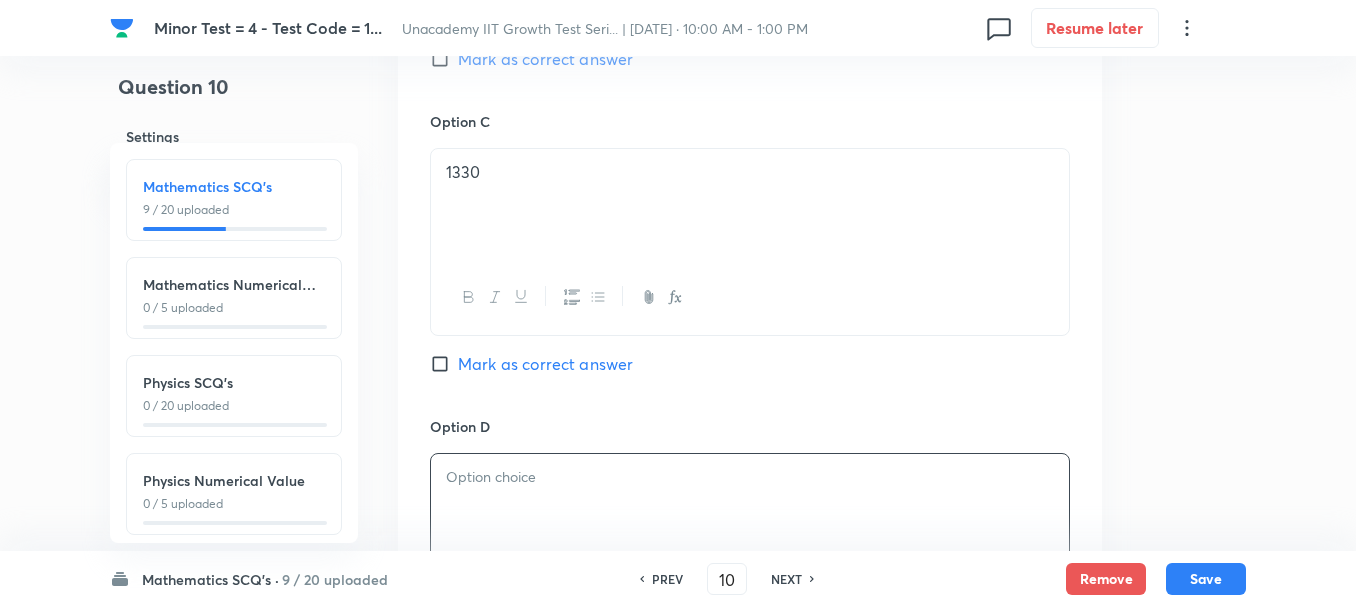type 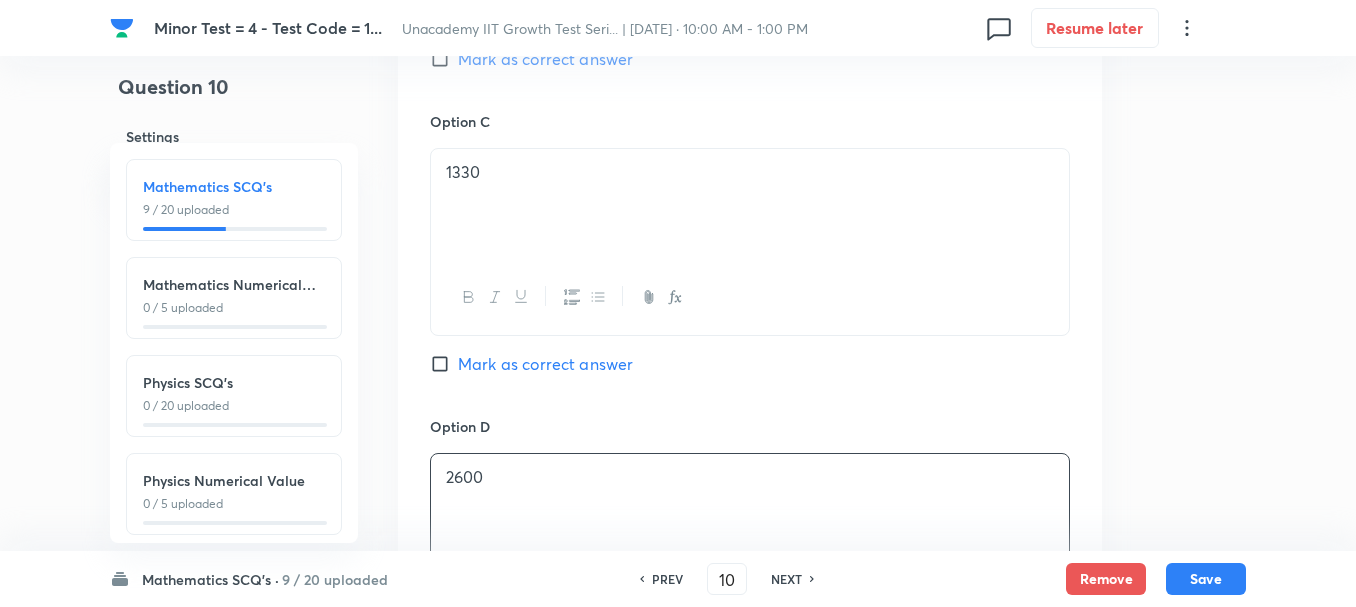 click on "Mark as correct answer" at bounding box center (545, 364) 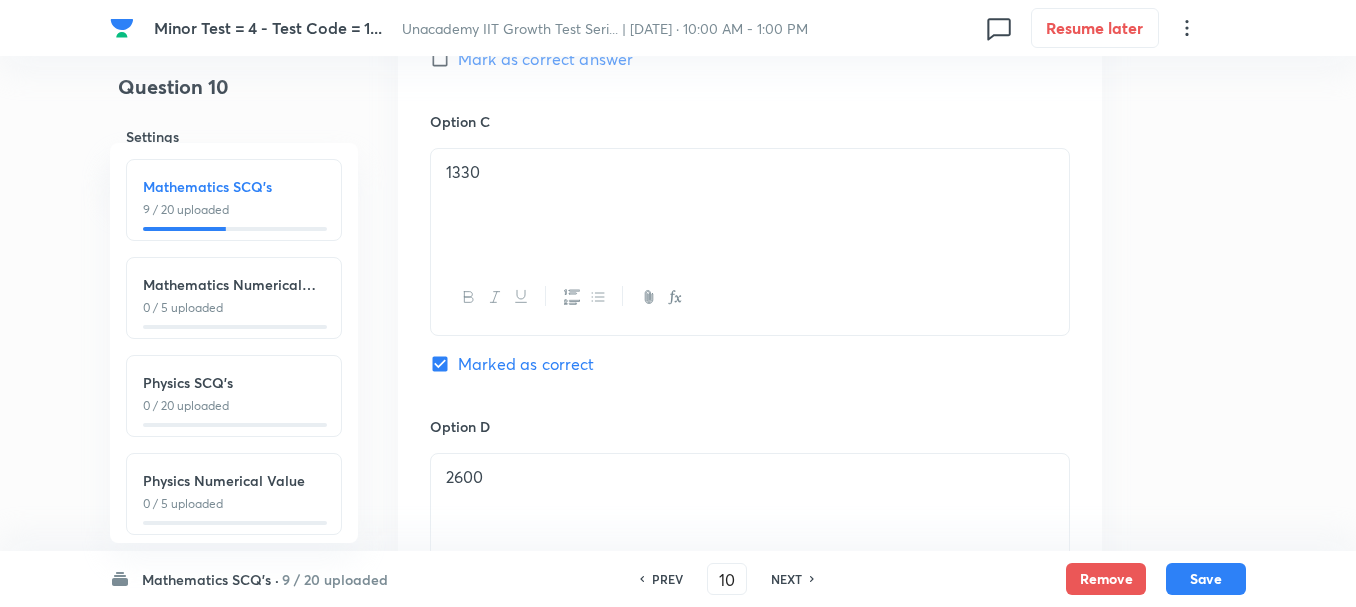 scroll, scrollTop: 1900, scrollLeft: 0, axis: vertical 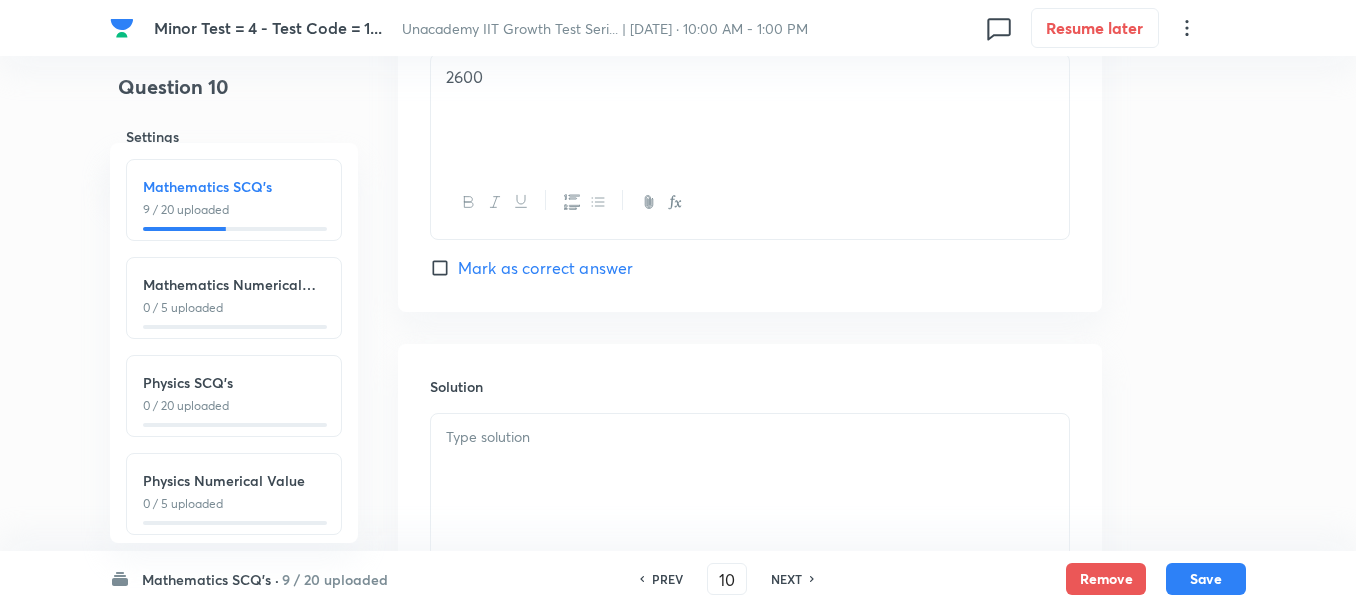 click at bounding box center [750, 470] 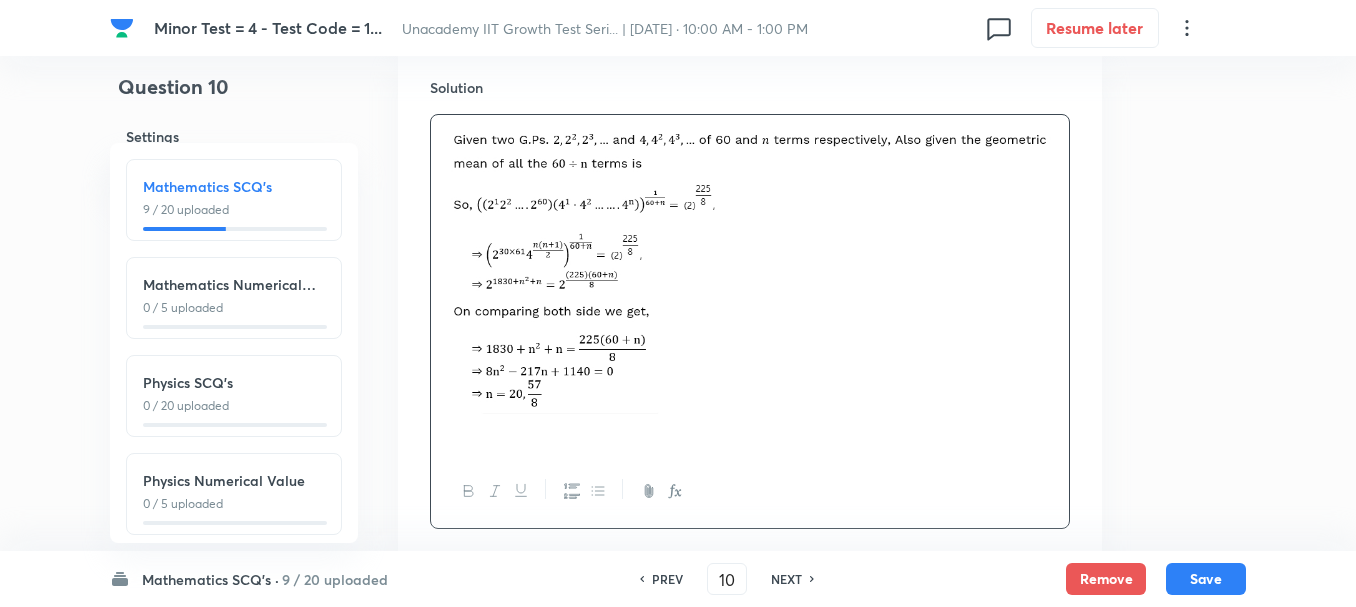 scroll, scrollTop: 2200, scrollLeft: 0, axis: vertical 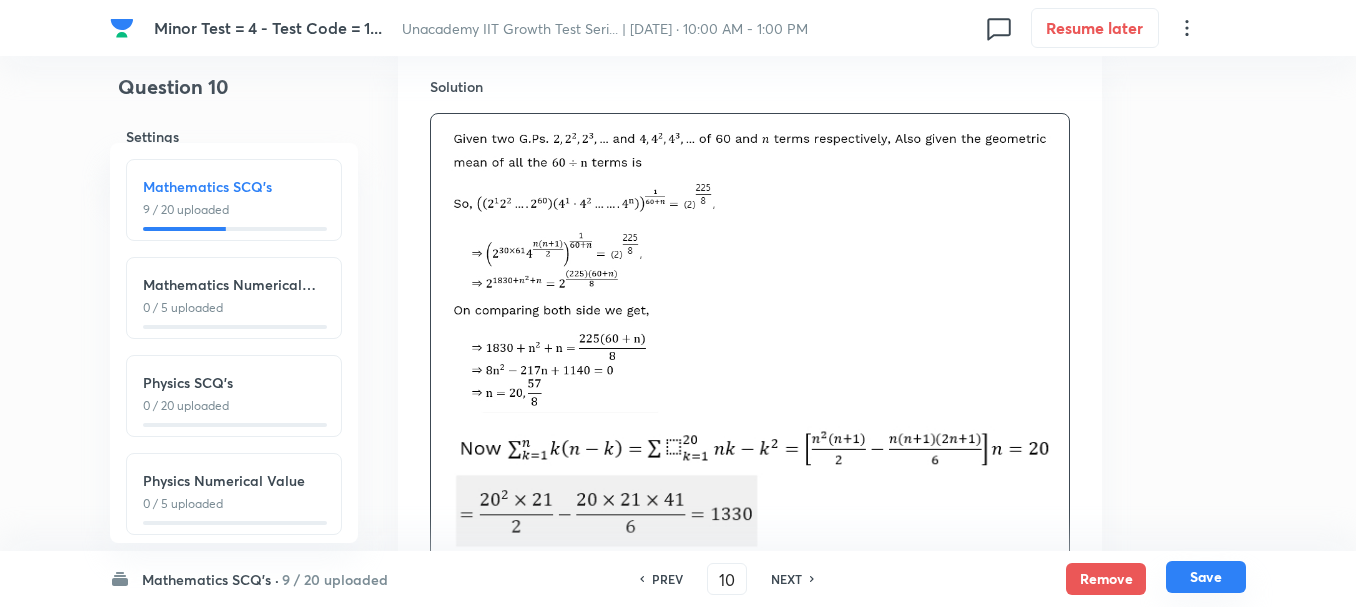 click on "Save" at bounding box center (1206, 577) 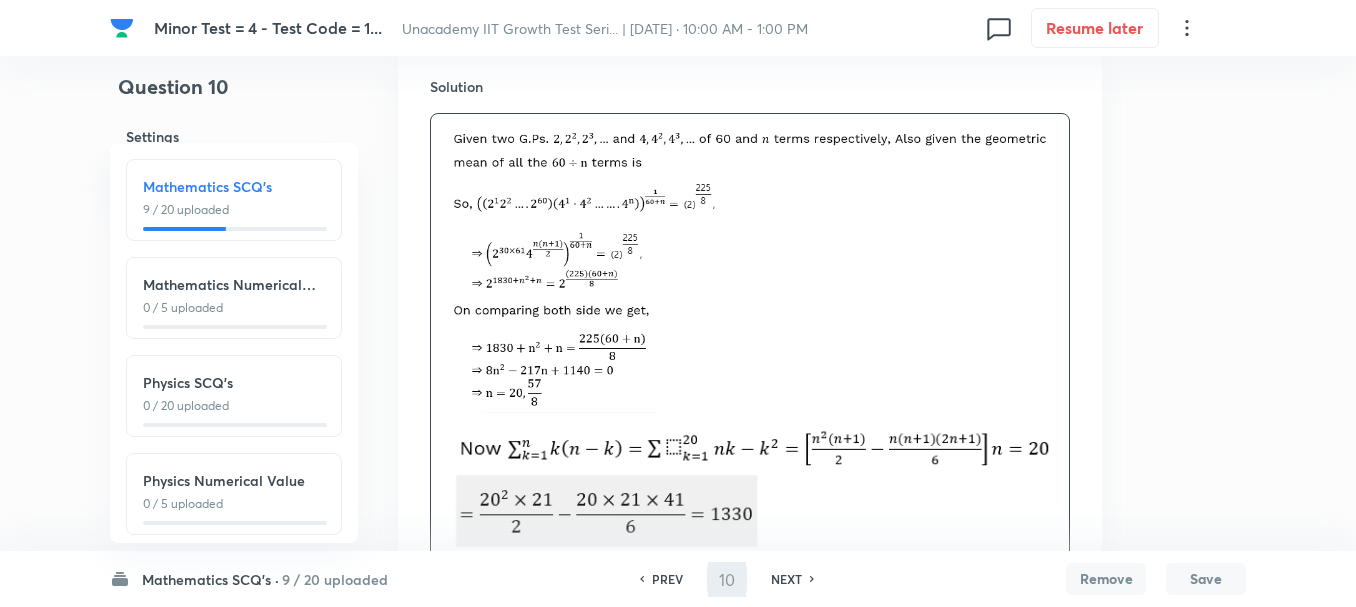 type on "11" 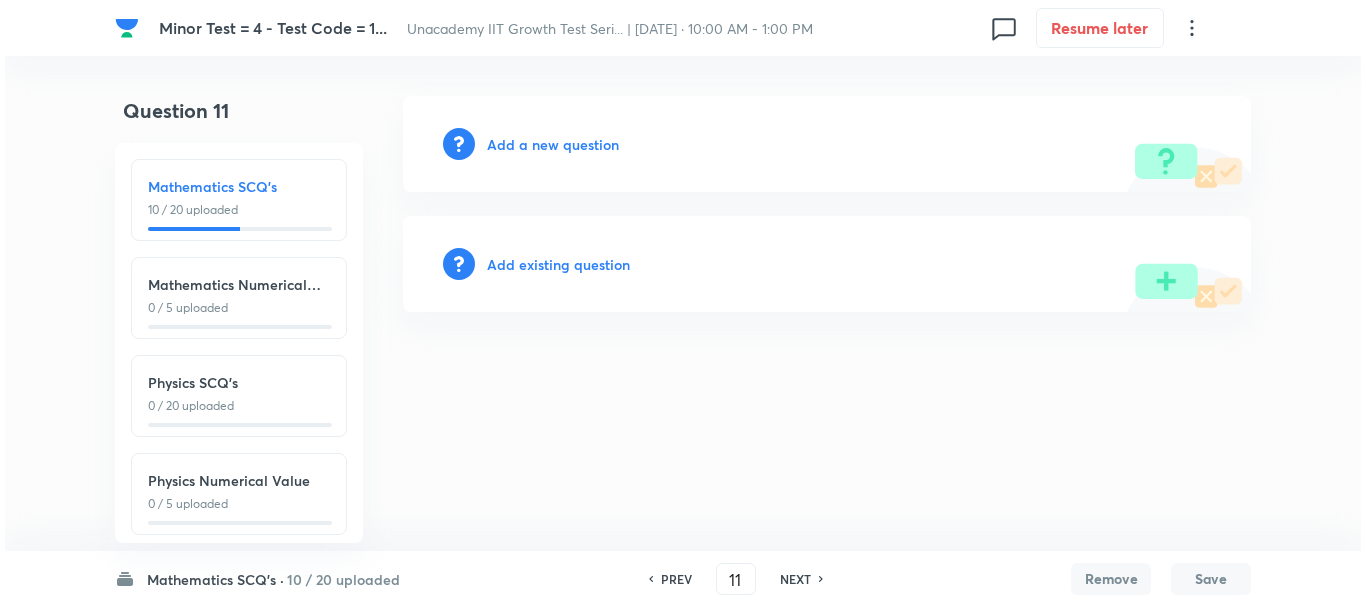 scroll, scrollTop: 0, scrollLeft: 0, axis: both 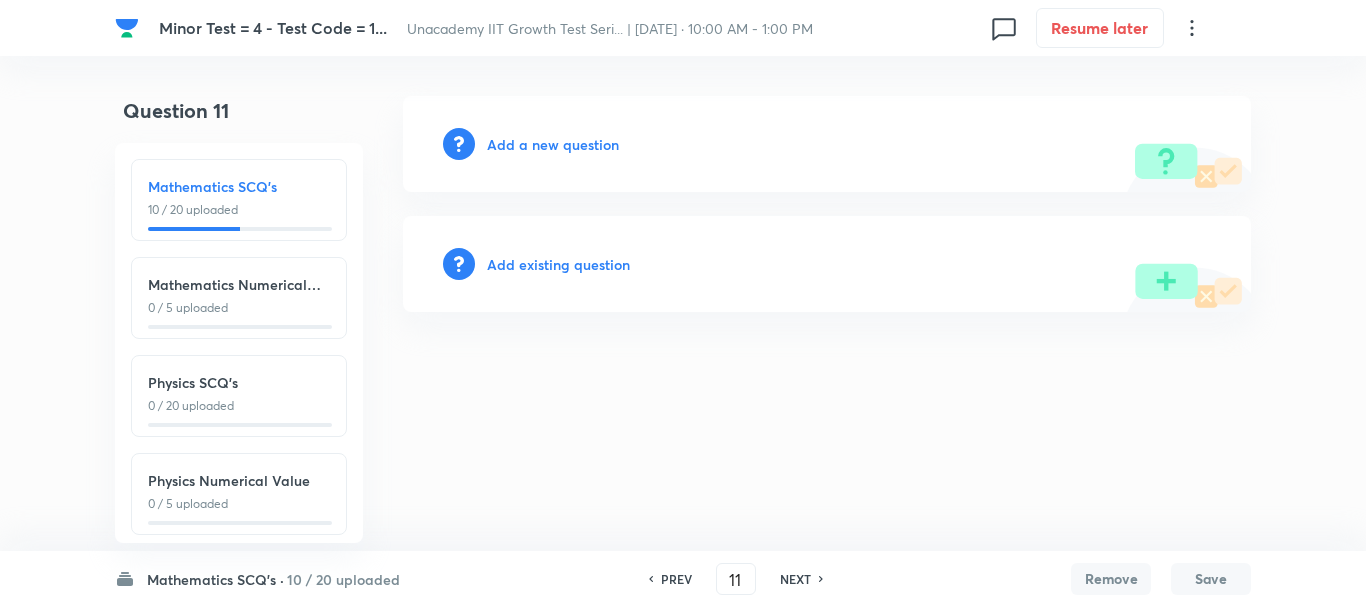 click on "Add a new question" at bounding box center [827, 144] 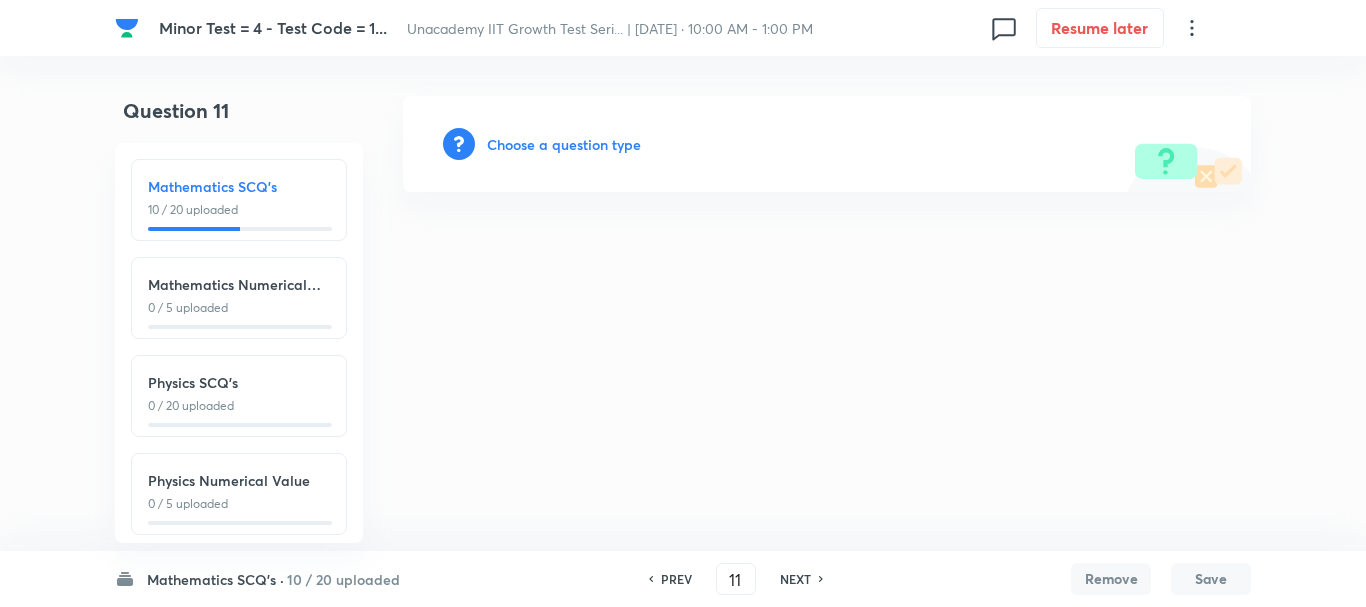 click on "Choose a question type" at bounding box center [564, 144] 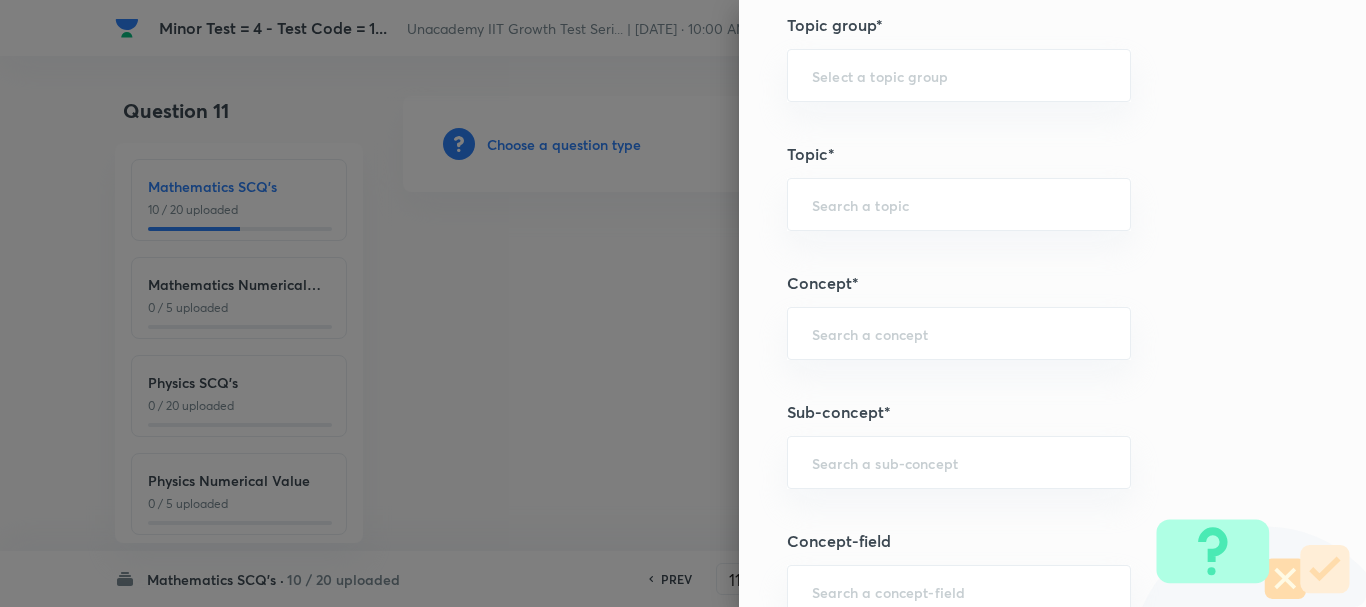 scroll, scrollTop: 1100, scrollLeft: 0, axis: vertical 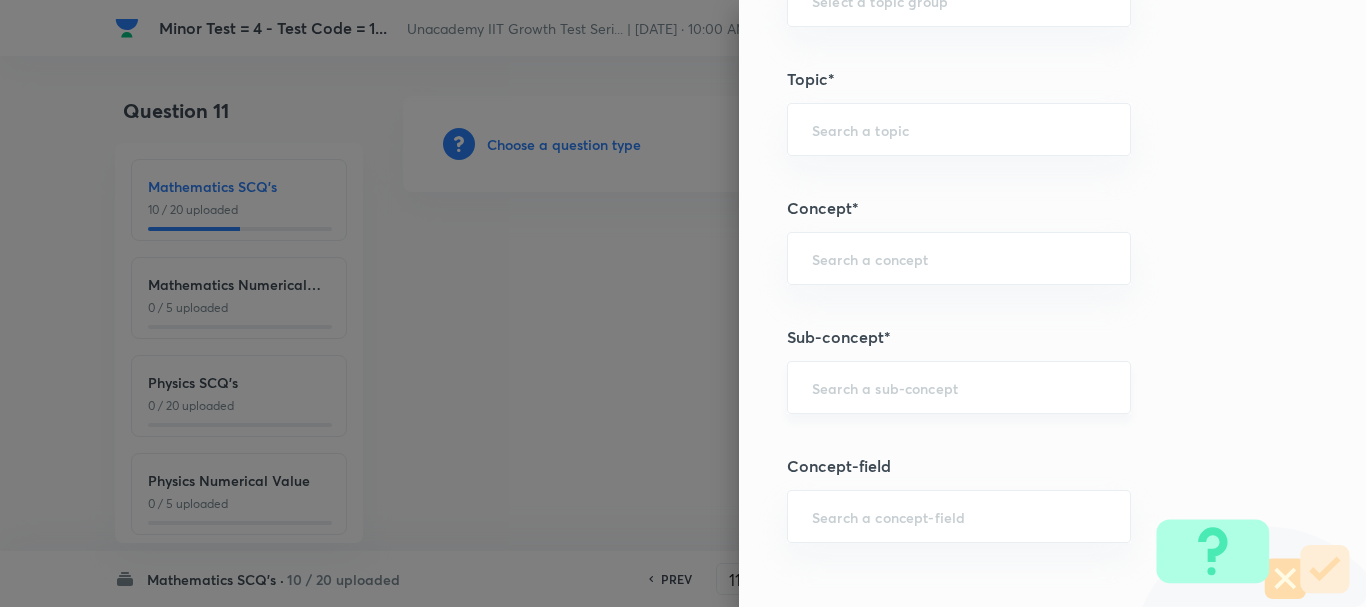 click at bounding box center (959, 387) 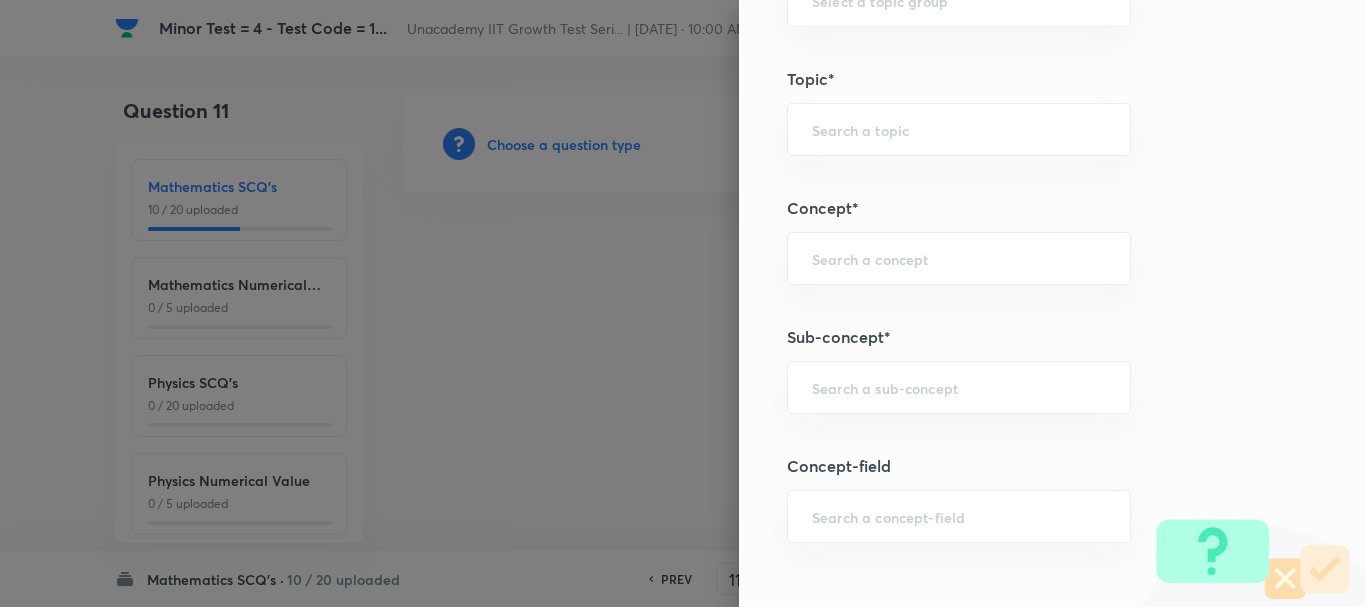 paste on "summation of the gp" 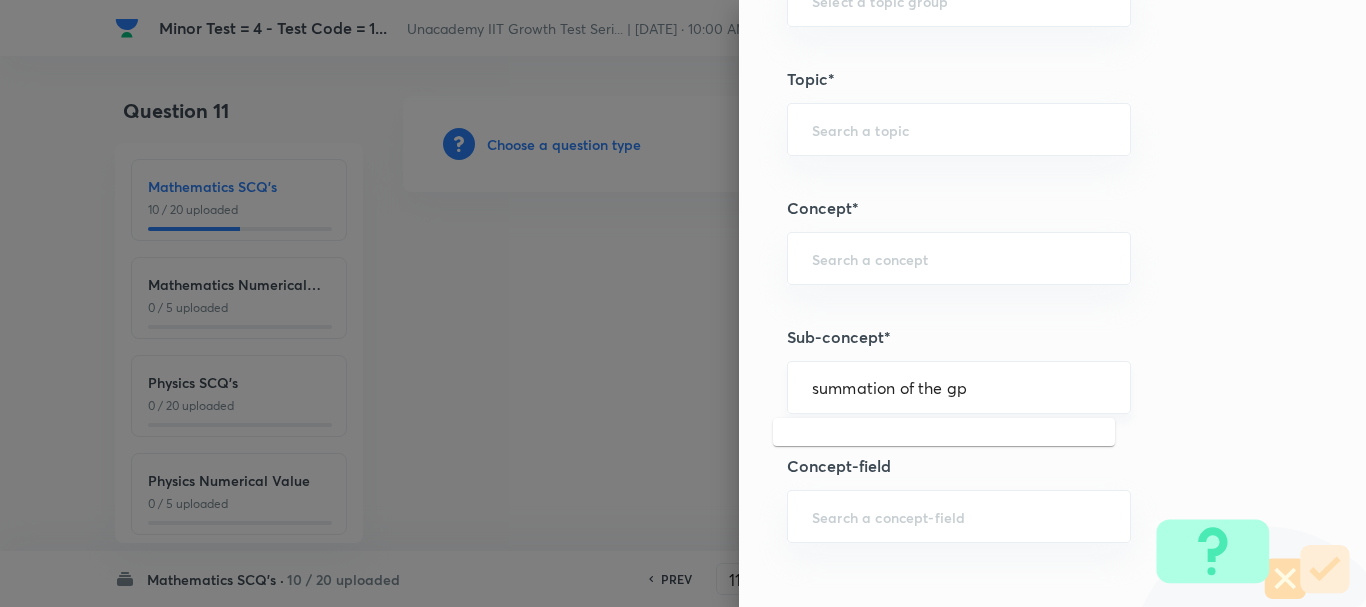 click on "summation of the gp" at bounding box center [959, 387] 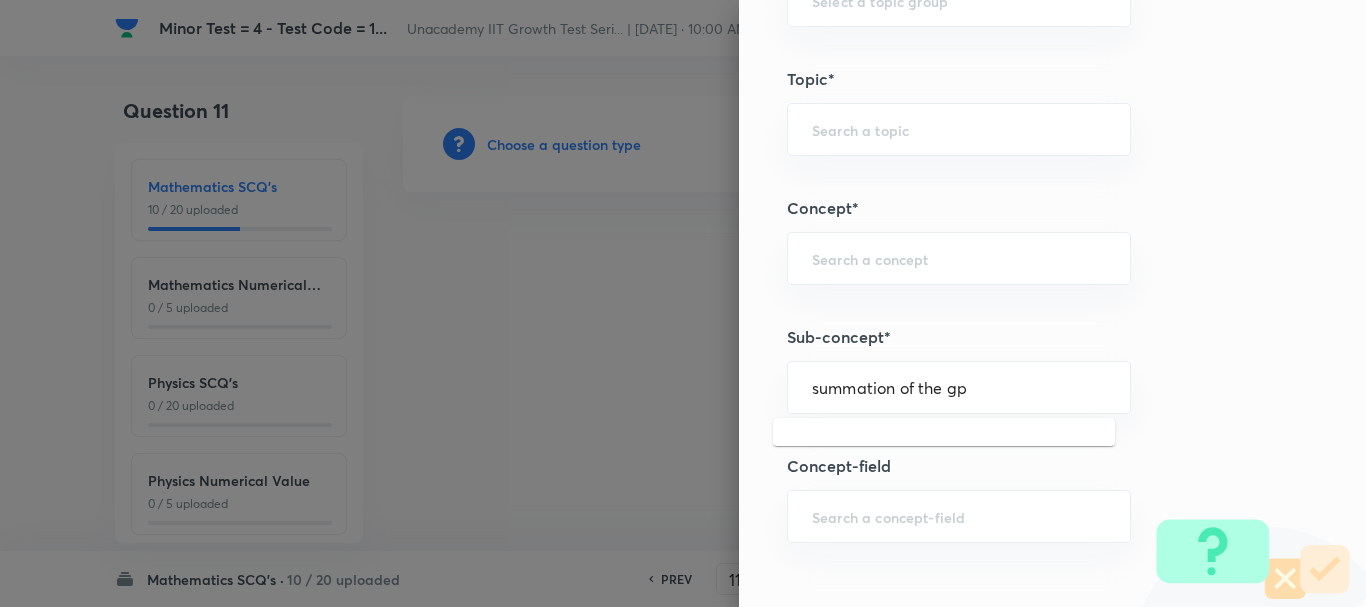 drag, startPoint x: 934, startPoint y: 389, endPoint x: 967, endPoint y: 421, distance: 45.96738 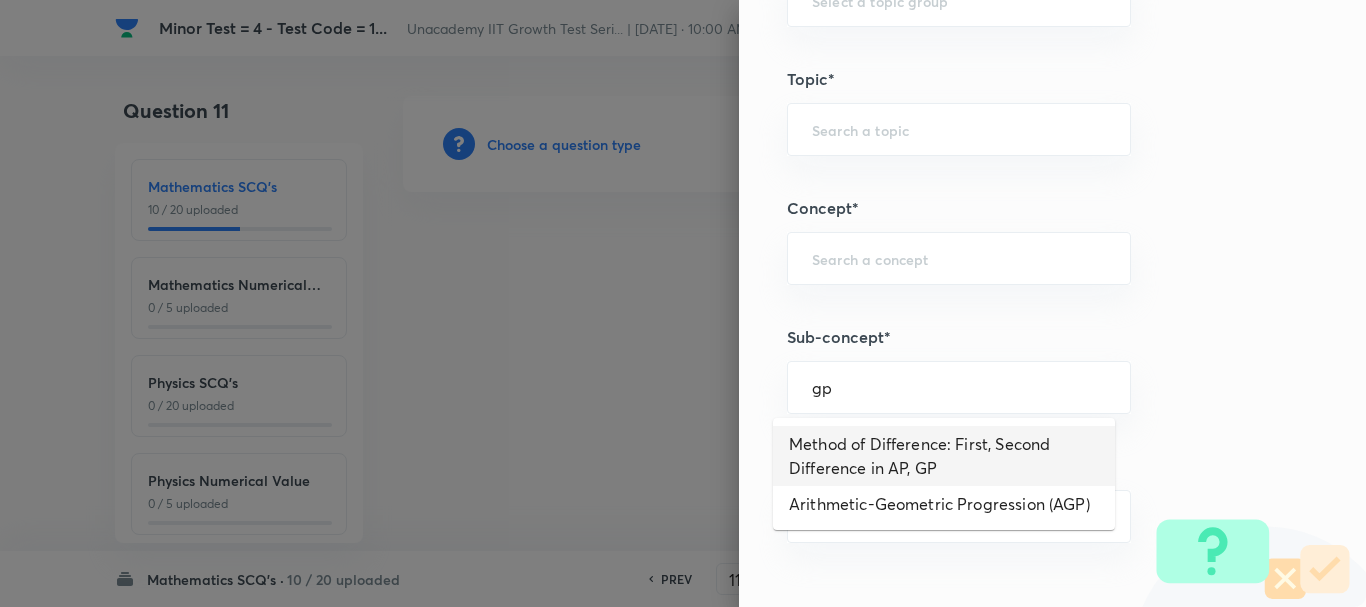 click on "Method of Difference: First, Second Difference in AP, GP" at bounding box center [944, 456] 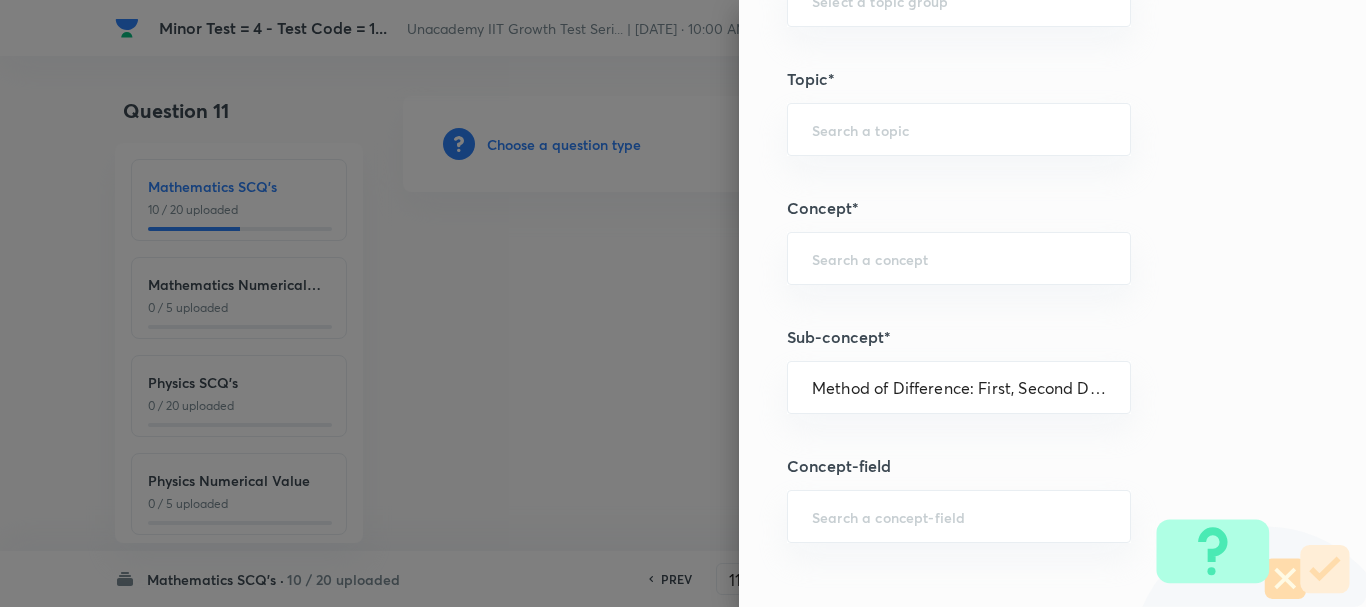 type on "Mathematics" 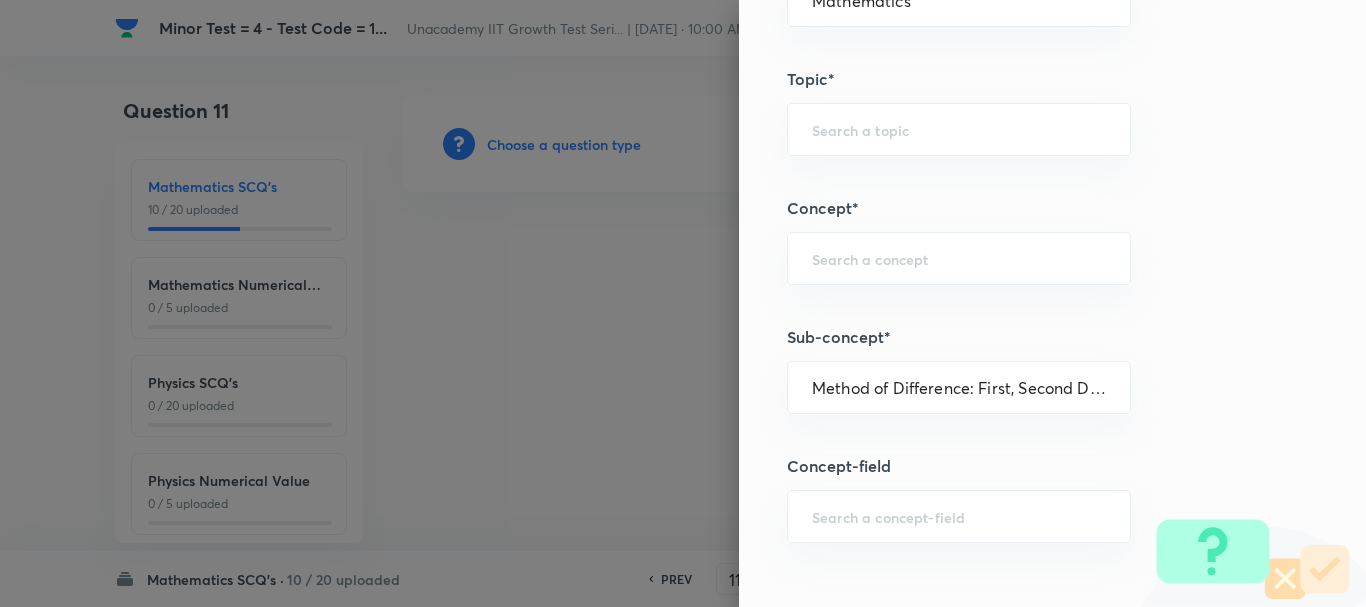 type on "Algebra" 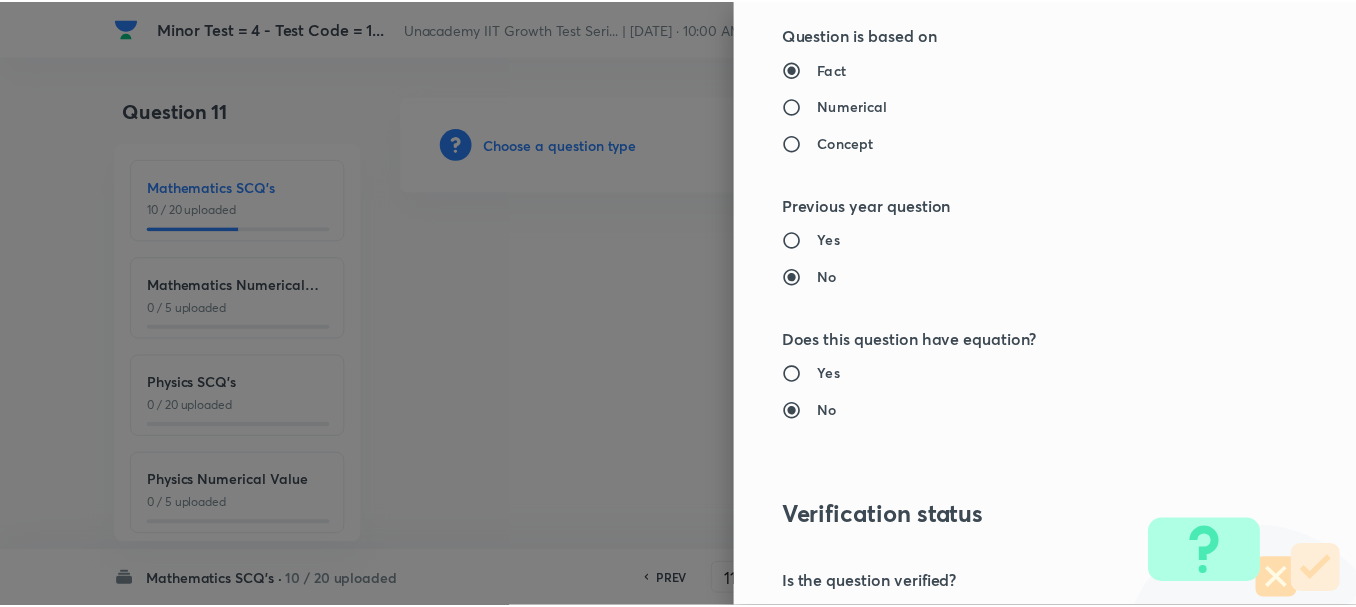 scroll, scrollTop: 2253, scrollLeft: 0, axis: vertical 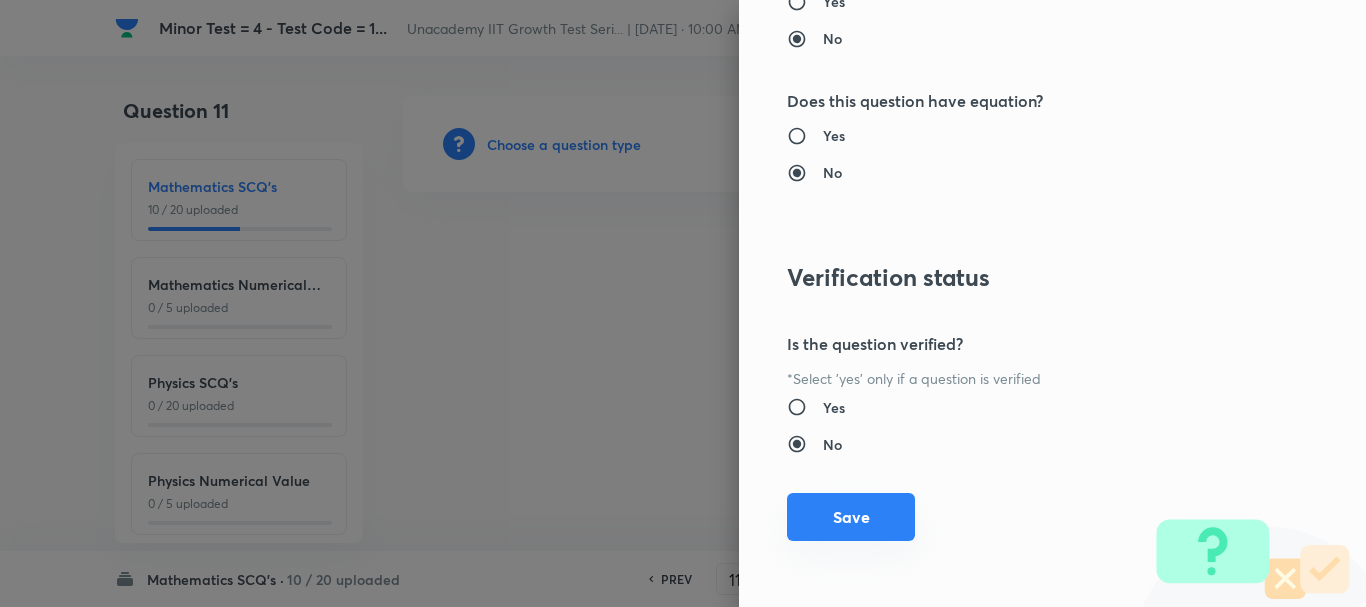 click on "Save" at bounding box center [851, 517] 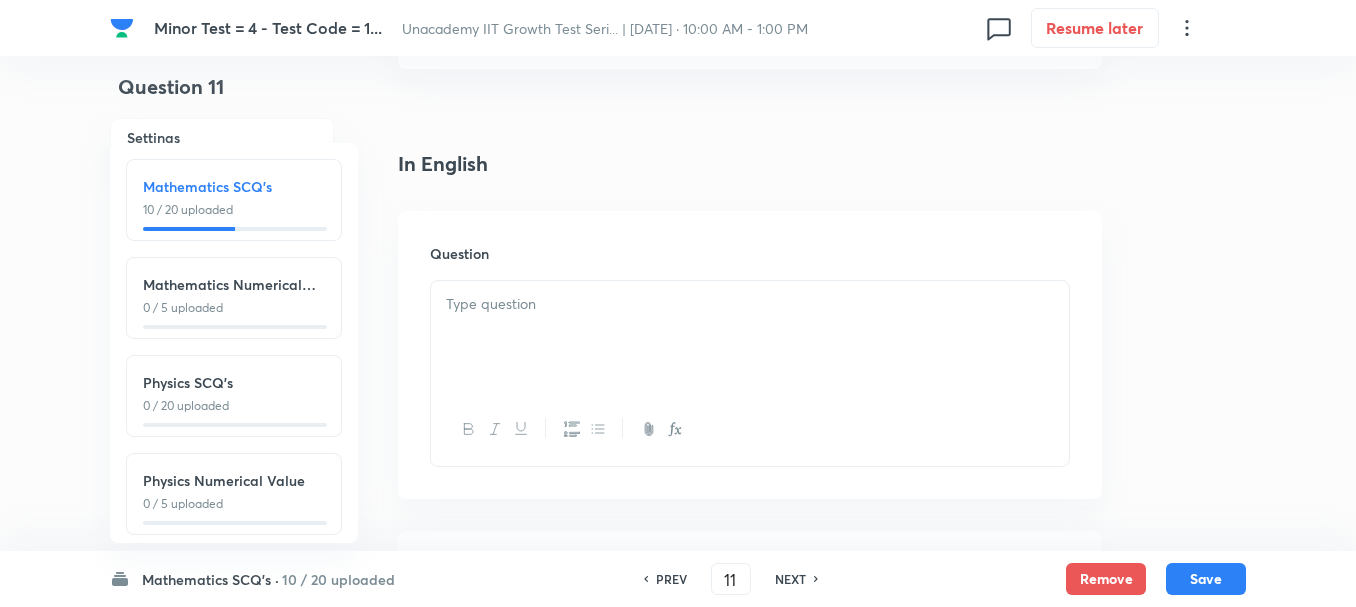 scroll, scrollTop: 500, scrollLeft: 0, axis: vertical 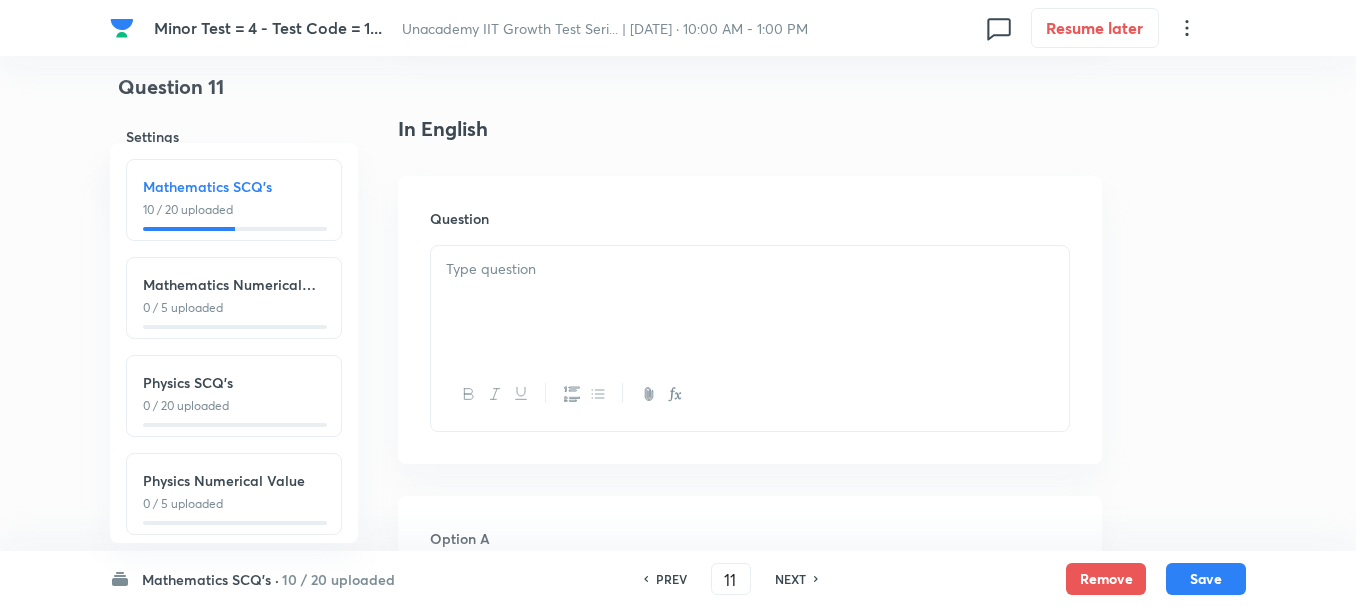 click at bounding box center [750, 302] 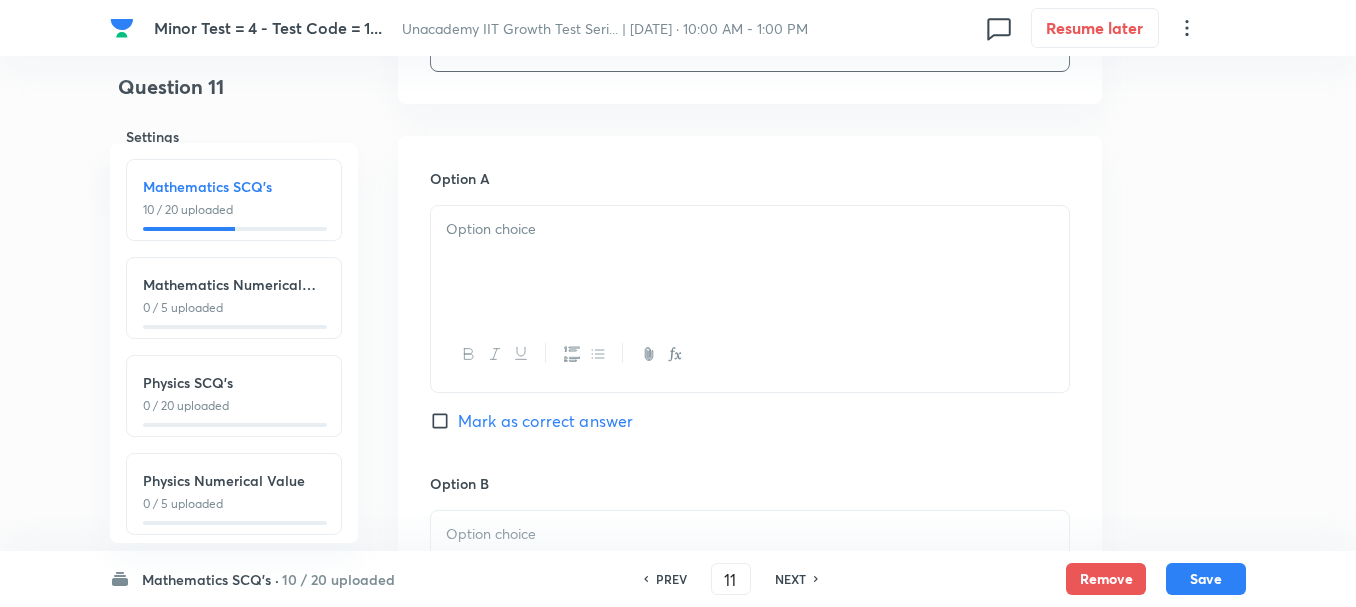 scroll, scrollTop: 900, scrollLeft: 0, axis: vertical 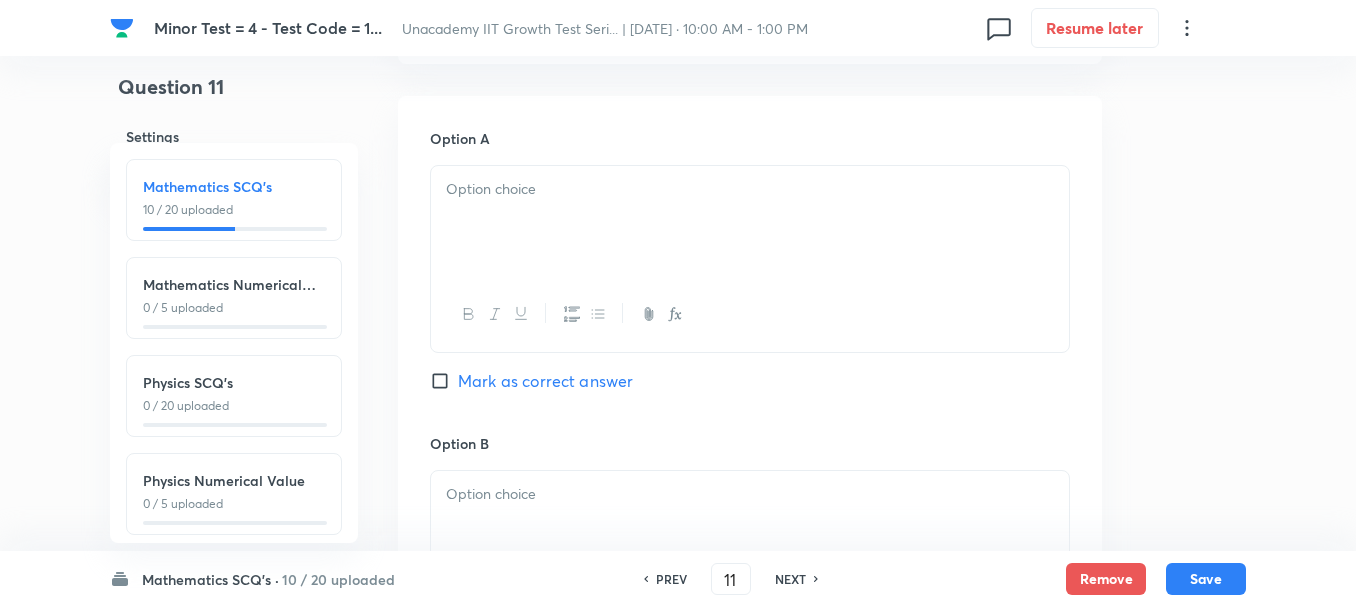 click at bounding box center [750, 222] 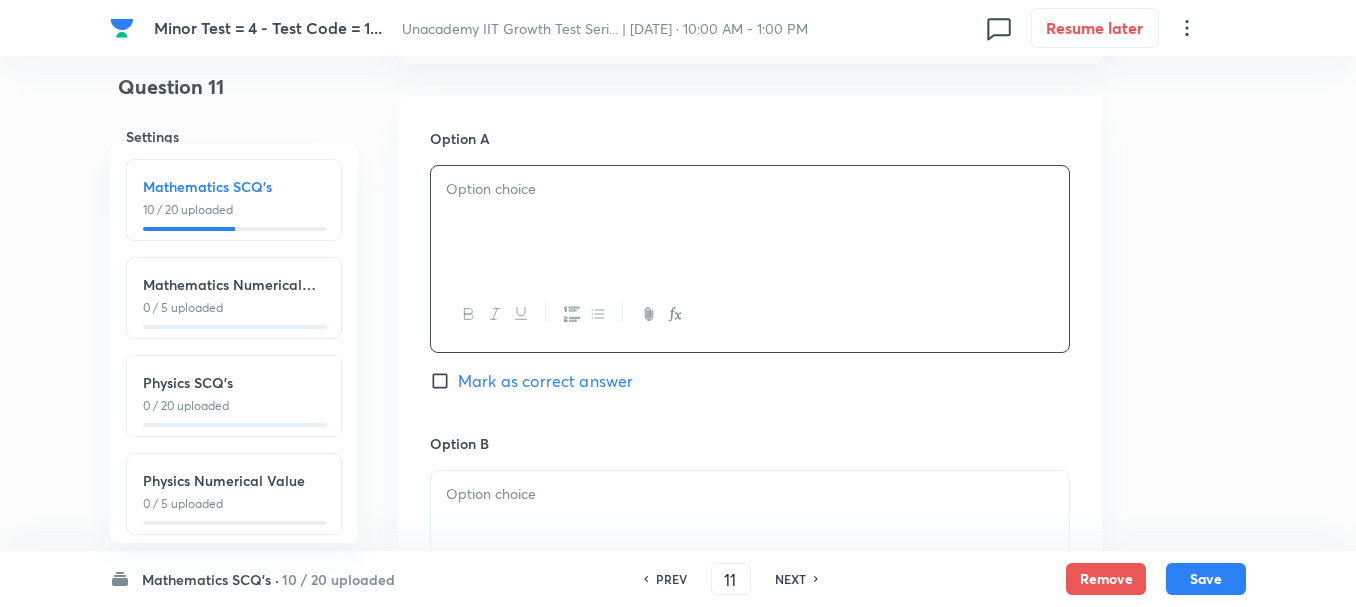 type 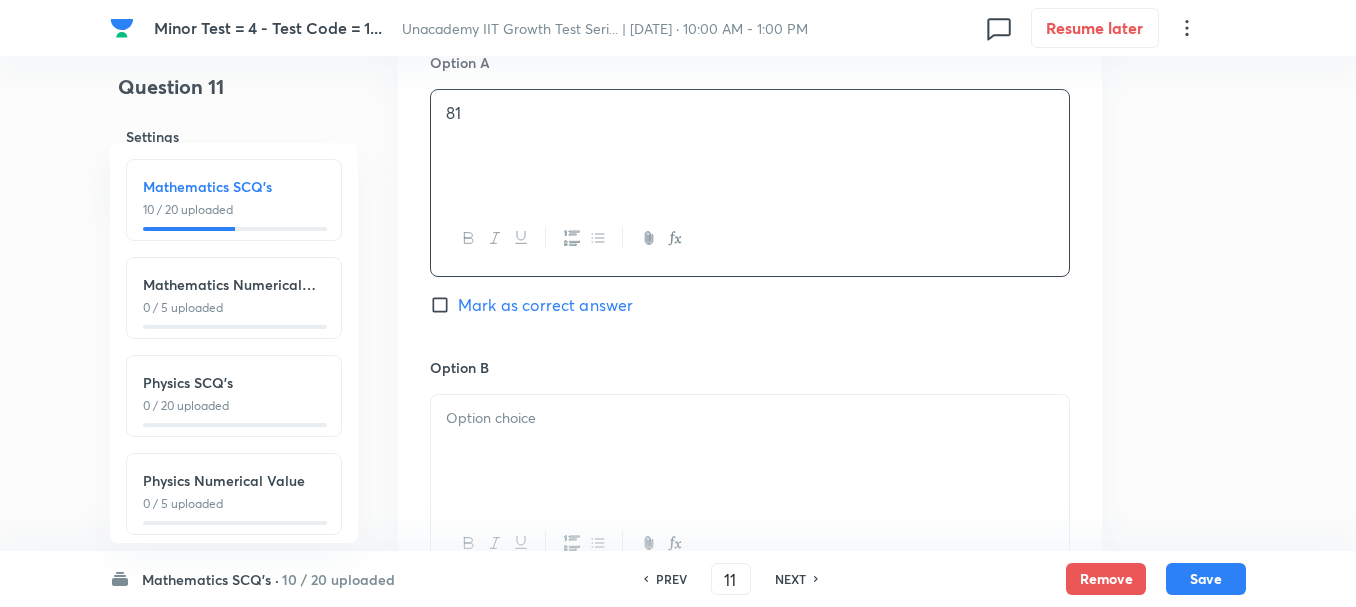 scroll, scrollTop: 1100, scrollLeft: 0, axis: vertical 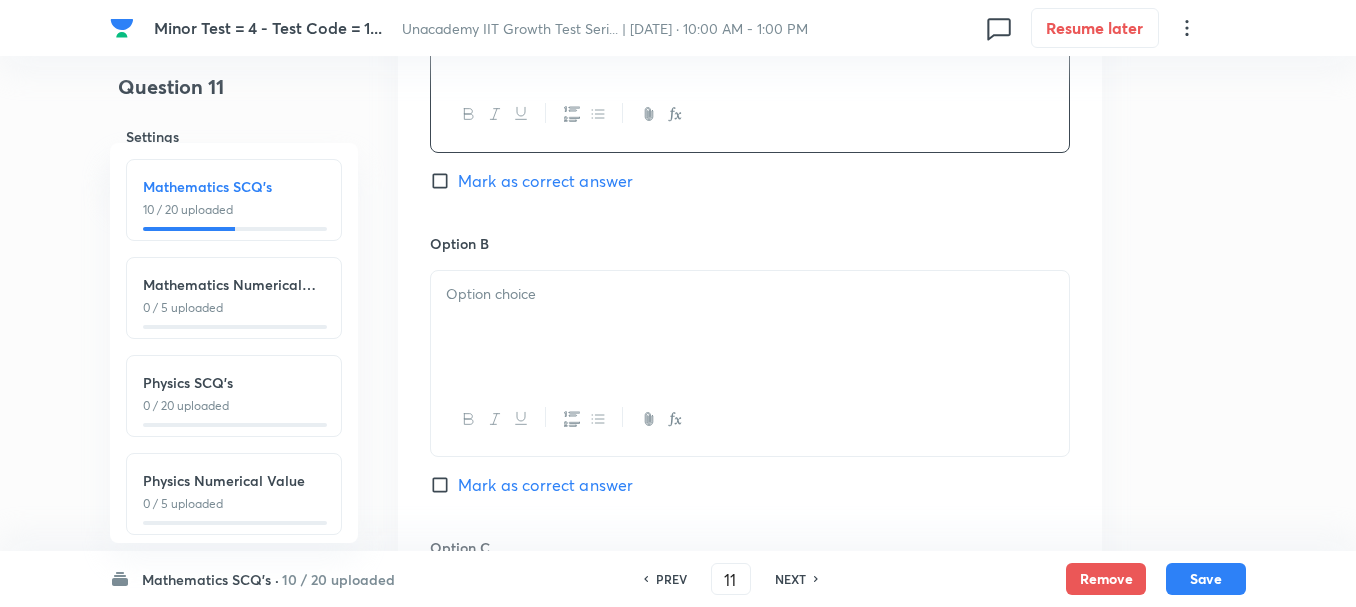 click at bounding box center (750, 327) 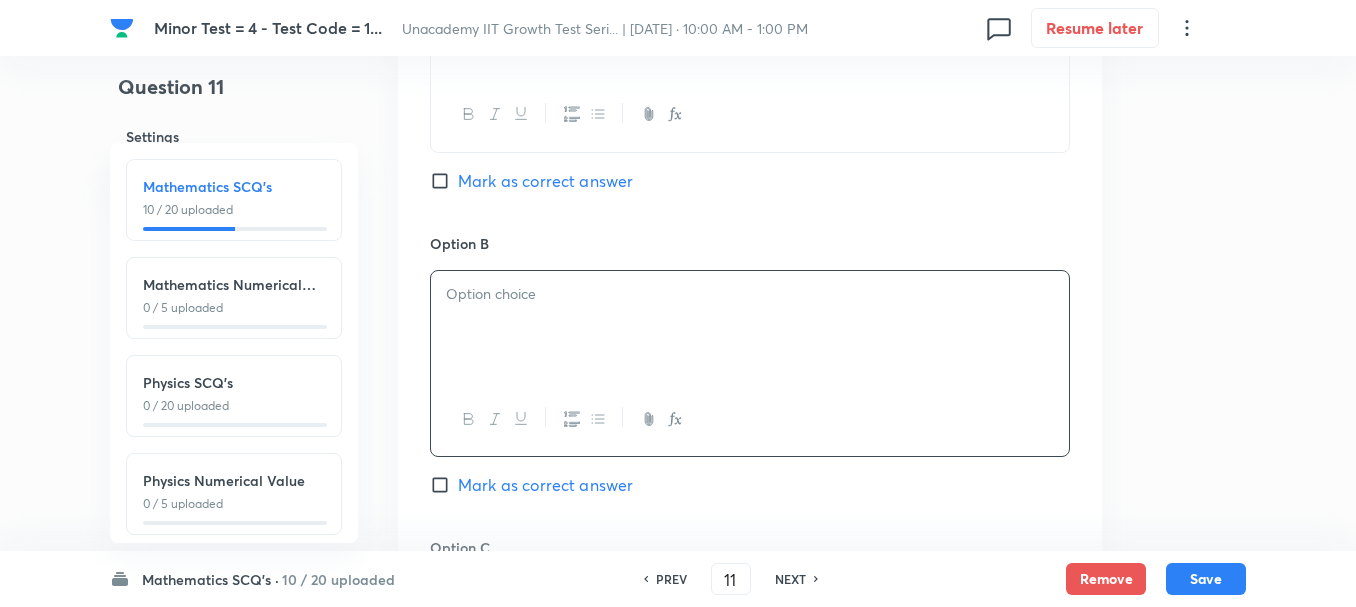 type 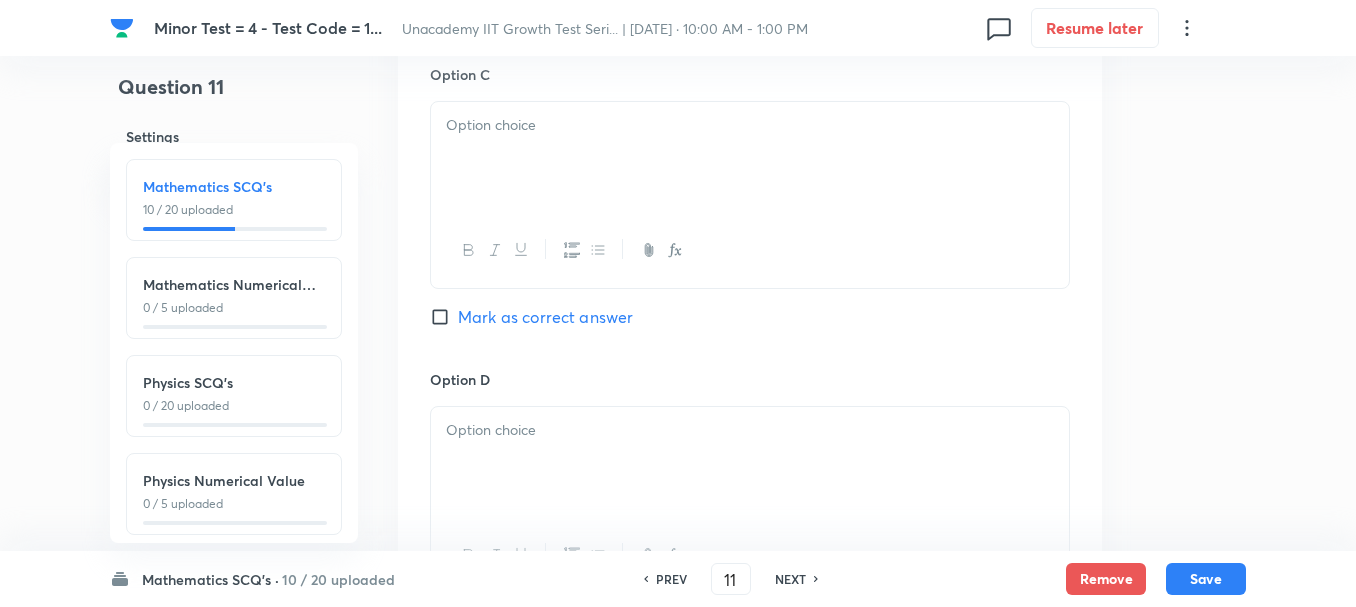 scroll, scrollTop: 1600, scrollLeft: 0, axis: vertical 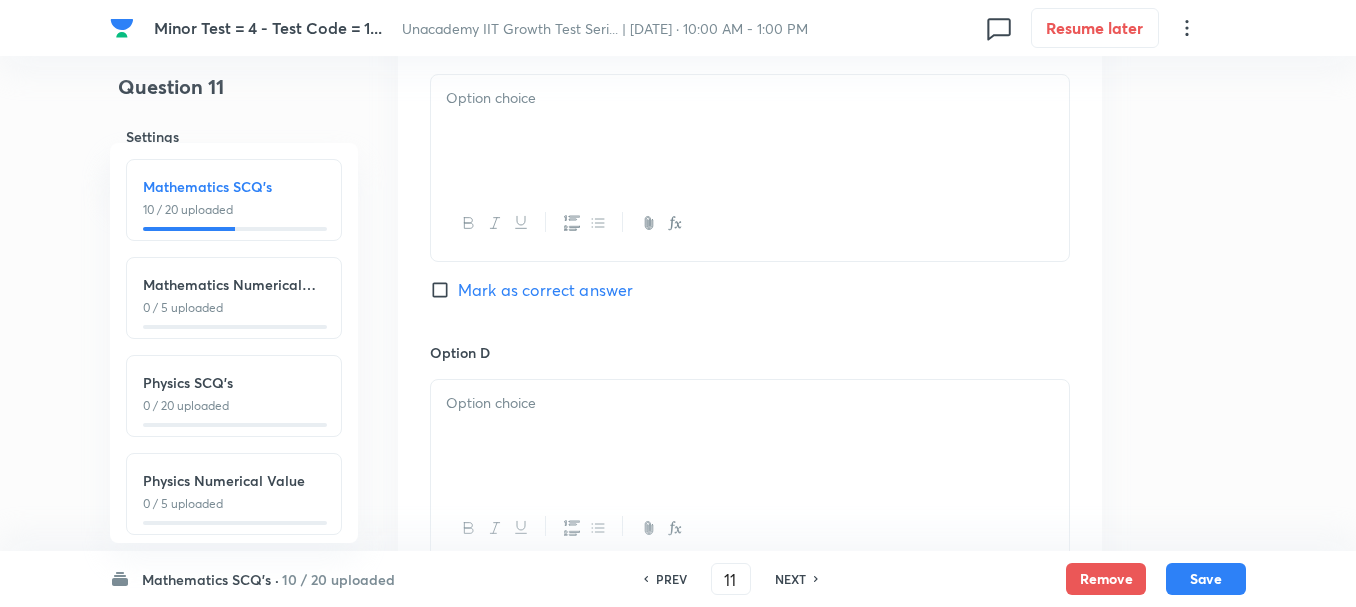click at bounding box center [750, 131] 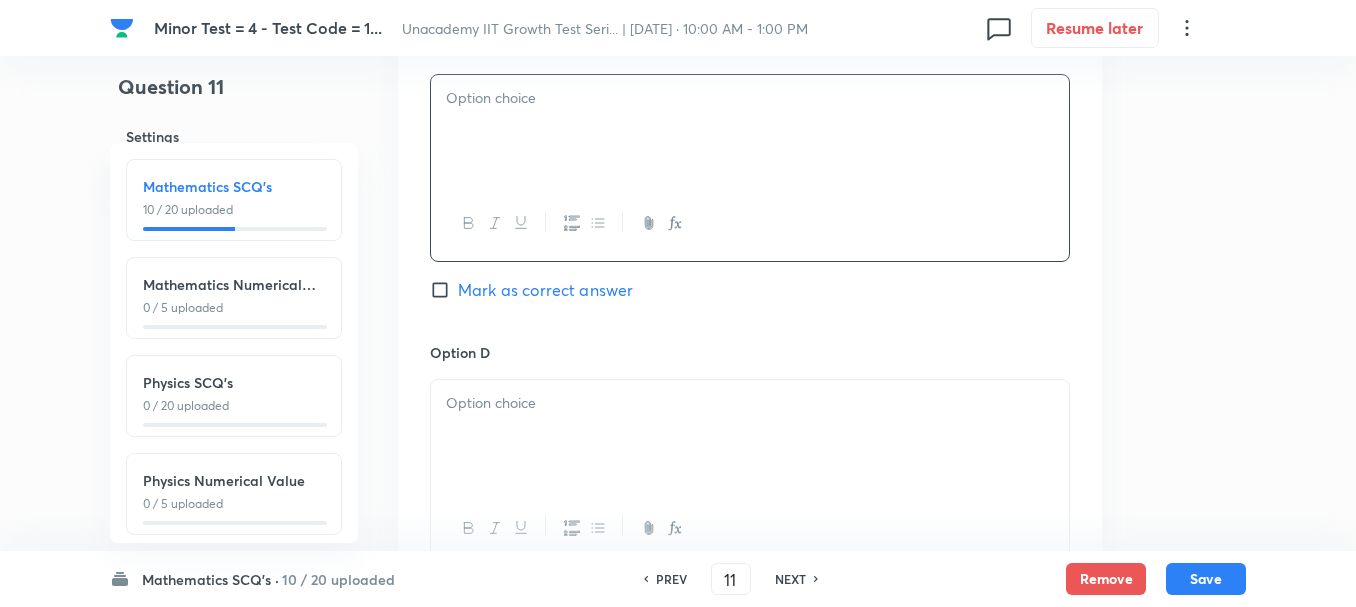 type 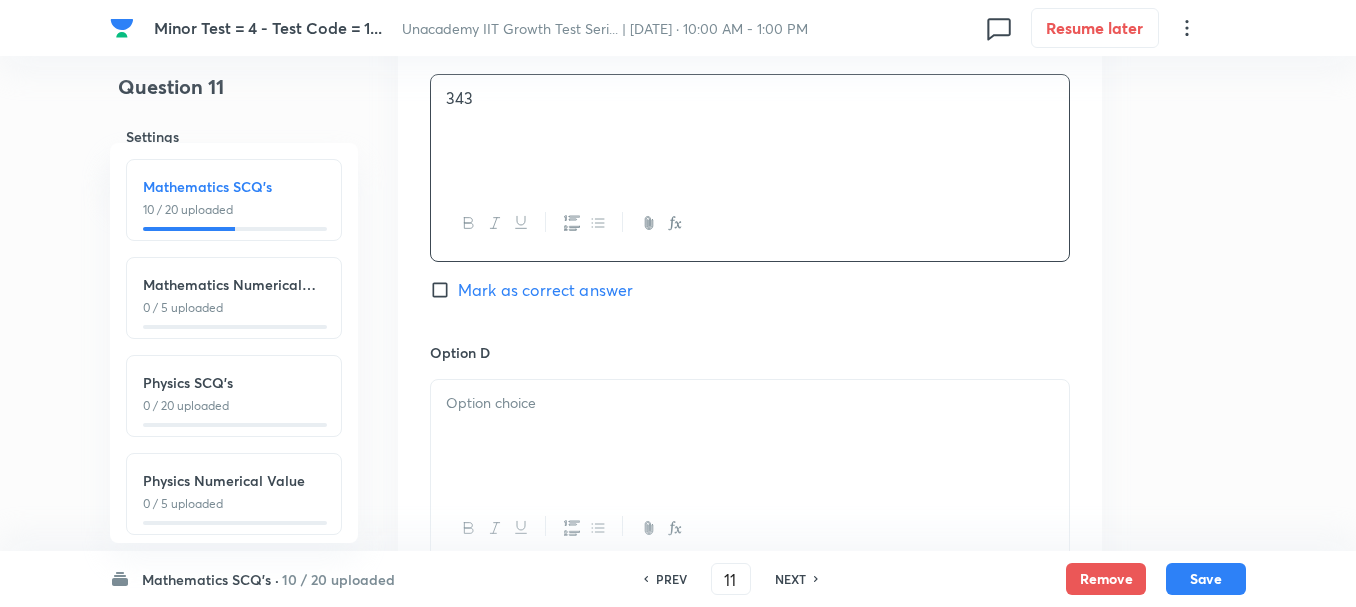 drag, startPoint x: 587, startPoint y: 420, endPoint x: 592, endPoint y: 441, distance: 21.587032 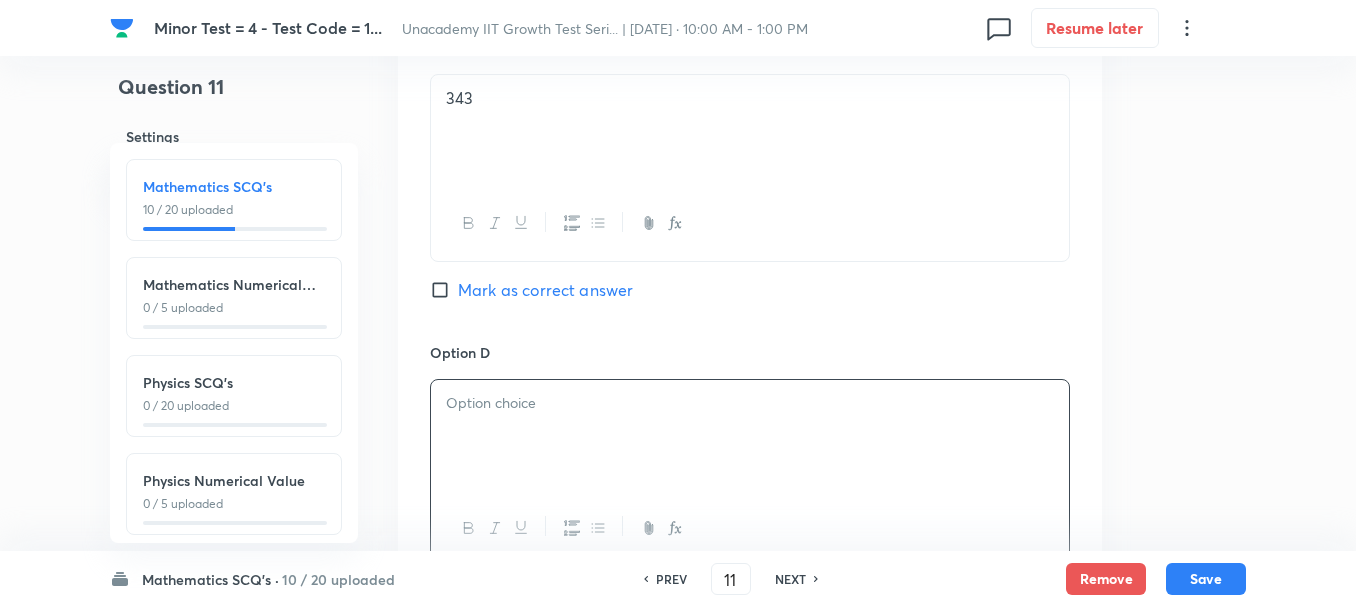 type 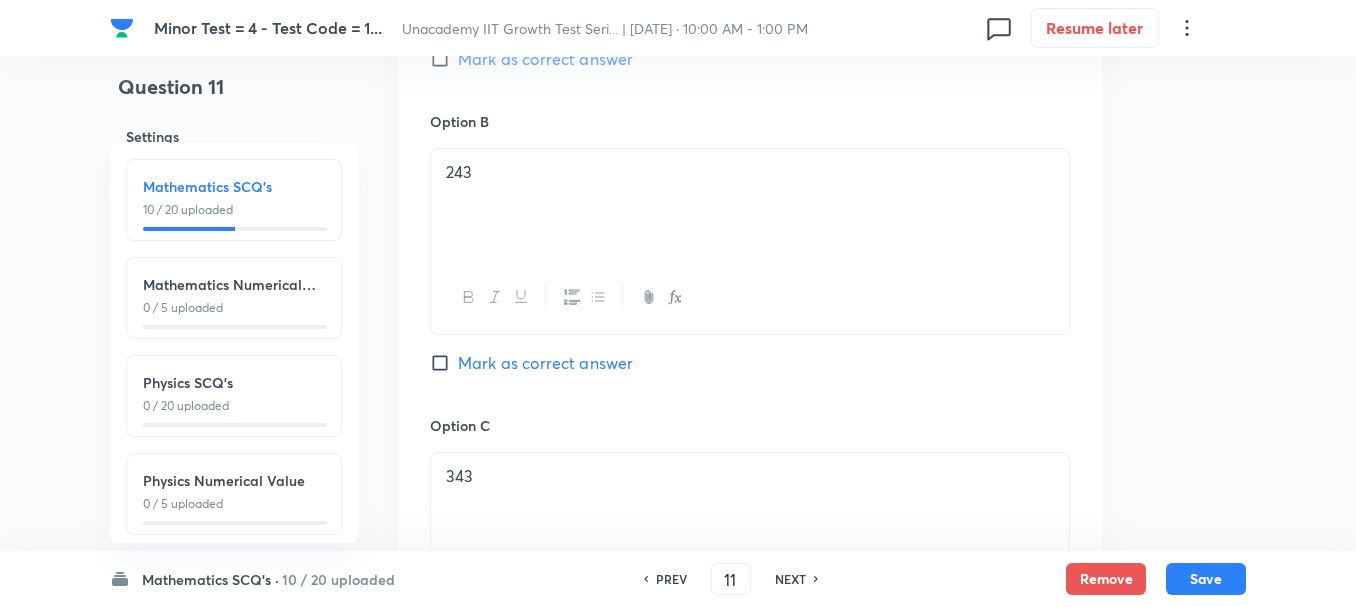scroll, scrollTop: 1200, scrollLeft: 0, axis: vertical 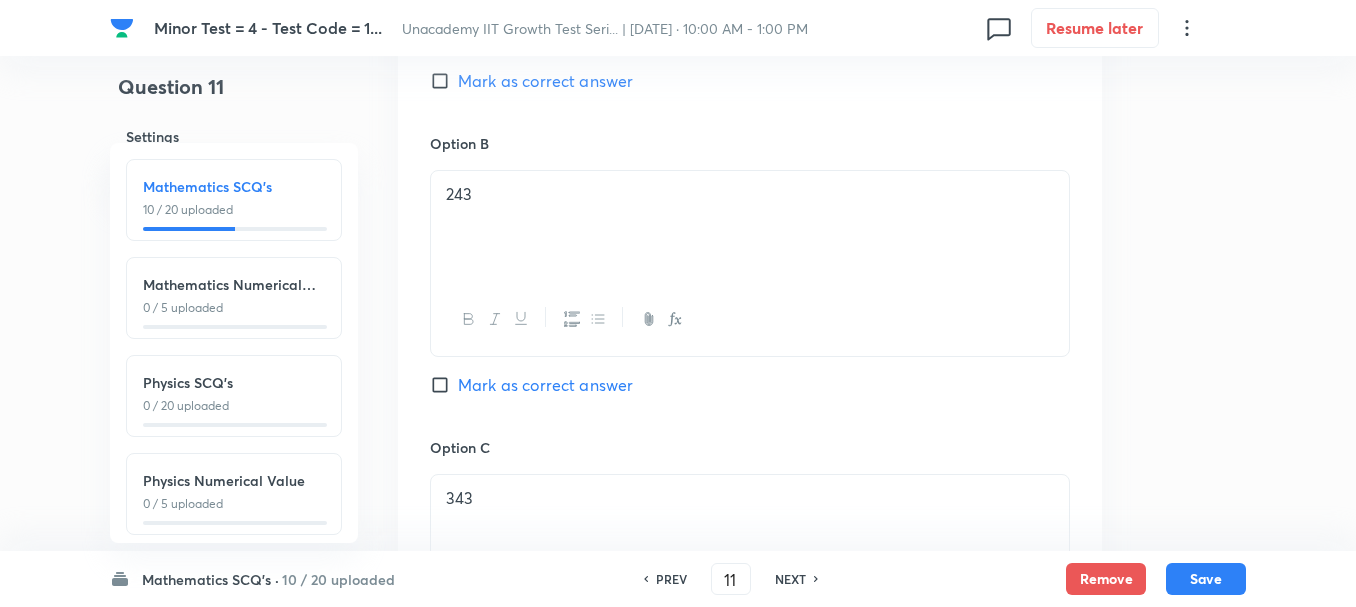 click on "Mark as correct answer" at bounding box center (545, 385) 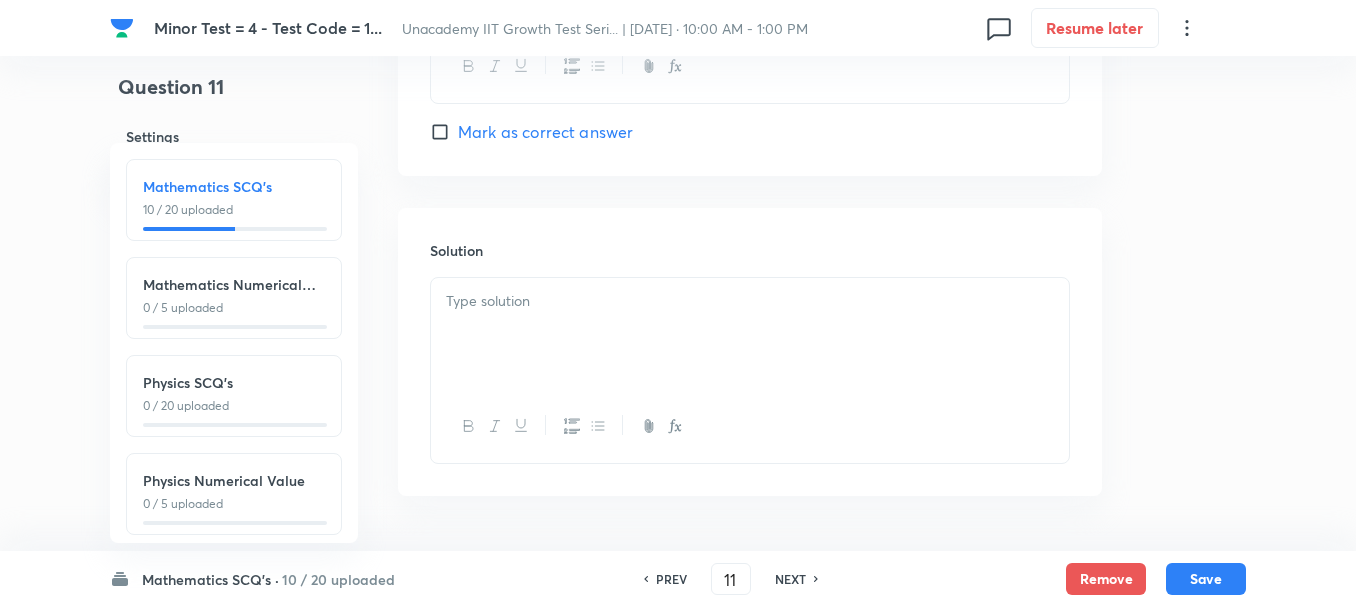 scroll, scrollTop: 2027, scrollLeft: 0, axis: vertical 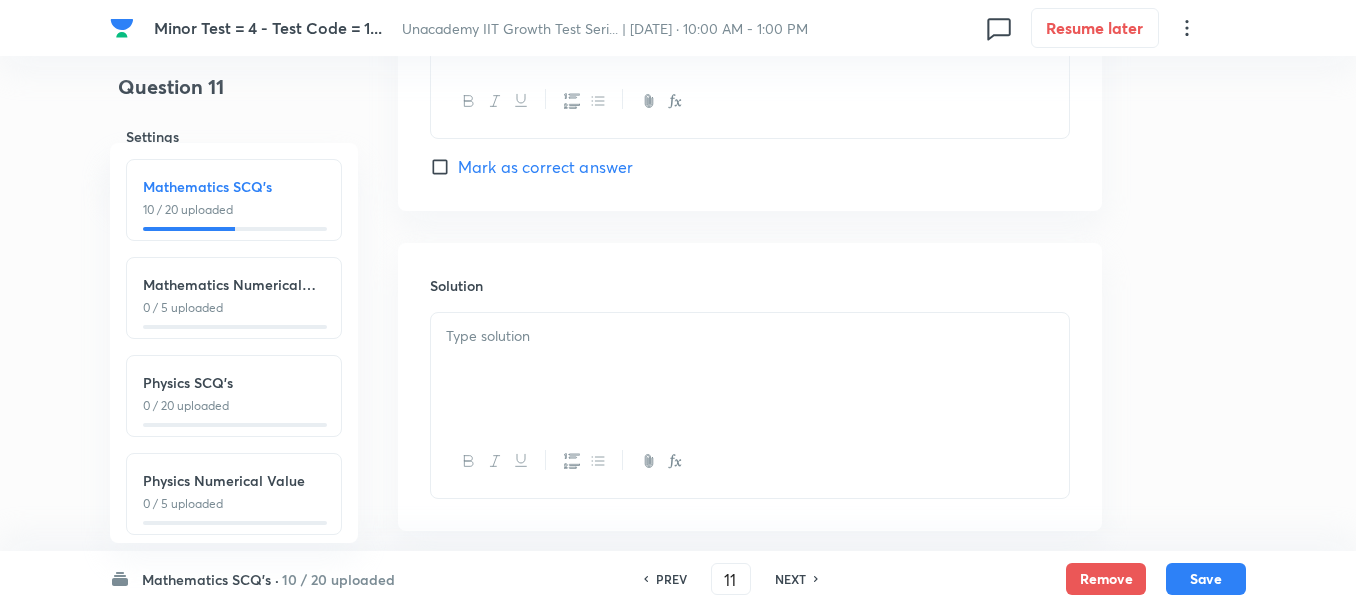 click at bounding box center (750, 336) 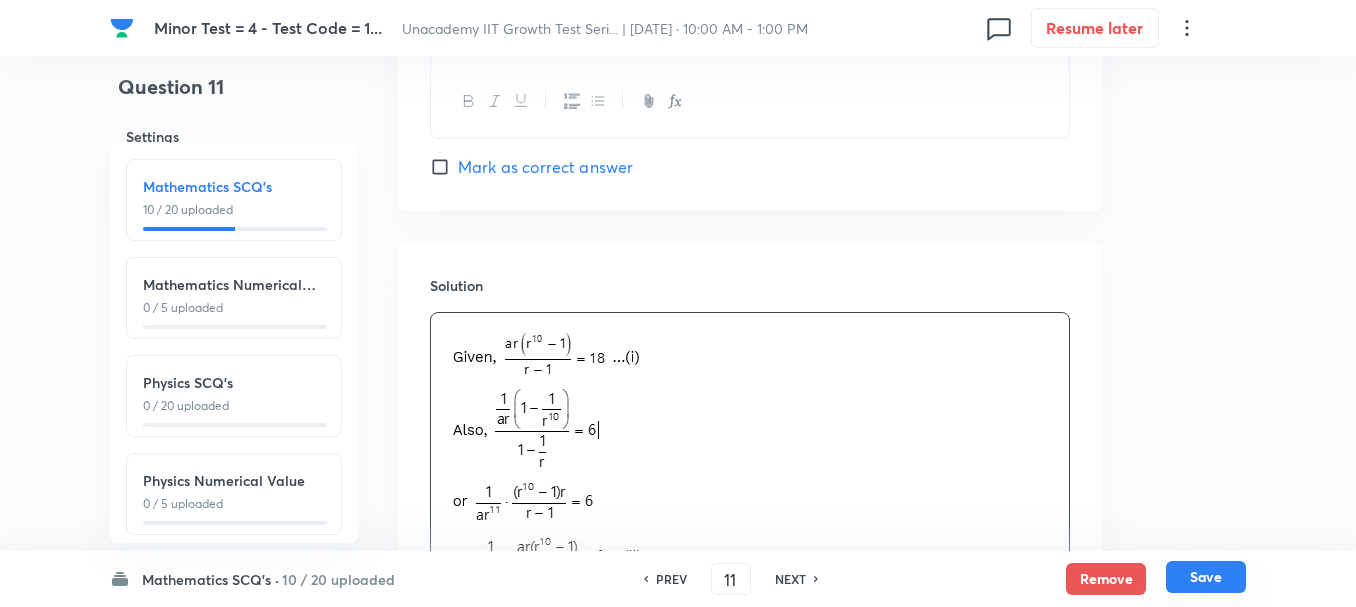drag, startPoint x: 1221, startPoint y: 580, endPoint x: 1210, endPoint y: 584, distance: 11.7046995 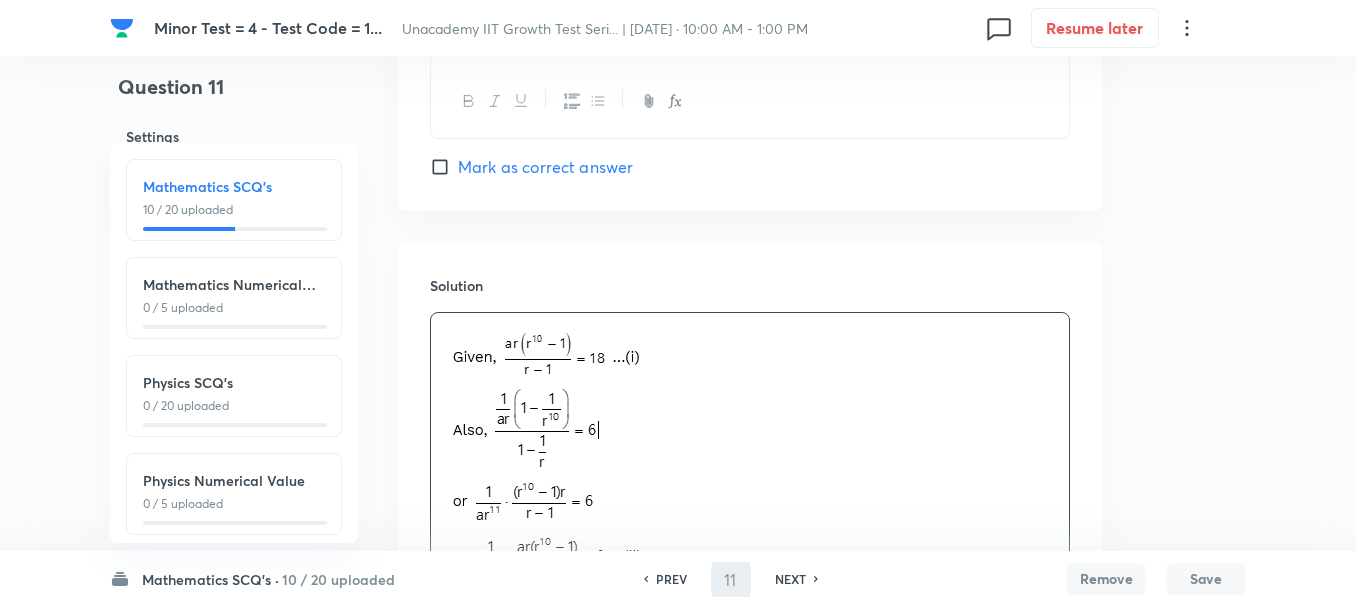 type on "12" 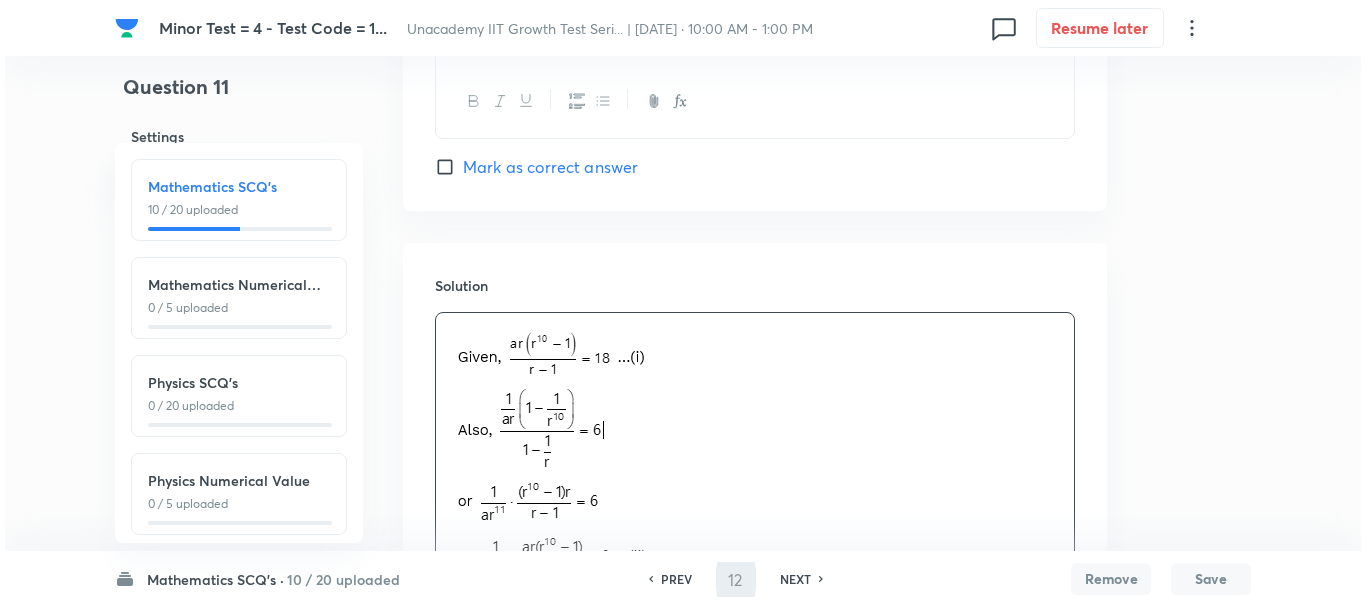 scroll, scrollTop: 0, scrollLeft: 0, axis: both 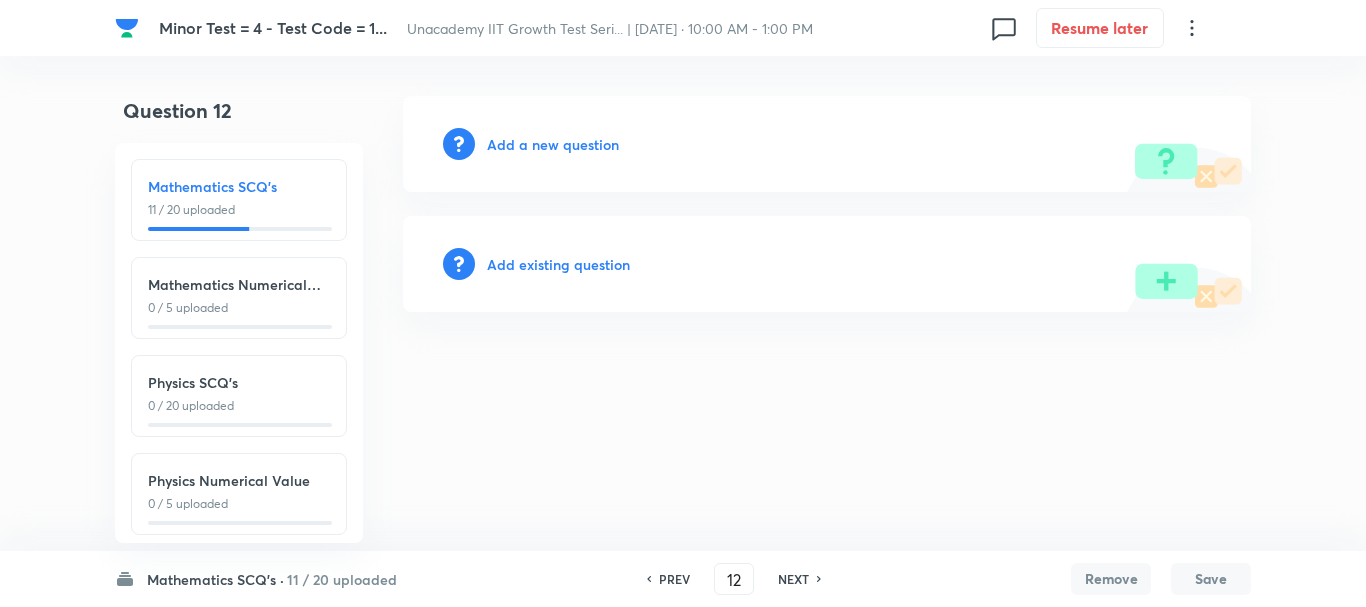 click on "Add a new question" at bounding box center (553, 144) 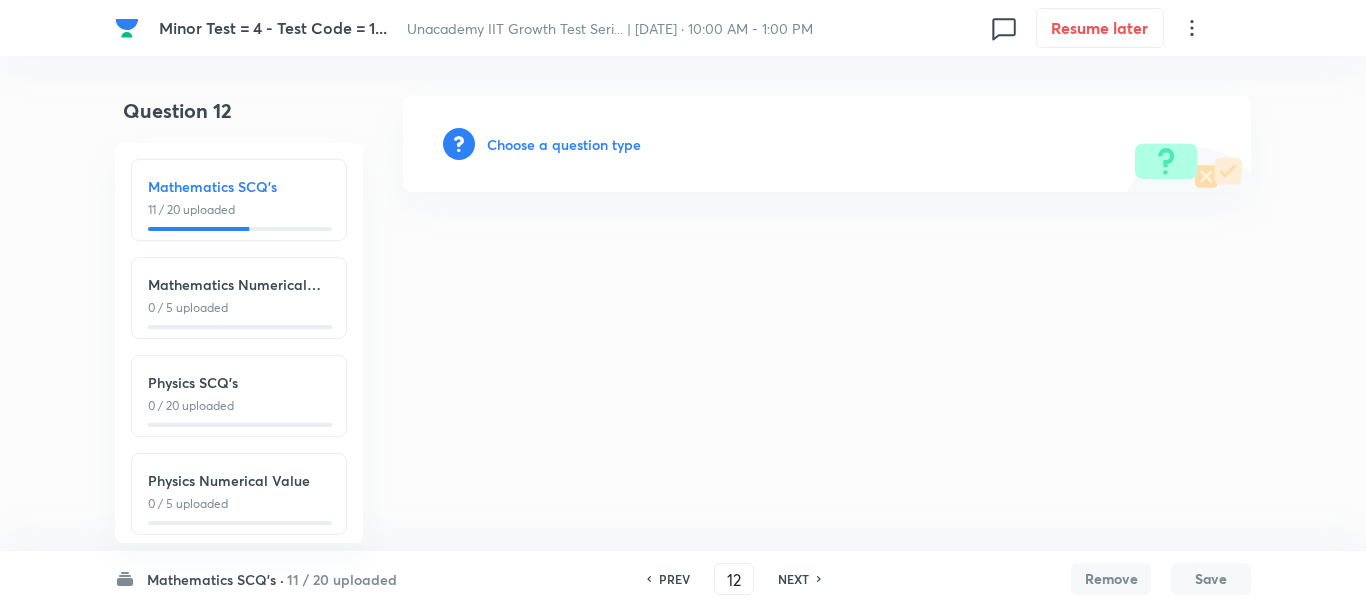 click on "Choose a question type" at bounding box center [564, 144] 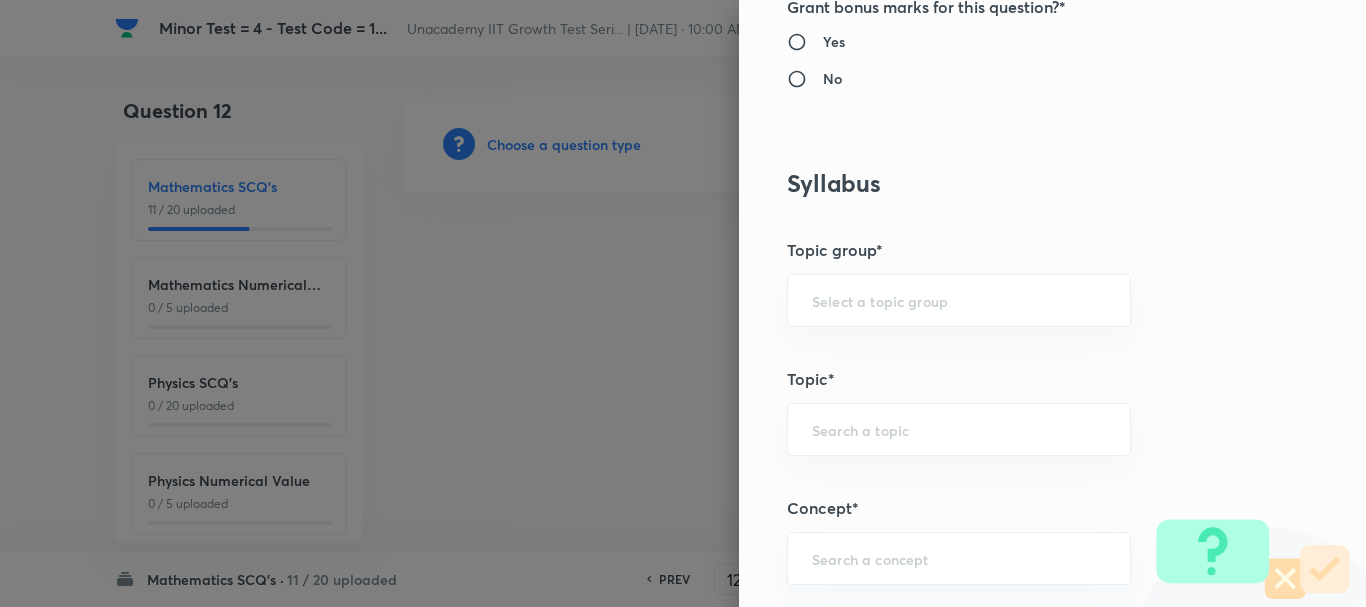 scroll, scrollTop: 1000, scrollLeft: 0, axis: vertical 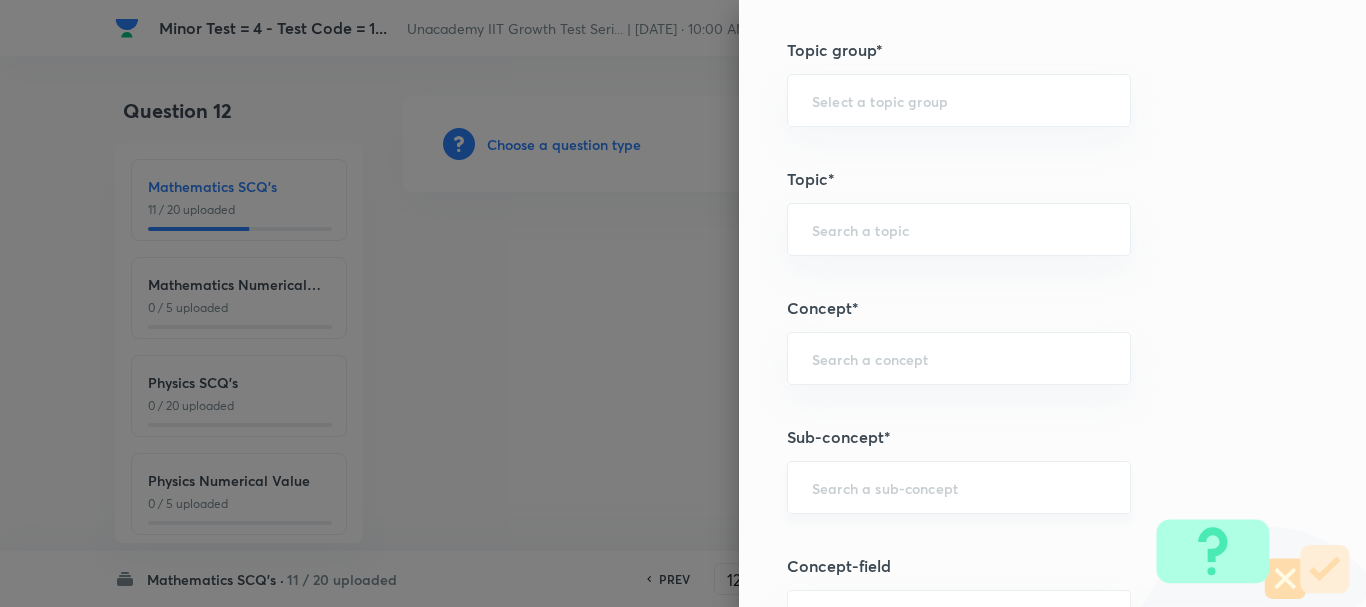 click on "​" at bounding box center [959, 487] 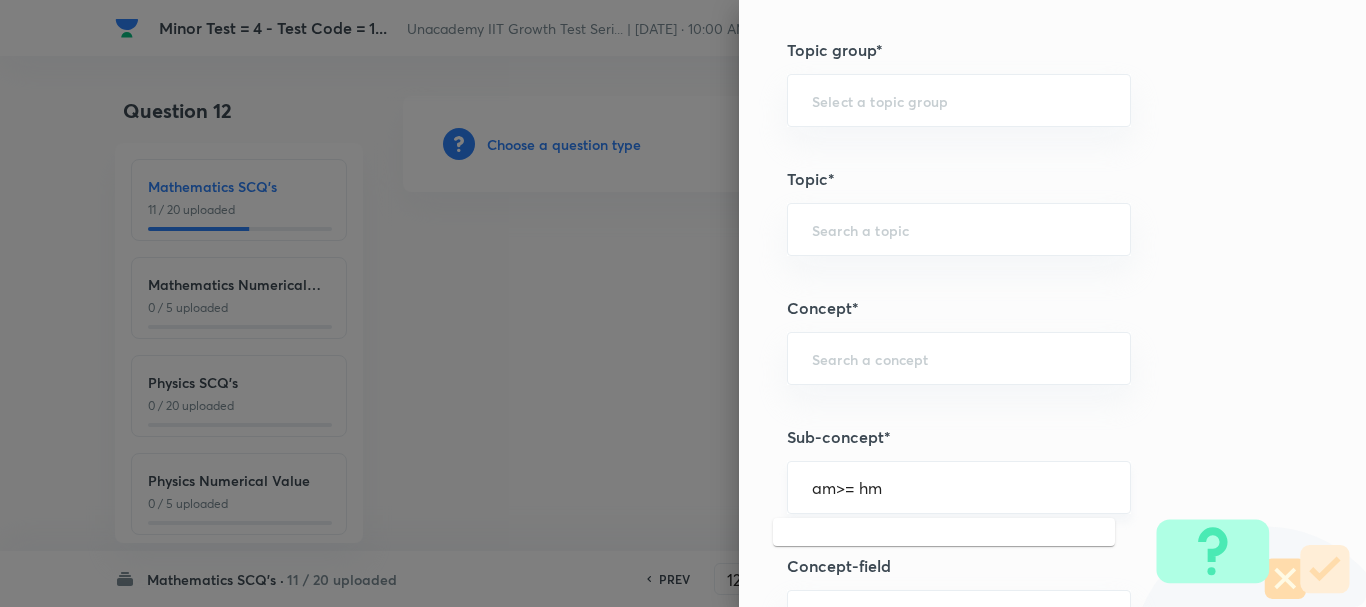 click on "am>= hm" at bounding box center [959, 487] 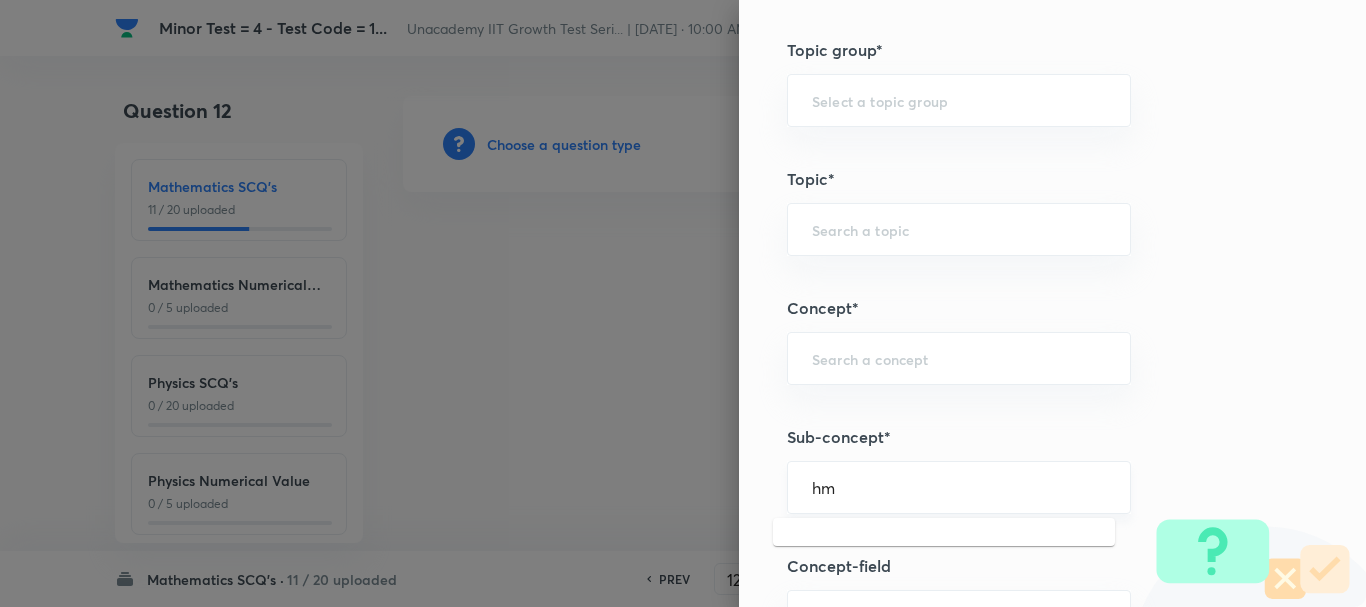 click on "hm" at bounding box center [959, 487] 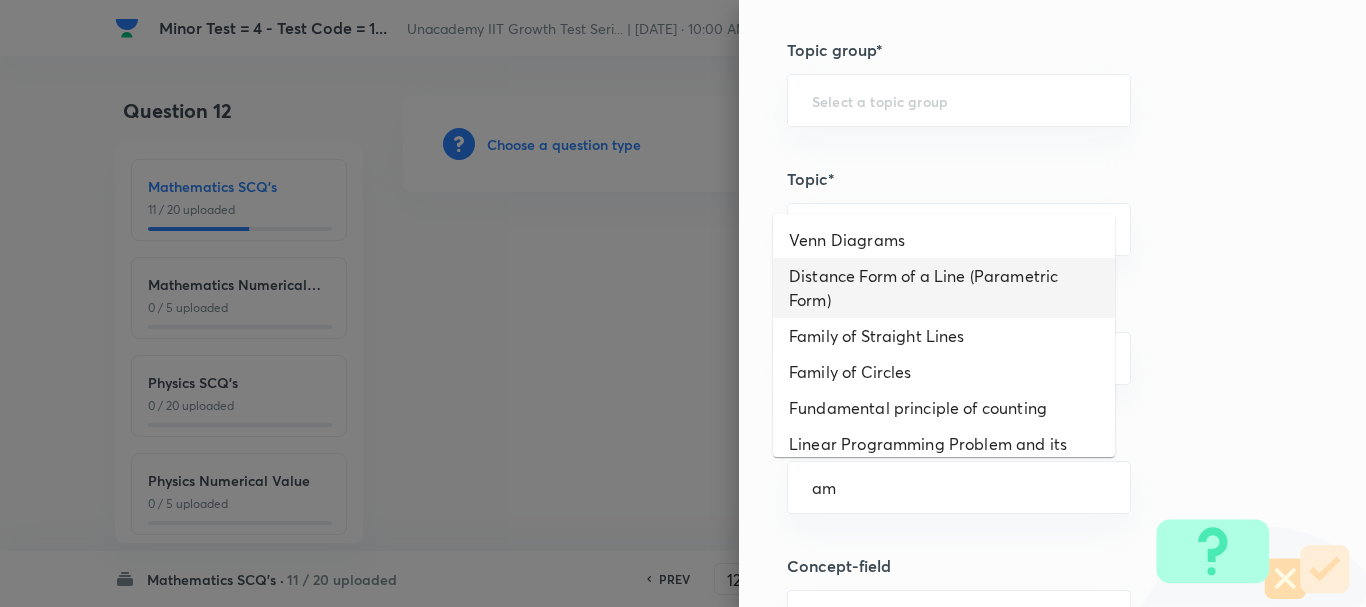 click on "Distance Form of a Line (Parametric Form)" at bounding box center (944, 288) 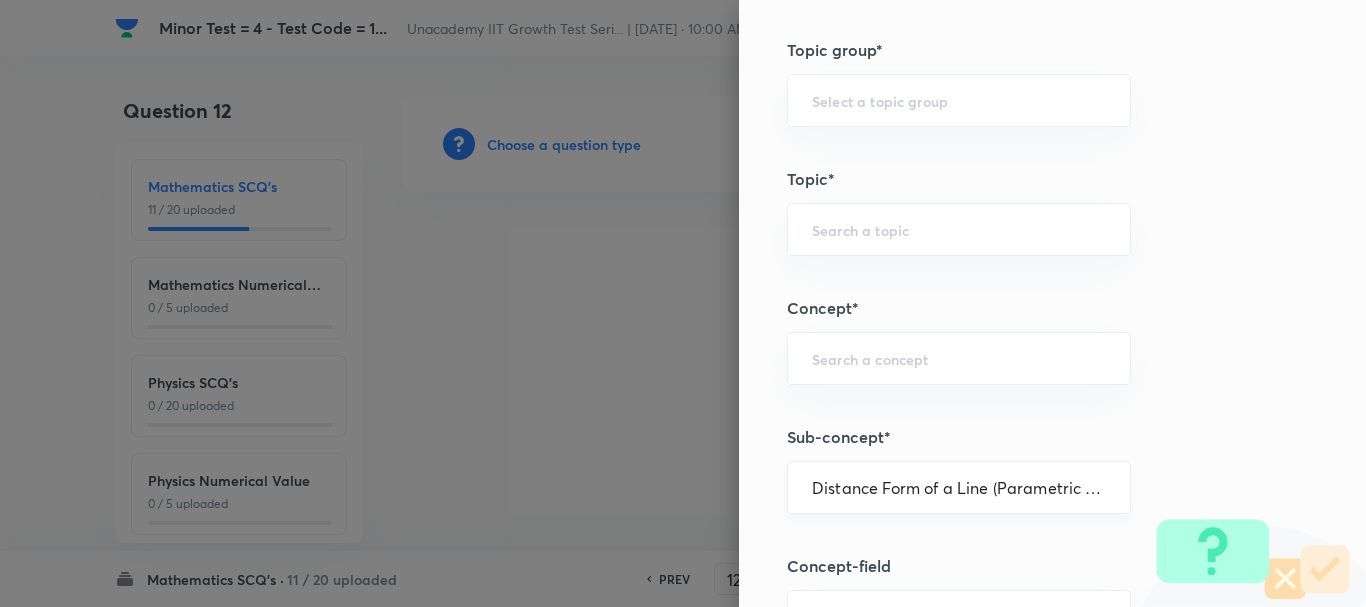 type on "Mathematics" 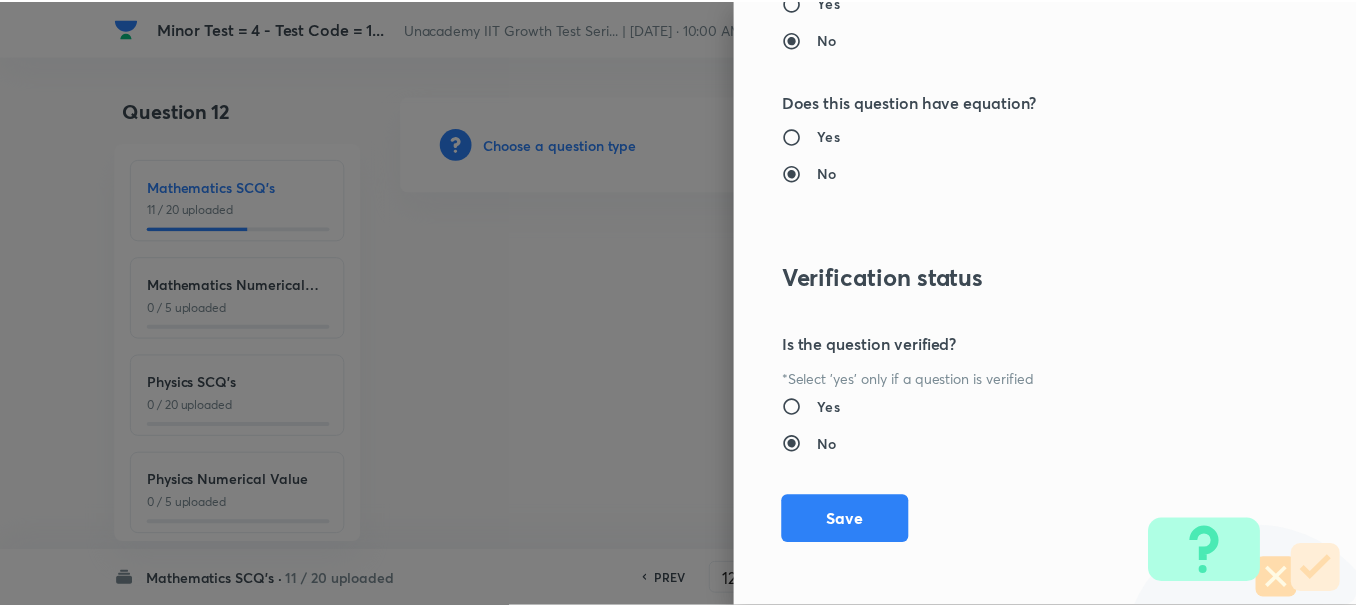 scroll, scrollTop: 2253, scrollLeft: 0, axis: vertical 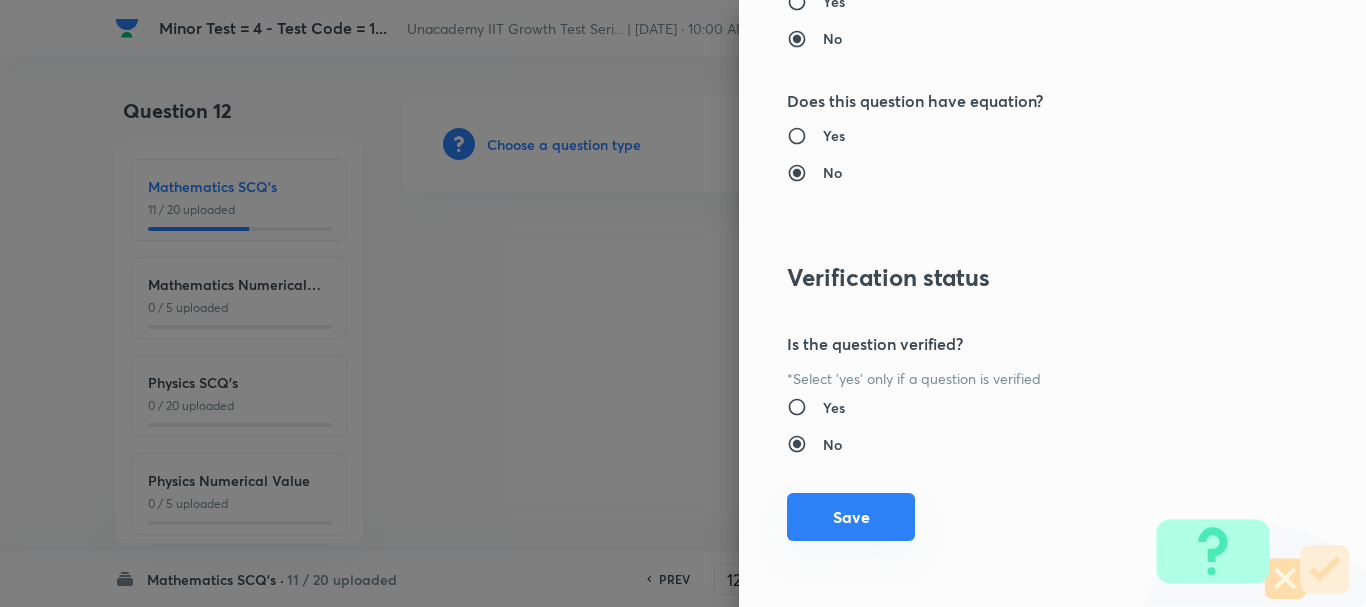 click on "Save" at bounding box center [851, 517] 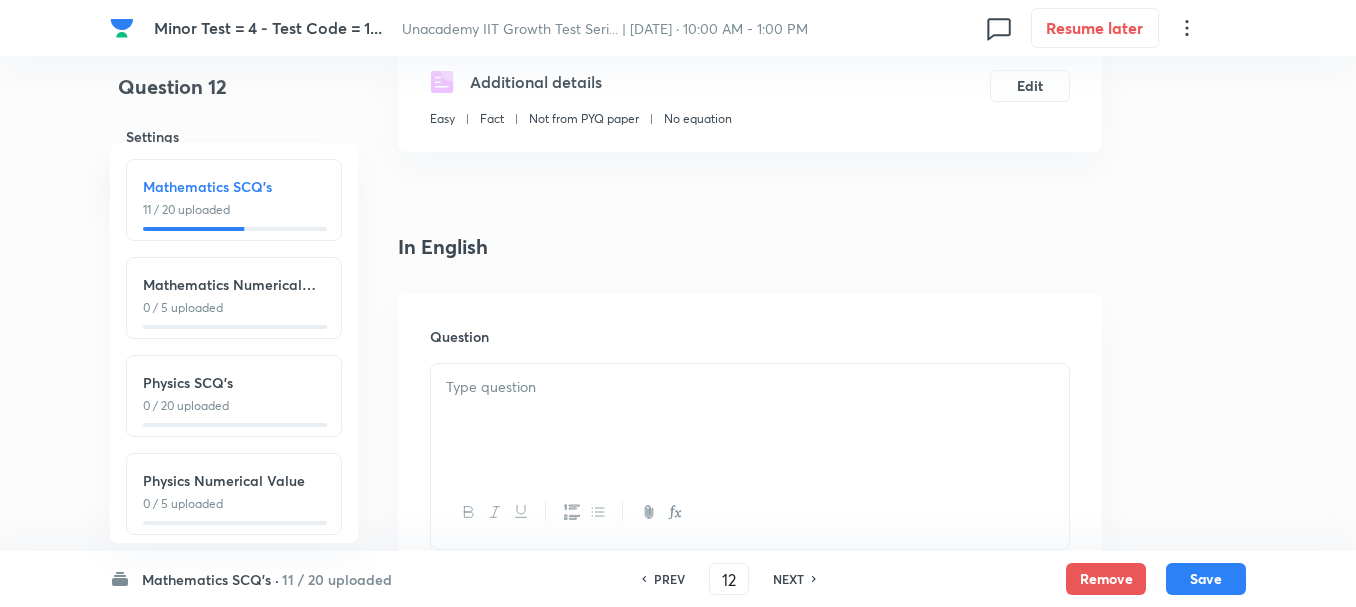 scroll, scrollTop: 500, scrollLeft: 0, axis: vertical 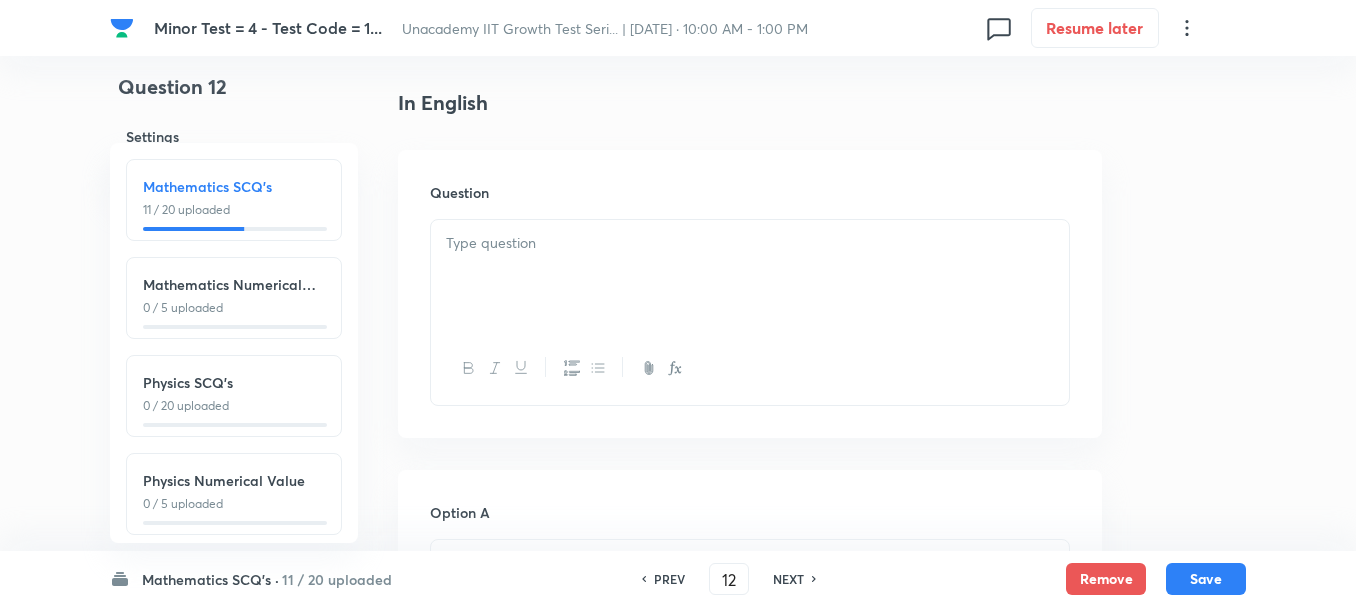 click at bounding box center [750, 276] 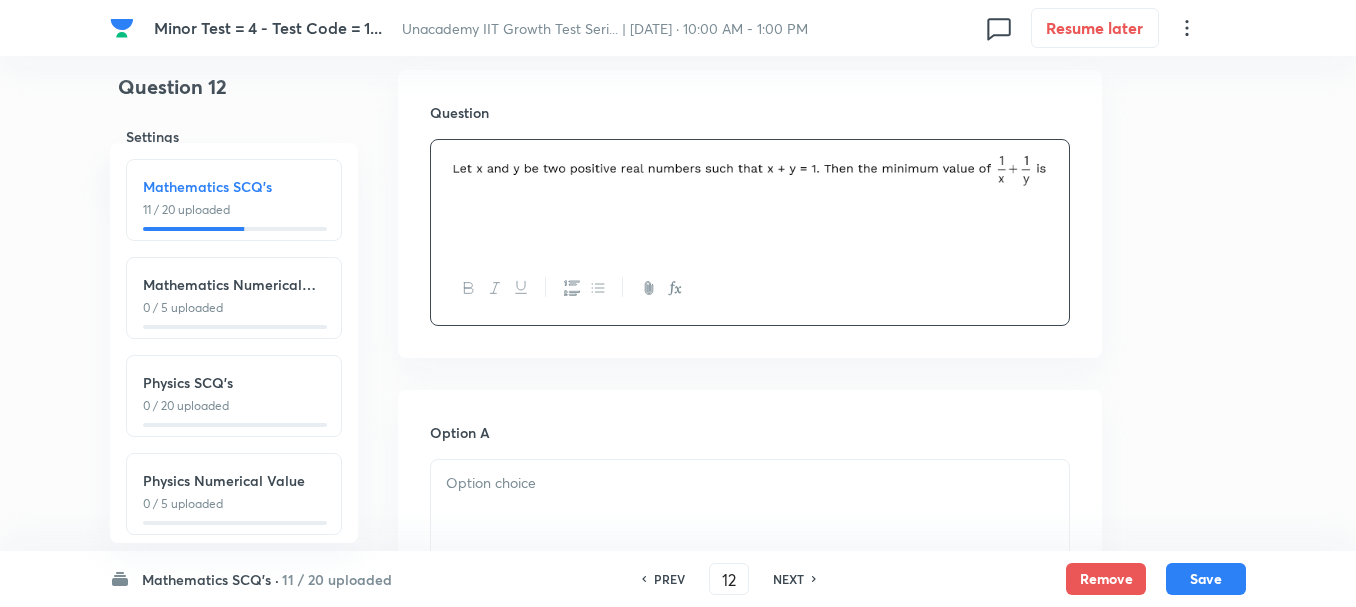 scroll, scrollTop: 900, scrollLeft: 0, axis: vertical 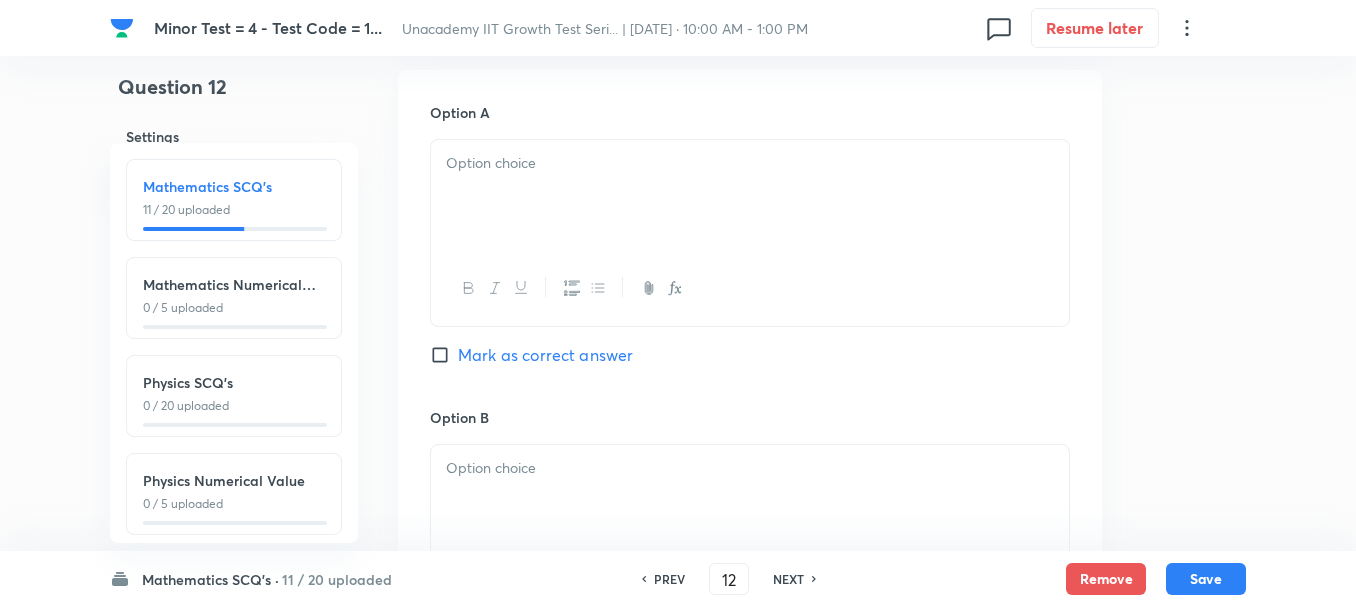 click at bounding box center (750, 196) 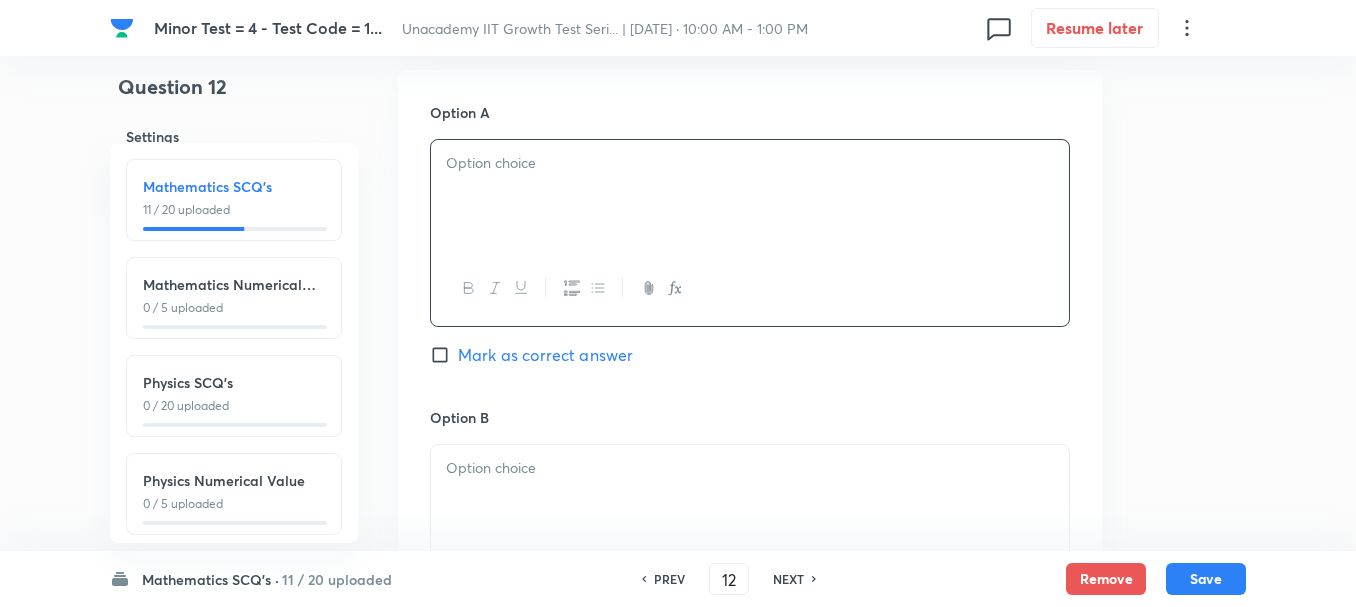type 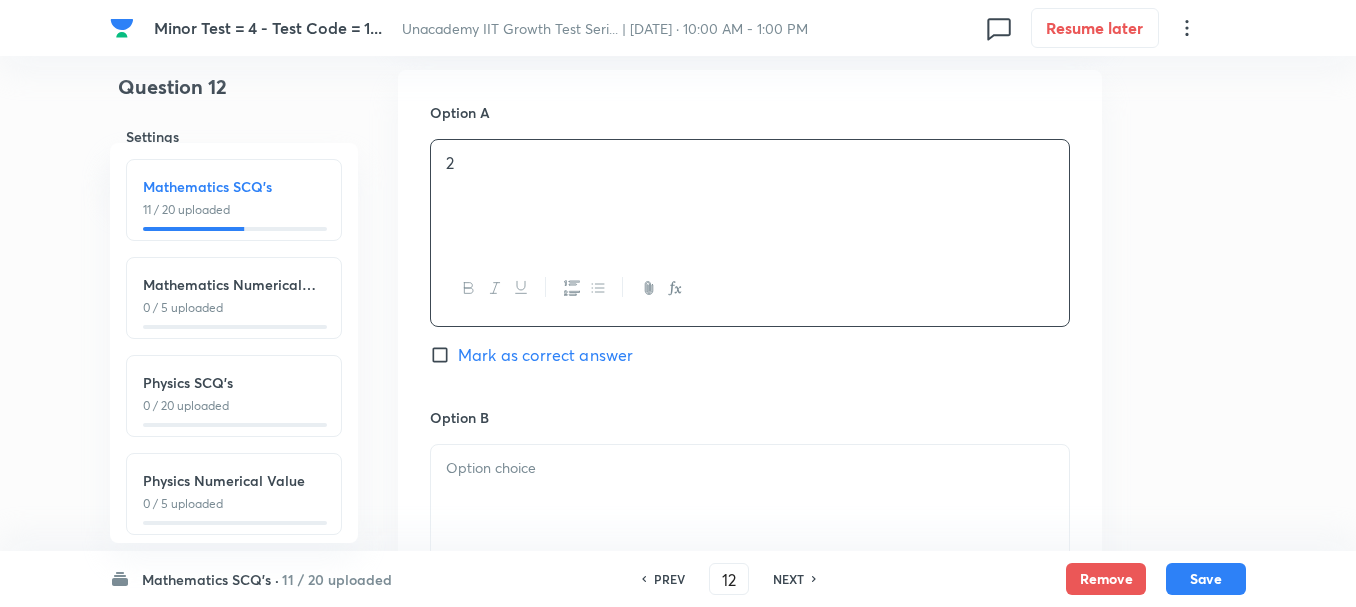 click at bounding box center (750, 468) 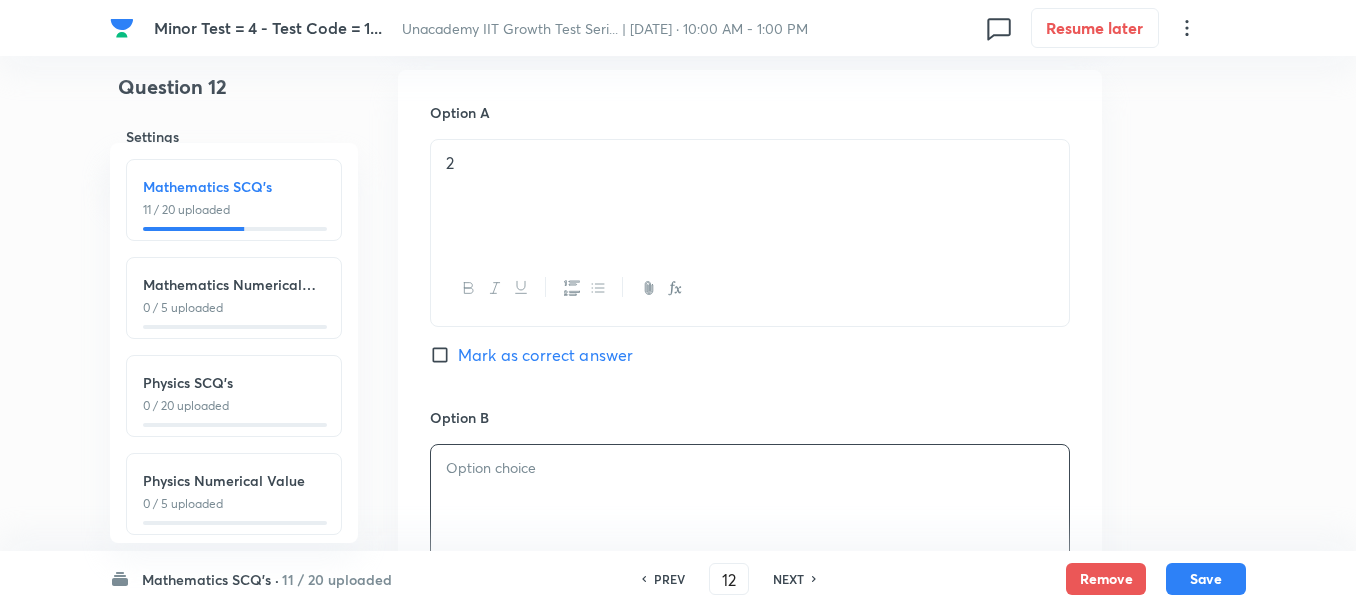 click at bounding box center [750, 501] 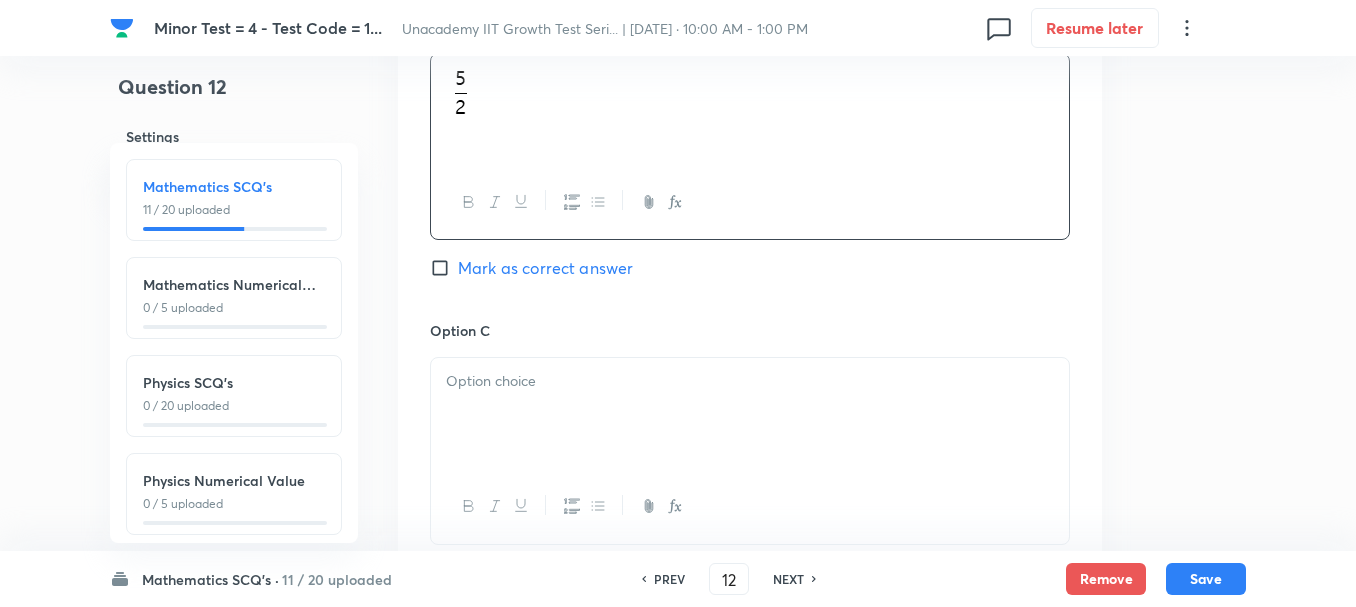 scroll, scrollTop: 1300, scrollLeft: 0, axis: vertical 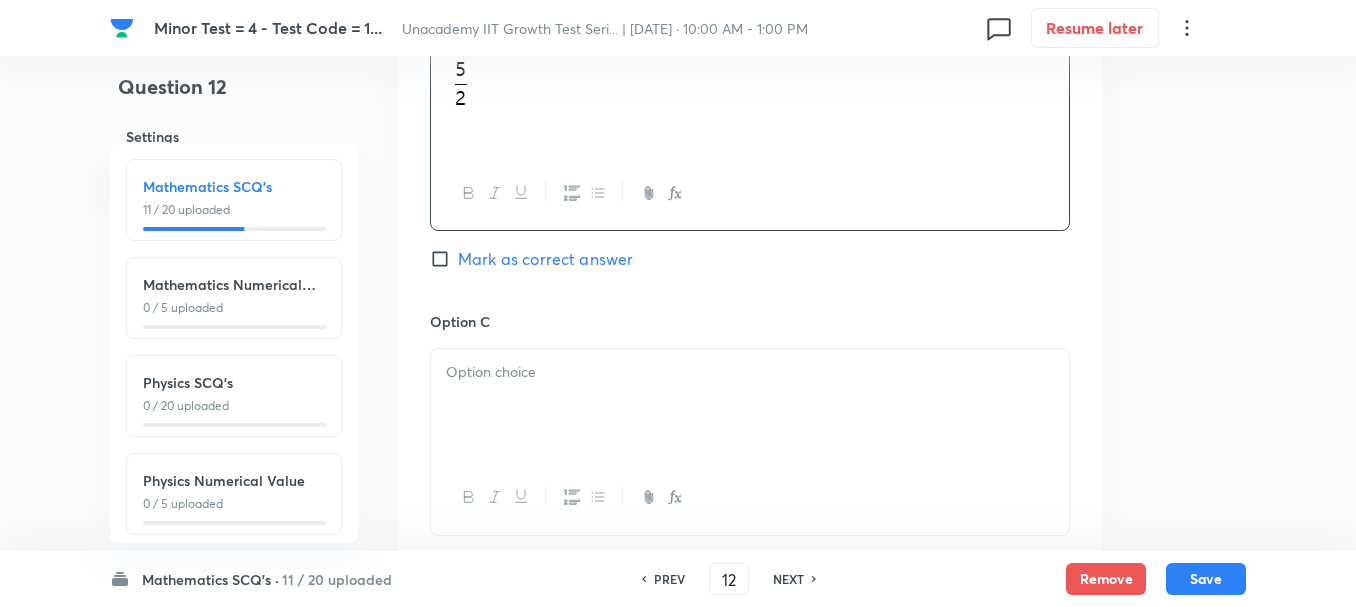click at bounding box center [750, 405] 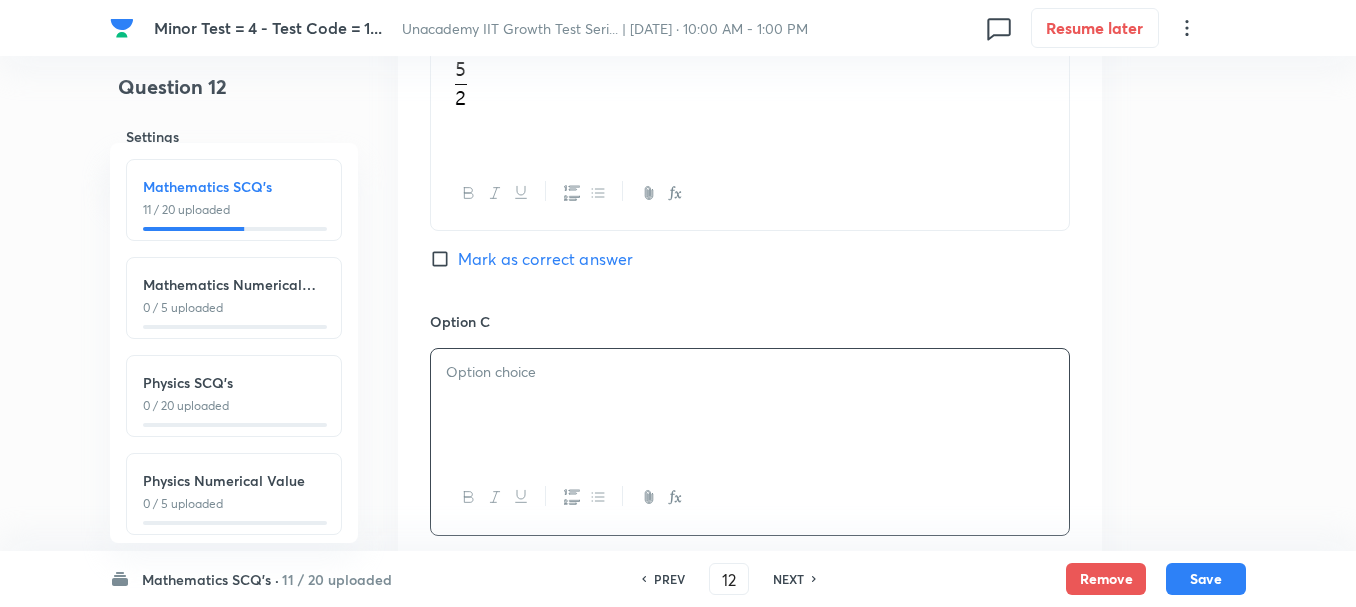 type 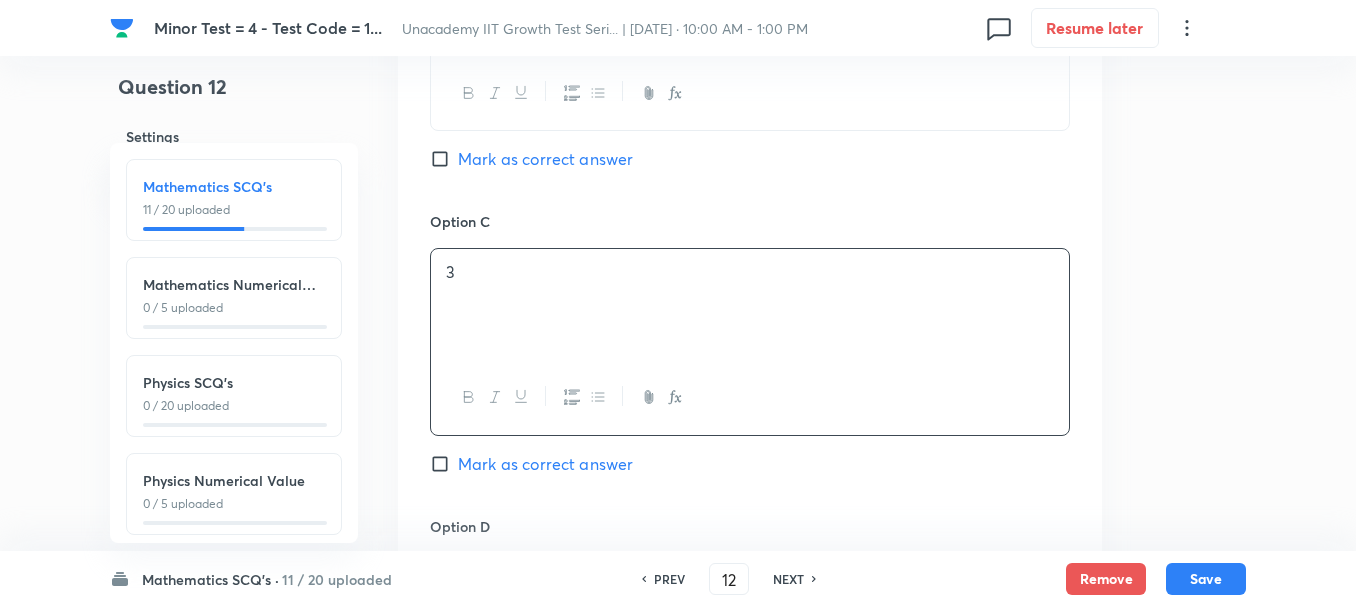 click on "Option D [PERSON_NAME] as correct answer" at bounding box center (750, 648) 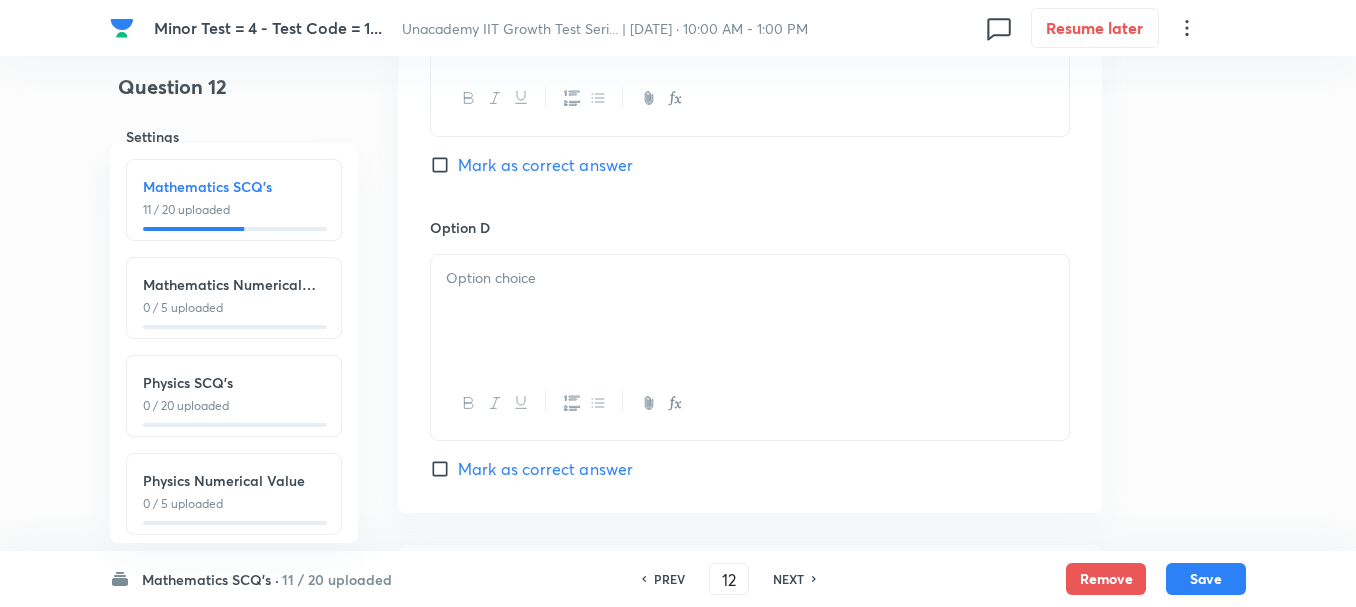 scroll, scrollTop: 1700, scrollLeft: 0, axis: vertical 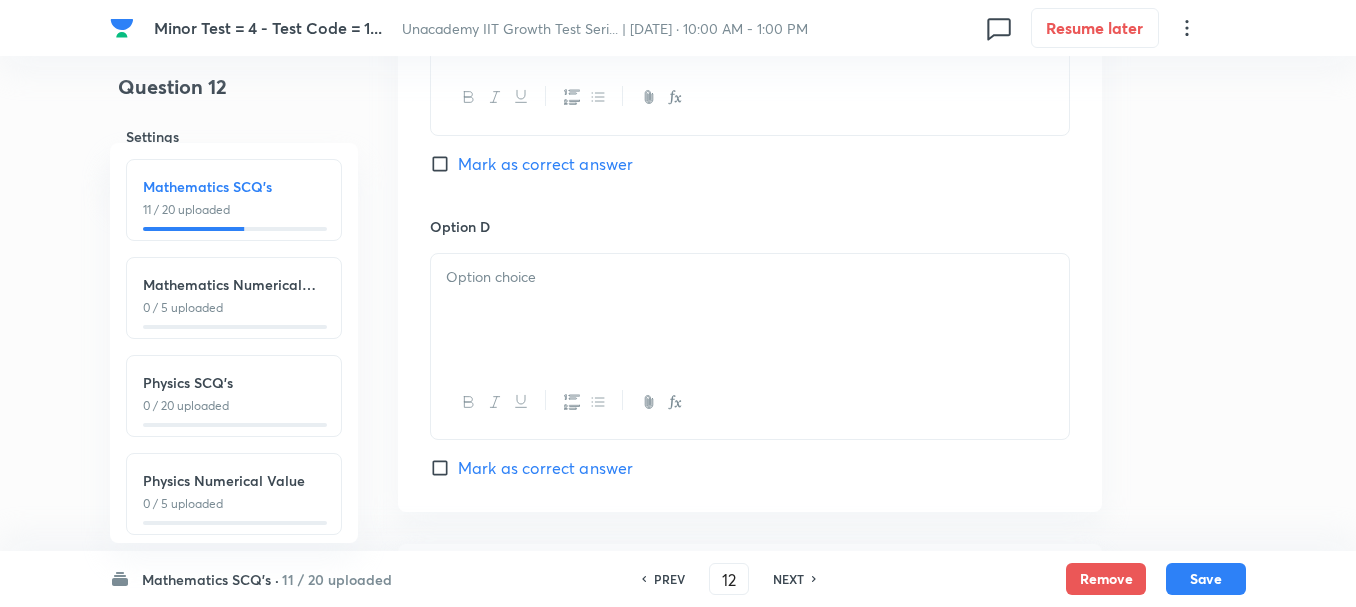 click at bounding box center (750, 277) 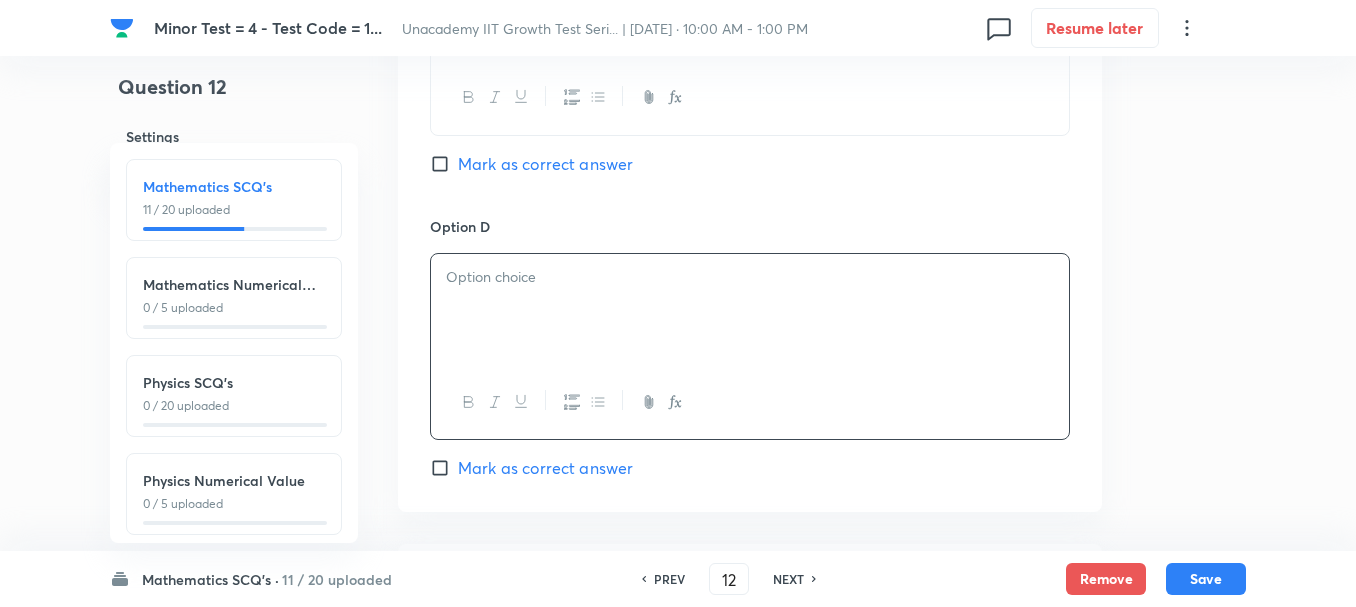 type 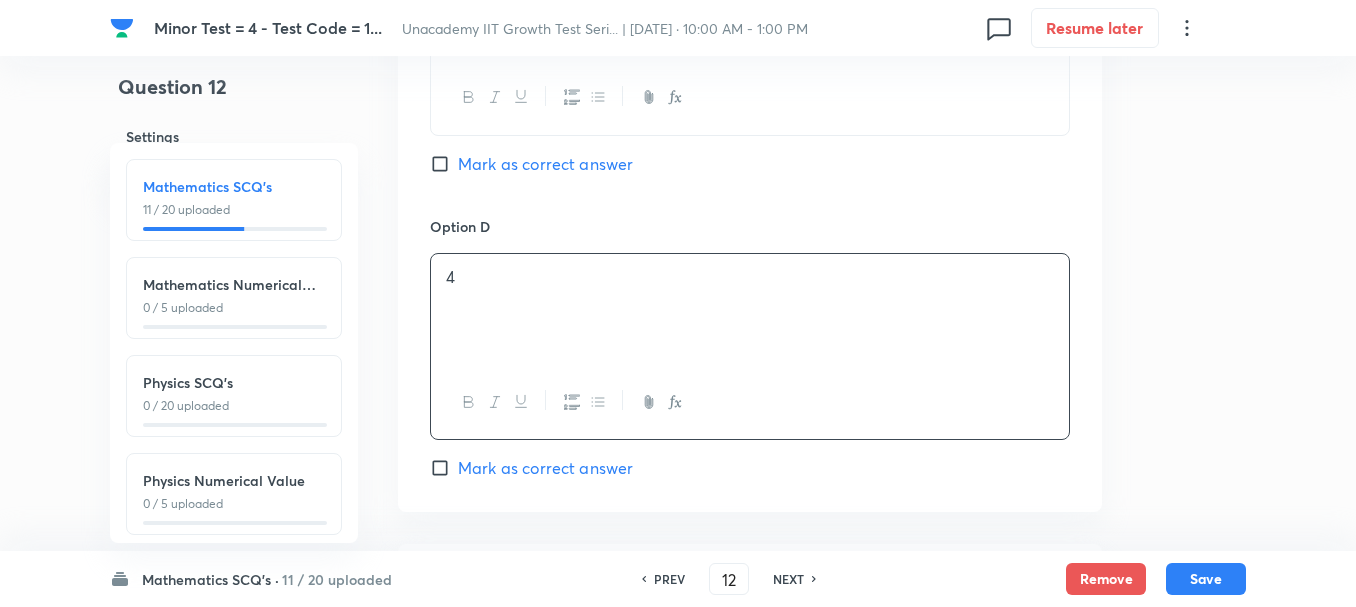 click on "Mark as correct answer" at bounding box center [545, 468] 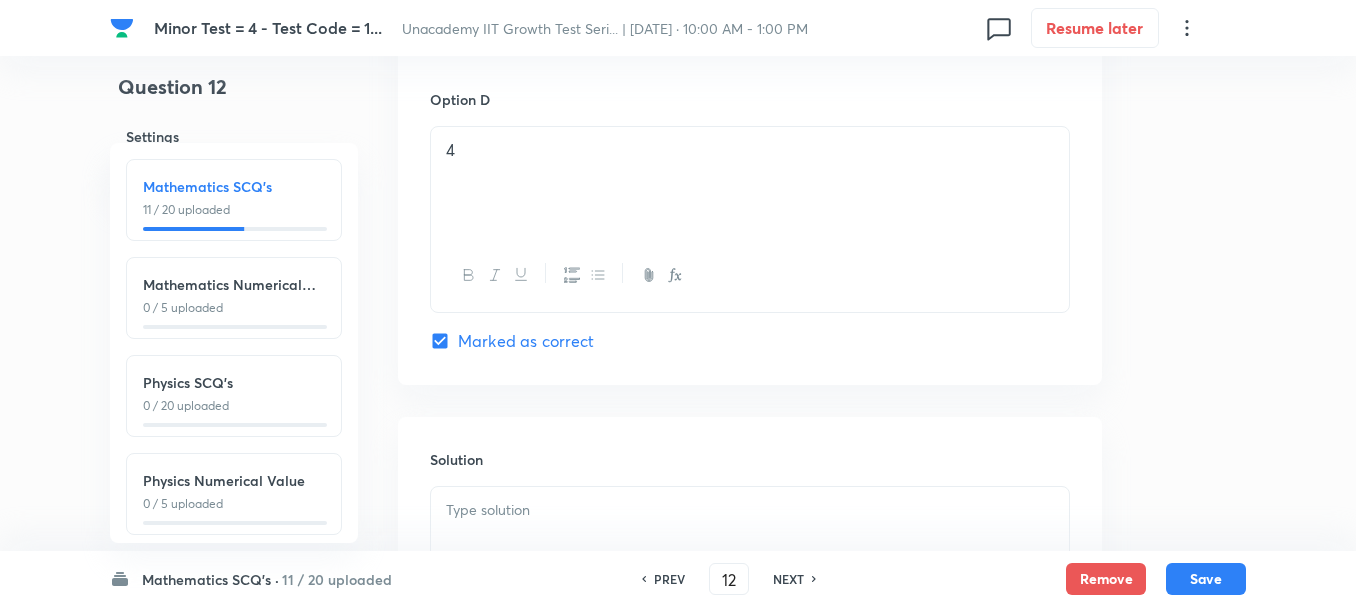 scroll, scrollTop: 1900, scrollLeft: 0, axis: vertical 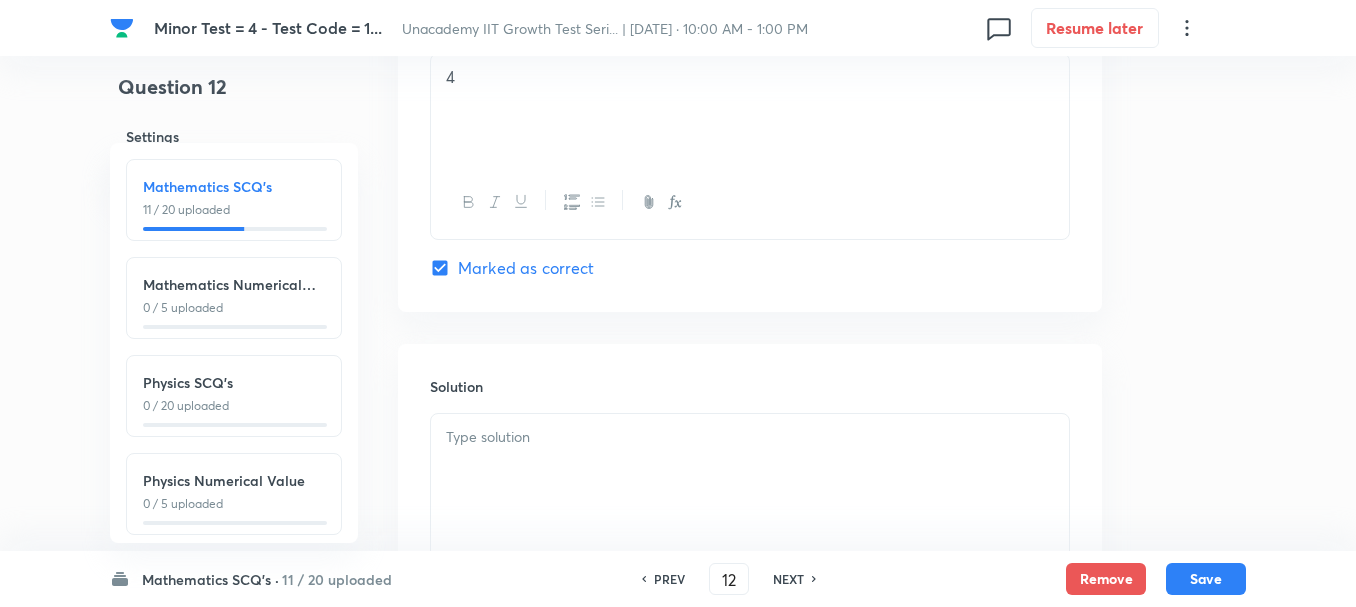 click at bounding box center (750, 470) 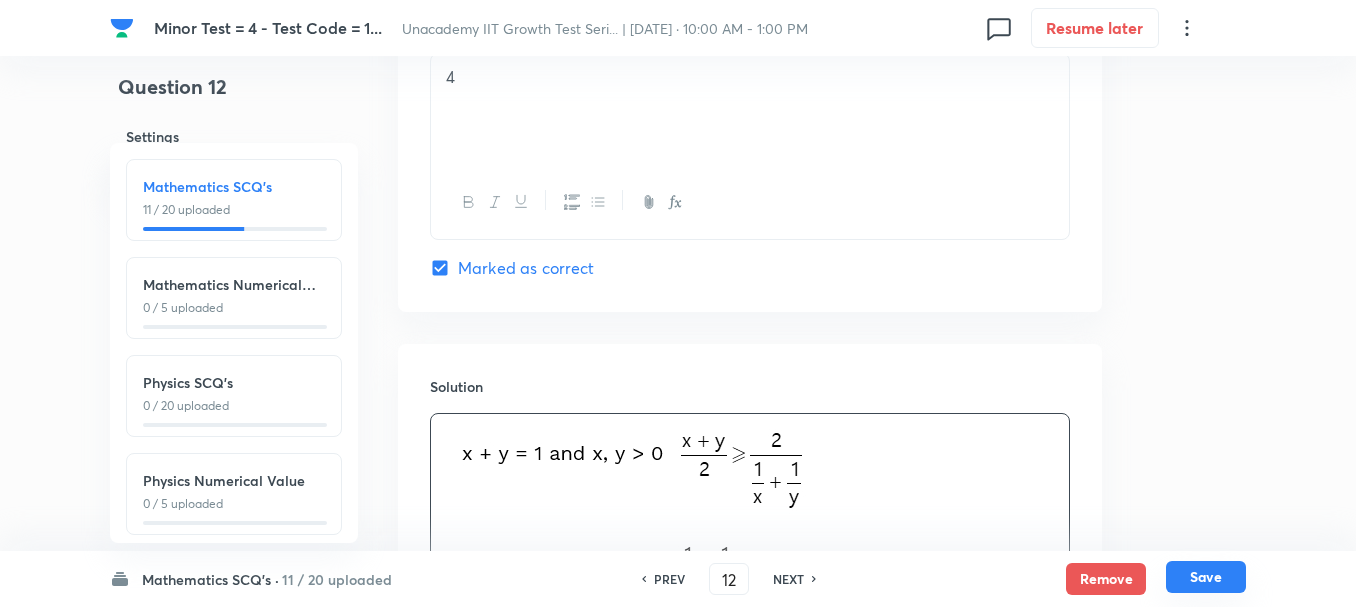 click on "Save" at bounding box center [1206, 577] 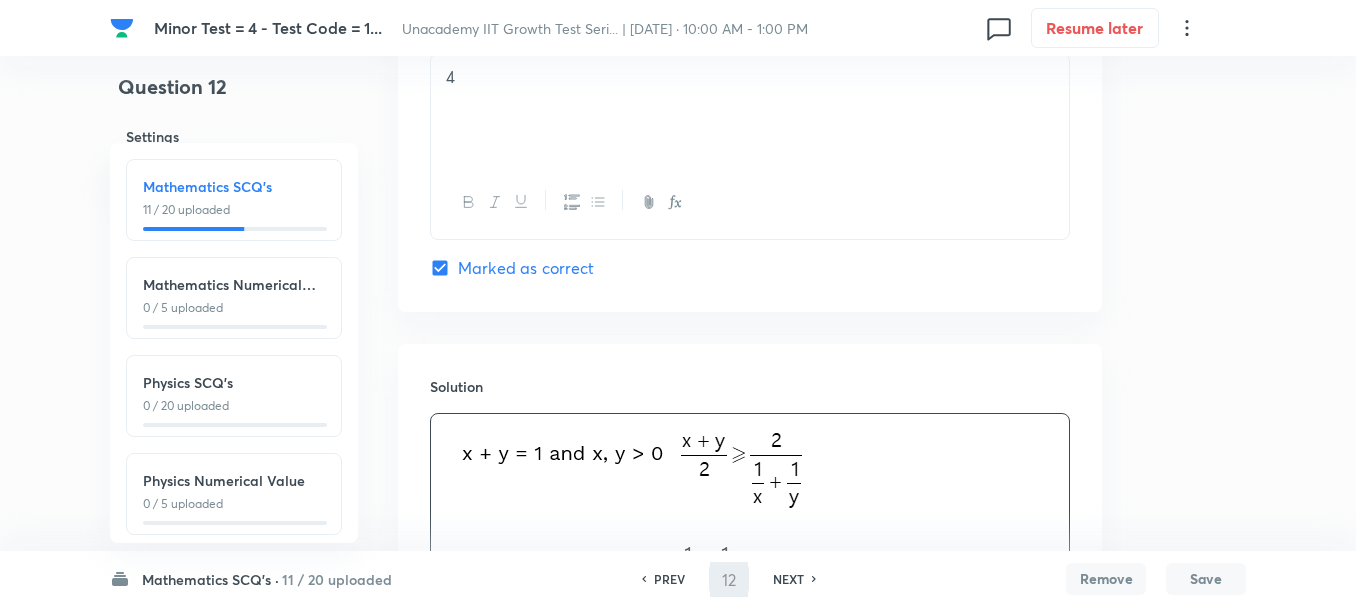 type on "13" 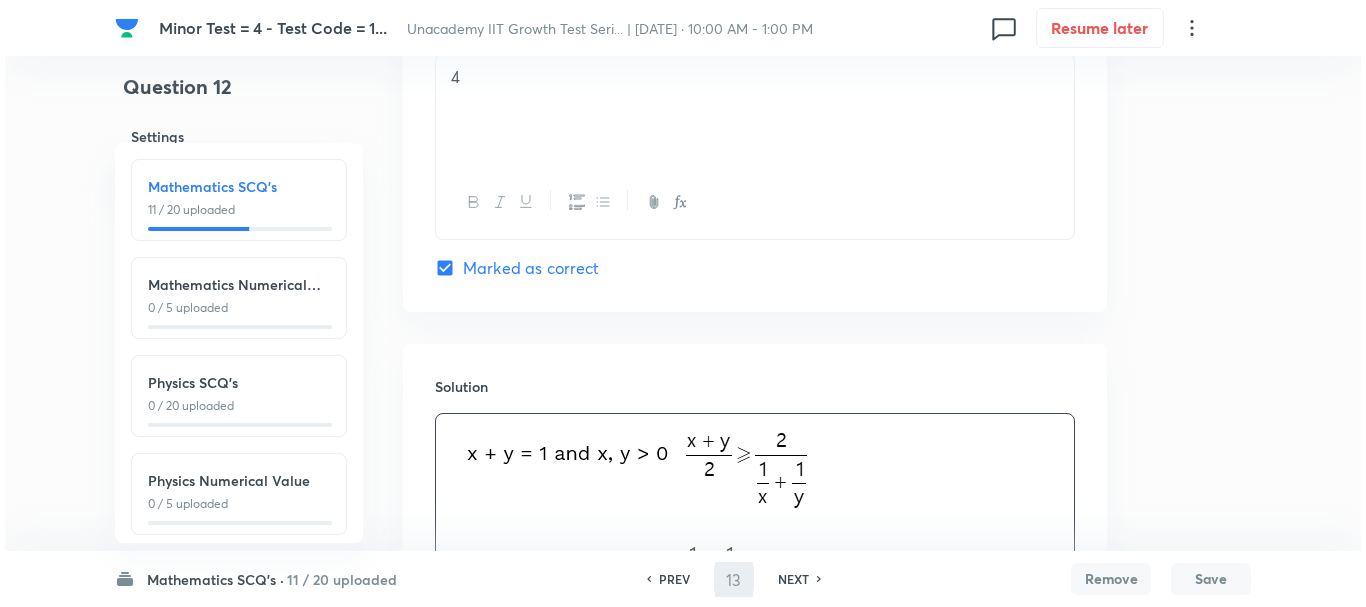 scroll, scrollTop: 0, scrollLeft: 0, axis: both 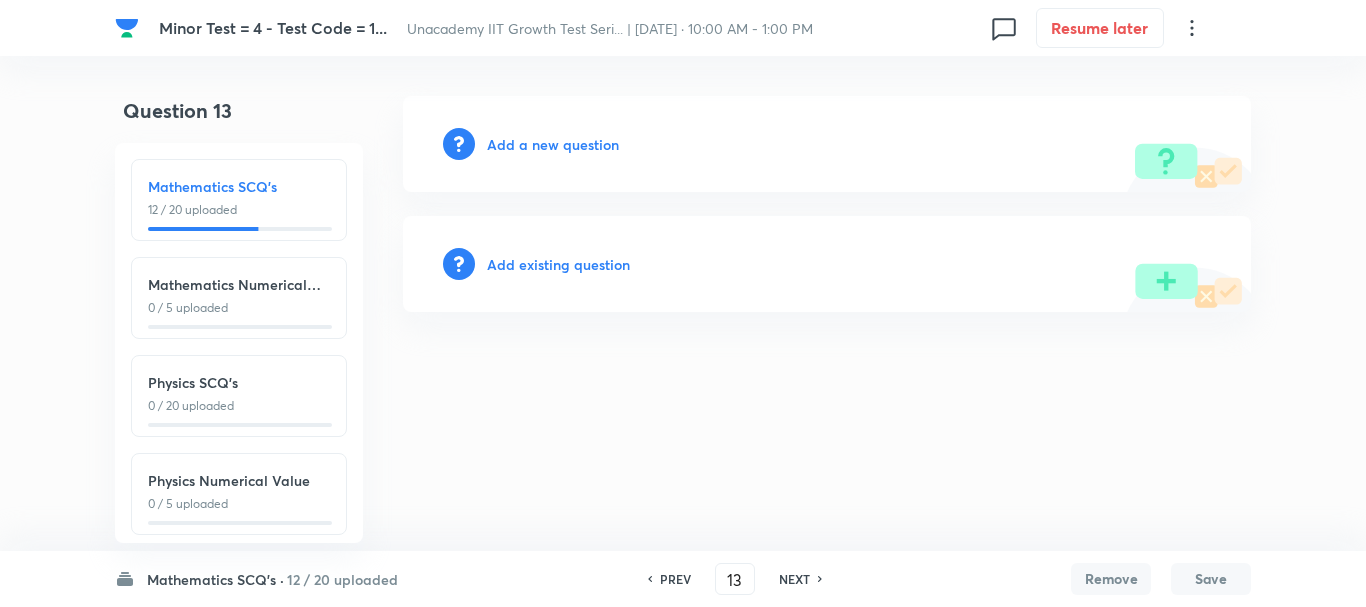 click on "Add a new question" at bounding box center [827, 144] 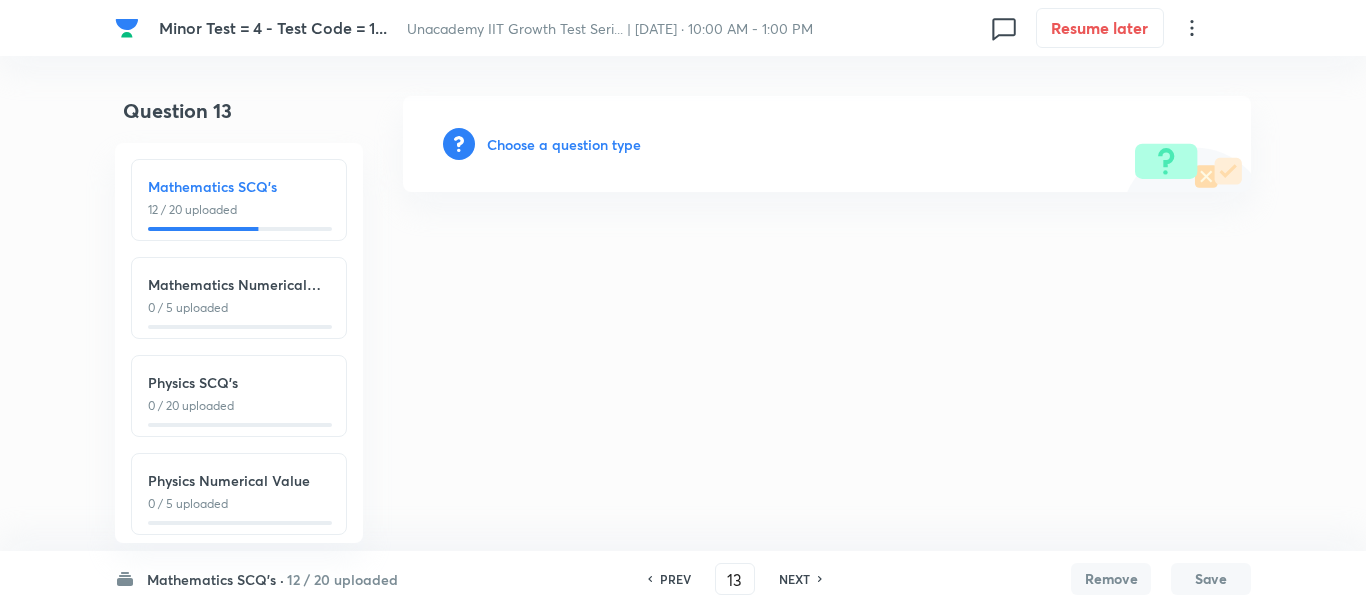 click on "Choose a question type" at bounding box center [564, 144] 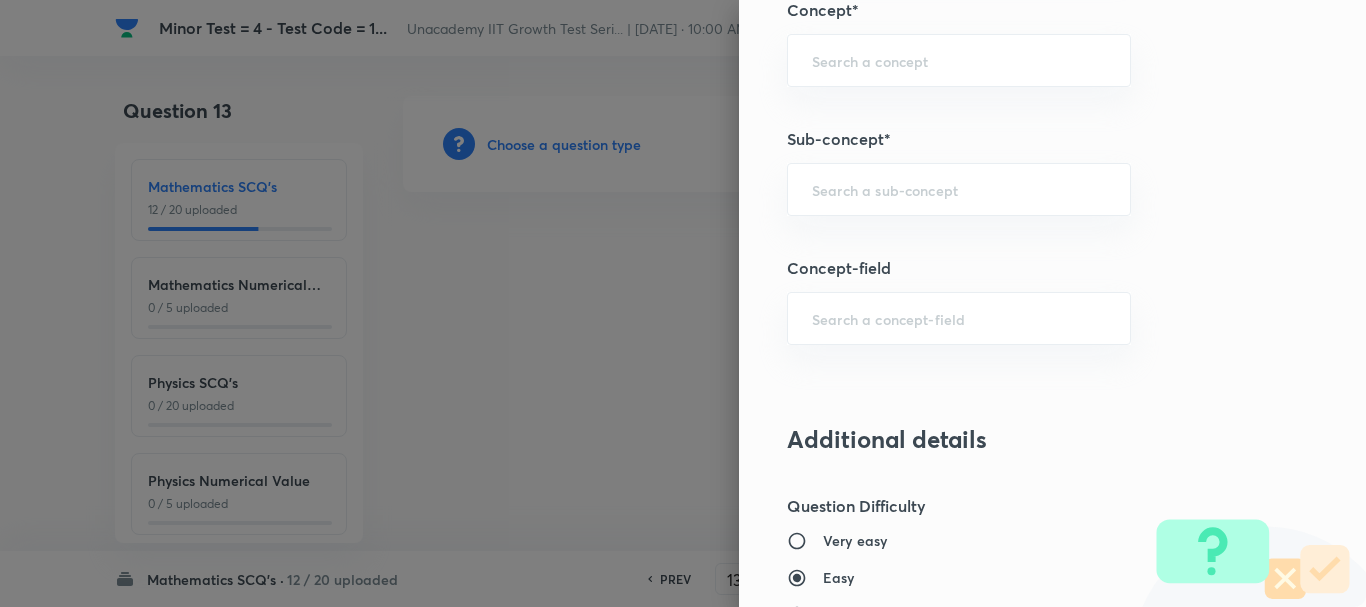 scroll, scrollTop: 1300, scrollLeft: 0, axis: vertical 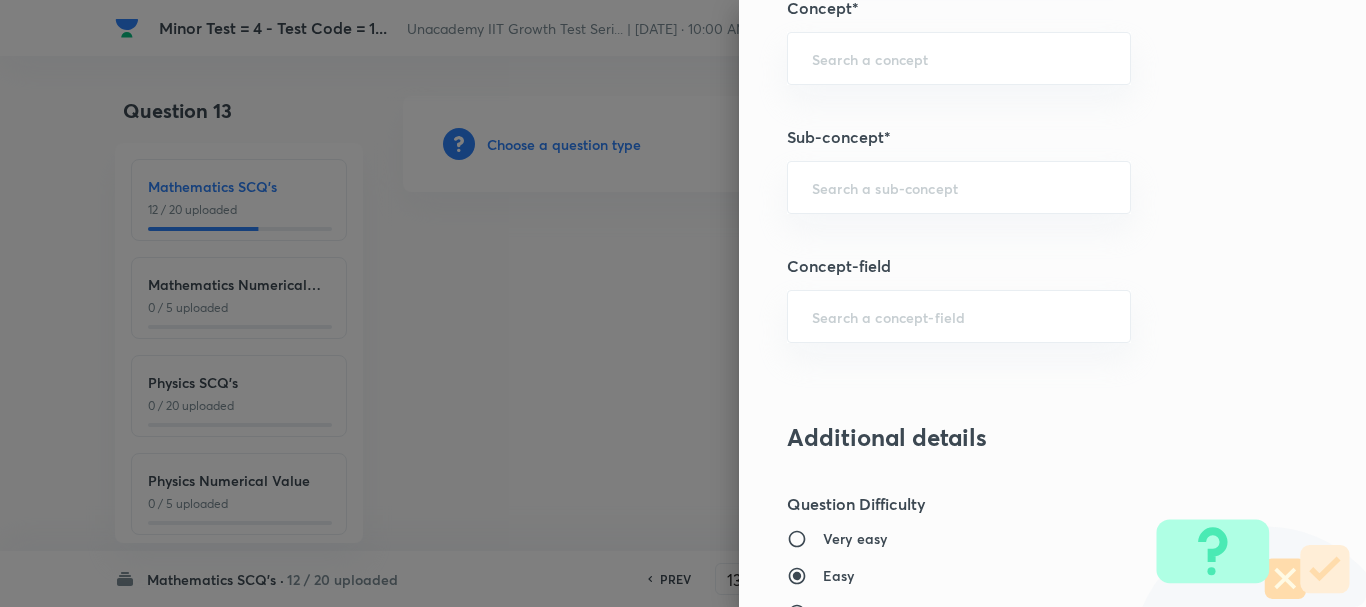 click on "Question settings Question type* Single choice correct Number of options* 2 3 4 5 Does this question have a passage?* Yes No Positive mark 4 ​ Negative Marks (Don’t add negative sign) 1 ​ Grant bonus marks for this question?* Yes No Syllabus Topic group* ​ Topic* ​ Concept* ​ Sub-concept* ​ Concept-field ​ Additional details Question Difficulty Very easy Easy Moderate Hard Very hard Question is based on Fact Numerical Concept Previous year question Yes No Does this question have equation? Yes No Verification status Is the question verified? *Select 'yes' only if a question is verified Yes No Save" at bounding box center (1052, 303) 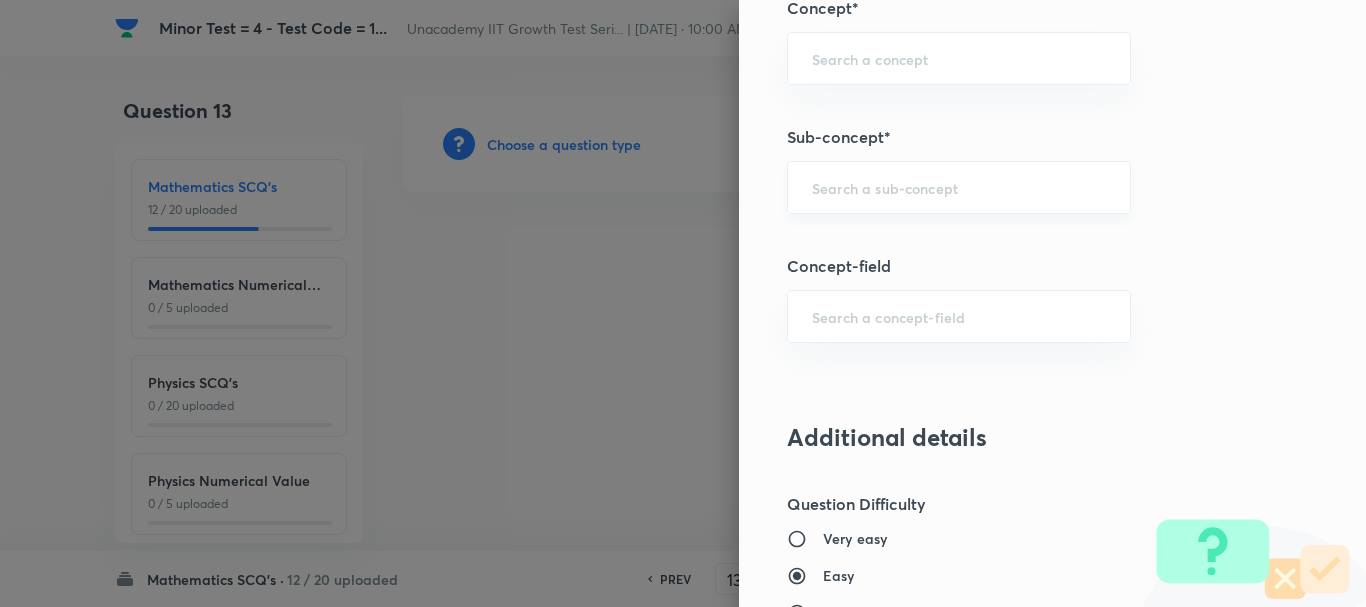 click on "​" at bounding box center (959, 187) 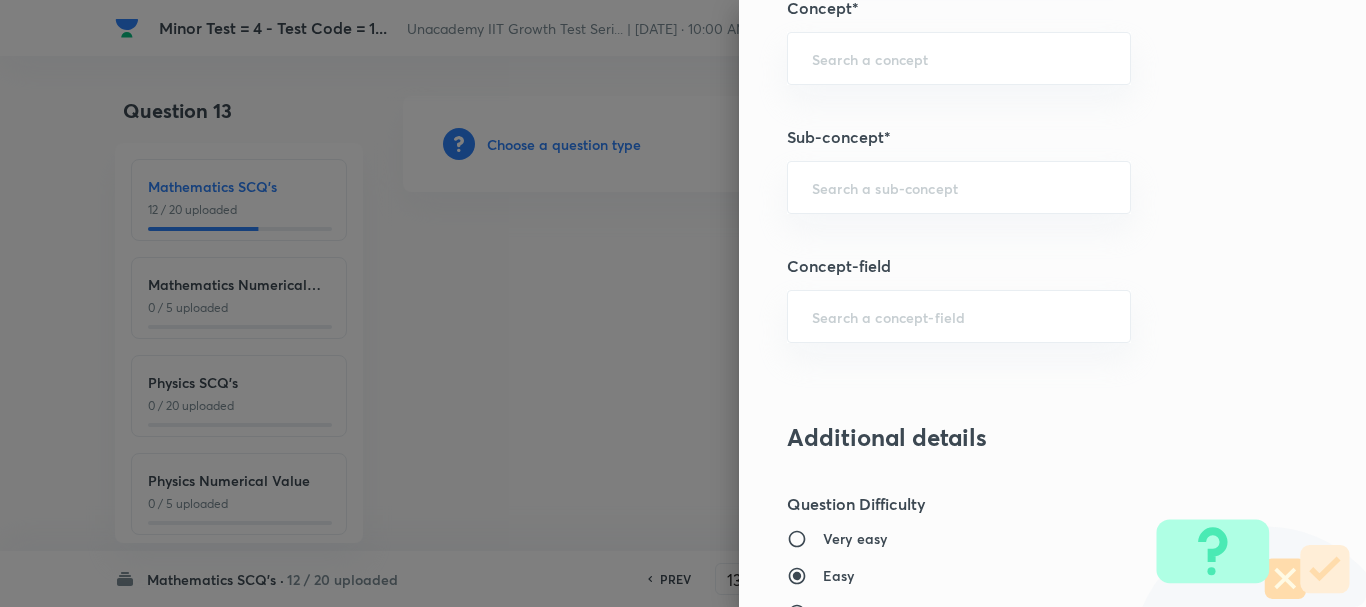 paste on "sigma notation telescopic form" 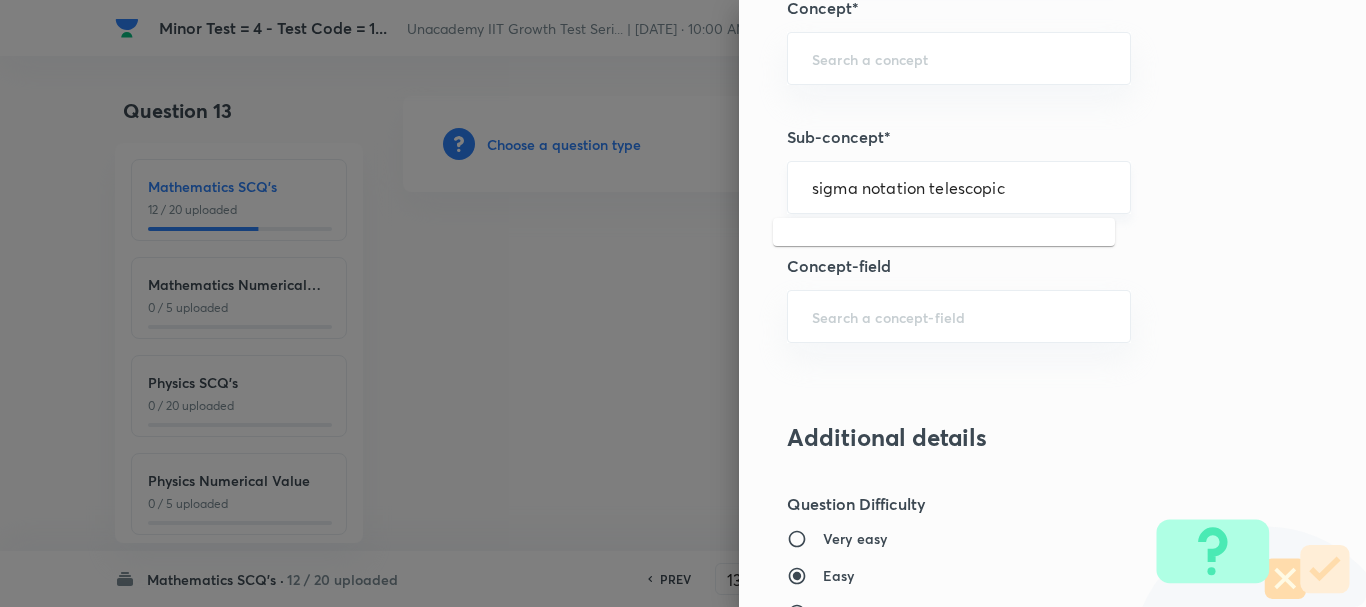 click on "sigma notation telescopic" at bounding box center [959, 187] 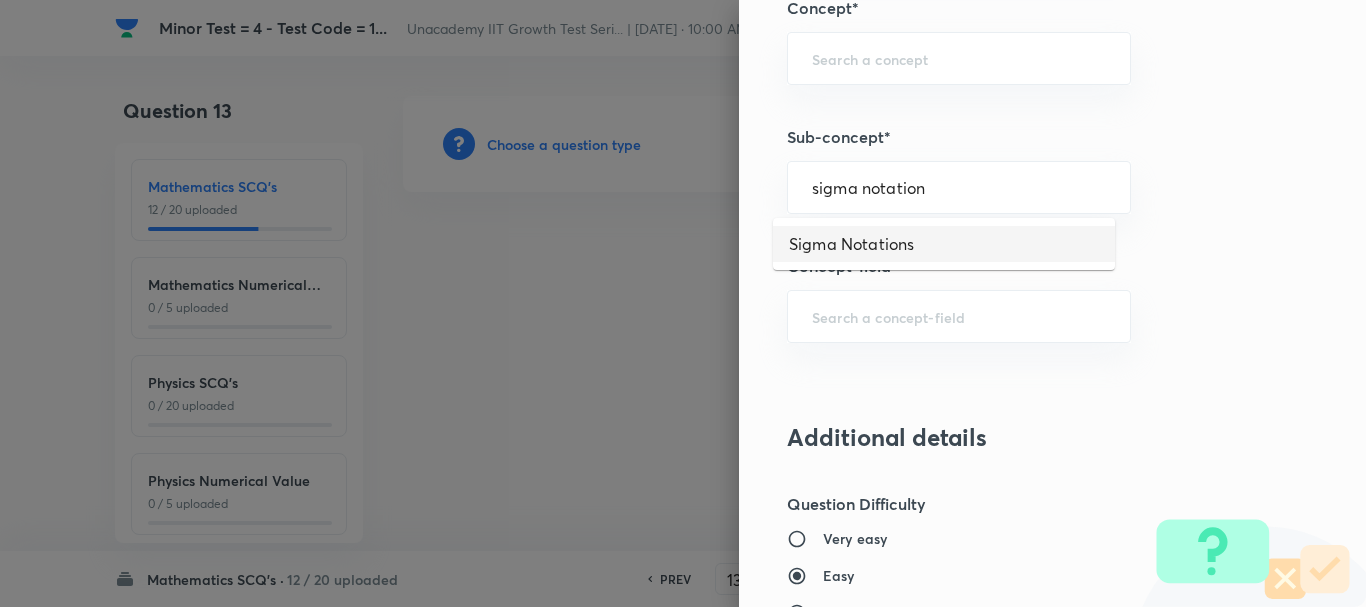 click on "Sigma Notations" at bounding box center (944, 244) 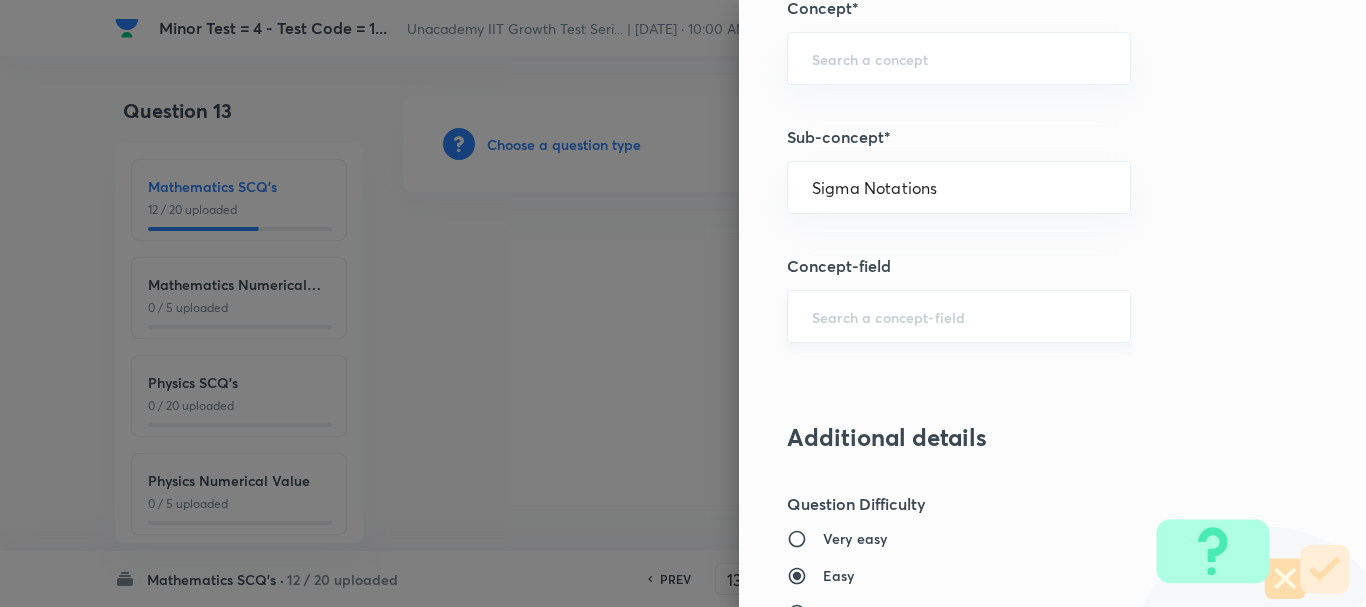 type on "Mathematics" 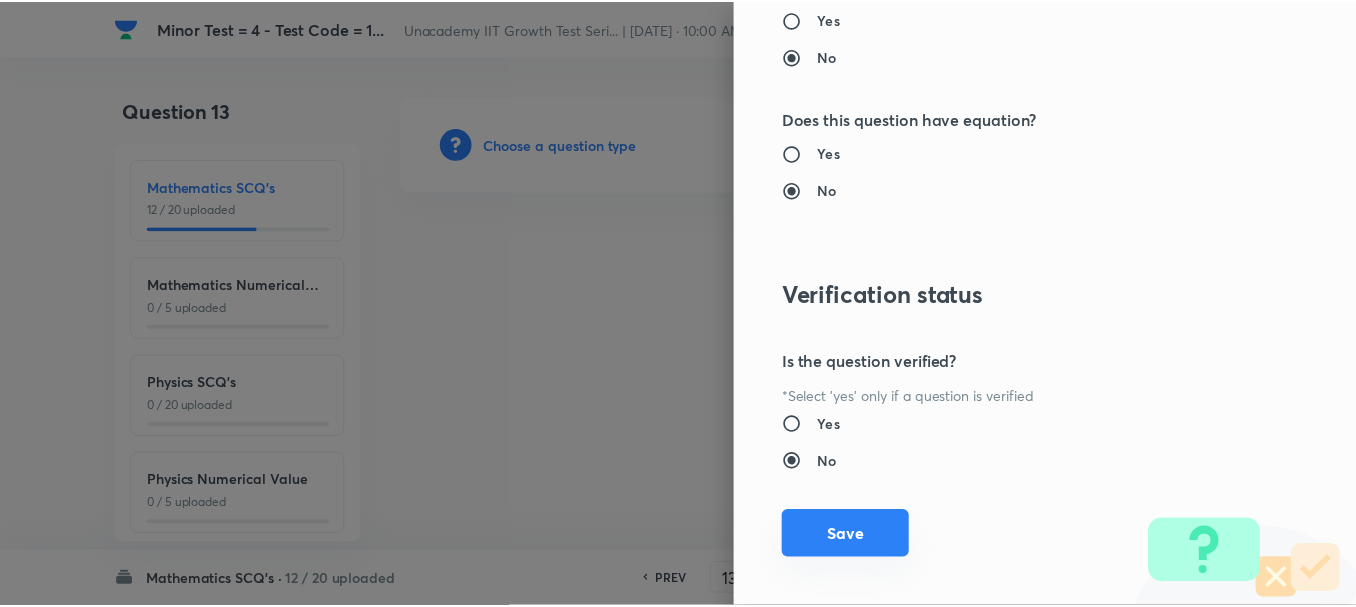 scroll, scrollTop: 2253, scrollLeft: 0, axis: vertical 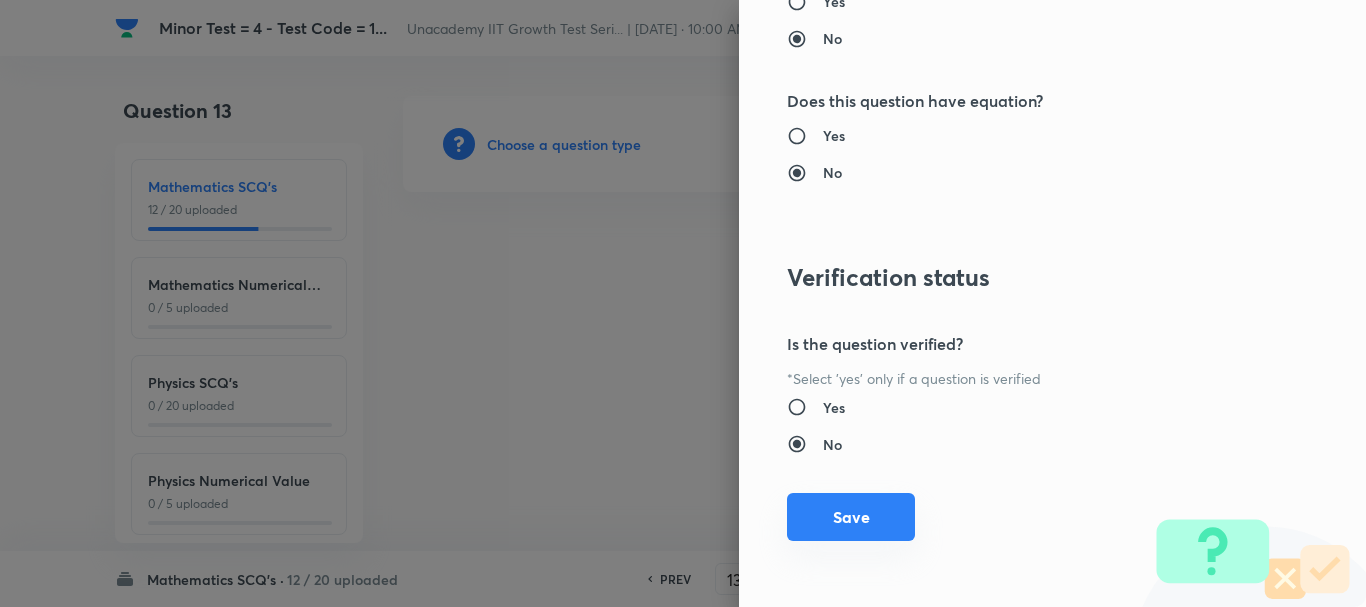 click on "Save" at bounding box center [851, 517] 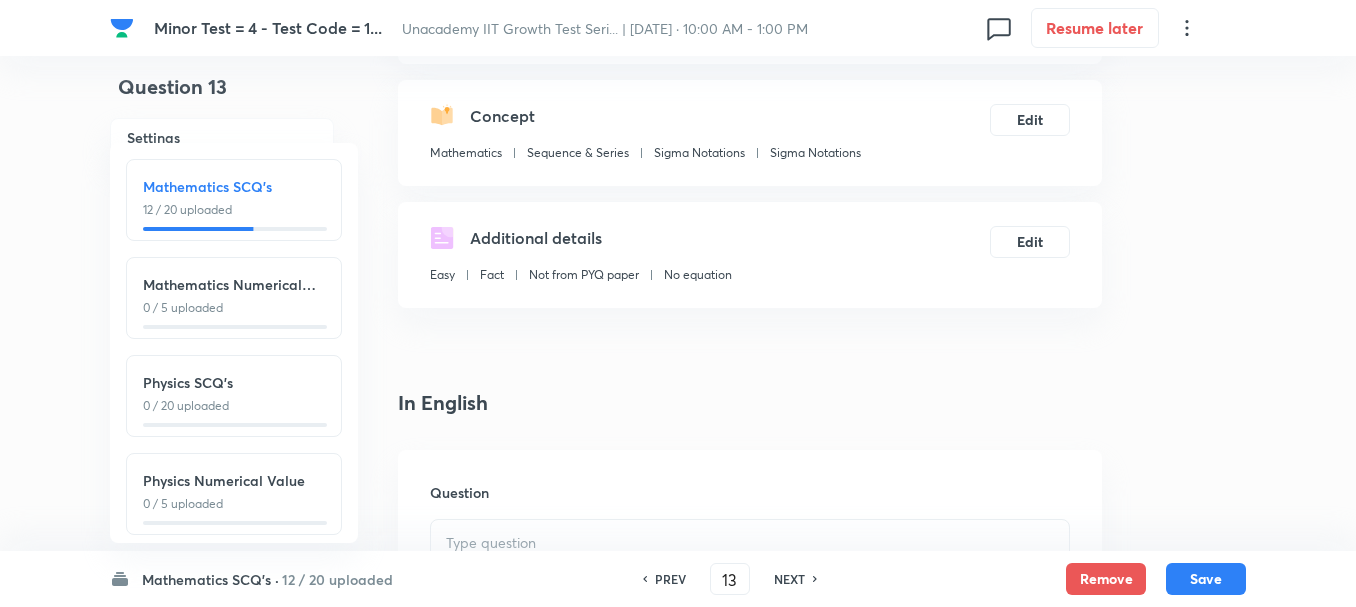 scroll, scrollTop: 600, scrollLeft: 0, axis: vertical 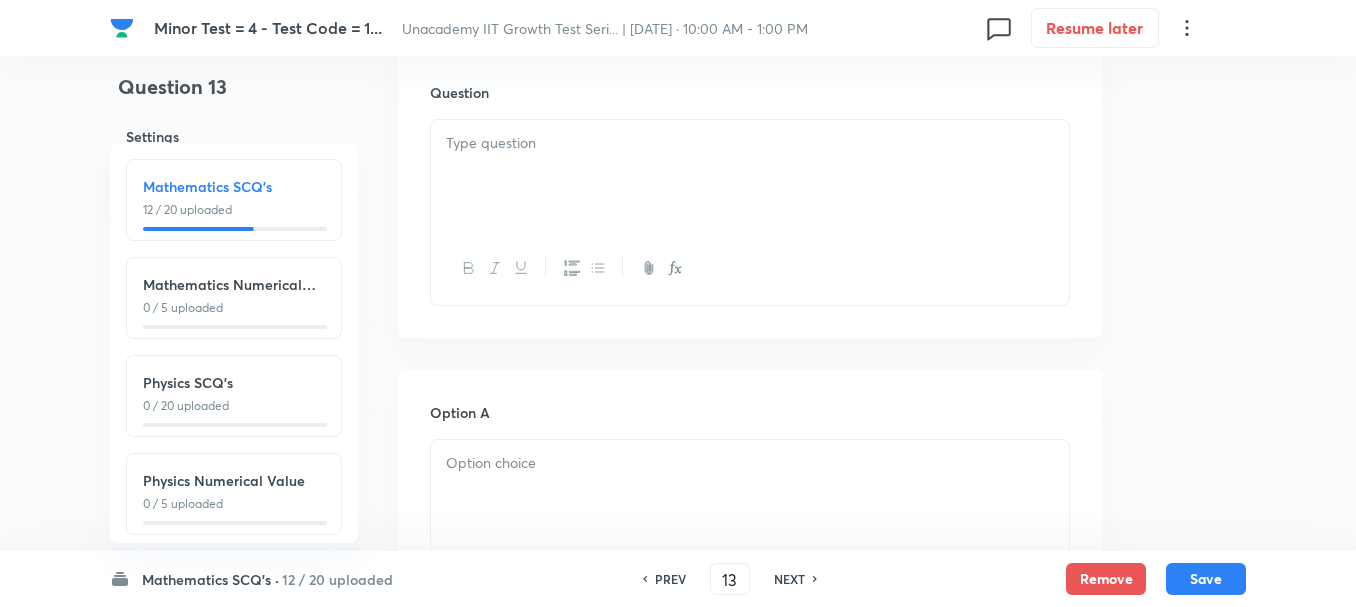 click at bounding box center [750, 176] 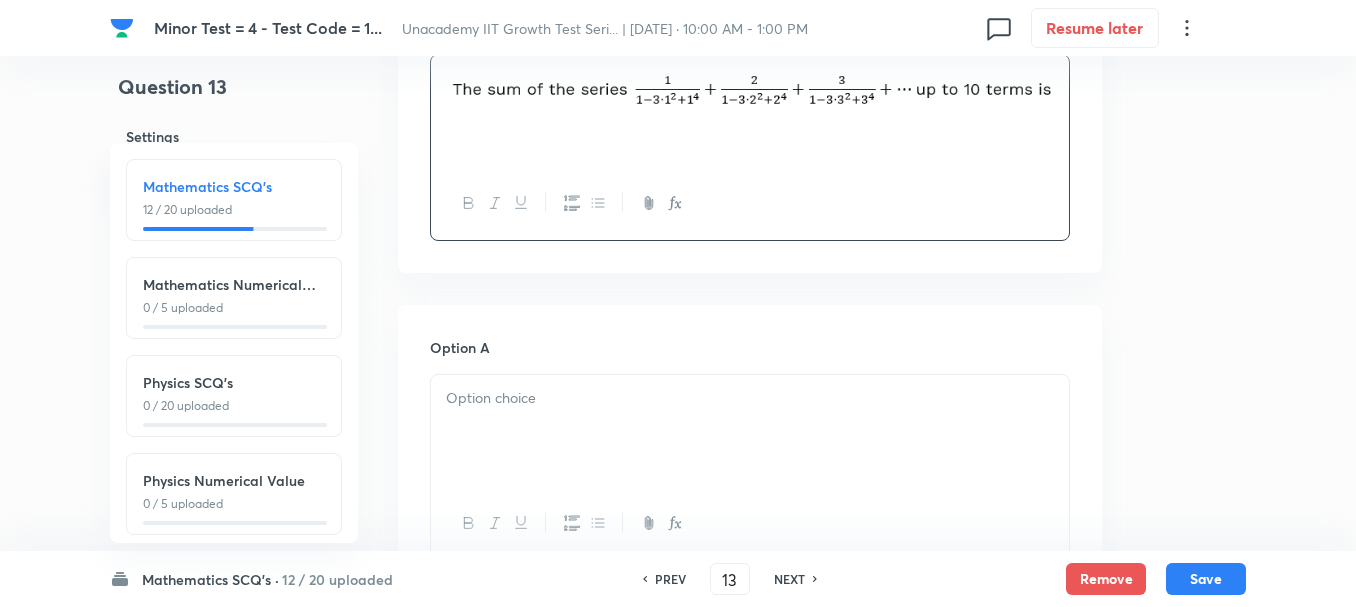 scroll, scrollTop: 700, scrollLeft: 0, axis: vertical 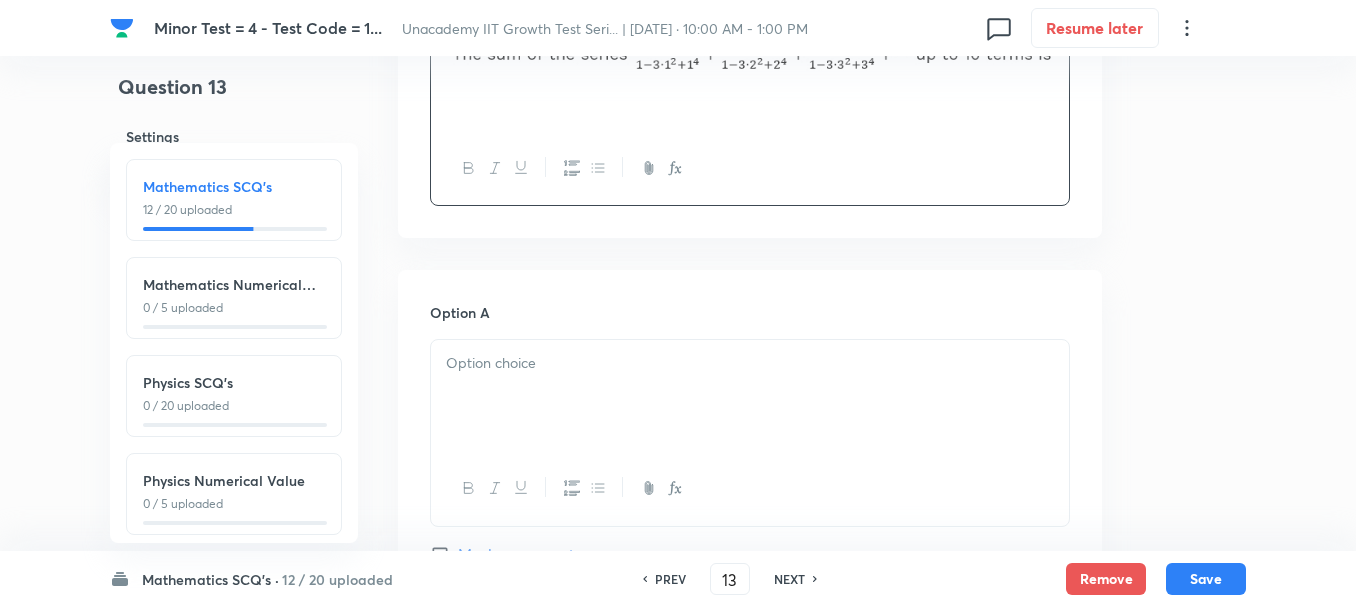 click at bounding box center [750, 396] 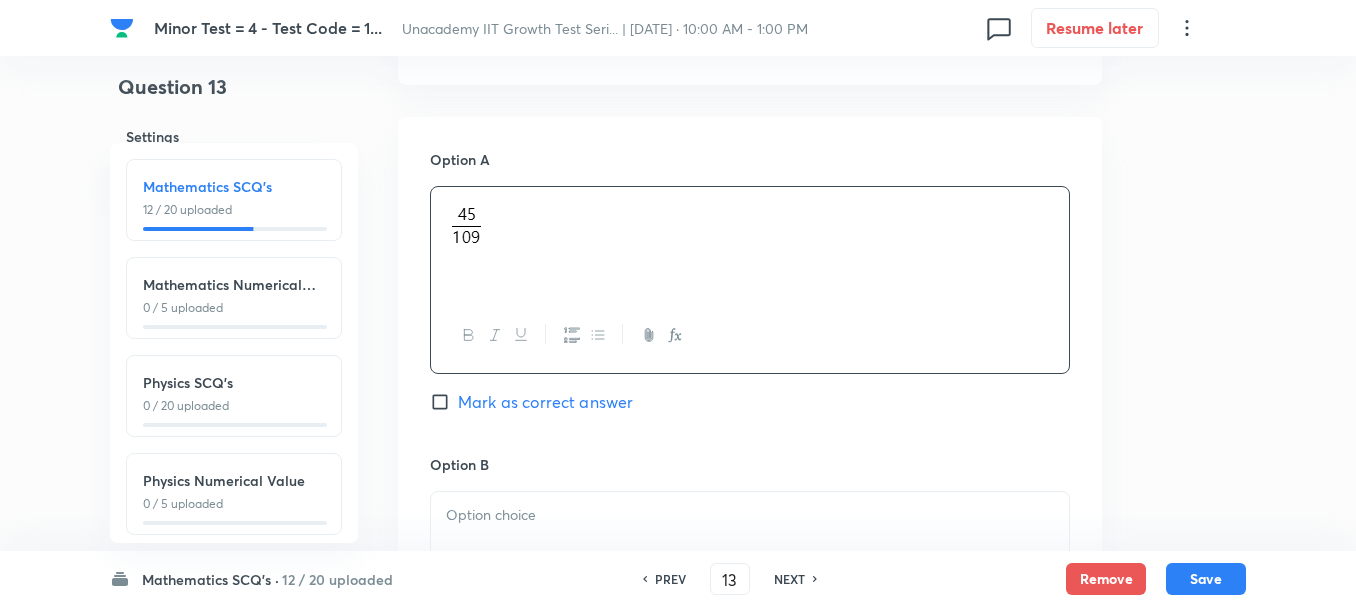 scroll, scrollTop: 1100, scrollLeft: 0, axis: vertical 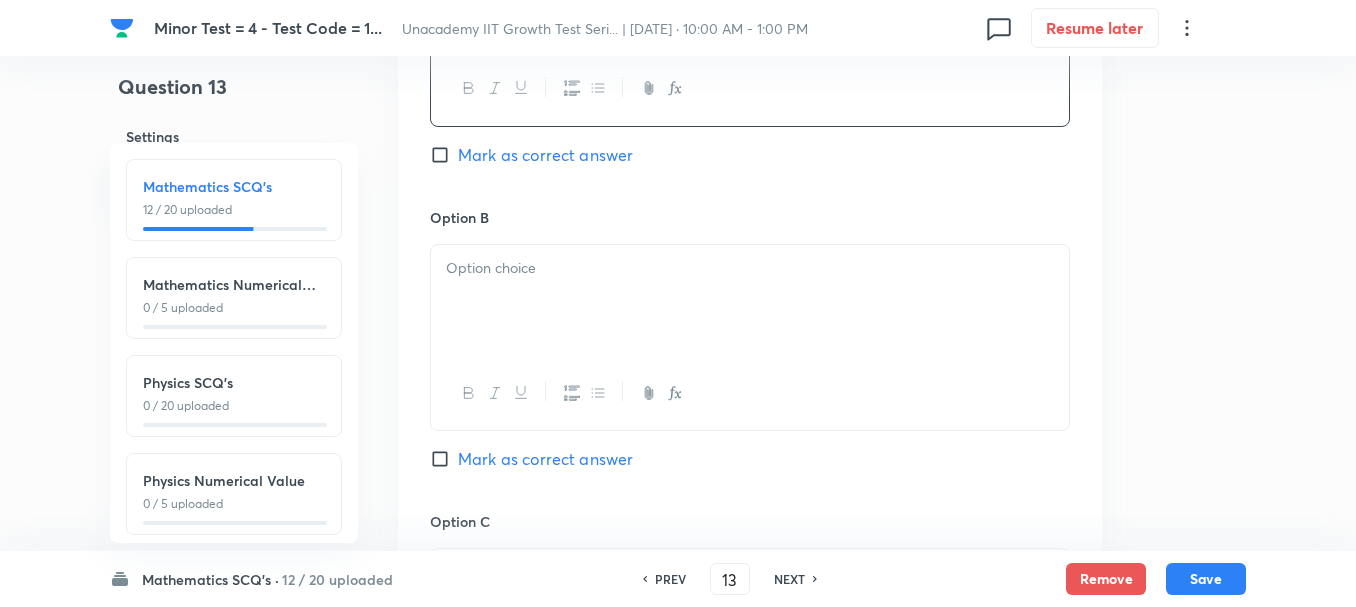 click at bounding box center [750, 301] 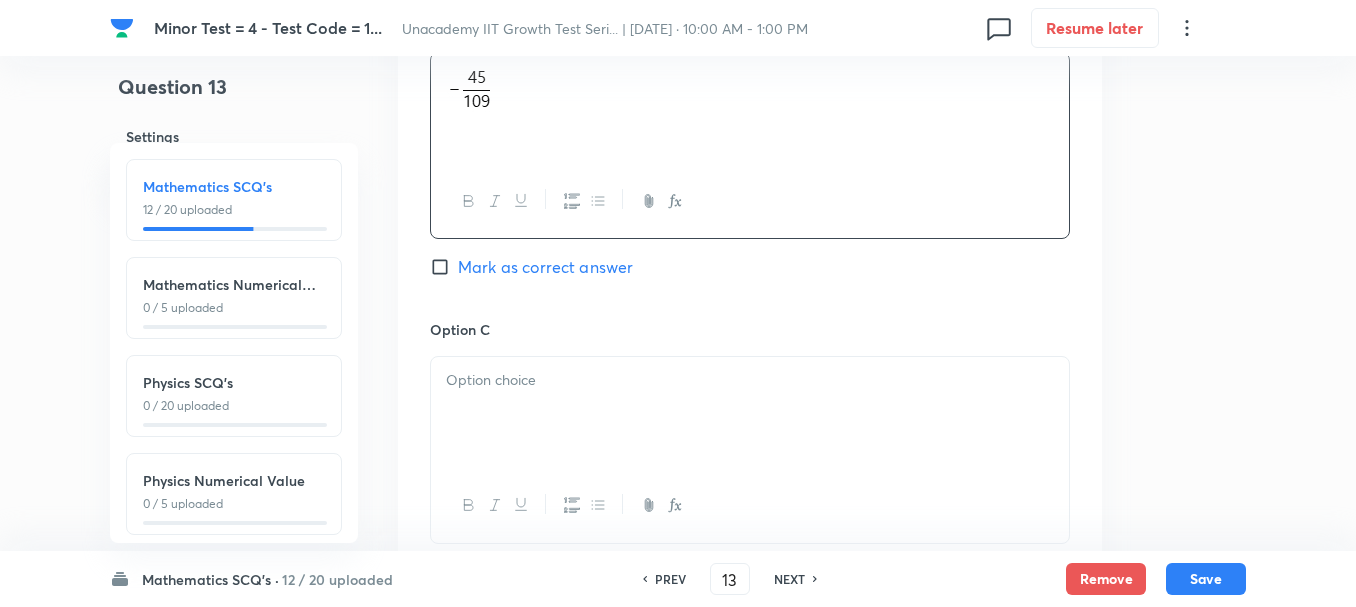 scroll, scrollTop: 1300, scrollLeft: 0, axis: vertical 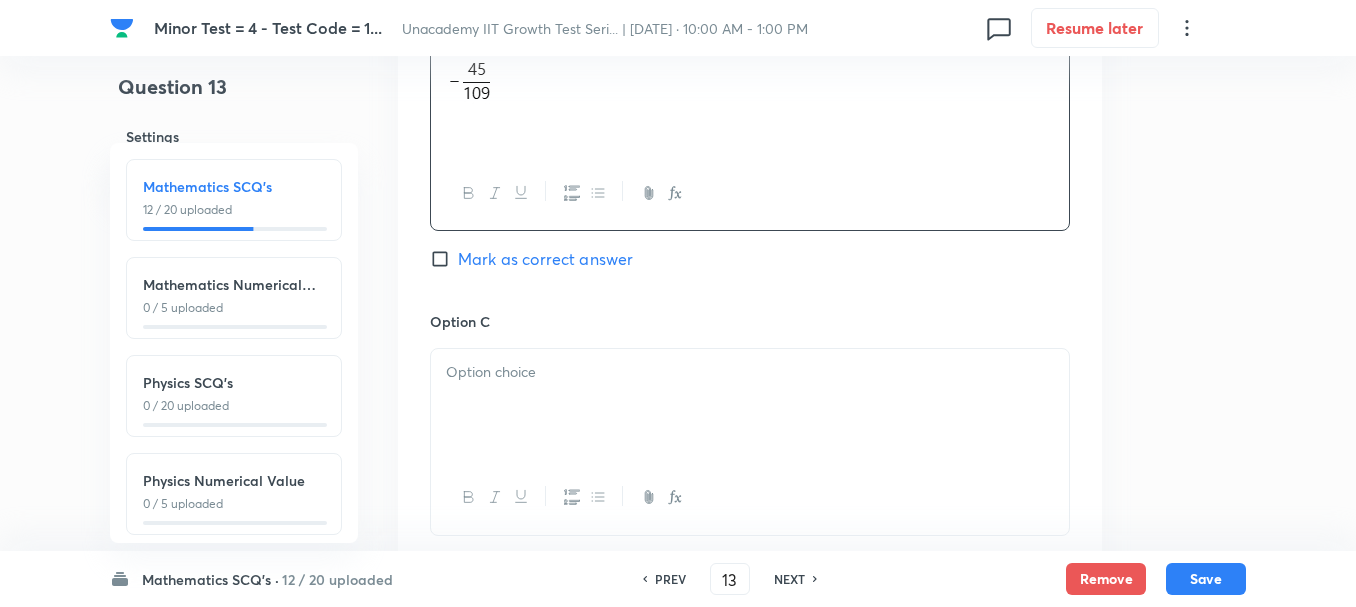 click at bounding box center (750, 405) 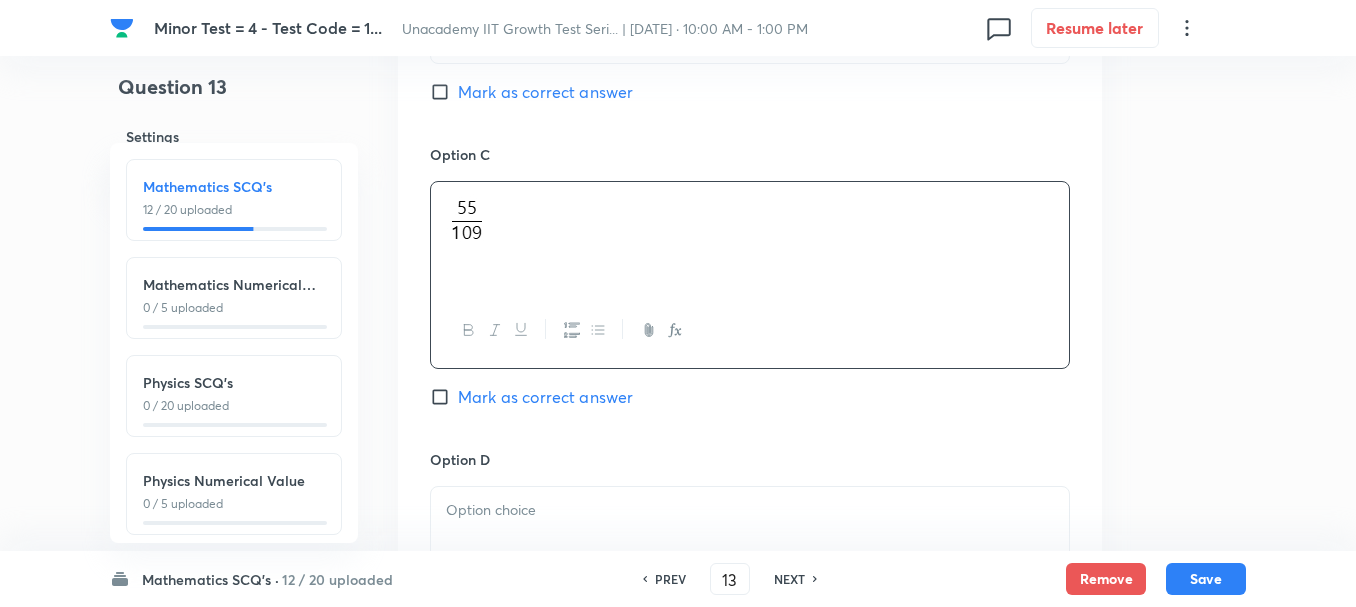 scroll, scrollTop: 1600, scrollLeft: 0, axis: vertical 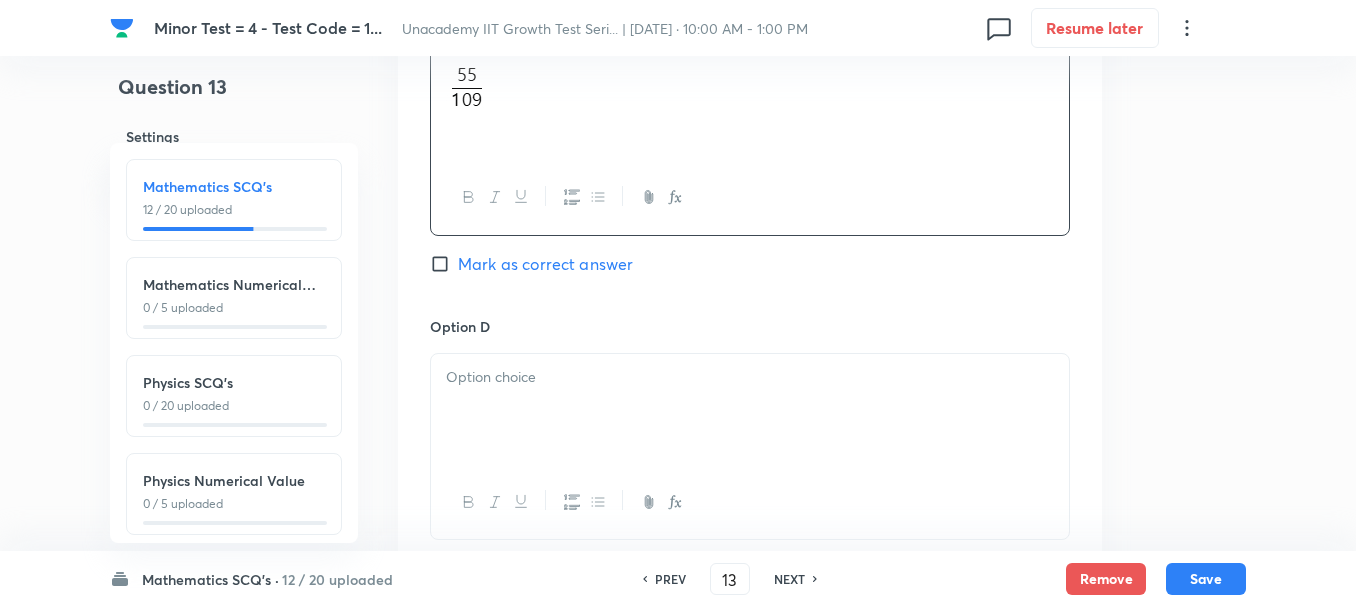 click at bounding box center [750, 377] 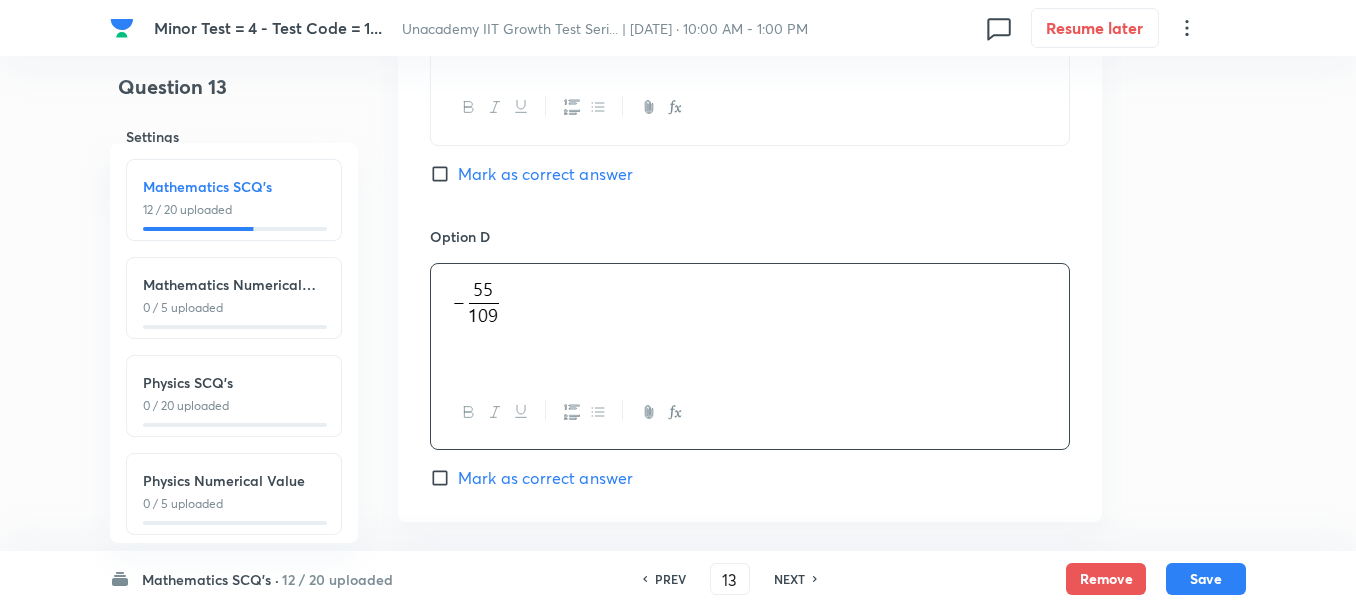 scroll, scrollTop: 1800, scrollLeft: 0, axis: vertical 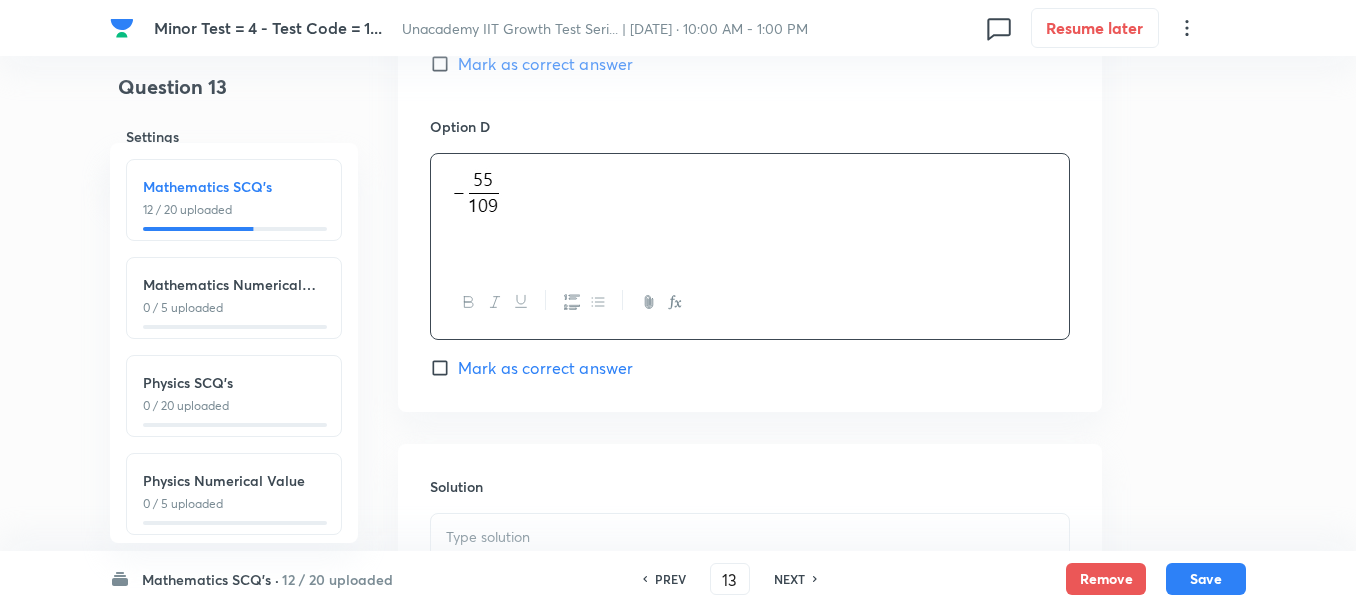 click on "Option A [PERSON_NAME] as correct answer Option B Mark as correct answer Option C Mark as correct answer Option D [PERSON_NAME] as correct answer" at bounding box center (750, -209) 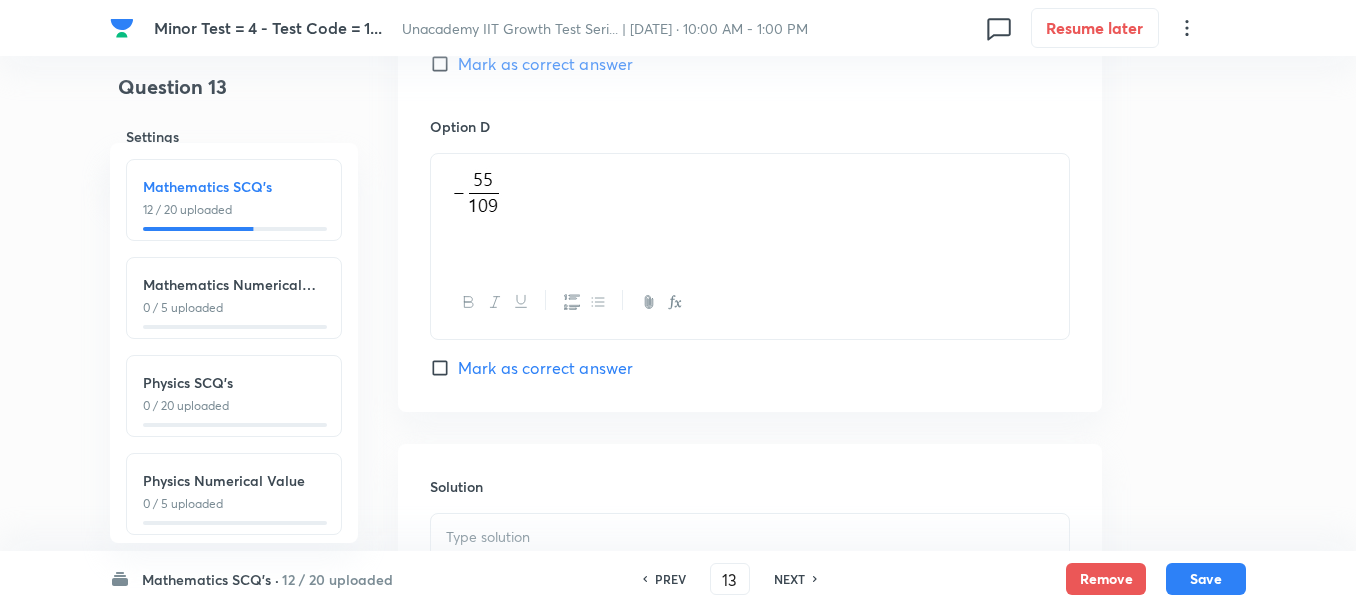 click on "Mark as correct answer" at bounding box center [545, 368] 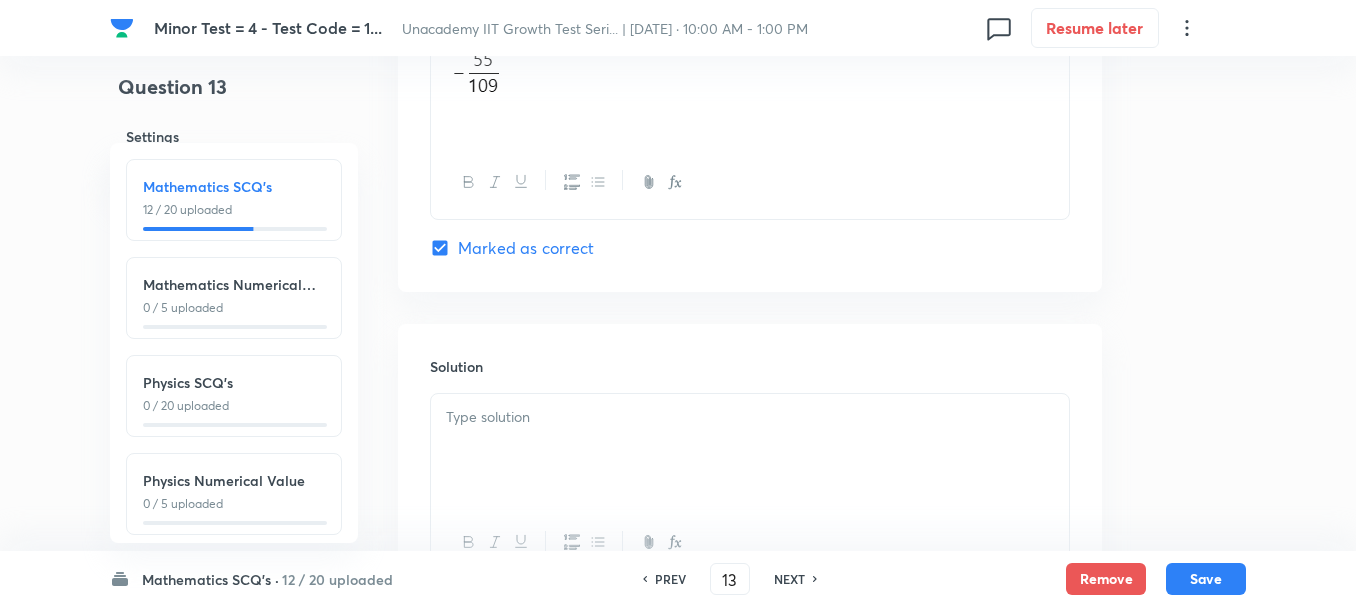 scroll, scrollTop: 2100, scrollLeft: 0, axis: vertical 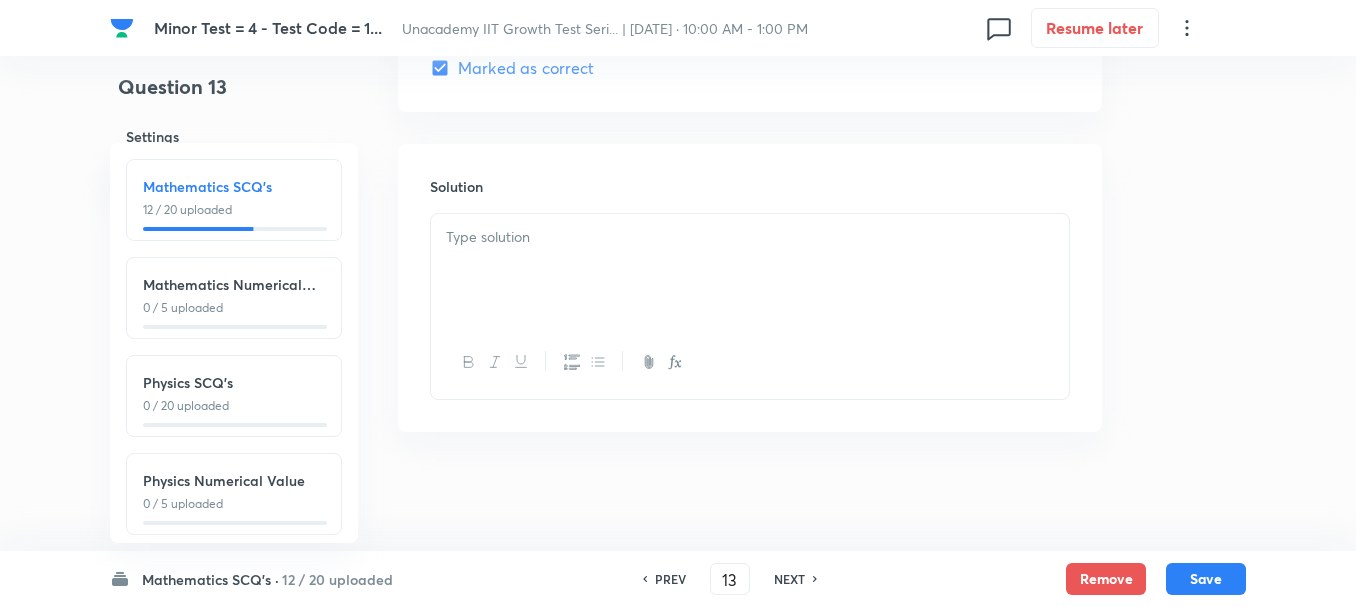 click at bounding box center [750, 270] 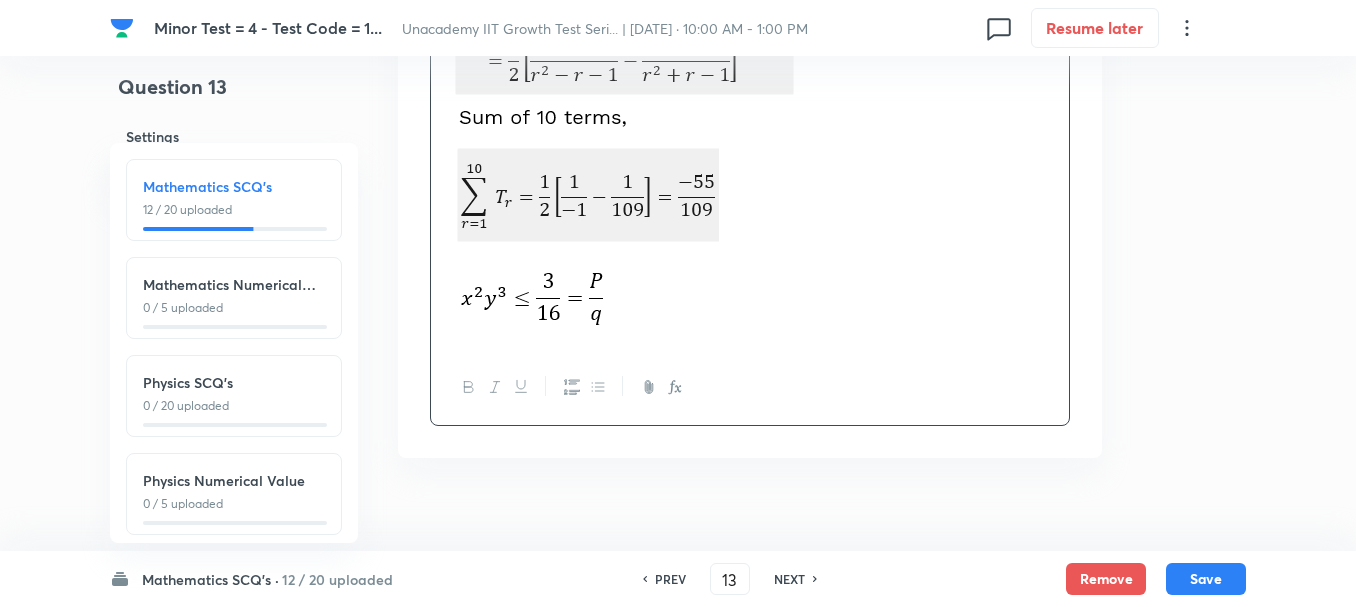 scroll, scrollTop: 2600, scrollLeft: 0, axis: vertical 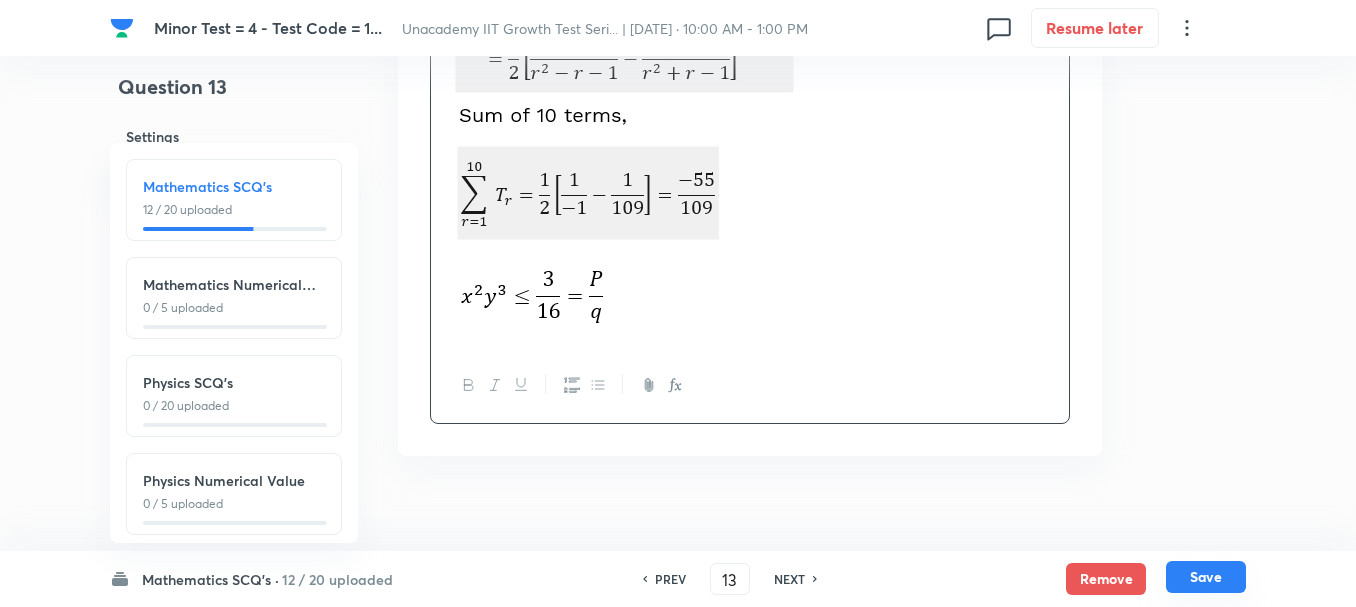 click on "Save" at bounding box center (1206, 577) 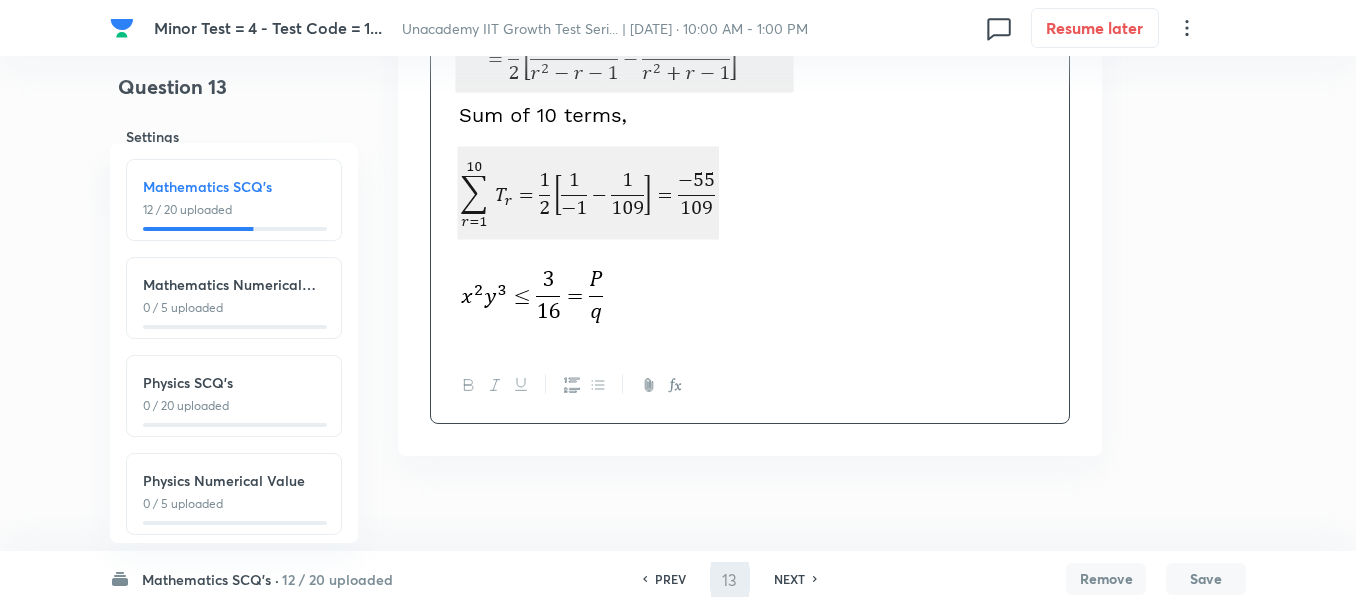 type on "14" 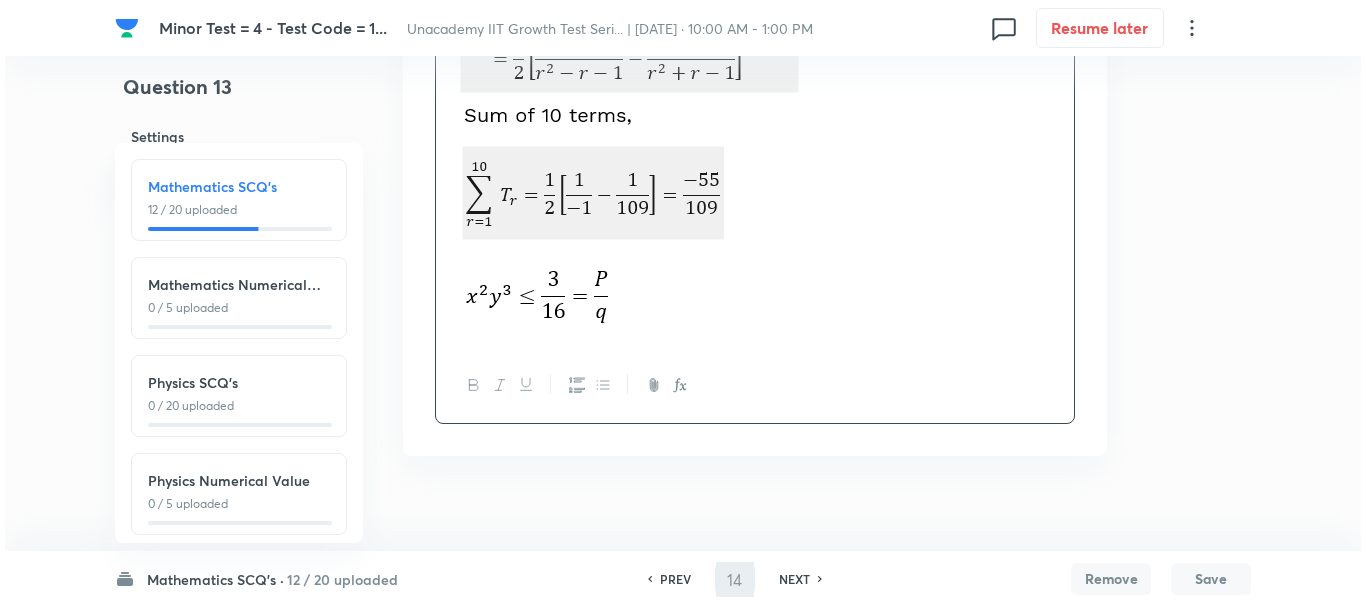 scroll, scrollTop: 0, scrollLeft: 0, axis: both 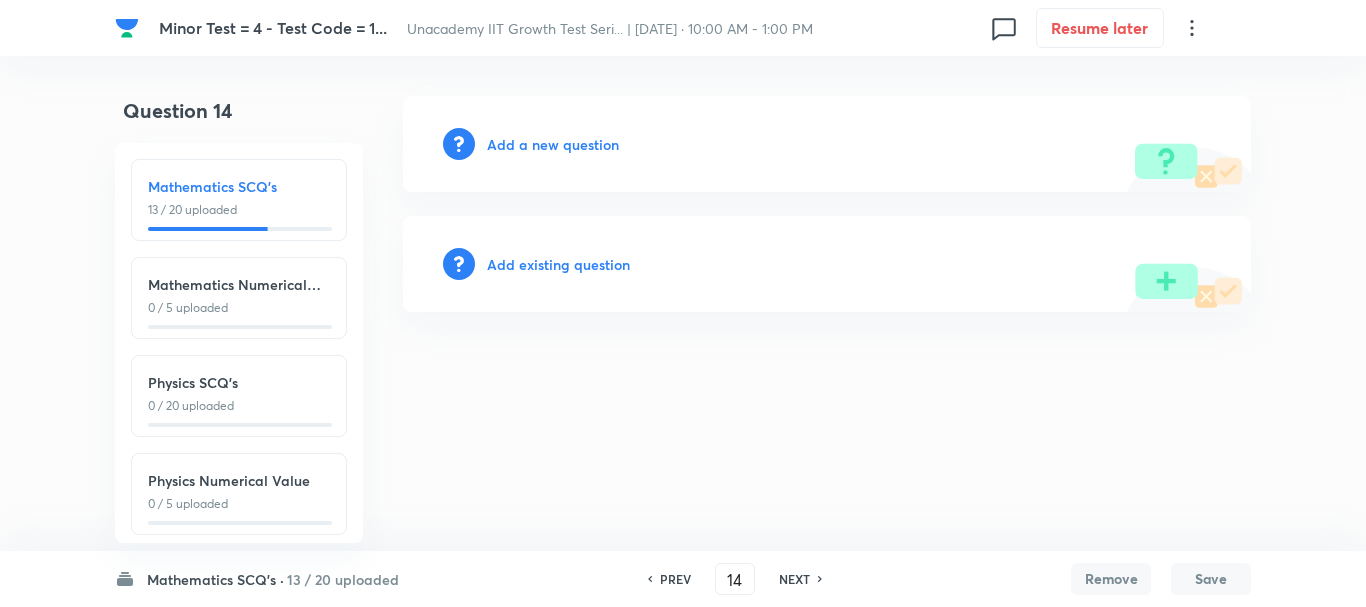 click on "Add a new question" at bounding box center [827, 144] 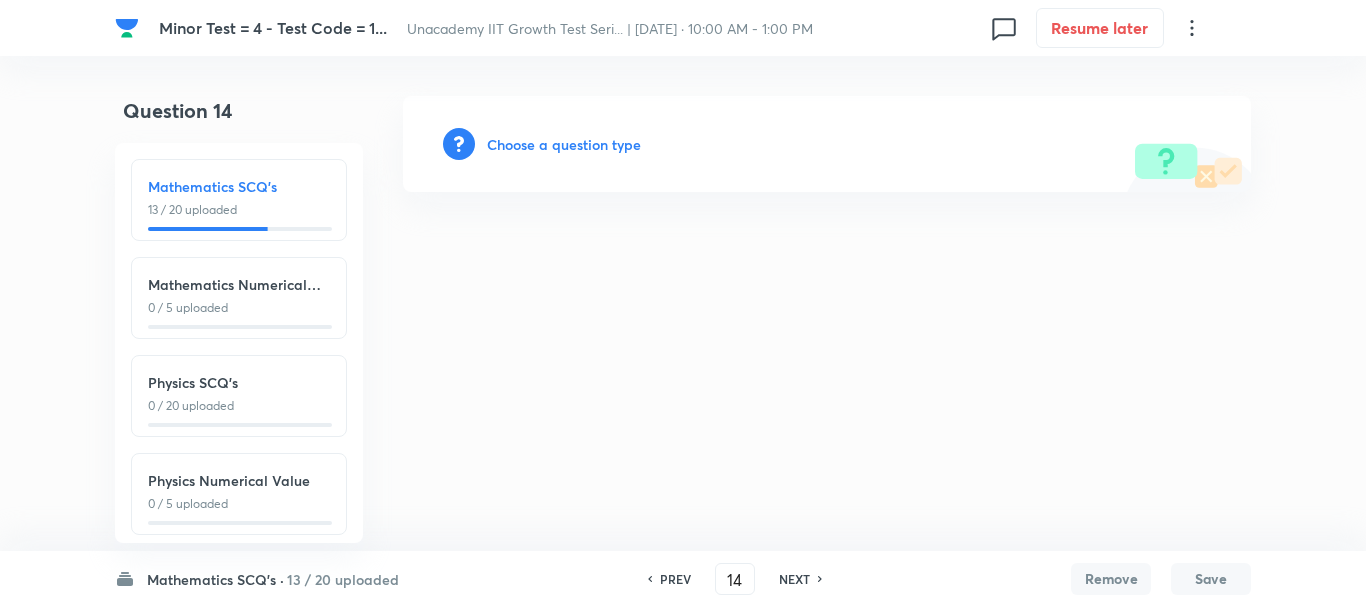 click on "Choose a question type" at bounding box center (564, 144) 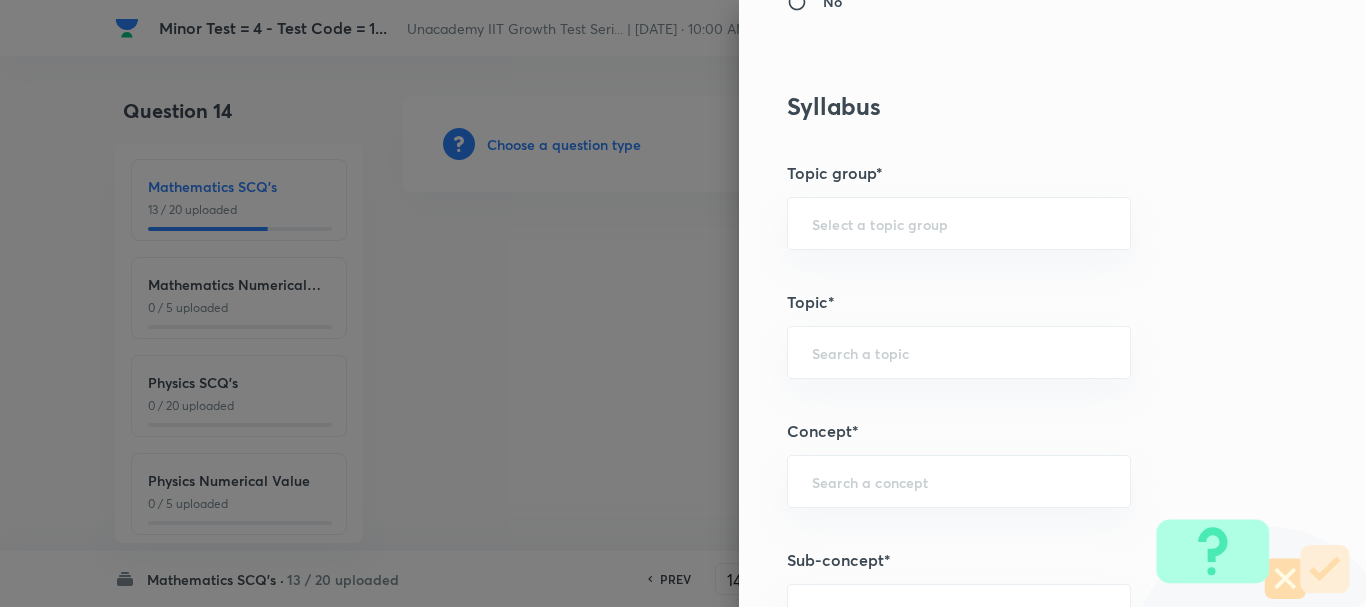 scroll, scrollTop: 1000, scrollLeft: 0, axis: vertical 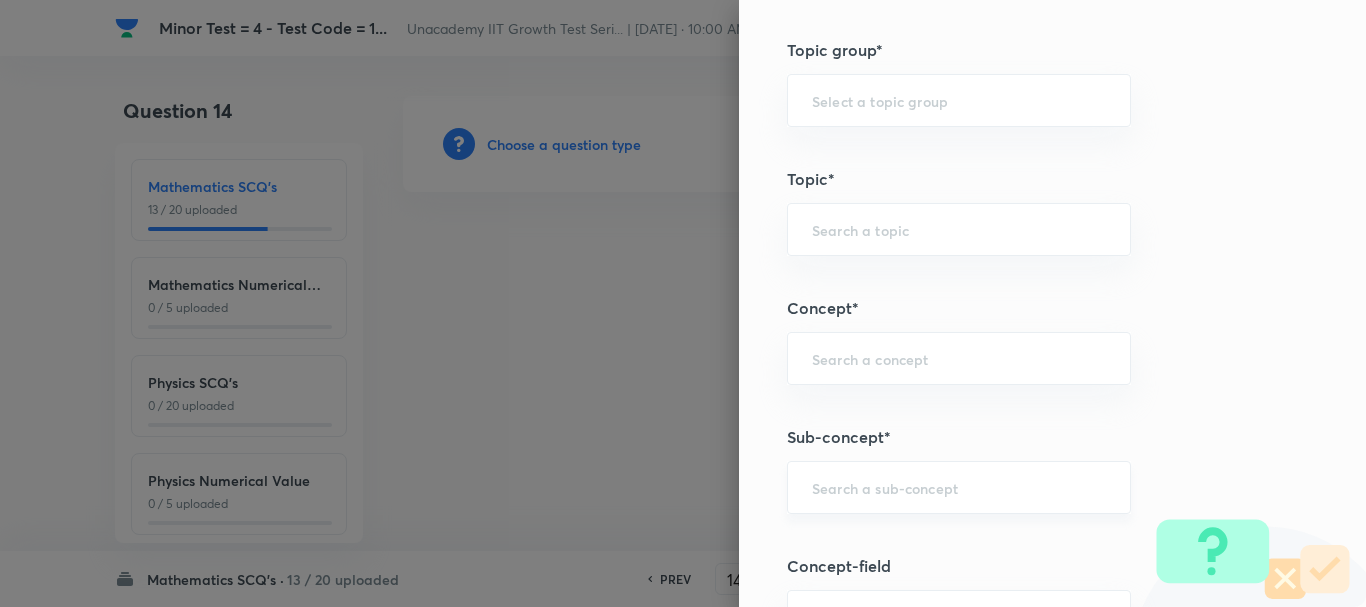 click on "​" at bounding box center (959, 487) 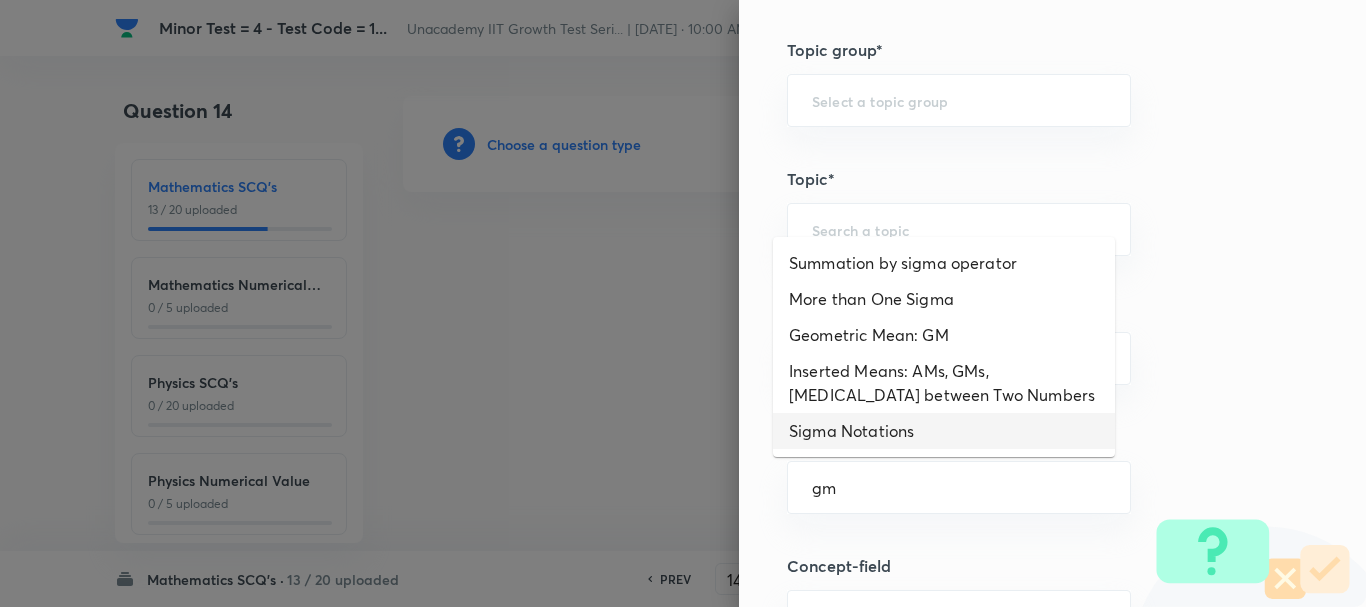 click on "Sigma Notations" at bounding box center [944, 431] 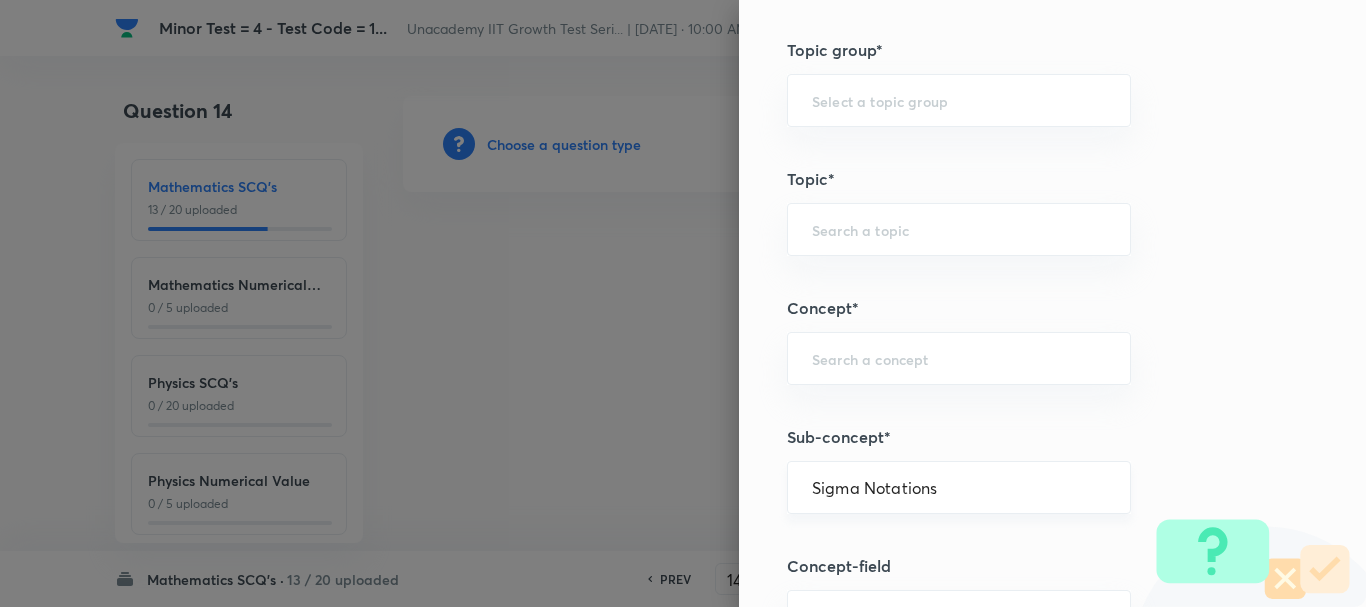 type on "Mathematics" 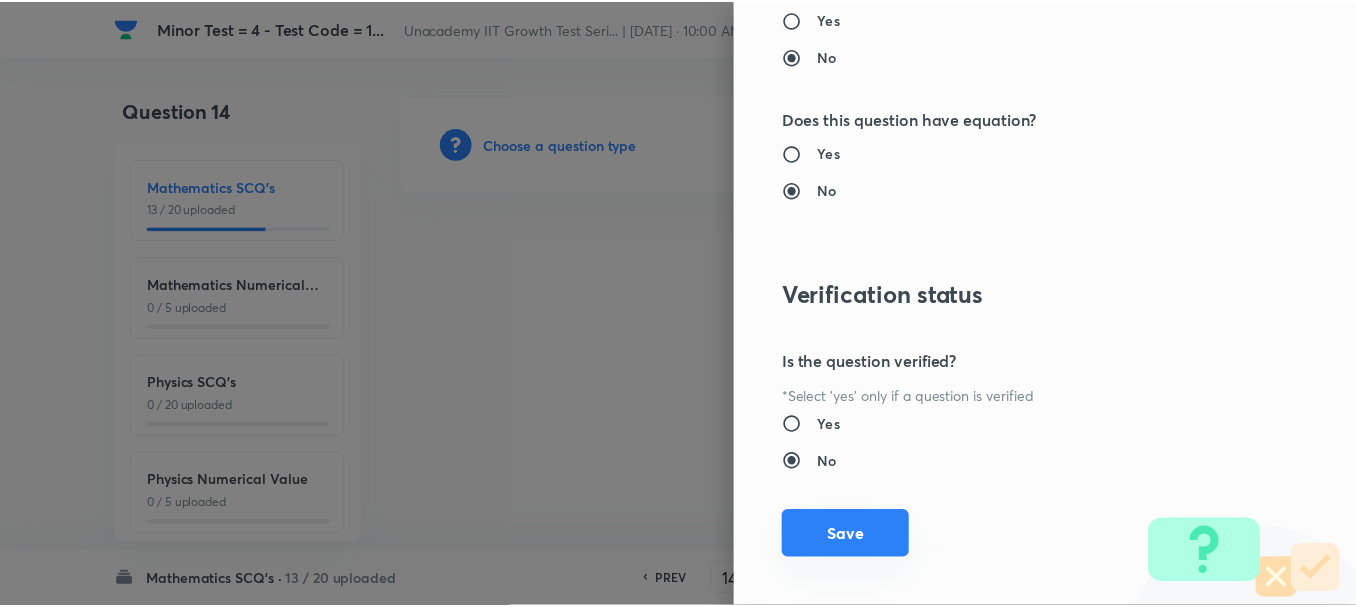 scroll, scrollTop: 2253, scrollLeft: 0, axis: vertical 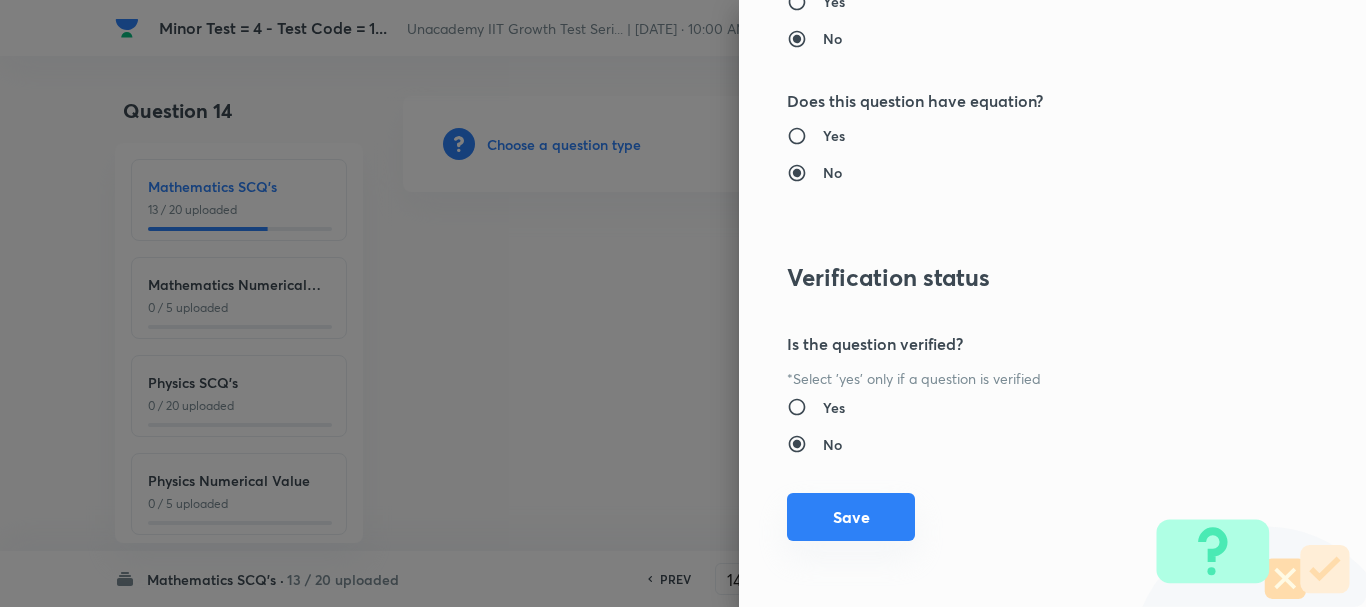click on "Save" at bounding box center (851, 517) 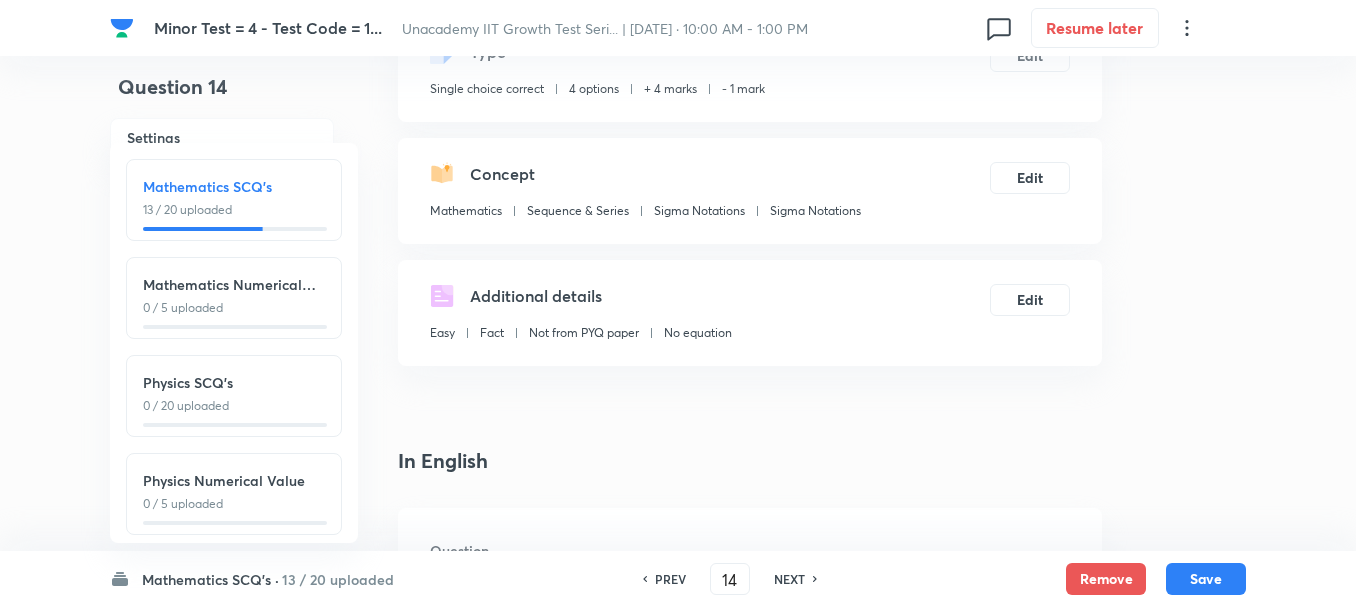 scroll, scrollTop: 400, scrollLeft: 0, axis: vertical 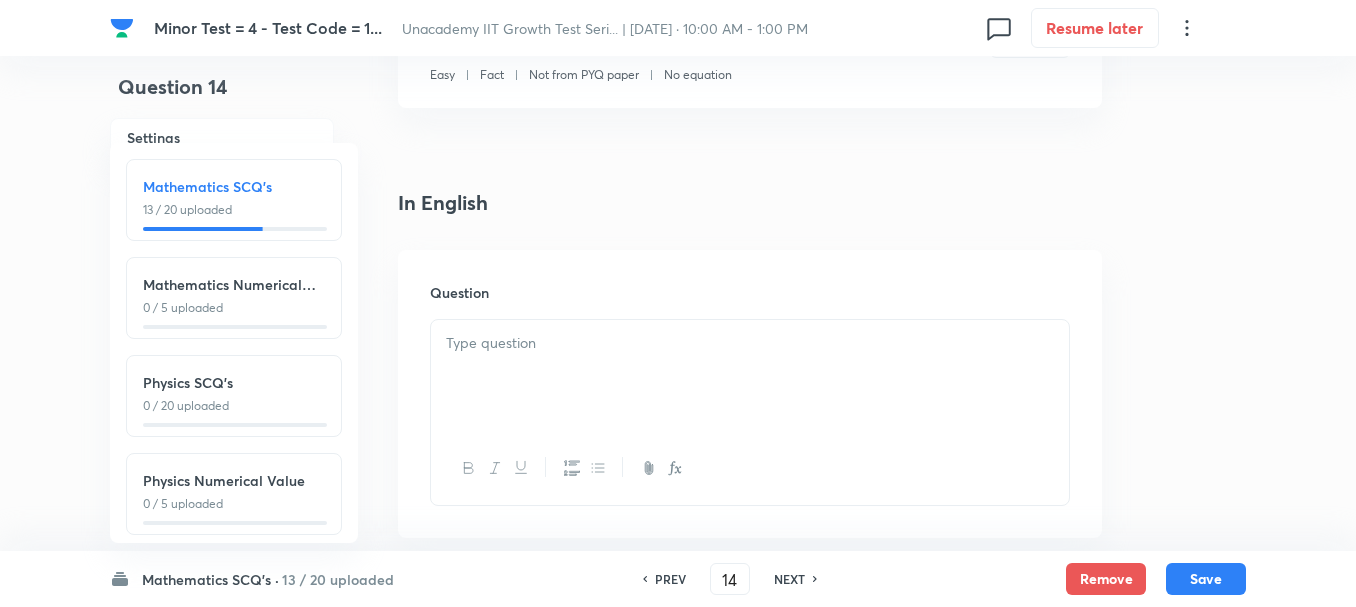 click at bounding box center [750, 376] 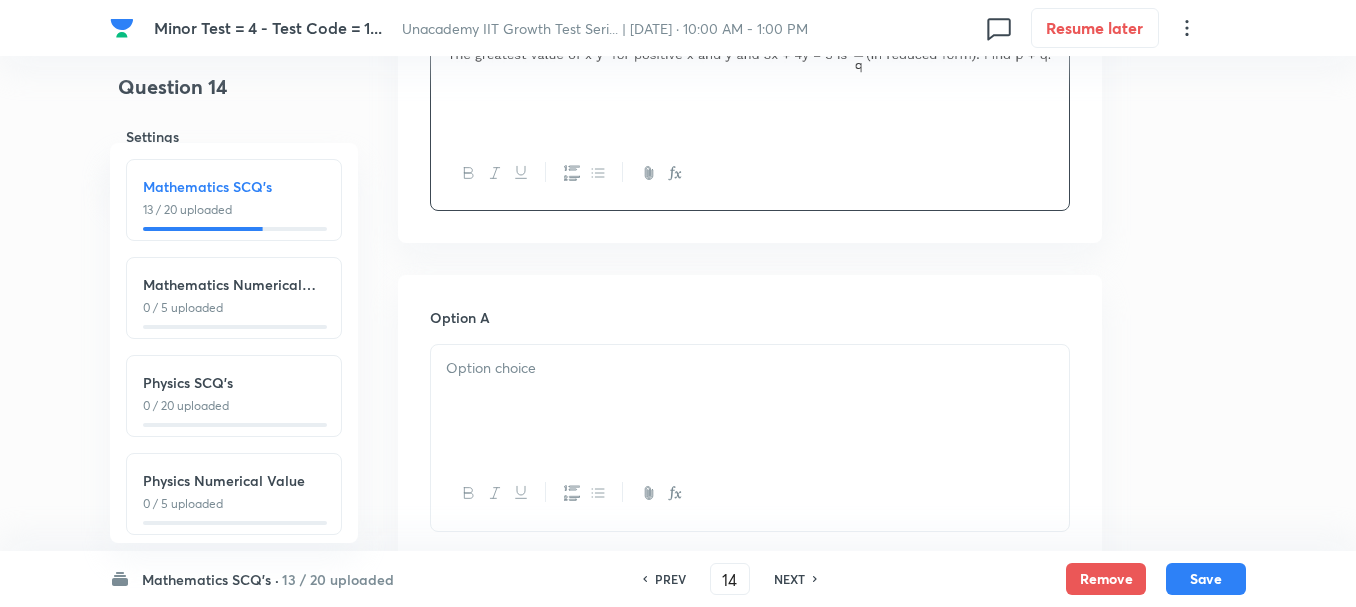 scroll, scrollTop: 700, scrollLeft: 0, axis: vertical 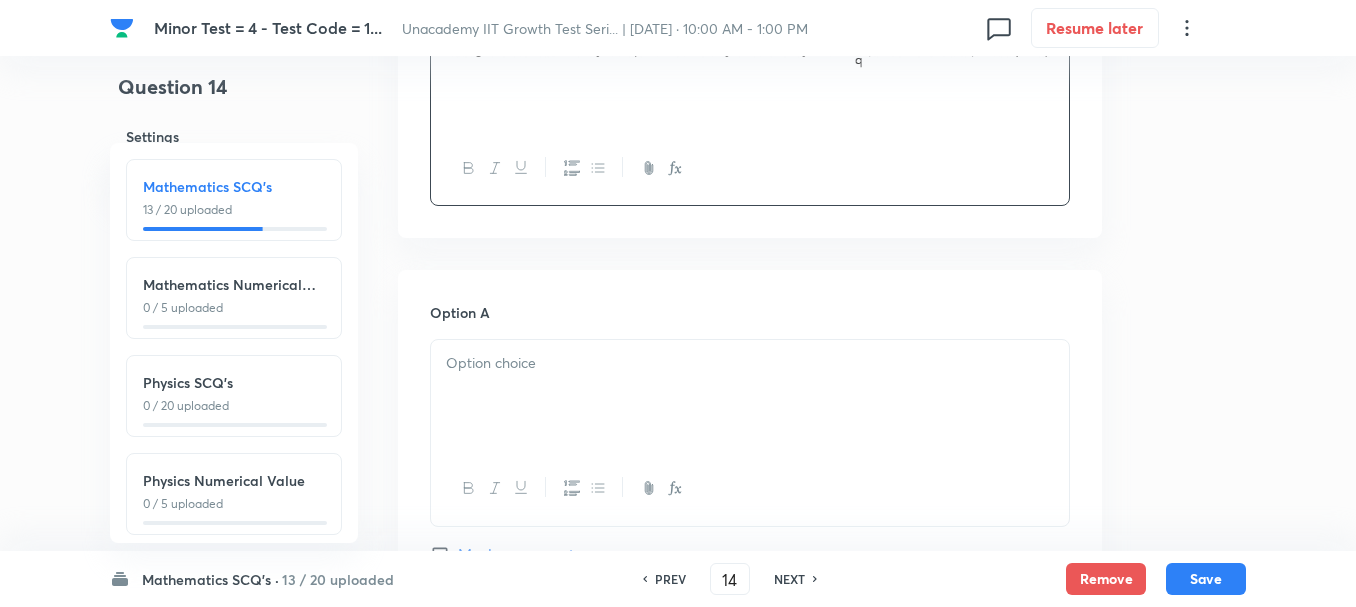 click at bounding box center [750, 363] 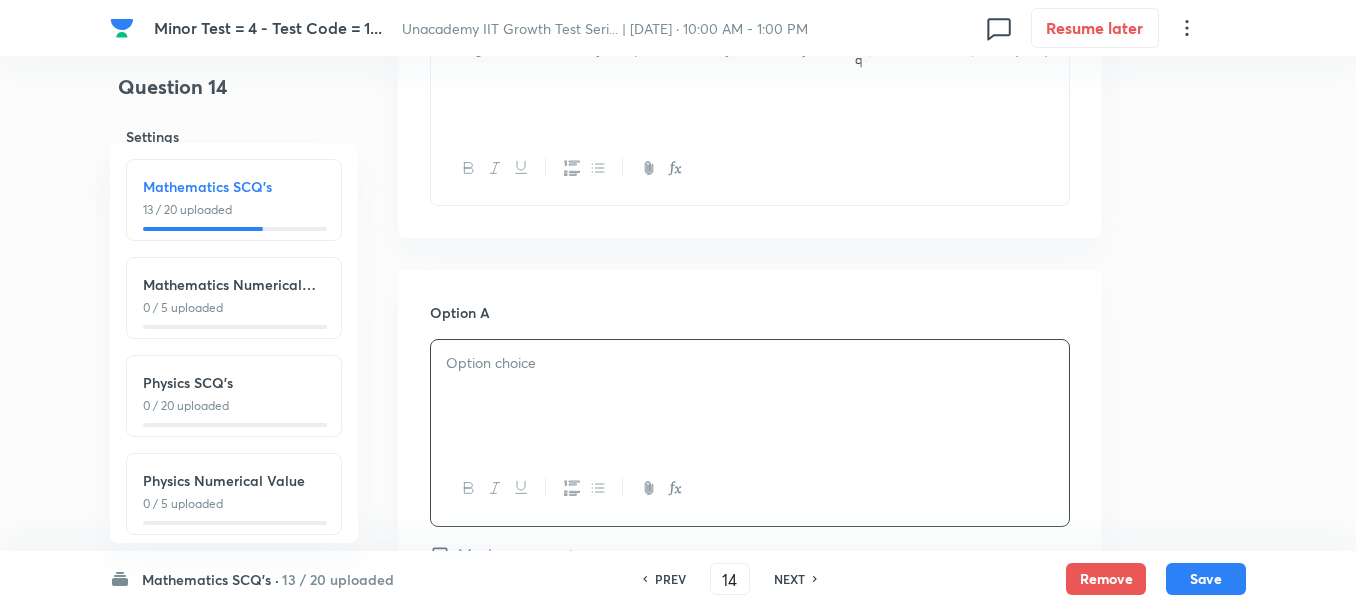 type 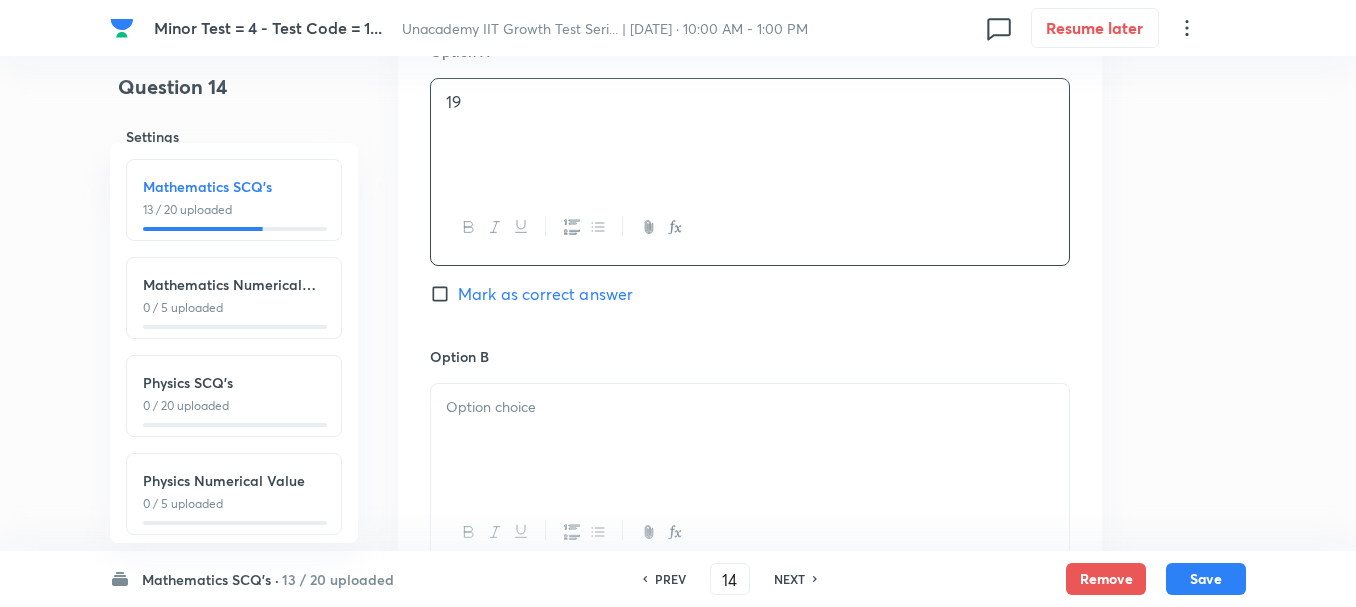 scroll, scrollTop: 1000, scrollLeft: 0, axis: vertical 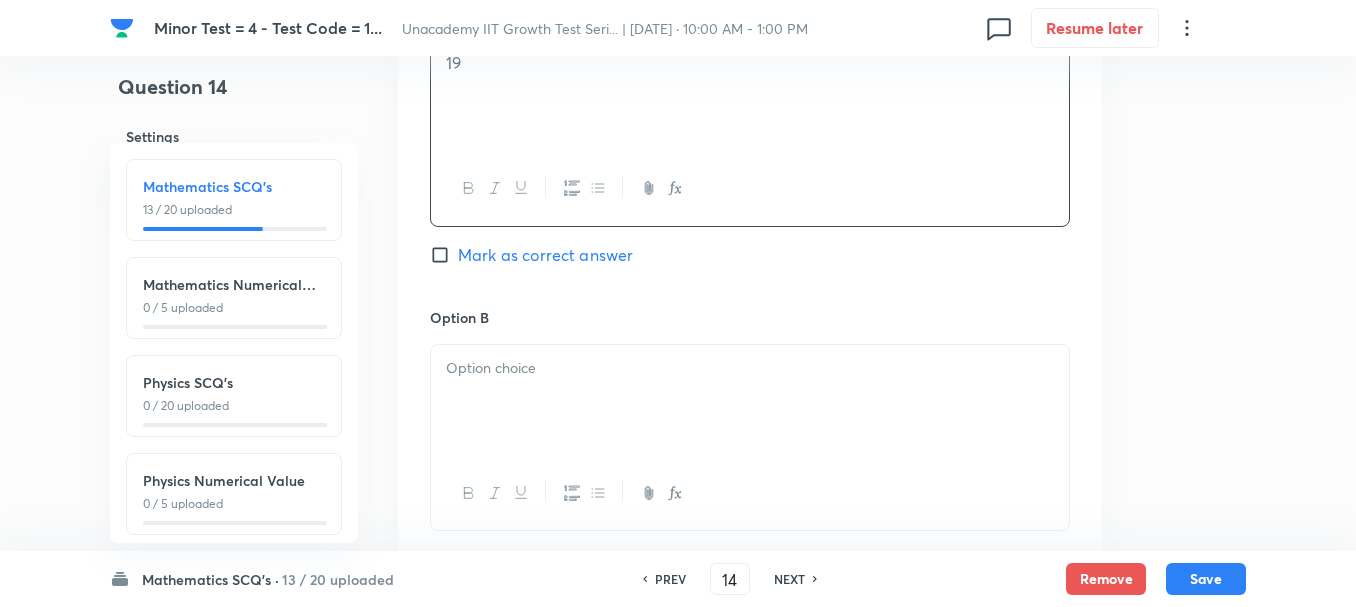 drag, startPoint x: 519, startPoint y: 388, endPoint x: 518, endPoint y: 399, distance: 11.045361 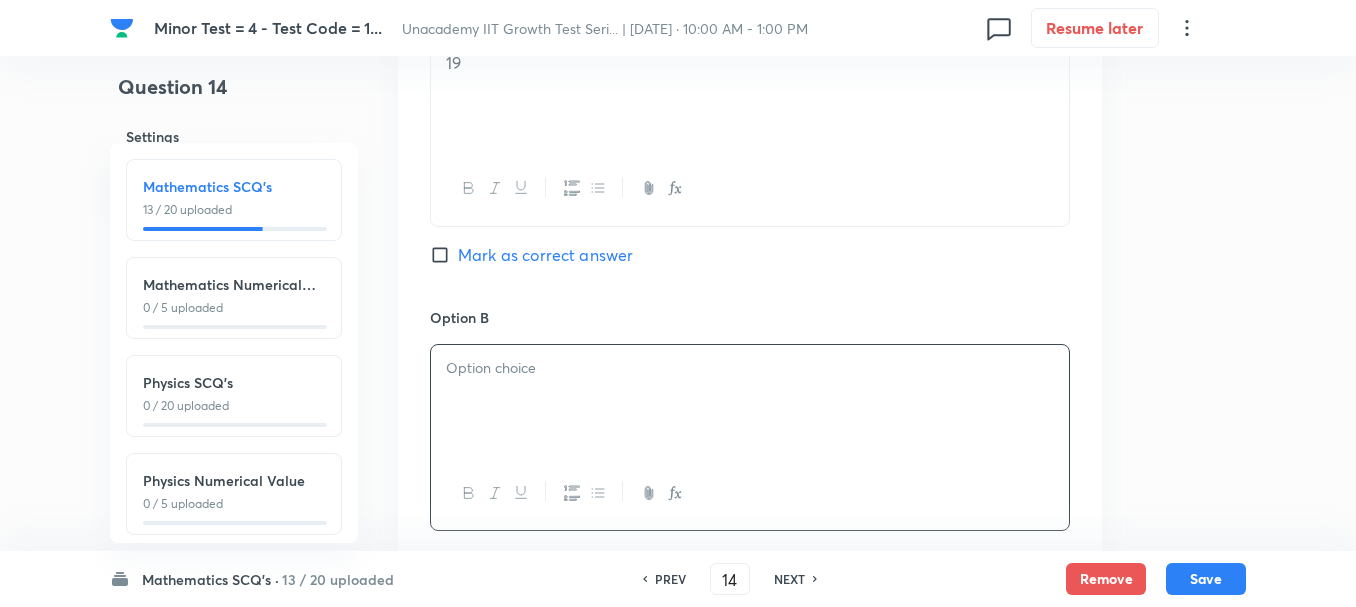 type 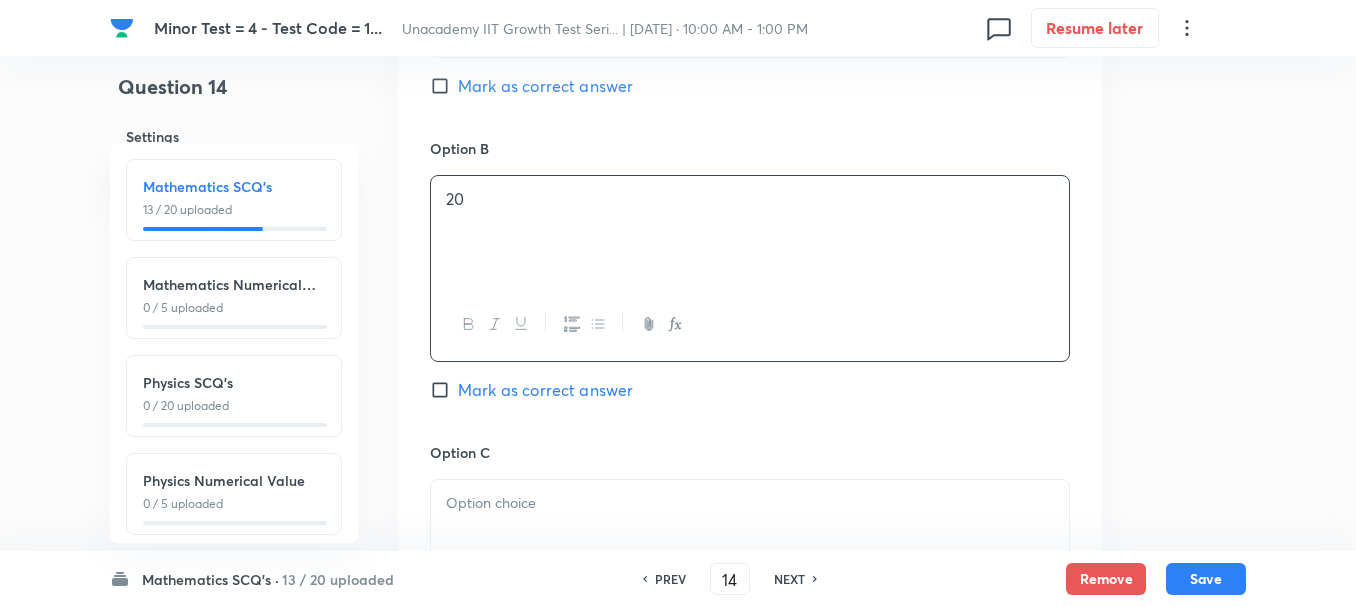 scroll, scrollTop: 1300, scrollLeft: 0, axis: vertical 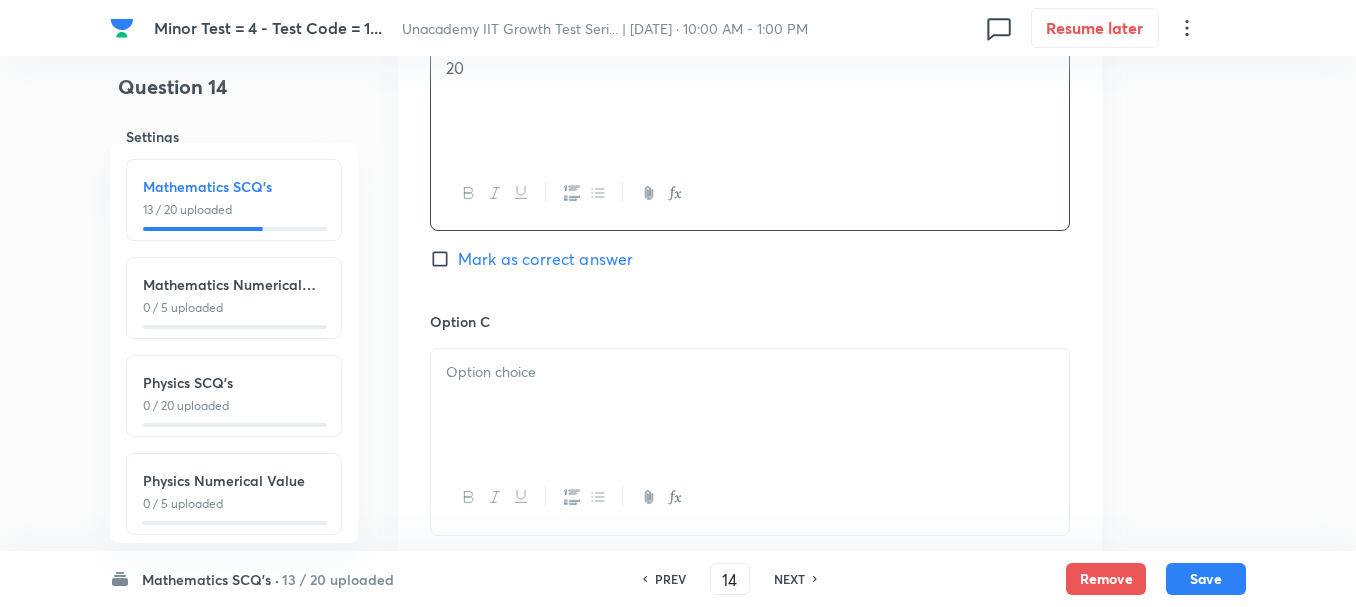drag, startPoint x: 507, startPoint y: 392, endPoint x: 648, endPoint y: 440, distance: 148.9463 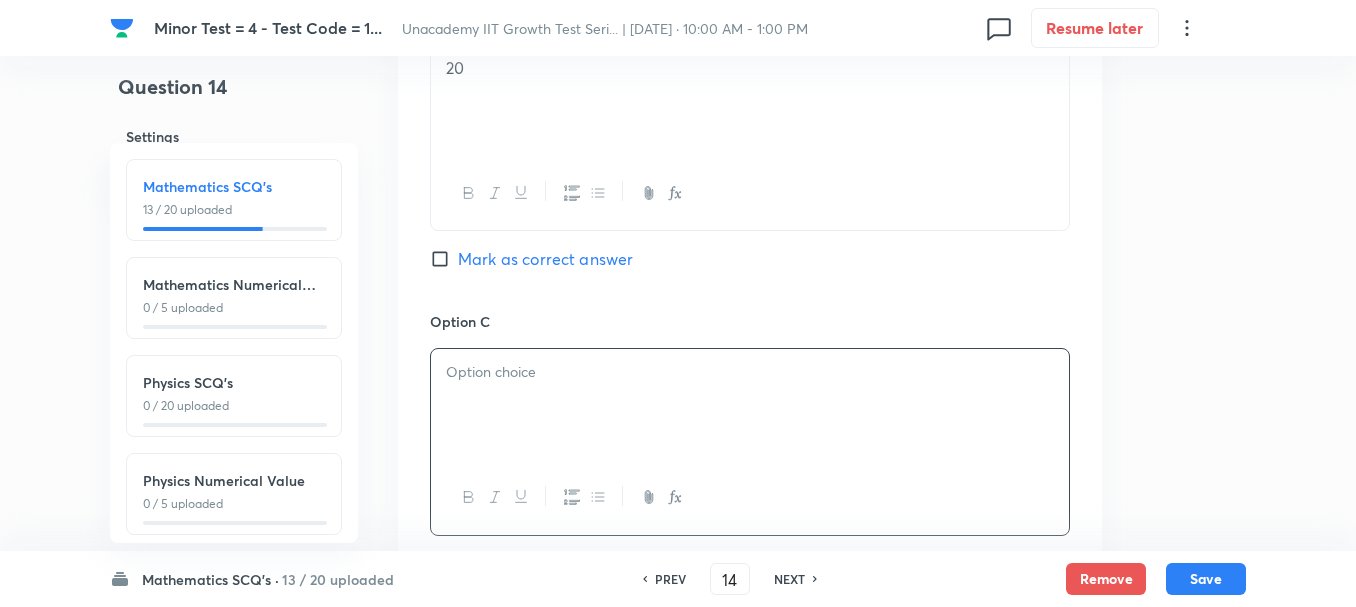 type 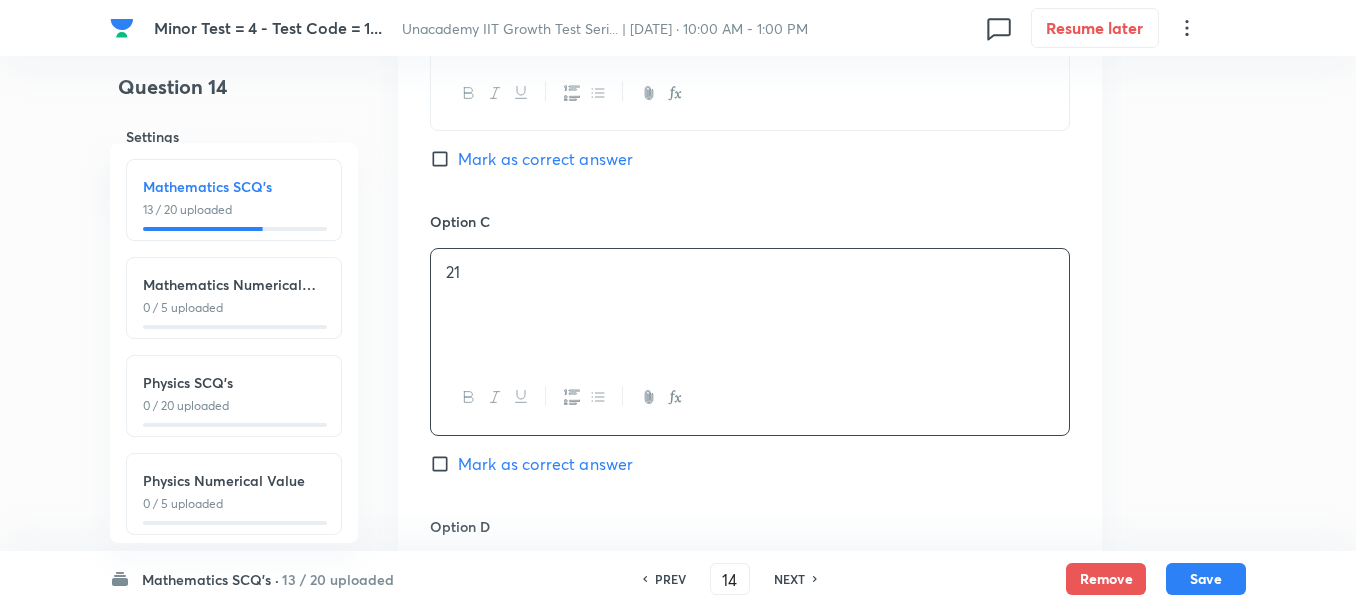 click on "Option D" at bounding box center (750, 526) 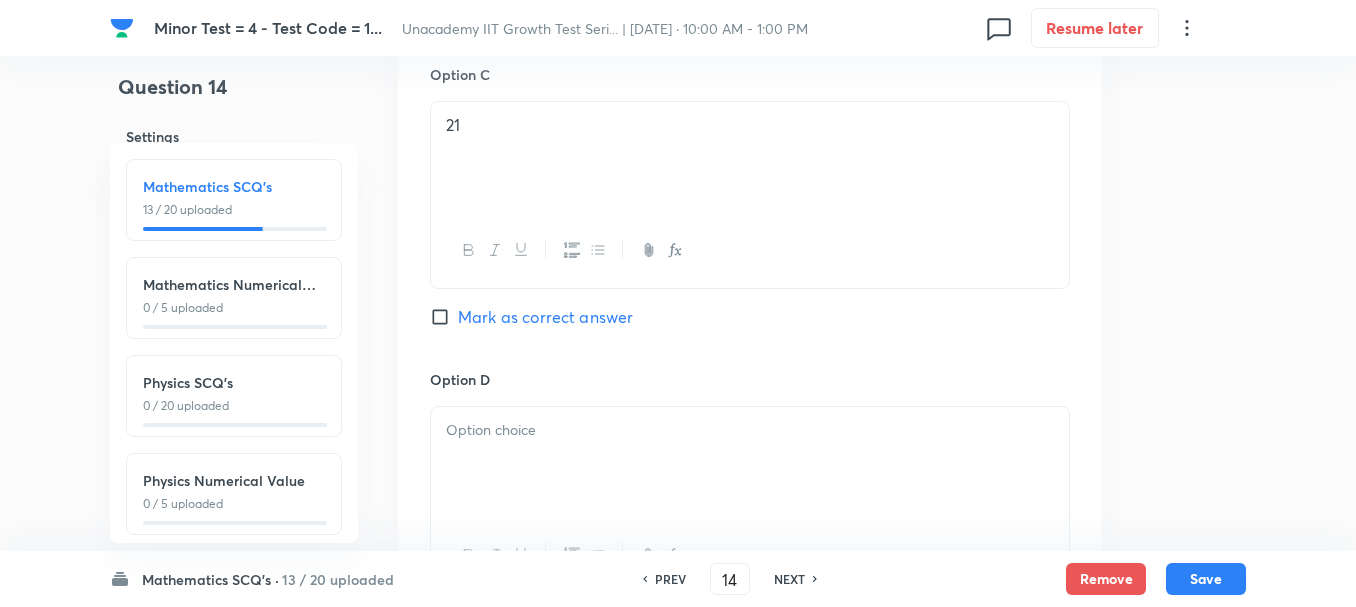 scroll, scrollTop: 1700, scrollLeft: 0, axis: vertical 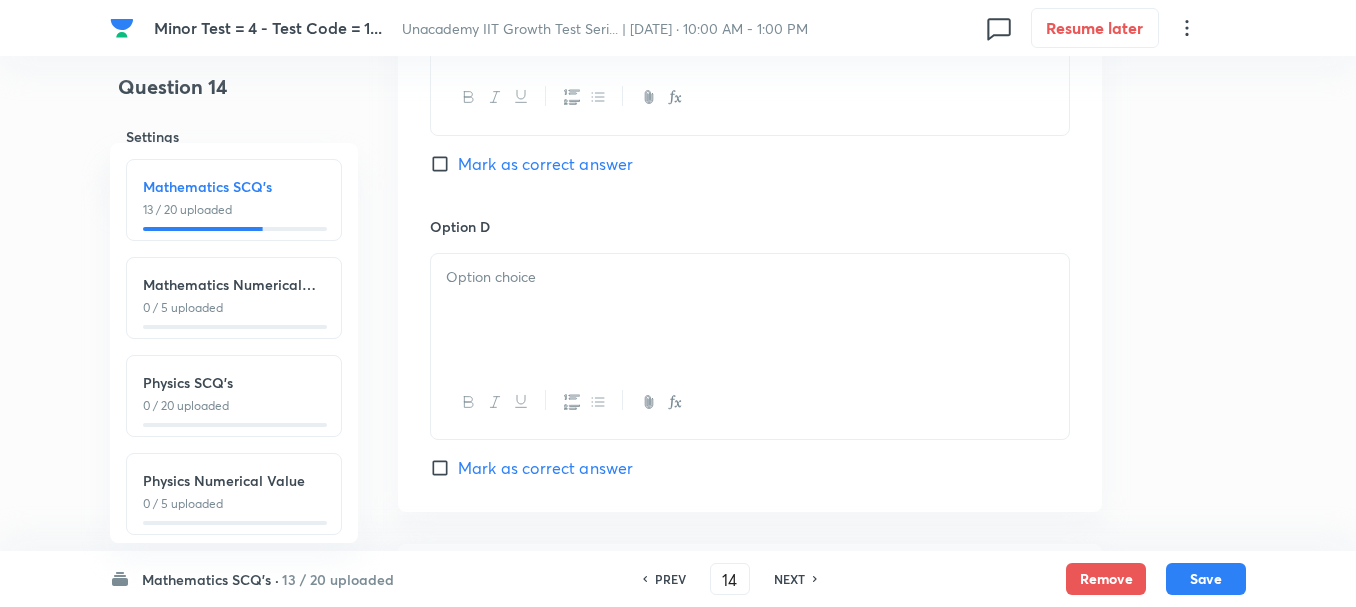 click at bounding box center [750, 310] 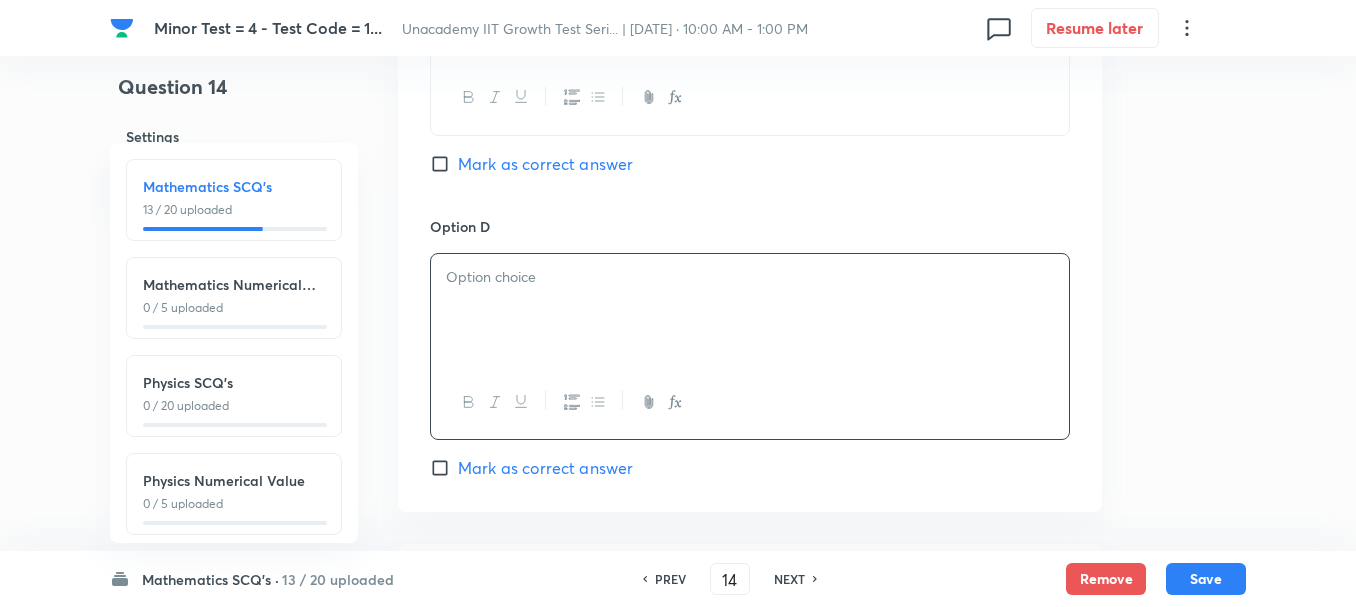type 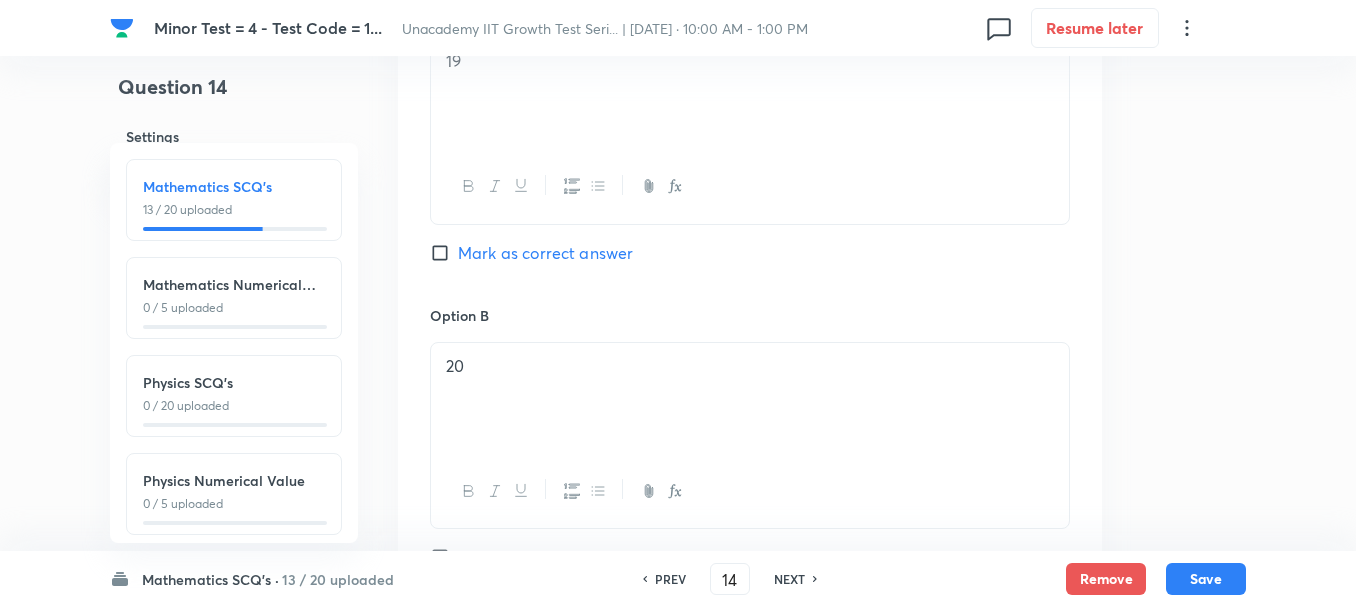 scroll, scrollTop: 1000, scrollLeft: 0, axis: vertical 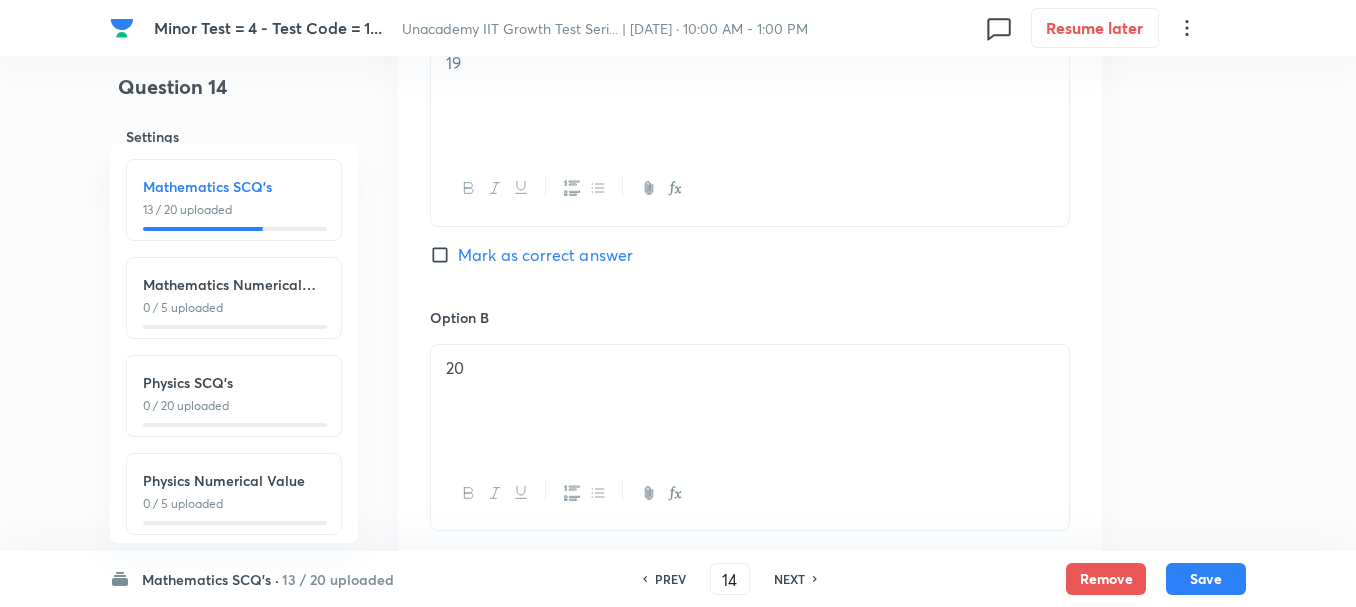 click on "Mark as correct answer" at bounding box center [545, 255] 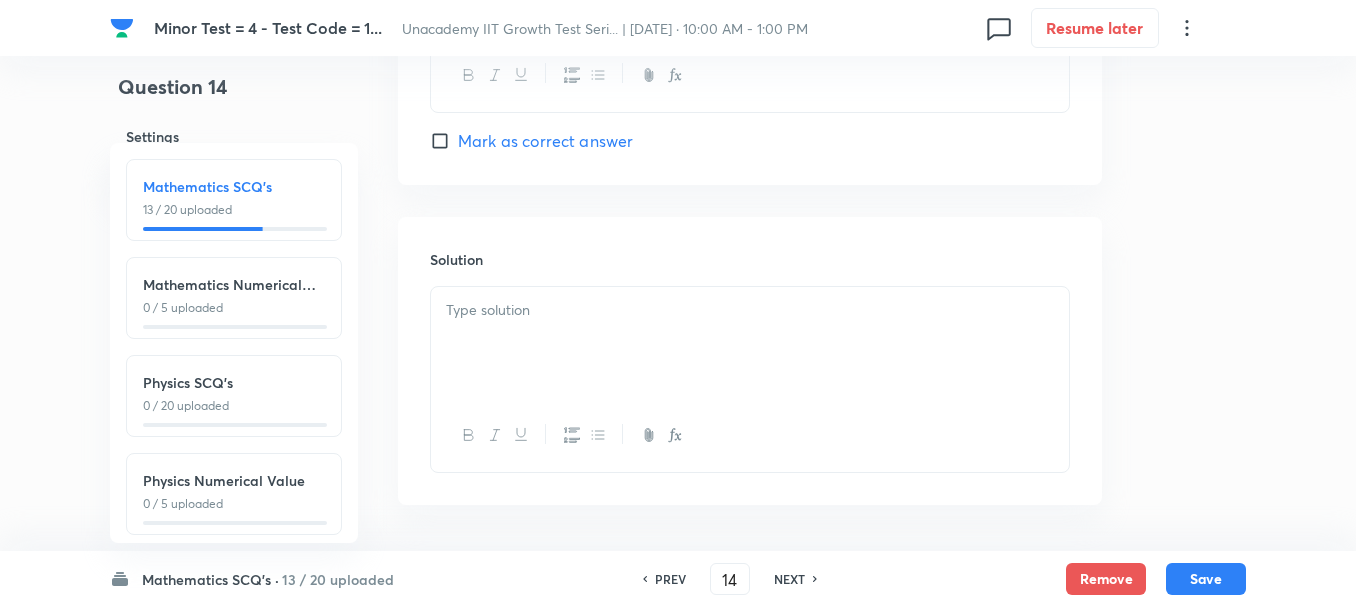 scroll, scrollTop: 2100, scrollLeft: 0, axis: vertical 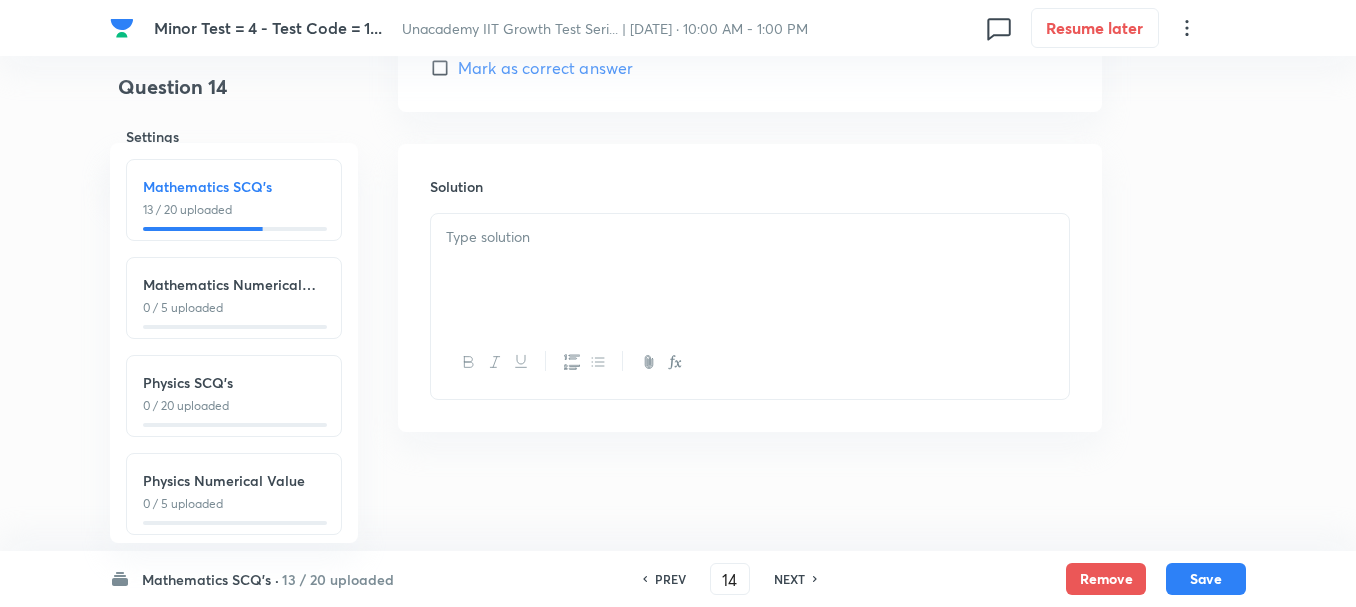 click at bounding box center [750, 270] 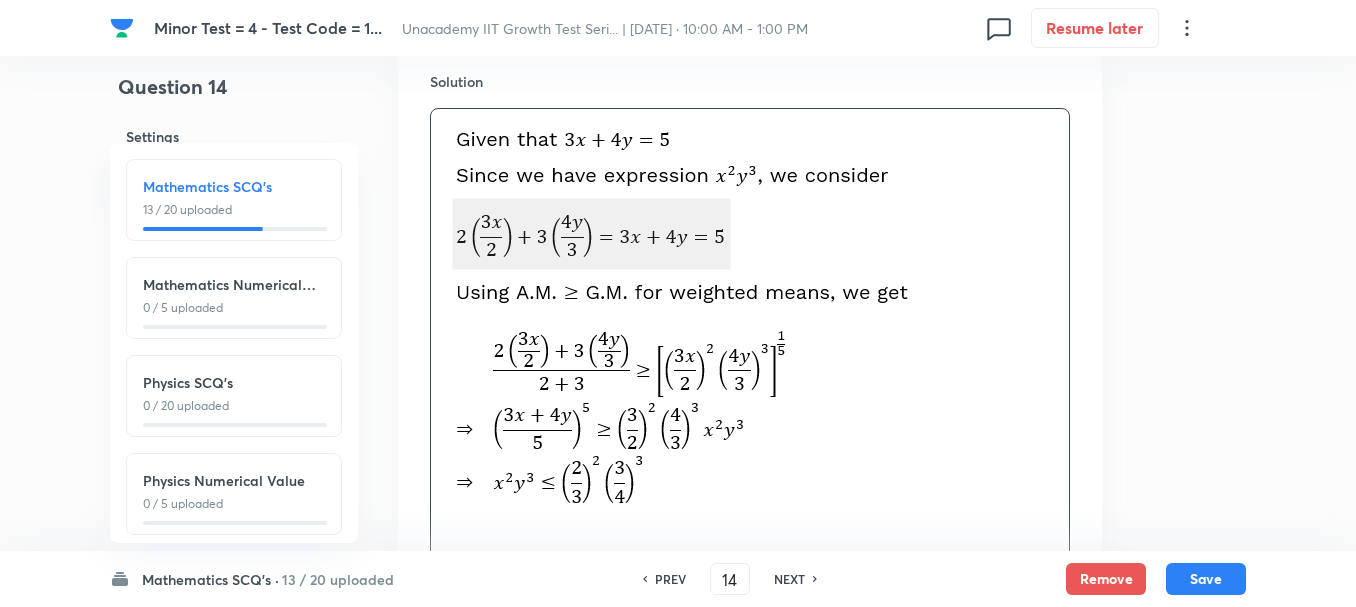 scroll, scrollTop: 2400, scrollLeft: 0, axis: vertical 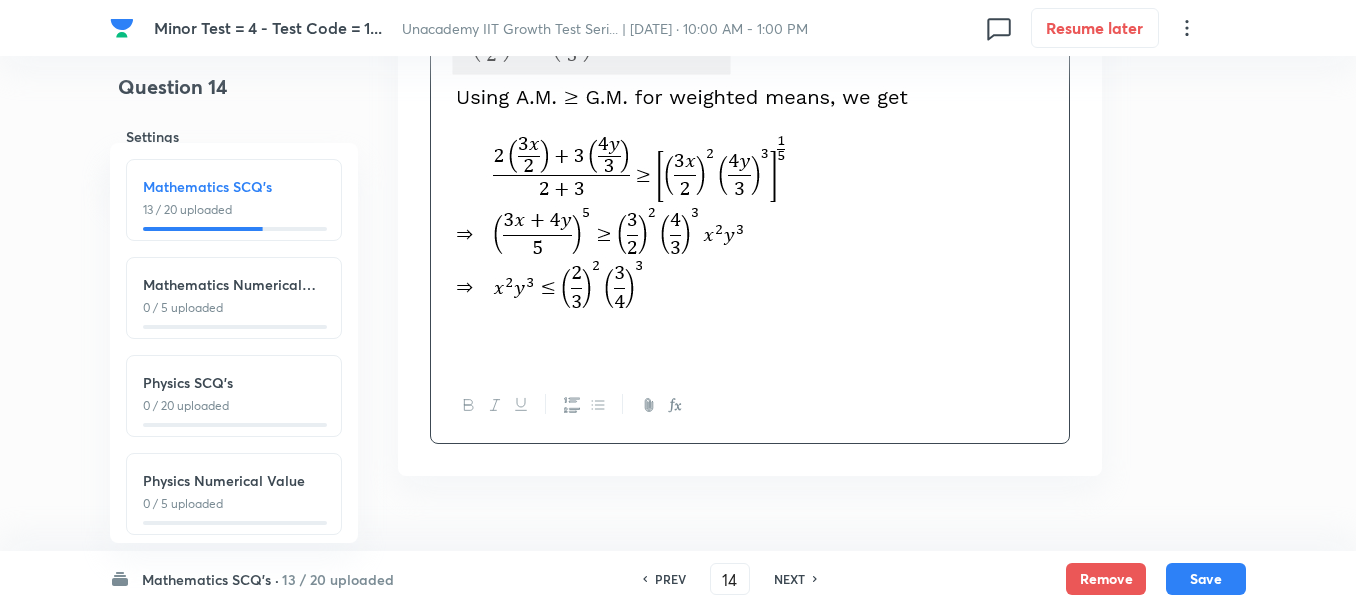 drag, startPoint x: 1236, startPoint y: 566, endPoint x: 1254, endPoint y: 563, distance: 18.248287 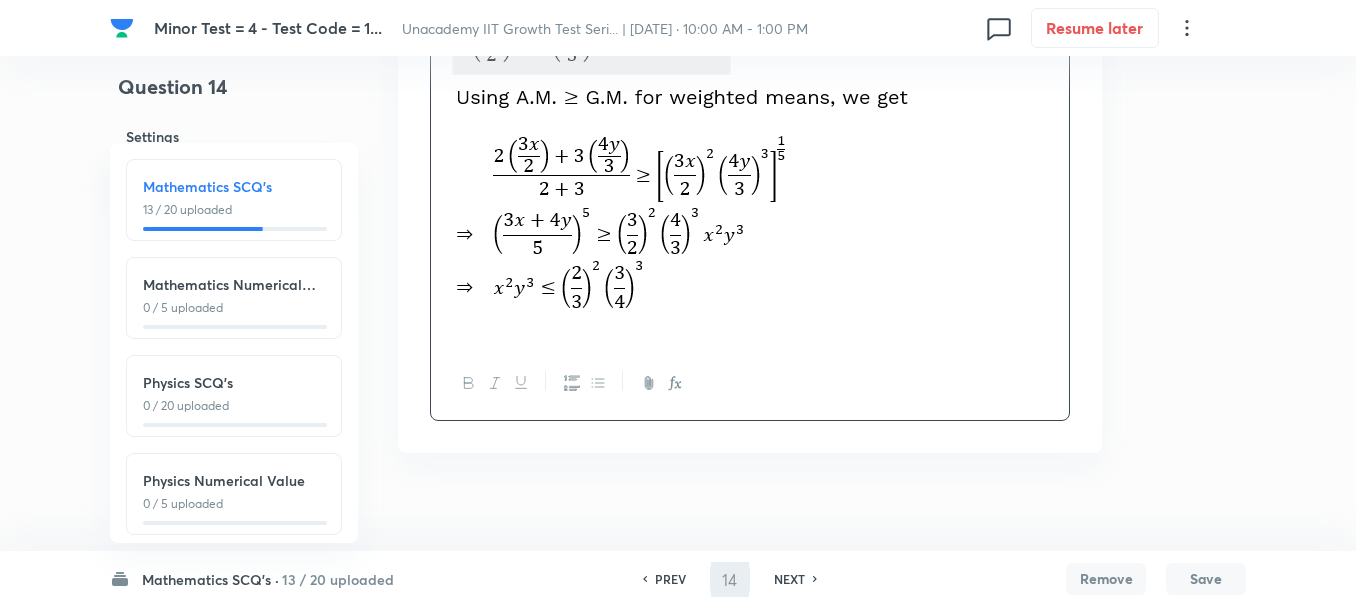 type on "15" 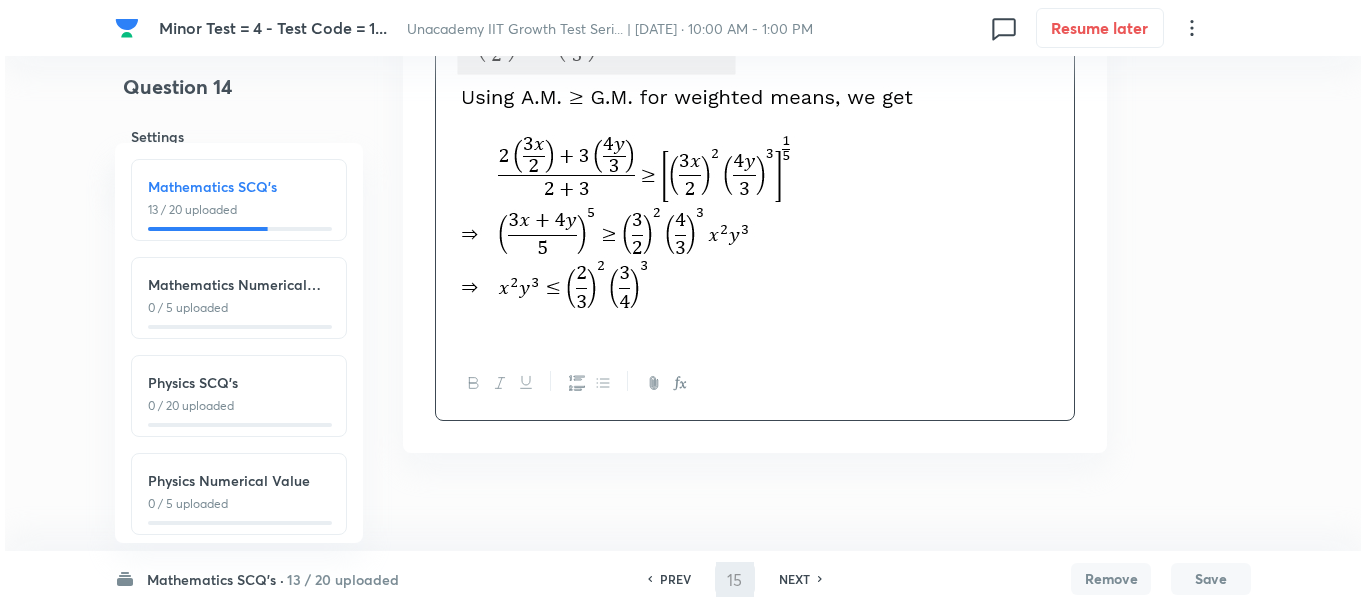 scroll, scrollTop: 0, scrollLeft: 0, axis: both 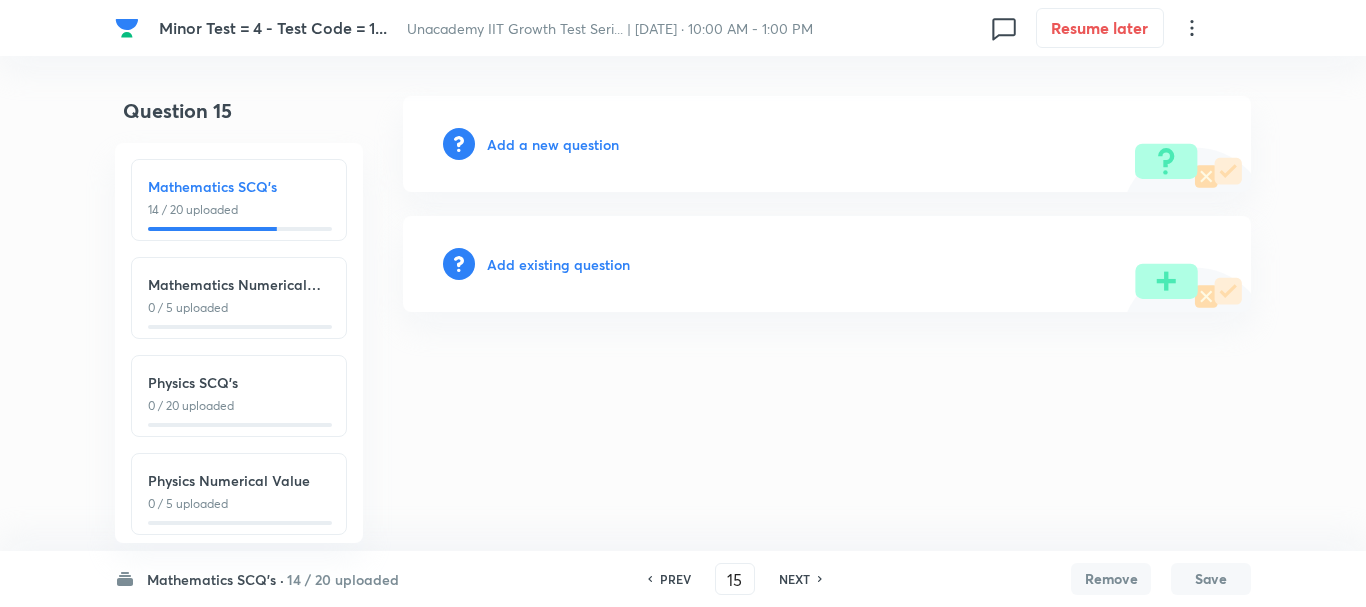click on "Add a new question" at bounding box center [553, 144] 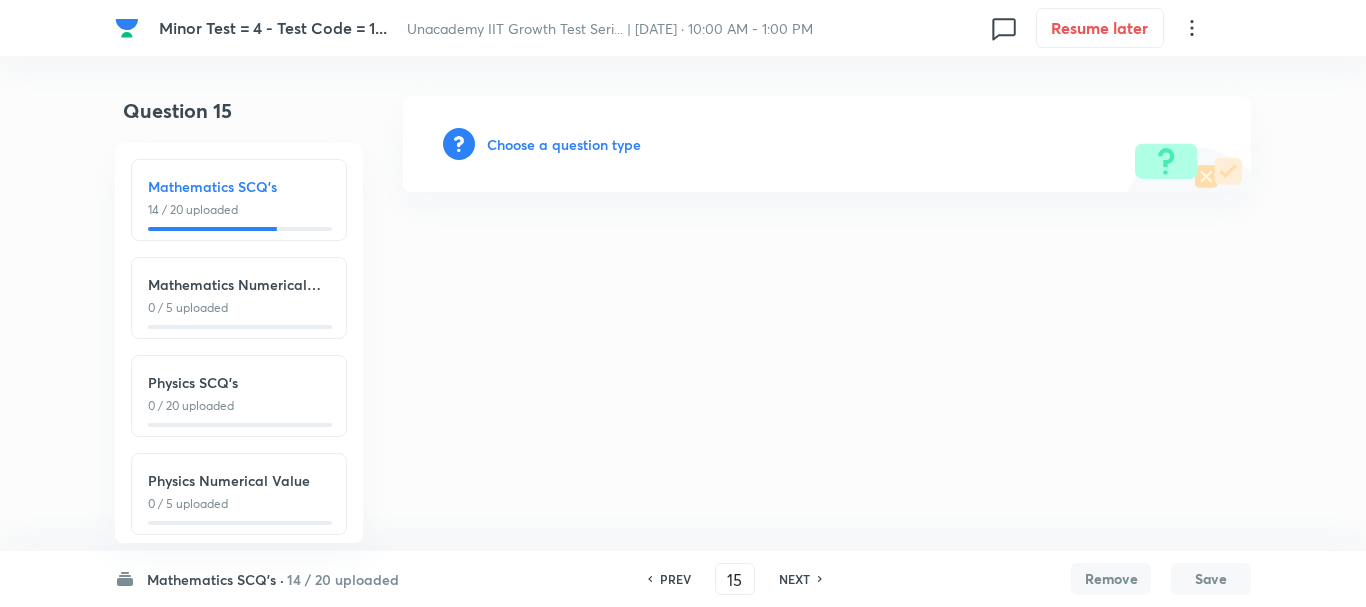 click on "Choose a question type" at bounding box center [564, 144] 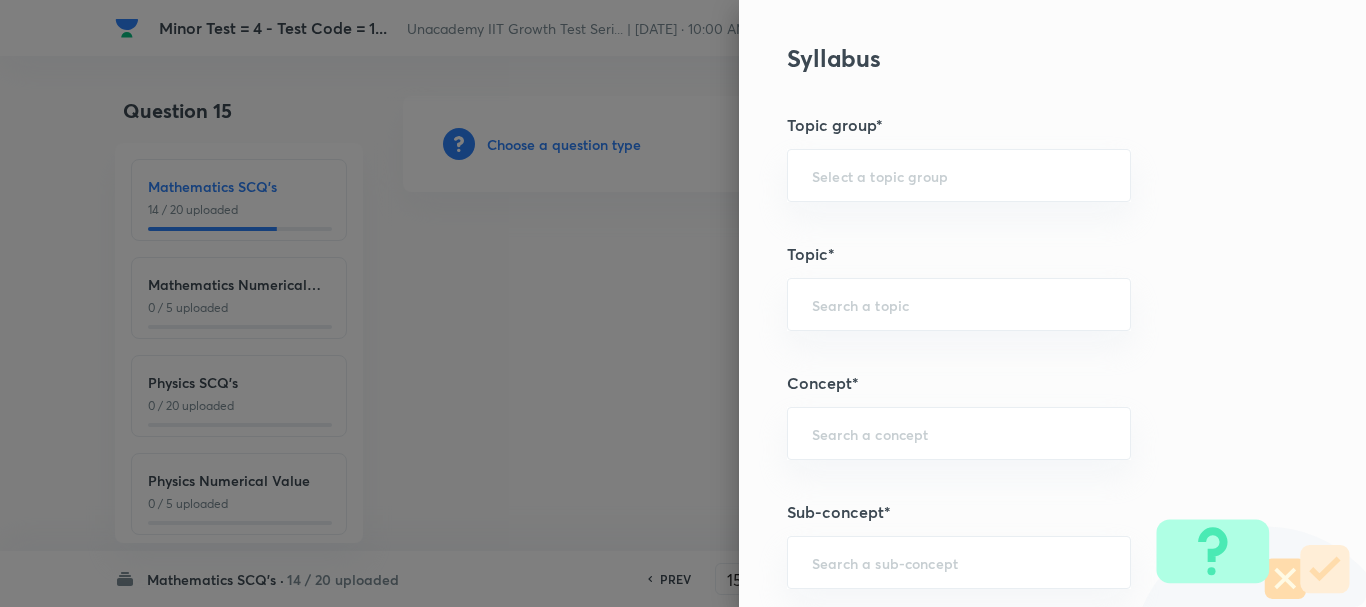 scroll, scrollTop: 1100, scrollLeft: 0, axis: vertical 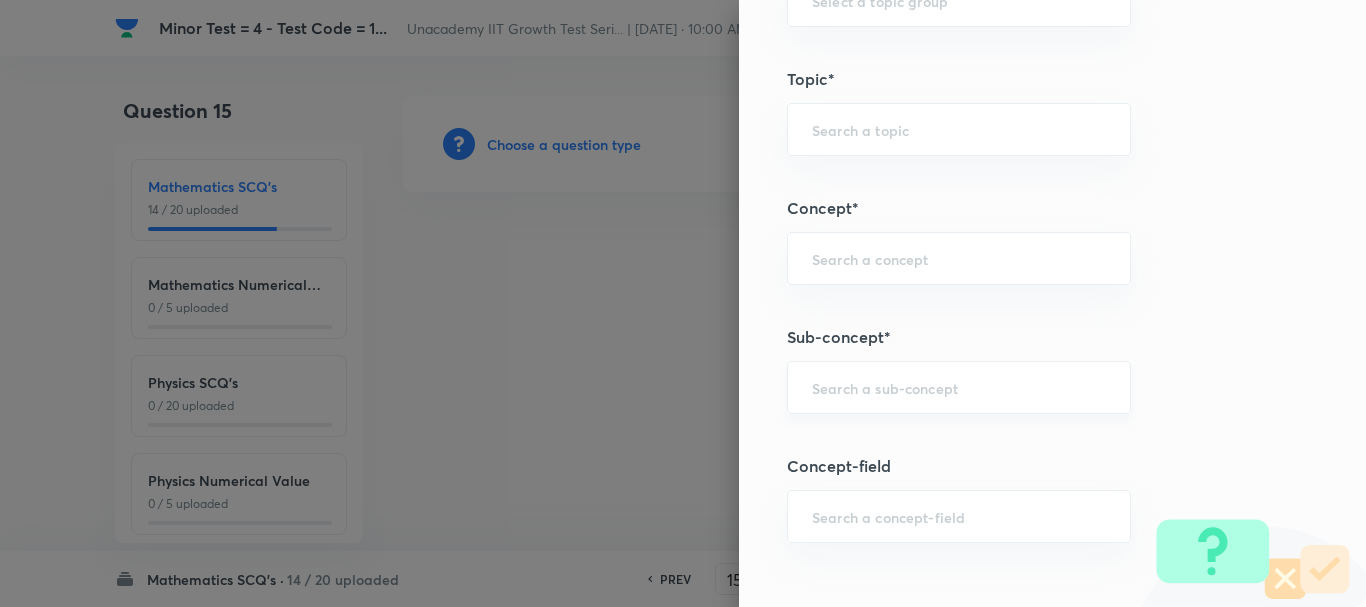 click at bounding box center (959, 387) 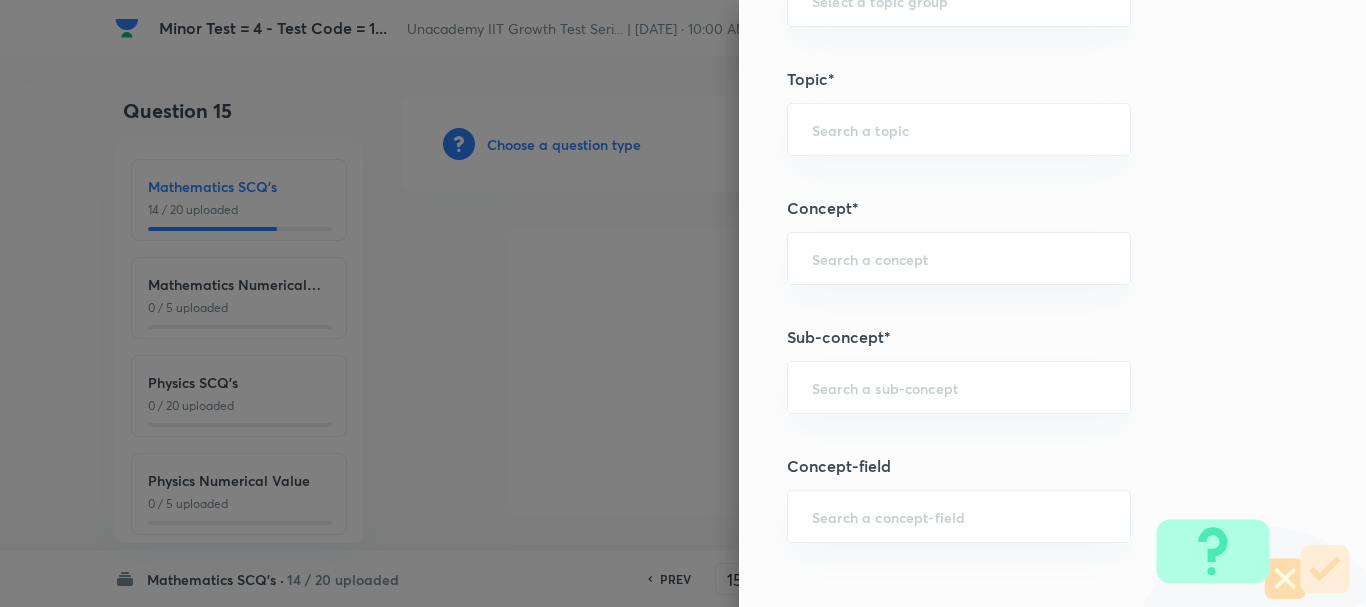 paste on "infinite sum of gp" 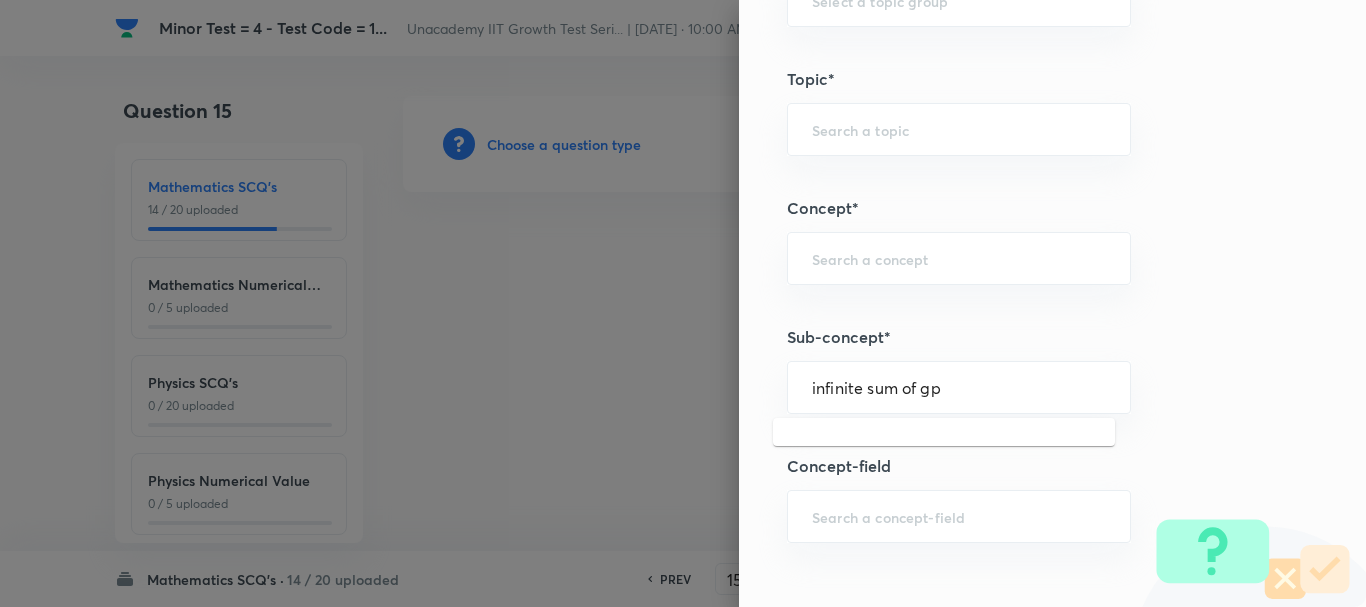 type on "infinite sum of gp" 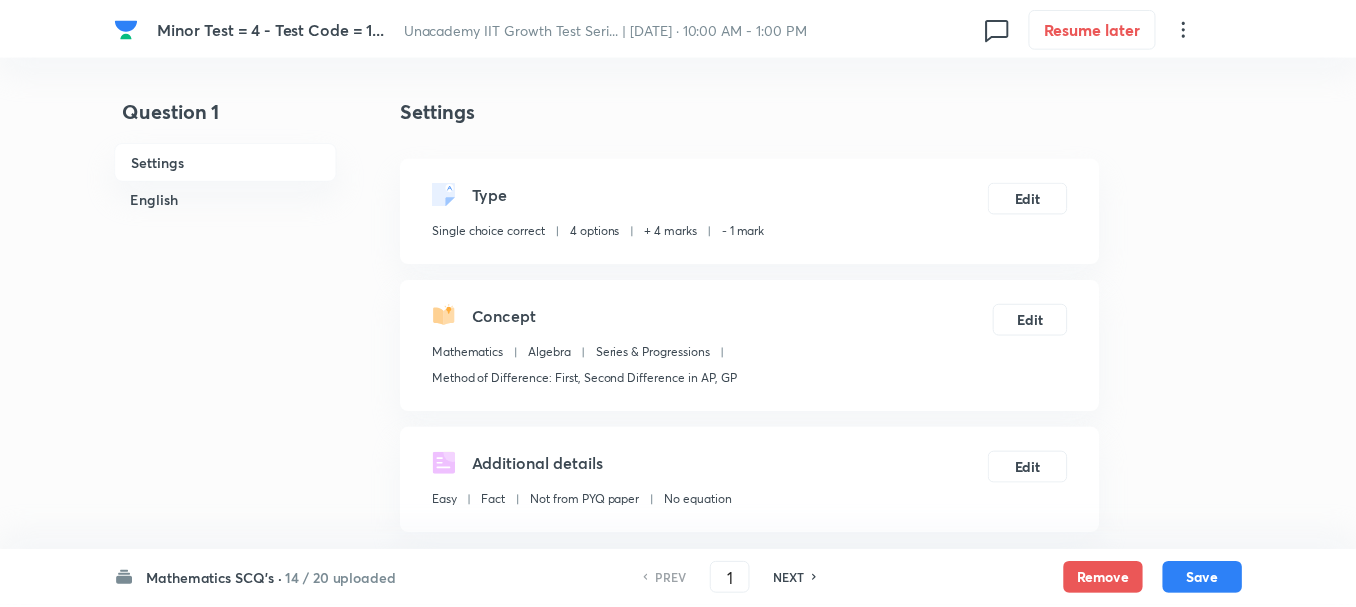 scroll, scrollTop: 0, scrollLeft: 0, axis: both 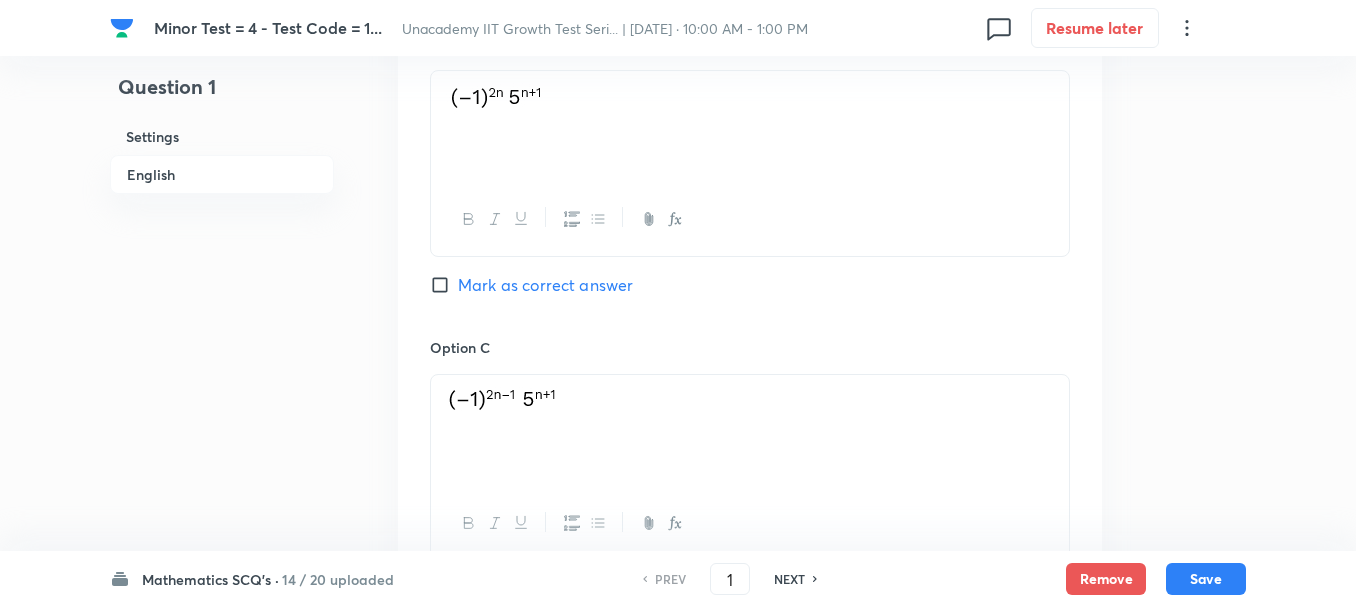 click on "NEXT" at bounding box center (789, 579) 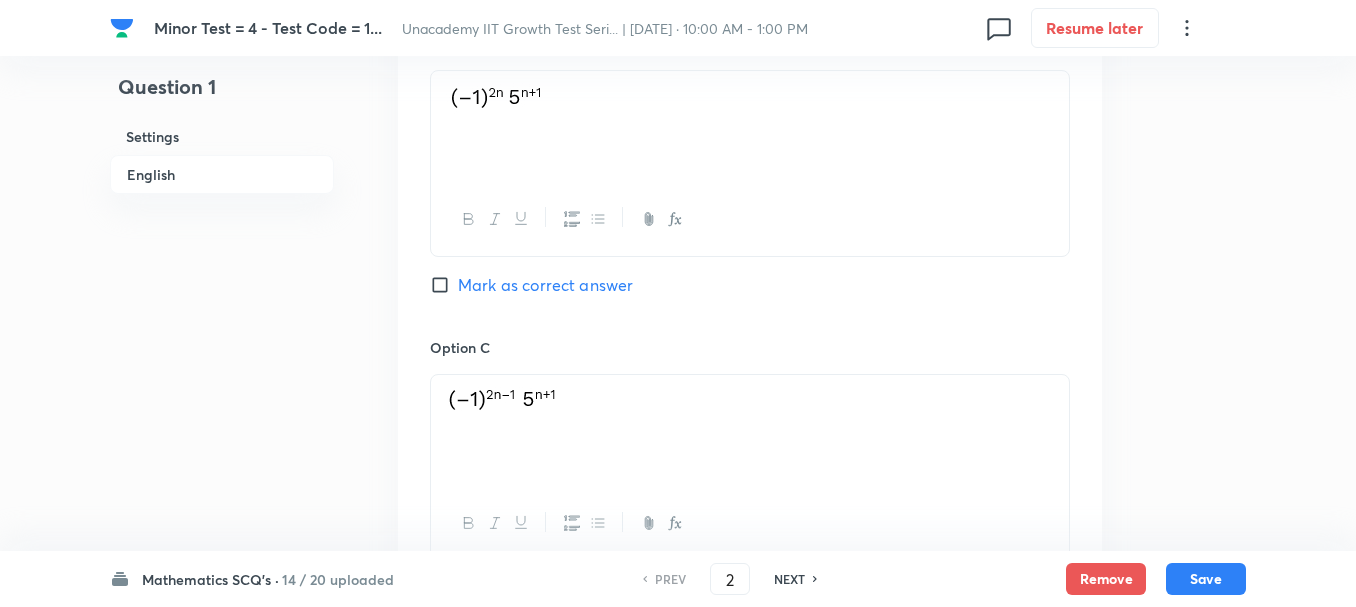checkbox on "false" 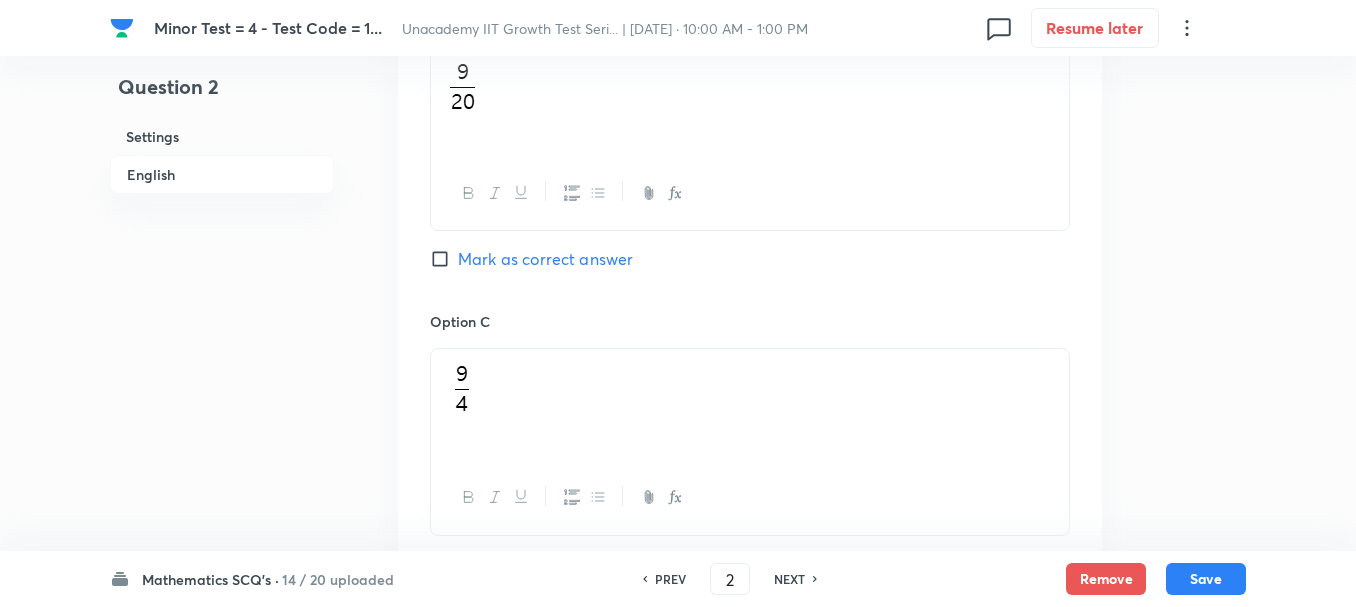 click on "NEXT" at bounding box center (789, 579) 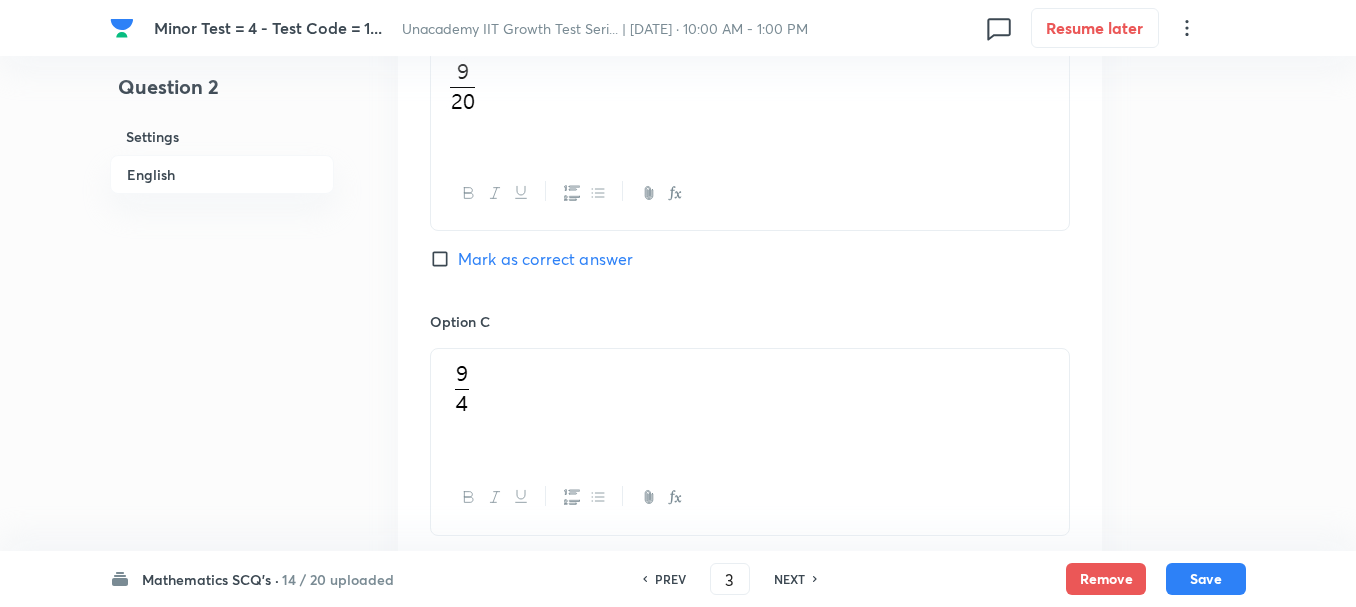 checkbox on "false" 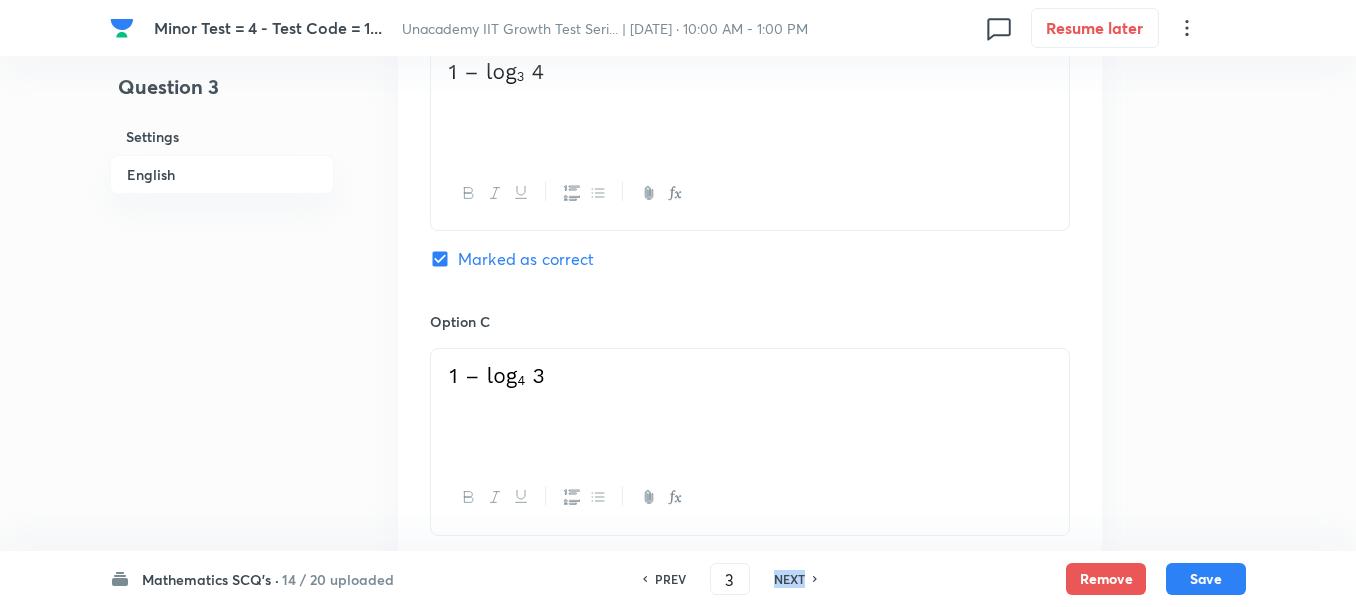 click on "NEXT" at bounding box center (789, 579) 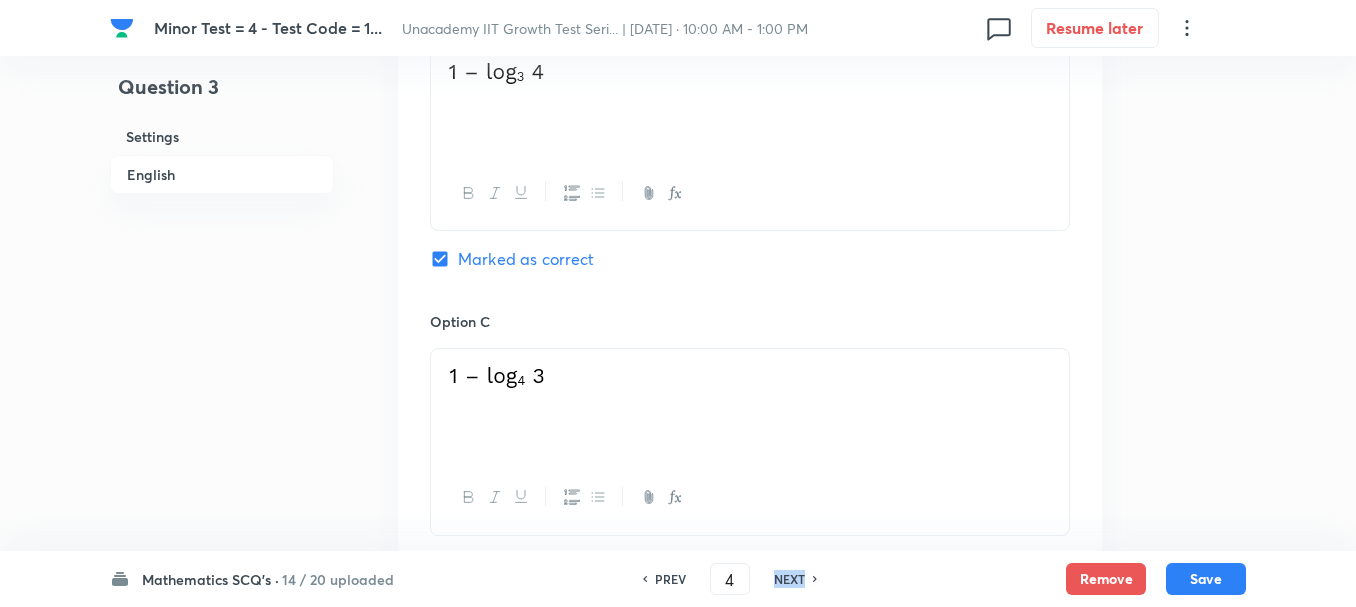 checkbox on "true" 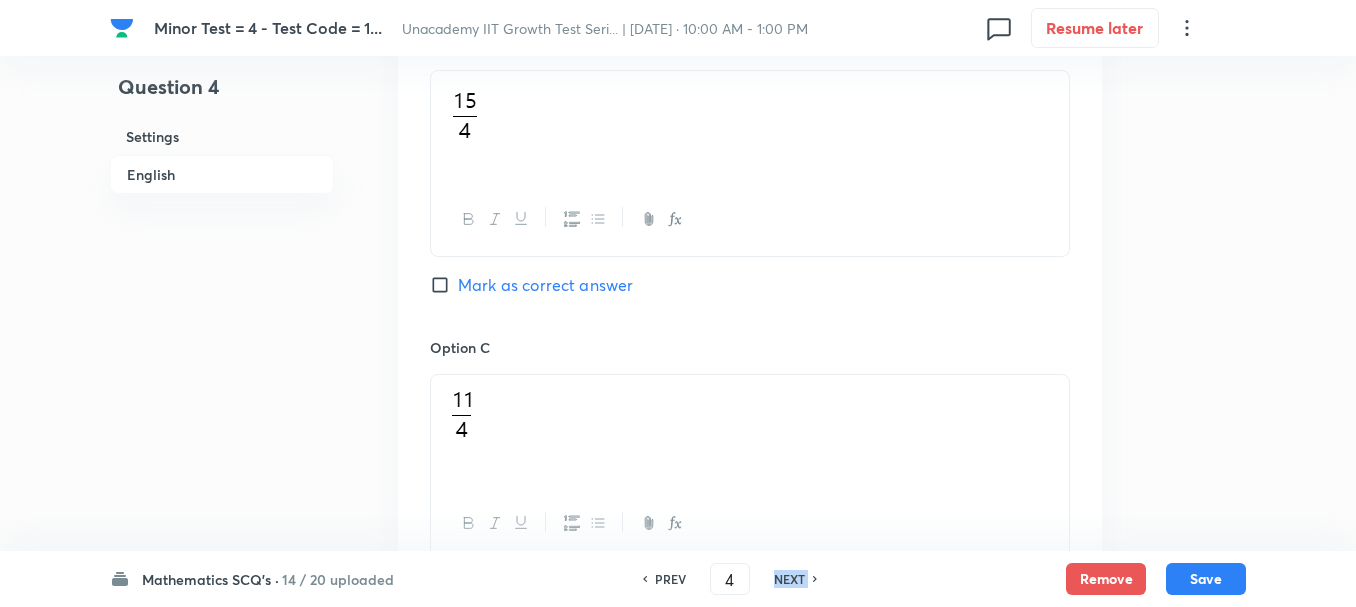 click on "NEXT" at bounding box center [789, 579] 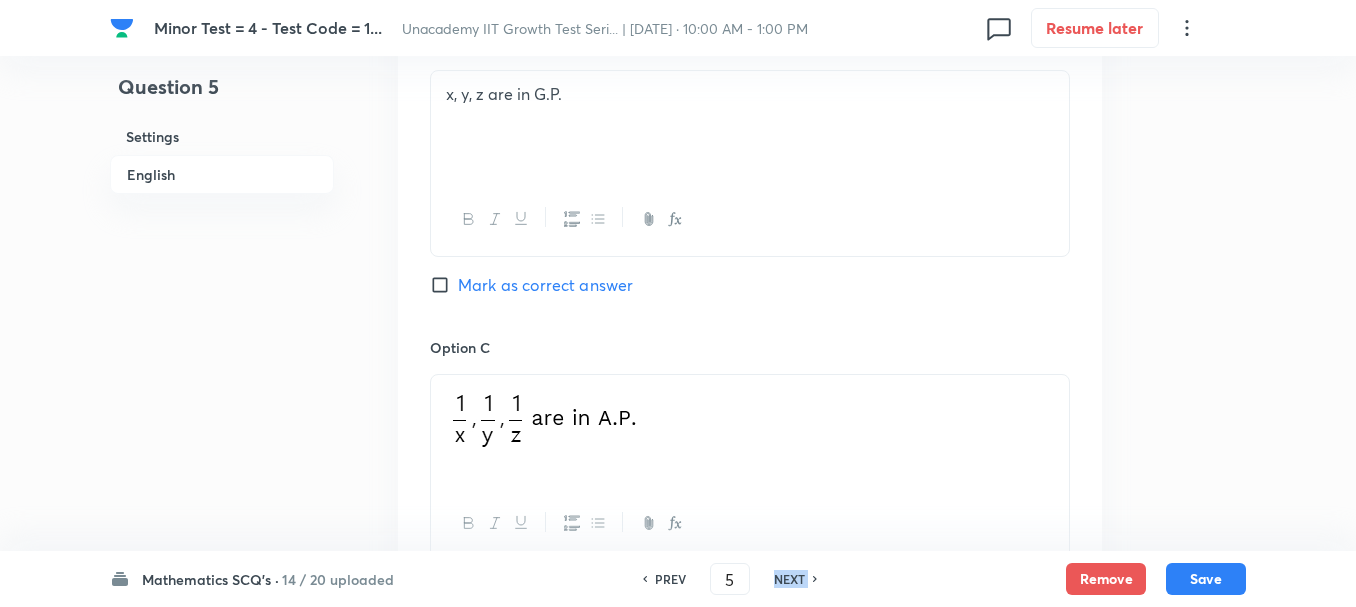 click on "NEXT" at bounding box center (789, 579) 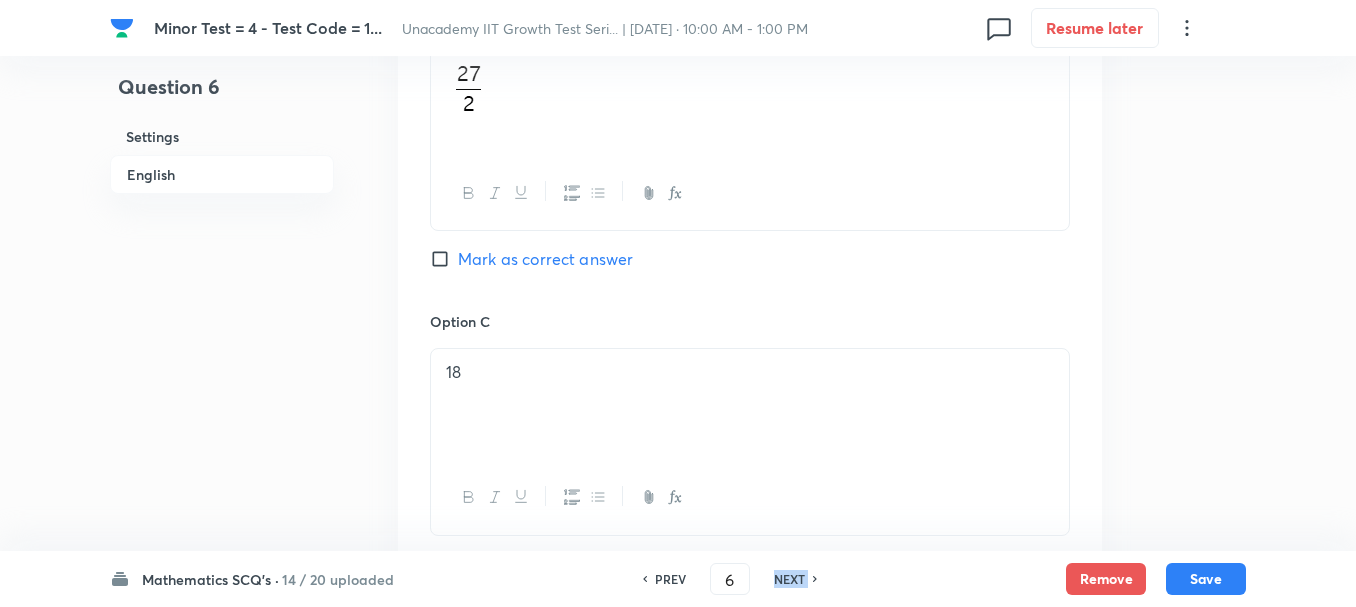 click on "NEXT" at bounding box center [789, 579] 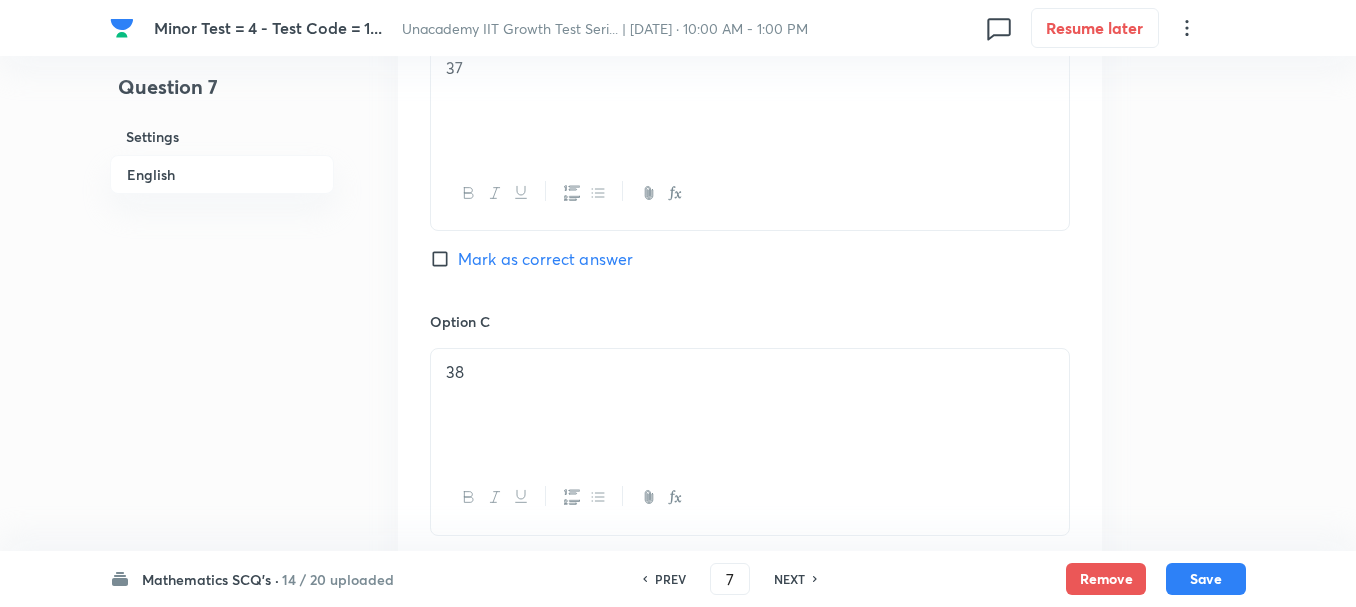 click on "NEXT" at bounding box center [789, 579] 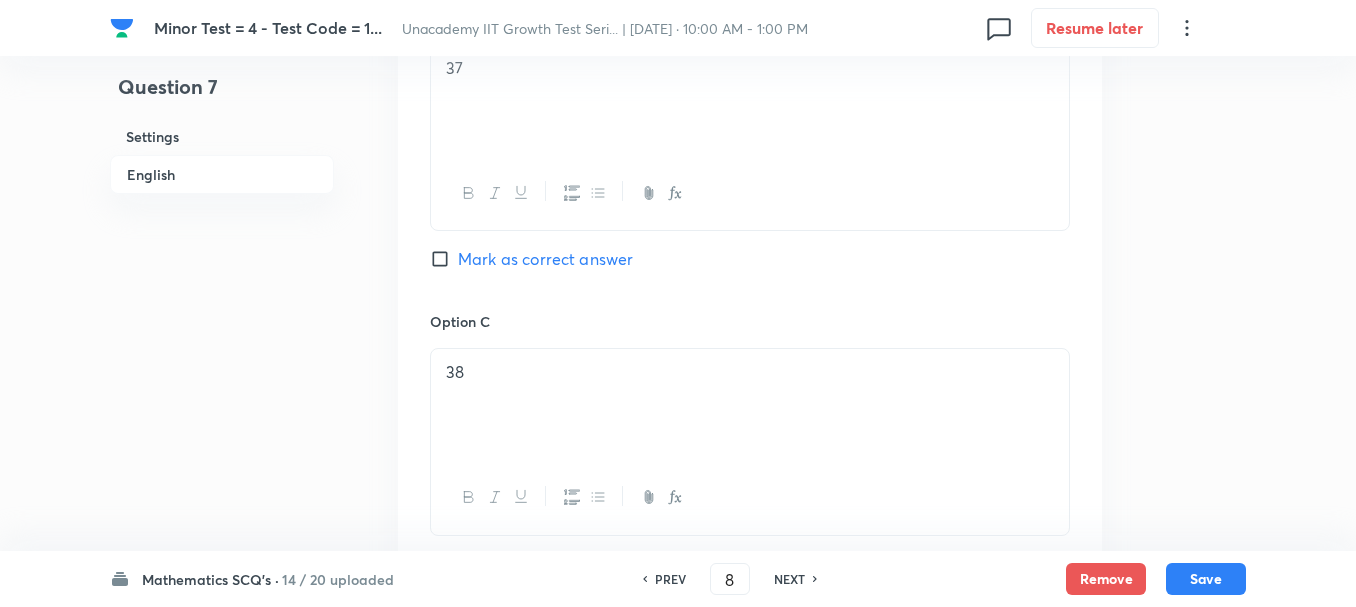 checkbox on "true" 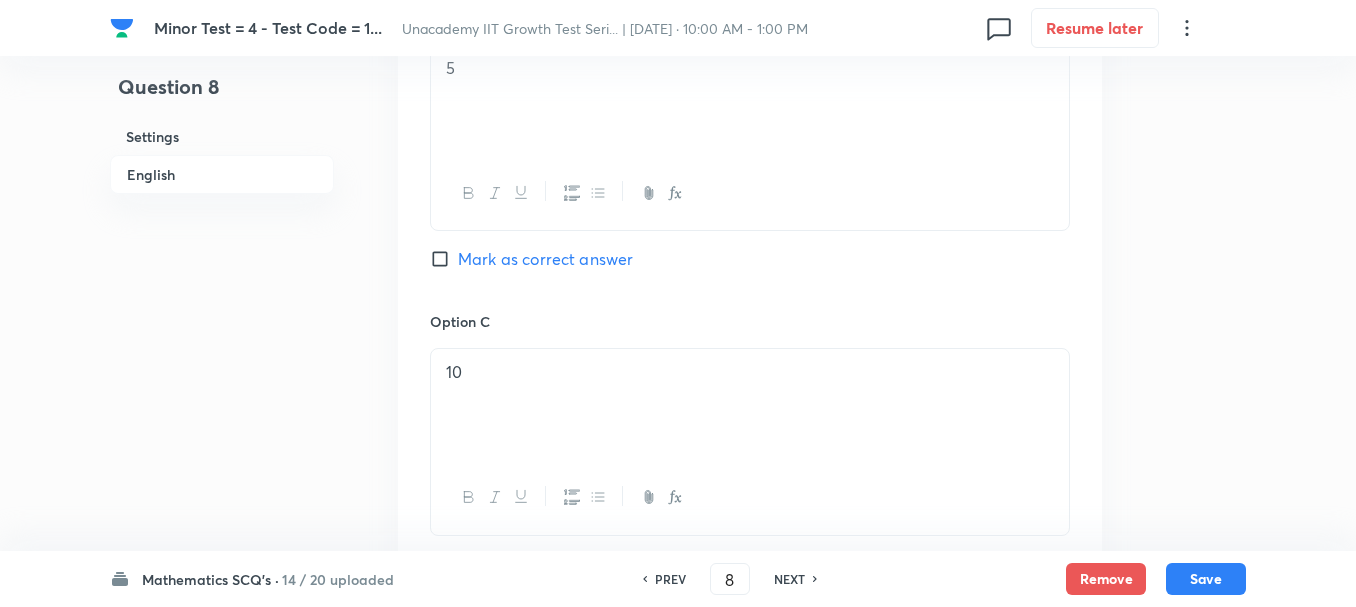 click on "NEXT" at bounding box center (789, 579) 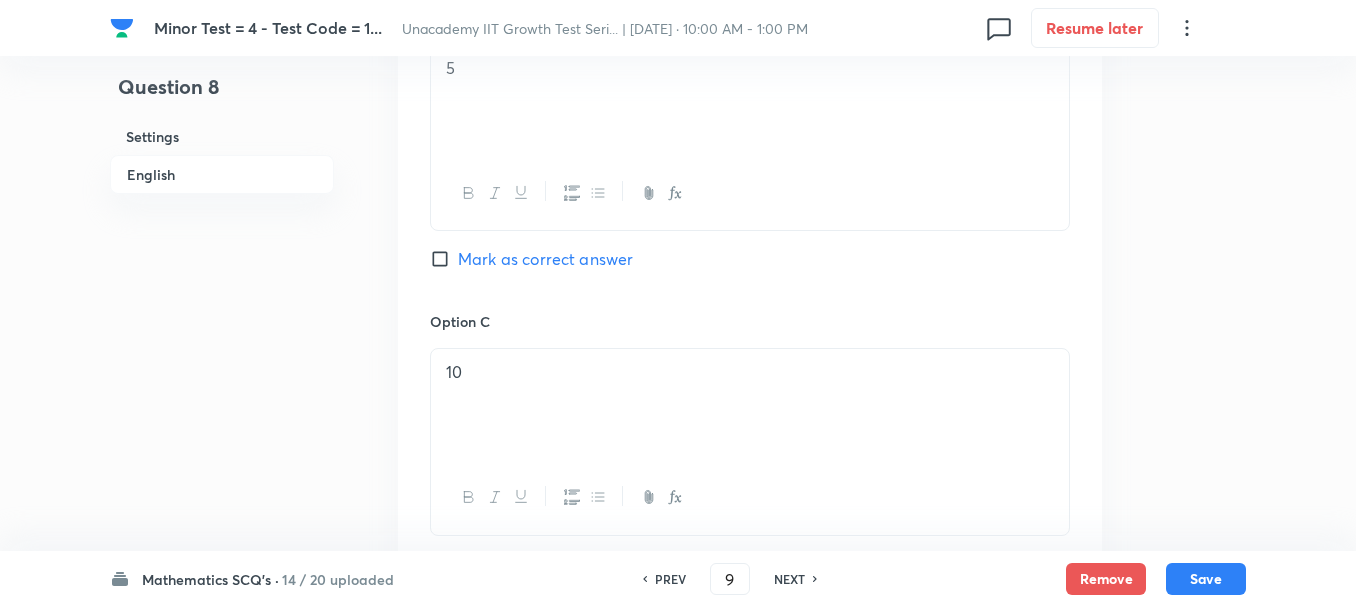 checkbox on "false" 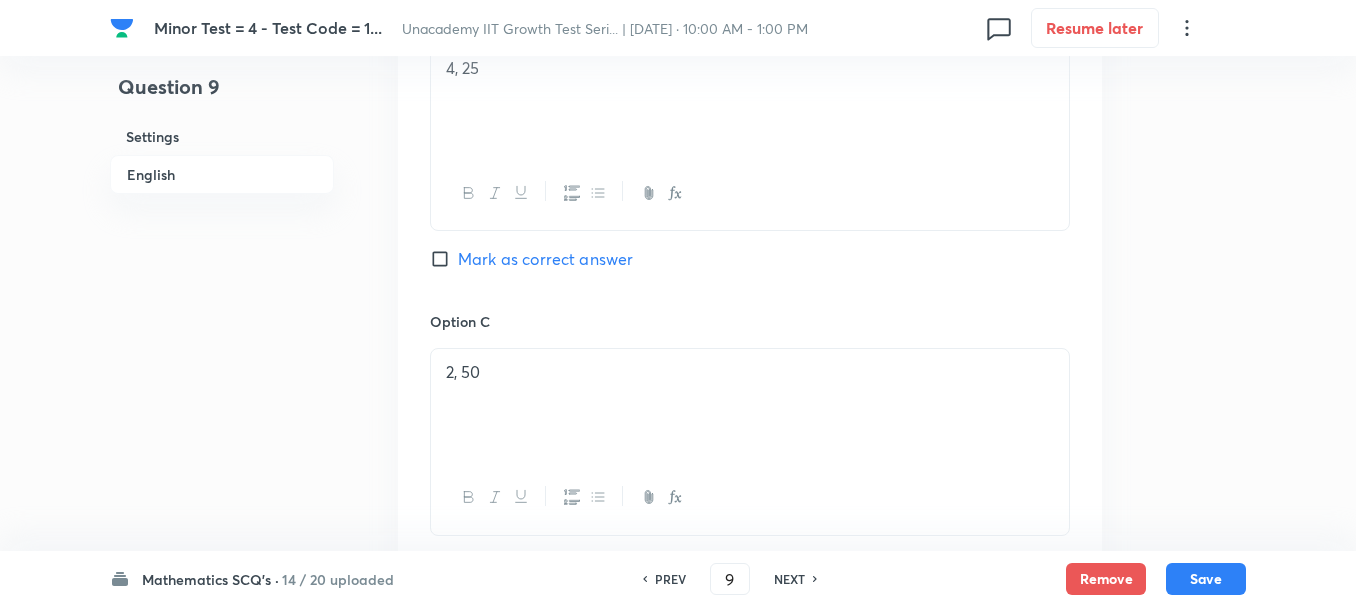 click on "NEXT" at bounding box center [789, 579] 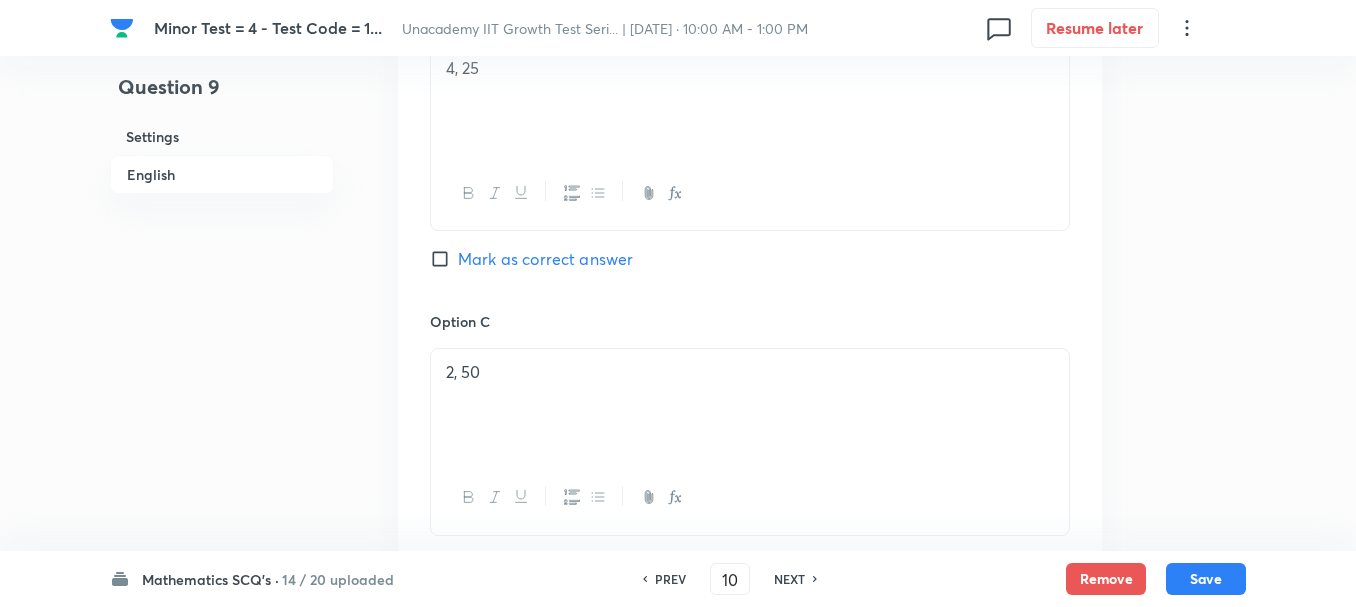 checkbox on "false" 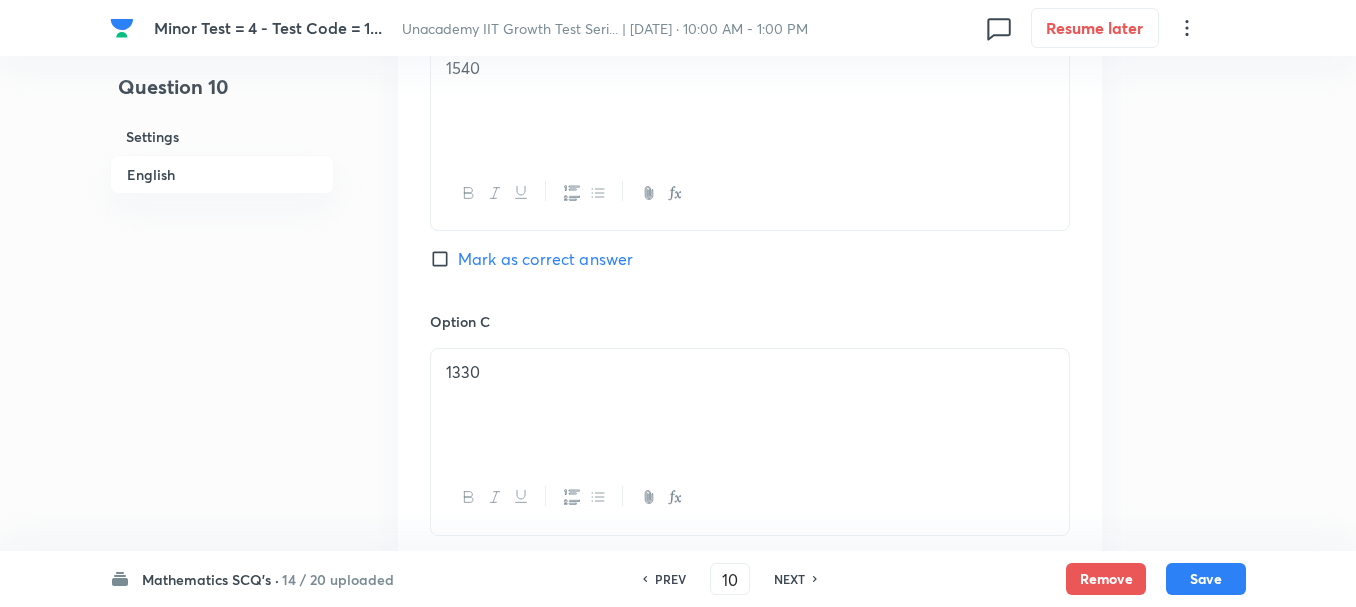 click on "NEXT" at bounding box center (789, 579) 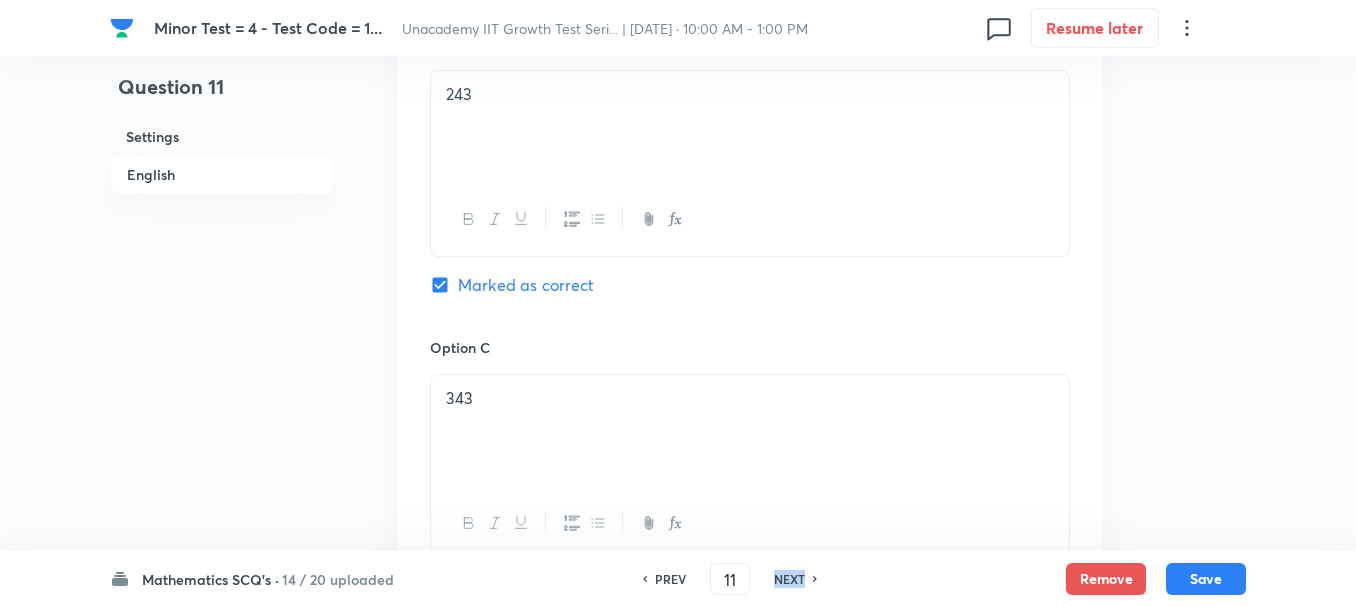 click on "NEXT" at bounding box center [789, 579] 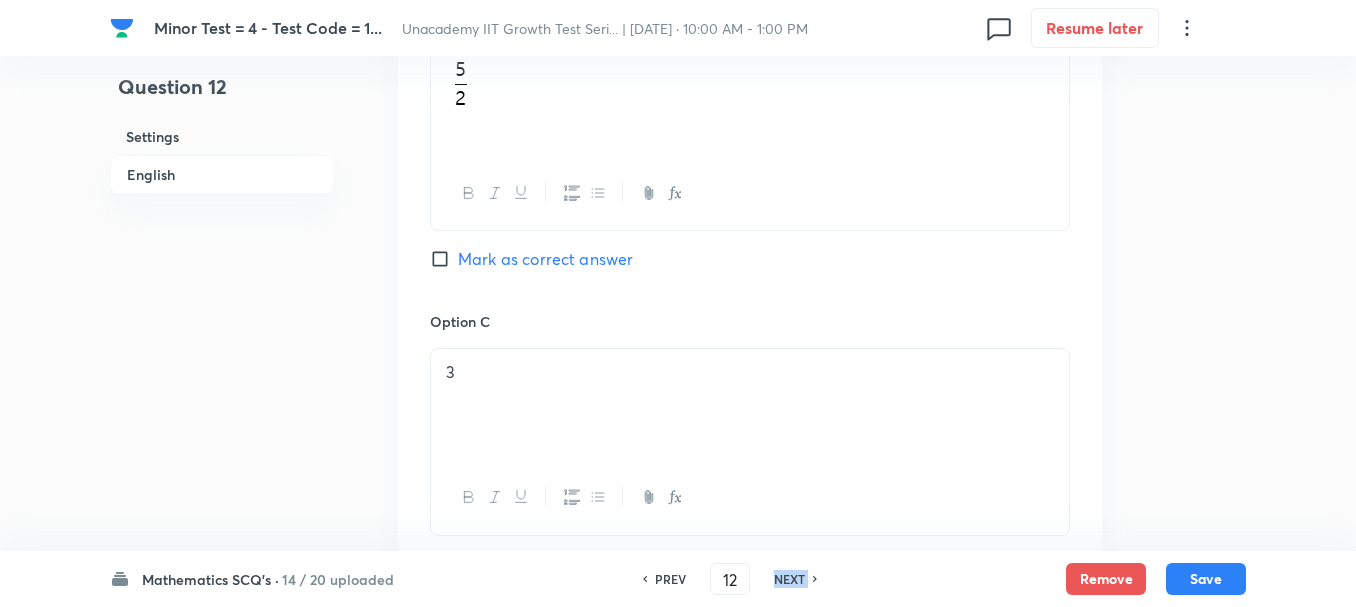 click on "NEXT" at bounding box center [789, 579] 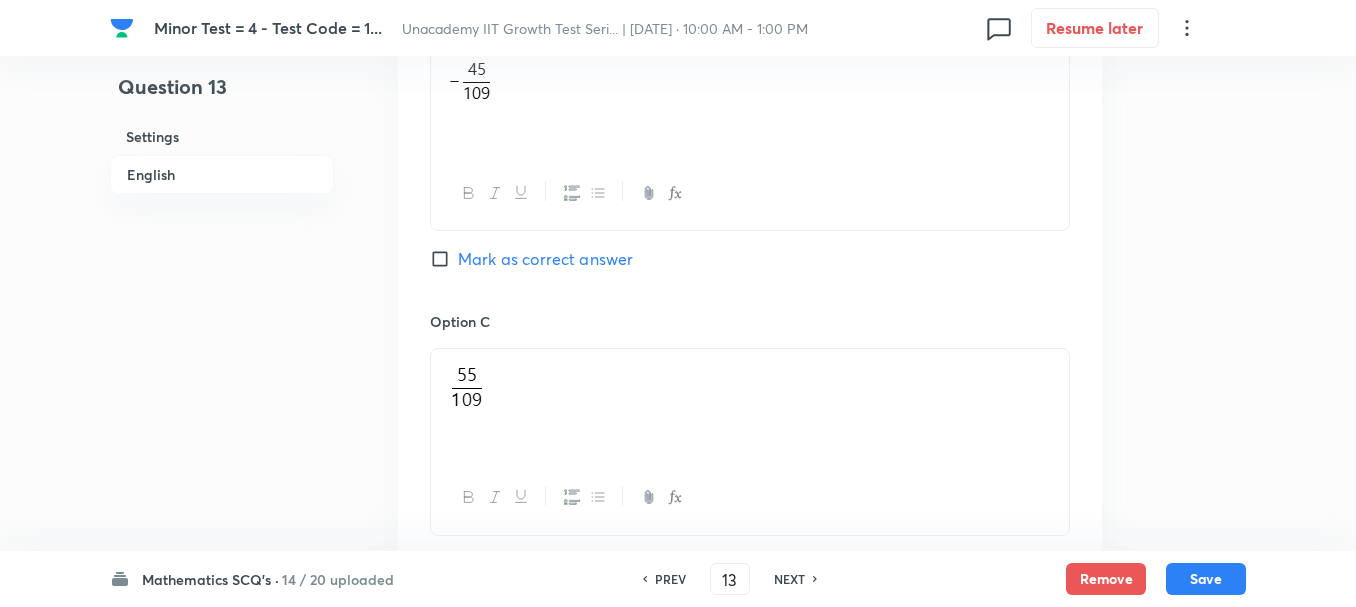 click on "NEXT" at bounding box center (789, 579) 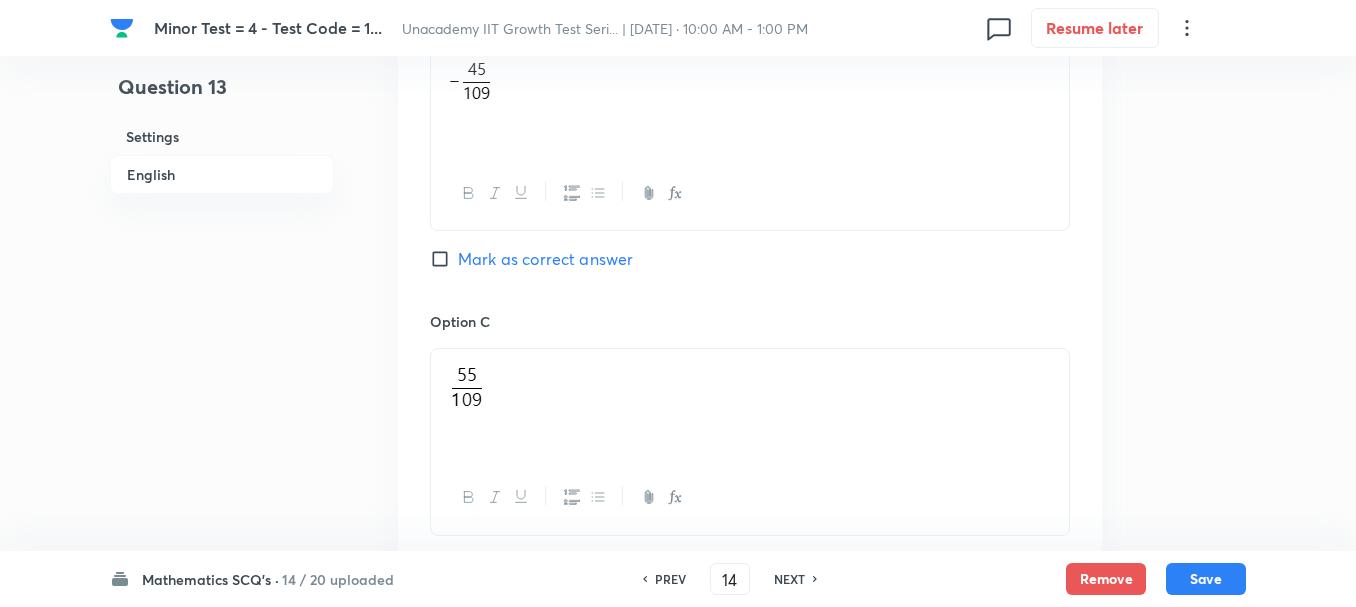 checkbox on "true" 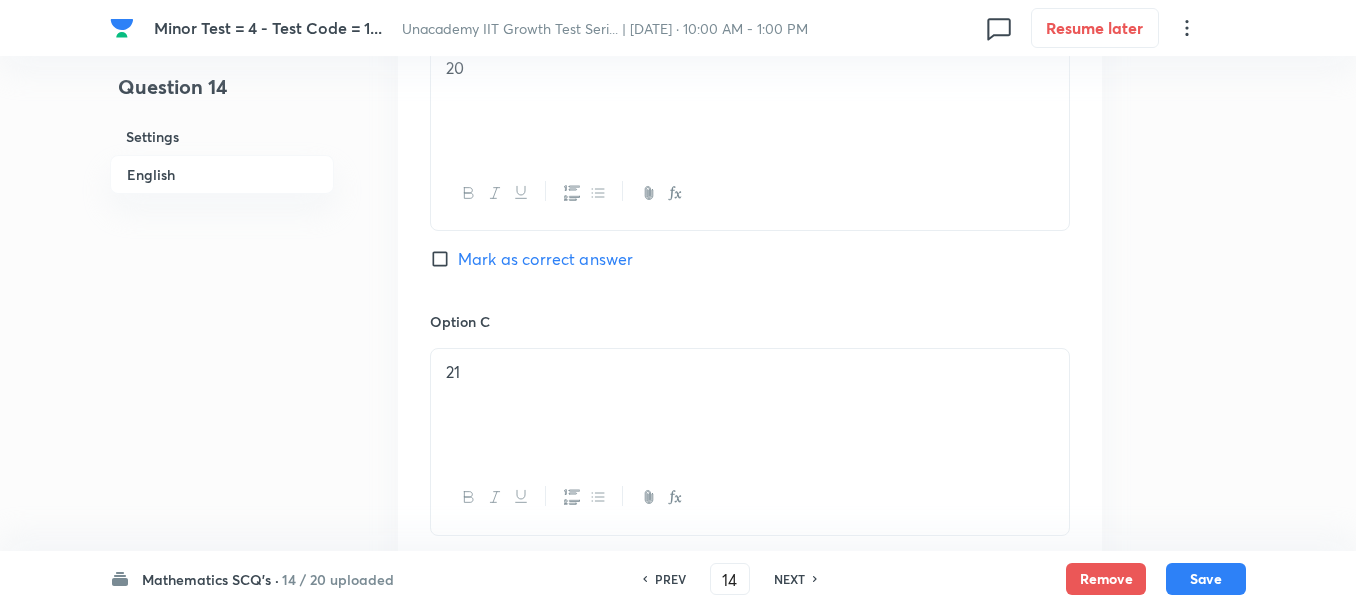 click on "NEXT" at bounding box center (789, 579) 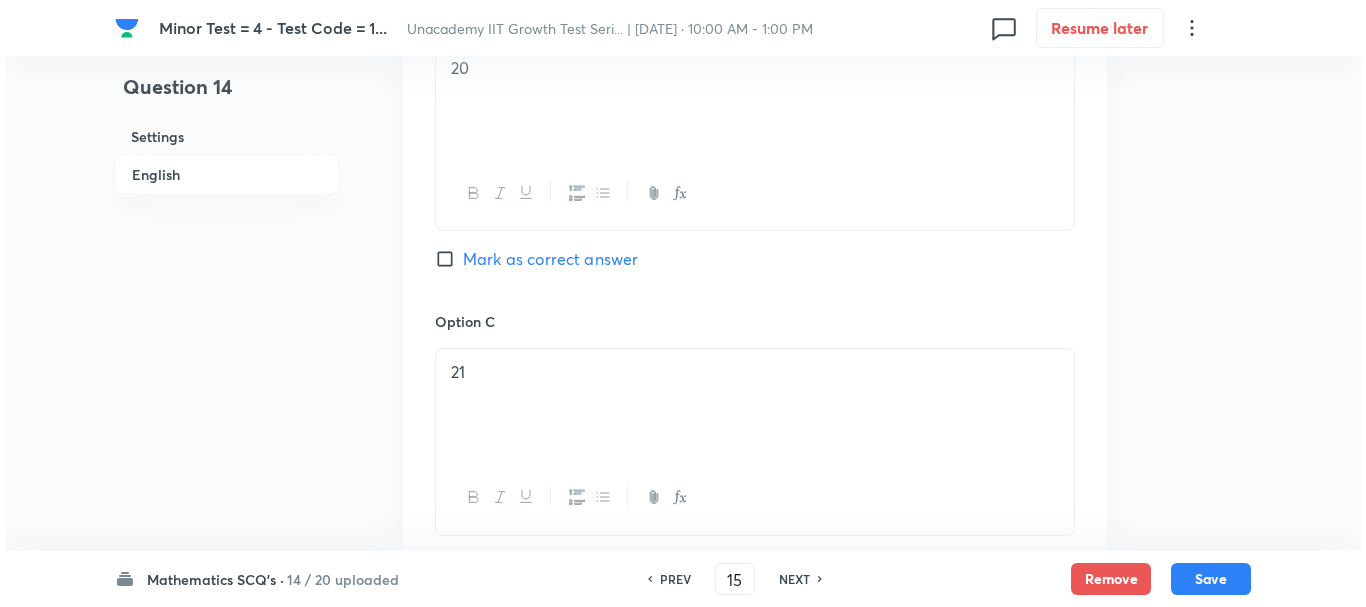 scroll, scrollTop: 0, scrollLeft: 0, axis: both 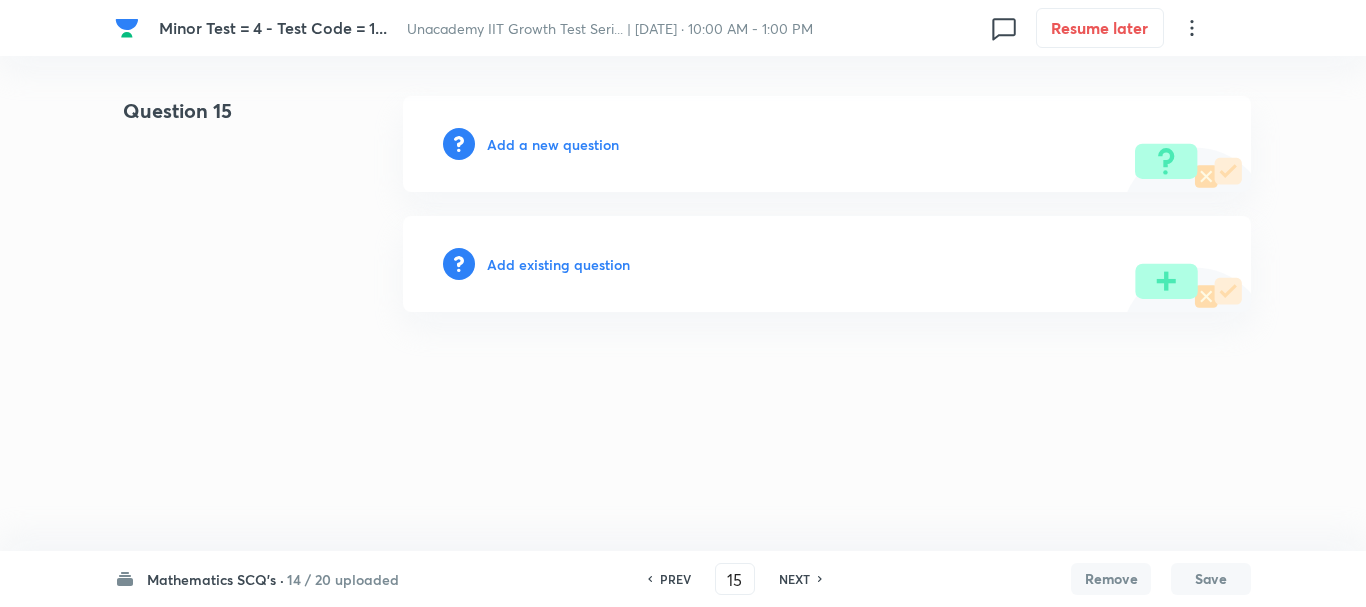 click on "Add a new question" at bounding box center (553, 144) 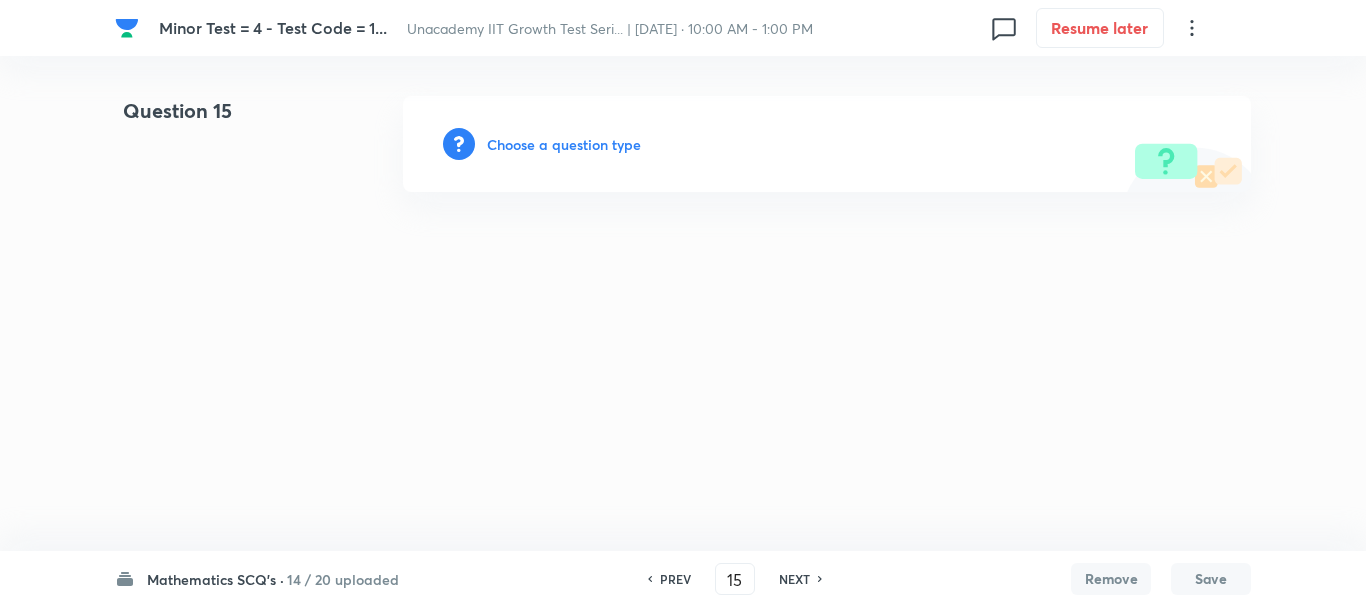 click on "Choose a question type" at bounding box center [564, 144] 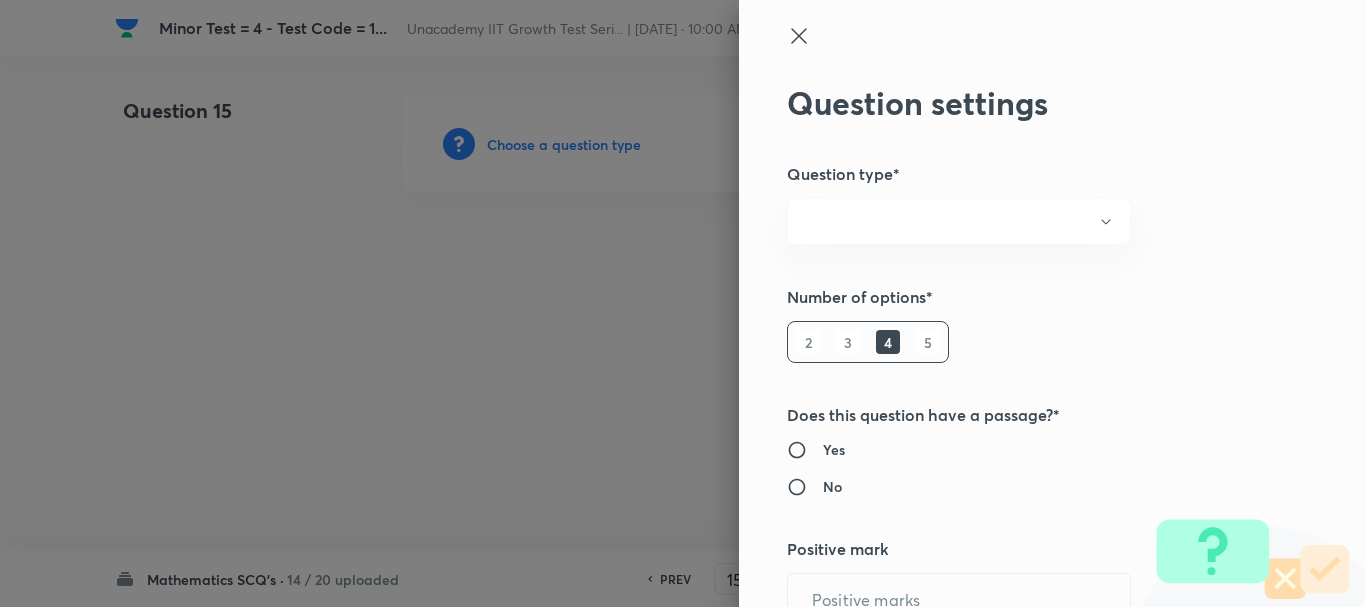 radio on "true" 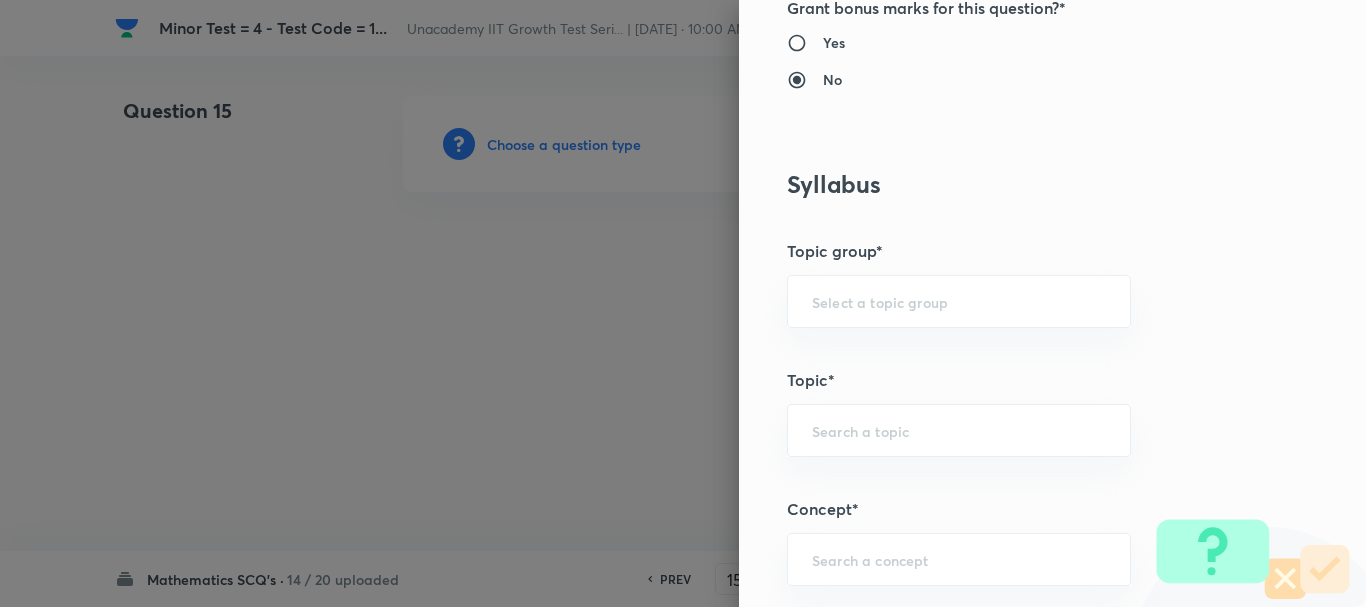 scroll, scrollTop: 800, scrollLeft: 0, axis: vertical 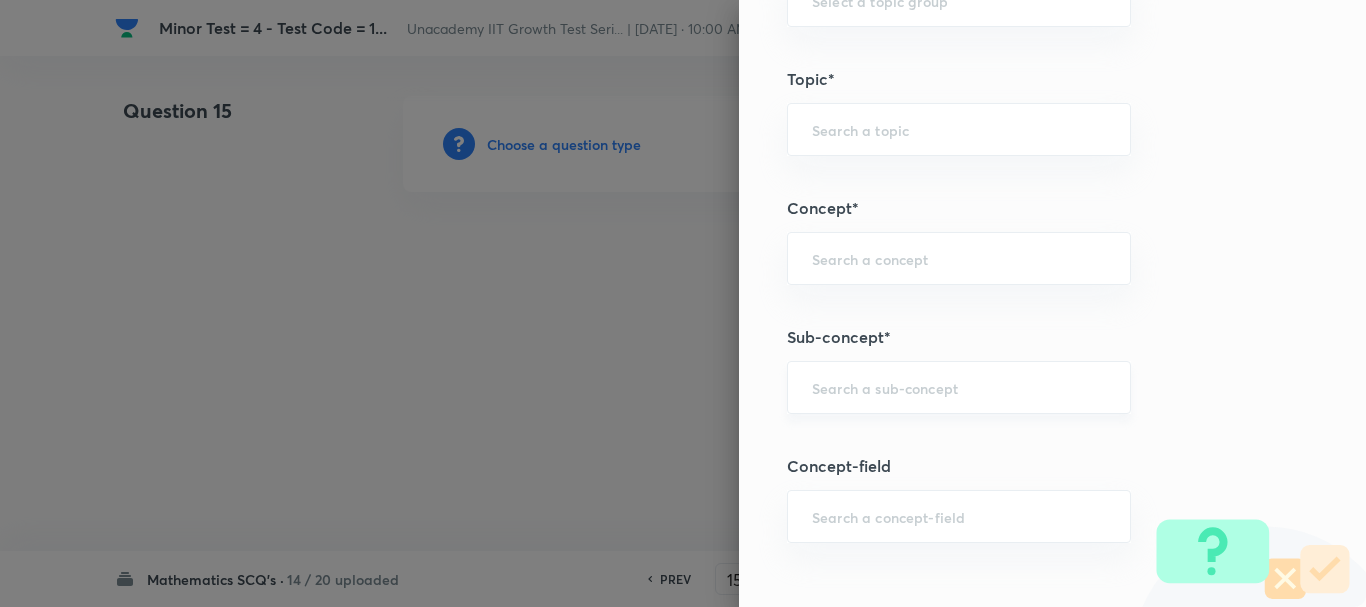 click at bounding box center [959, 387] 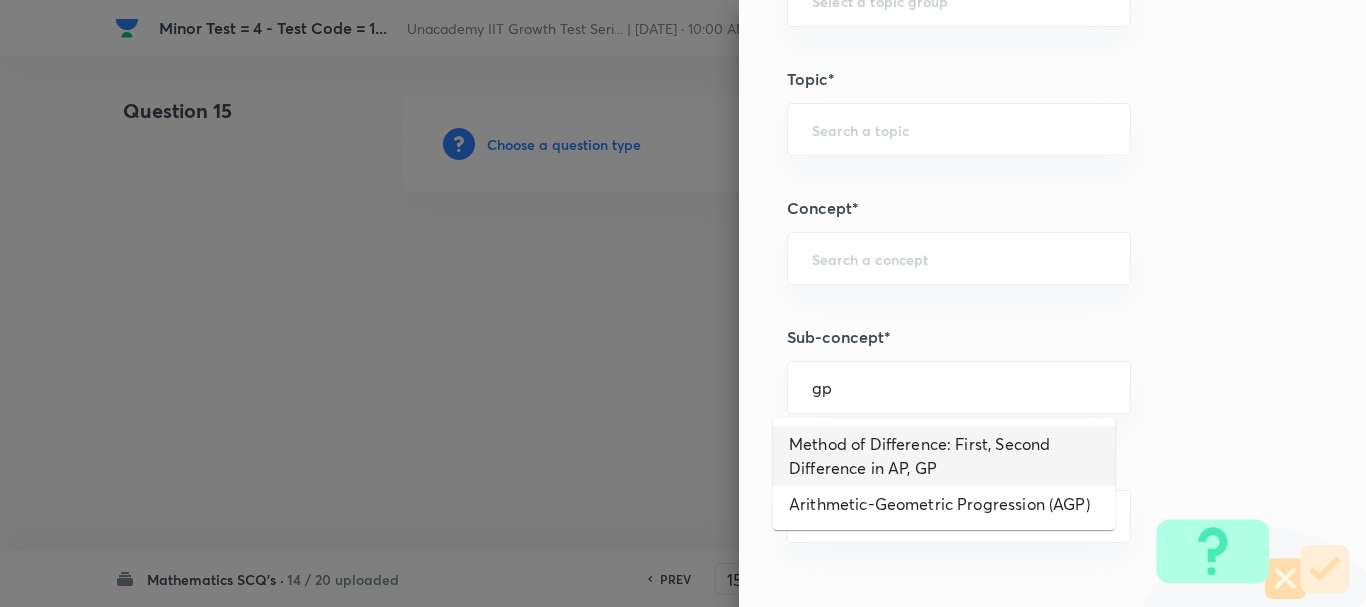 click on "Method of Difference: First, Second Difference in AP, GP" at bounding box center (944, 456) 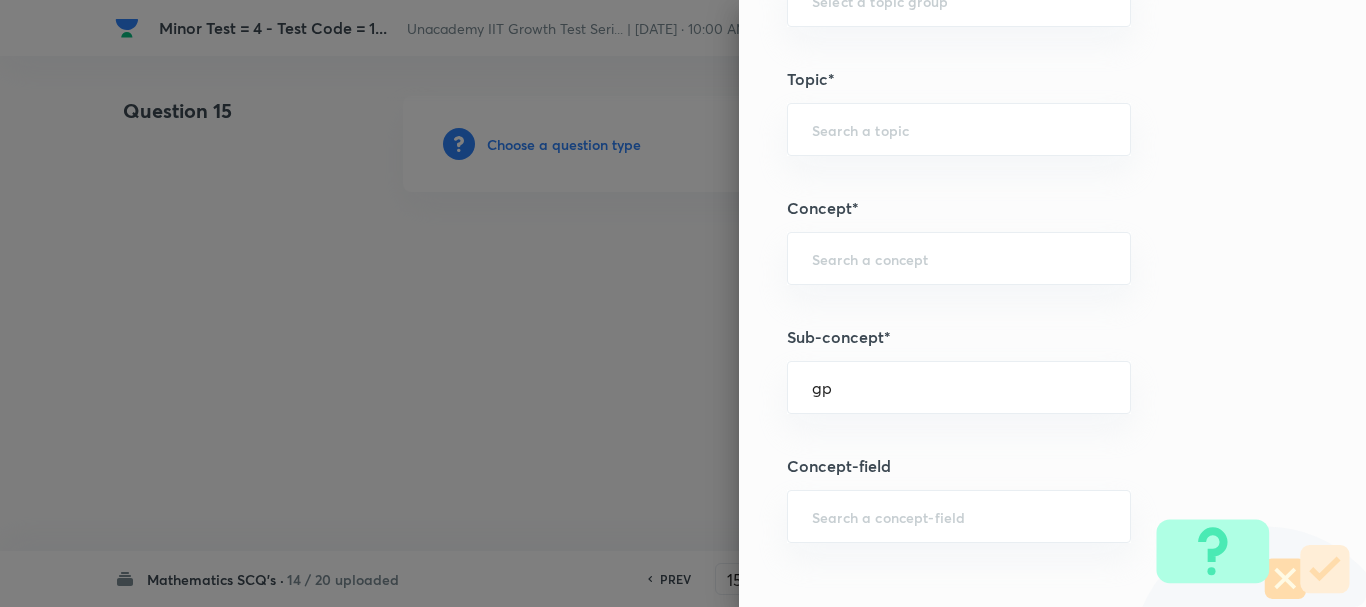 type on "Method of Difference: First, Second Difference in AP, GP" 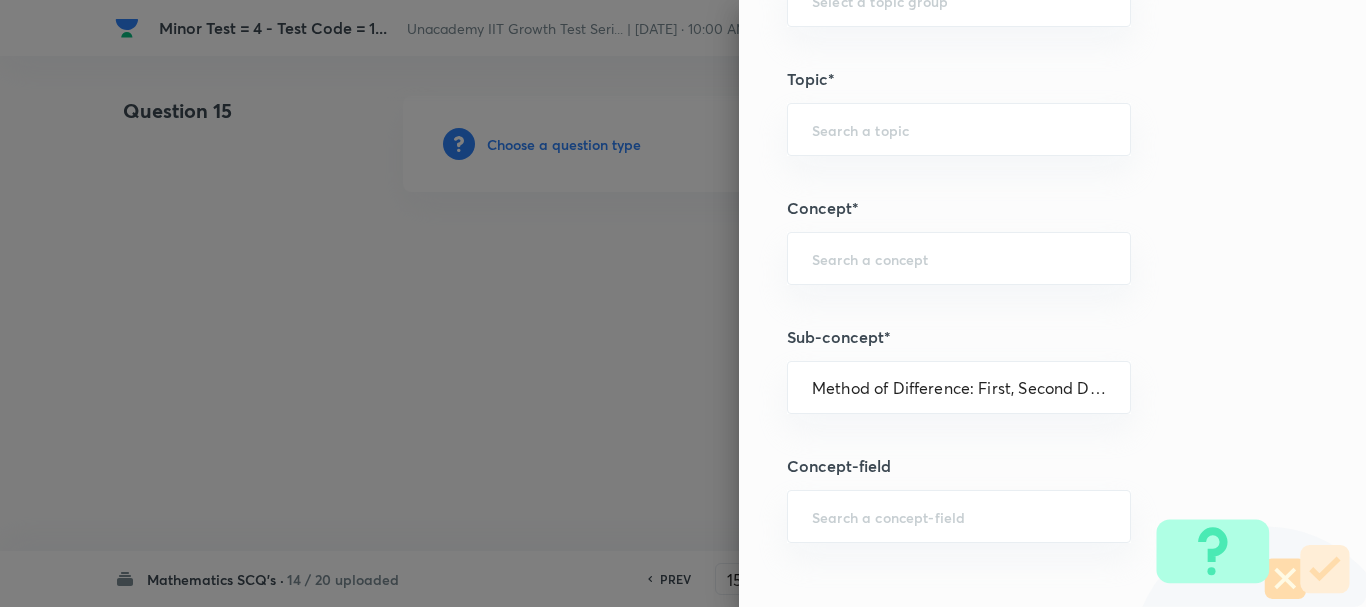 type on "Mathematics" 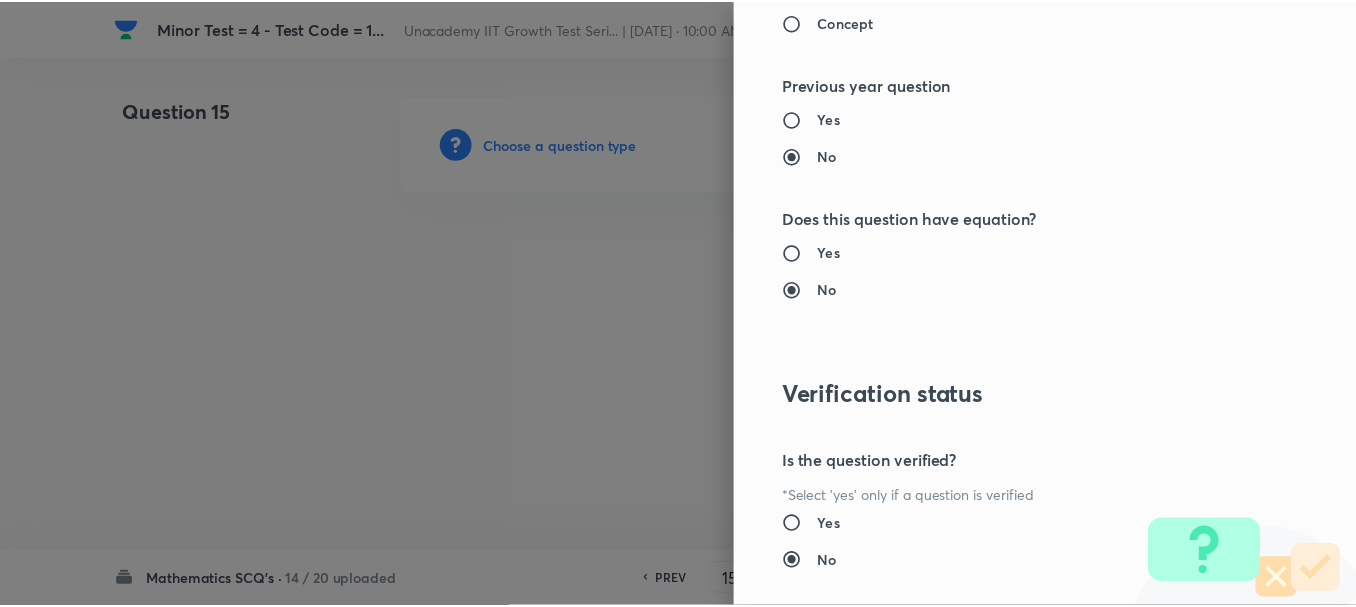 scroll, scrollTop: 2253, scrollLeft: 0, axis: vertical 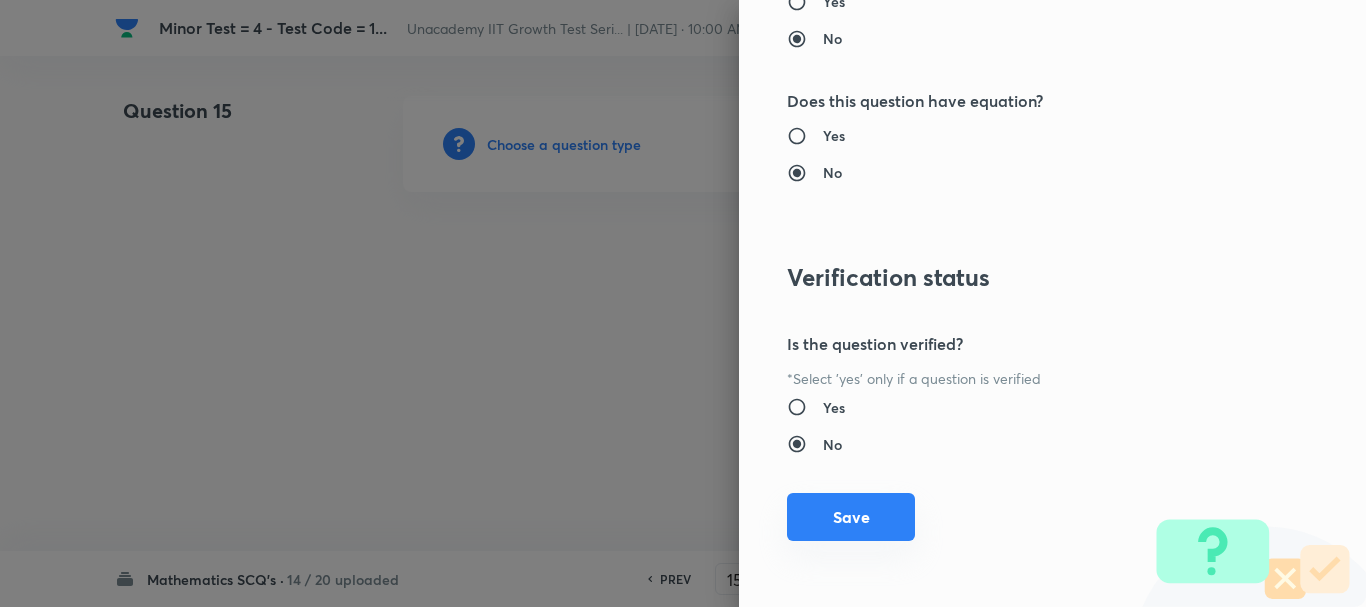 click on "Save" at bounding box center [851, 517] 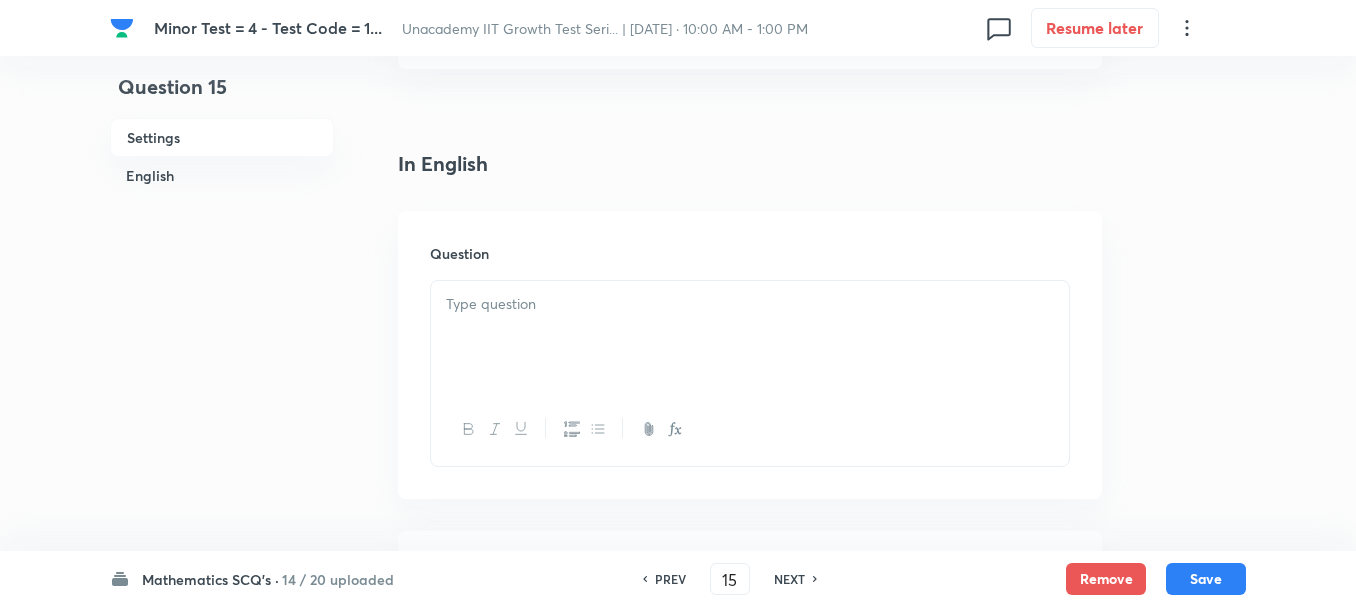 scroll, scrollTop: 500, scrollLeft: 0, axis: vertical 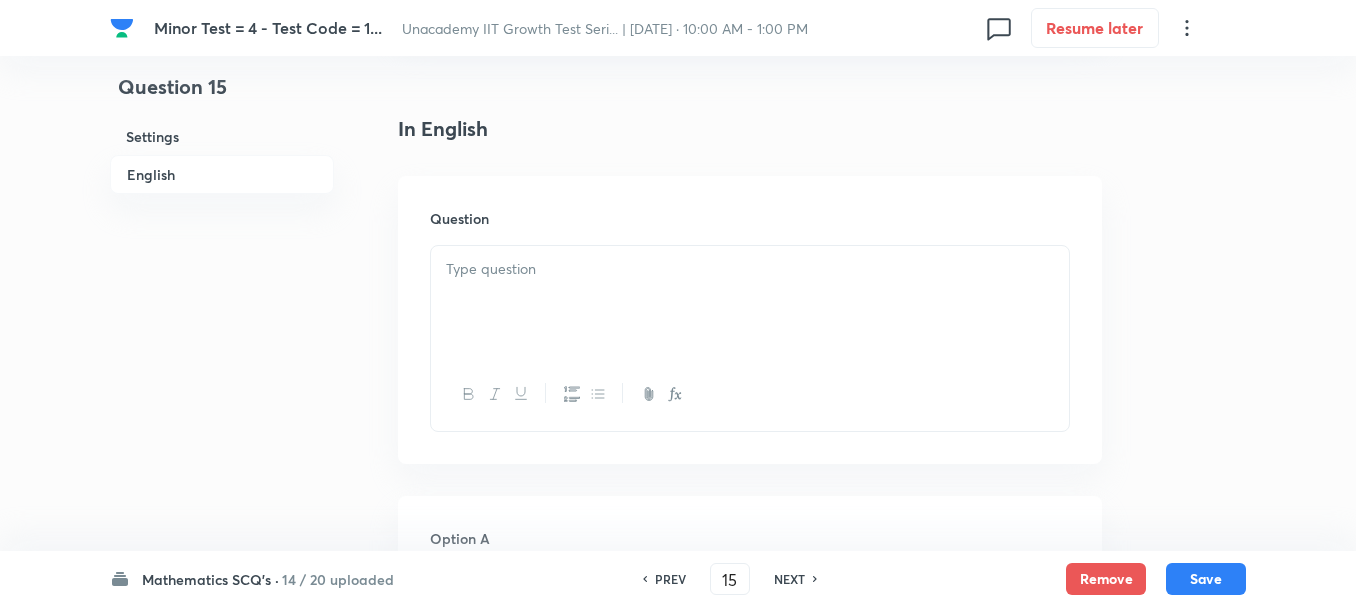 click at bounding box center [750, 302] 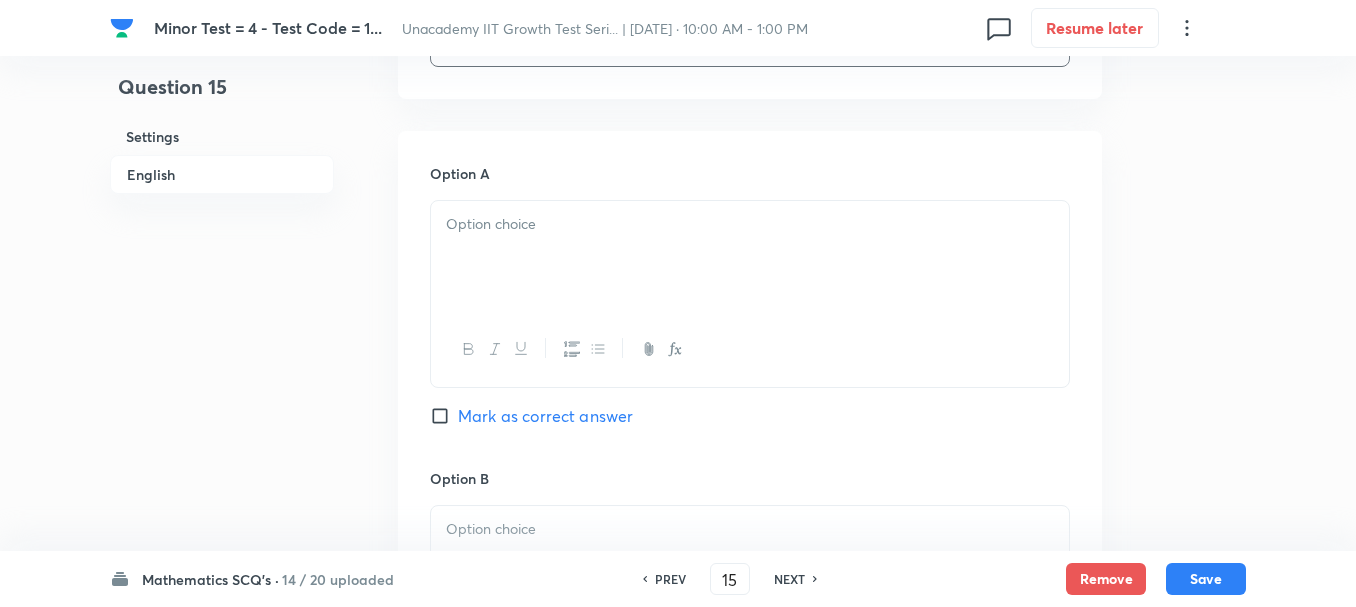 scroll, scrollTop: 900, scrollLeft: 0, axis: vertical 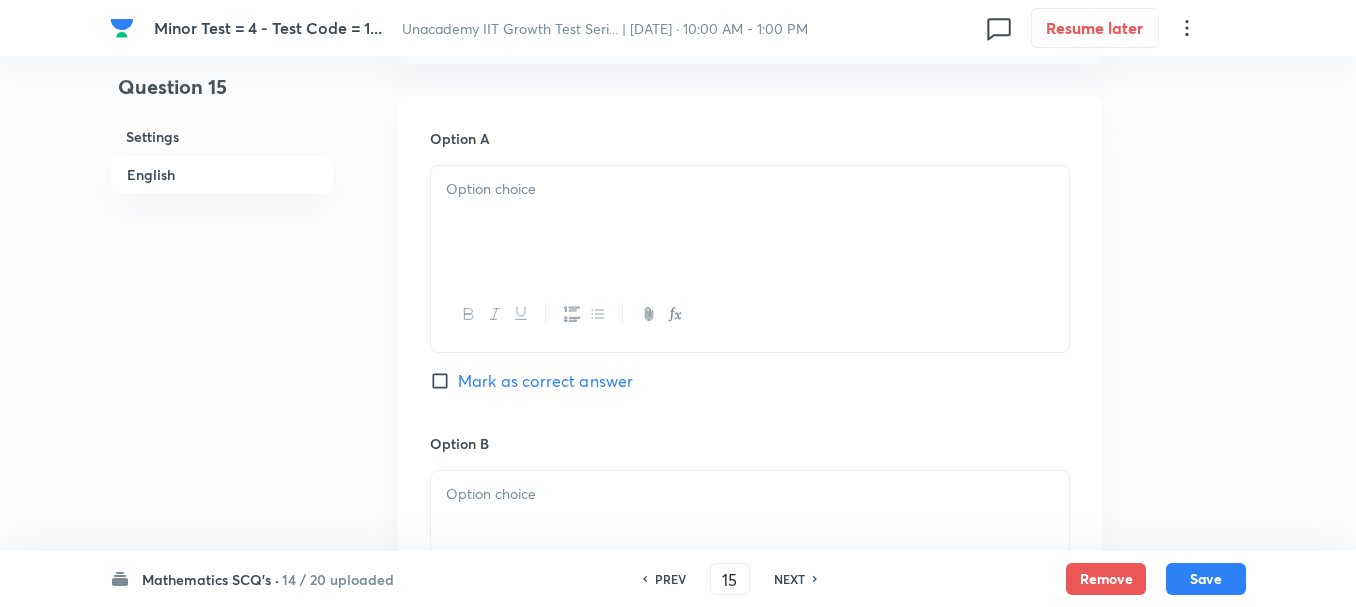click at bounding box center [750, 222] 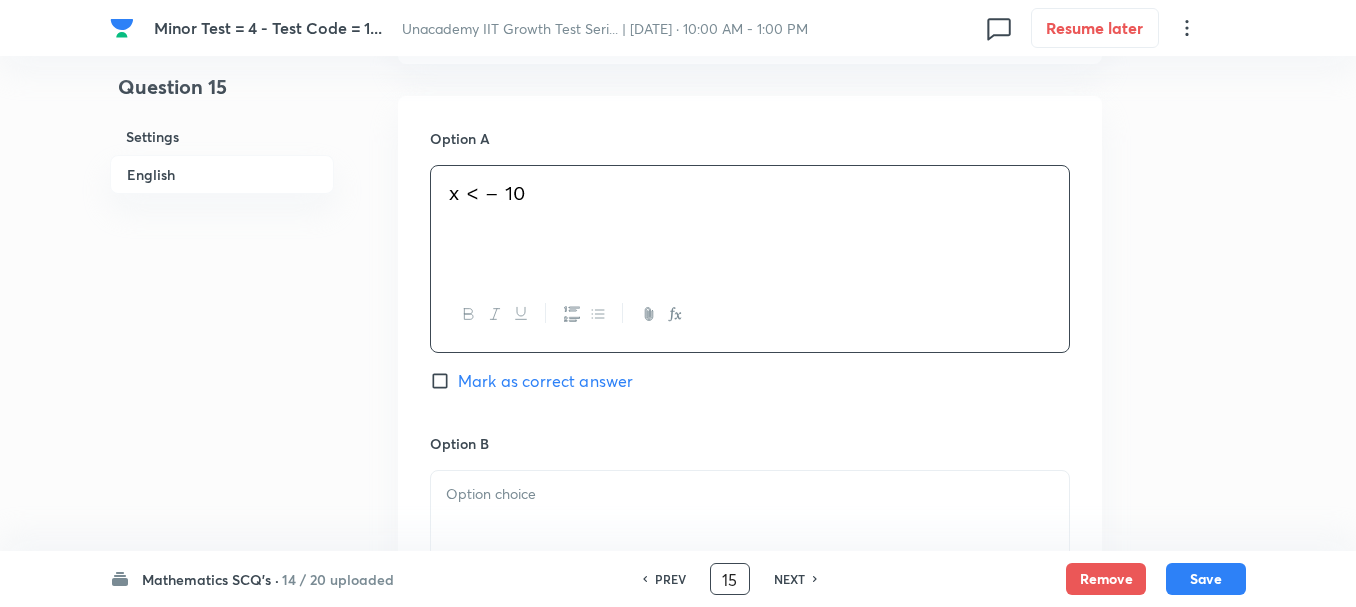 drag, startPoint x: 517, startPoint y: 507, endPoint x: 709, endPoint y: 588, distance: 208.38666 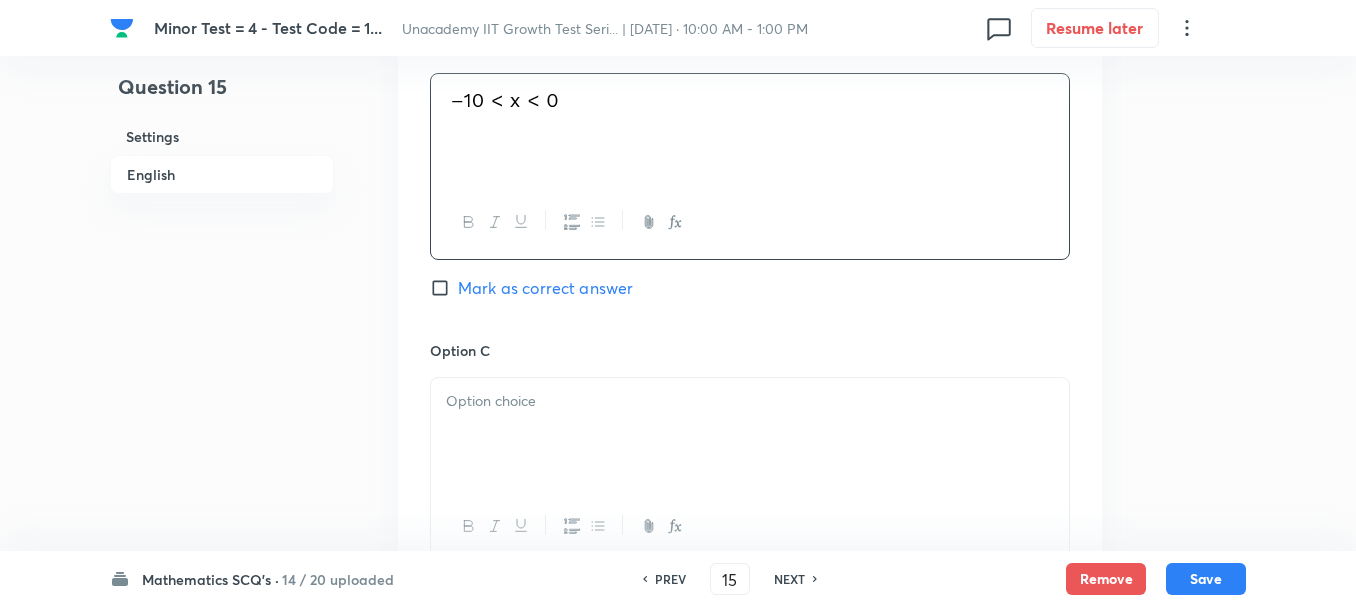 scroll, scrollTop: 1400, scrollLeft: 0, axis: vertical 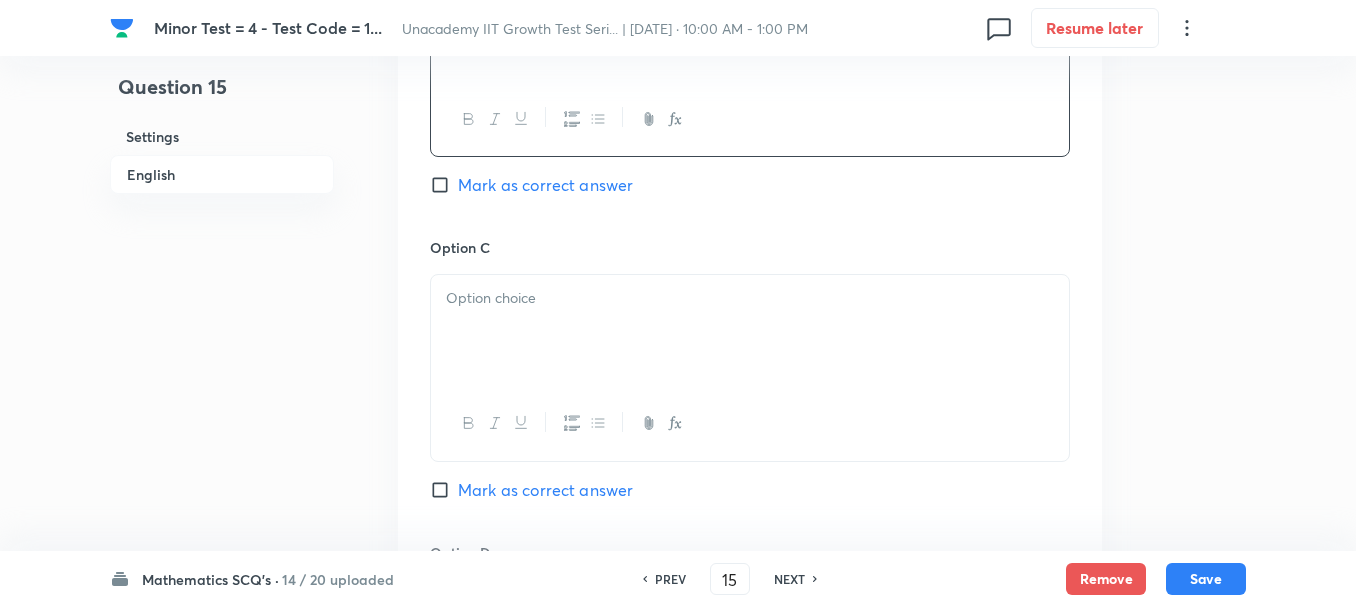 click at bounding box center (750, 331) 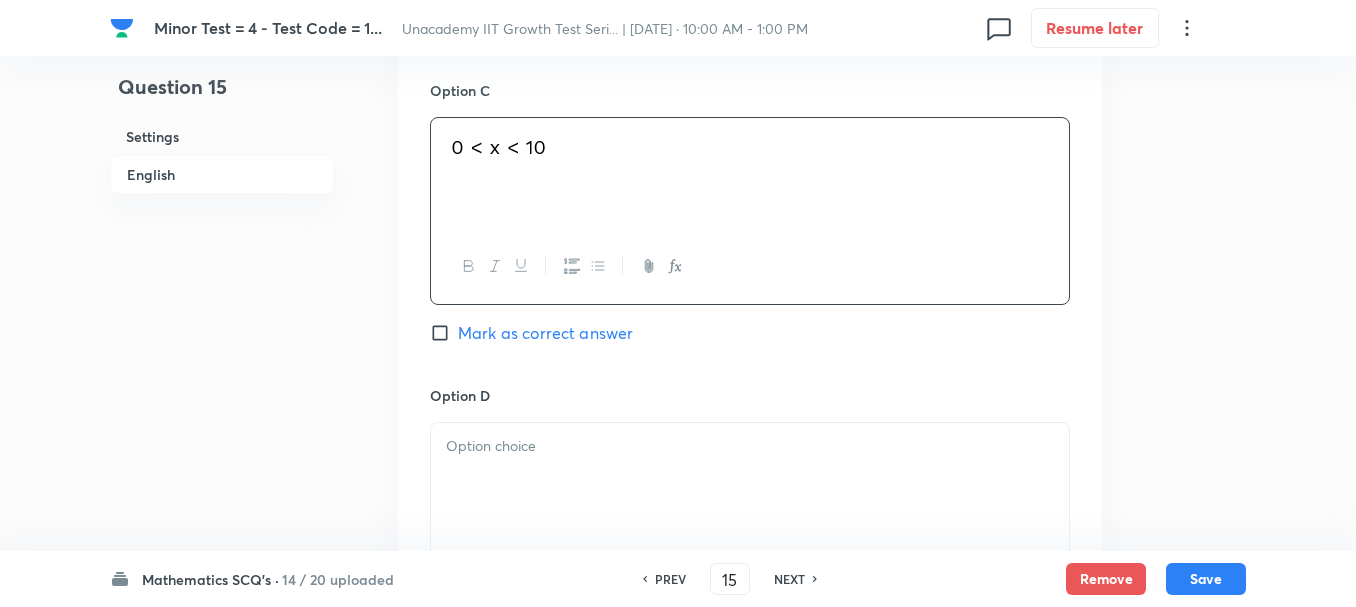 scroll, scrollTop: 1600, scrollLeft: 0, axis: vertical 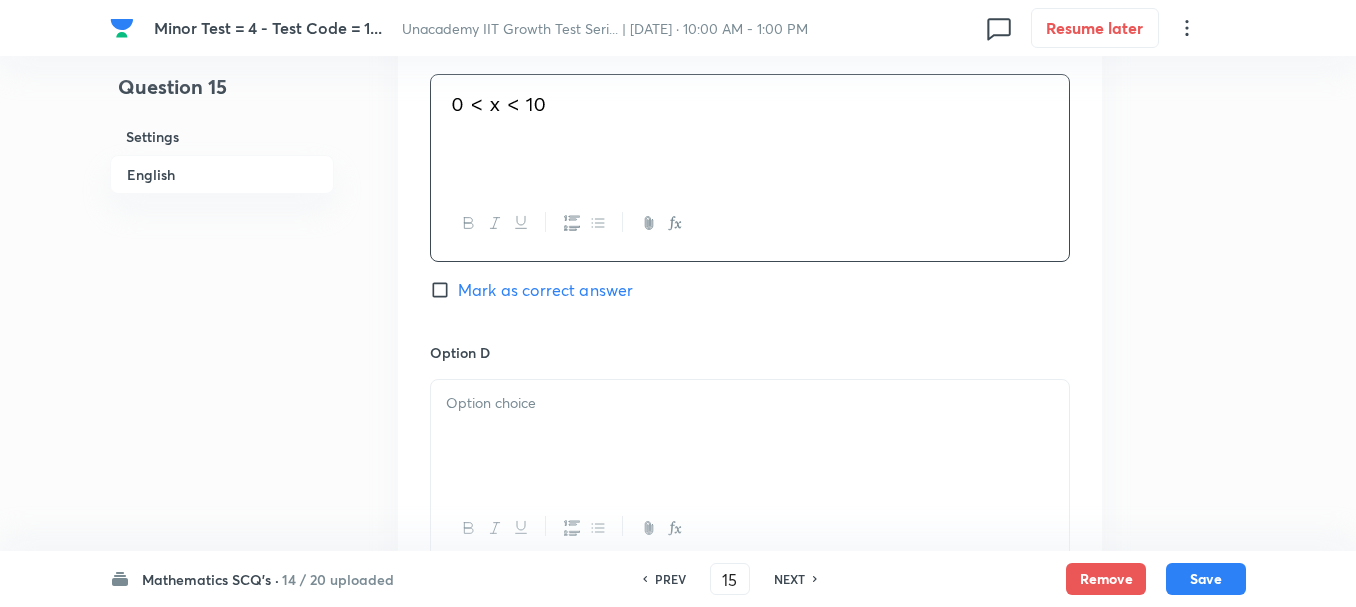 click at bounding box center [750, 436] 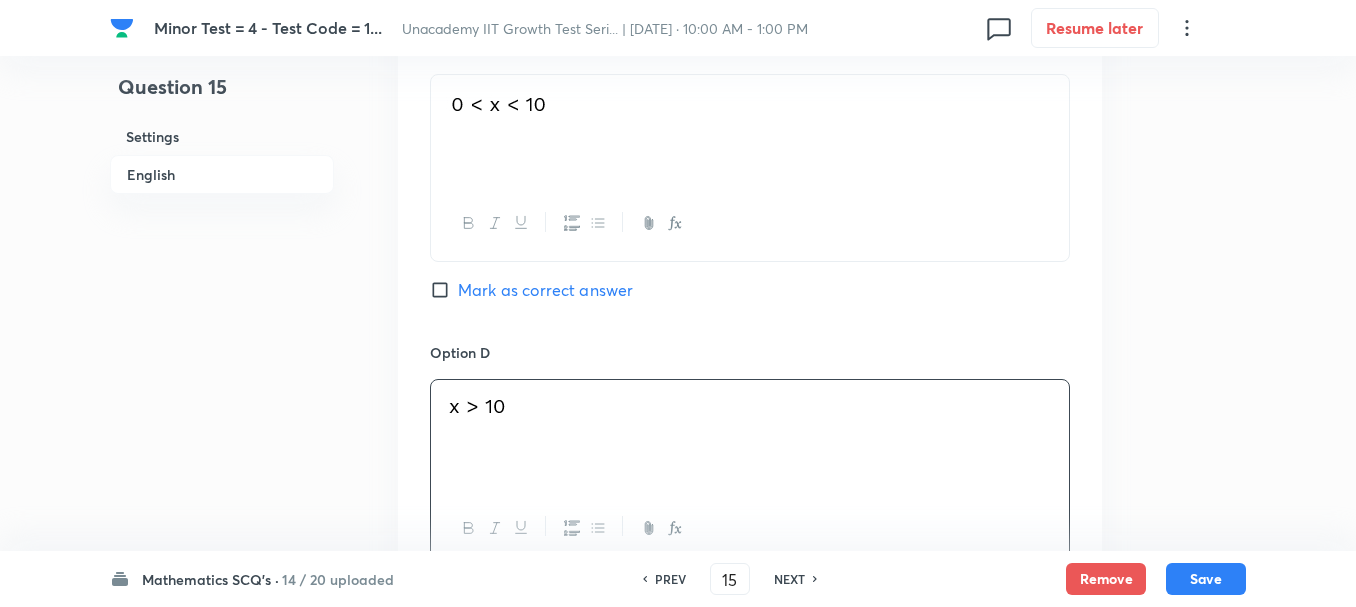 click on "Mark as correct answer" at bounding box center [545, 290] 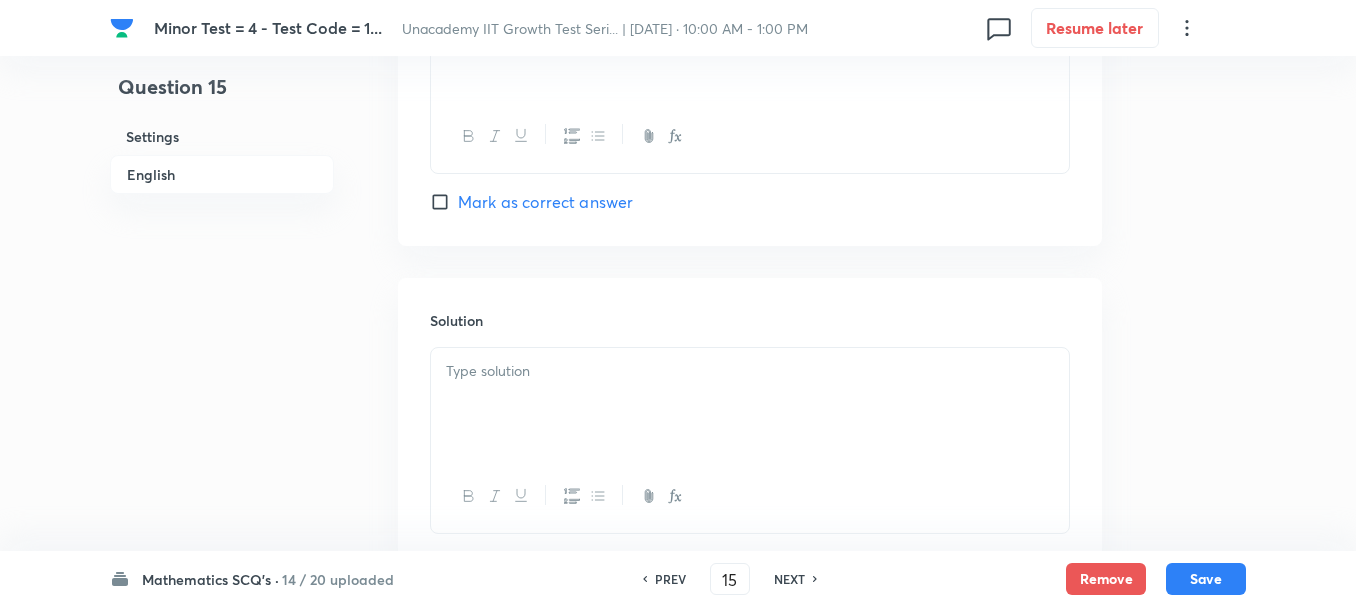 scroll, scrollTop: 2000, scrollLeft: 0, axis: vertical 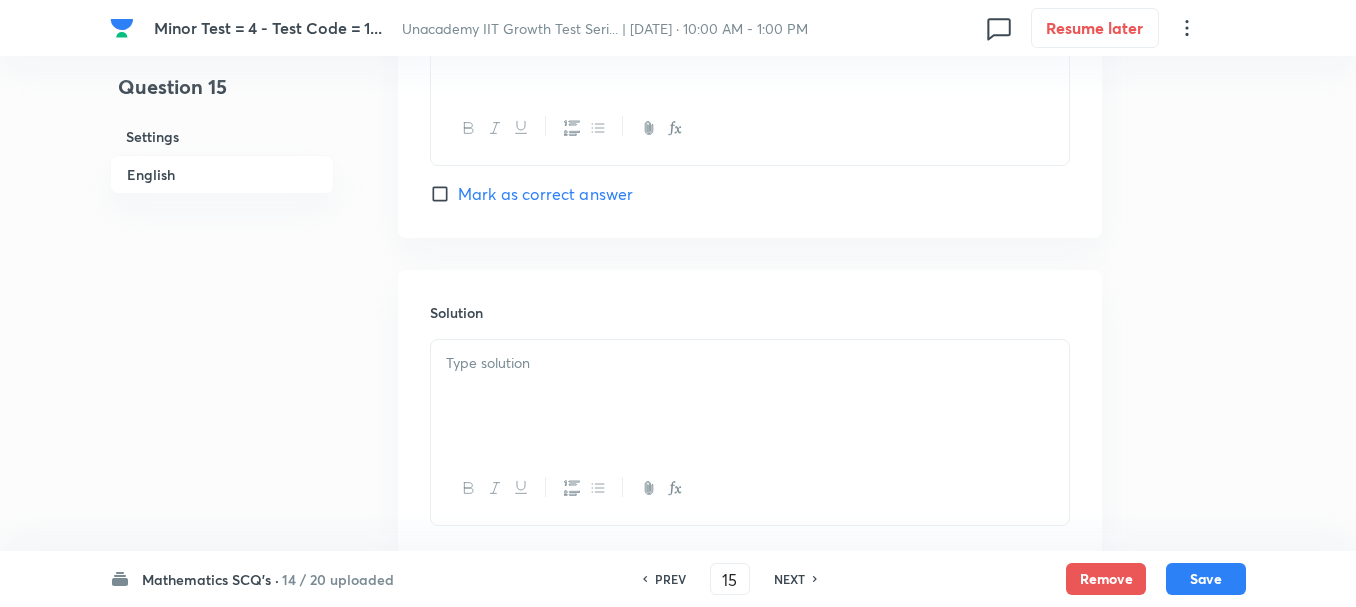 click at bounding box center [750, 363] 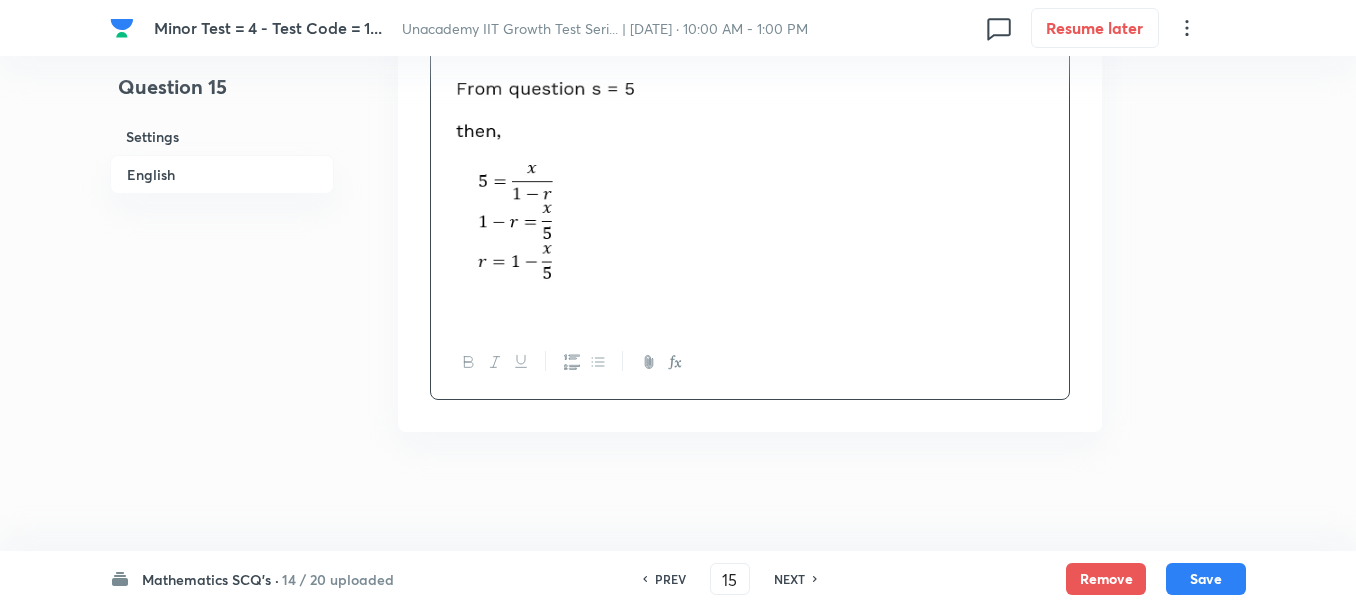 scroll, scrollTop: 2400, scrollLeft: 0, axis: vertical 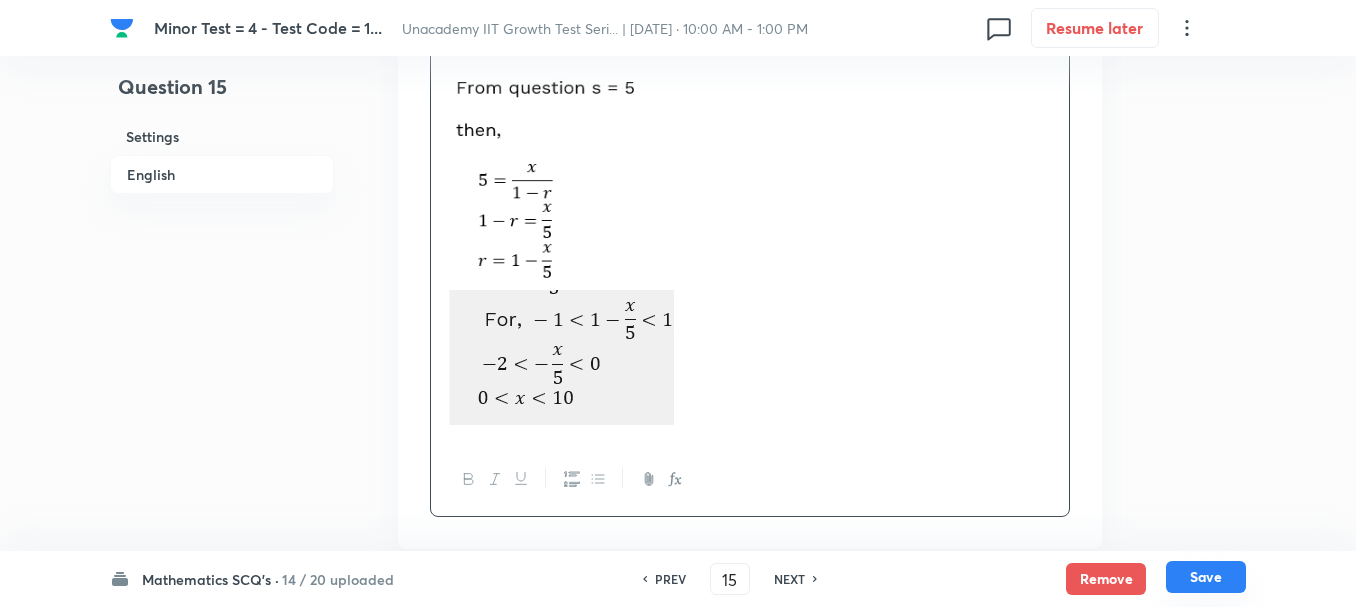 click on "Save" at bounding box center [1206, 577] 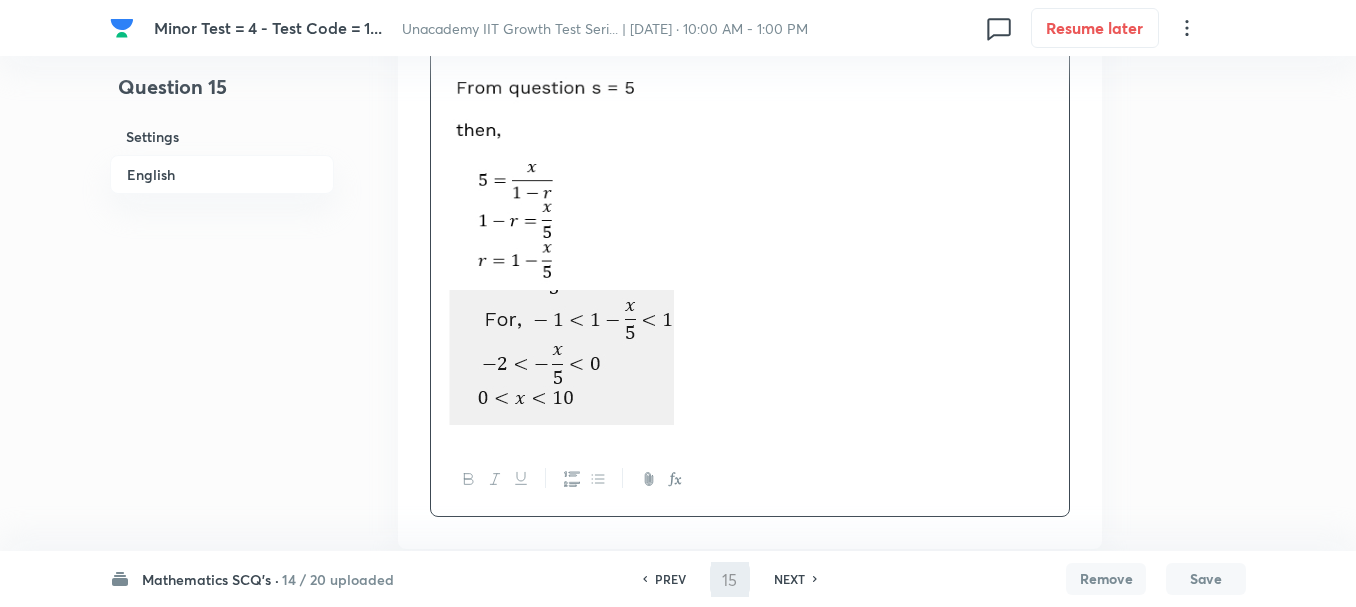 type on "16" 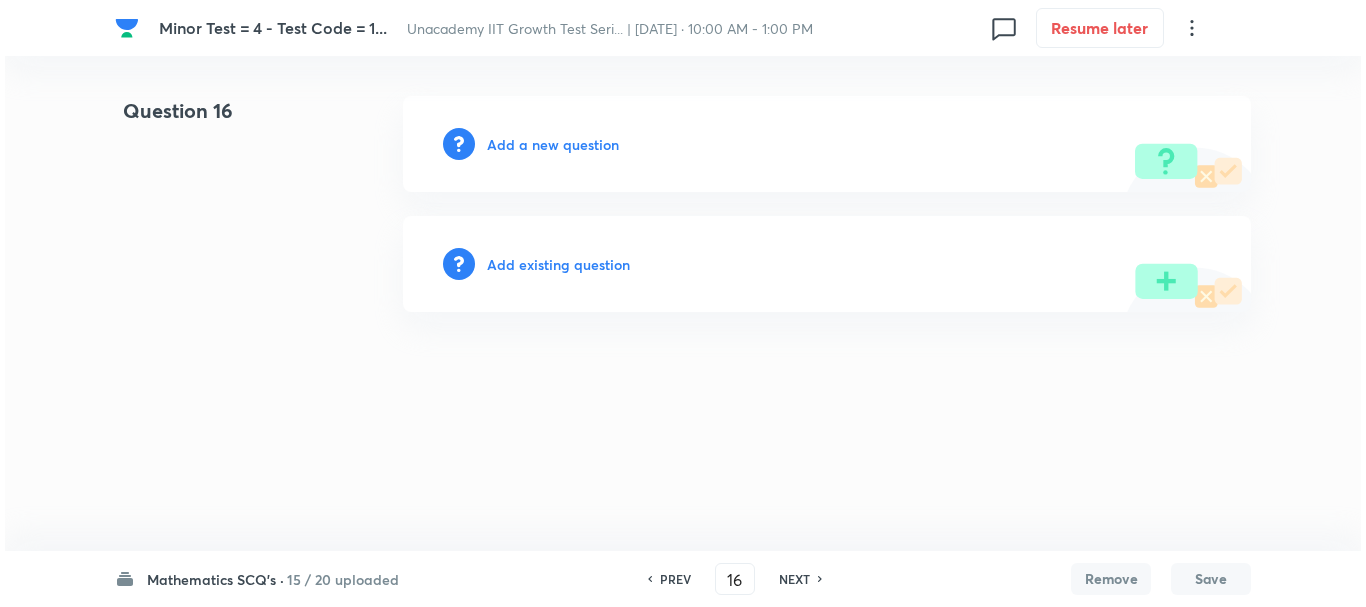 scroll, scrollTop: 0, scrollLeft: 0, axis: both 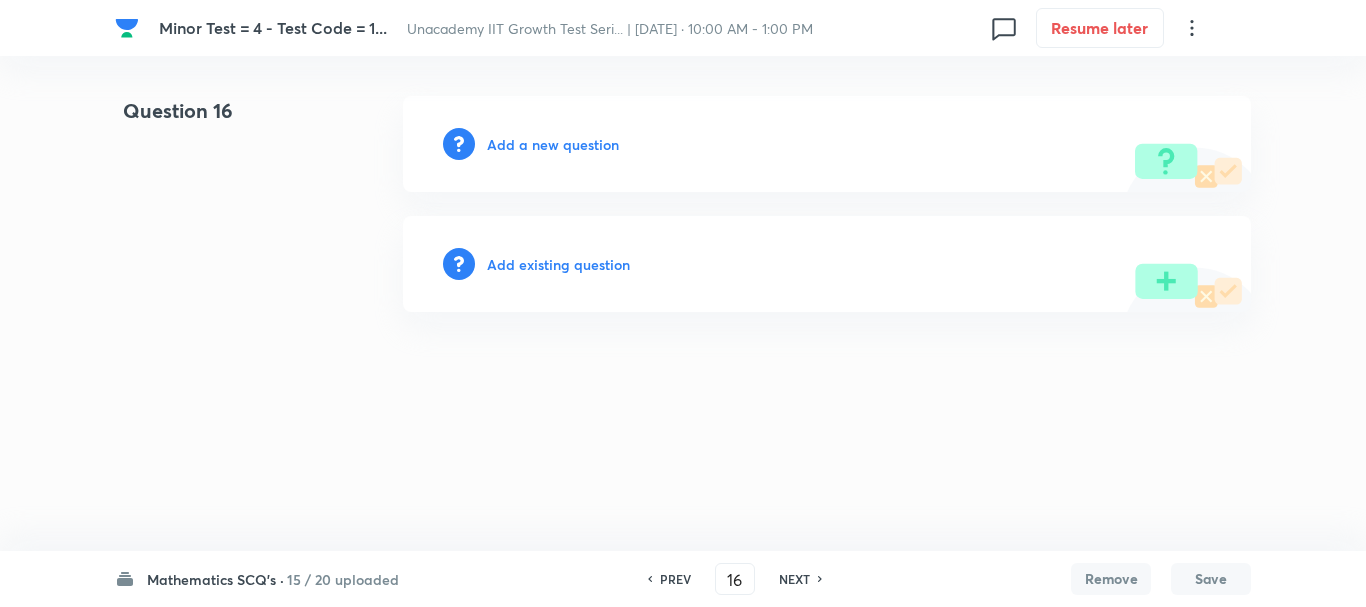 click on "Add a new question" at bounding box center [553, 144] 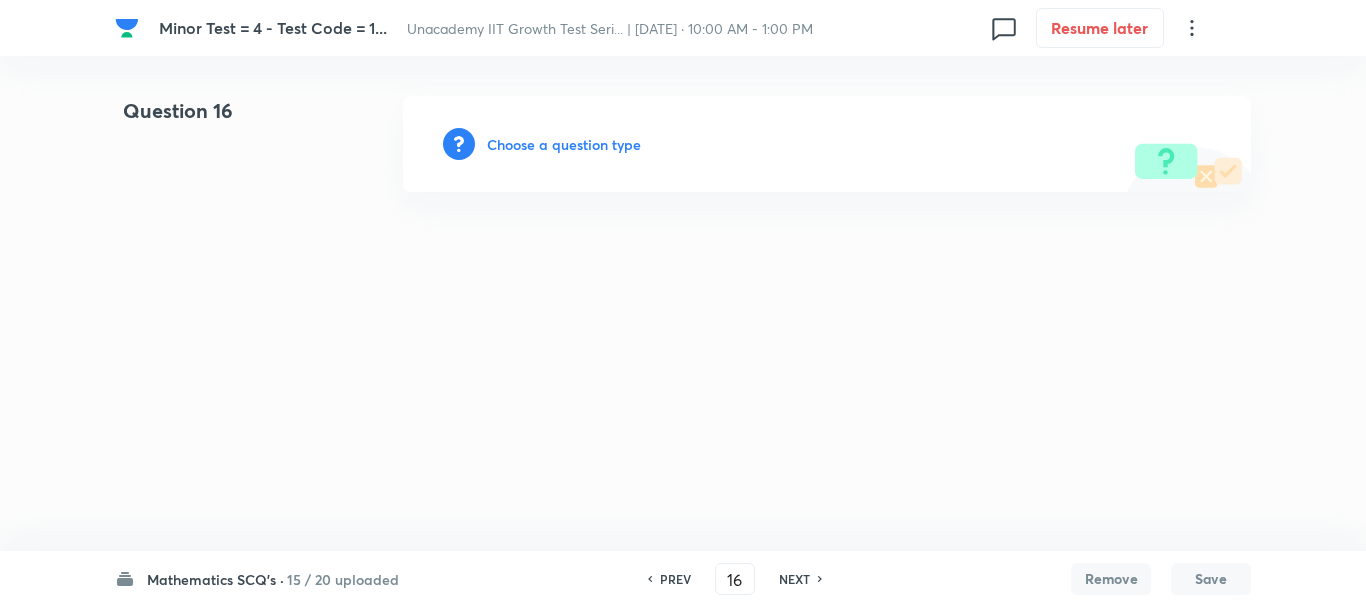 click on "Choose a question type" at bounding box center (564, 144) 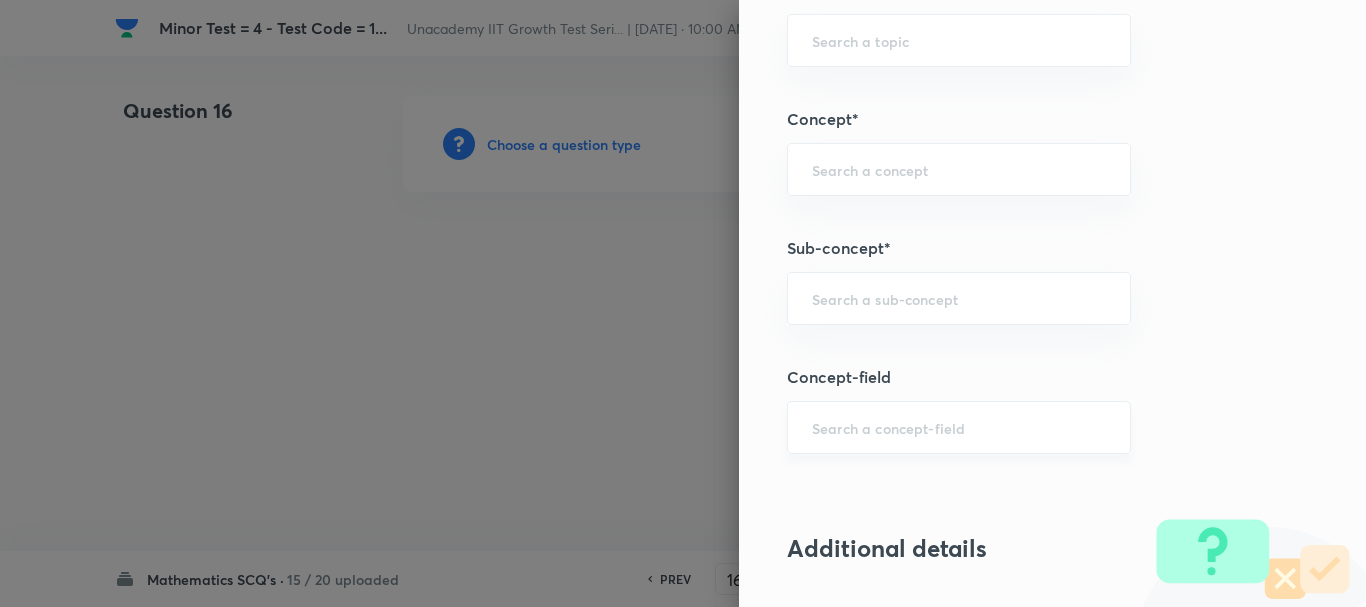 scroll, scrollTop: 1200, scrollLeft: 0, axis: vertical 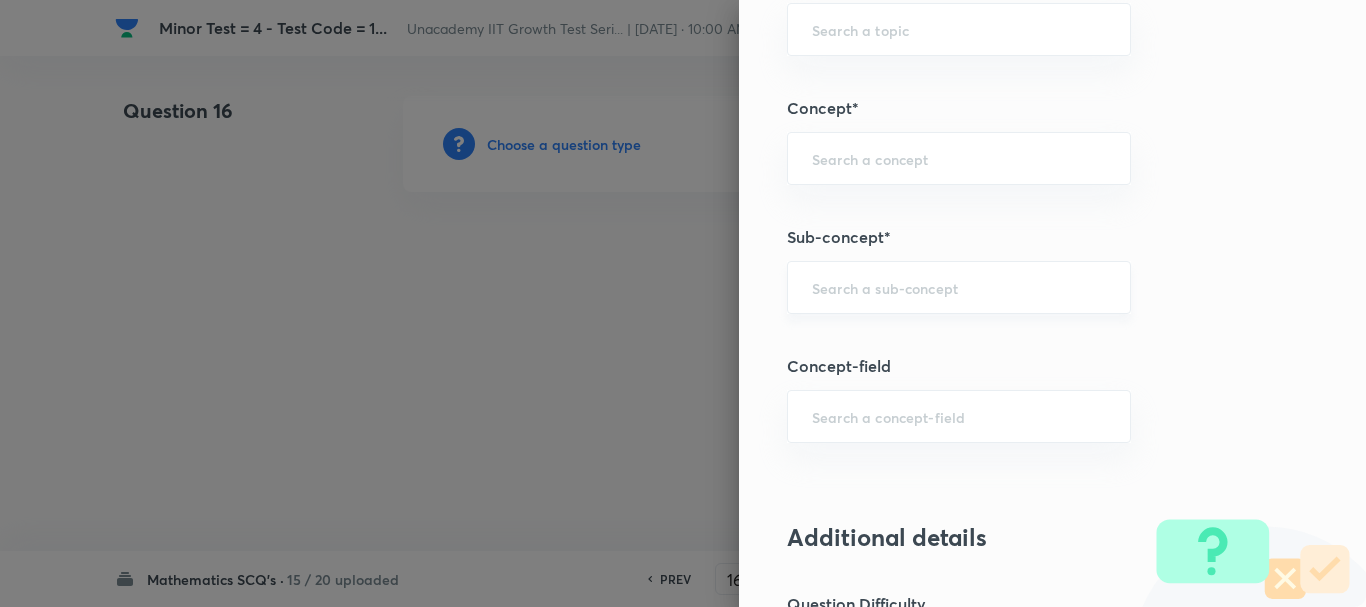 click on "​" at bounding box center [959, 287] 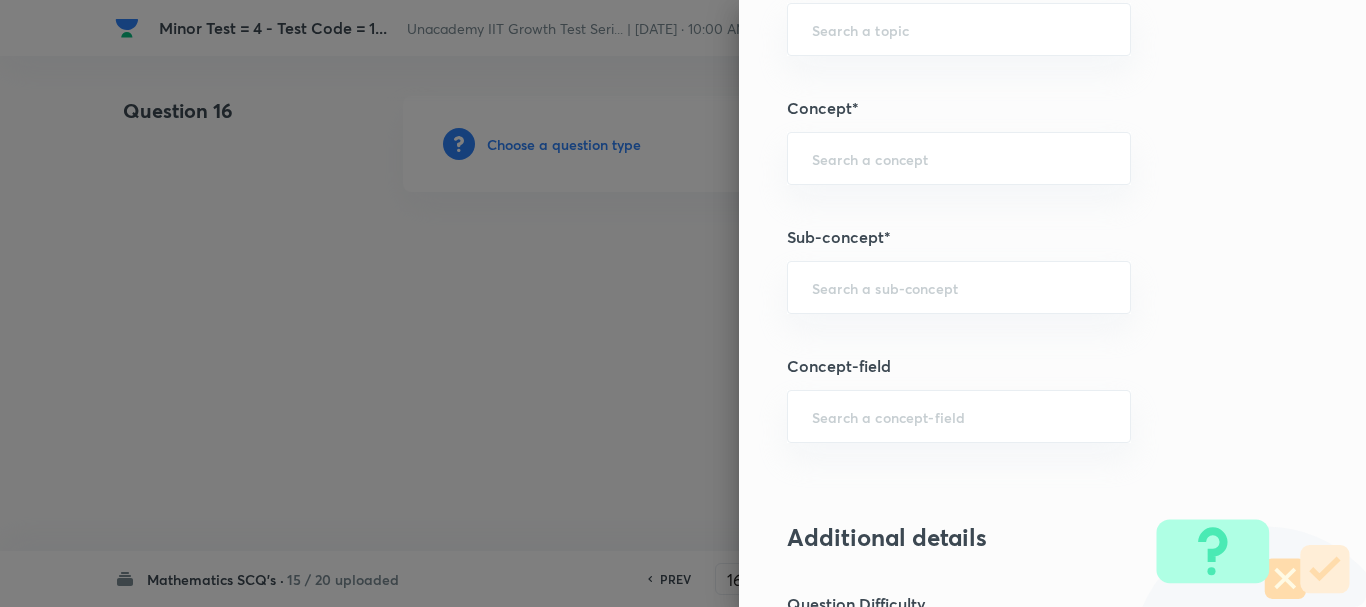 paste on "agp" 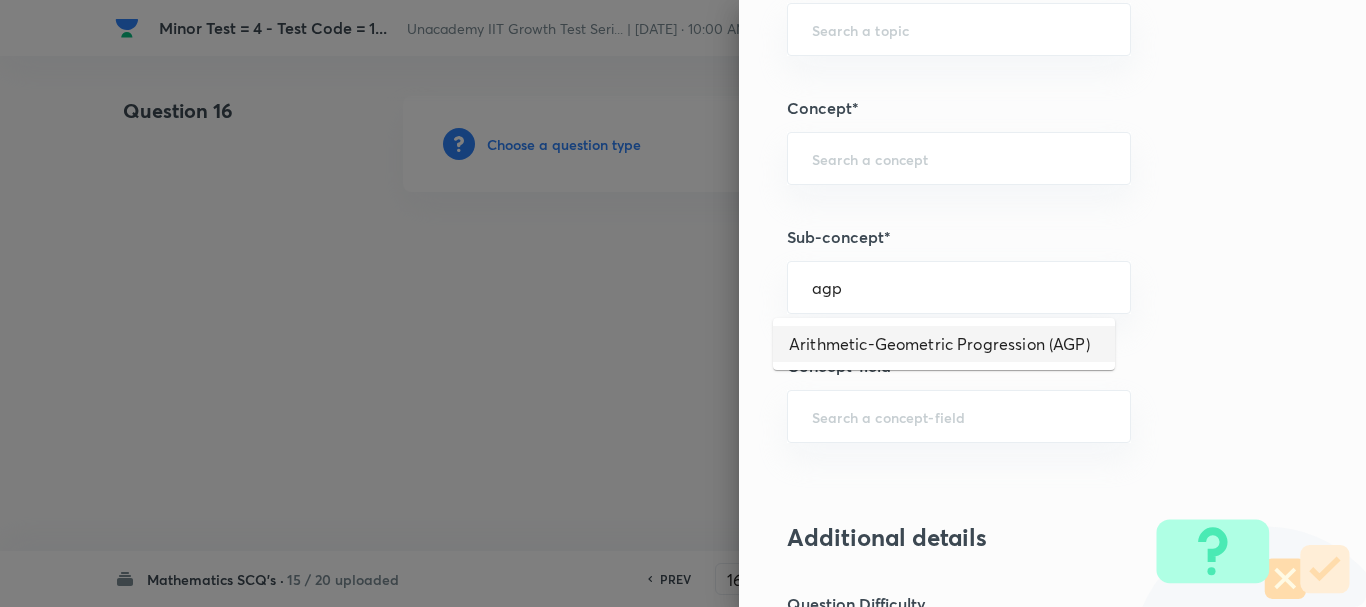 click on "Arithmetic-Geometric Progression (AGP)" at bounding box center (944, 344) 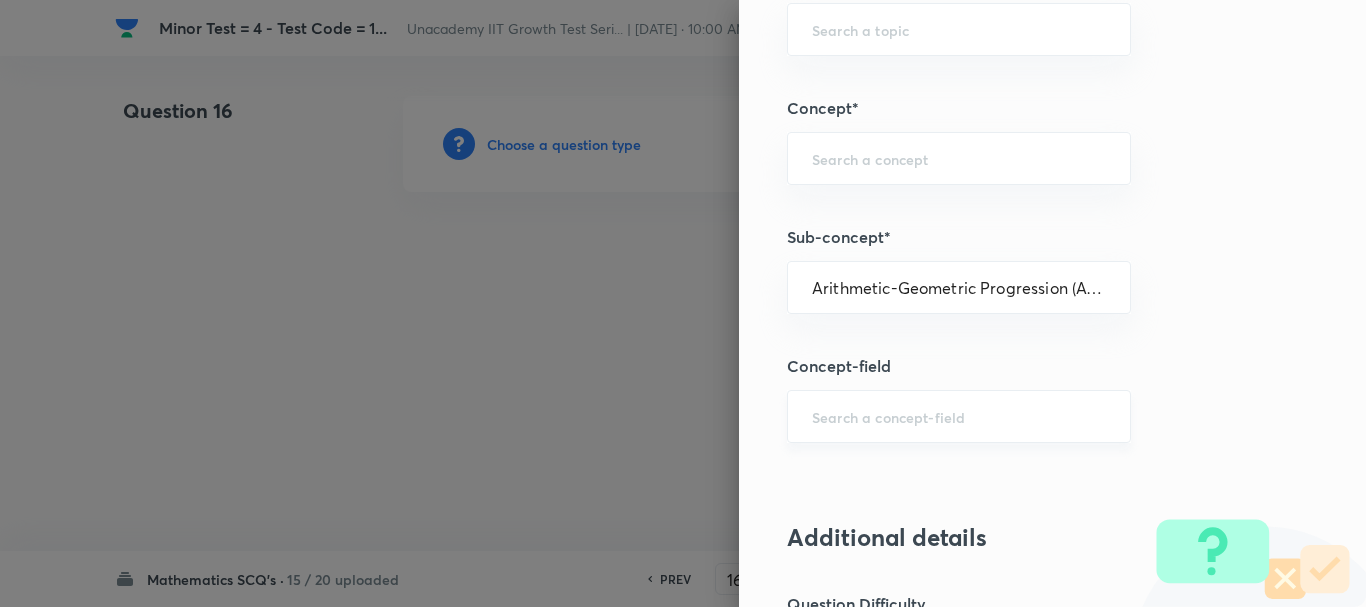 type on "Mathematics" 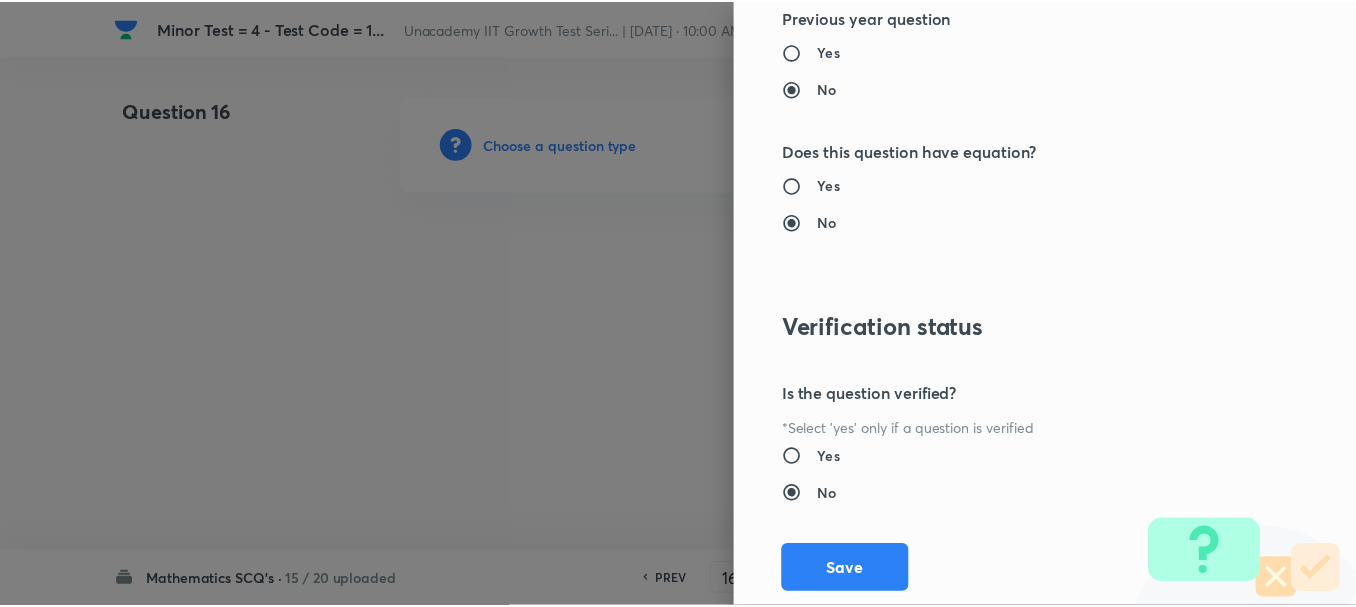 scroll, scrollTop: 2253, scrollLeft: 0, axis: vertical 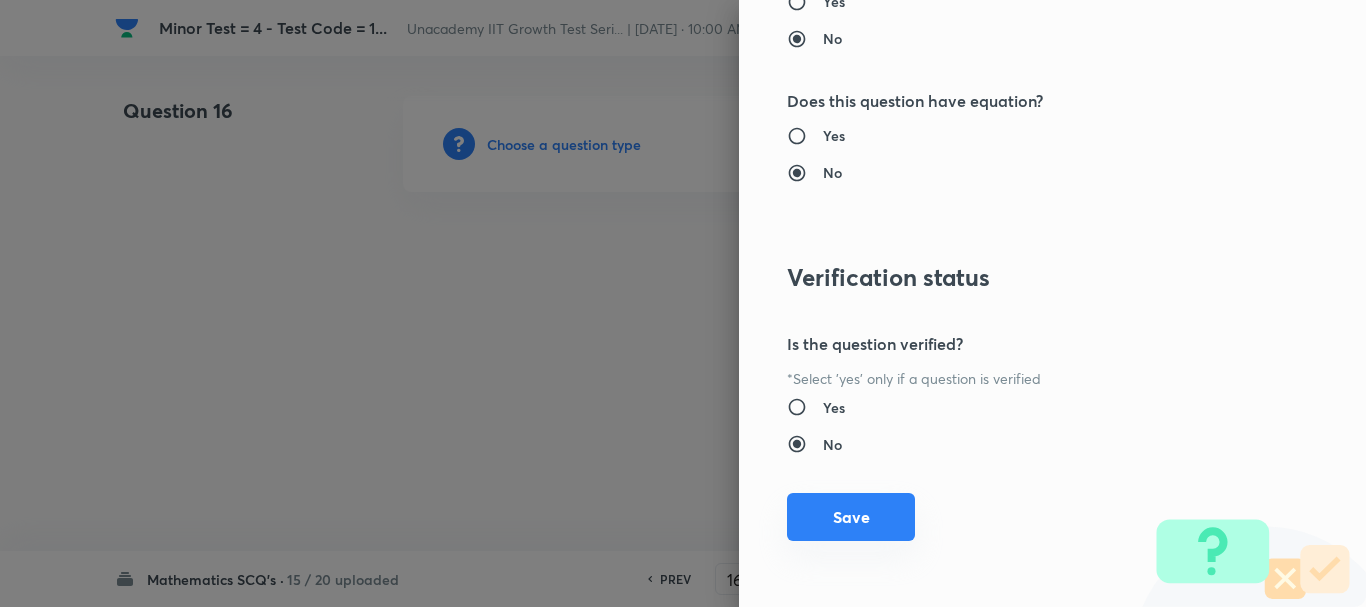click on "Save" at bounding box center (851, 517) 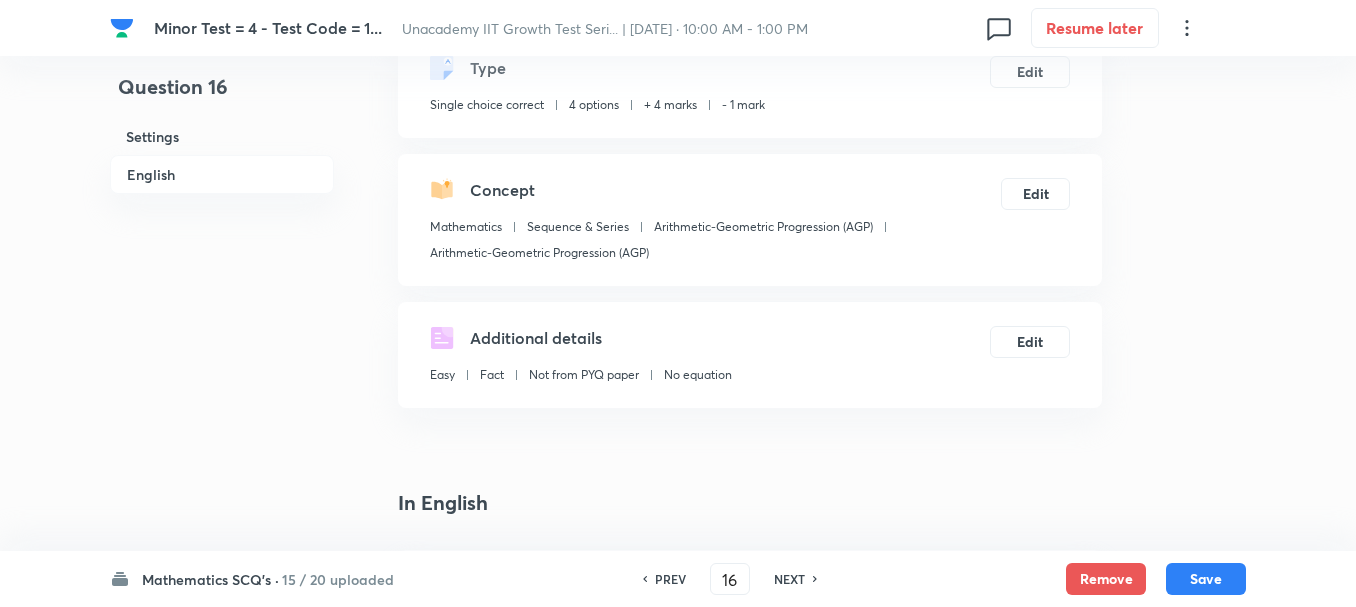 scroll, scrollTop: 300, scrollLeft: 0, axis: vertical 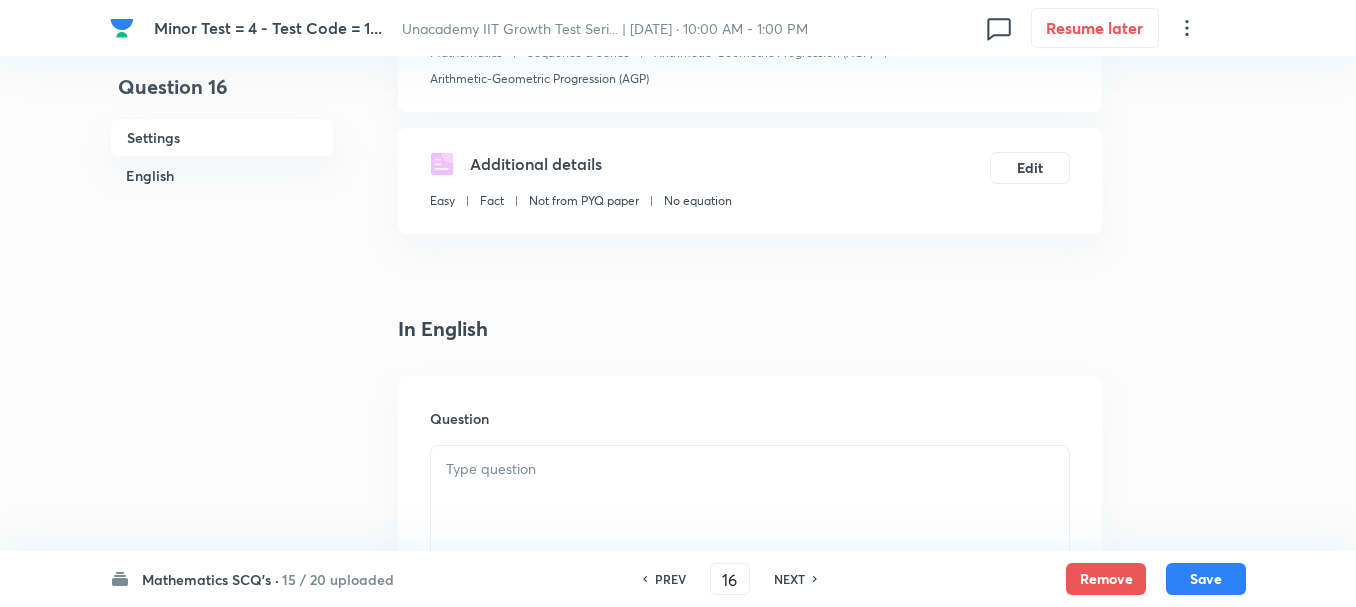 click at bounding box center (750, 469) 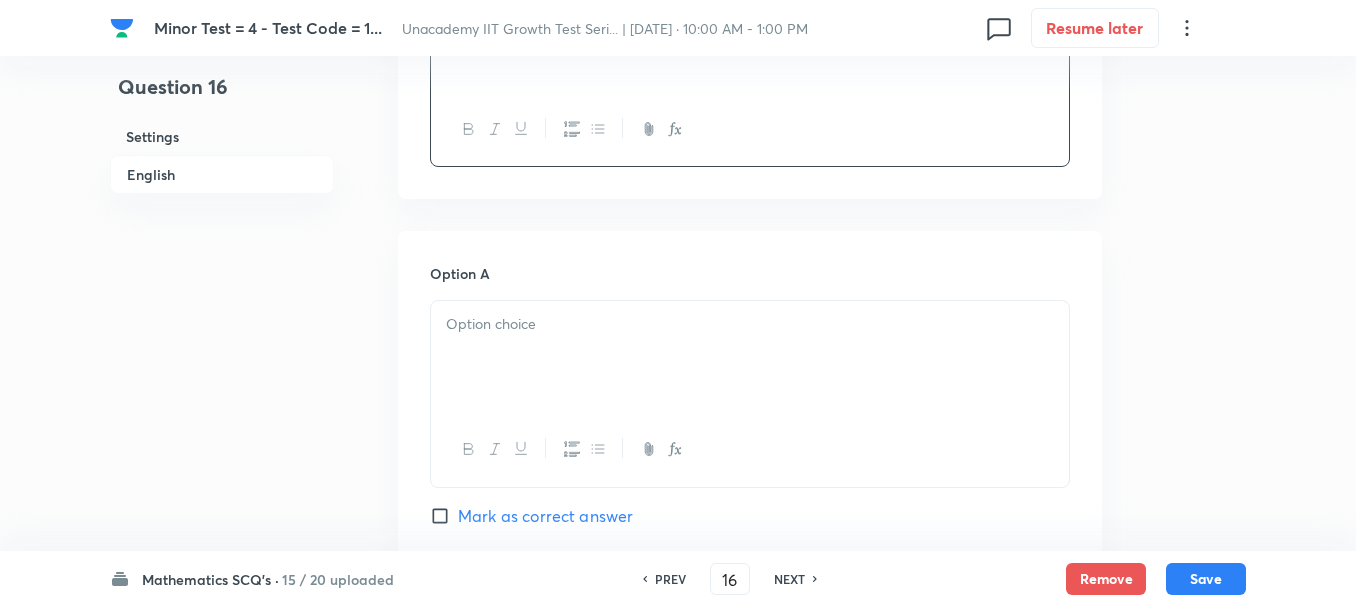 scroll, scrollTop: 800, scrollLeft: 0, axis: vertical 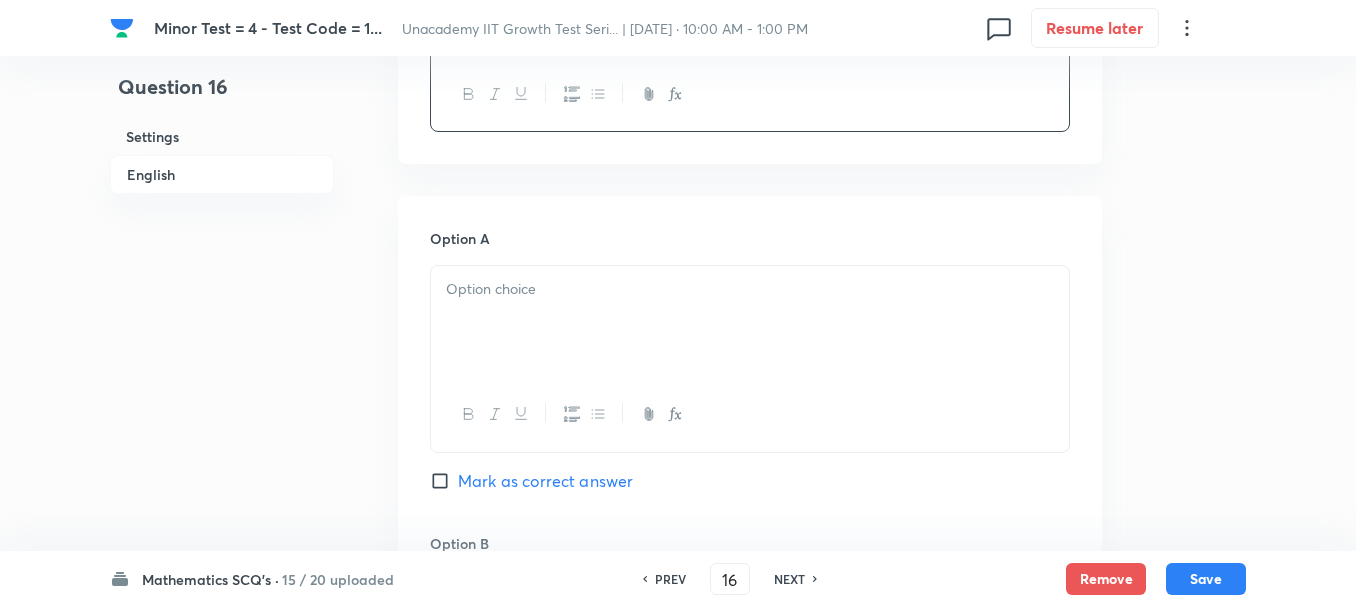click at bounding box center [750, 289] 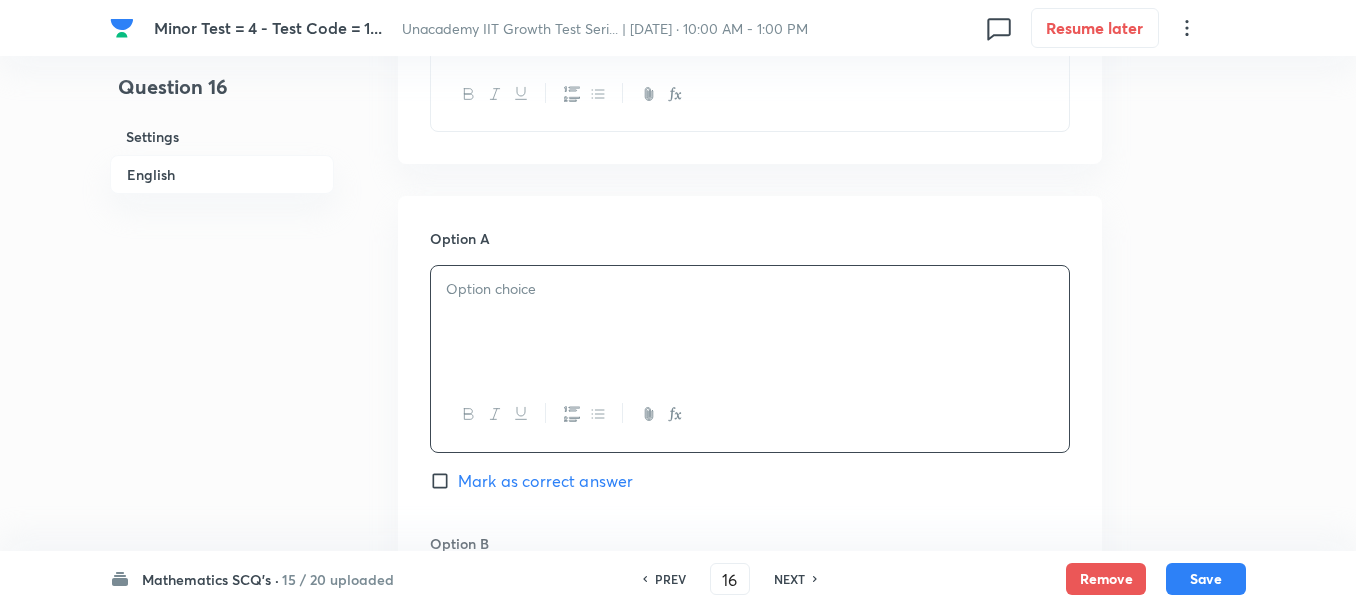 type 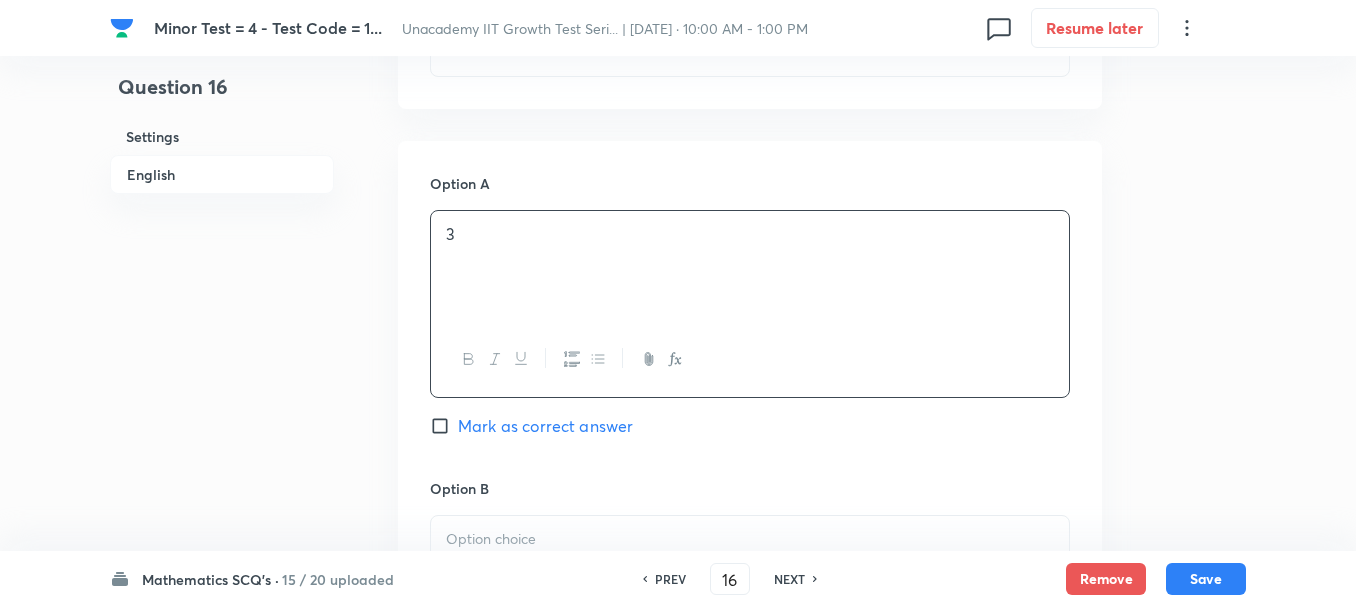 scroll, scrollTop: 900, scrollLeft: 0, axis: vertical 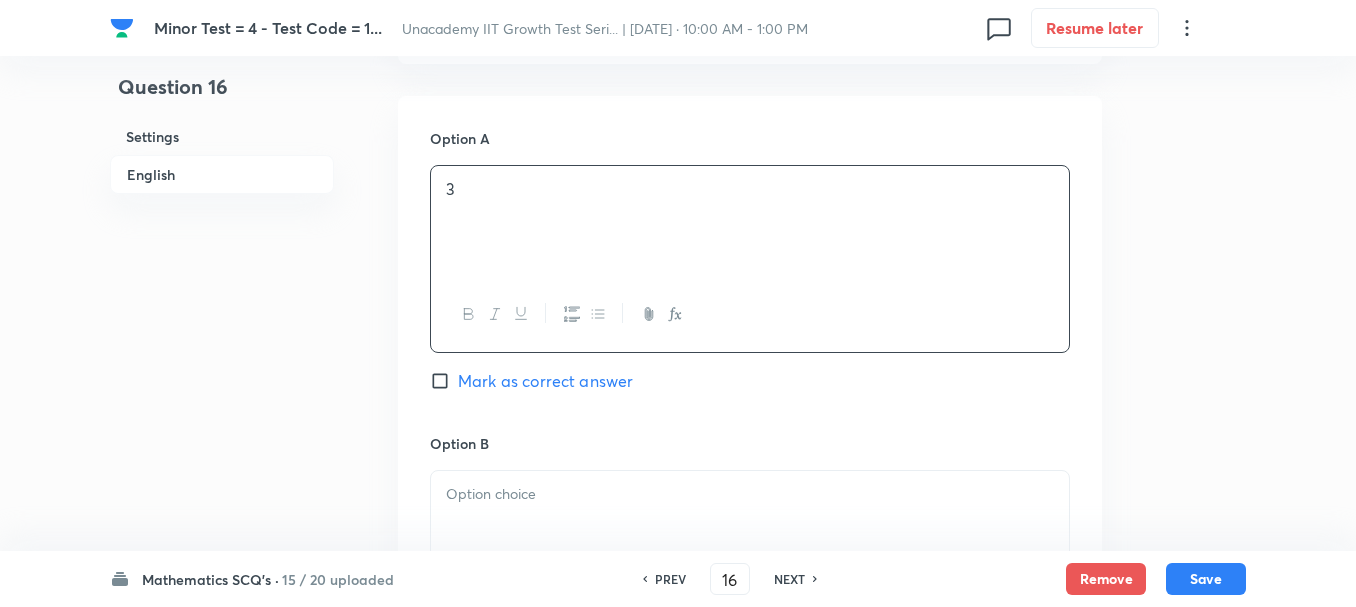 click at bounding box center [750, 527] 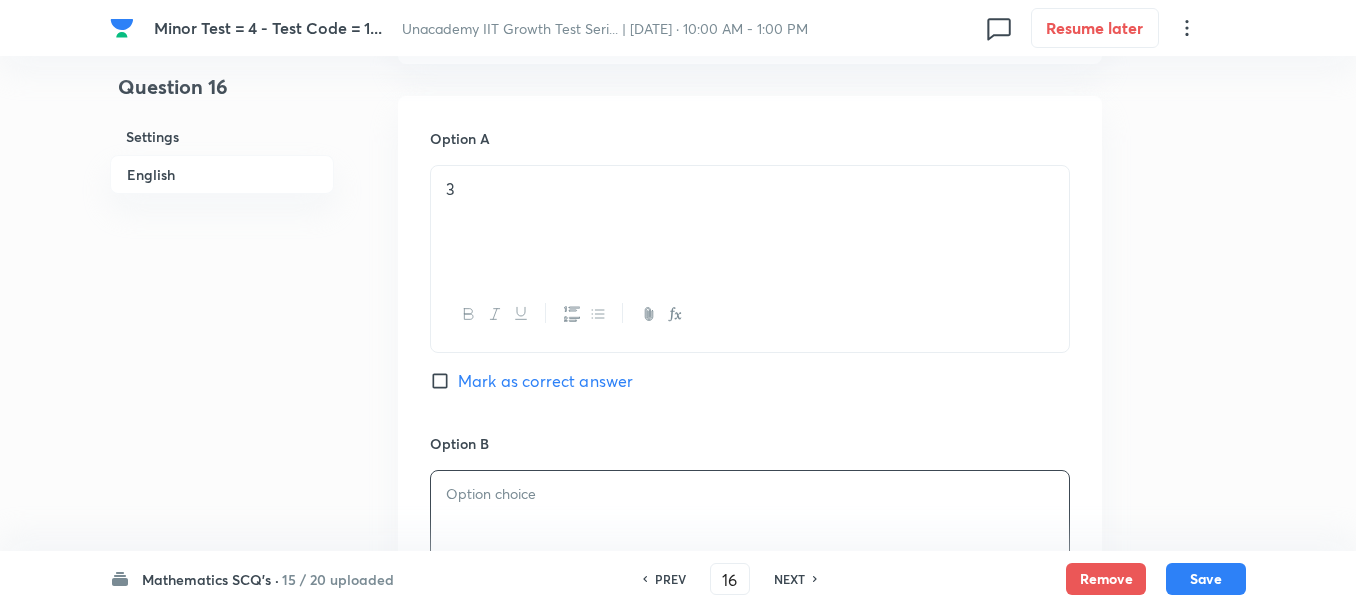 type 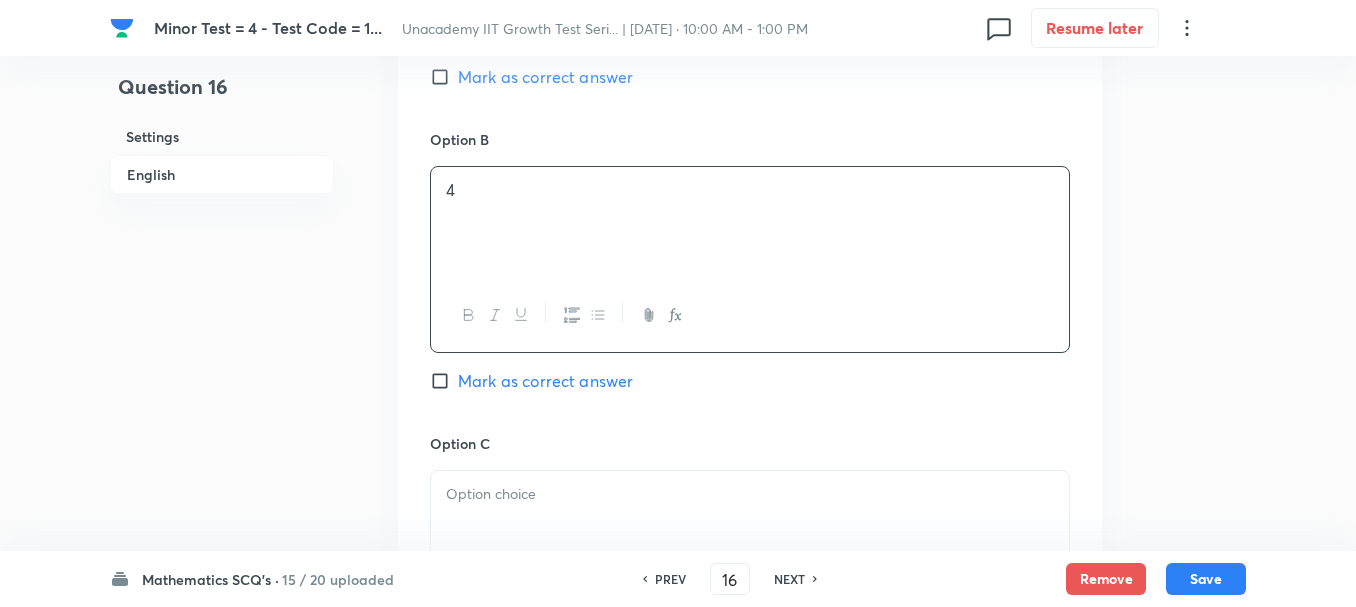 scroll, scrollTop: 1300, scrollLeft: 0, axis: vertical 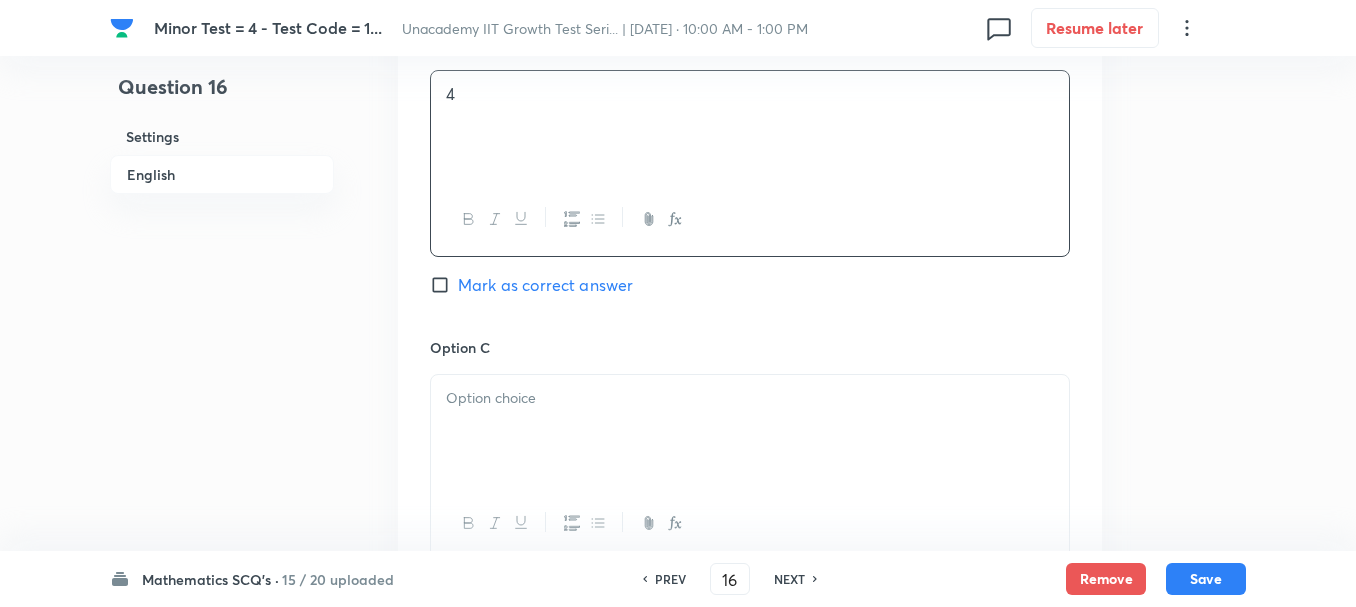click at bounding box center (750, 431) 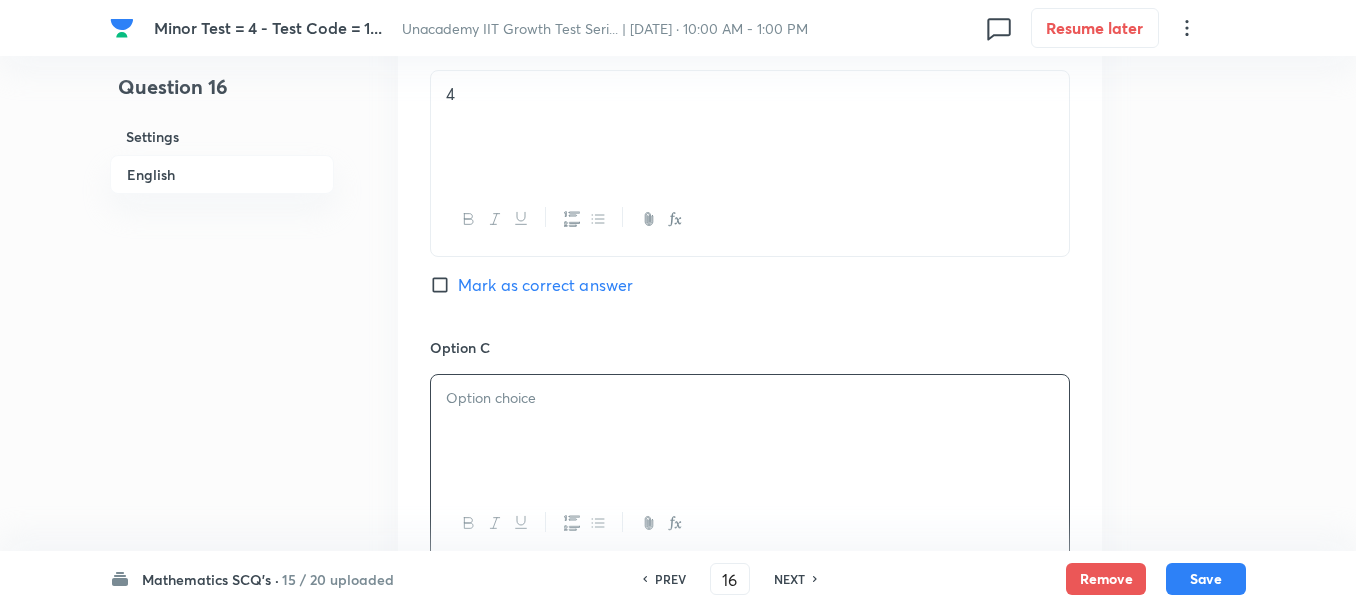 type 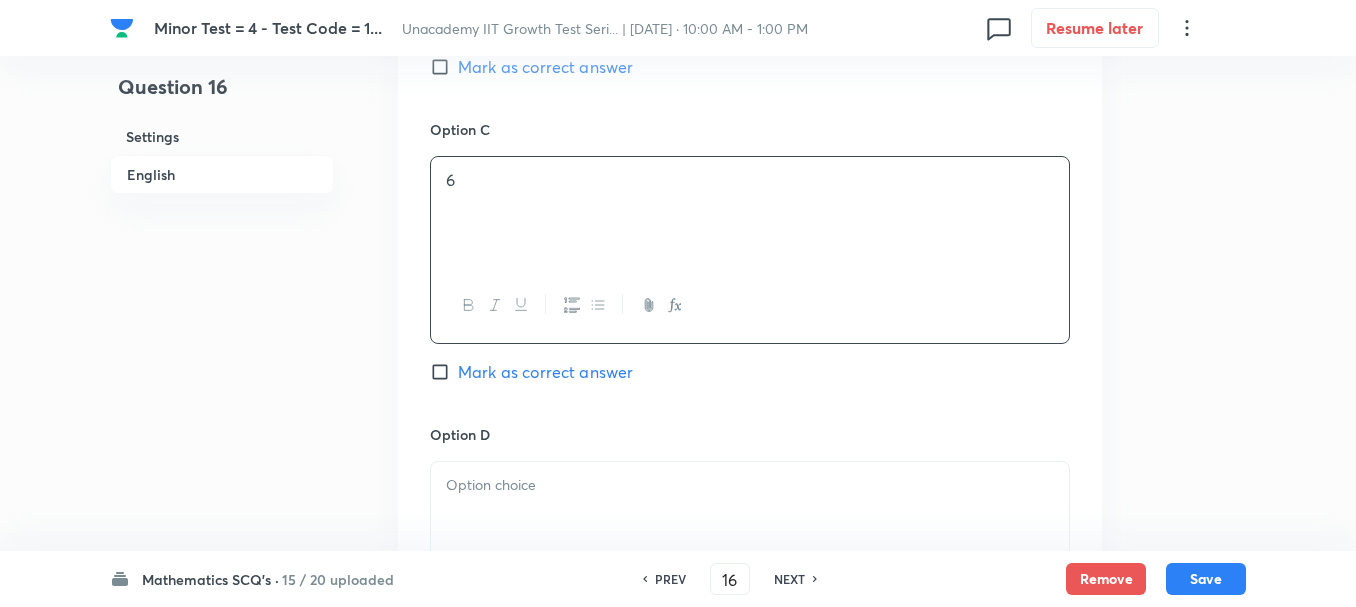 scroll, scrollTop: 1700, scrollLeft: 0, axis: vertical 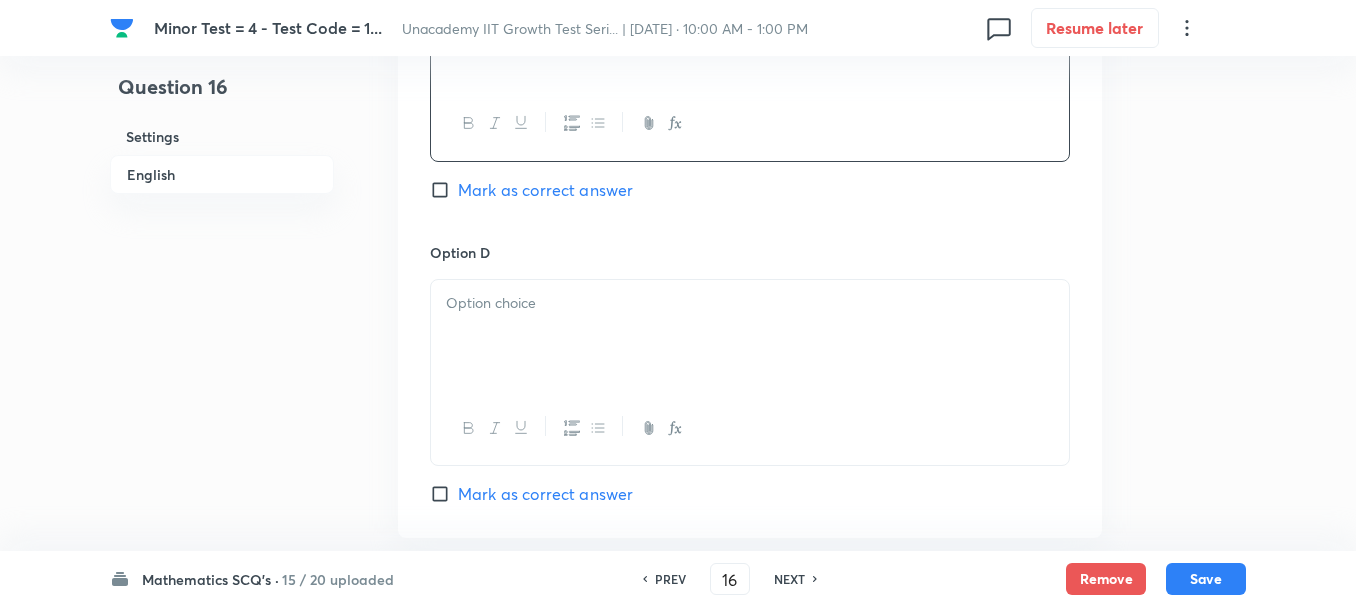 click at bounding box center [750, 336] 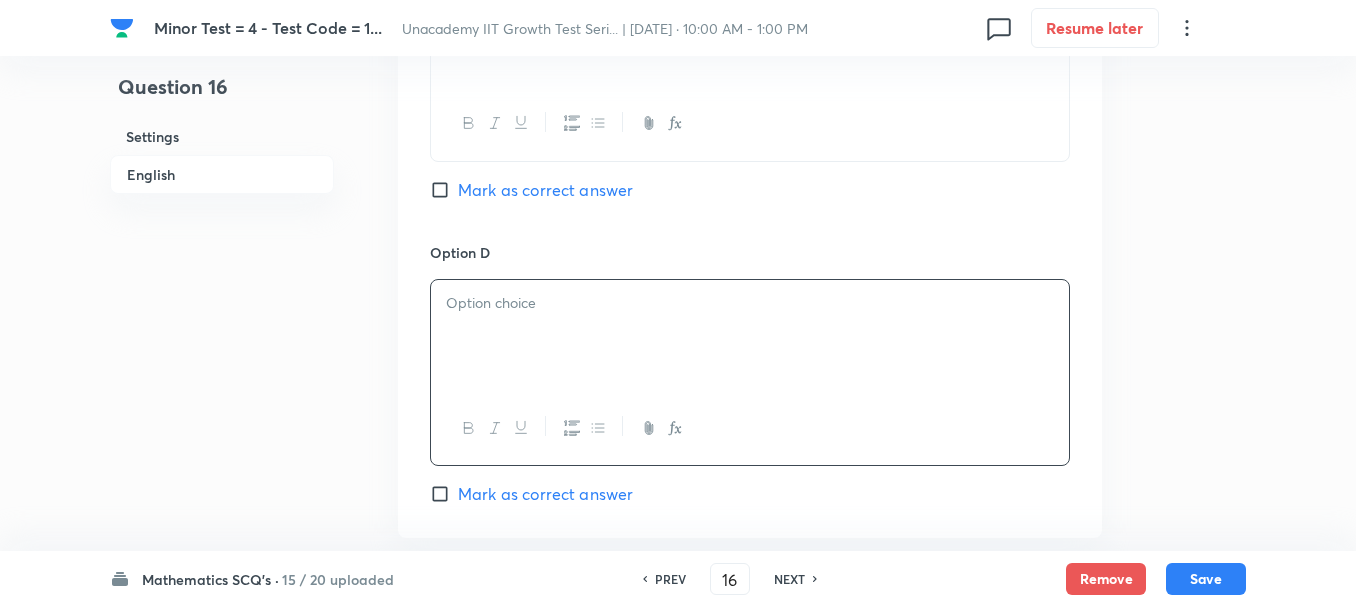 type 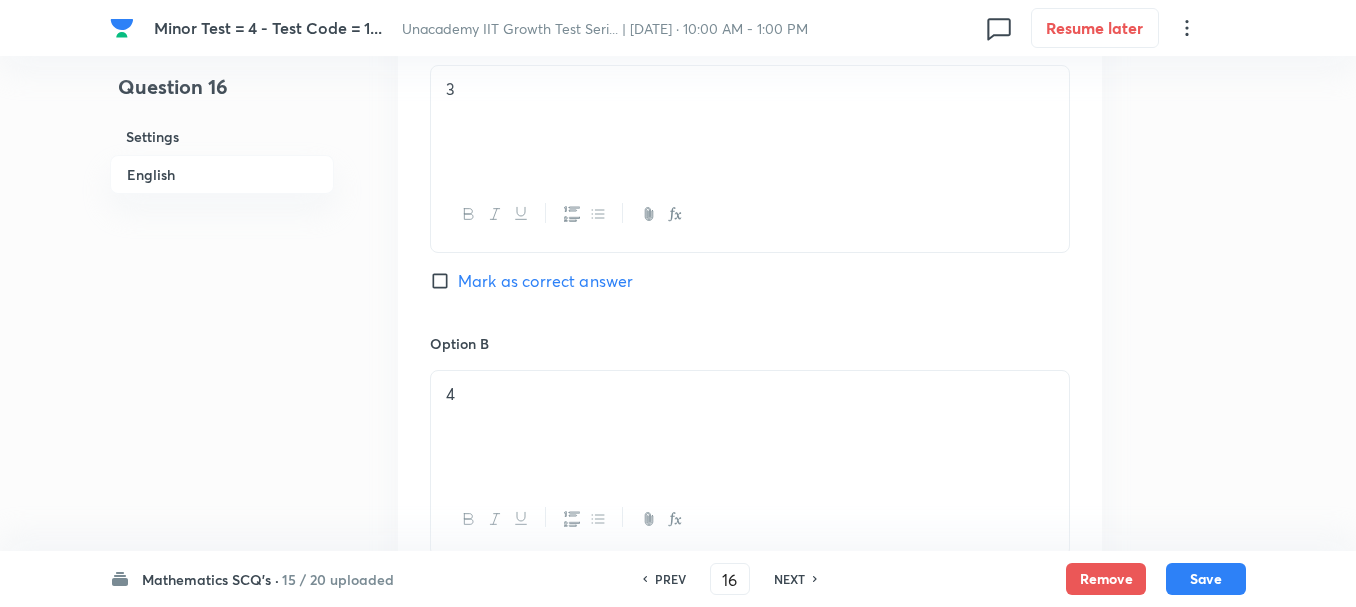 click on "Mark as correct answer" at bounding box center [545, 281] 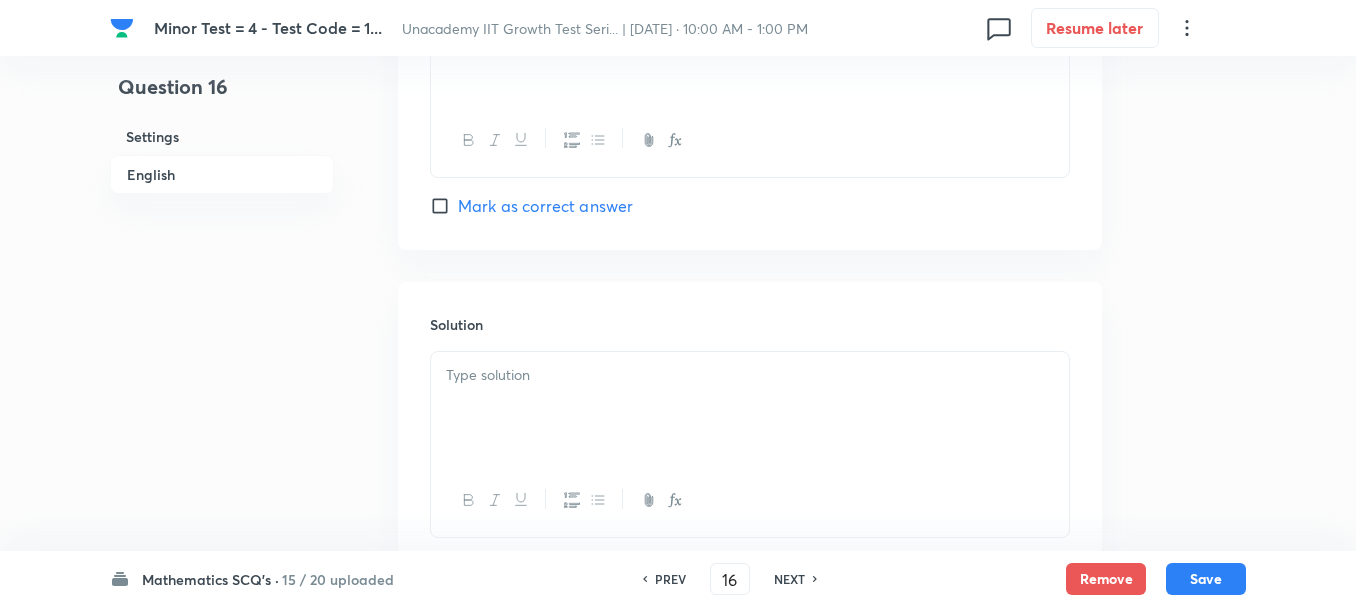 scroll, scrollTop: 2100, scrollLeft: 0, axis: vertical 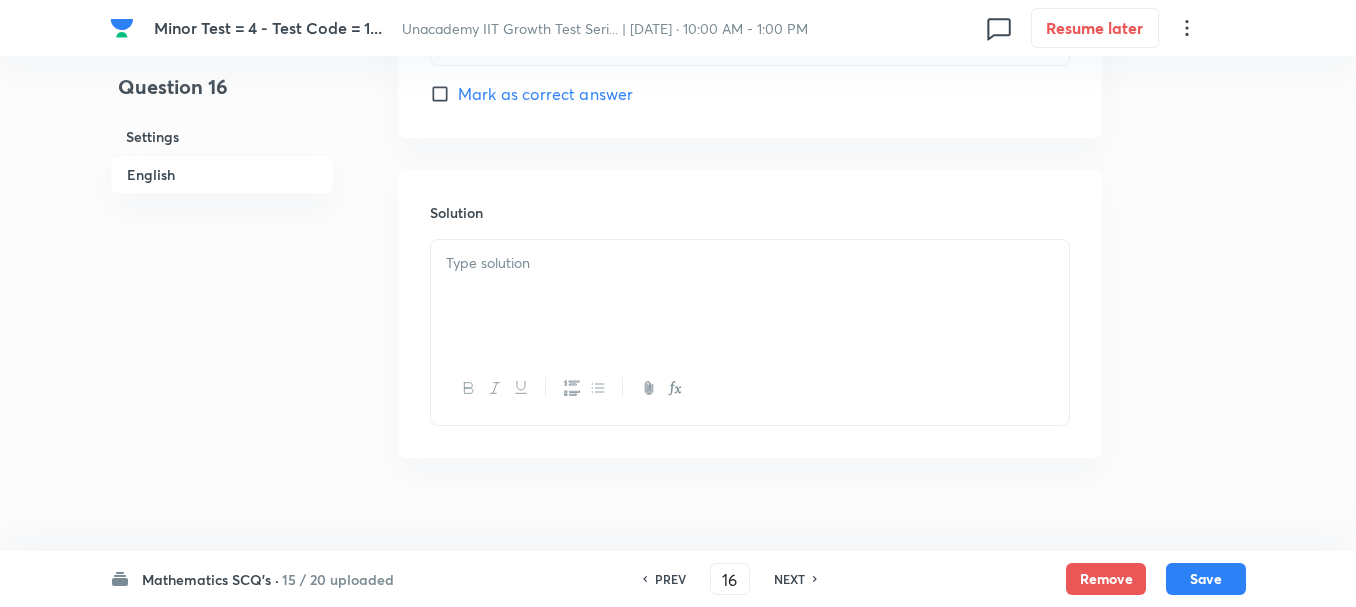 click at bounding box center (750, 263) 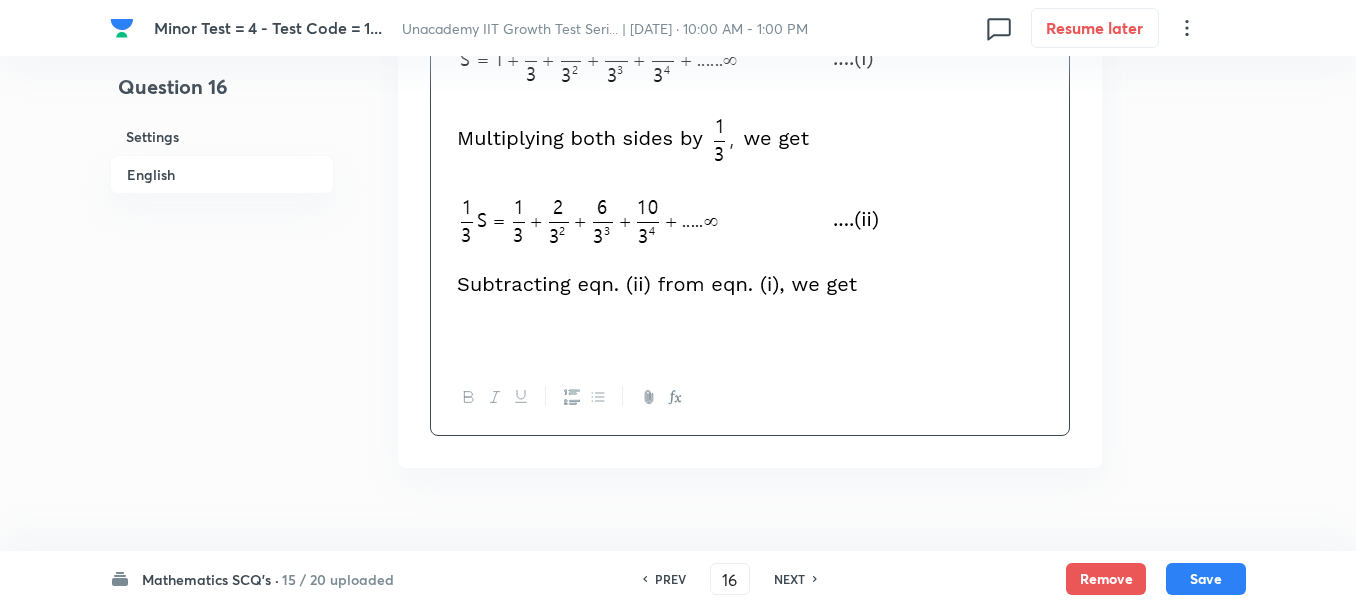 scroll, scrollTop: 2400, scrollLeft: 0, axis: vertical 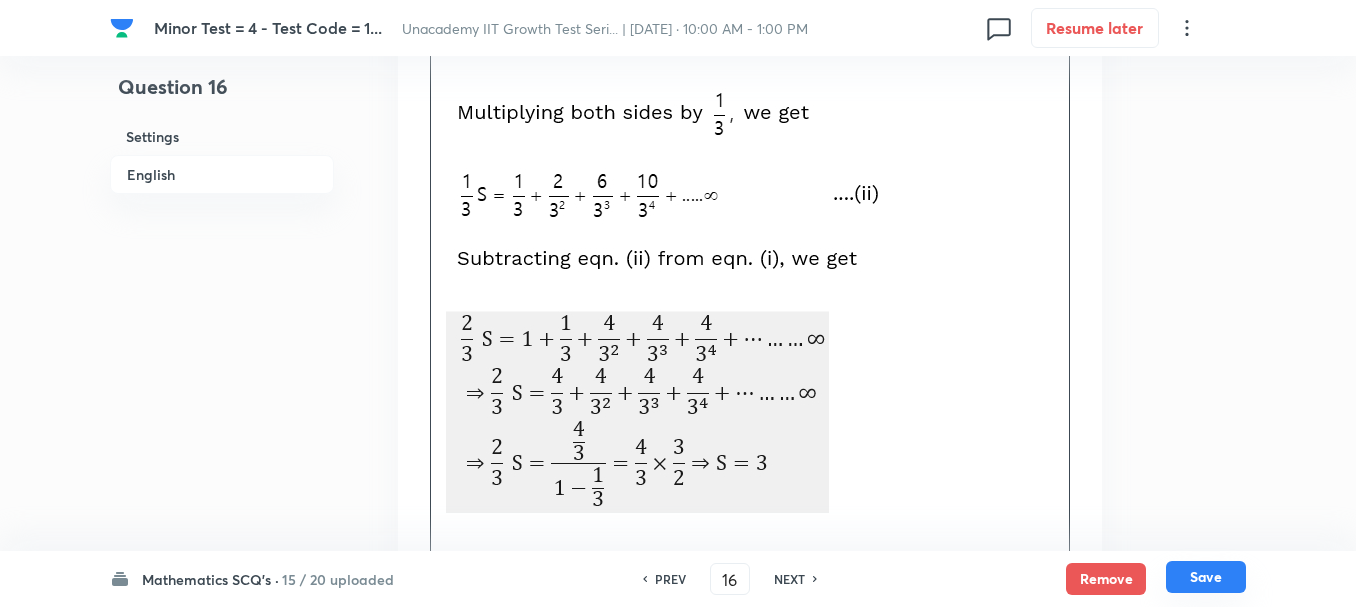click on "Save" at bounding box center [1206, 577] 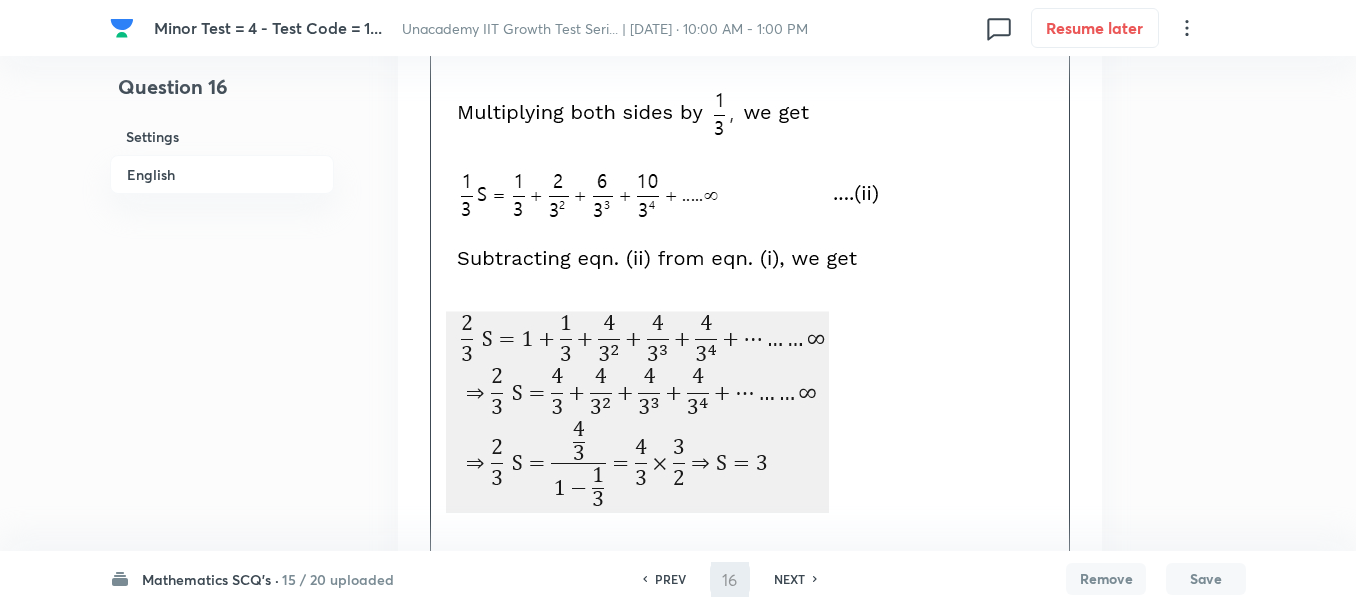 type on "17" 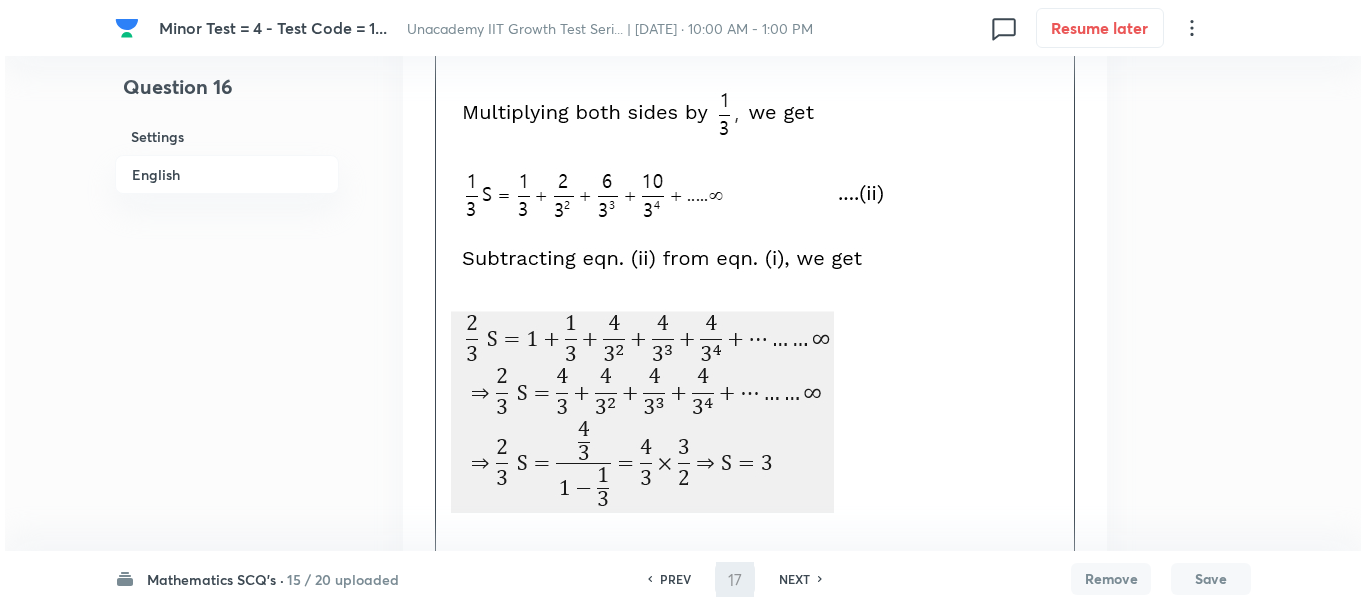 scroll, scrollTop: 0, scrollLeft: 0, axis: both 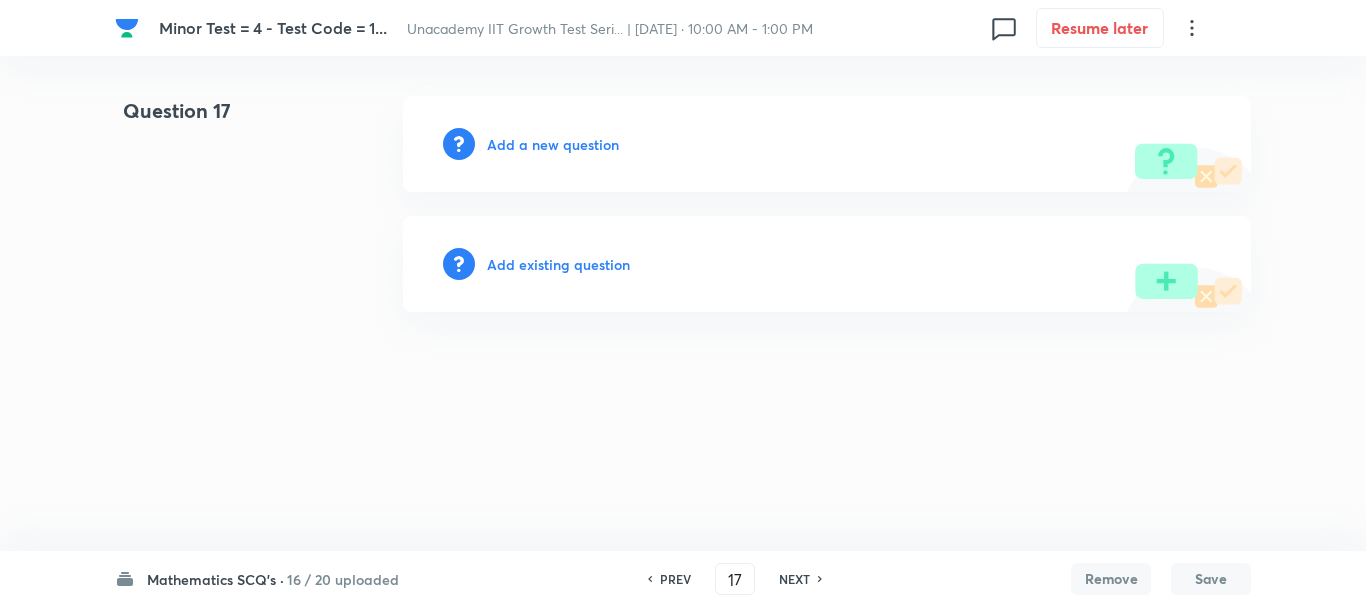click on "Add a new question" at bounding box center [553, 144] 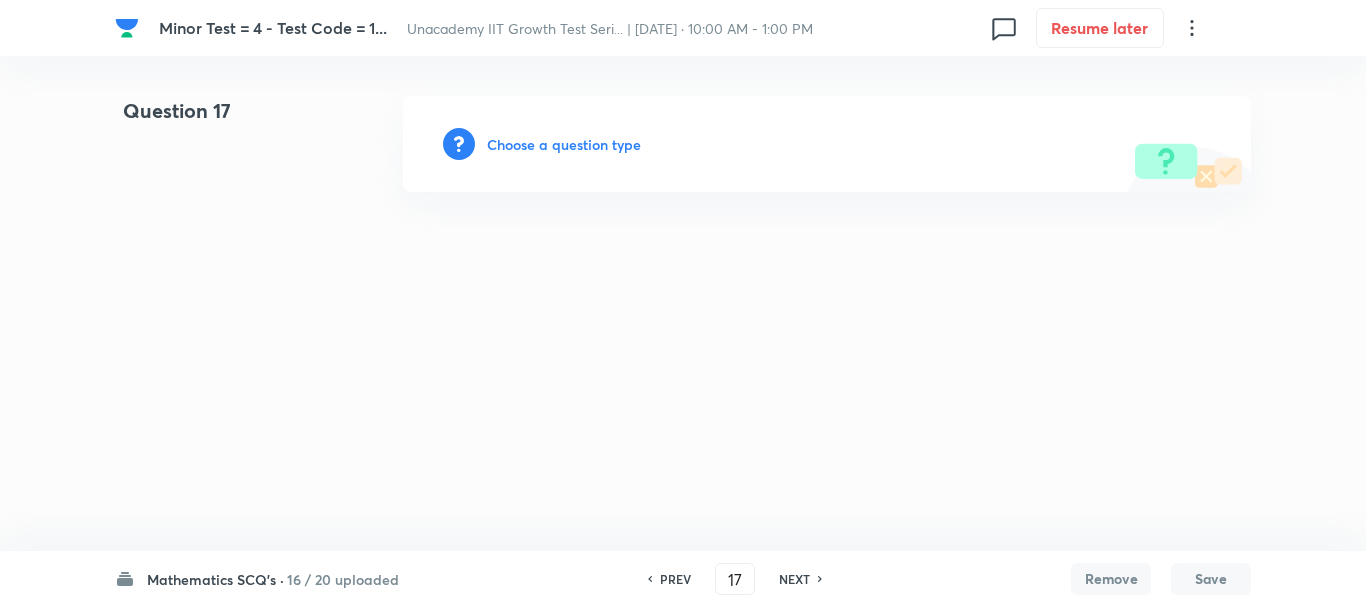 click on "Choose a question type" at bounding box center (564, 144) 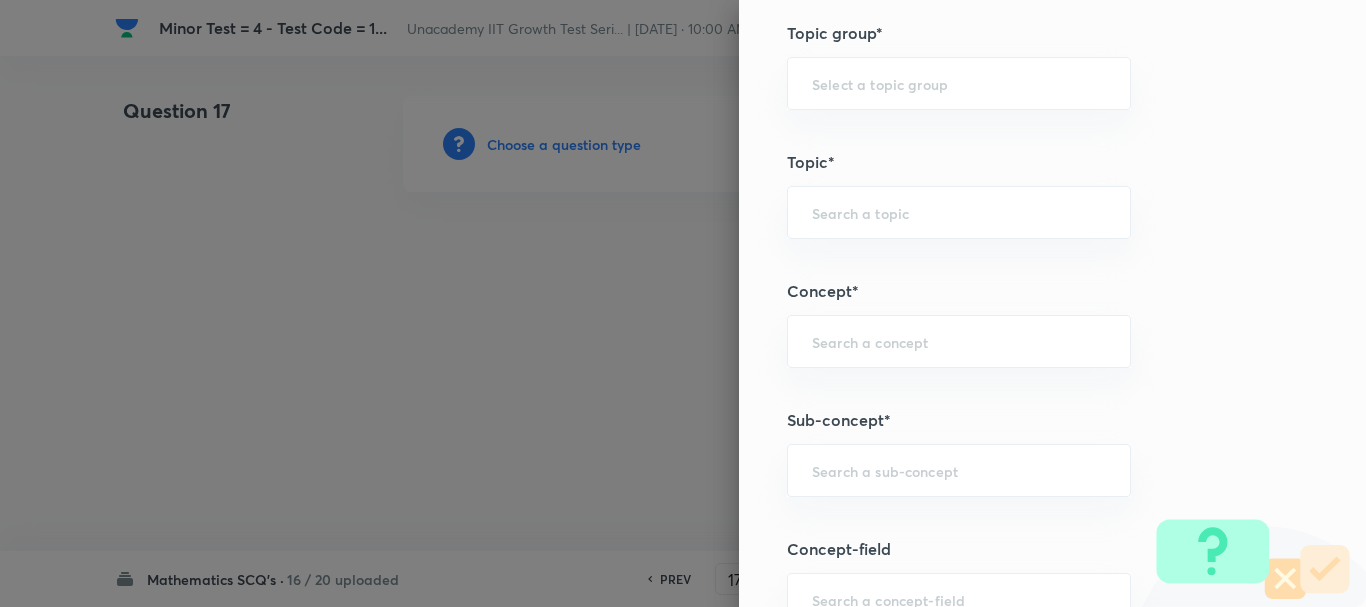 scroll, scrollTop: 1200, scrollLeft: 0, axis: vertical 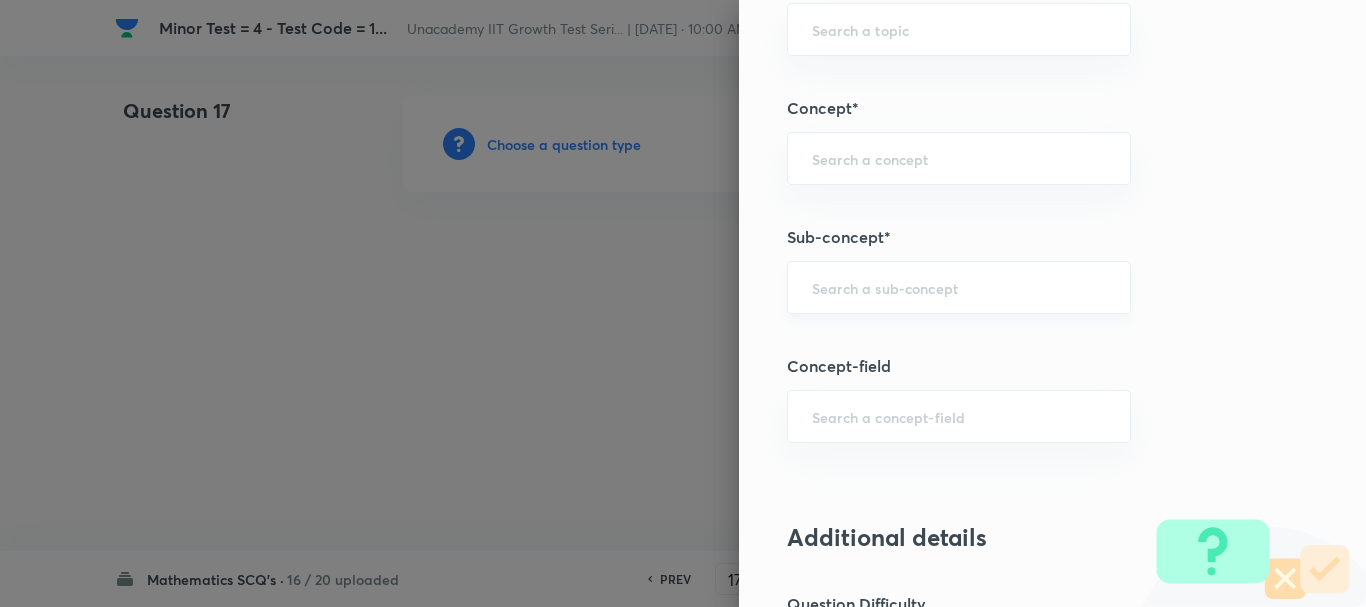 click on "​" at bounding box center (959, 287) 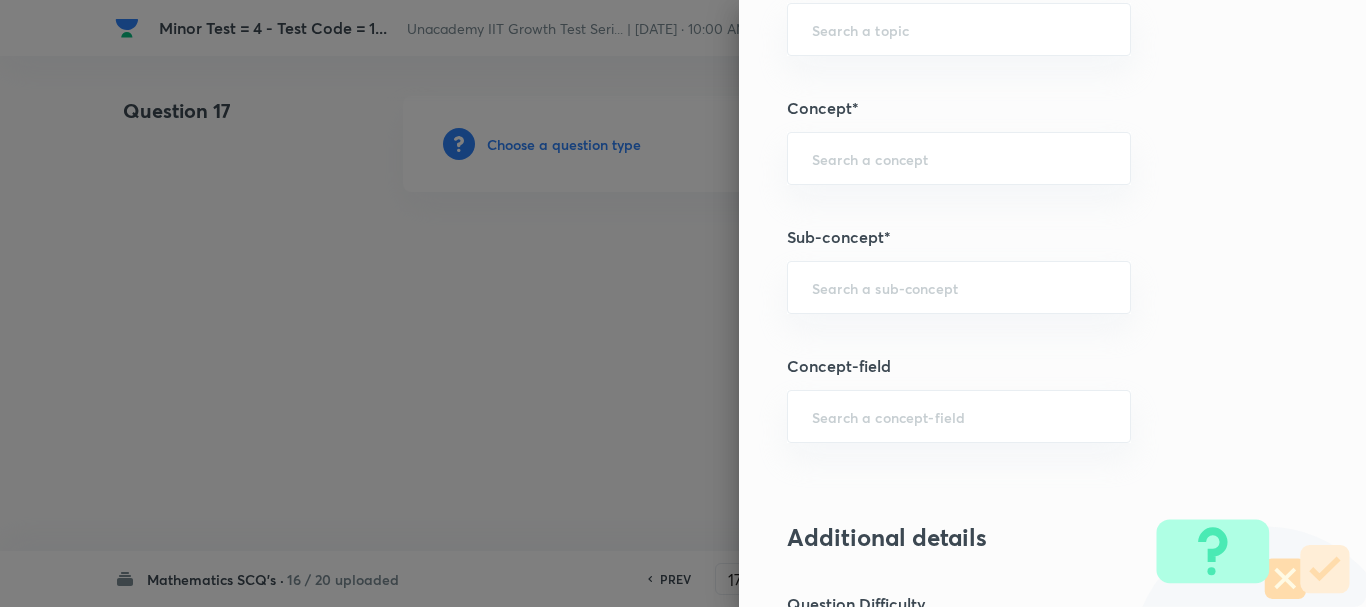 paste on "nth term of hp" 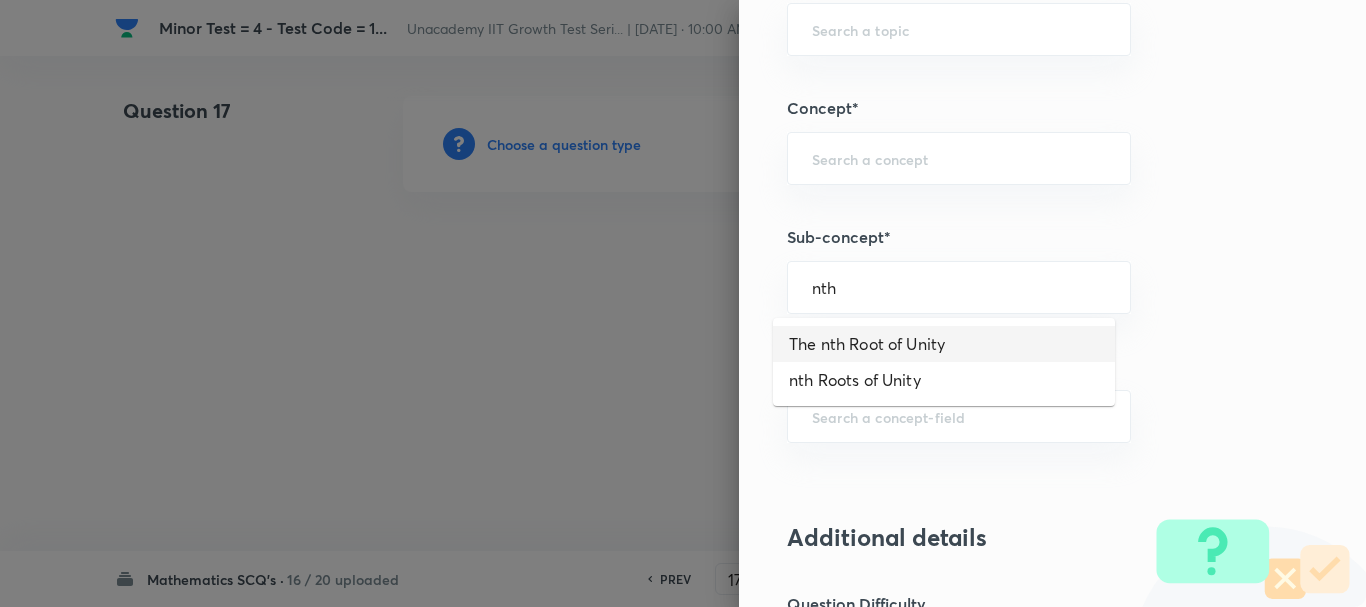 click on "The nth Root of Unity" at bounding box center [944, 344] 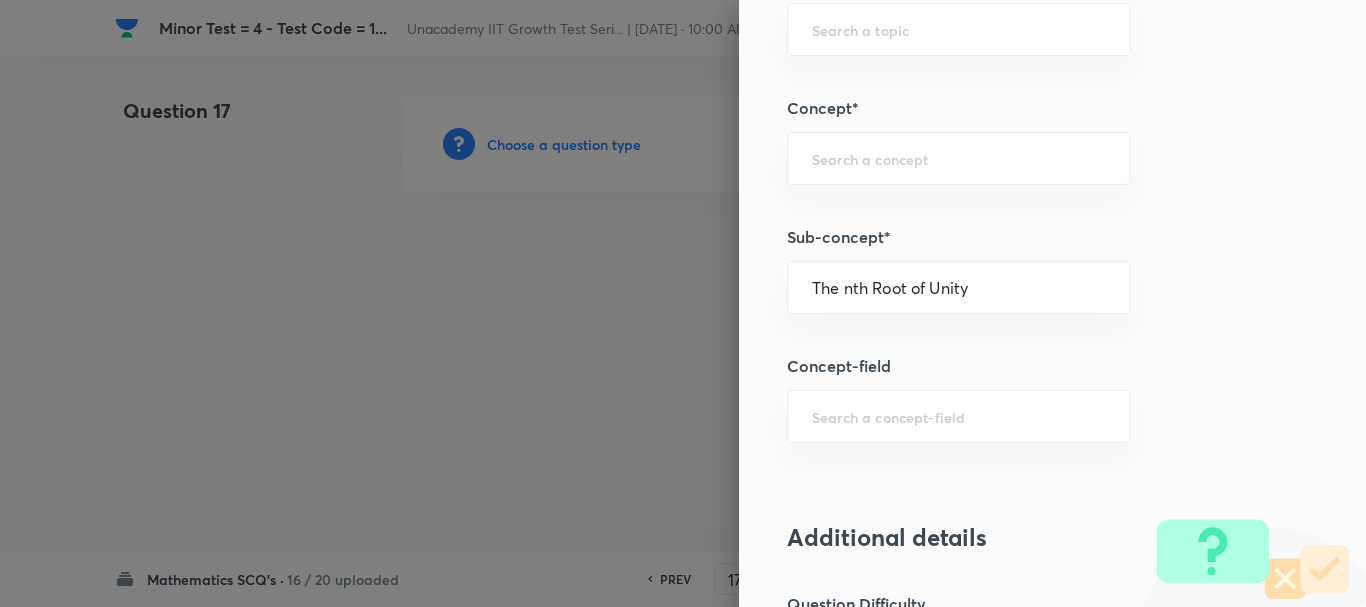 type on "Mathematics" 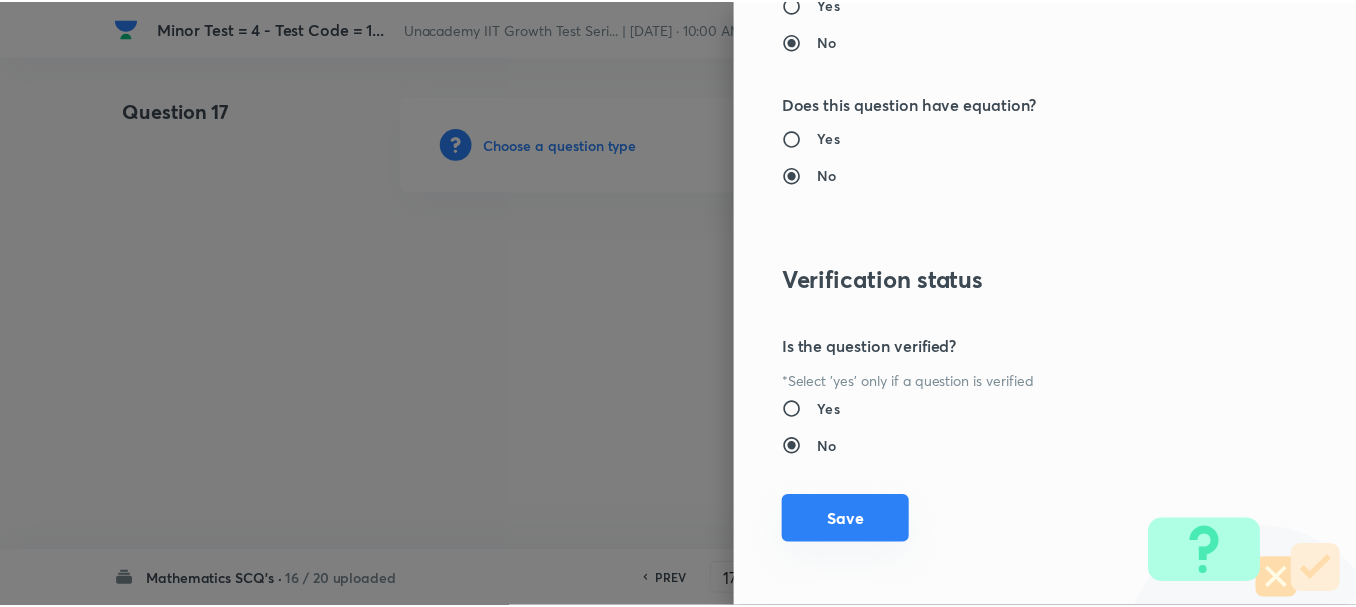 scroll, scrollTop: 2253, scrollLeft: 0, axis: vertical 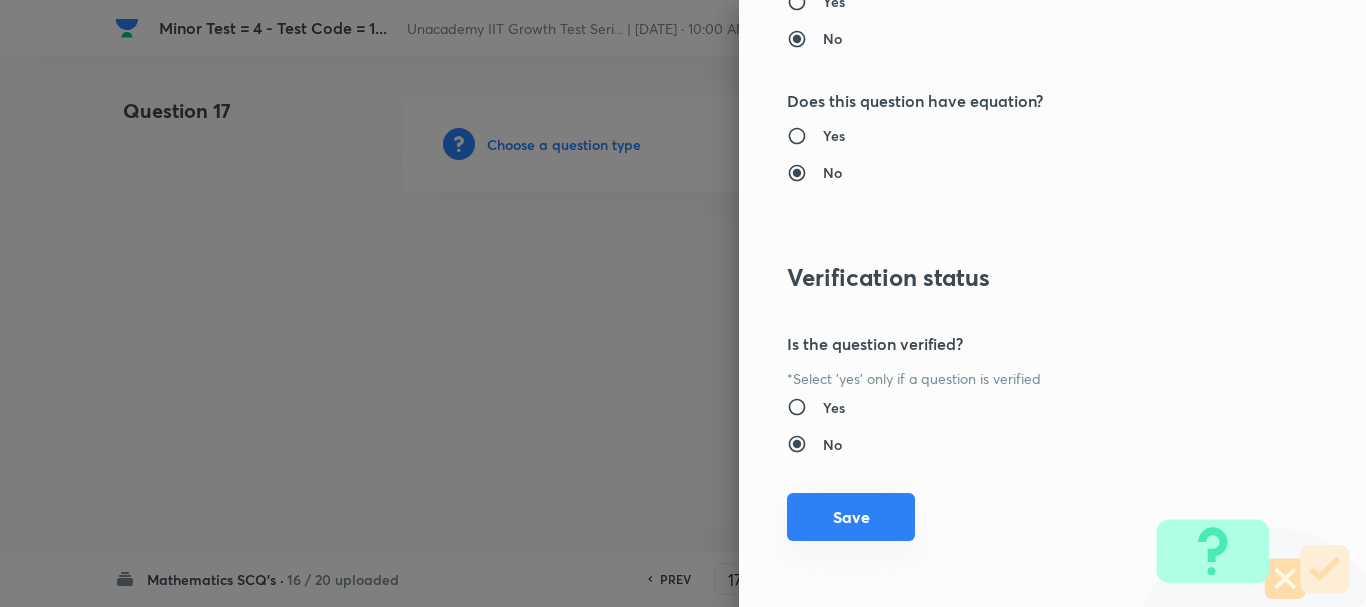 click on "Save" at bounding box center [851, 517] 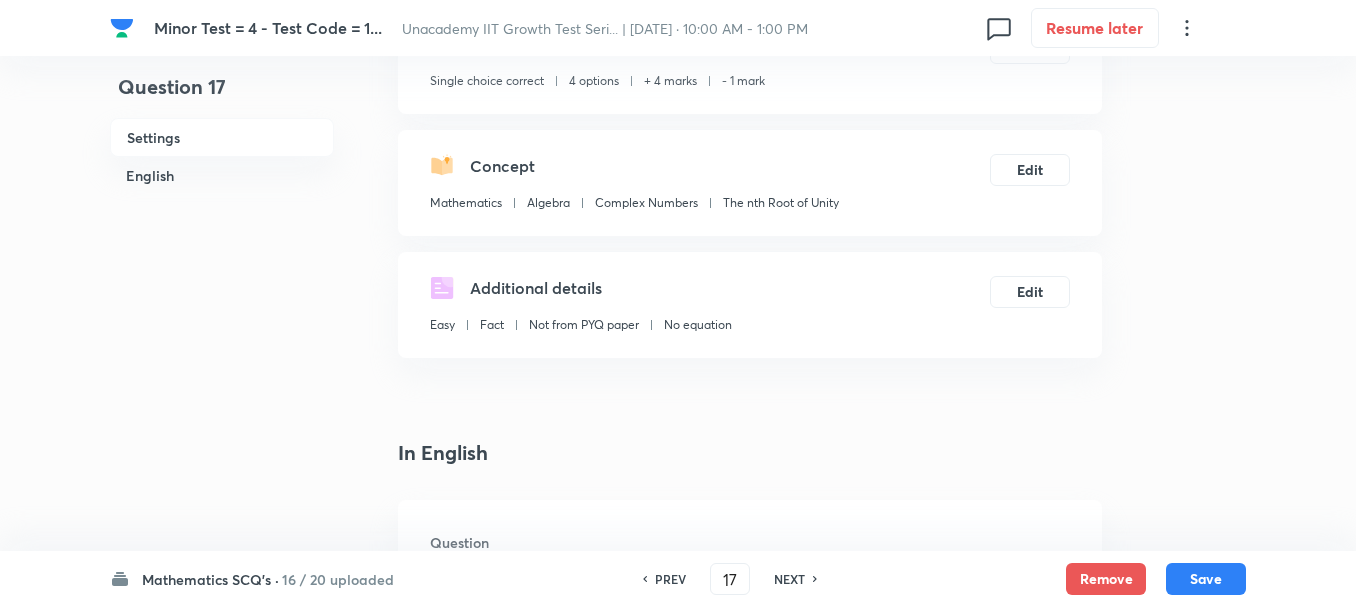 scroll, scrollTop: 400, scrollLeft: 0, axis: vertical 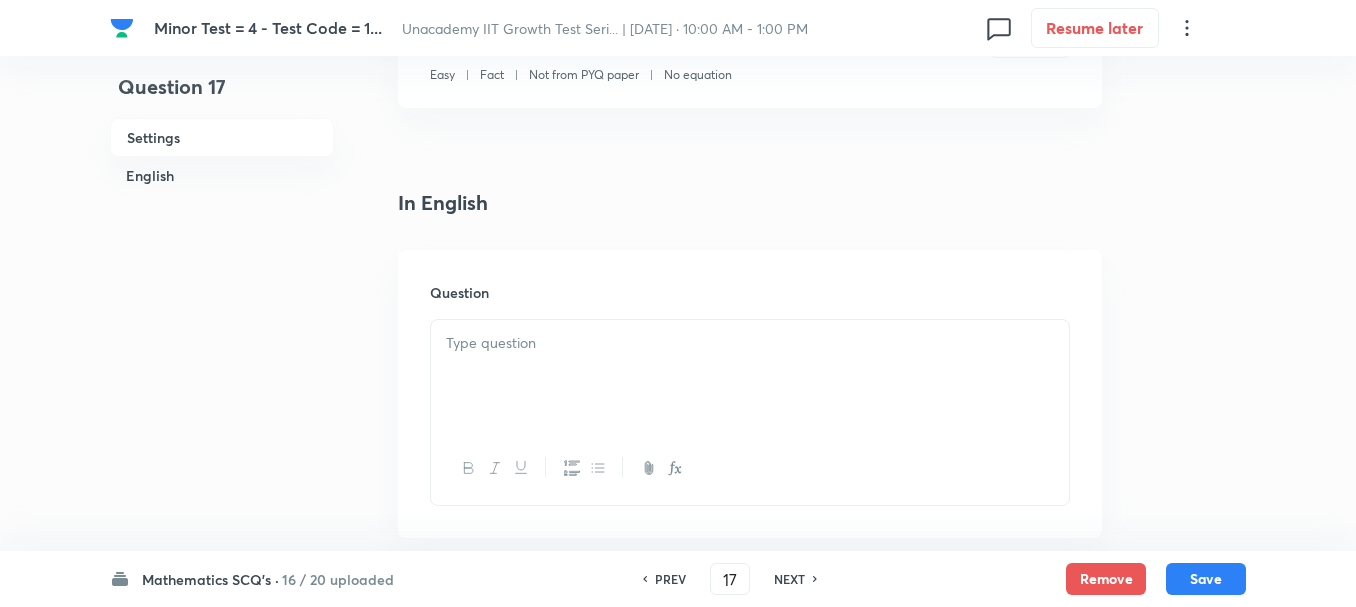 click at bounding box center (750, 343) 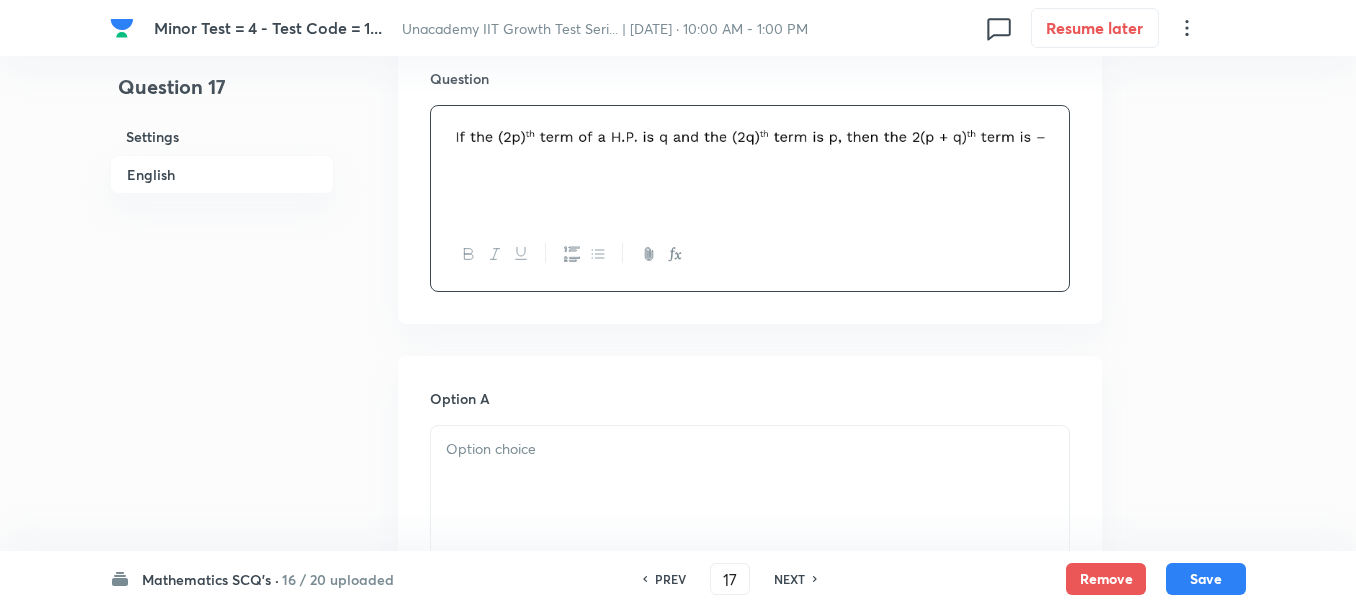 scroll, scrollTop: 900, scrollLeft: 0, axis: vertical 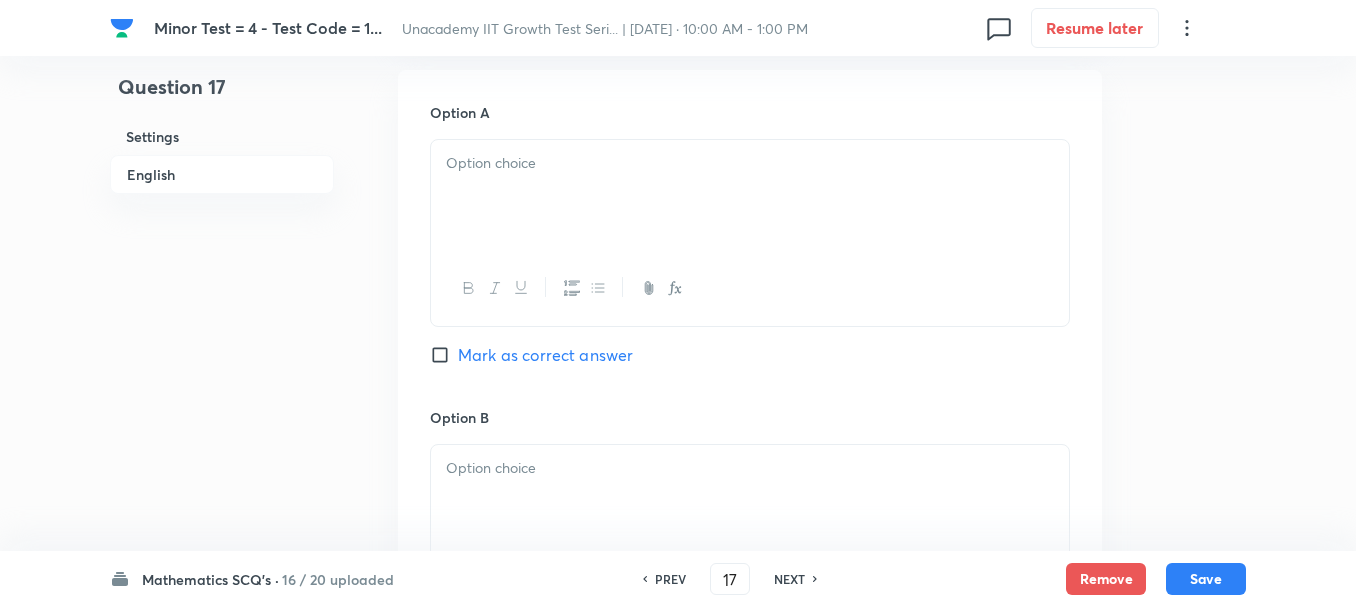 click at bounding box center [750, 196] 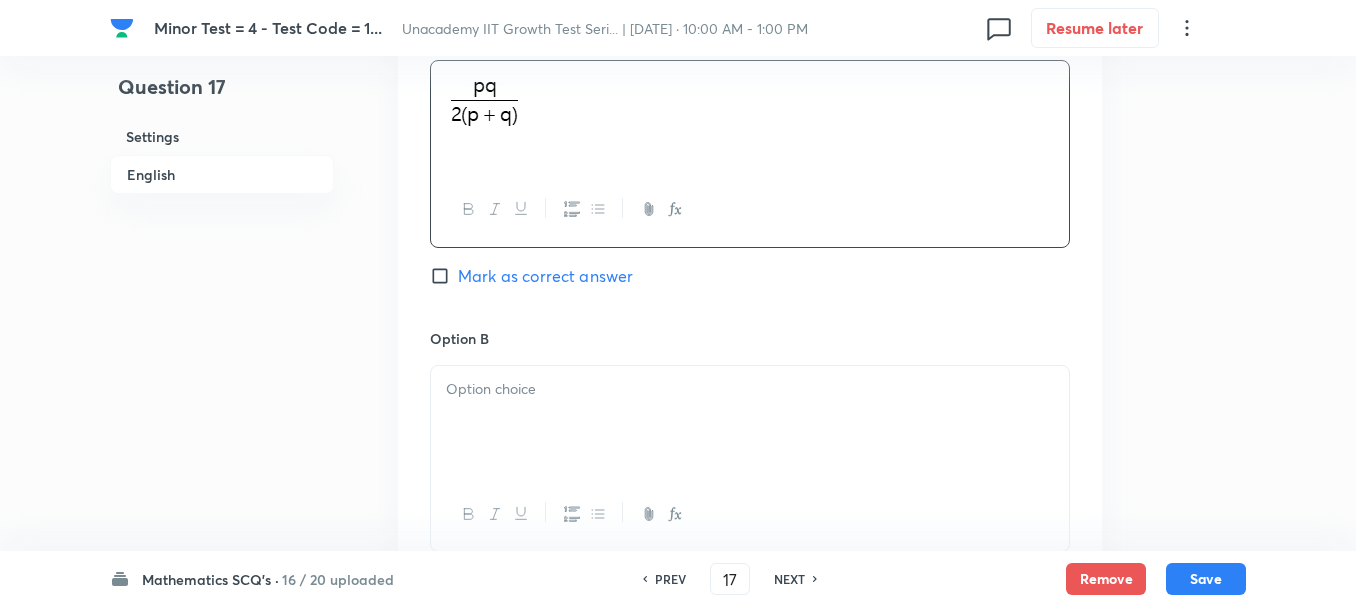 scroll, scrollTop: 1000, scrollLeft: 0, axis: vertical 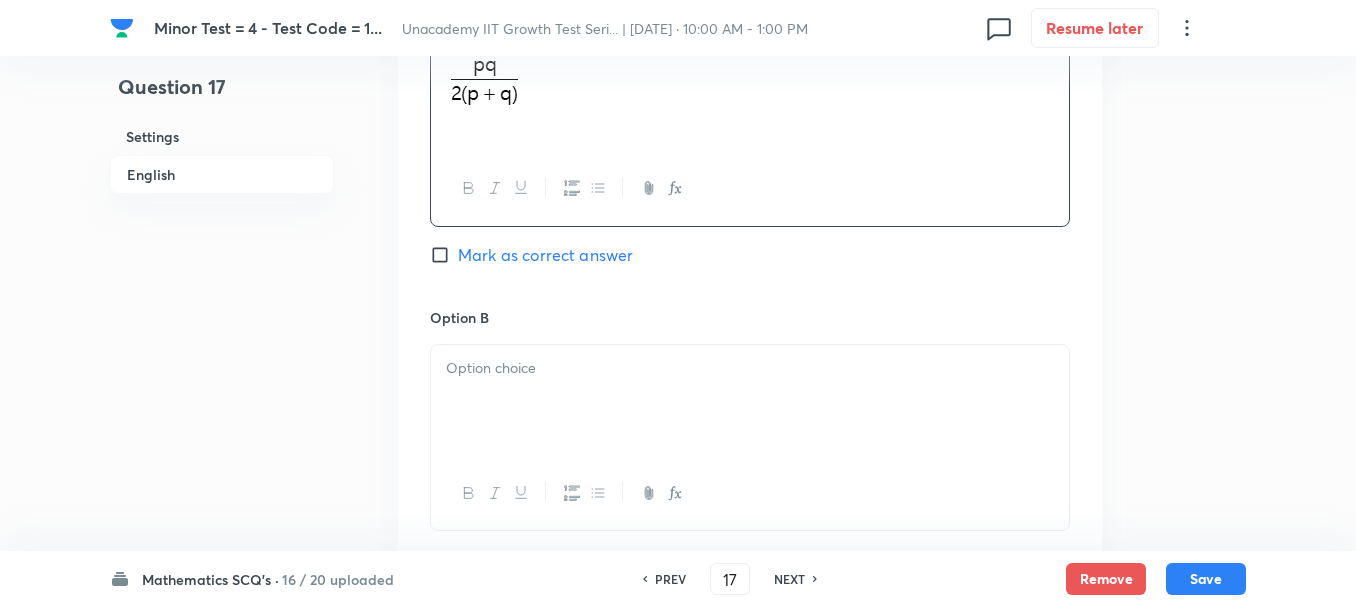 click at bounding box center (750, 401) 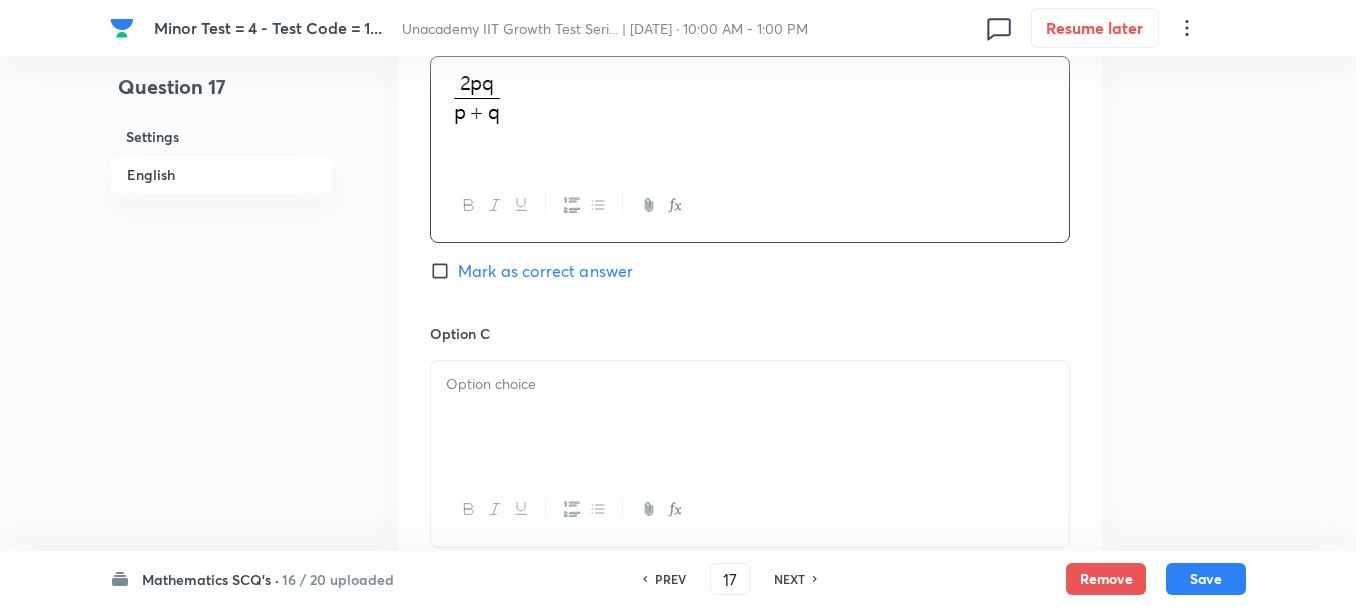 scroll, scrollTop: 1300, scrollLeft: 0, axis: vertical 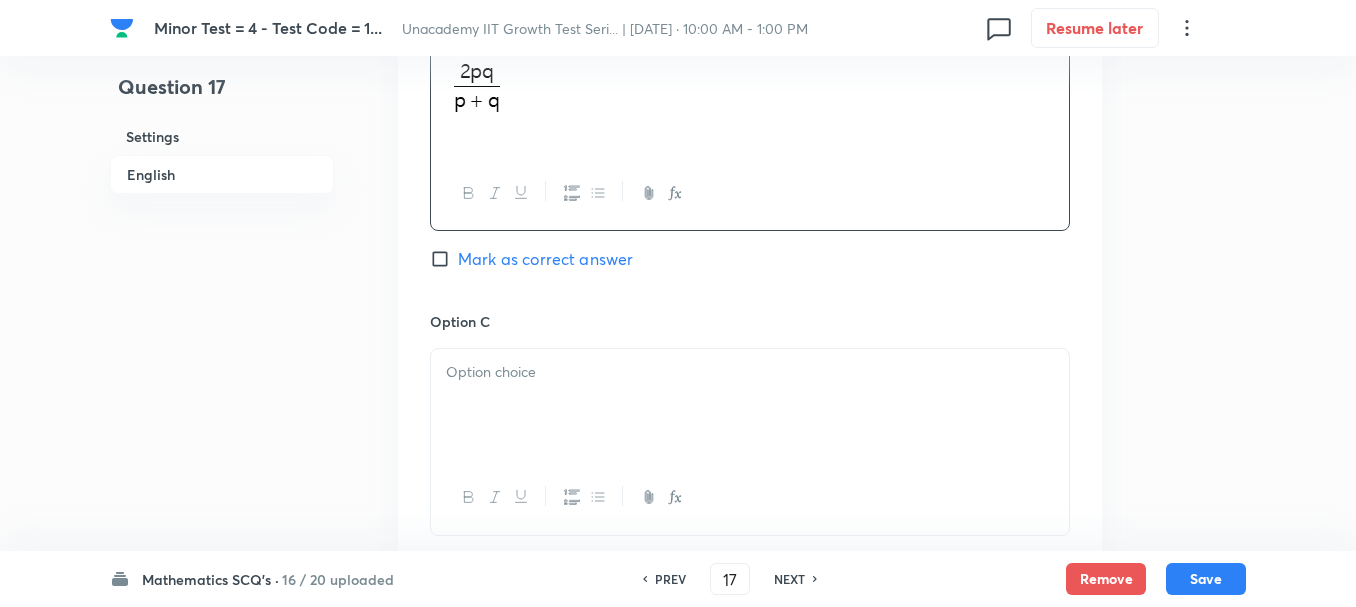click at bounding box center [750, 405] 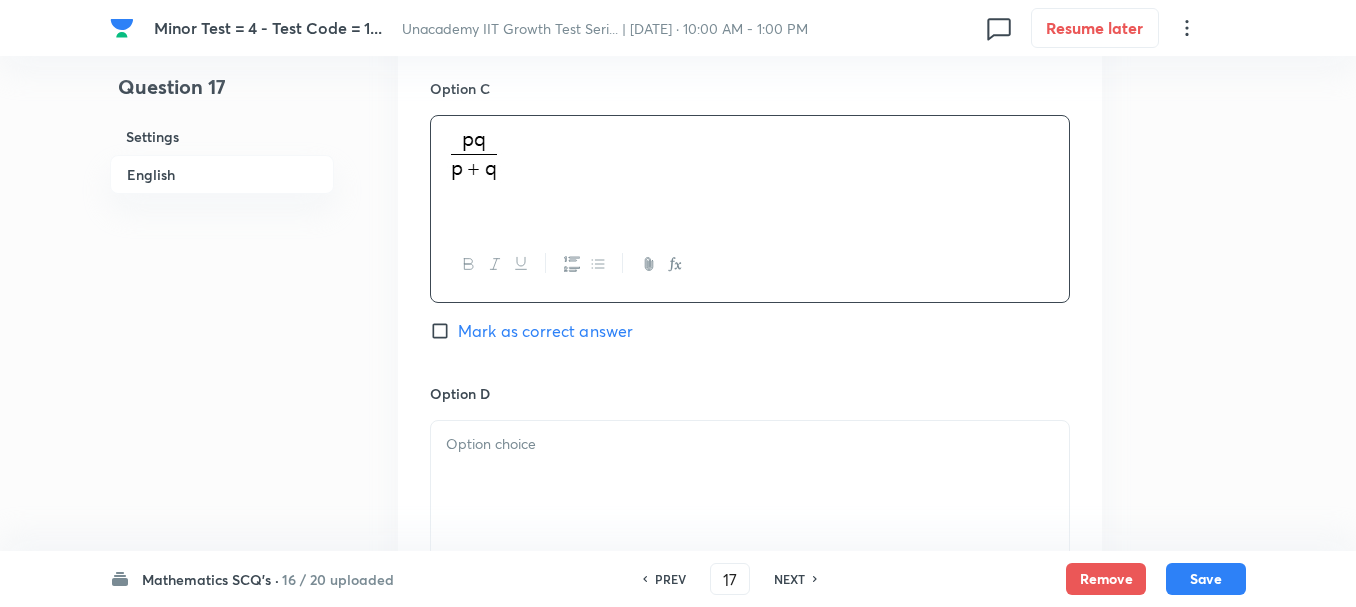 scroll, scrollTop: 1500, scrollLeft: 0, axis: vertical 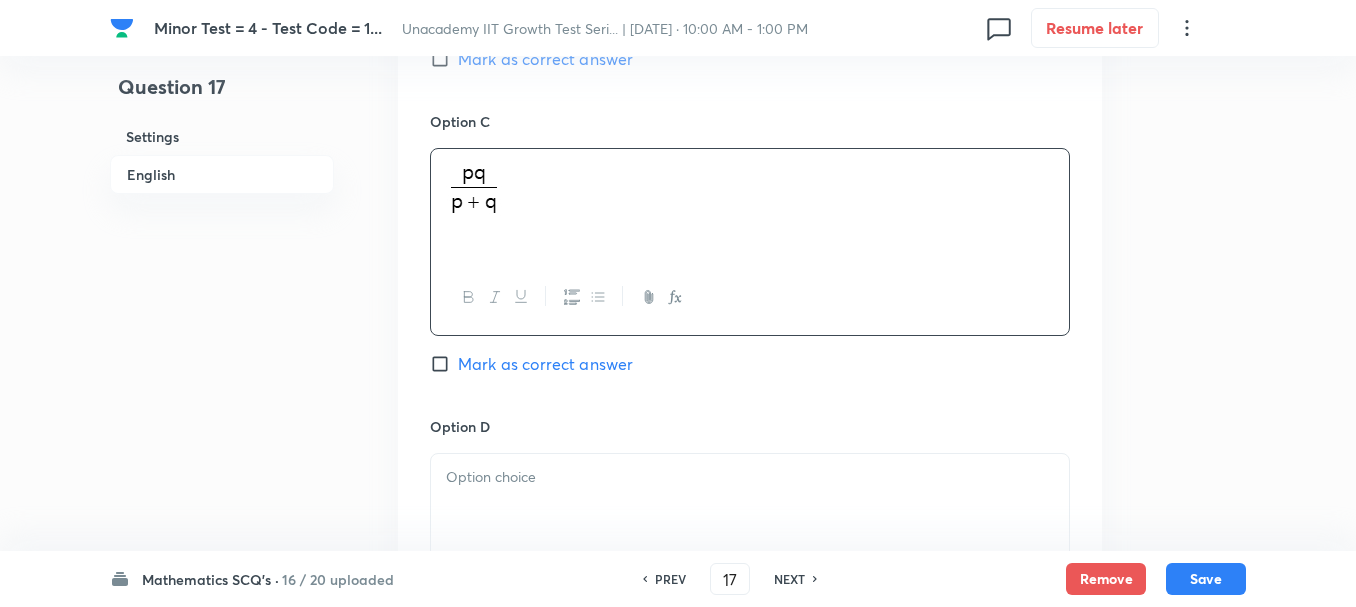 click at bounding box center [750, 510] 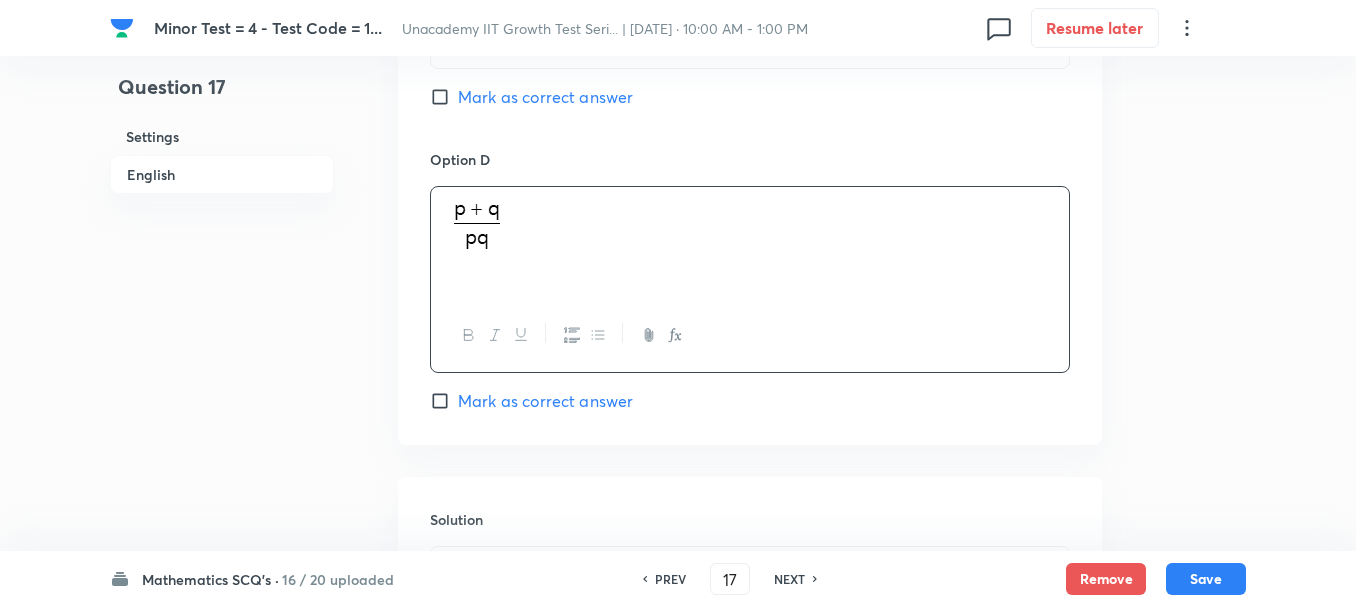 scroll, scrollTop: 1900, scrollLeft: 0, axis: vertical 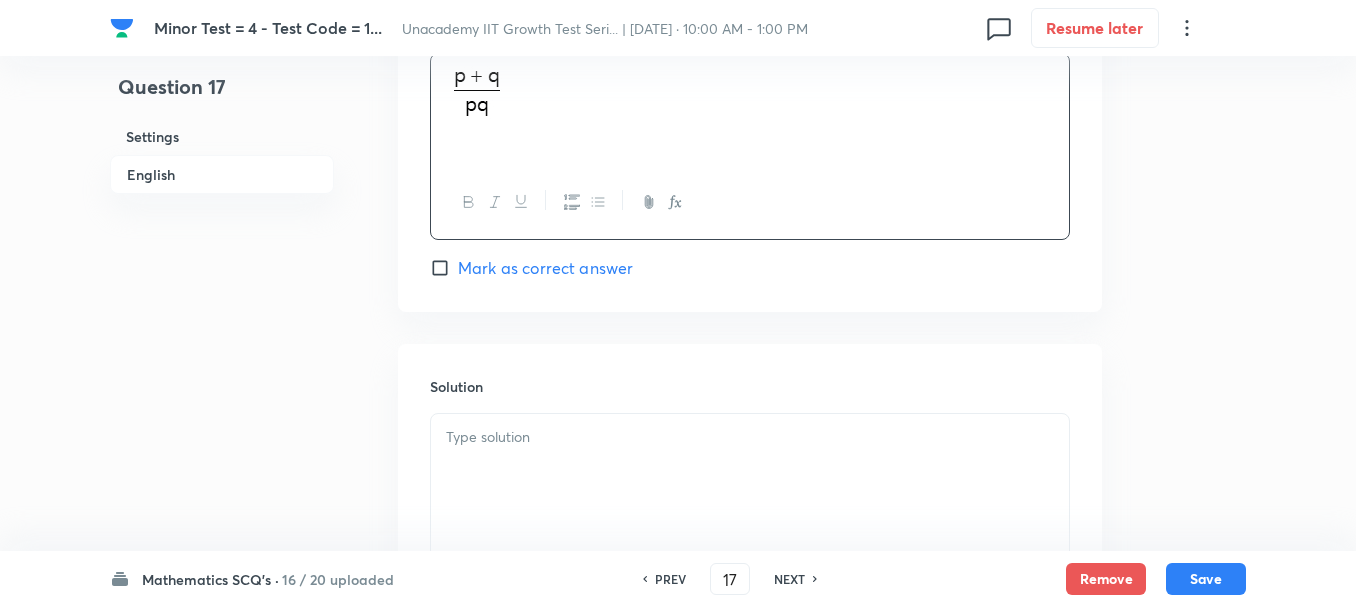 click on "Mark as correct answer" at bounding box center (545, 268) 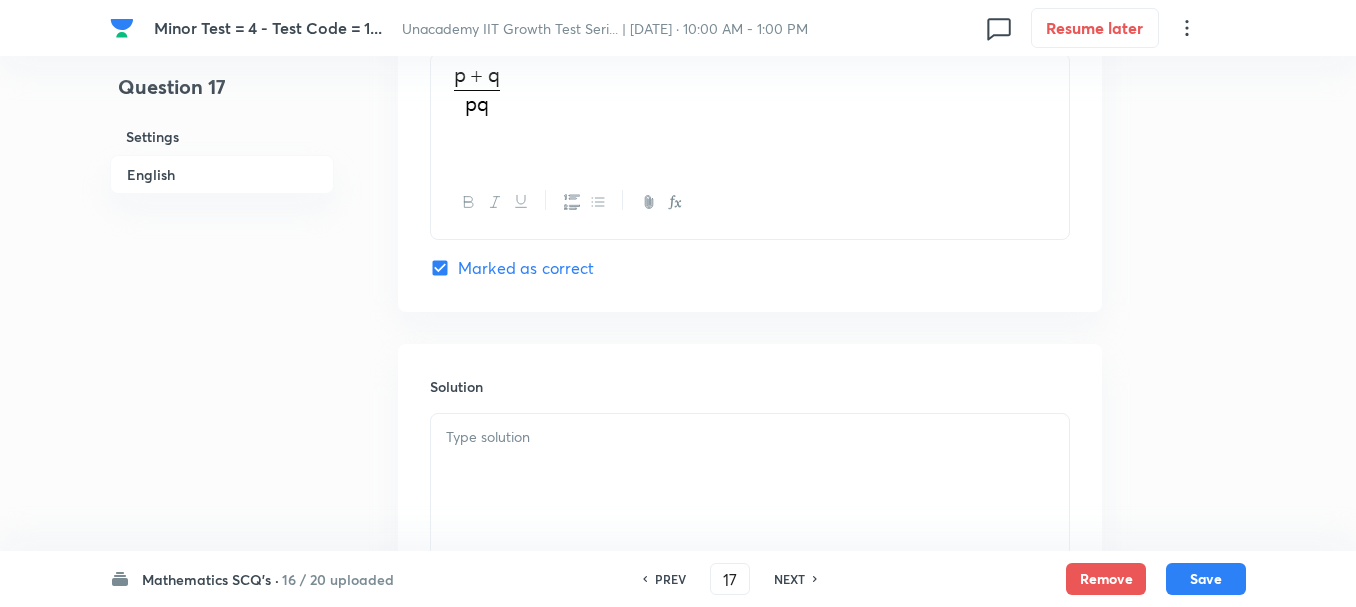 click at bounding box center (750, 470) 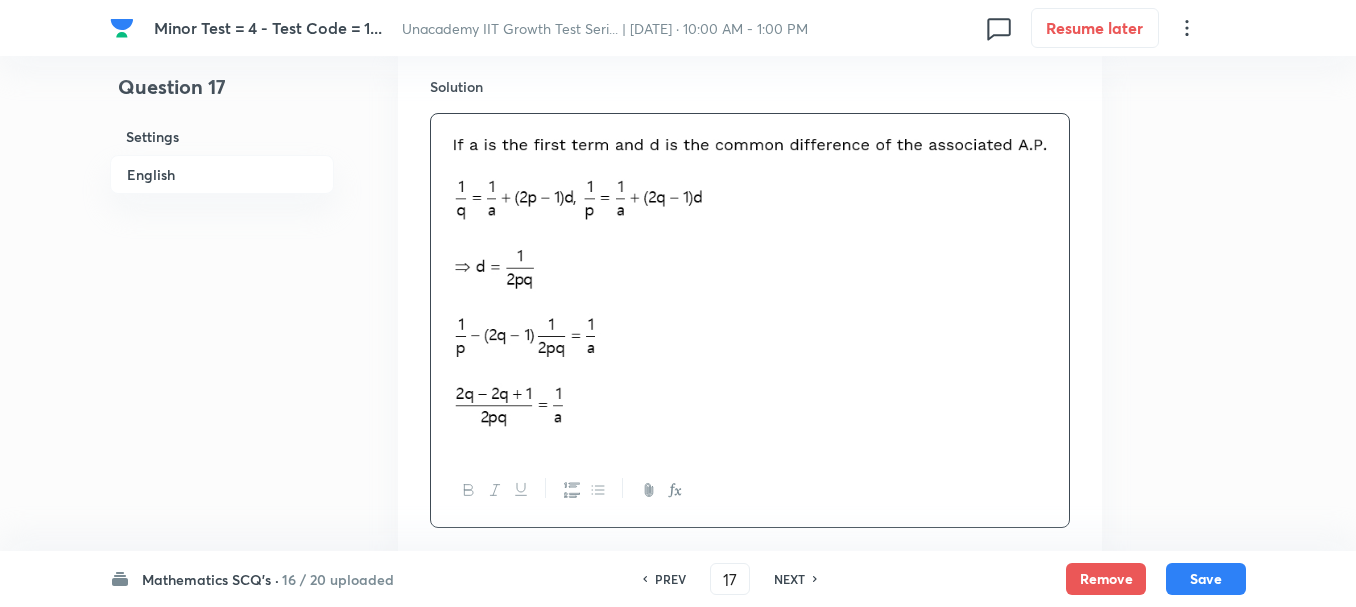 scroll, scrollTop: 2300, scrollLeft: 0, axis: vertical 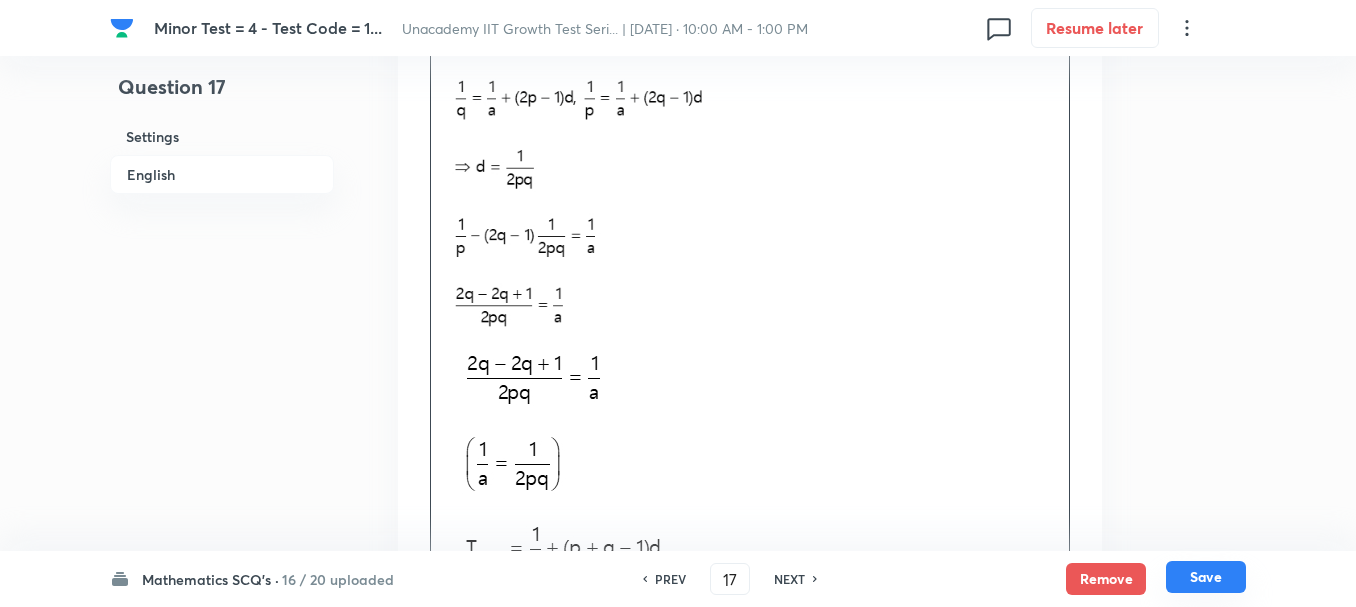 click on "Save" at bounding box center [1206, 577] 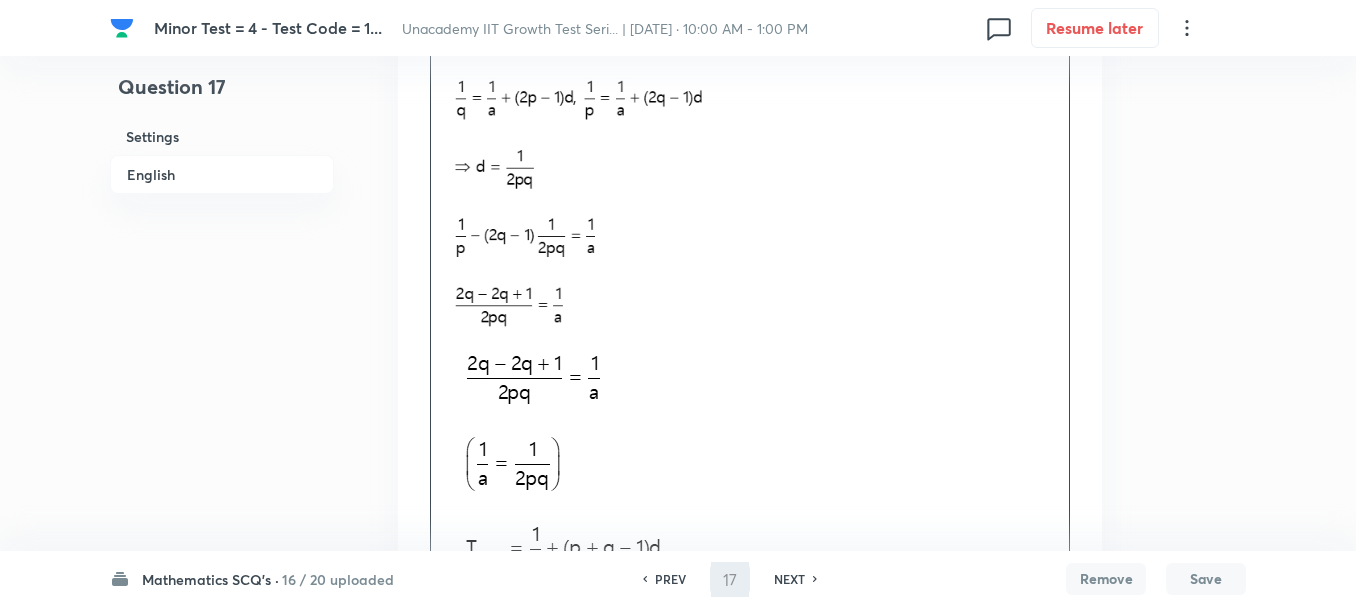 type on "18" 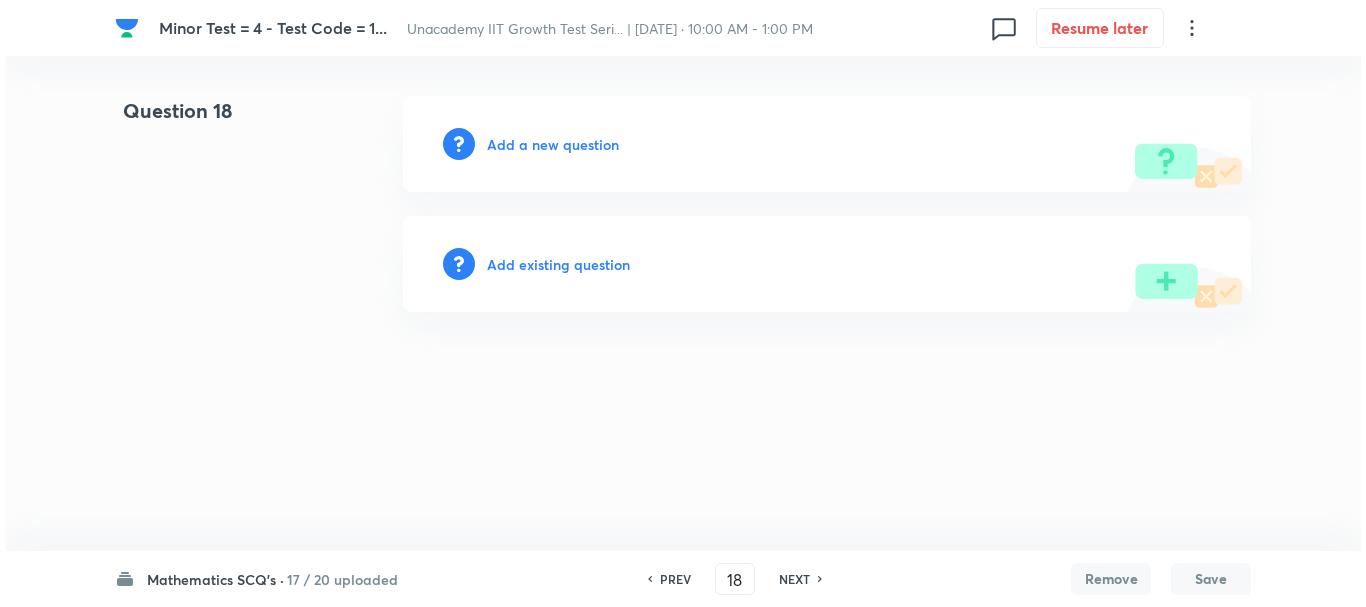 scroll, scrollTop: 0, scrollLeft: 0, axis: both 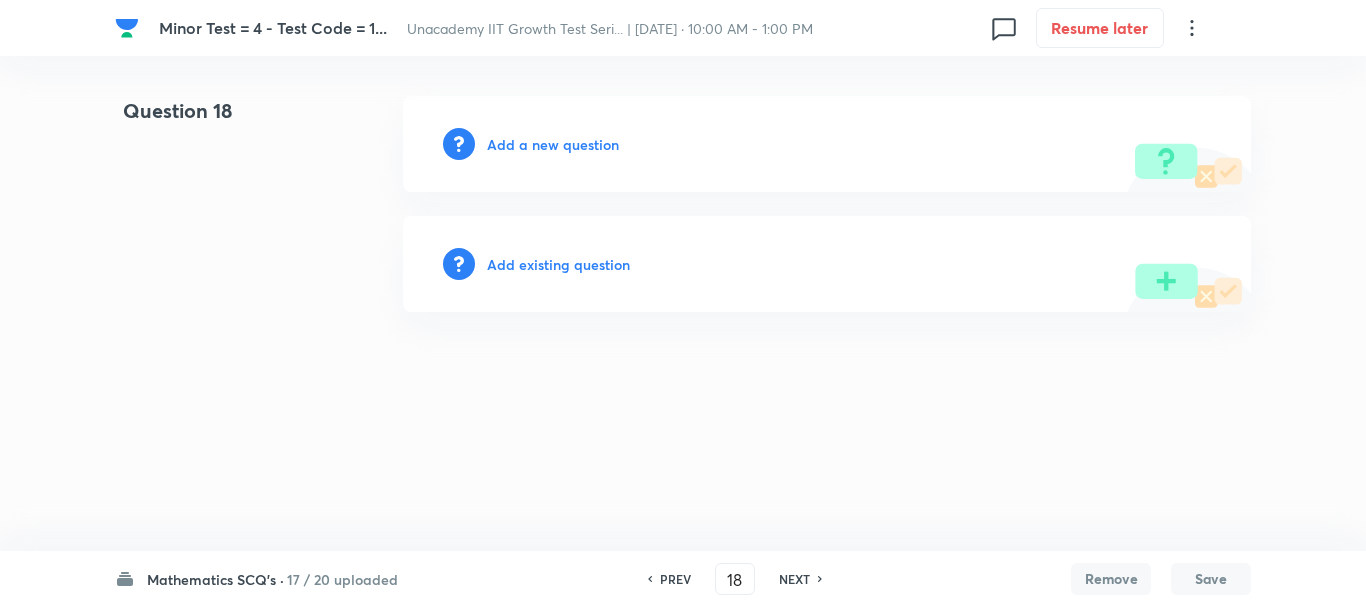 click on "Add a new question" at bounding box center (553, 144) 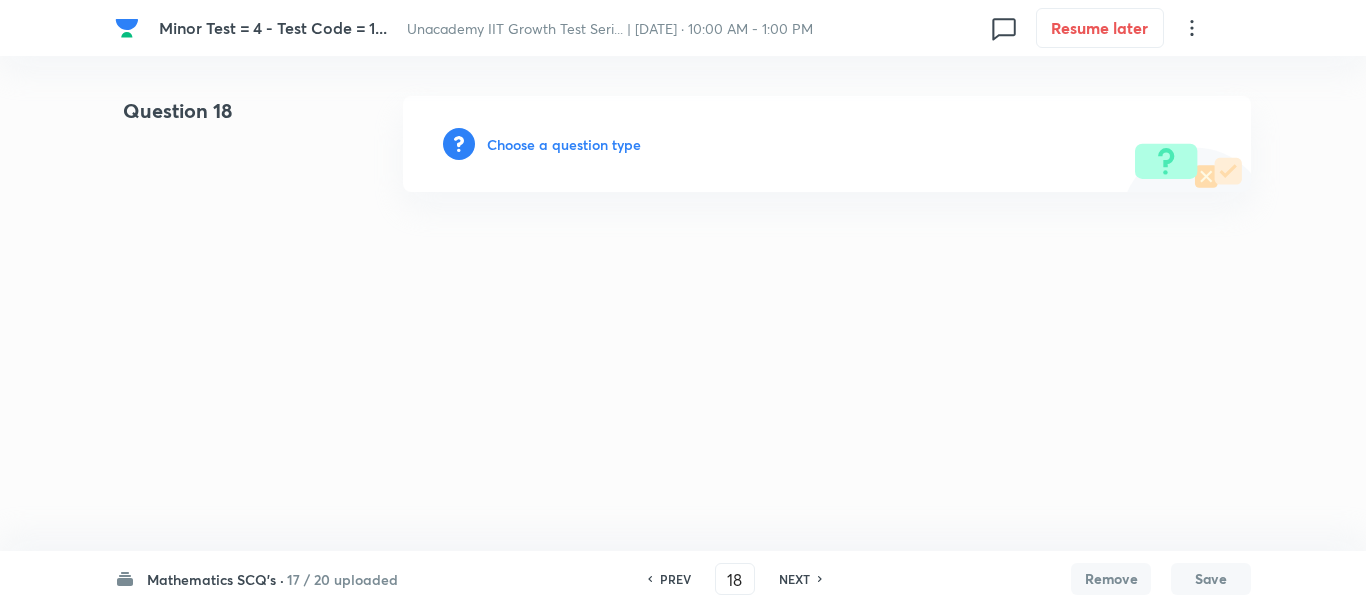 click on "Choose a question type" at bounding box center [564, 144] 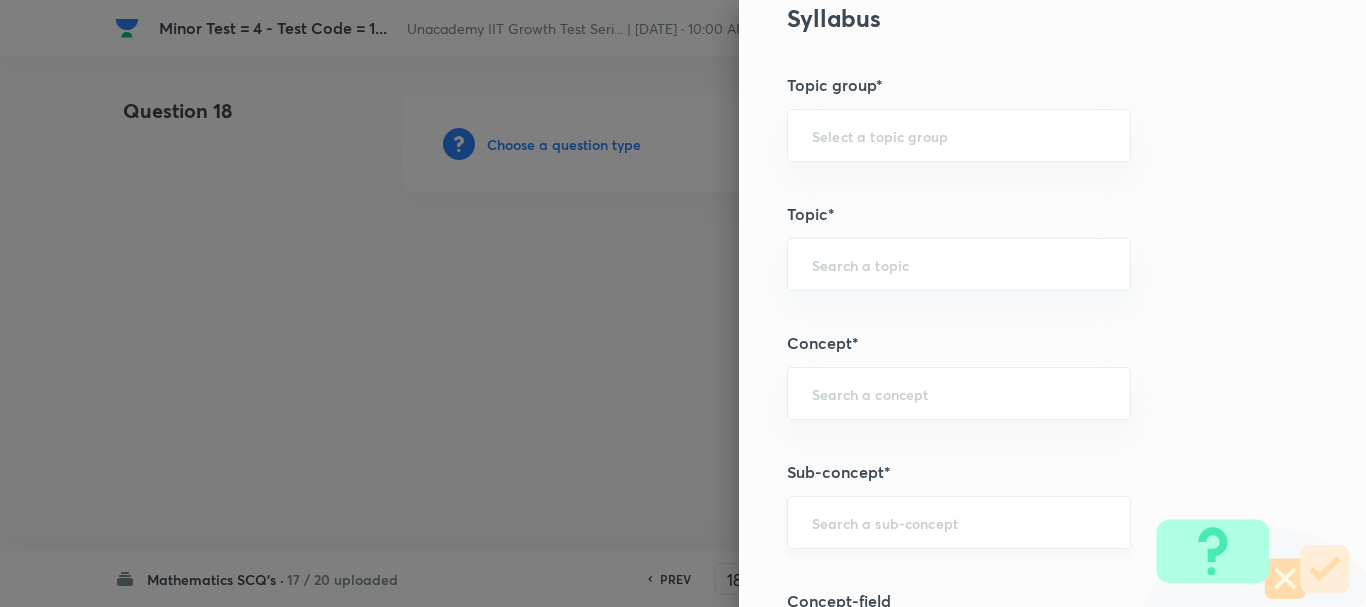 scroll, scrollTop: 1000, scrollLeft: 0, axis: vertical 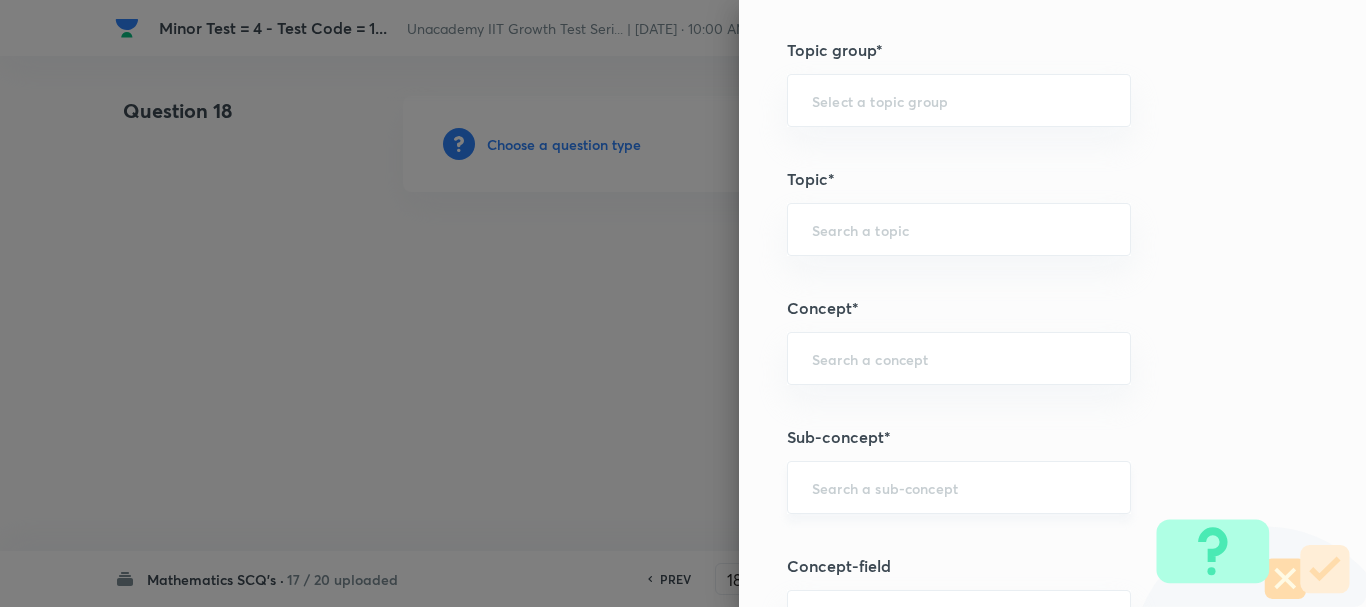 click at bounding box center (959, 487) 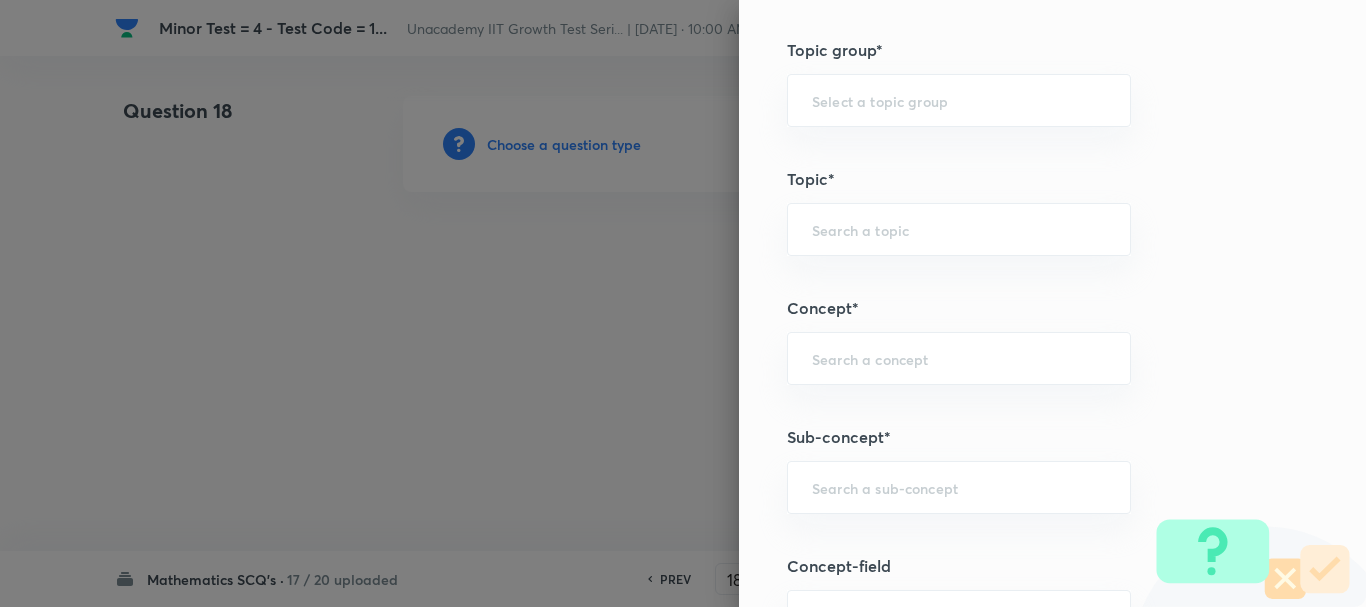 paste on "log property" 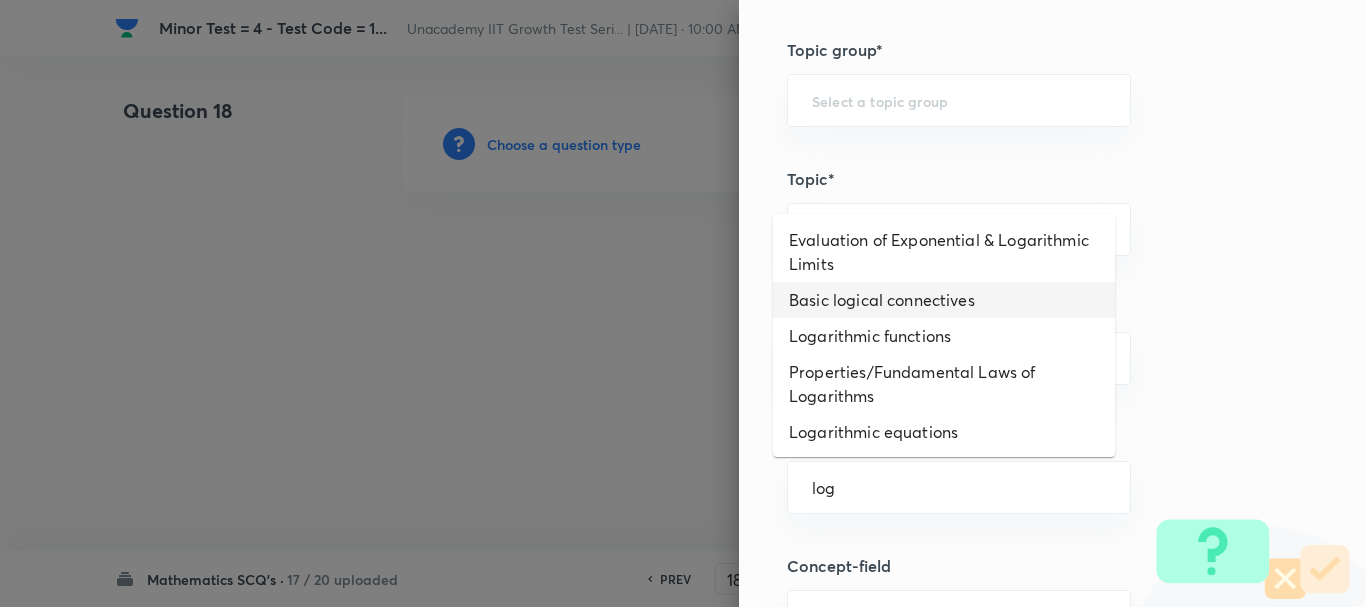 click on "Basic logical connectives" at bounding box center [944, 300] 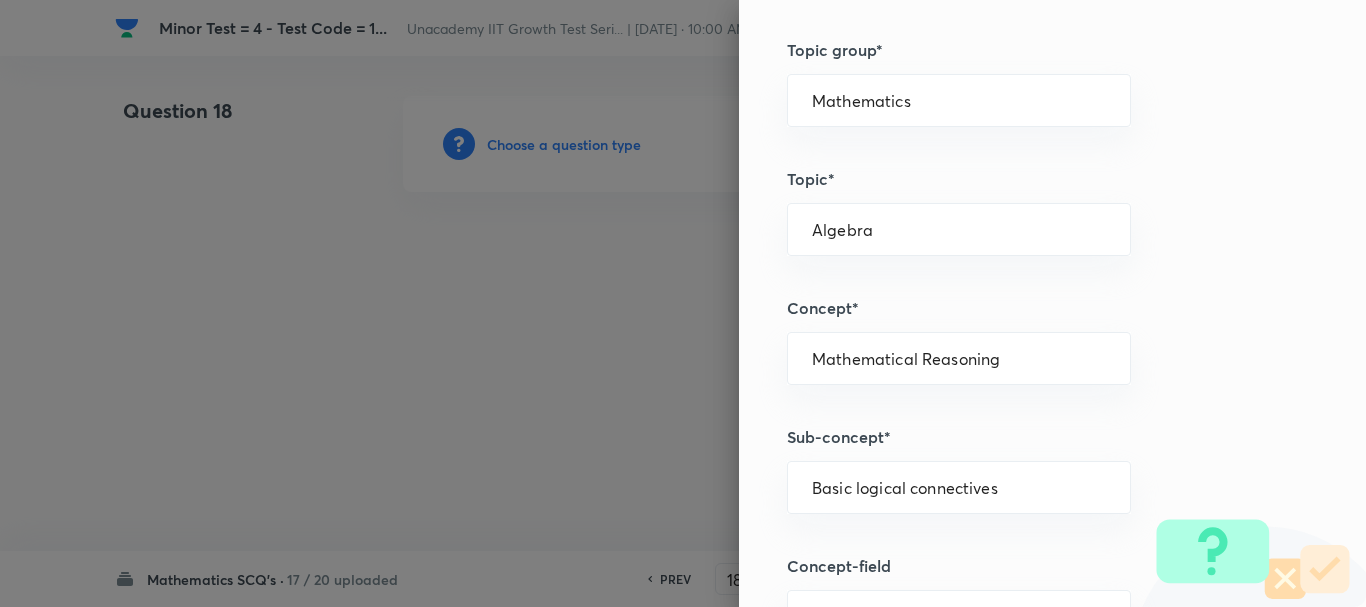 type on "Mathematics" 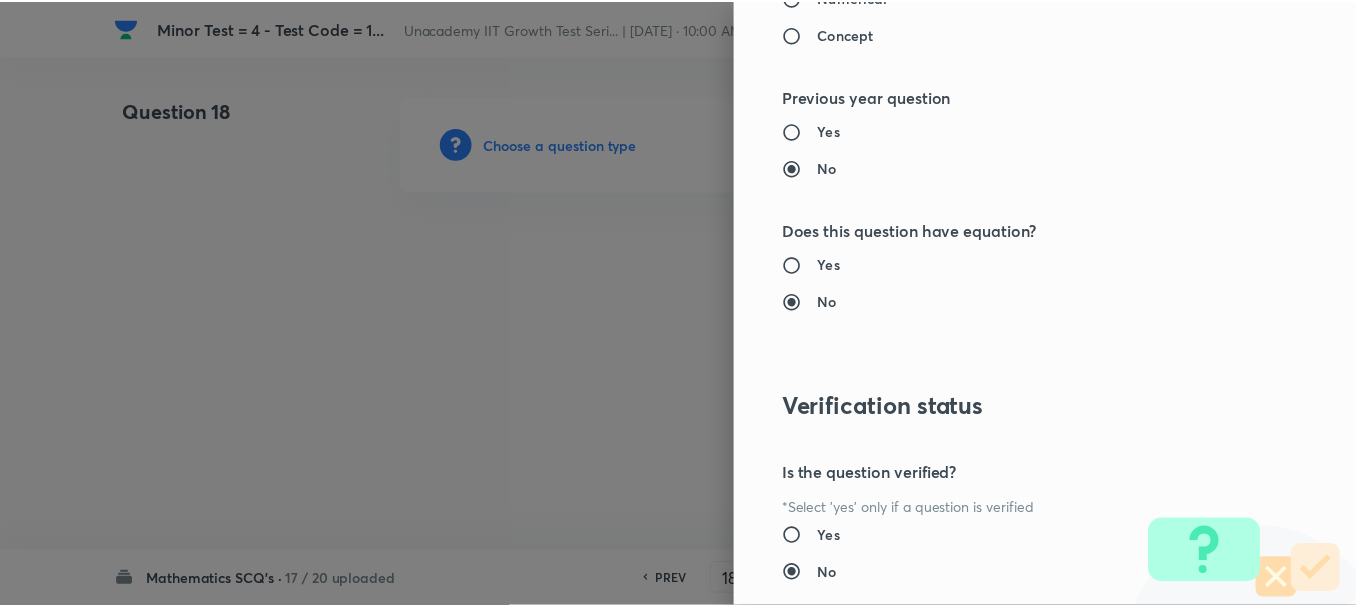 scroll, scrollTop: 2253, scrollLeft: 0, axis: vertical 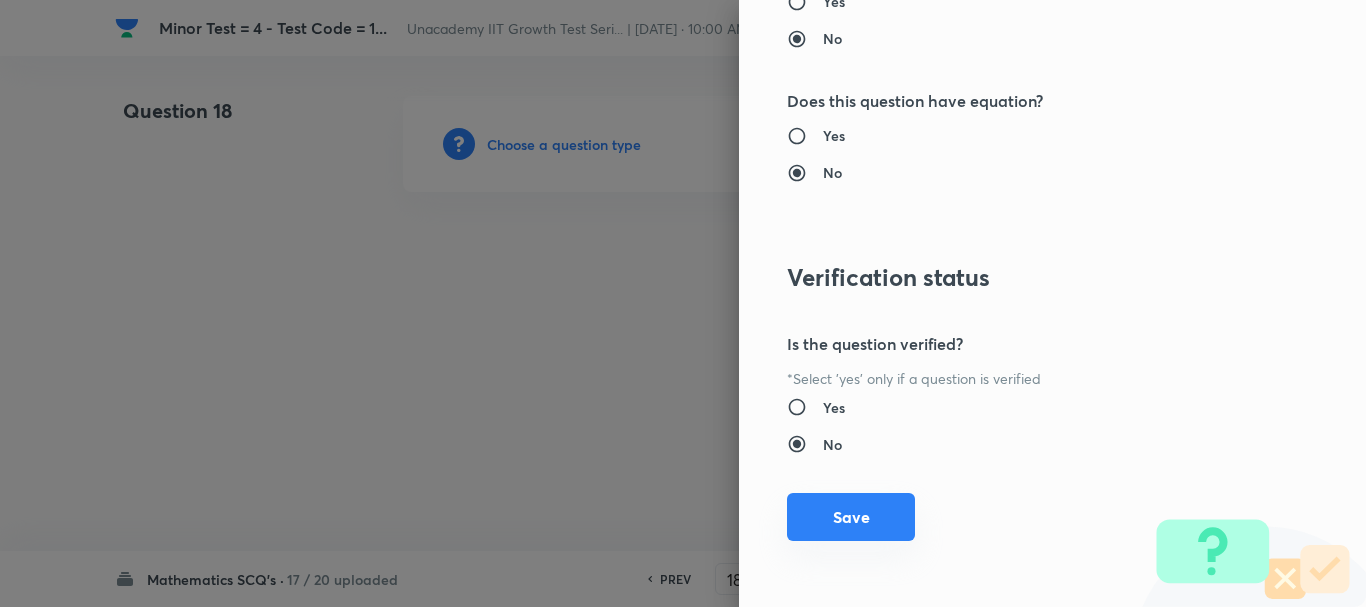 click on "Save" at bounding box center (851, 517) 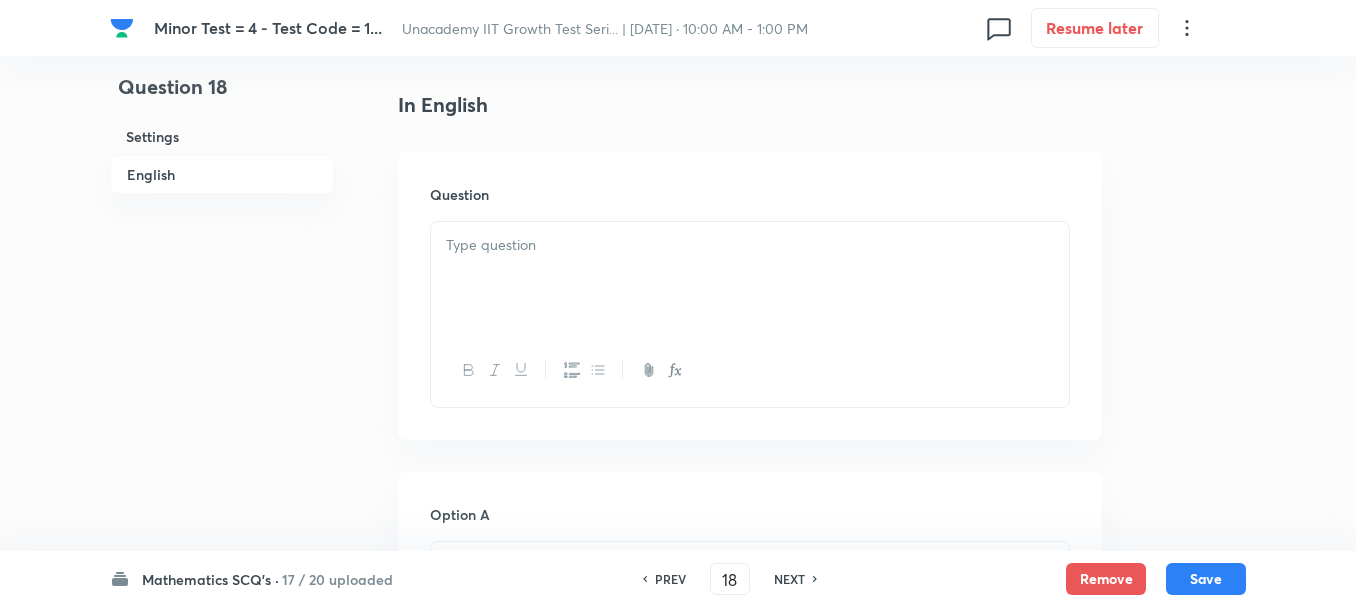 scroll, scrollTop: 500, scrollLeft: 0, axis: vertical 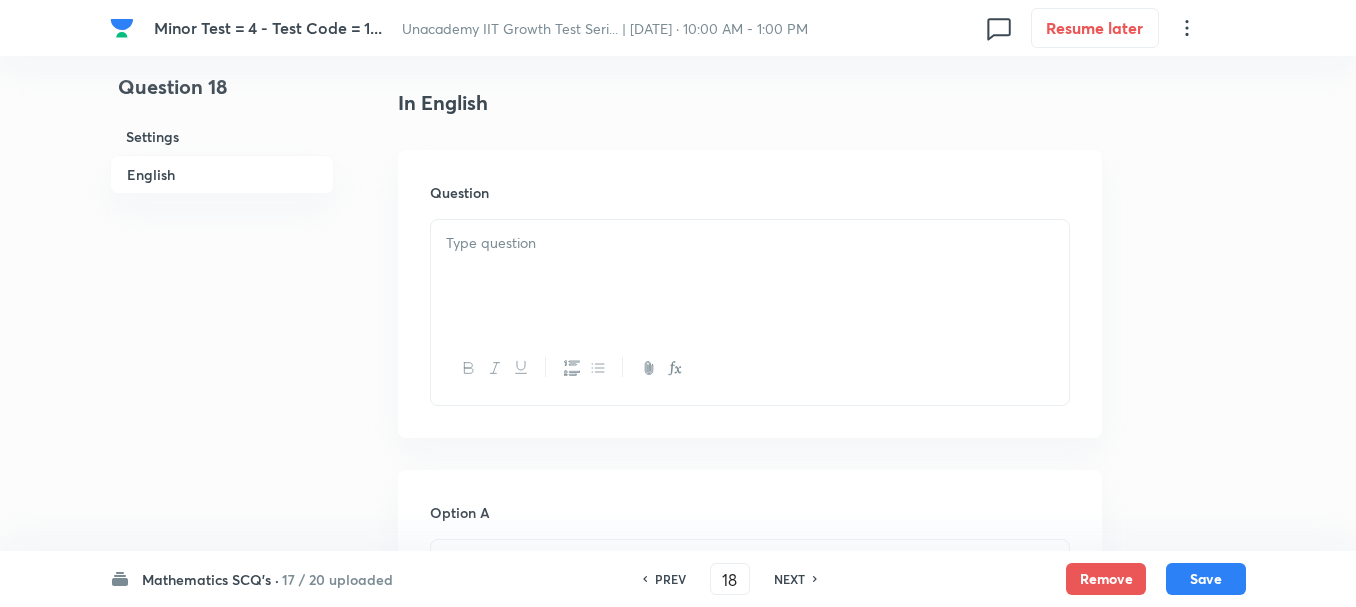 click at bounding box center (750, 276) 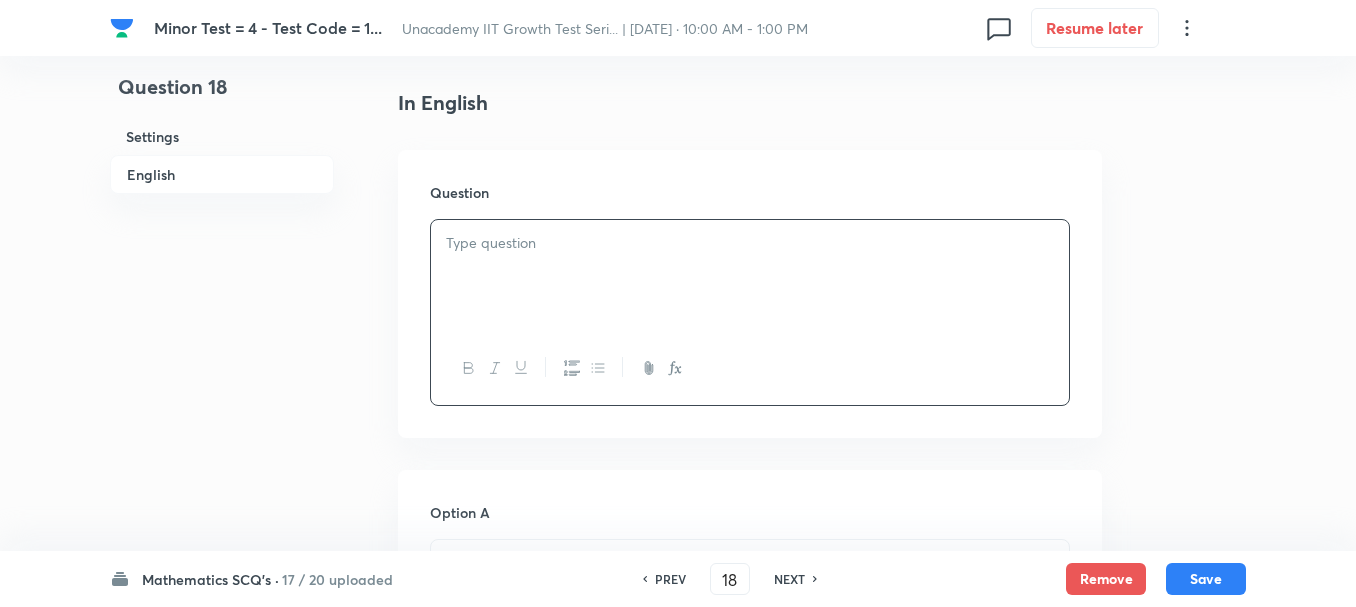 drag, startPoint x: 536, startPoint y: 245, endPoint x: 521, endPoint y: 265, distance: 25 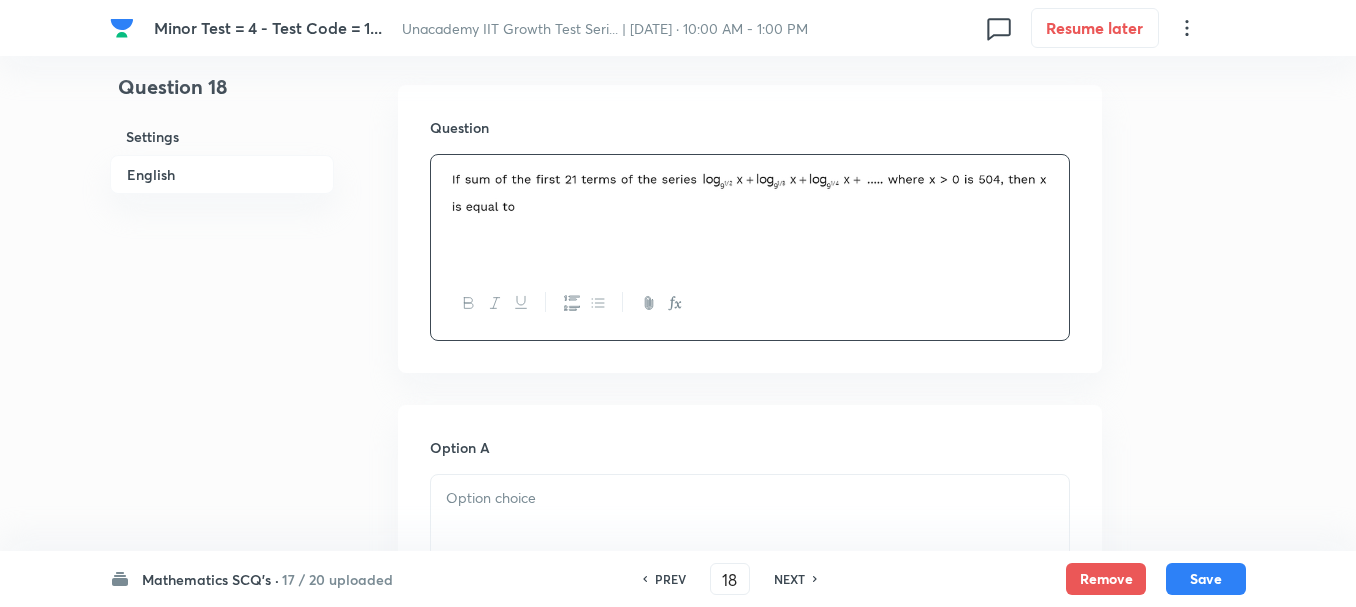 scroll, scrollTop: 600, scrollLeft: 0, axis: vertical 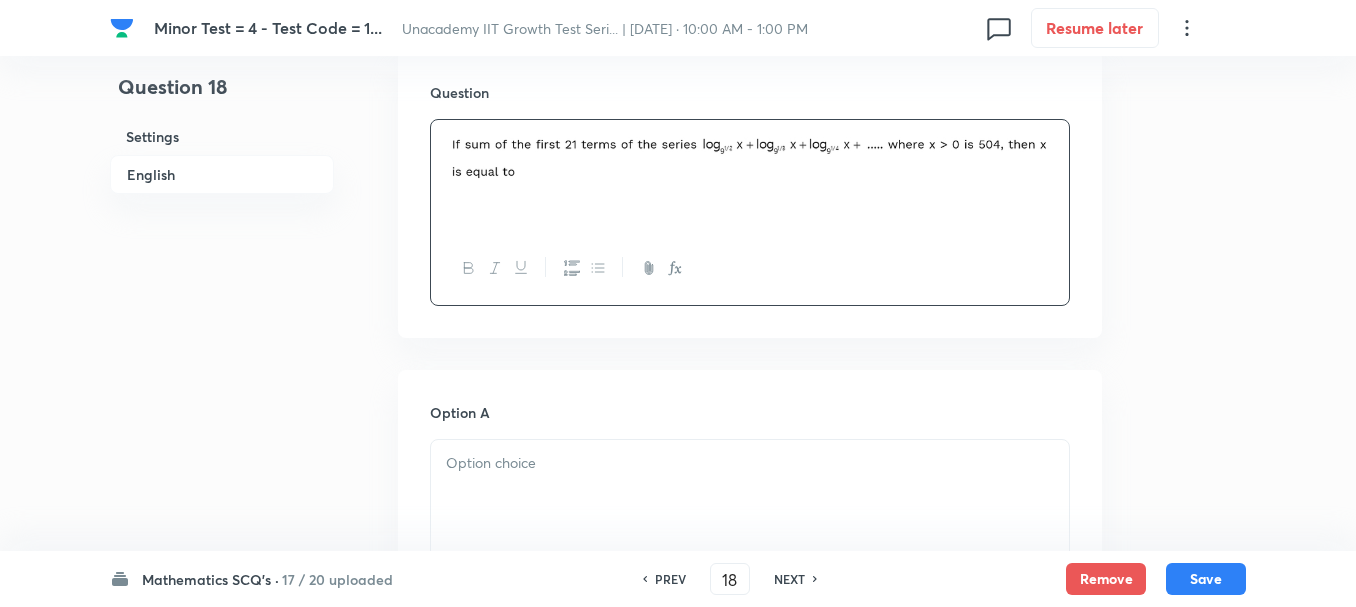click at bounding box center [750, 496] 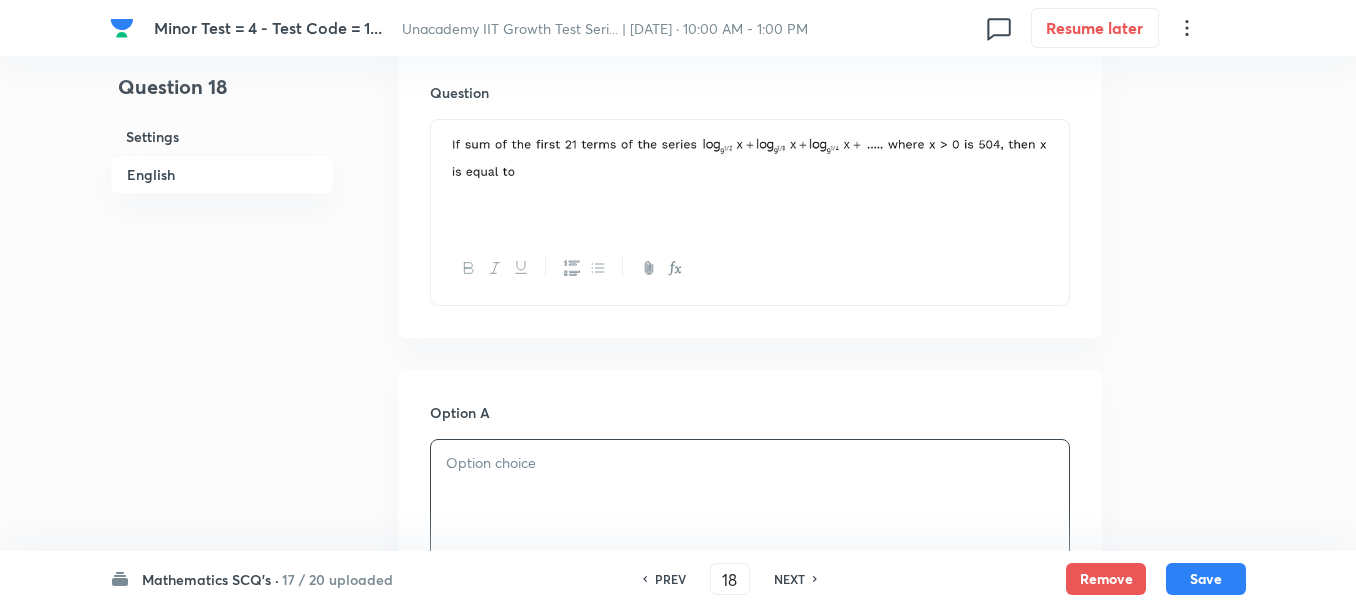 type 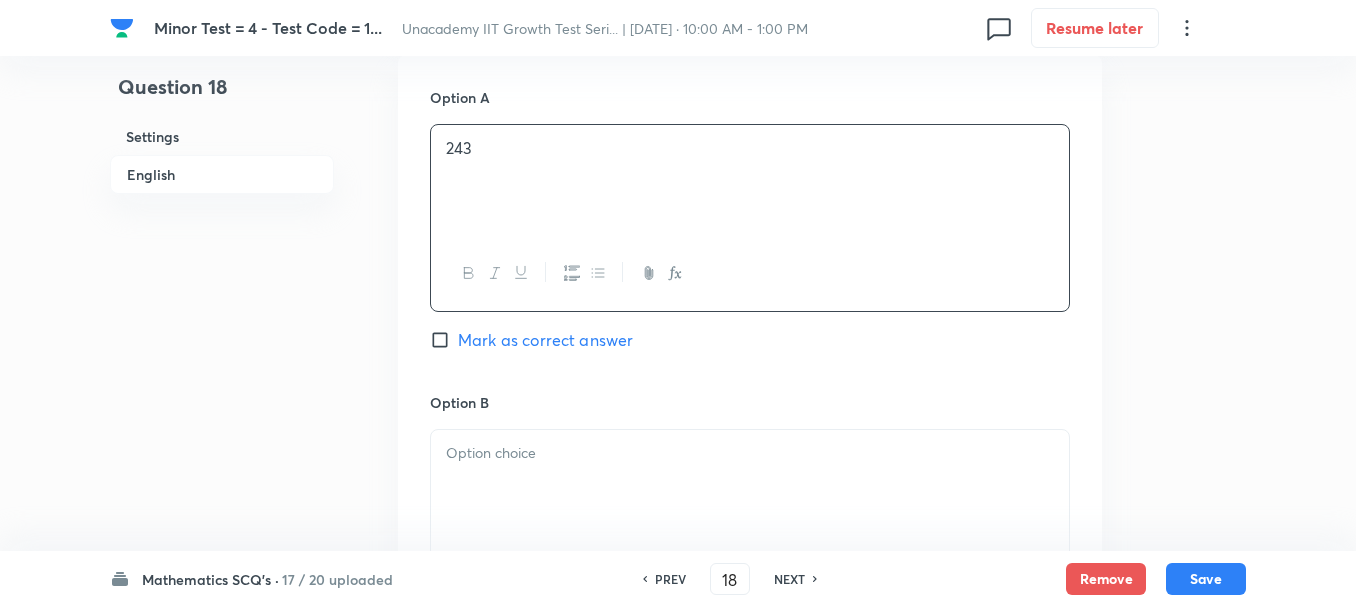 scroll, scrollTop: 1000, scrollLeft: 0, axis: vertical 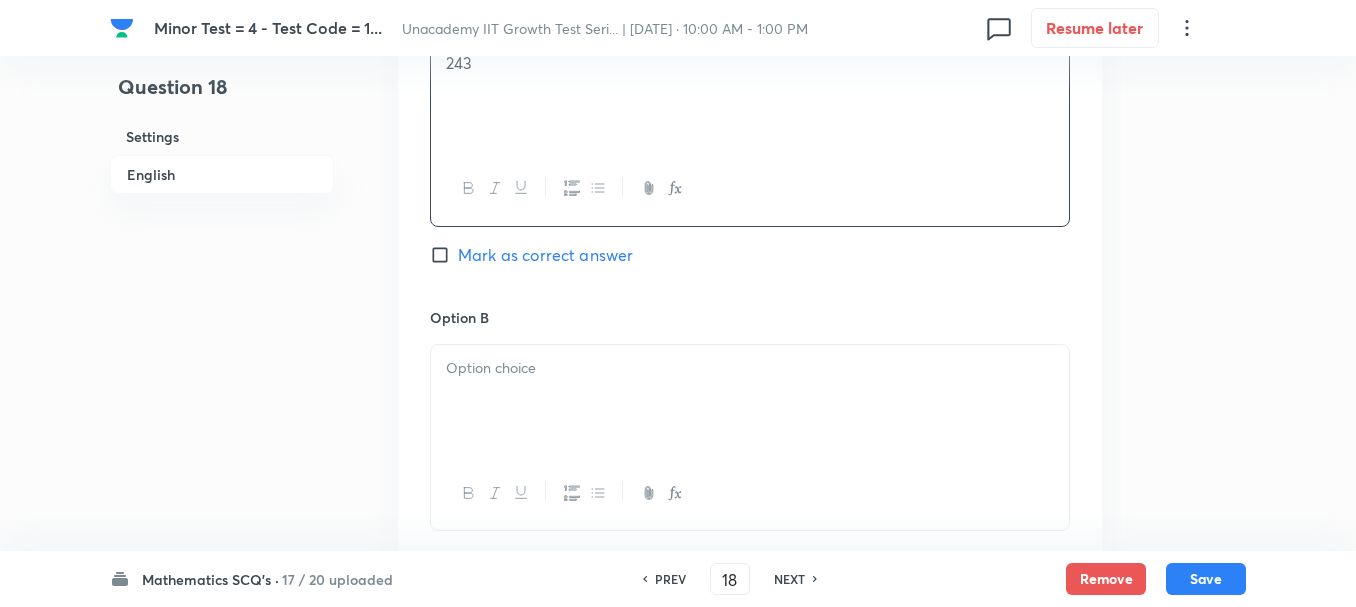 click at bounding box center [750, 401] 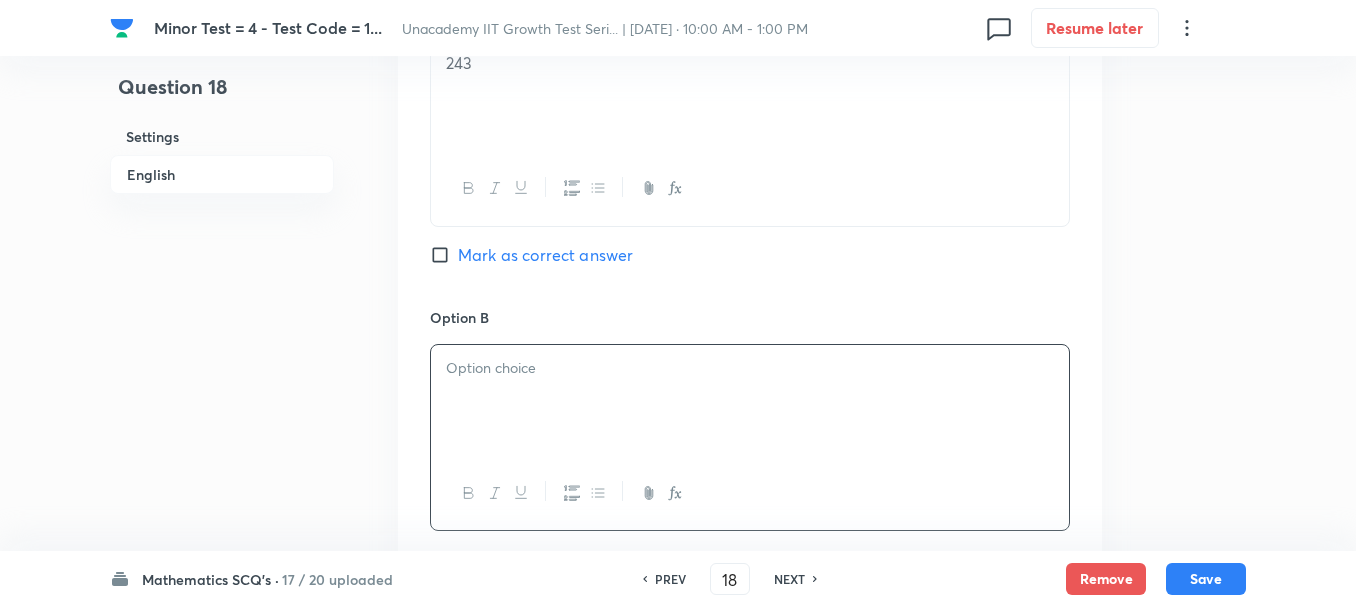 type 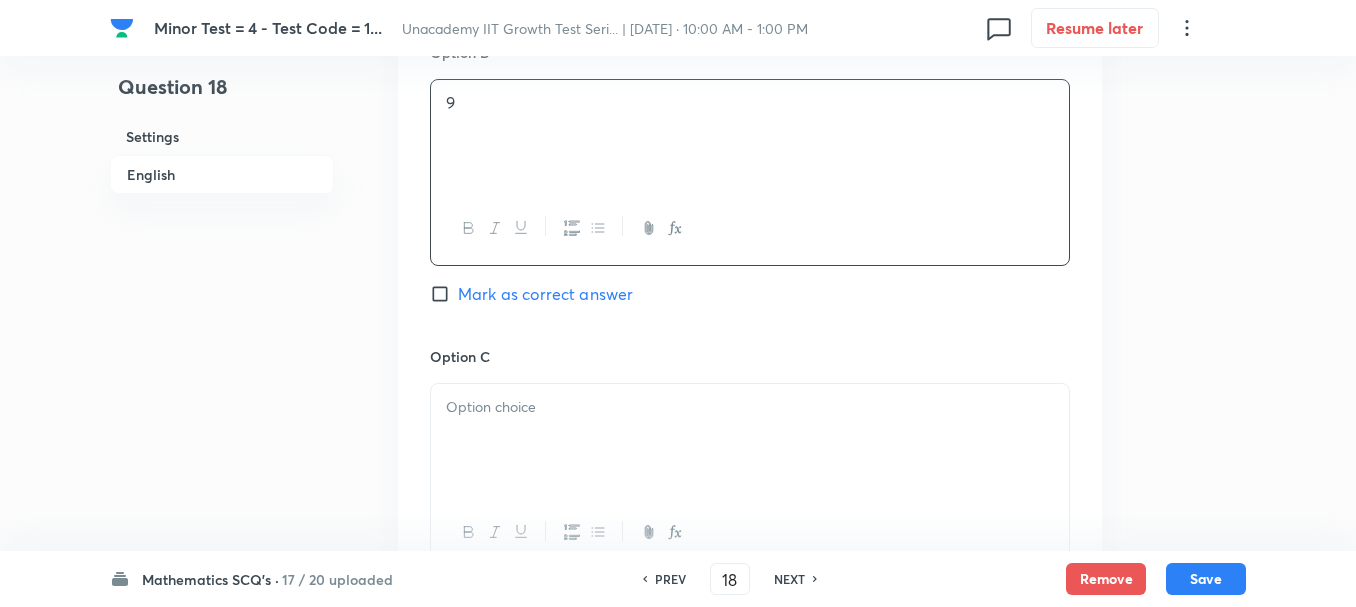 scroll, scrollTop: 1300, scrollLeft: 0, axis: vertical 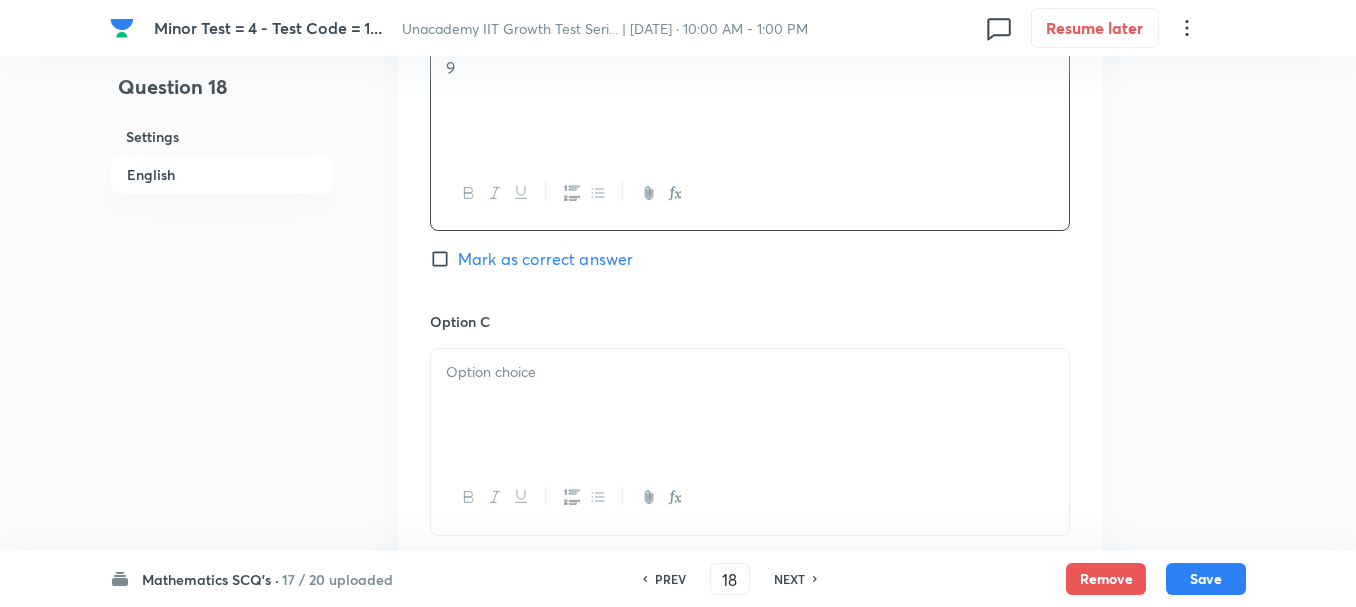 click at bounding box center (750, 405) 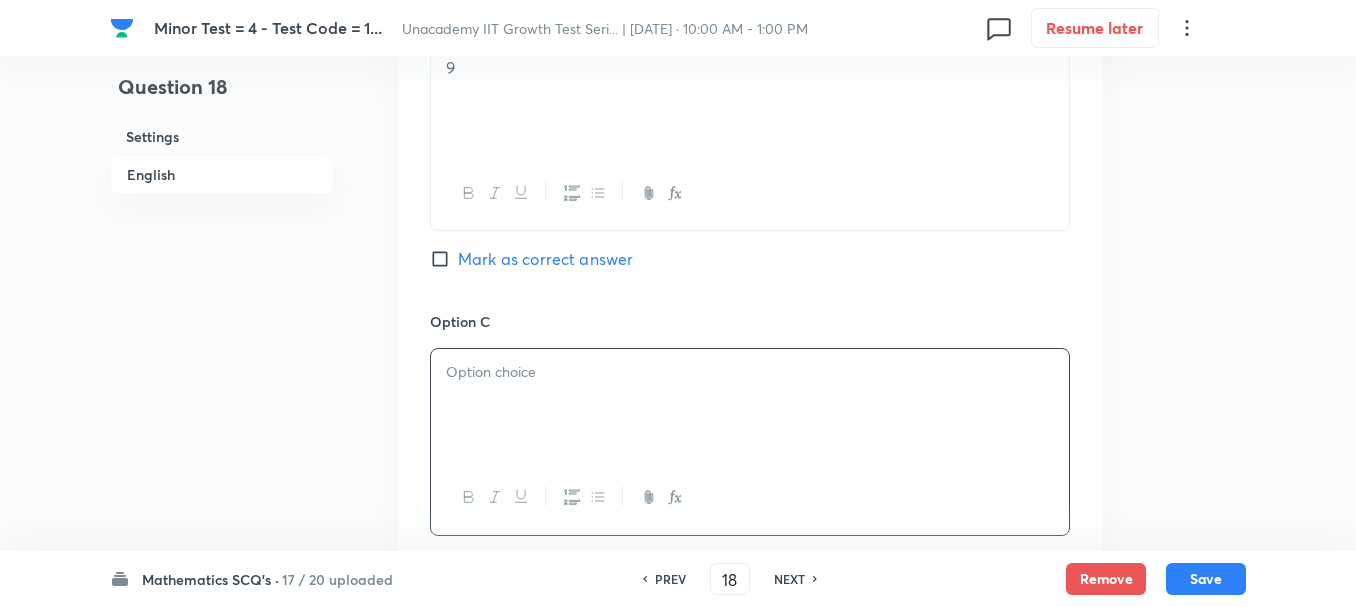 type 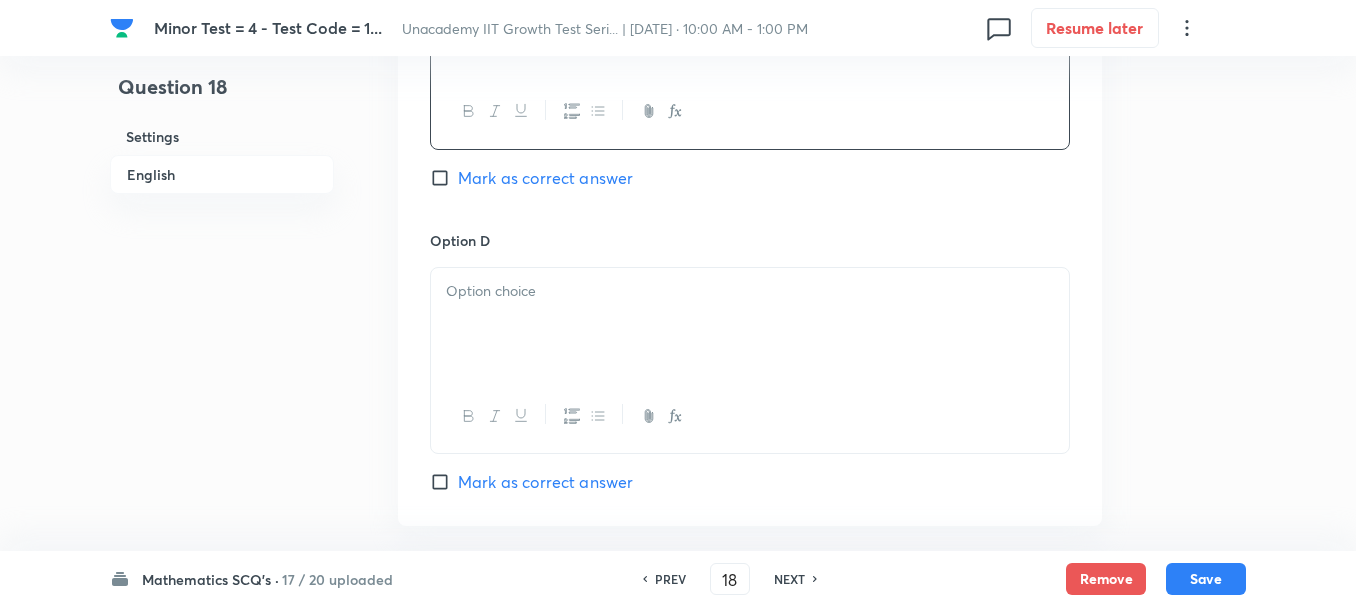 scroll, scrollTop: 1800, scrollLeft: 0, axis: vertical 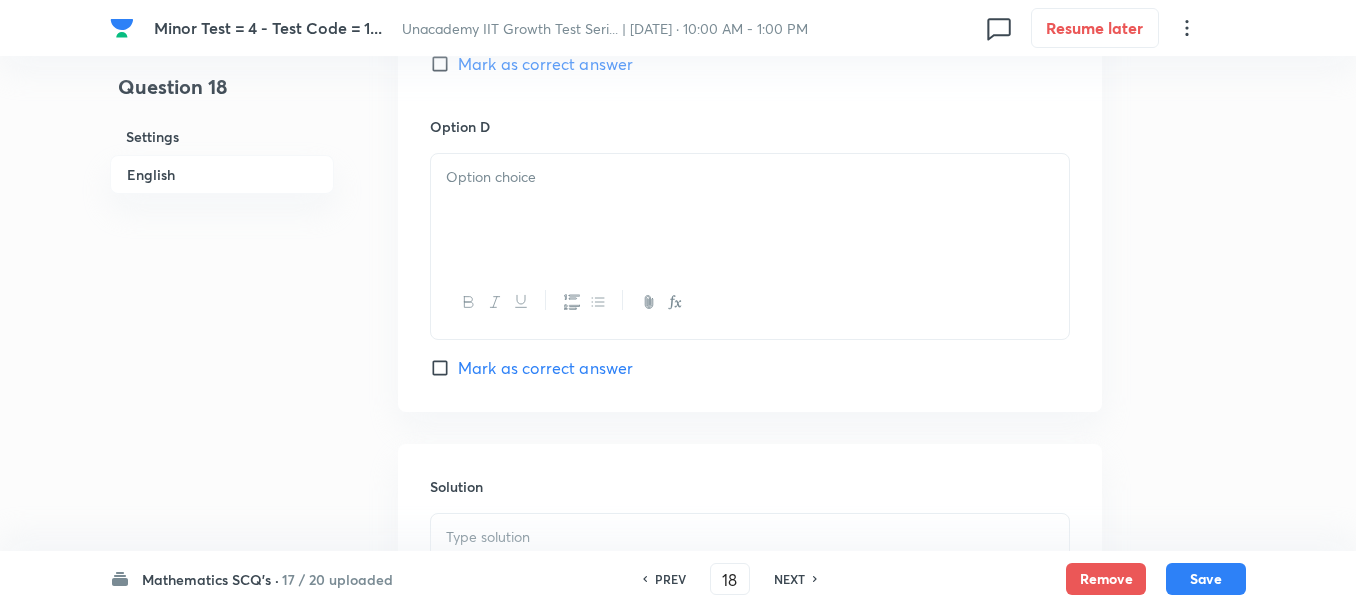 click at bounding box center (750, 210) 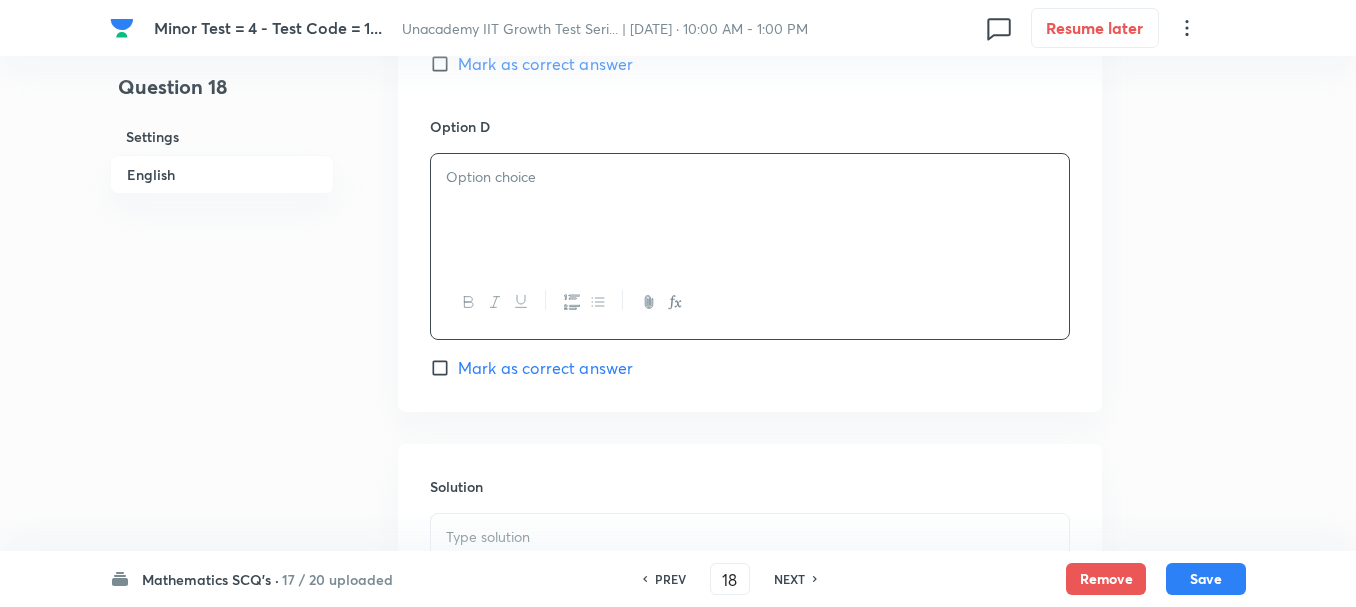 type 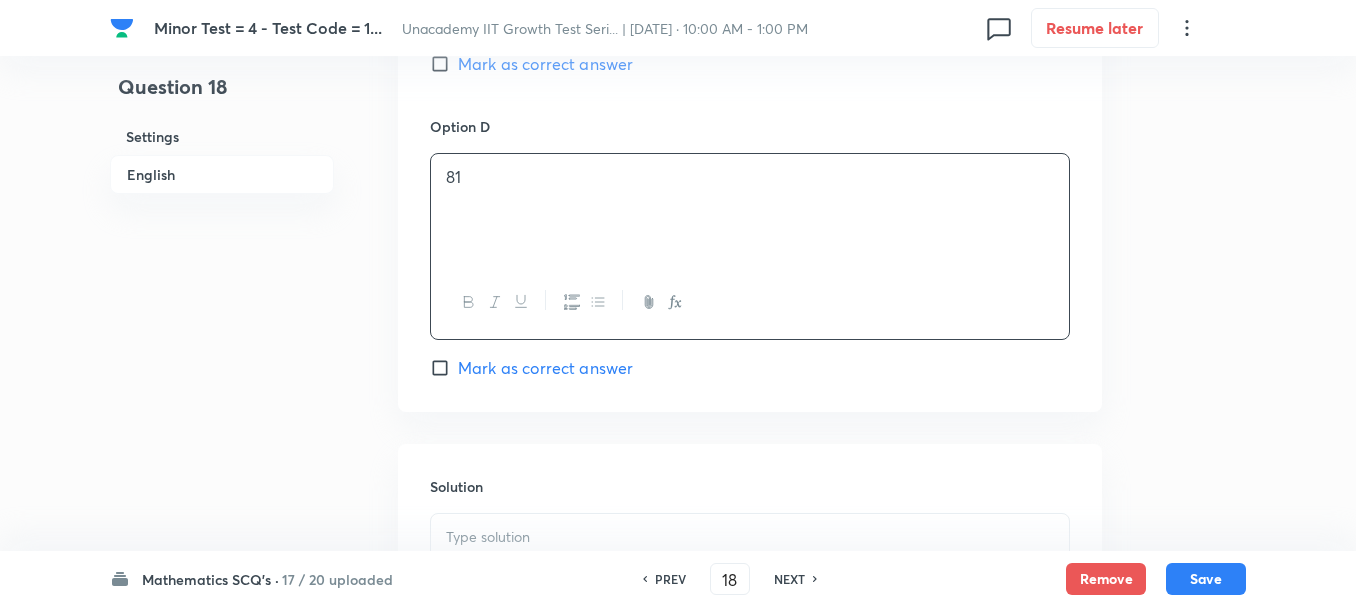 click on "Mark as correct answer" at bounding box center (545, 368) 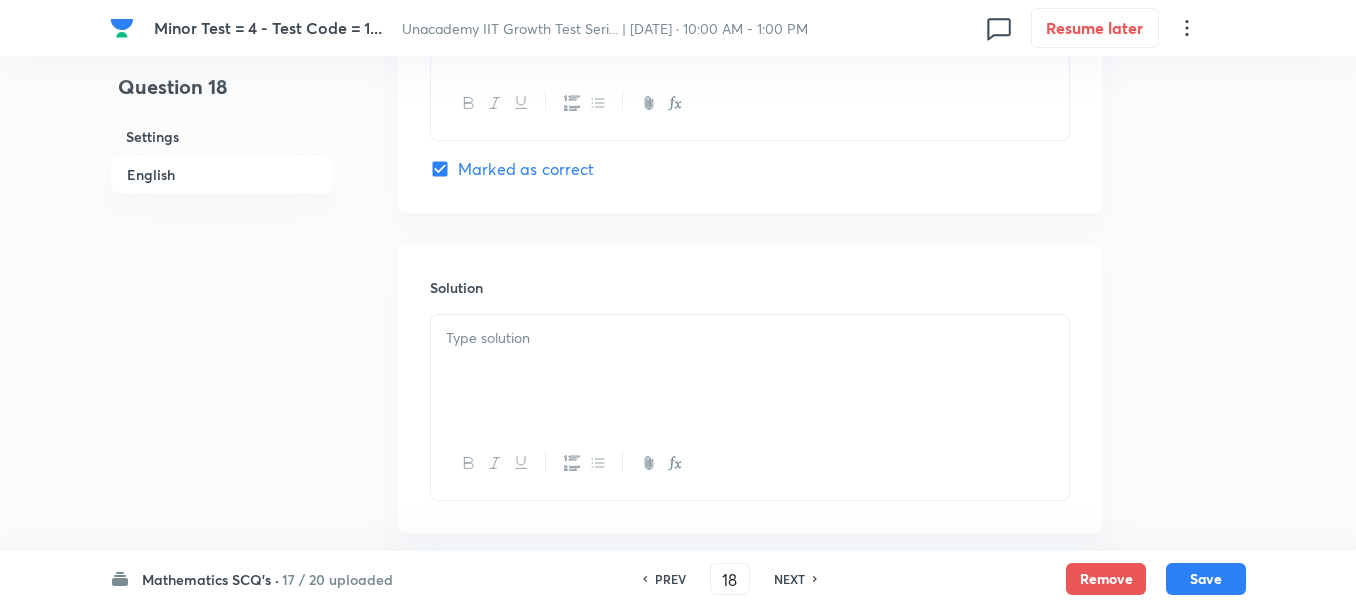 scroll, scrollTop: 2000, scrollLeft: 0, axis: vertical 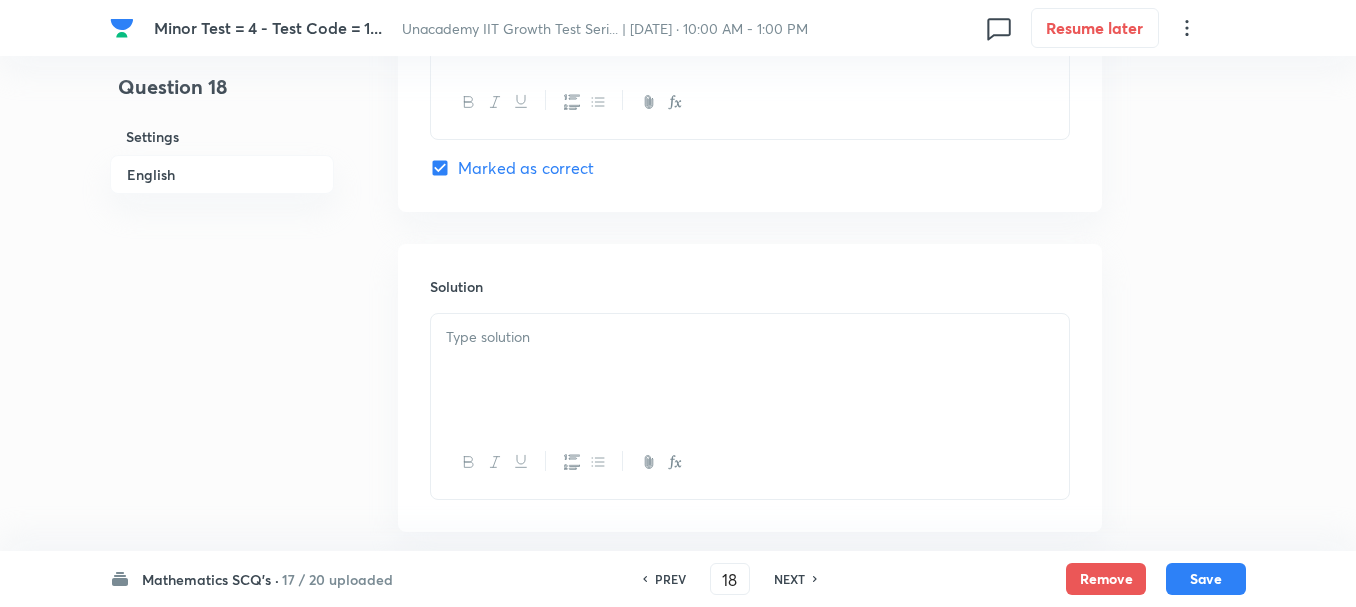 click at bounding box center [750, 370] 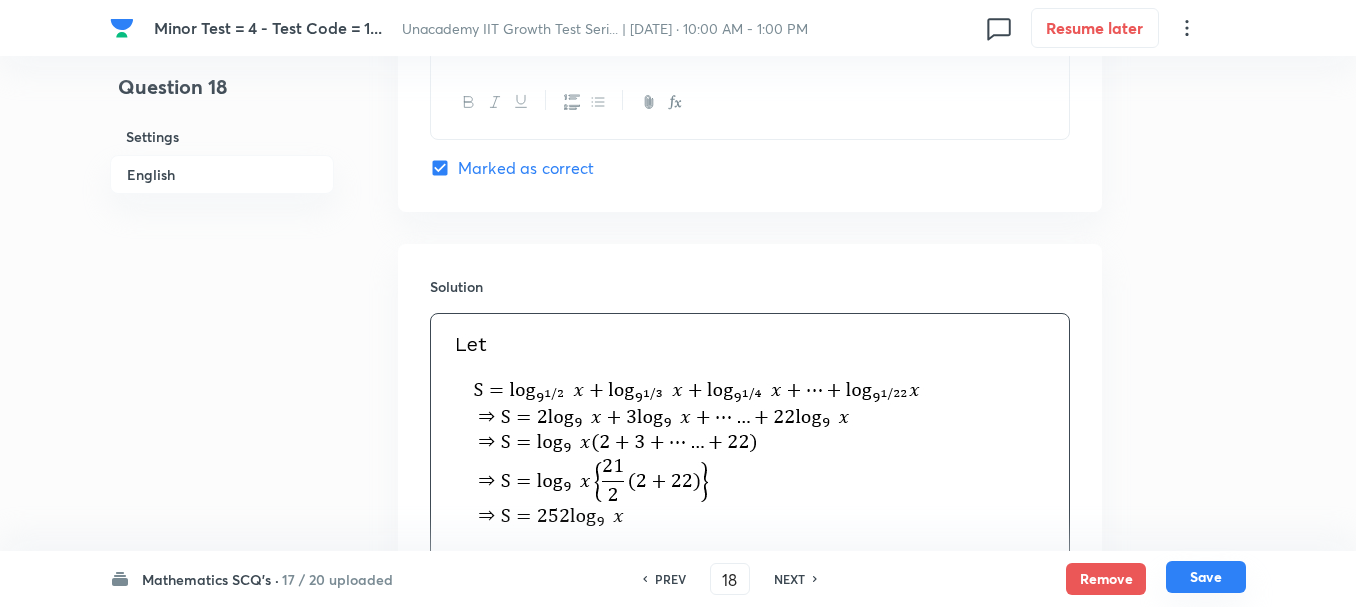 click on "Save" at bounding box center [1206, 577] 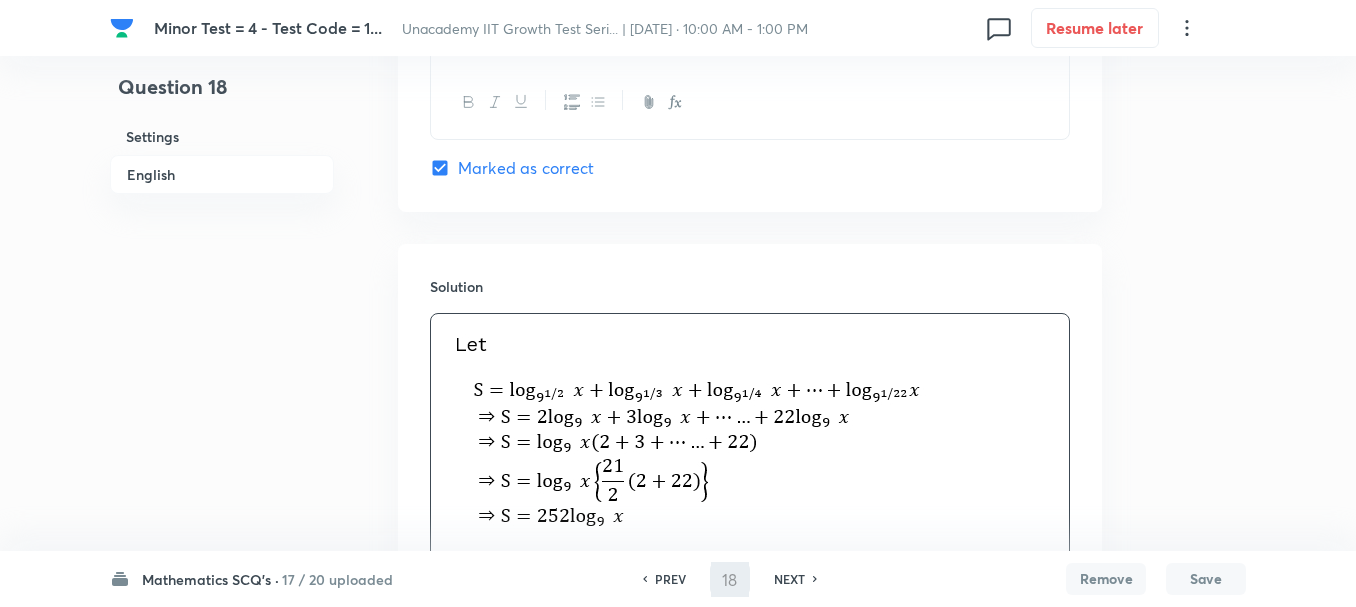 type on "19" 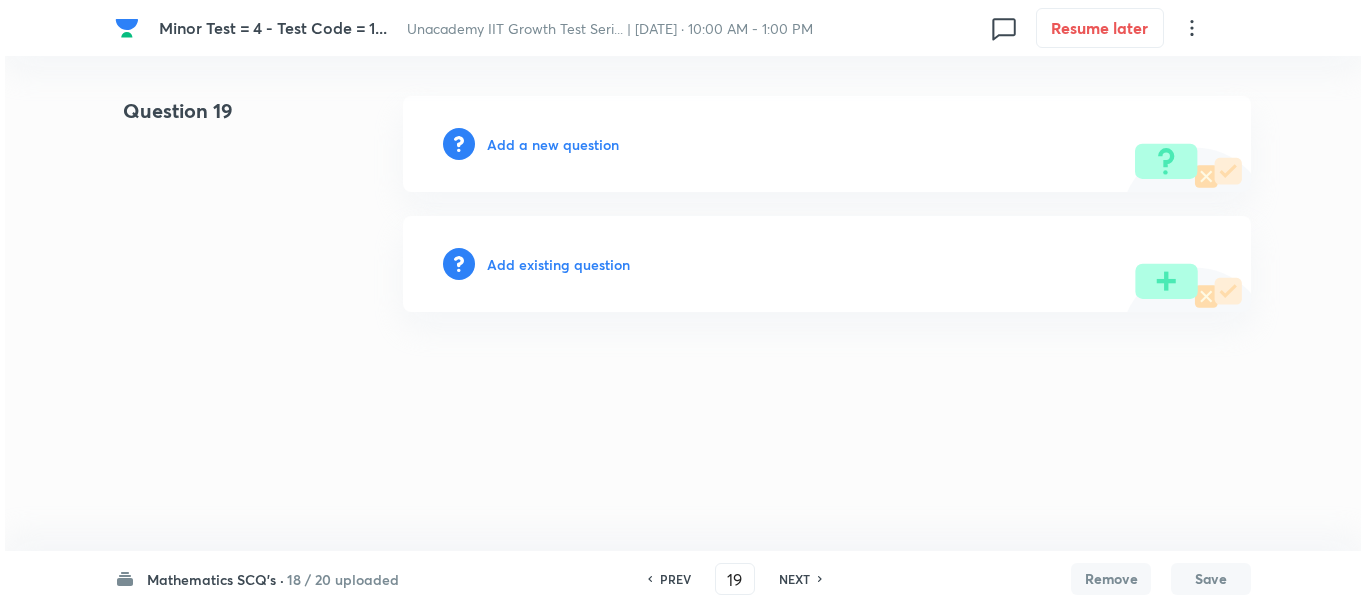 scroll, scrollTop: 0, scrollLeft: 0, axis: both 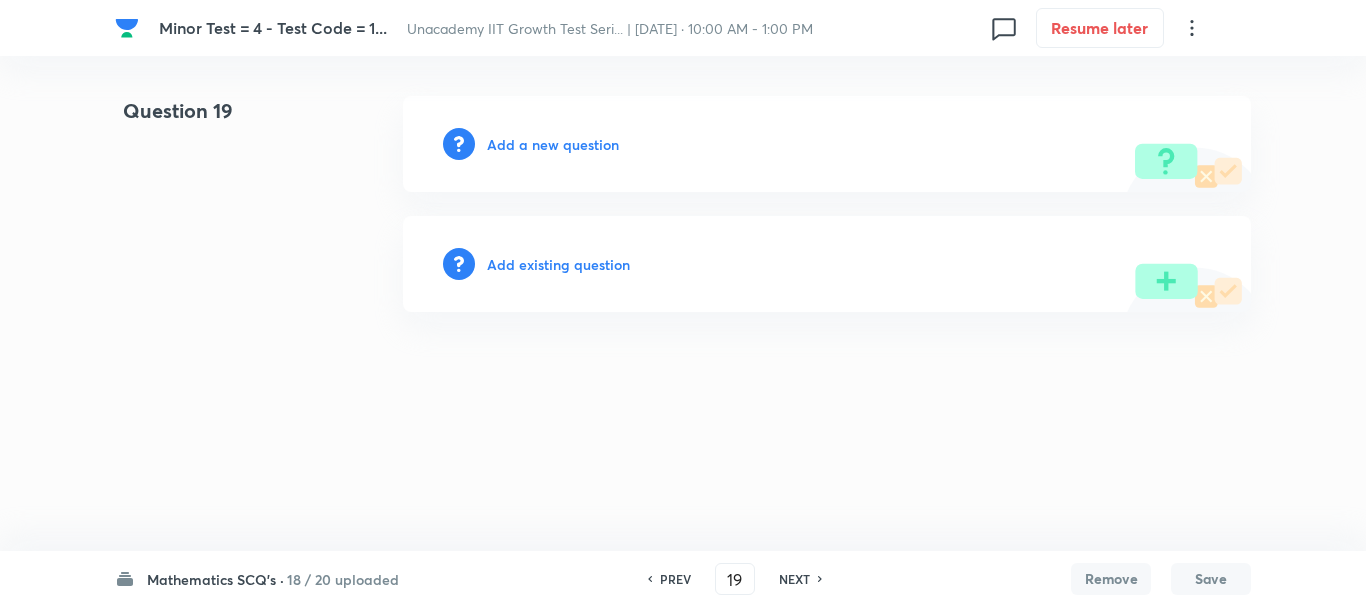 click on "Add a new question" at bounding box center (553, 144) 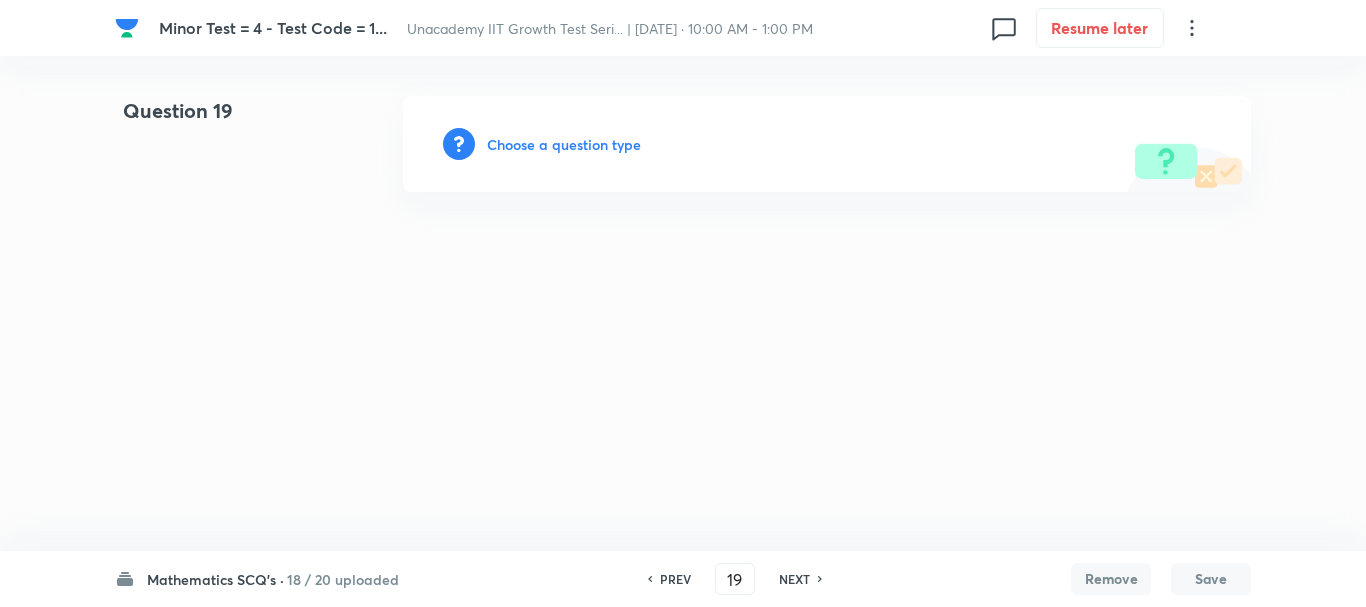 click on "Choose a question type" at bounding box center (564, 144) 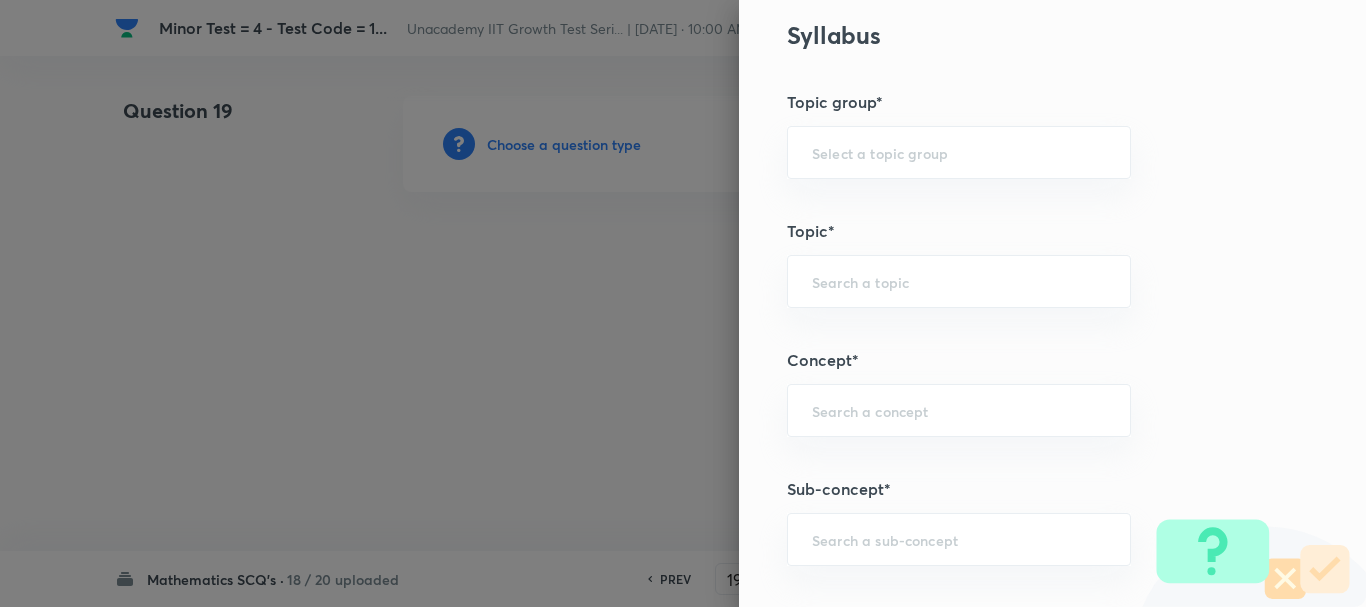 scroll, scrollTop: 1100, scrollLeft: 0, axis: vertical 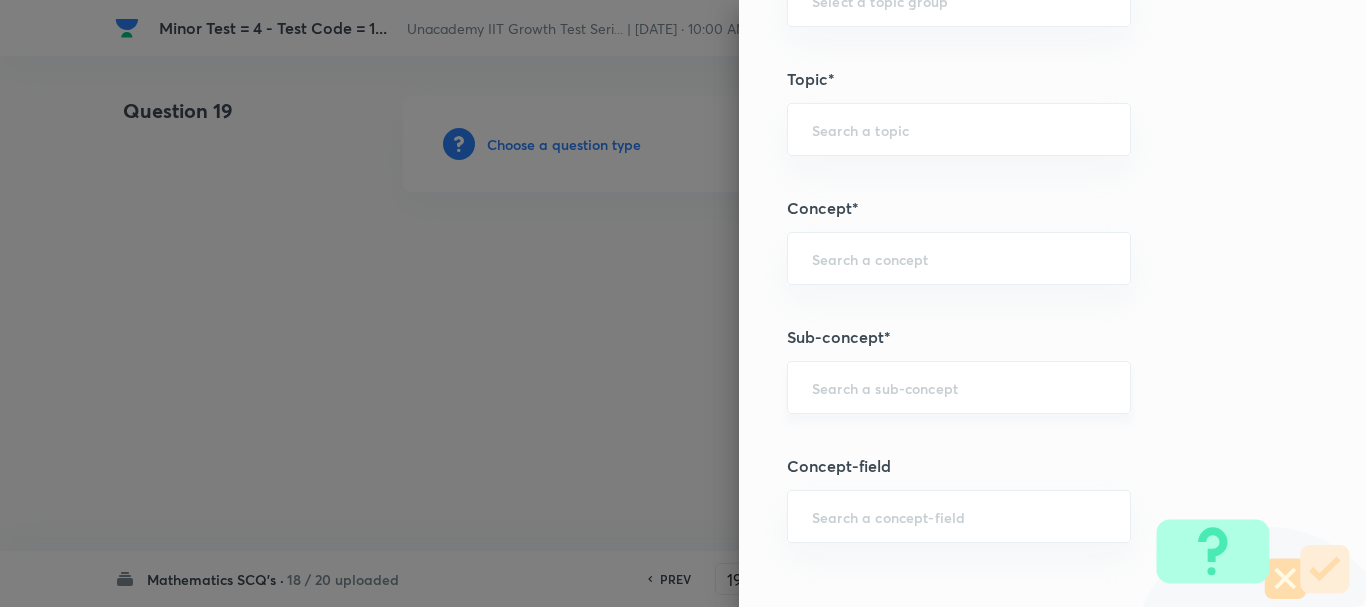 click at bounding box center (959, 387) 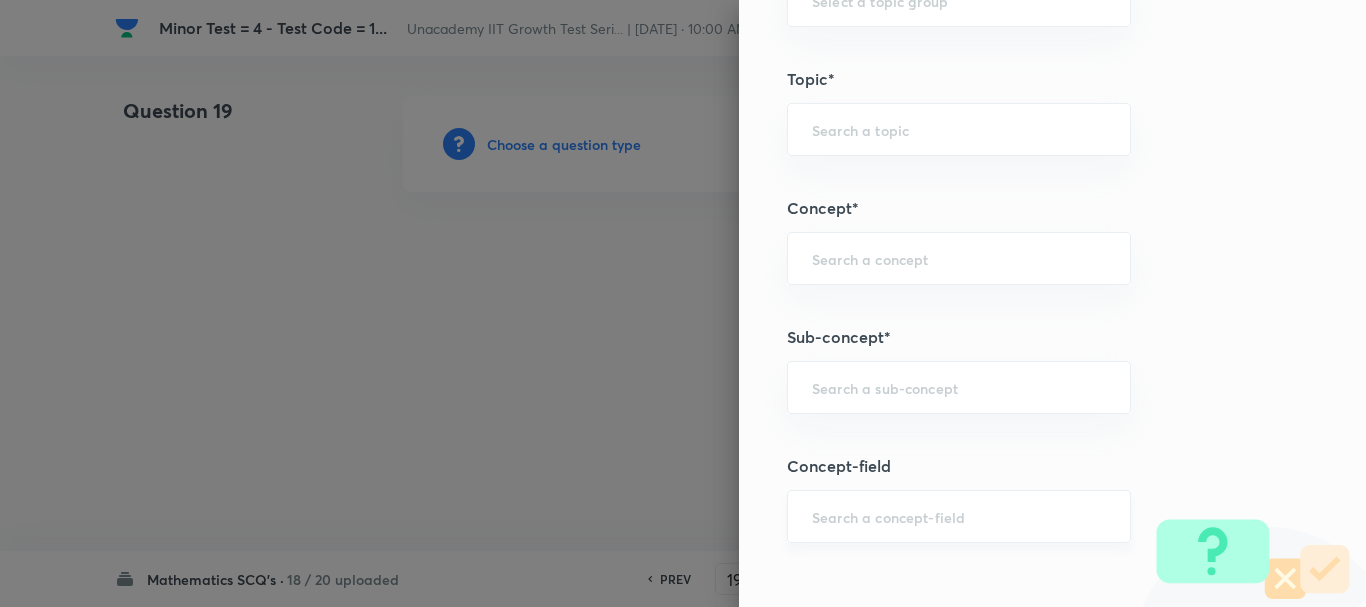 paste on "nth term of hp" 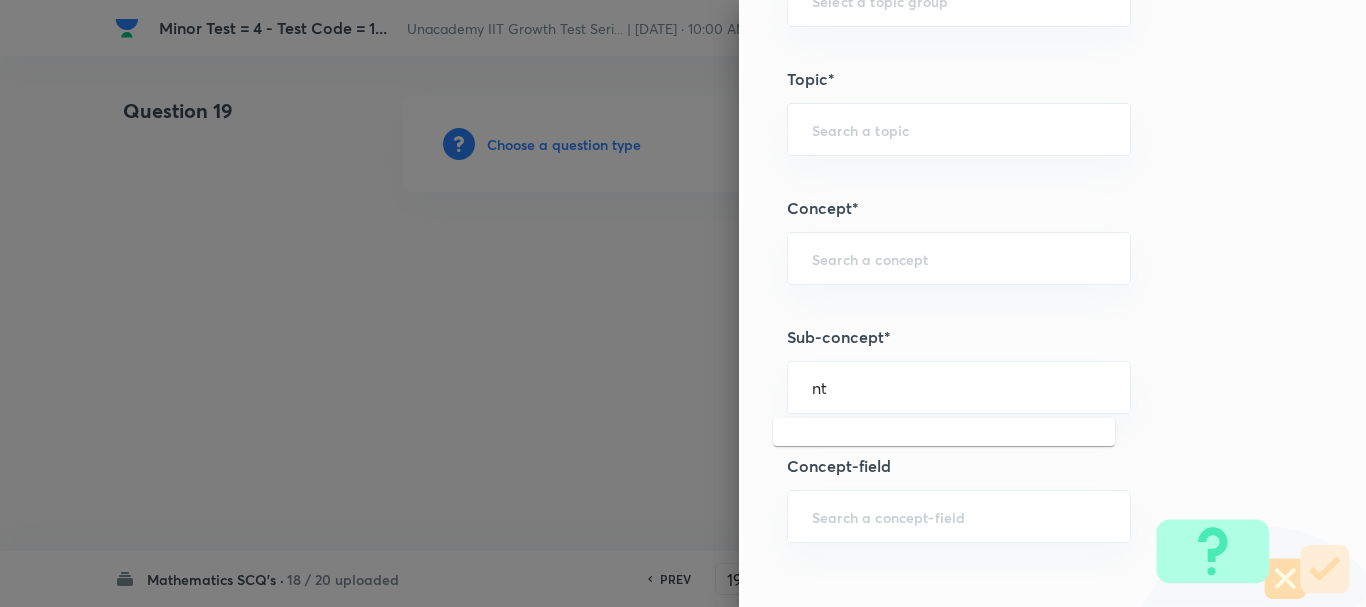 type on "n" 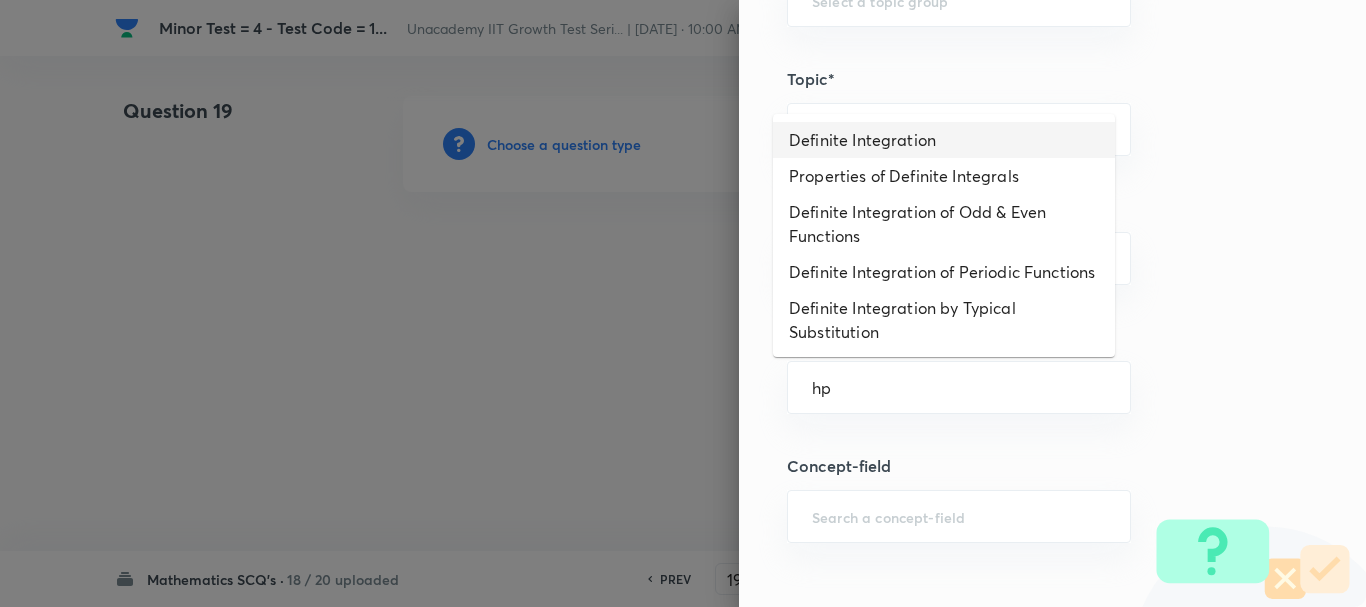 click on "Definite Integration" at bounding box center [944, 140] 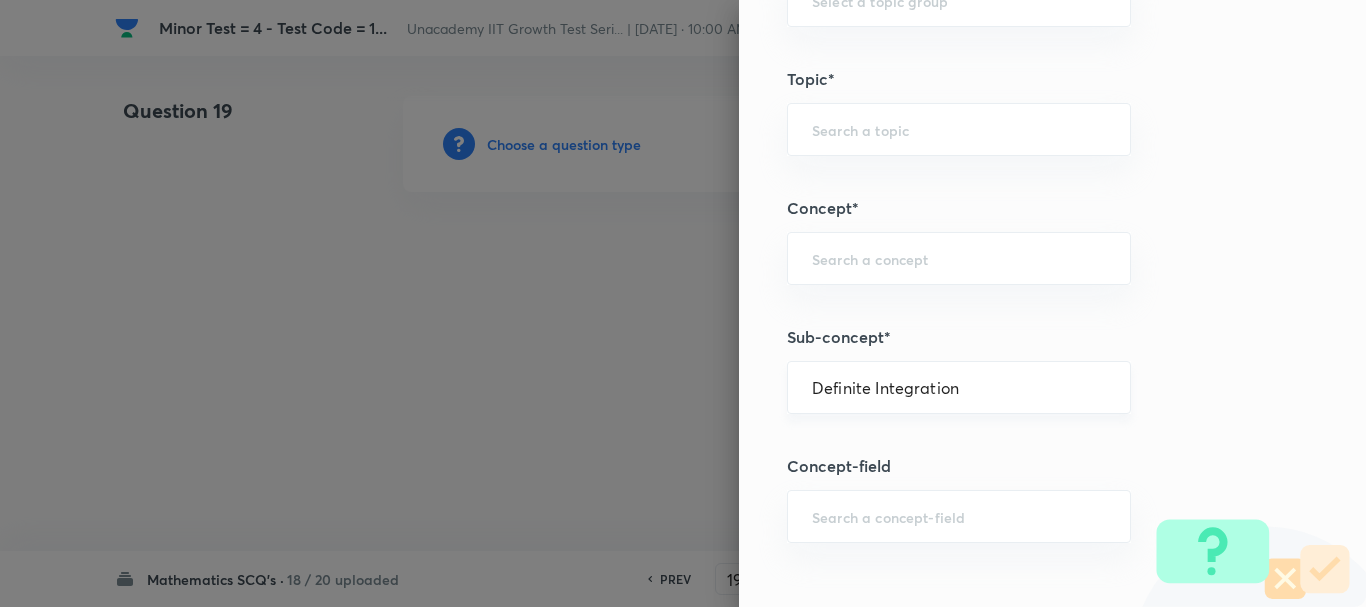 type on "Mathematics" 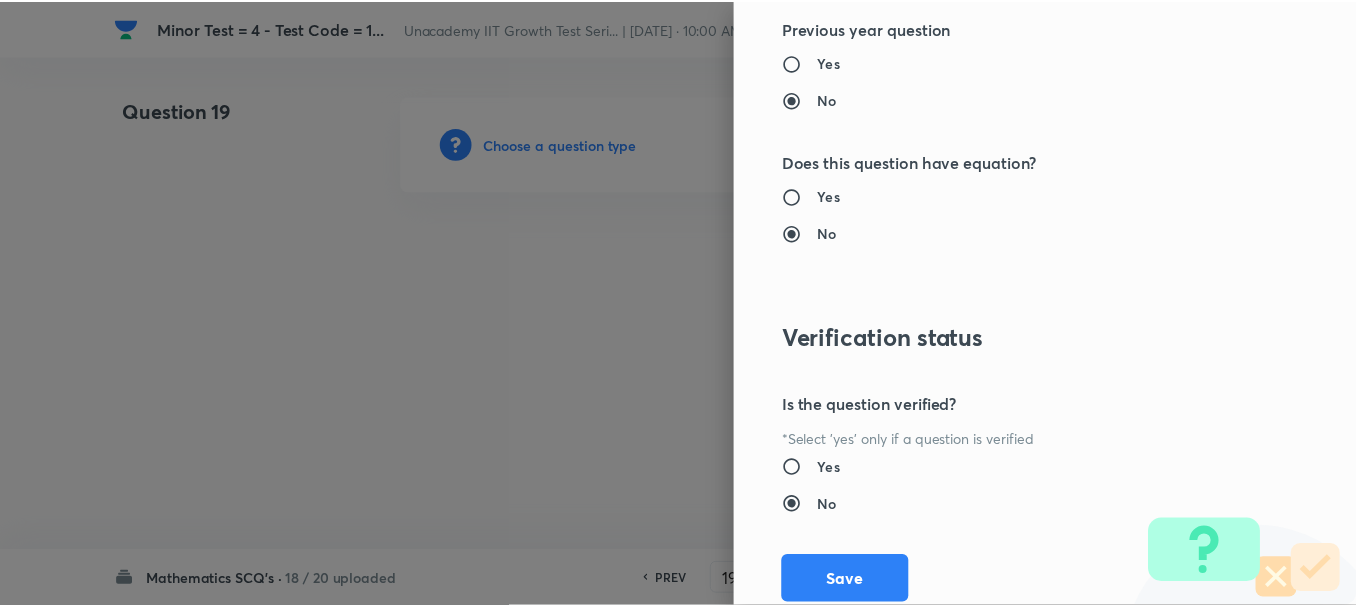 scroll, scrollTop: 2200, scrollLeft: 0, axis: vertical 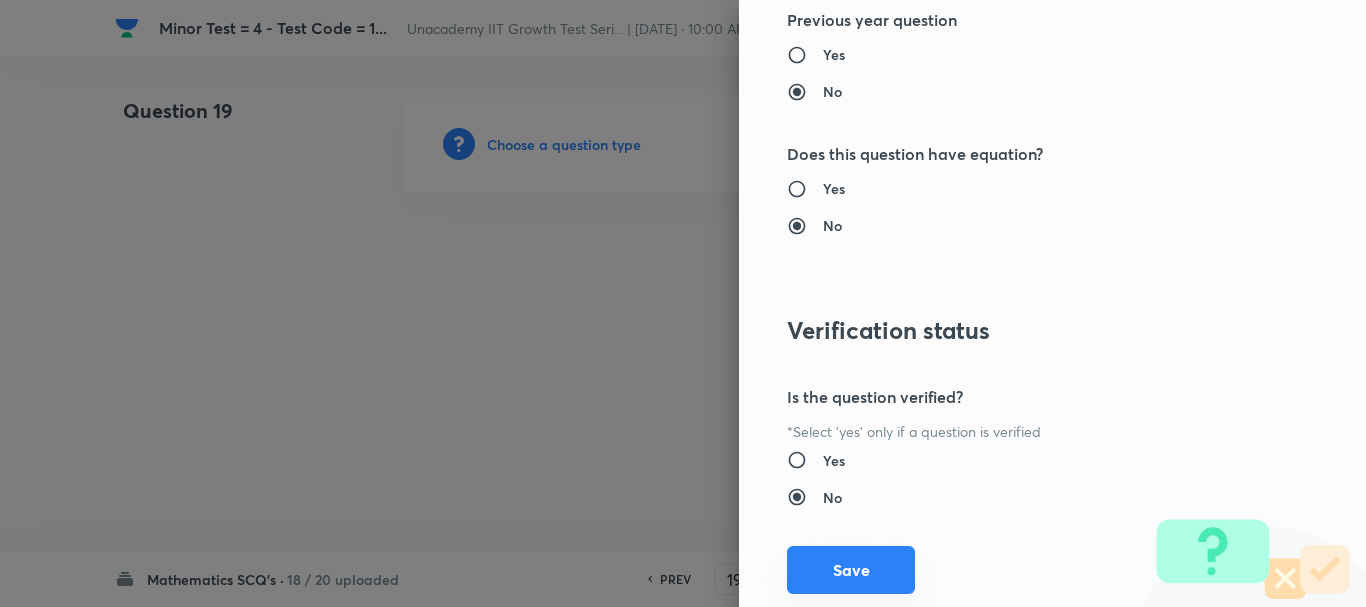 click on "Save" at bounding box center (851, 570) 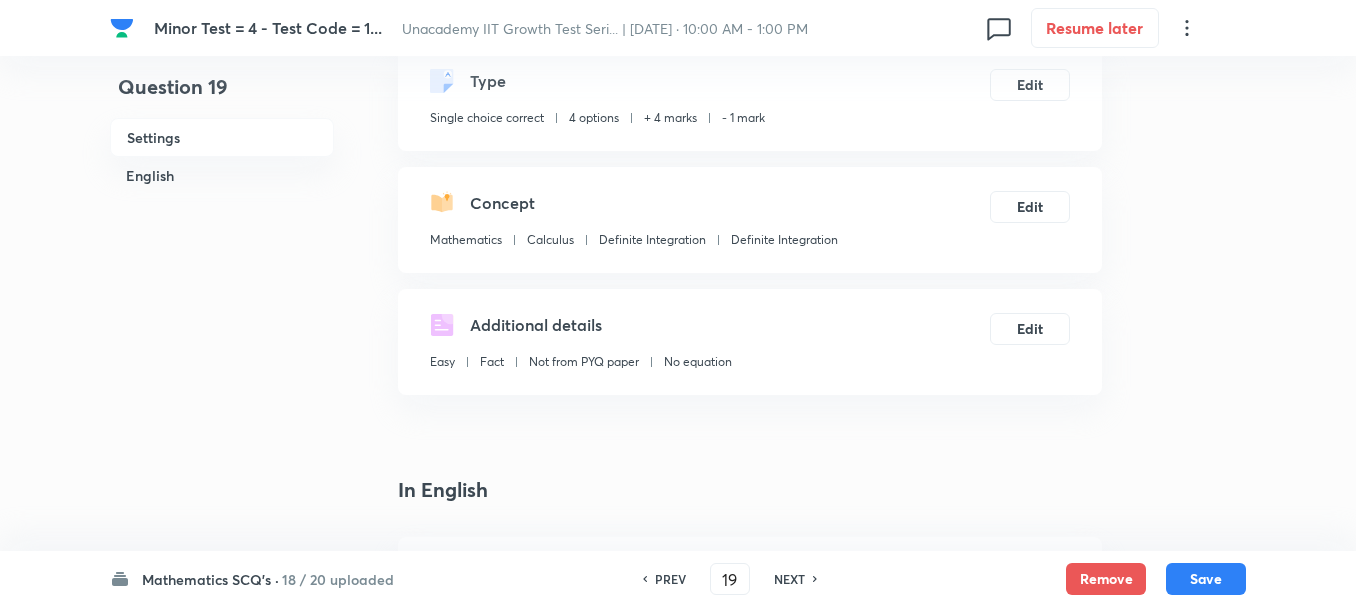 scroll, scrollTop: 300, scrollLeft: 0, axis: vertical 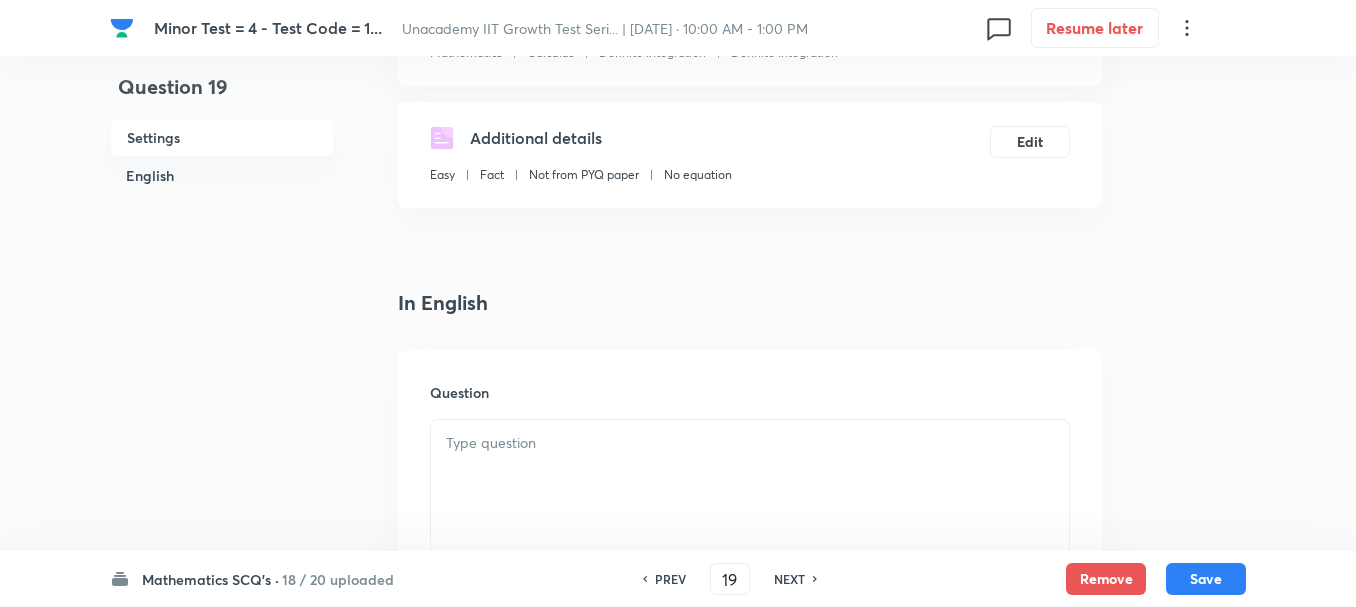 click at bounding box center (750, 443) 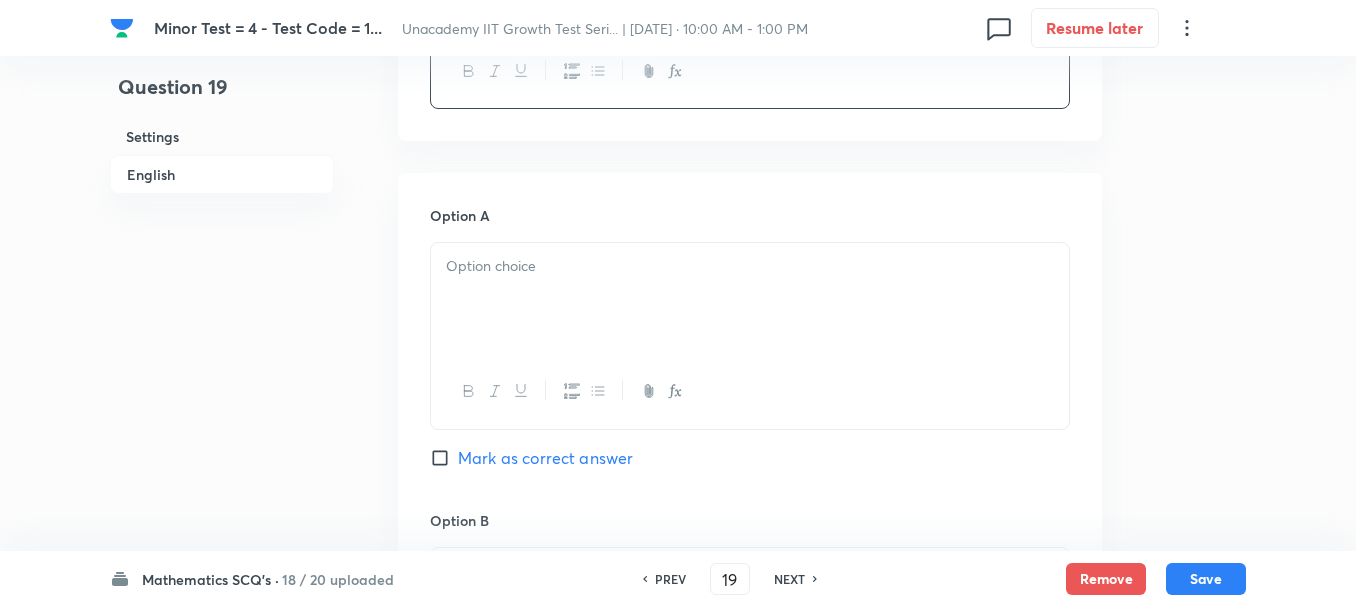 scroll, scrollTop: 800, scrollLeft: 0, axis: vertical 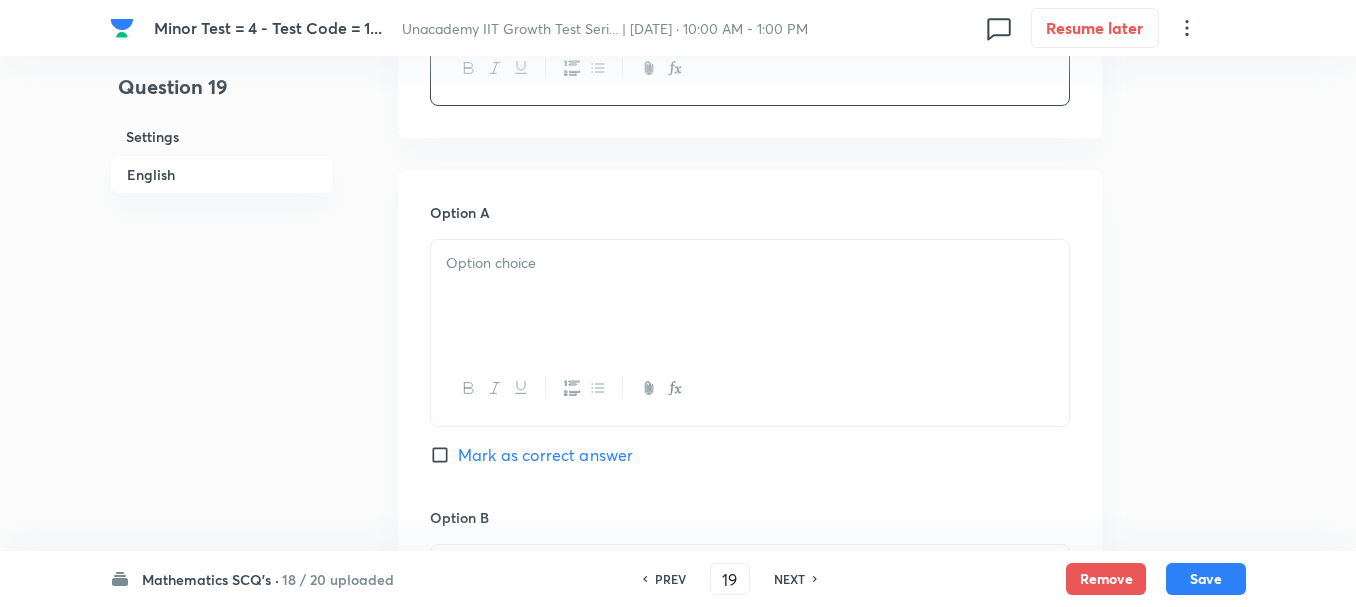 click at bounding box center [750, 263] 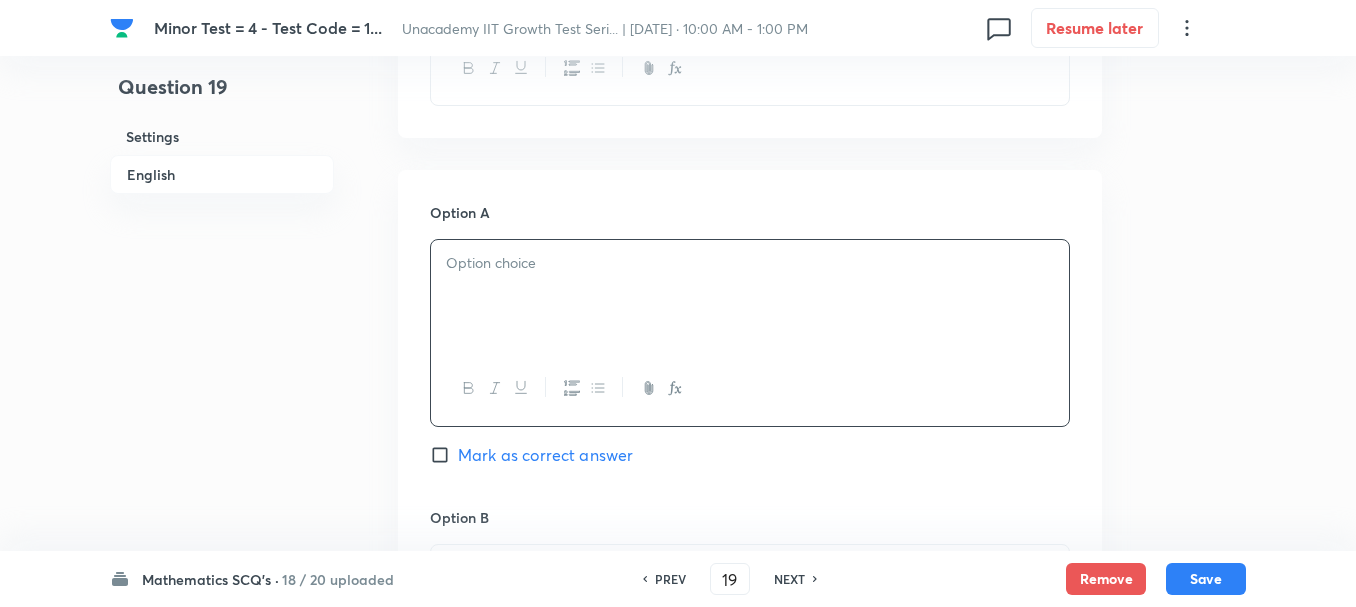 type 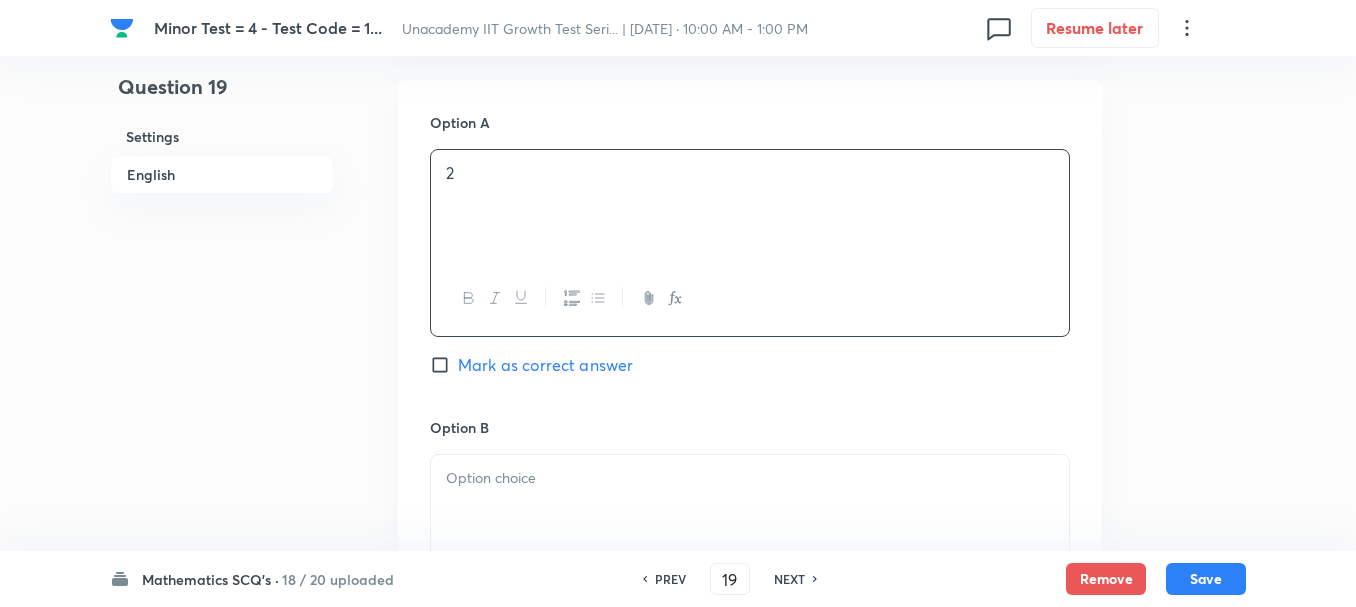 scroll, scrollTop: 1100, scrollLeft: 0, axis: vertical 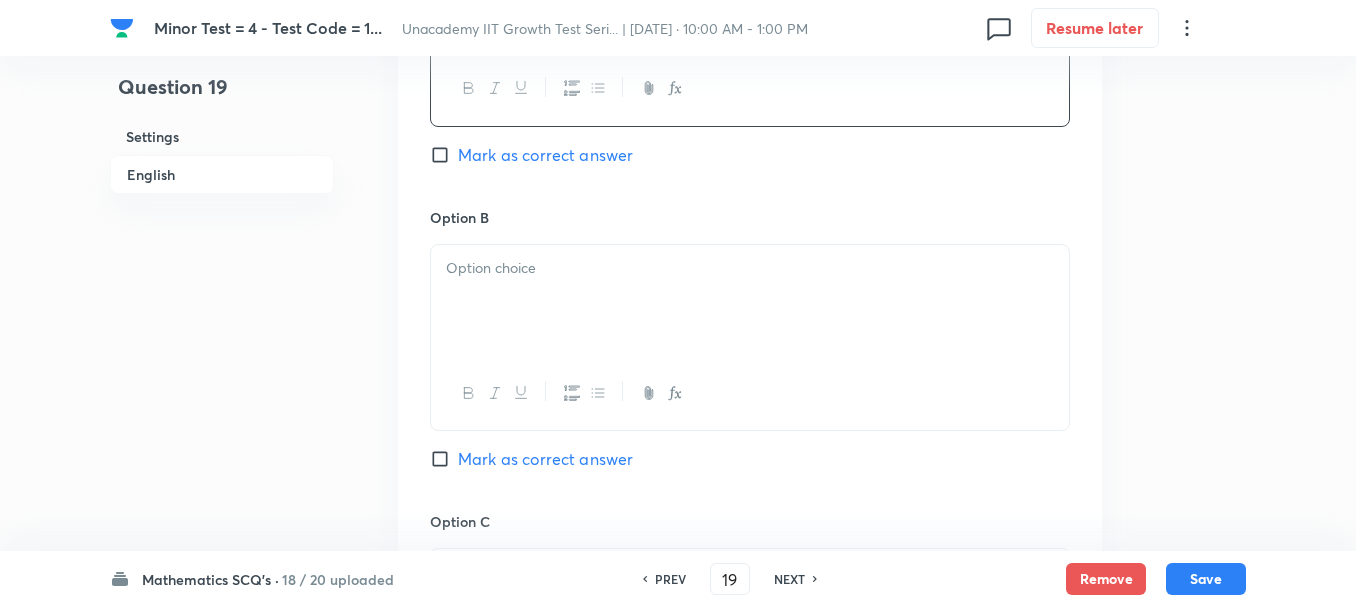 click at bounding box center [750, 301] 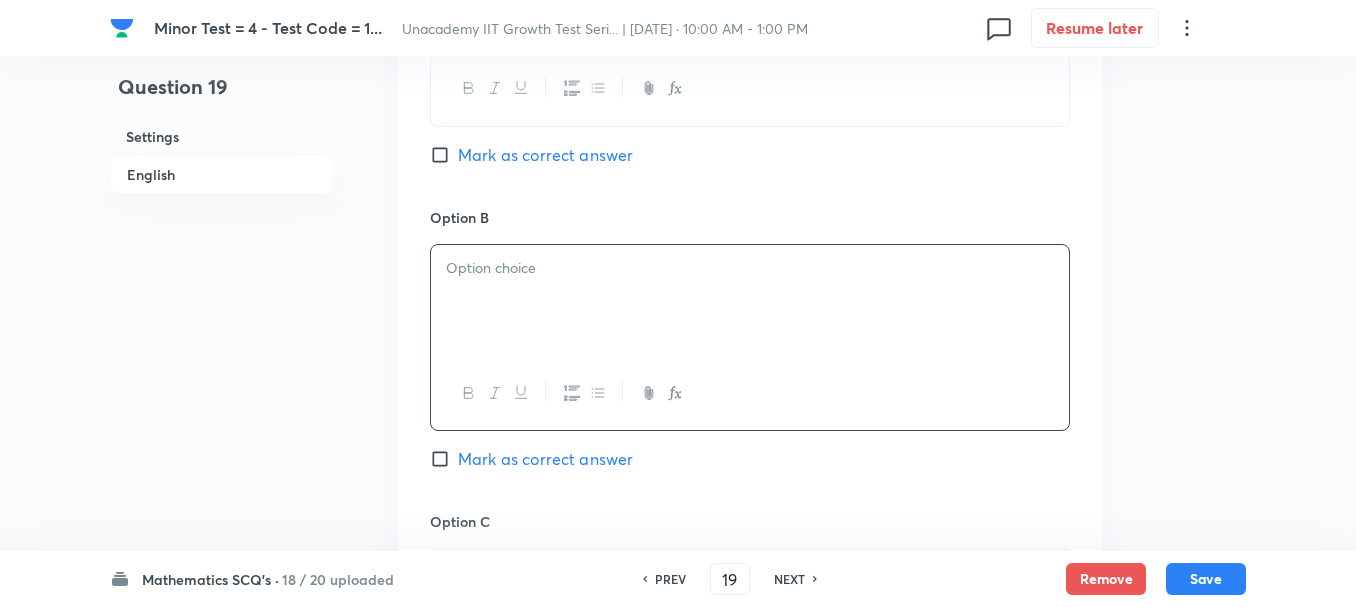 type 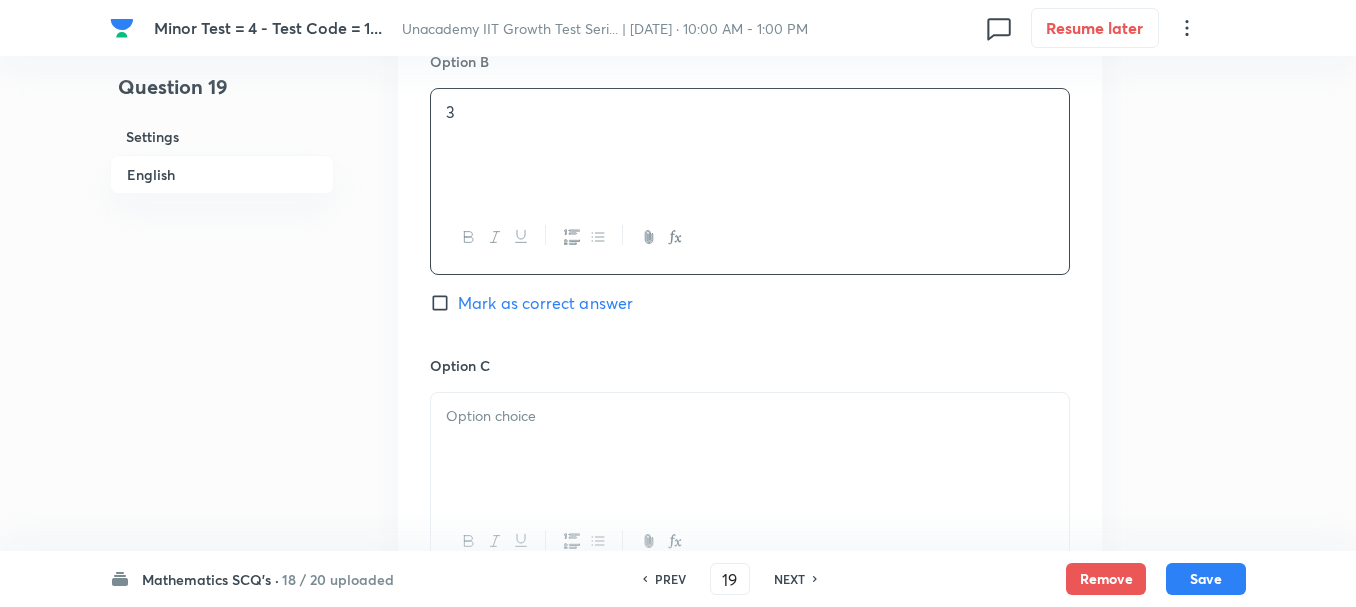 scroll, scrollTop: 1400, scrollLeft: 0, axis: vertical 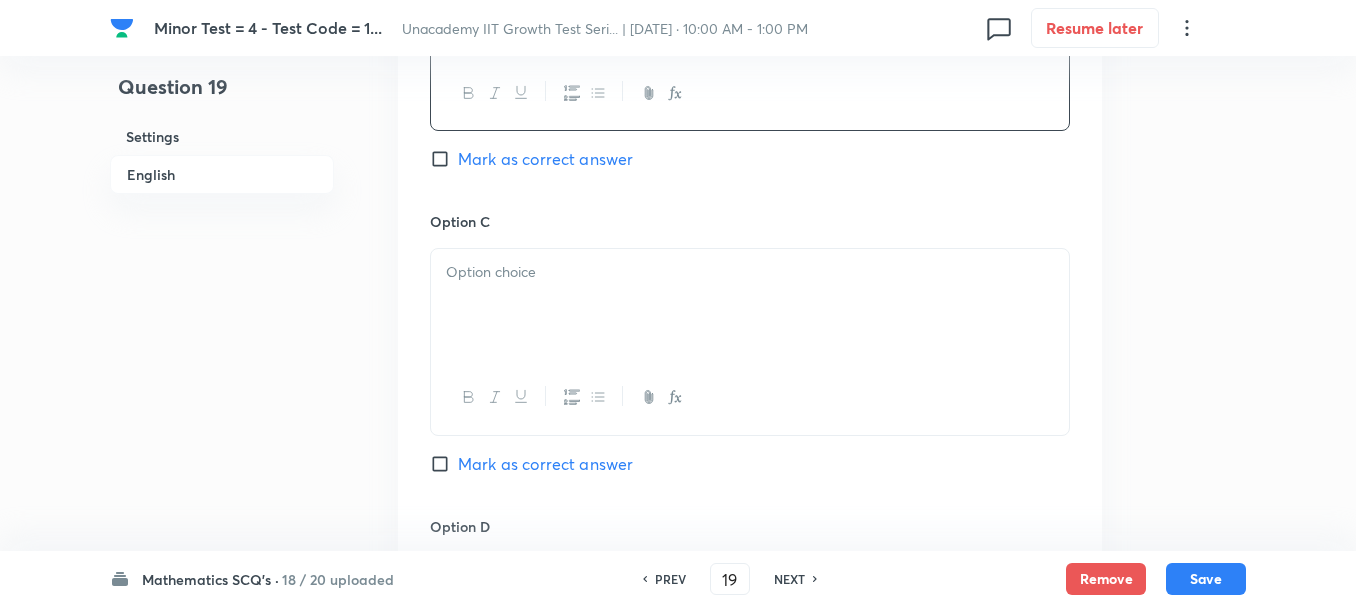 click at bounding box center (750, 272) 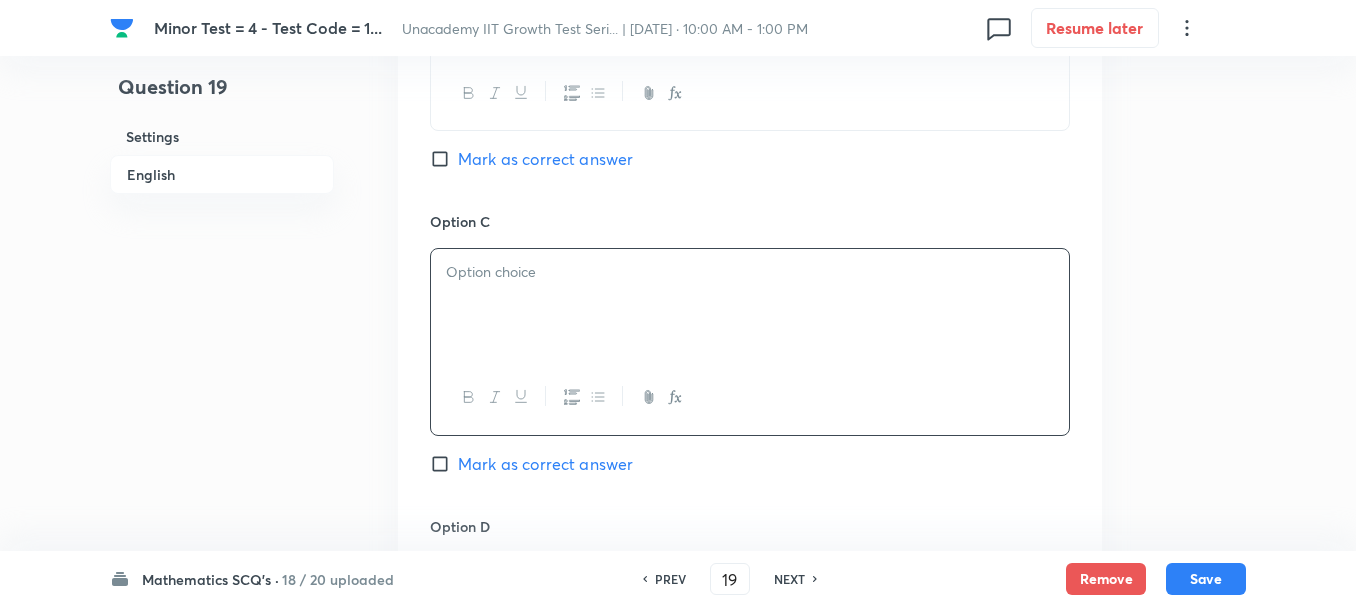 type 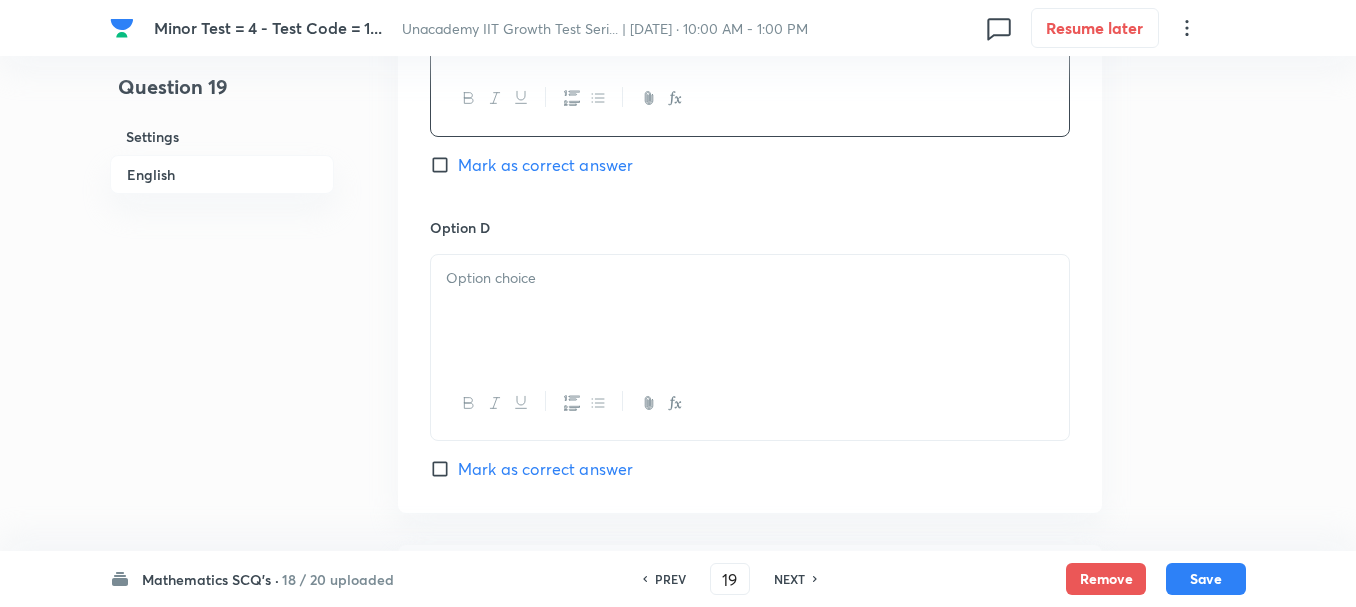 scroll, scrollTop: 1700, scrollLeft: 0, axis: vertical 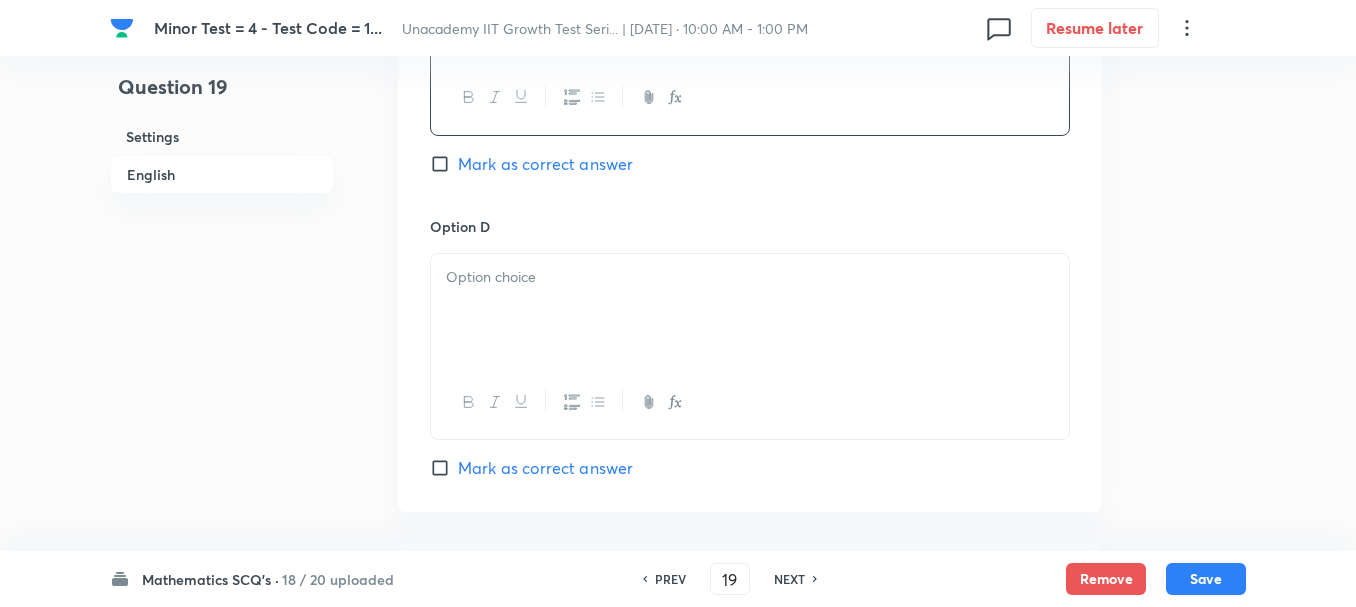 click at bounding box center [750, 310] 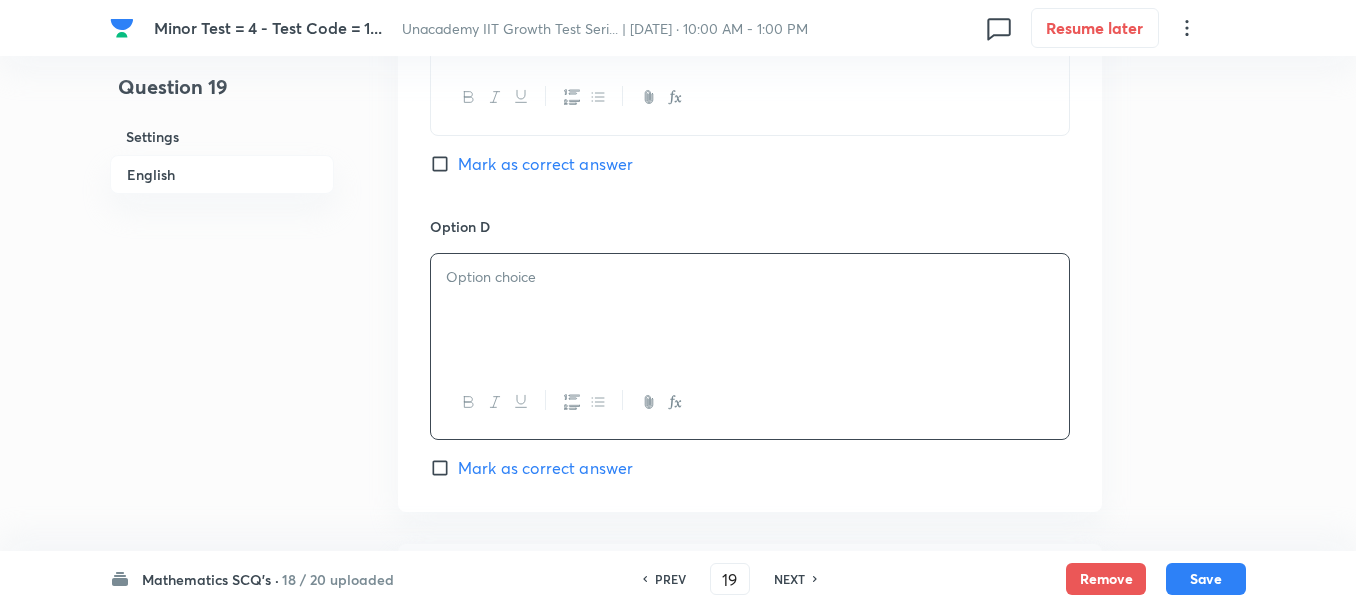 type 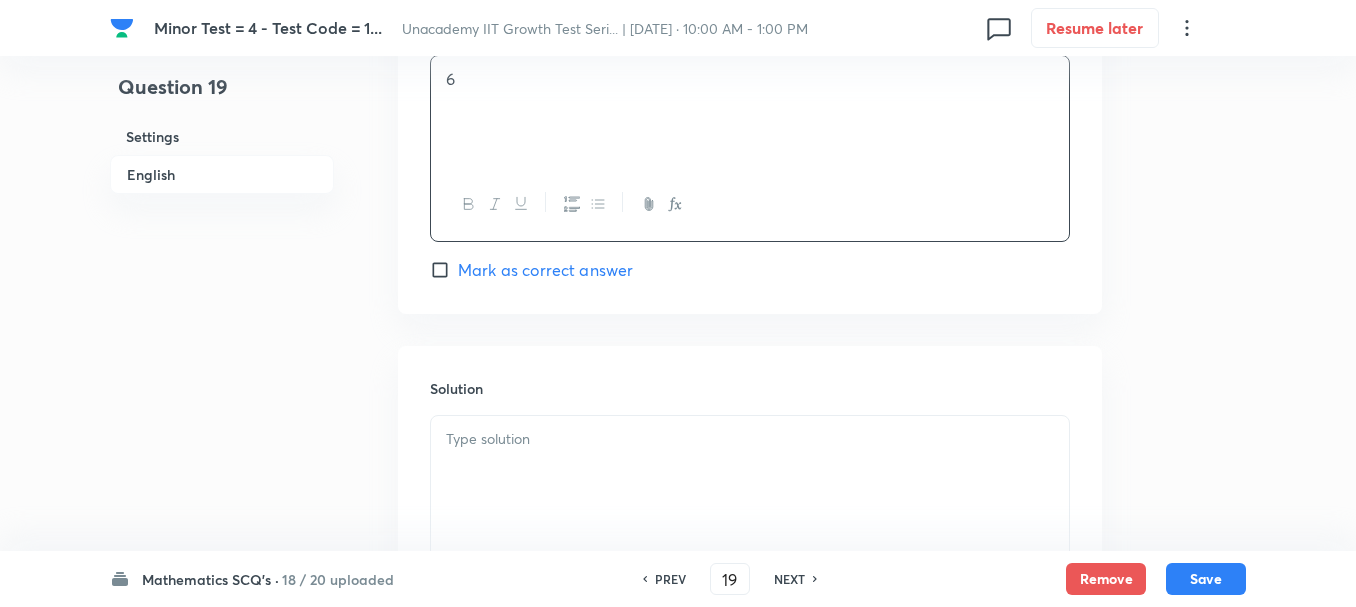 scroll, scrollTop: 1900, scrollLeft: 0, axis: vertical 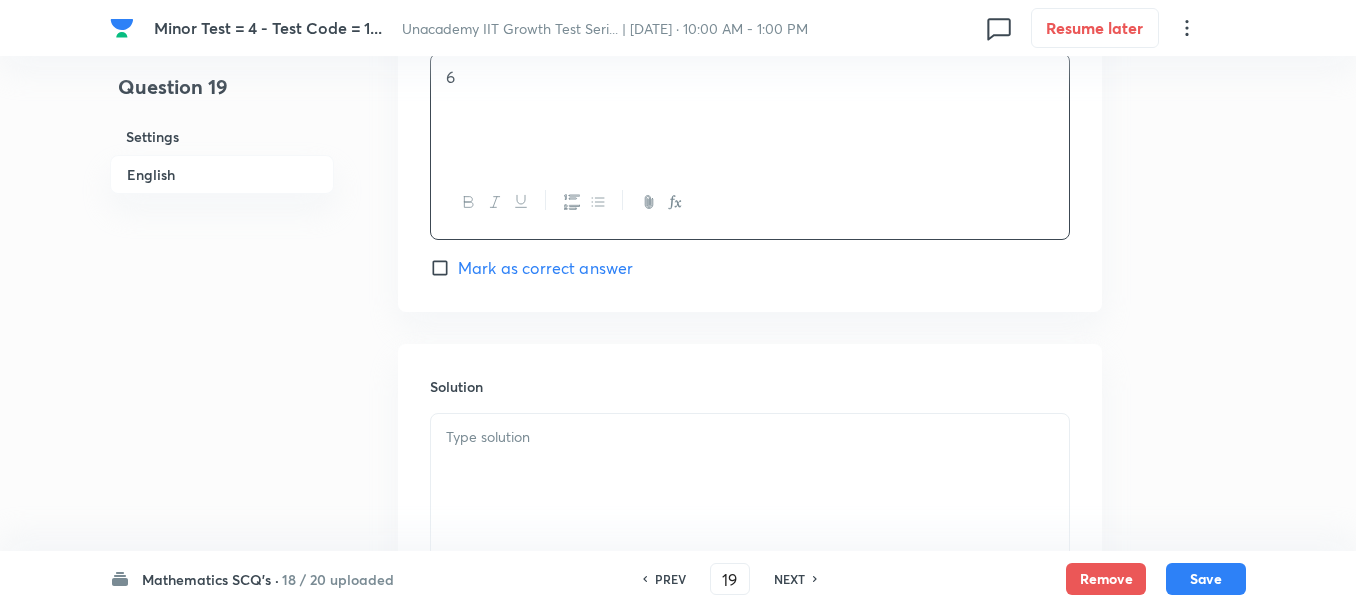 click on "Mark as correct answer" at bounding box center [545, 268] 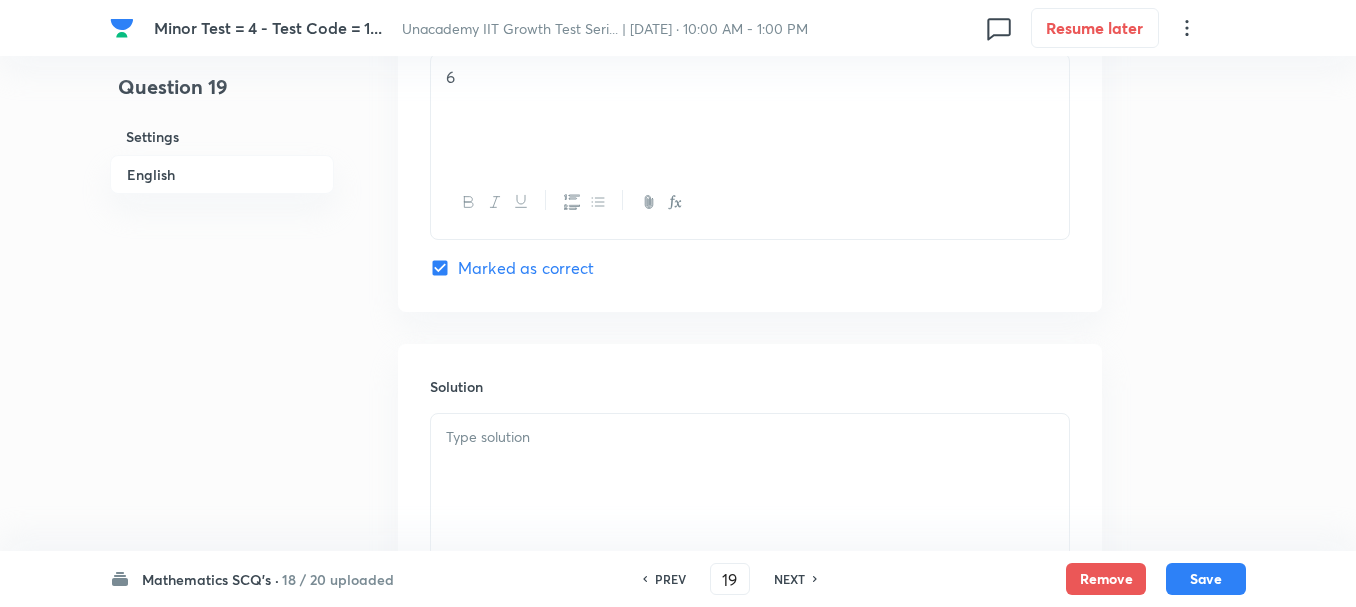 click at bounding box center [750, 470] 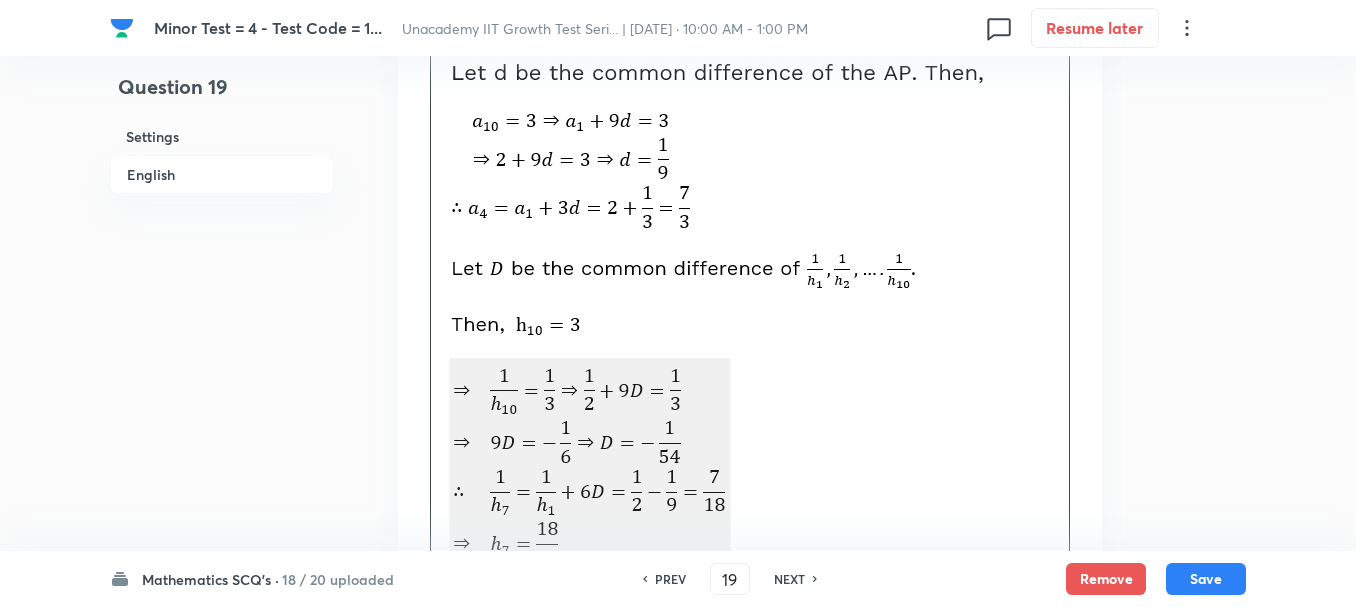 scroll, scrollTop: 2300, scrollLeft: 0, axis: vertical 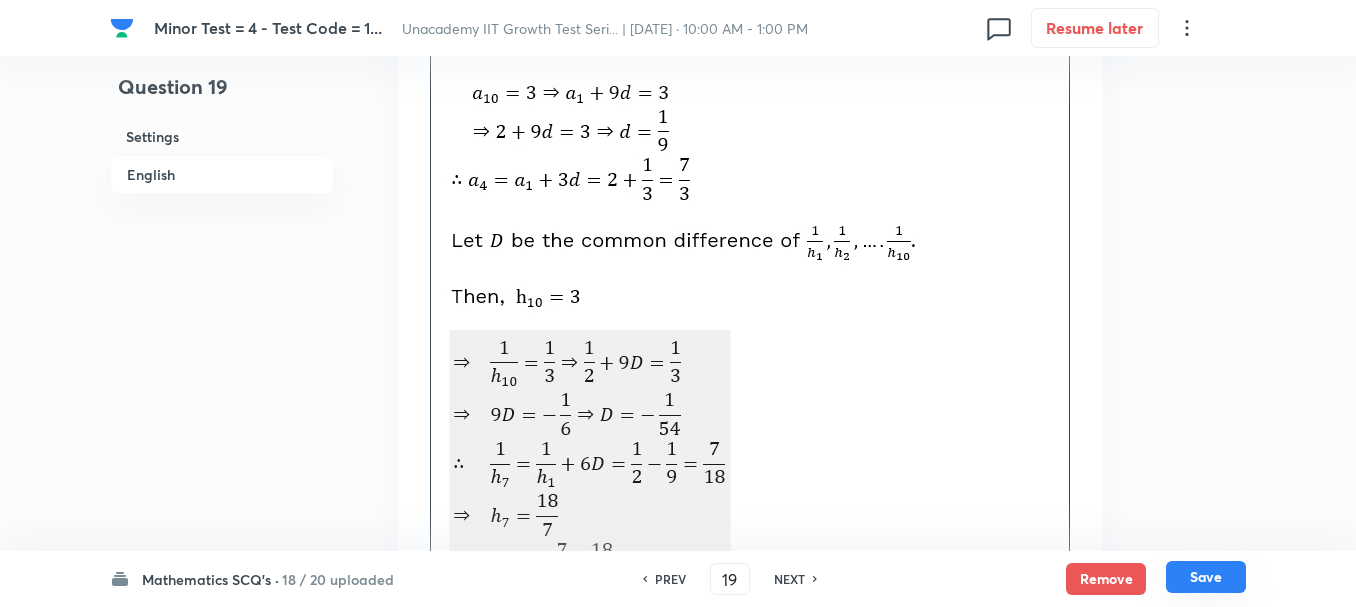 click on "Save" at bounding box center (1206, 577) 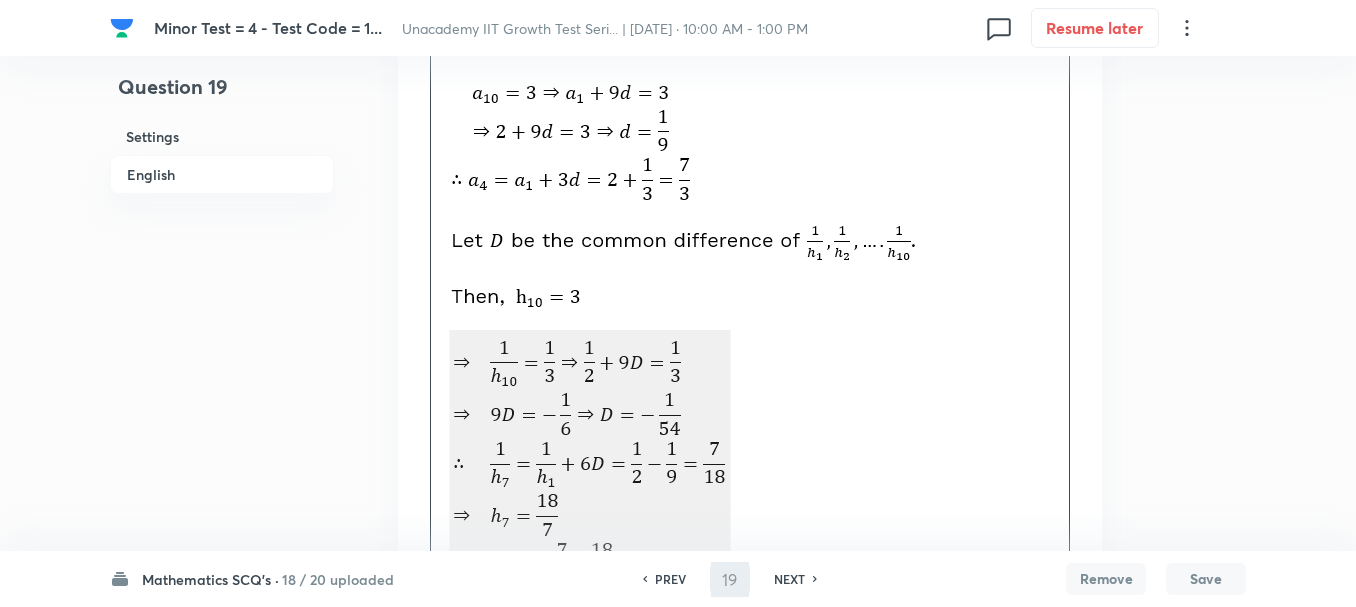 type on "20" 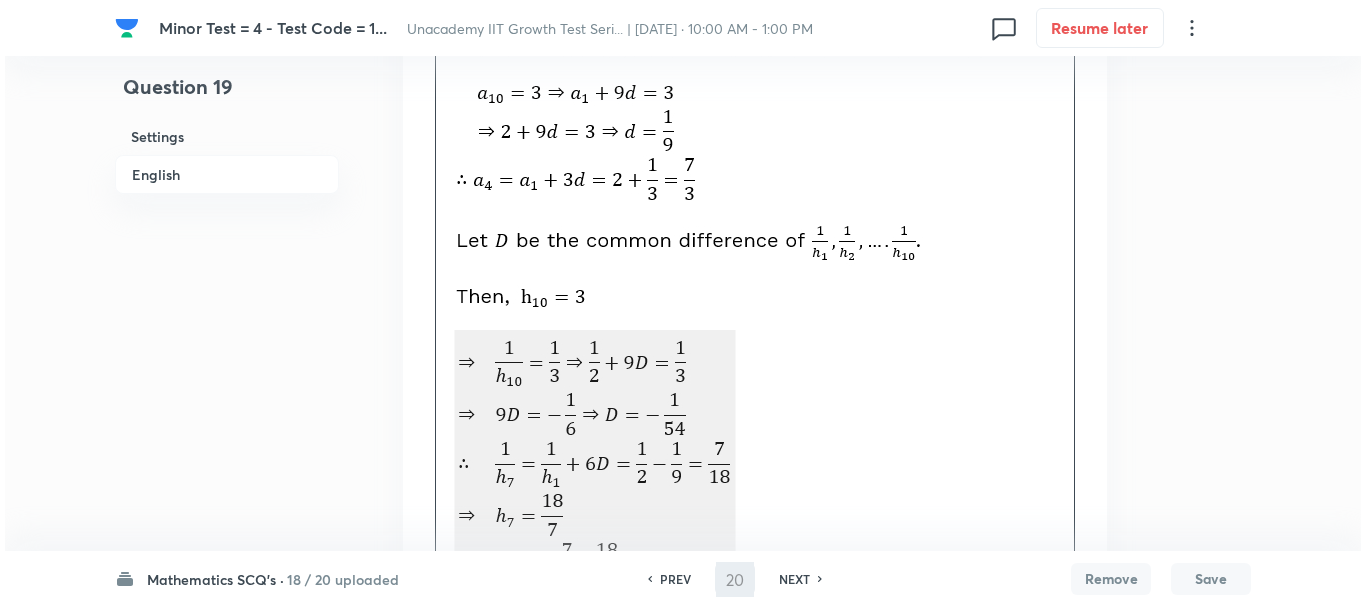 scroll, scrollTop: 0, scrollLeft: 0, axis: both 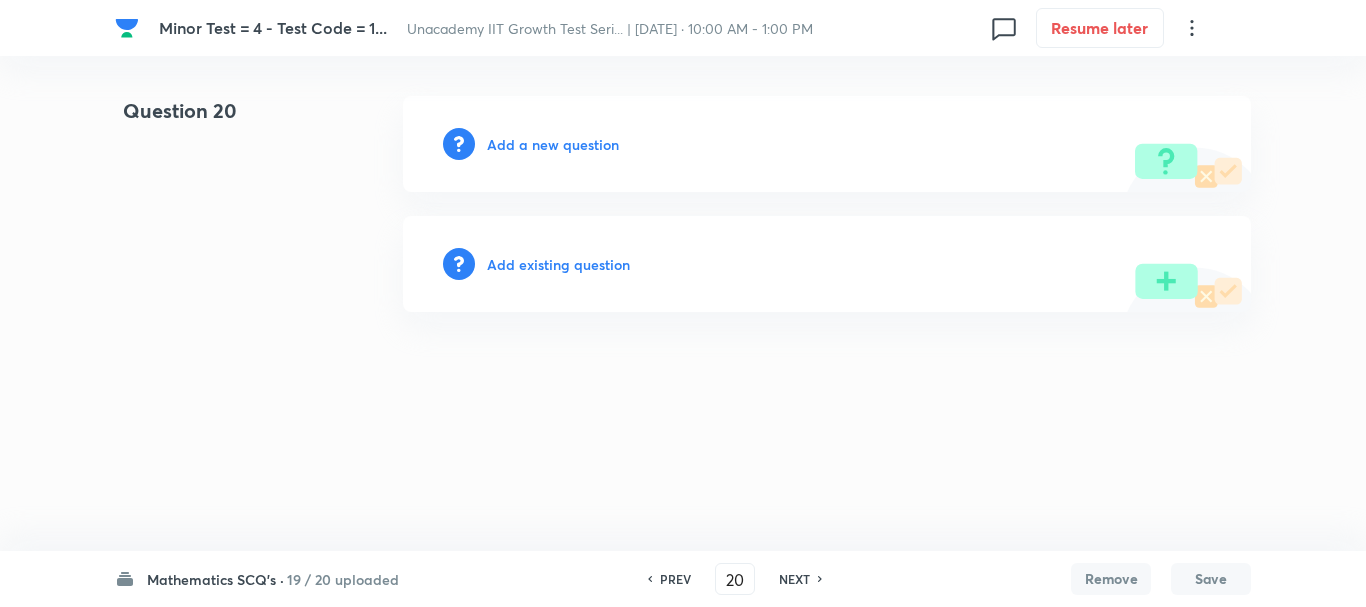 click on "Add a new question" at bounding box center [827, 144] 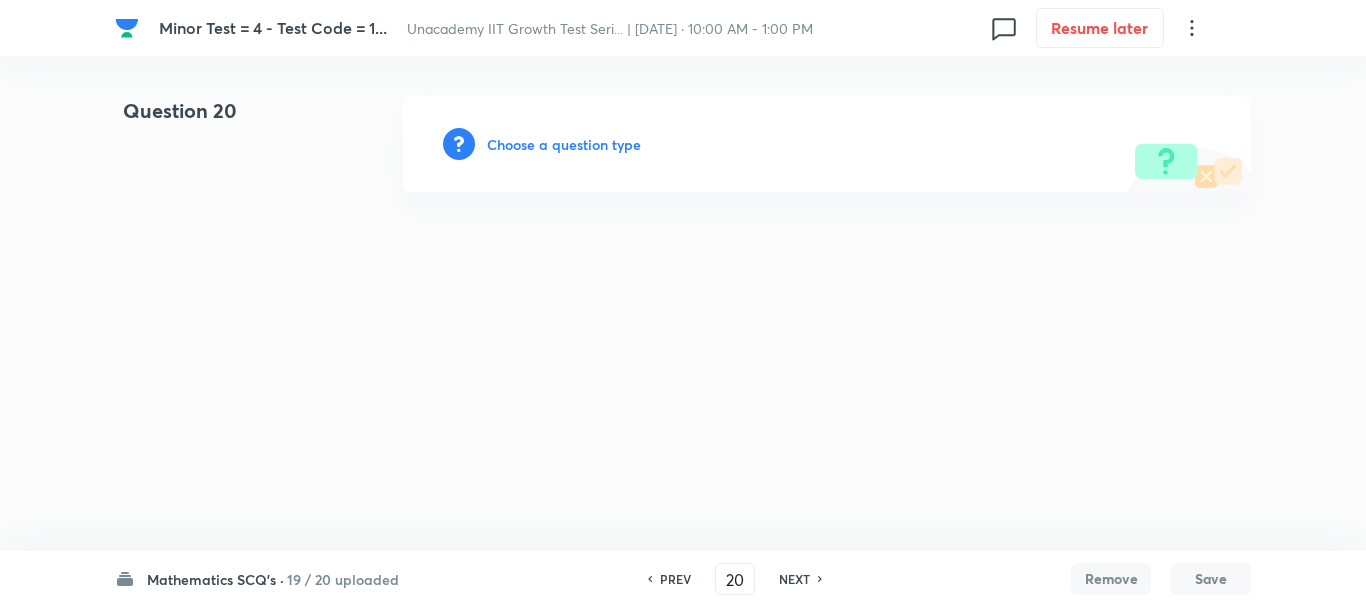 click on "Choose a question type" at bounding box center [564, 144] 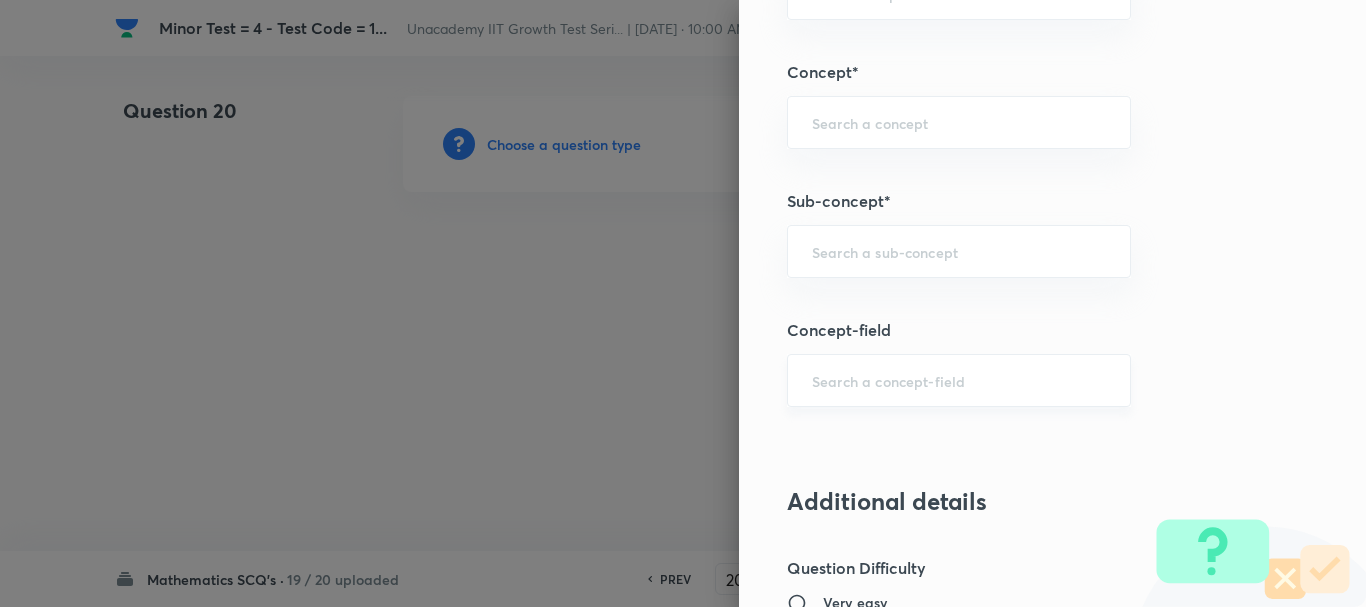 scroll, scrollTop: 1300, scrollLeft: 0, axis: vertical 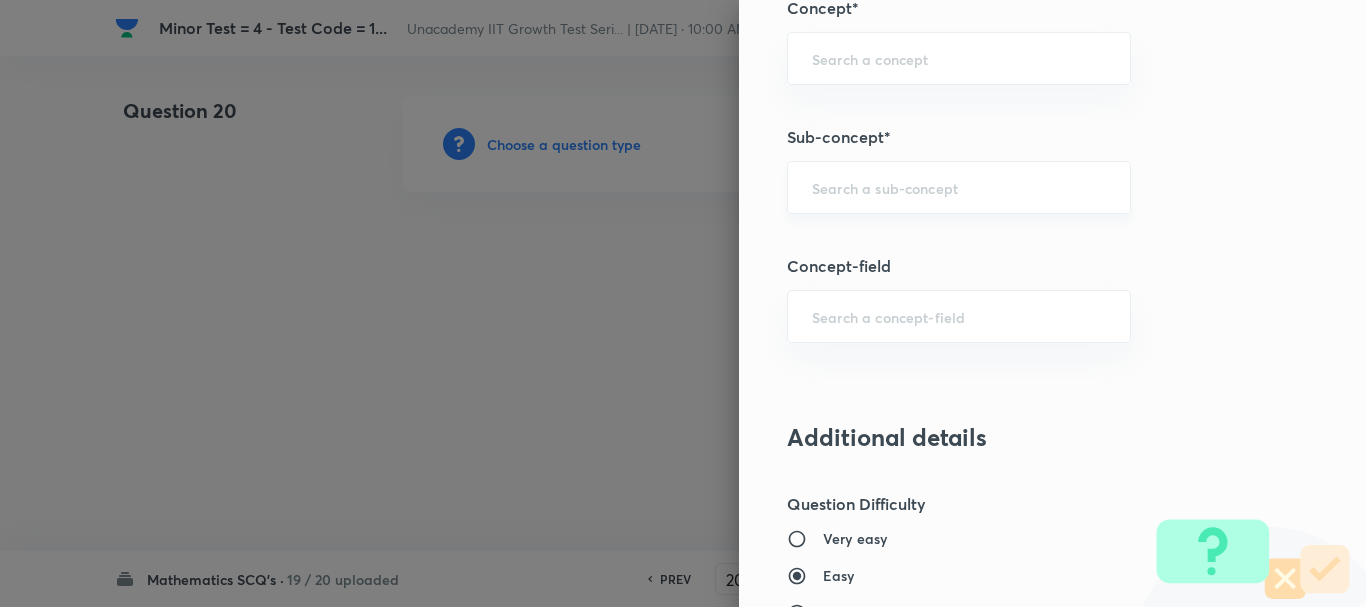 click at bounding box center (959, 187) 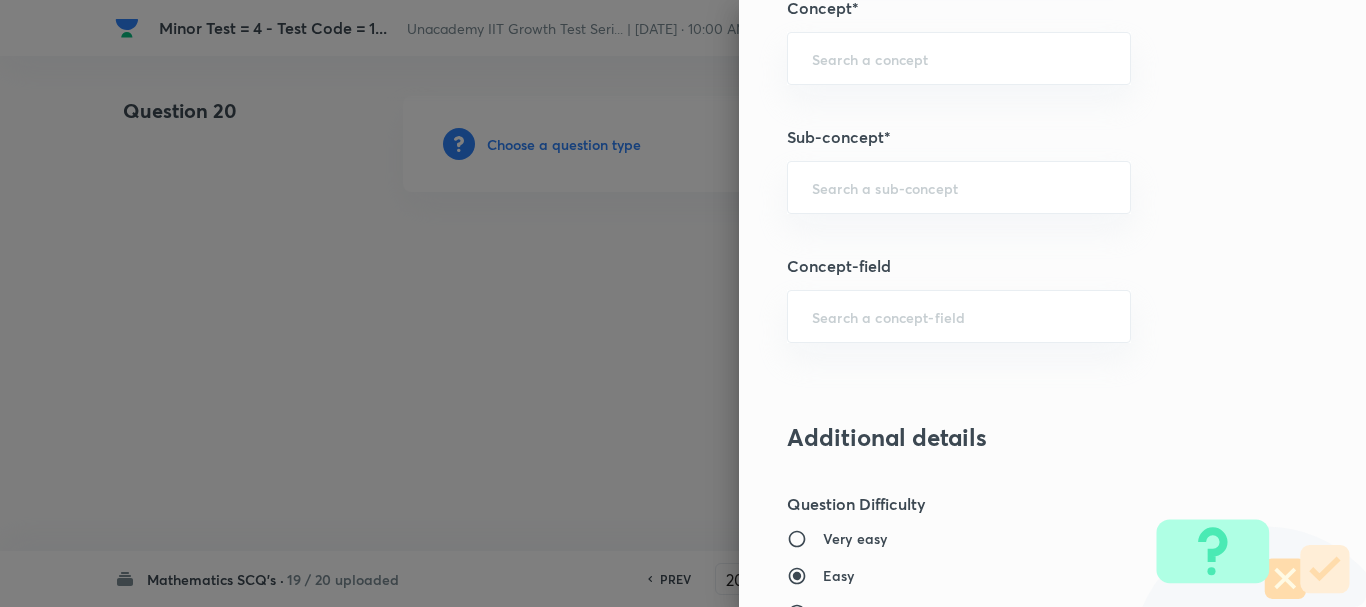 paste on "property of gp" 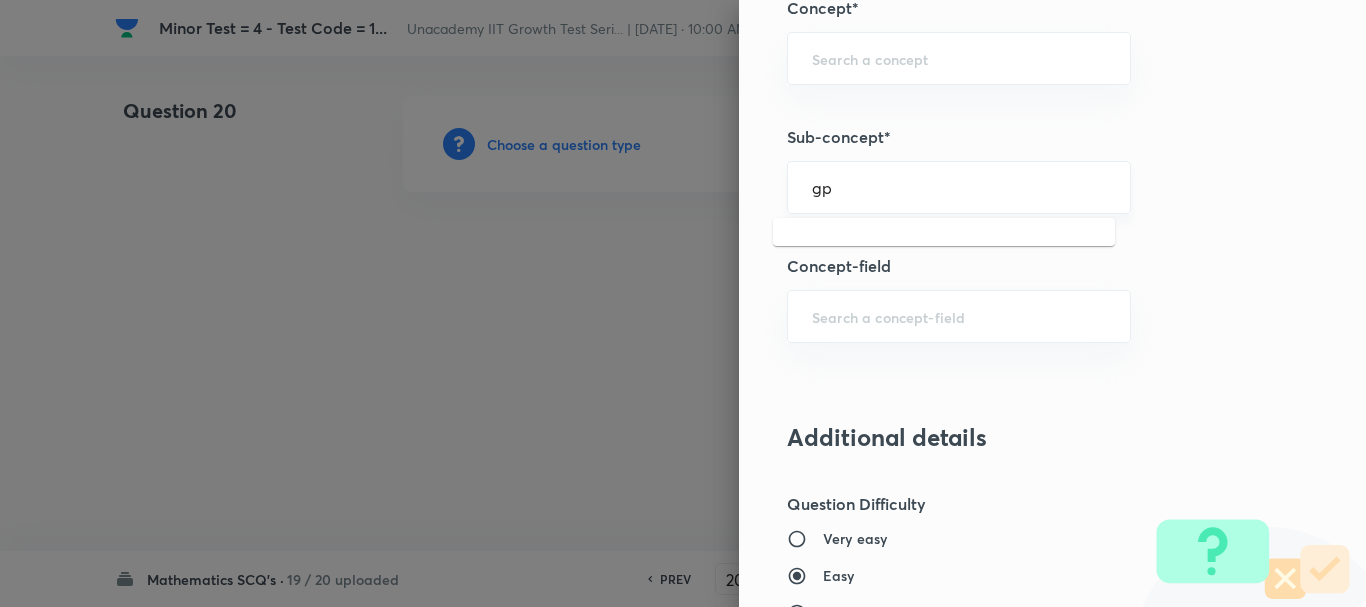 click on "gp" at bounding box center (959, 187) 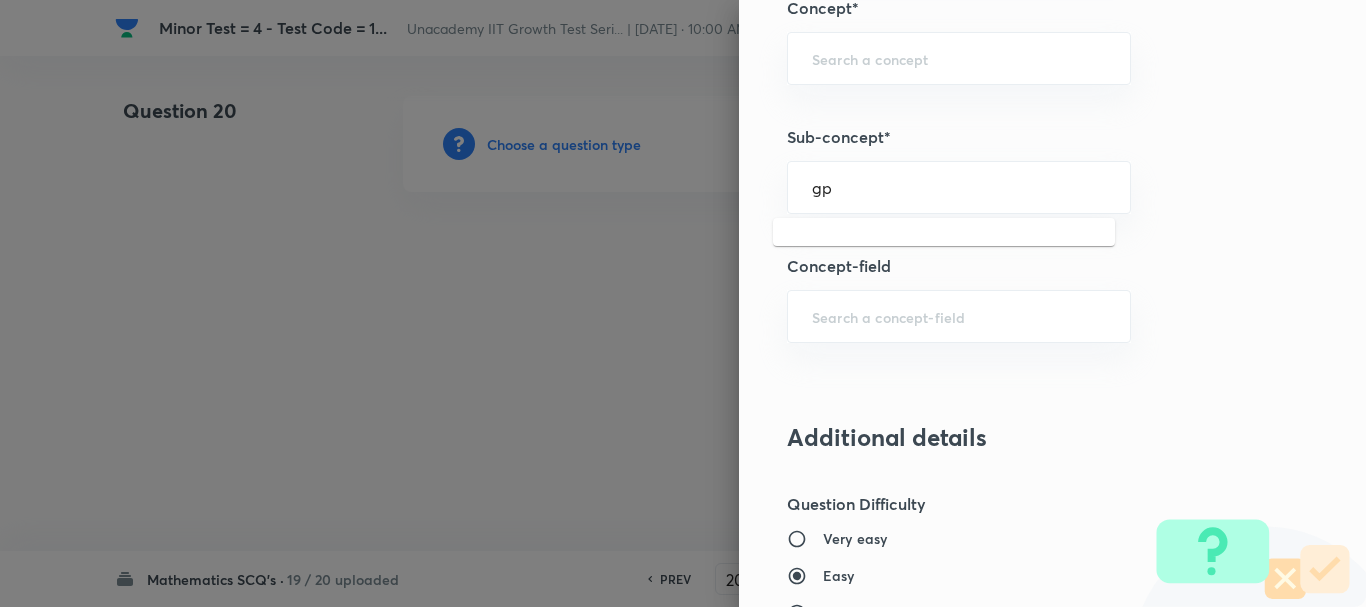 type on "g" 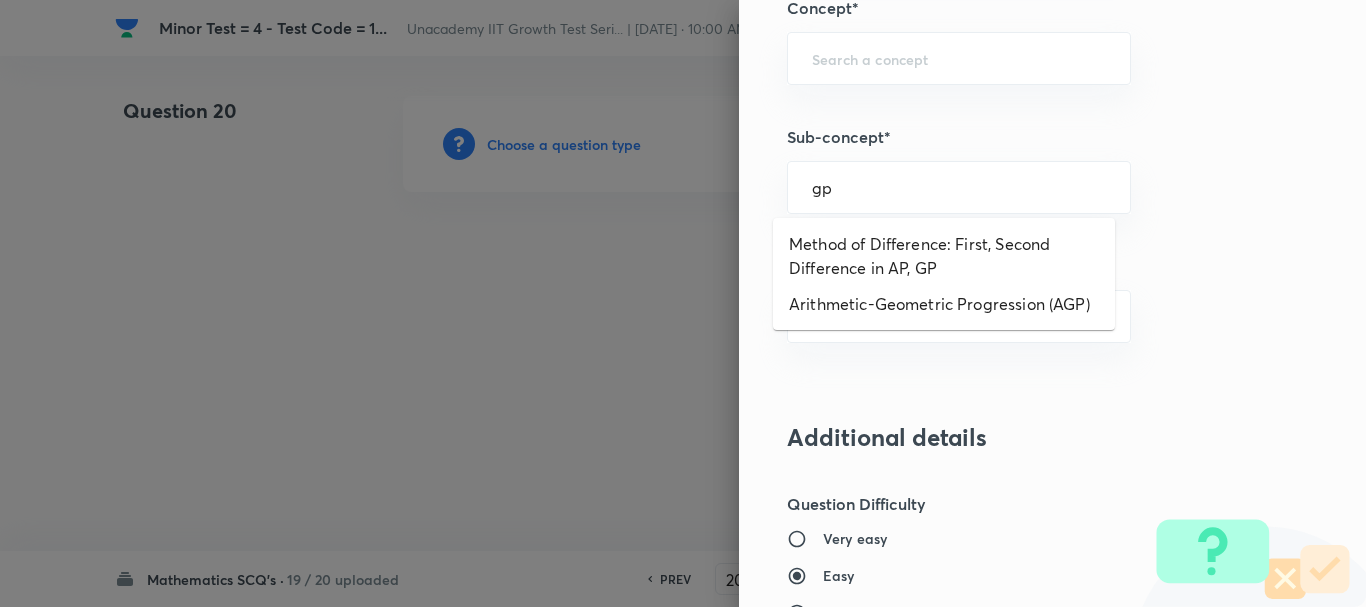 click on "Method of Difference: First, Second Difference in AP, GP" at bounding box center [944, 256] 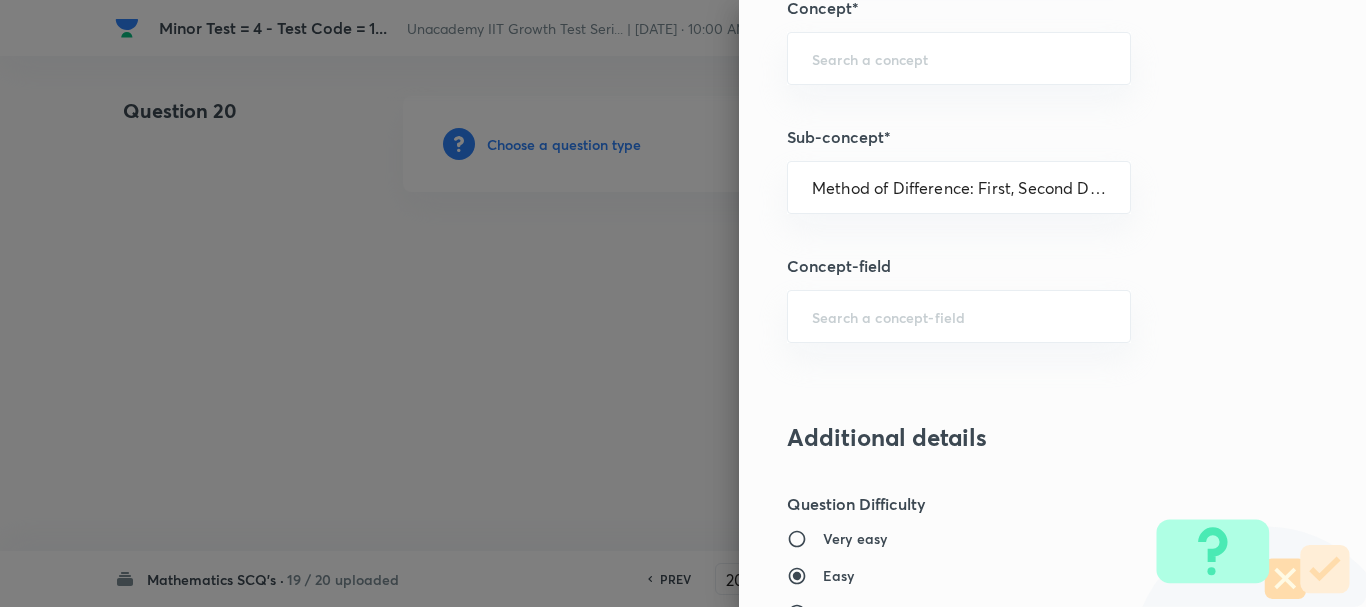 type on "Mathematics" 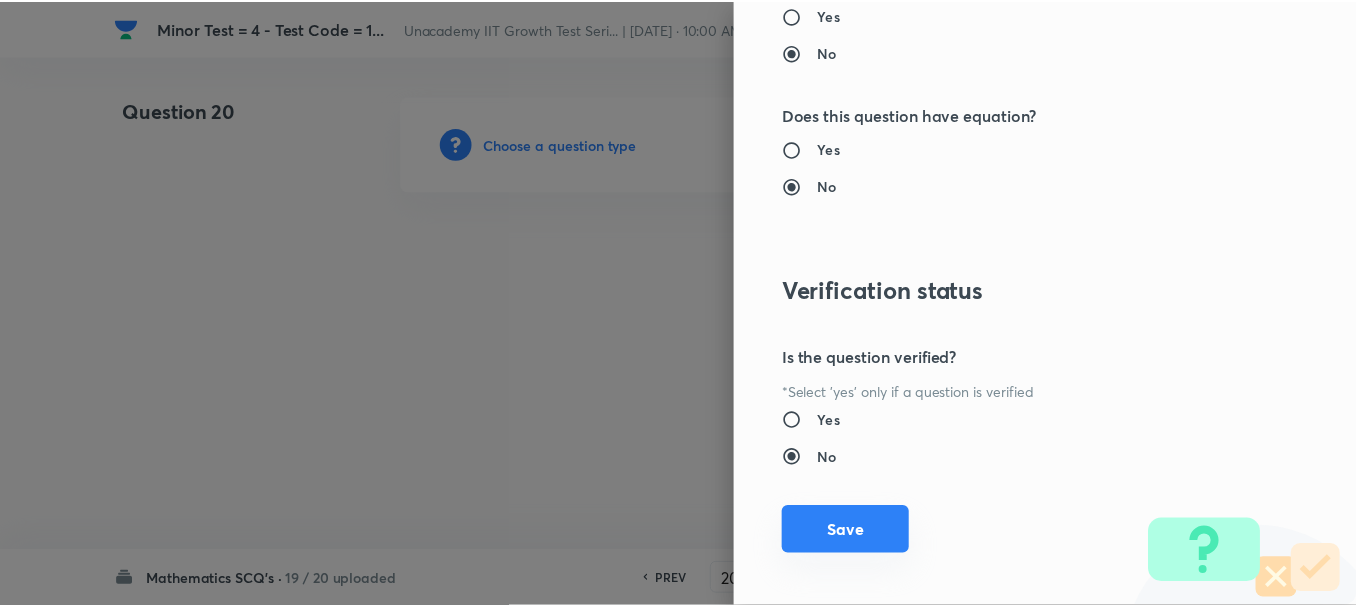 scroll, scrollTop: 2253, scrollLeft: 0, axis: vertical 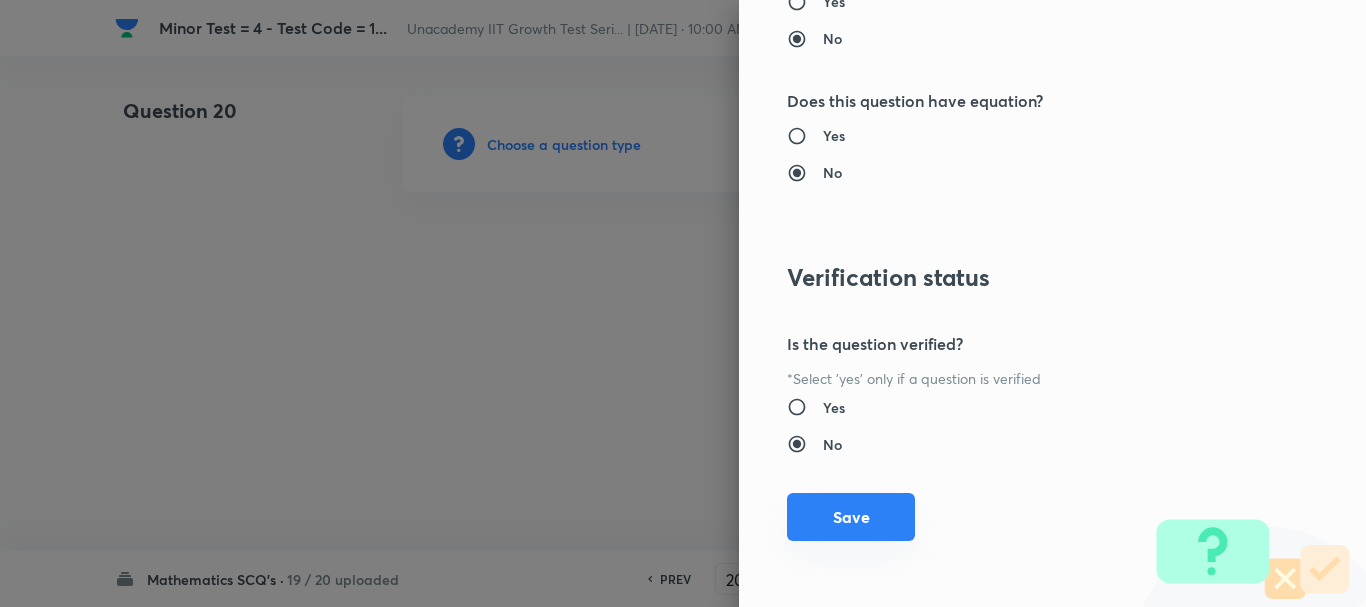 drag, startPoint x: 834, startPoint y: 517, endPoint x: 830, endPoint y: 537, distance: 20.396078 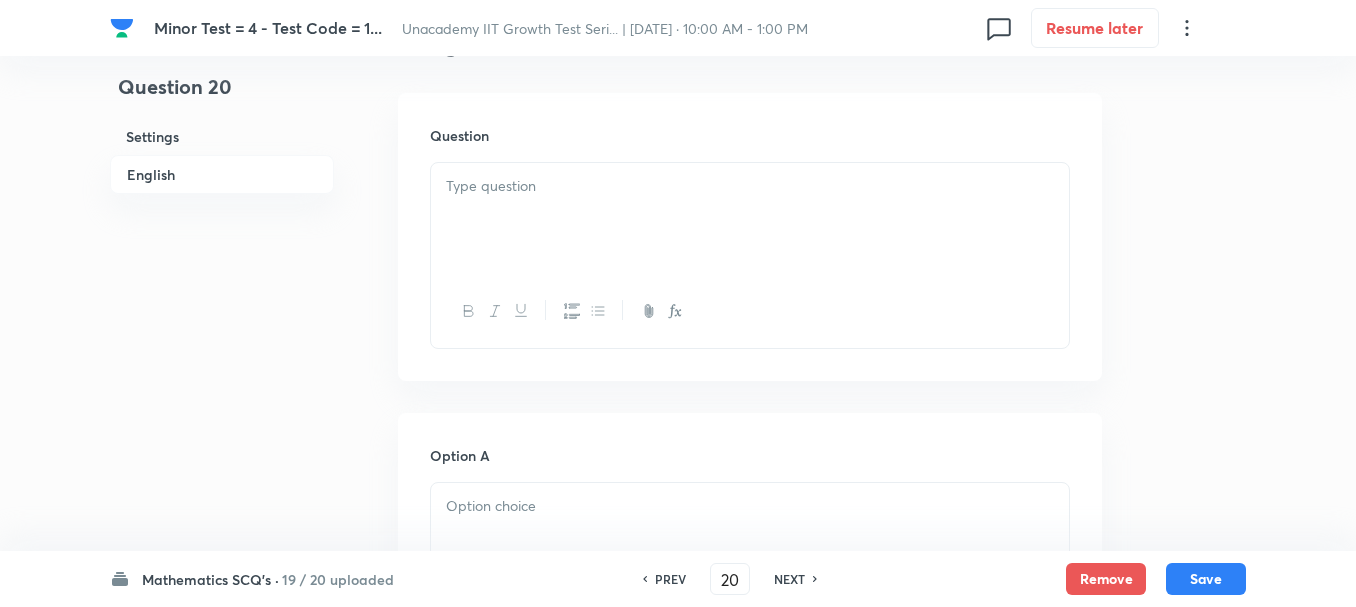 scroll, scrollTop: 600, scrollLeft: 0, axis: vertical 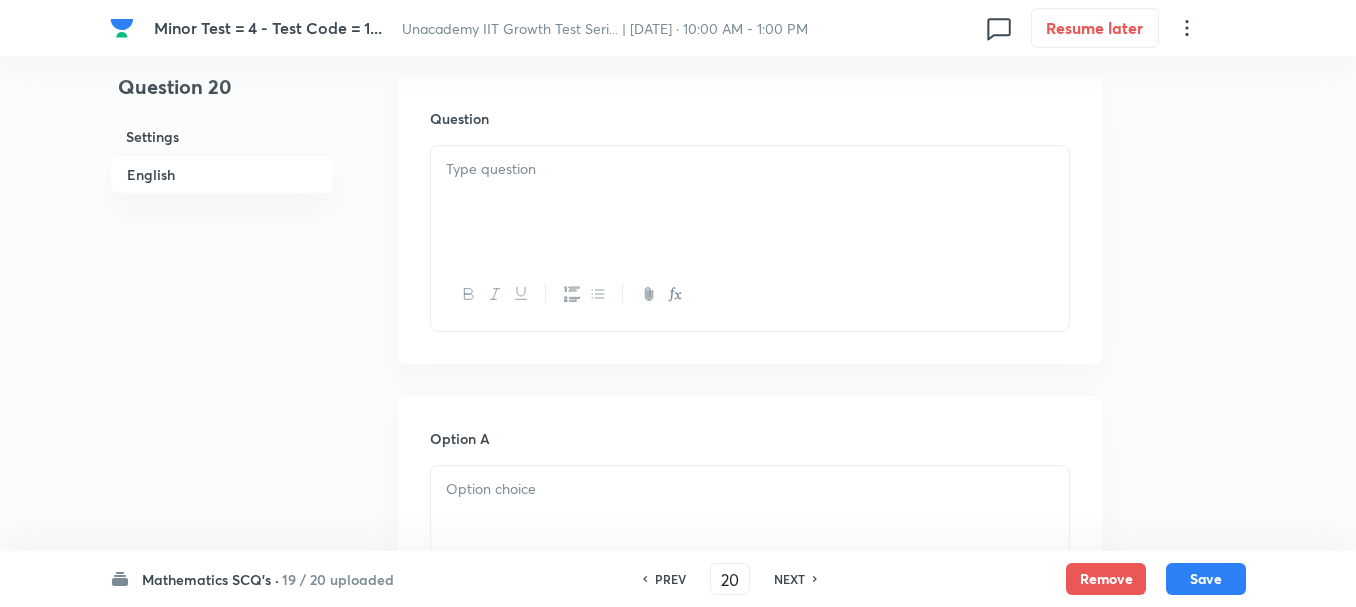 click at bounding box center [750, 169] 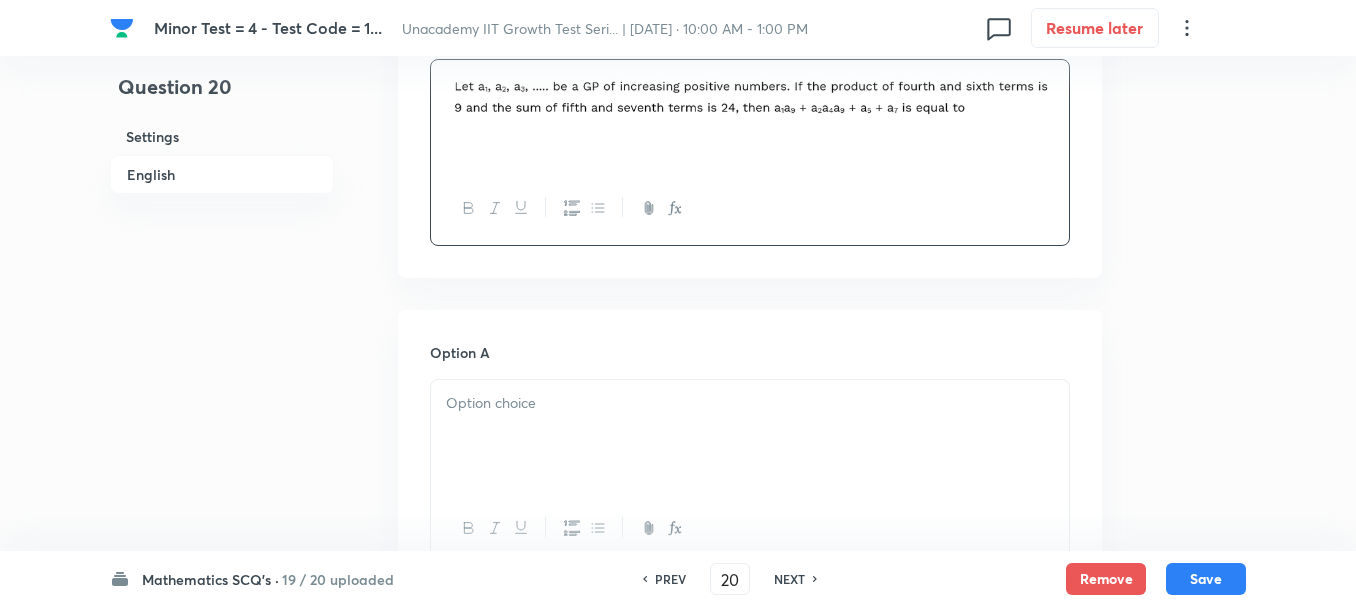 scroll, scrollTop: 800, scrollLeft: 0, axis: vertical 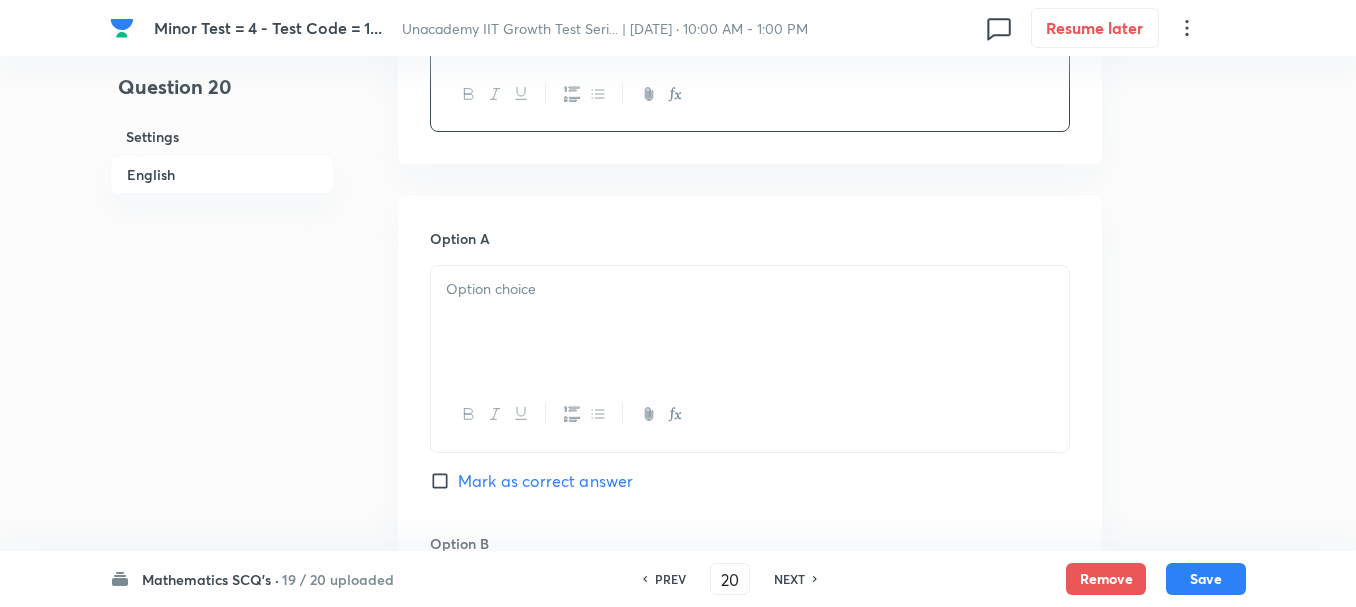 click at bounding box center (750, 322) 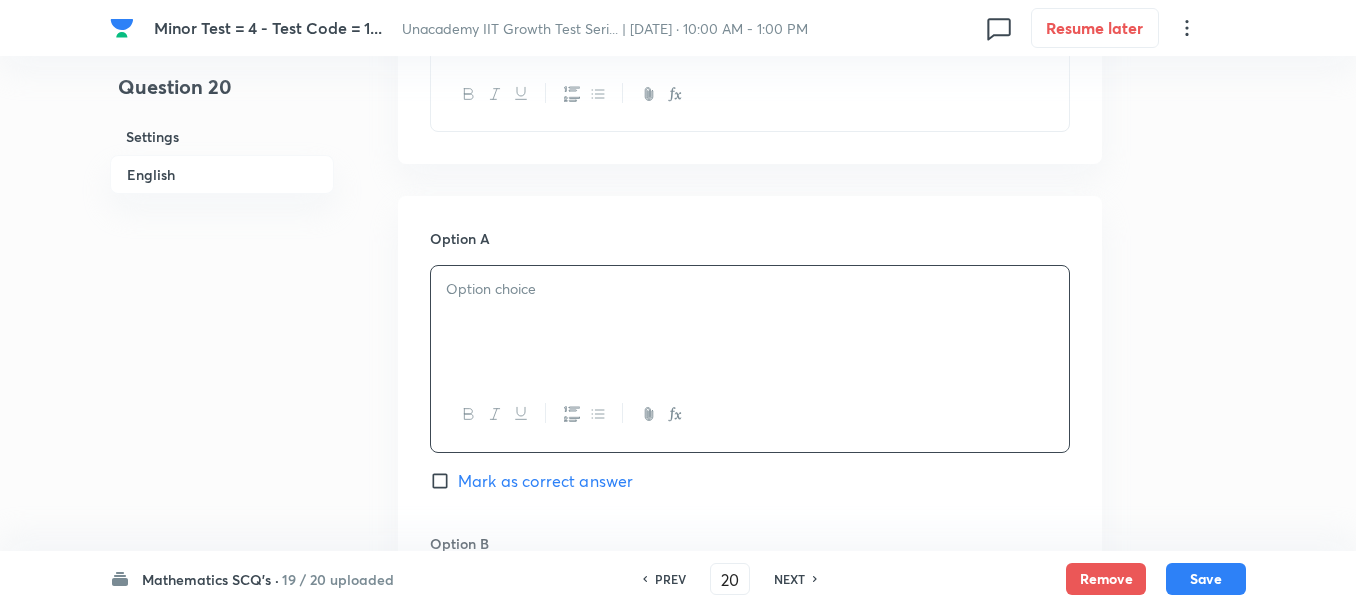 type 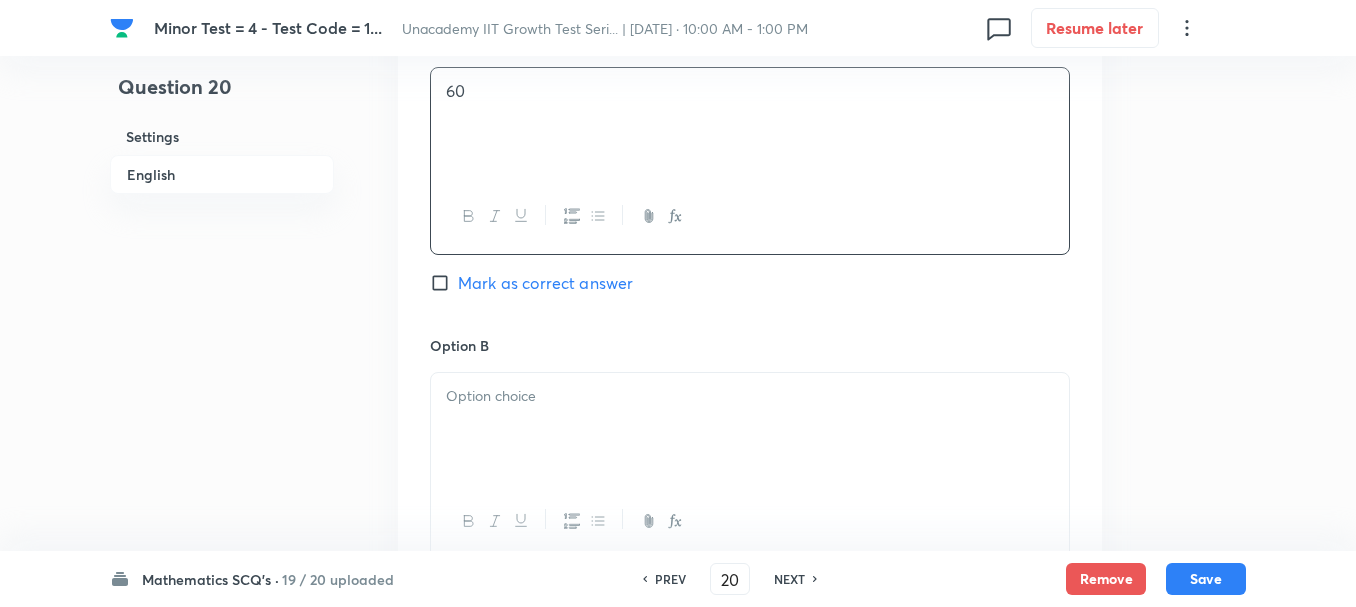 scroll, scrollTop: 1000, scrollLeft: 0, axis: vertical 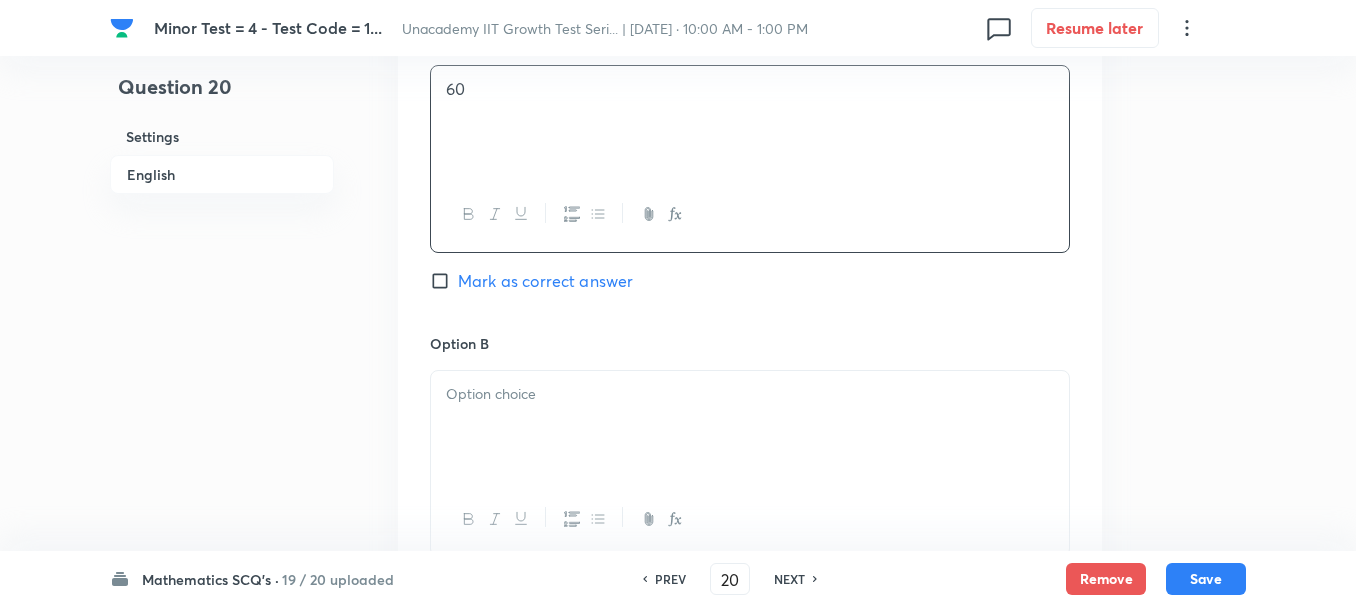 click at bounding box center (750, 427) 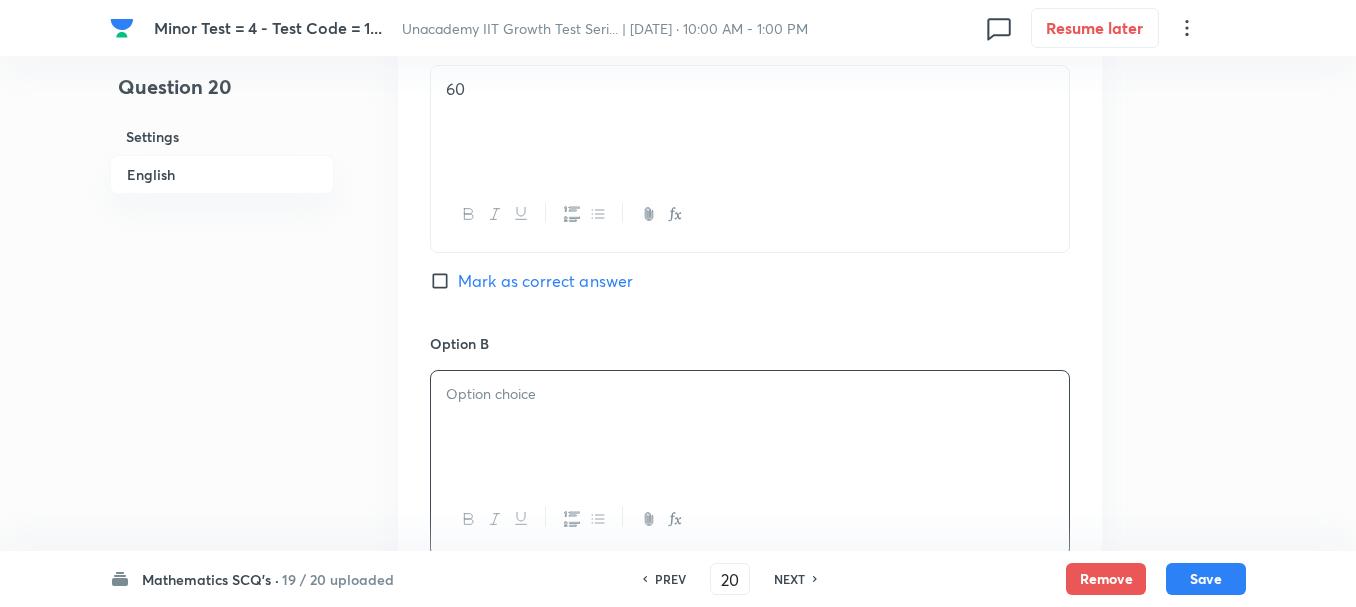 type 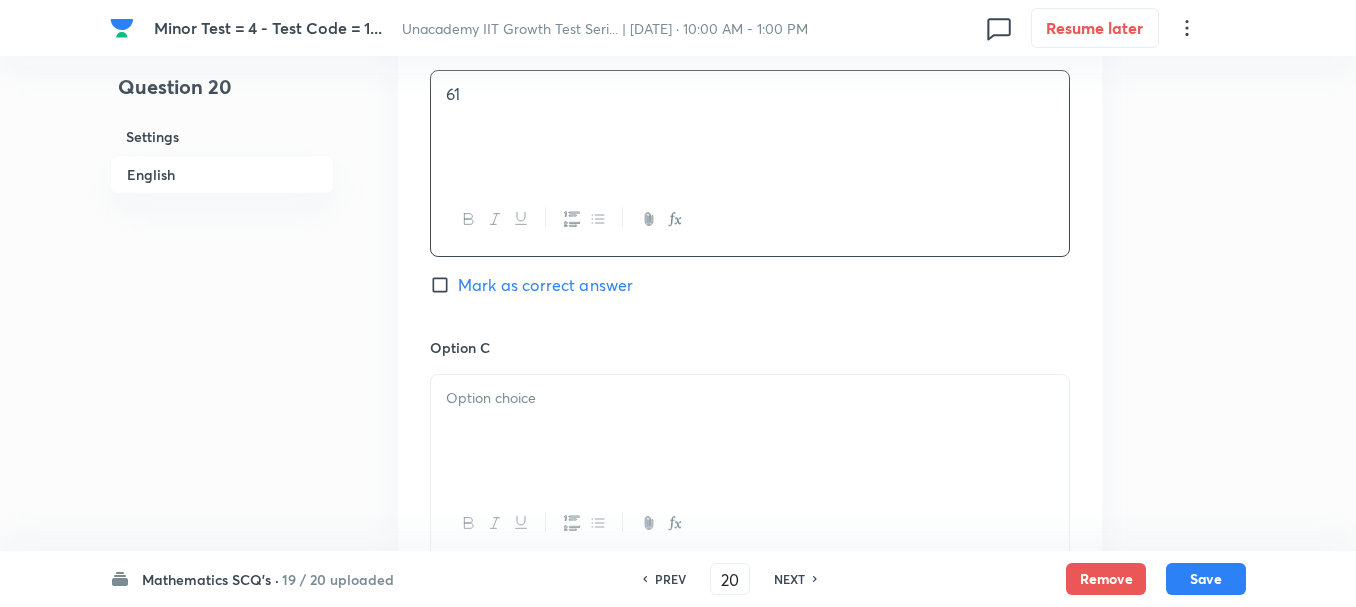 scroll, scrollTop: 1400, scrollLeft: 0, axis: vertical 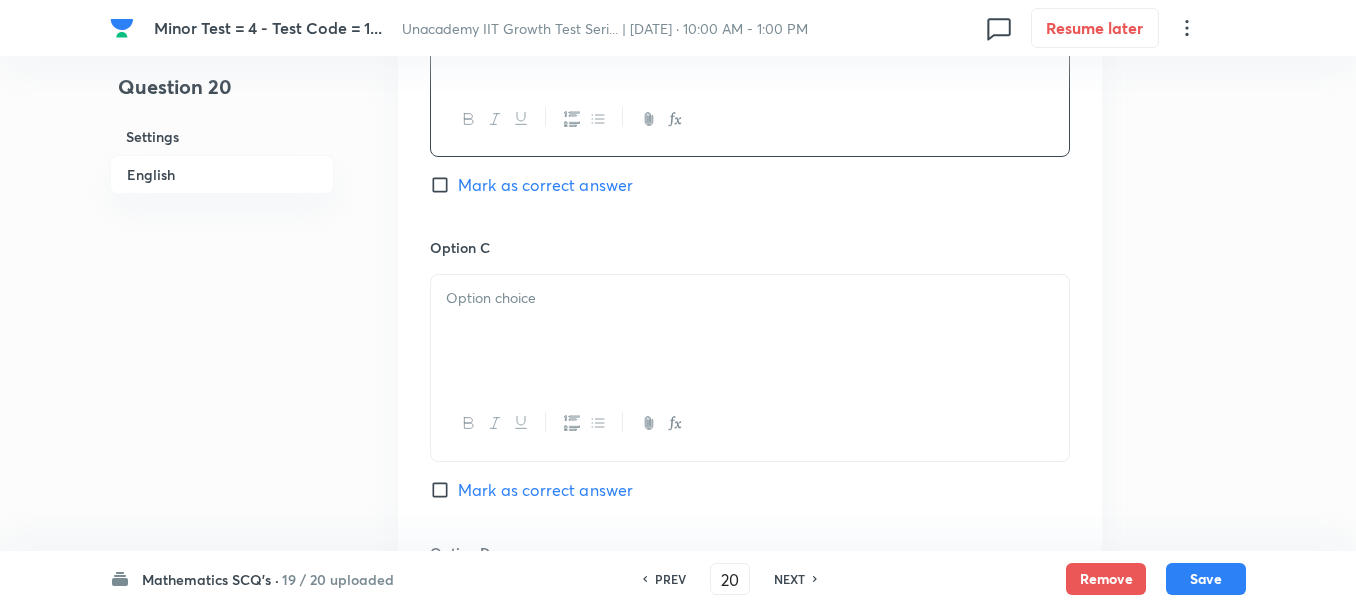 click at bounding box center [750, 298] 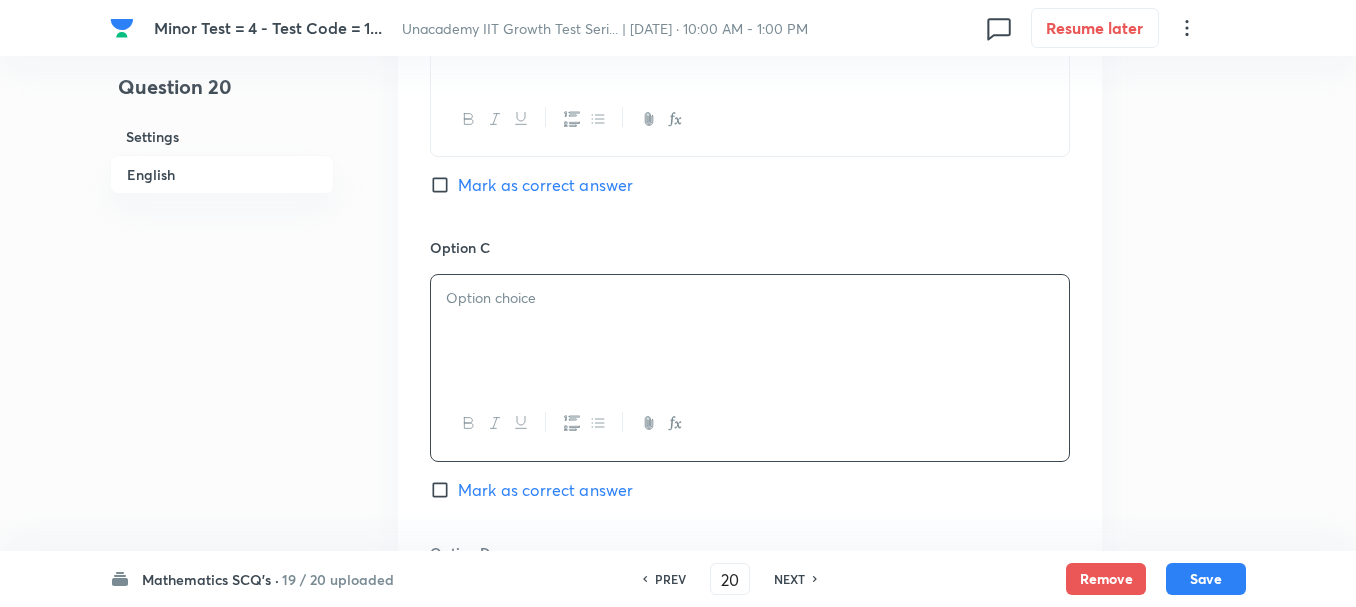 type 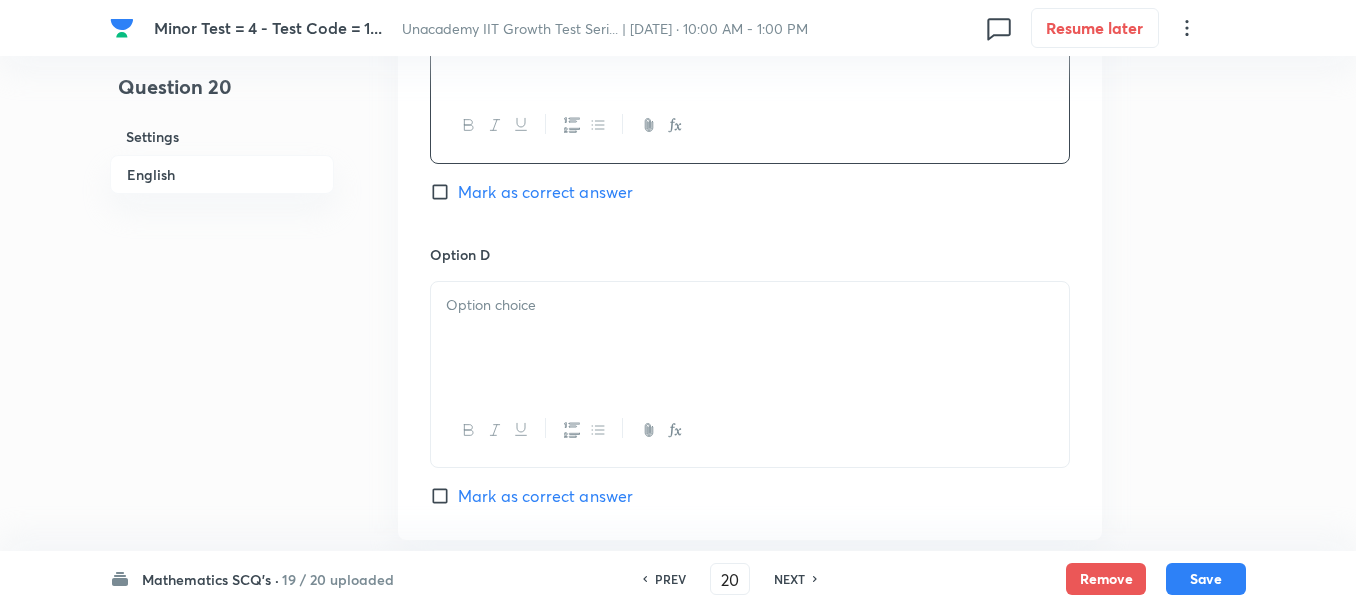 scroll, scrollTop: 1700, scrollLeft: 0, axis: vertical 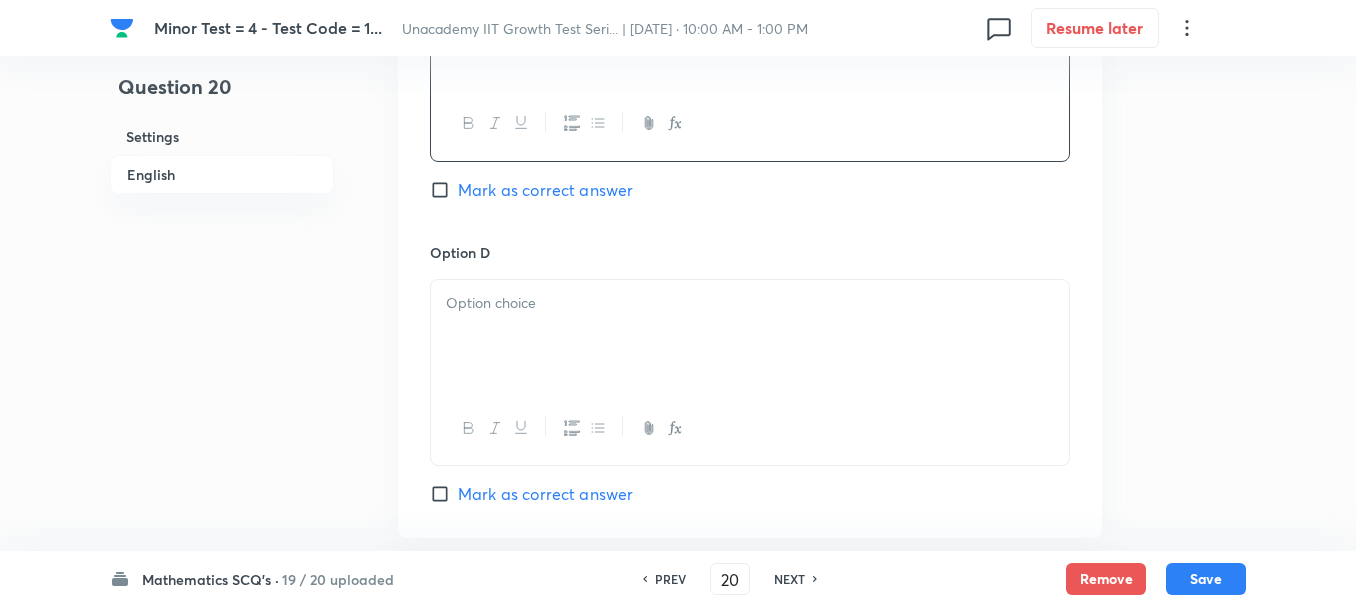 click at bounding box center [750, 336] 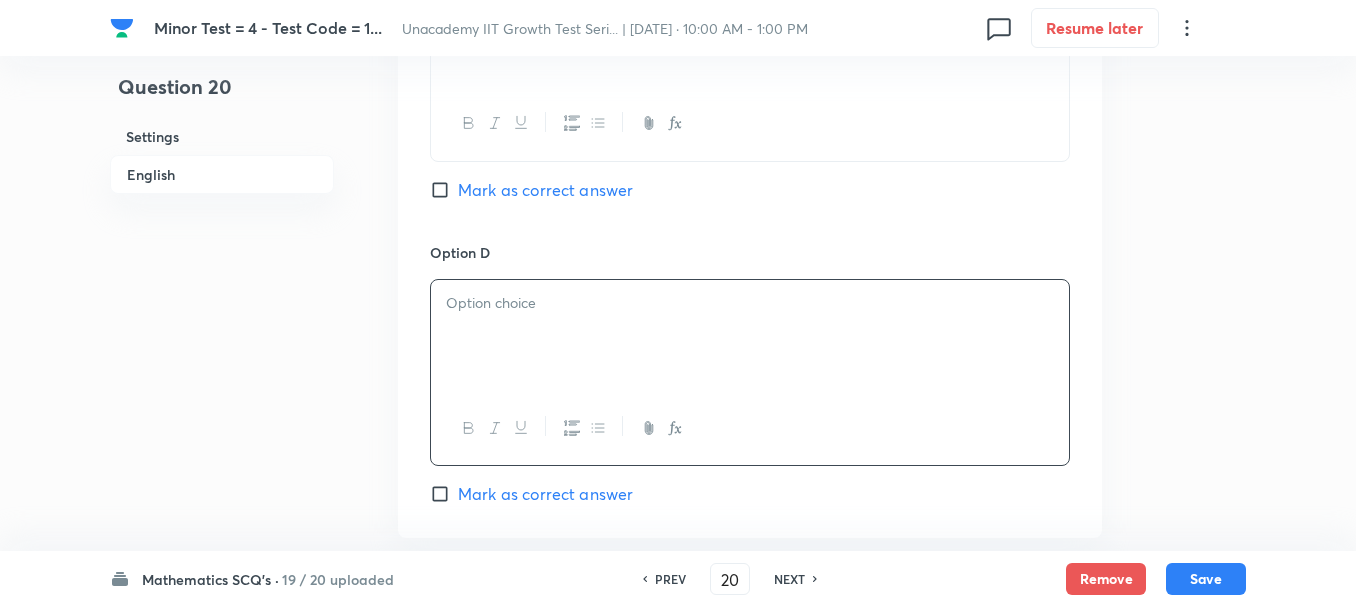 type 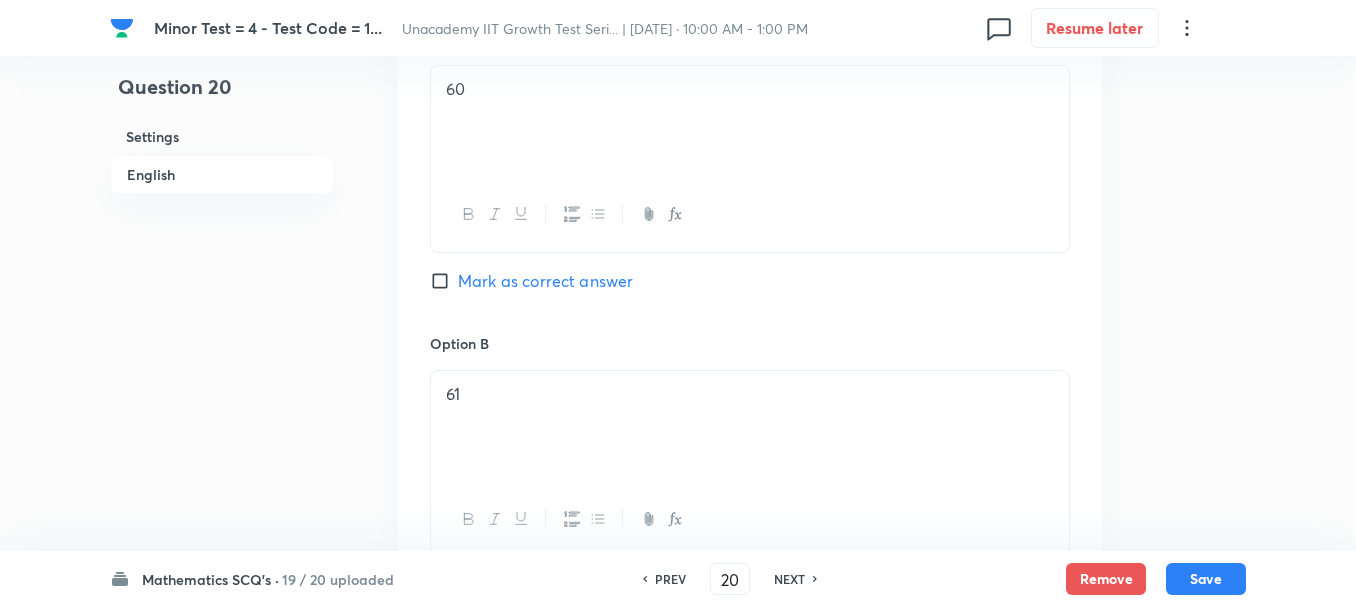 click on "Mark as correct answer" at bounding box center (545, 281) 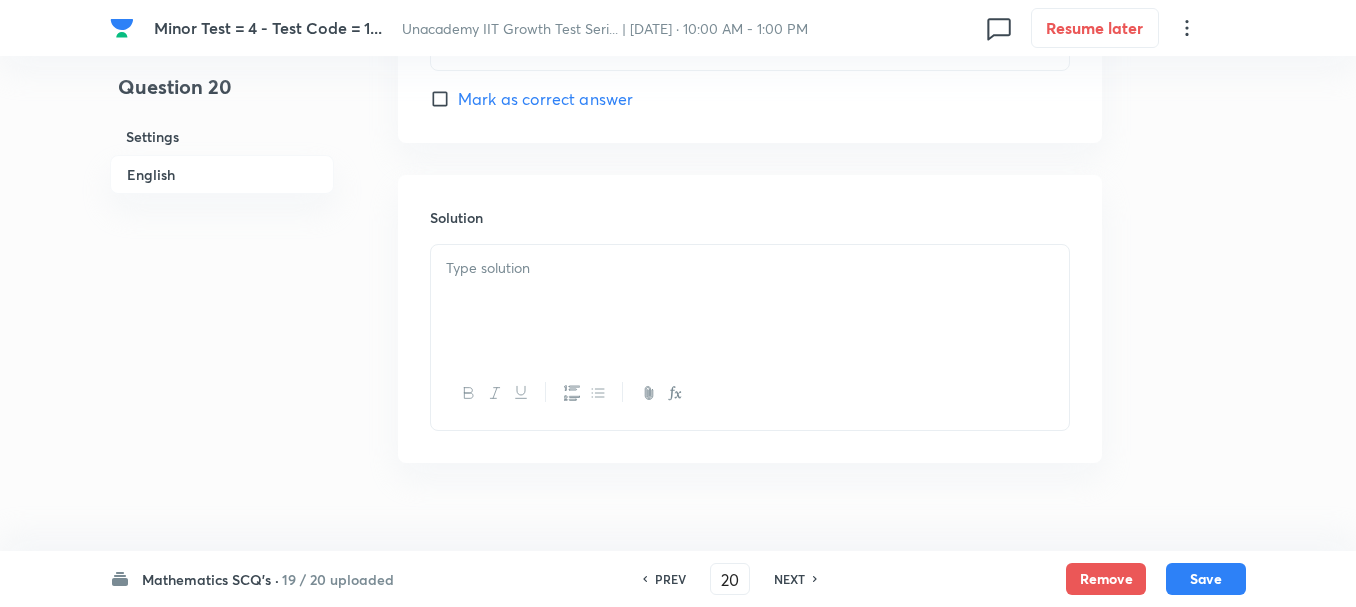scroll, scrollTop: 2100, scrollLeft: 0, axis: vertical 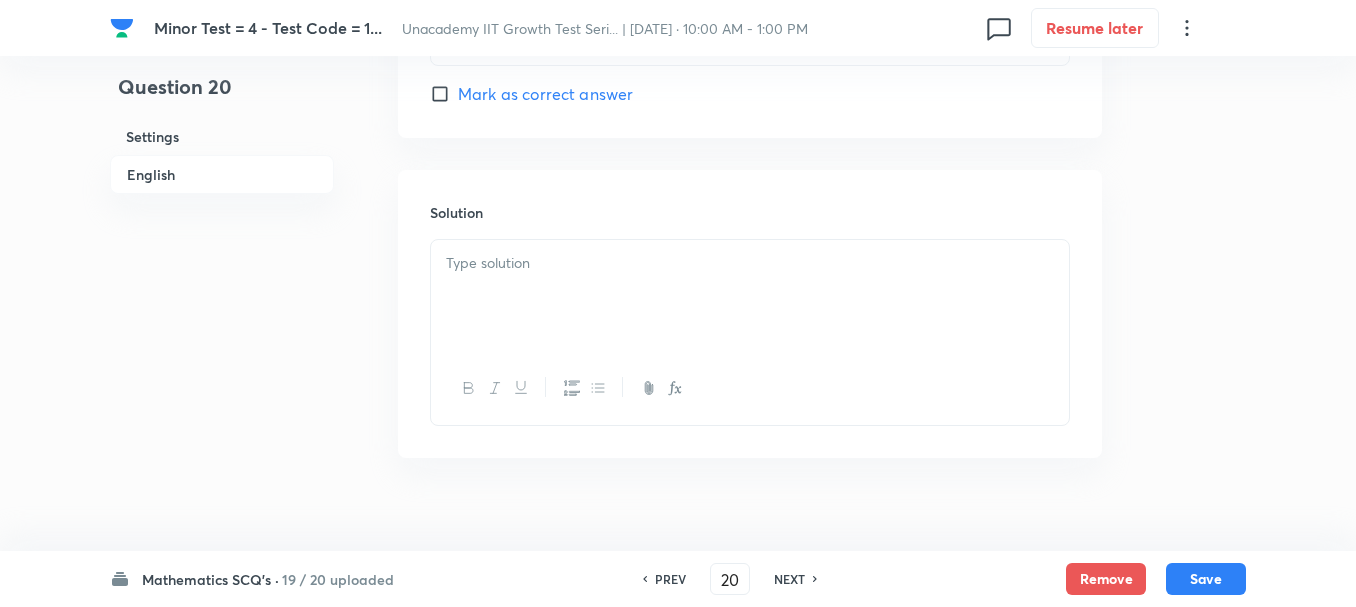 click at bounding box center [750, 296] 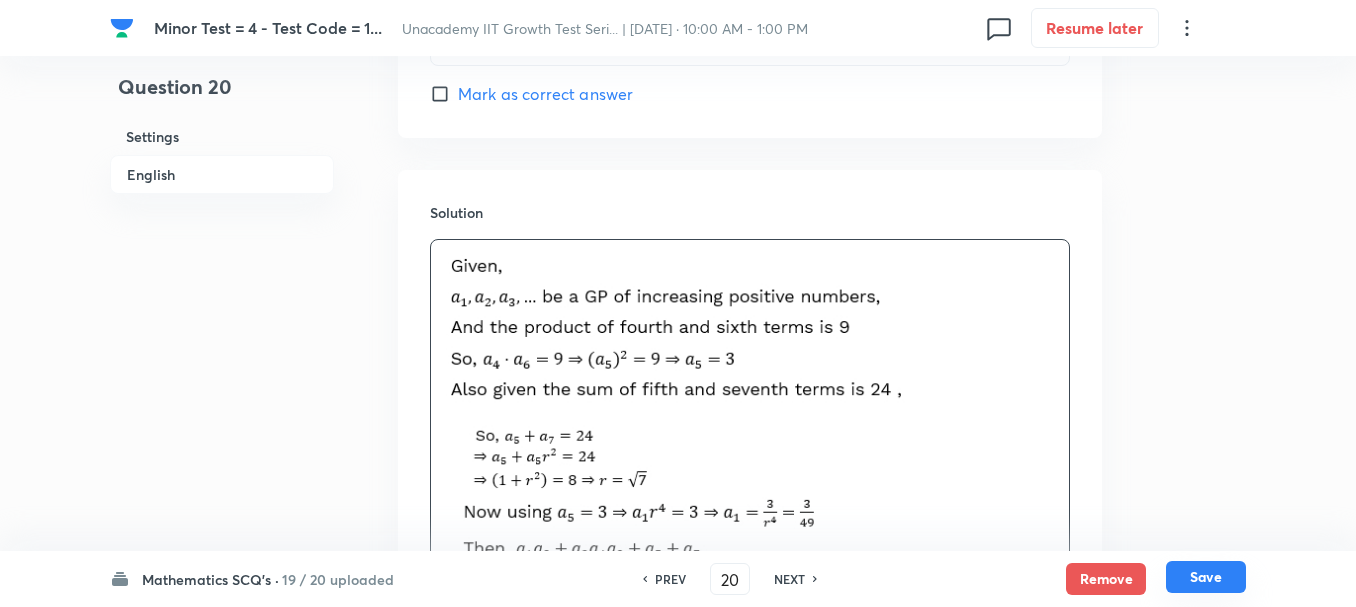 click on "Save" at bounding box center (1206, 577) 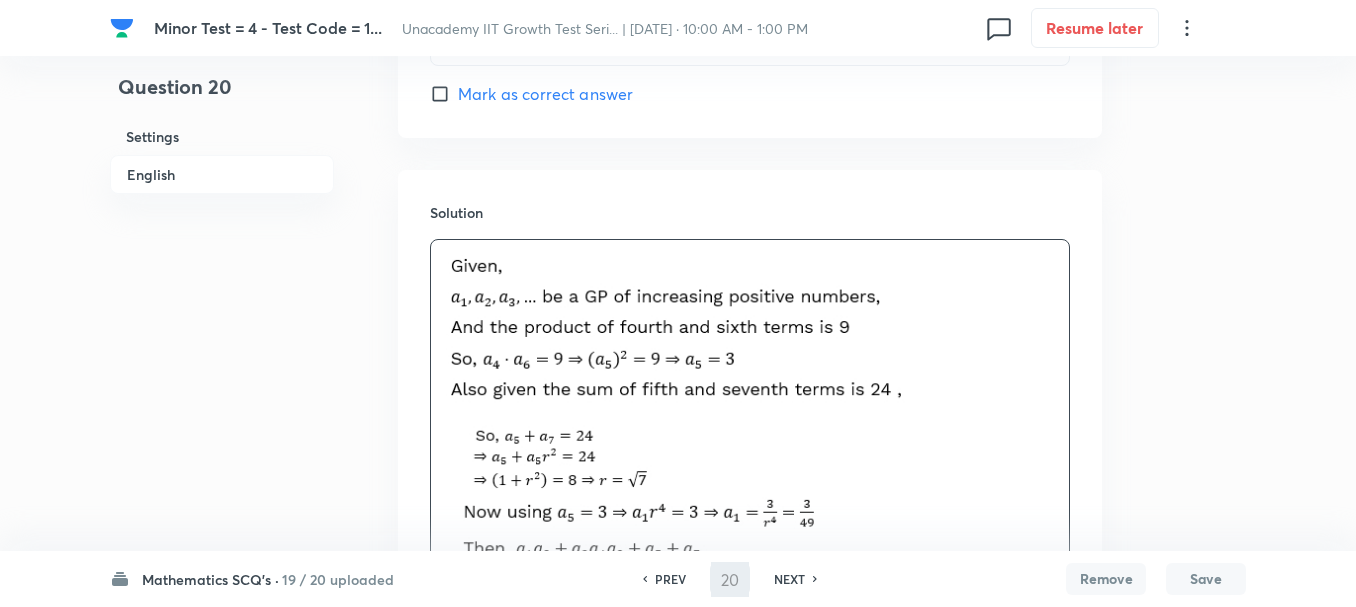 type on "21" 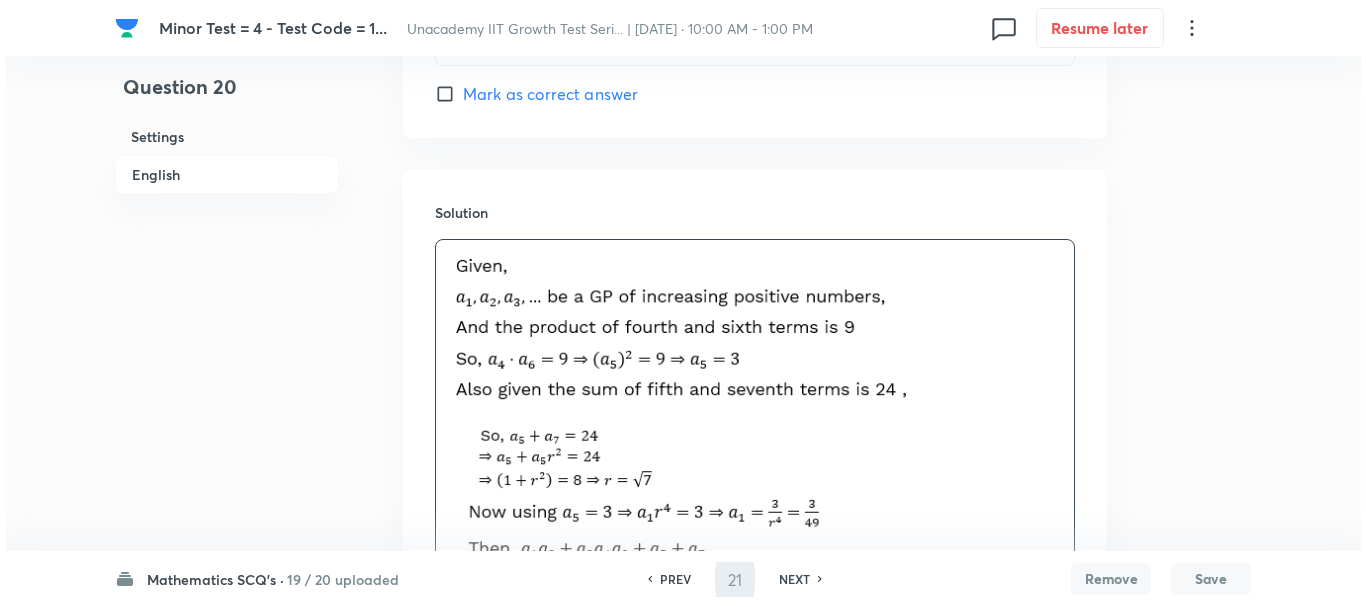 scroll, scrollTop: 0, scrollLeft: 0, axis: both 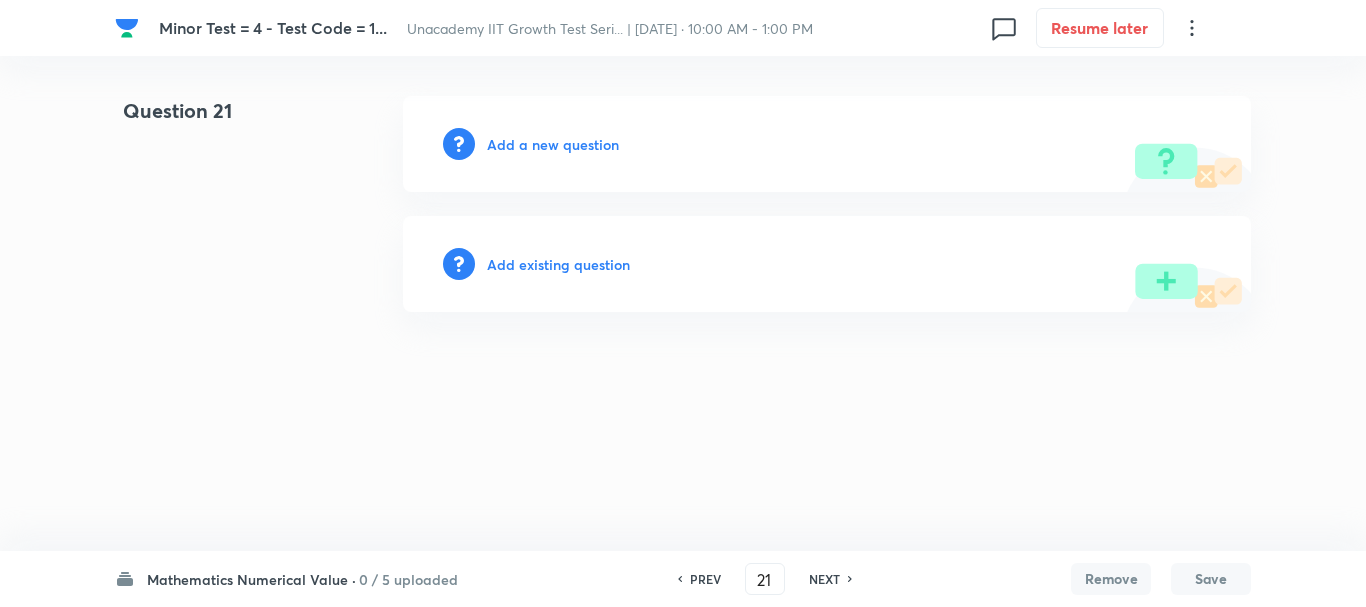 click on "Add a new question" at bounding box center [827, 144] 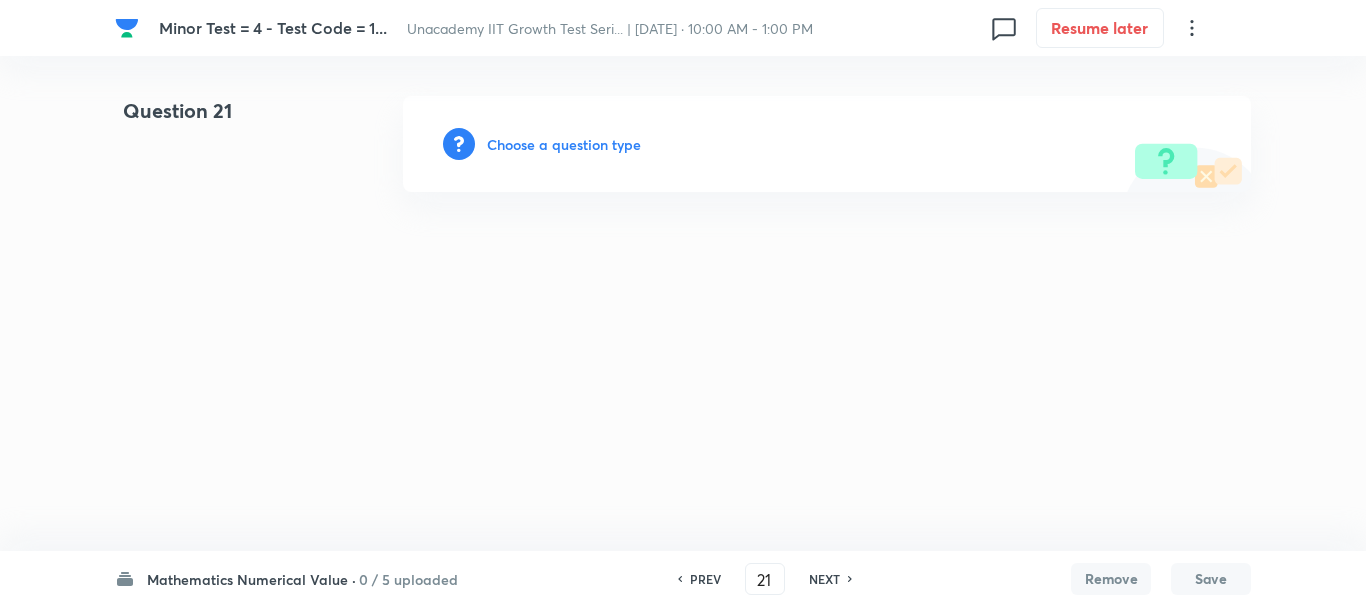 click on "Choose a question type" at bounding box center (564, 144) 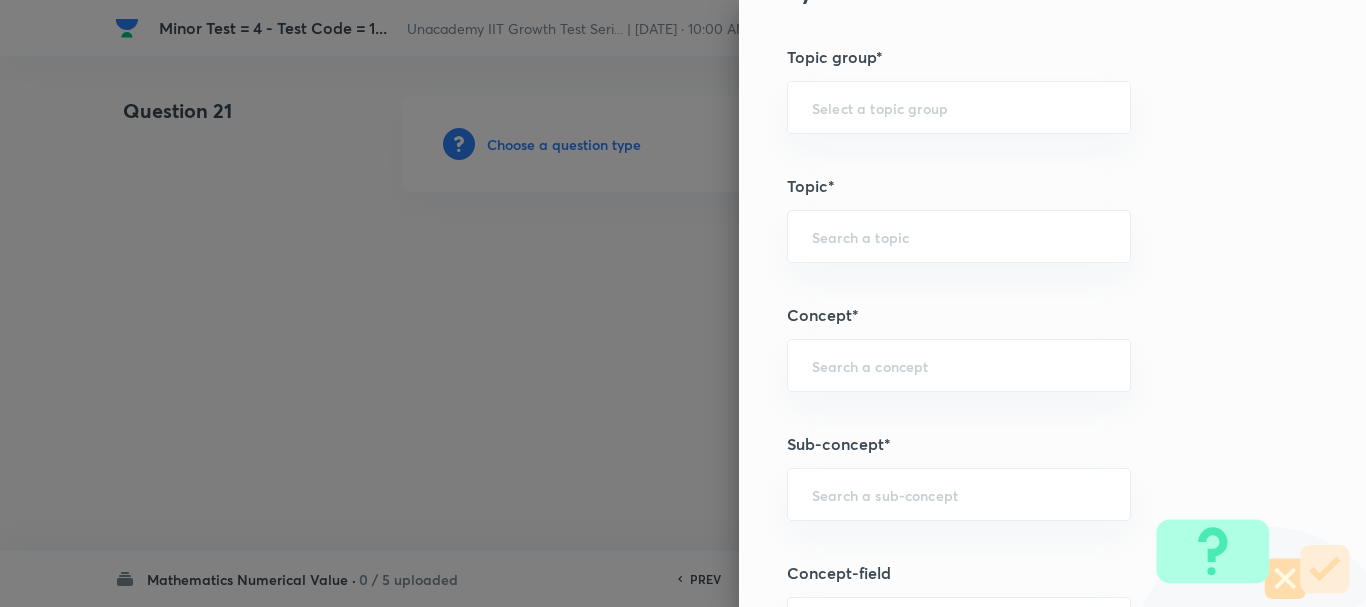 scroll, scrollTop: 1000, scrollLeft: 0, axis: vertical 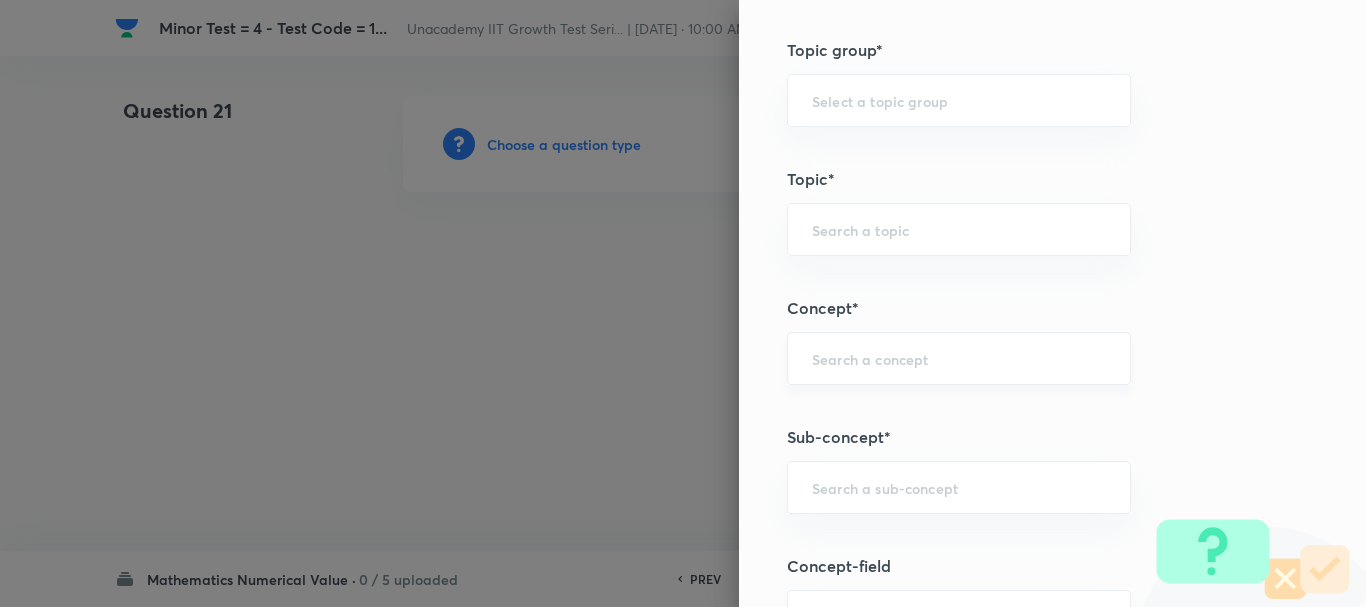 click at bounding box center (959, 358) 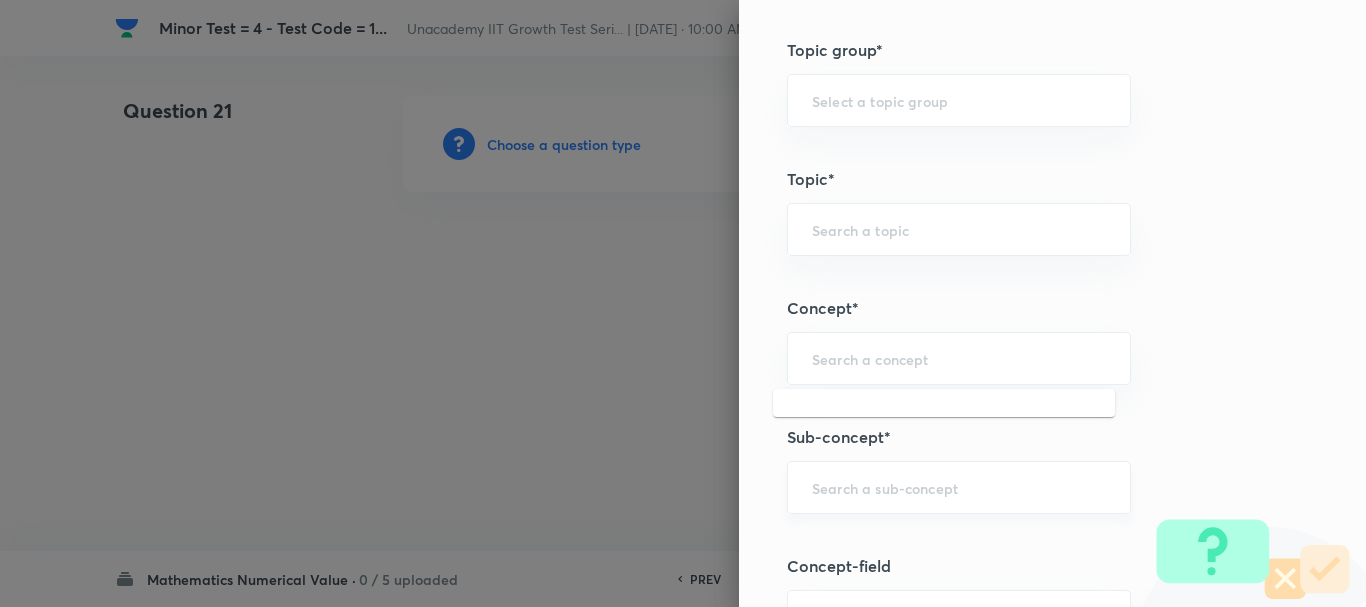 click at bounding box center (959, 487) 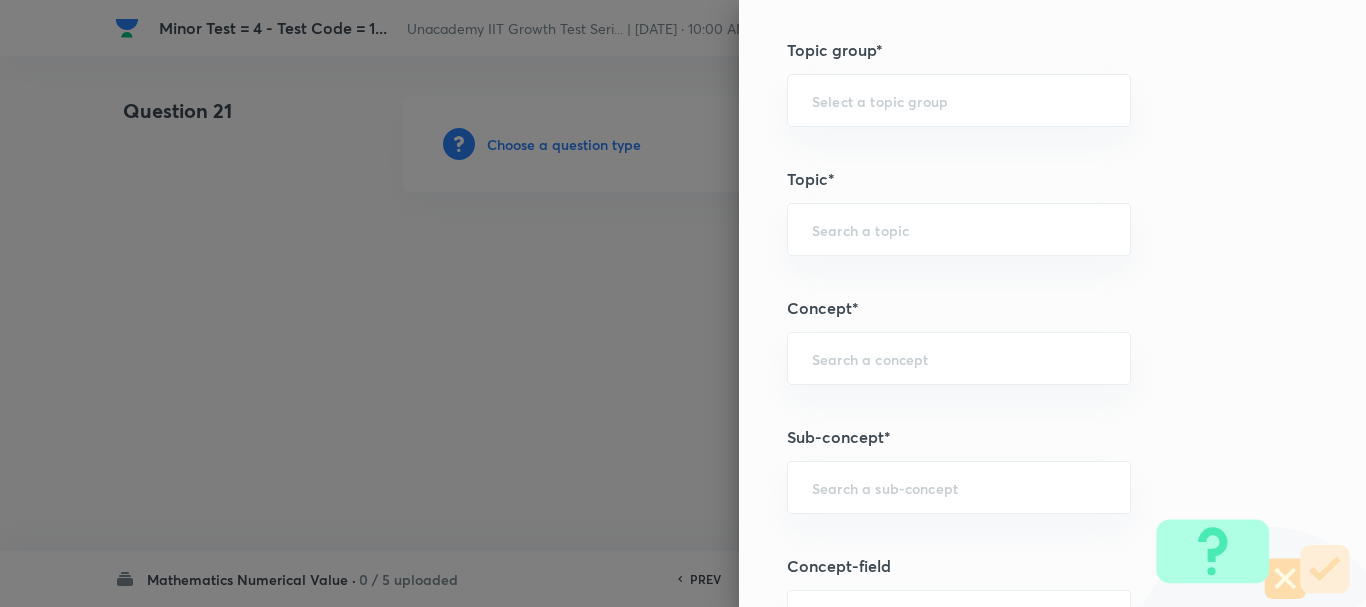 paste on "am of 5 numbers" 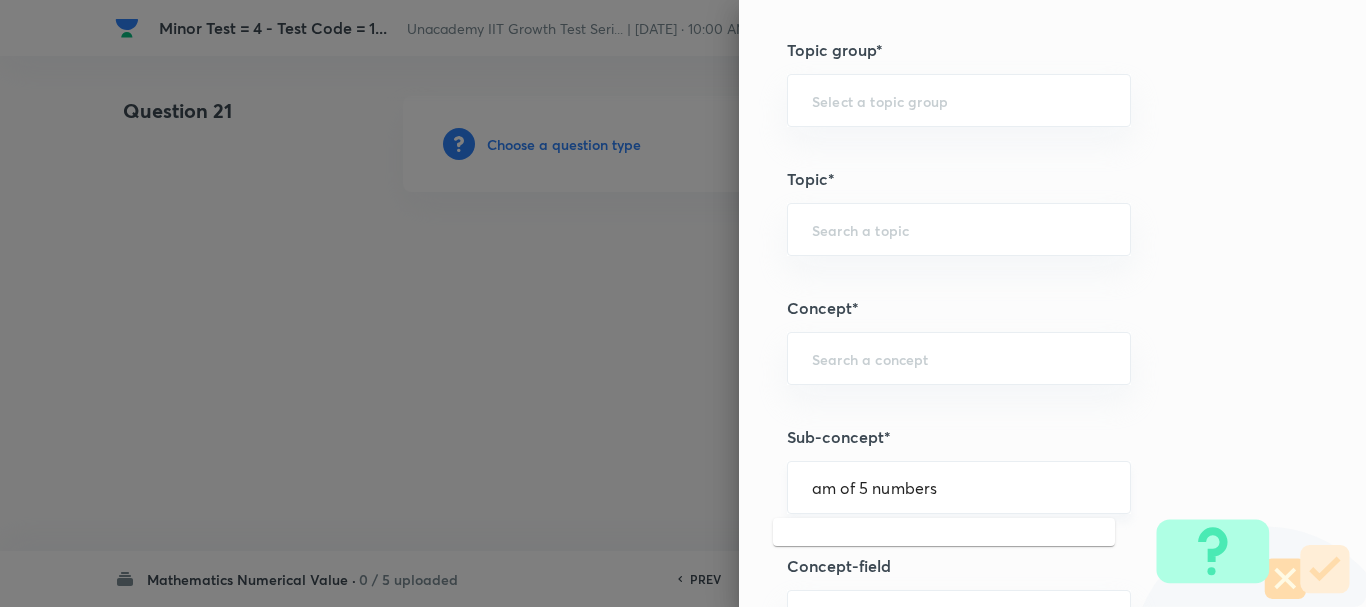click on "am of 5 numbers" at bounding box center (959, 487) 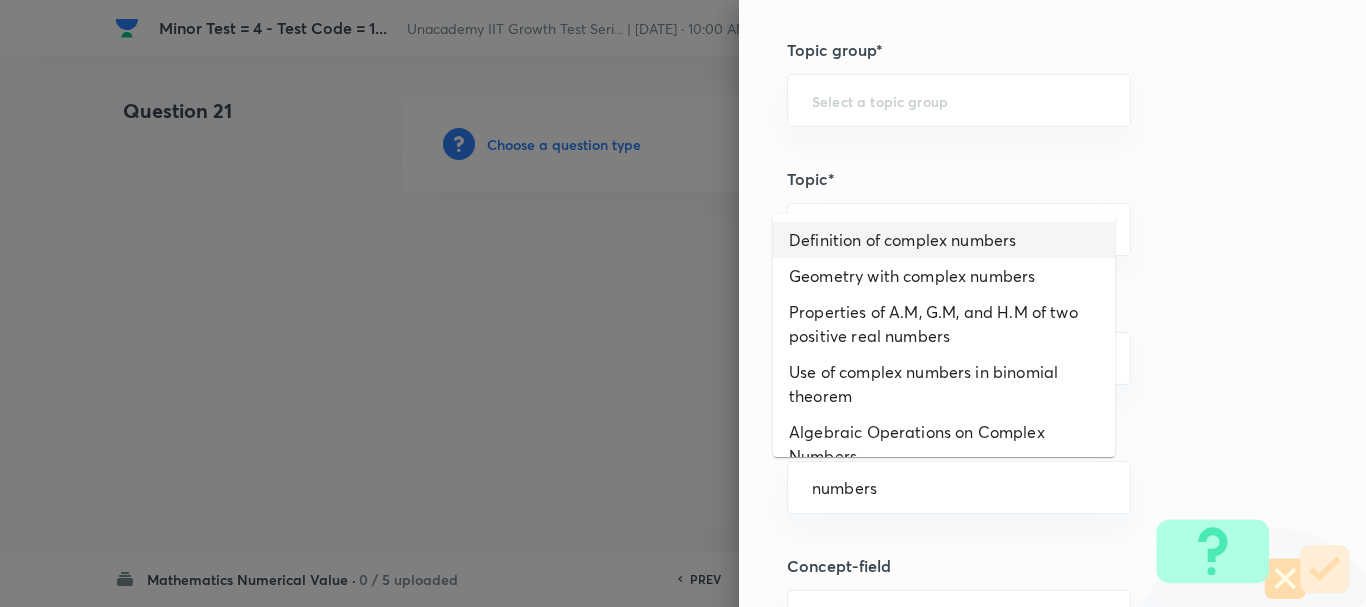 click on "Definition of complex numbers" at bounding box center (944, 240) 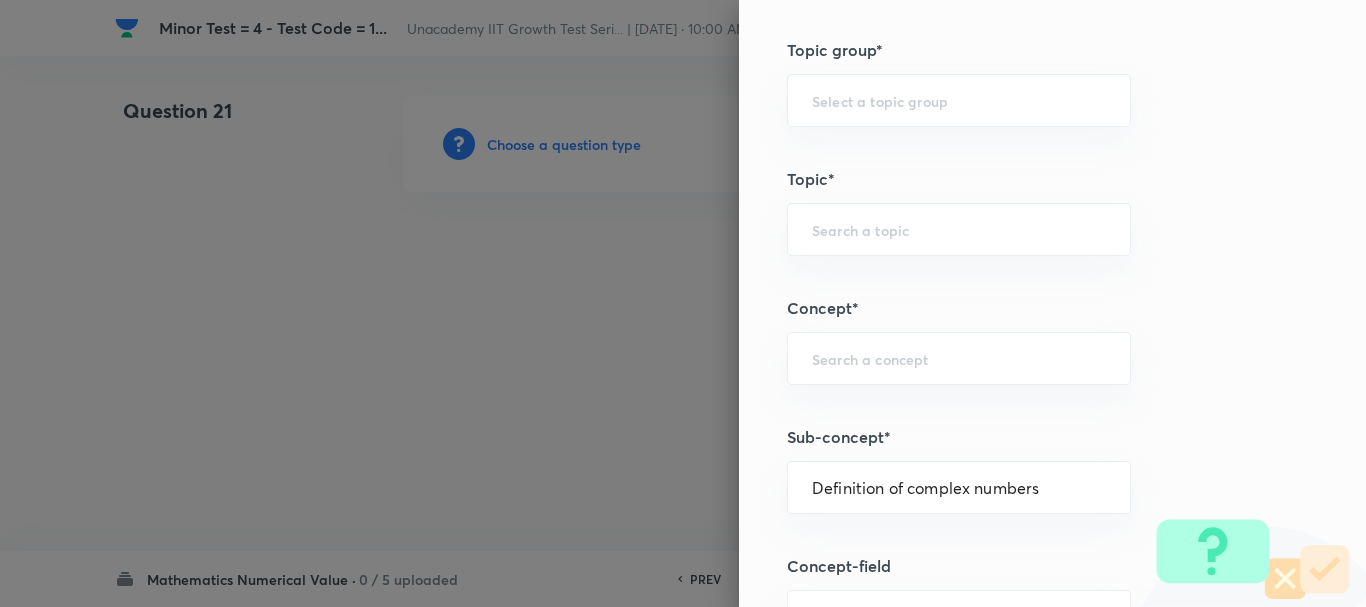 type on "Mathematics" 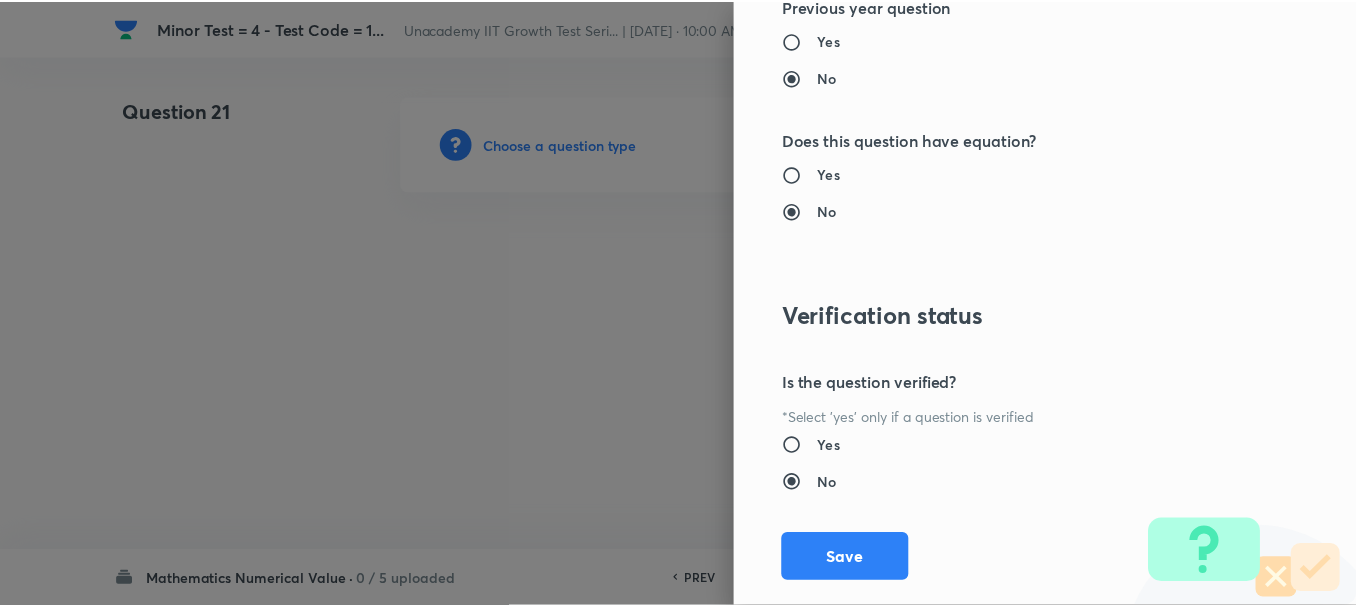 scroll, scrollTop: 2253, scrollLeft: 0, axis: vertical 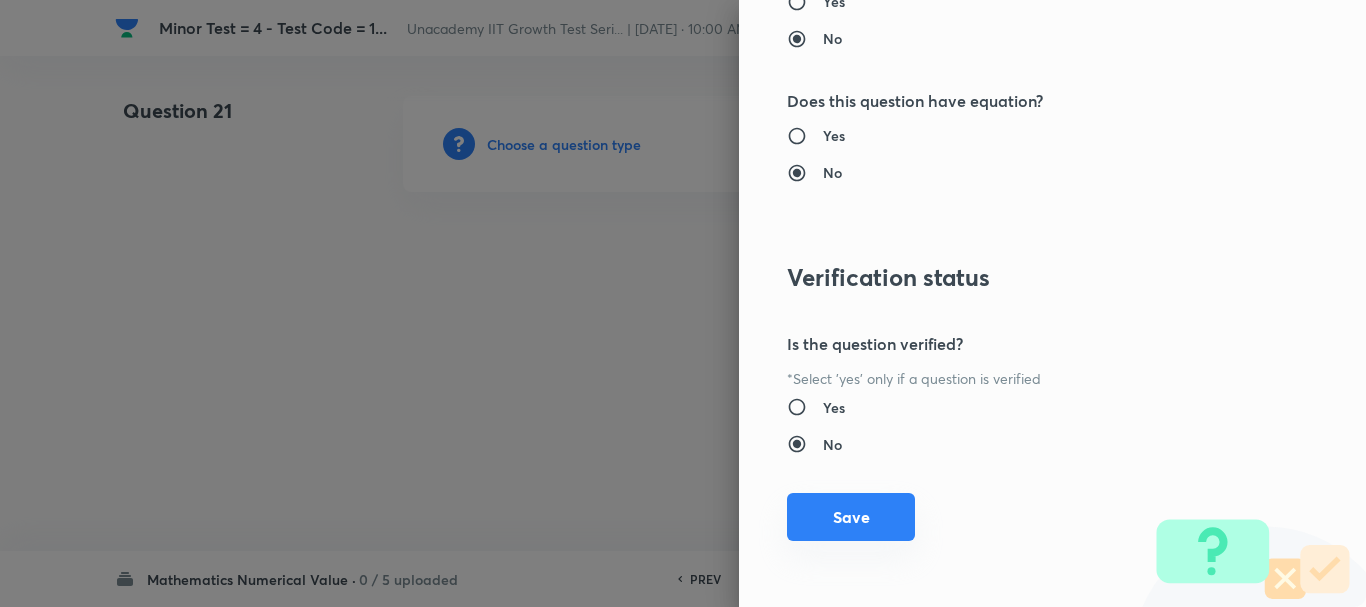 click on "Save" at bounding box center (851, 517) 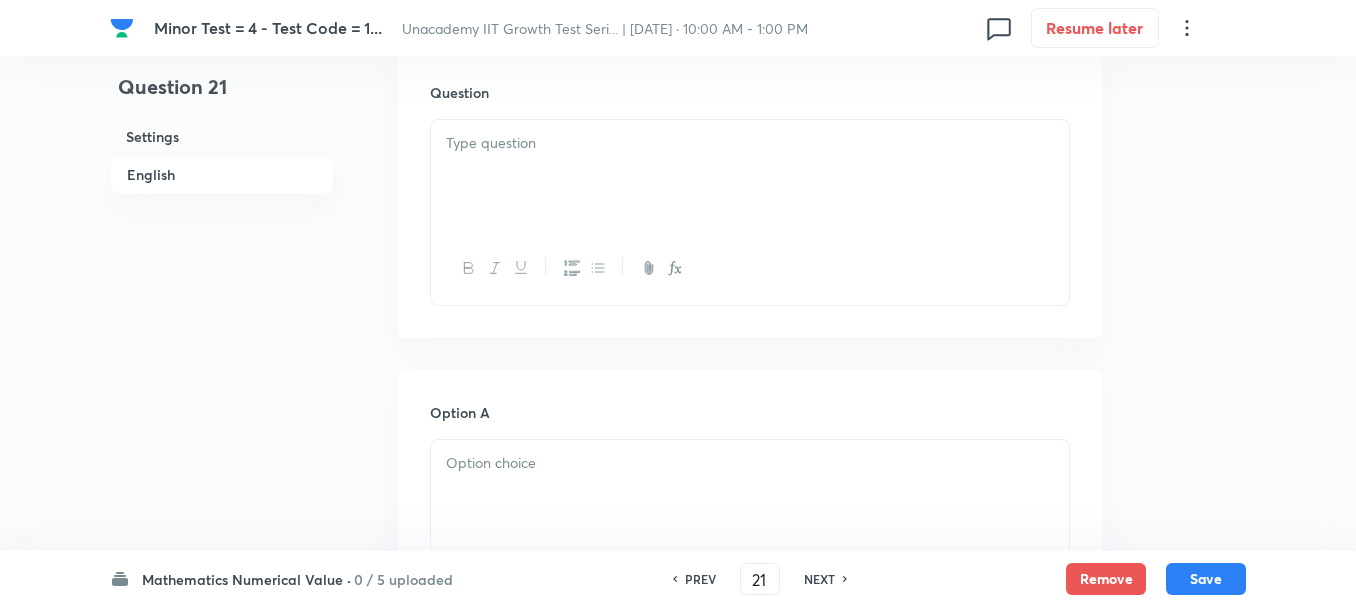 click at bounding box center (750, 143) 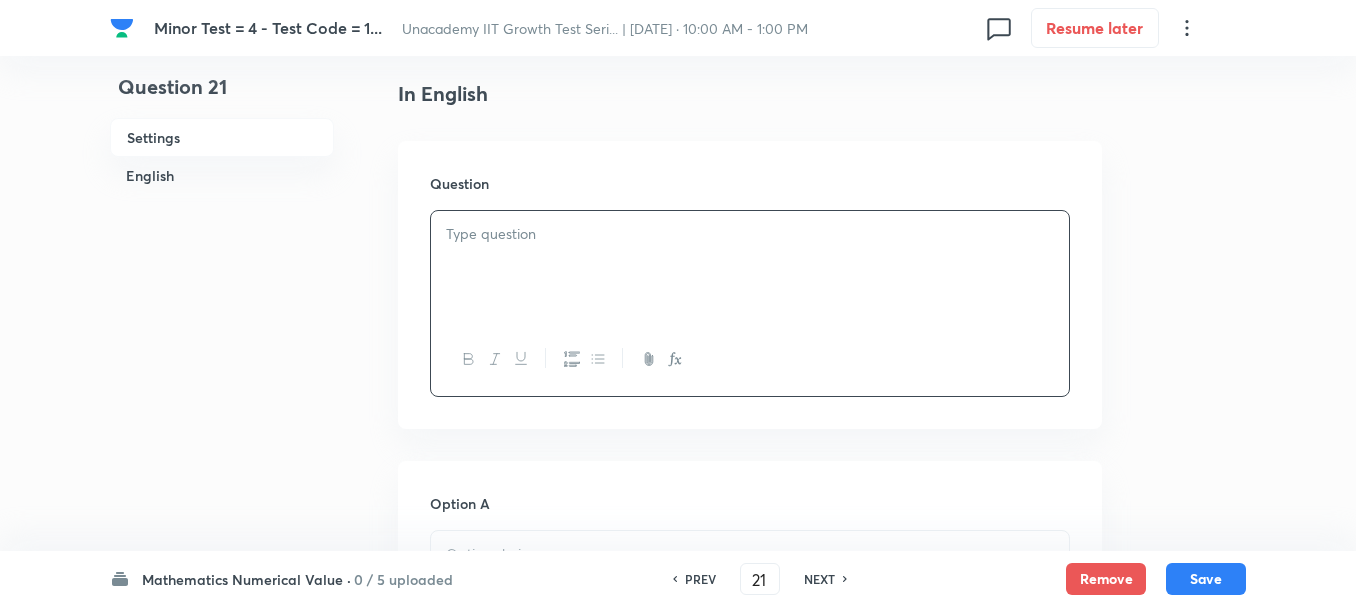 scroll, scrollTop: 400, scrollLeft: 0, axis: vertical 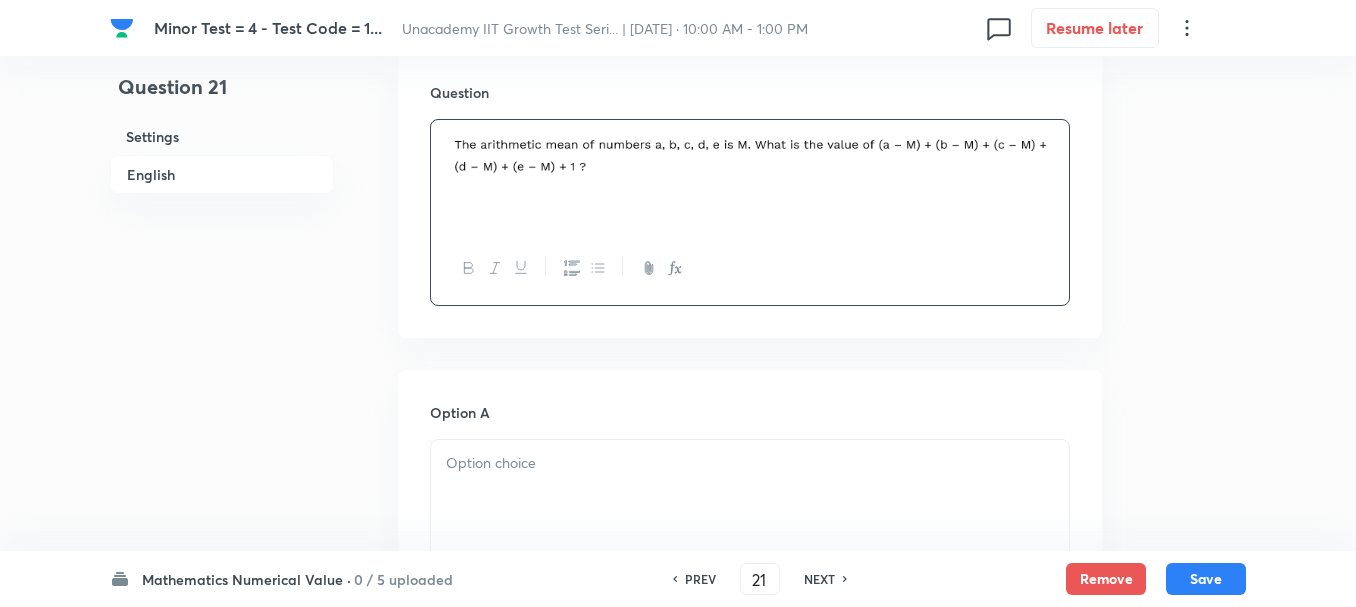 click at bounding box center (750, 496) 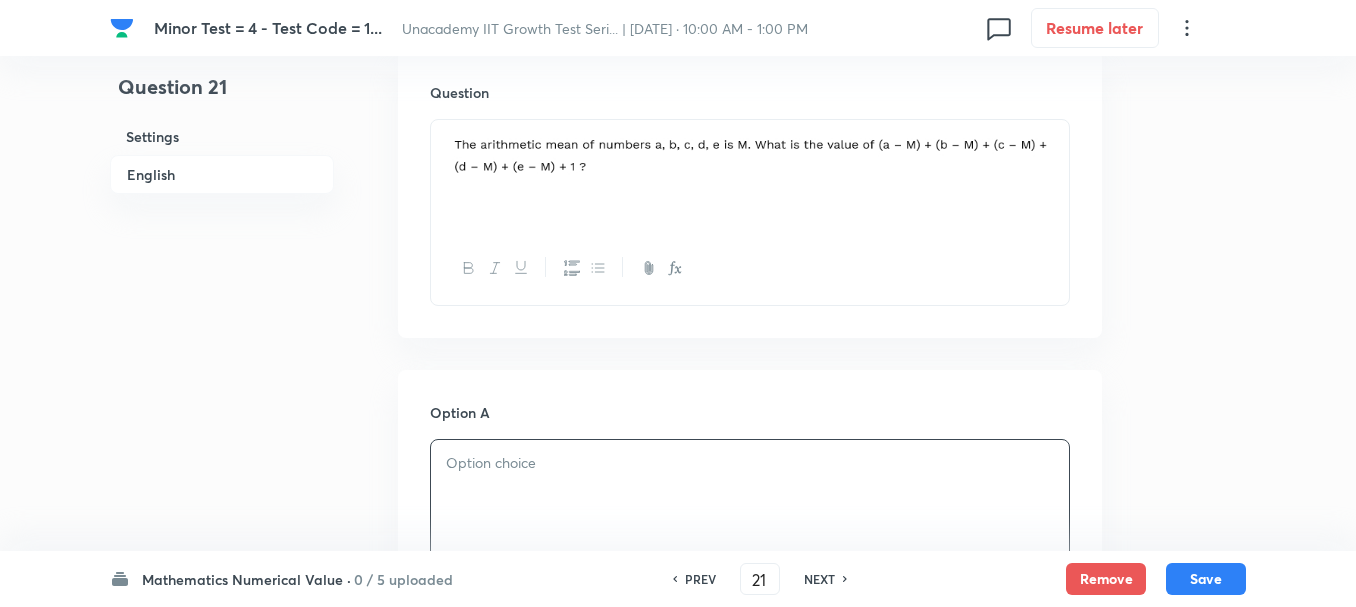 type 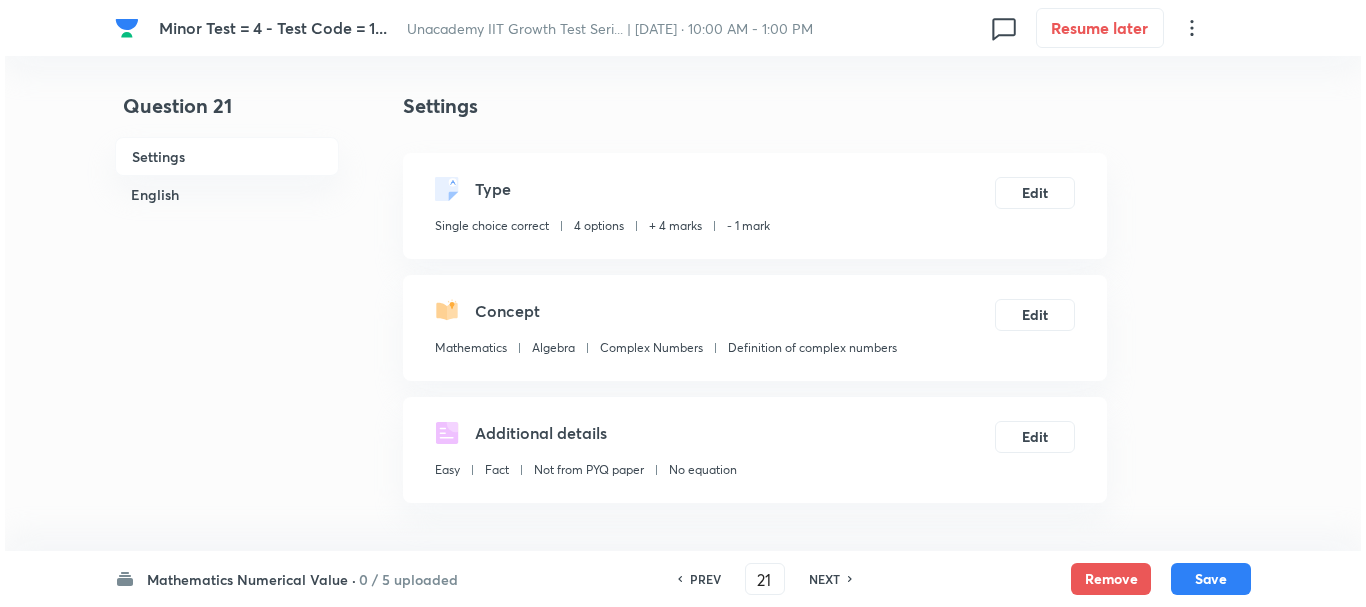 scroll, scrollTop: 0, scrollLeft: 0, axis: both 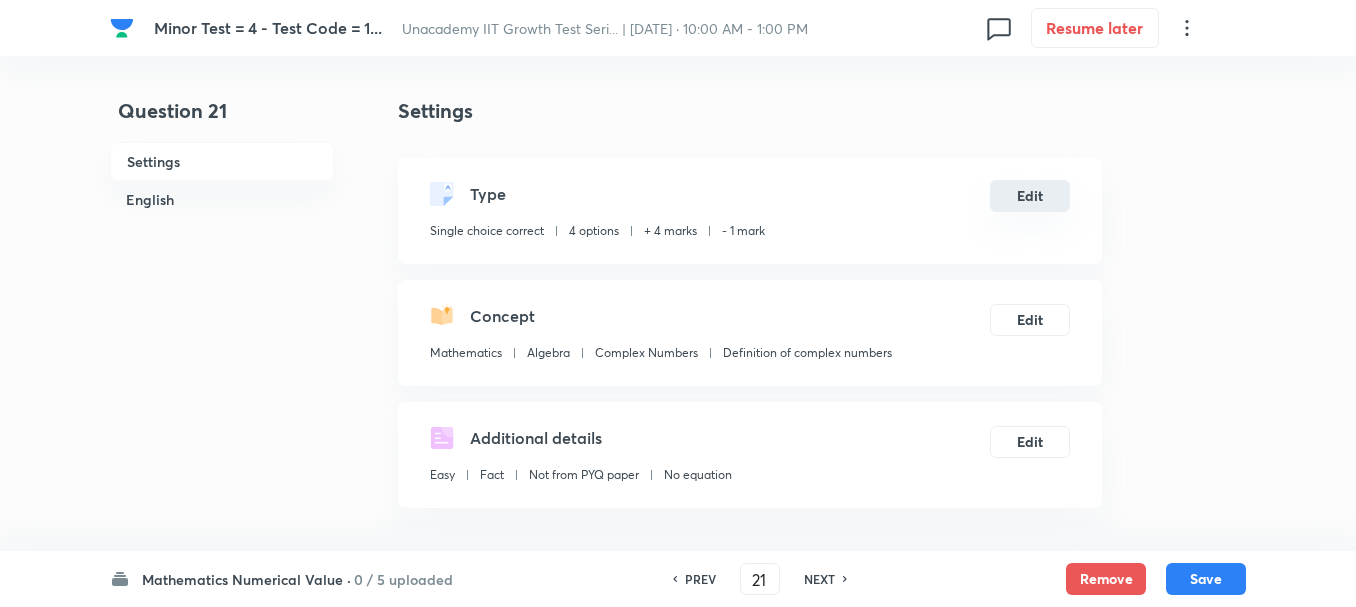 click on "Edit" at bounding box center (1030, 196) 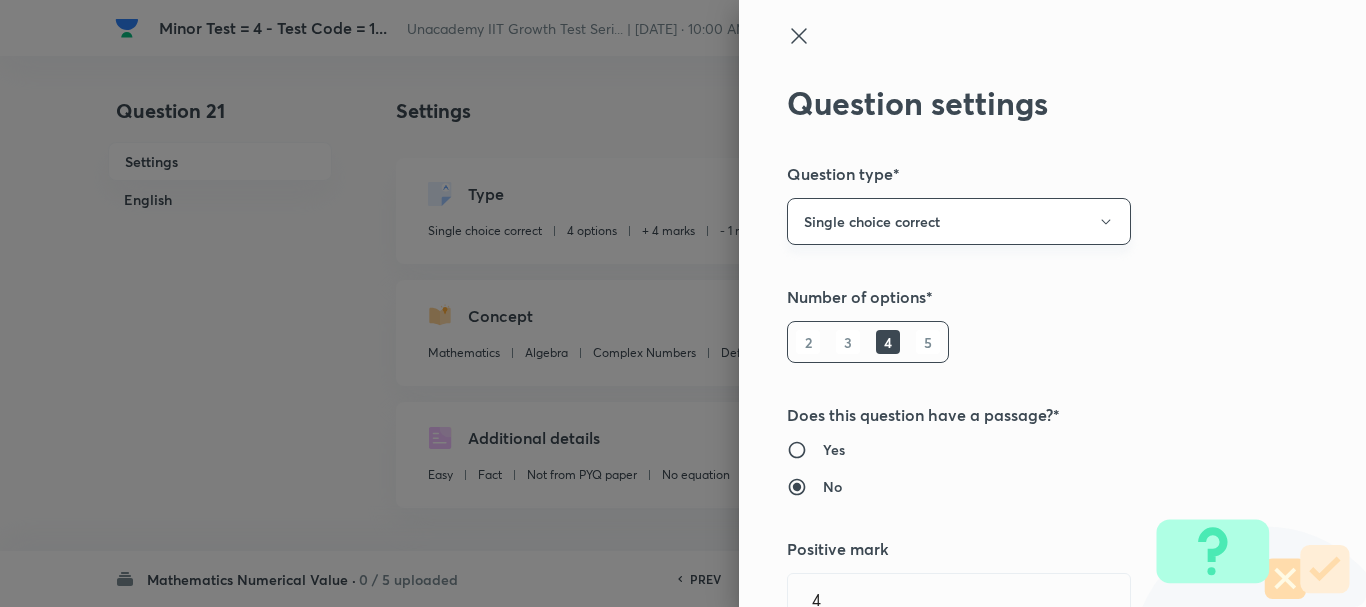 click on "Single choice correct" at bounding box center [959, 221] 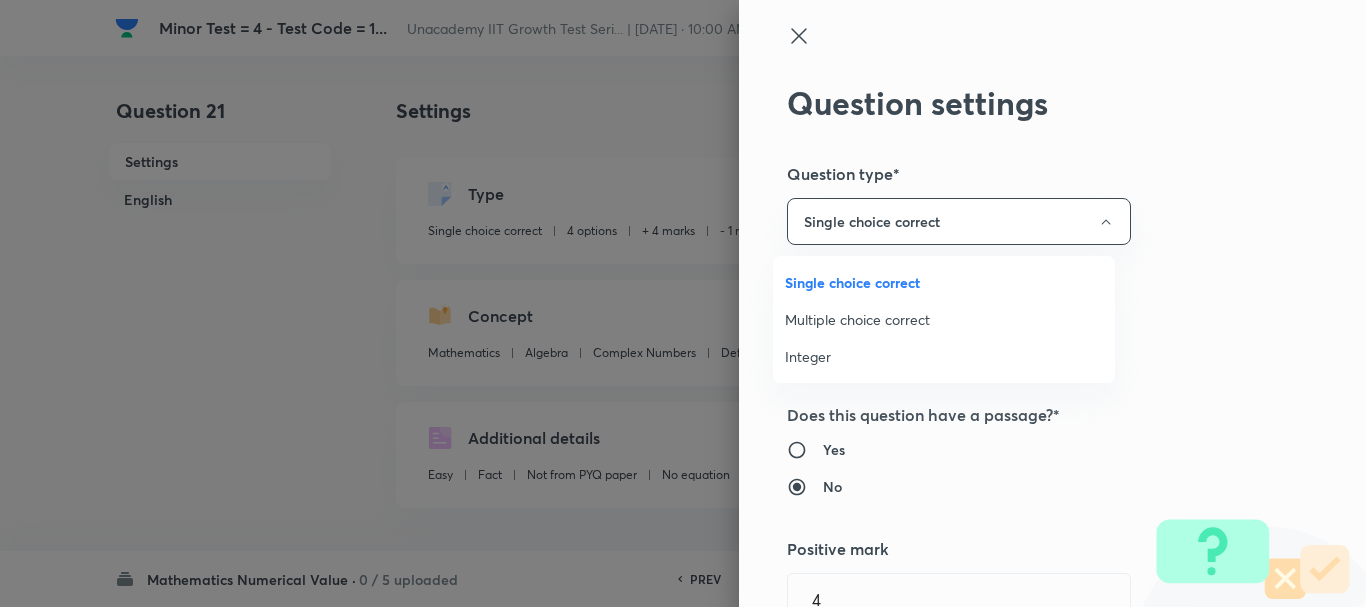 drag, startPoint x: 853, startPoint y: 351, endPoint x: 865, endPoint y: 360, distance: 15 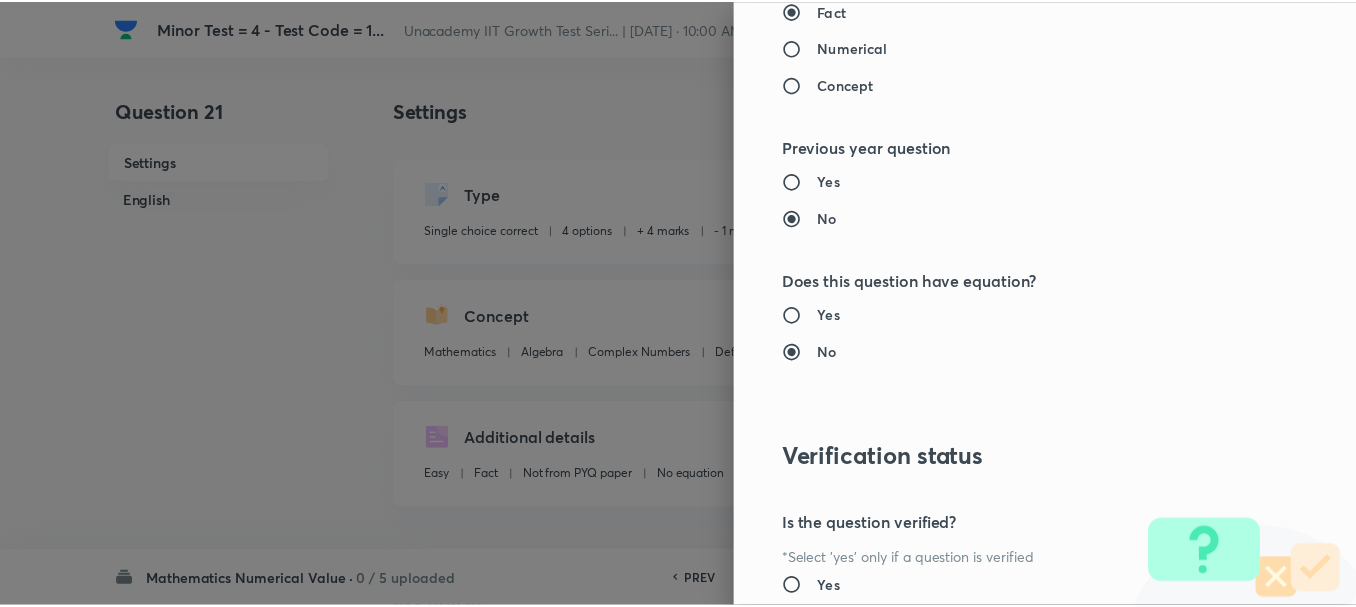 scroll, scrollTop: 2135, scrollLeft: 0, axis: vertical 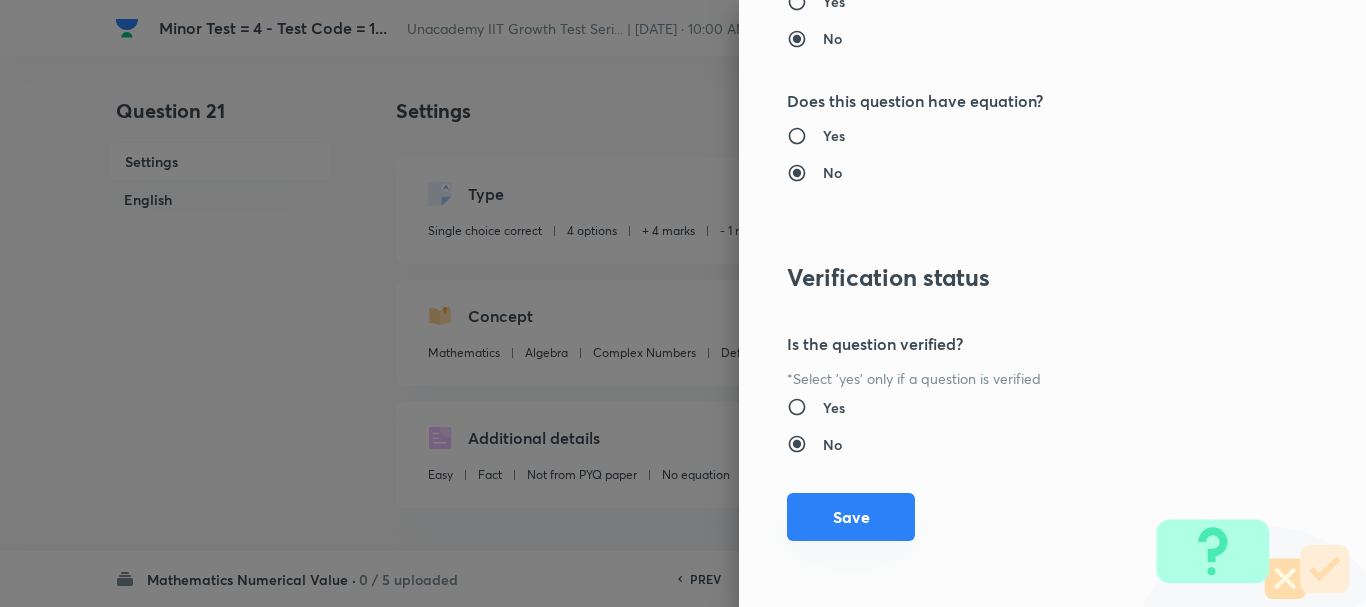 click on "Save" at bounding box center (851, 517) 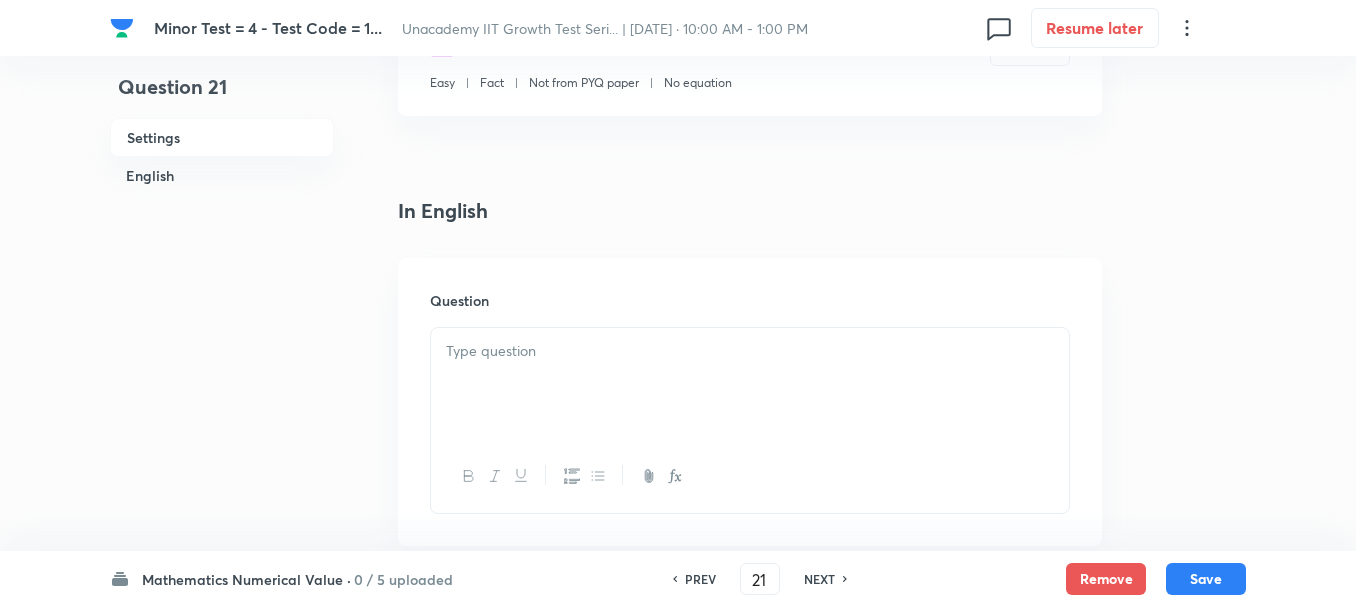 scroll, scrollTop: 400, scrollLeft: 0, axis: vertical 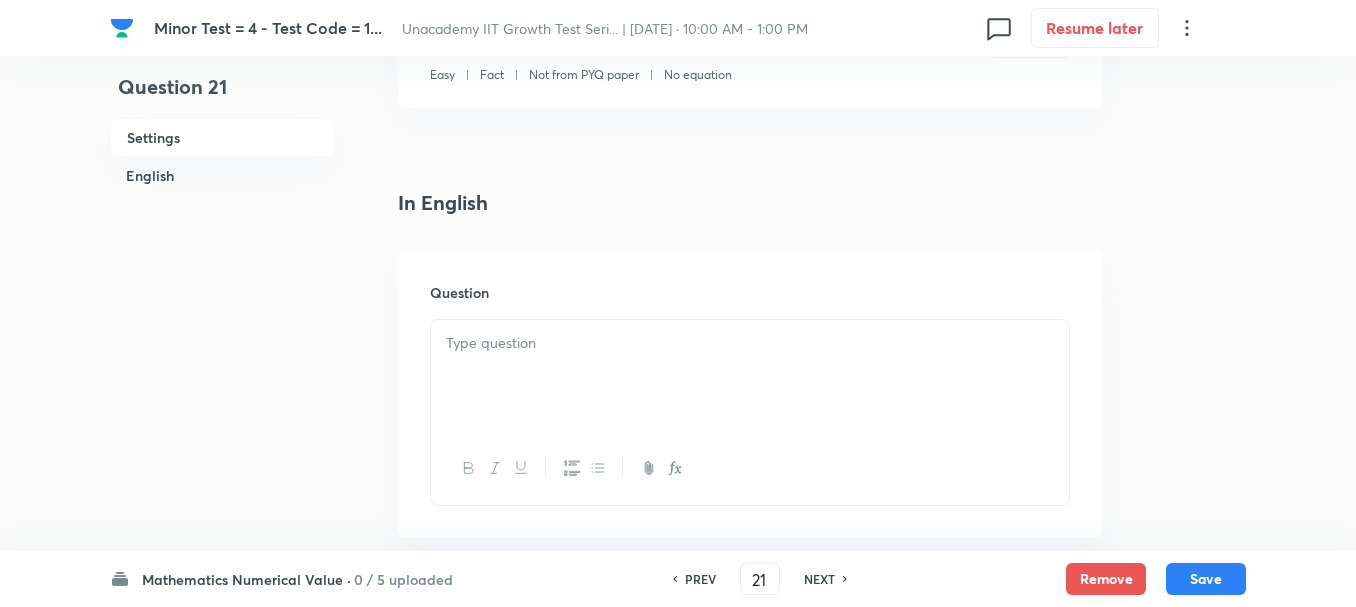 click at bounding box center [750, 376] 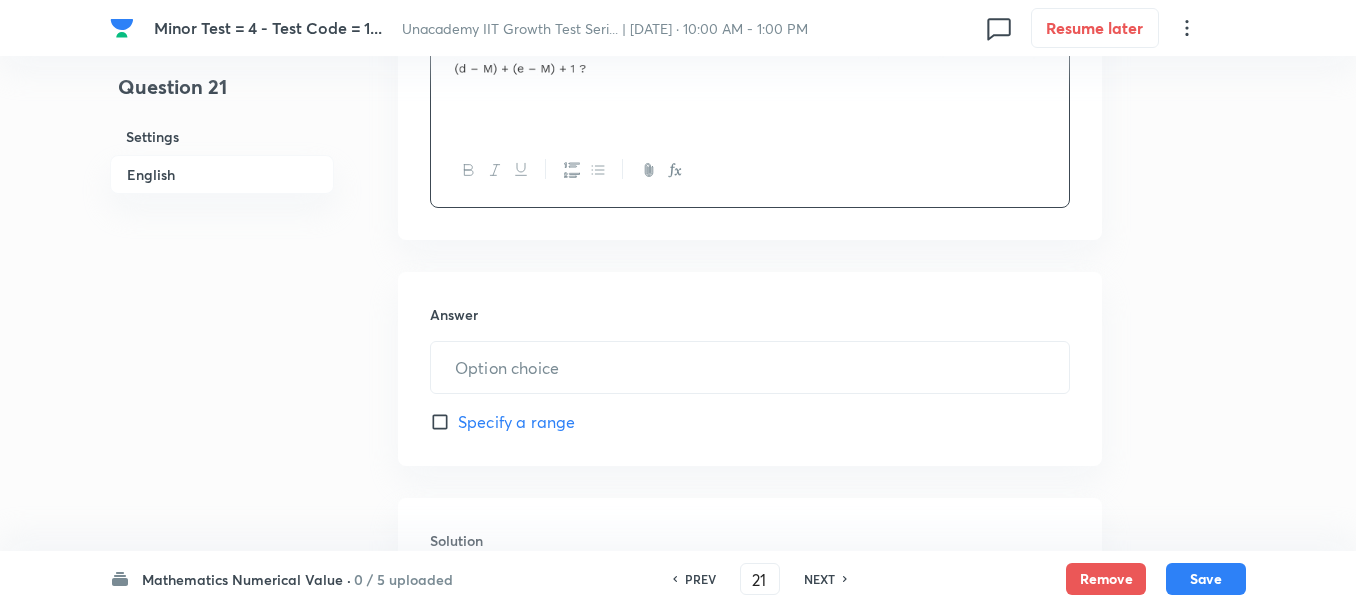 scroll, scrollTop: 700, scrollLeft: 0, axis: vertical 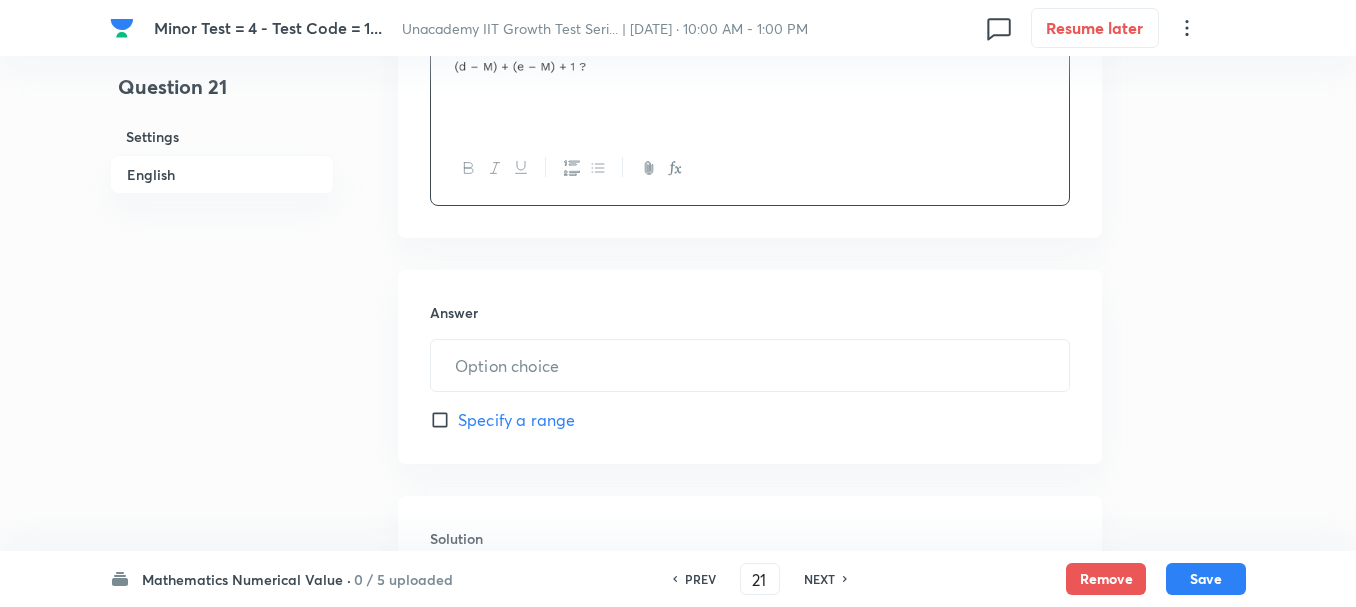 click on "Answer ​ Specify a range" at bounding box center (750, 367) 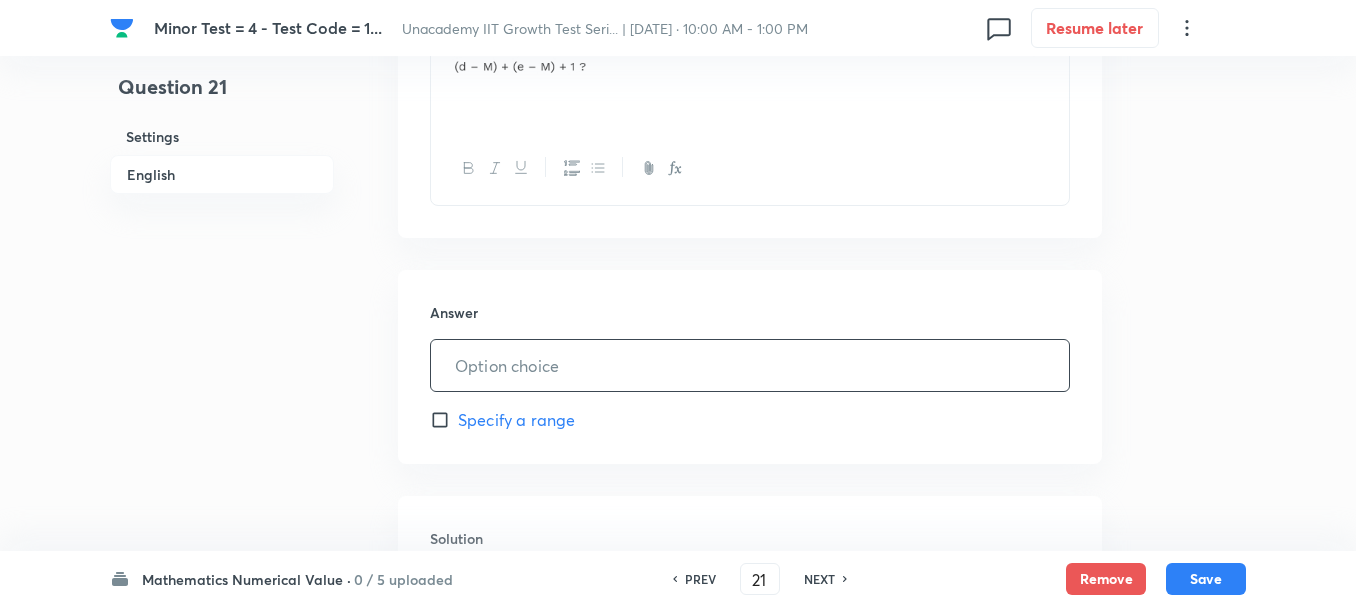 click at bounding box center (750, 365) 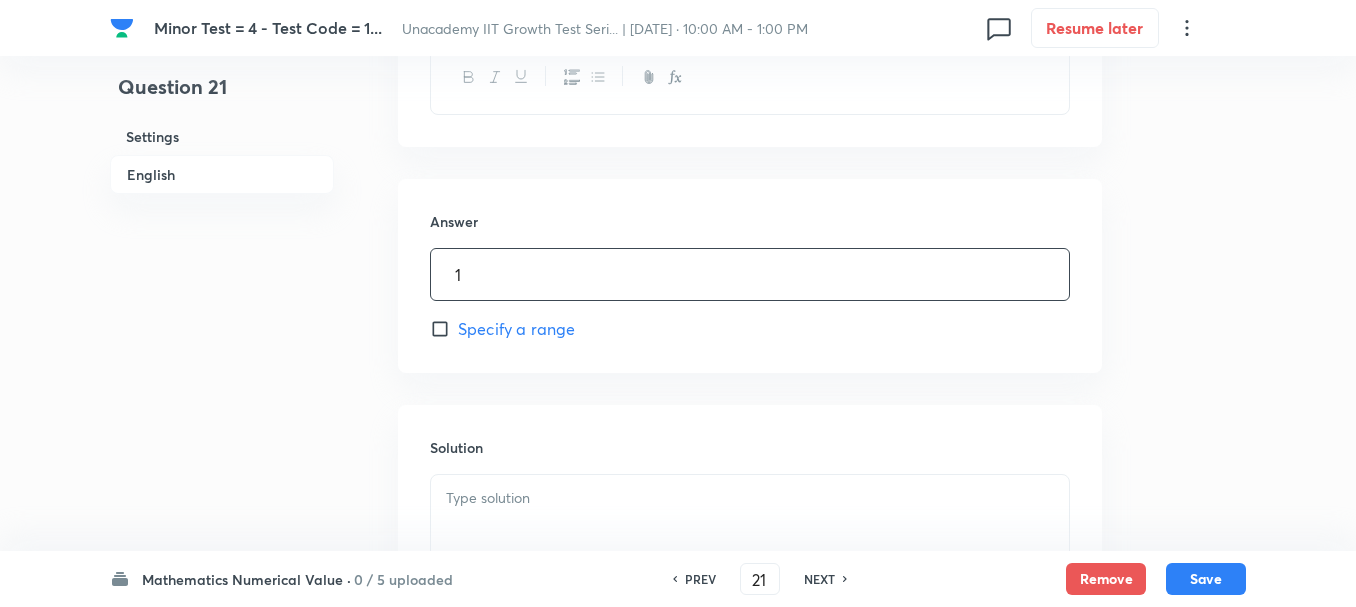 scroll, scrollTop: 900, scrollLeft: 0, axis: vertical 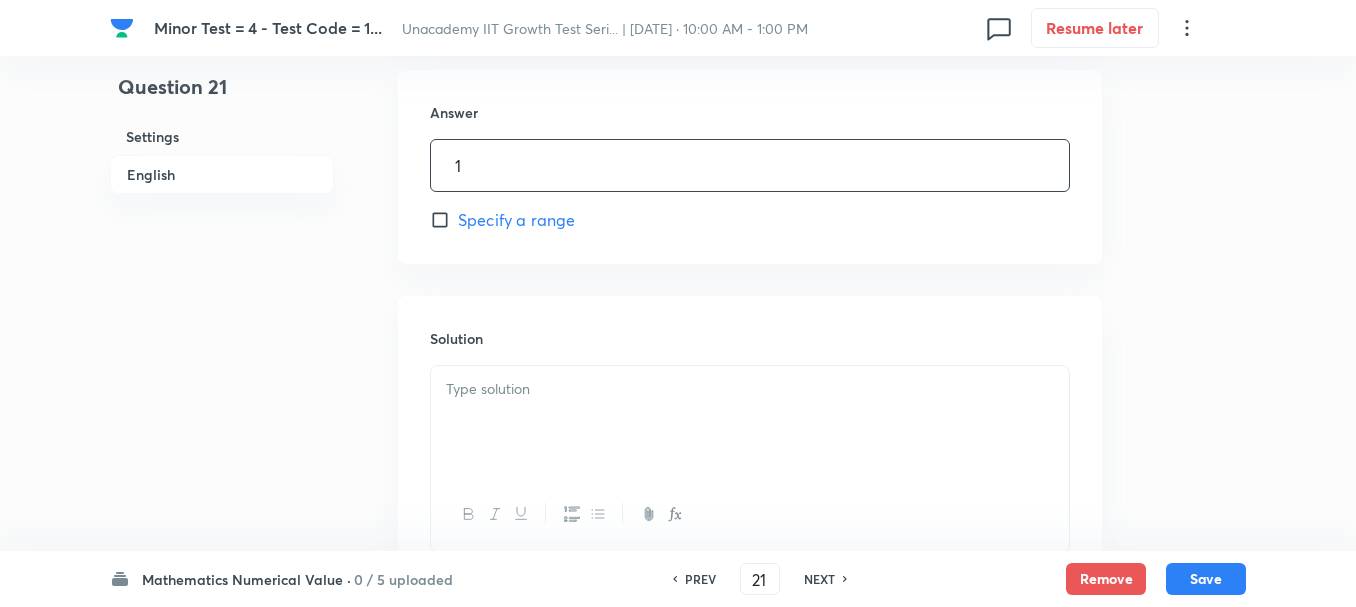 type on "1" 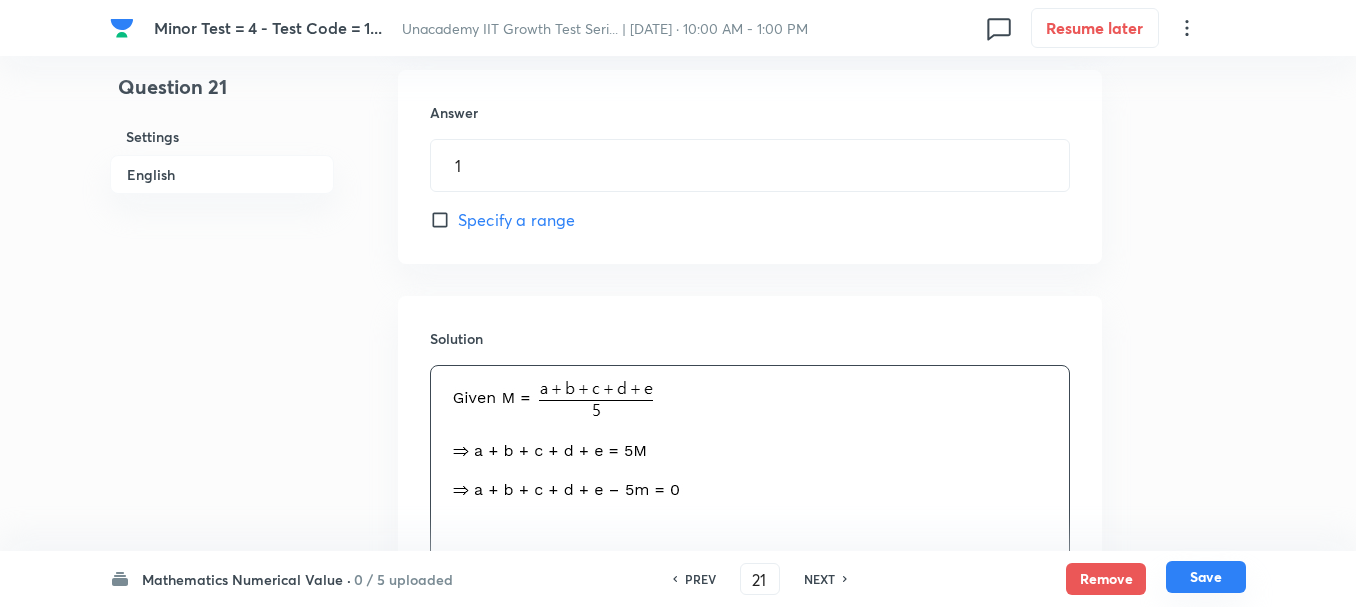 click on "Save" at bounding box center (1206, 577) 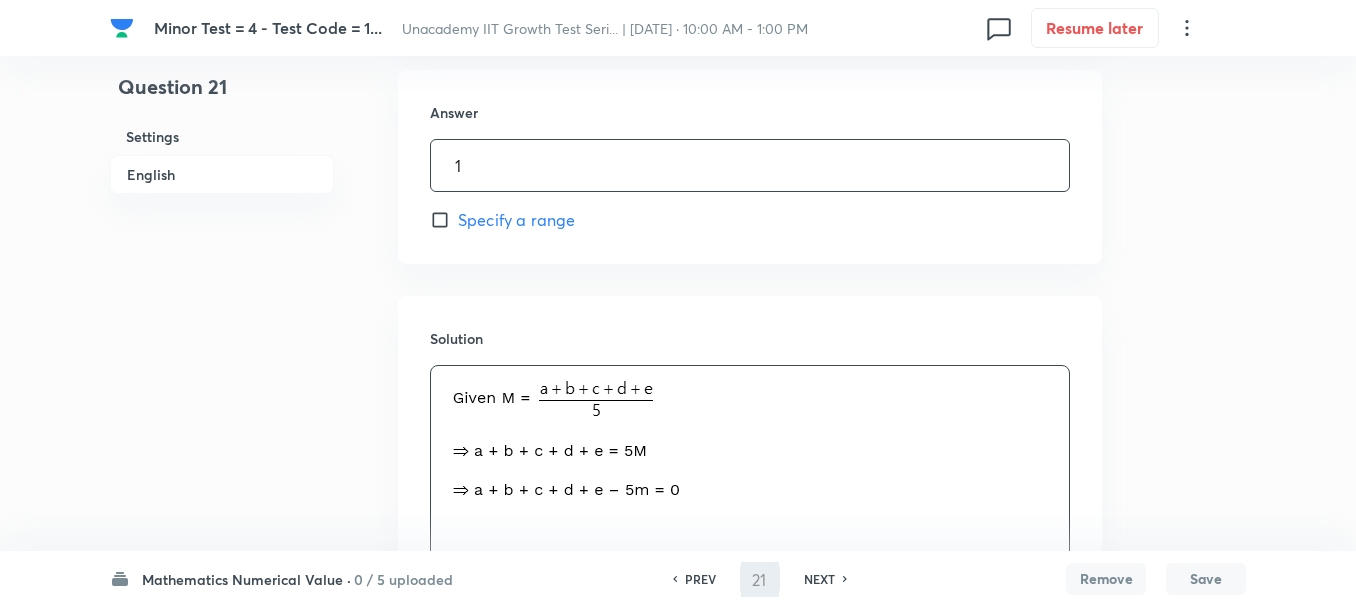type on "22" 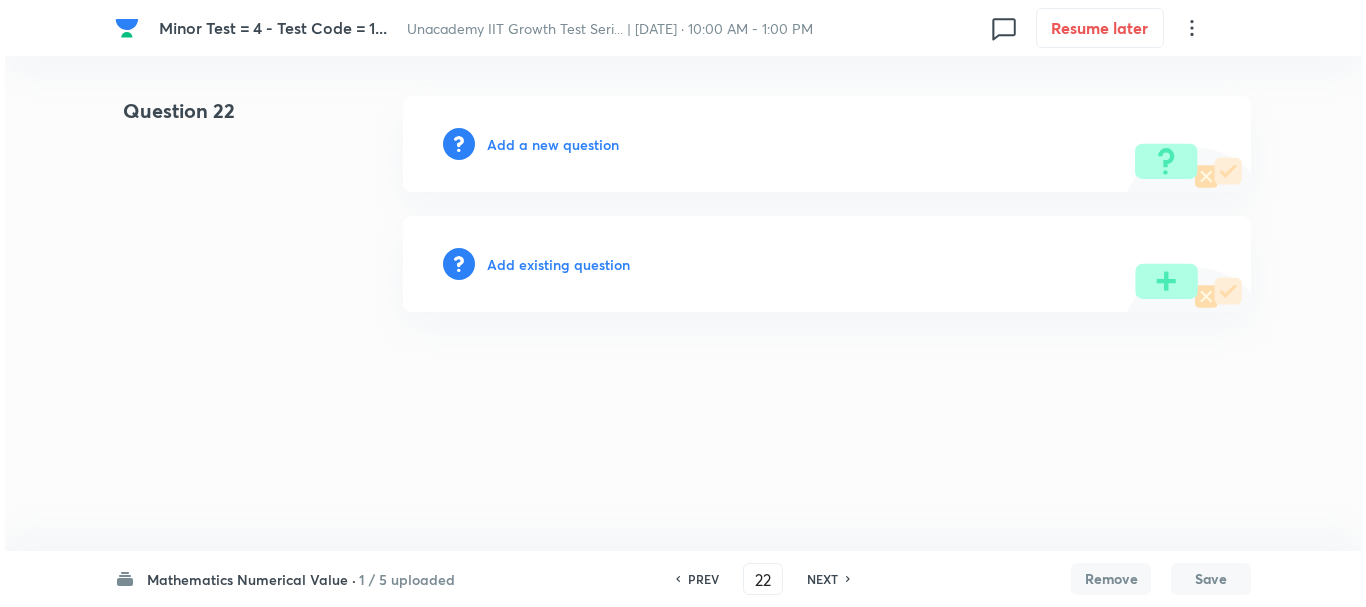scroll, scrollTop: 0, scrollLeft: 0, axis: both 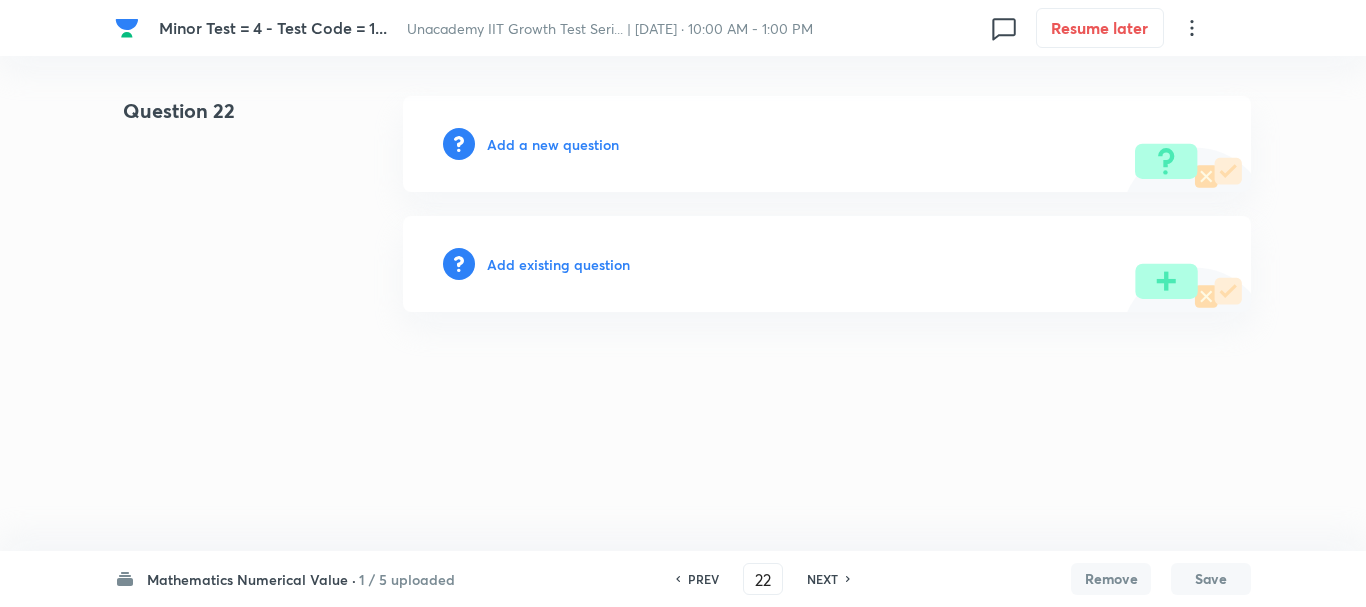 click on "Add a new question" at bounding box center (553, 144) 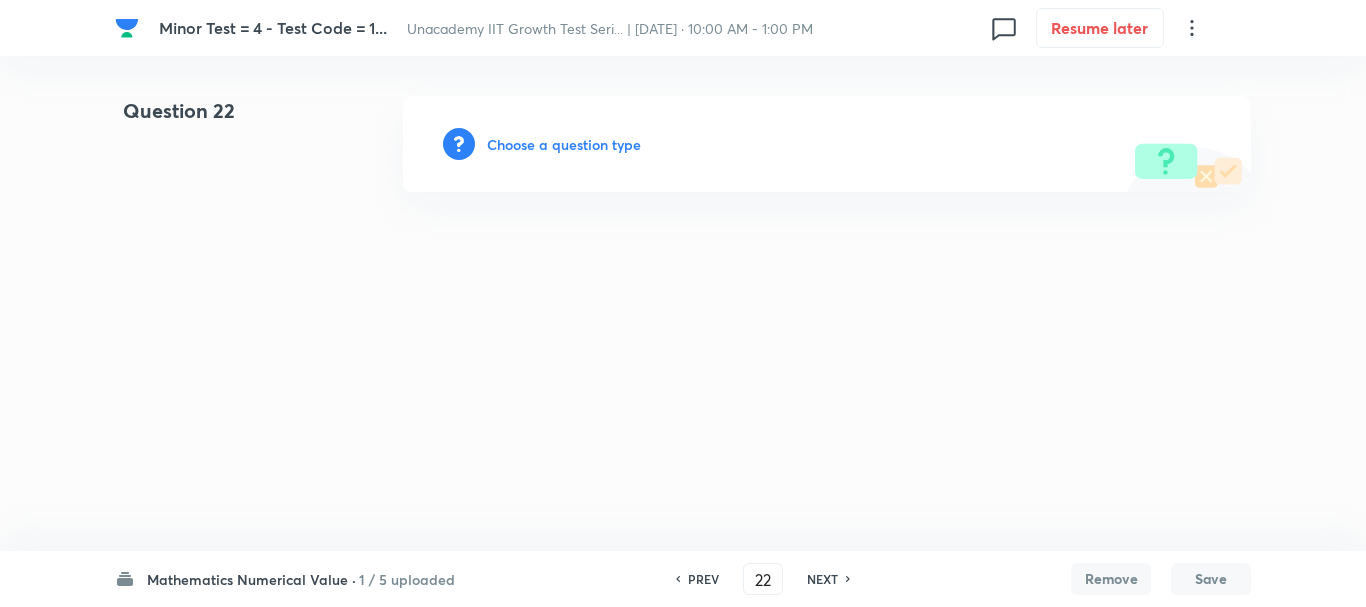 click on "Choose a question type" at bounding box center (564, 144) 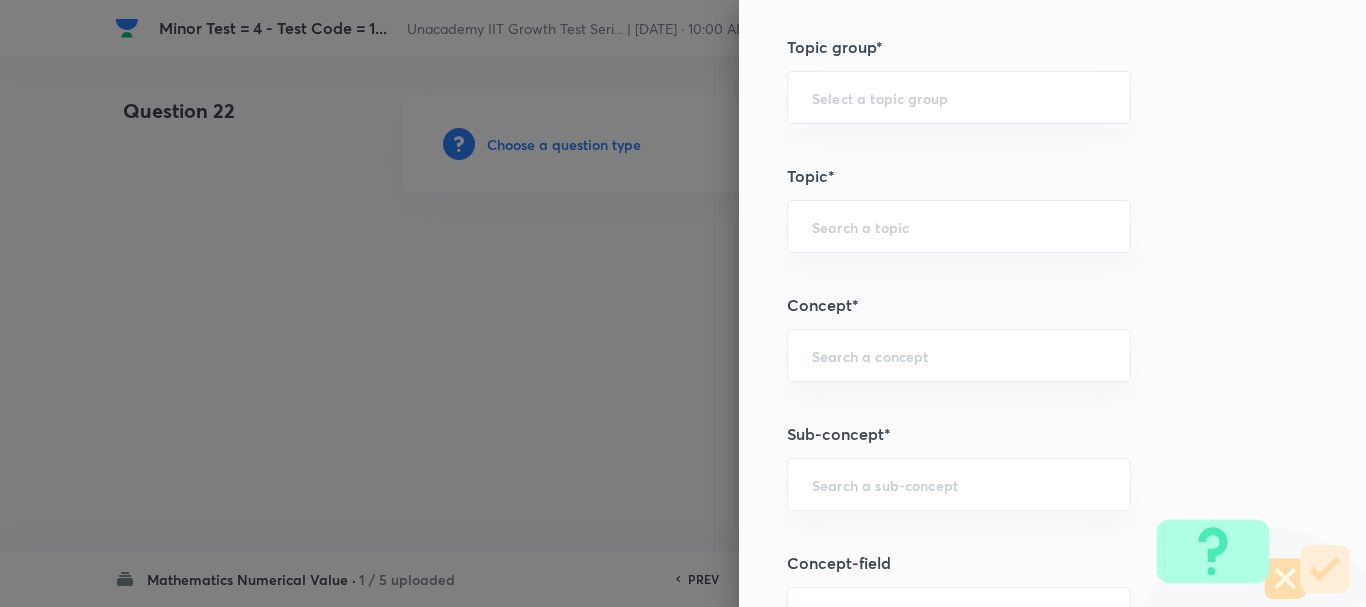 scroll, scrollTop: 1000, scrollLeft: 0, axis: vertical 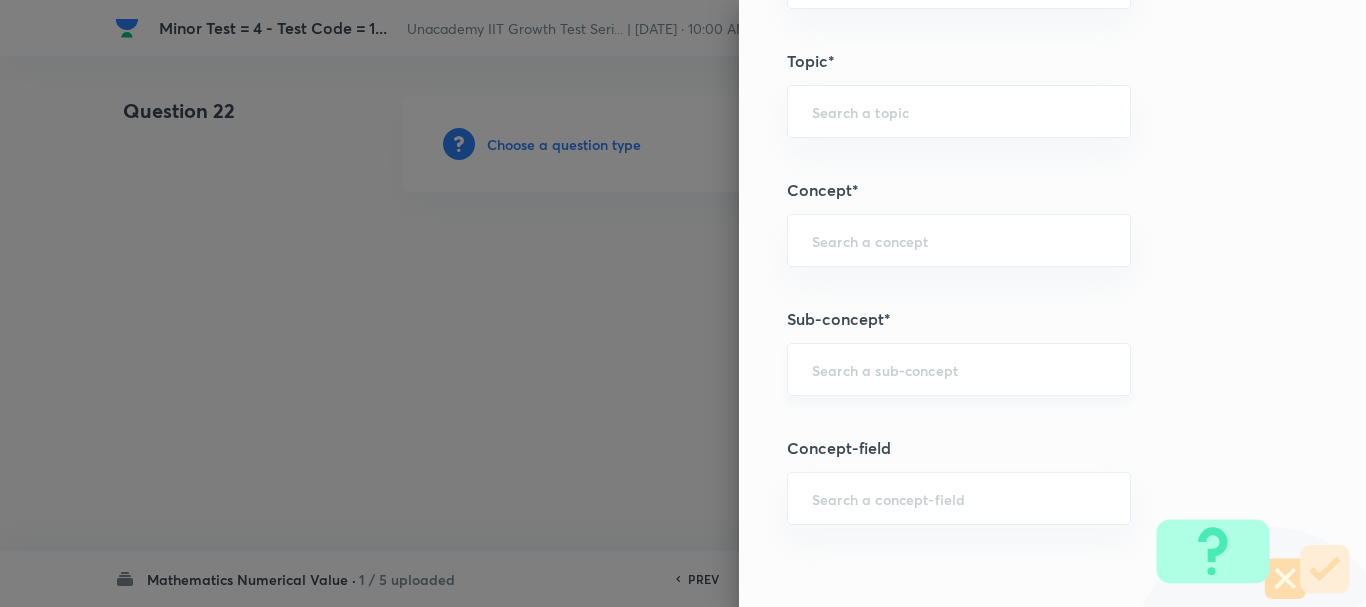 click at bounding box center (959, 369) 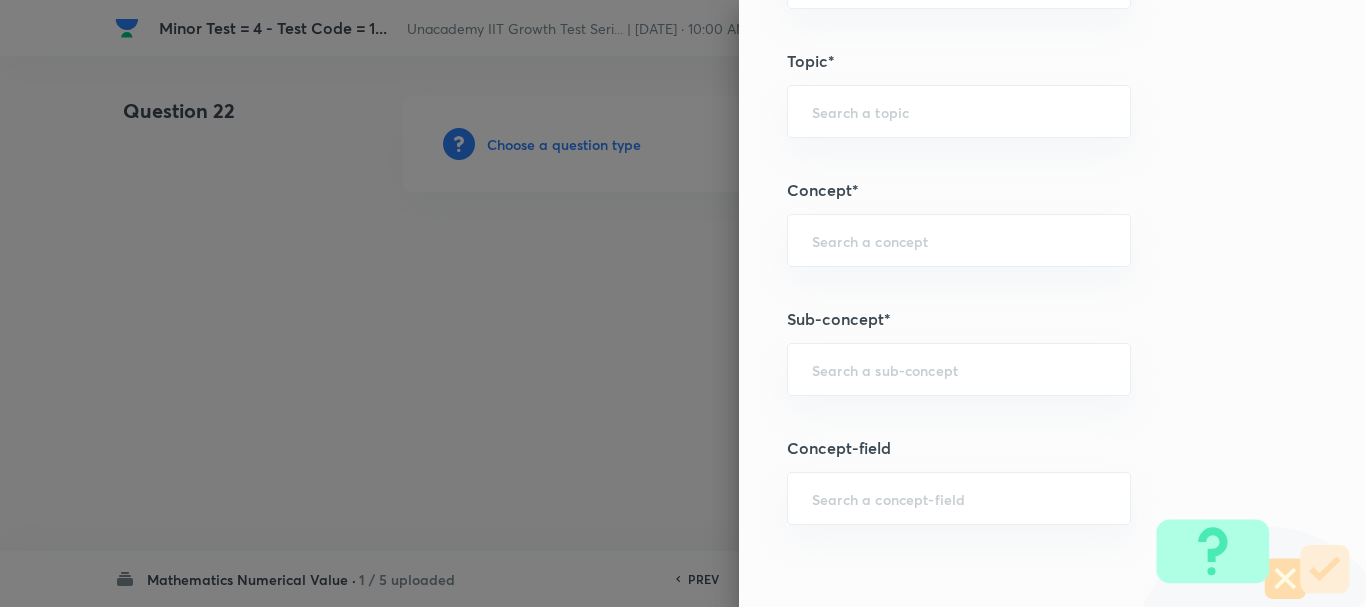 paste on "infinite gp summation" 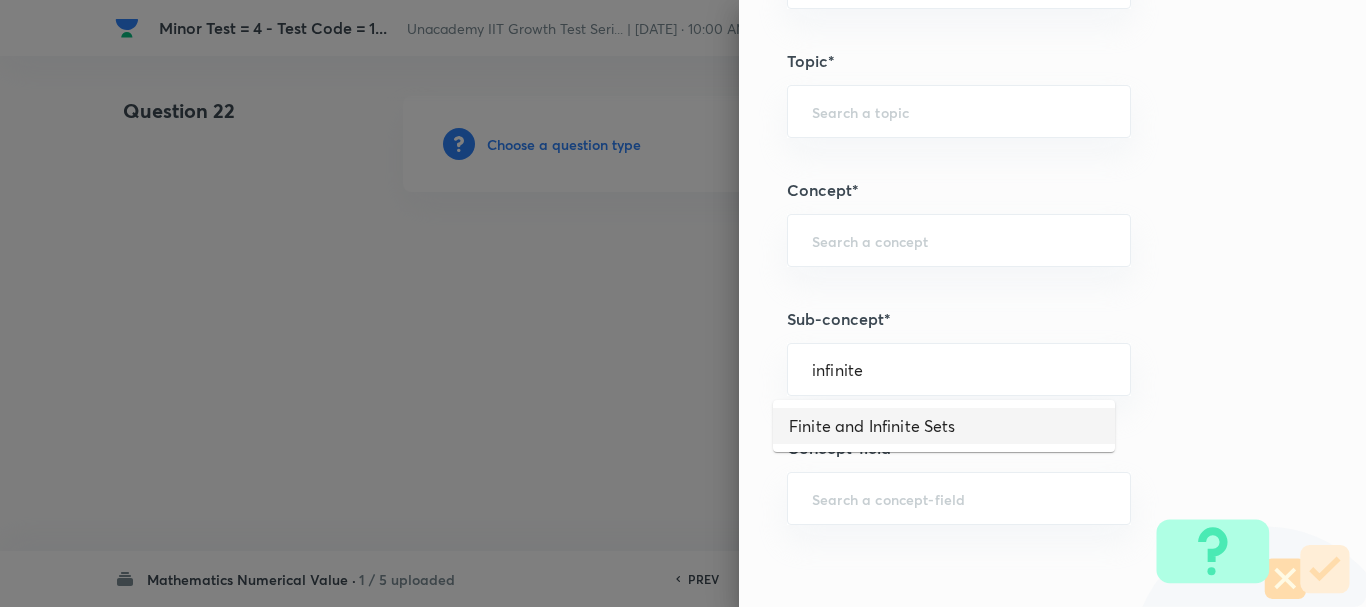 click on "Finite and Infinite Sets" at bounding box center [944, 426] 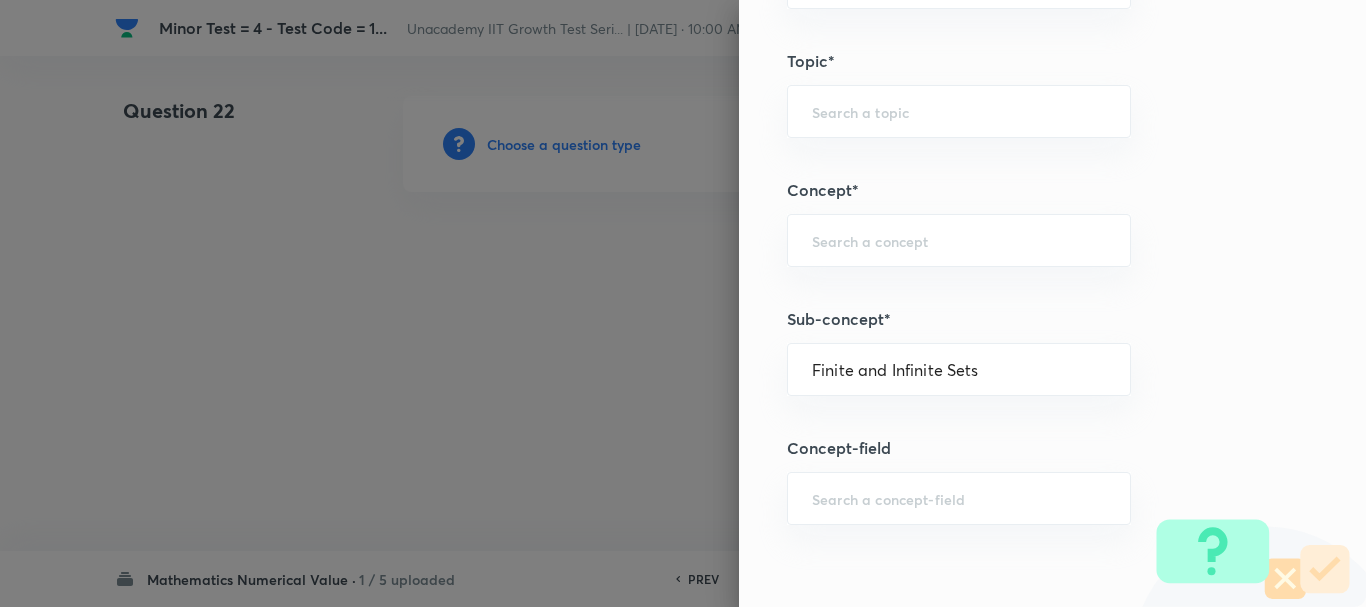 type on "Mathematics" 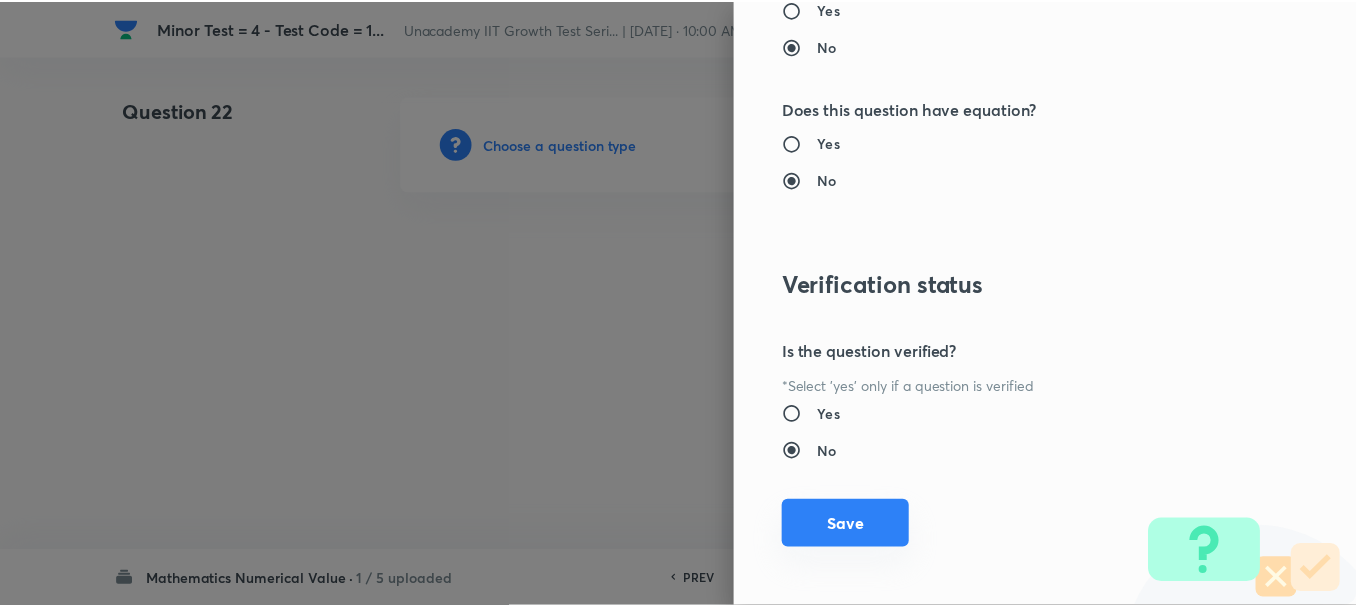 scroll, scrollTop: 2135, scrollLeft: 0, axis: vertical 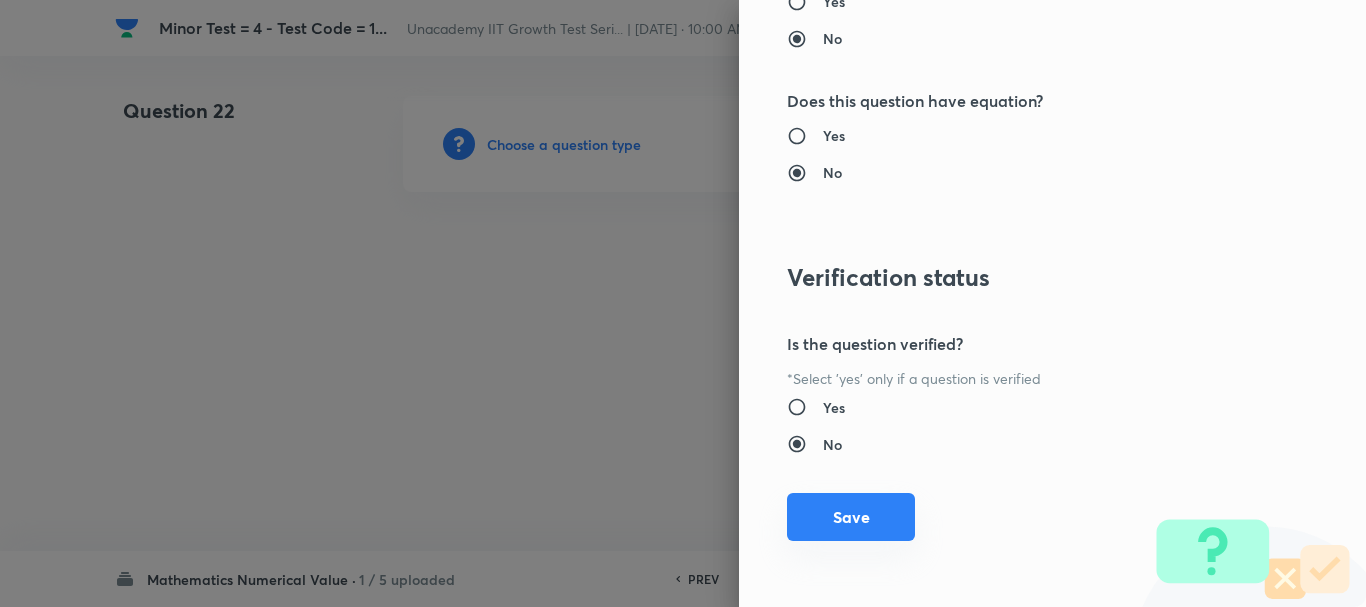click on "Save" at bounding box center [851, 517] 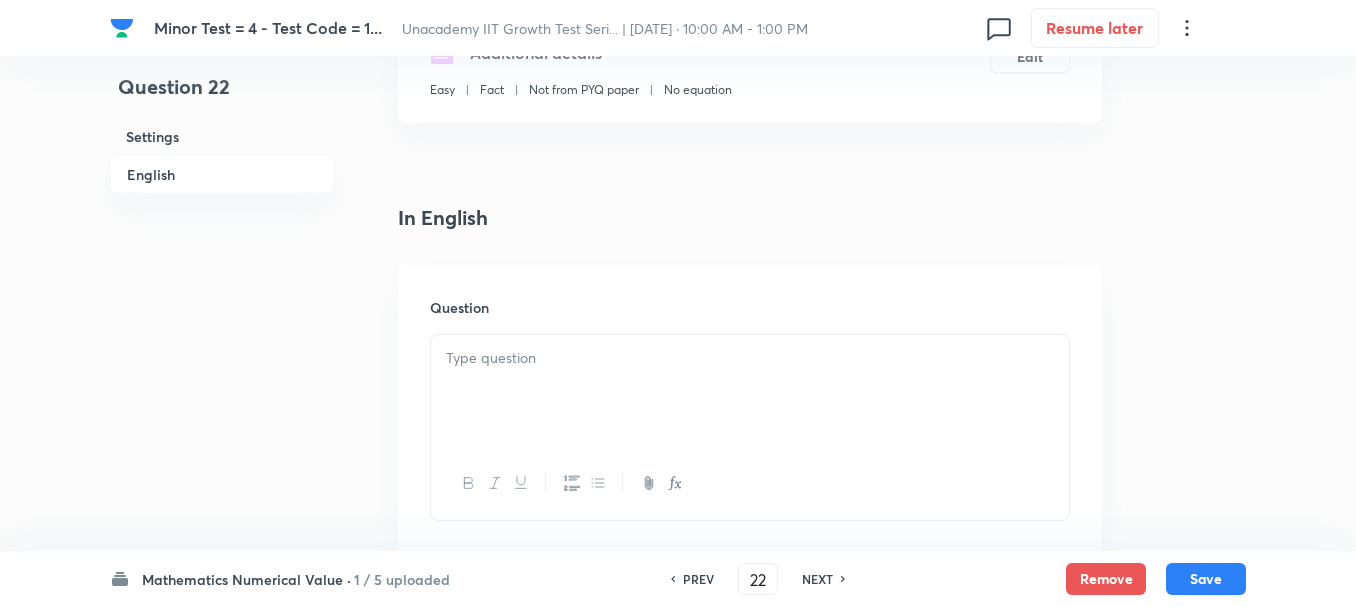 scroll, scrollTop: 500, scrollLeft: 0, axis: vertical 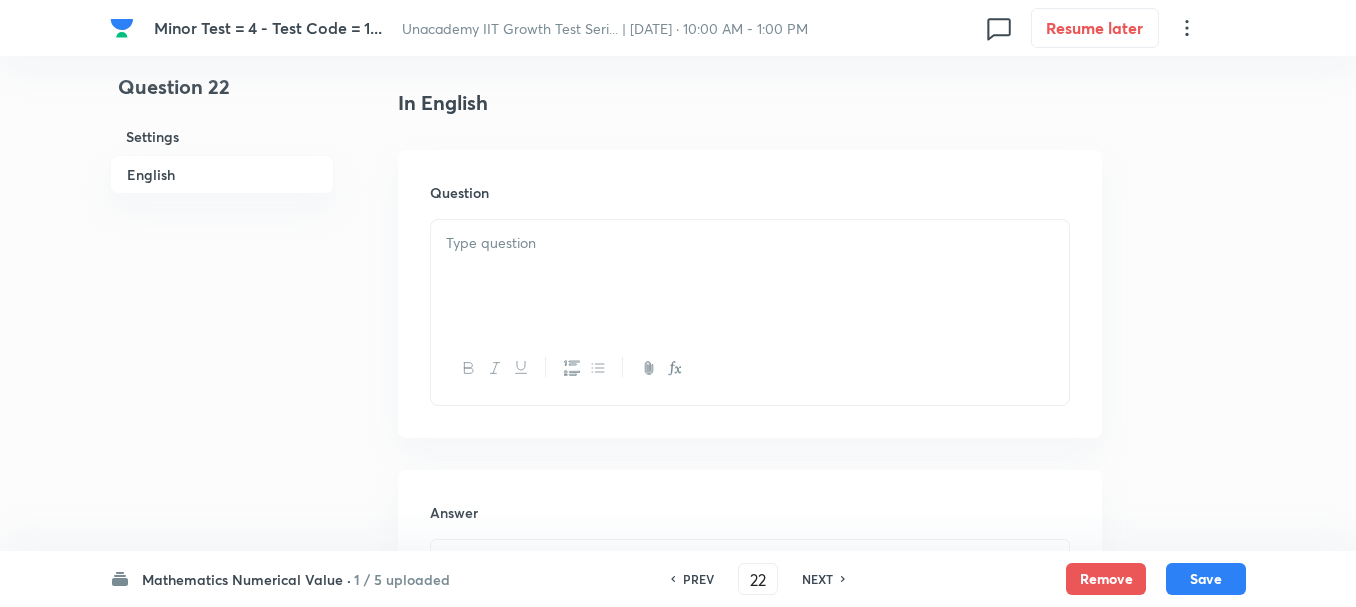click at bounding box center (750, 276) 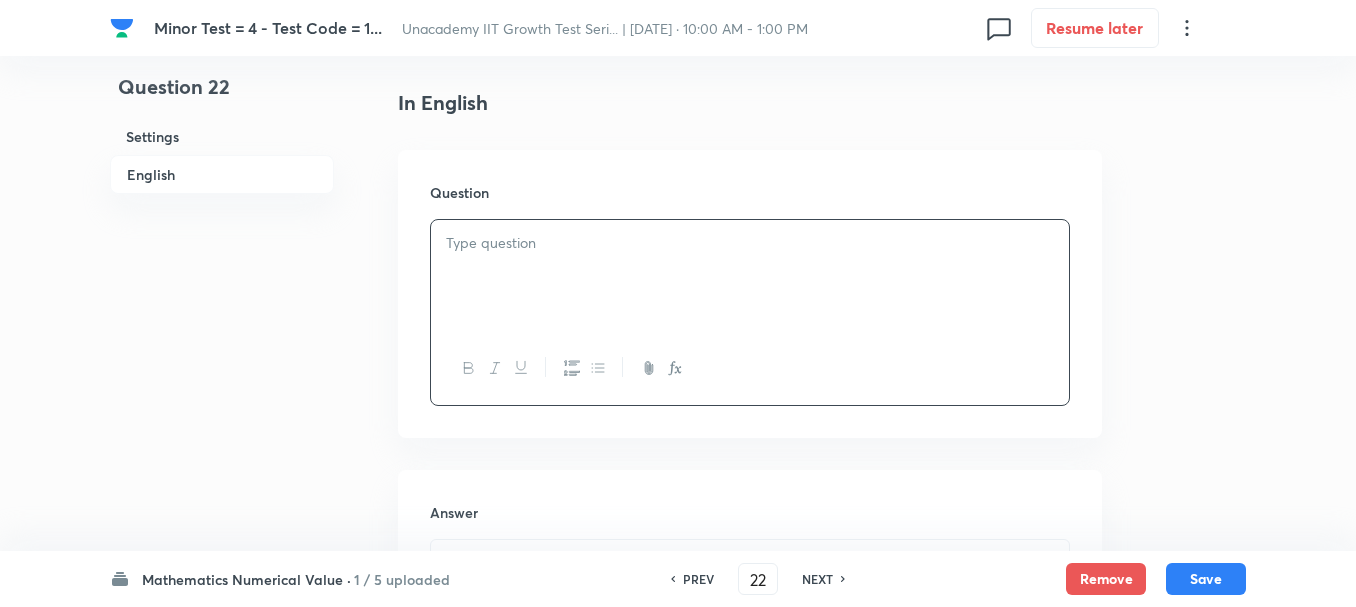 click at bounding box center [750, 276] 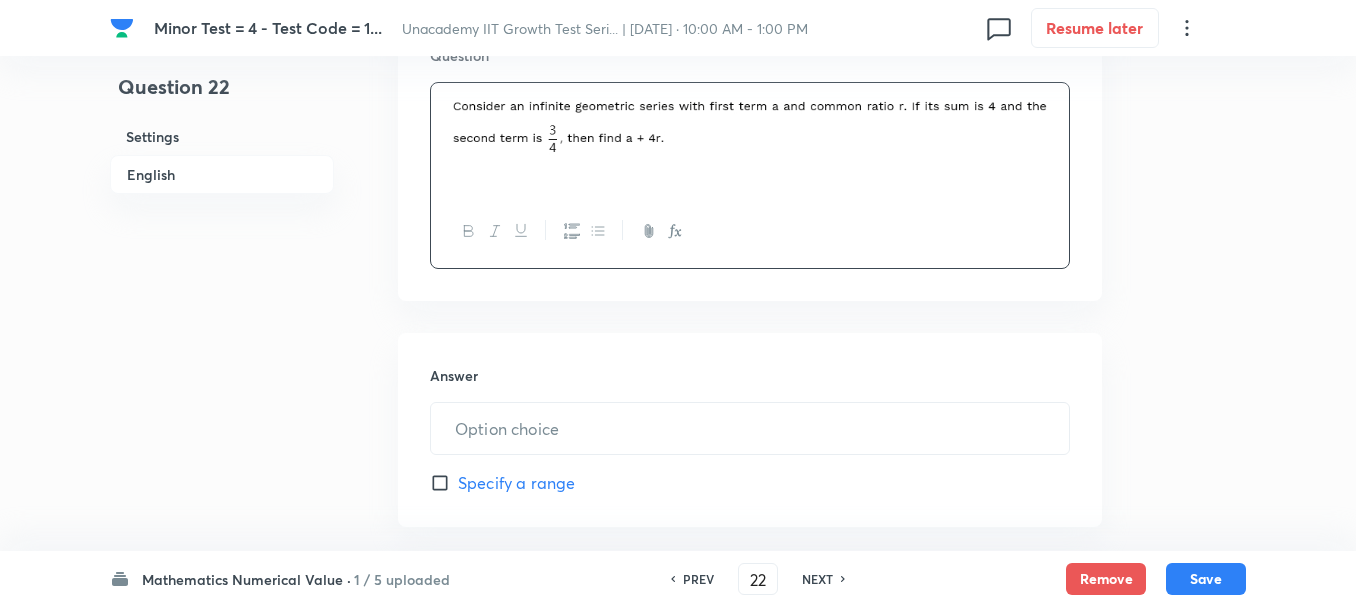 scroll, scrollTop: 900, scrollLeft: 0, axis: vertical 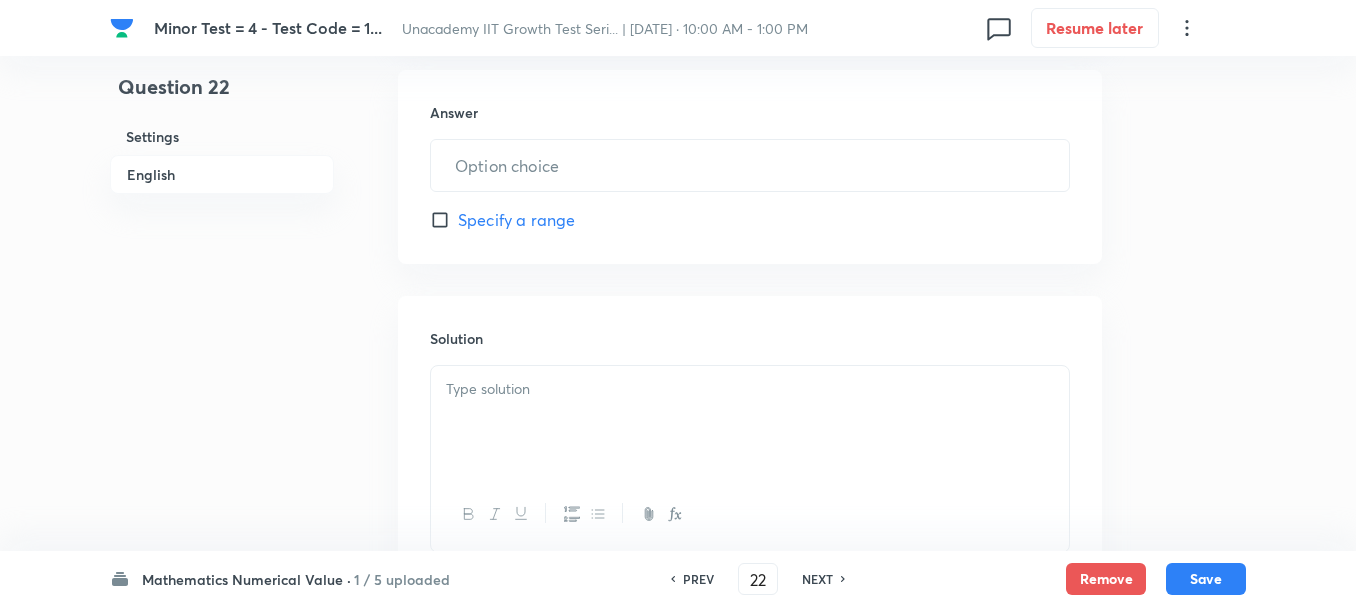 click on "Answer ​ Specify a range" at bounding box center [750, 167] 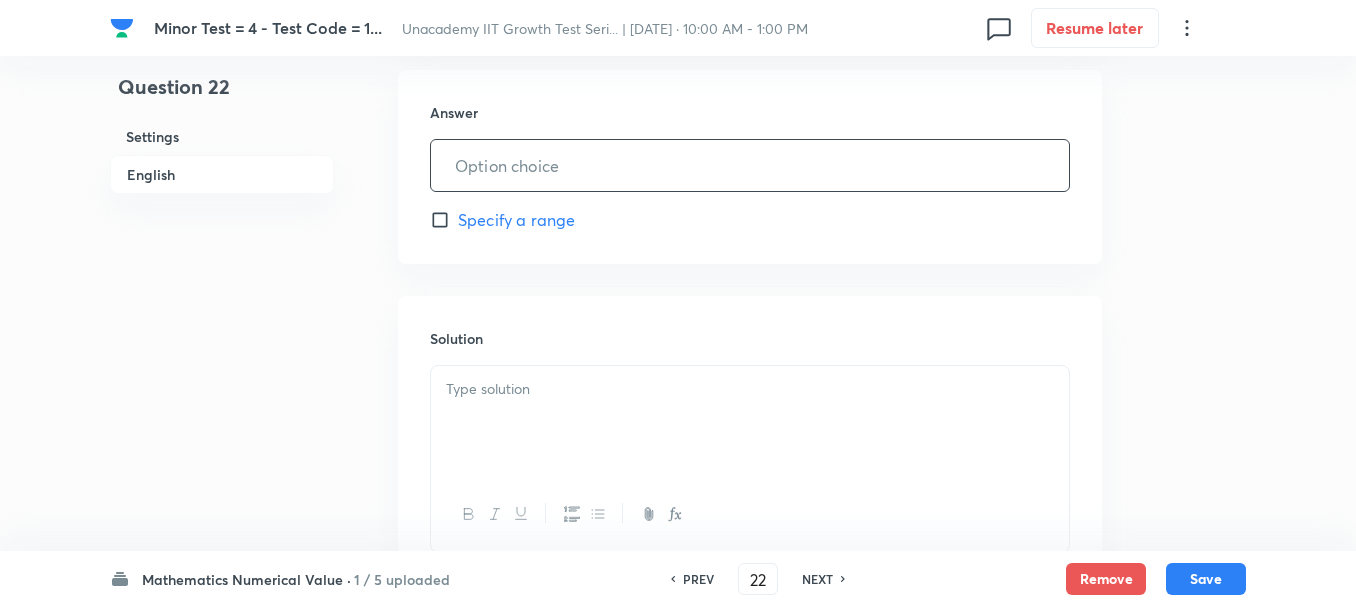 click at bounding box center [750, 165] 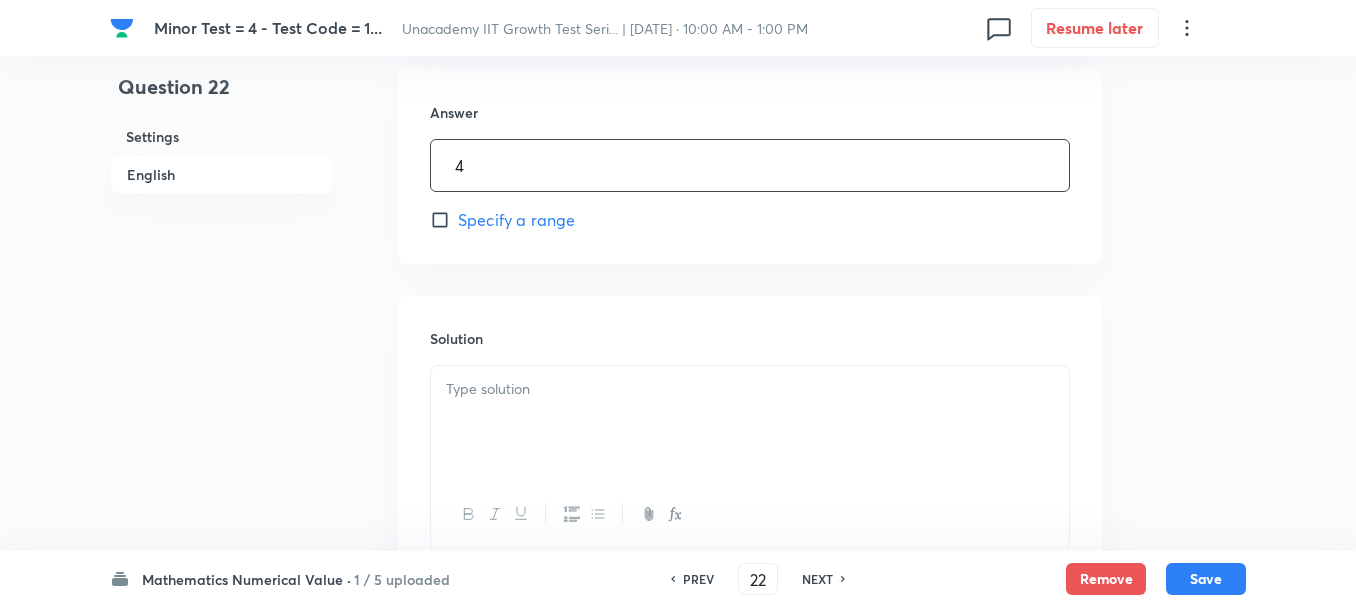 type on "4" 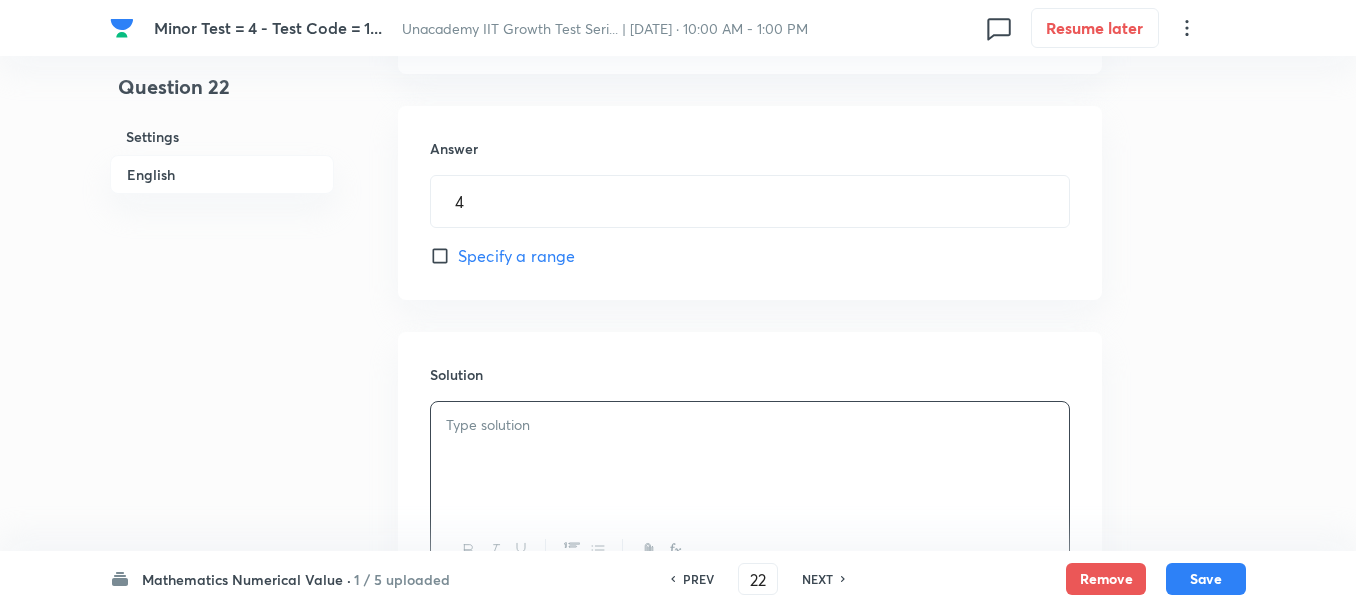 scroll, scrollTop: 1000, scrollLeft: 0, axis: vertical 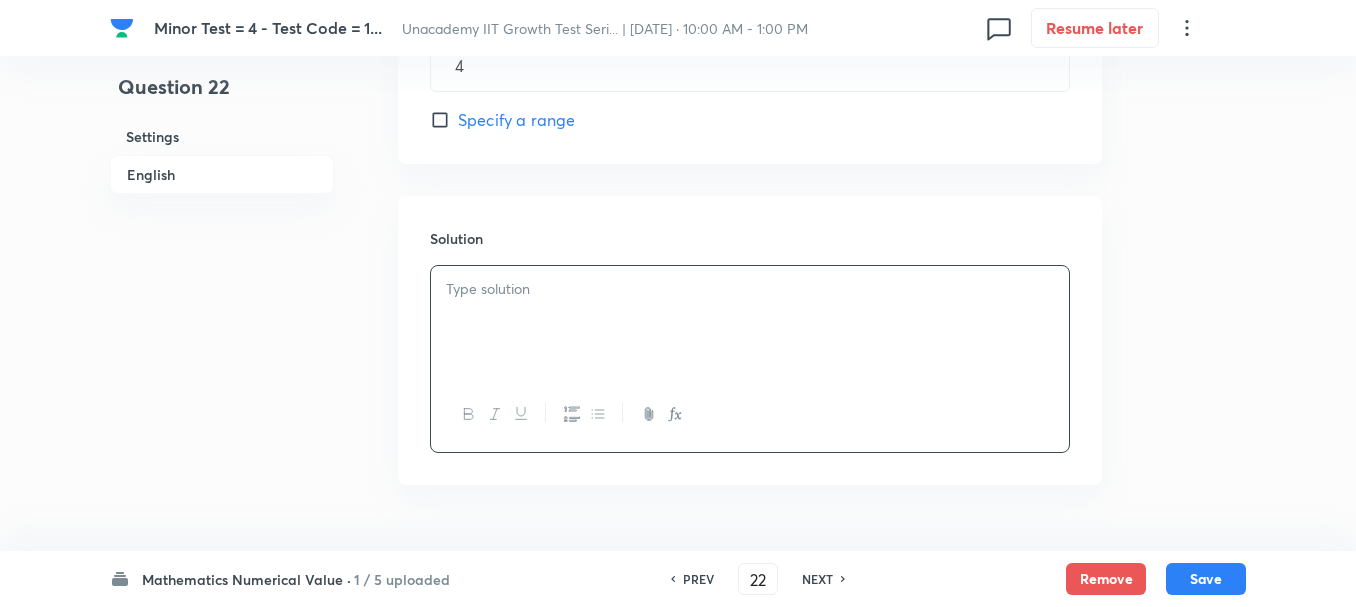 click at bounding box center (750, 322) 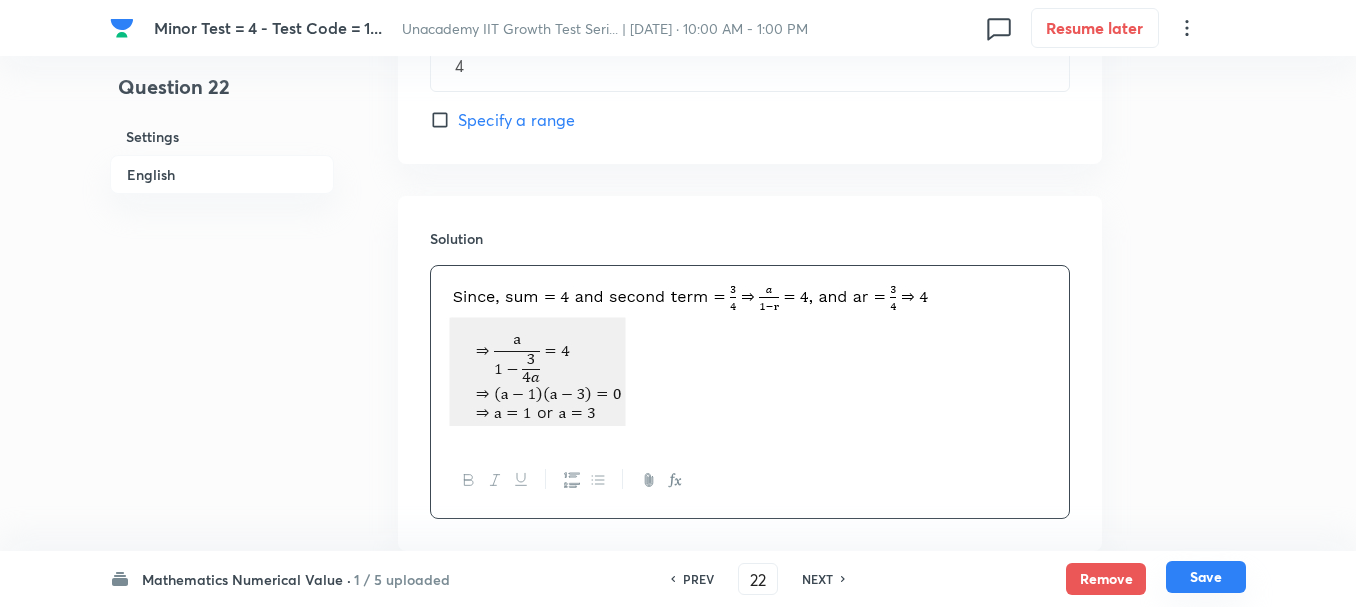click on "Save" at bounding box center [1206, 577] 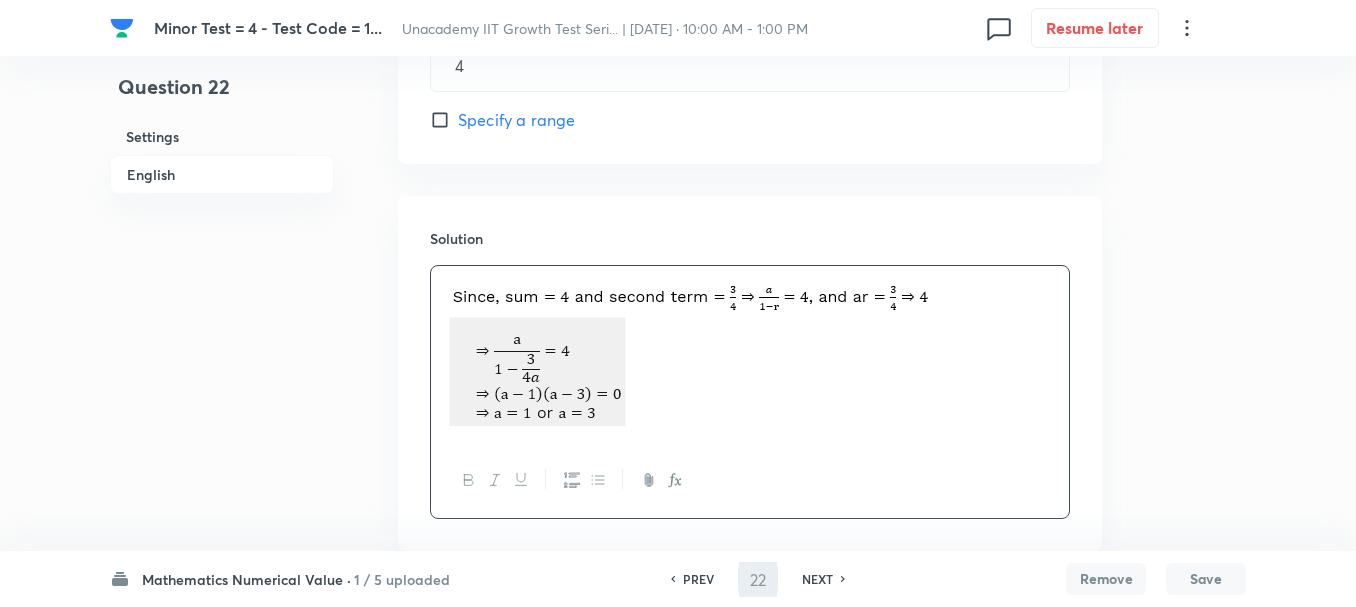 type on "23" 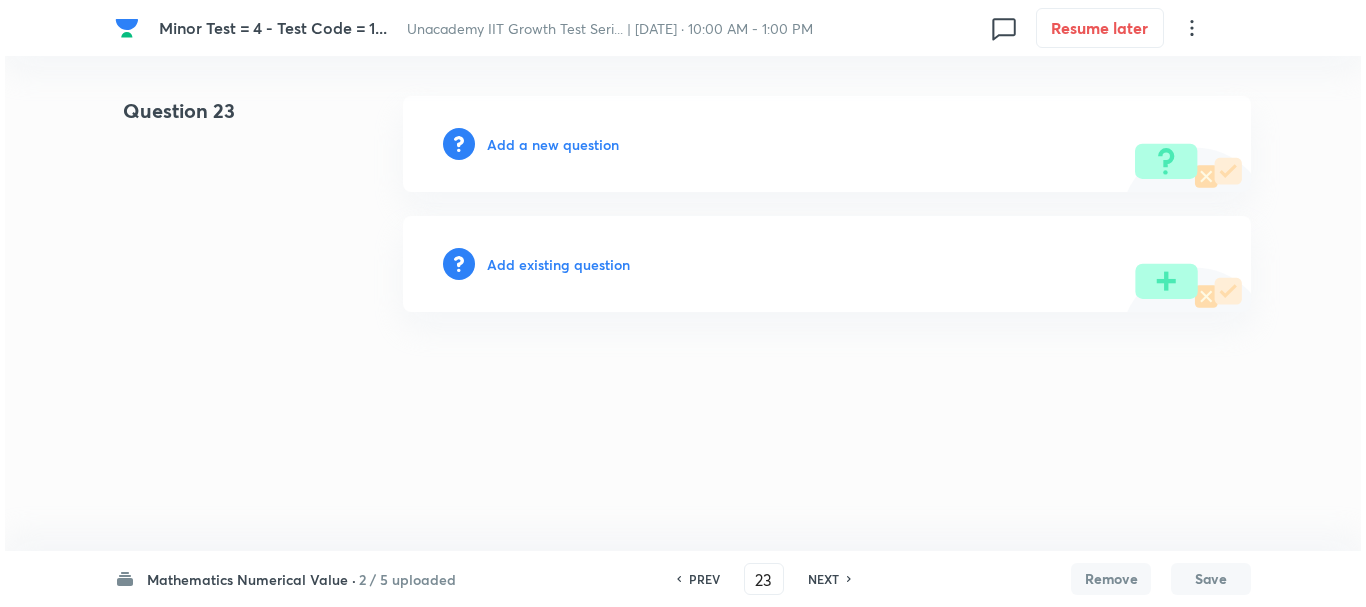 scroll, scrollTop: 0, scrollLeft: 0, axis: both 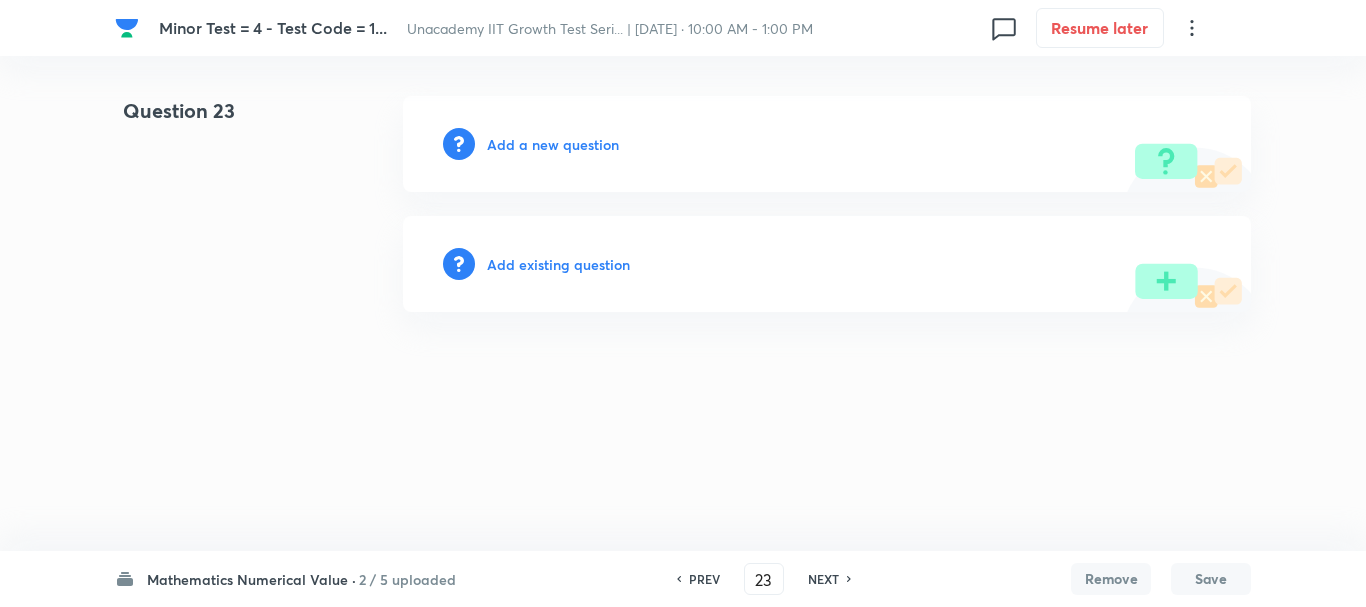 click on "Add a new question" at bounding box center [553, 144] 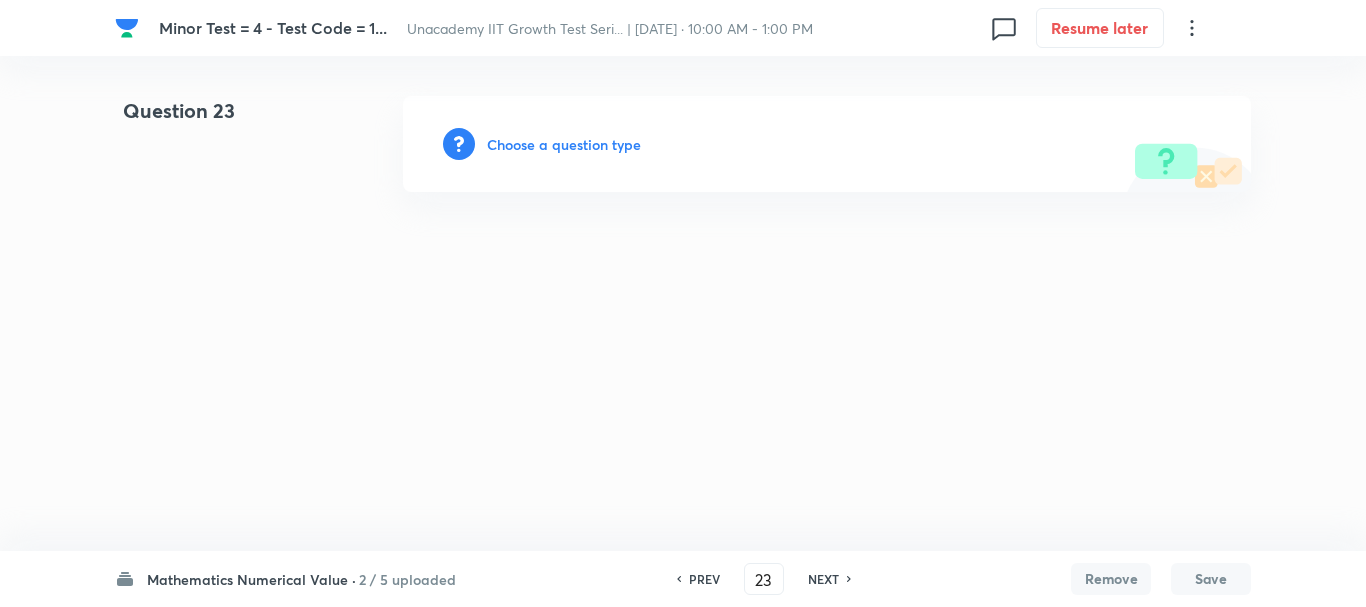 click on "Choose a question type" at bounding box center [564, 144] 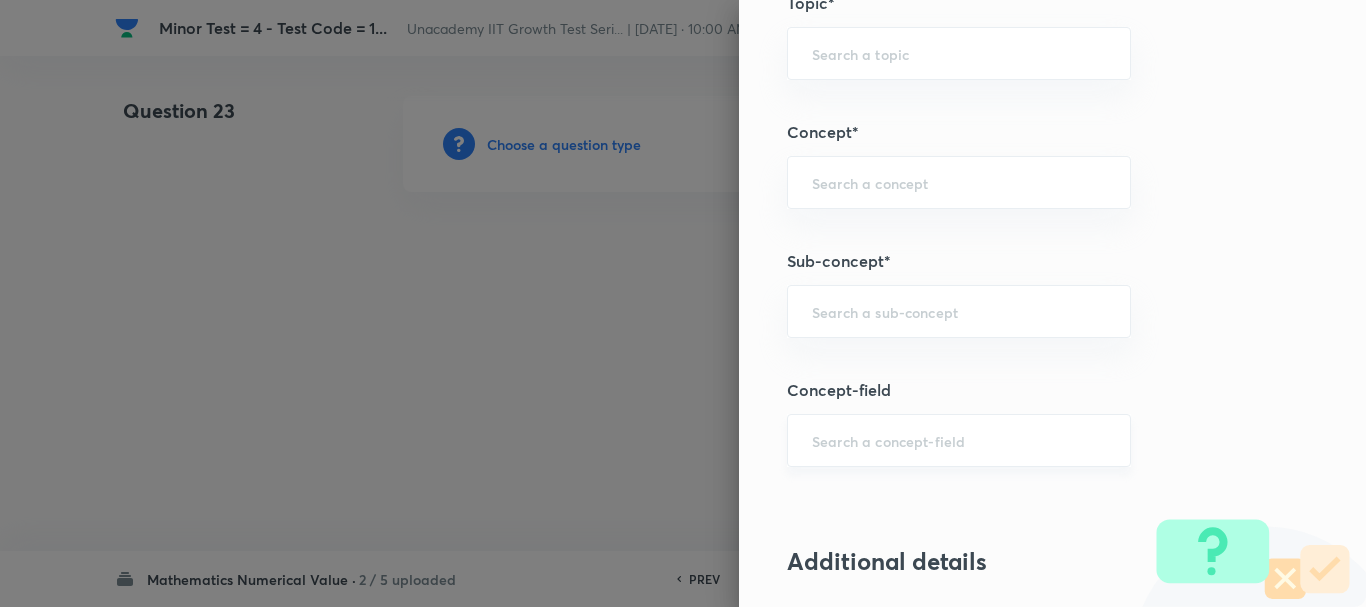 scroll, scrollTop: 1100, scrollLeft: 0, axis: vertical 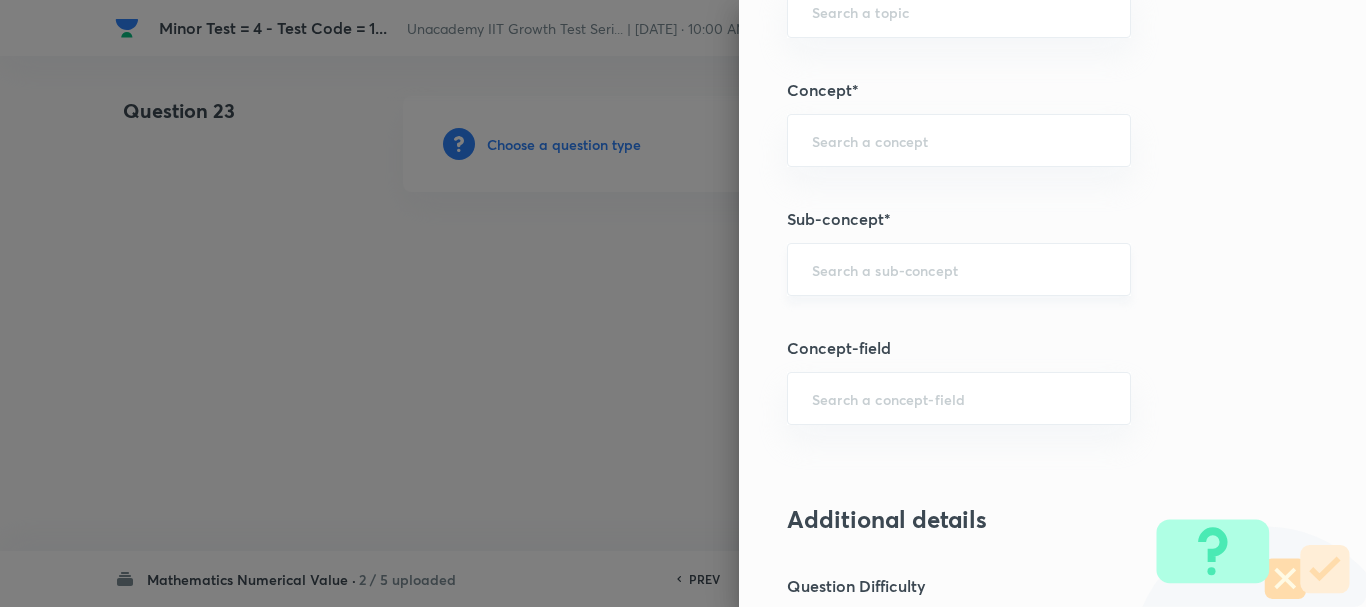 click on "​" at bounding box center (959, 269) 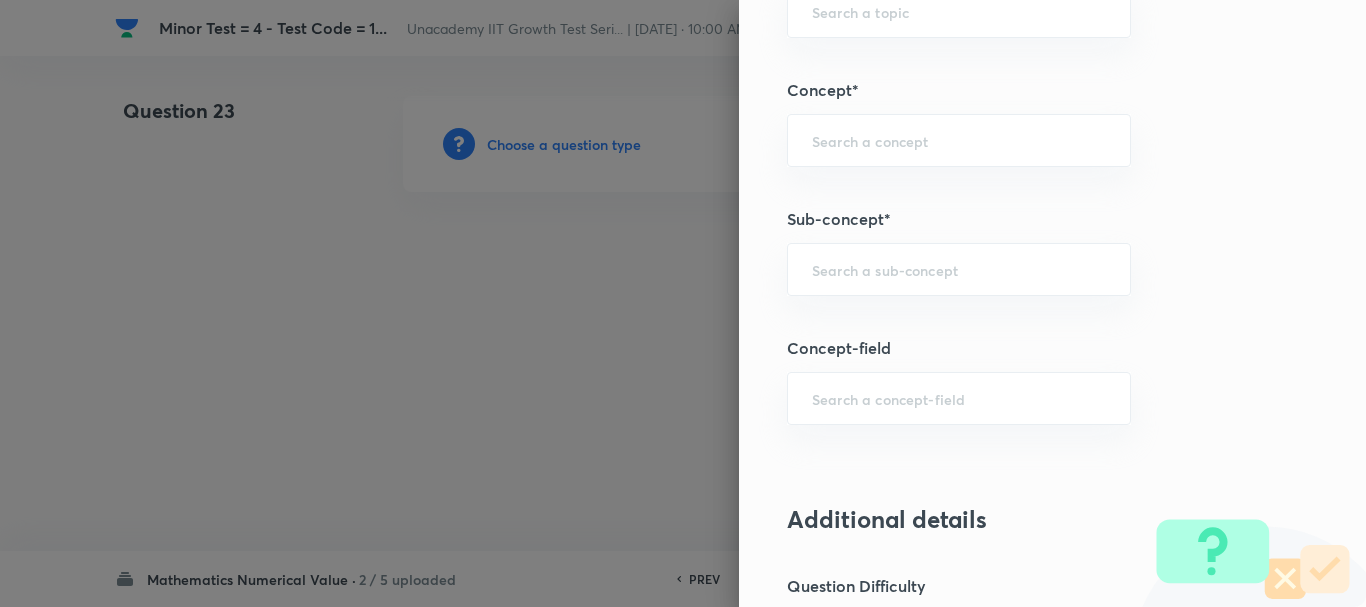 paste on "agp" 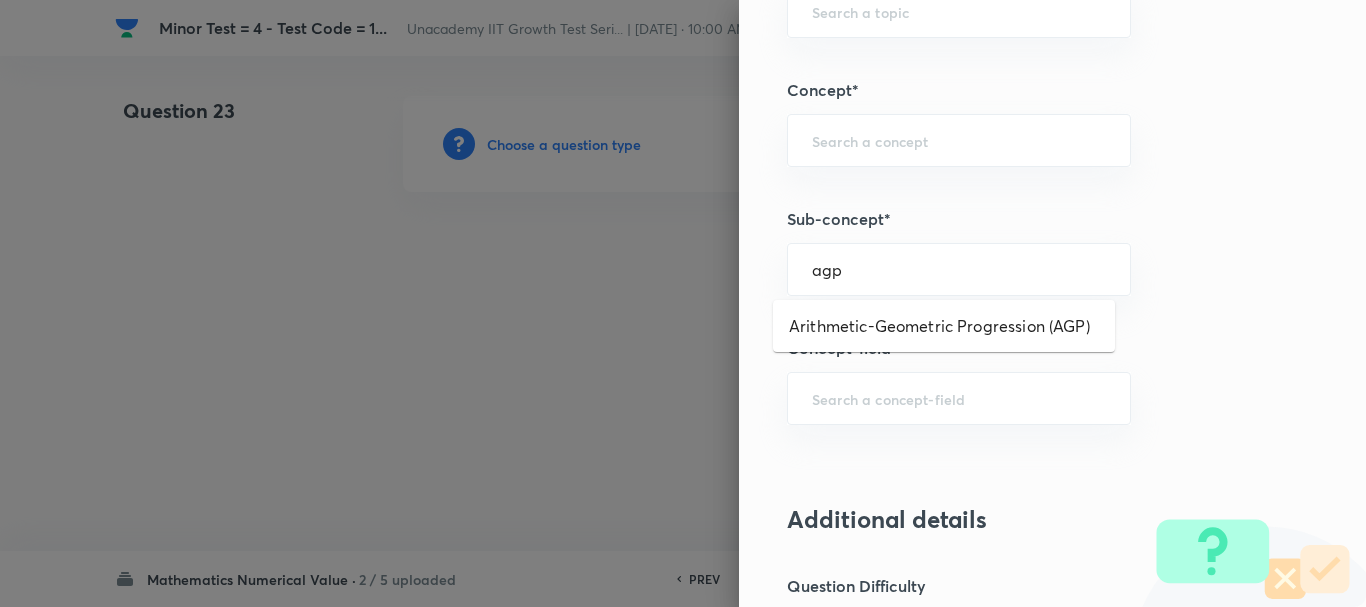 click on "Arithmetic-Geometric Progression (AGP)" at bounding box center [944, 326] 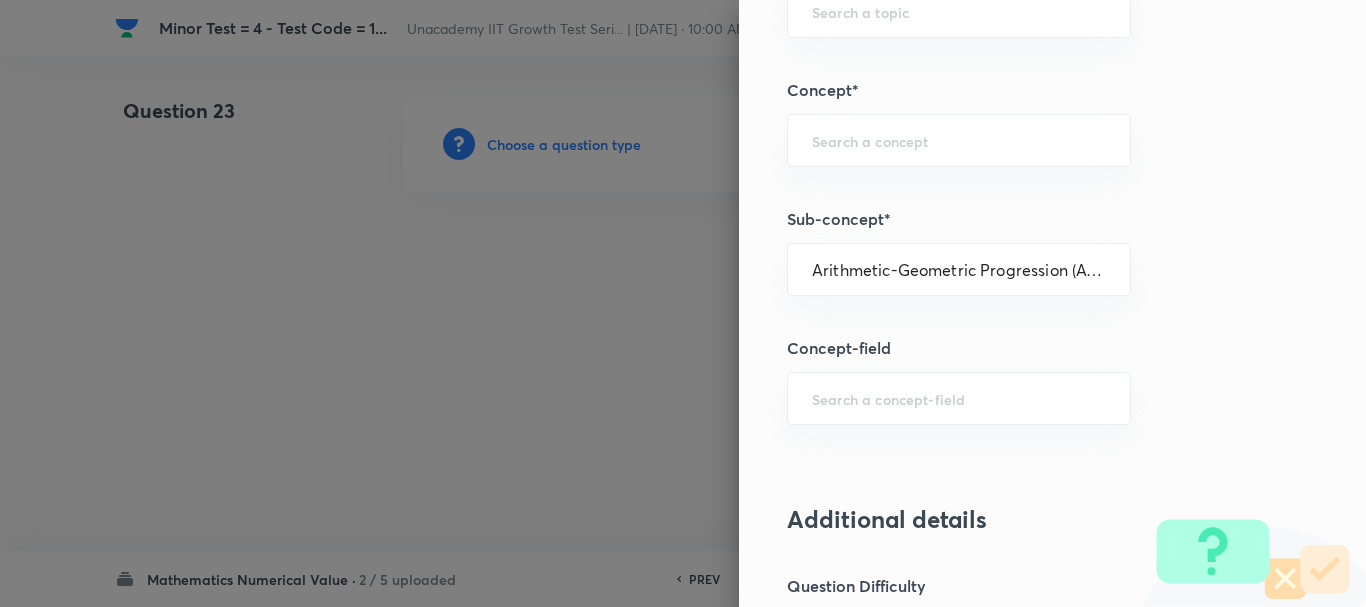 type on "Mathematics" 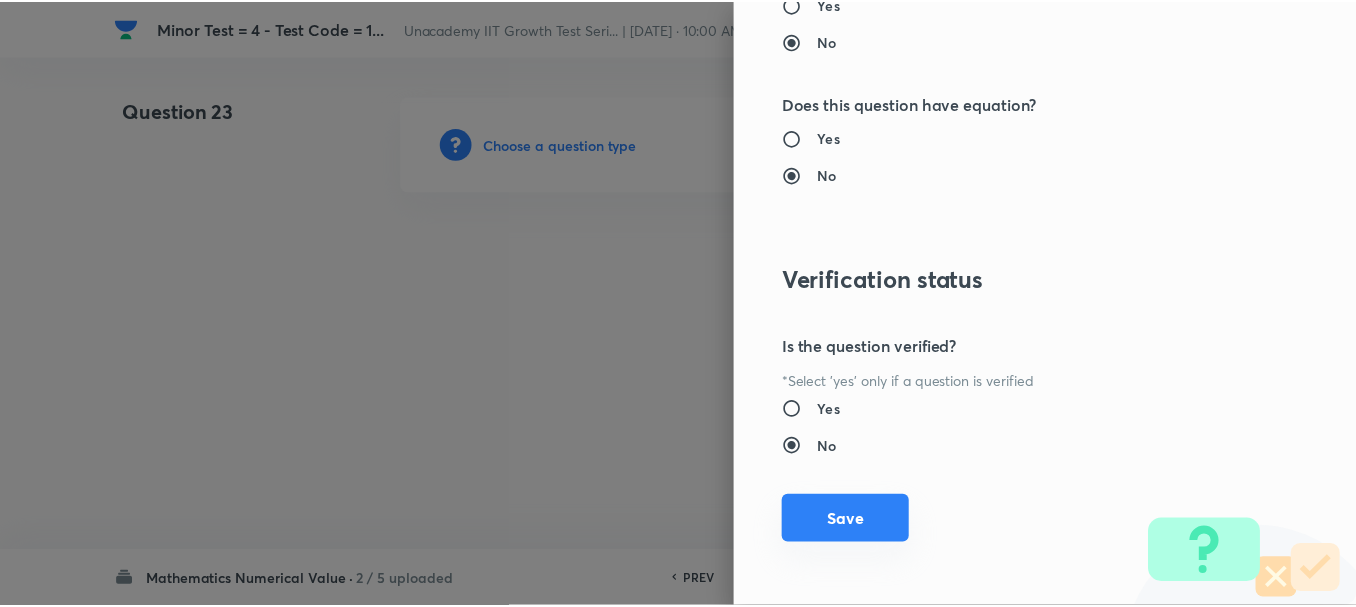 scroll, scrollTop: 2135, scrollLeft: 0, axis: vertical 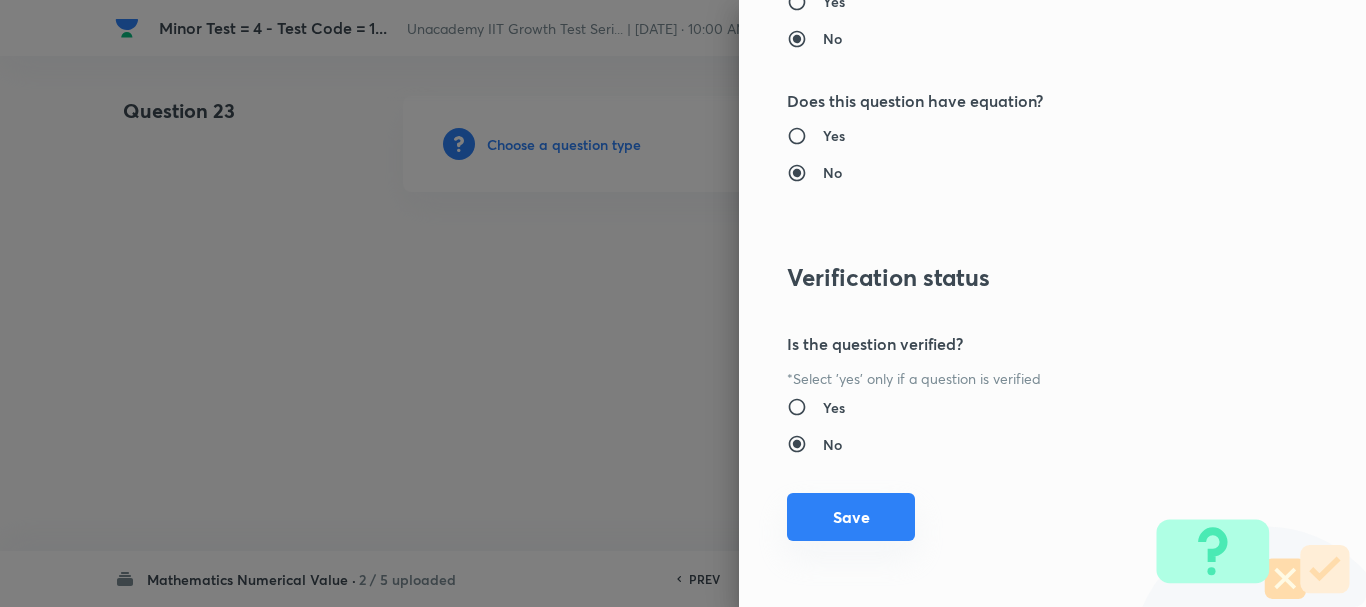 click on "Save" at bounding box center [851, 517] 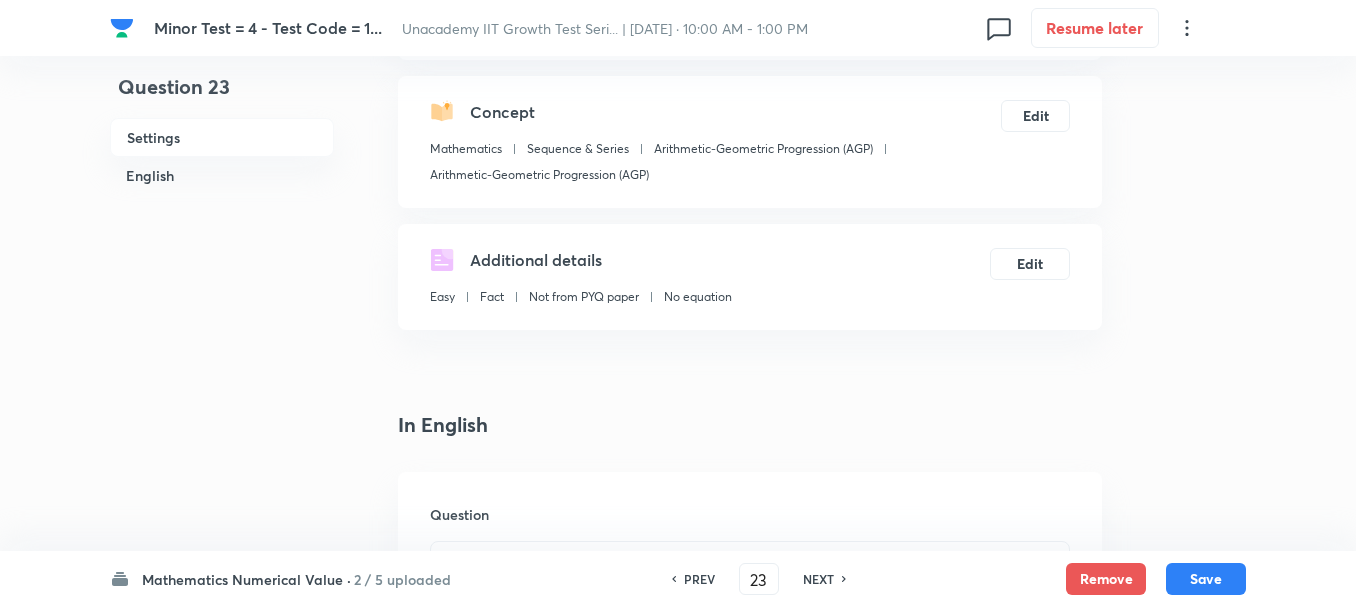 scroll, scrollTop: 400, scrollLeft: 0, axis: vertical 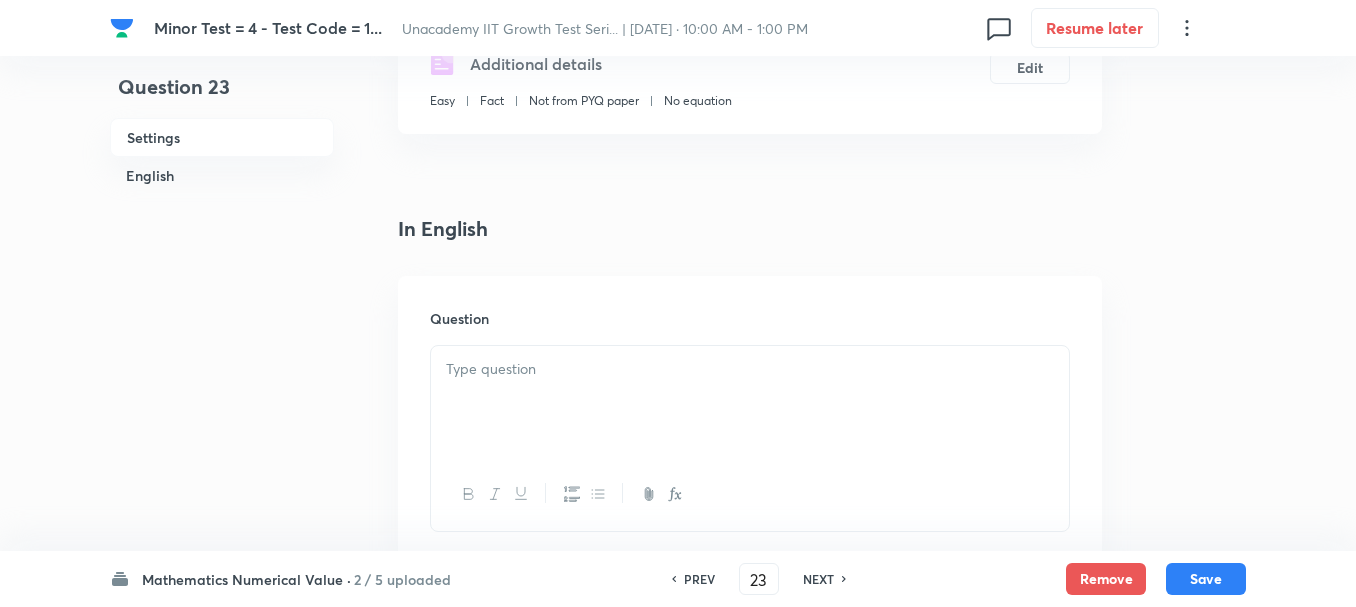 click at bounding box center (750, 369) 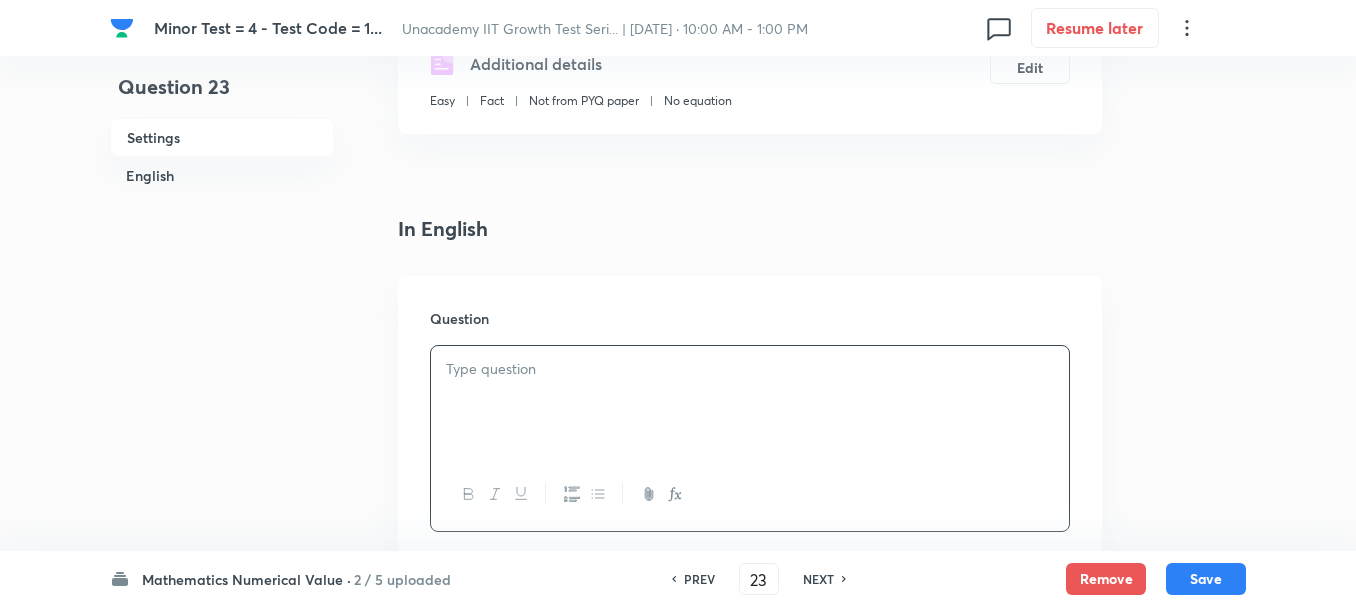 click at bounding box center (750, 402) 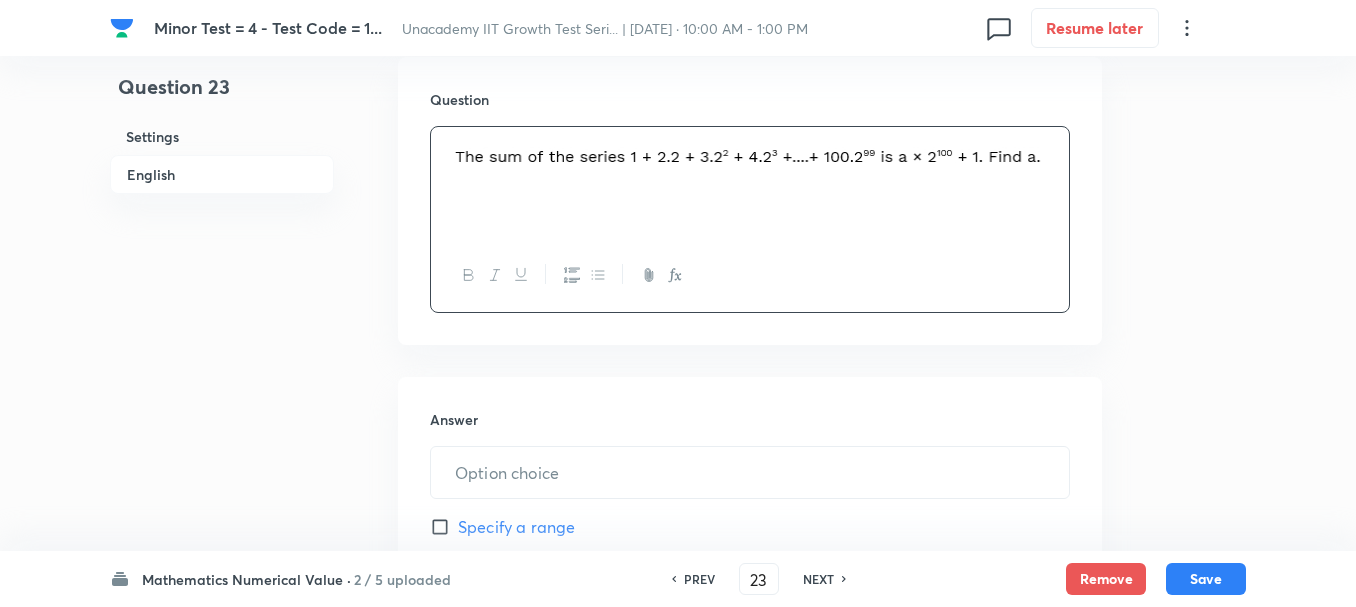 scroll, scrollTop: 700, scrollLeft: 0, axis: vertical 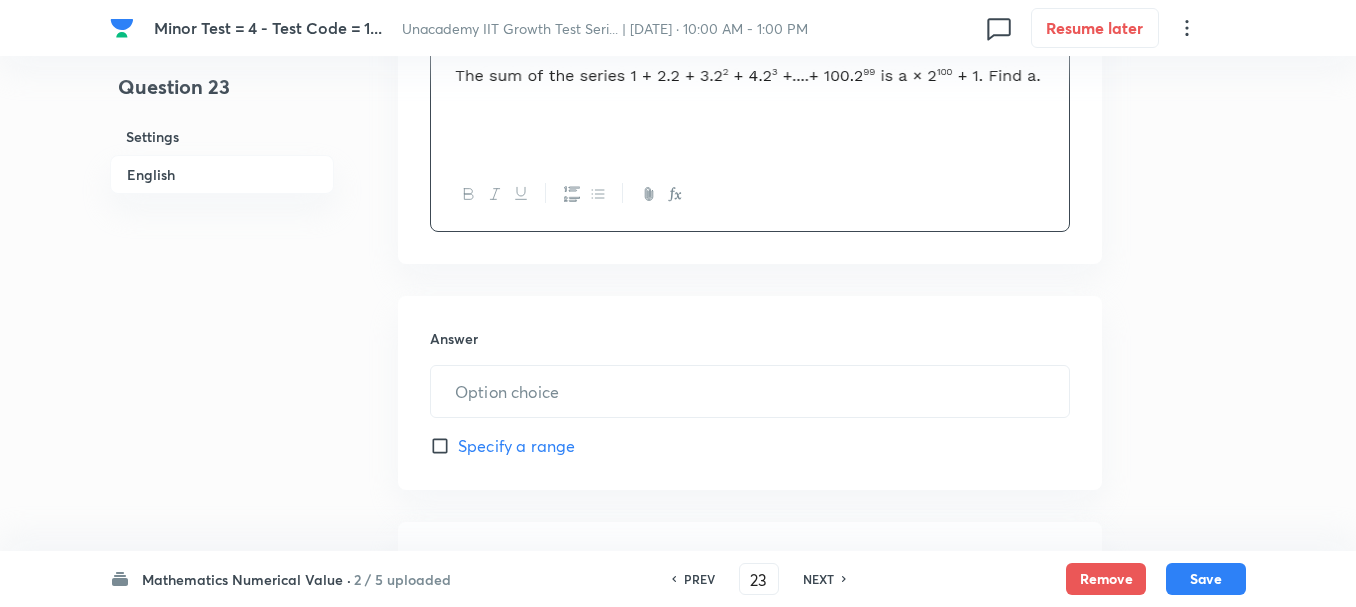 click on "Specify a range" at bounding box center [516, 446] 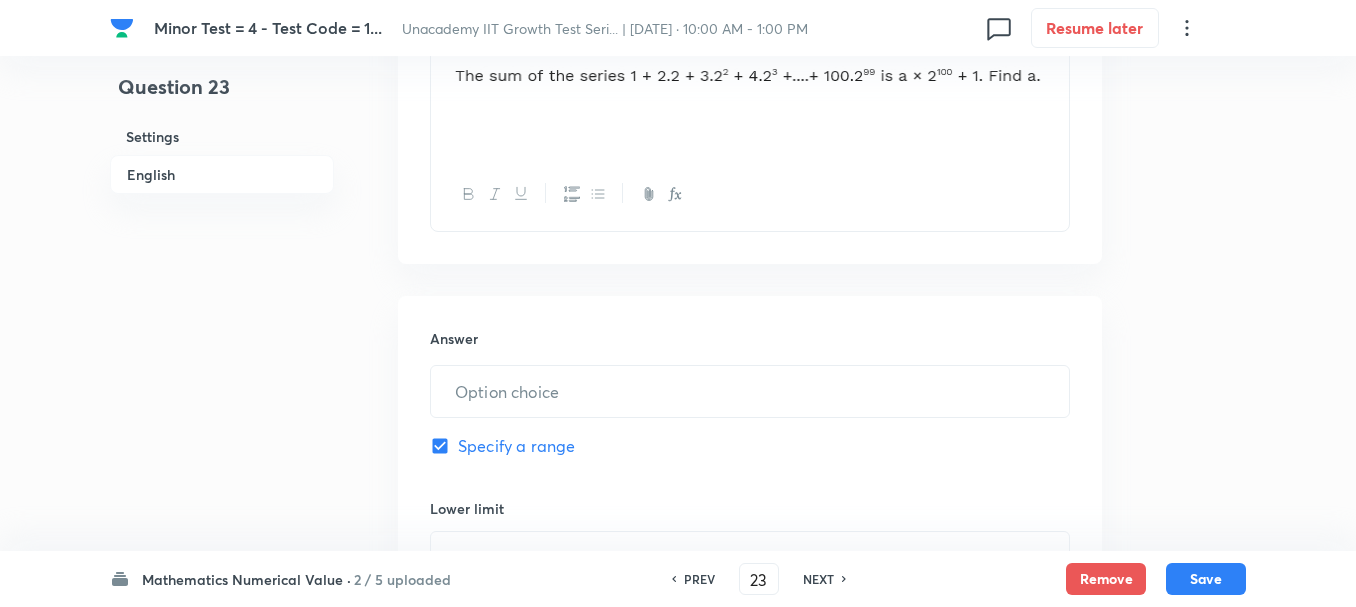 click on "Specify a range" at bounding box center [516, 446] 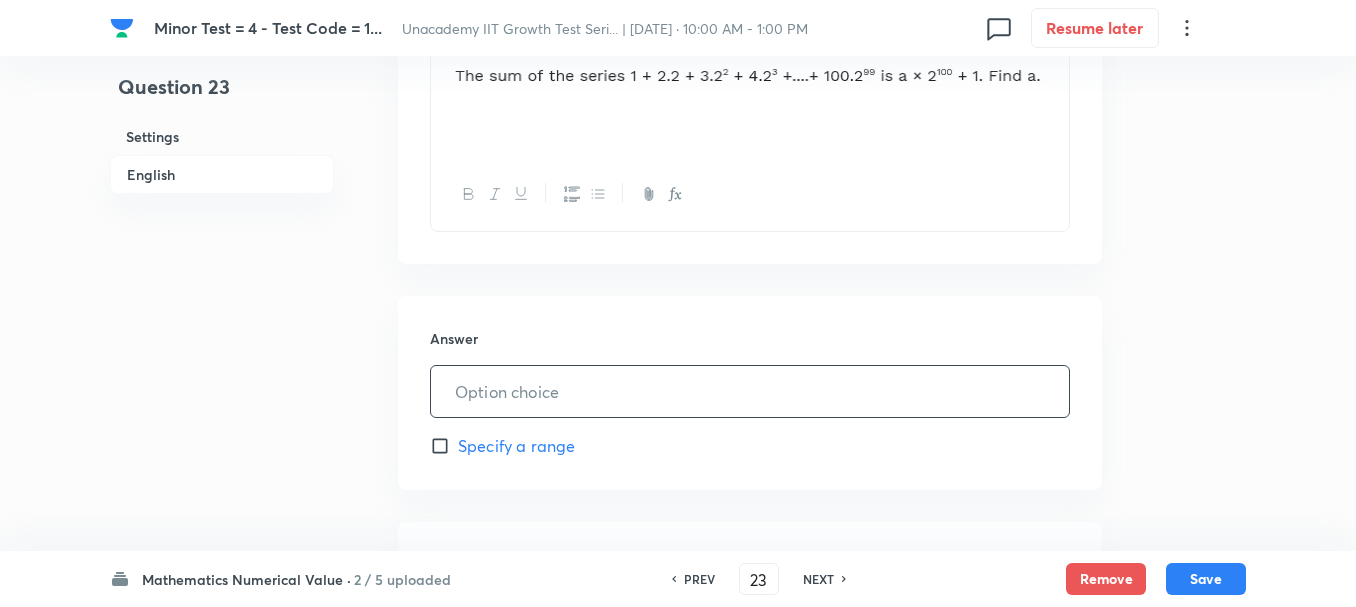 click at bounding box center (750, 391) 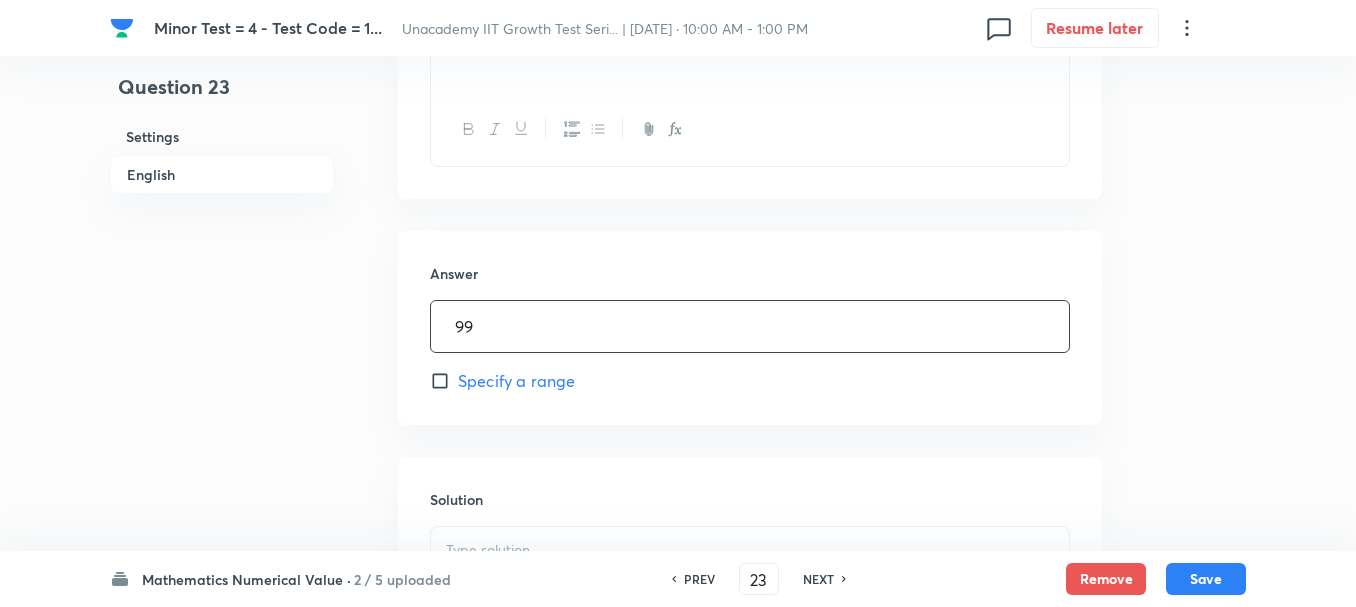 scroll, scrollTop: 800, scrollLeft: 0, axis: vertical 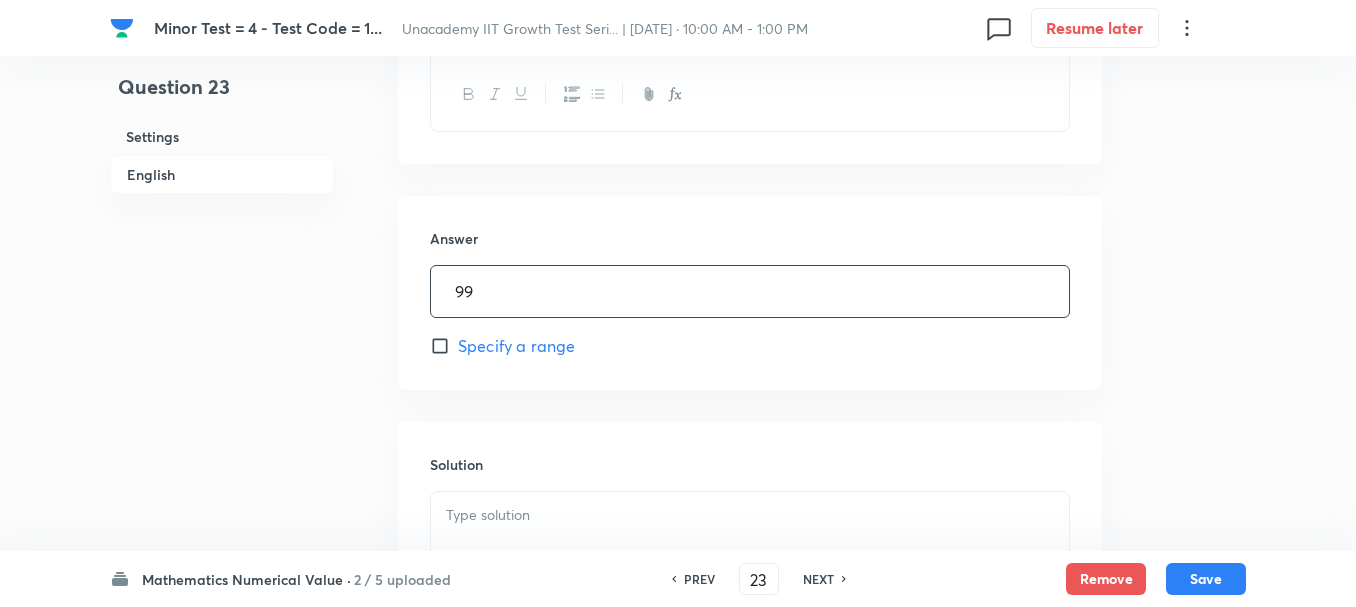type on "99" 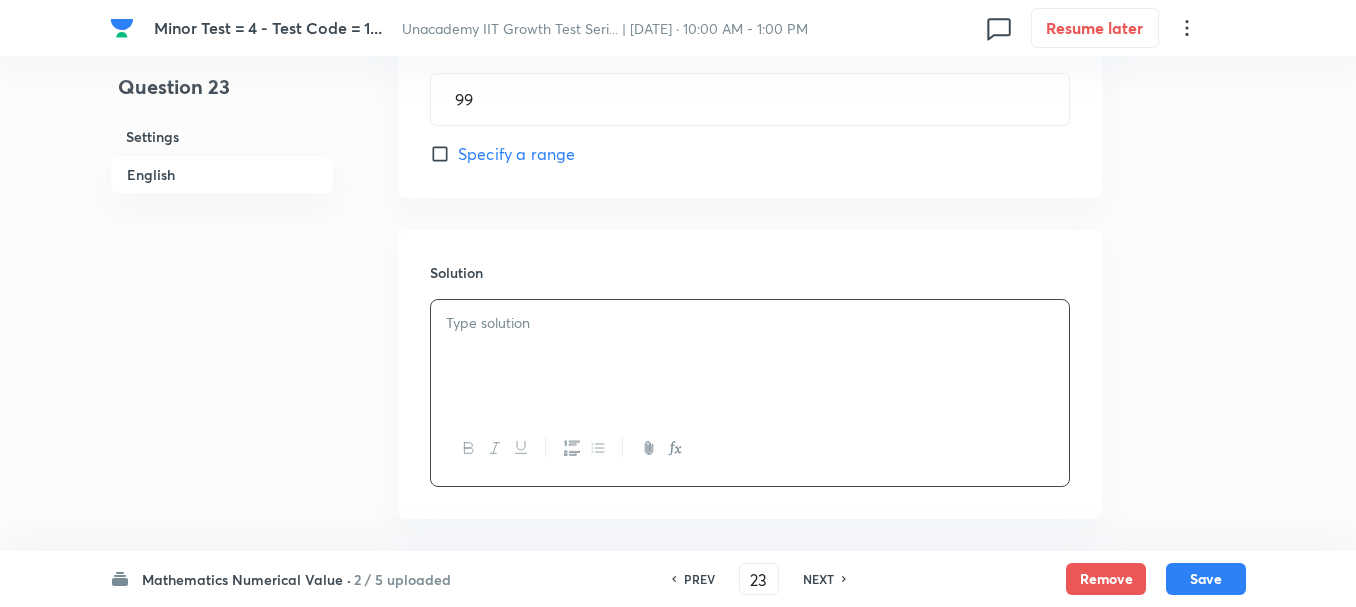scroll, scrollTop: 1000, scrollLeft: 0, axis: vertical 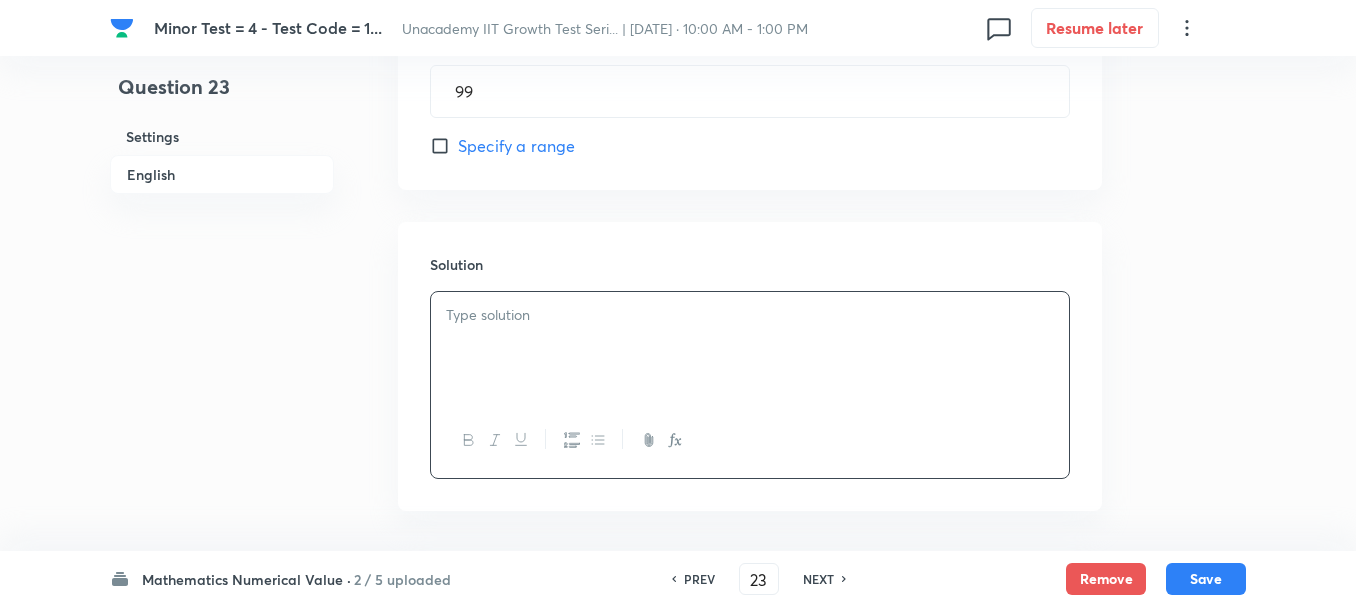 click at bounding box center [750, 348] 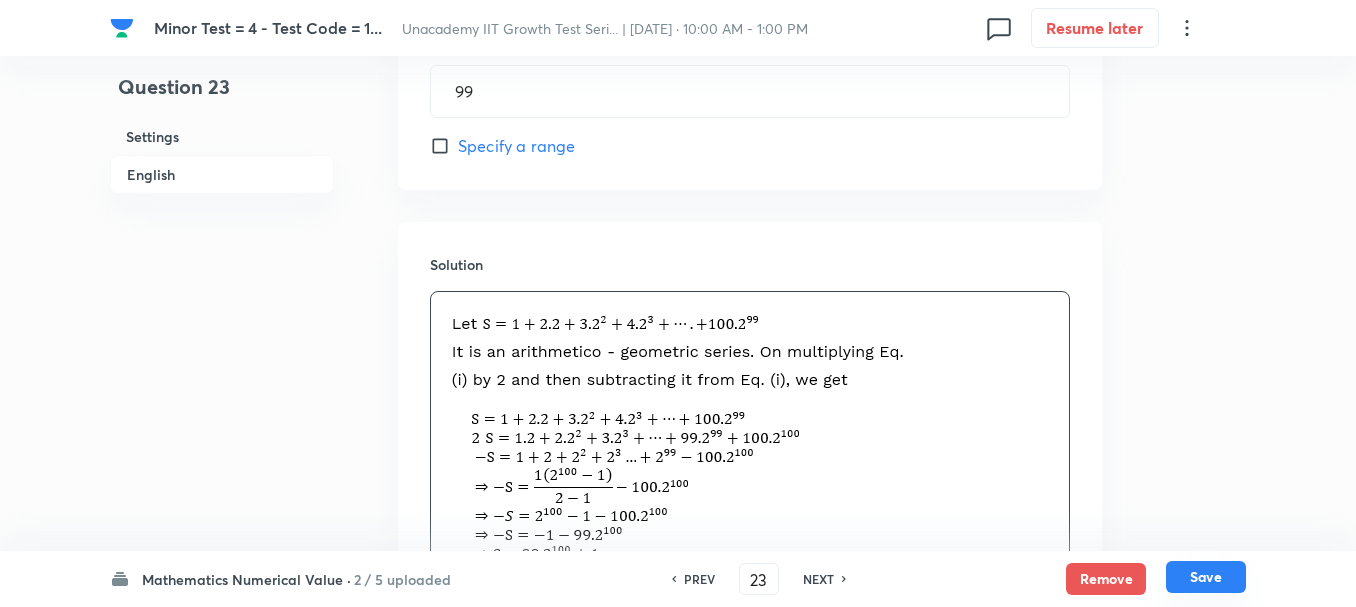 click on "Save" at bounding box center [1206, 577] 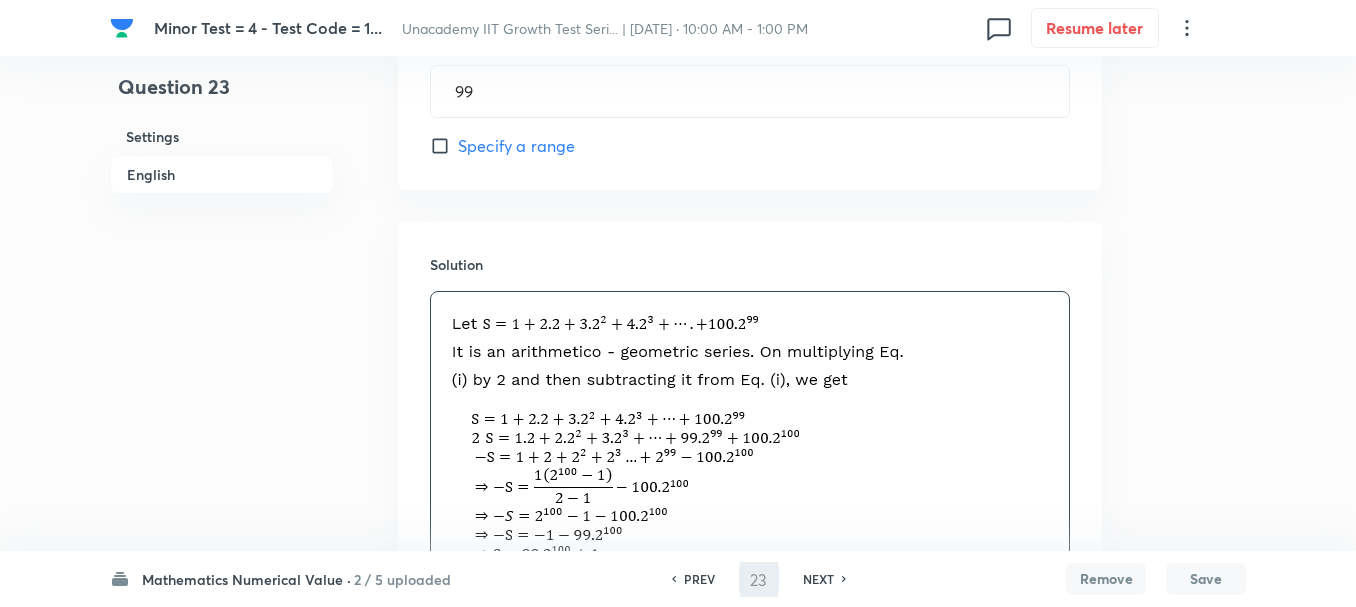 type on "24" 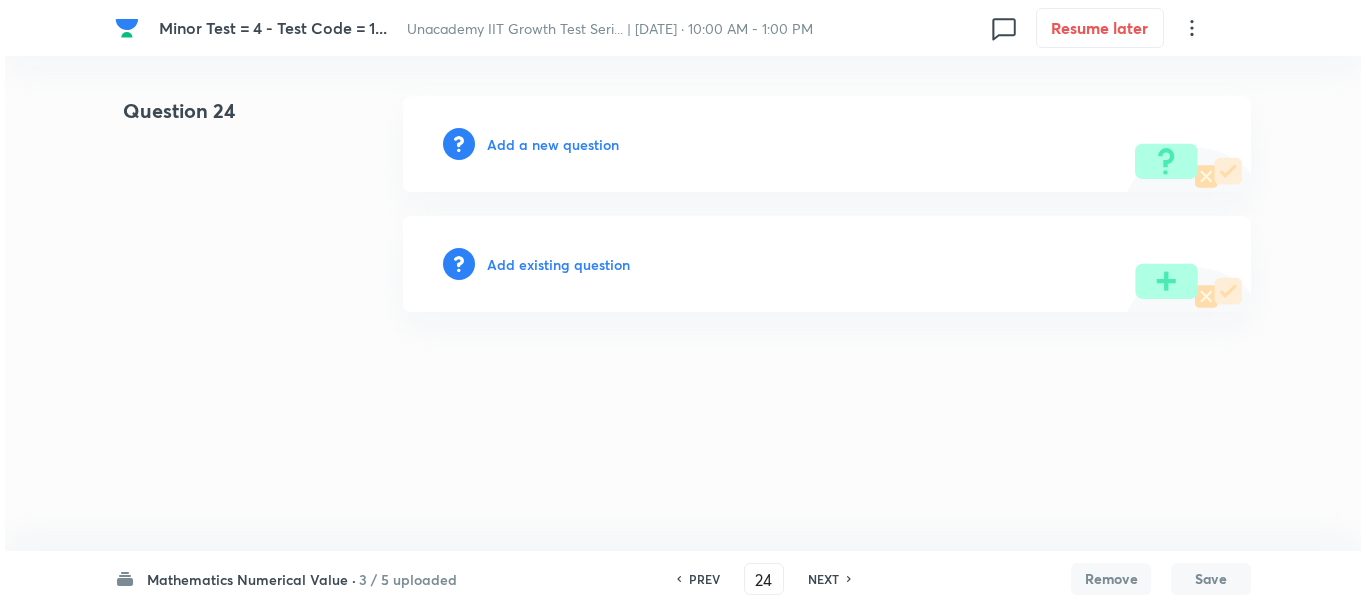 scroll, scrollTop: 0, scrollLeft: 0, axis: both 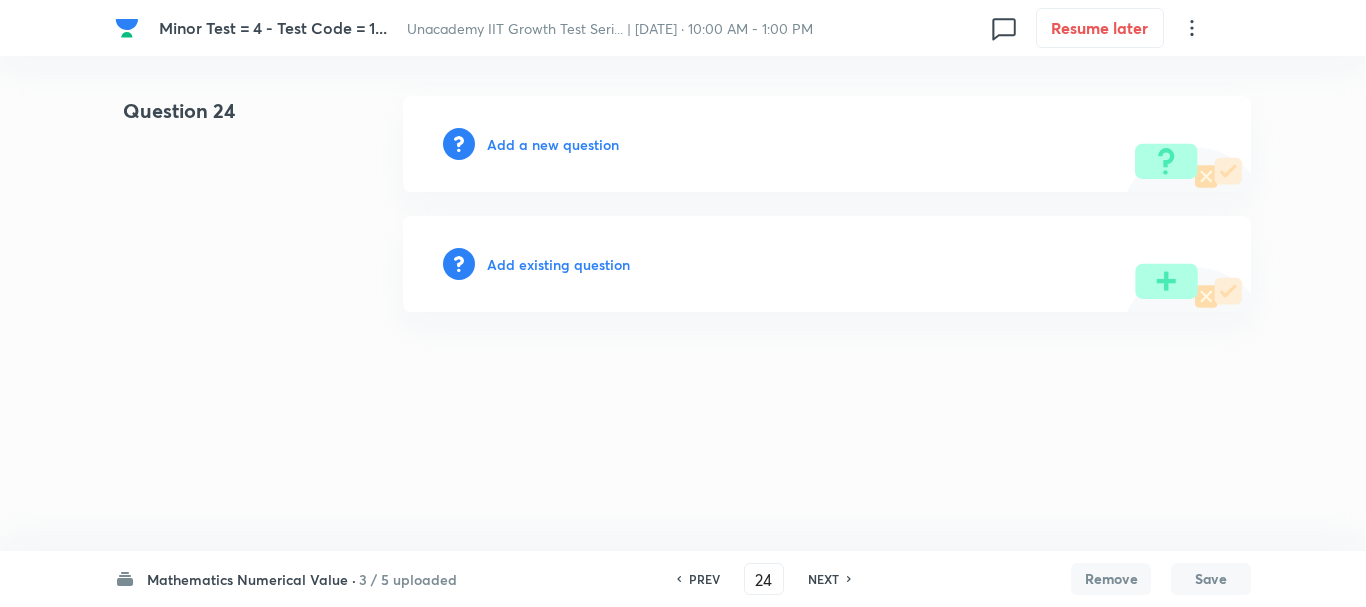 click on "Add a new question" at bounding box center (553, 144) 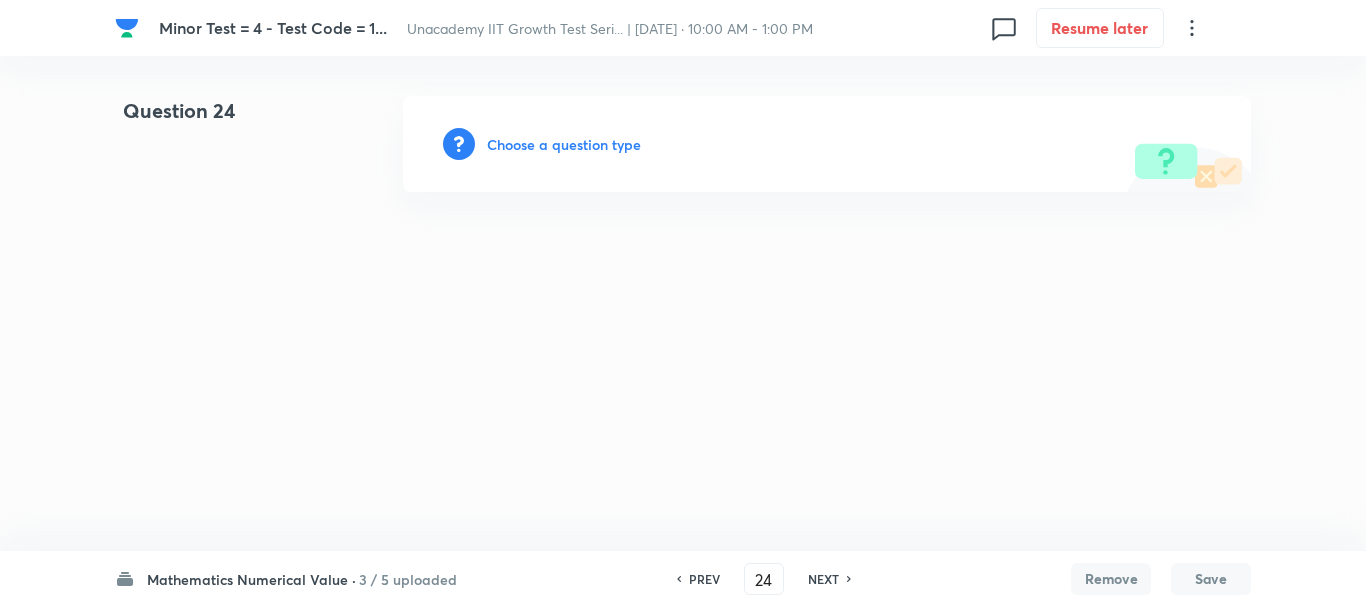 click on "Choose a question type" at bounding box center [564, 144] 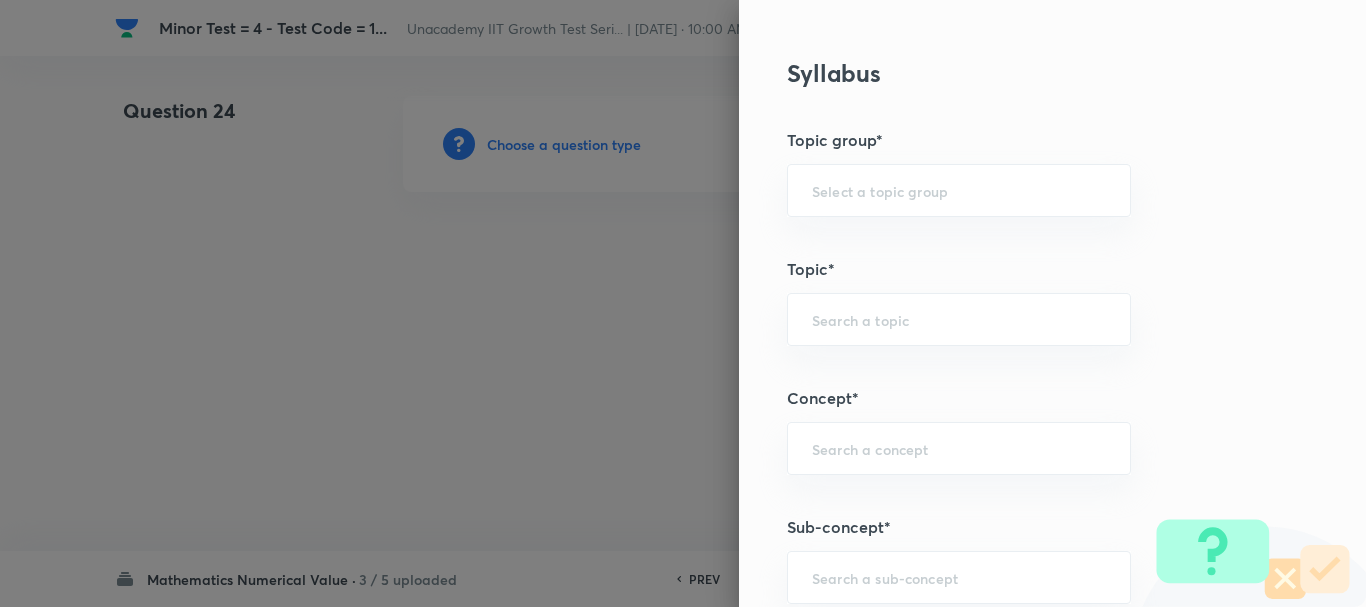 scroll, scrollTop: 1000, scrollLeft: 0, axis: vertical 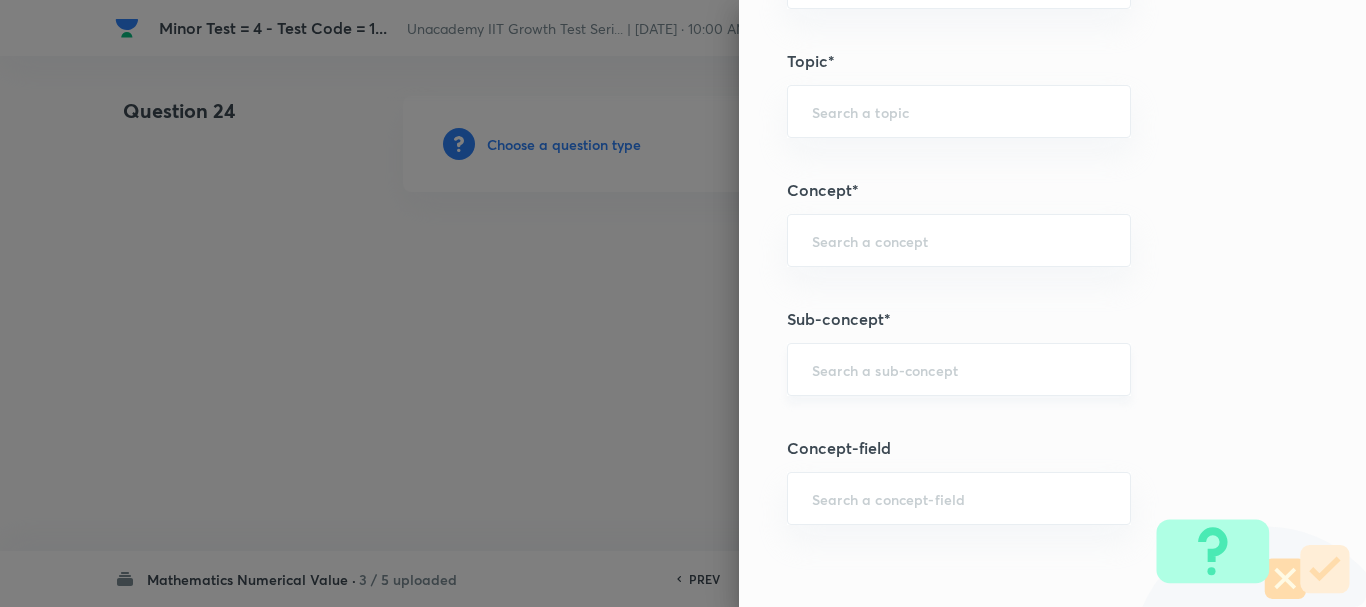 click on "​" at bounding box center [959, 369] 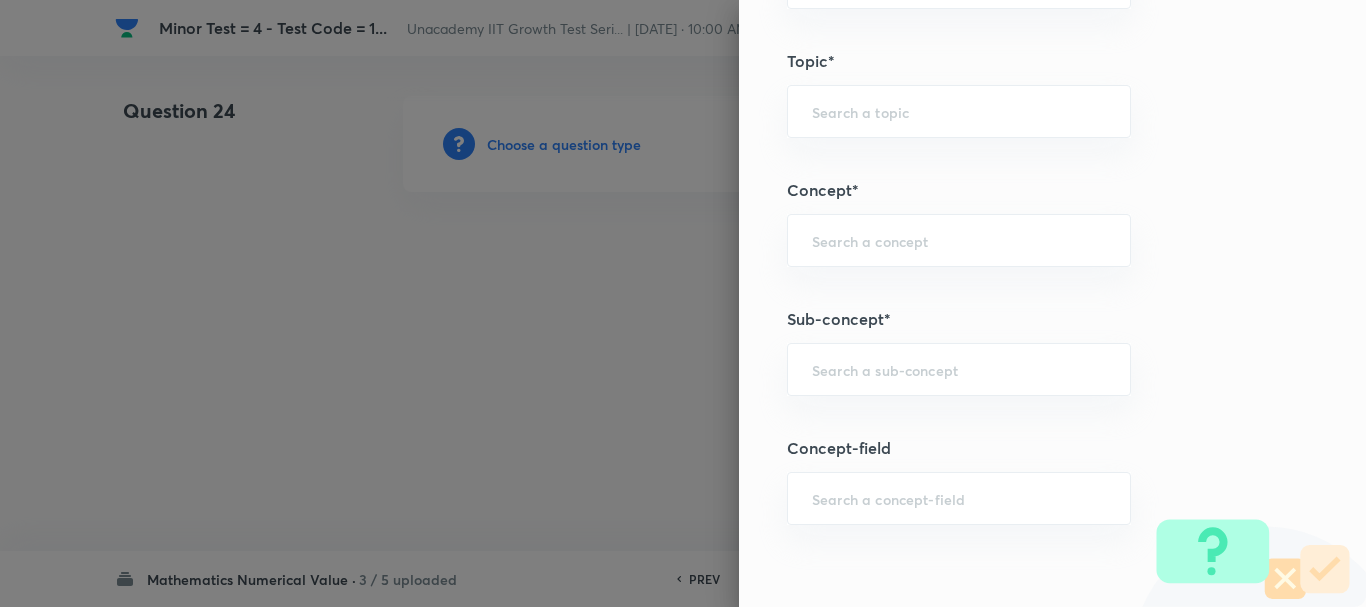 paste on "telescopic form" 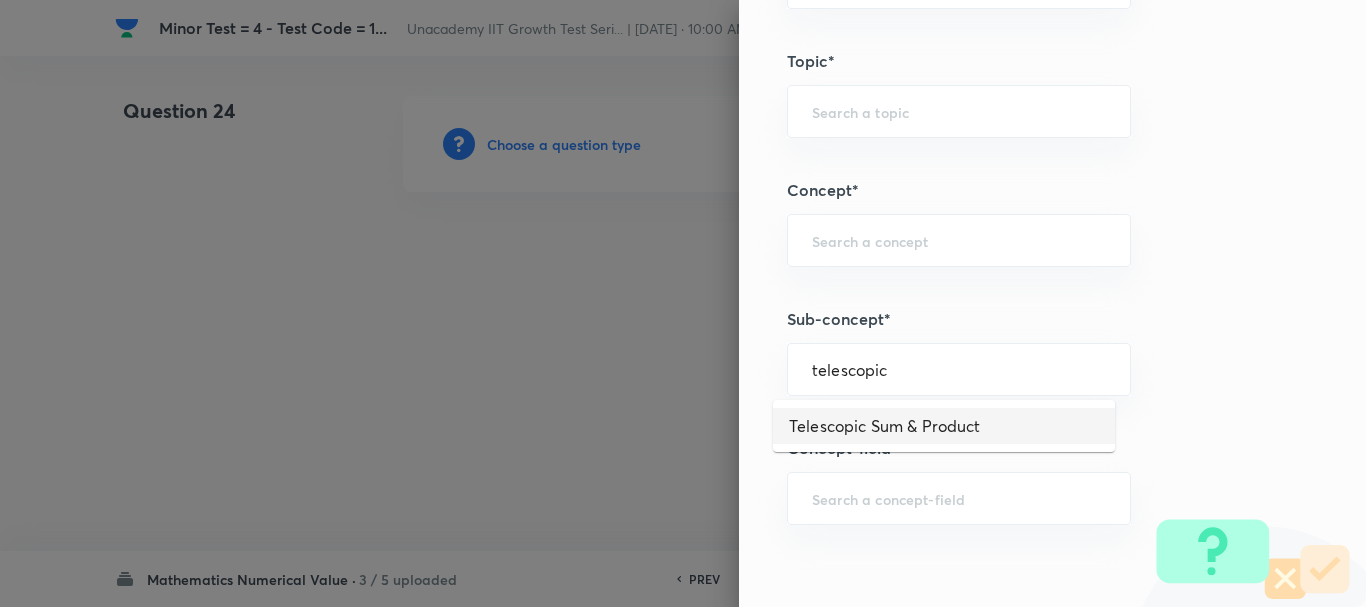 click on "Telescopic Sum & Product" at bounding box center [944, 426] 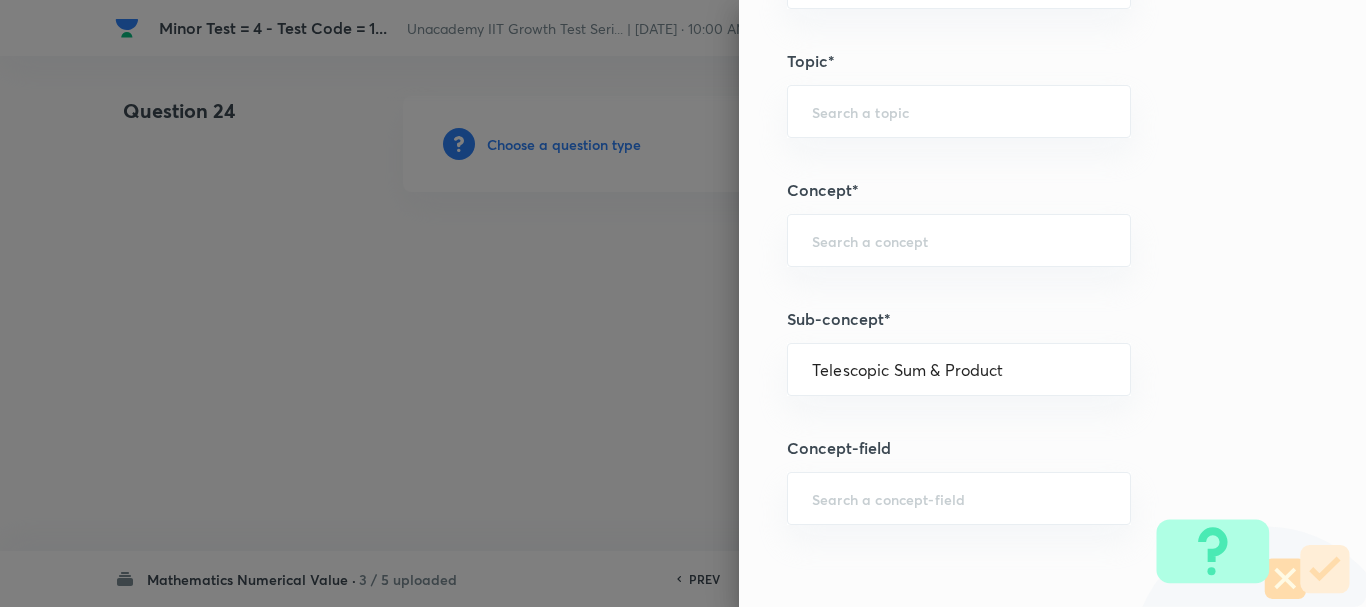 type on "Mathematics" 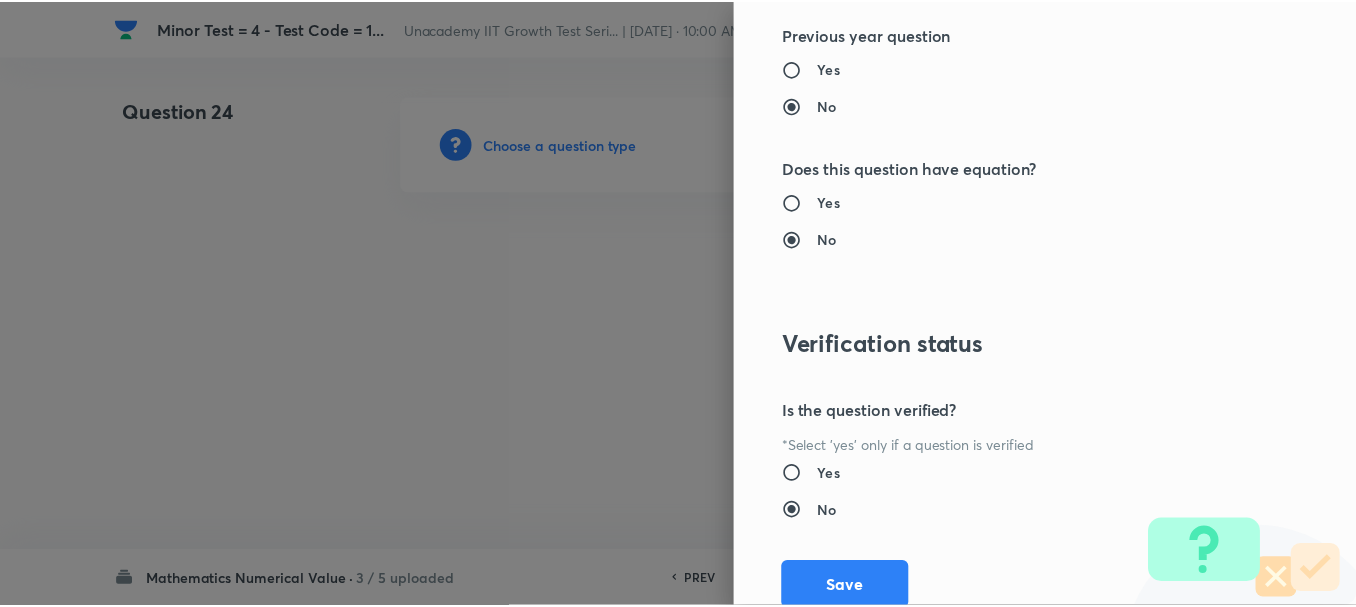 scroll, scrollTop: 2135, scrollLeft: 0, axis: vertical 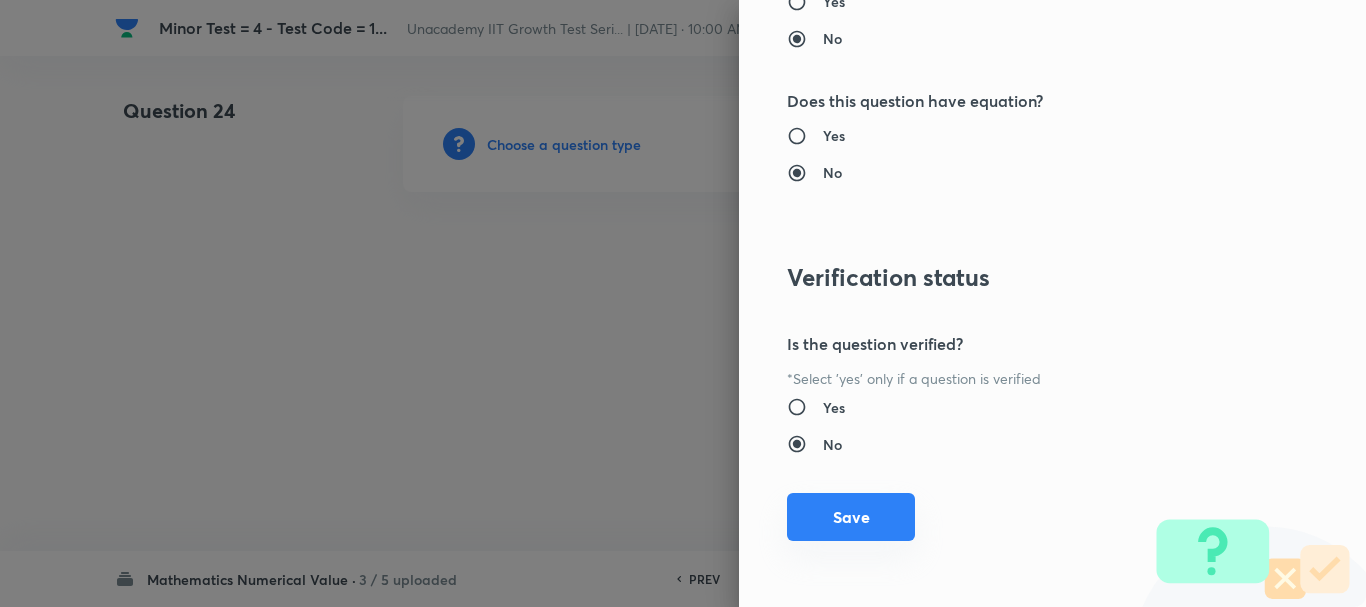 click on "Save" at bounding box center [851, 517] 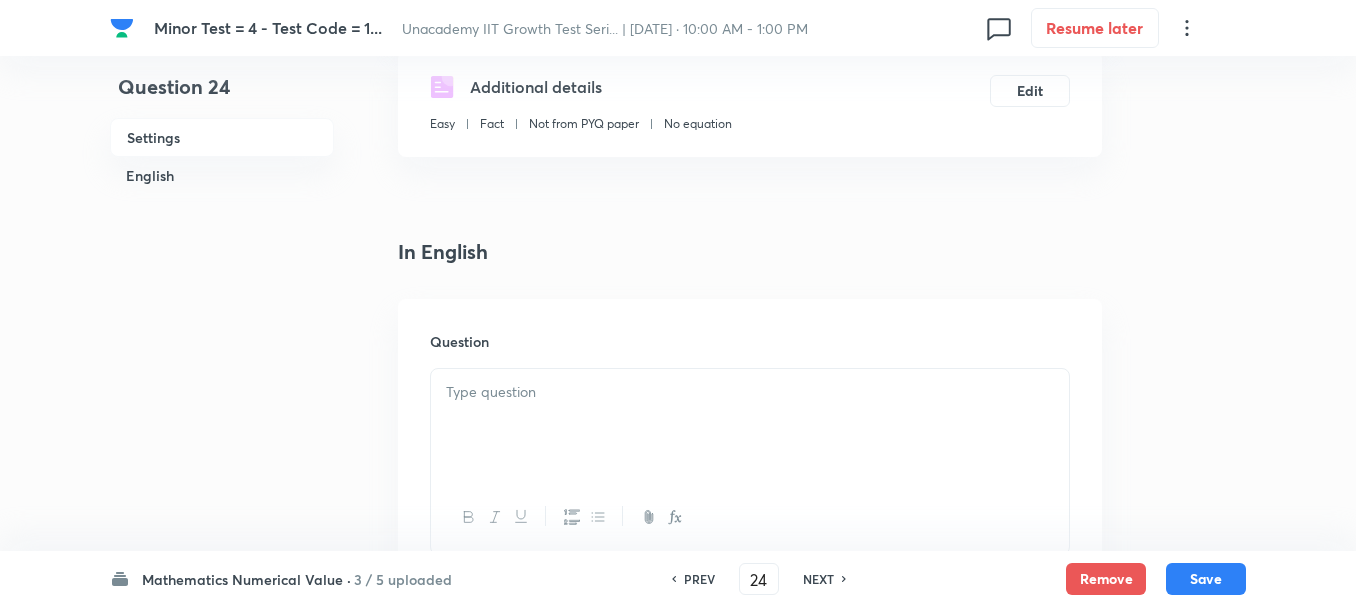 scroll, scrollTop: 400, scrollLeft: 0, axis: vertical 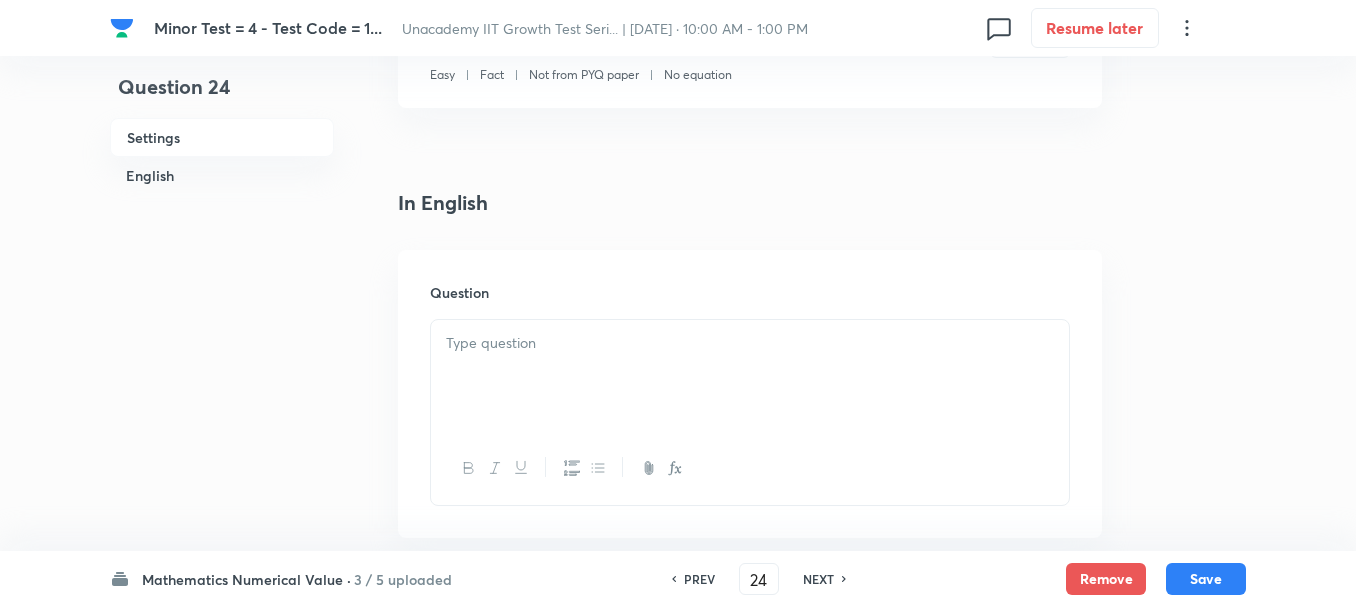 click at bounding box center (750, 376) 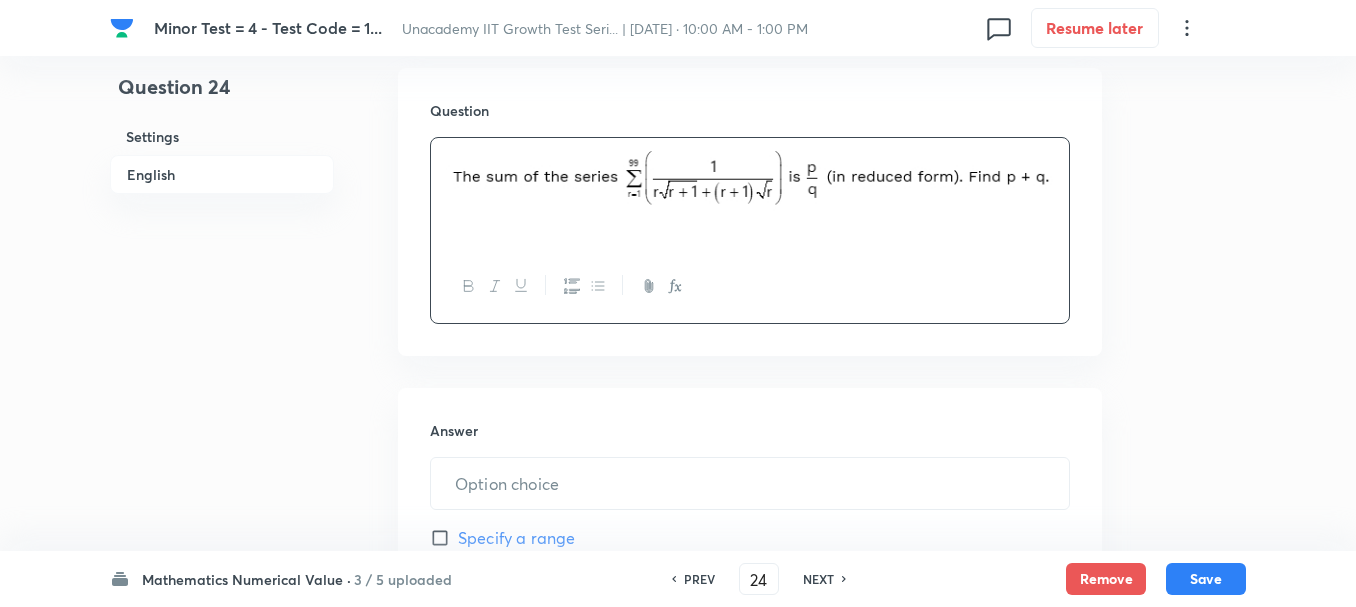 scroll, scrollTop: 600, scrollLeft: 0, axis: vertical 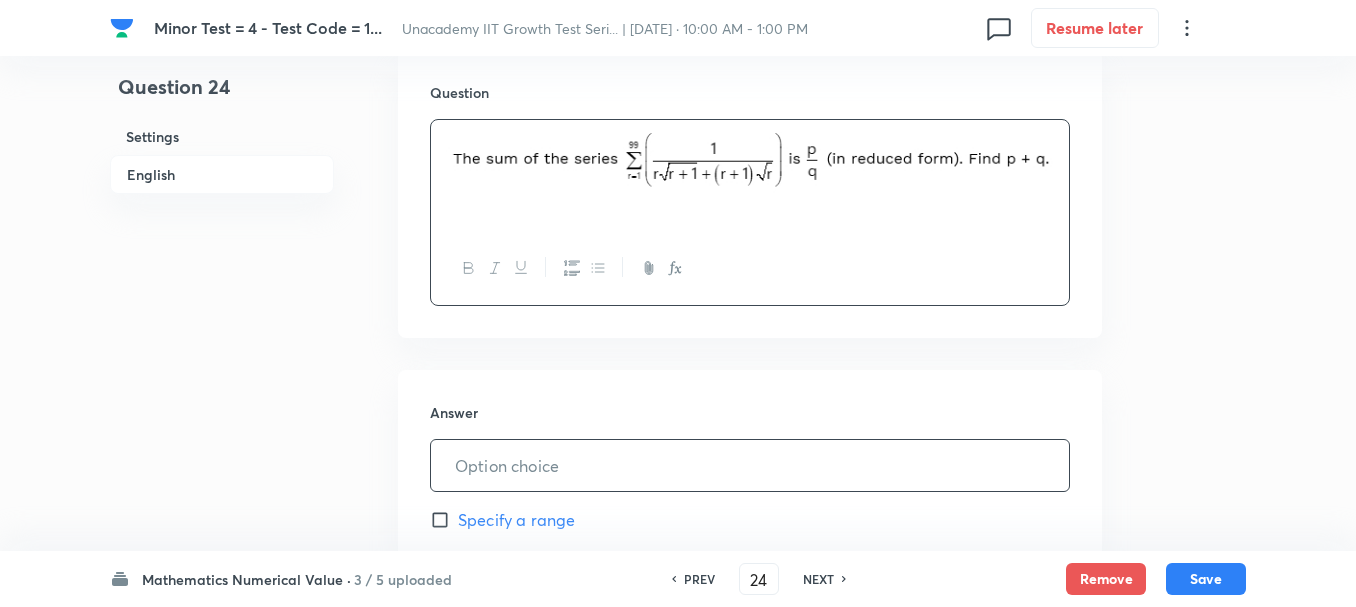 click at bounding box center (750, 465) 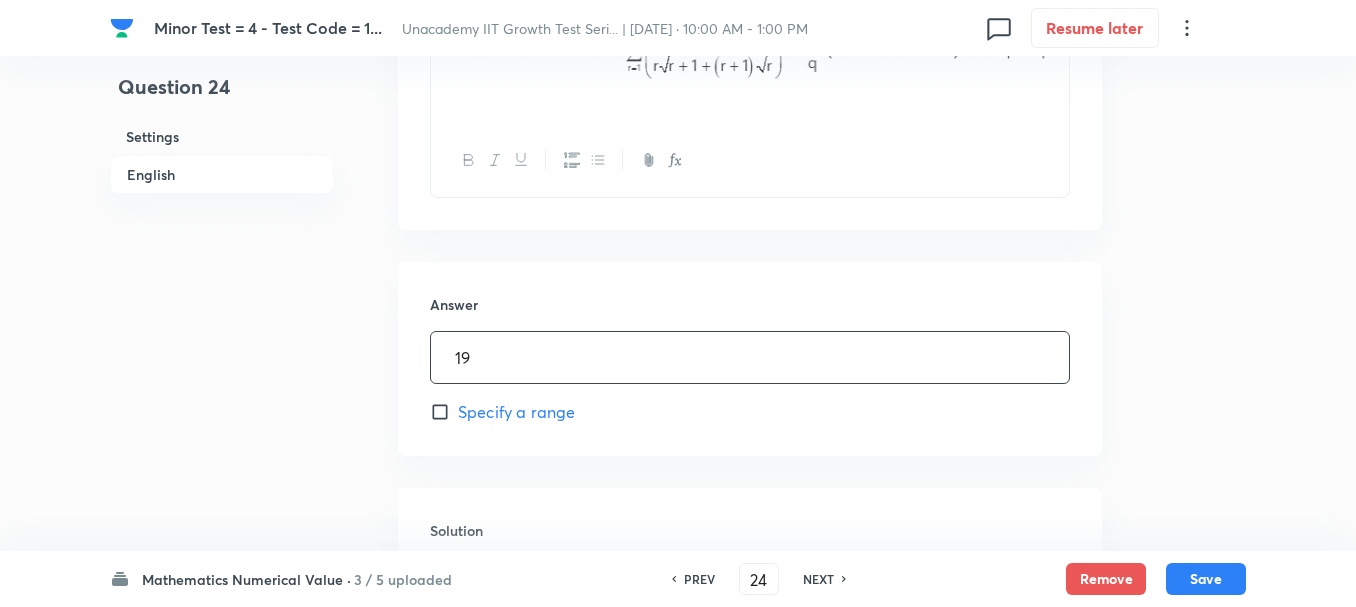 scroll, scrollTop: 900, scrollLeft: 0, axis: vertical 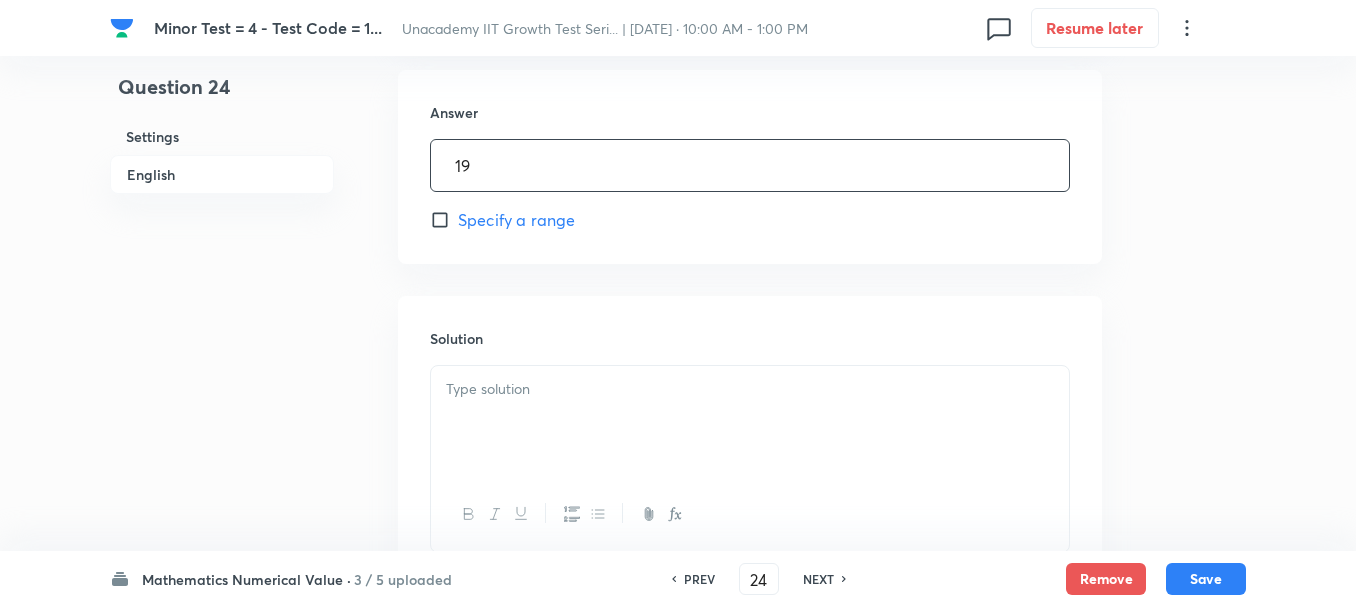 type on "19" 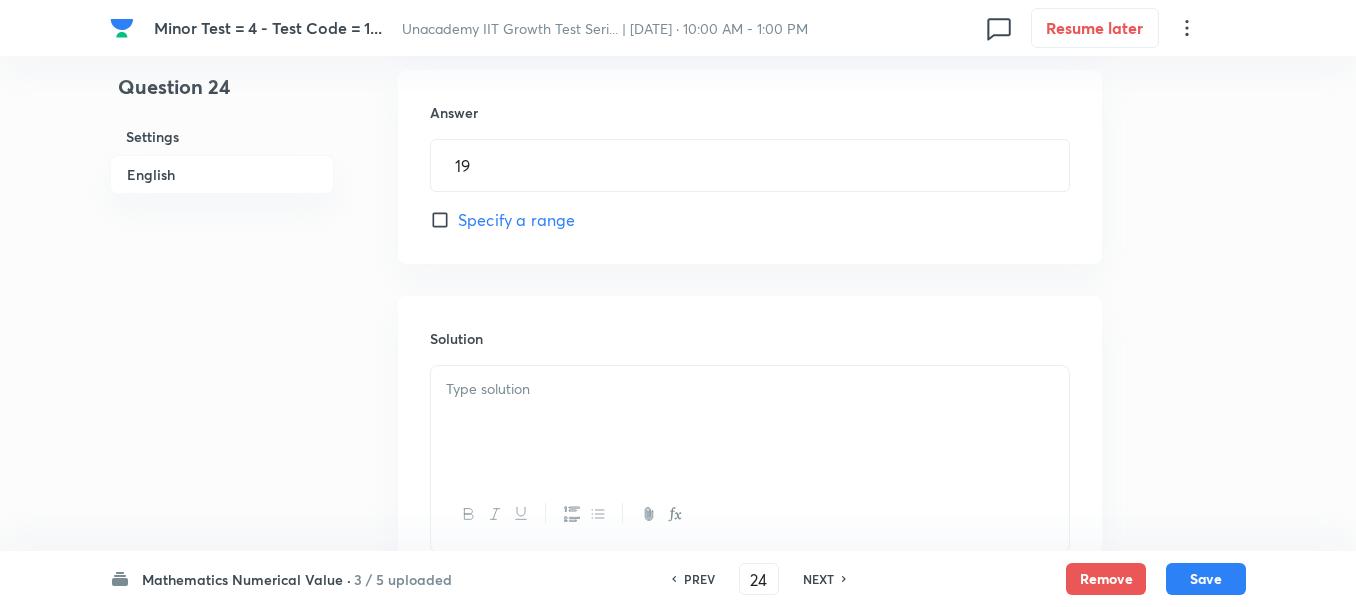 click at bounding box center [750, 389] 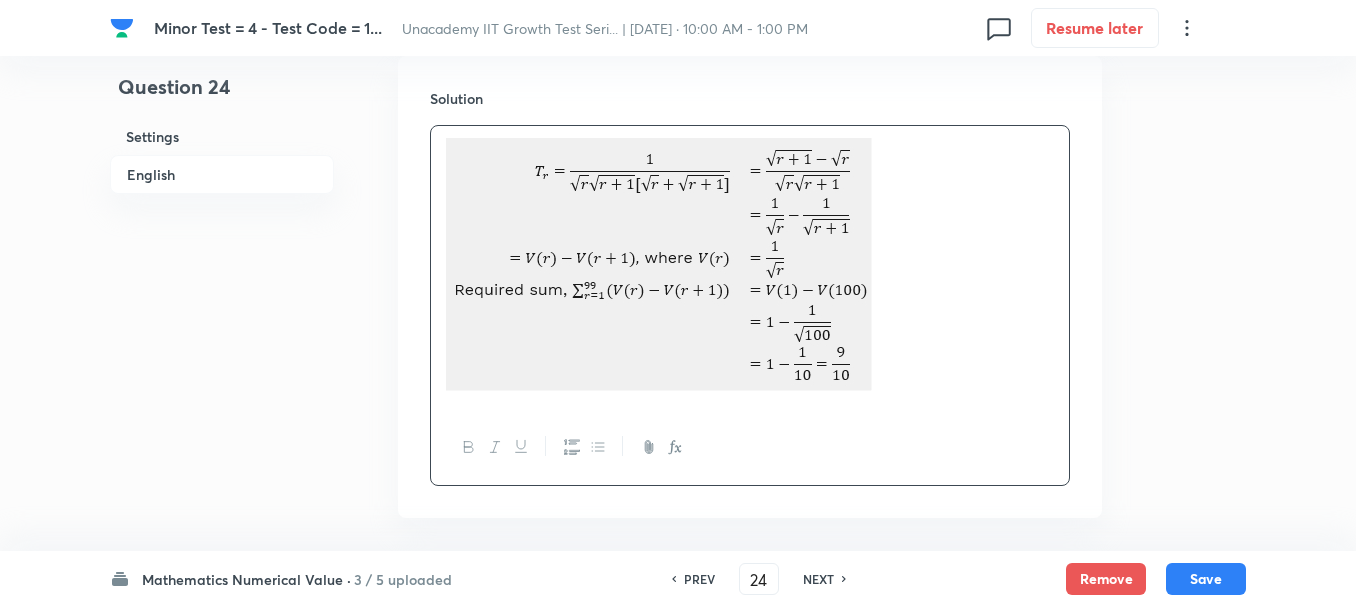 scroll, scrollTop: 1227, scrollLeft: 0, axis: vertical 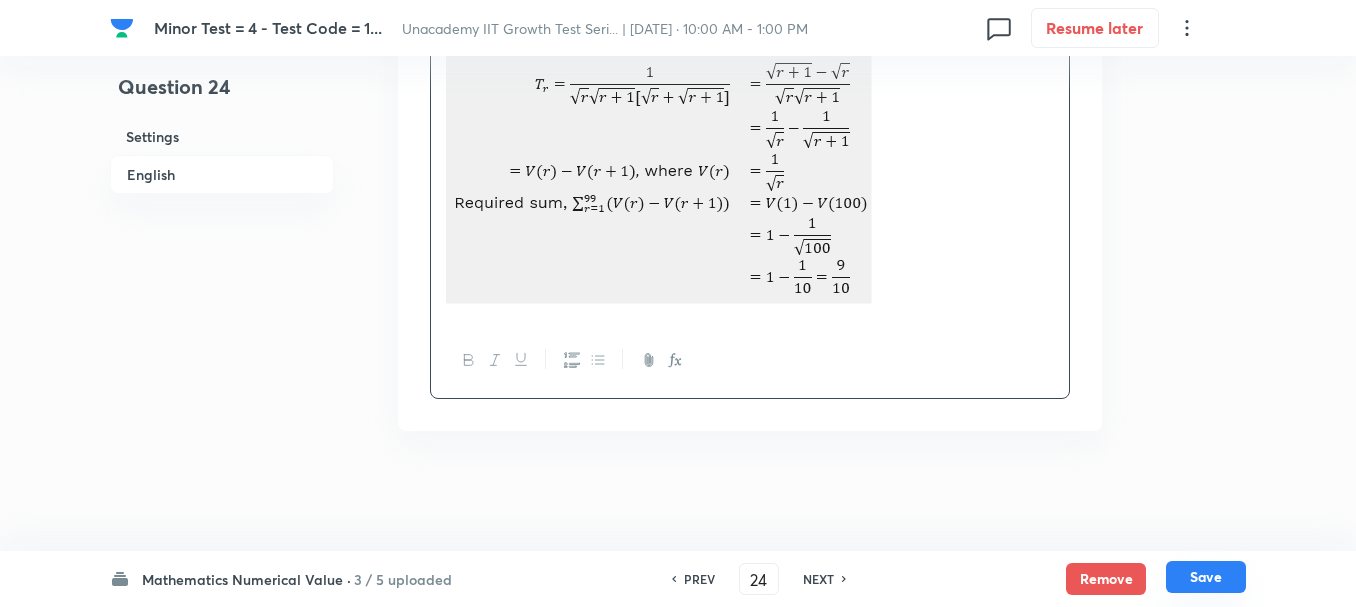 click on "Save" at bounding box center (1206, 577) 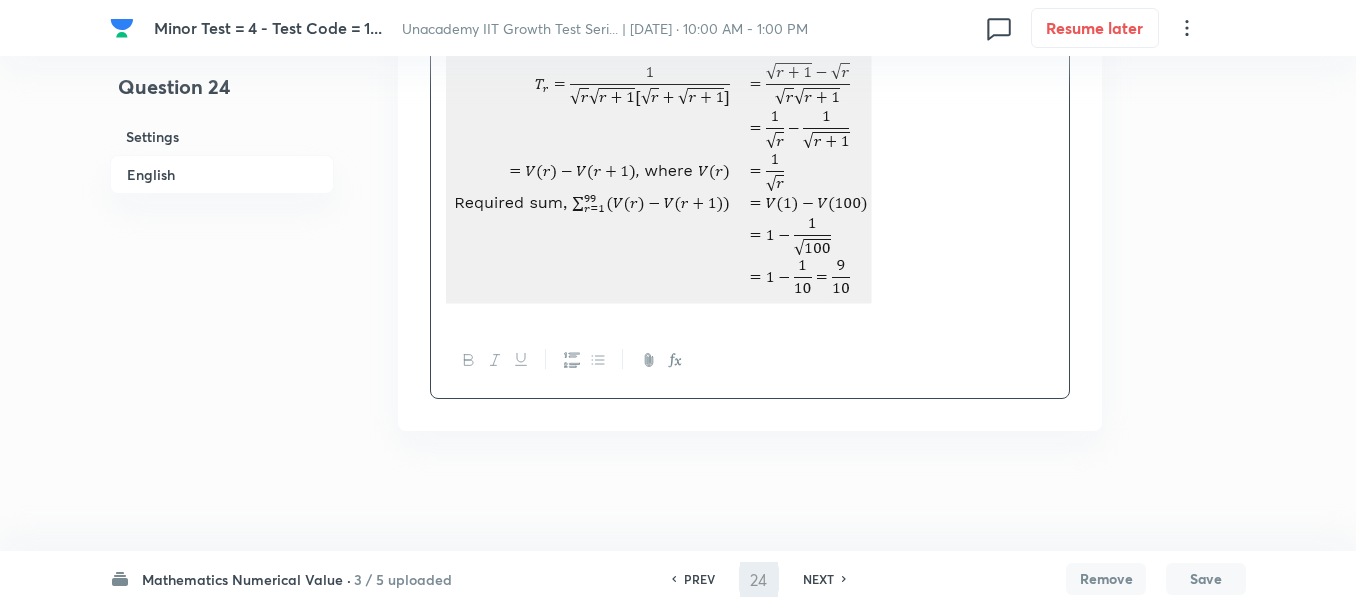 type on "25" 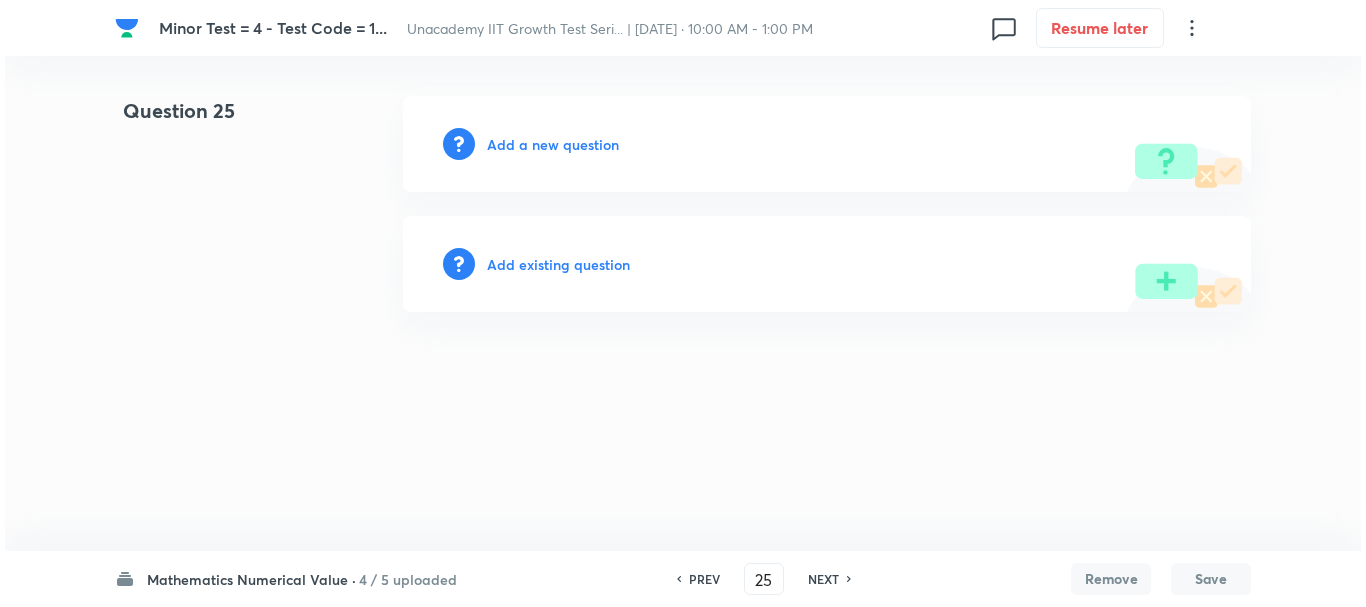 scroll, scrollTop: 0, scrollLeft: 0, axis: both 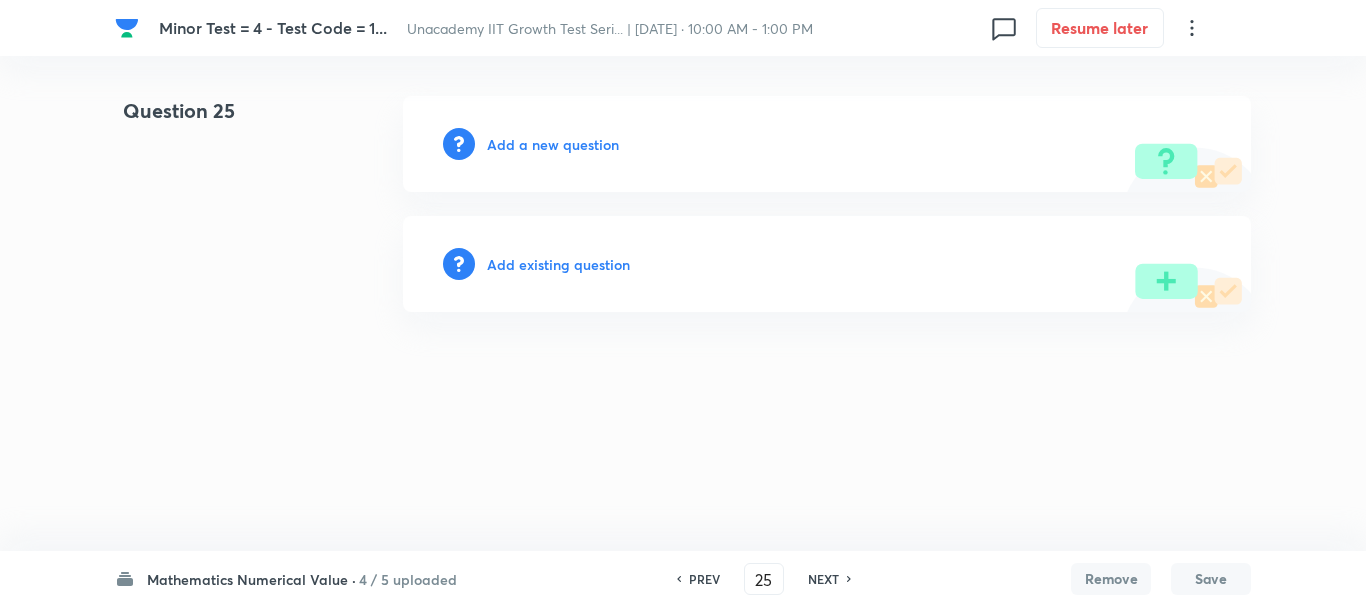 click on "Add a new question" at bounding box center [827, 144] 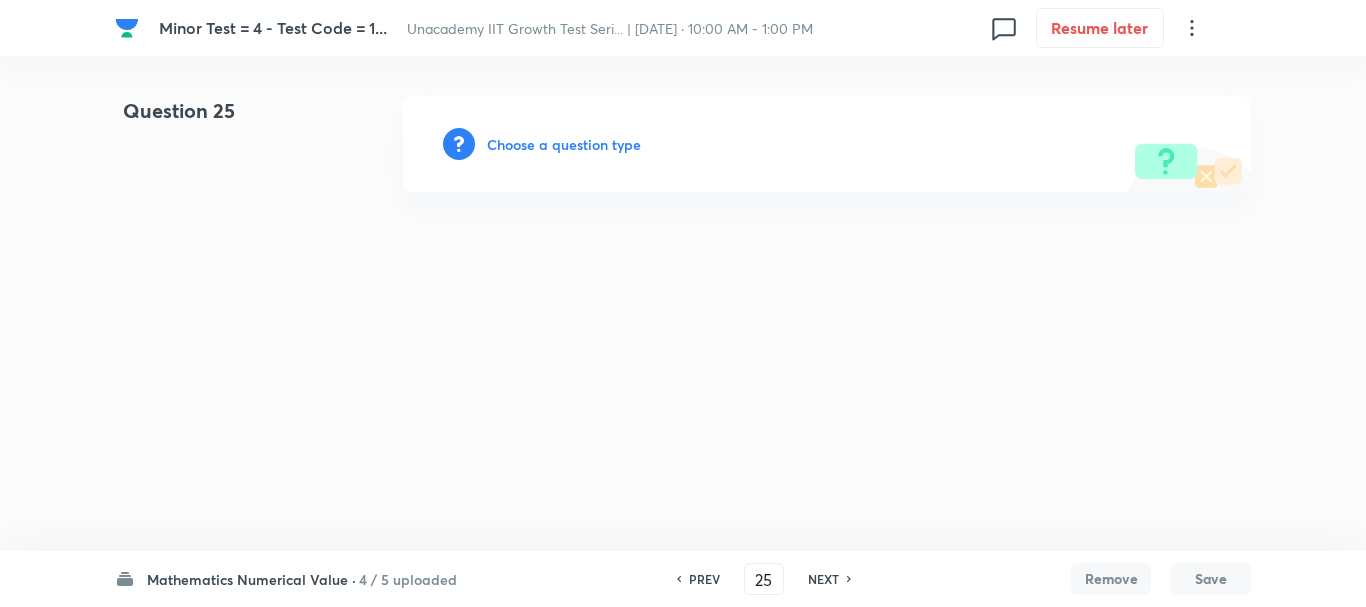 click on "Choose a question type" at bounding box center [564, 144] 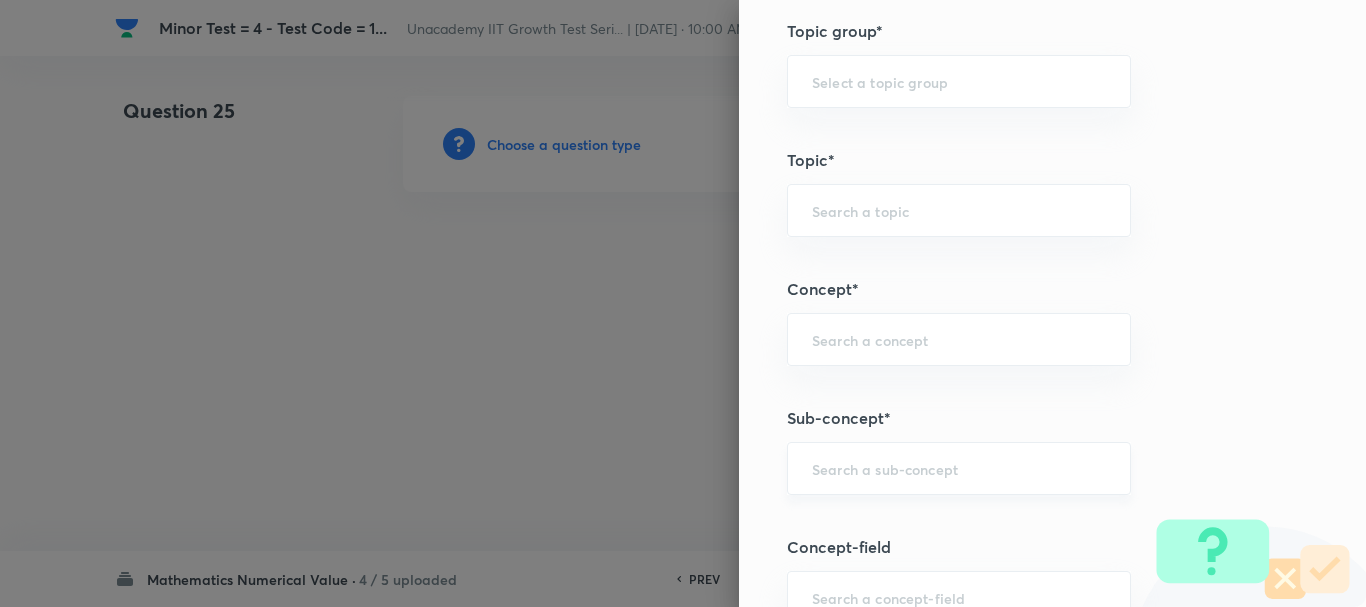 scroll, scrollTop: 1000, scrollLeft: 0, axis: vertical 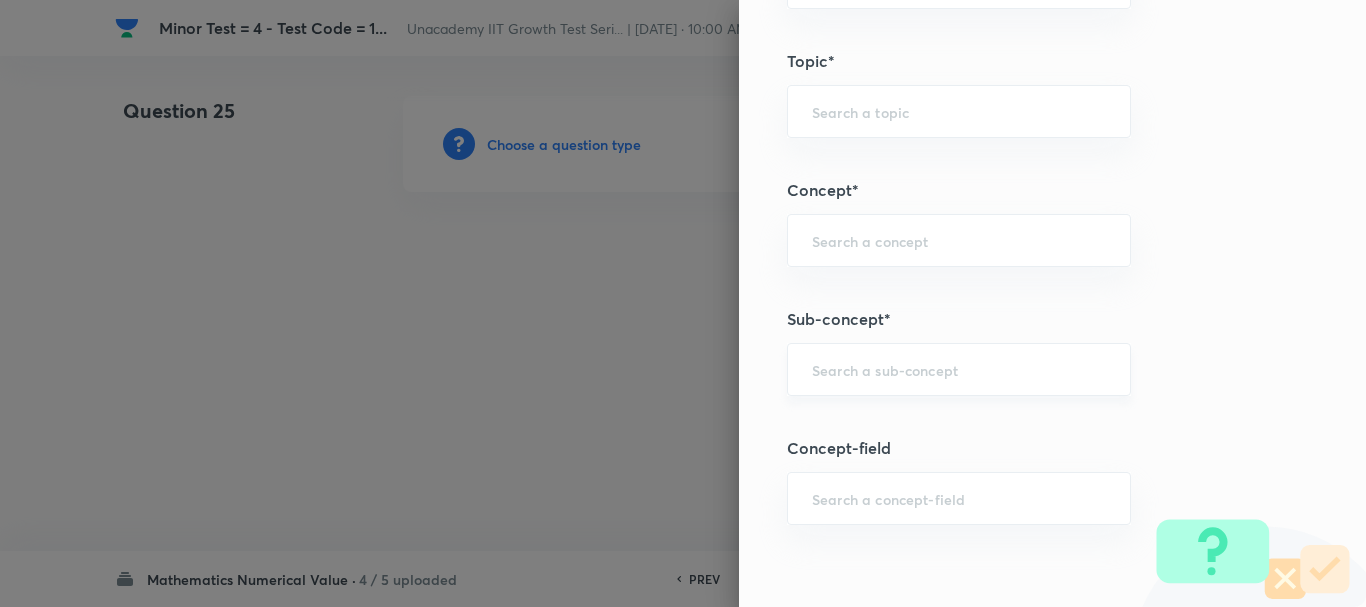 click at bounding box center [959, 369] 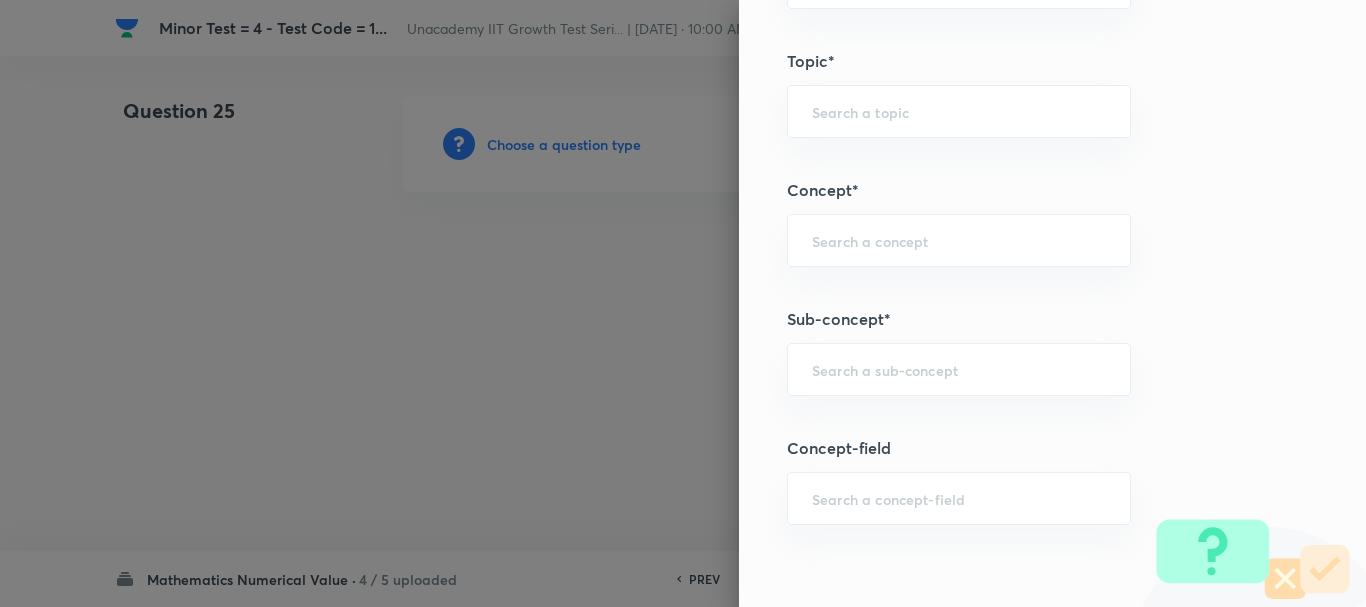 paste on "hp" 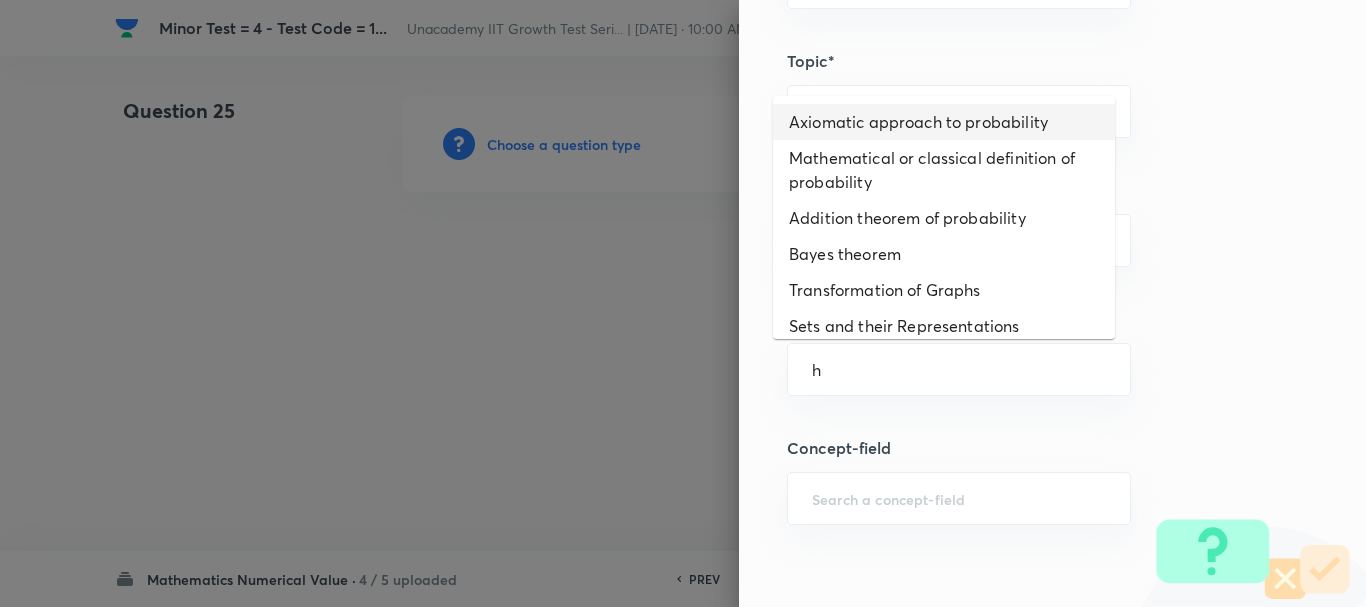 click on "Axiomatic approach to probability" at bounding box center (944, 122) 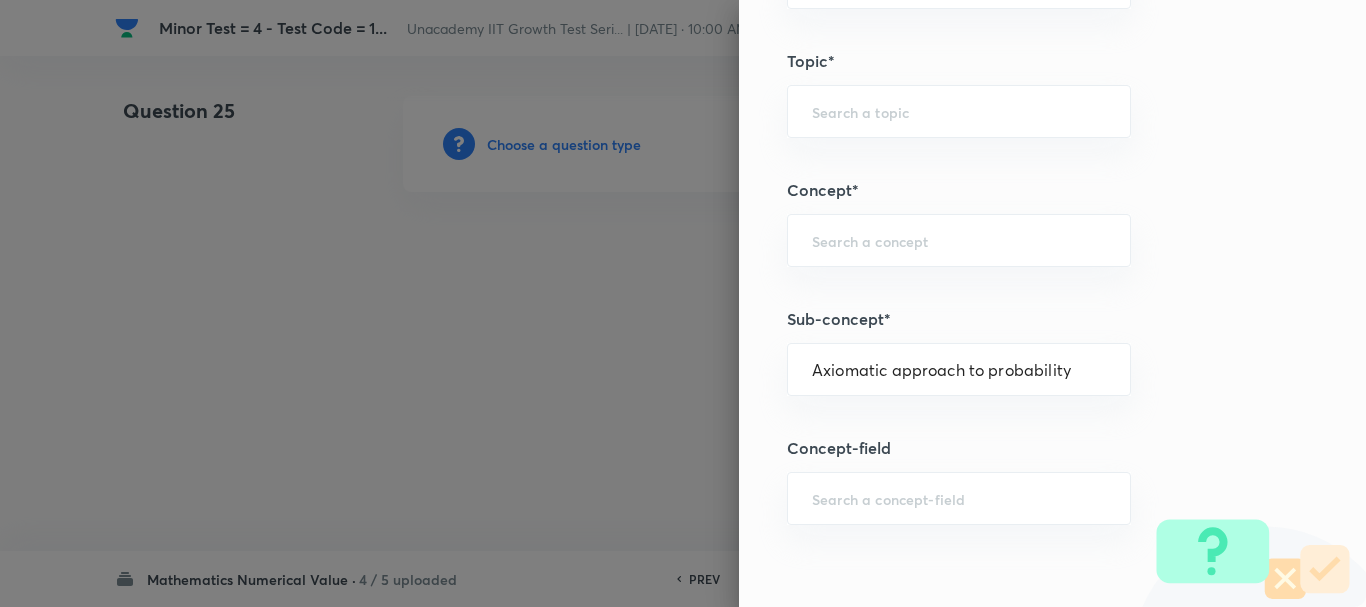 type on "Mathematics" 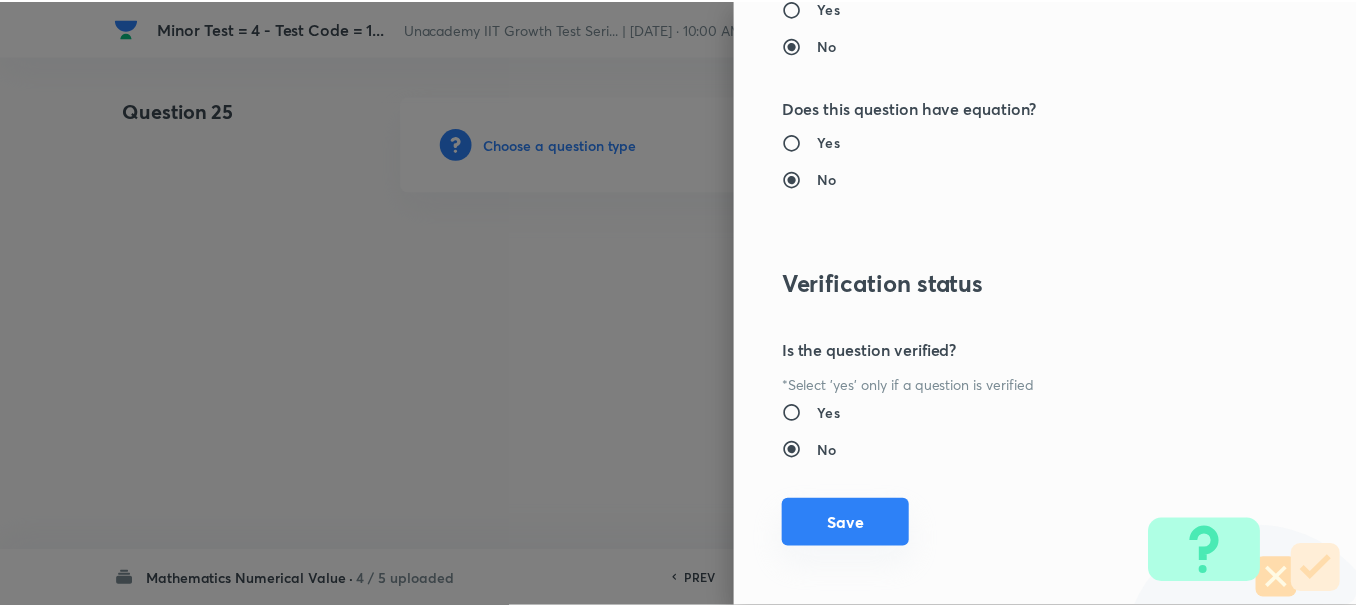 scroll, scrollTop: 2135, scrollLeft: 0, axis: vertical 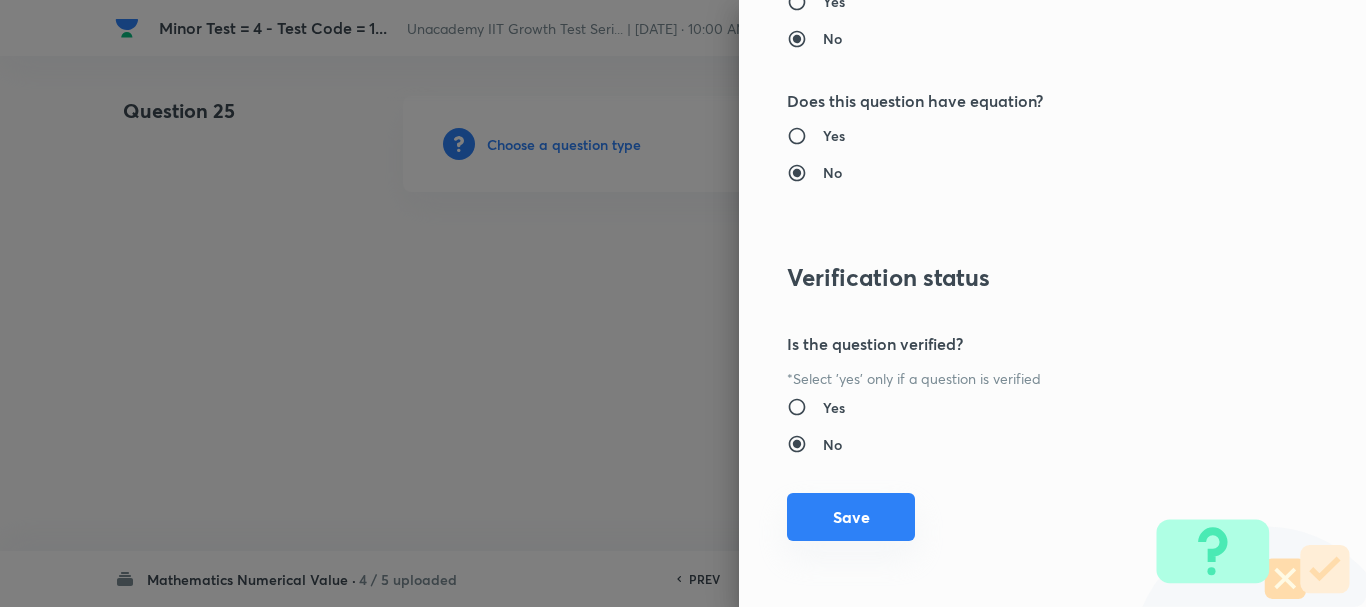 click on "Save" at bounding box center [851, 517] 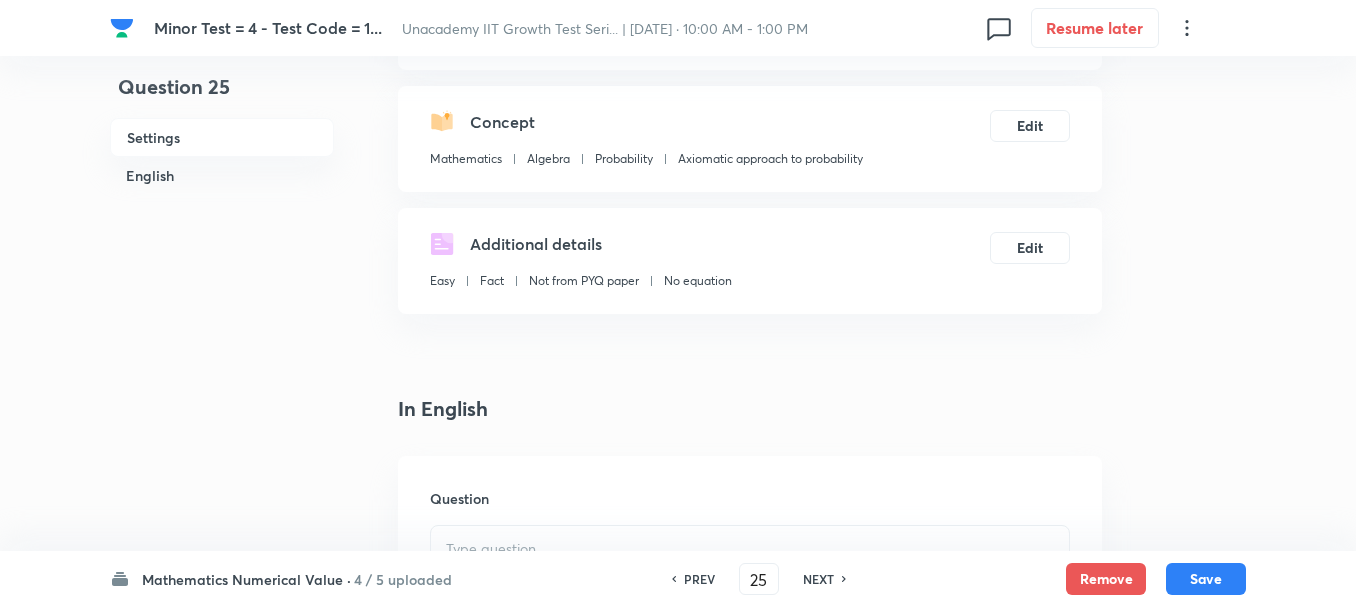 scroll, scrollTop: 400, scrollLeft: 0, axis: vertical 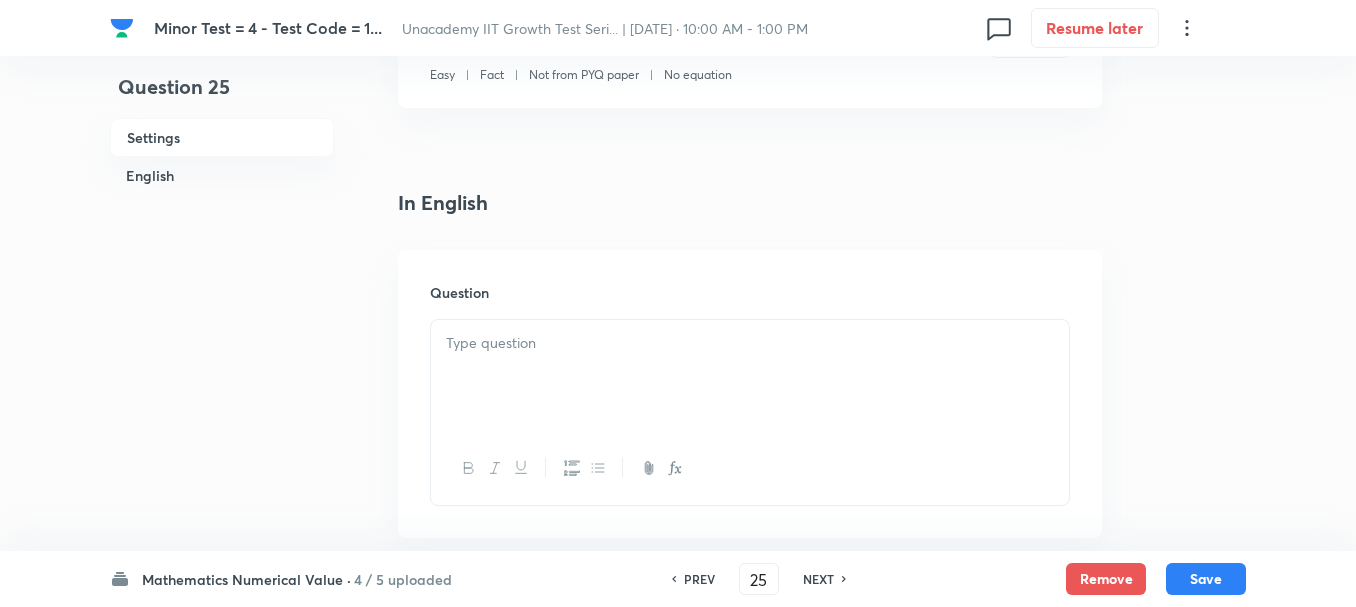 click at bounding box center [750, 376] 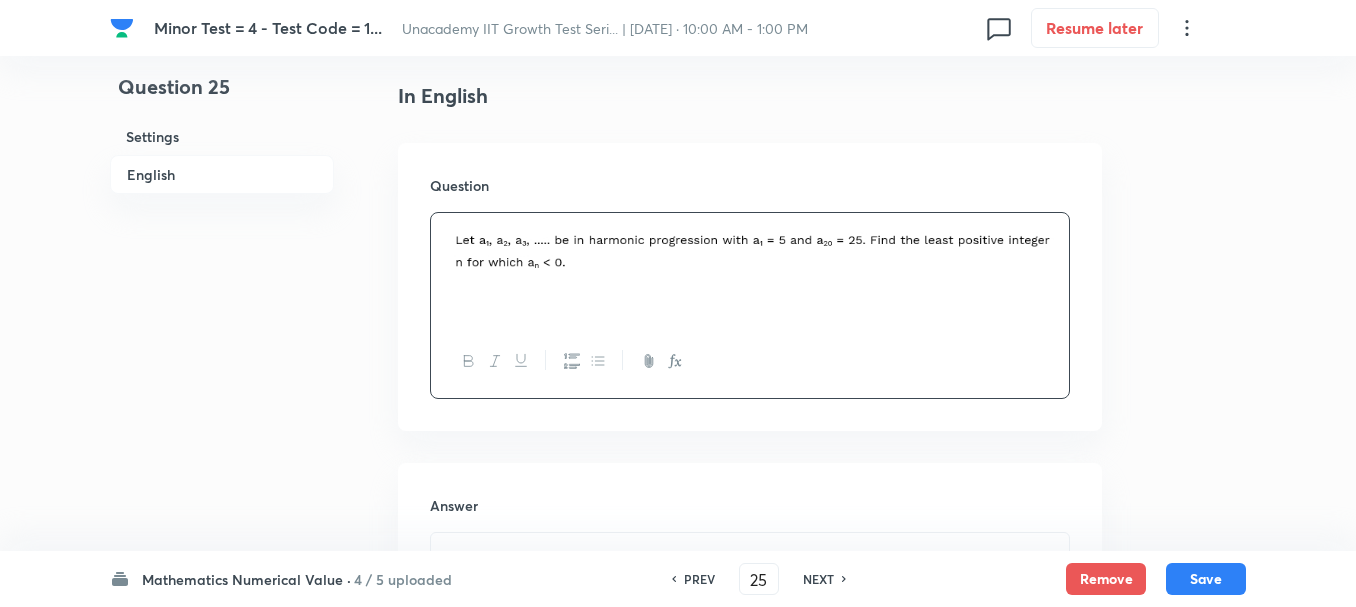 scroll, scrollTop: 700, scrollLeft: 0, axis: vertical 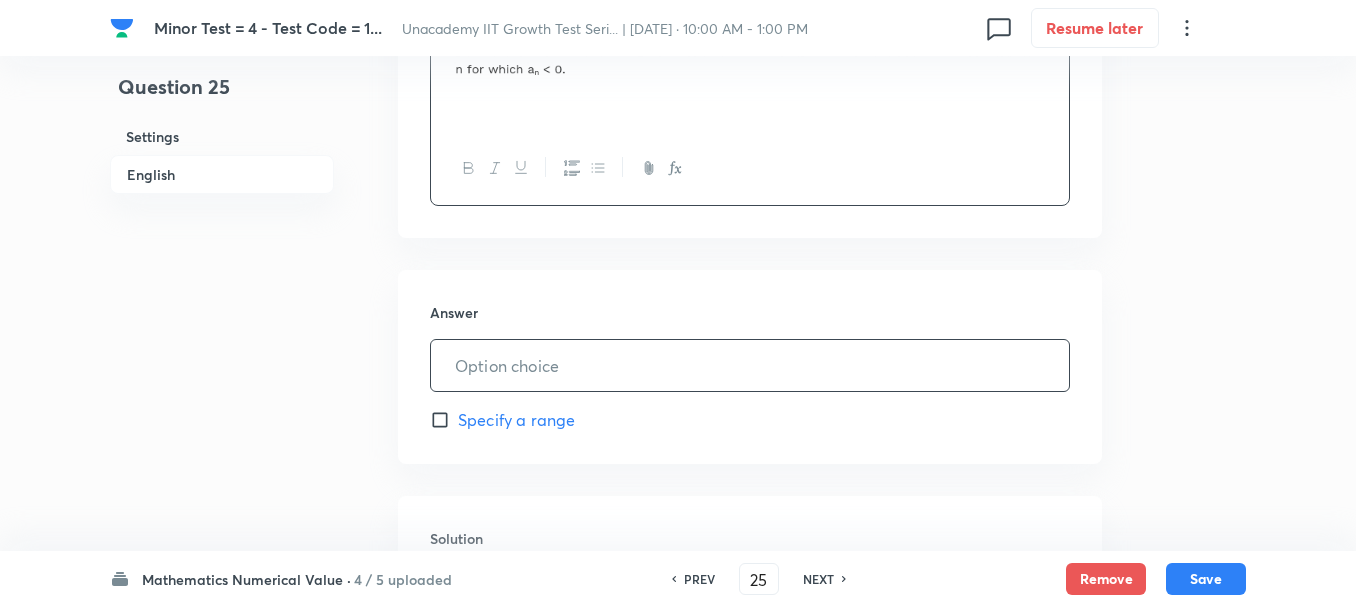 click at bounding box center [750, 365] 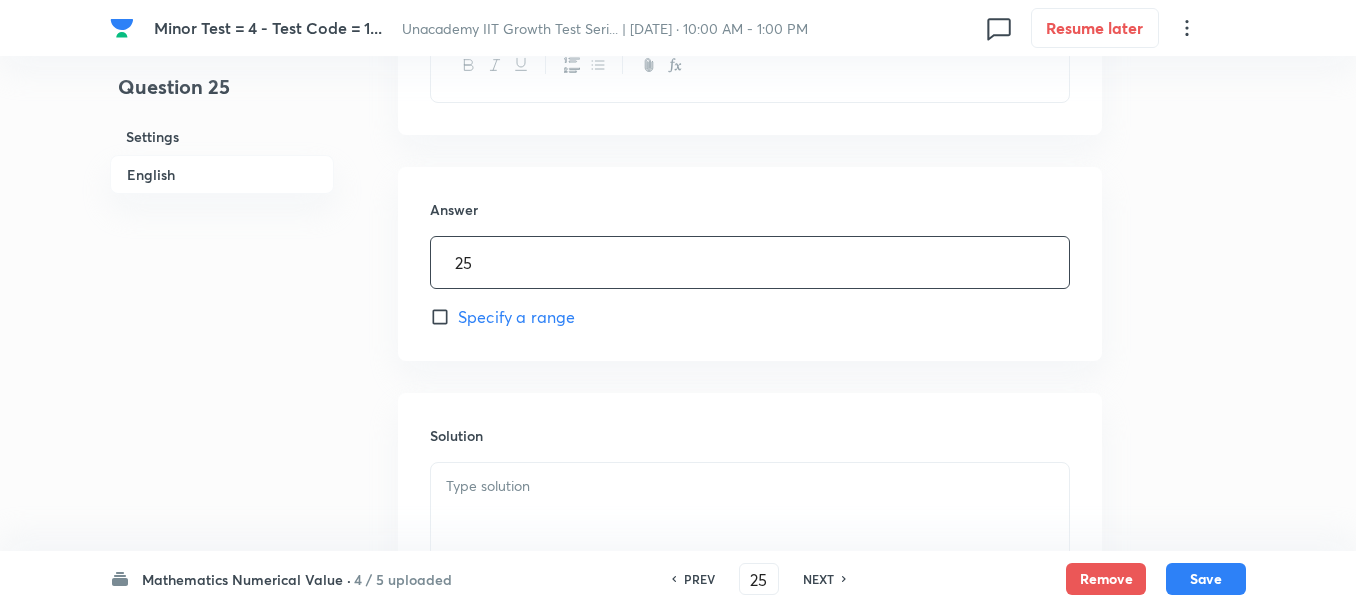 scroll, scrollTop: 900, scrollLeft: 0, axis: vertical 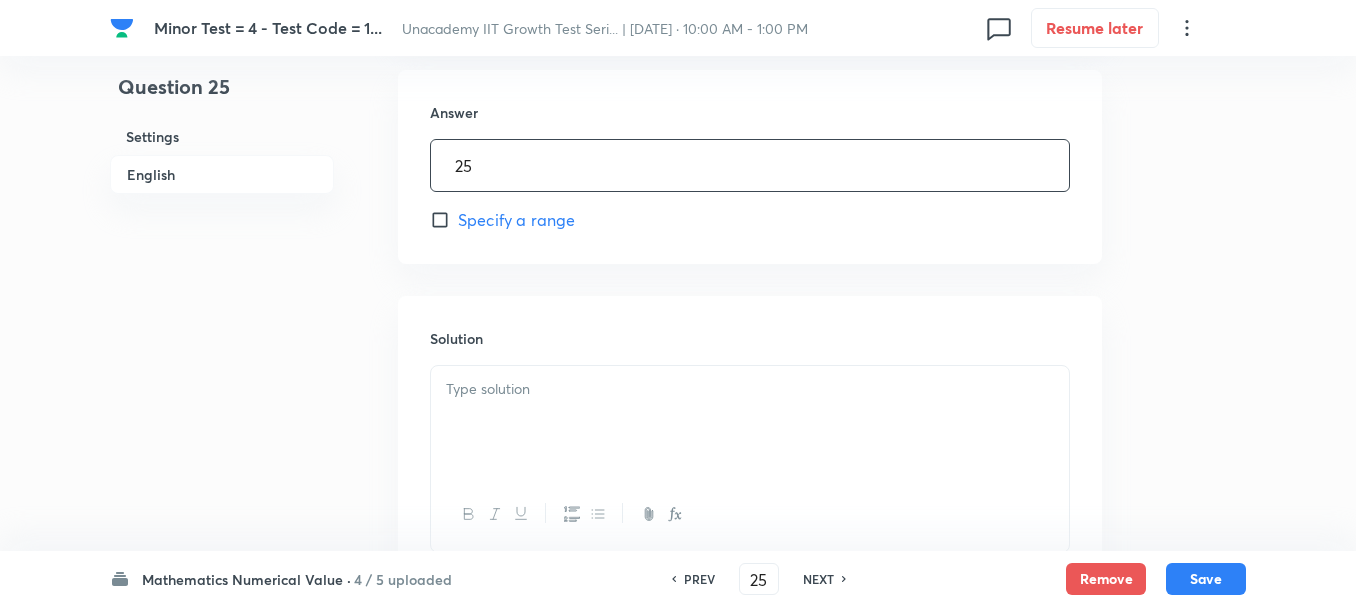 type on "25" 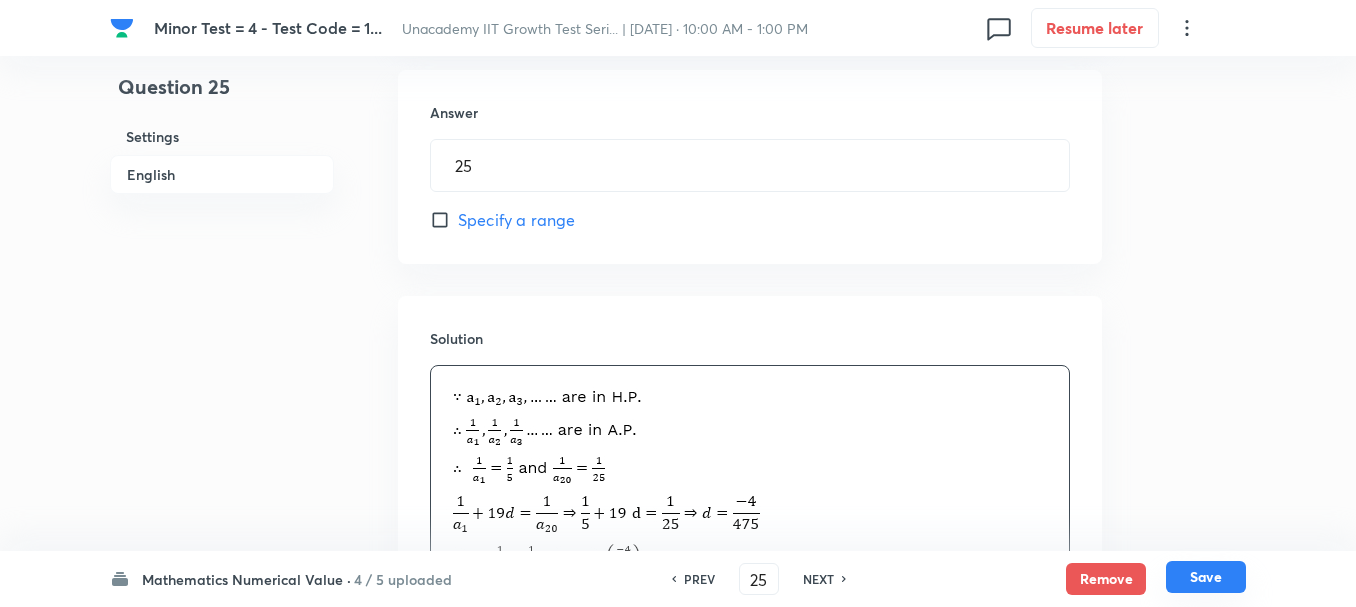 click on "Save" at bounding box center (1206, 577) 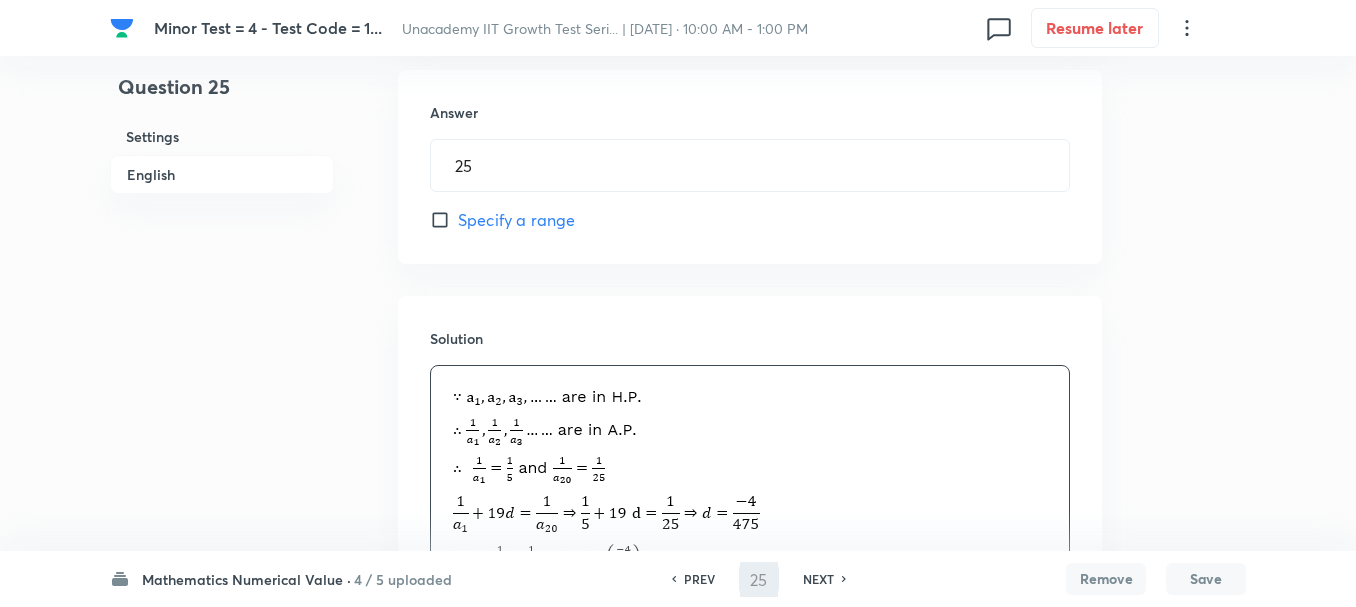 type on "26" 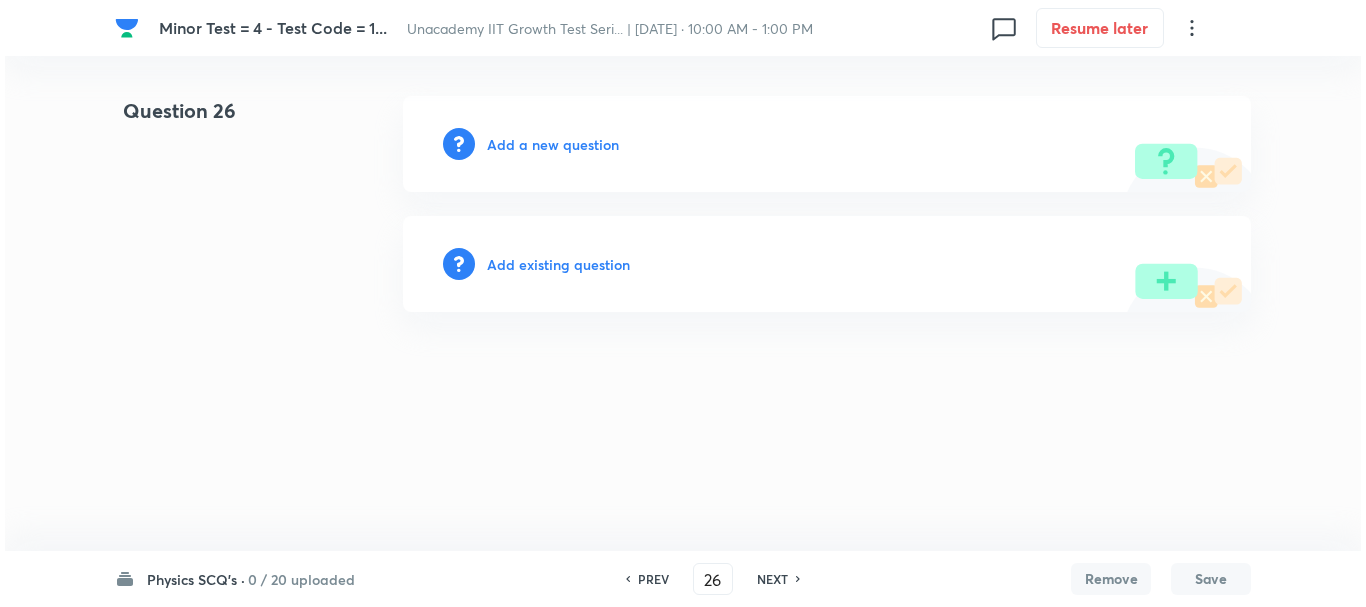 scroll, scrollTop: 0, scrollLeft: 0, axis: both 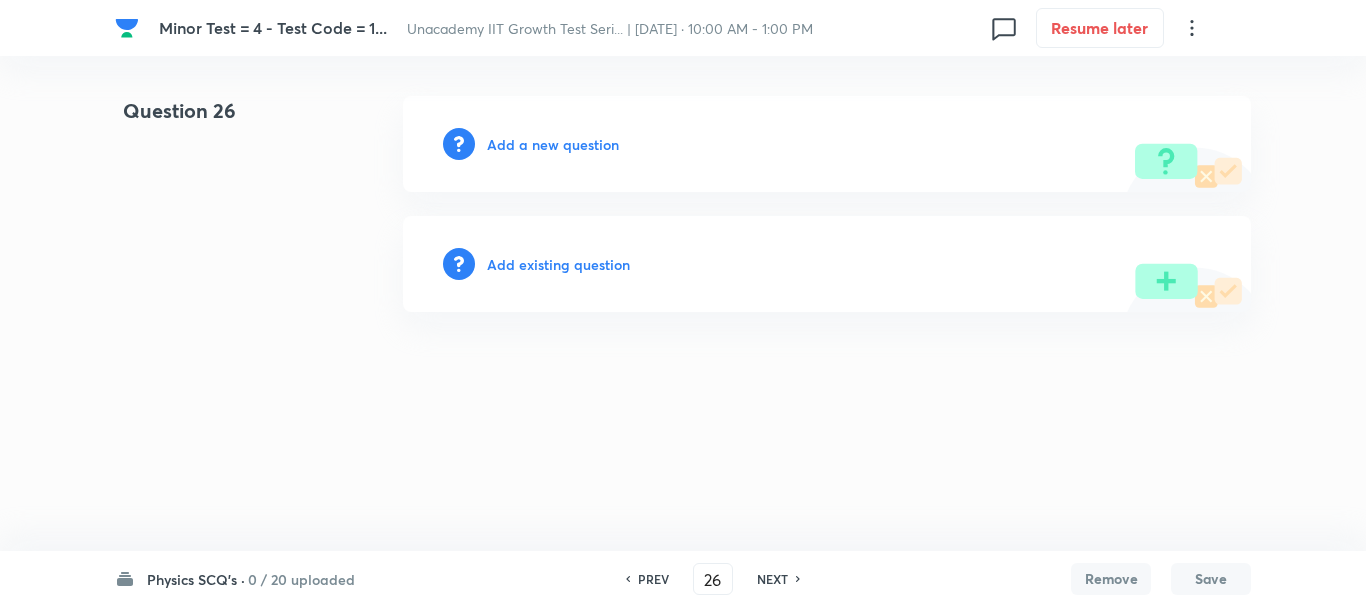click on "Add a new question" at bounding box center [553, 144] 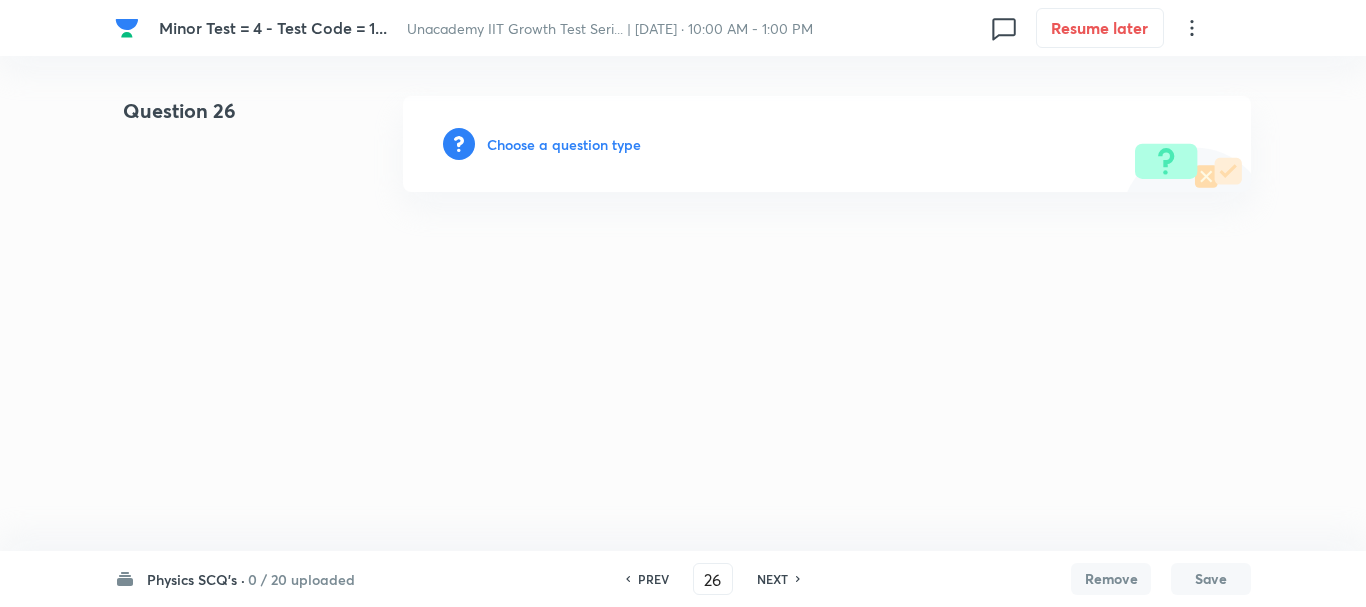 click on "Choose a question type" at bounding box center [564, 144] 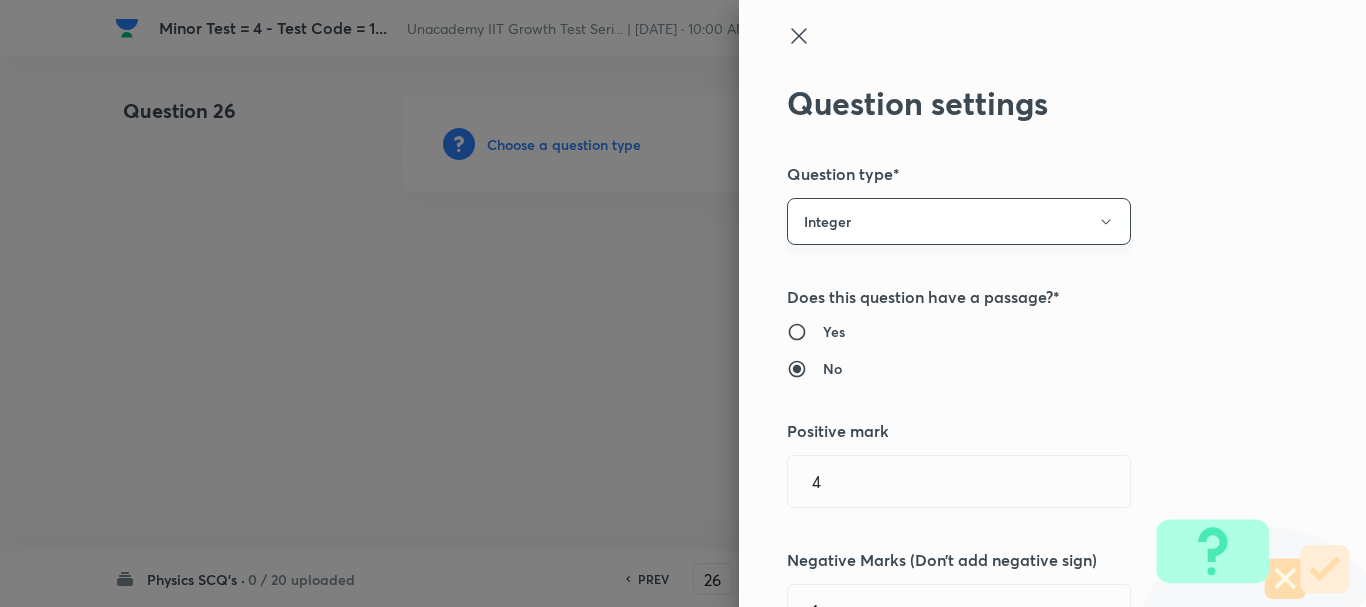 click on "Integer" at bounding box center [959, 221] 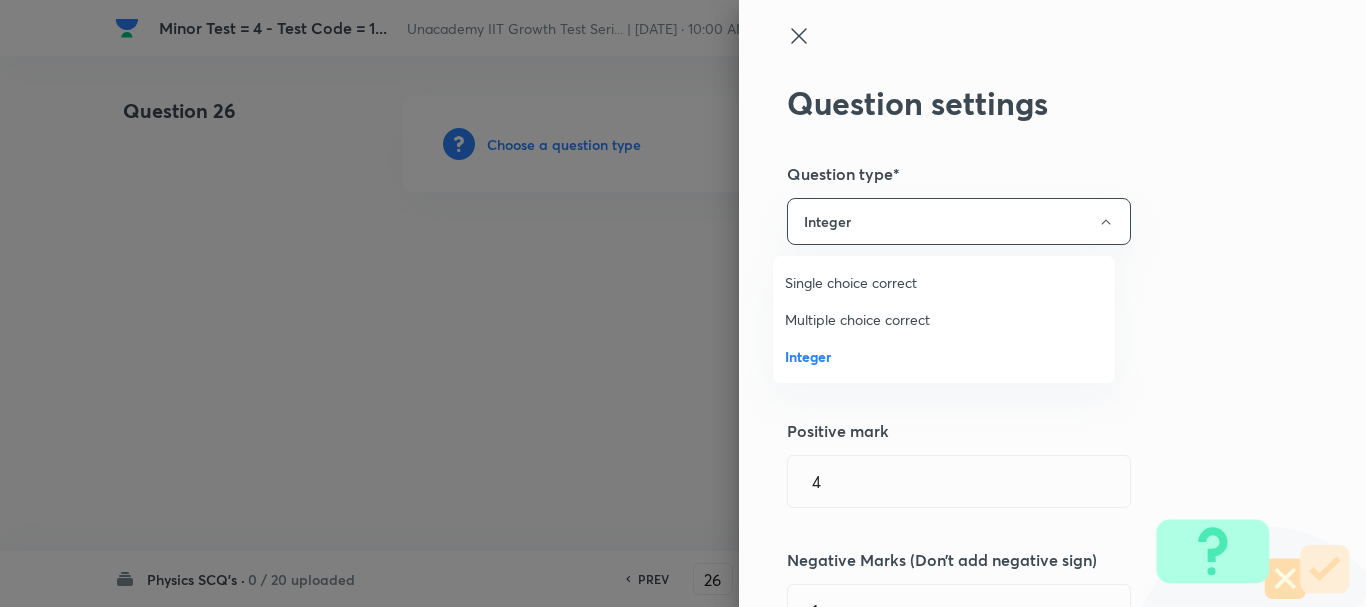 click on "Single choice correct" at bounding box center [944, 282] 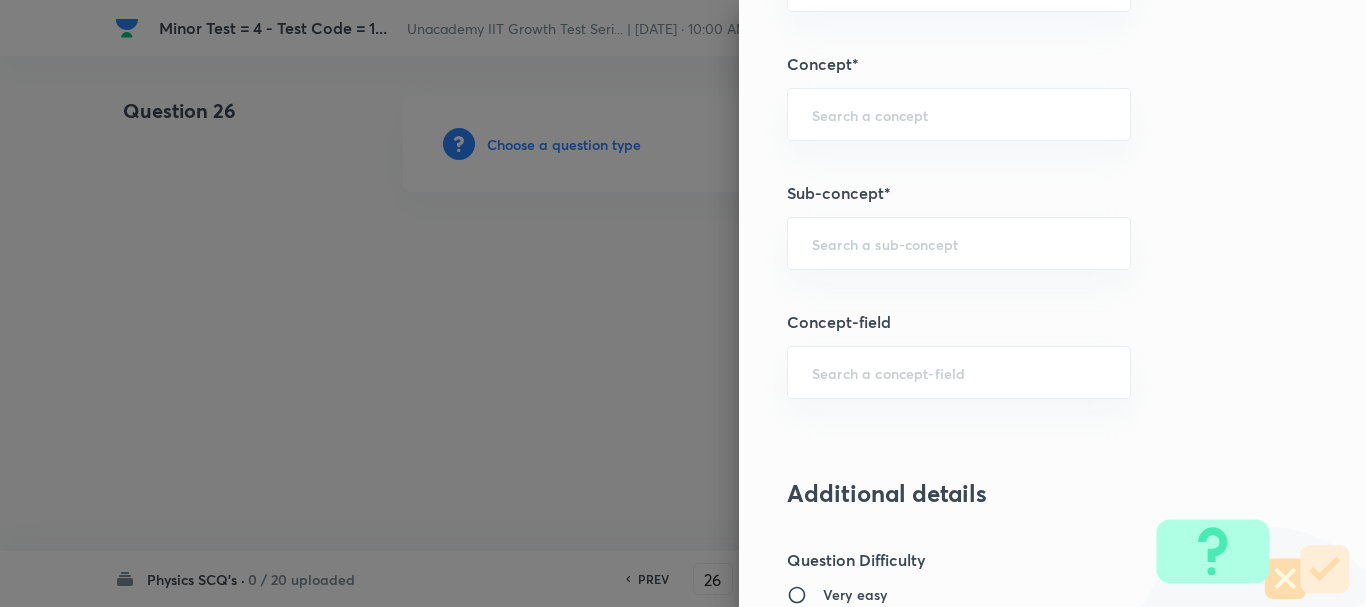 scroll, scrollTop: 1300, scrollLeft: 0, axis: vertical 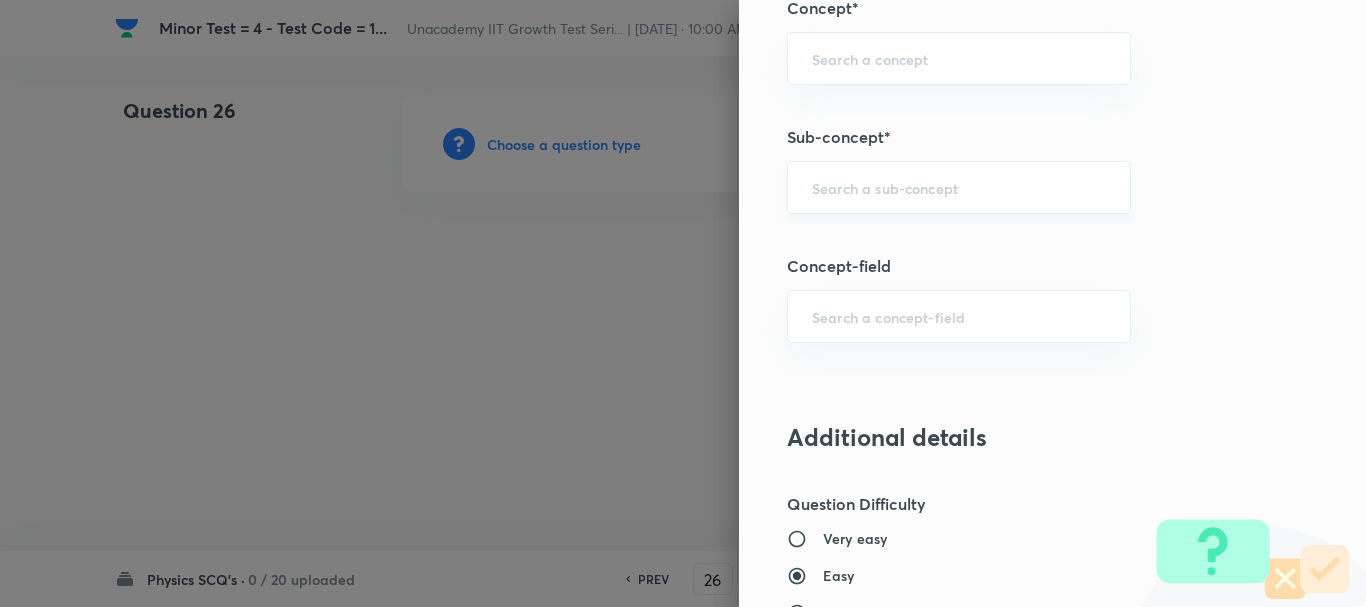 click at bounding box center [959, 187] 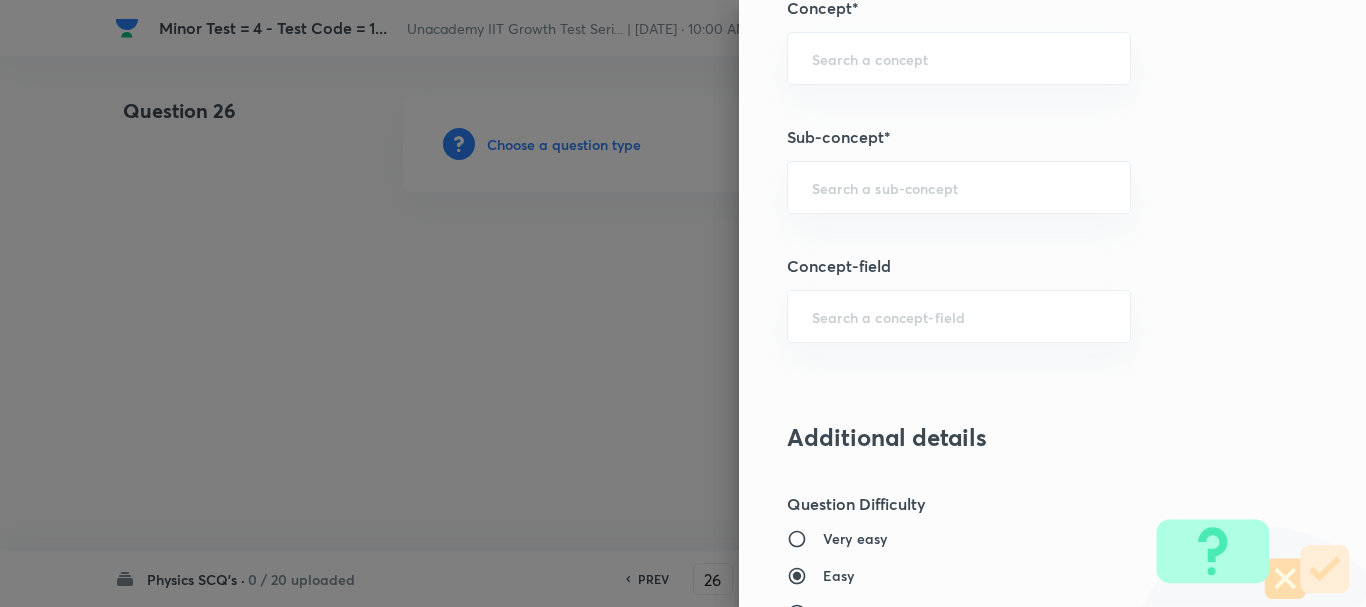 paste on "Range when particle thrown upwards" 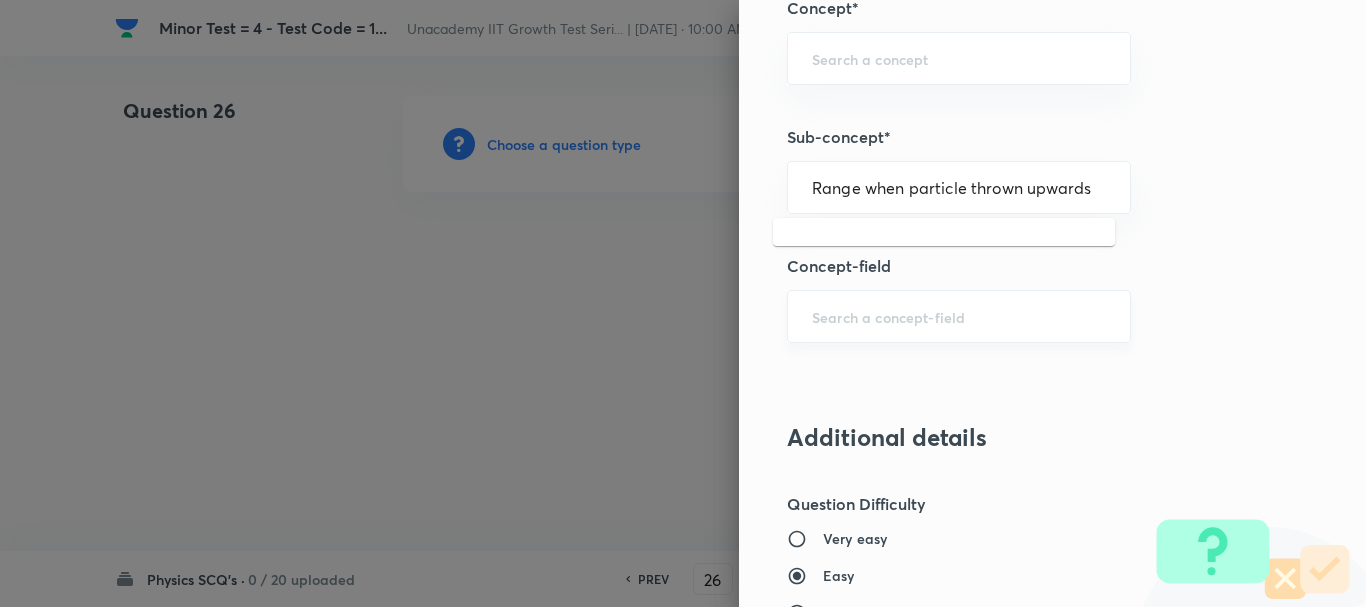 scroll, scrollTop: 0, scrollLeft: 0, axis: both 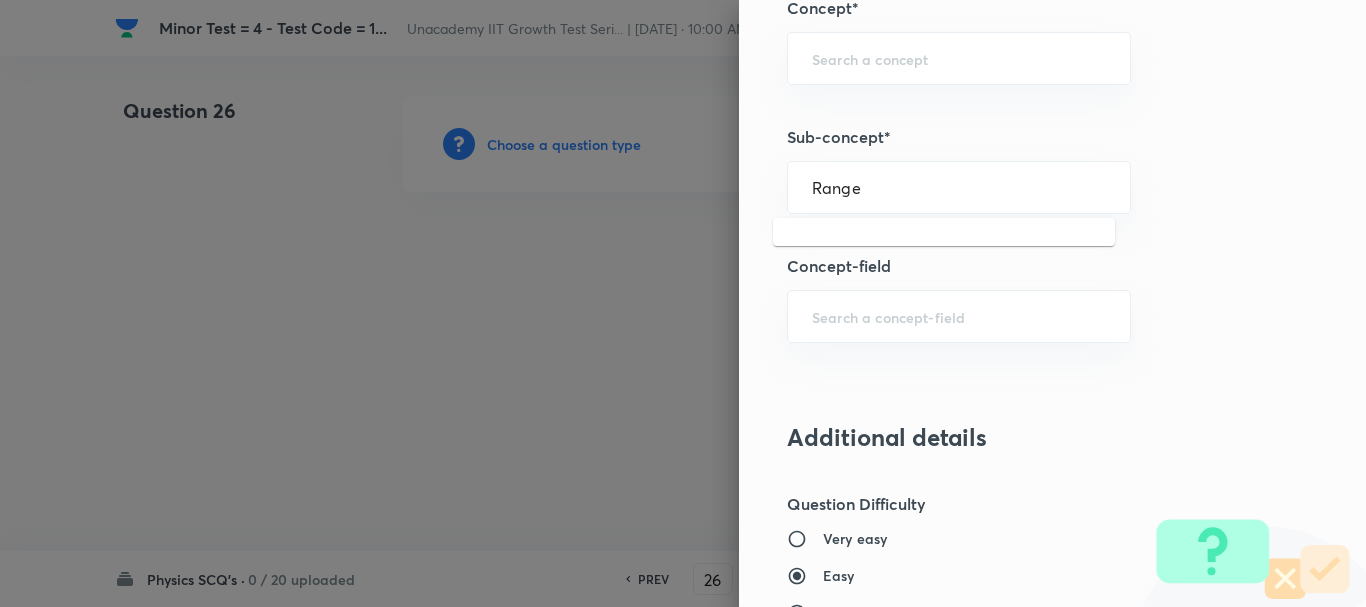 type on "Range" 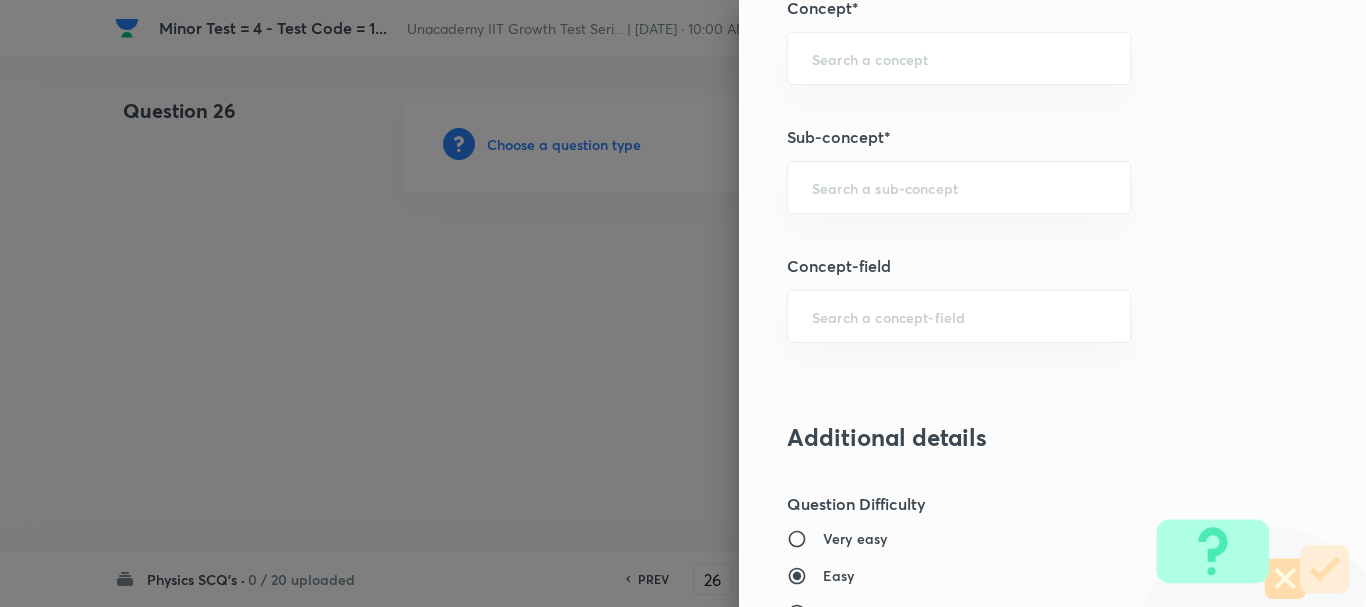 paste on "upwards" 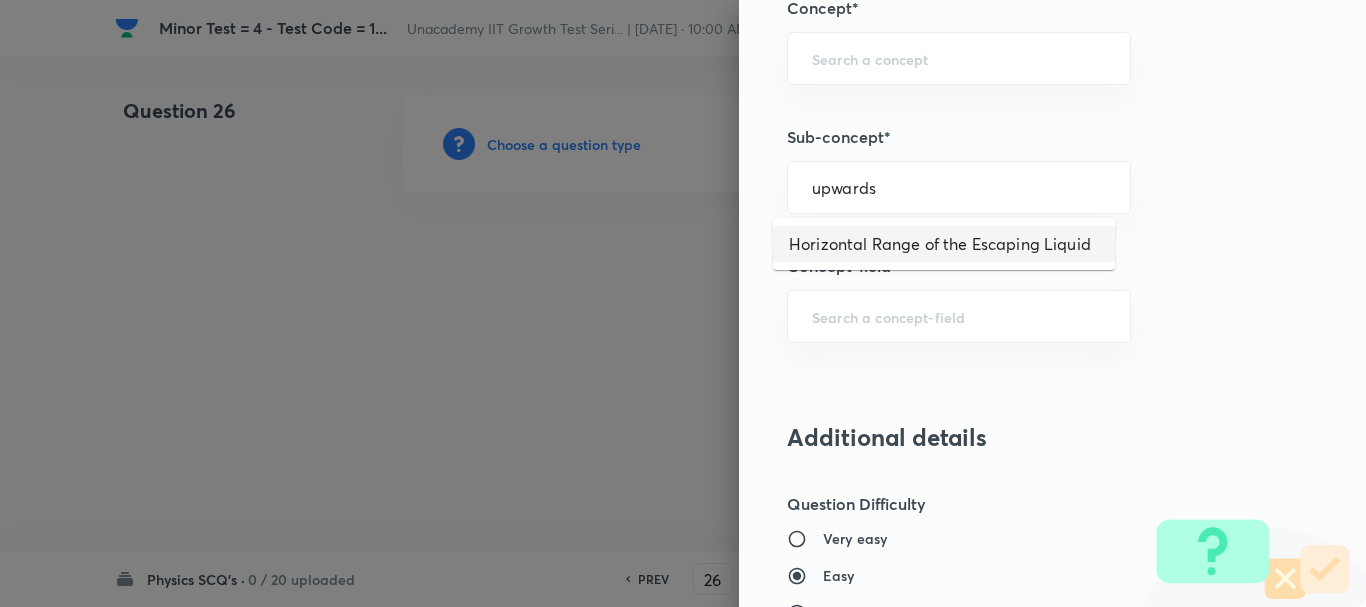 click on "Horizontal Range of the Escaping Liquid" at bounding box center (944, 244) 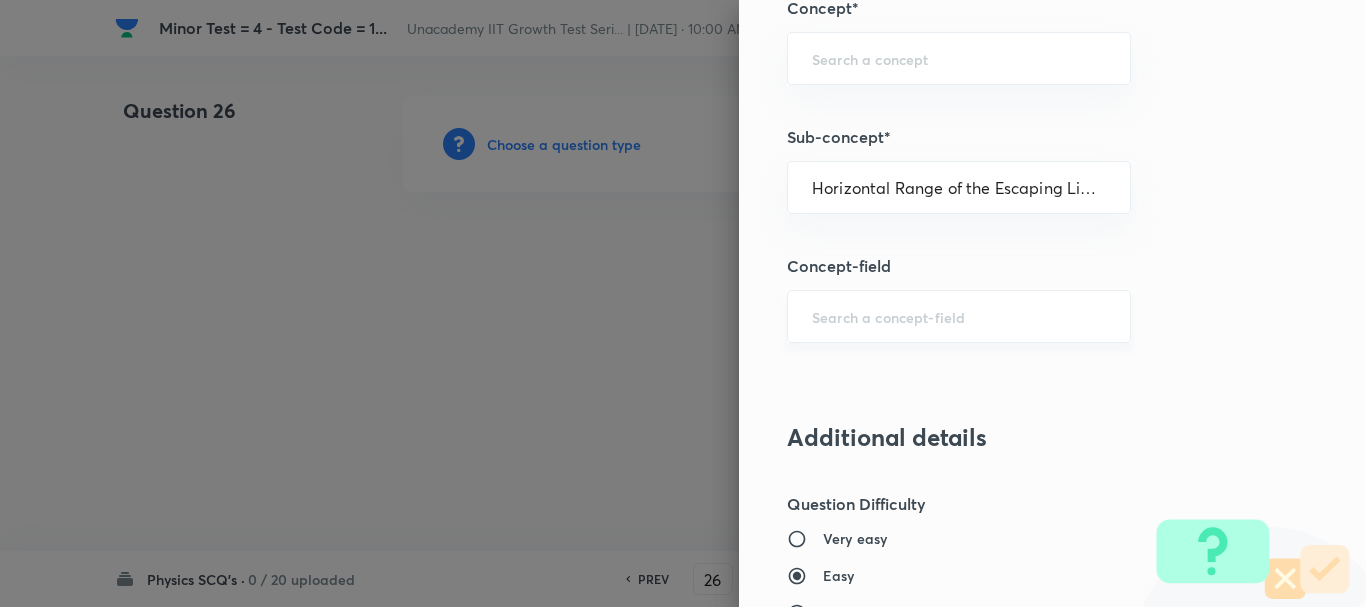 type on "Physics" 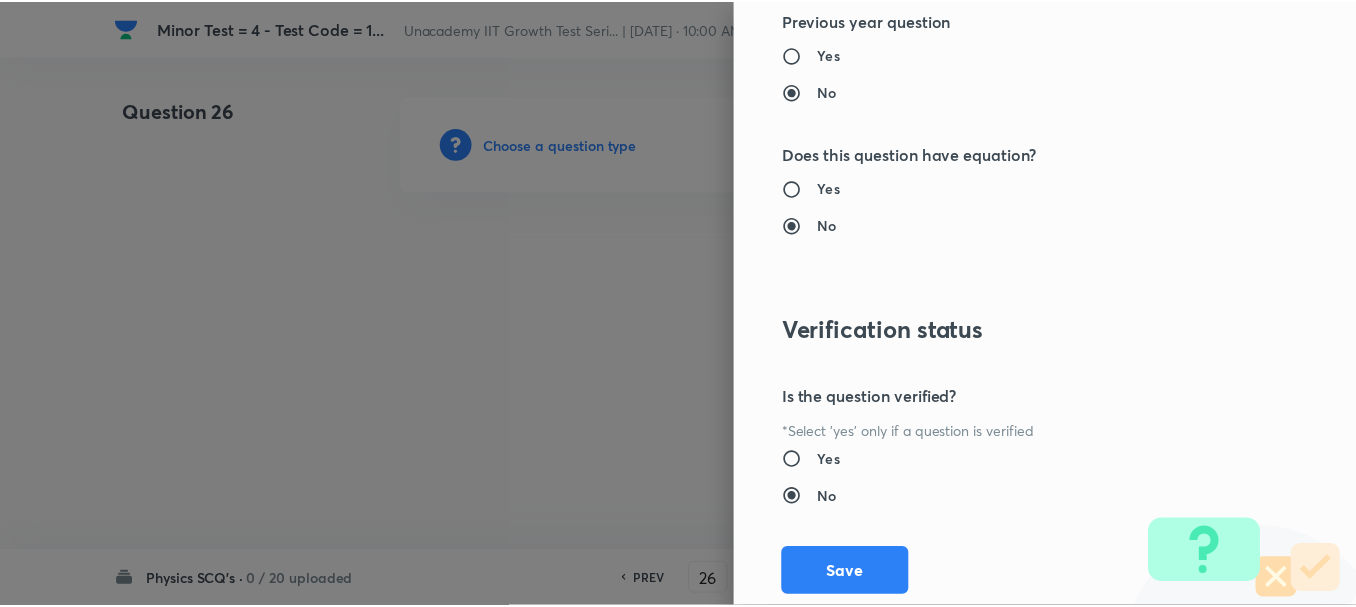 scroll, scrollTop: 2253, scrollLeft: 0, axis: vertical 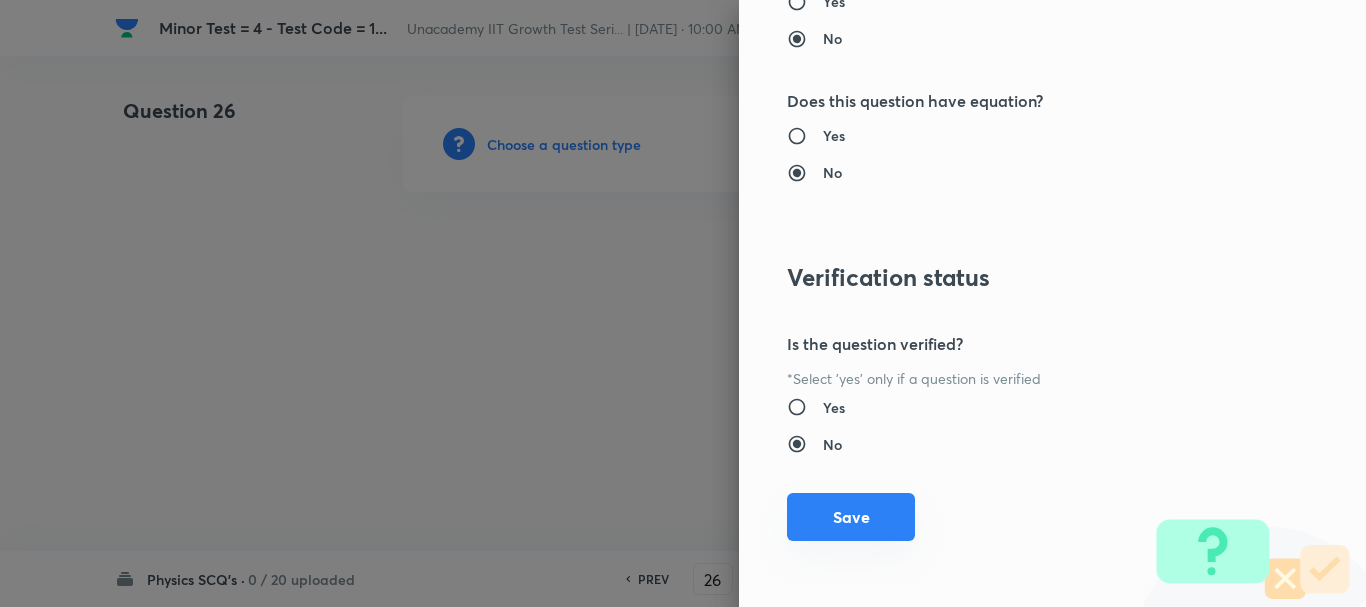 click on "Save" at bounding box center (851, 517) 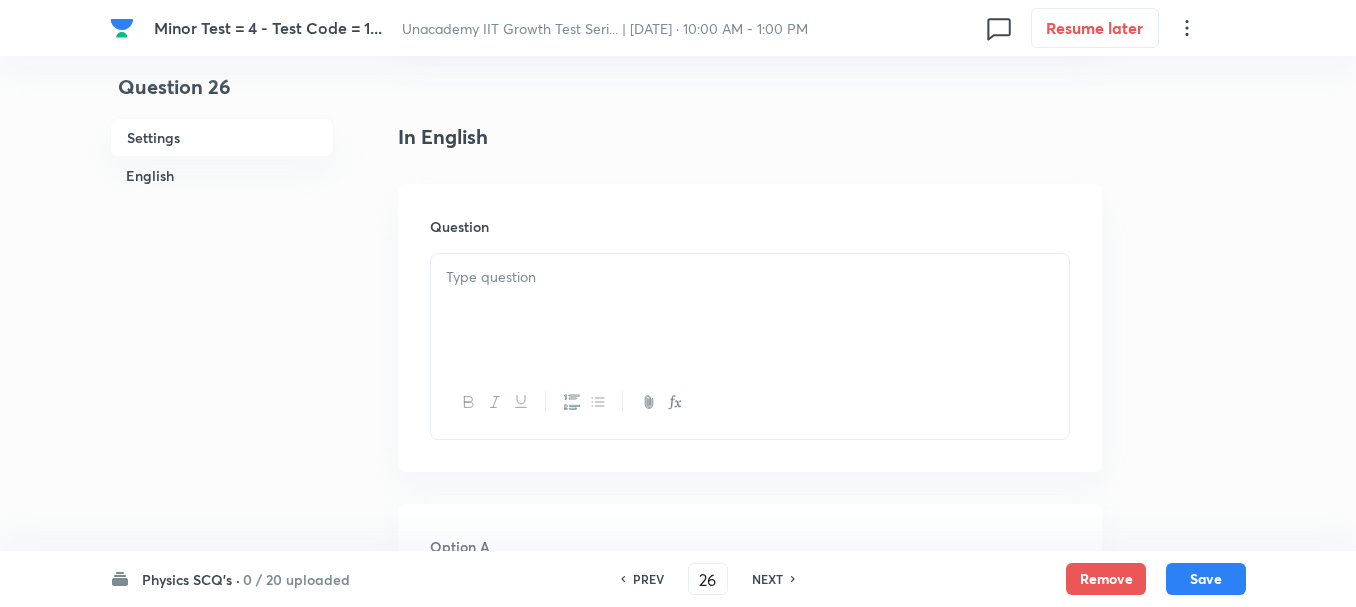 scroll, scrollTop: 600, scrollLeft: 0, axis: vertical 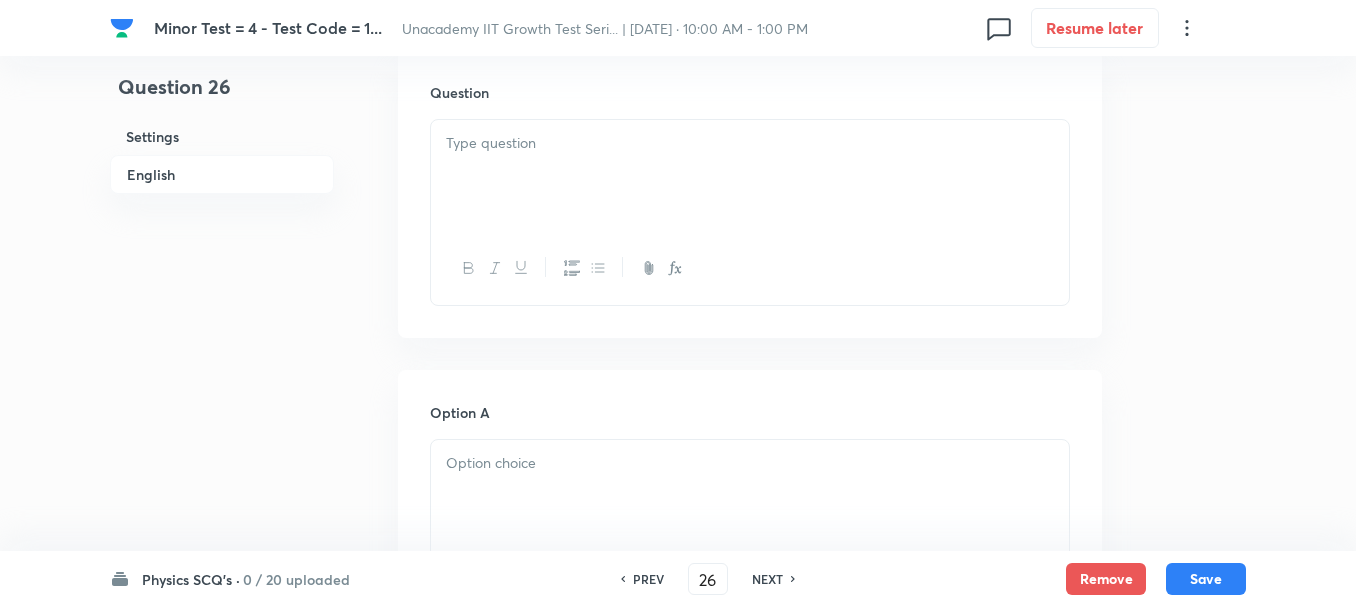 click at bounding box center [750, 176] 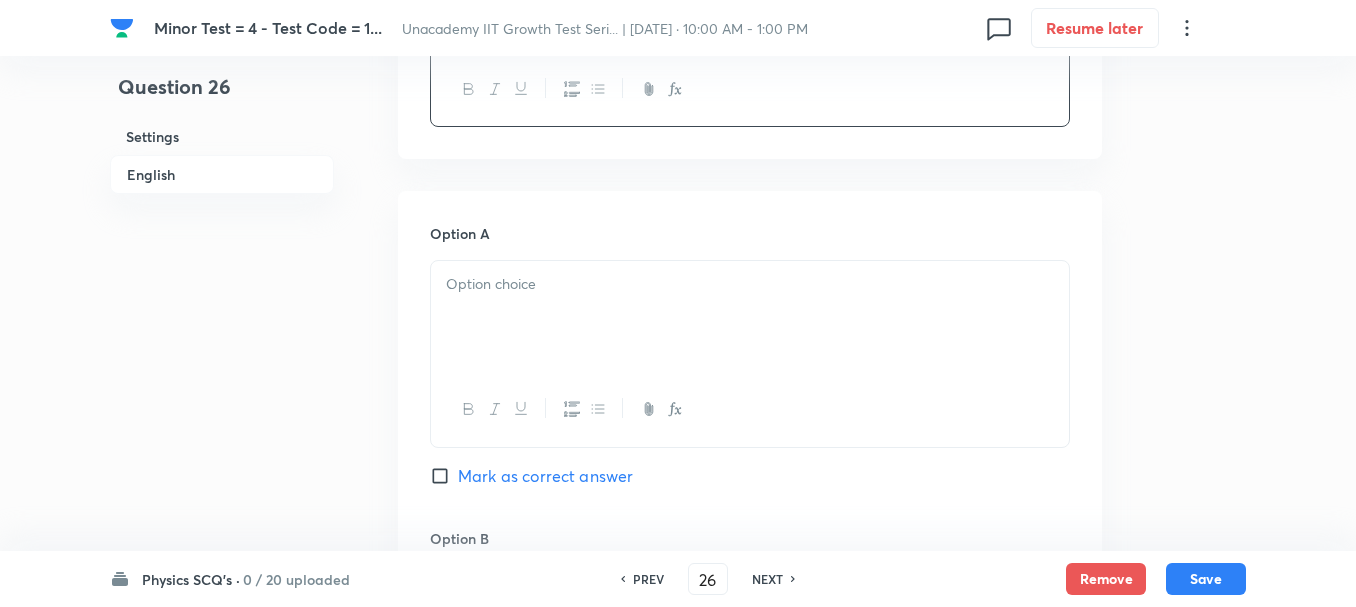 scroll, scrollTop: 800, scrollLeft: 0, axis: vertical 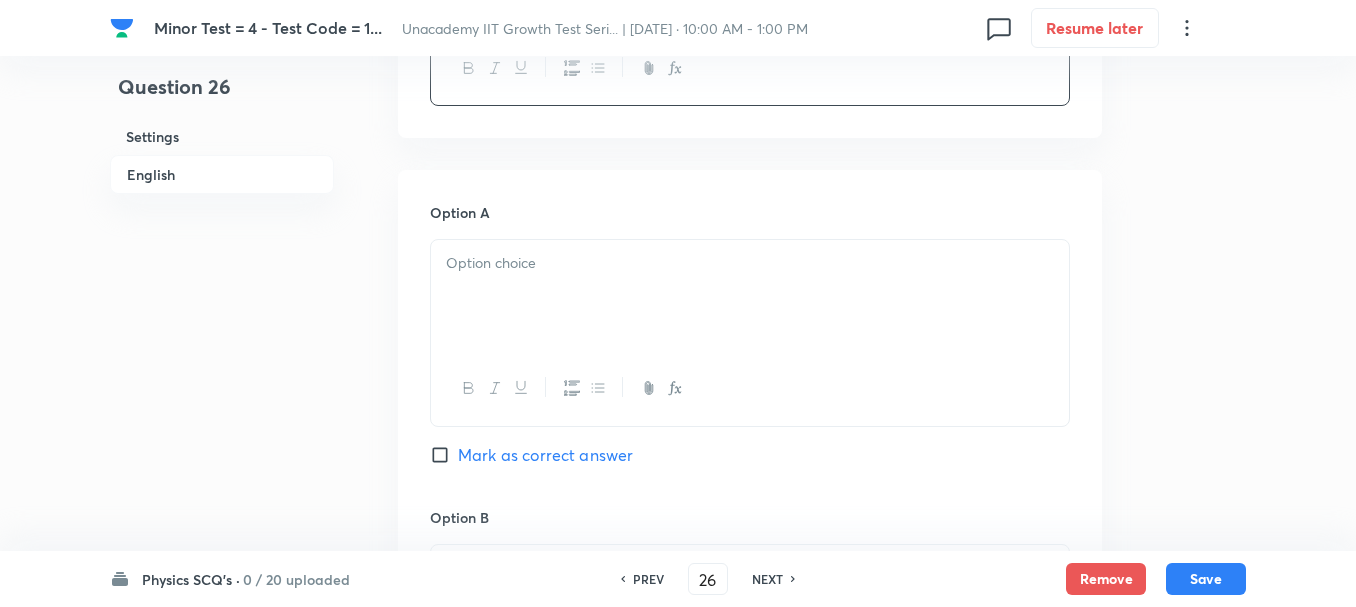 click at bounding box center (750, 296) 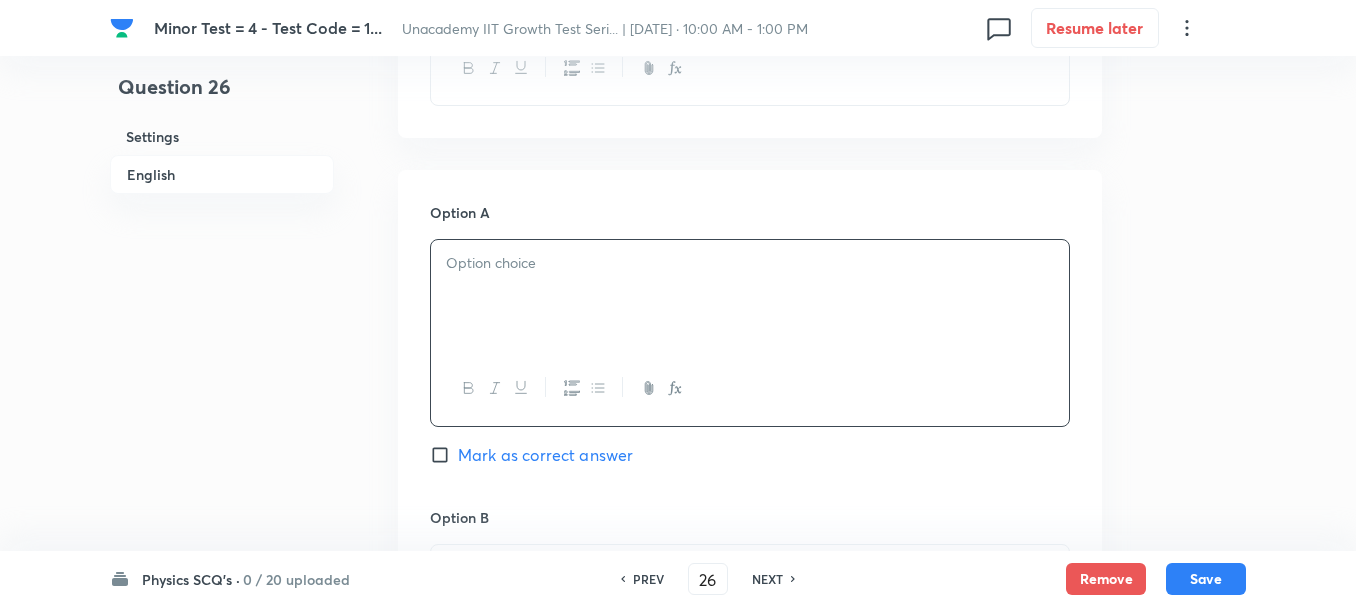 type 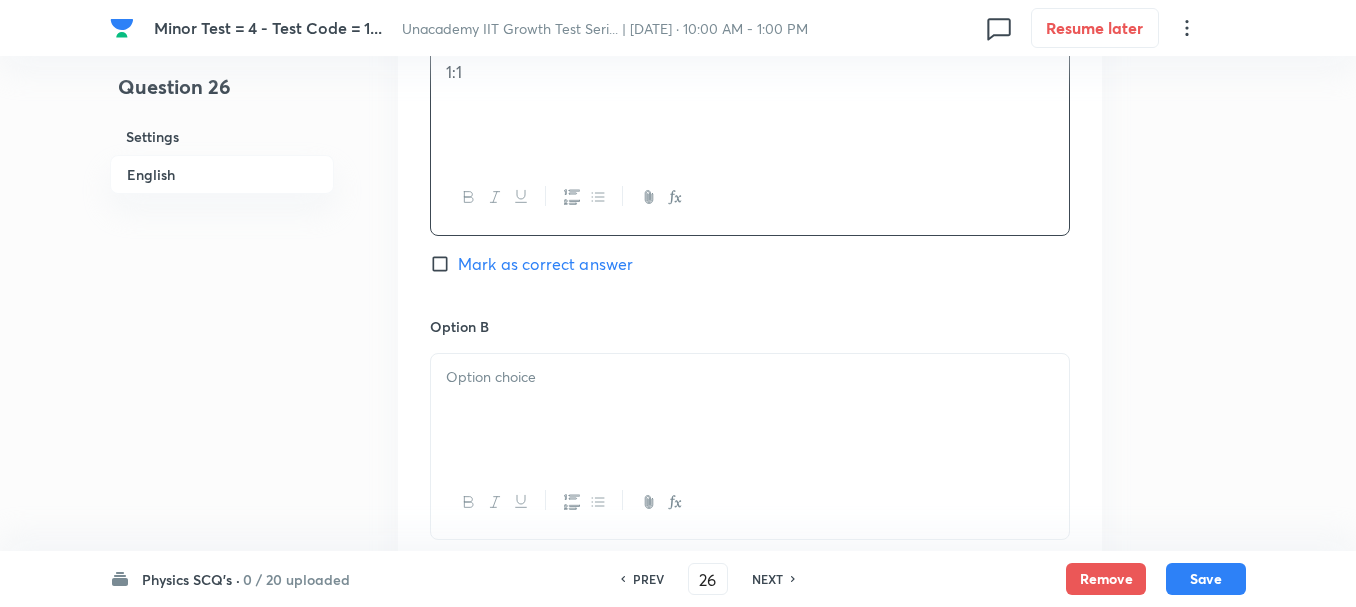 scroll, scrollTop: 1100, scrollLeft: 0, axis: vertical 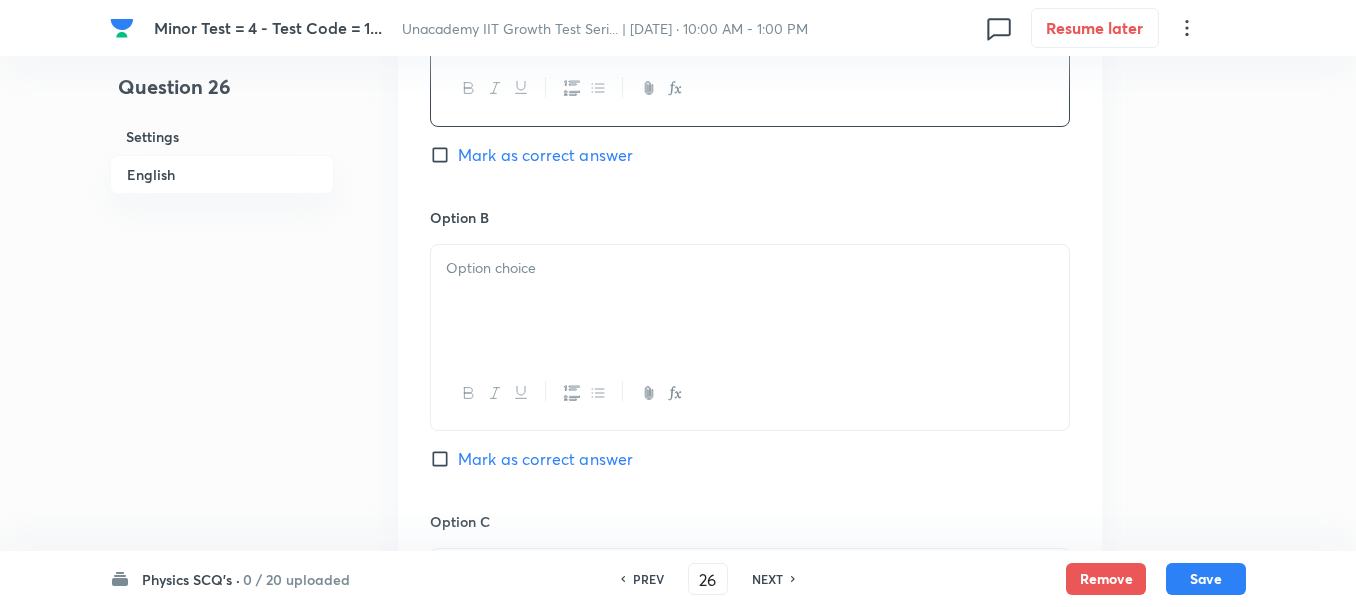 click at bounding box center [750, 301] 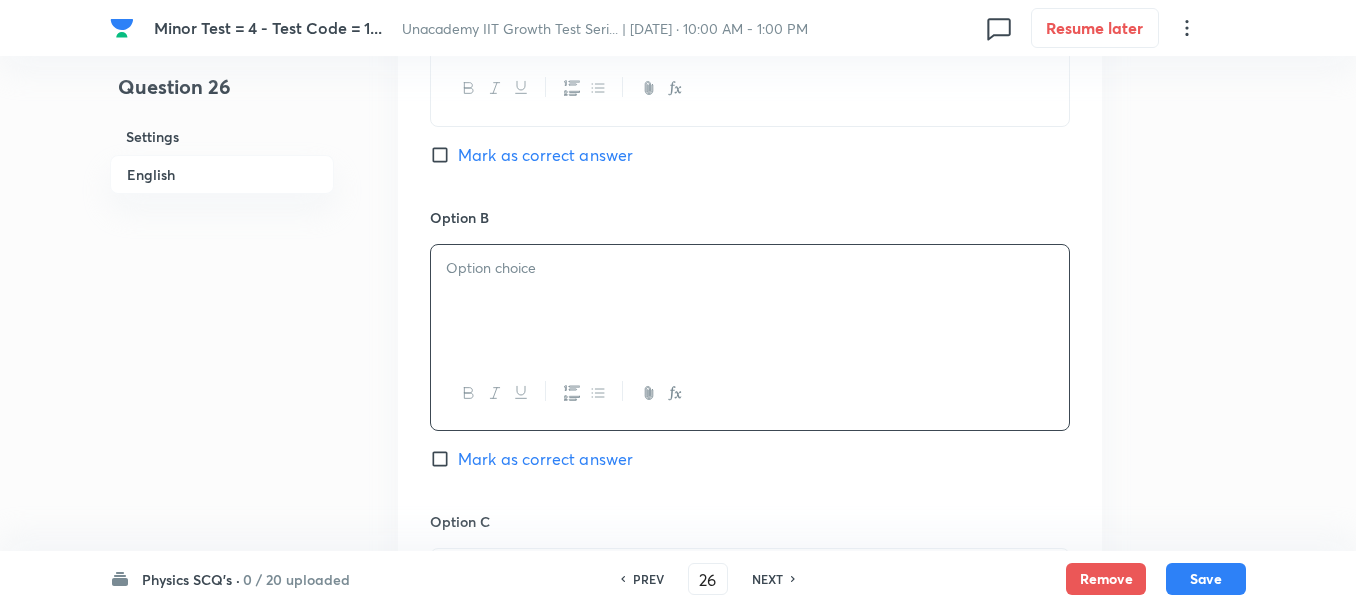 type 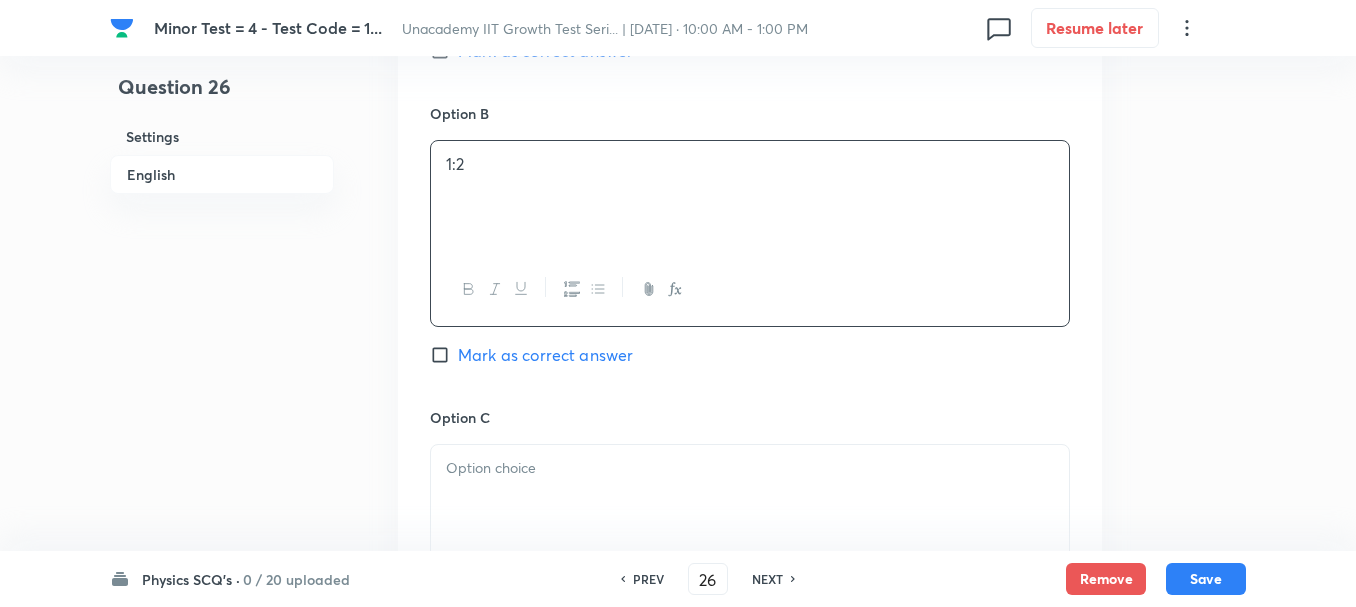 scroll, scrollTop: 1300, scrollLeft: 0, axis: vertical 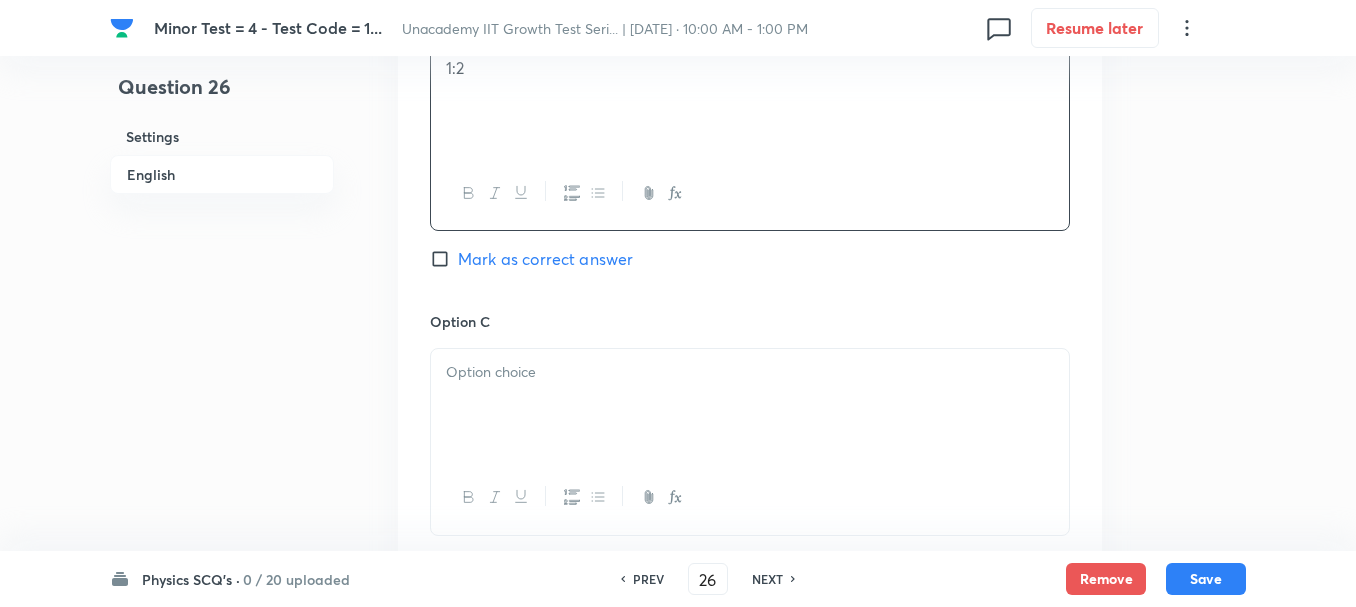 click at bounding box center [750, 405] 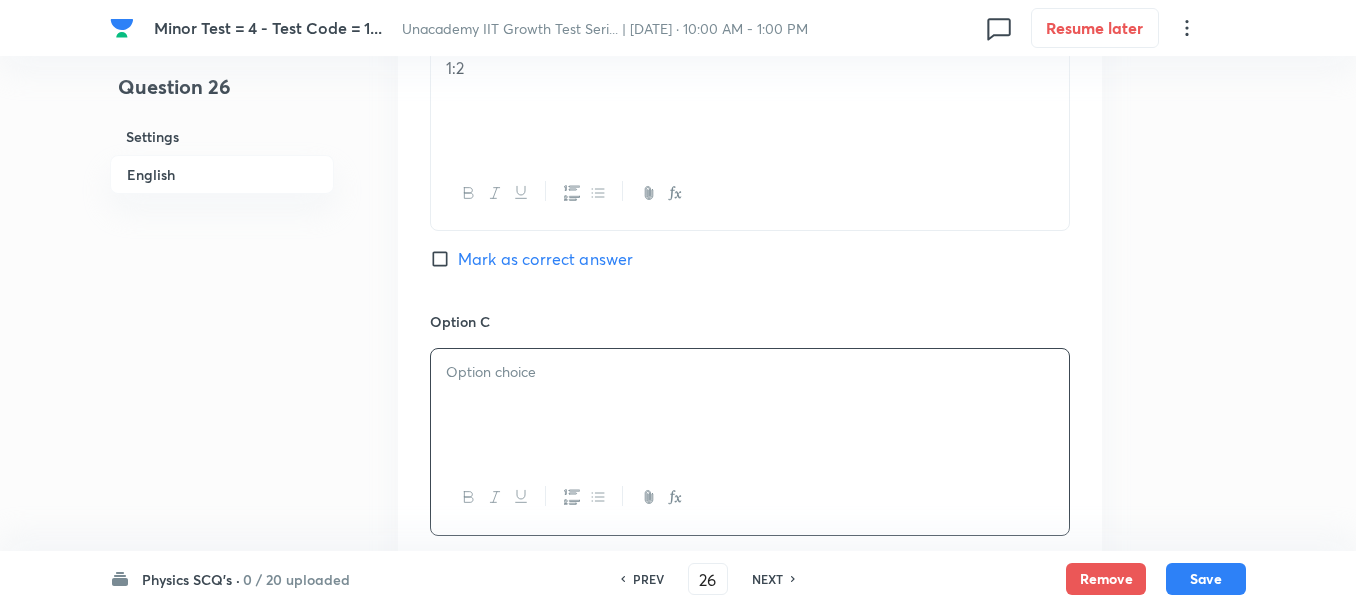 type 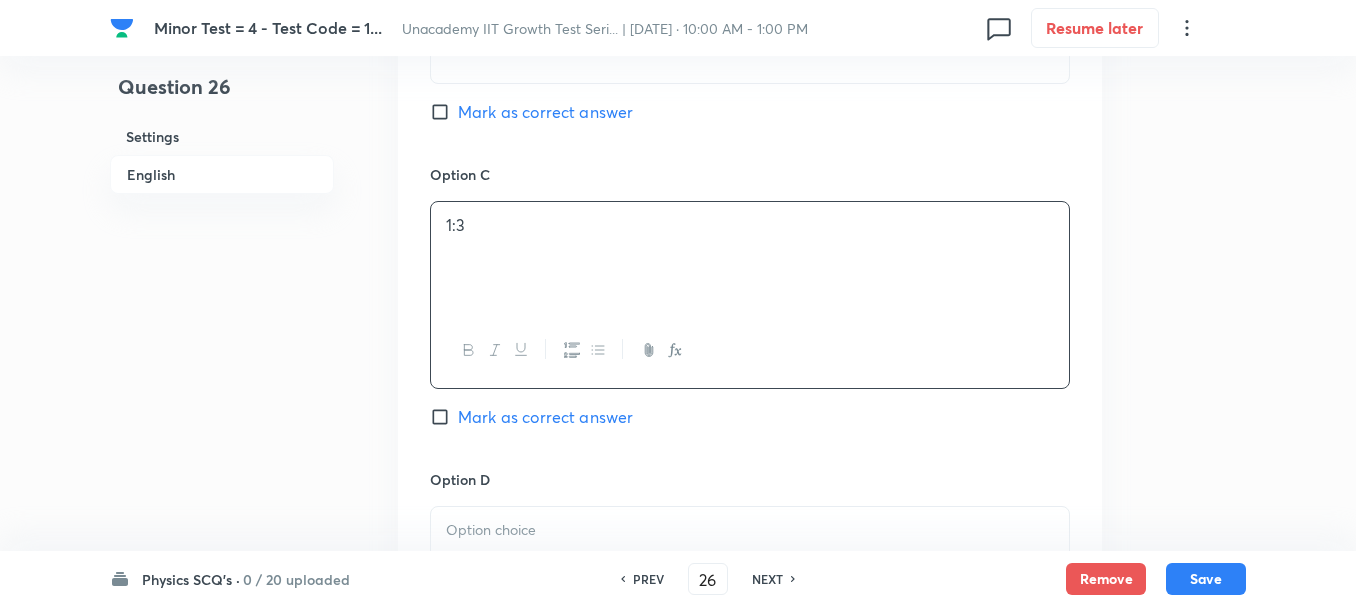 scroll, scrollTop: 1600, scrollLeft: 0, axis: vertical 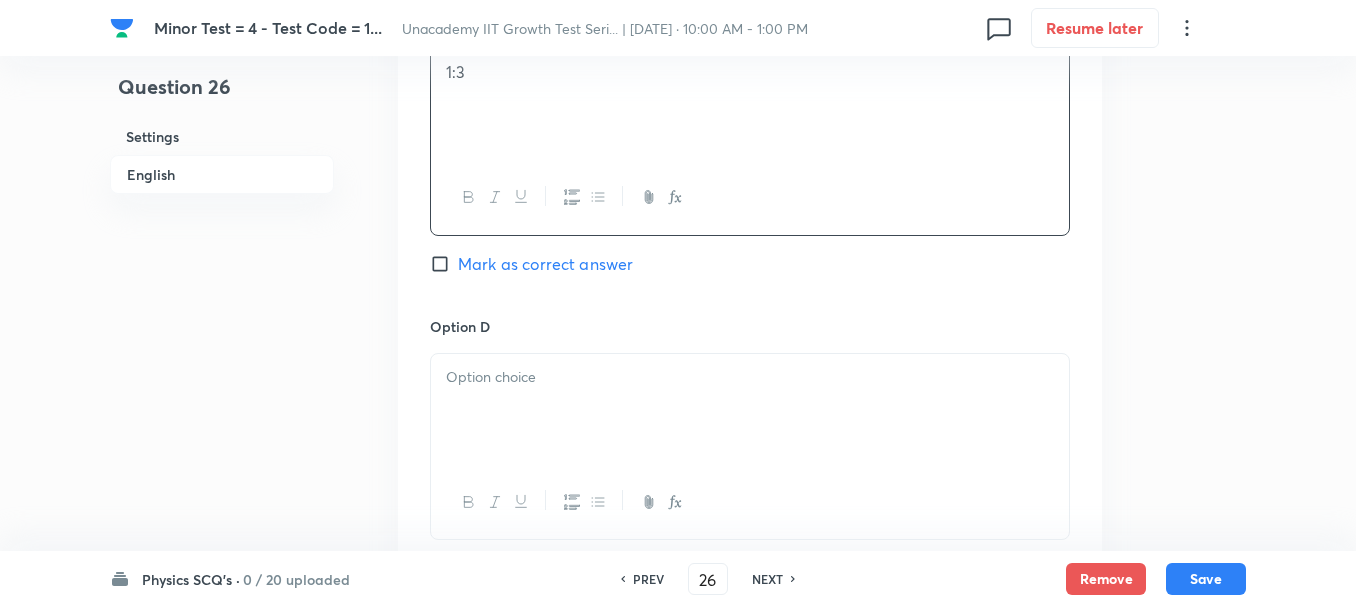 click at bounding box center (750, 377) 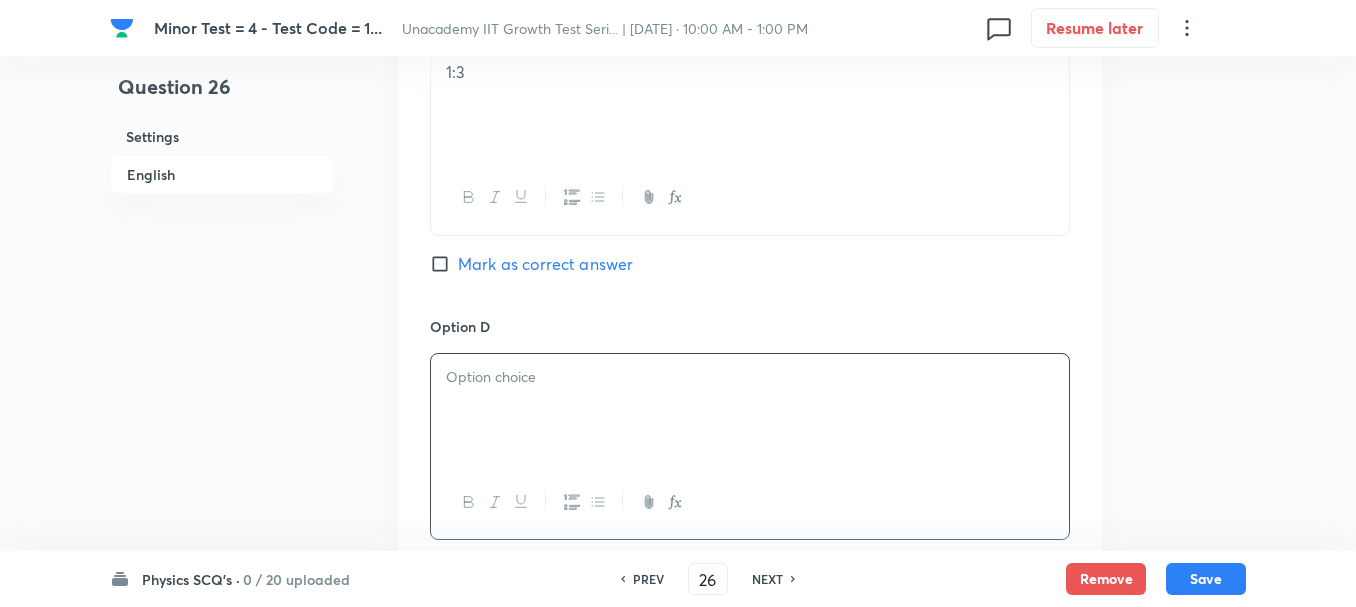 type 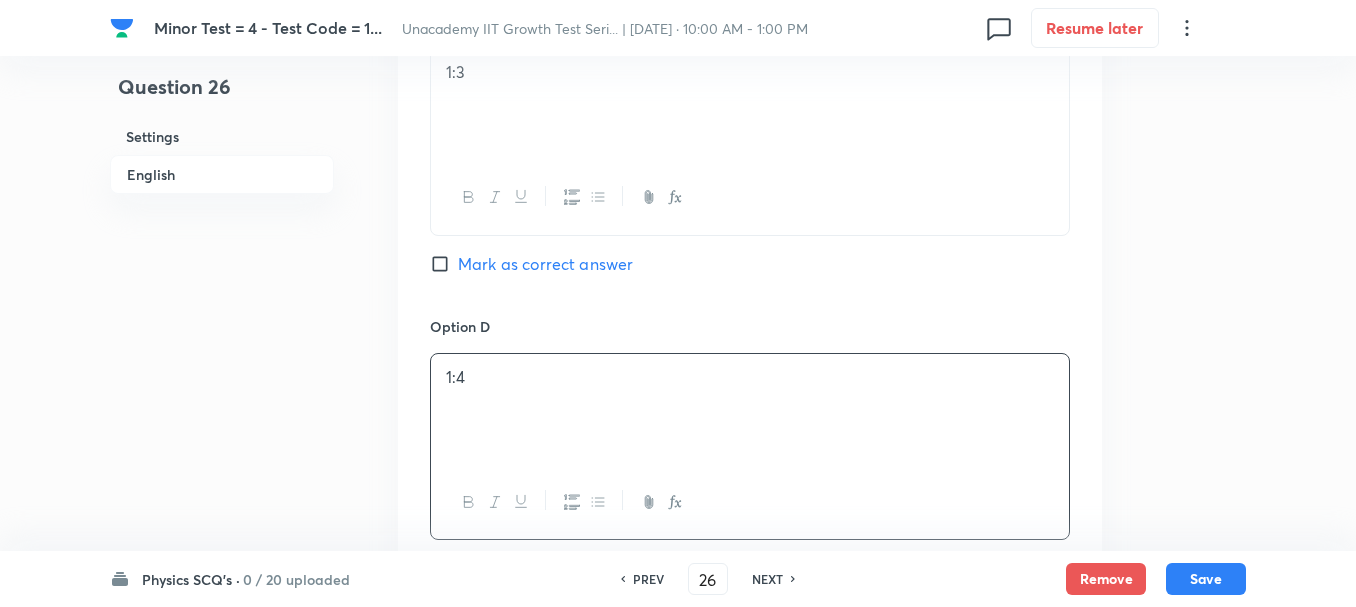 click on "Mark as correct answer" at bounding box center (545, 264) 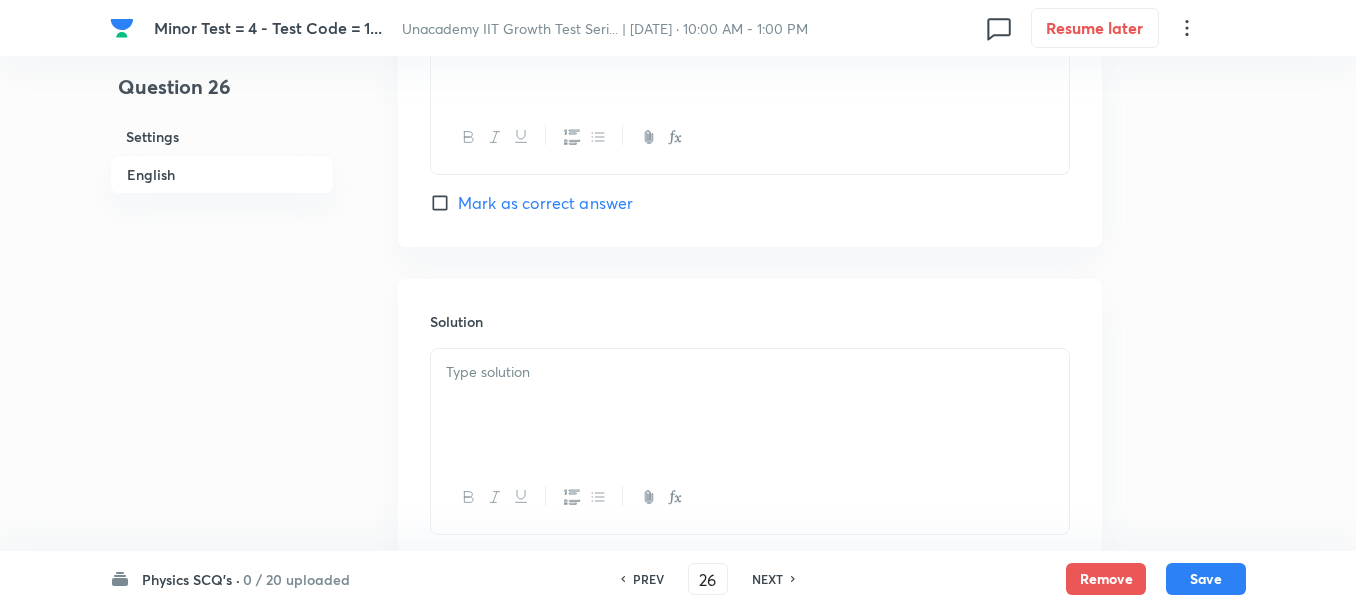 scroll, scrollTop: 2000, scrollLeft: 0, axis: vertical 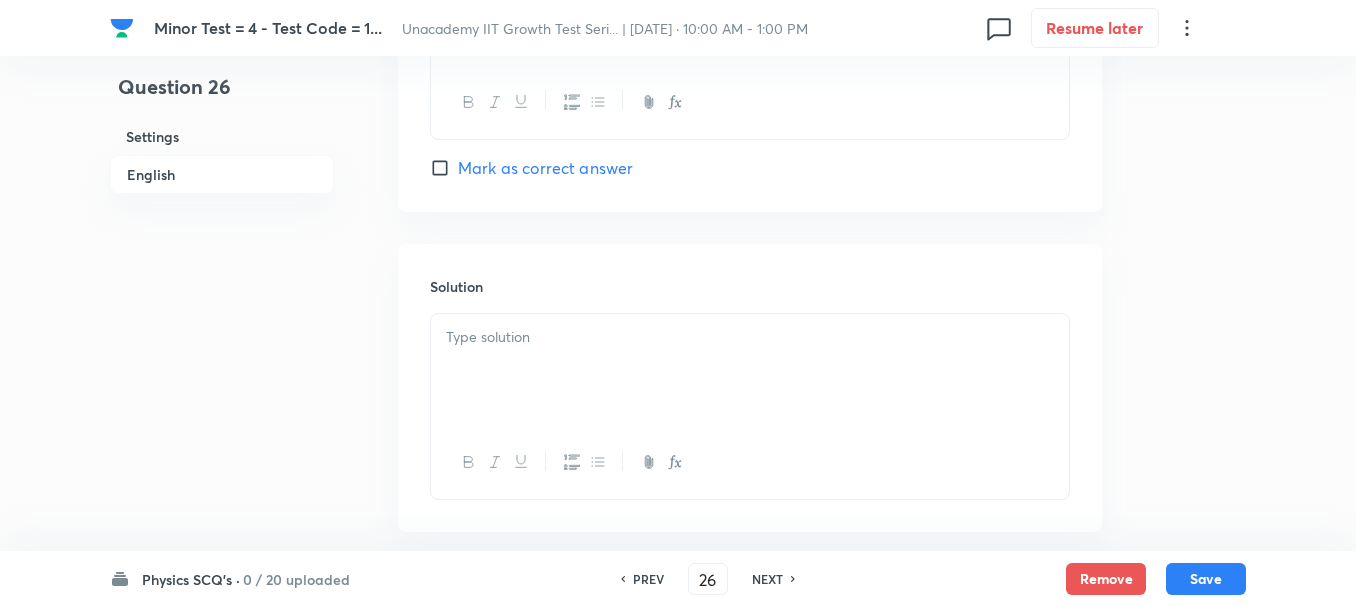 click at bounding box center (750, 337) 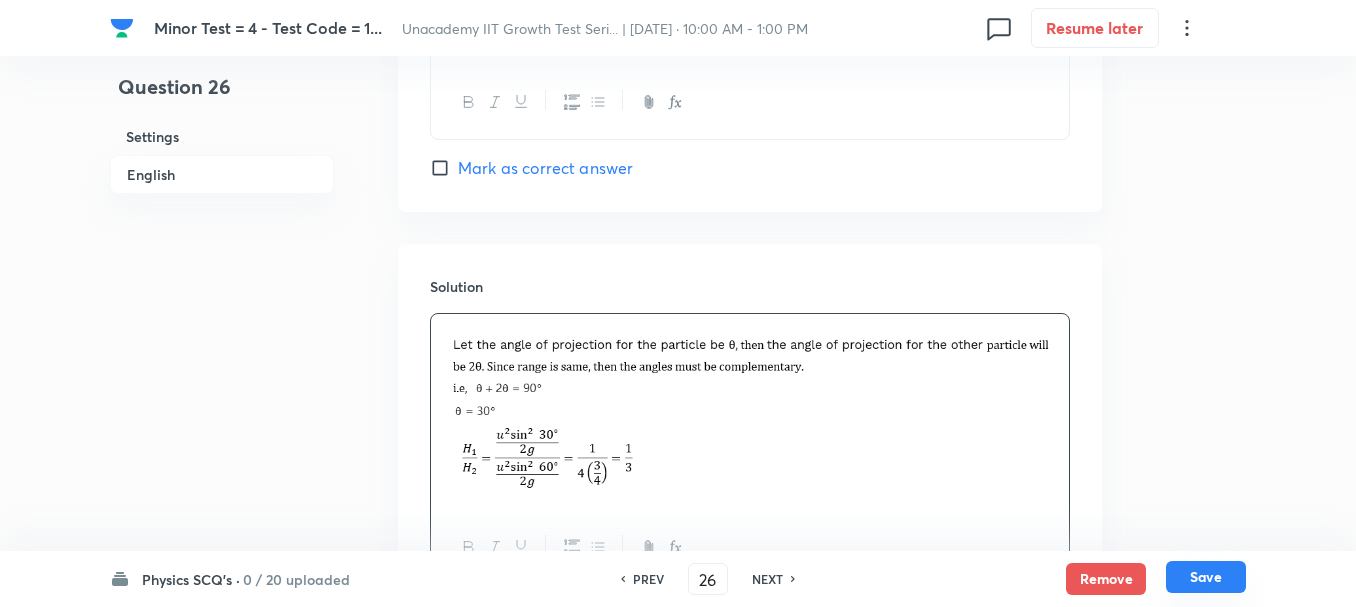 click on "Save" at bounding box center (1206, 577) 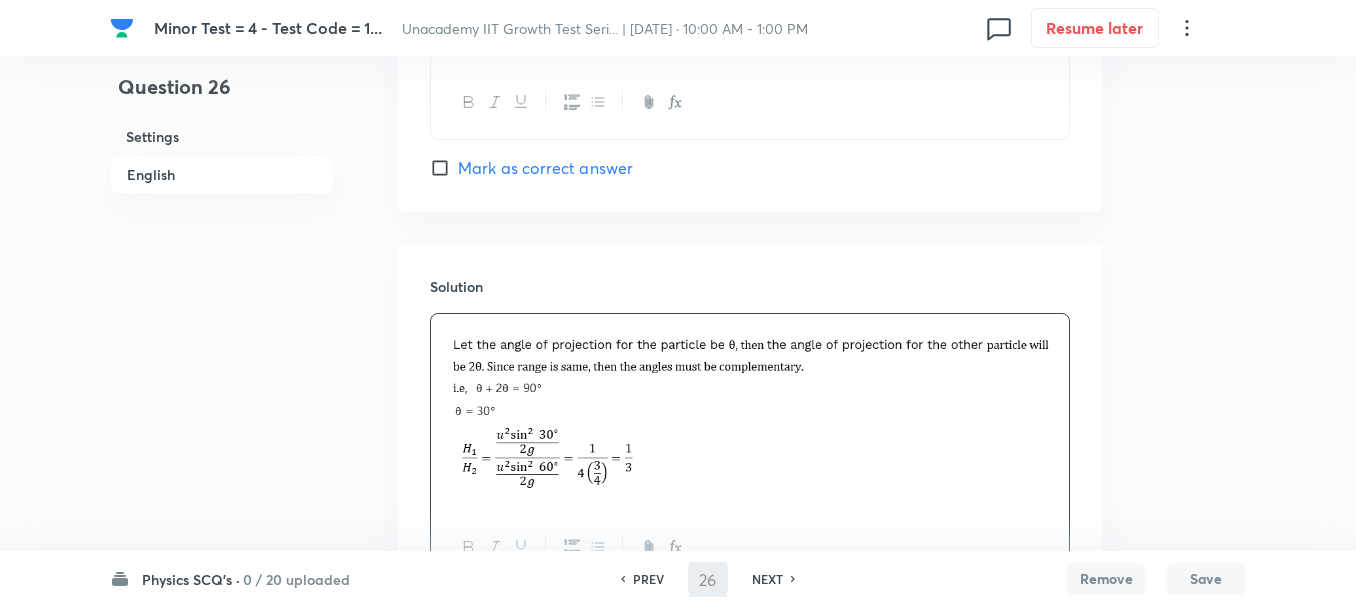 type on "27" 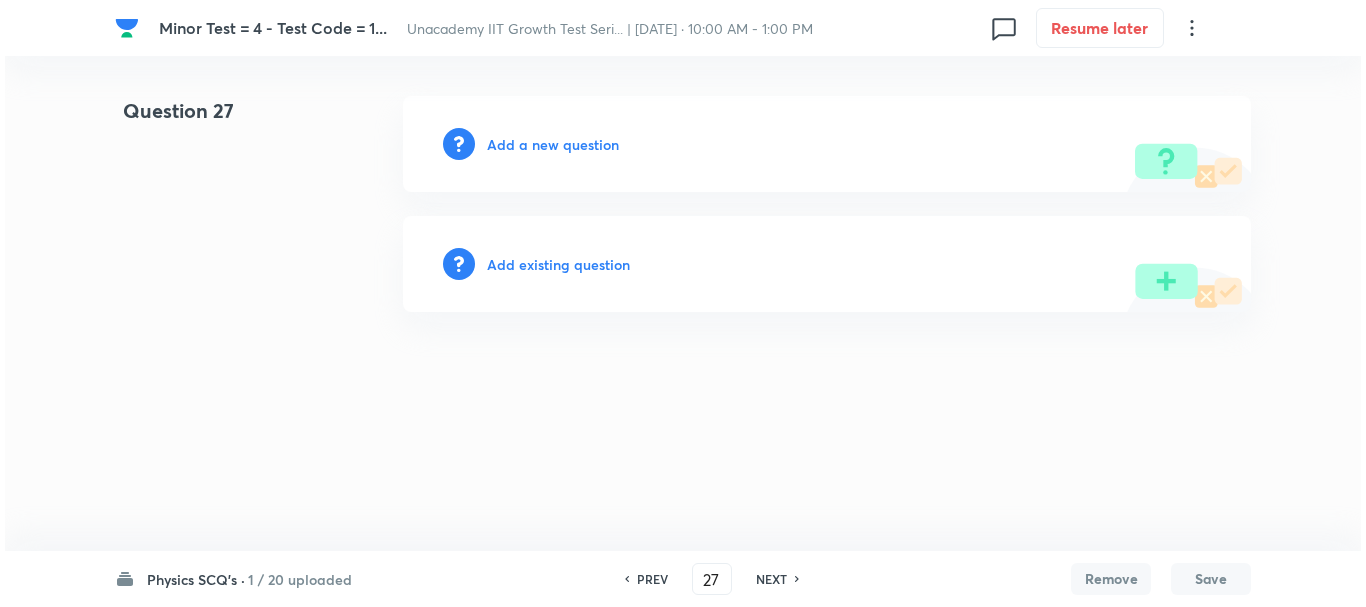 scroll, scrollTop: 0, scrollLeft: 0, axis: both 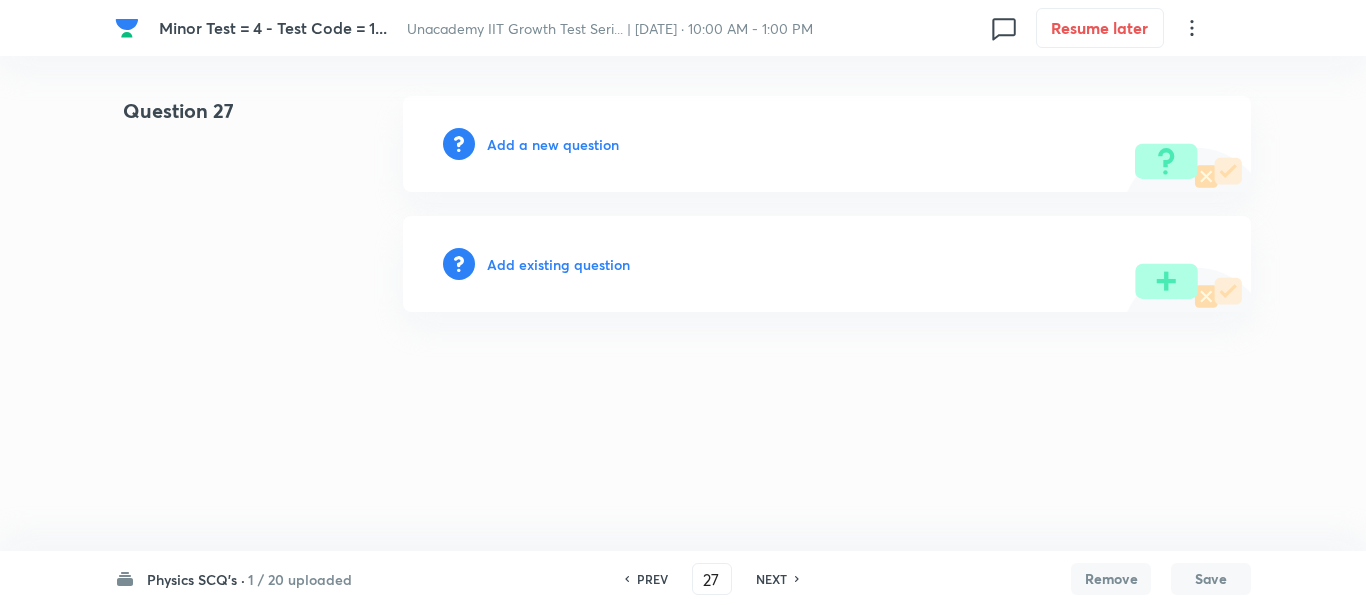 click on "Add a new question" at bounding box center [553, 144] 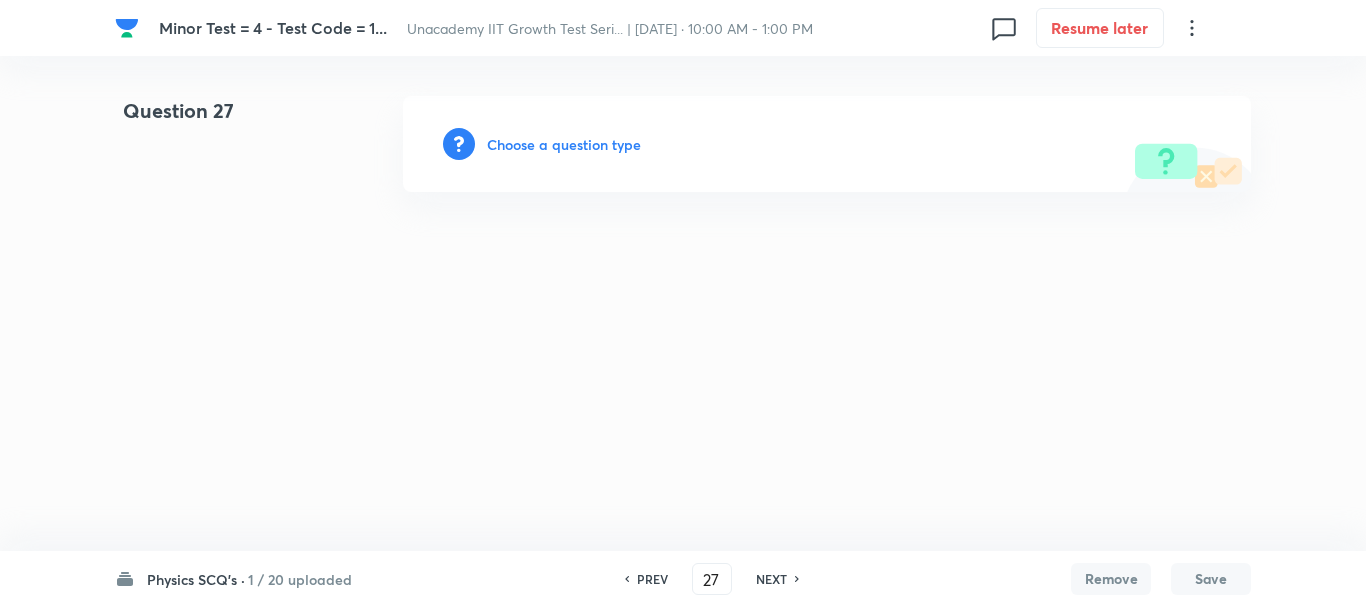 click on "Choose a question type" at bounding box center (564, 144) 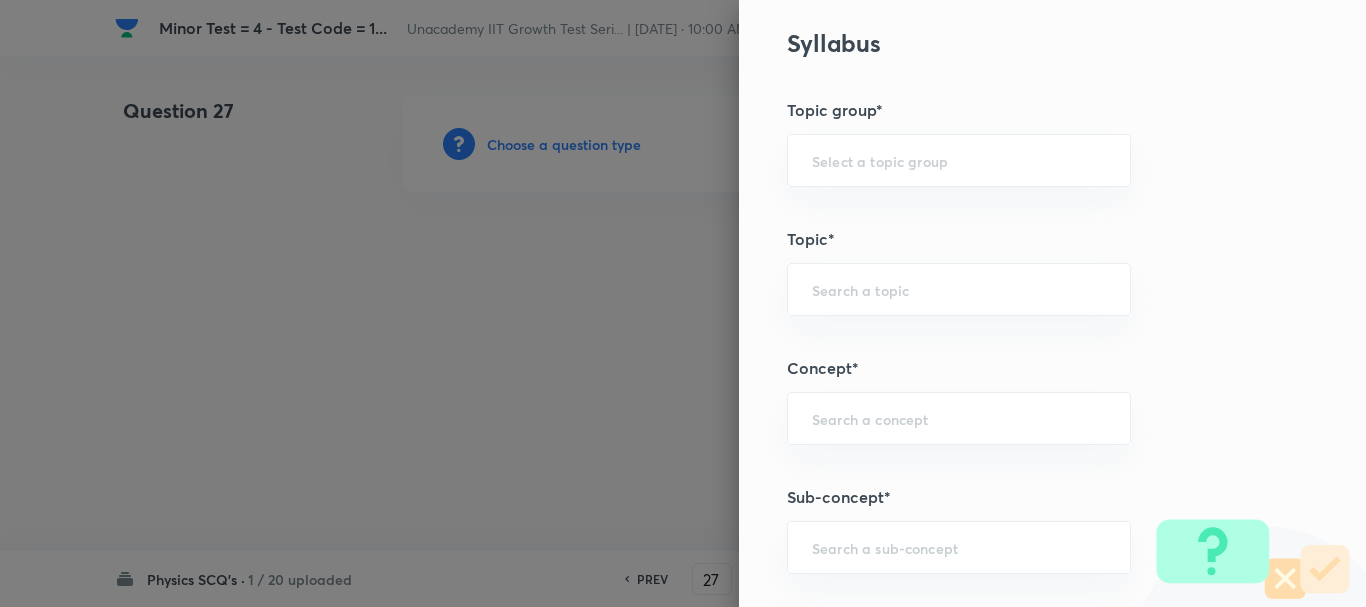 scroll, scrollTop: 1000, scrollLeft: 0, axis: vertical 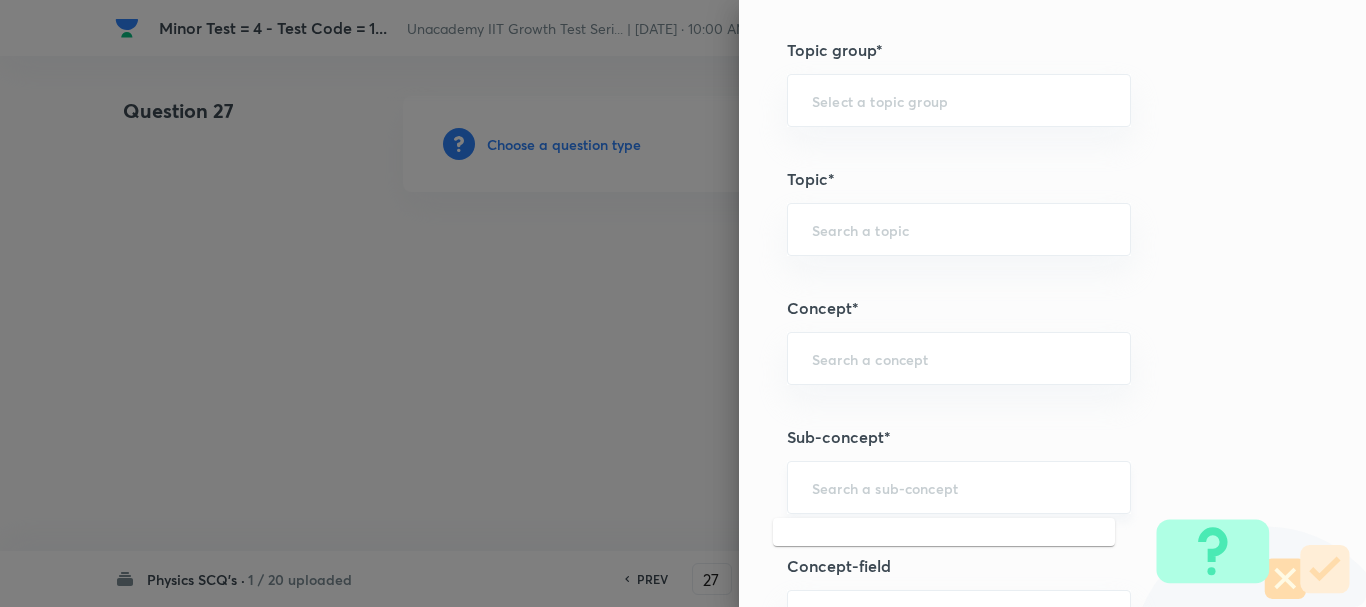 click at bounding box center [959, 487] 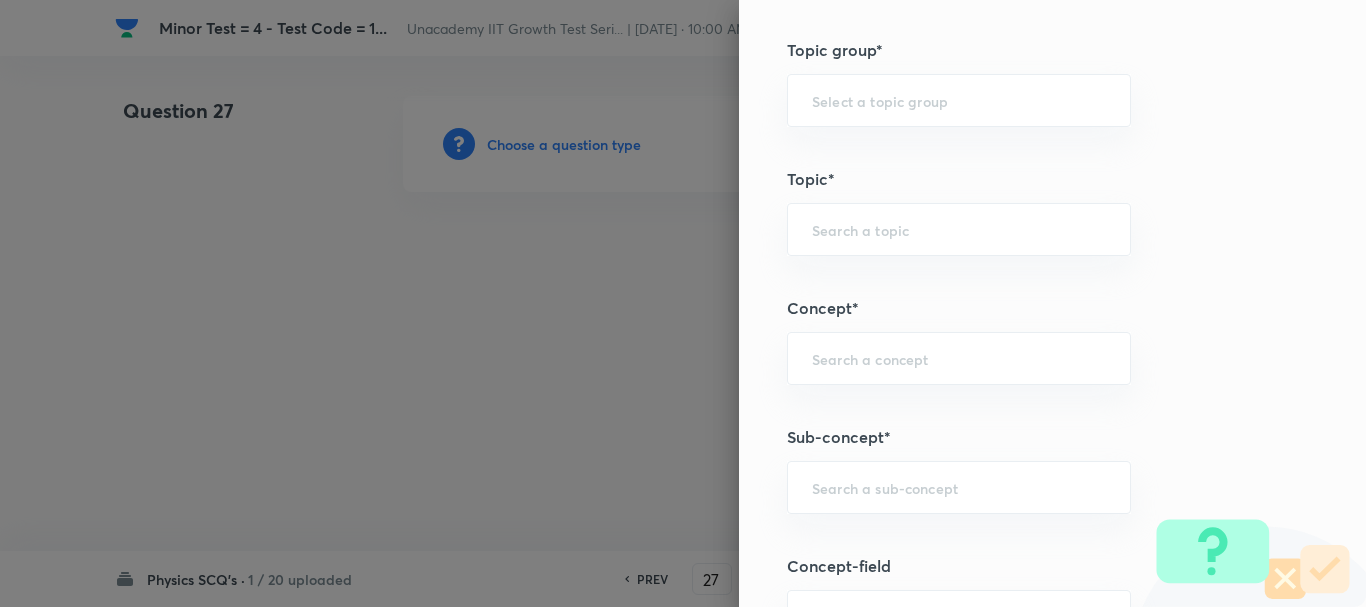 paste on "Time of flight when particle thrown downwards" 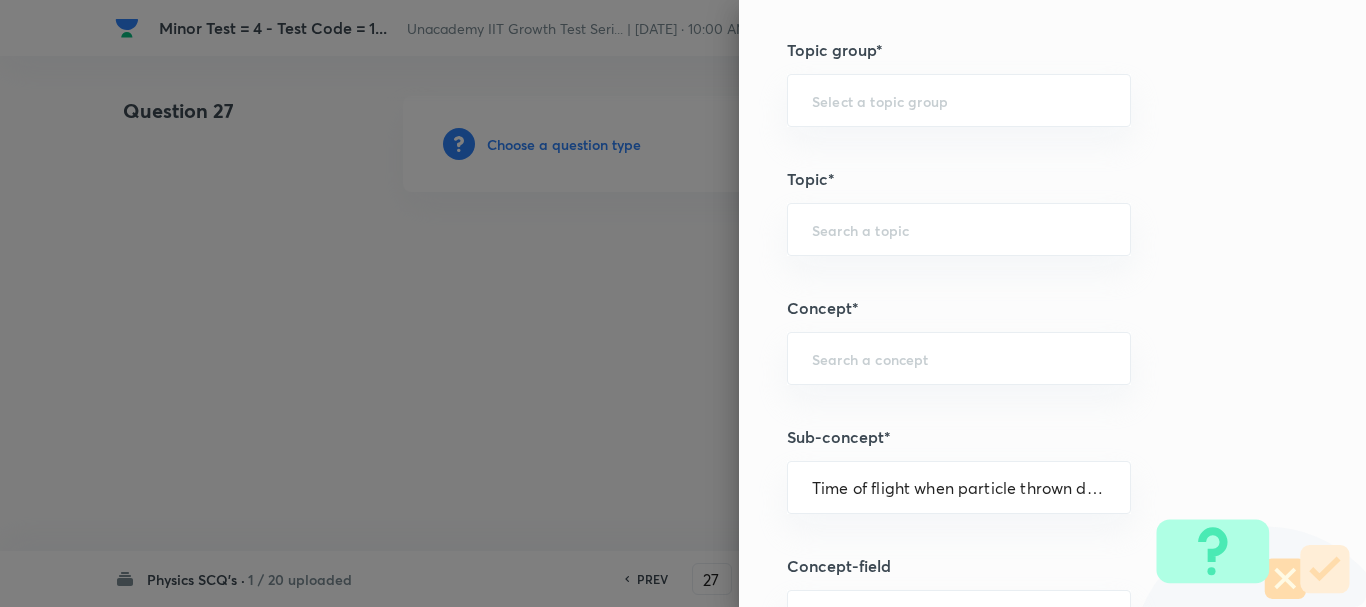 scroll, scrollTop: 0, scrollLeft: 56, axis: horizontal 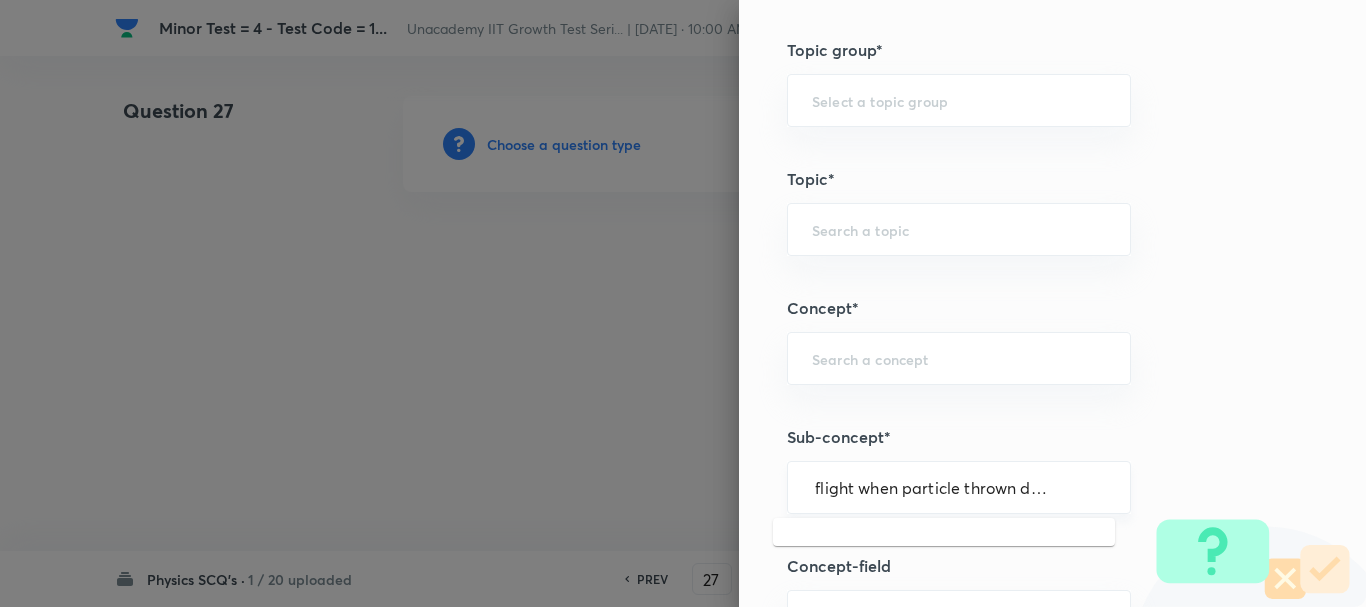 click on "Time of flight when particle thrown downwards" at bounding box center (959, 487) 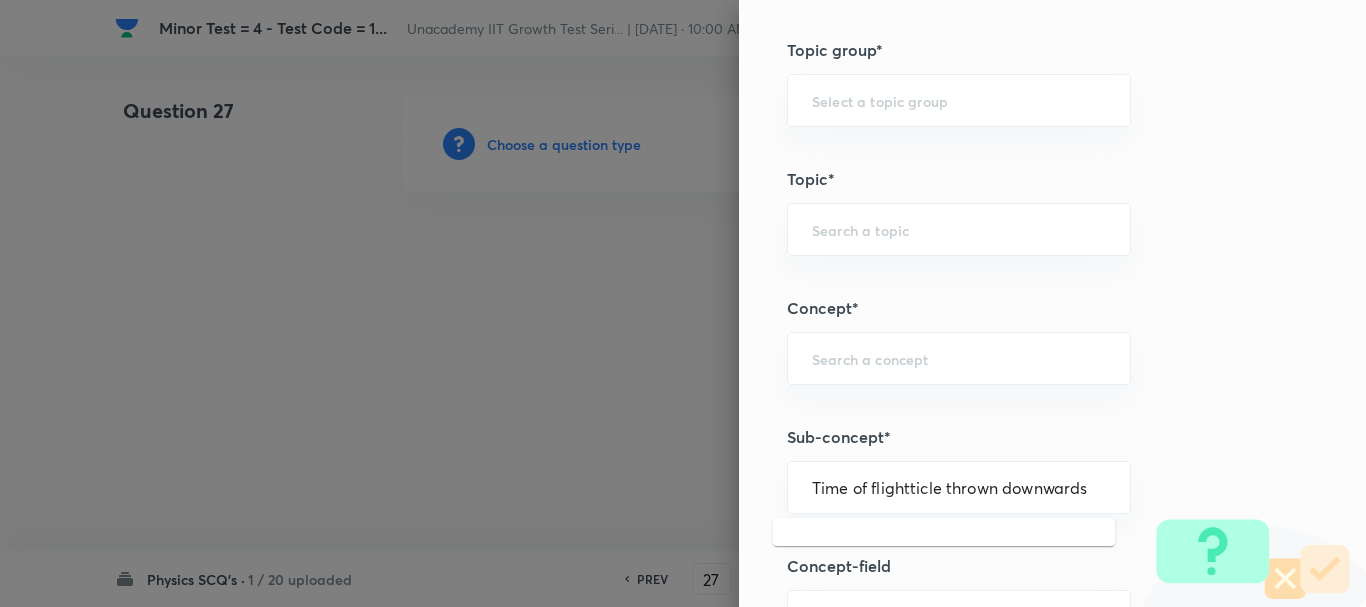 scroll, scrollTop: 0, scrollLeft: 0, axis: both 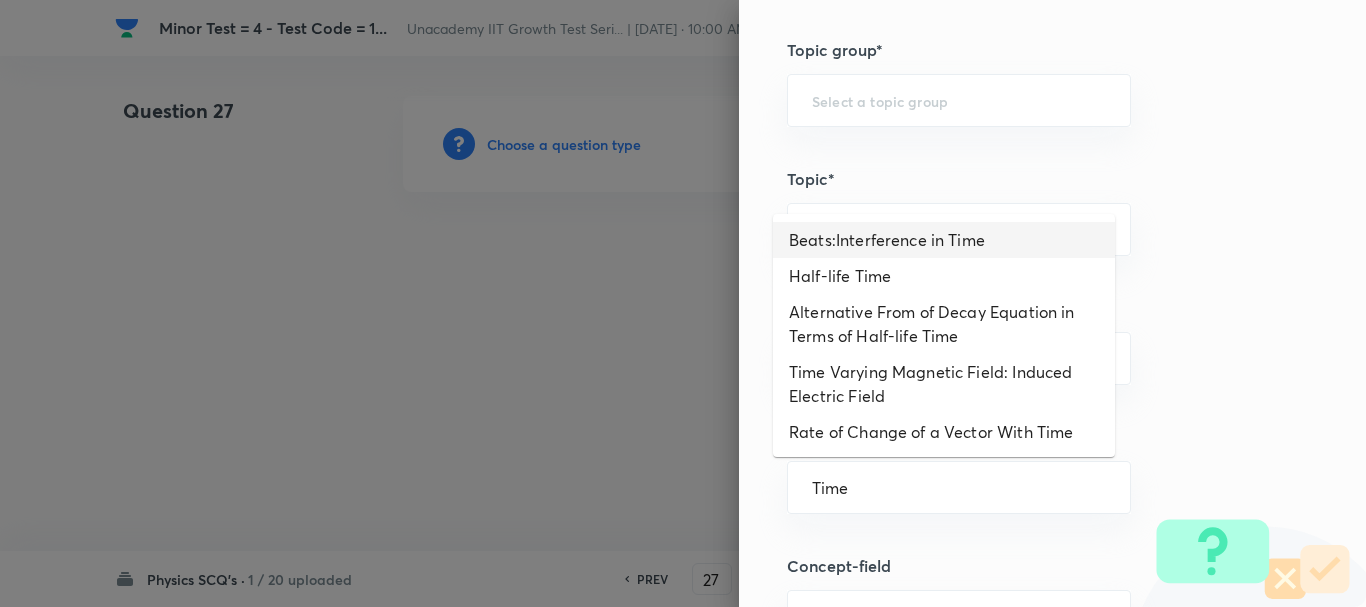 click on "Beats:Interference in Time" at bounding box center (944, 240) 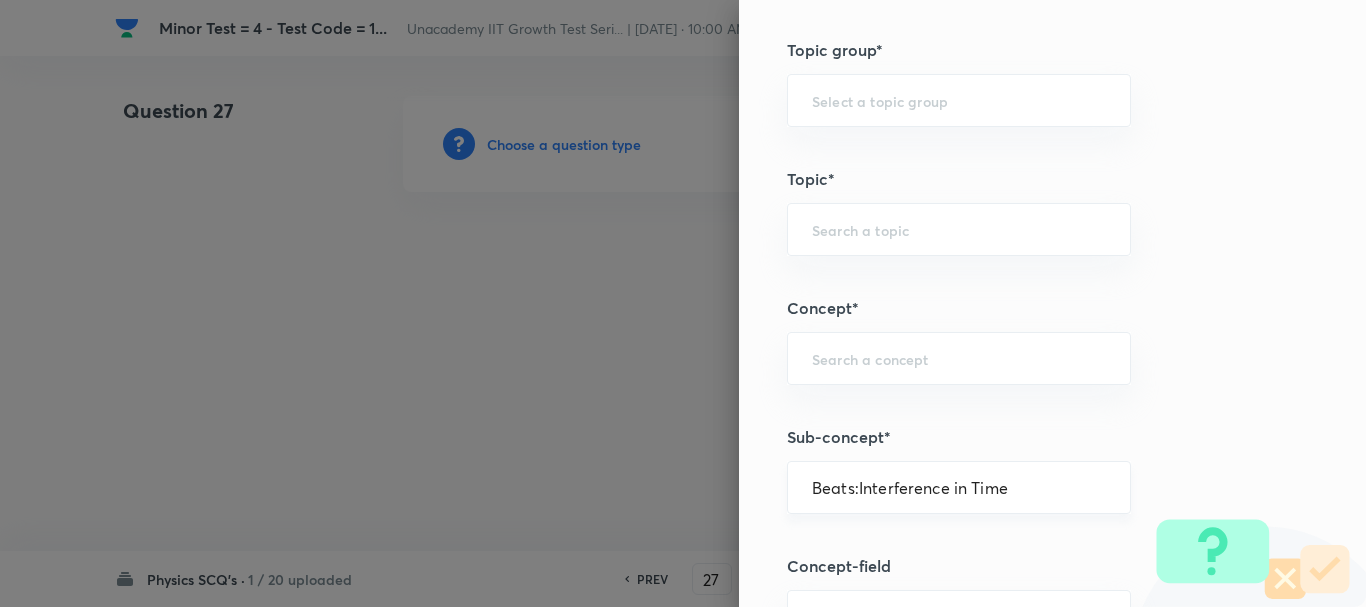 type on "Physics" 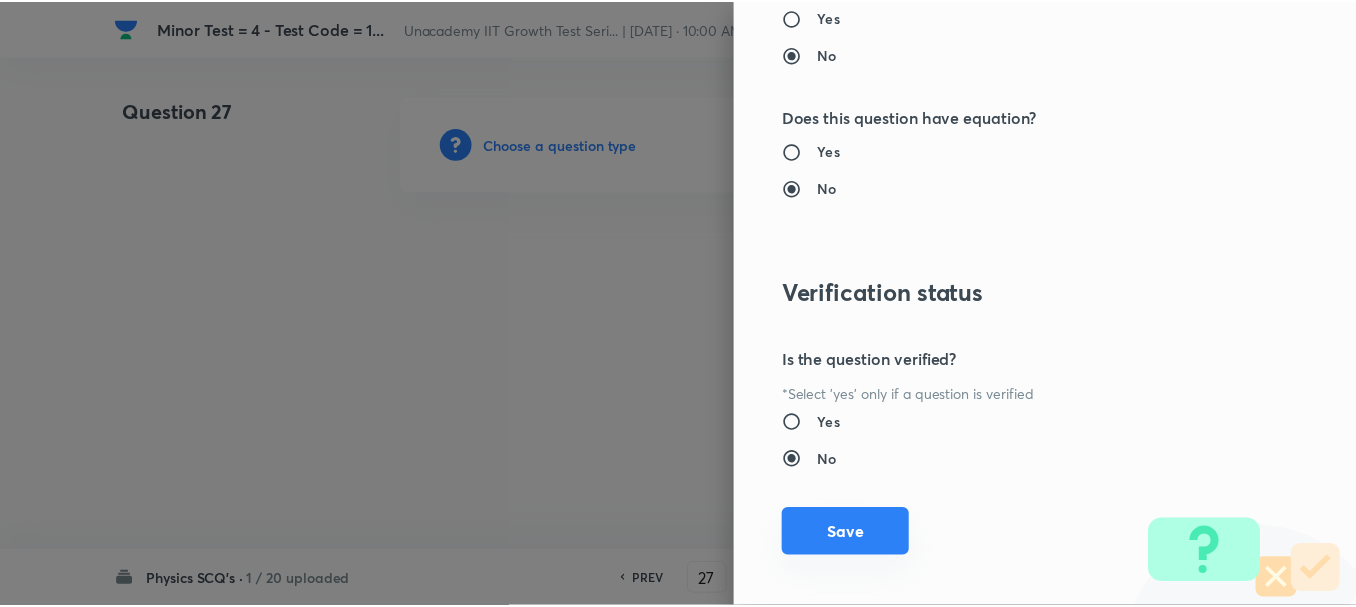 scroll, scrollTop: 2253, scrollLeft: 0, axis: vertical 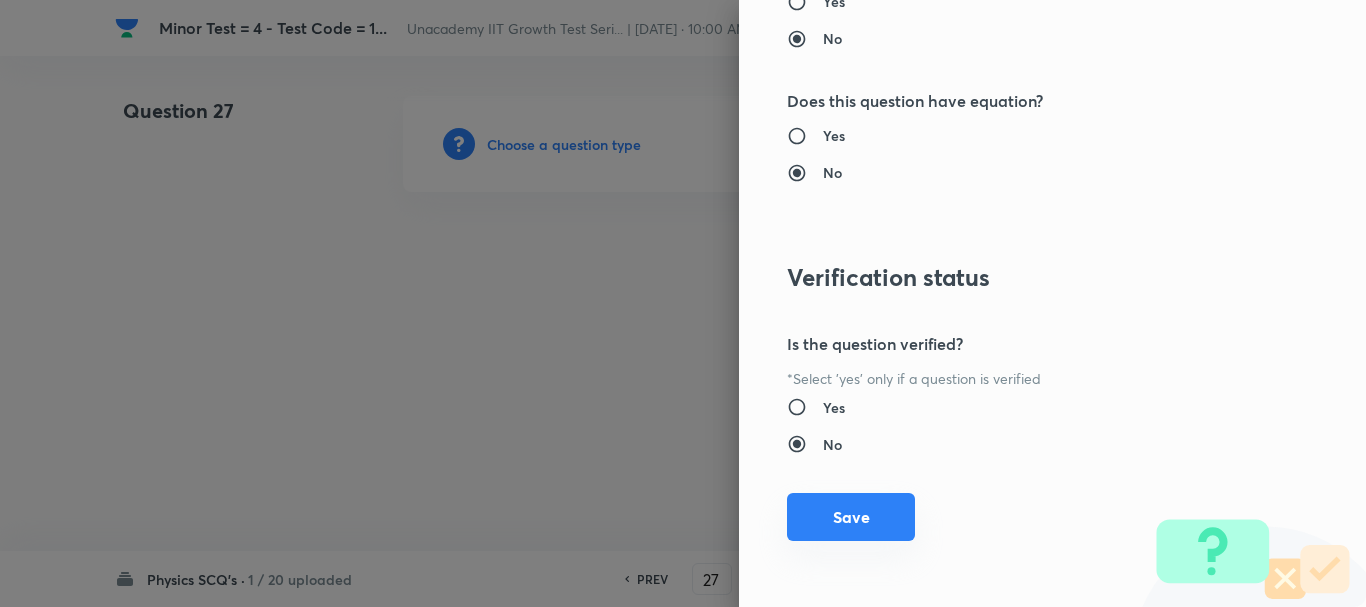 click on "Save" at bounding box center (851, 517) 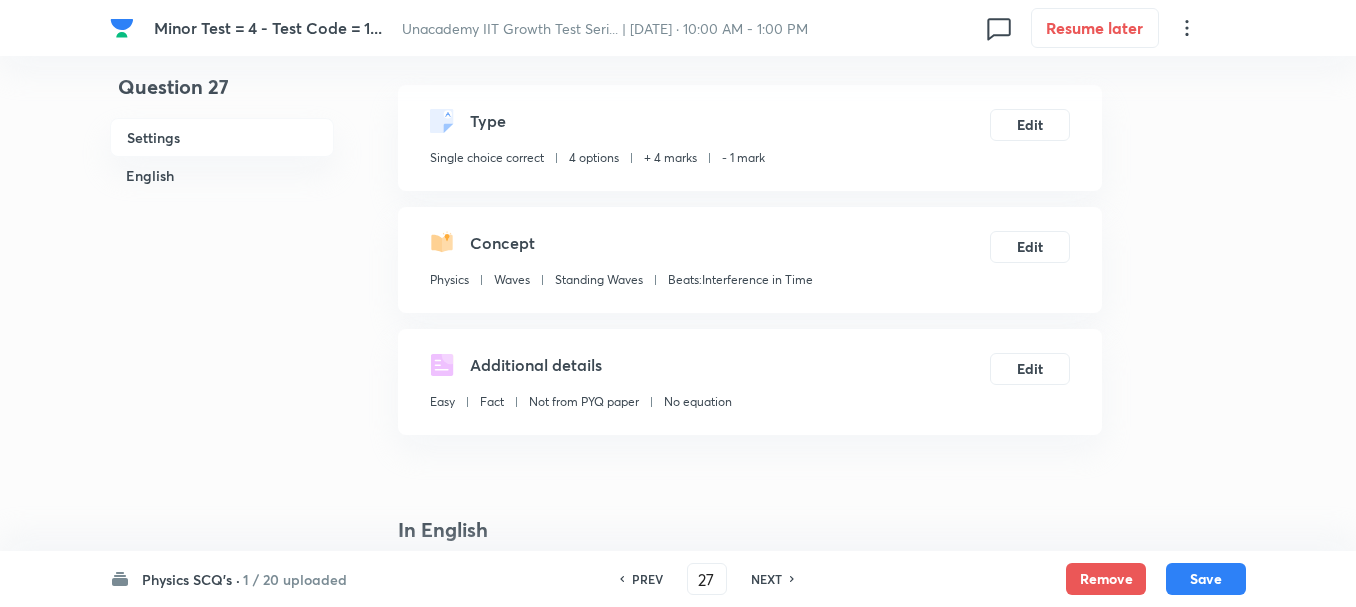 scroll, scrollTop: 300, scrollLeft: 0, axis: vertical 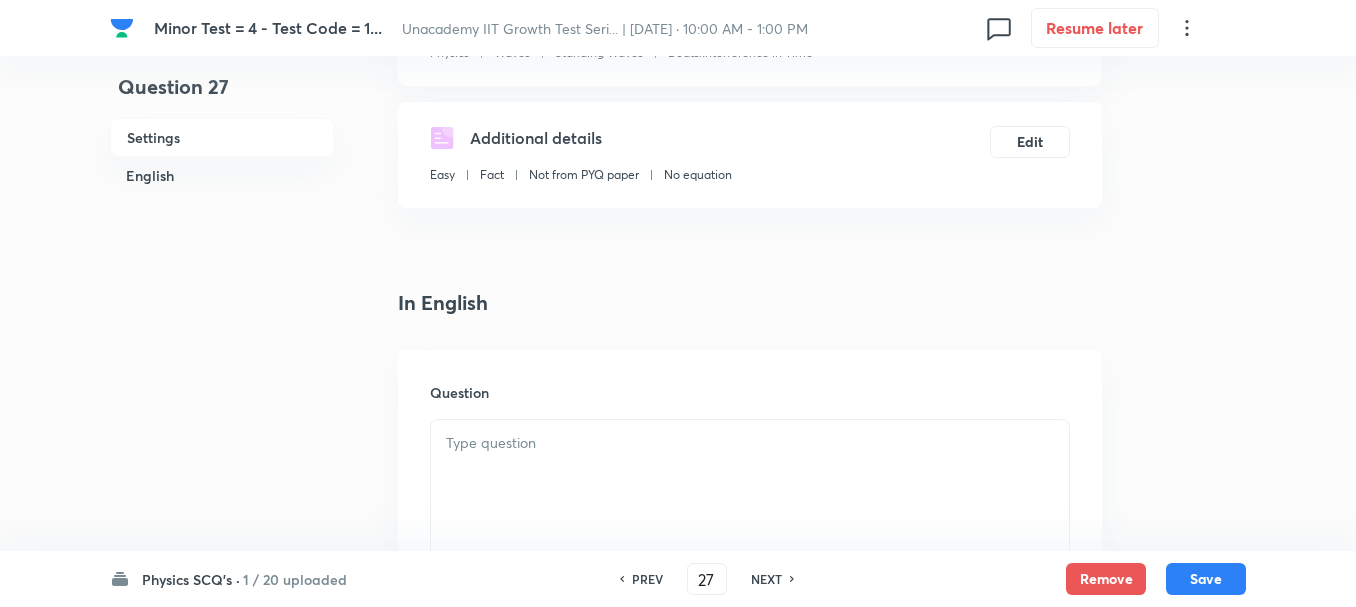 click at bounding box center (750, 476) 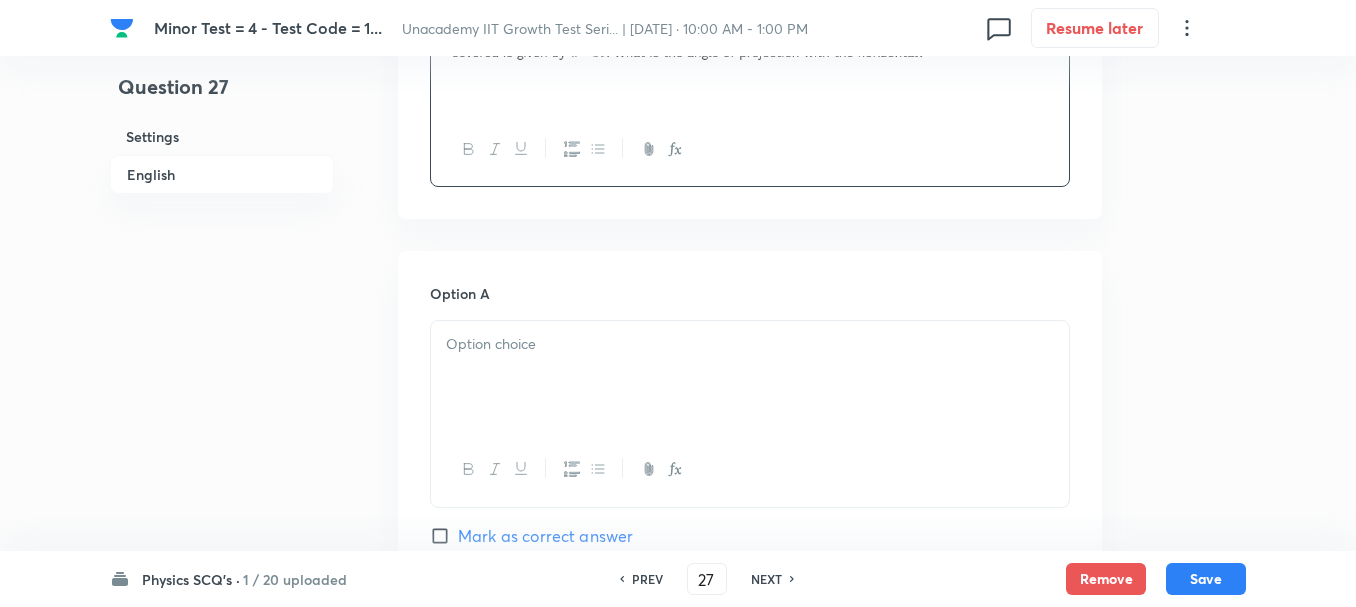 scroll, scrollTop: 800, scrollLeft: 0, axis: vertical 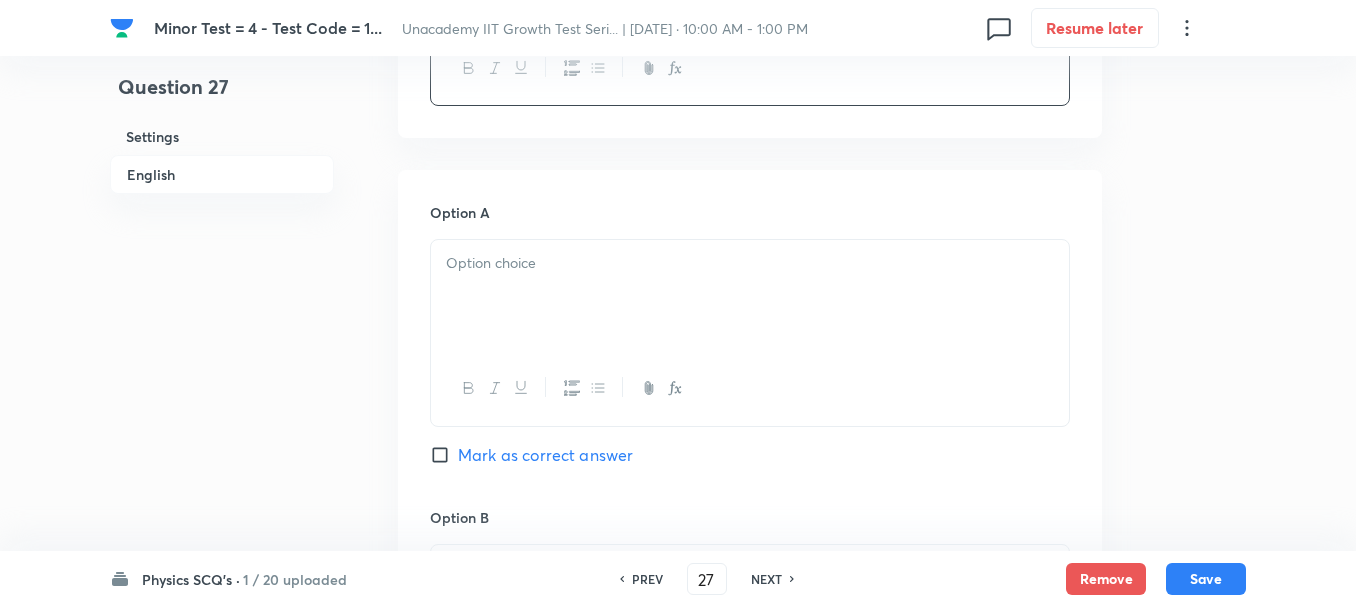 click at bounding box center (750, 263) 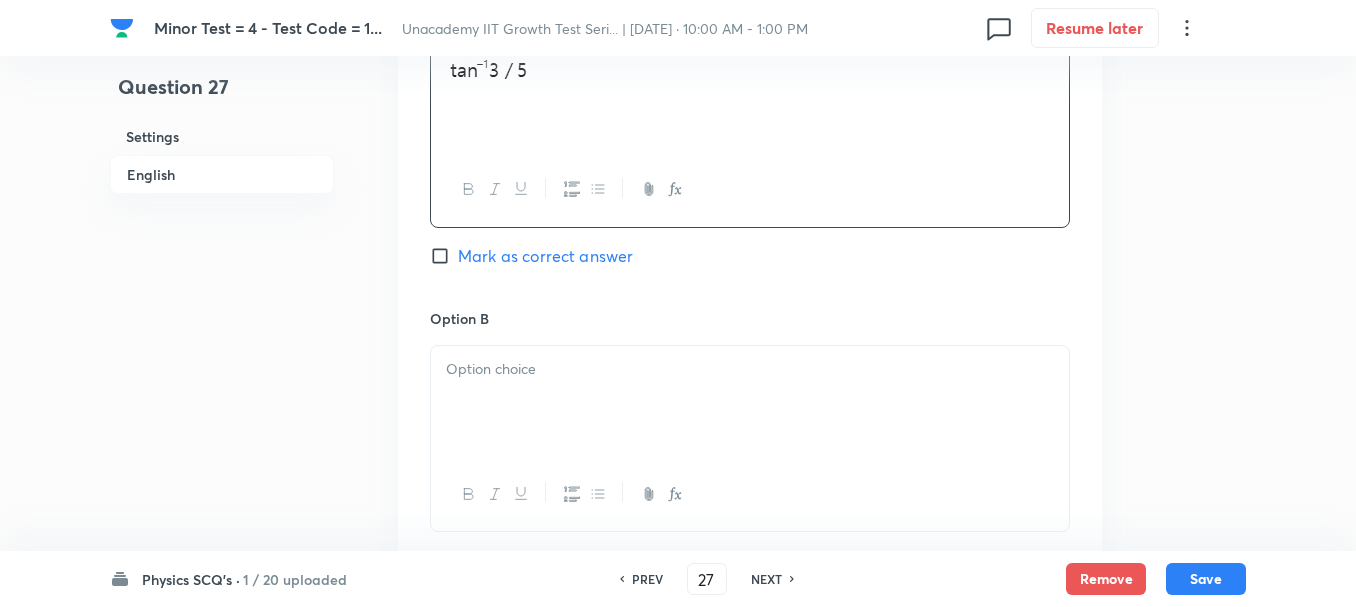 scroll, scrollTop: 1000, scrollLeft: 0, axis: vertical 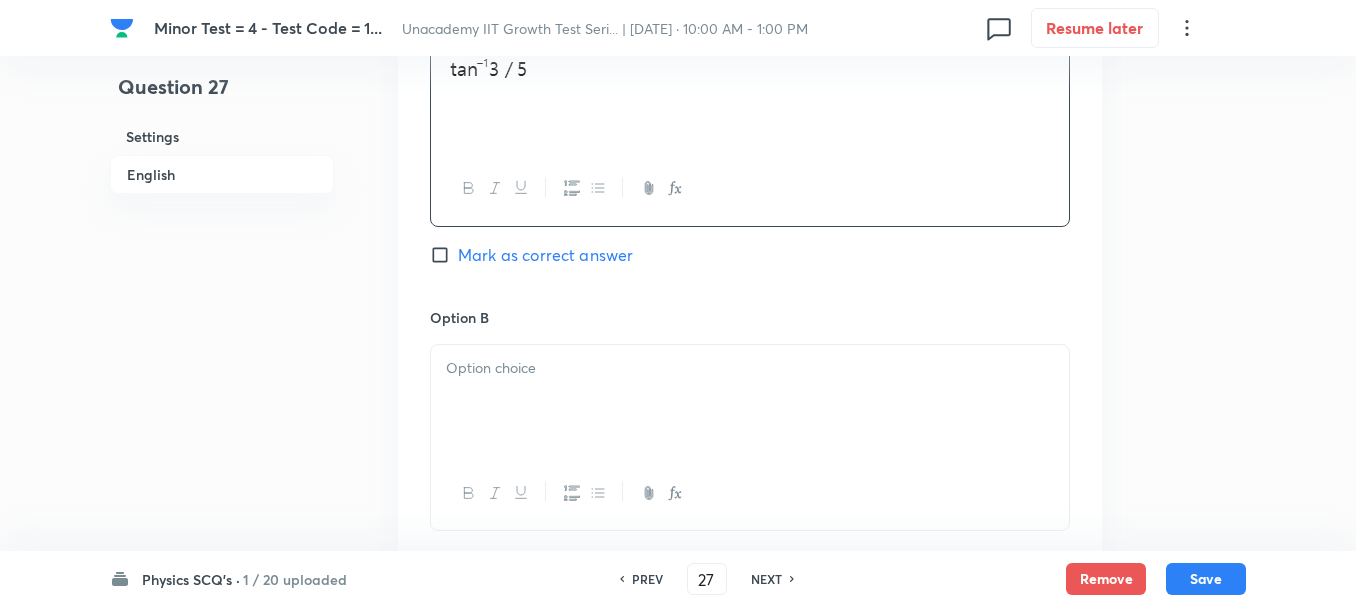 click at bounding box center [750, 368] 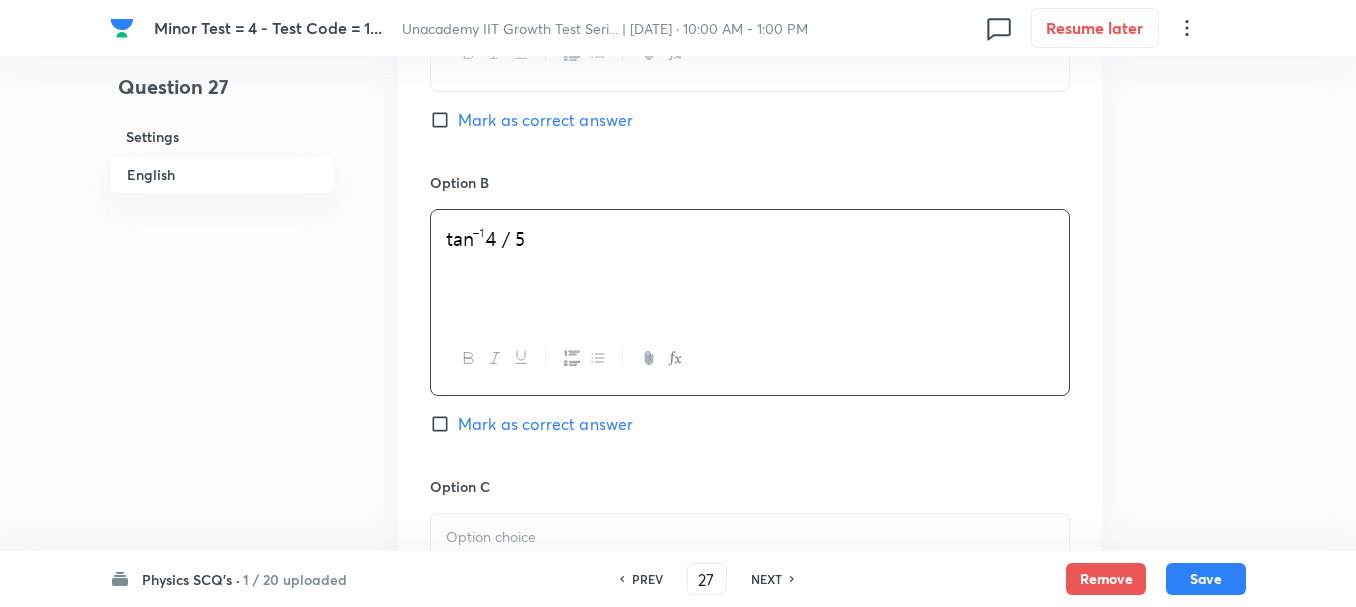 scroll, scrollTop: 1200, scrollLeft: 0, axis: vertical 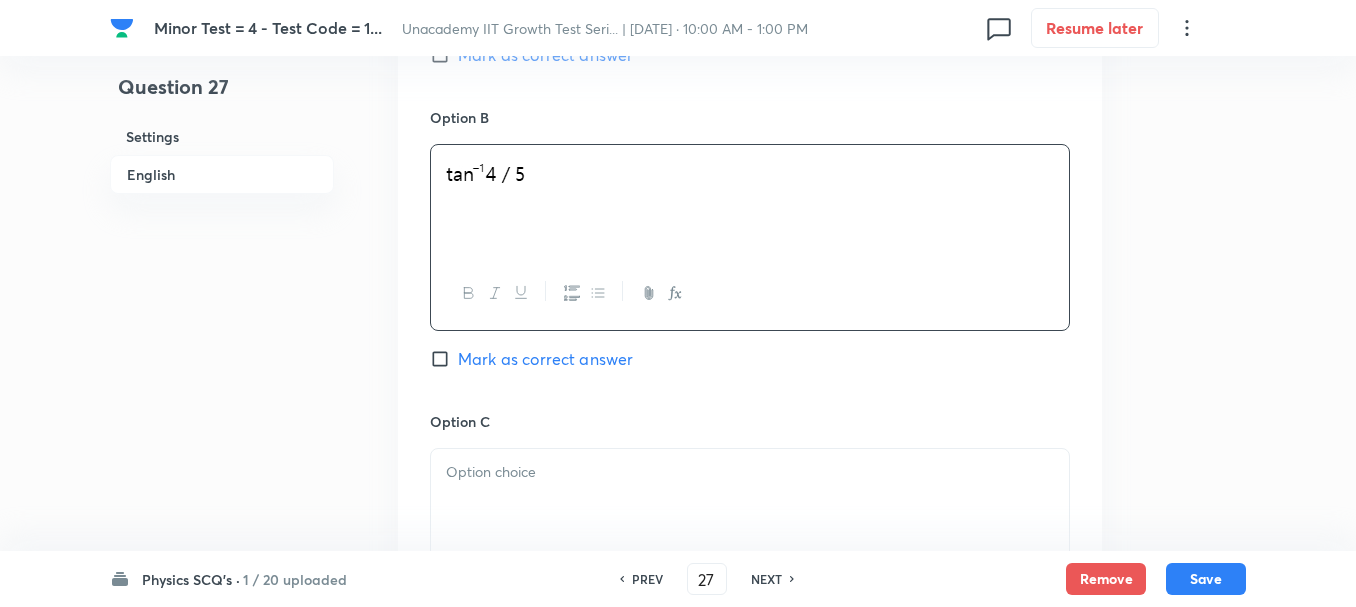 click at bounding box center [750, 505] 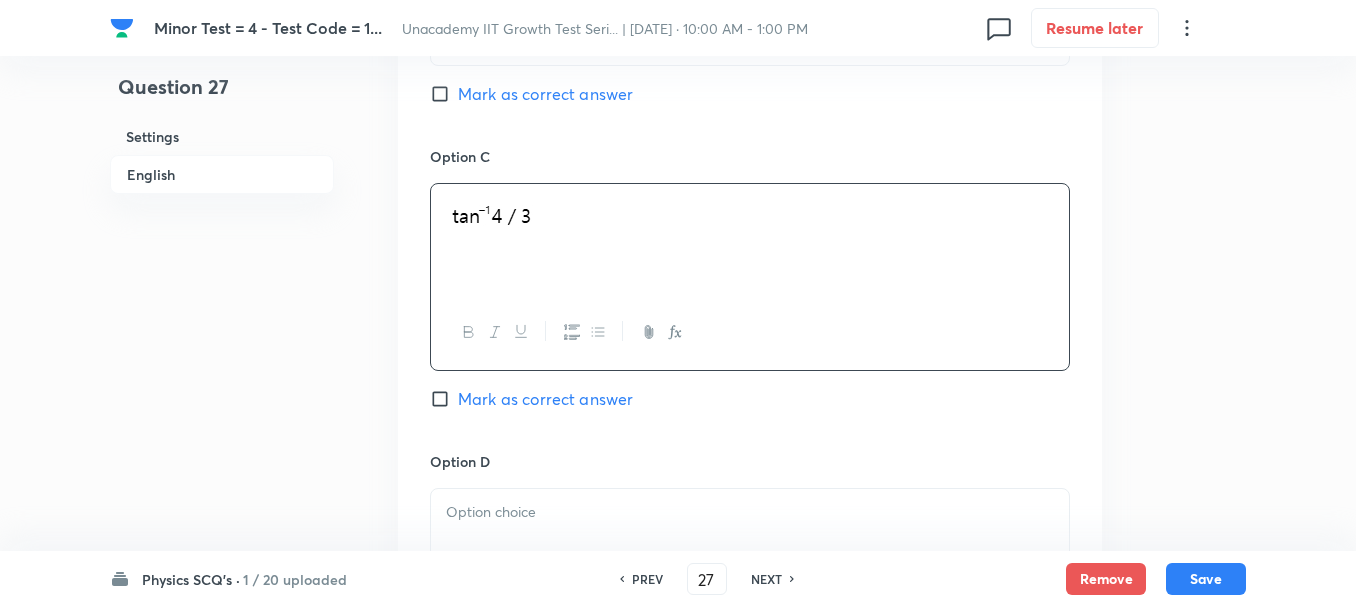 scroll, scrollTop: 1500, scrollLeft: 0, axis: vertical 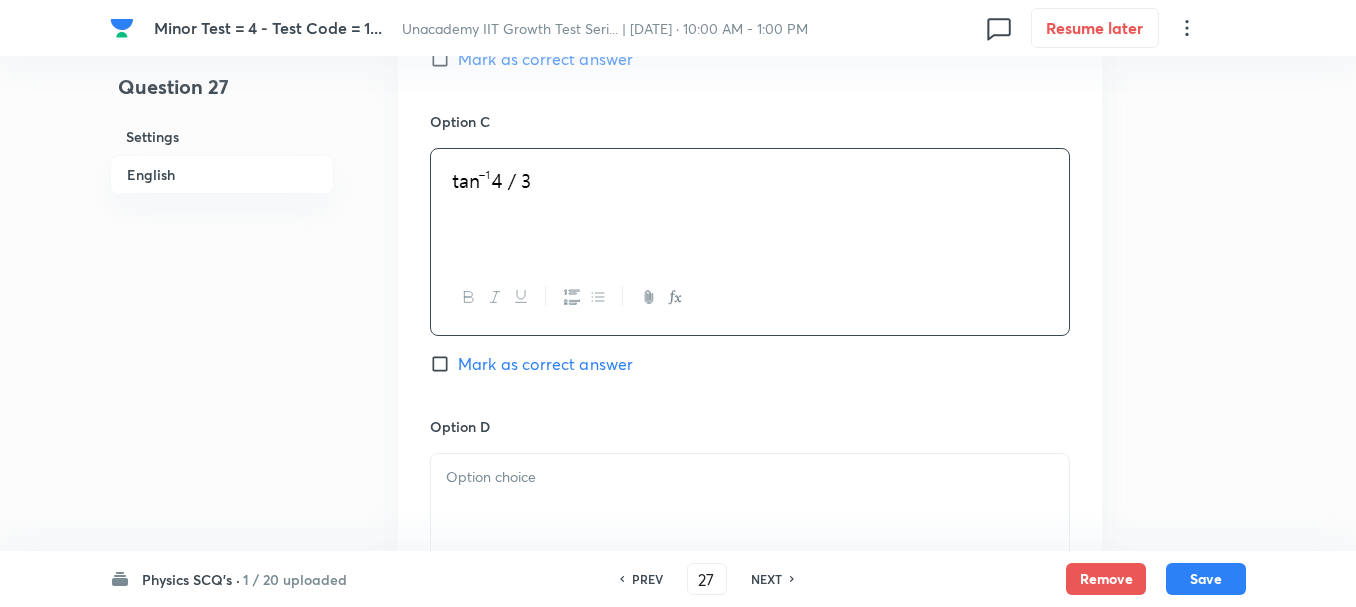 drag, startPoint x: 507, startPoint y: 491, endPoint x: 645, endPoint y: 528, distance: 142.87407 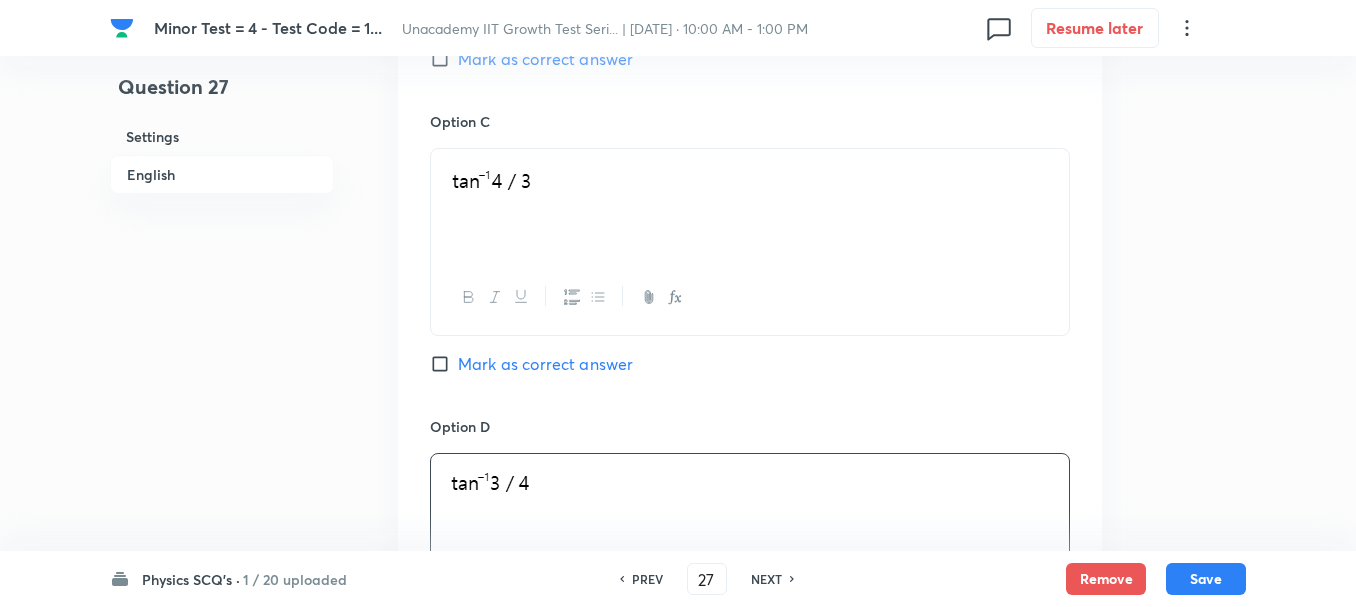drag, startPoint x: 553, startPoint y: 367, endPoint x: 598, endPoint y: 376, distance: 45.891174 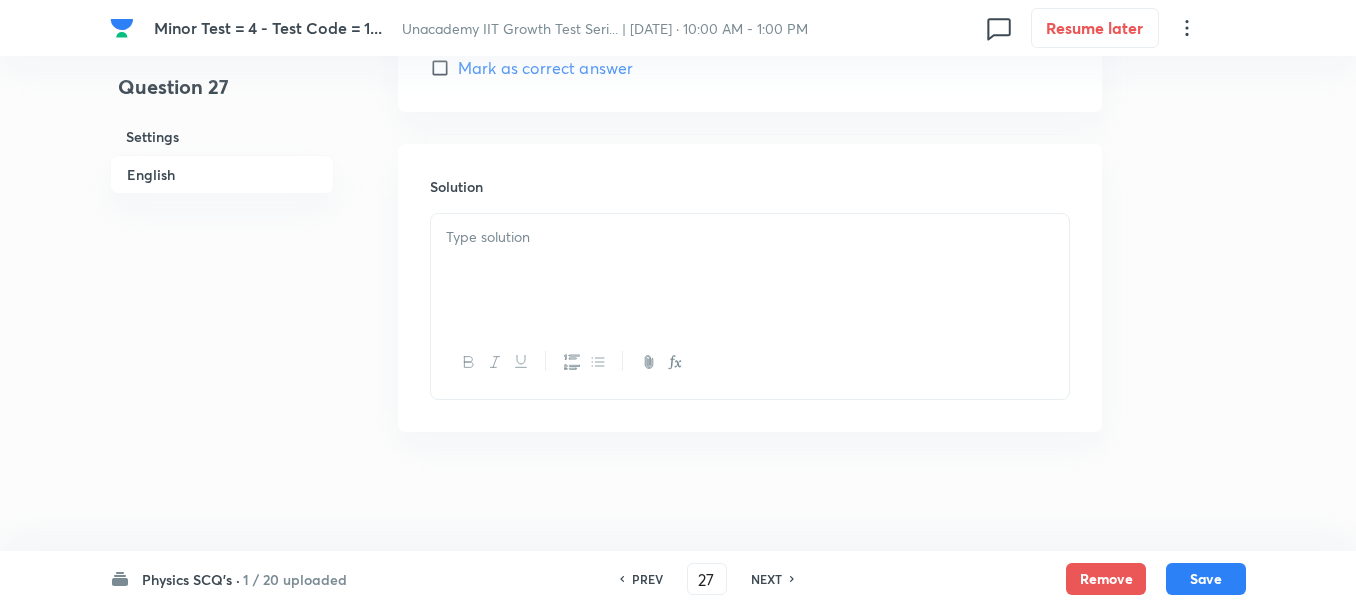 scroll, scrollTop: 2101, scrollLeft: 0, axis: vertical 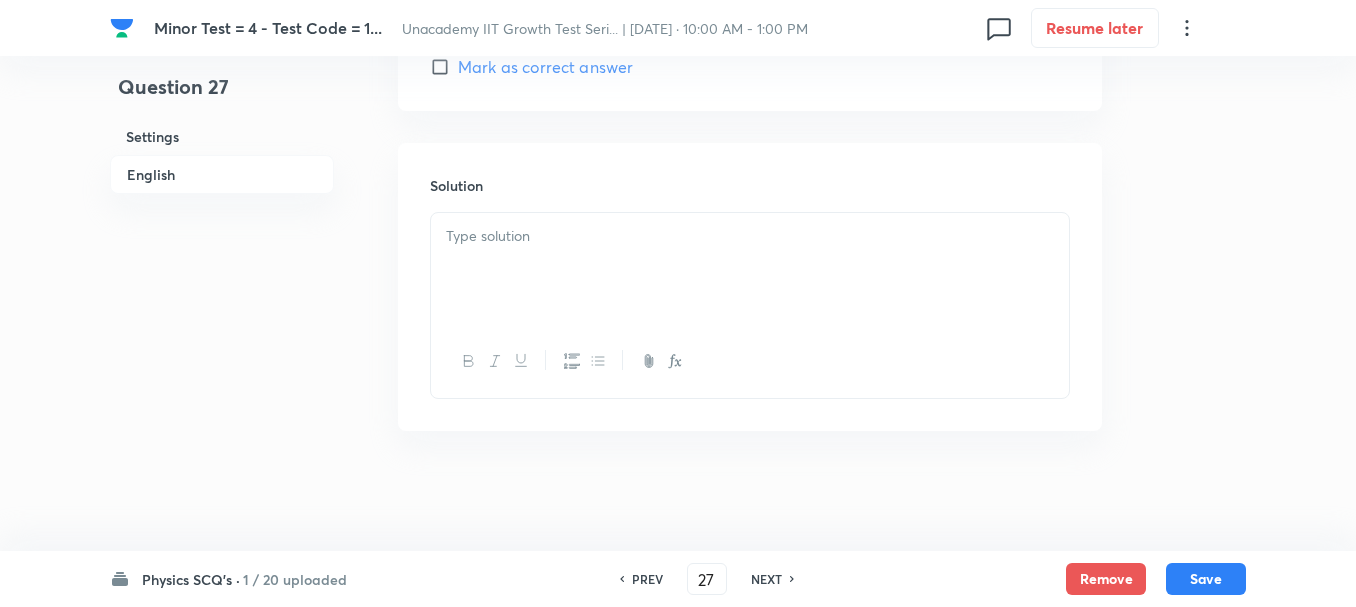 click at bounding box center [750, 269] 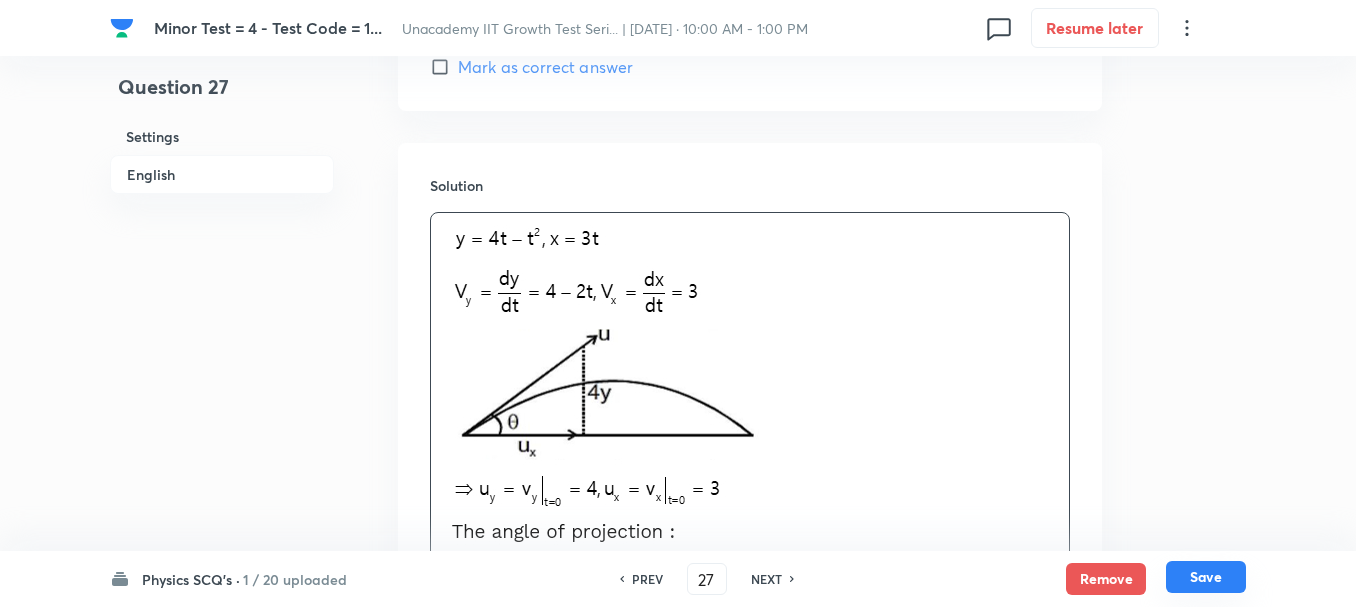 click on "Save" at bounding box center (1206, 577) 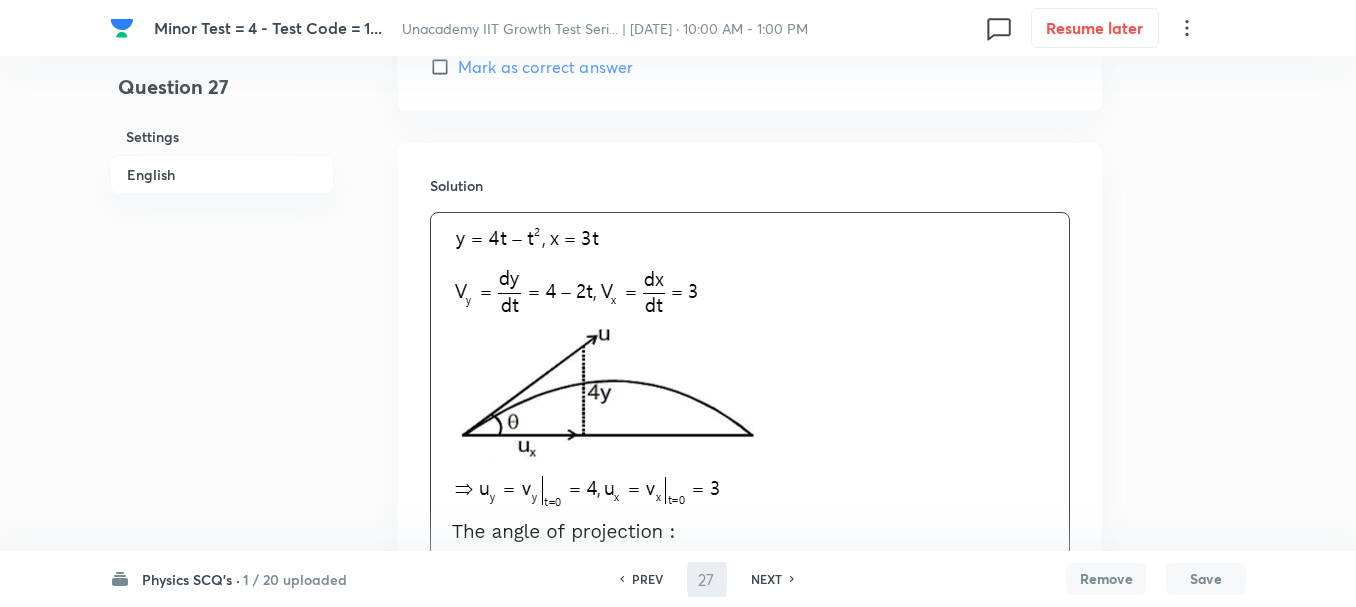 type on "28" 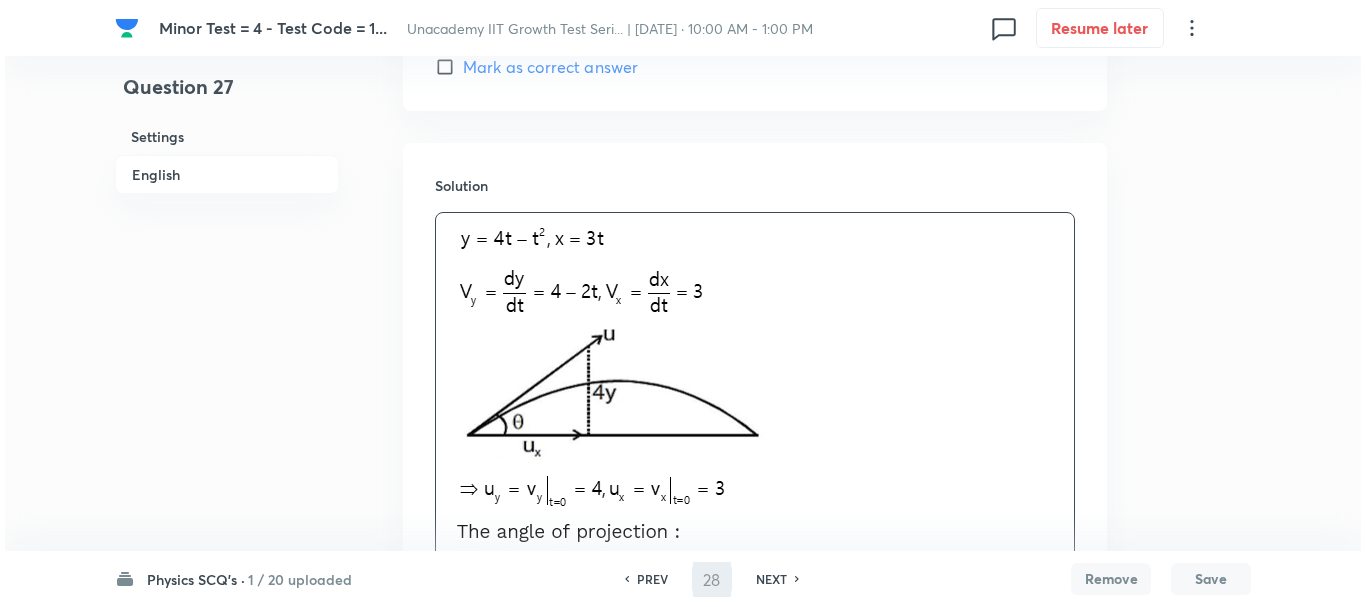 scroll, scrollTop: 0, scrollLeft: 0, axis: both 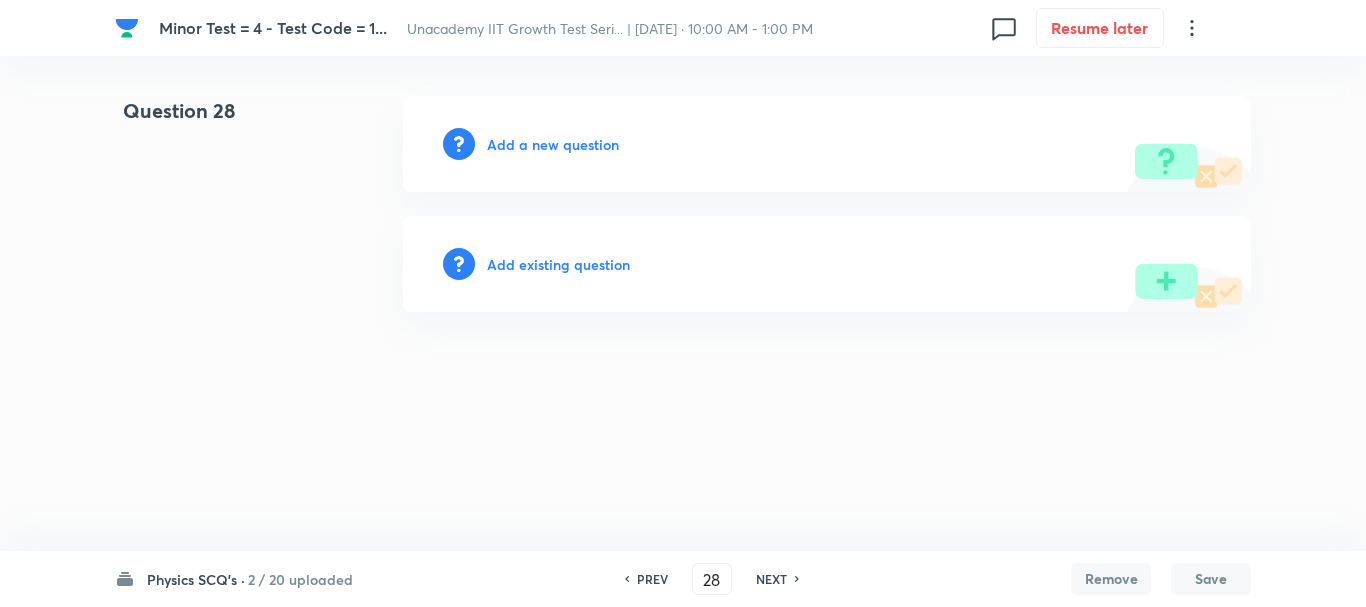 click on "Add a new question" at bounding box center (553, 144) 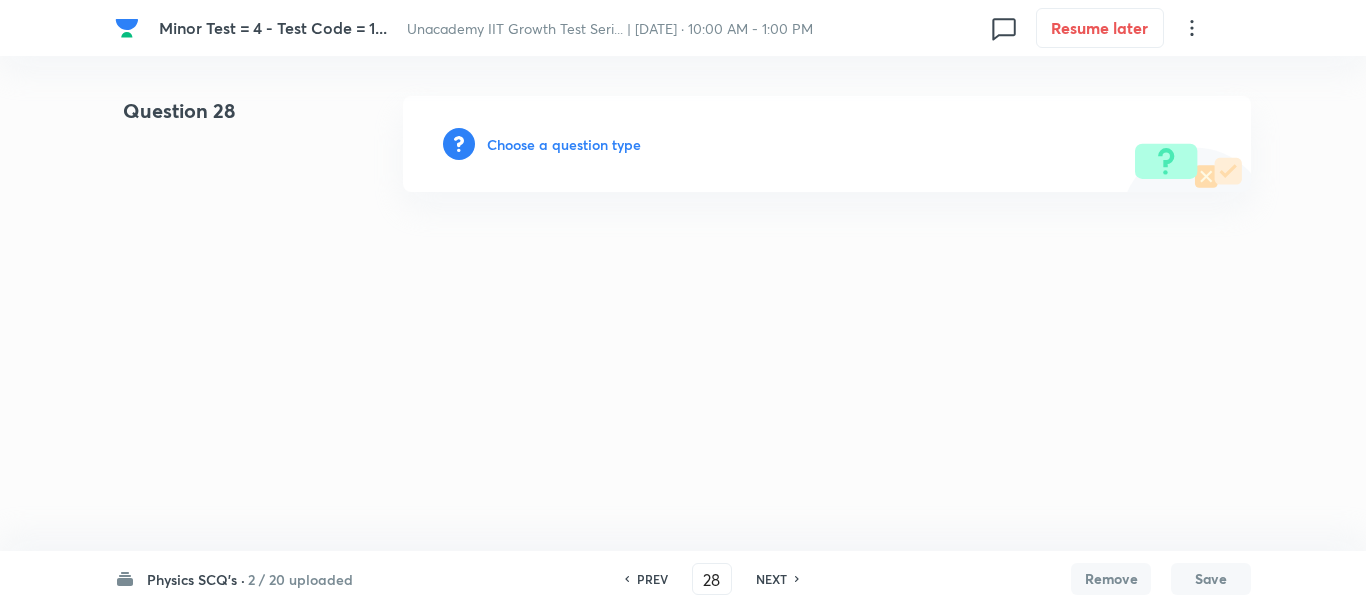 click on "Choose a question type" at bounding box center [564, 144] 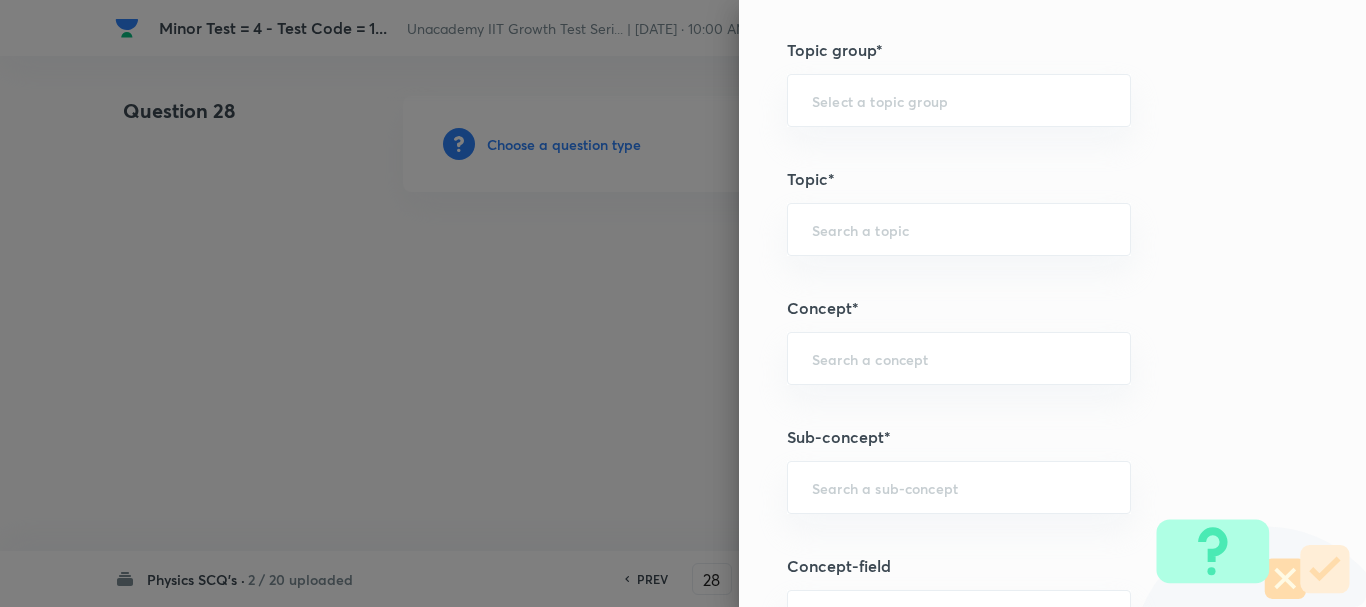 scroll, scrollTop: 1100, scrollLeft: 0, axis: vertical 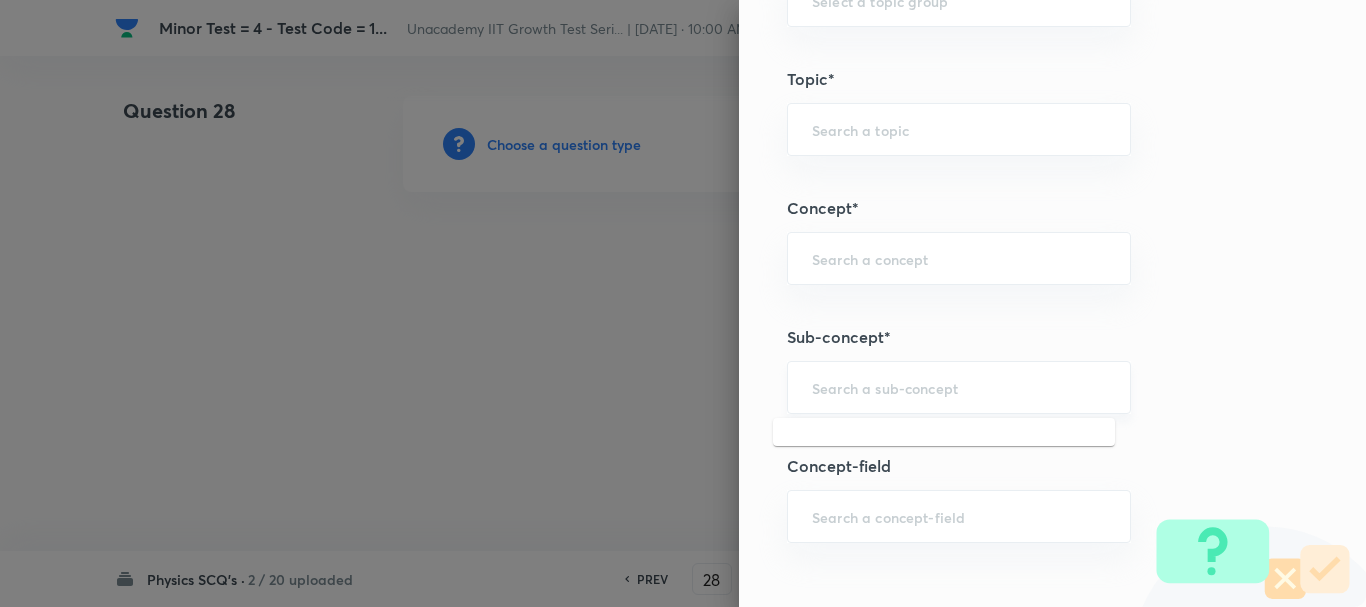 drag, startPoint x: 828, startPoint y: 384, endPoint x: 836, endPoint y: 393, distance: 12.0415945 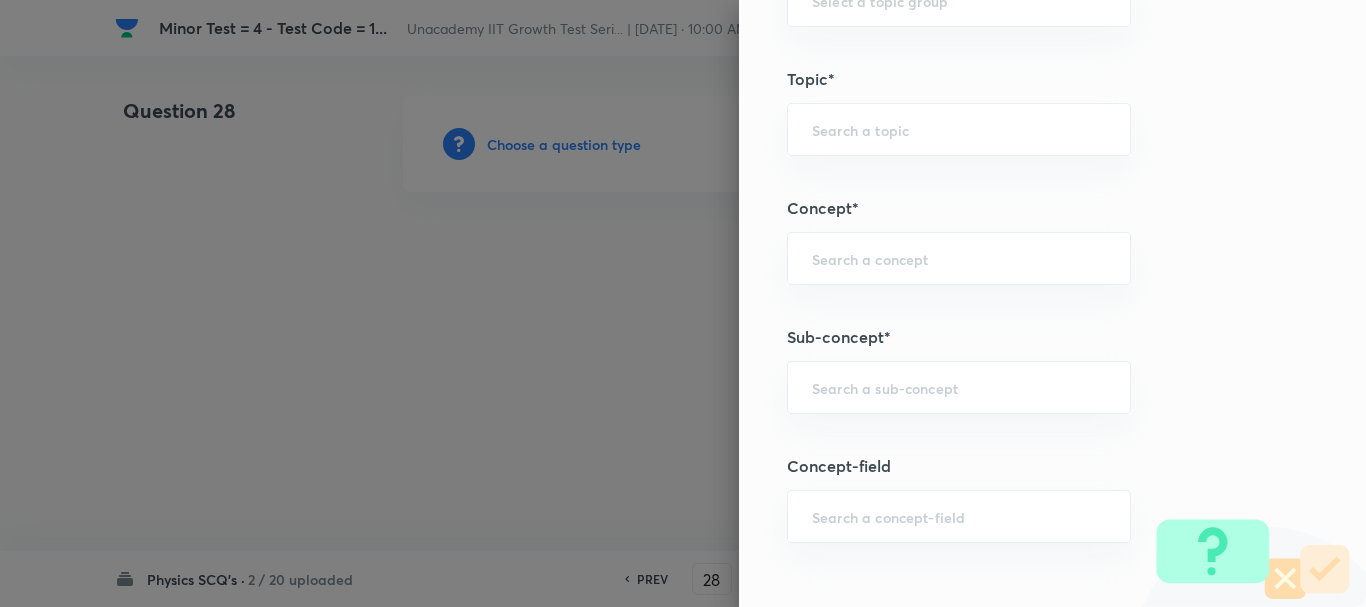 paste on "Collision of two particles in air" 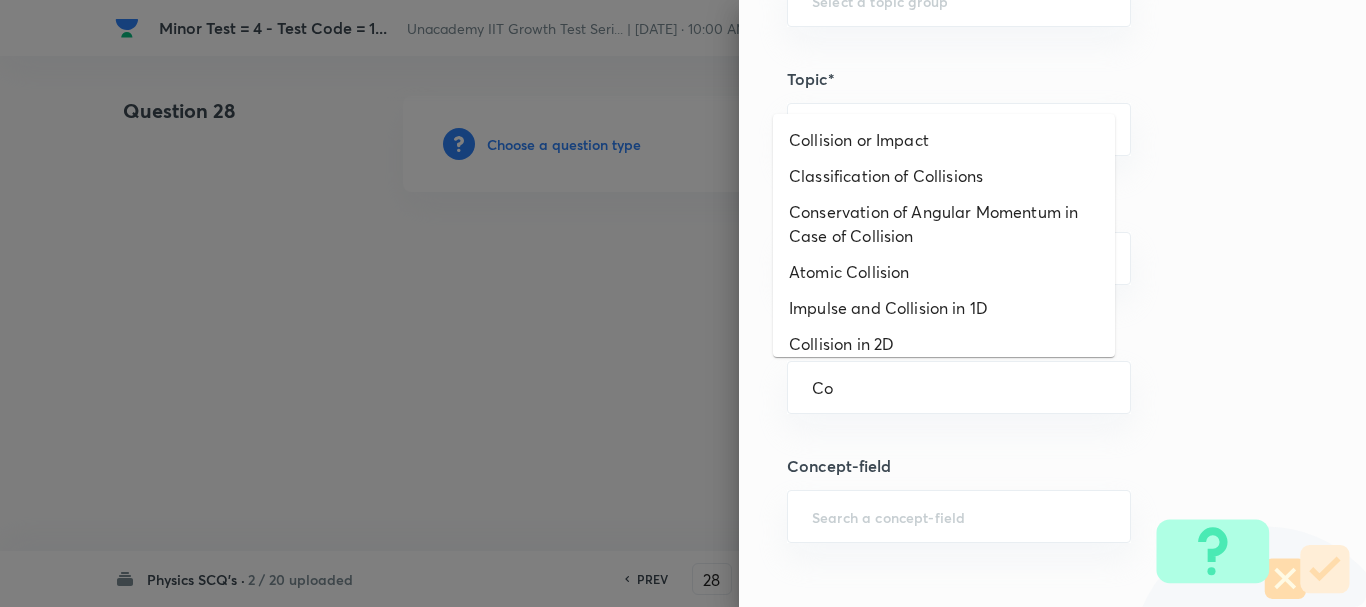 type on "C" 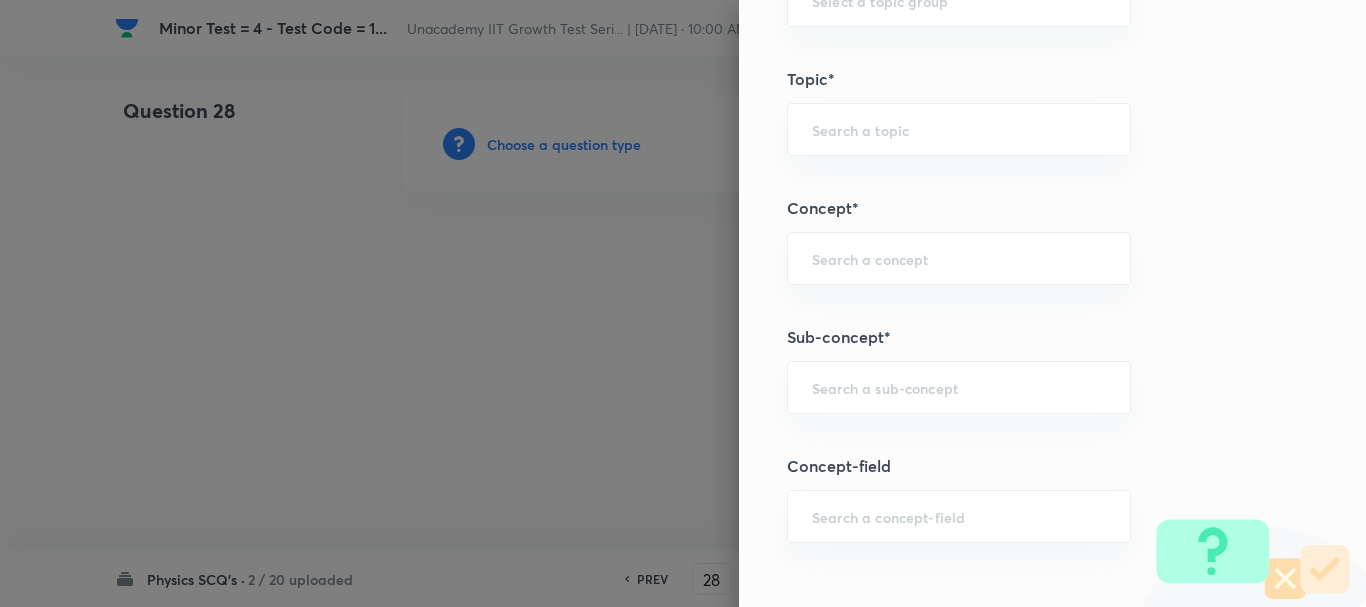 paste on "air" 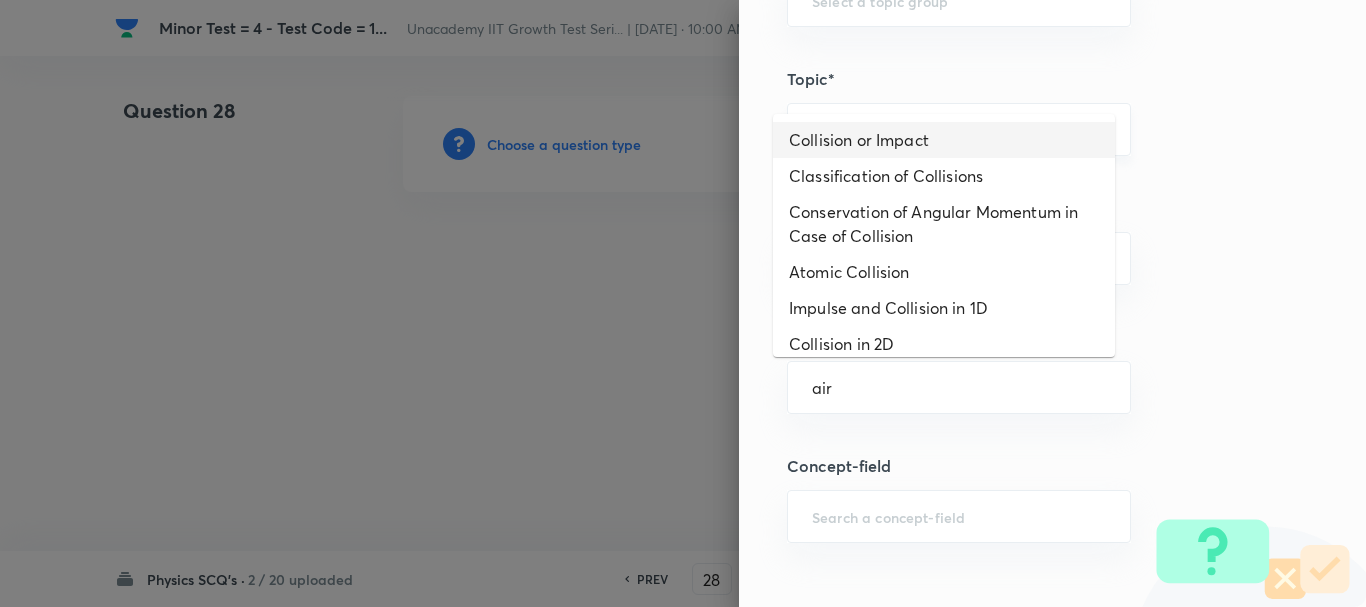 click on "​" at bounding box center [959, 129] 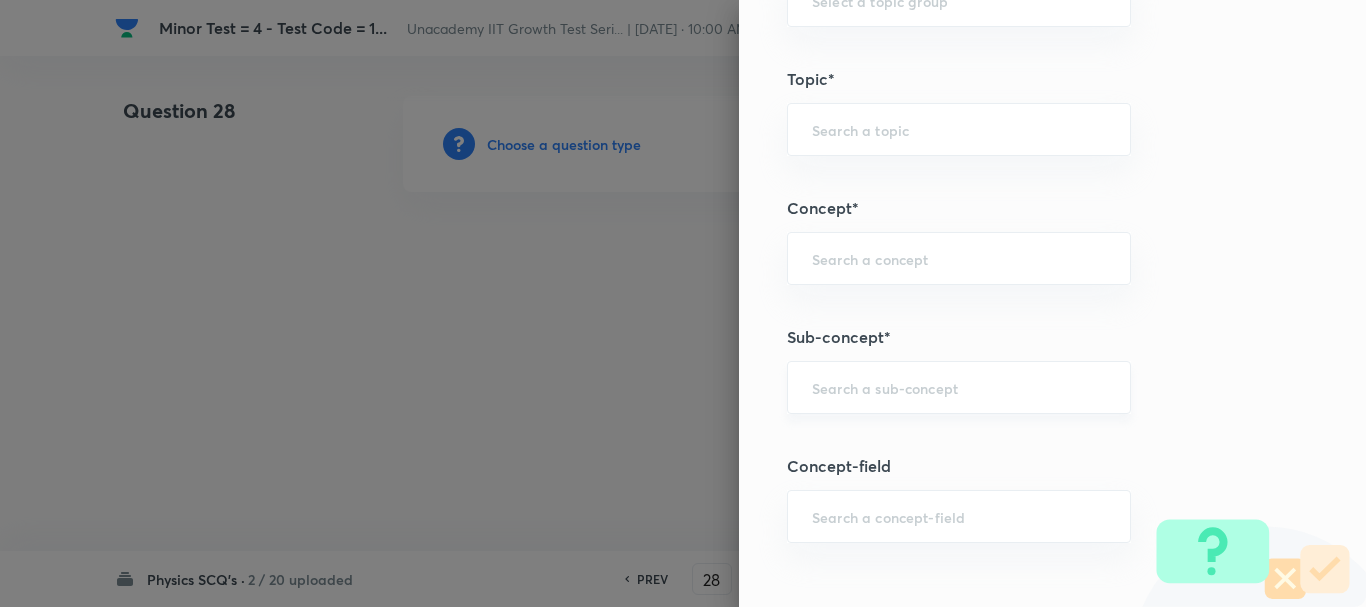 click at bounding box center (959, 387) 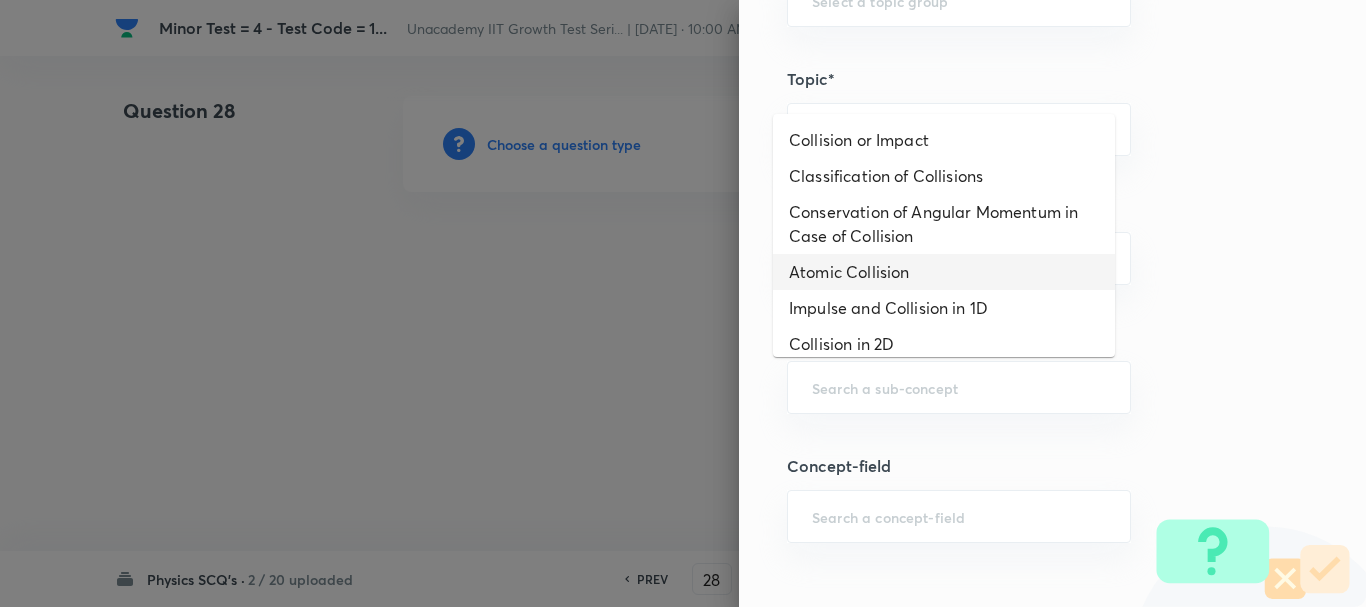 click on "Atomic Collision" at bounding box center [944, 272] 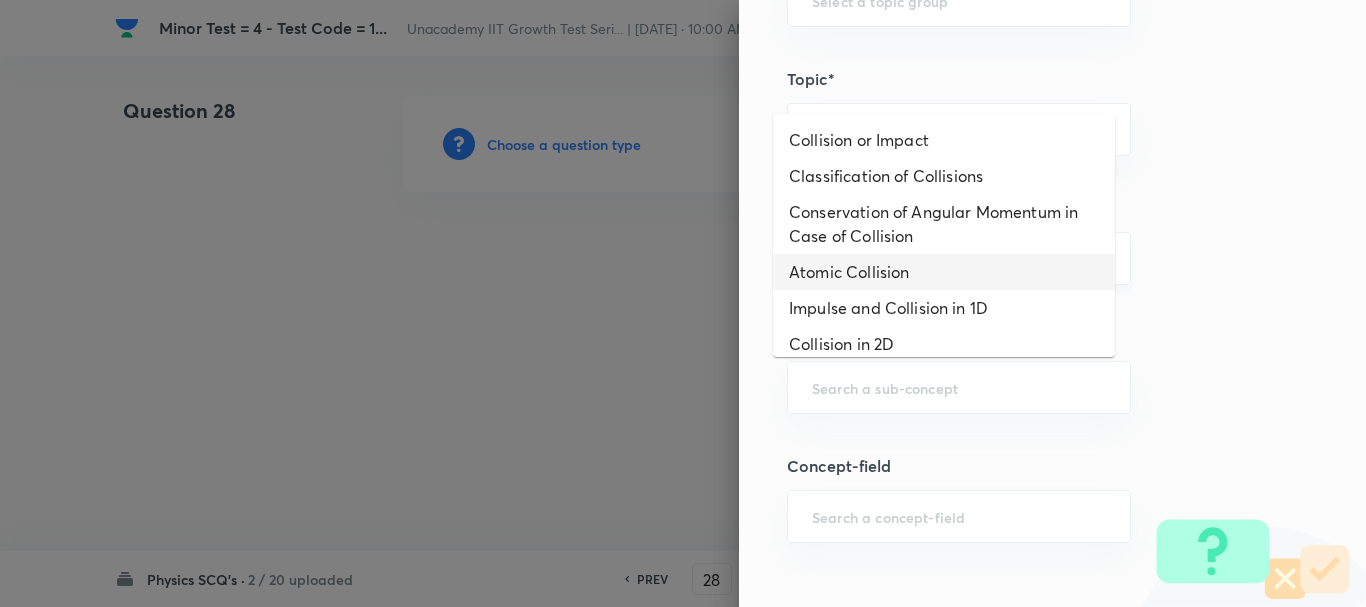 type on "Atomic Collision" 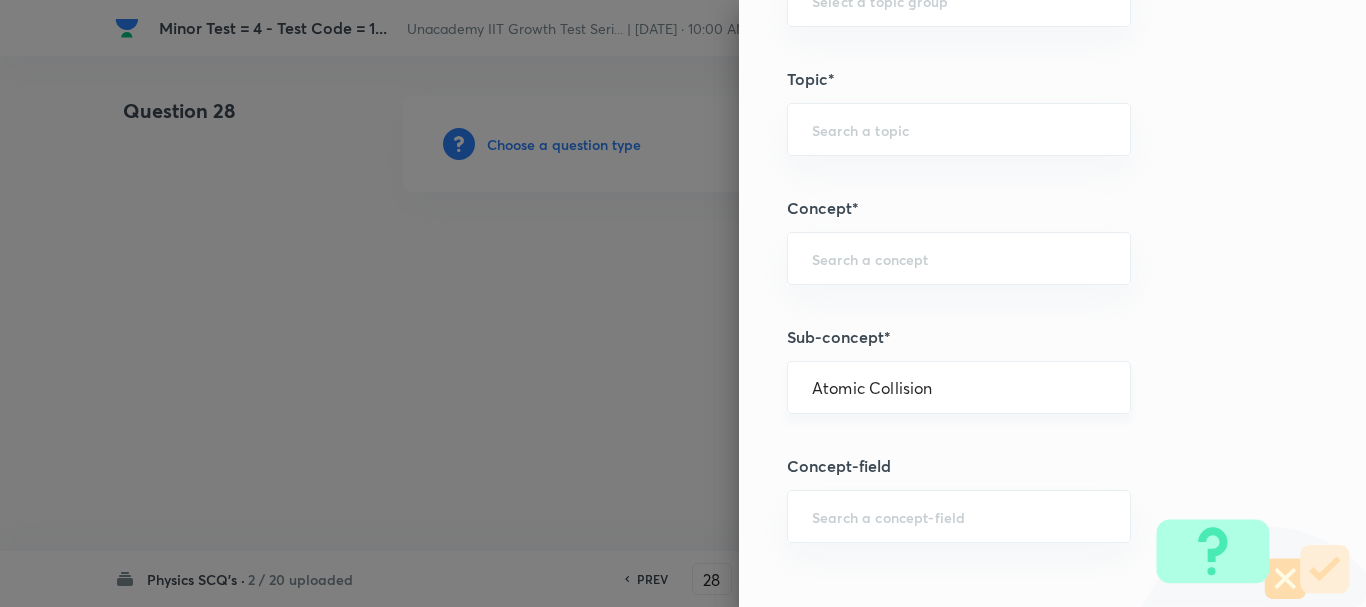 type on "Physics" 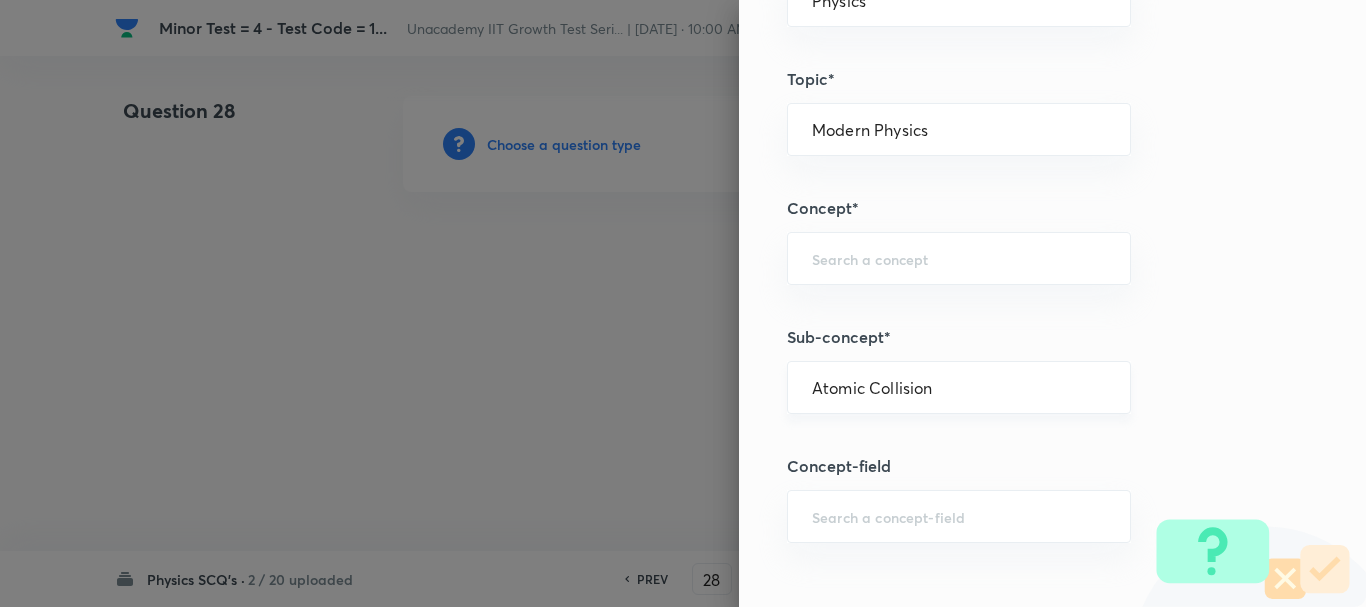 type on "Atomic Physics" 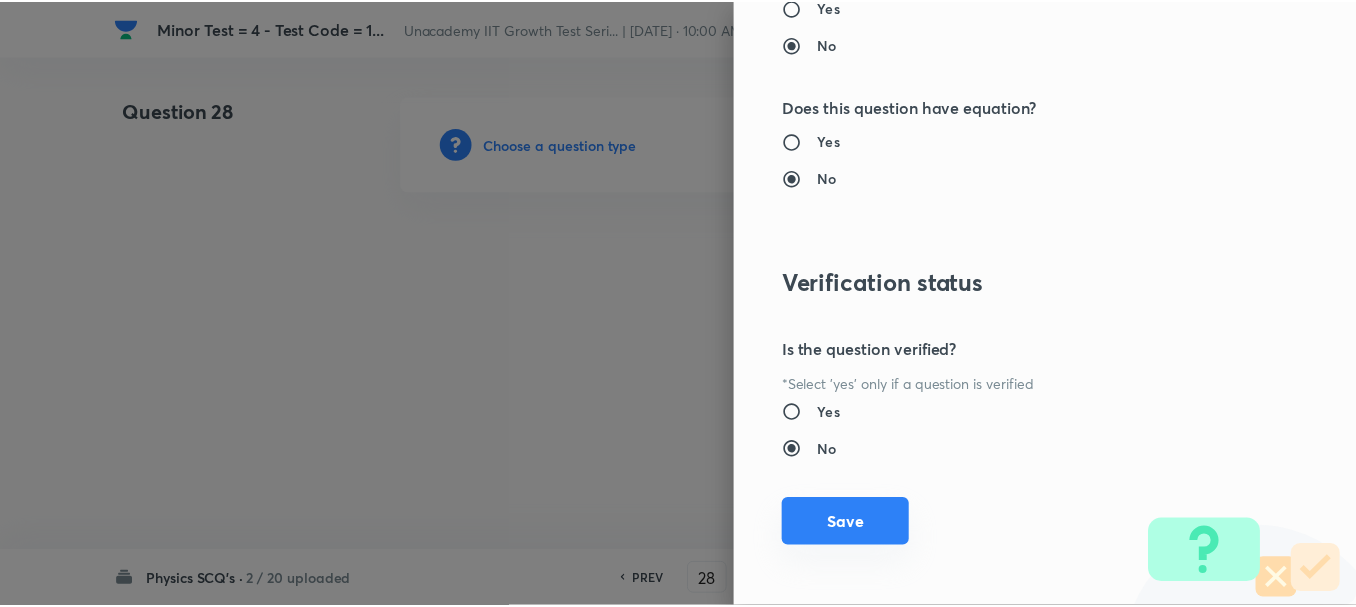 scroll, scrollTop: 2253, scrollLeft: 0, axis: vertical 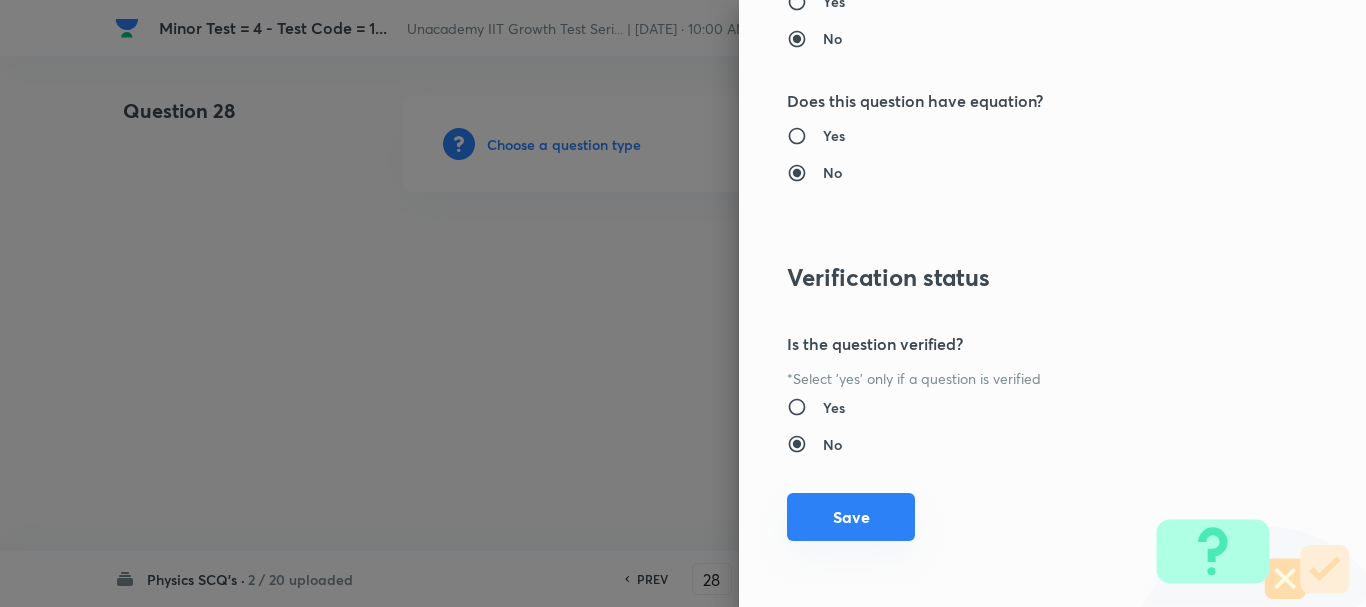 click on "Save" at bounding box center [851, 517] 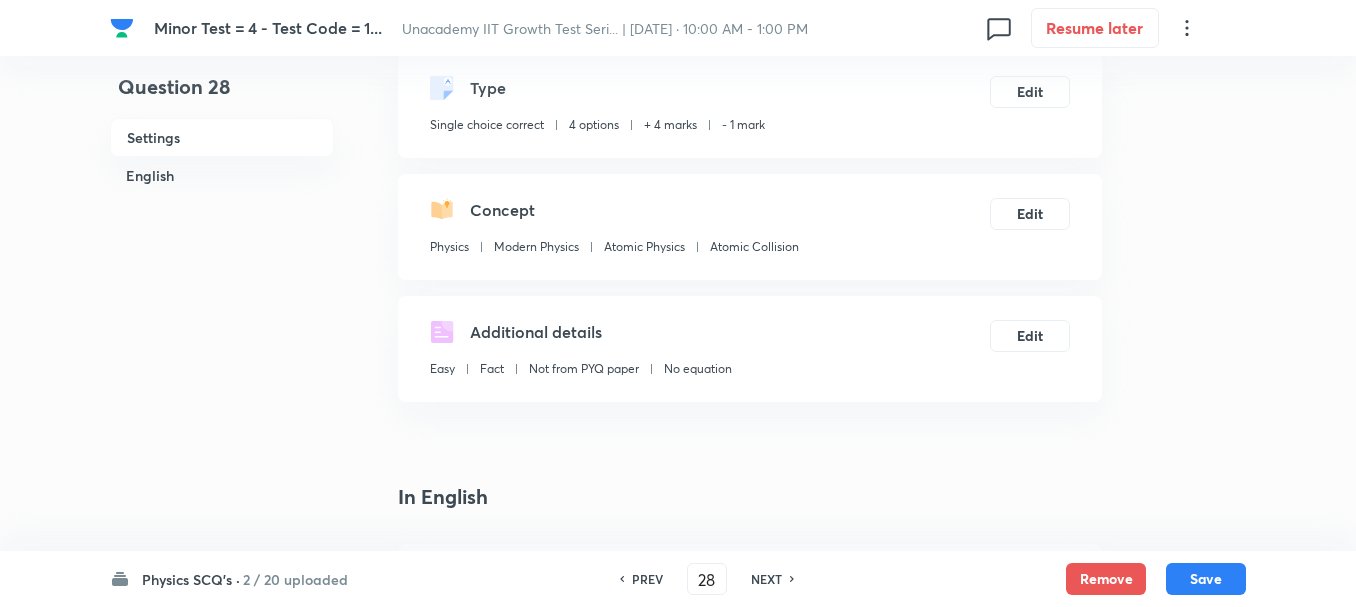 scroll, scrollTop: 300, scrollLeft: 0, axis: vertical 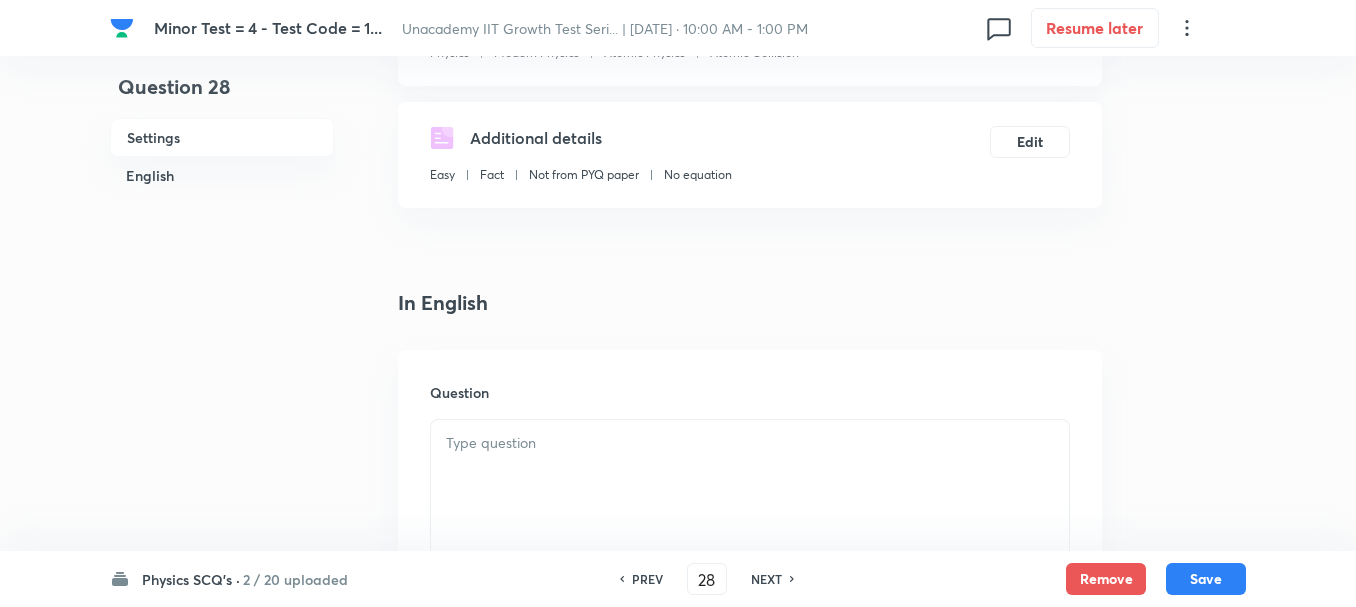 click at bounding box center [750, 476] 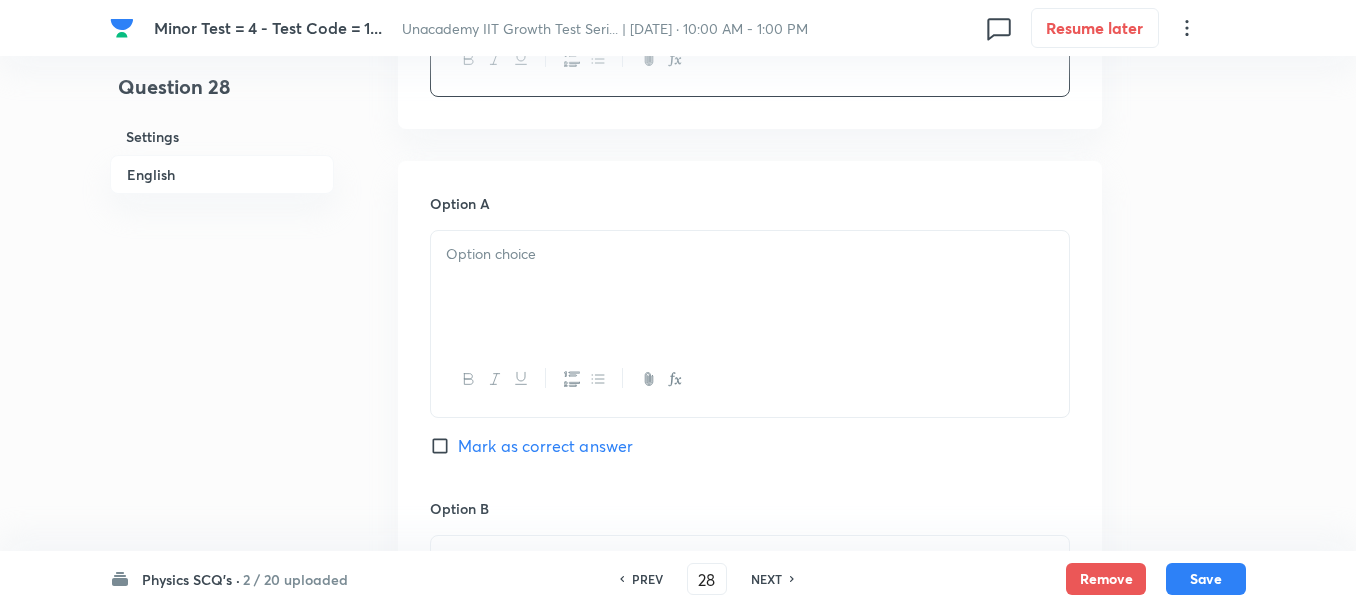 scroll, scrollTop: 897, scrollLeft: 0, axis: vertical 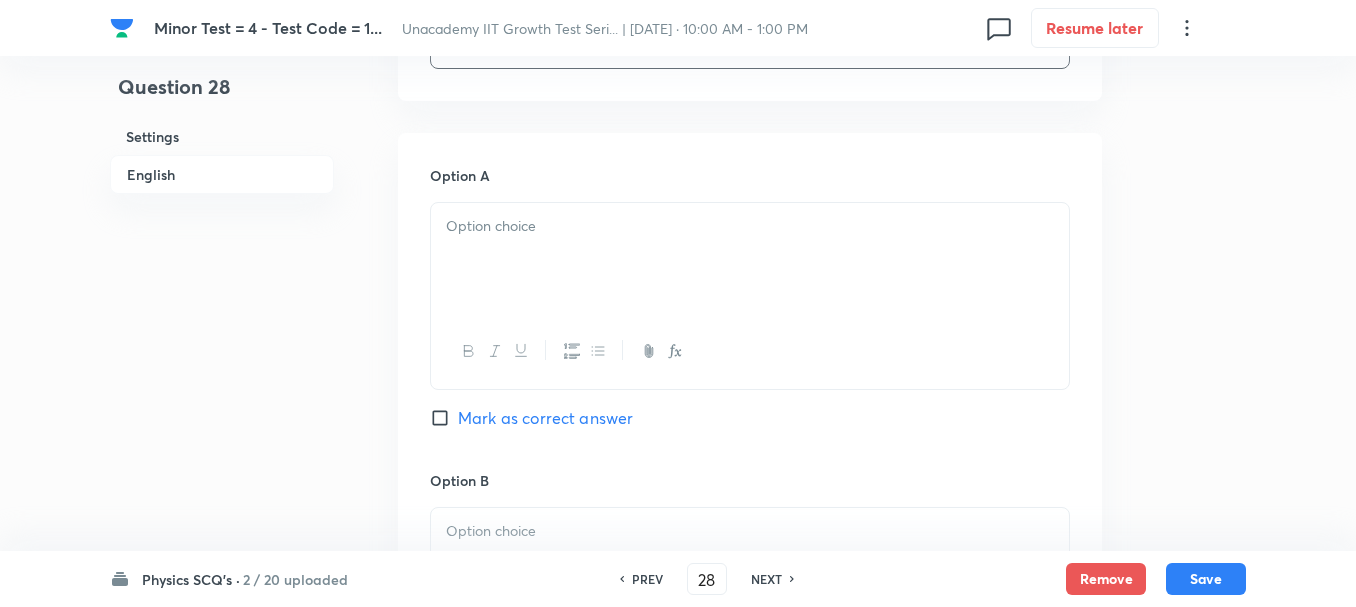 click at bounding box center [750, 259] 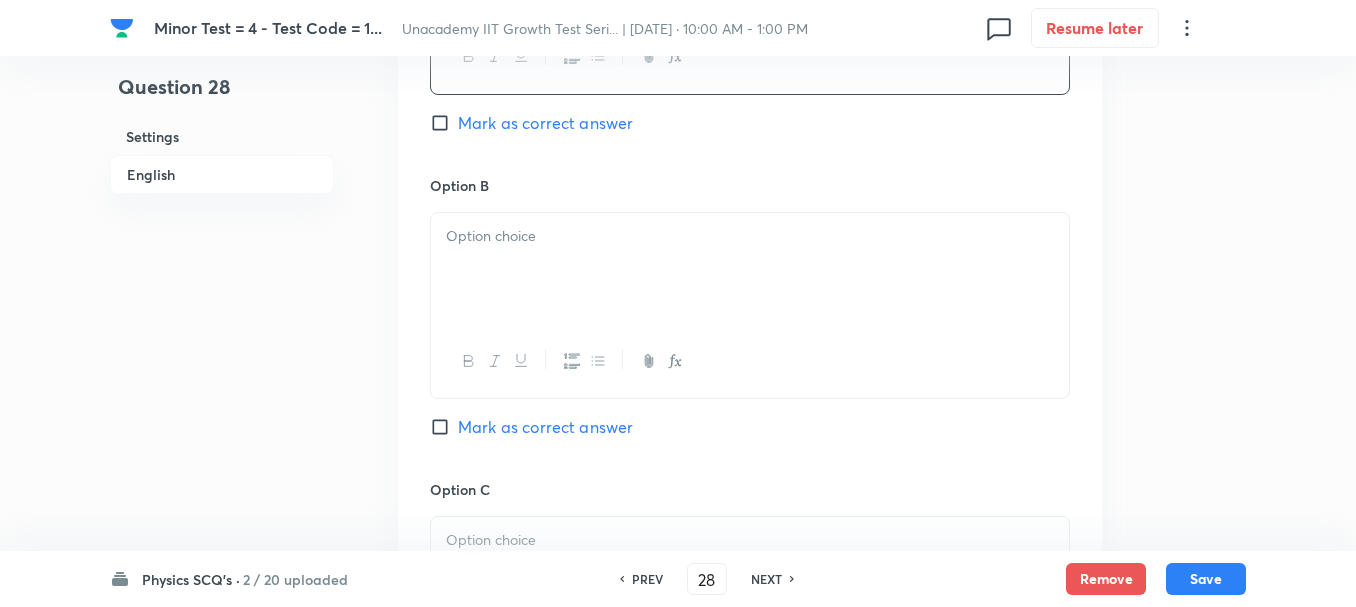 scroll, scrollTop: 1197, scrollLeft: 0, axis: vertical 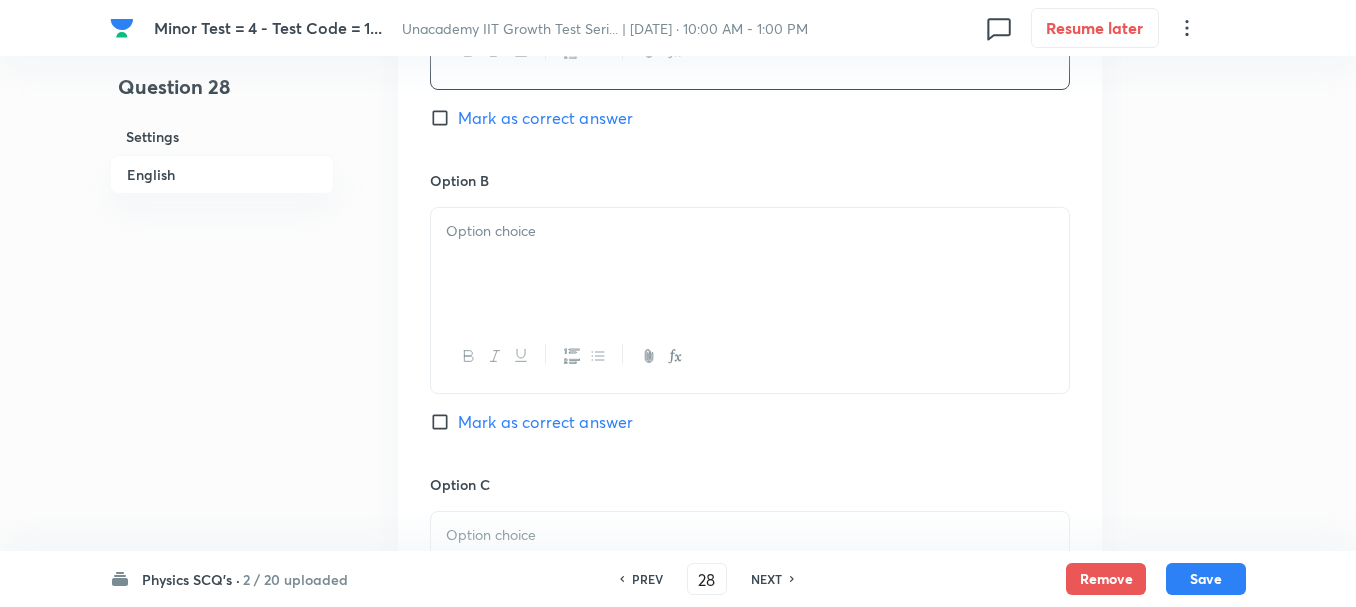 click at bounding box center [750, 264] 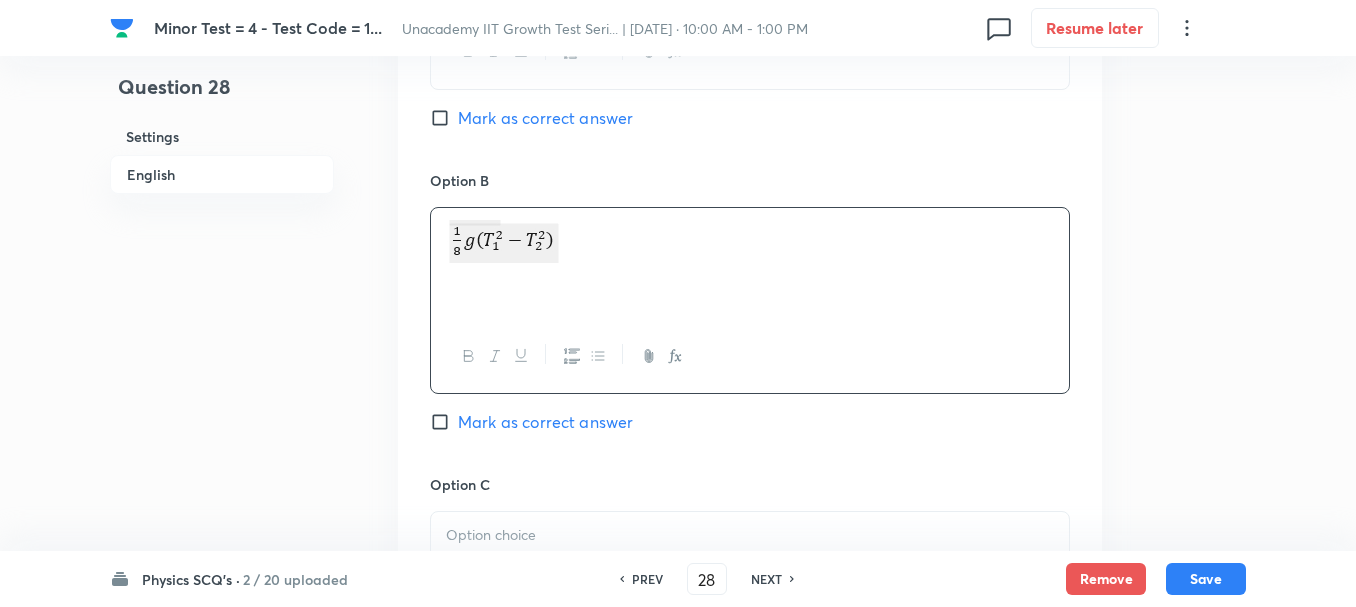 scroll, scrollTop: 1297, scrollLeft: 0, axis: vertical 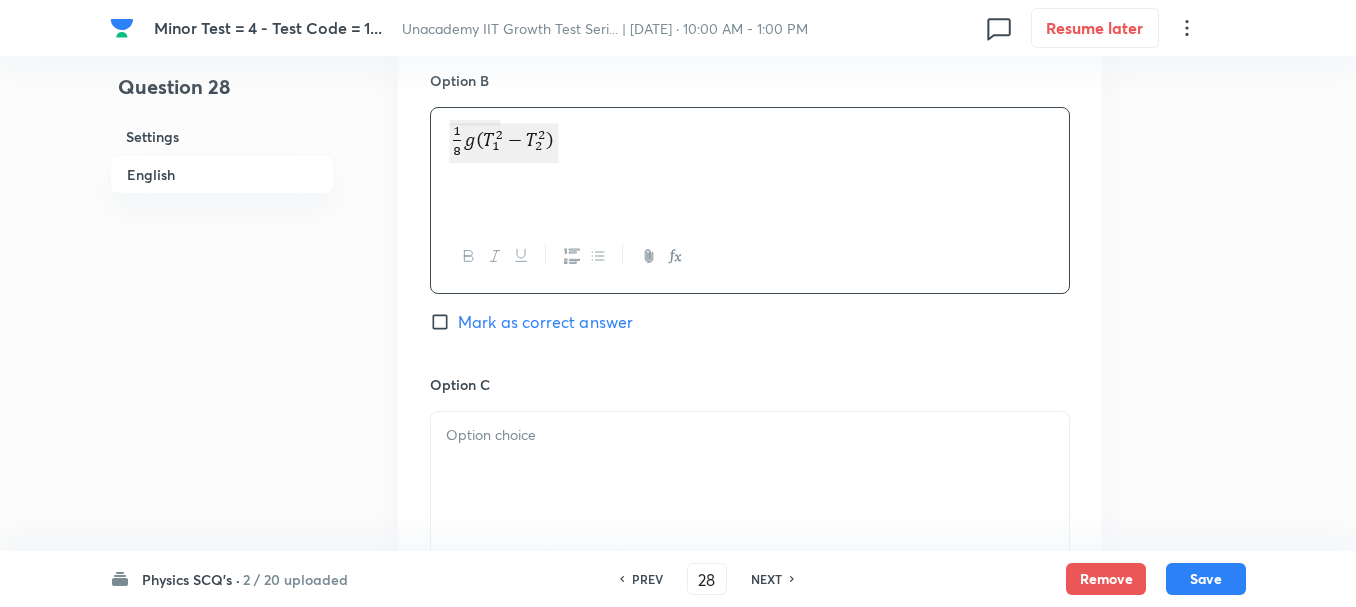 click at bounding box center [750, 435] 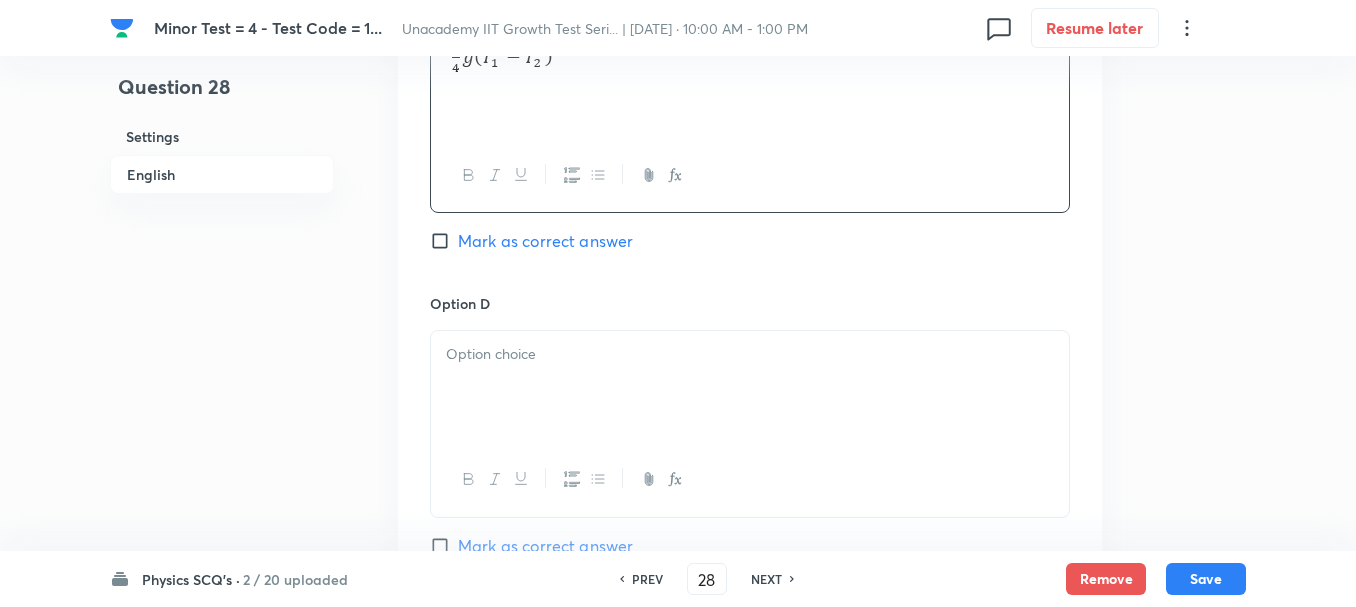 scroll, scrollTop: 1697, scrollLeft: 0, axis: vertical 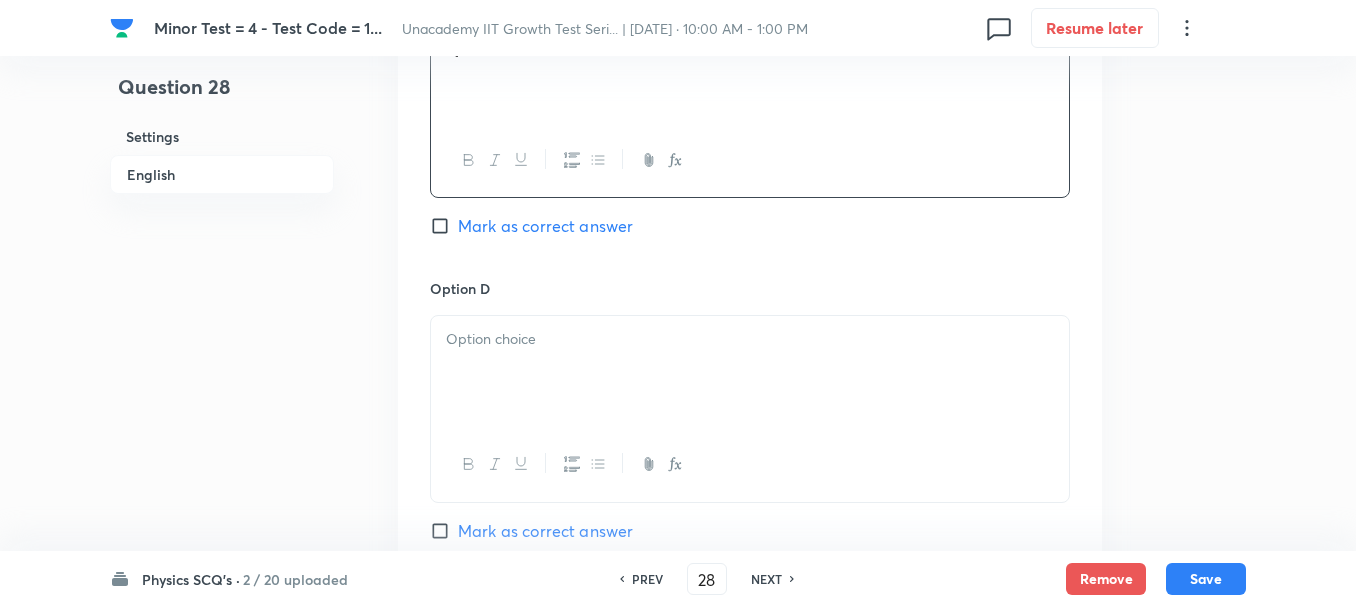 click at bounding box center [750, 372] 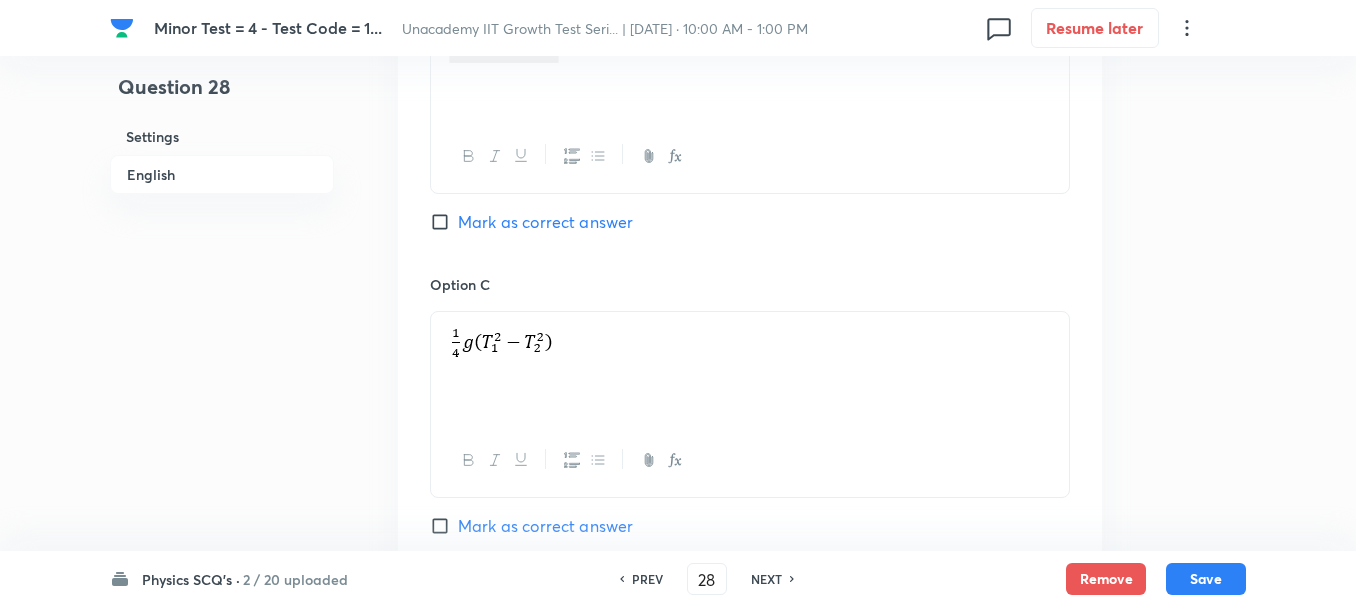 click on "Mark as correct answer" at bounding box center [545, 222] 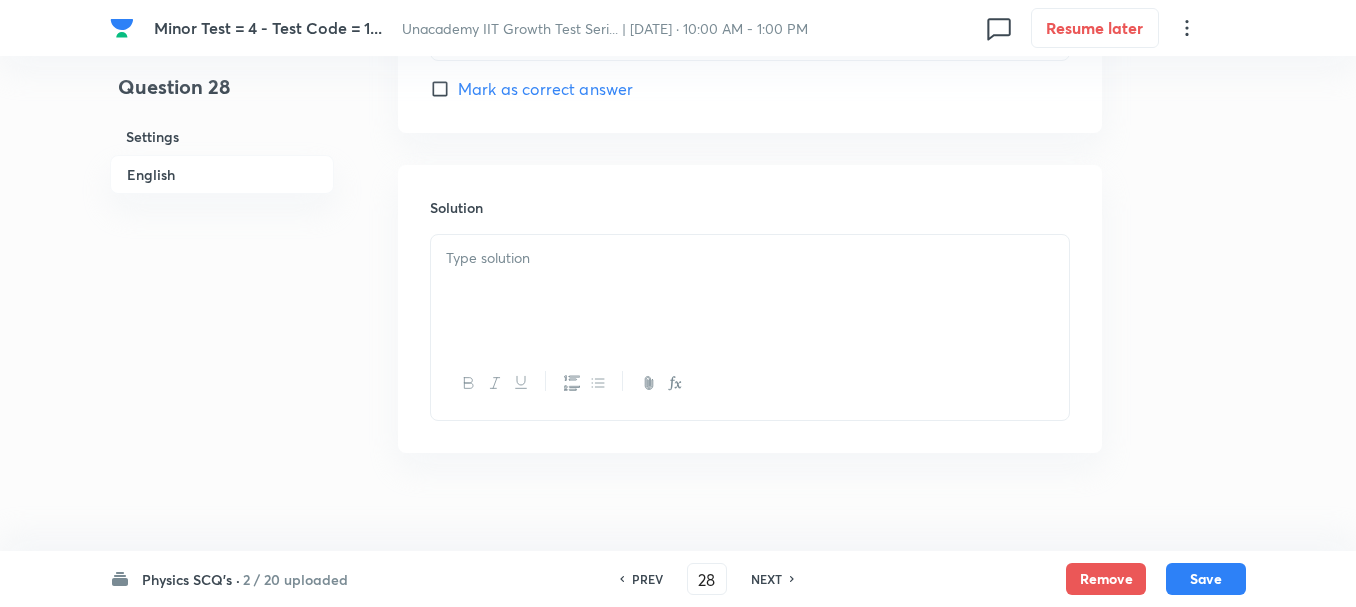 scroll, scrollTop: 2161, scrollLeft: 0, axis: vertical 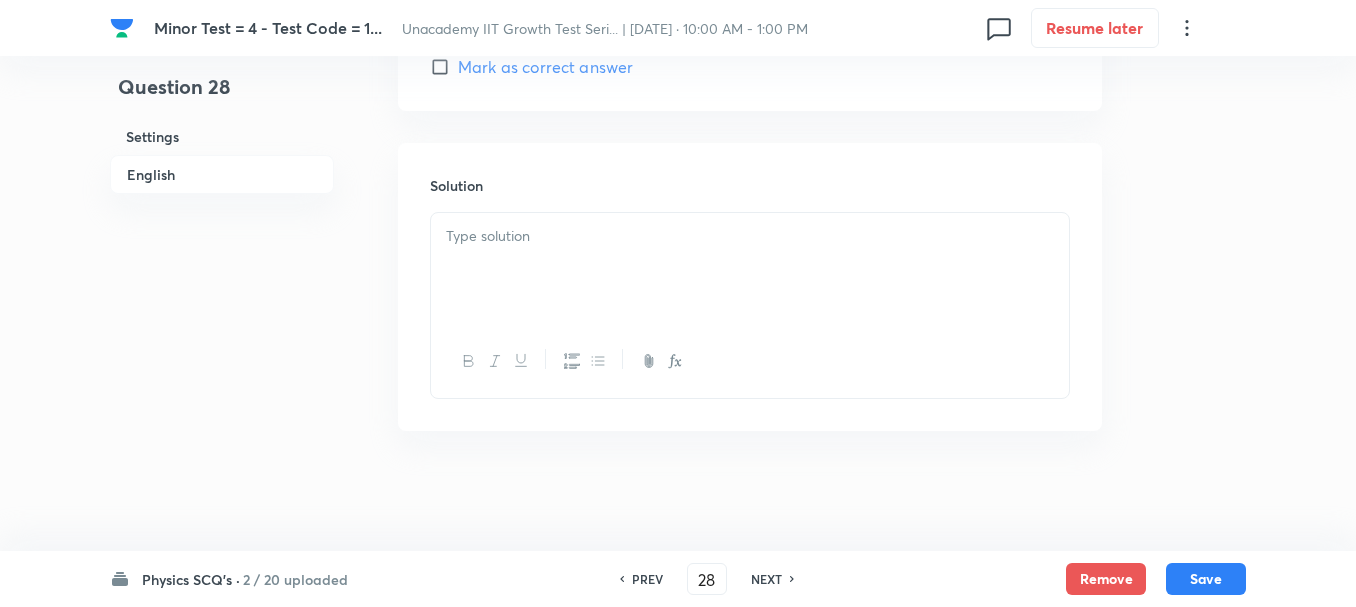 click at bounding box center (750, 236) 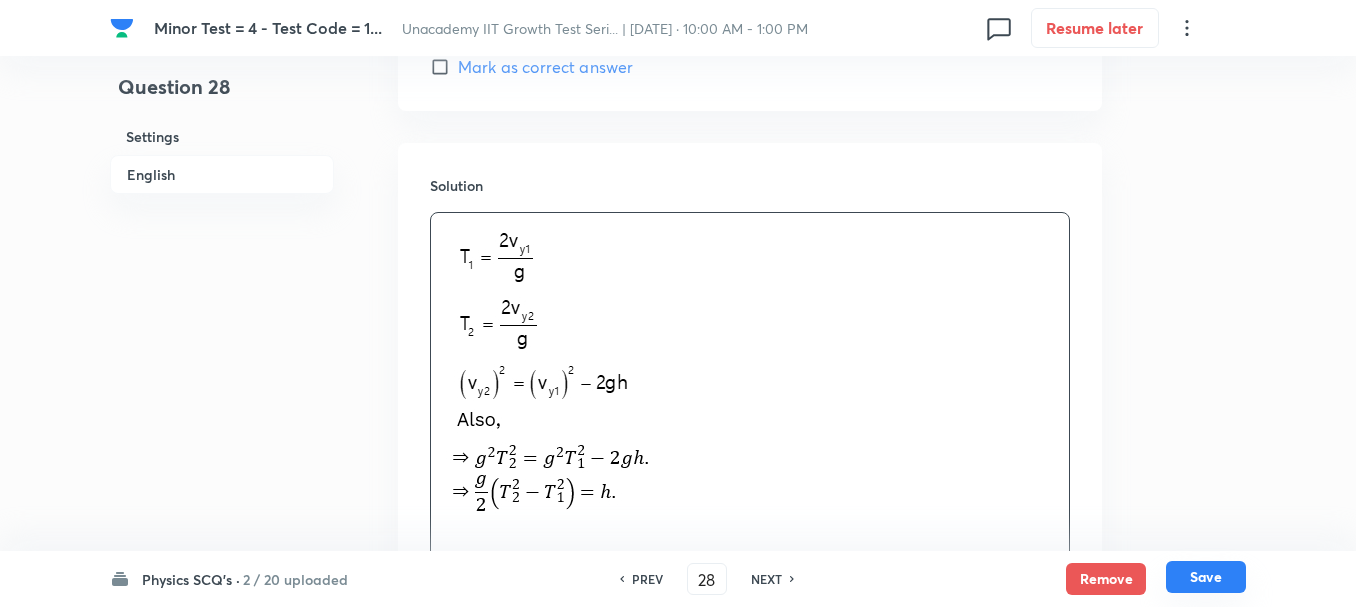 click on "Save" at bounding box center [1206, 577] 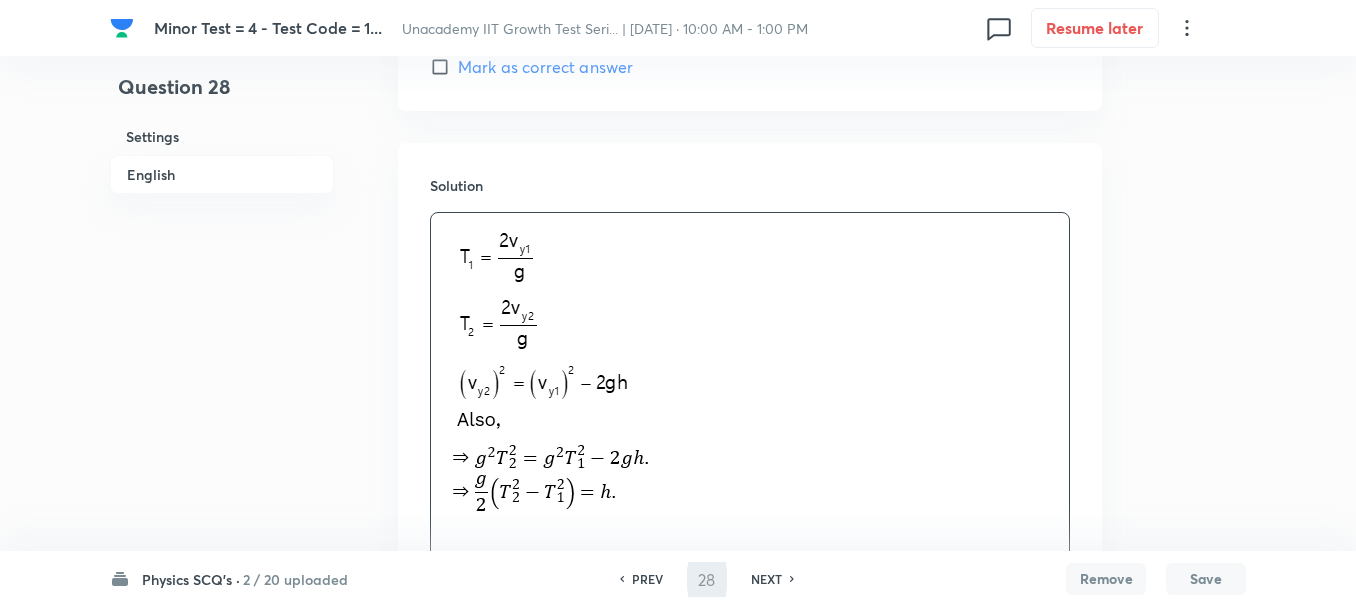 type on "29" 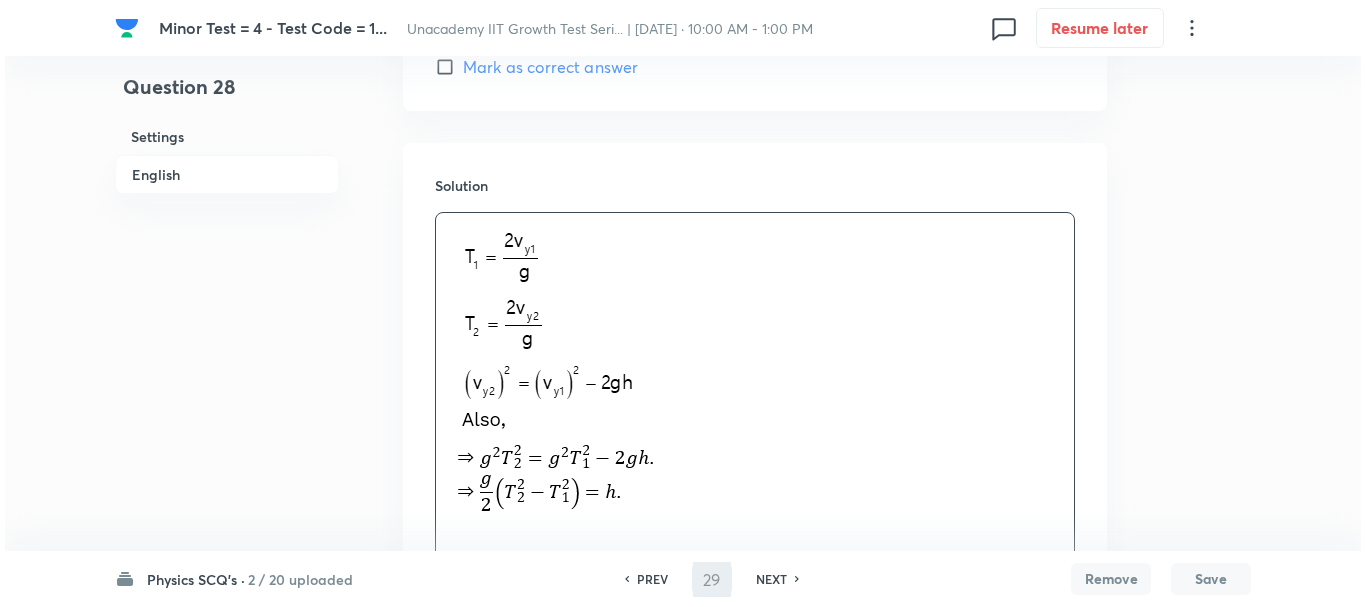 scroll, scrollTop: 0, scrollLeft: 0, axis: both 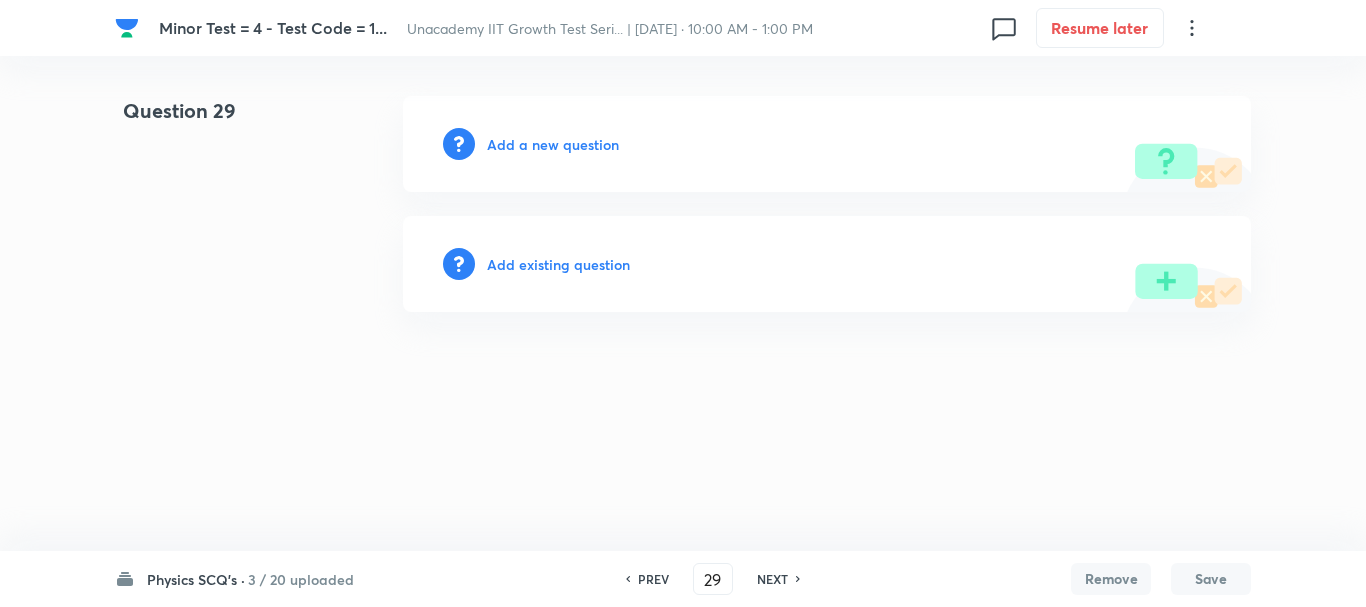 click on "Add a new question" at bounding box center [827, 144] 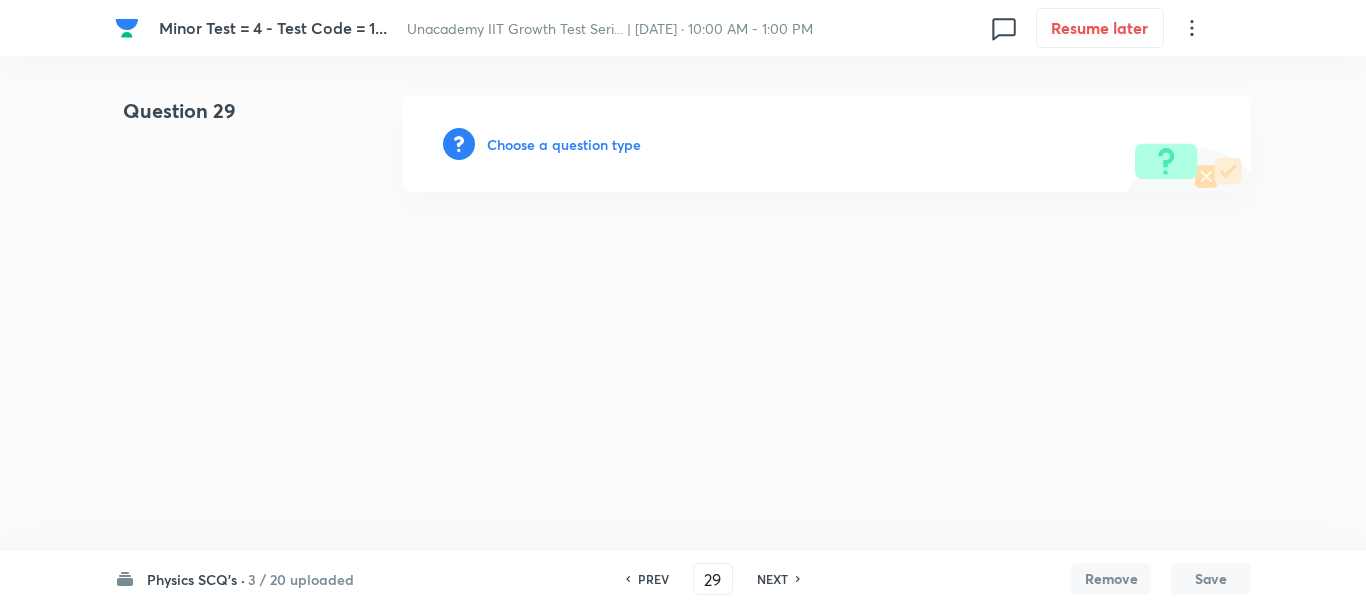 click on "Choose a question type" at bounding box center [564, 144] 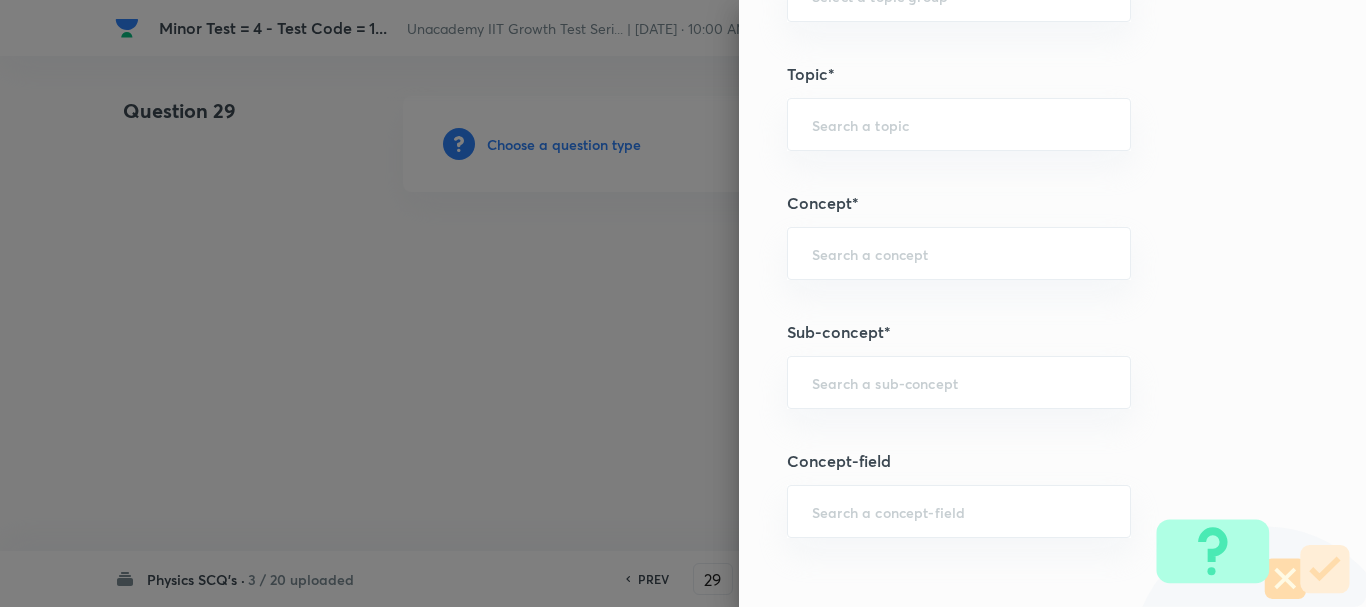 scroll, scrollTop: 1200, scrollLeft: 0, axis: vertical 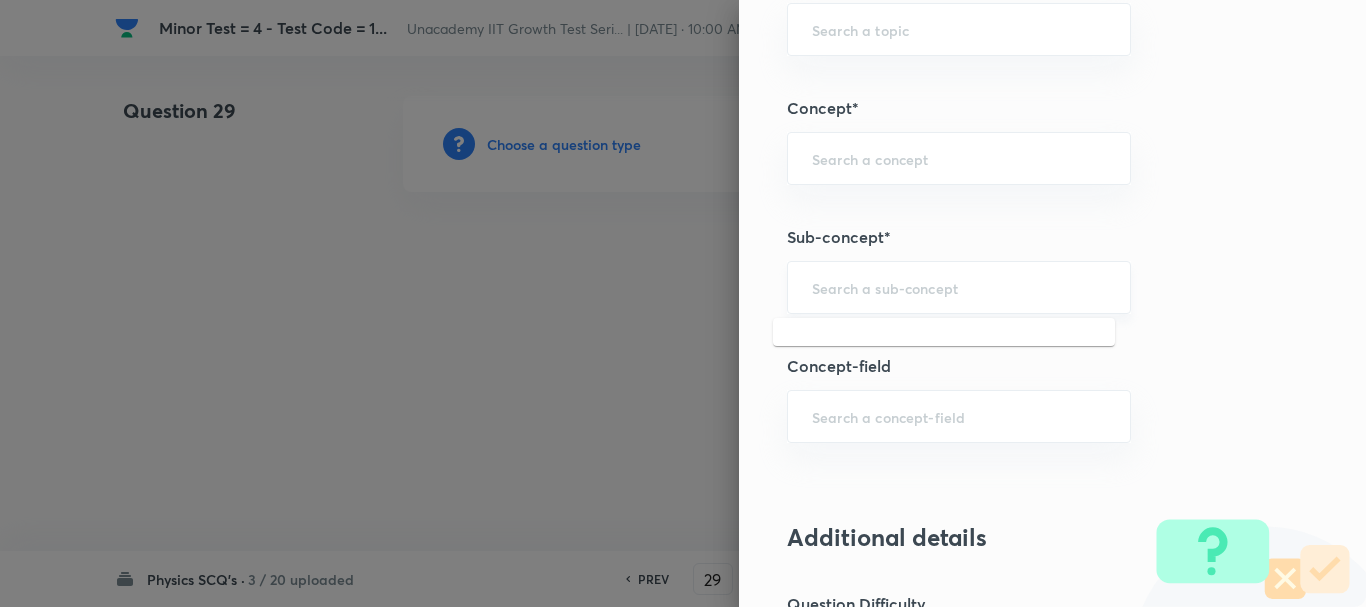 click at bounding box center (959, 287) 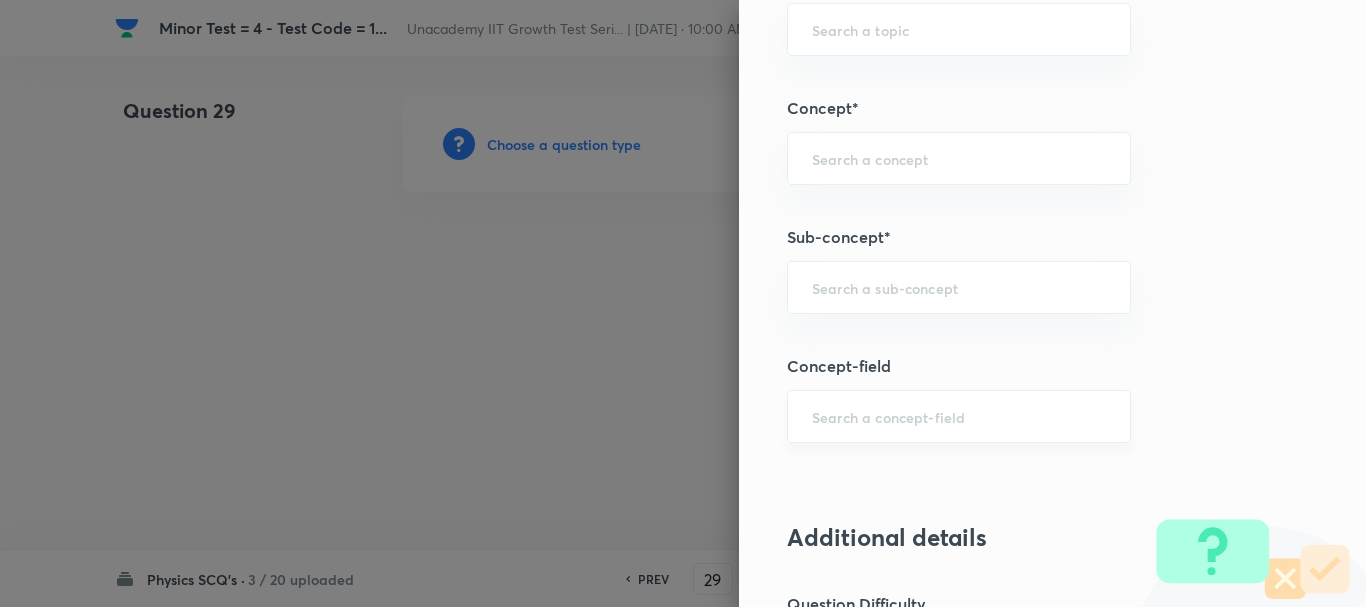 paste on "River boat problem" 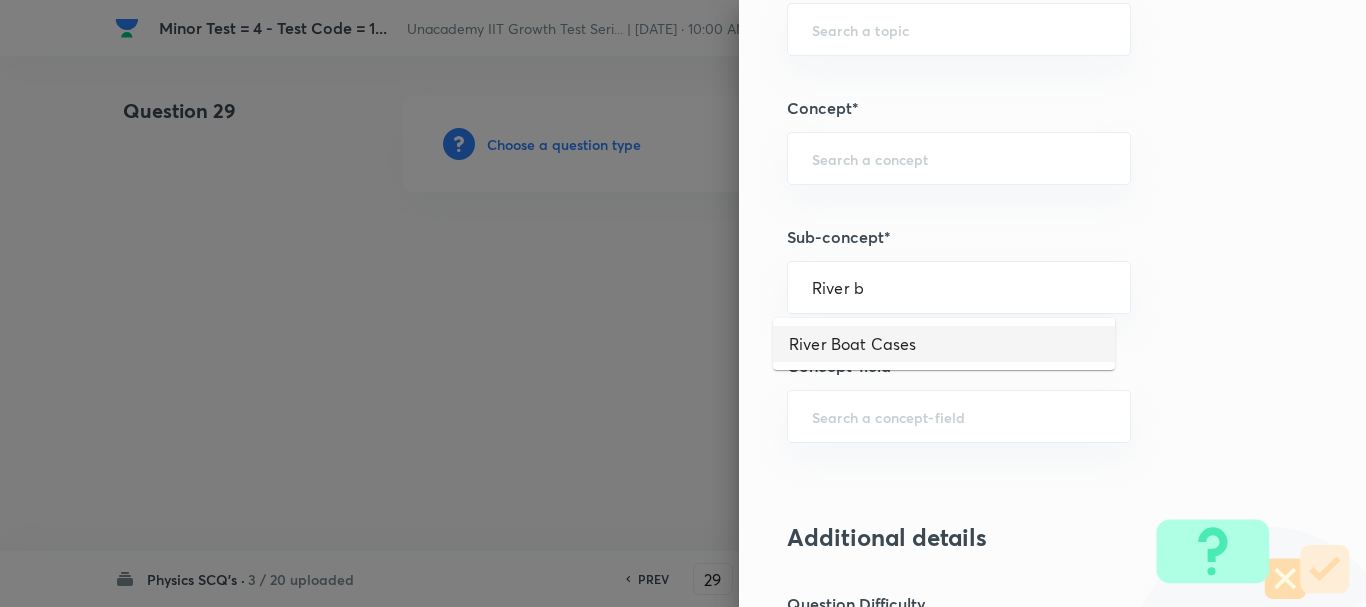 click on "River Boat Cases" at bounding box center (944, 344) 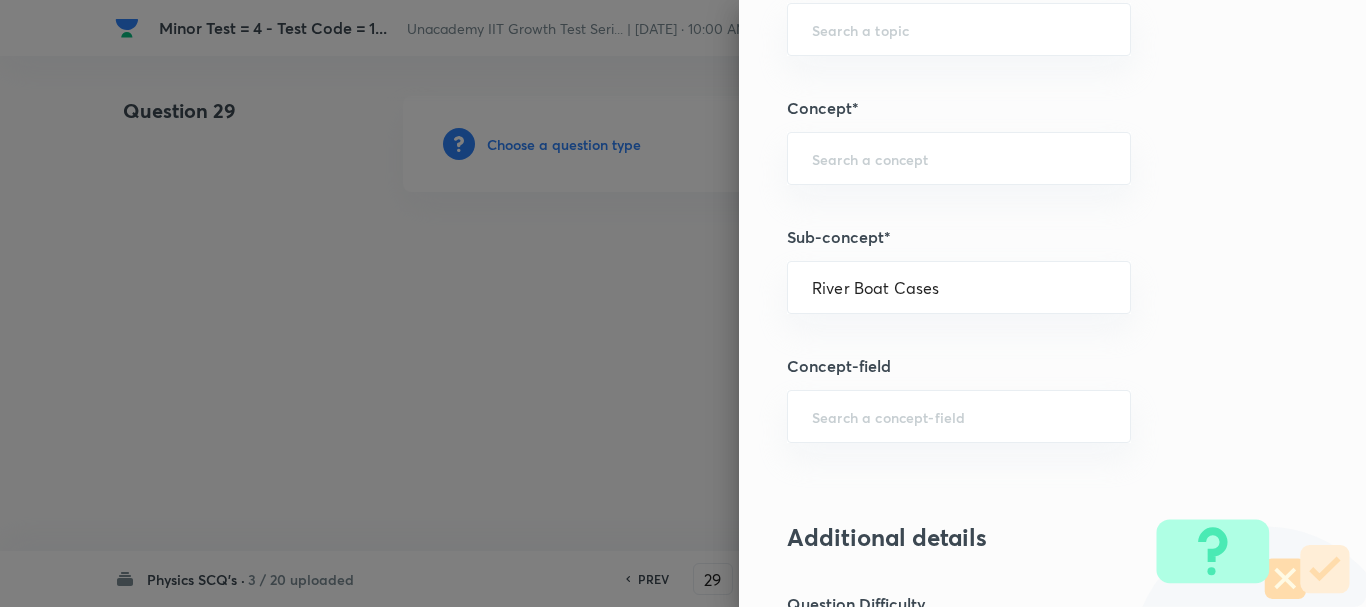 type on "Physics" 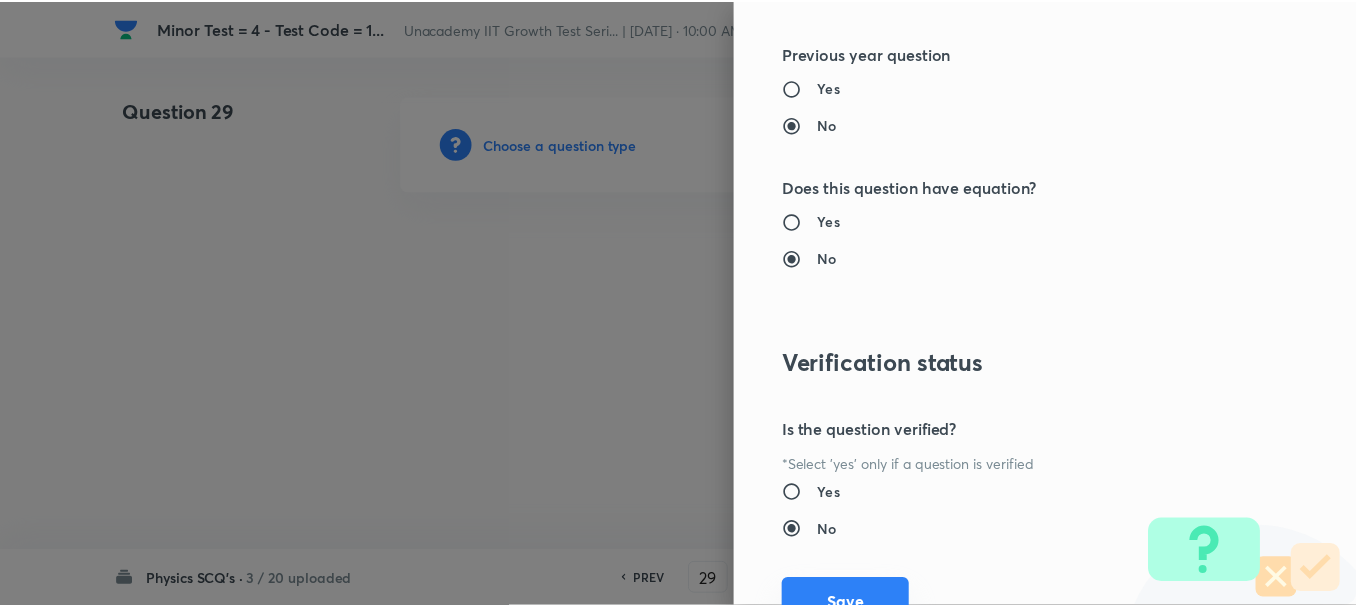 scroll, scrollTop: 2253, scrollLeft: 0, axis: vertical 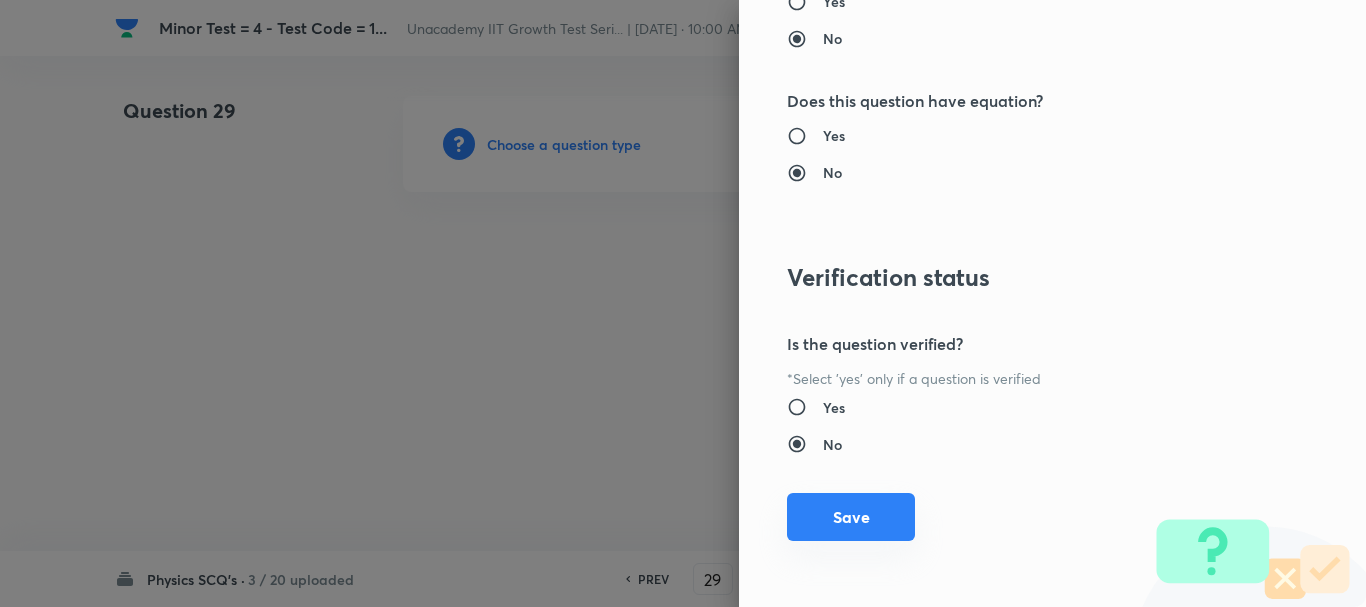click on "Save" at bounding box center (851, 517) 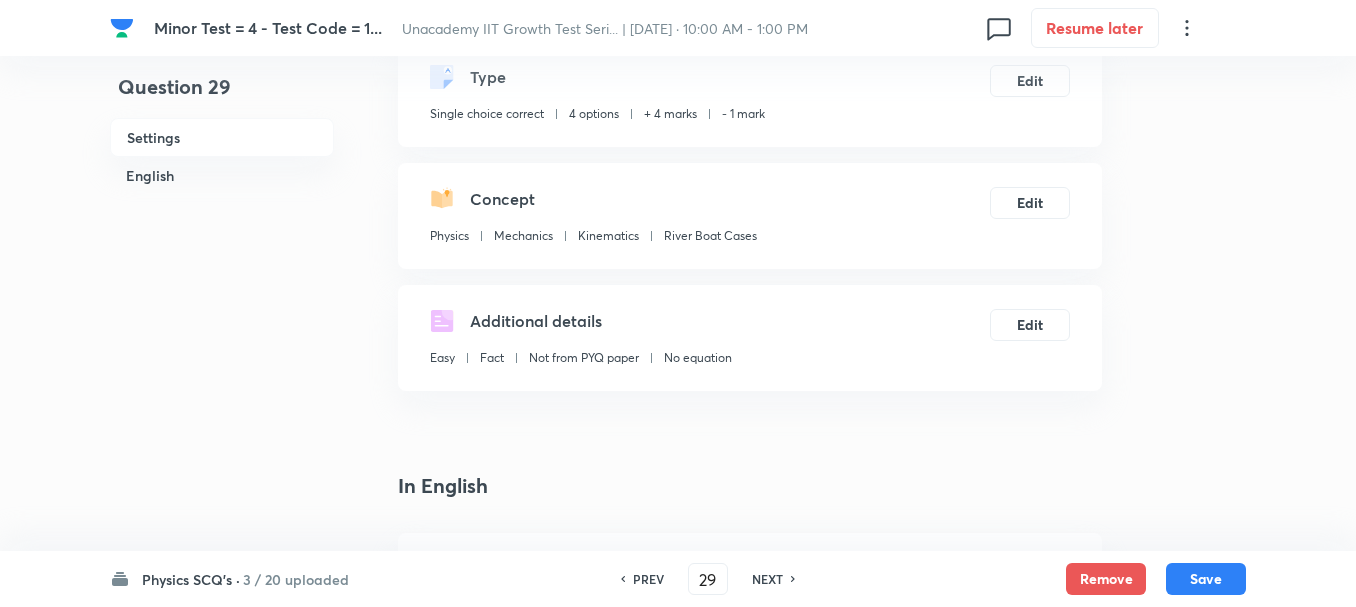 scroll, scrollTop: 400, scrollLeft: 0, axis: vertical 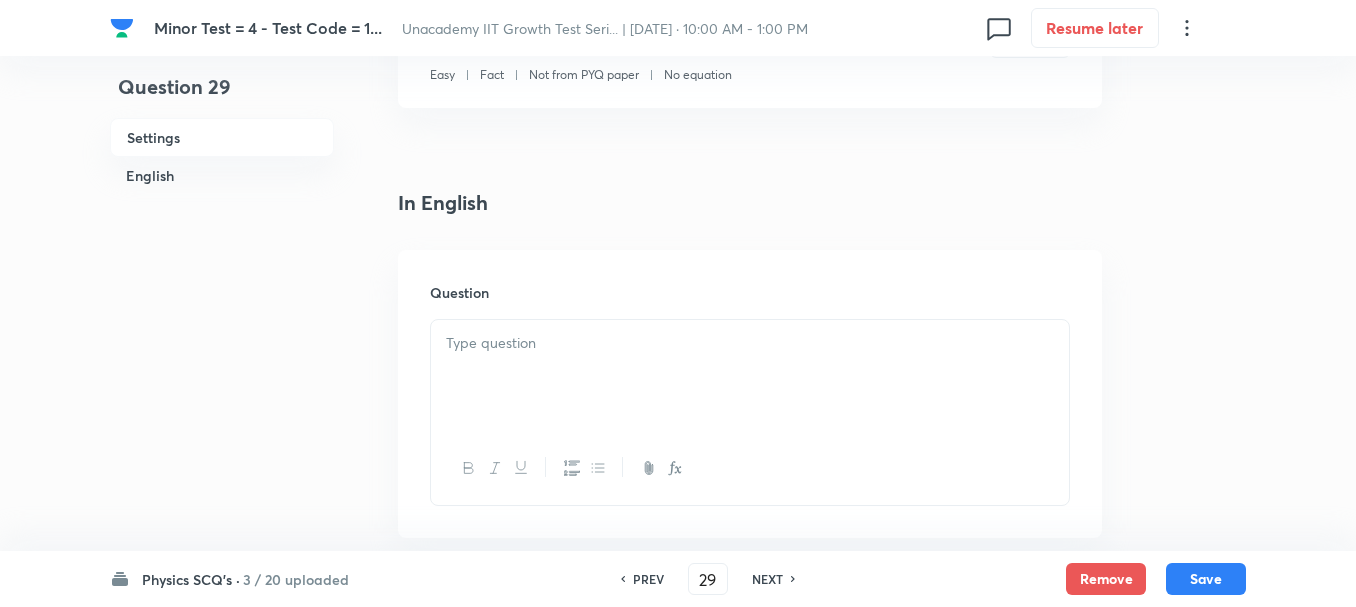 click at bounding box center (750, 376) 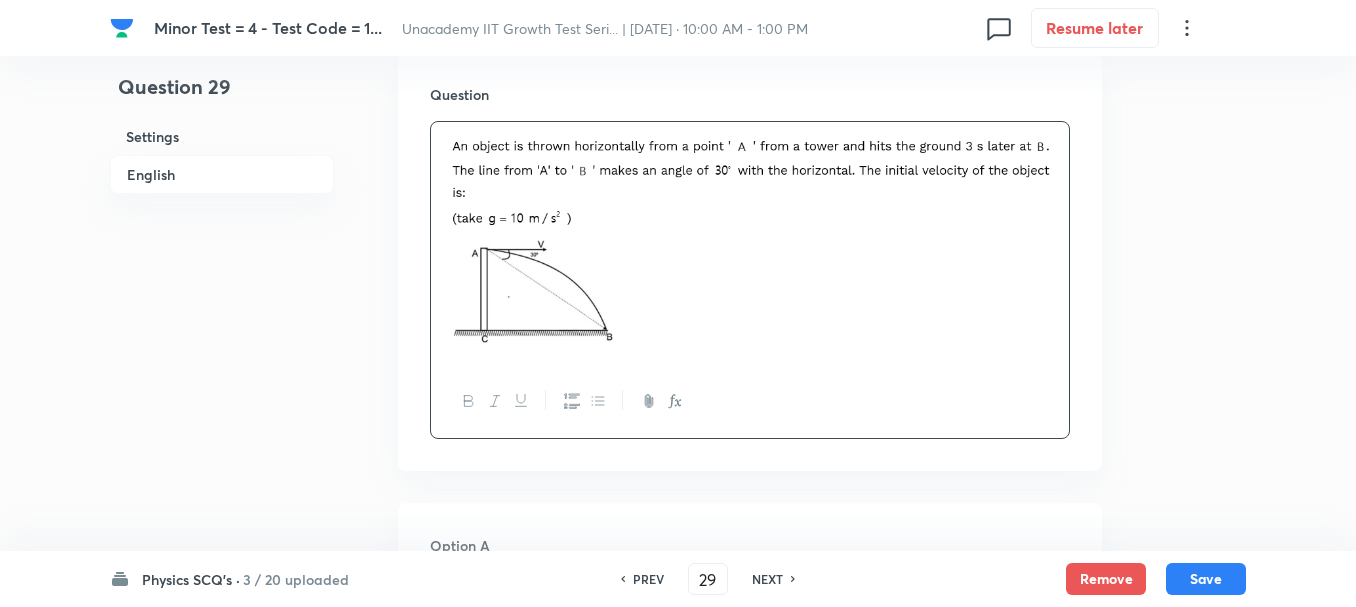 scroll, scrollTop: 600, scrollLeft: 0, axis: vertical 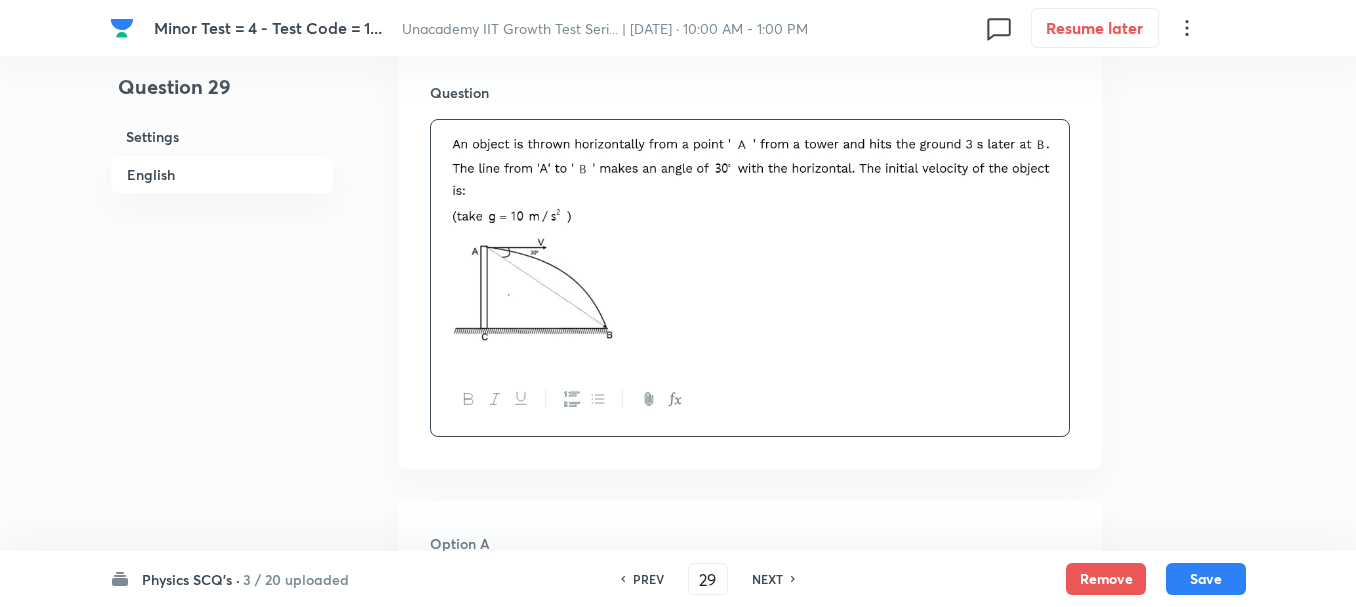 click on "Question" at bounding box center [750, 259] 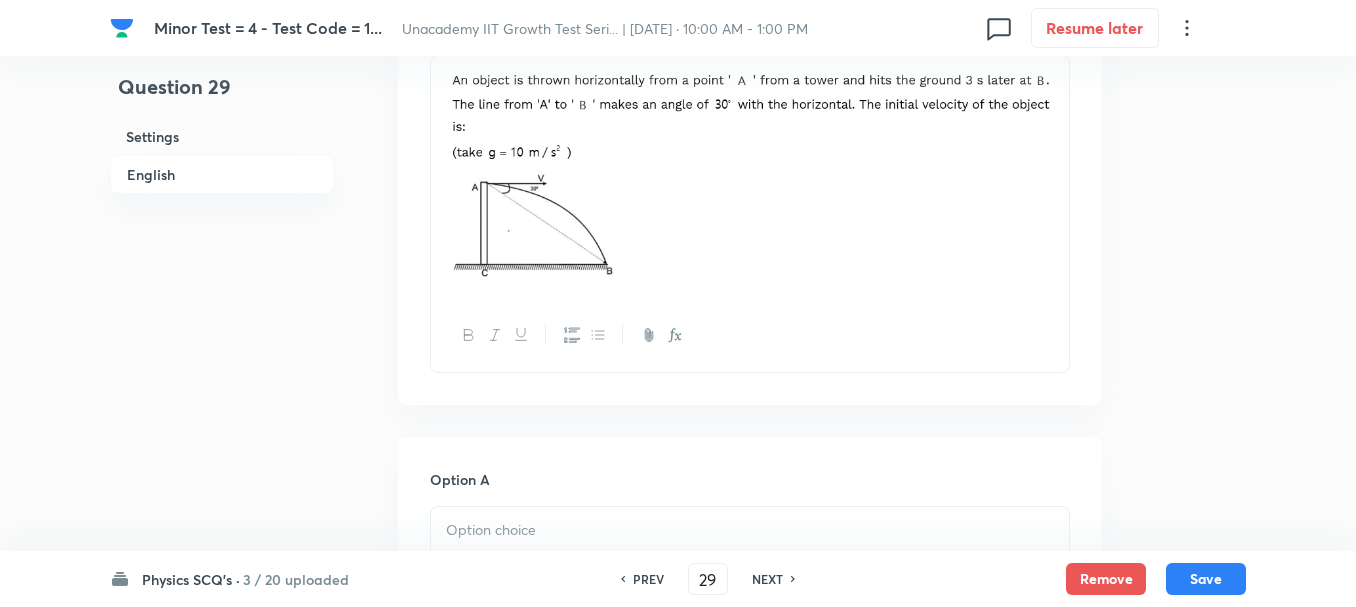 scroll, scrollTop: 800, scrollLeft: 0, axis: vertical 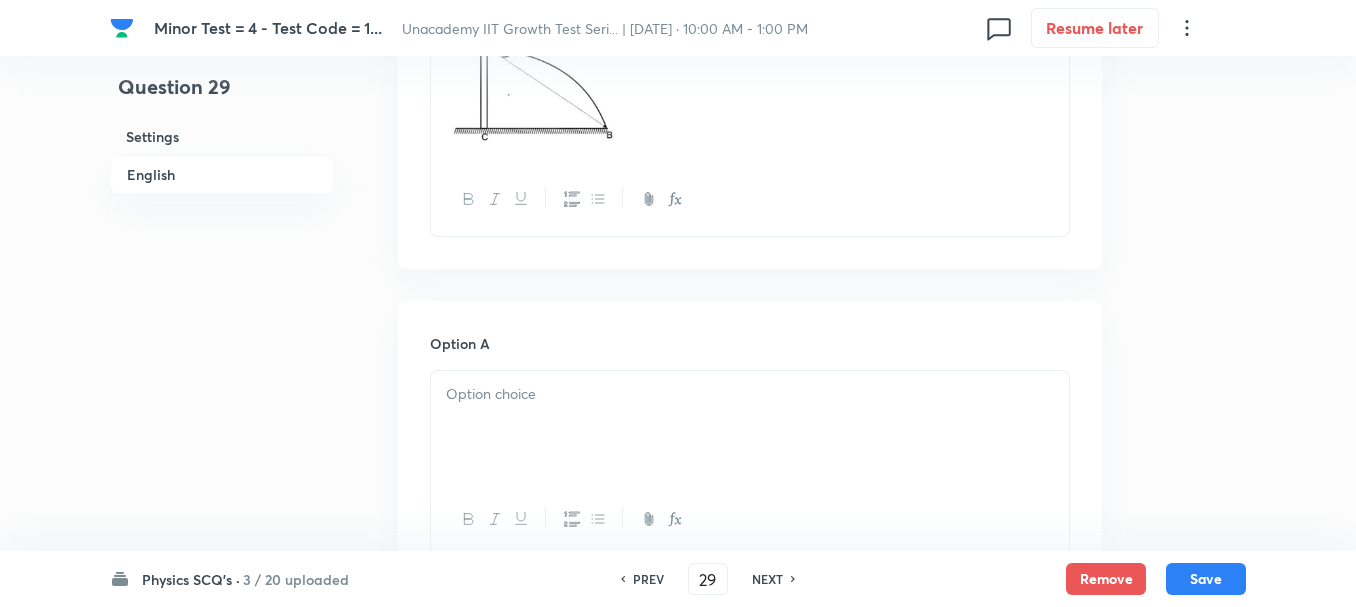 drag, startPoint x: 516, startPoint y: 424, endPoint x: 646, endPoint y: 524, distance: 164.01219 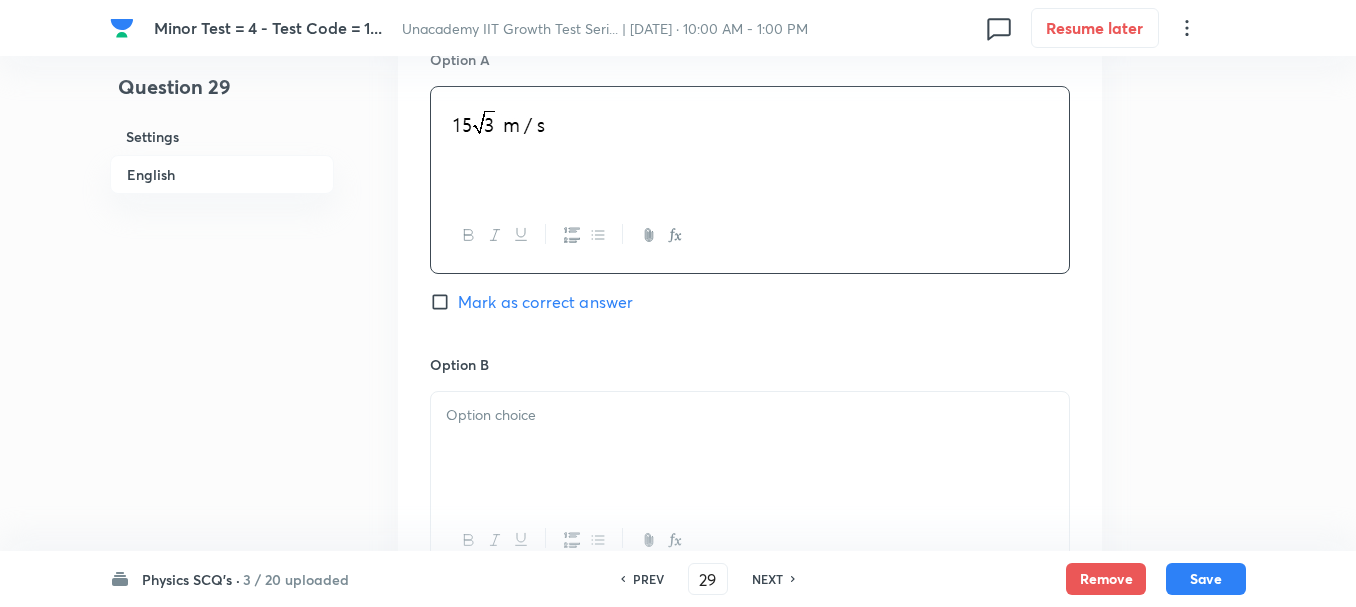 scroll, scrollTop: 1200, scrollLeft: 0, axis: vertical 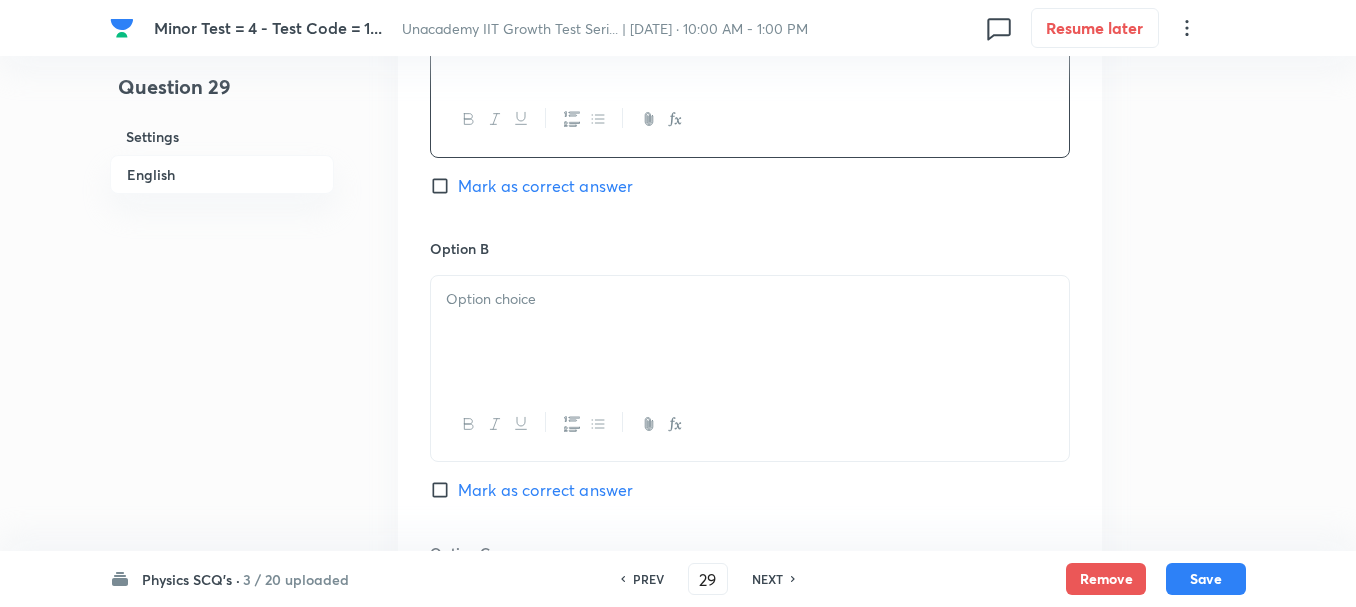 click at bounding box center [750, 332] 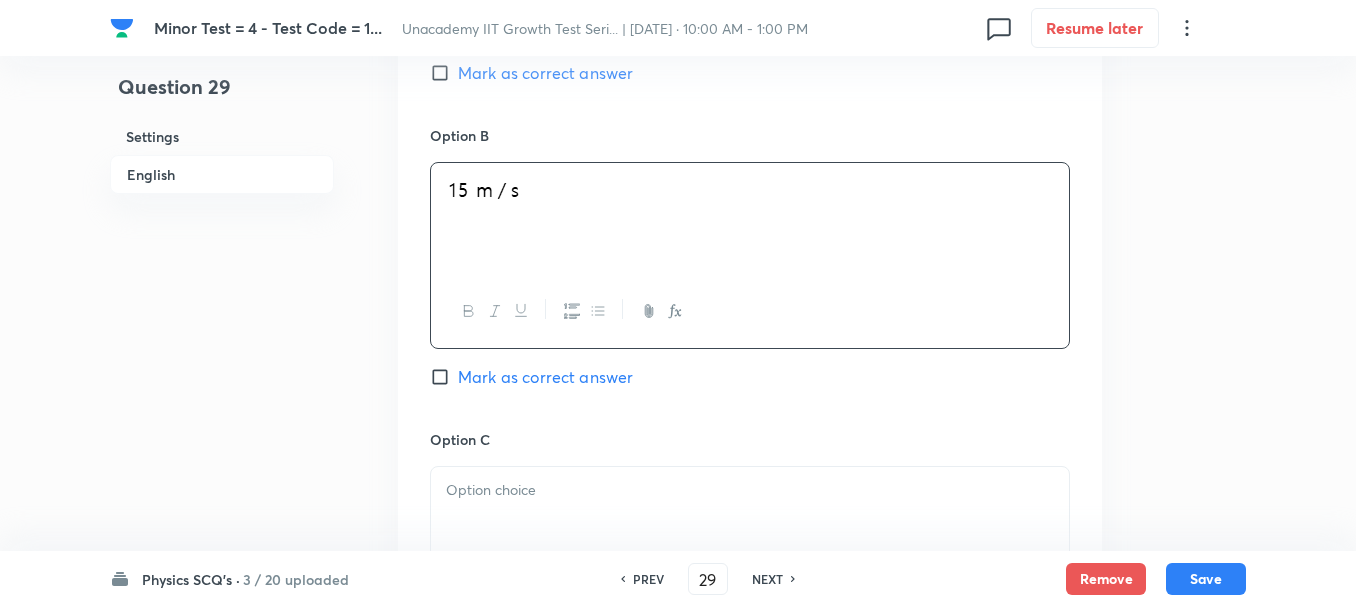scroll, scrollTop: 1500, scrollLeft: 0, axis: vertical 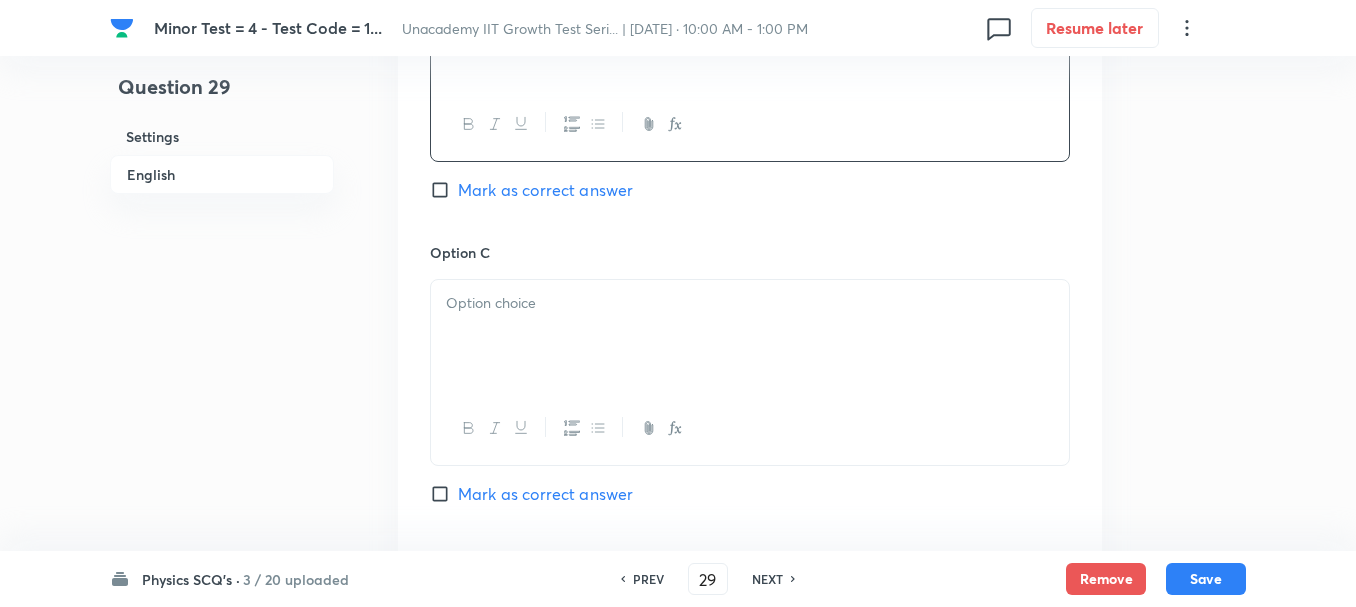 click at bounding box center (750, 336) 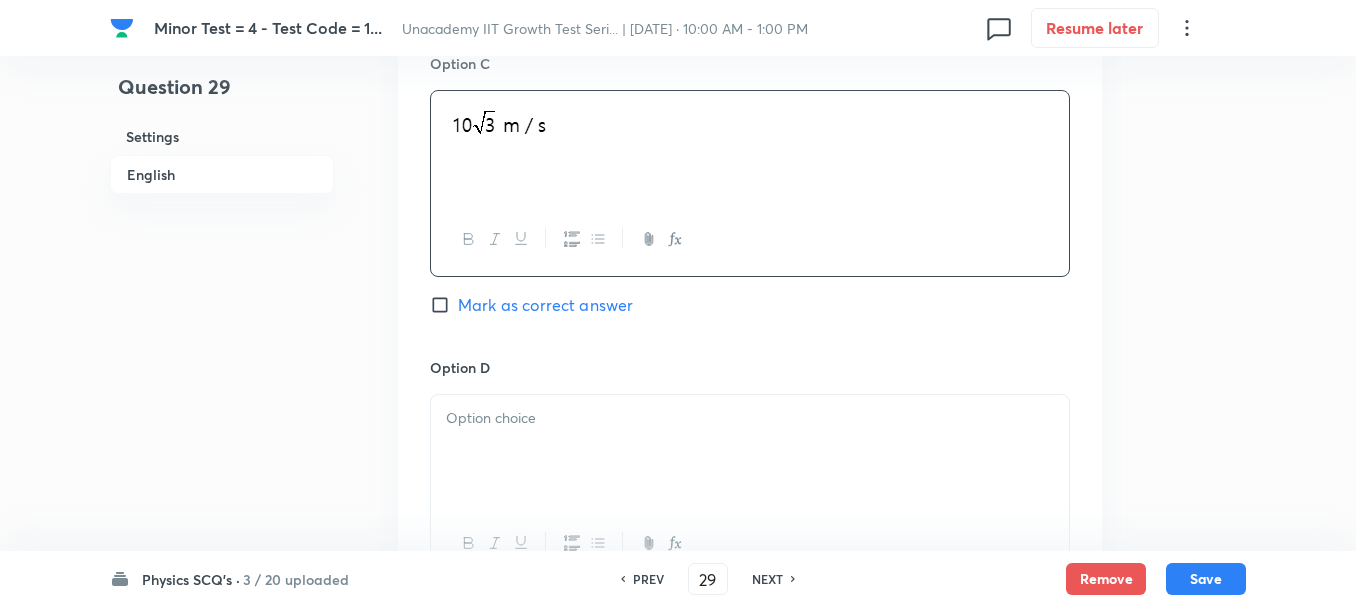 scroll, scrollTop: 1900, scrollLeft: 0, axis: vertical 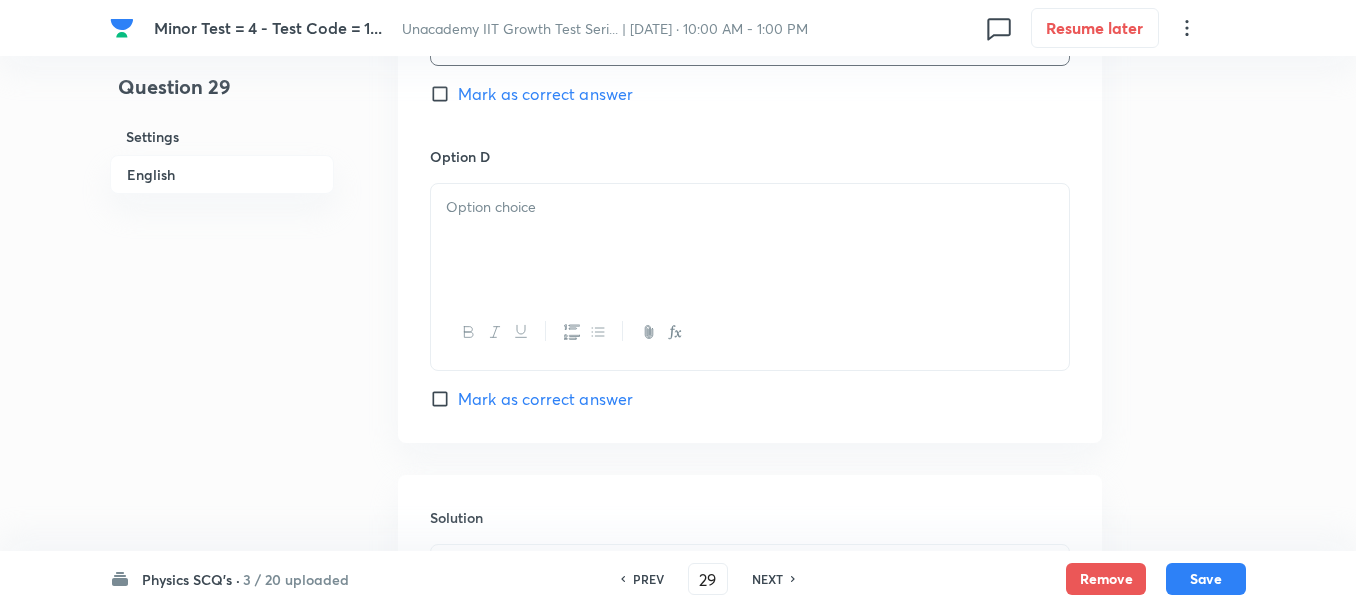 click at bounding box center [750, 240] 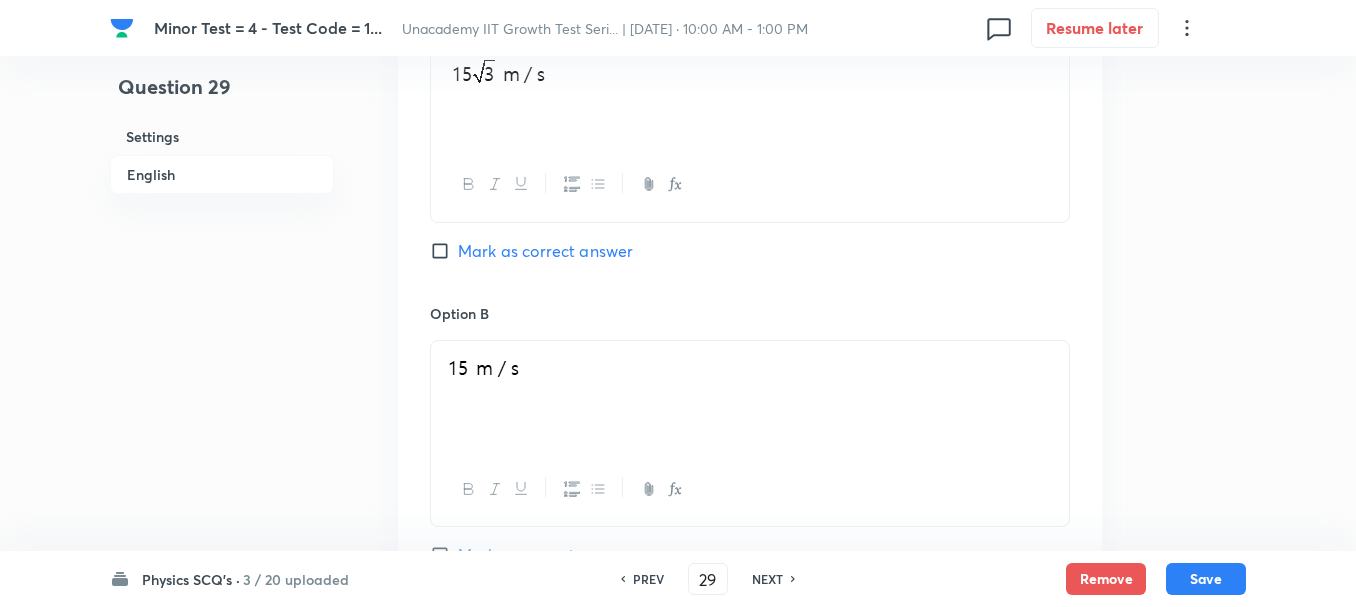 scroll, scrollTop: 1100, scrollLeft: 0, axis: vertical 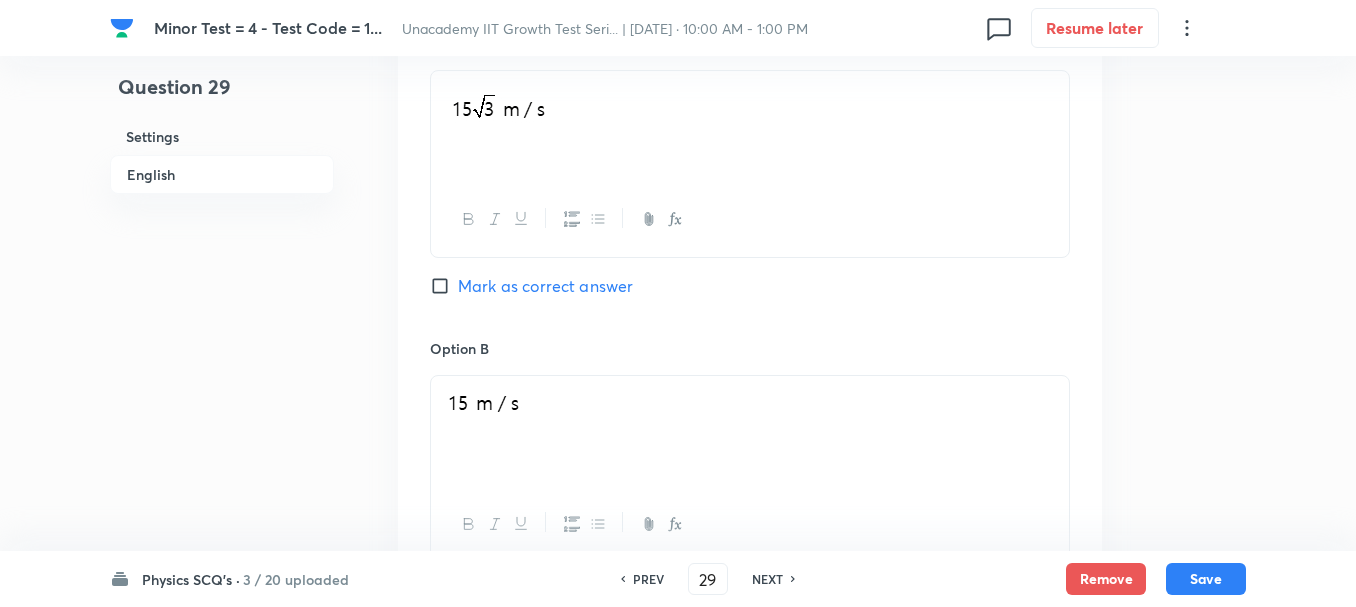 click on "Mark as correct answer" at bounding box center (545, 286) 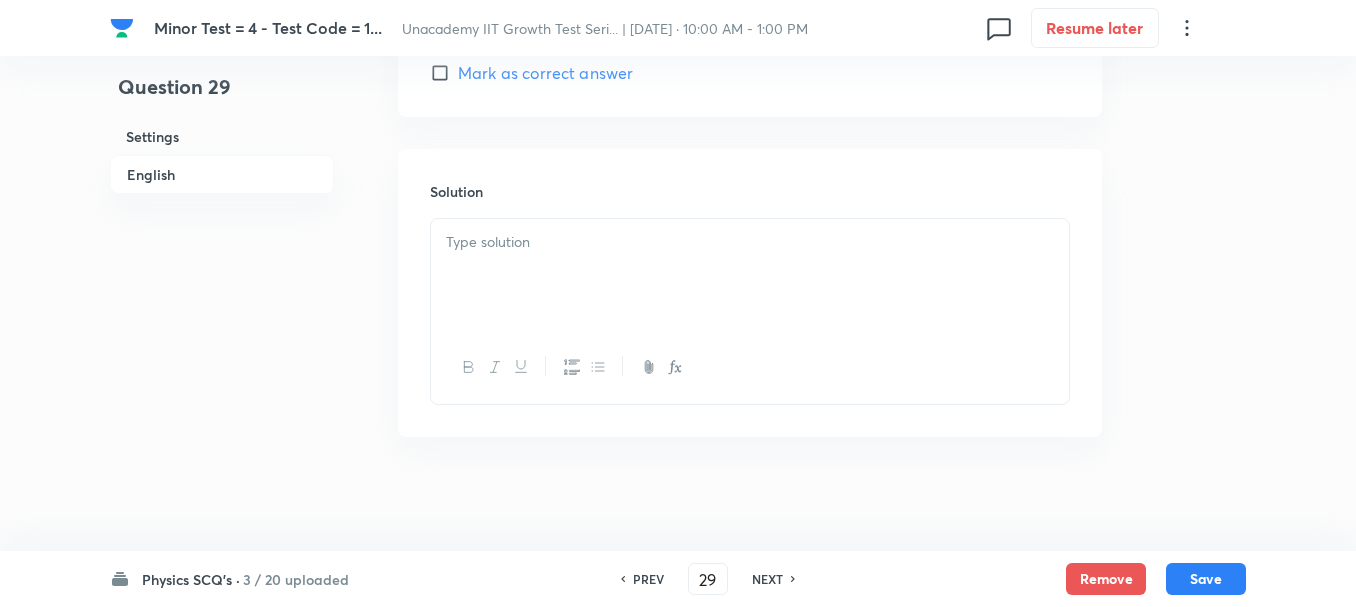 scroll, scrollTop: 2232, scrollLeft: 0, axis: vertical 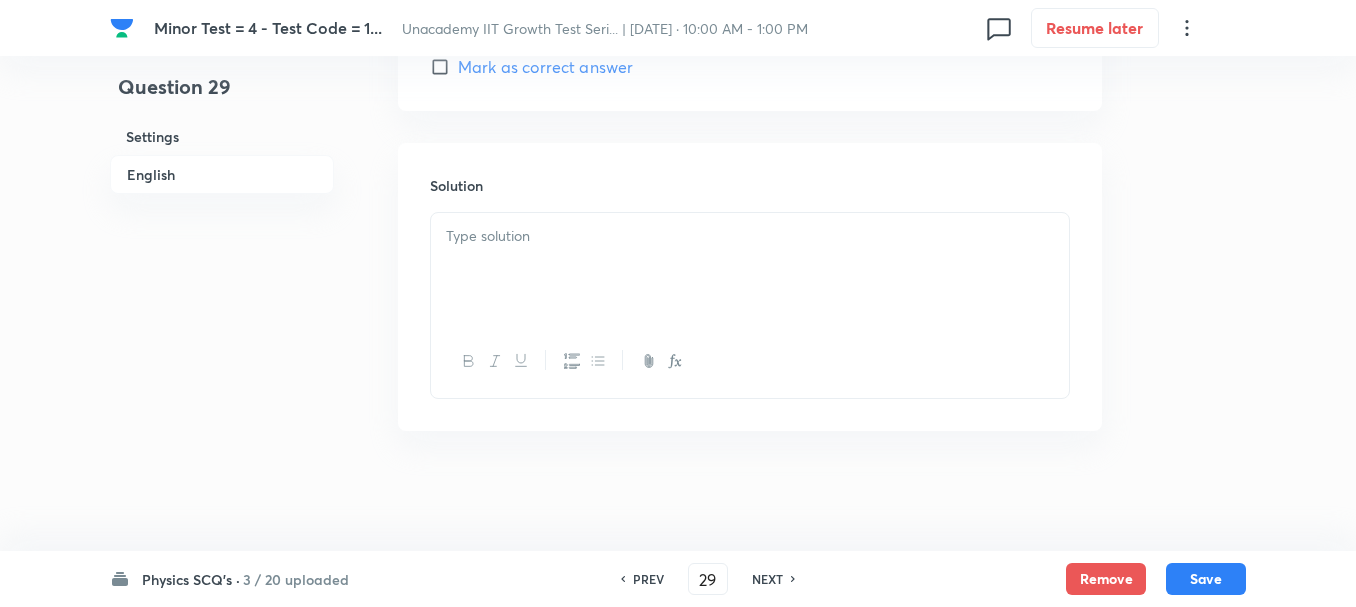 click at bounding box center [750, 269] 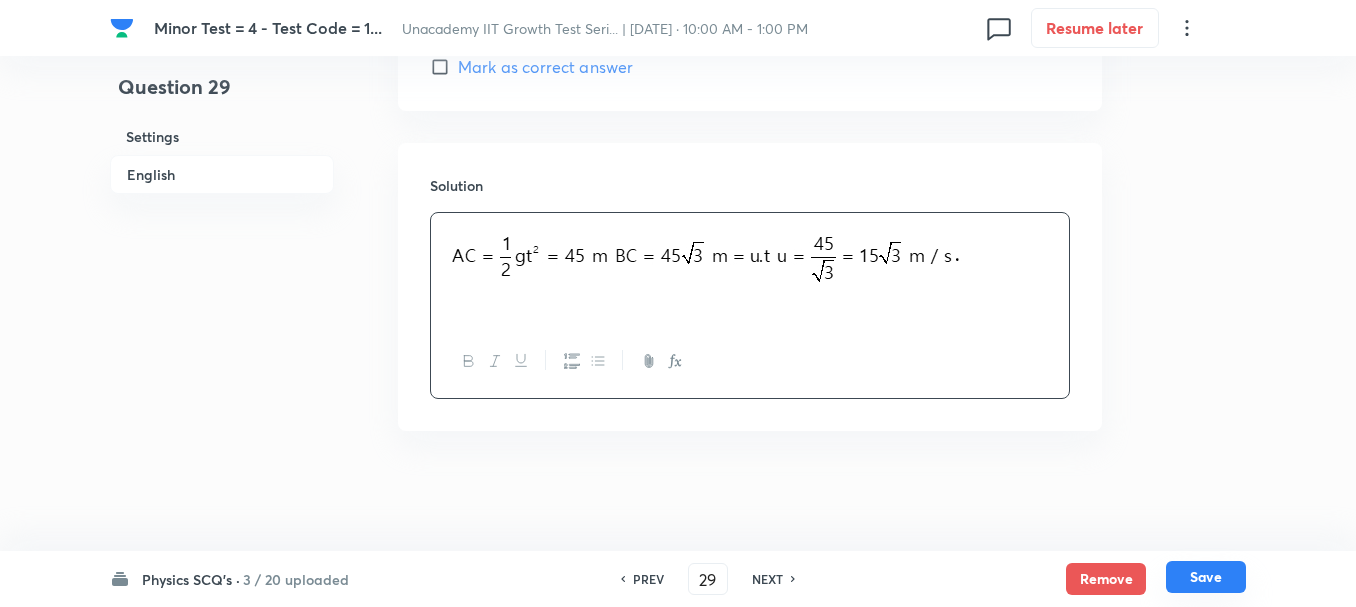 click on "Save" at bounding box center (1206, 577) 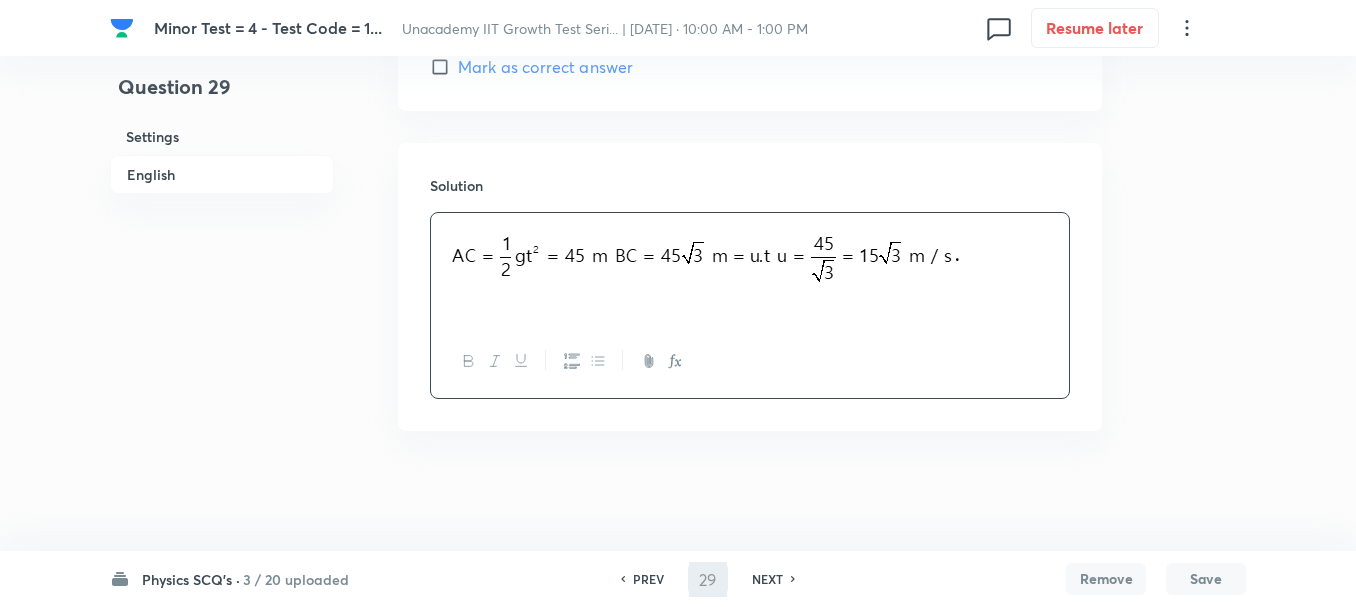 type on "30" 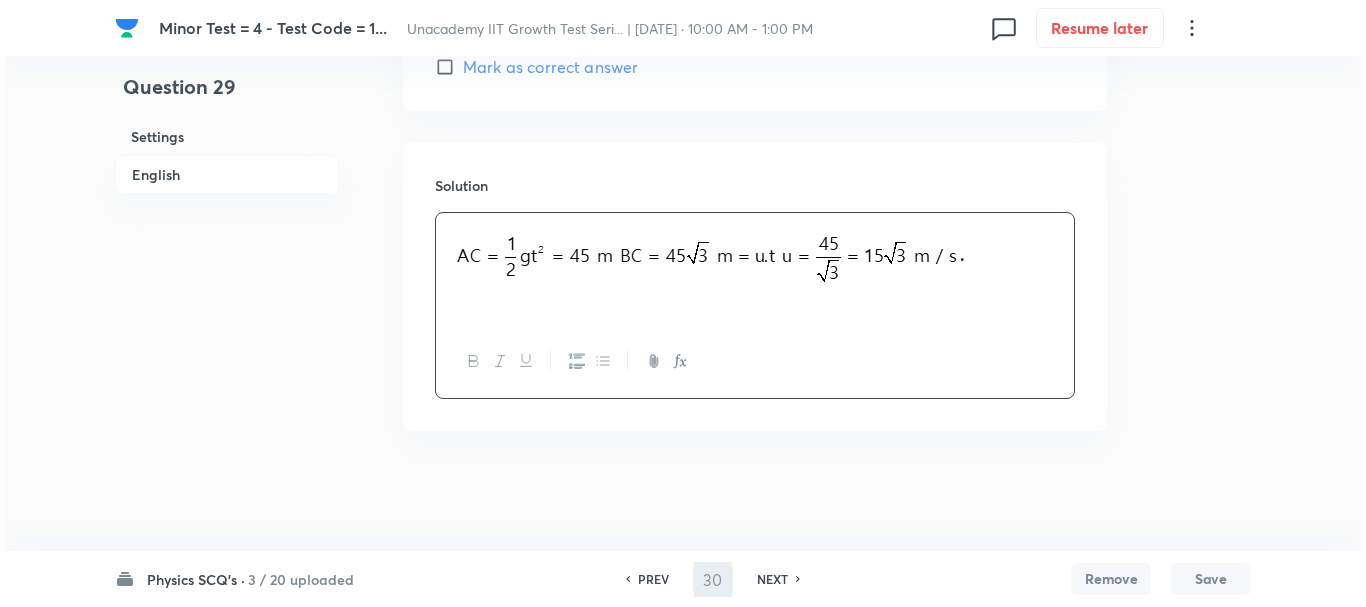 scroll, scrollTop: 0, scrollLeft: 0, axis: both 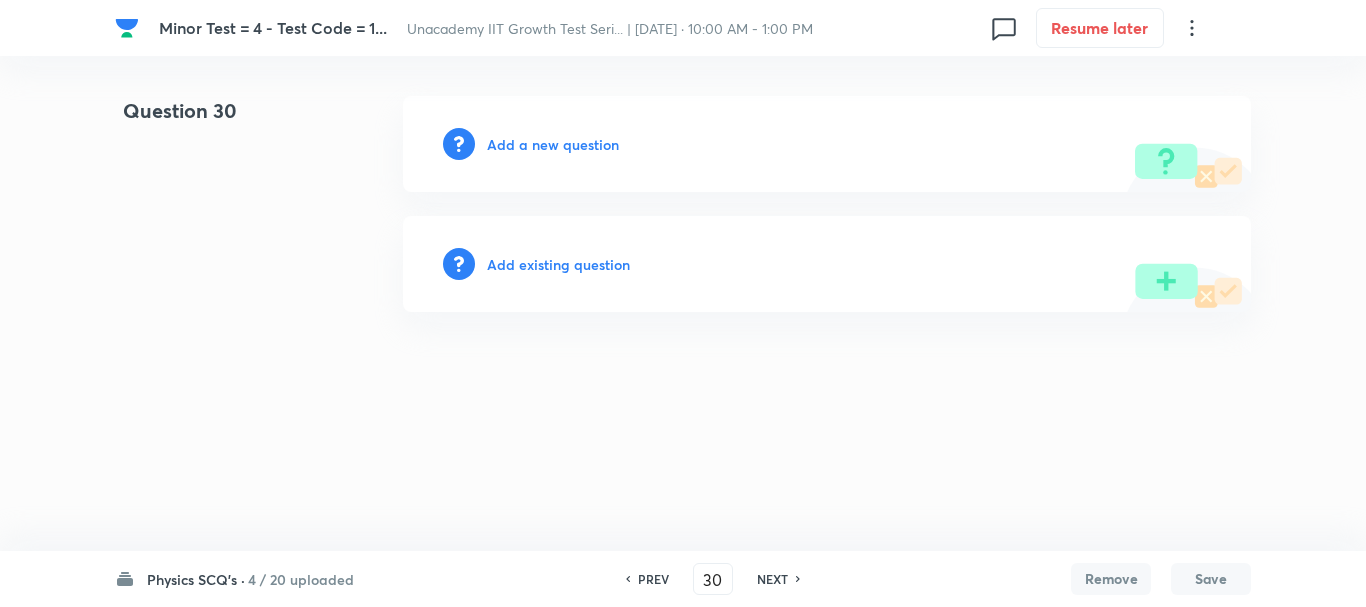 click on "Add a new question" at bounding box center (553, 144) 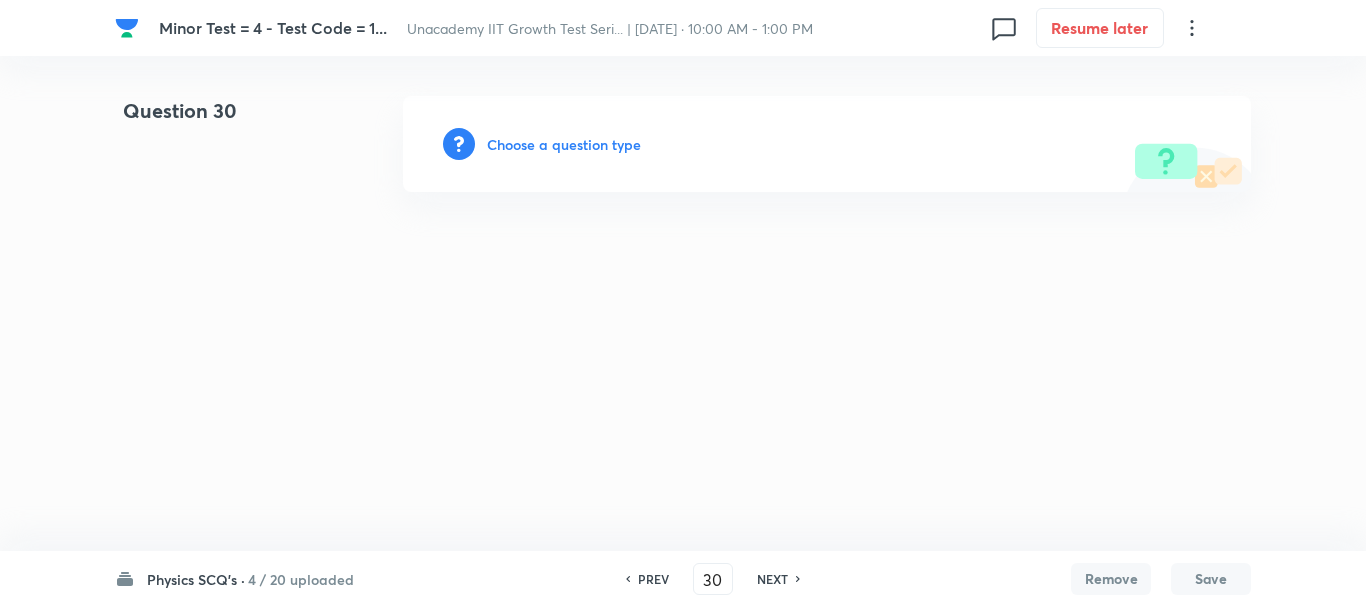 click on "Choose a question type" at bounding box center [564, 144] 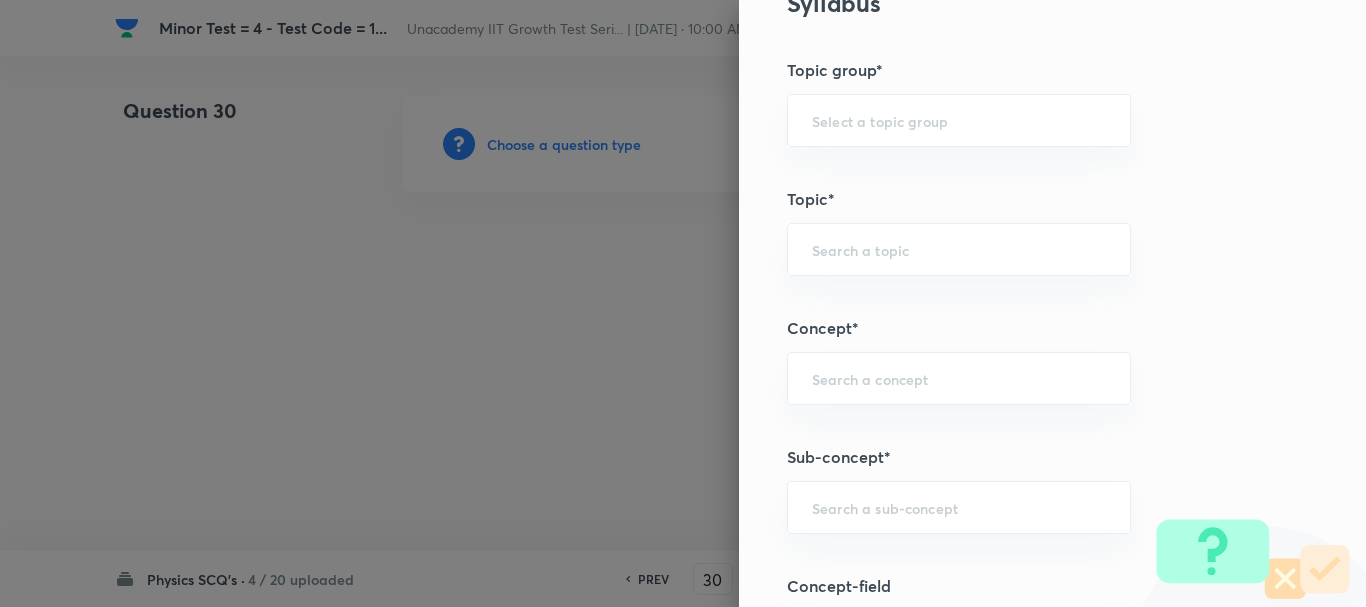 scroll, scrollTop: 1100, scrollLeft: 0, axis: vertical 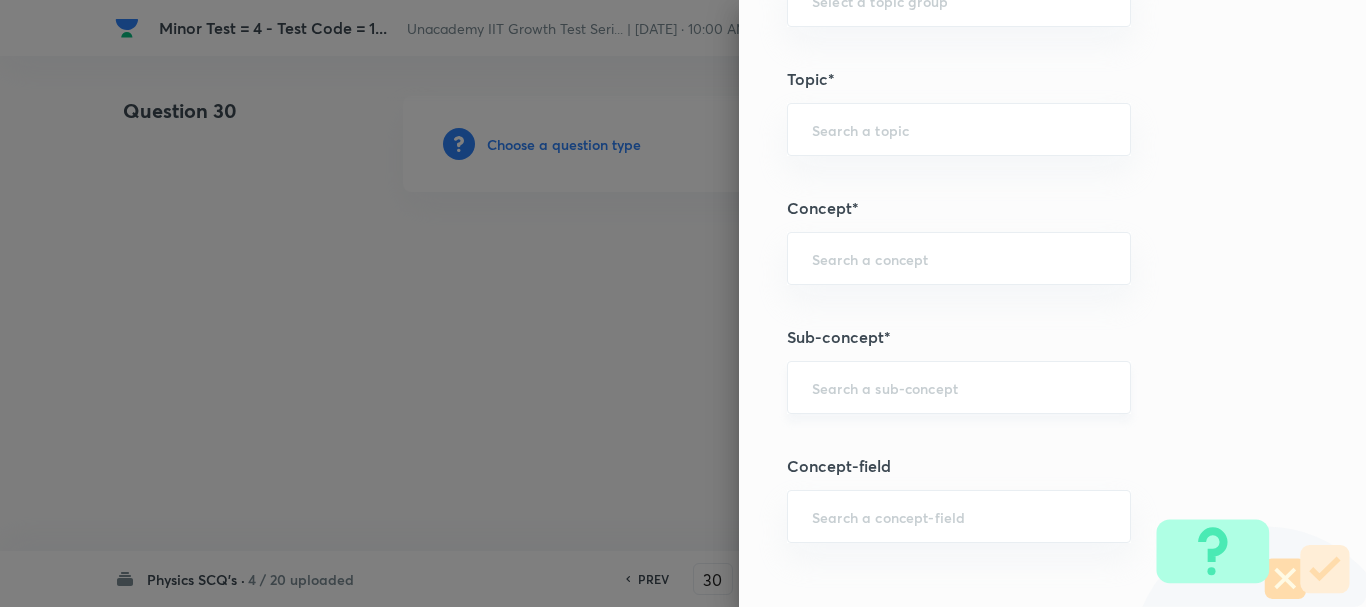 click on "​" at bounding box center (959, 387) 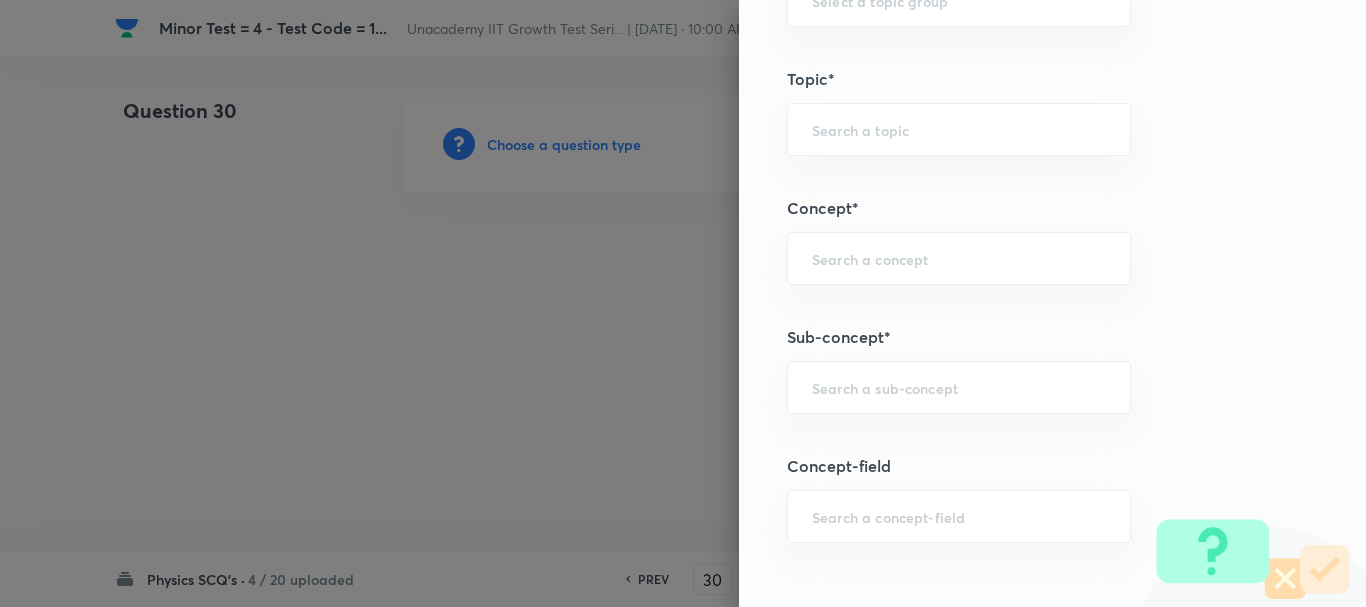 paste on "finding velocity at any time t" 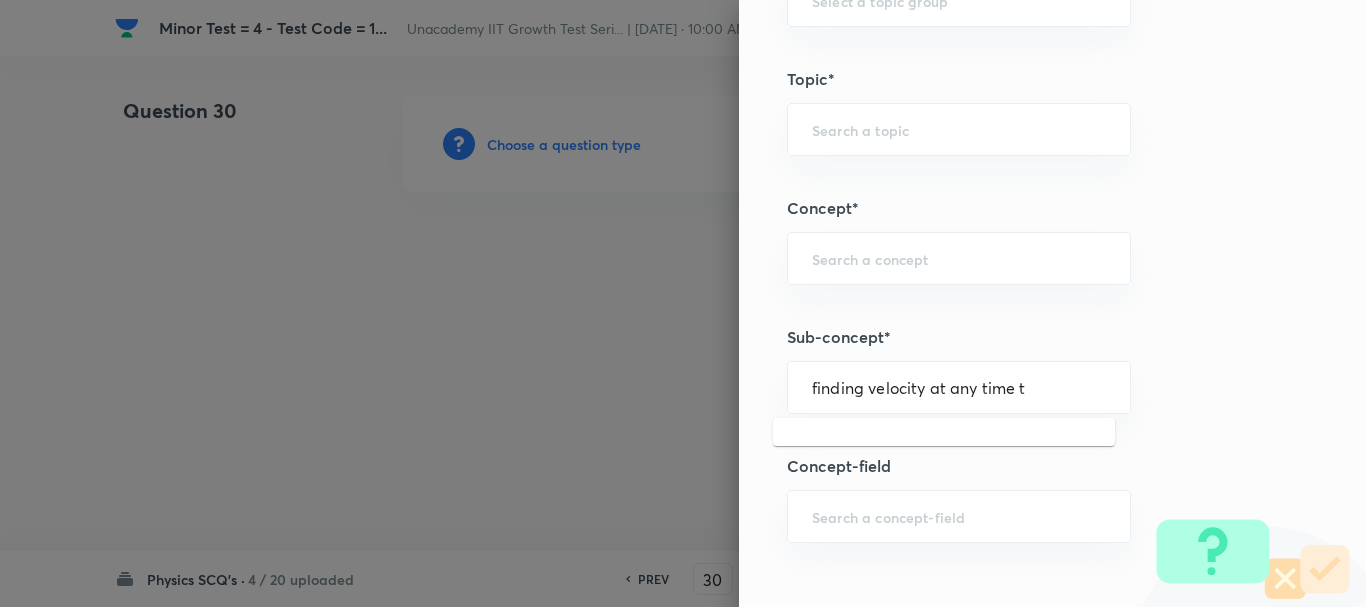 type on "finding velocity at any time t" 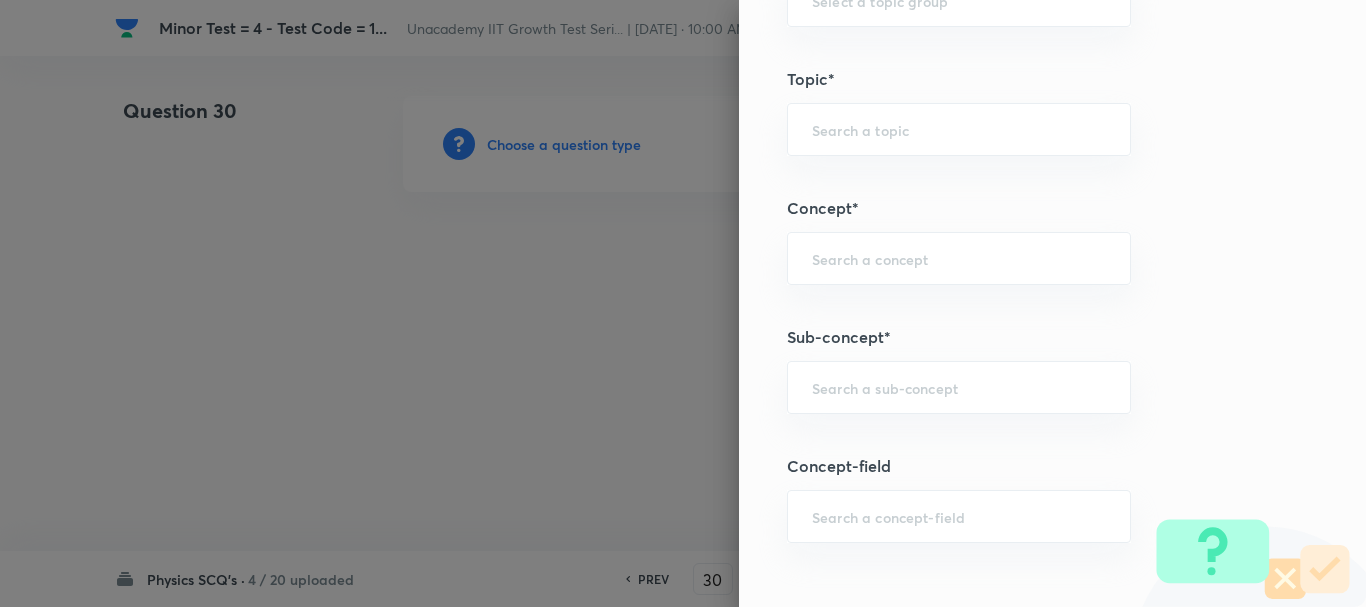 paste on "finding velocity at any time t" 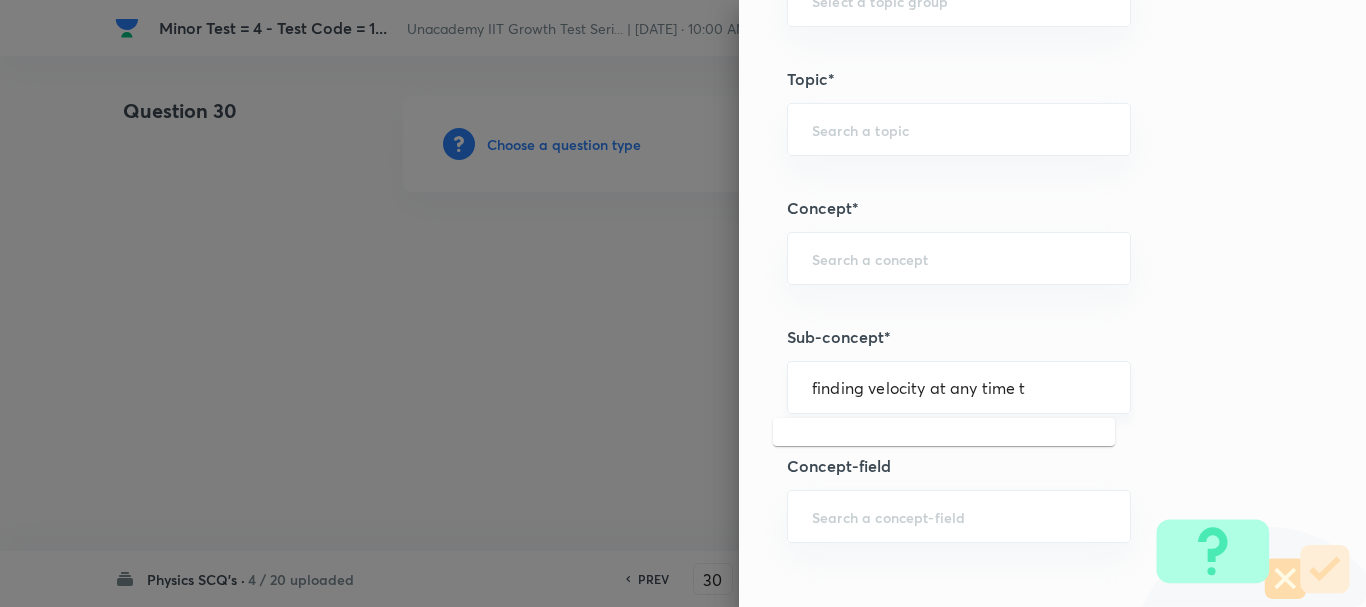 click on "finding velocity at any time t" at bounding box center (959, 387) 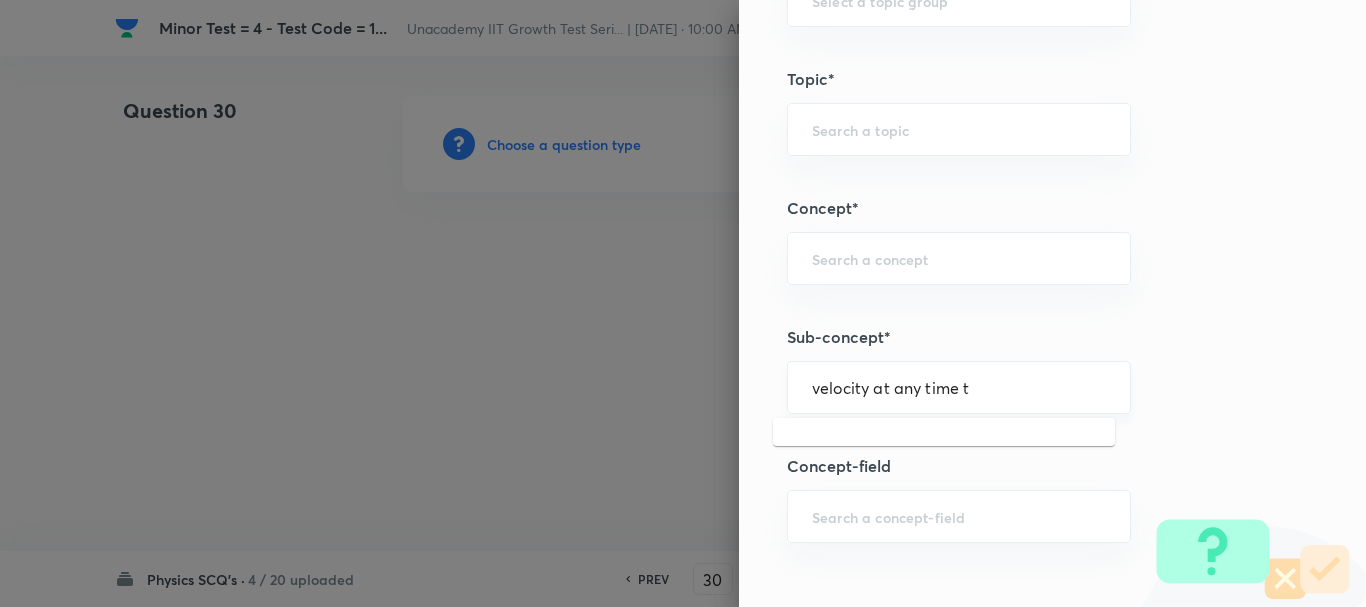 click on "velocity at any time t" at bounding box center (959, 387) 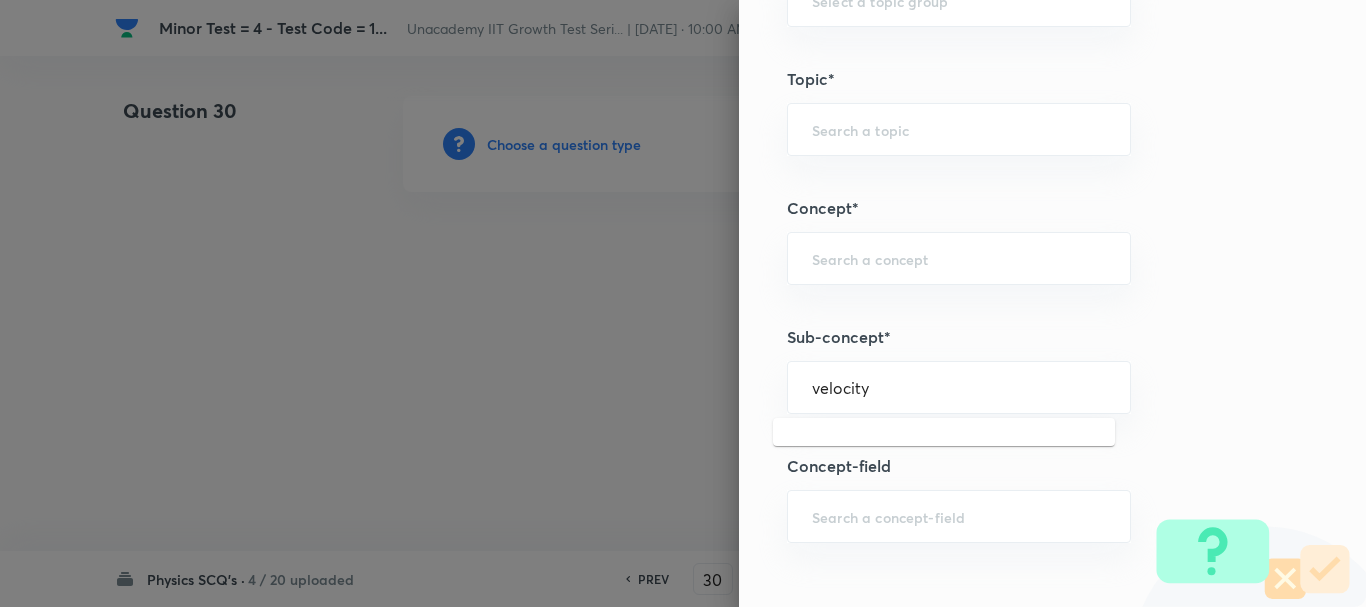 type on "velocity" 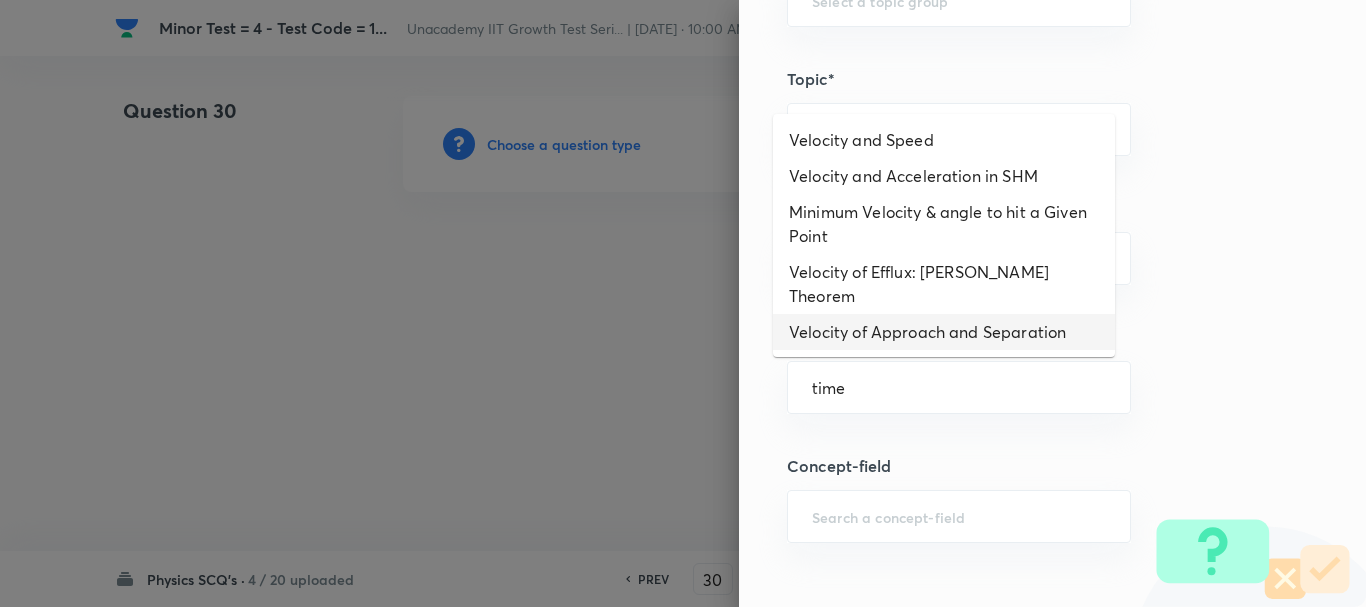 click on "Velocity of Approach and Separation" at bounding box center [944, 332] 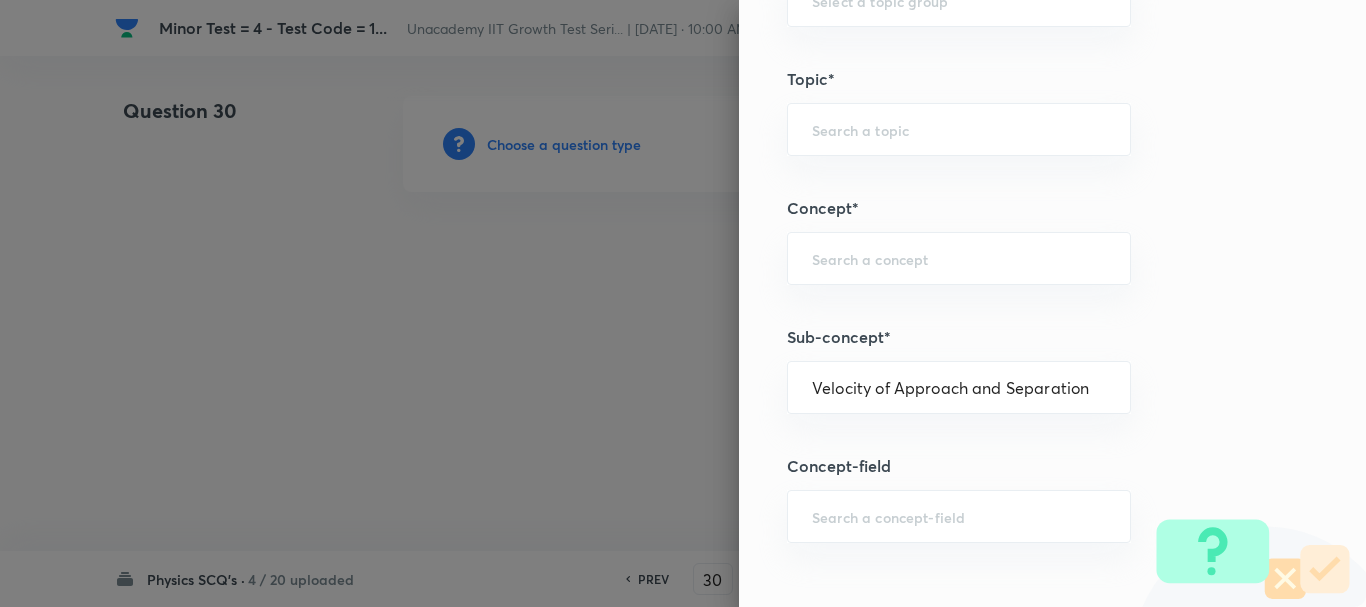 type on "Physics" 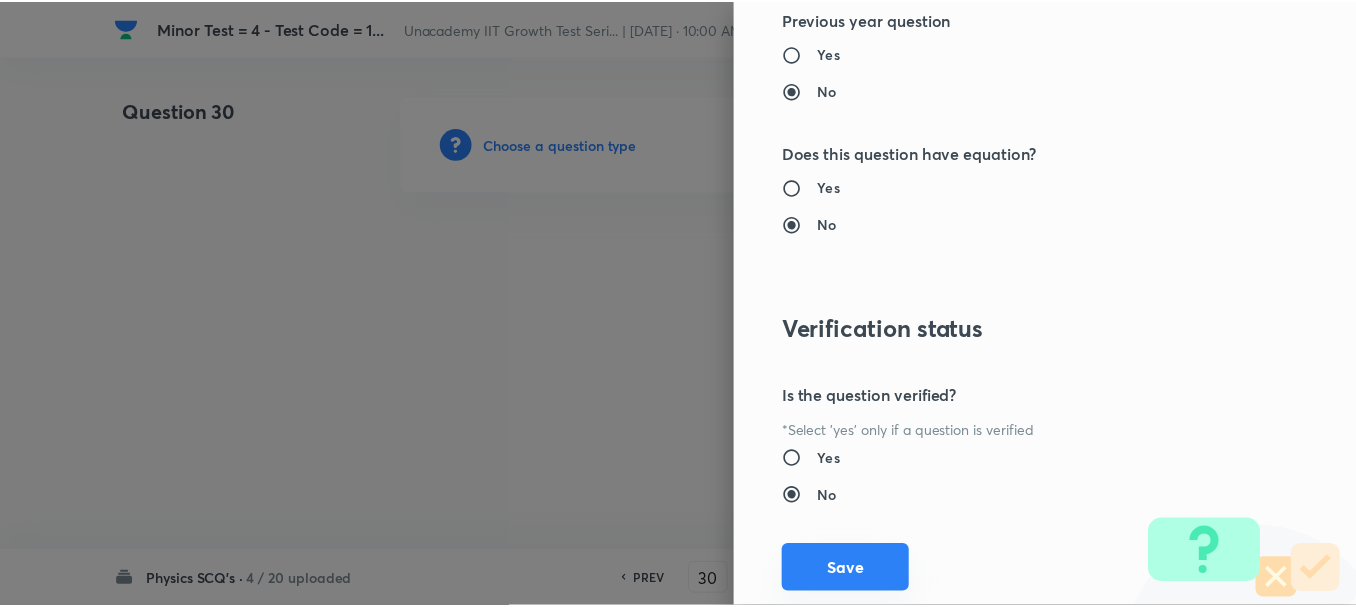 scroll, scrollTop: 2253, scrollLeft: 0, axis: vertical 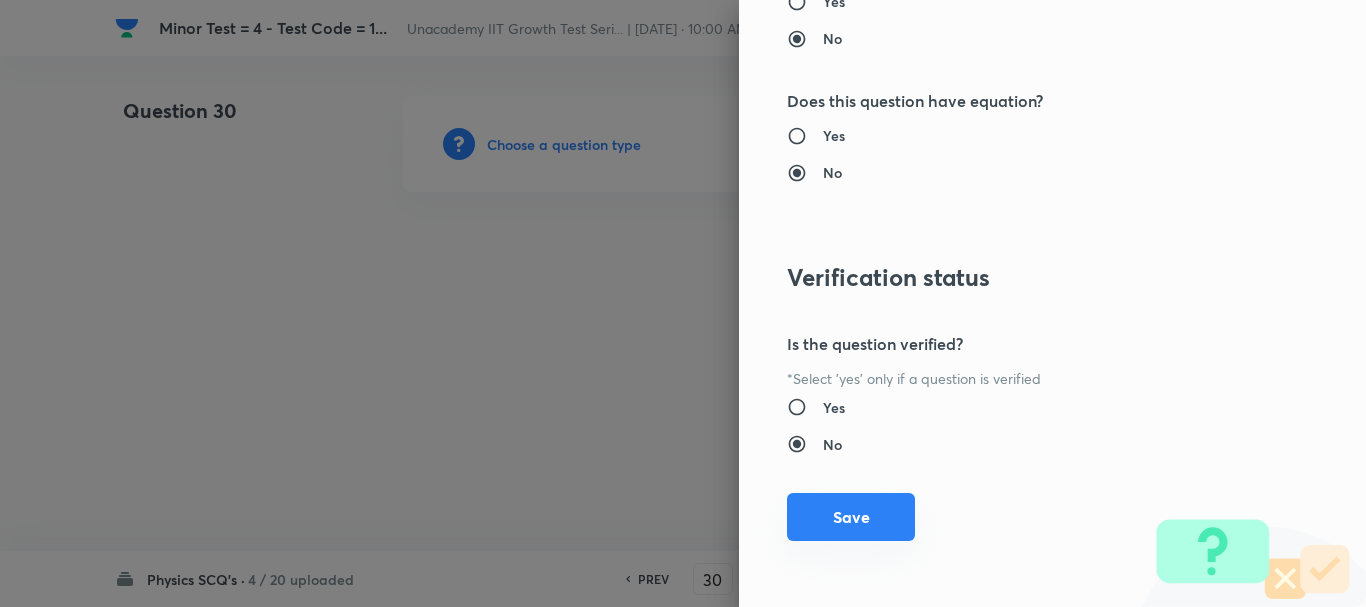 click on "Save" at bounding box center (851, 517) 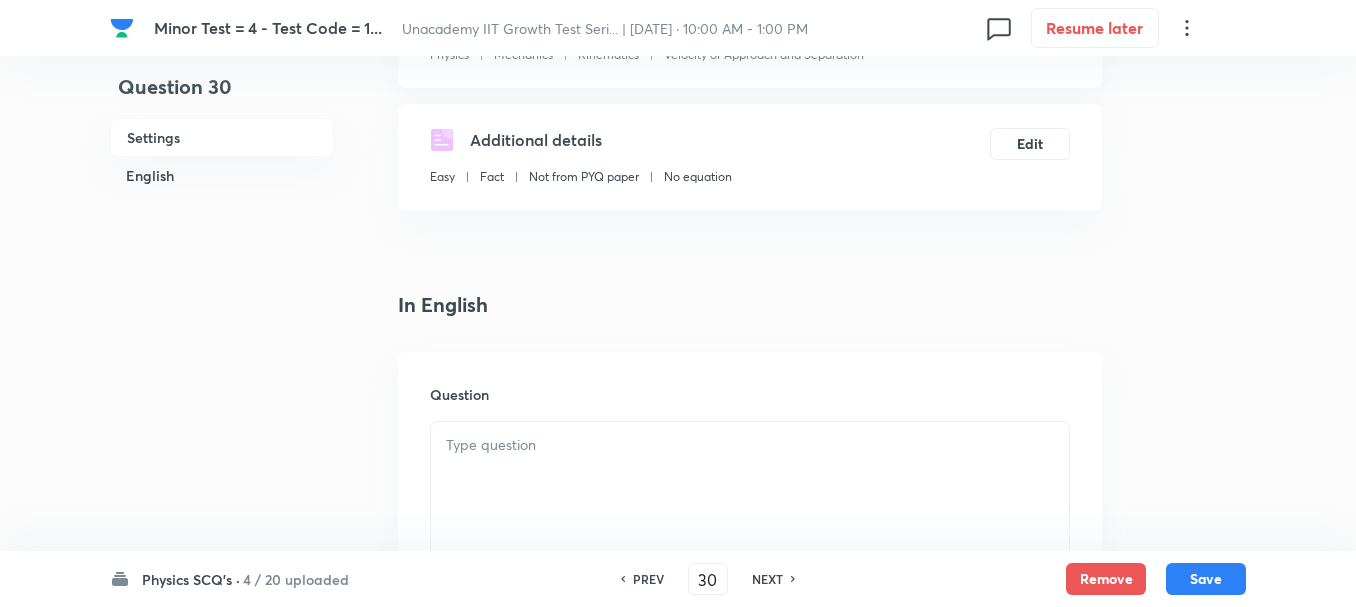 scroll, scrollTop: 300, scrollLeft: 0, axis: vertical 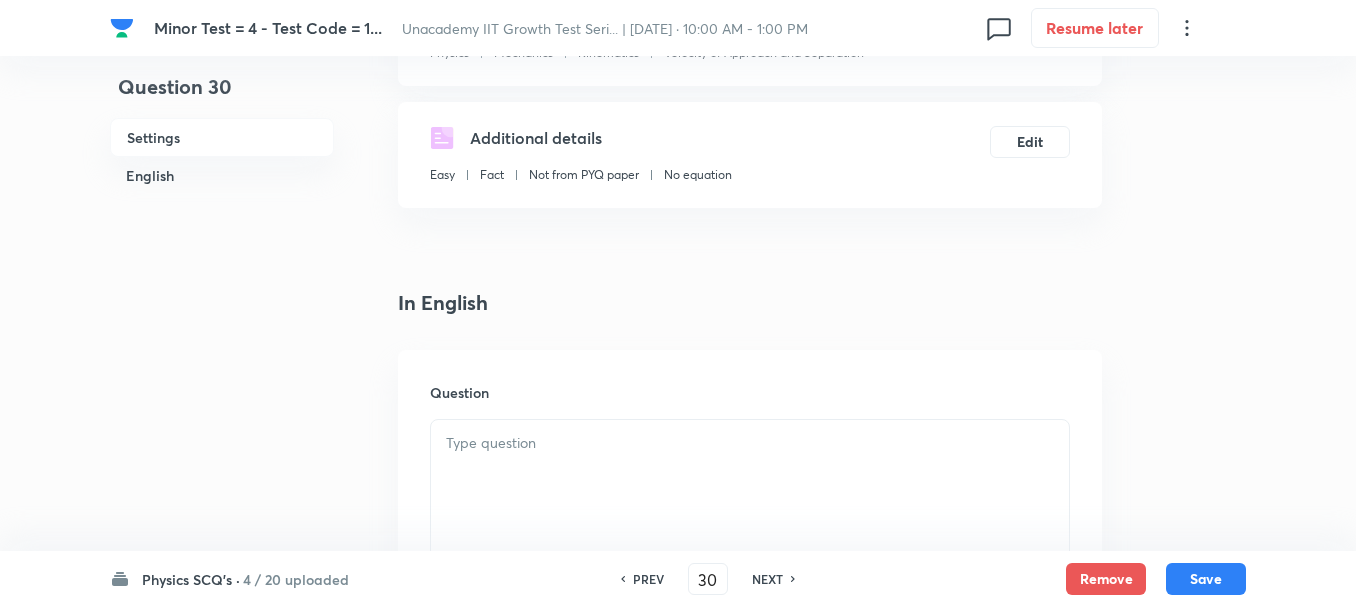 click at bounding box center [750, 443] 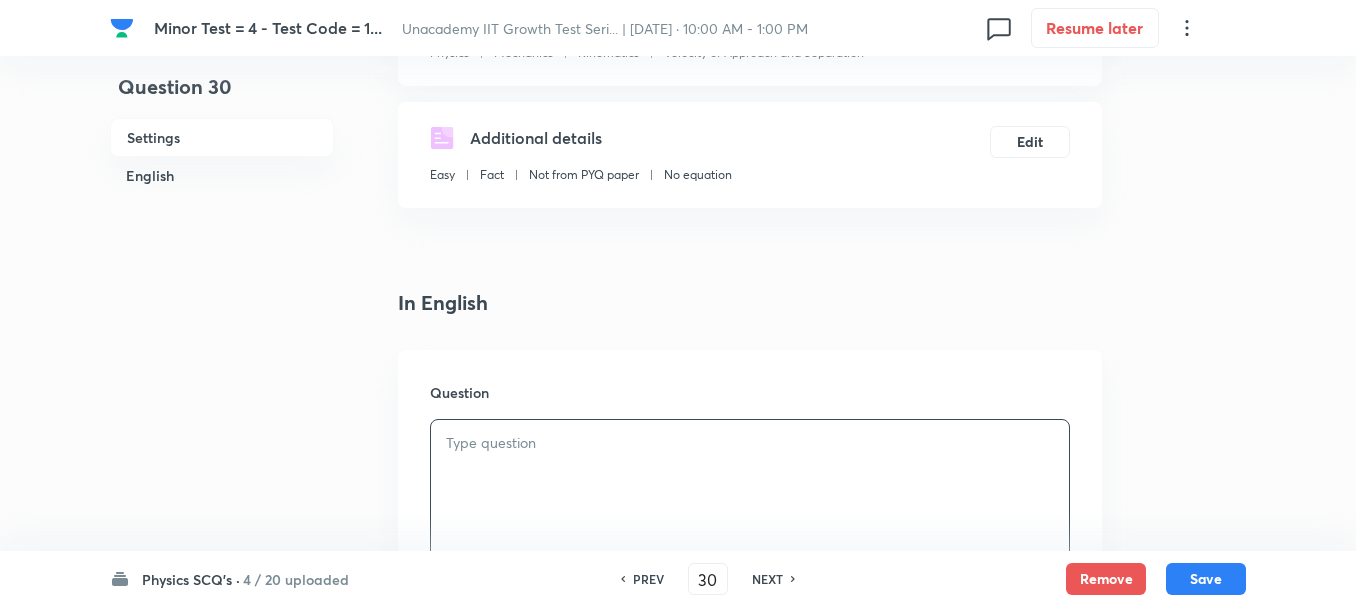 click at bounding box center [750, 443] 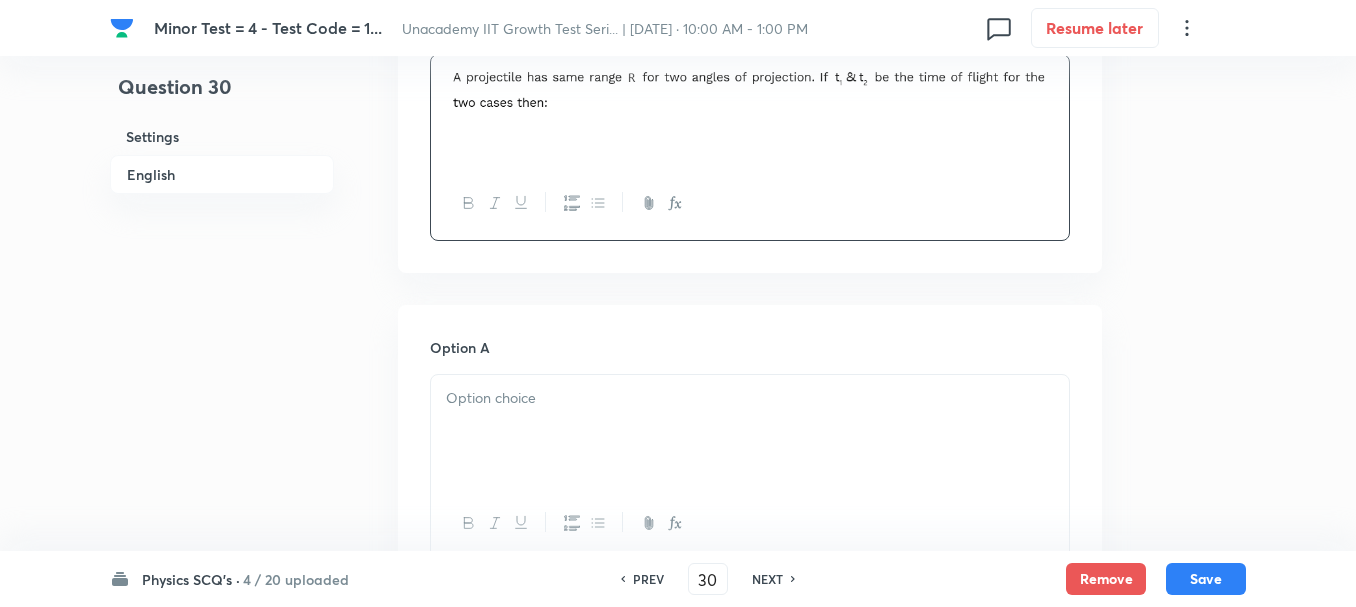 scroll, scrollTop: 700, scrollLeft: 0, axis: vertical 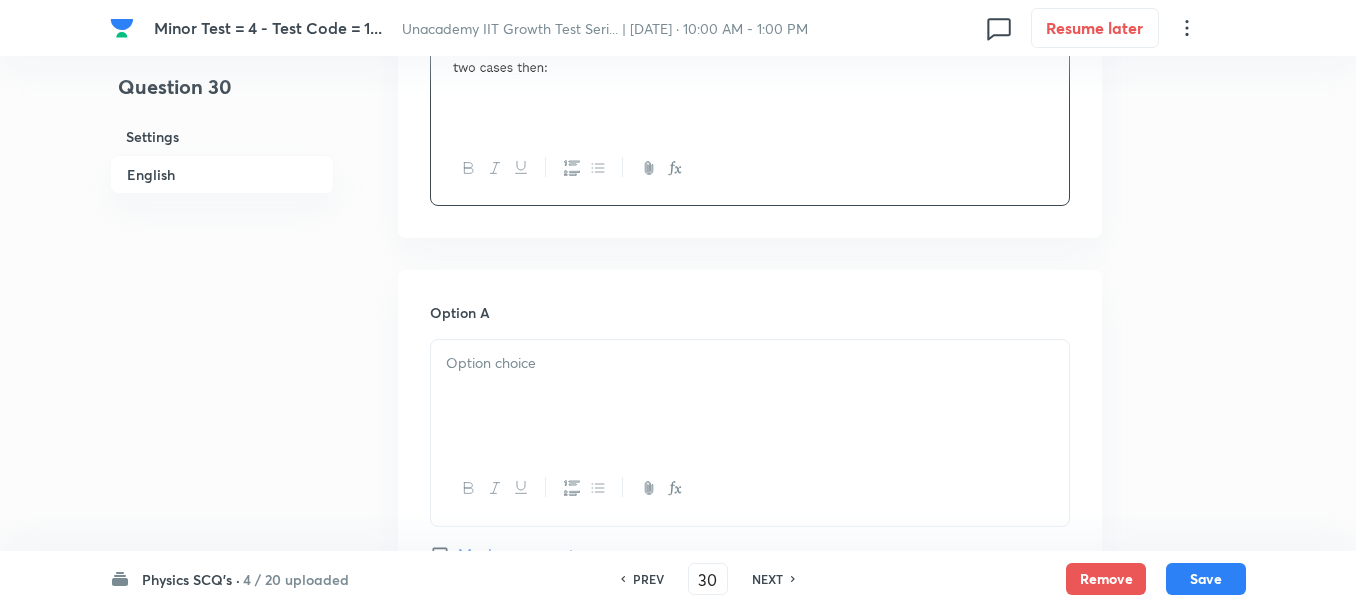 click at bounding box center (750, 363) 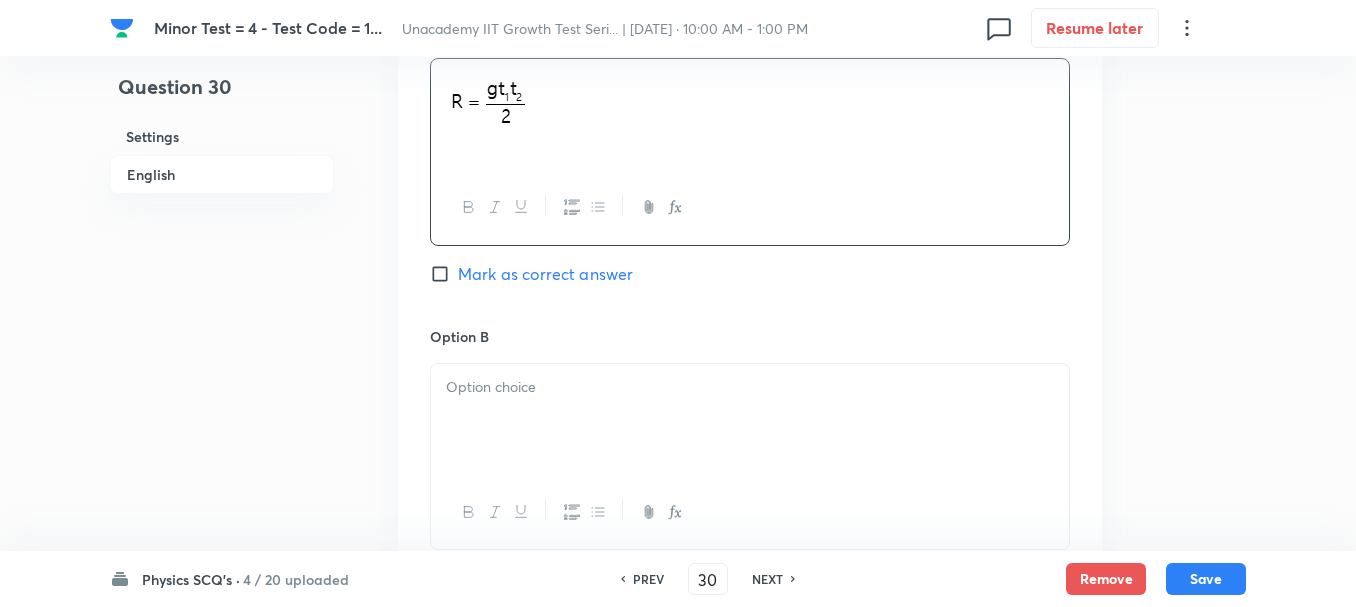 scroll, scrollTop: 1000, scrollLeft: 0, axis: vertical 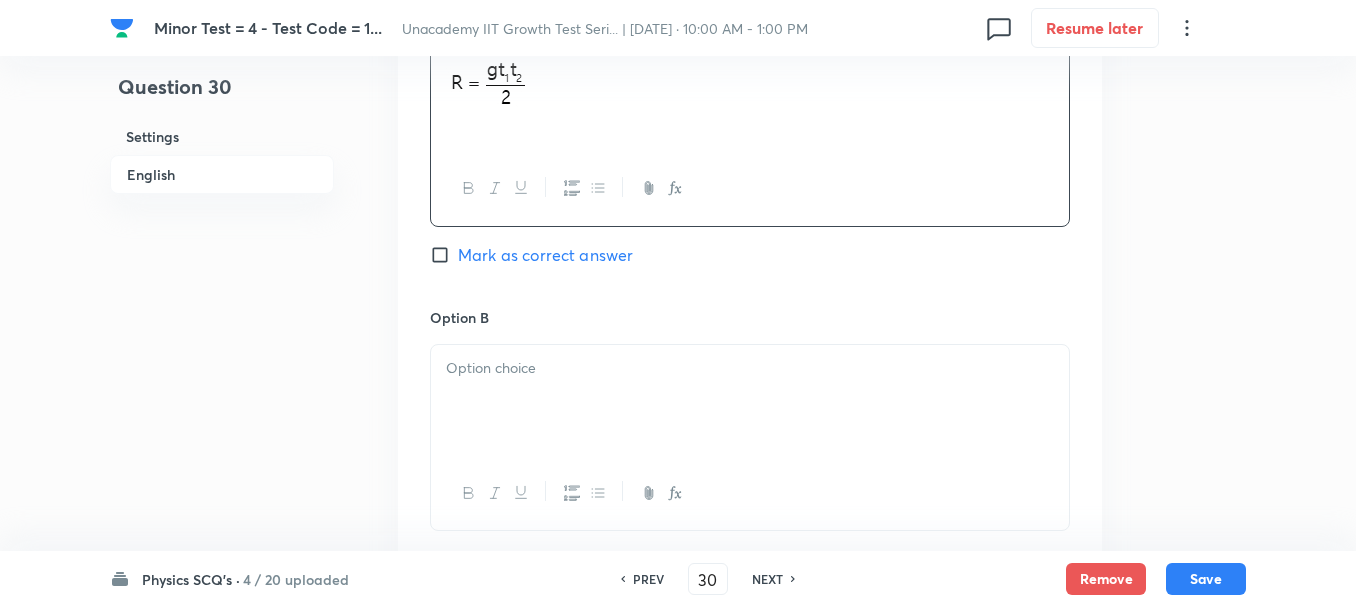 click at bounding box center [750, 401] 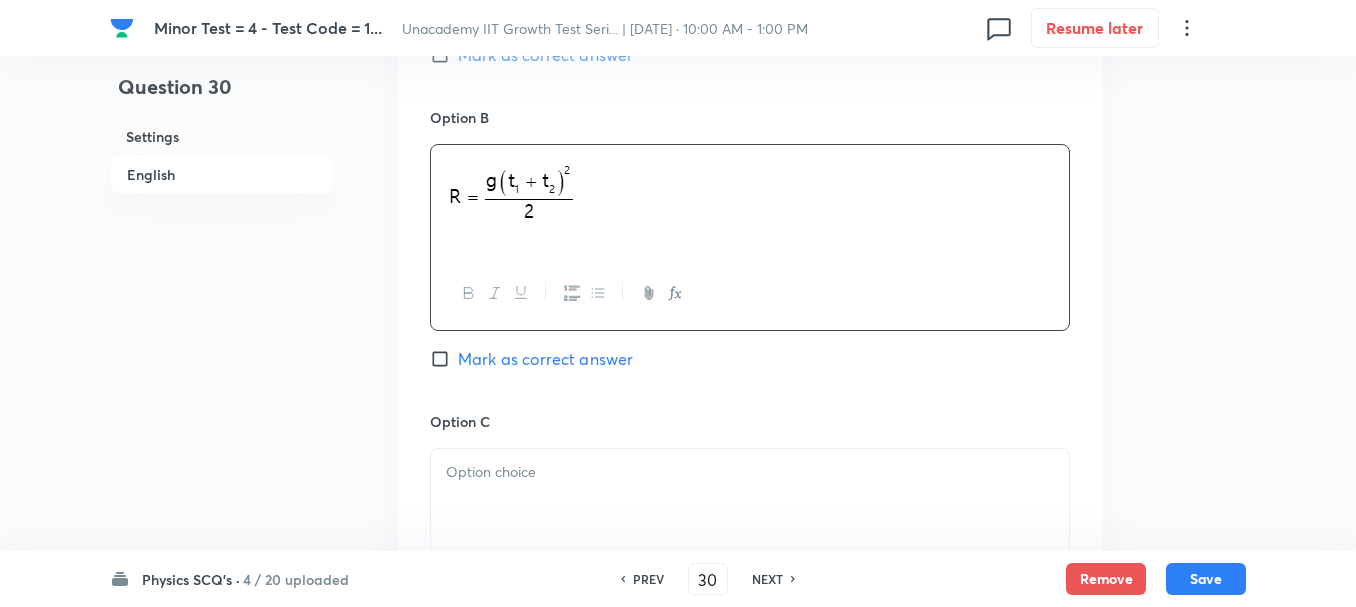 scroll, scrollTop: 1400, scrollLeft: 0, axis: vertical 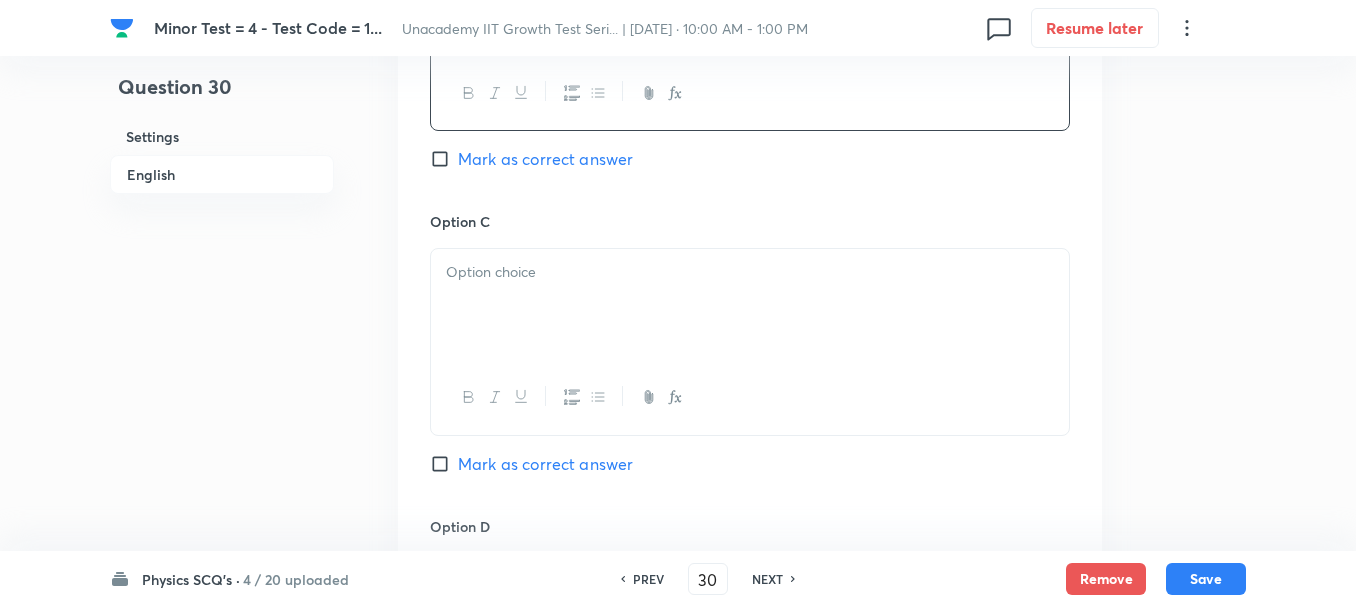 click at bounding box center (750, 305) 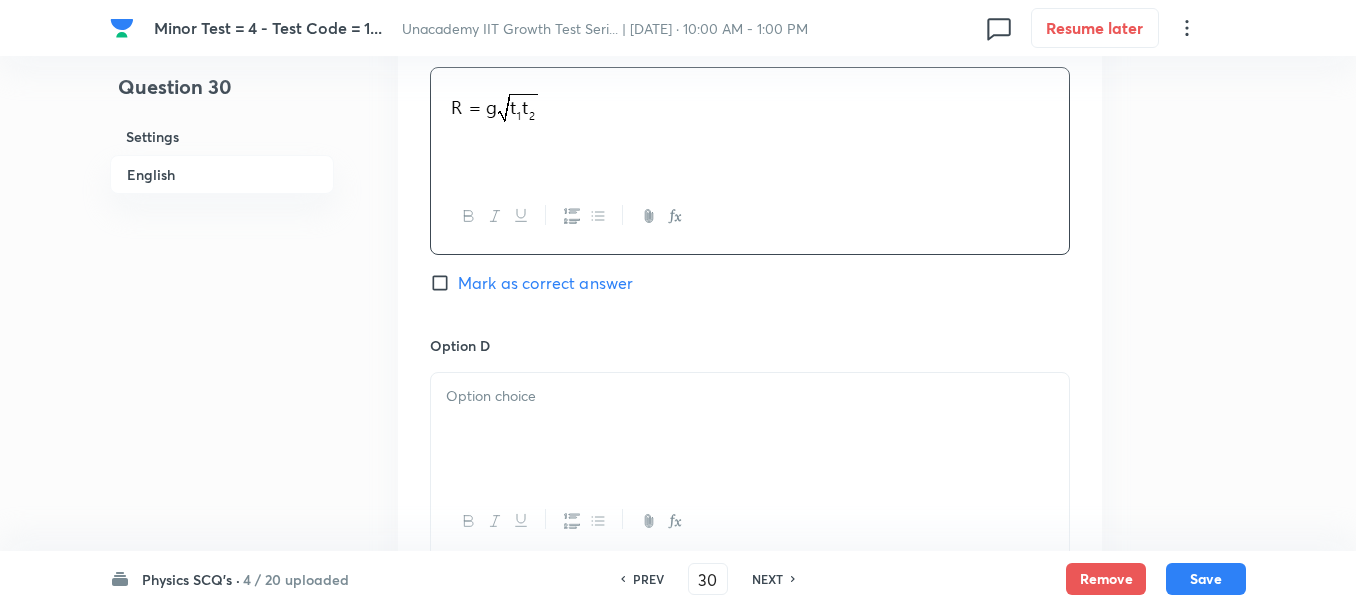 scroll, scrollTop: 1600, scrollLeft: 0, axis: vertical 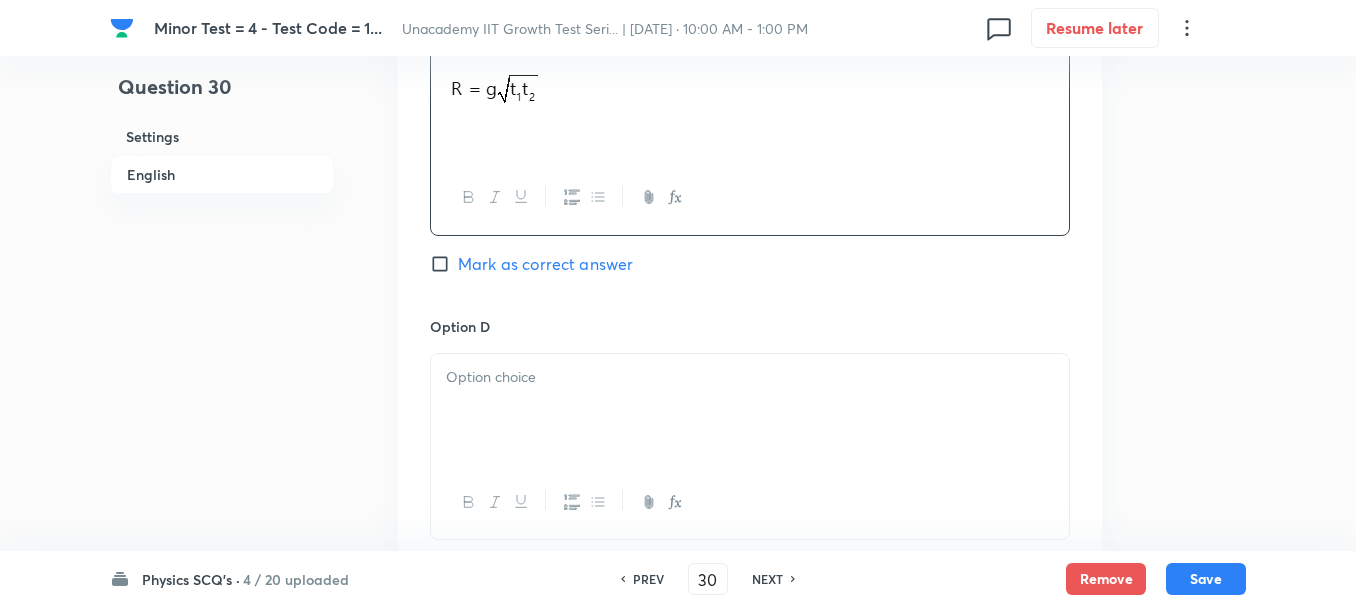 click at bounding box center (750, 410) 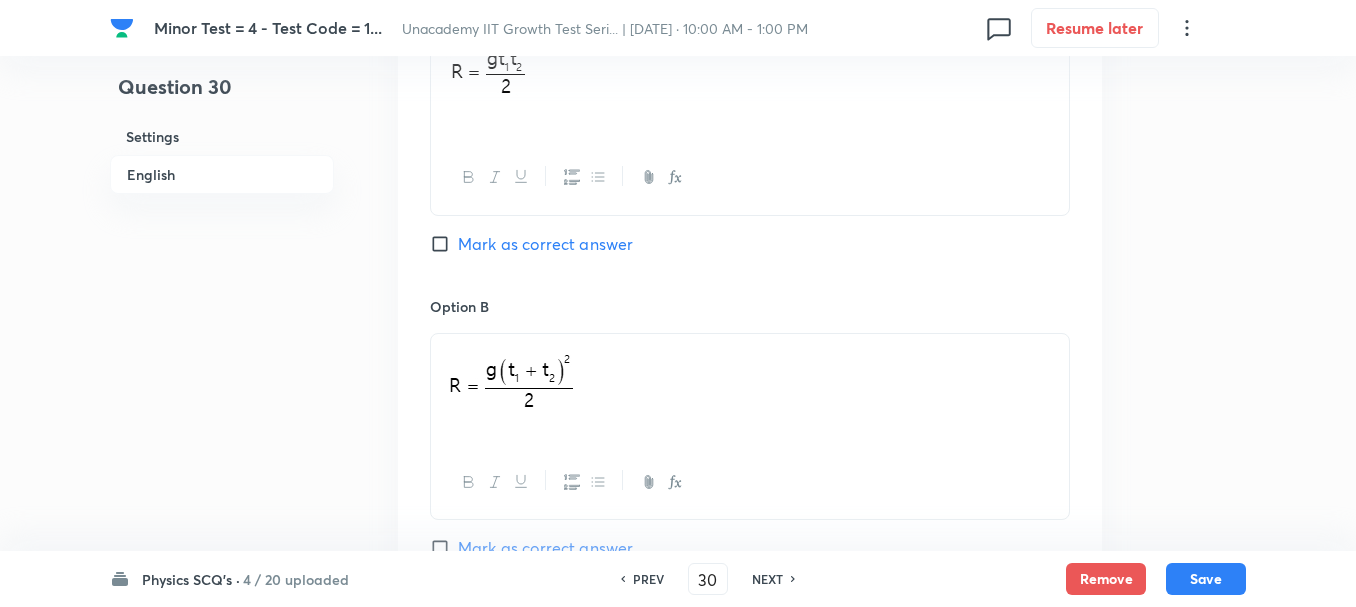 scroll, scrollTop: 1000, scrollLeft: 0, axis: vertical 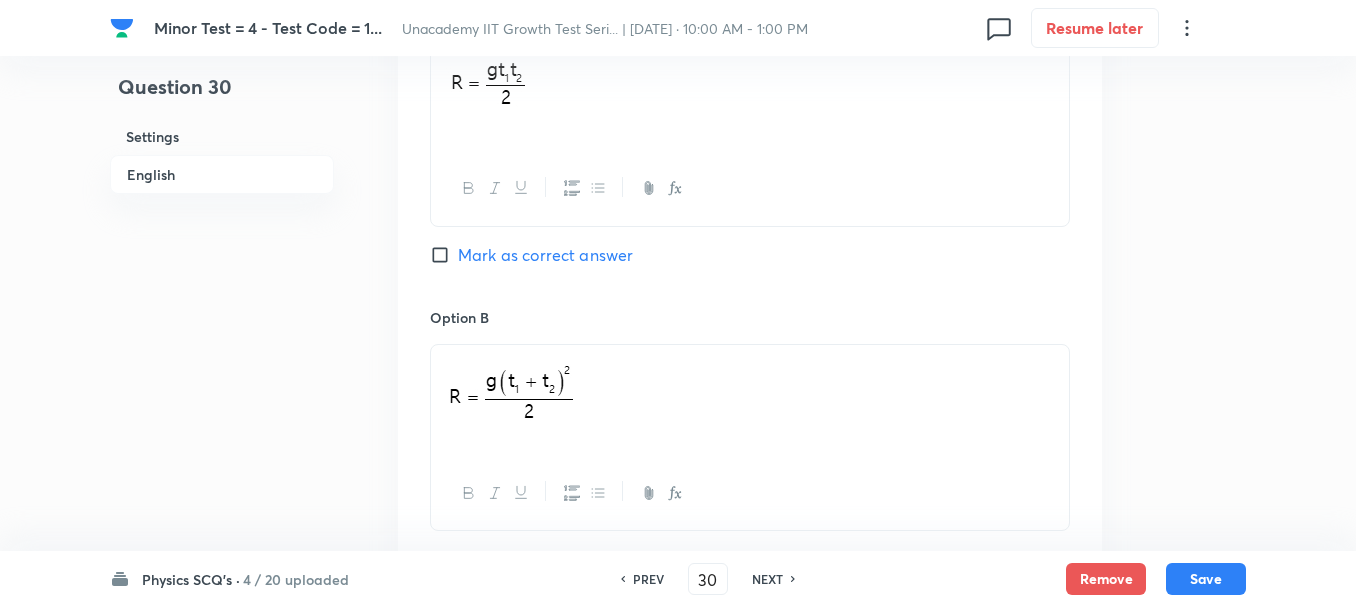 click on "Option A Mark as correct answer" at bounding box center (750, 154) 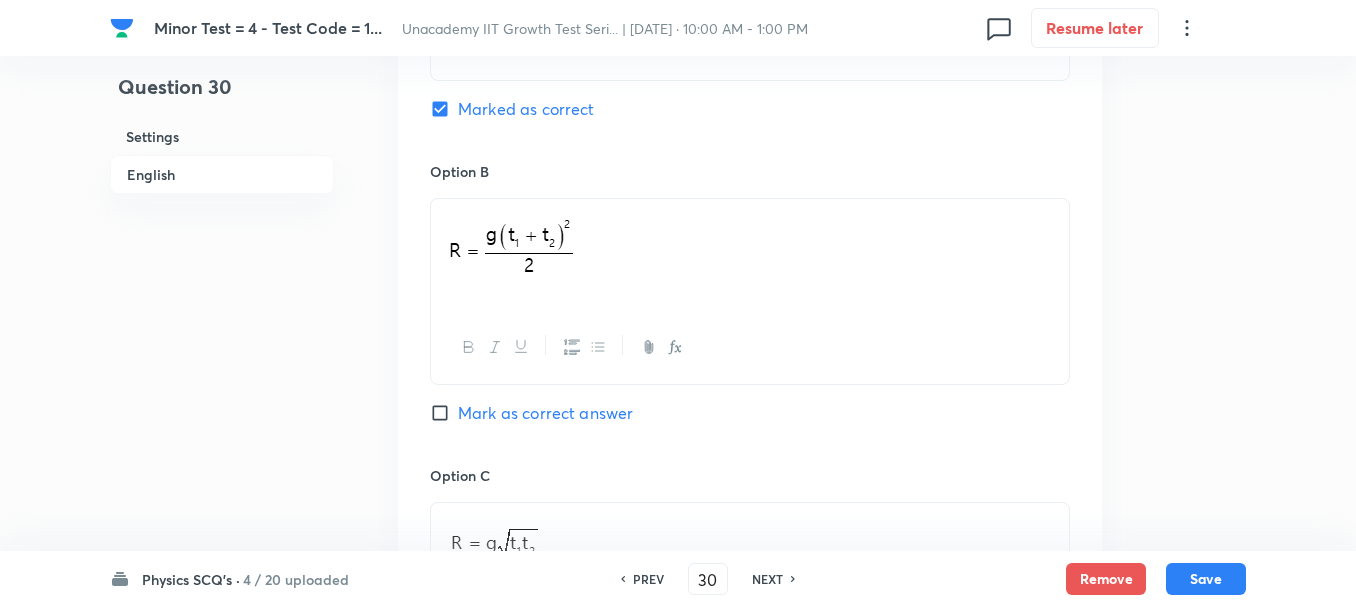 scroll, scrollTop: 1300, scrollLeft: 0, axis: vertical 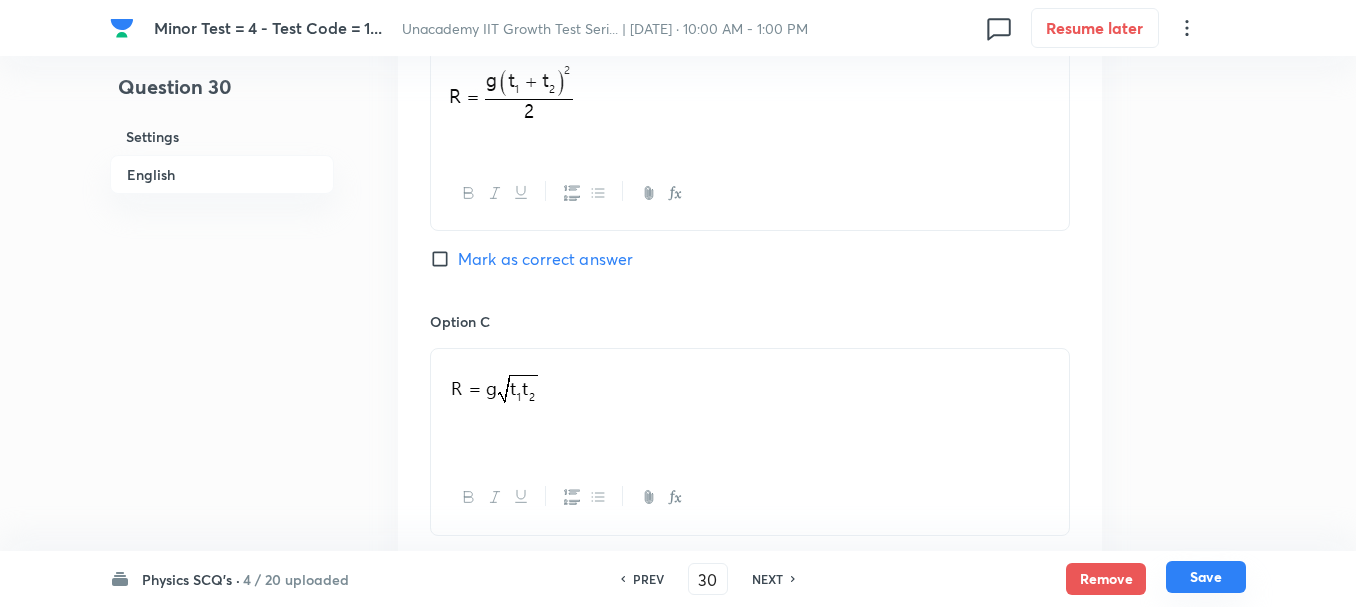 click on "Save" at bounding box center [1206, 577] 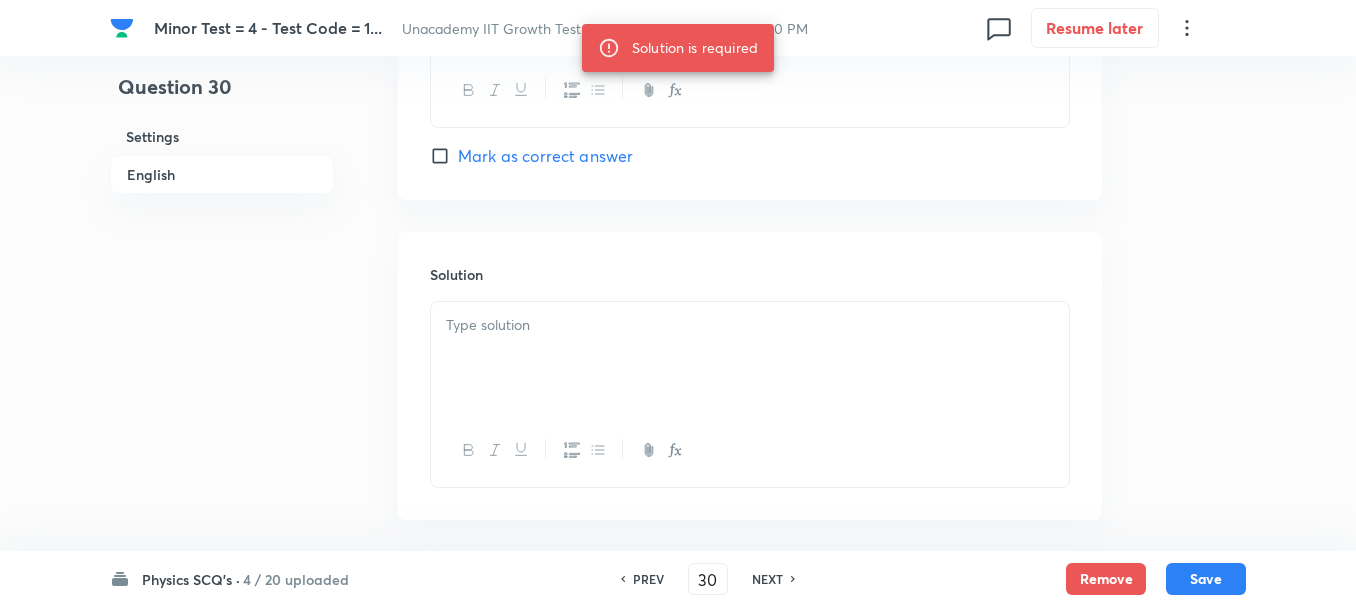scroll, scrollTop: 2101, scrollLeft: 0, axis: vertical 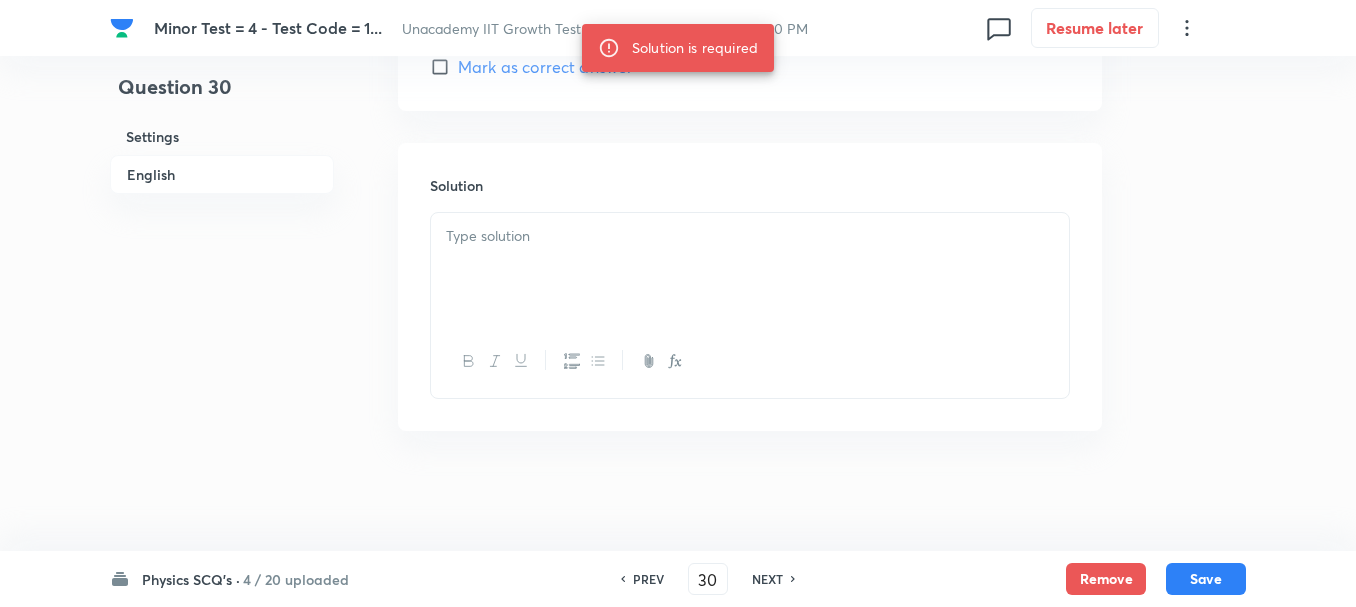 click at bounding box center (750, 236) 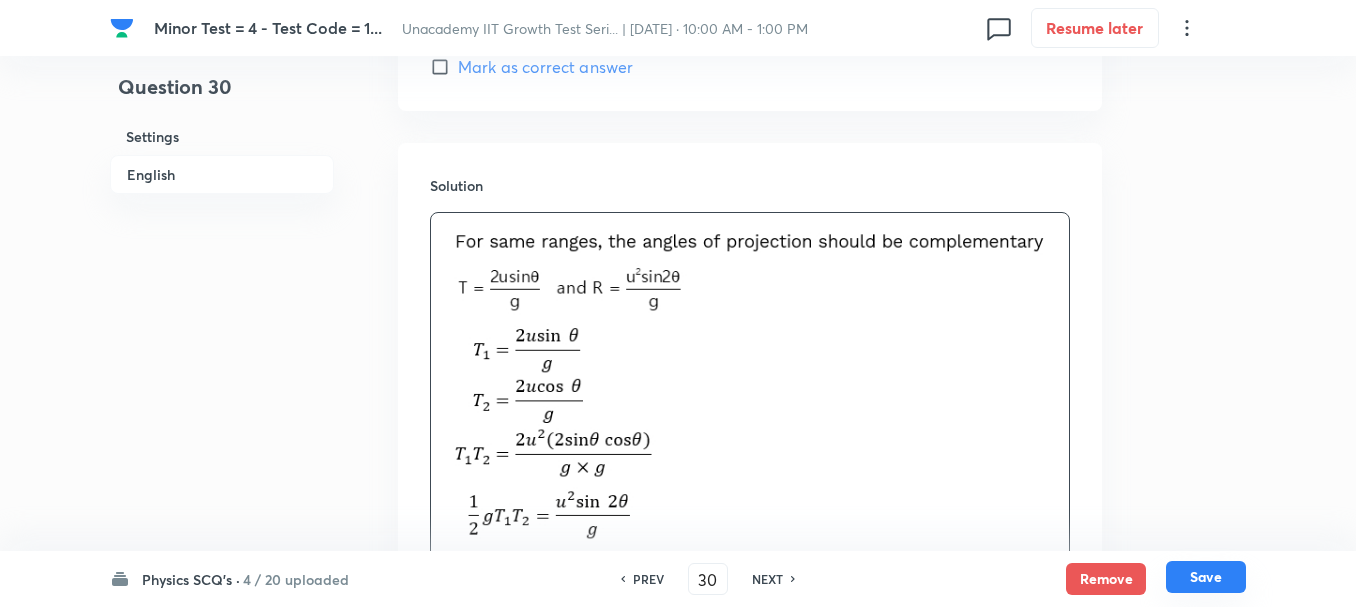 click on "Save" at bounding box center [1206, 577] 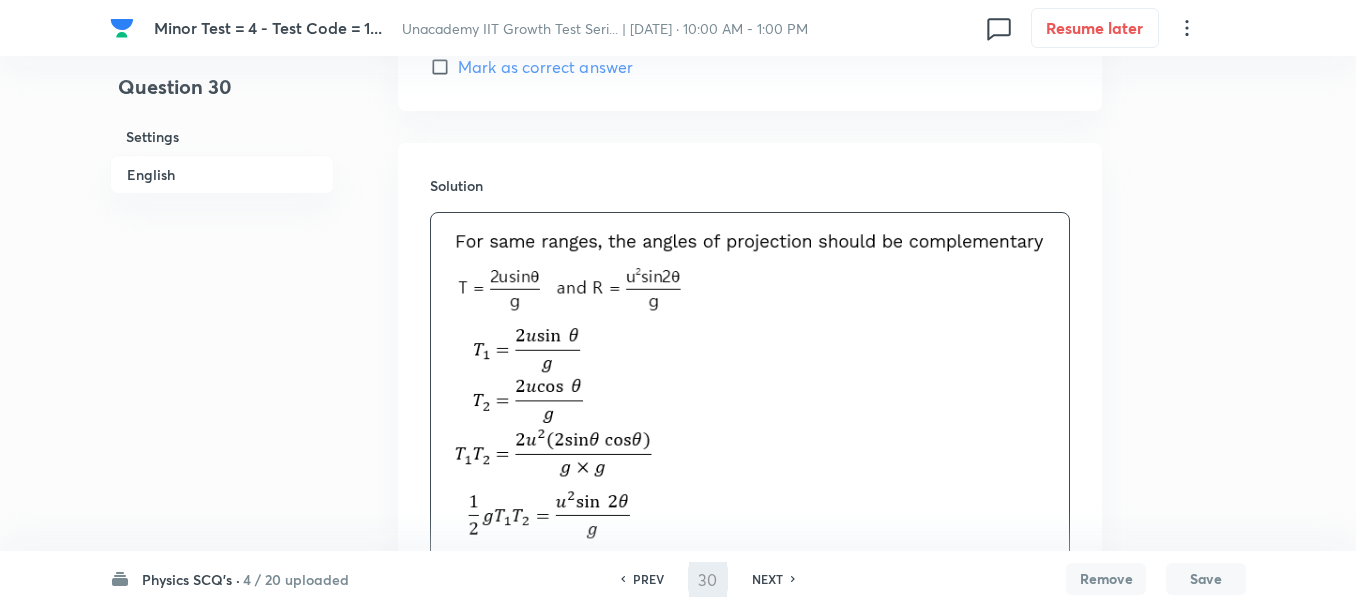 type on "31" 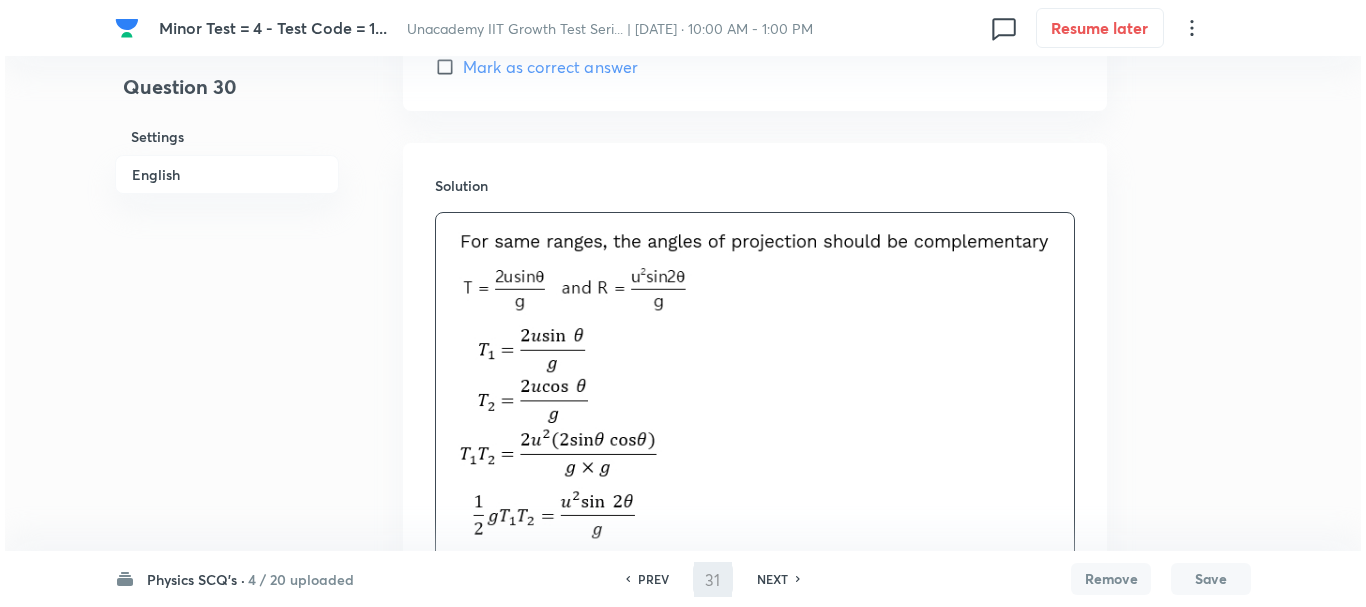 scroll, scrollTop: 0, scrollLeft: 0, axis: both 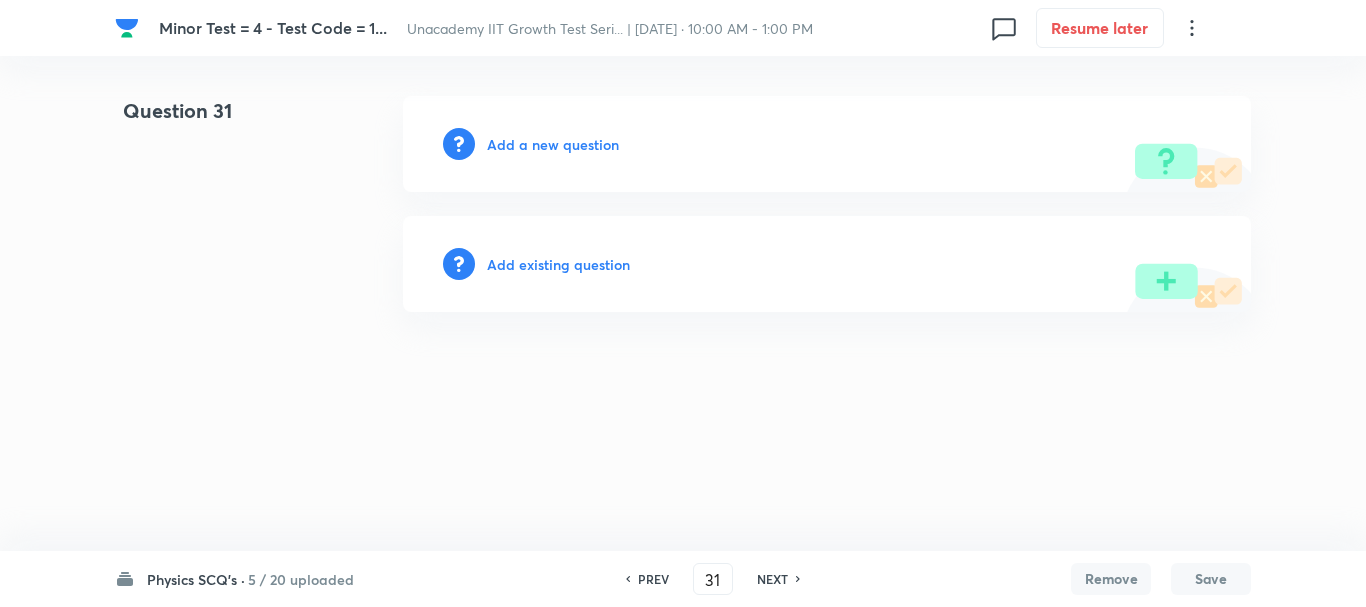 click on "Add a new question" at bounding box center [827, 144] 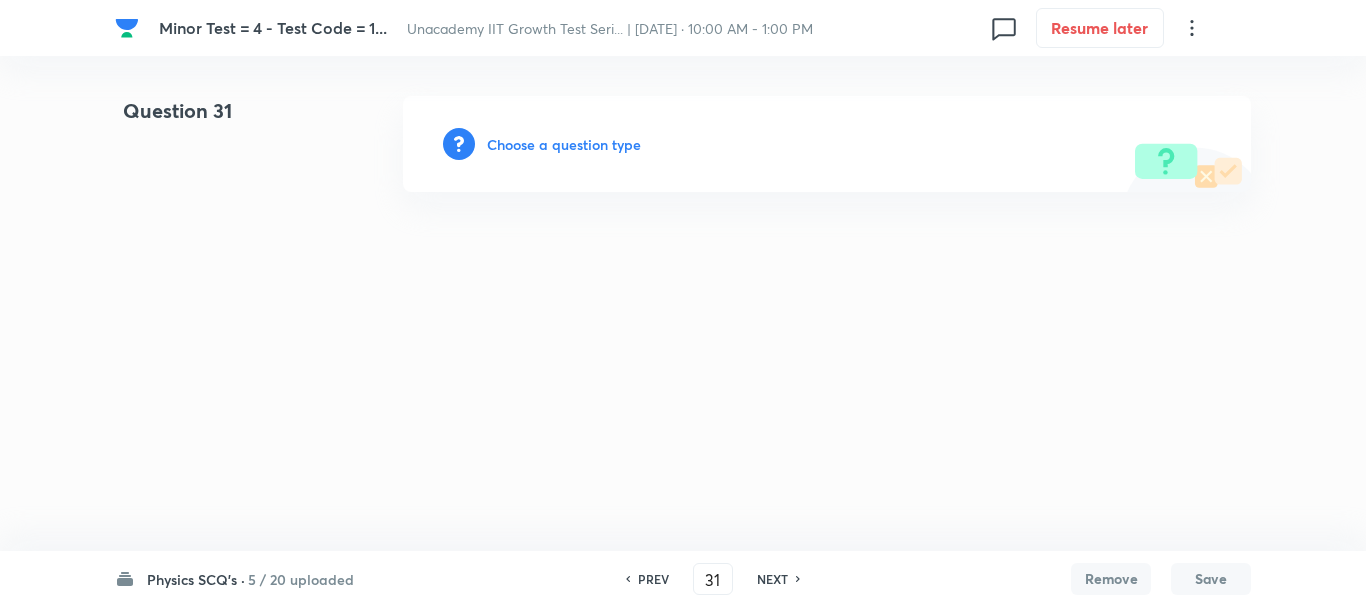 click on "Choose a question type" at bounding box center [564, 144] 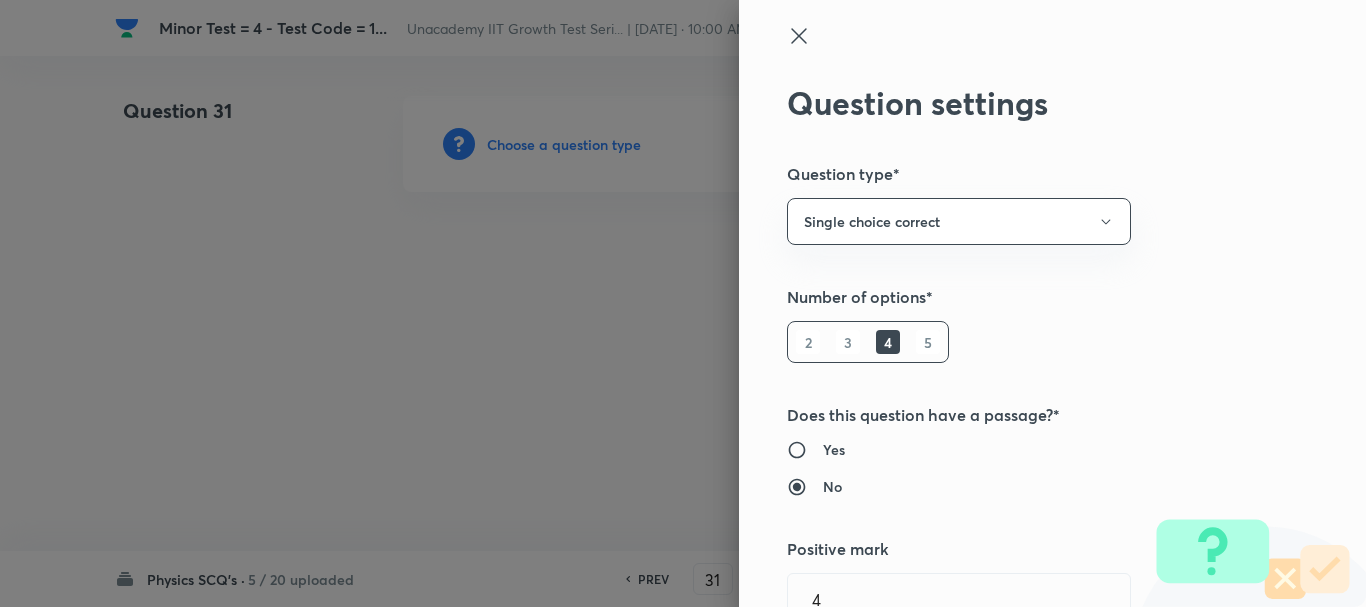 type 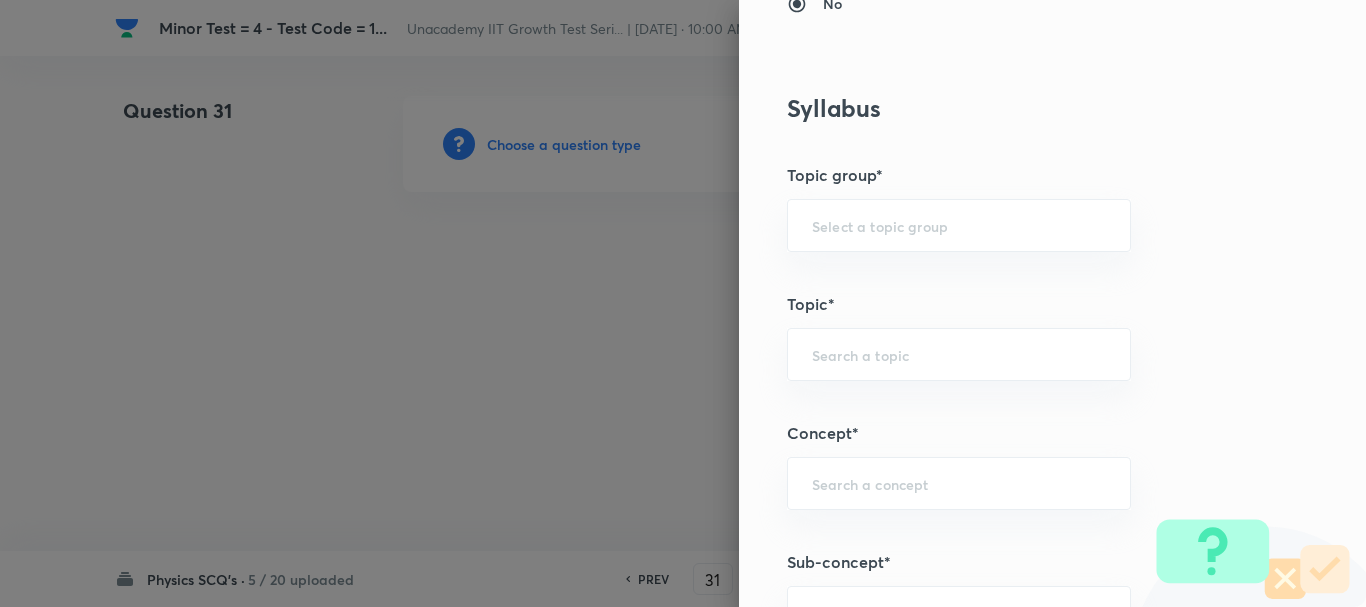 scroll, scrollTop: 1100, scrollLeft: 0, axis: vertical 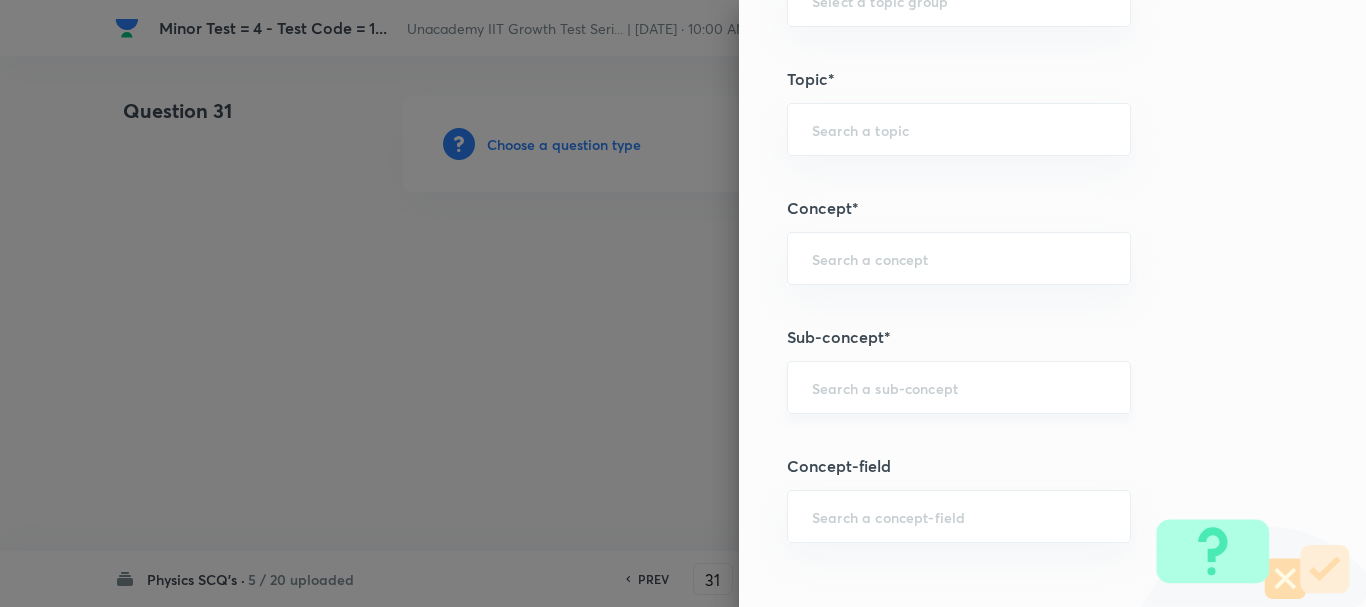 click at bounding box center [959, 387] 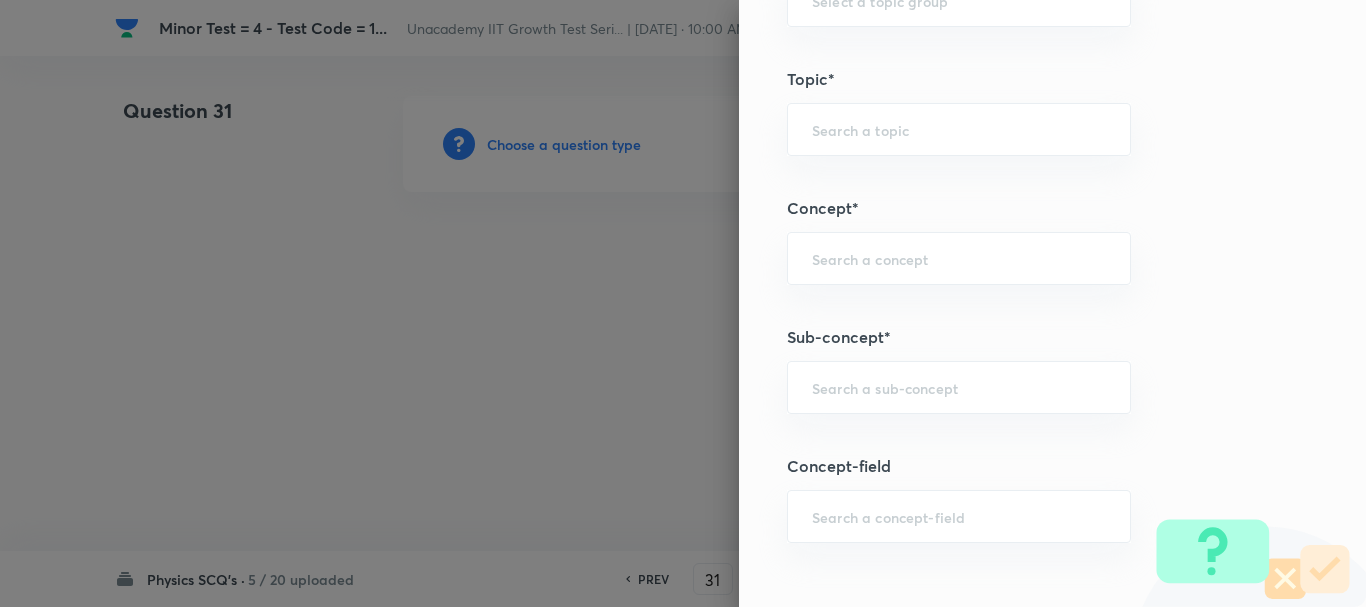 paste on "strikes the plane" 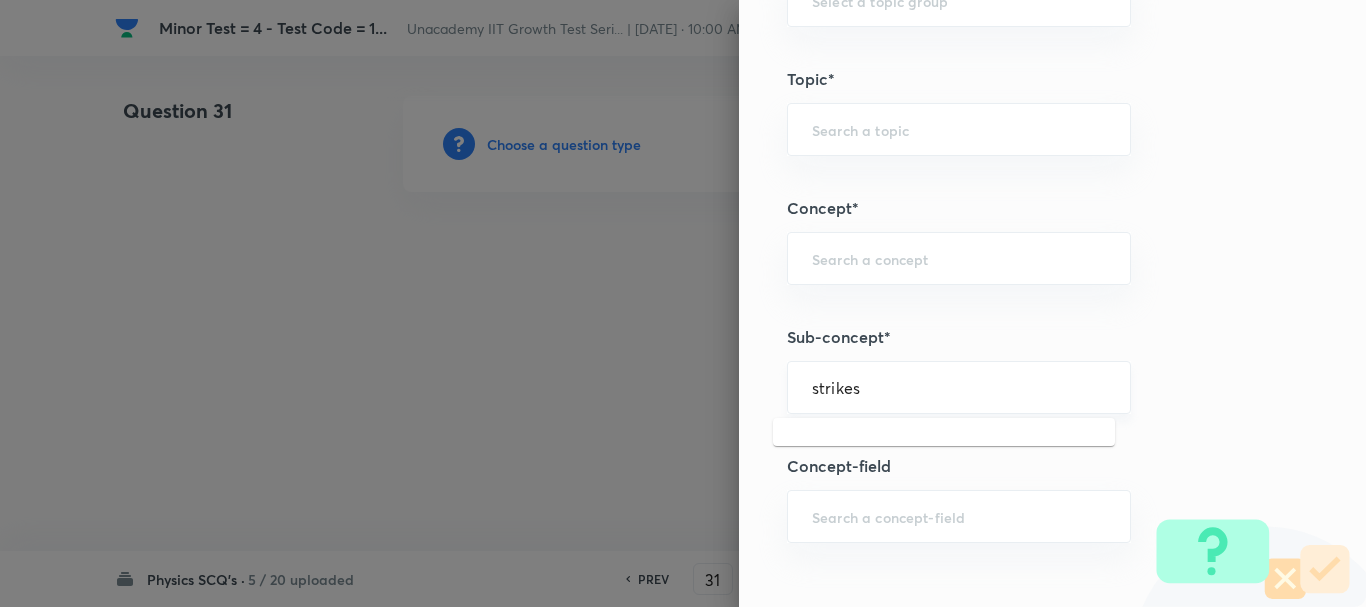 click on "strikes ​" at bounding box center (959, 387) 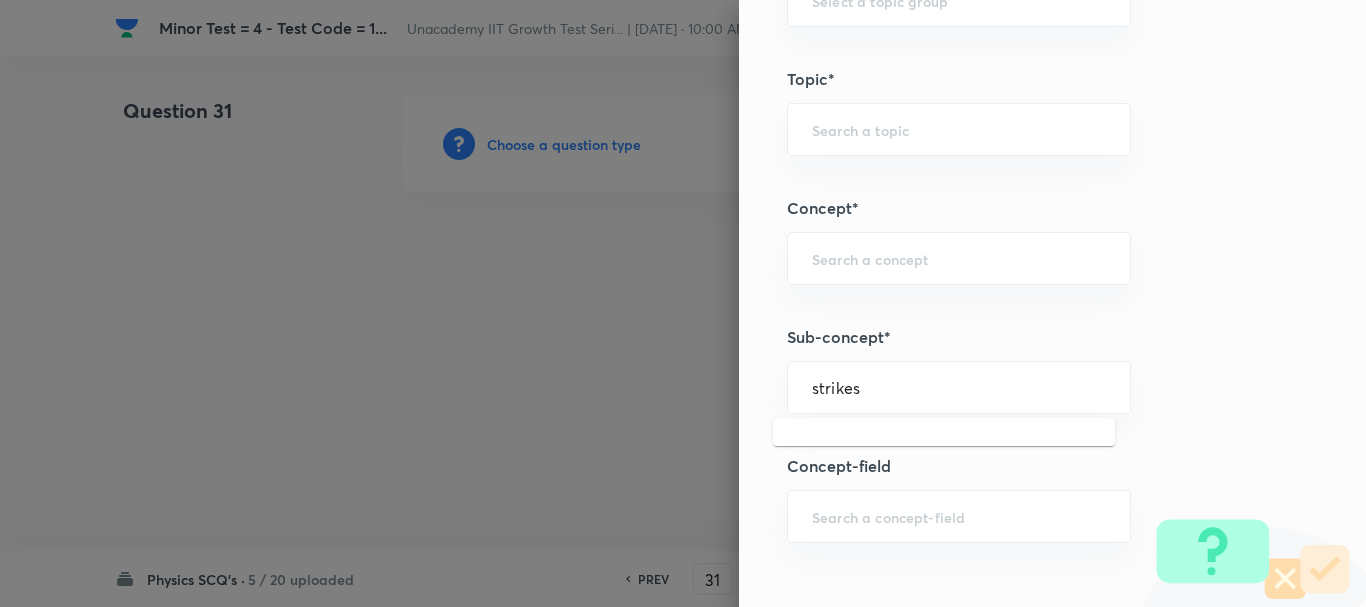 type on "strikes" 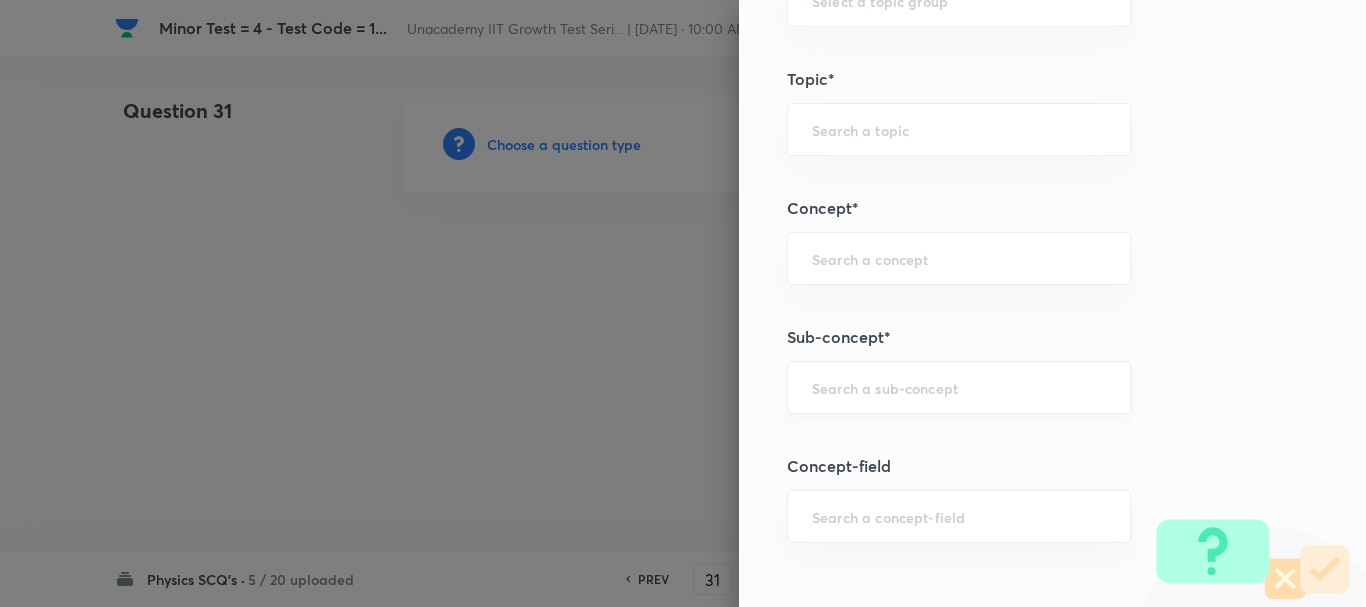 paste on "angle" 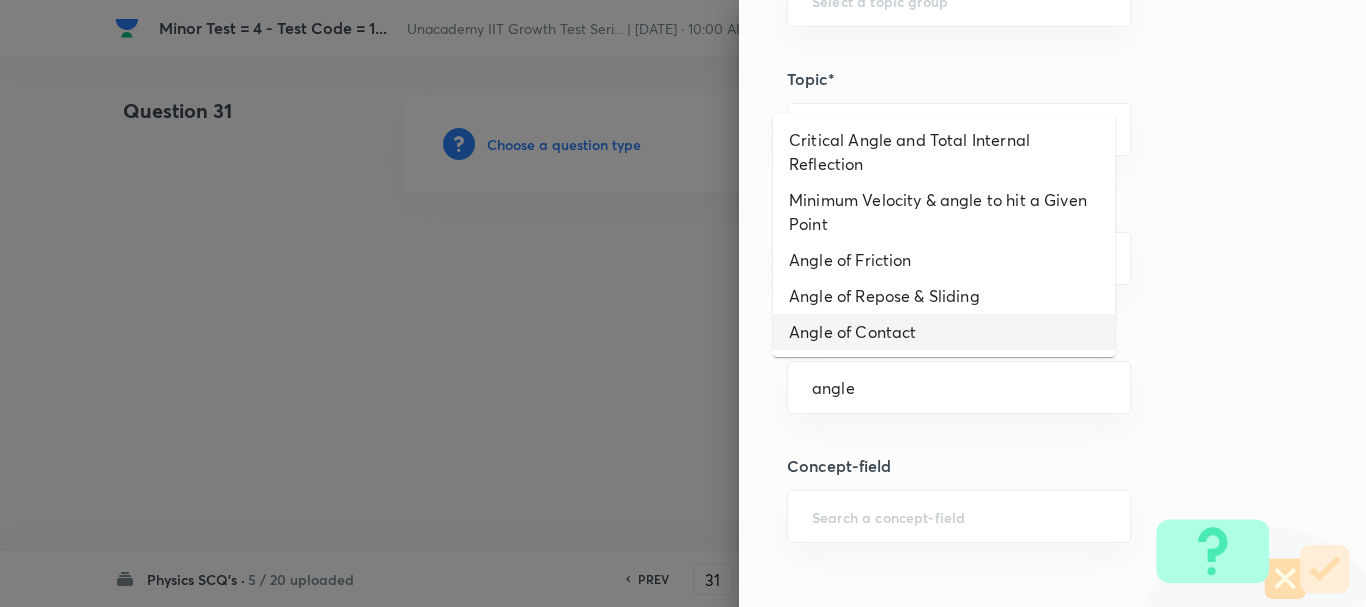 click on "Angle of Contact" at bounding box center (944, 332) 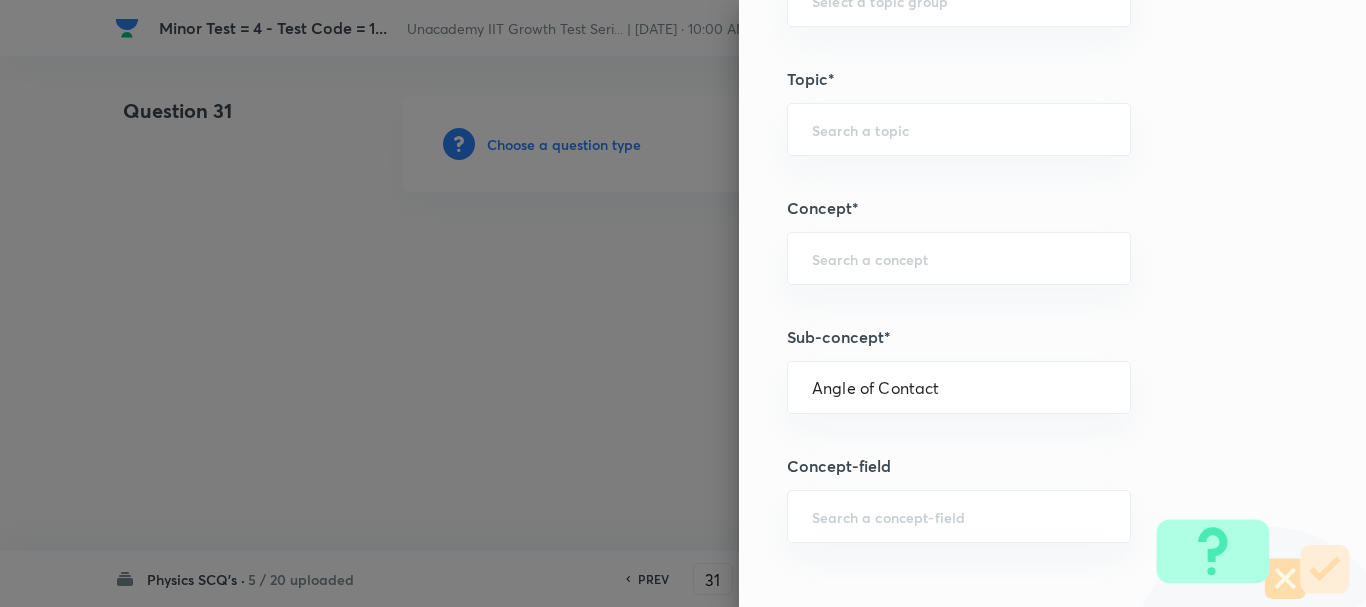 type on "Physics" 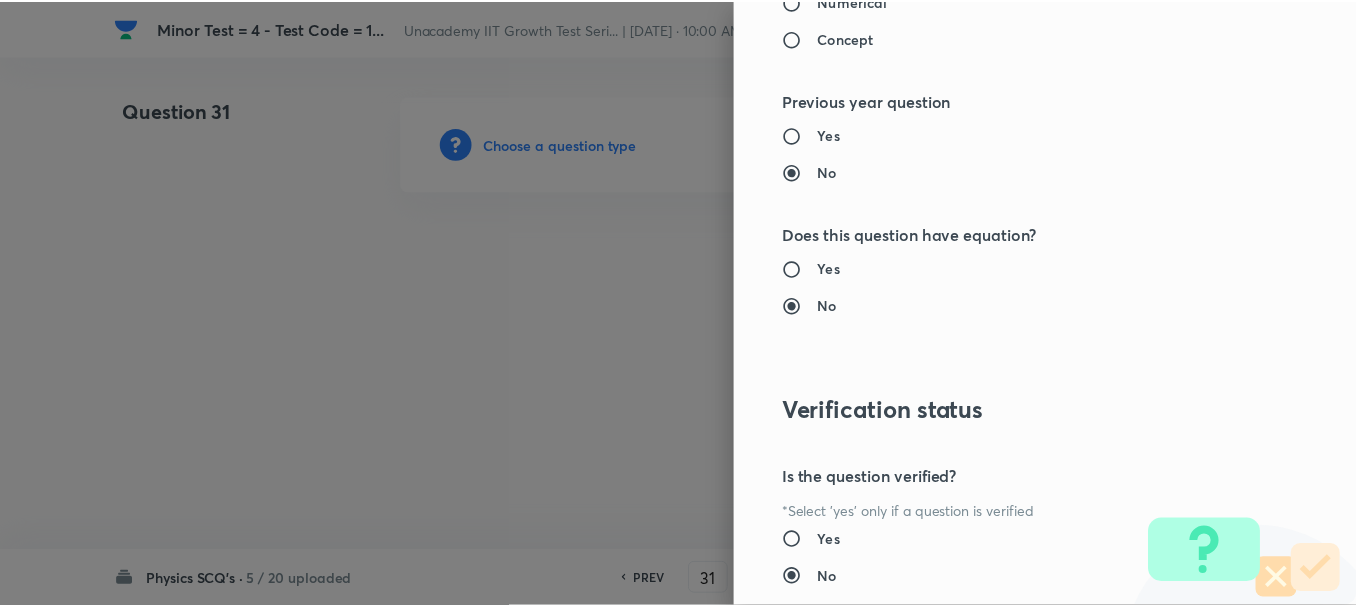scroll, scrollTop: 2253, scrollLeft: 0, axis: vertical 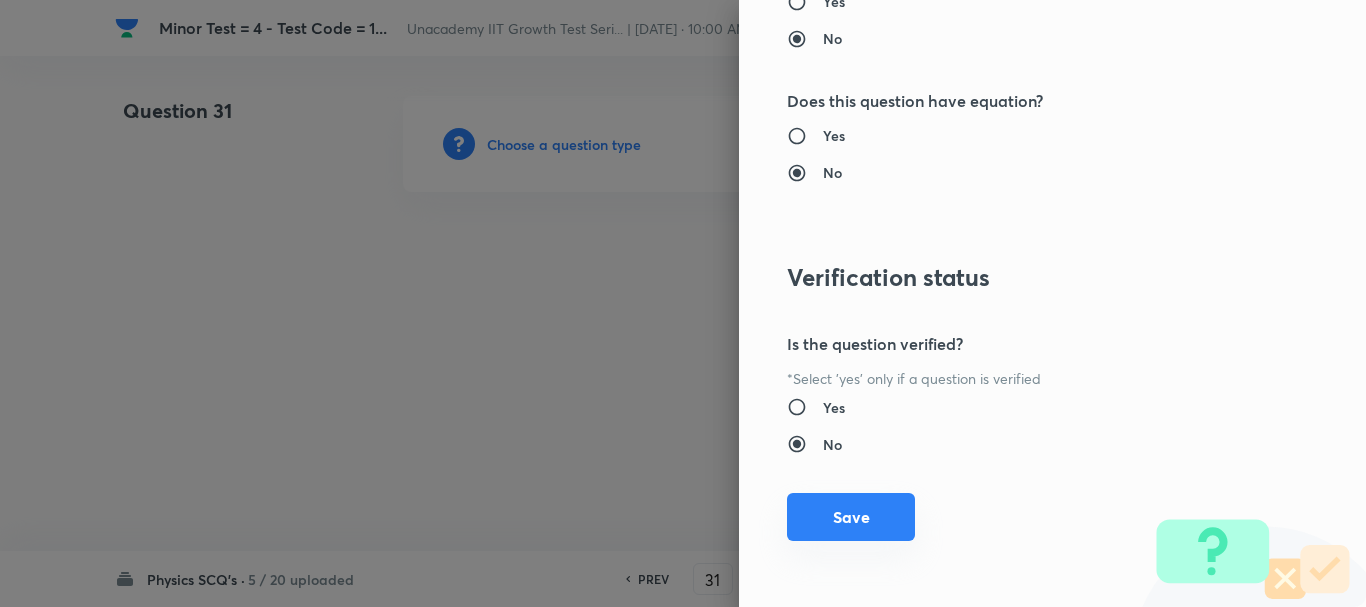 click on "Save" at bounding box center (851, 517) 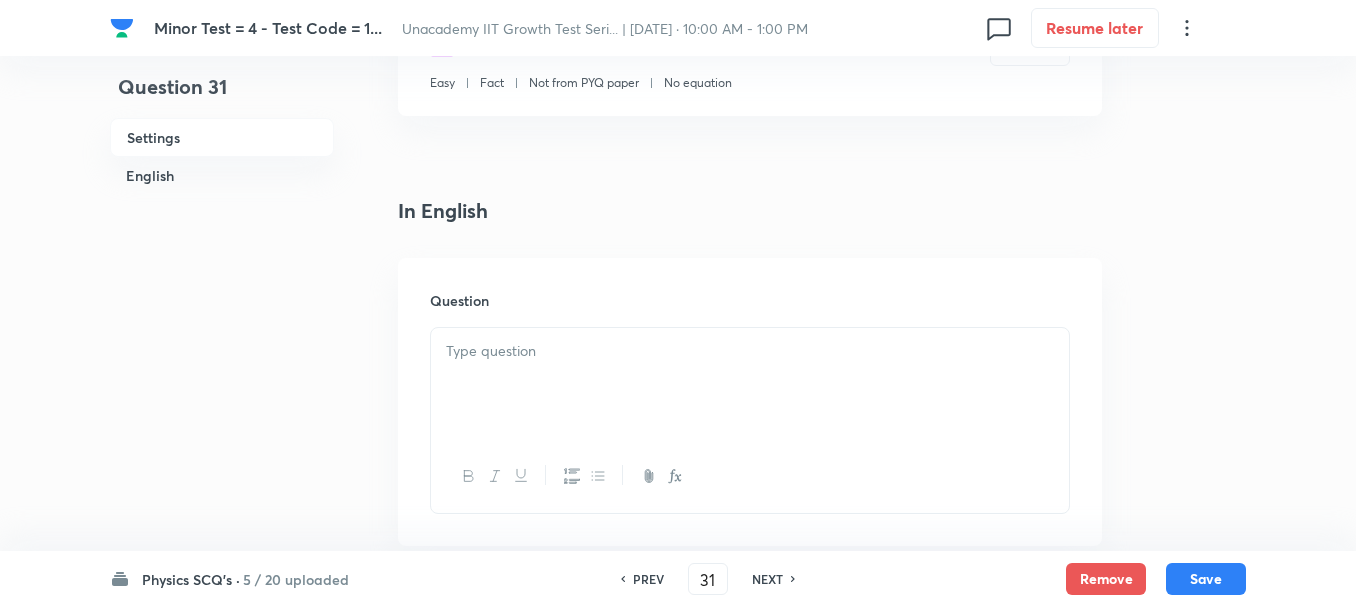 scroll, scrollTop: 400, scrollLeft: 0, axis: vertical 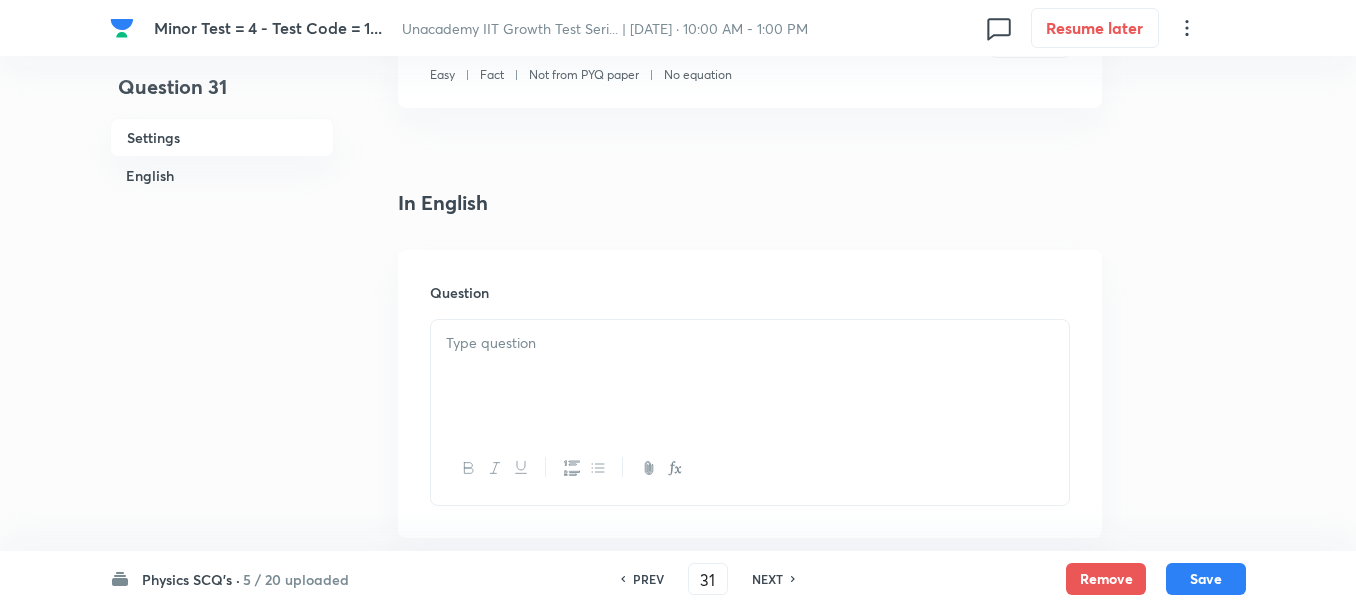 click at bounding box center (750, 376) 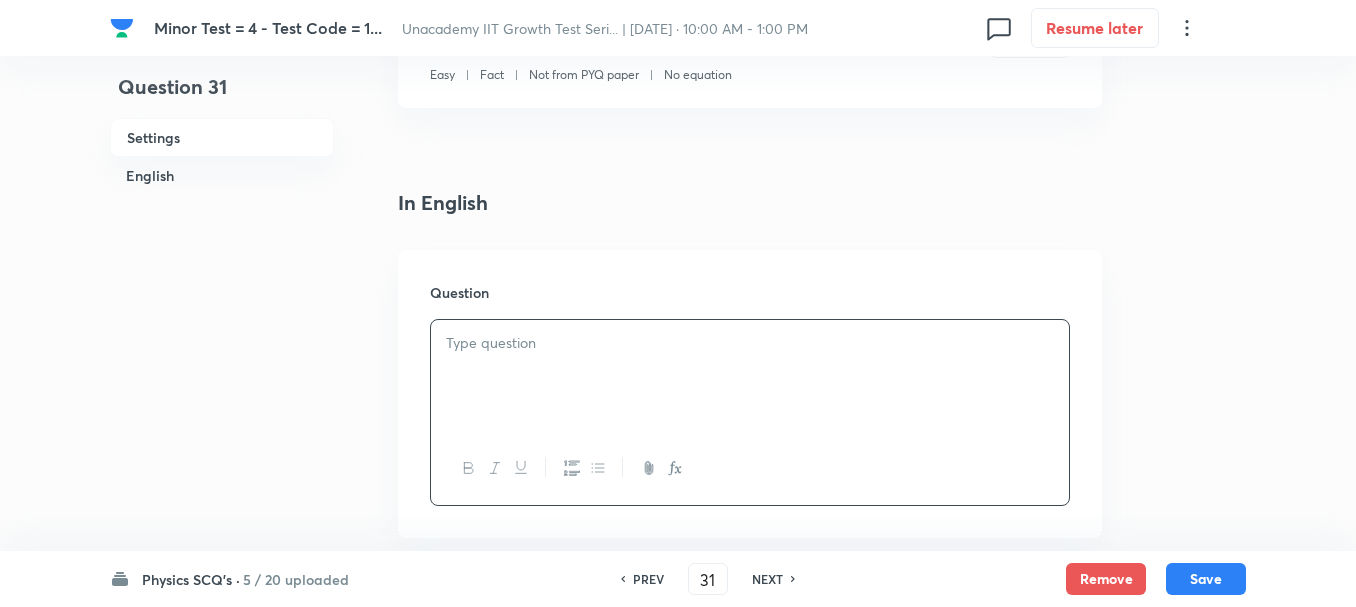 click at bounding box center [750, 376] 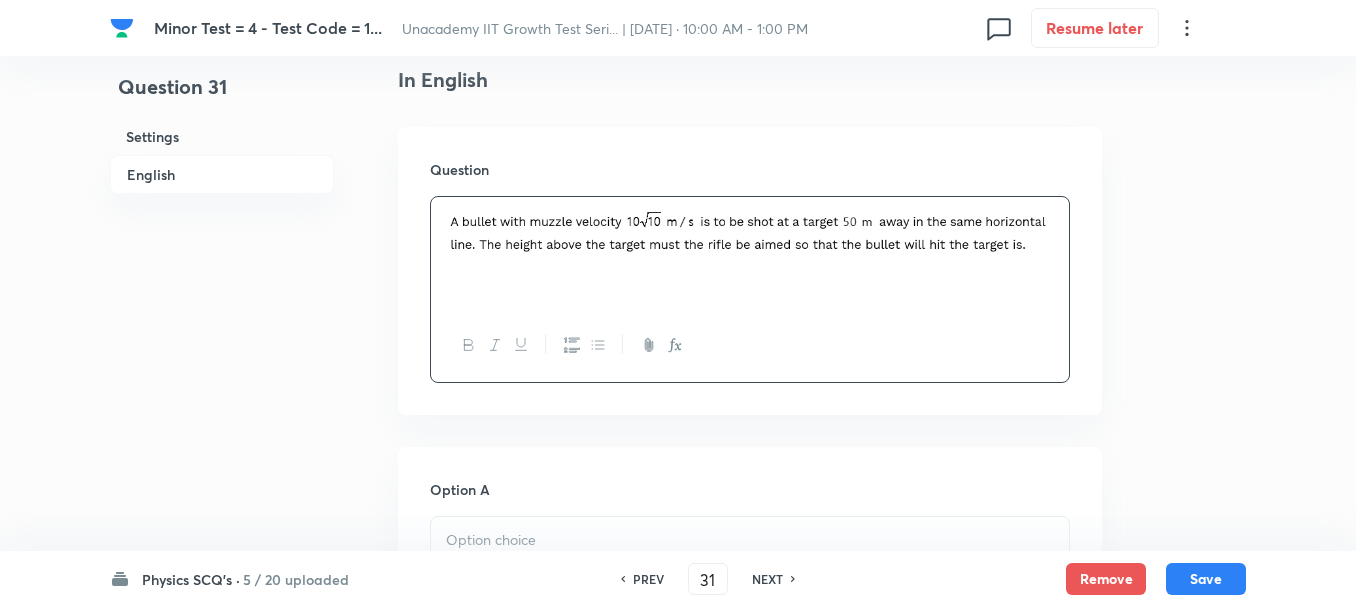 scroll, scrollTop: 700, scrollLeft: 0, axis: vertical 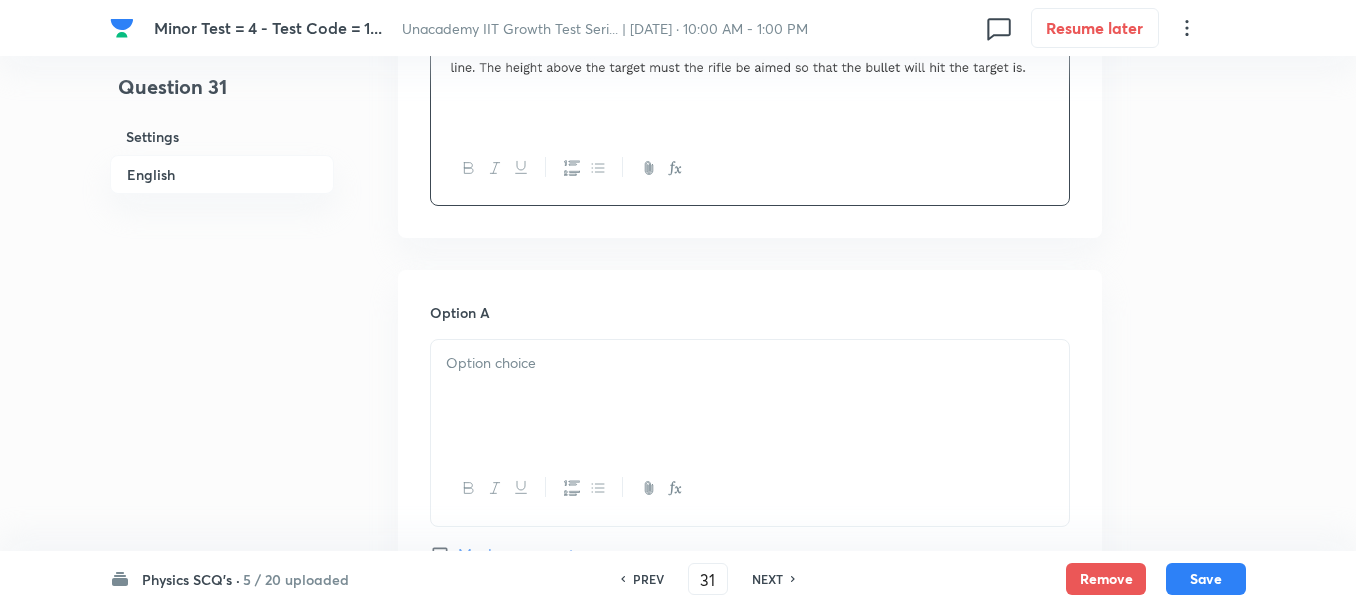 click at bounding box center [750, 396] 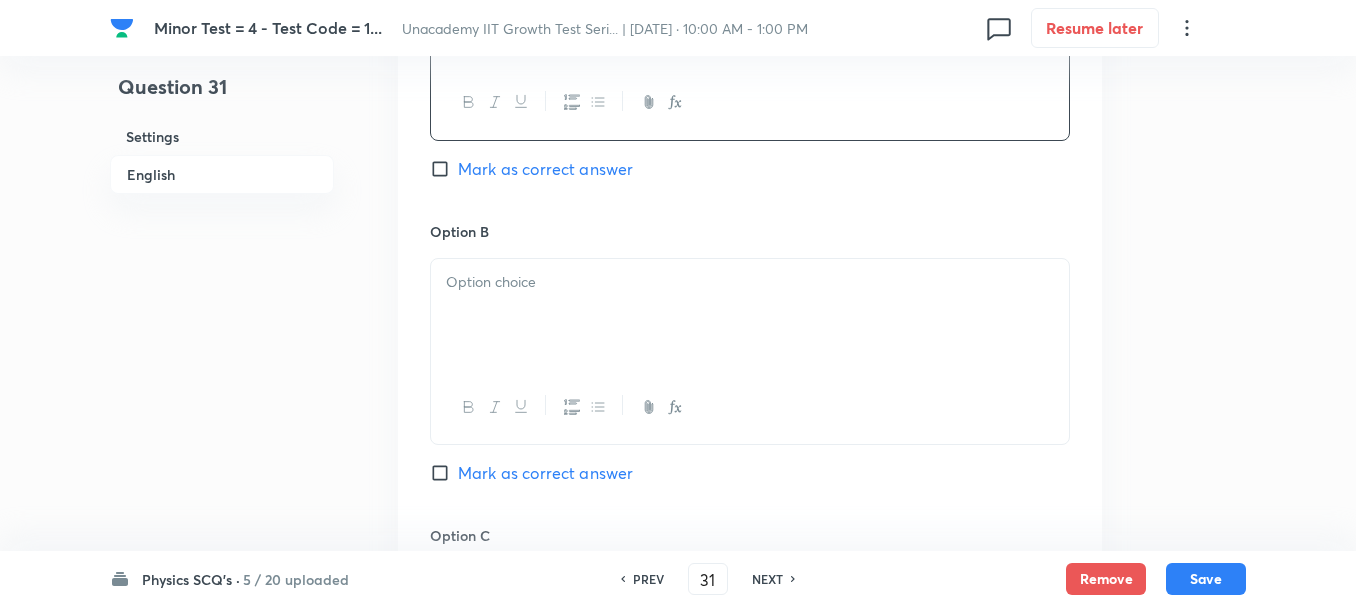 scroll, scrollTop: 1100, scrollLeft: 0, axis: vertical 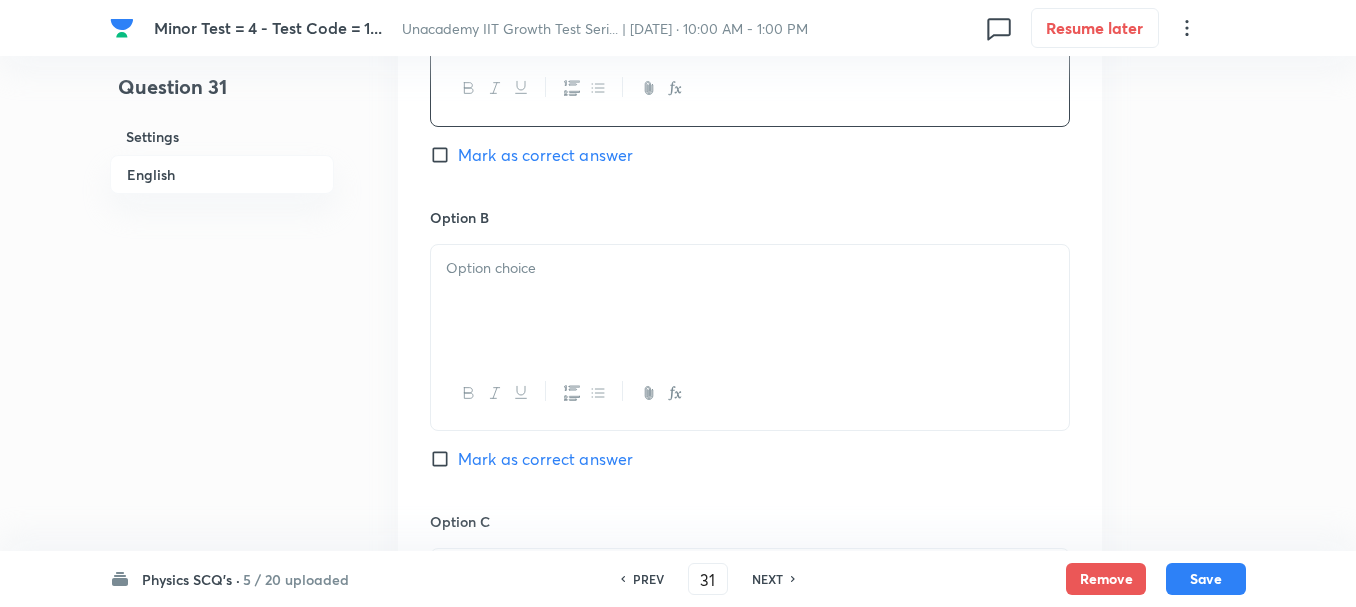 click at bounding box center [750, 301] 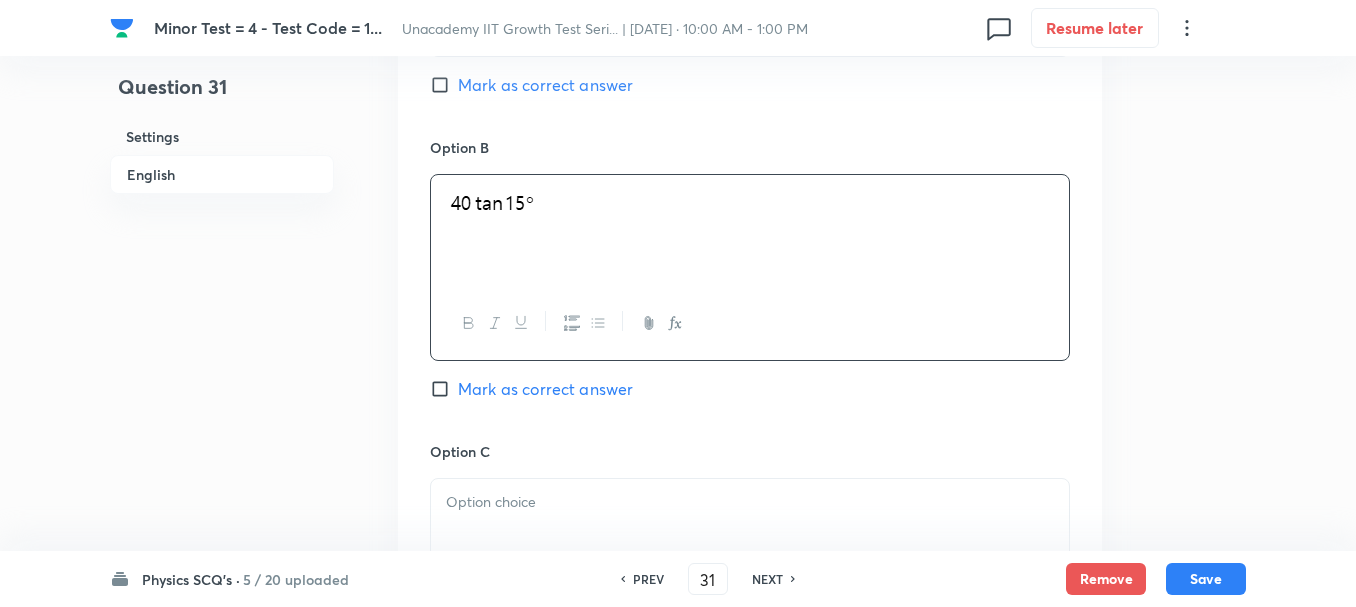 scroll, scrollTop: 1200, scrollLeft: 0, axis: vertical 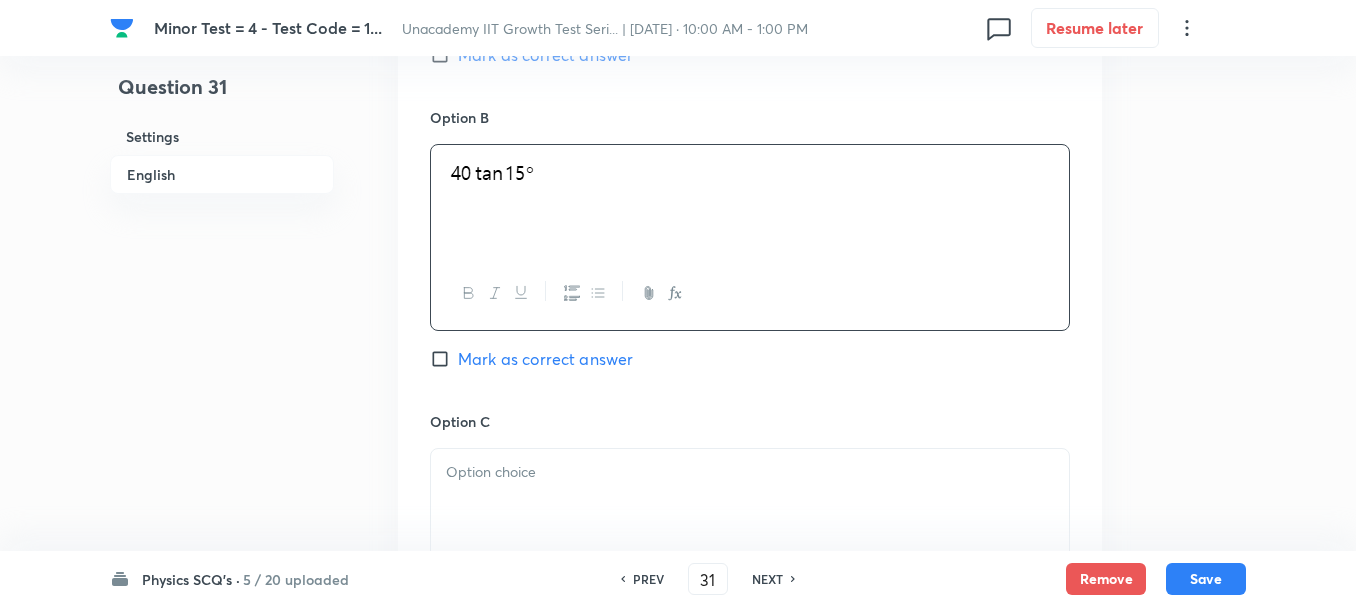 click at bounding box center [750, 472] 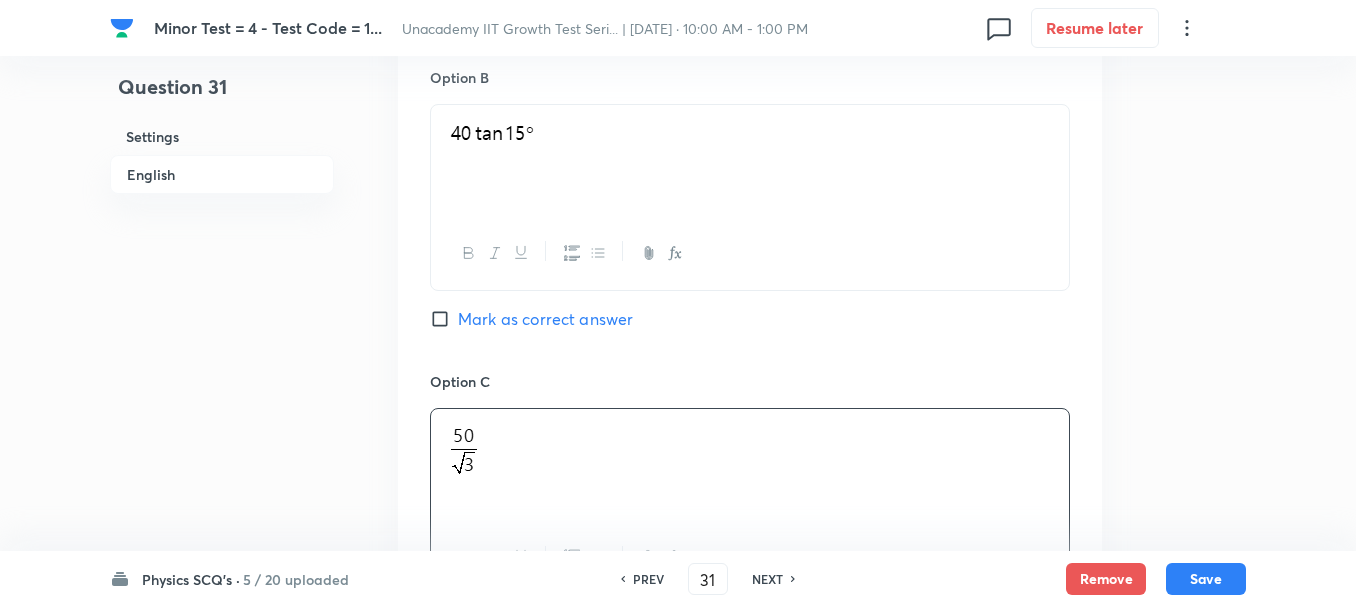 scroll, scrollTop: 1500, scrollLeft: 0, axis: vertical 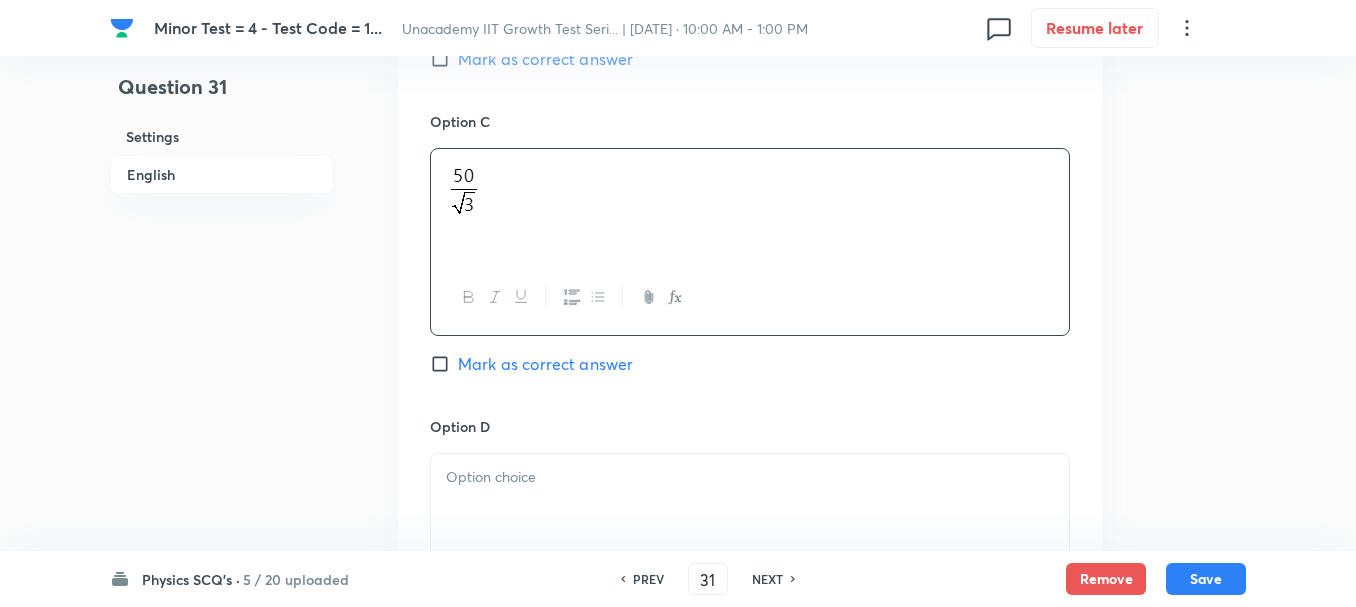 drag, startPoint x: 506, startPoint y: 466, endPoint x: 575, endPoint y: 480, distance: 70.40597 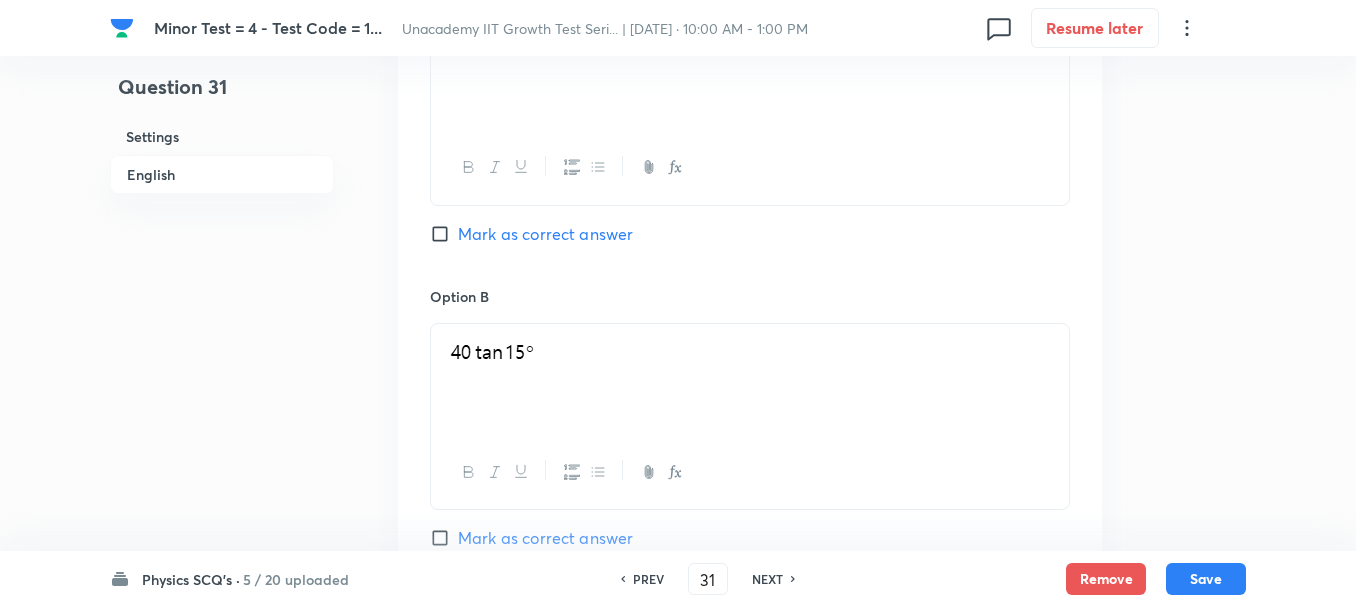 scroll, scrollTop: 900, scrollLeft: 0, axis: vertical 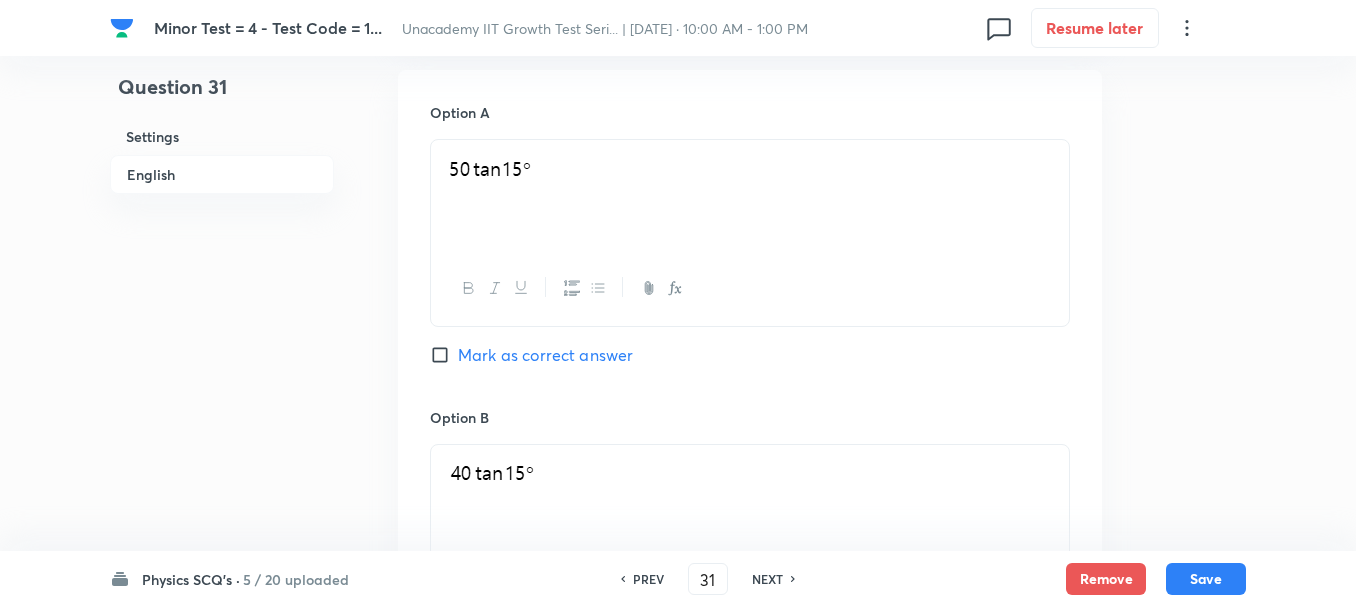 click on "Mark as correct answer" at bounding box center [545, 355] 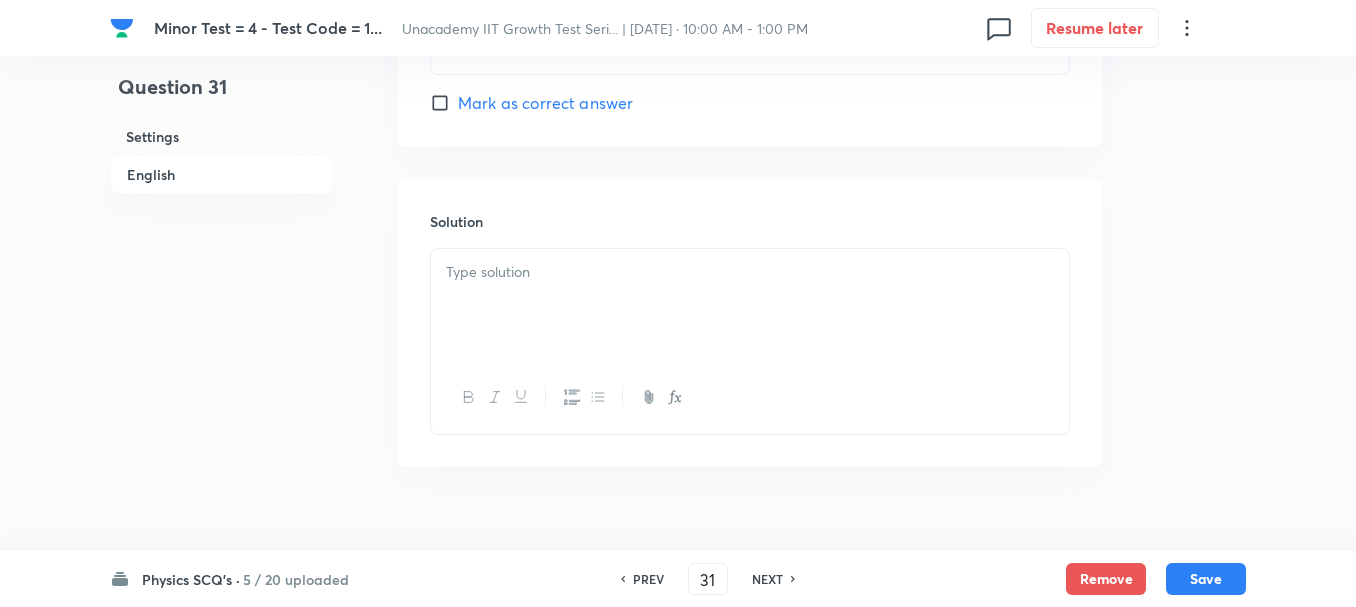 scroll, scrollTop: 2100, scrollLeft: 0, axis: vertical 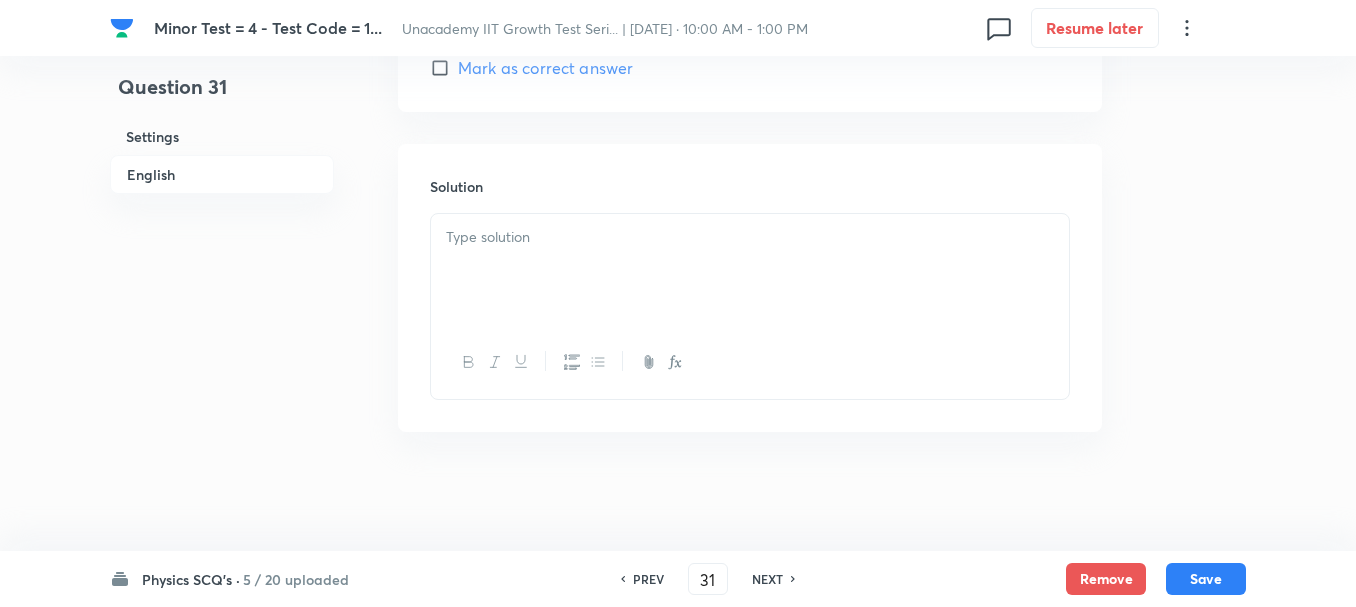 drag, startPoint x: 503, startPoint y: 254, endPoint x: 526, endPoint y: 282, distance: 36.23534 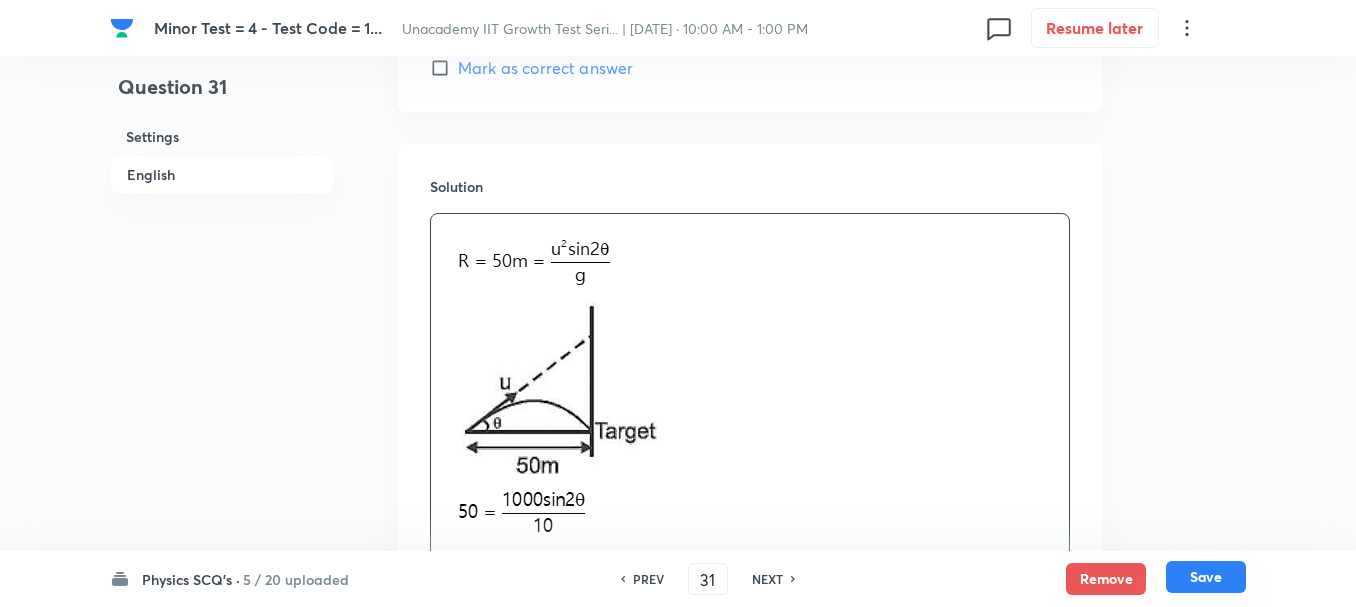 click on "Save" at bounding box center (1206, 577) 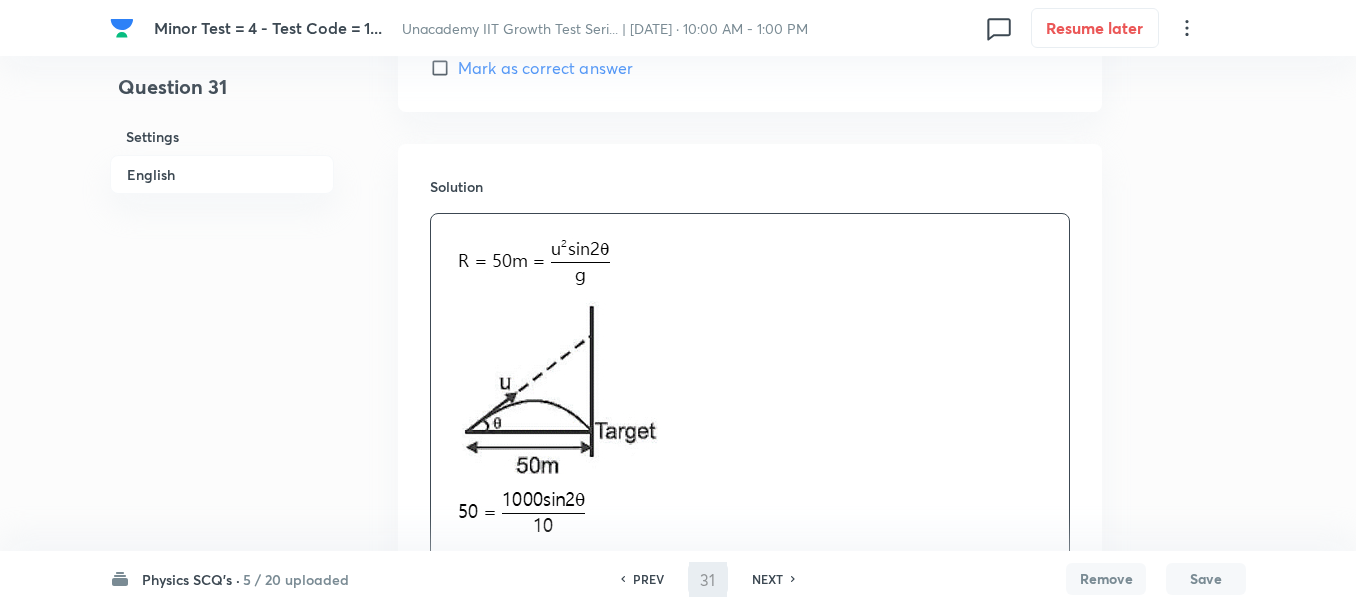 type on "32" 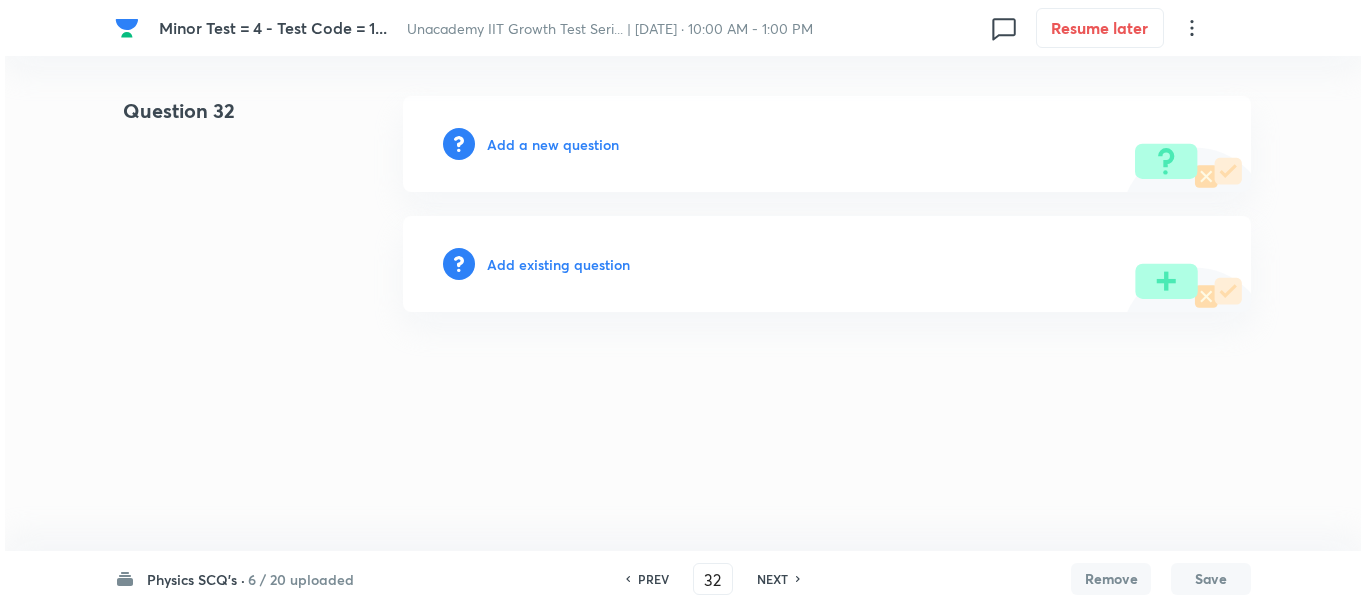 scroll, scrollTop: 0, scrollLeft: 0, axis: both 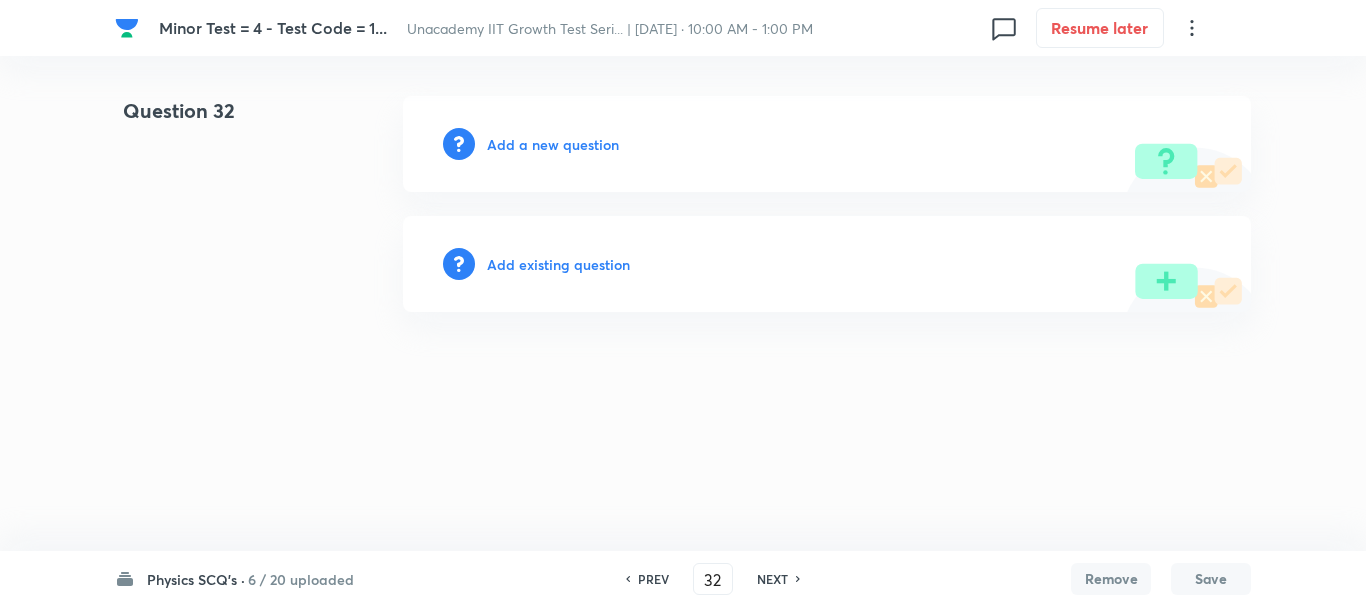 click on "Add a new question" at bounding box center [553, 144] 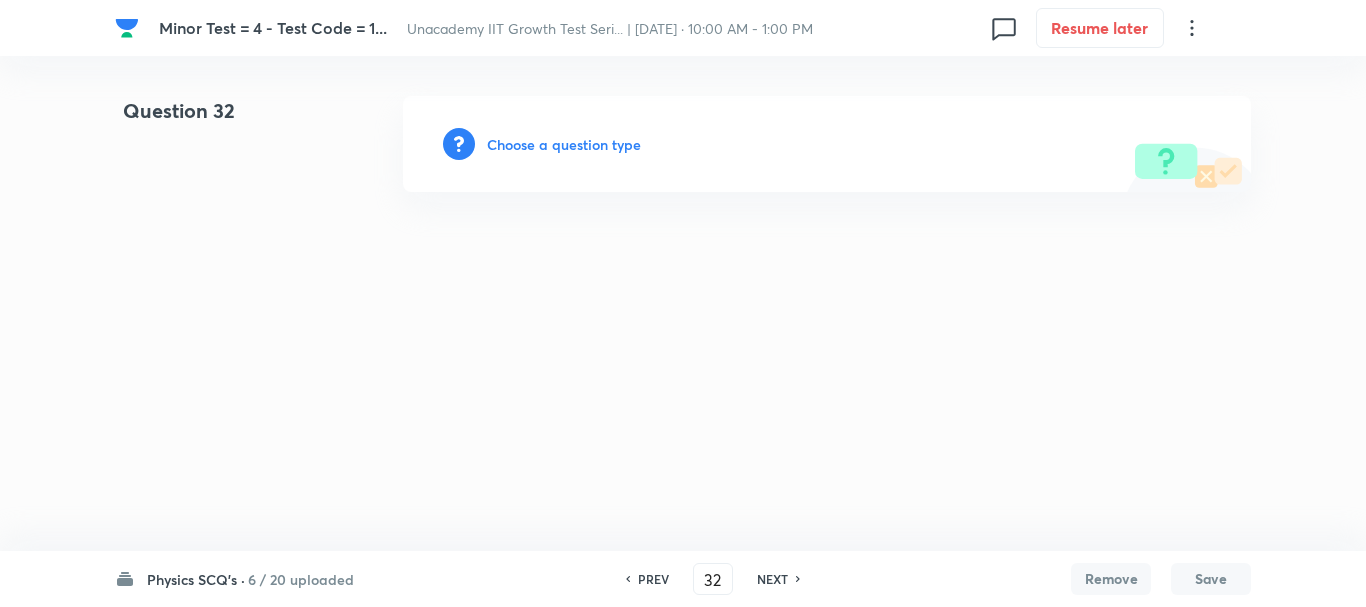 click on "Choose a question type" at bounding box center [564, 144] 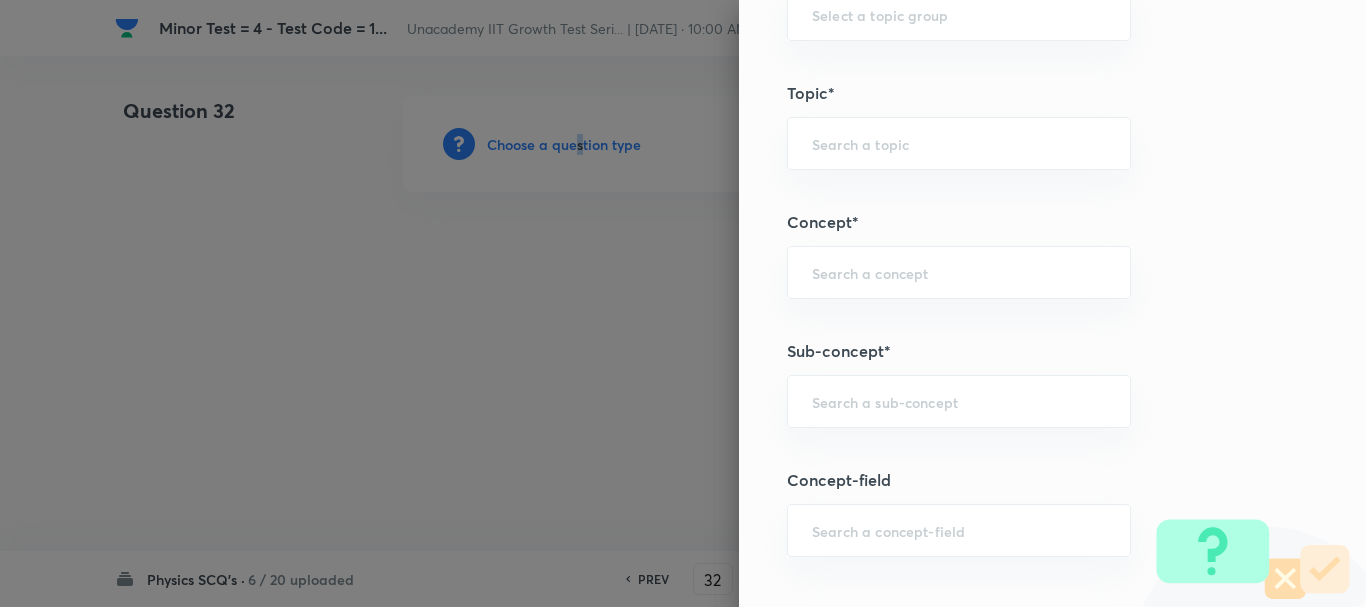 scroll, scrollTop: 1100, scrollLeft: 0, axis: vertical 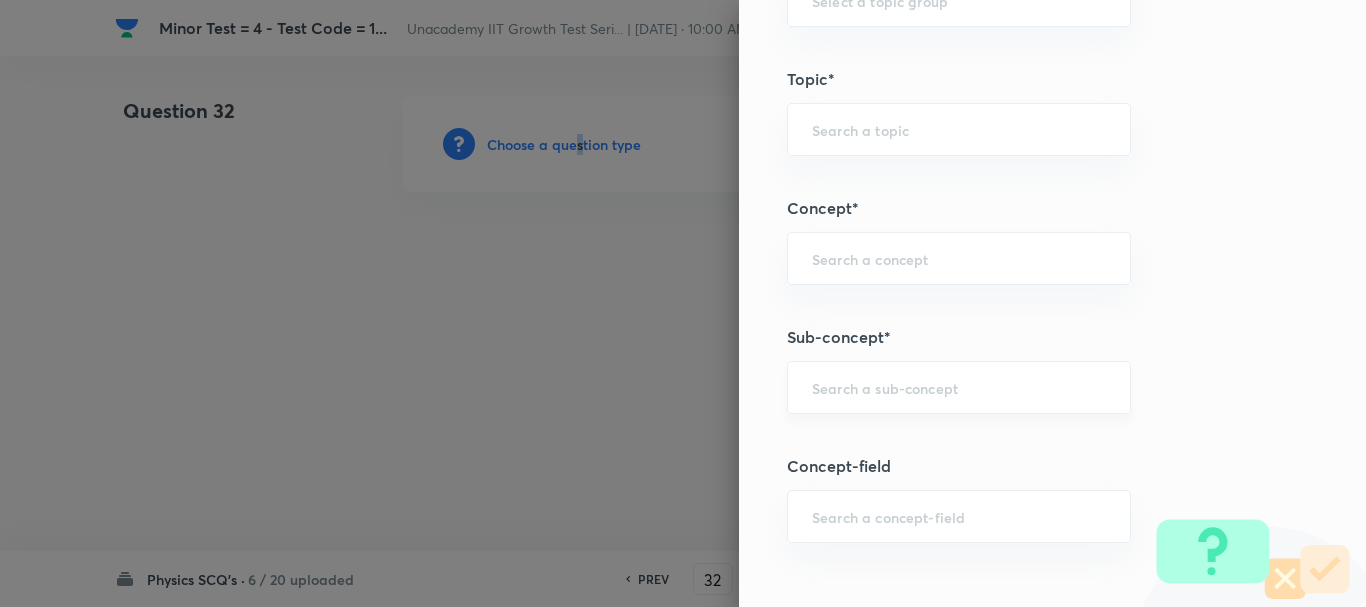click on "​" at bounding box center (959, 387) 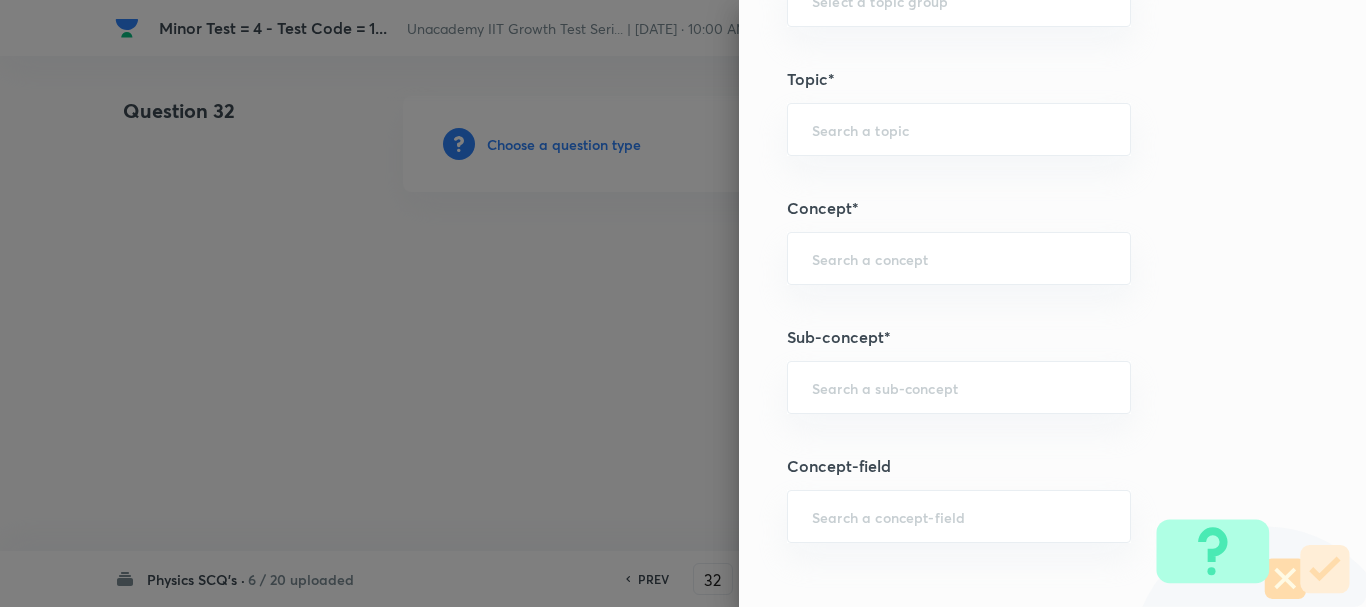paste on "Horizontally projected from a tower" 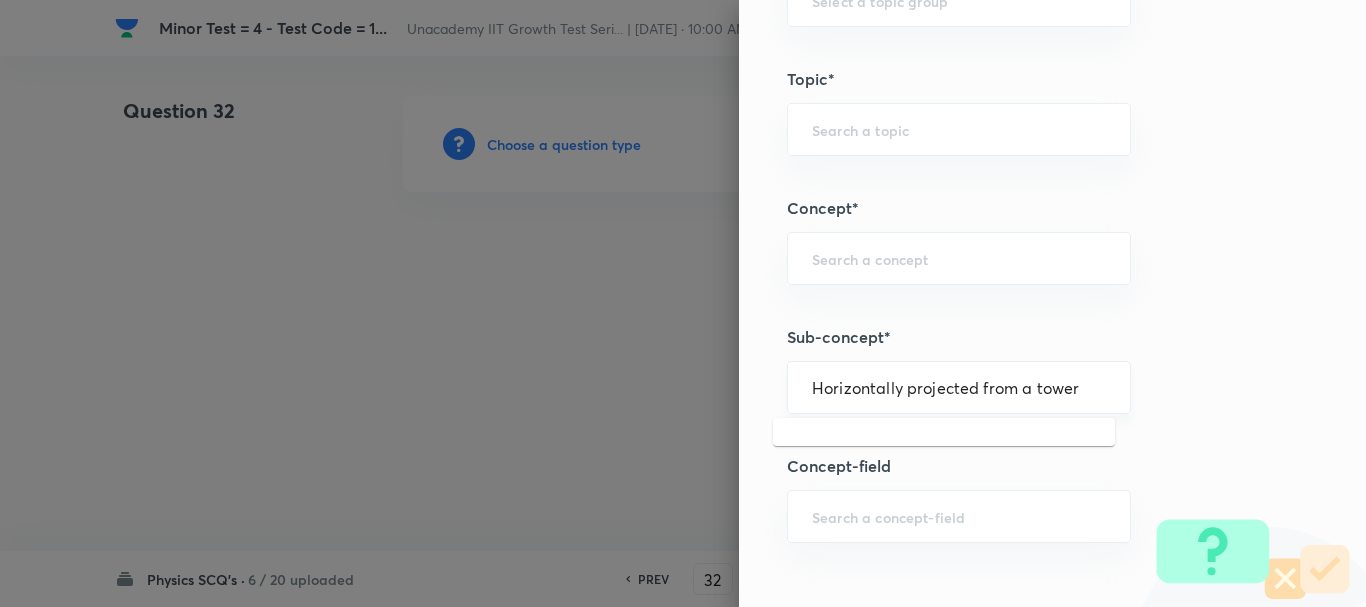 click on "Horizontally projected from a tower" at bounding box center (959, 387) 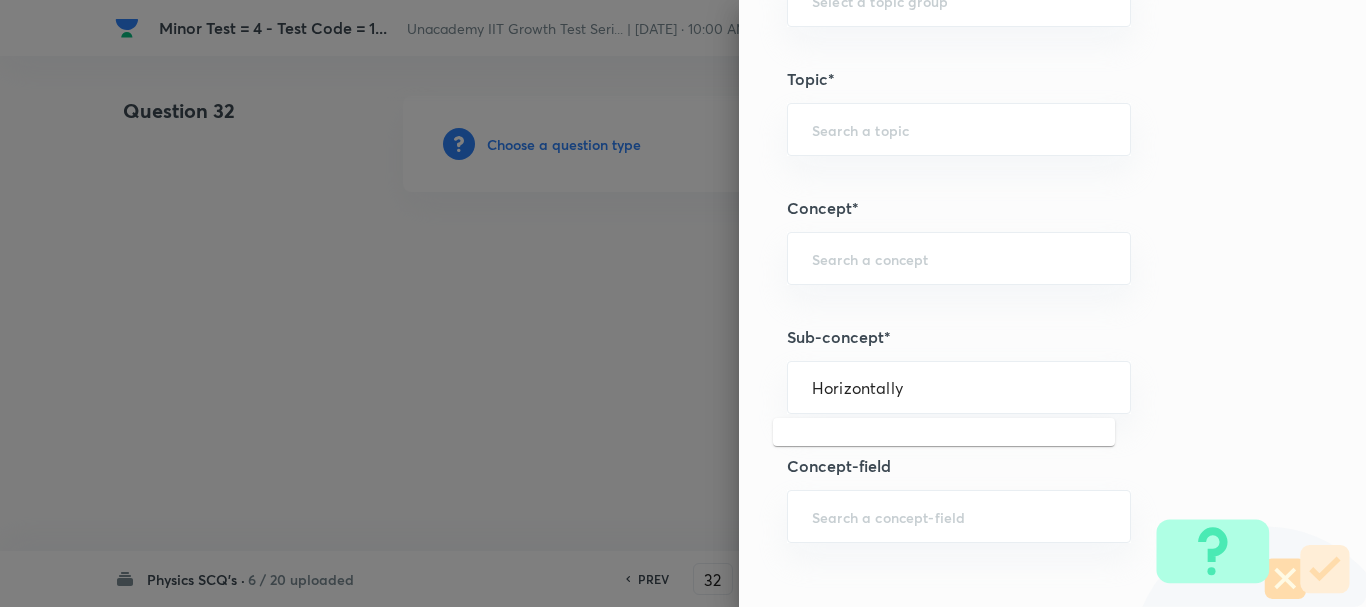 type on "Horizontally" 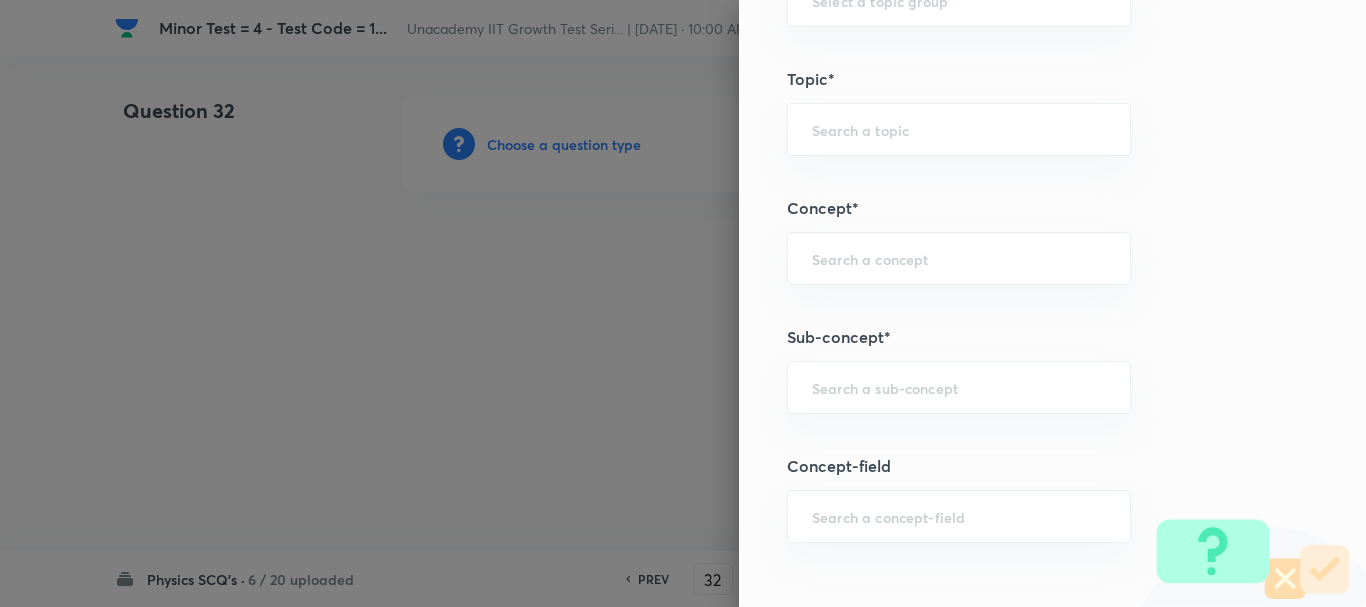 paste on "Kinematics-2D" 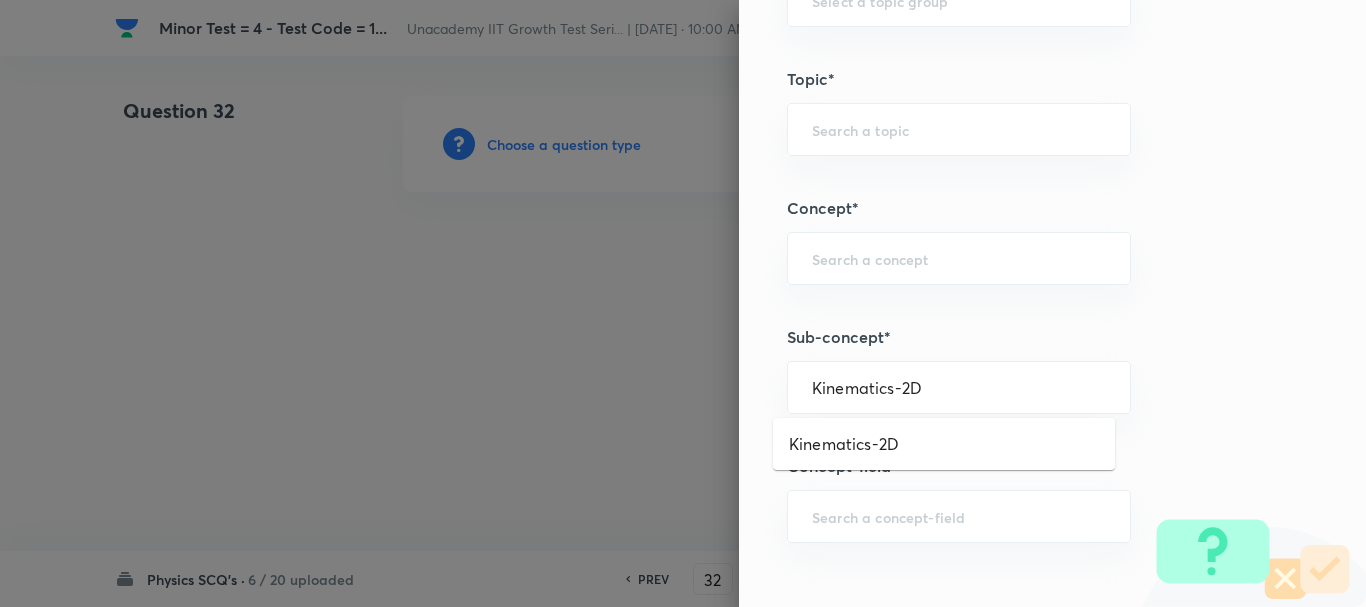 click on "Kinematics-2D" at bounding box center [944, 444] 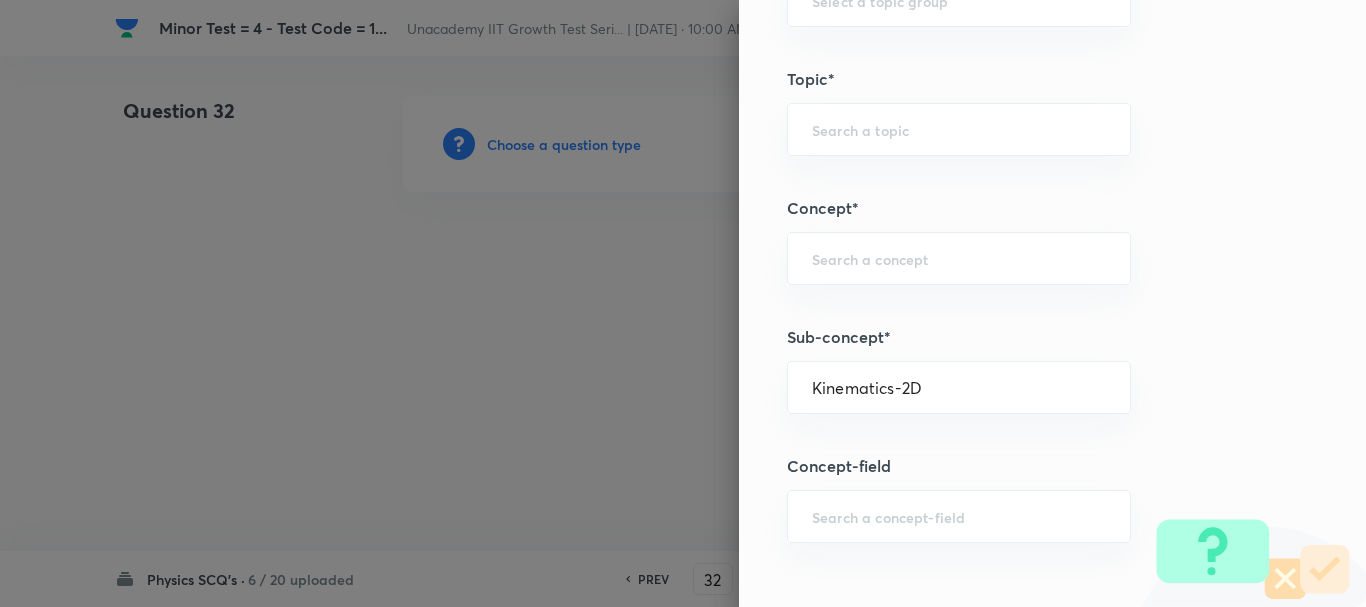 type on "Physics" 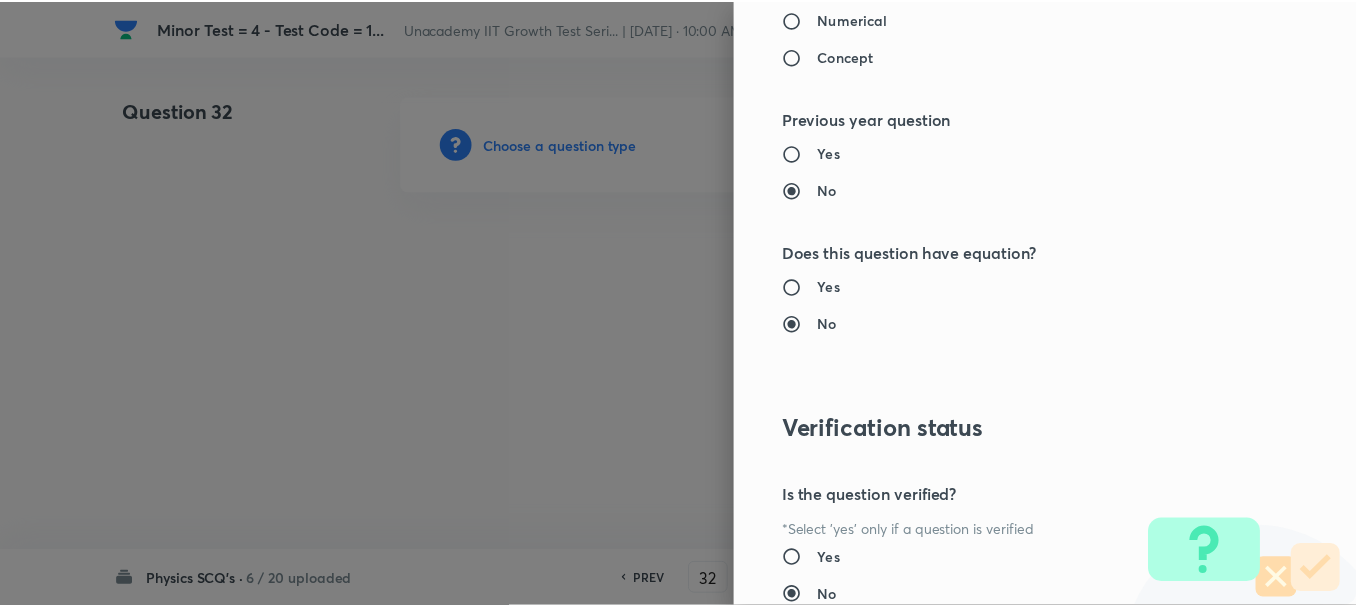scroll, scrollTop: 2200, scrollLeft: 0, axis: vertical 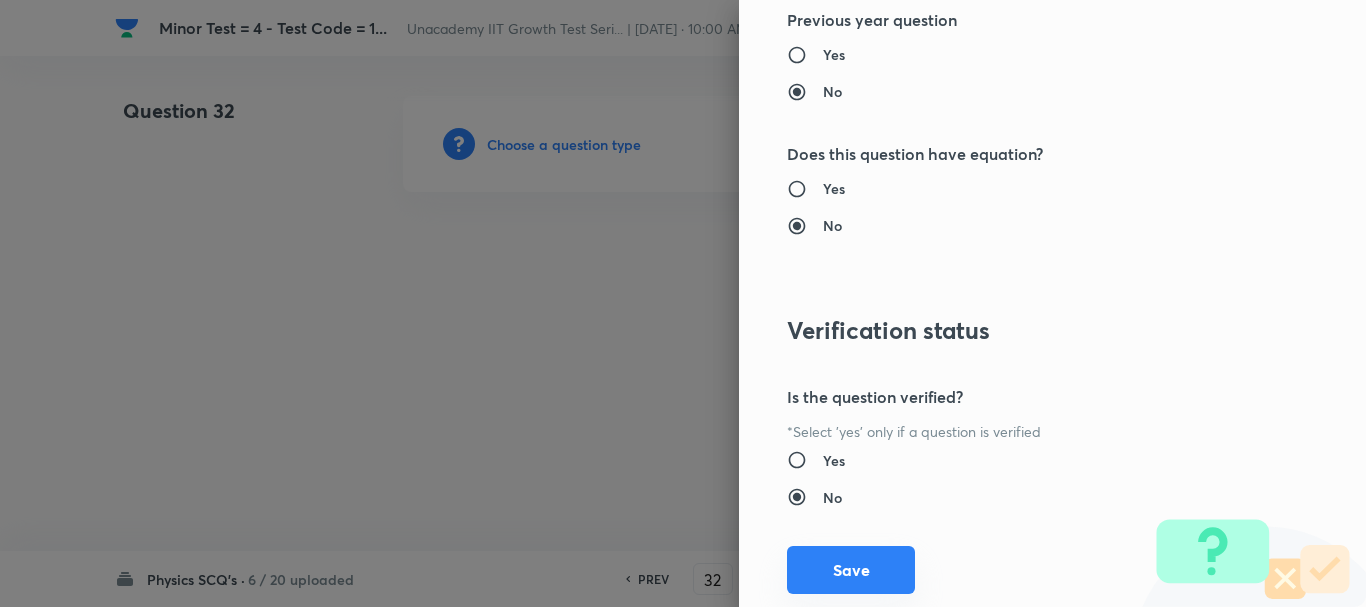 click on "Save" at bounding box center (851, 570) 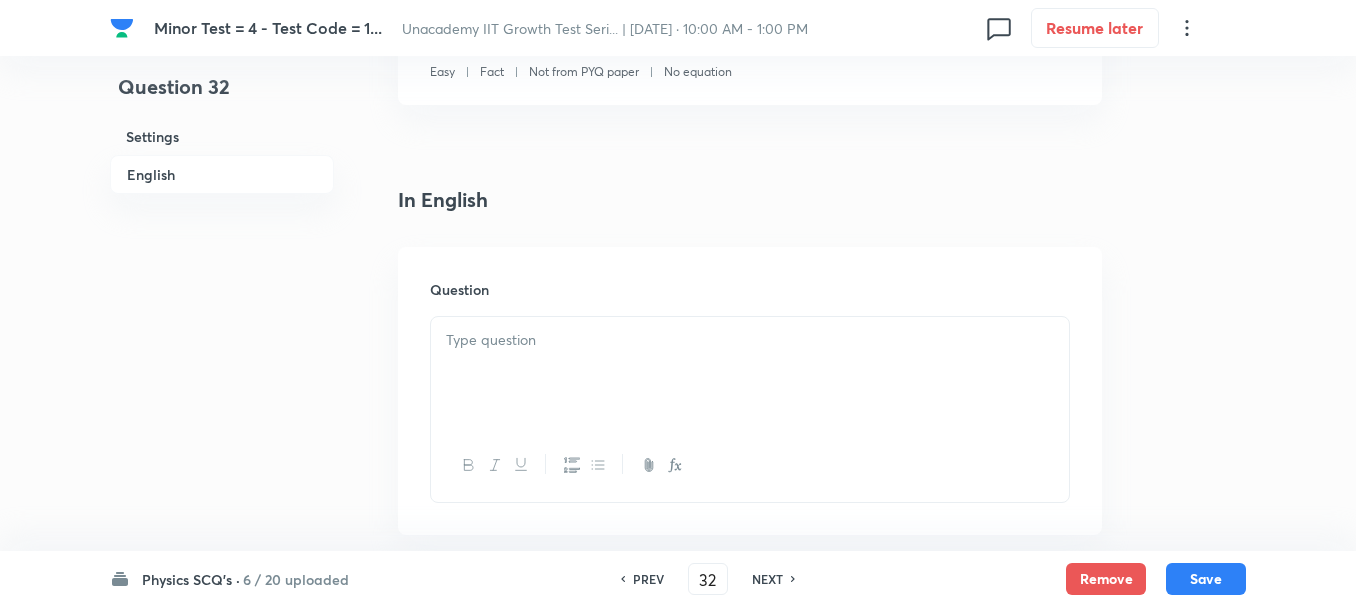 scroll, scrollTop: 500, scrollLeft: 0, axis: vertical 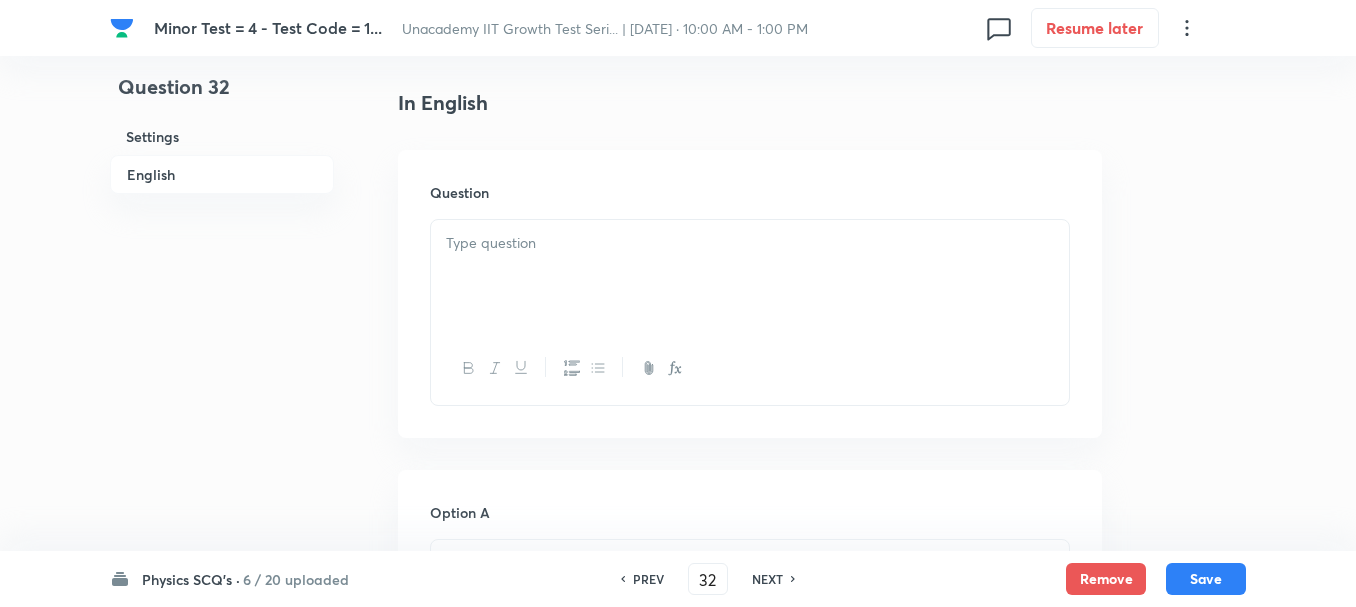 drag, startPoint x: 542, startPoint y: 267, endPoint x: 529, endPoint y: 280, distance: 18.384777 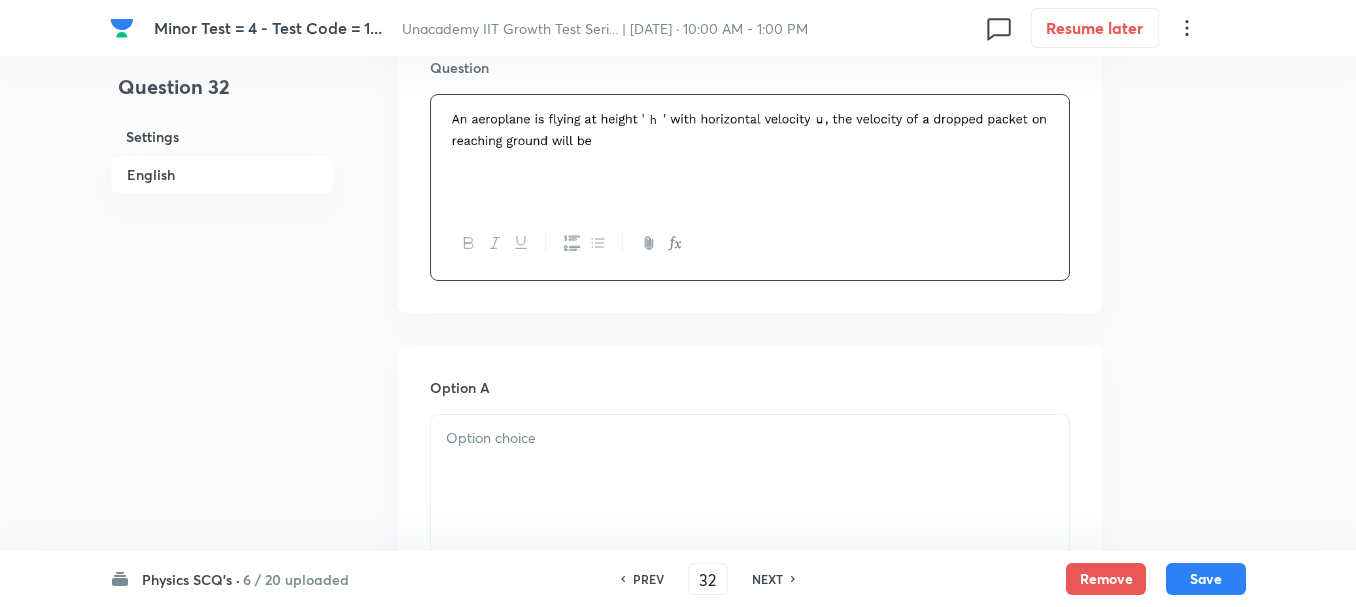 scroll, scrollTop: 600, scrollLeft: 0, axis: vertical 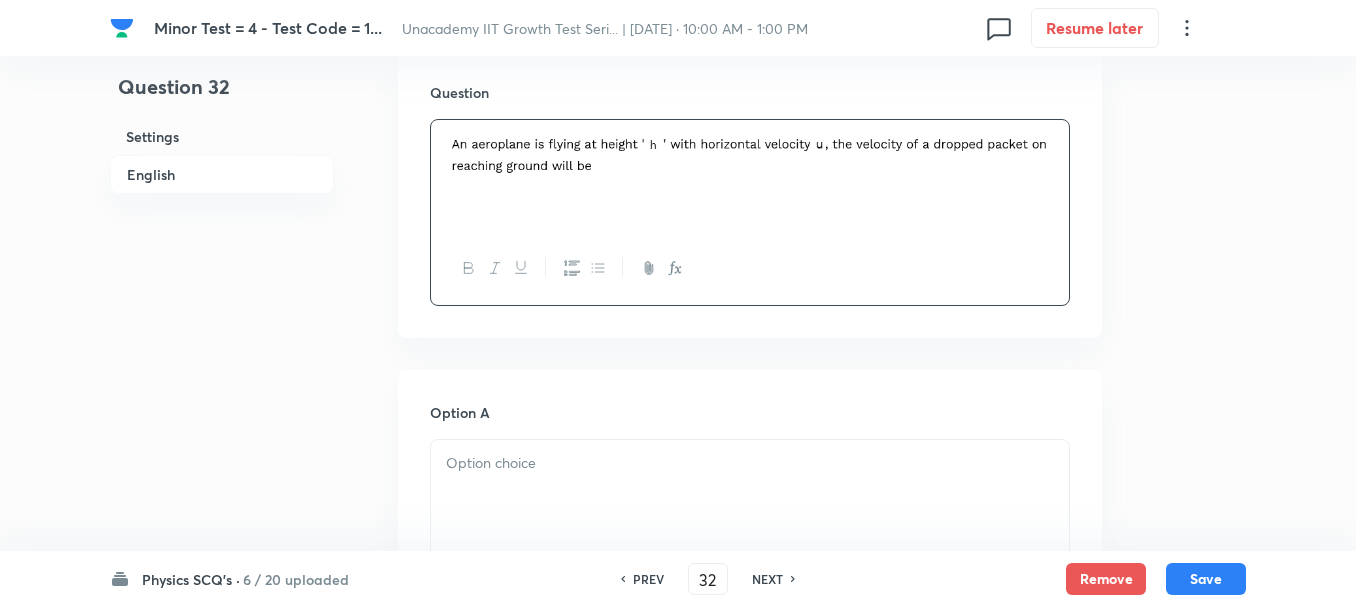 click at bounding box center (750, 463) 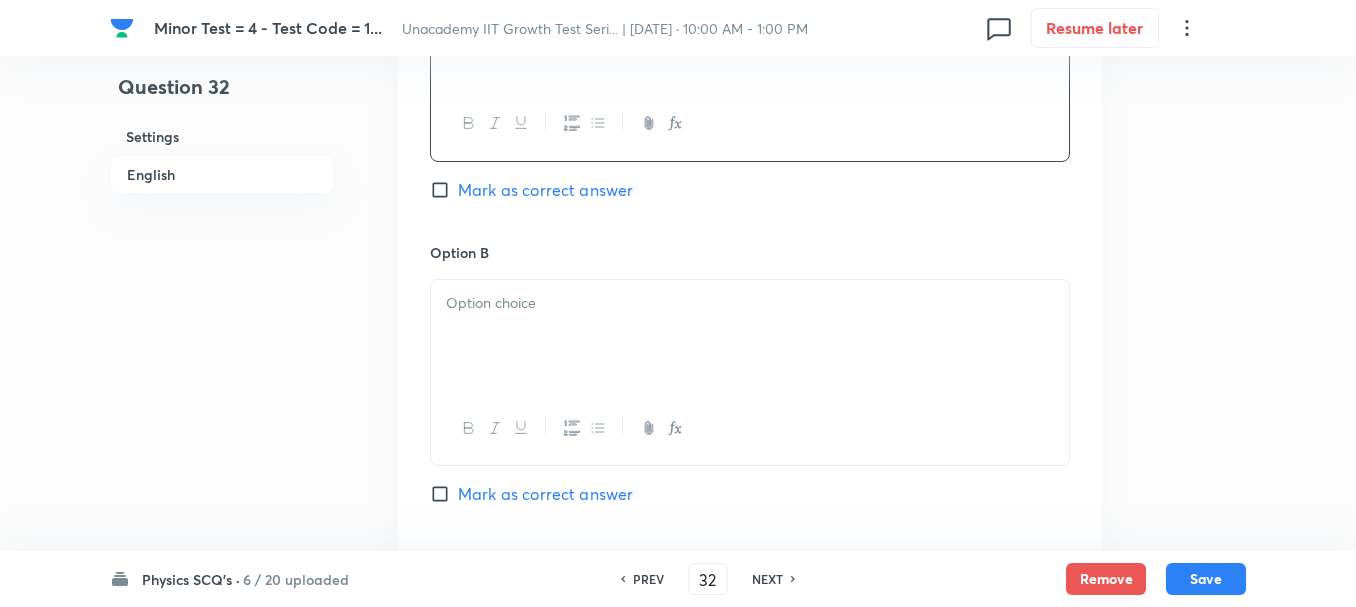 scroll, scrollTop: 1100, scrollLeft: 0, axis: vertical 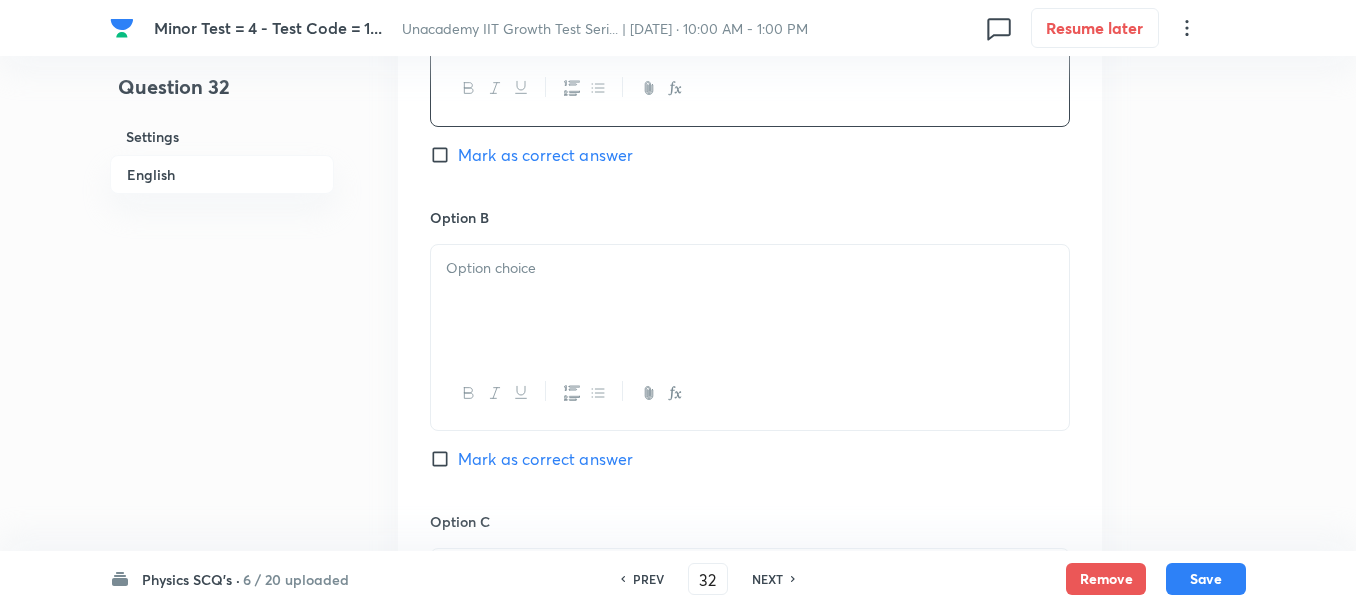 click at bounding box center [750, 301] 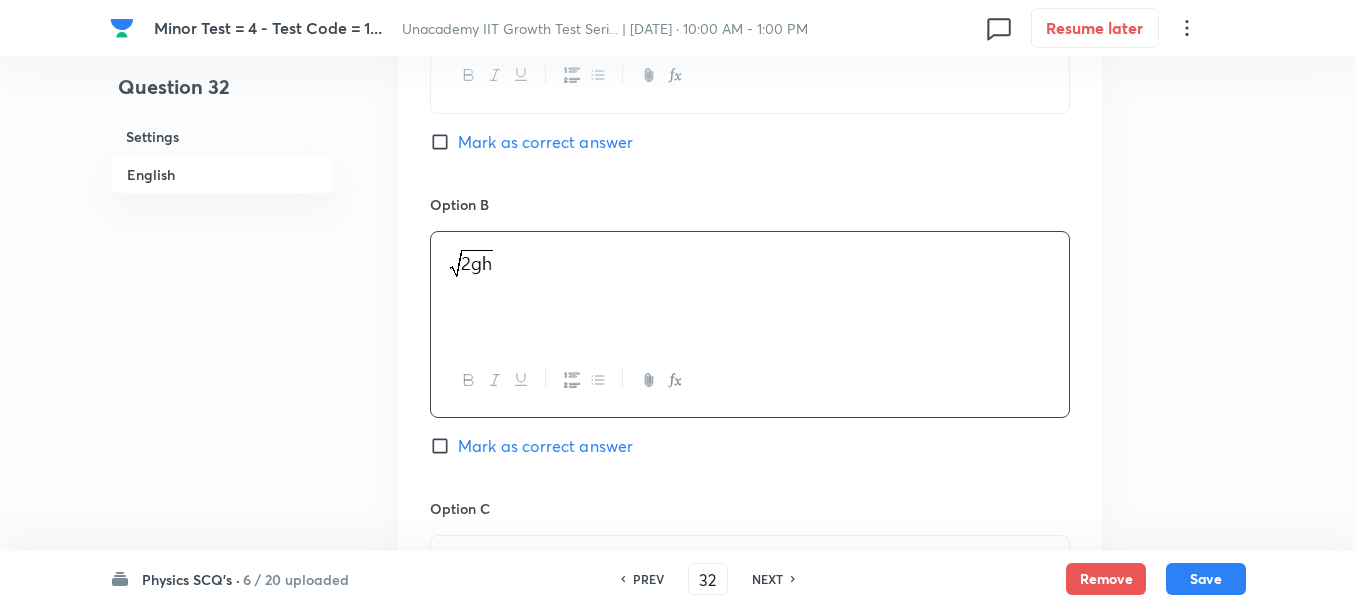 scroll, scrollTop: 1300, scrollLeft: 0, axis: vertical 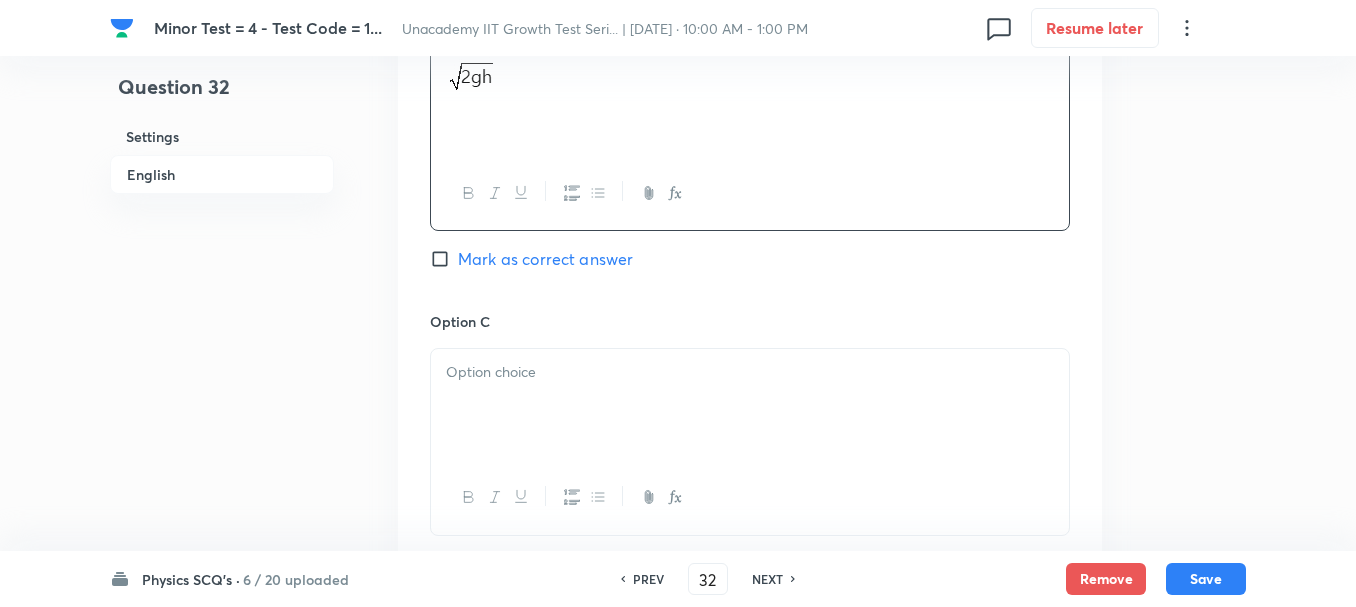 click at bounding box center [750, 405] 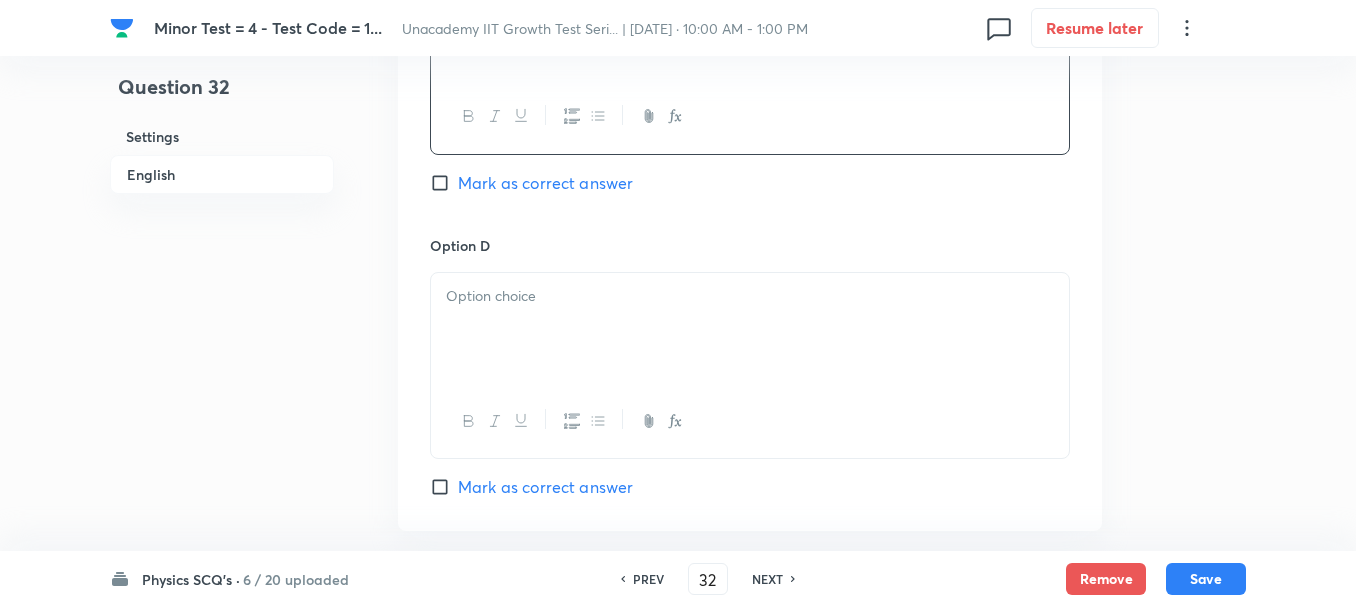 scroll, scrollTop: 1700, scrollLeft: 0, axis: vertical 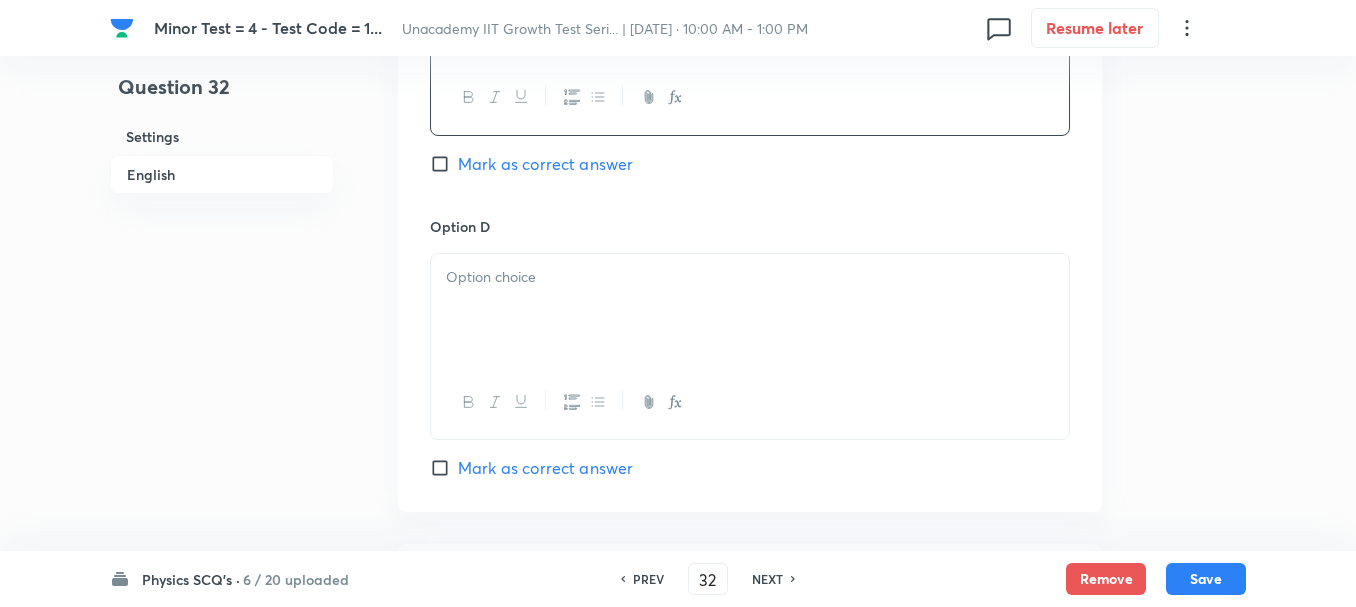 click at bounding box center (750, 277) 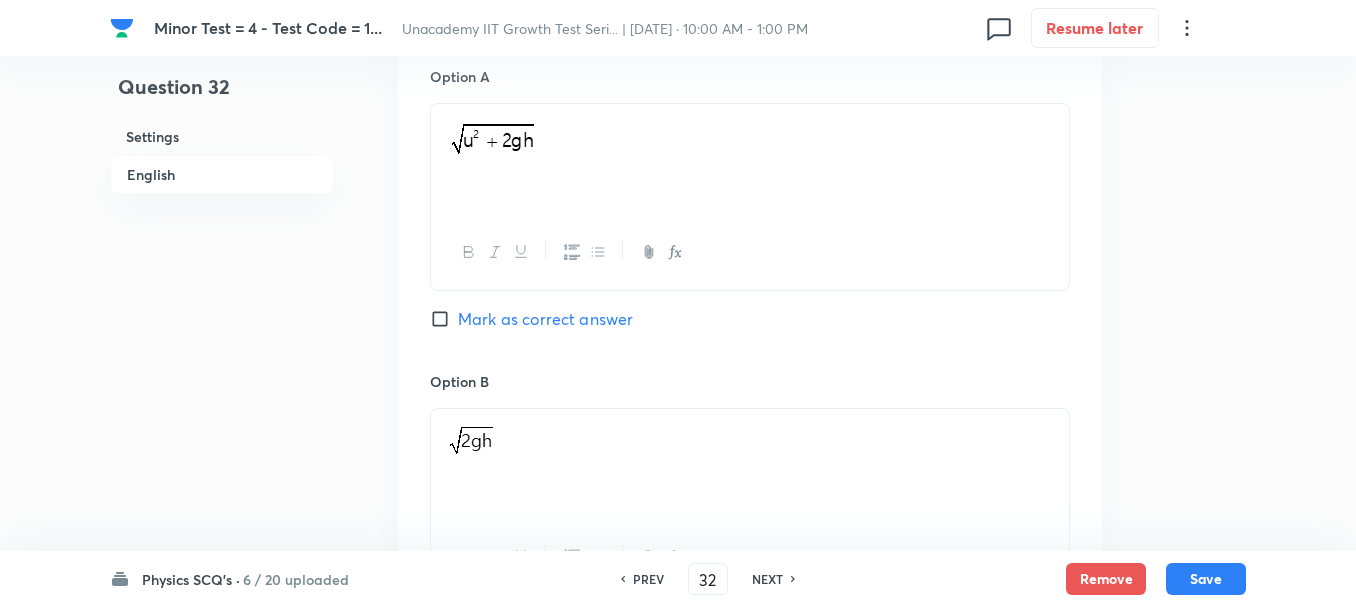 scroll, scrollTop: 900, scrollLeft: 0, axis: vertical 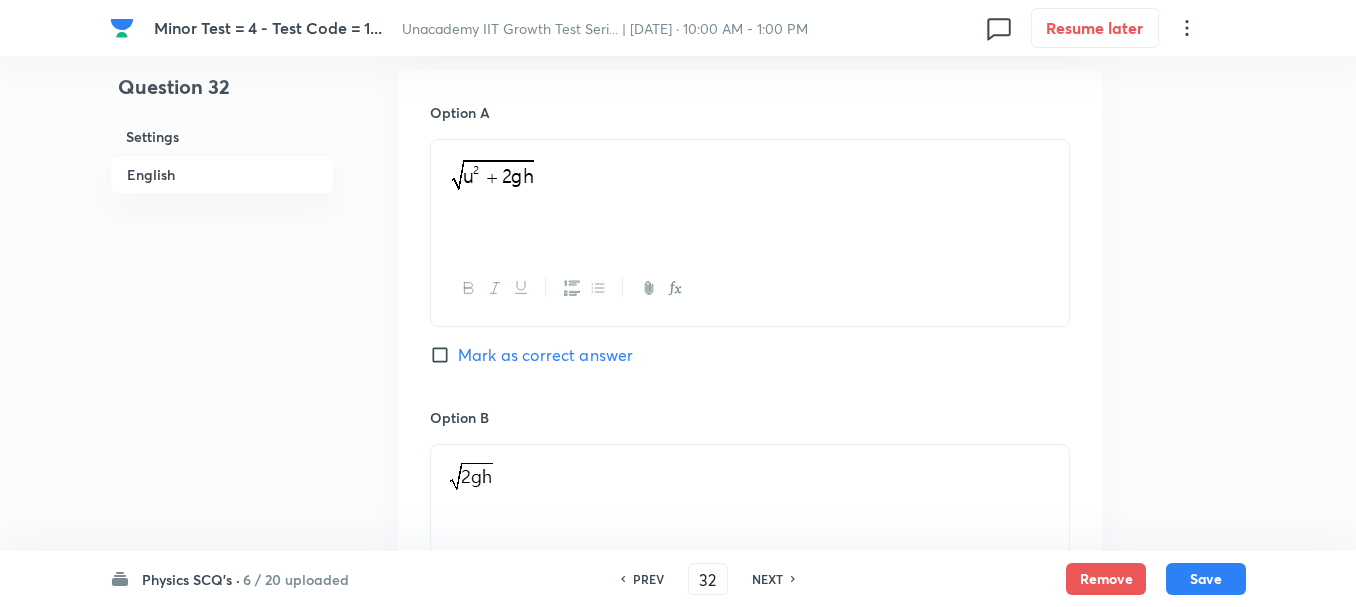 click on "Option A Mark as correct answer" at bounding box center (750, 254) 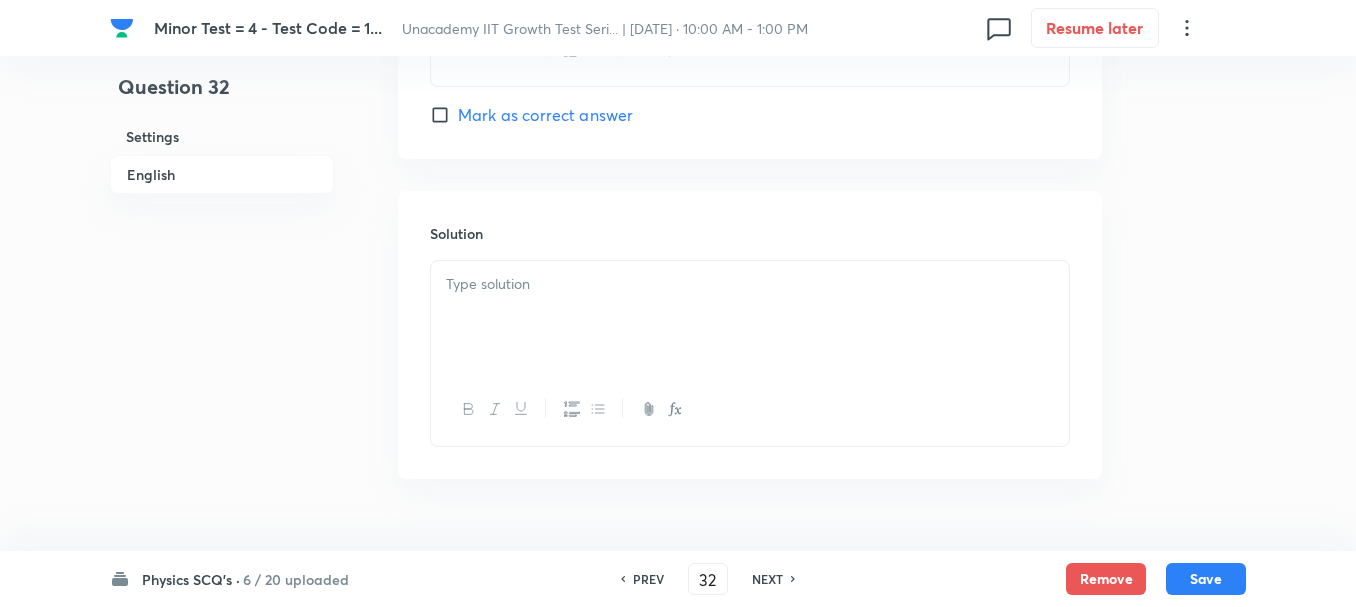 scroll, scrollTop: 2100, scrollLeft: 0, axis: vertical 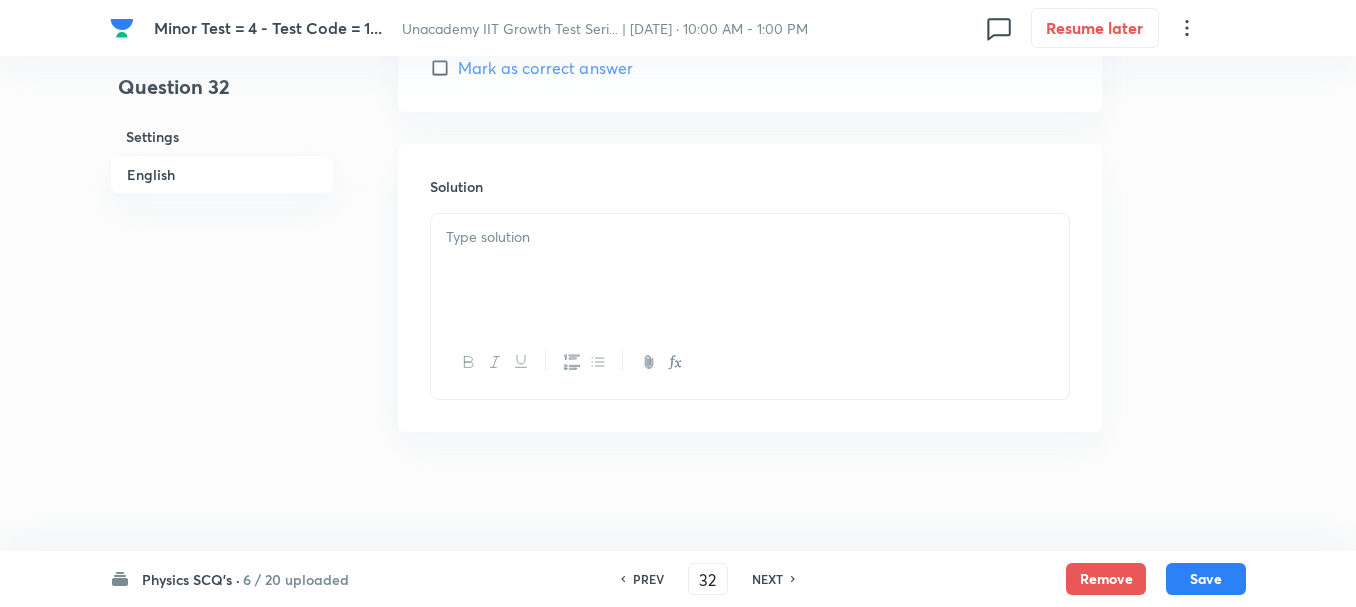 click at bounding box center (750, 270) 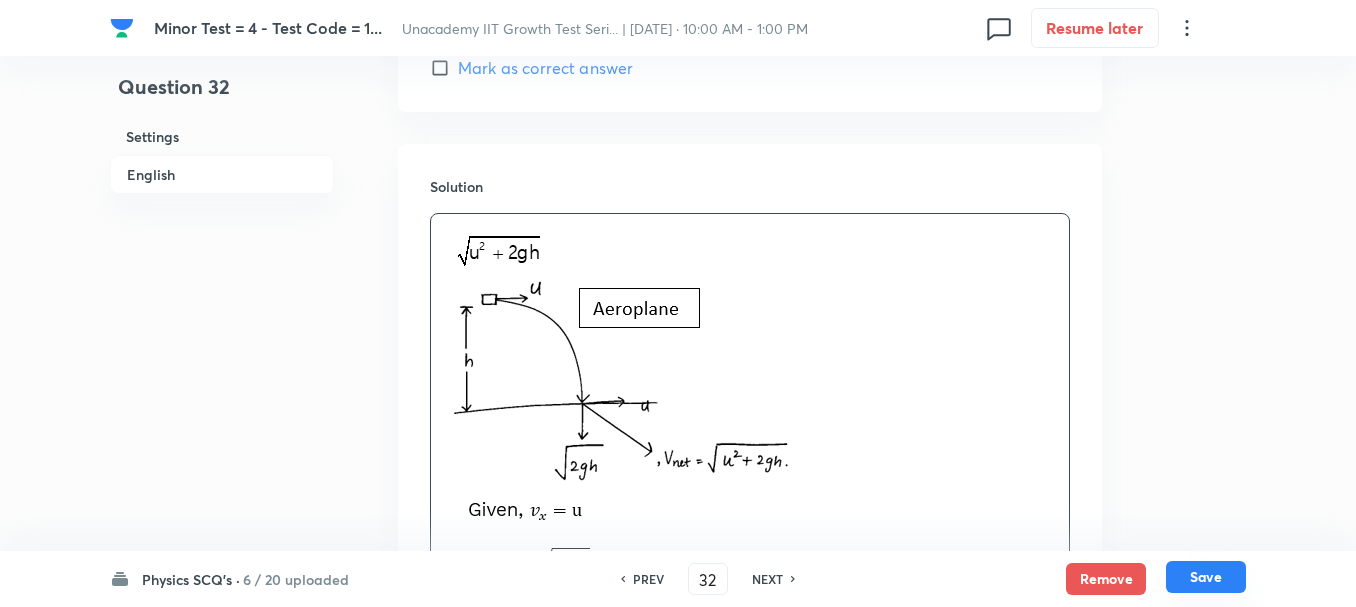 drag, startPoint x: 1180, startPoint y: 577, endPoint x: 1191, endPoint y: 585, distance: 13.601471 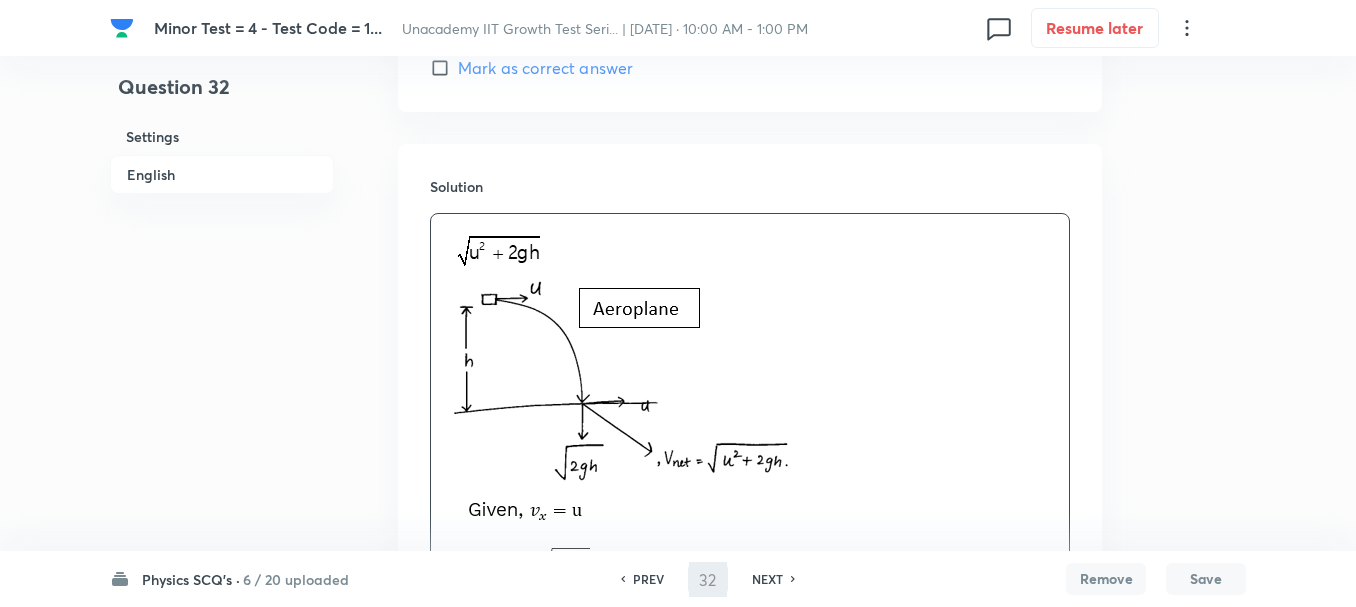 type on "33" 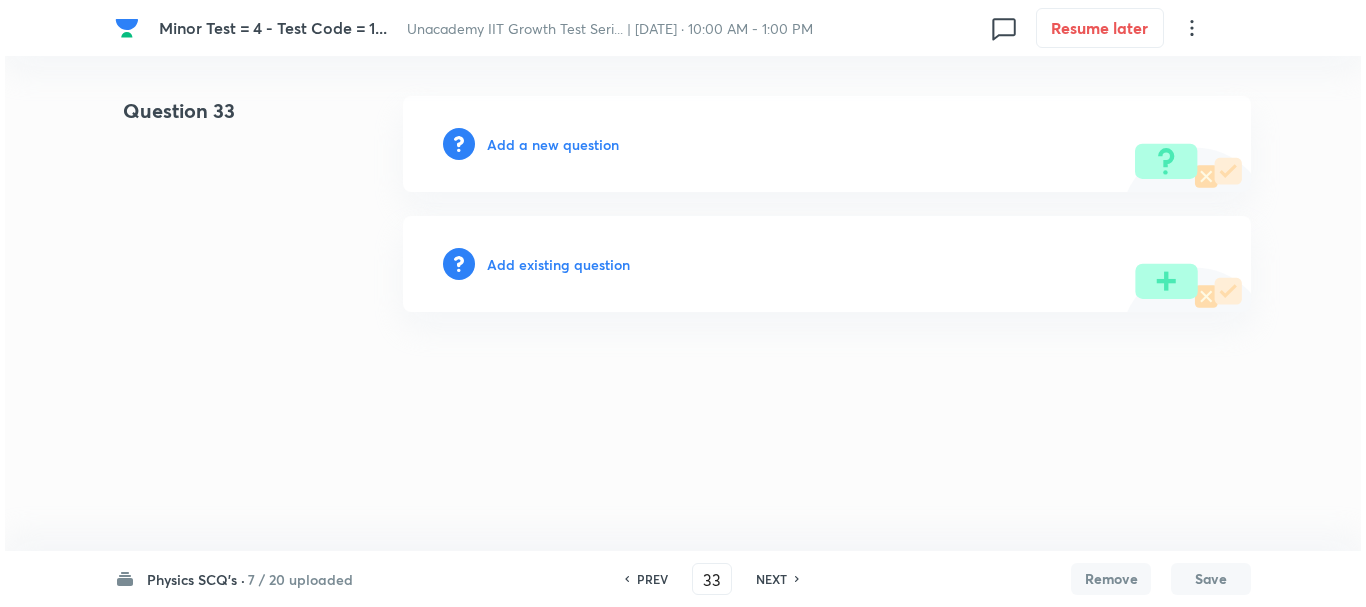 scroll, scrollTop: 0, scrollLeft: 0, axis: both 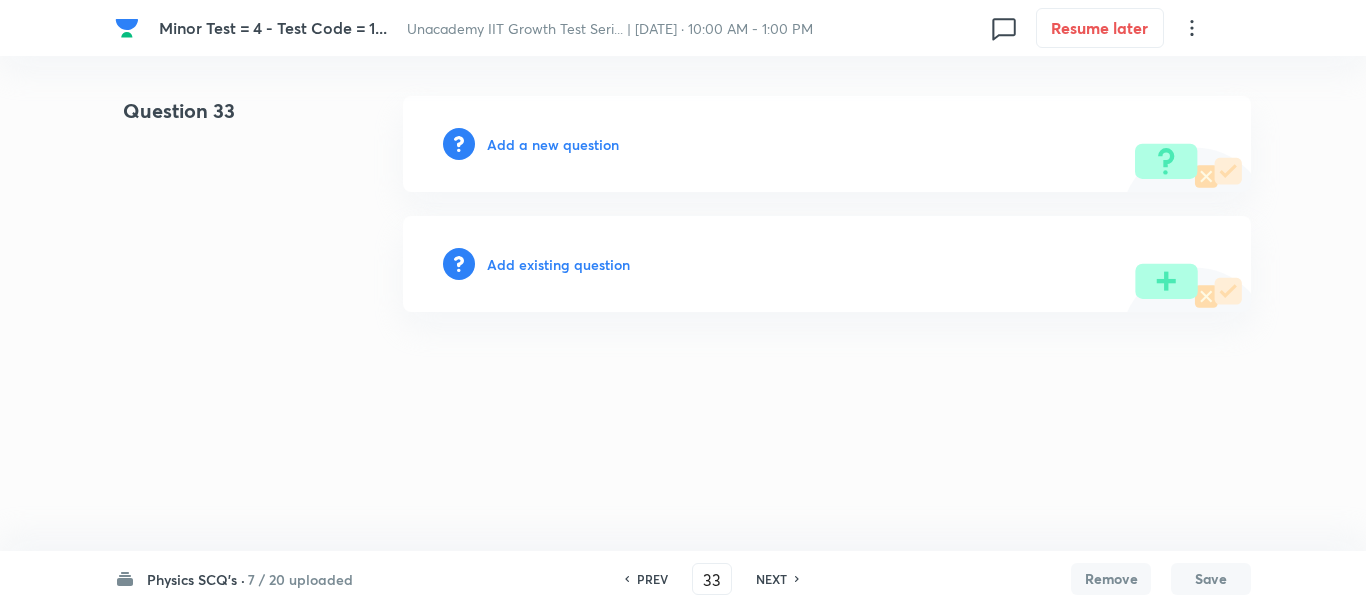 click on "Add a new question" at bounding box center (553, 144) 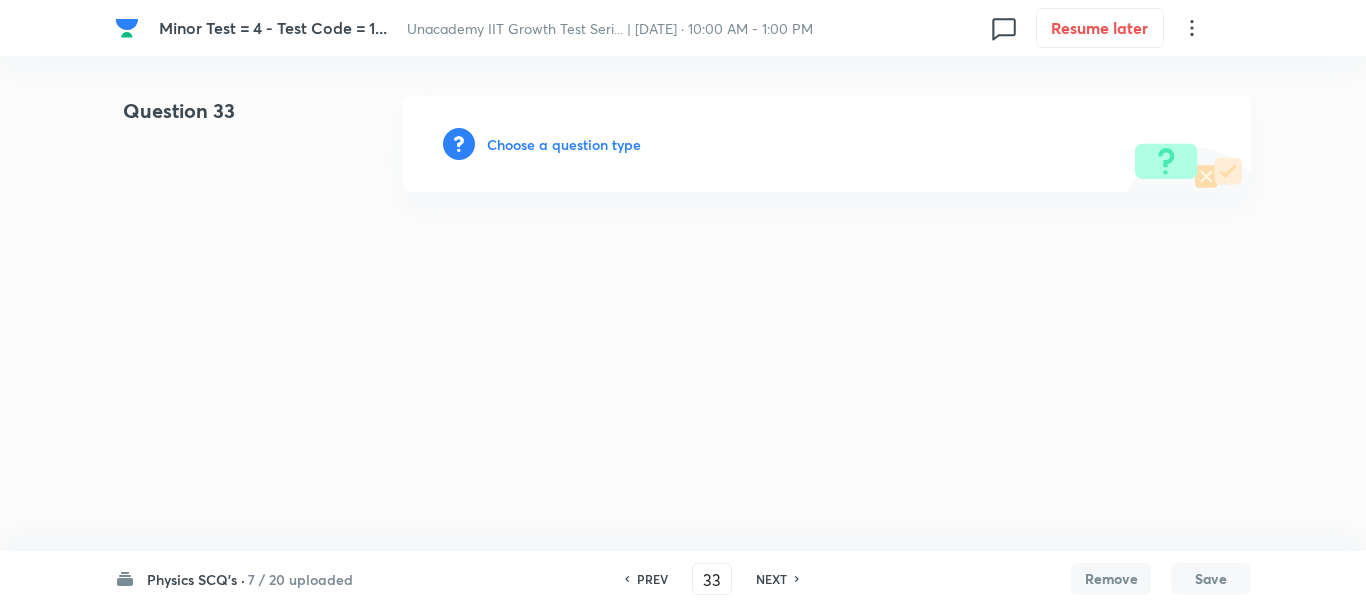 click on "Choose a question type" at bounding box center (564, 144) 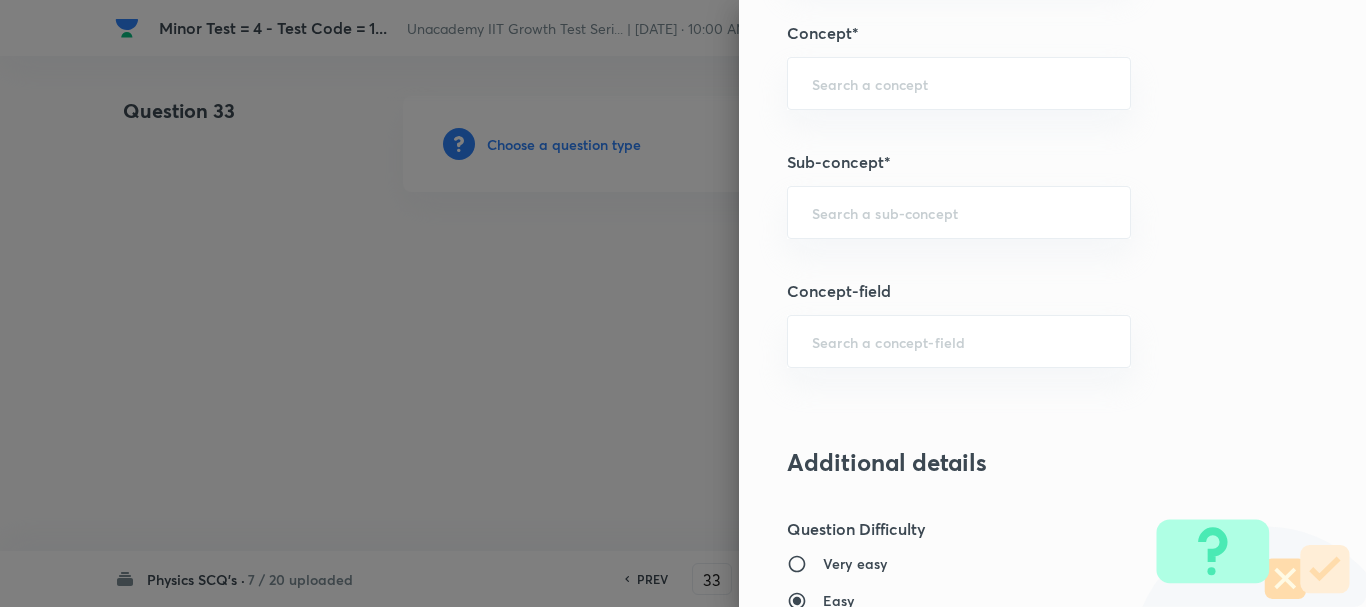 scroll, scrollTop: 1400, scrollLeft: 0, axis: vertical 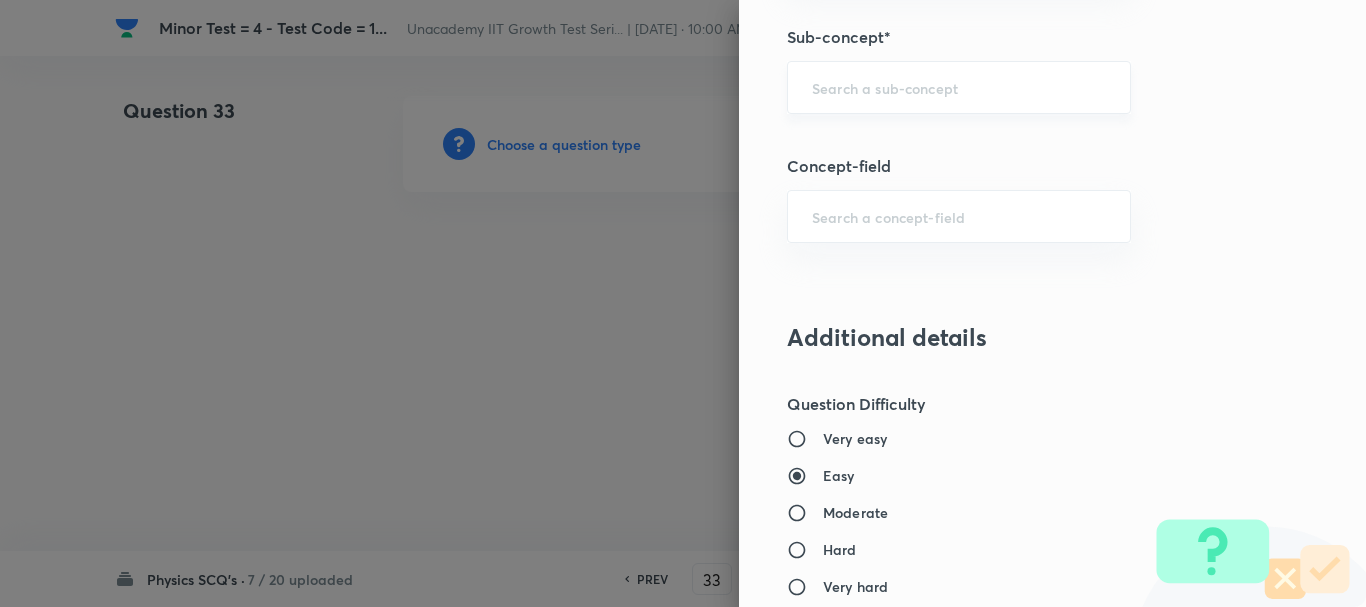 click at bounding box center [959, 87] 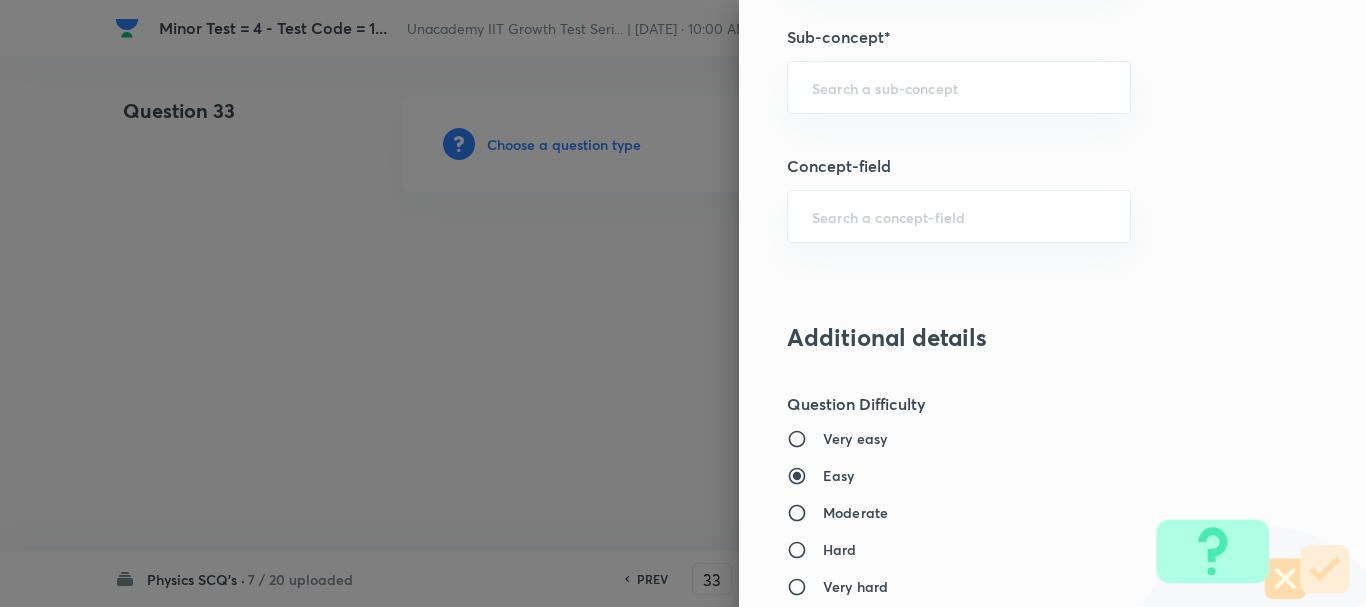 paste on "rain problem" 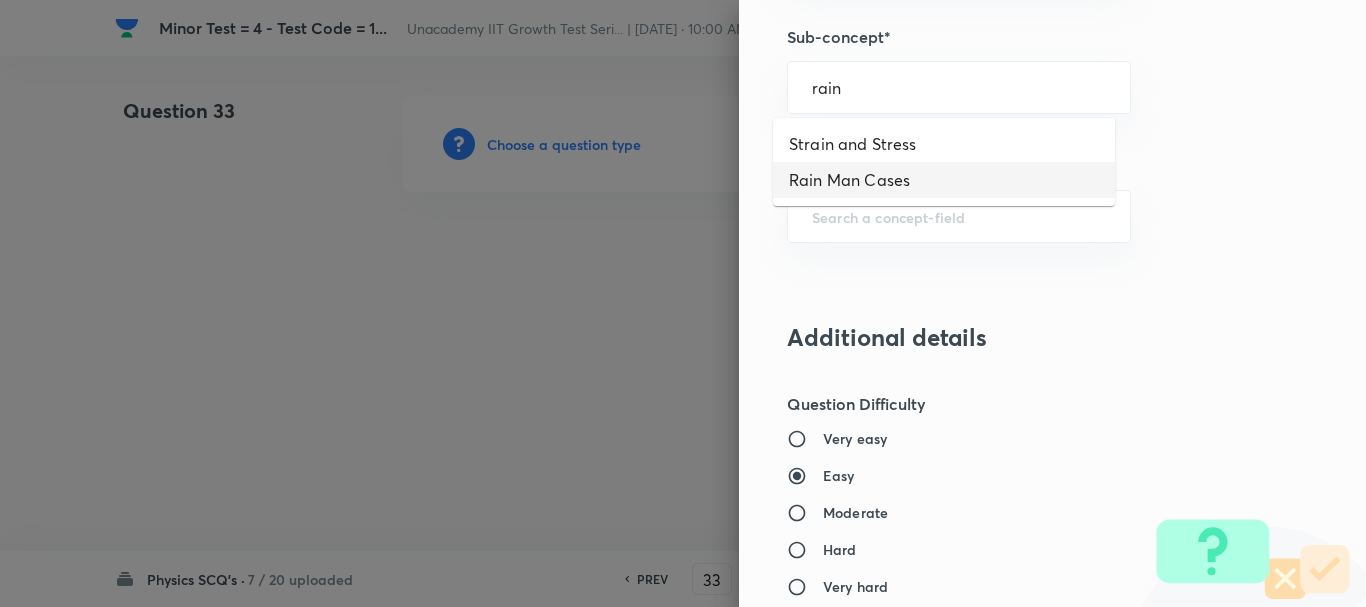 click on "Rain Man Cases" at bounding box center (944, 180) 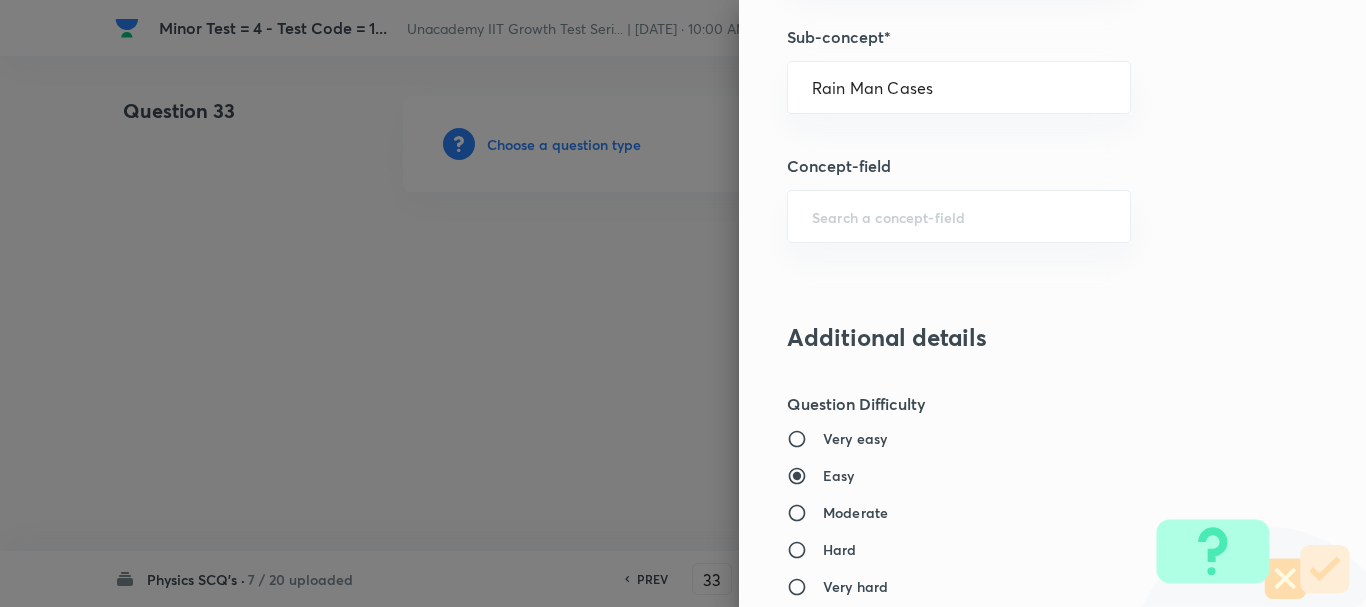 type on "Physics" 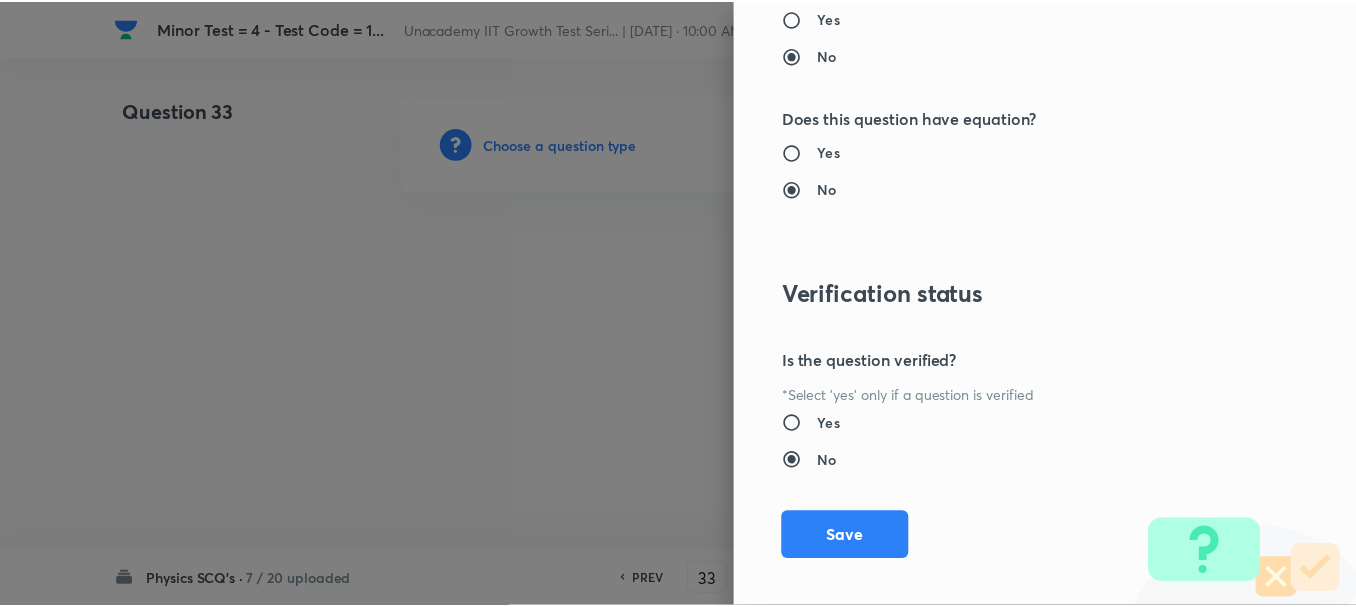 scroll, scrollTop: 2253, scrollLeft: 0, axis: vertical 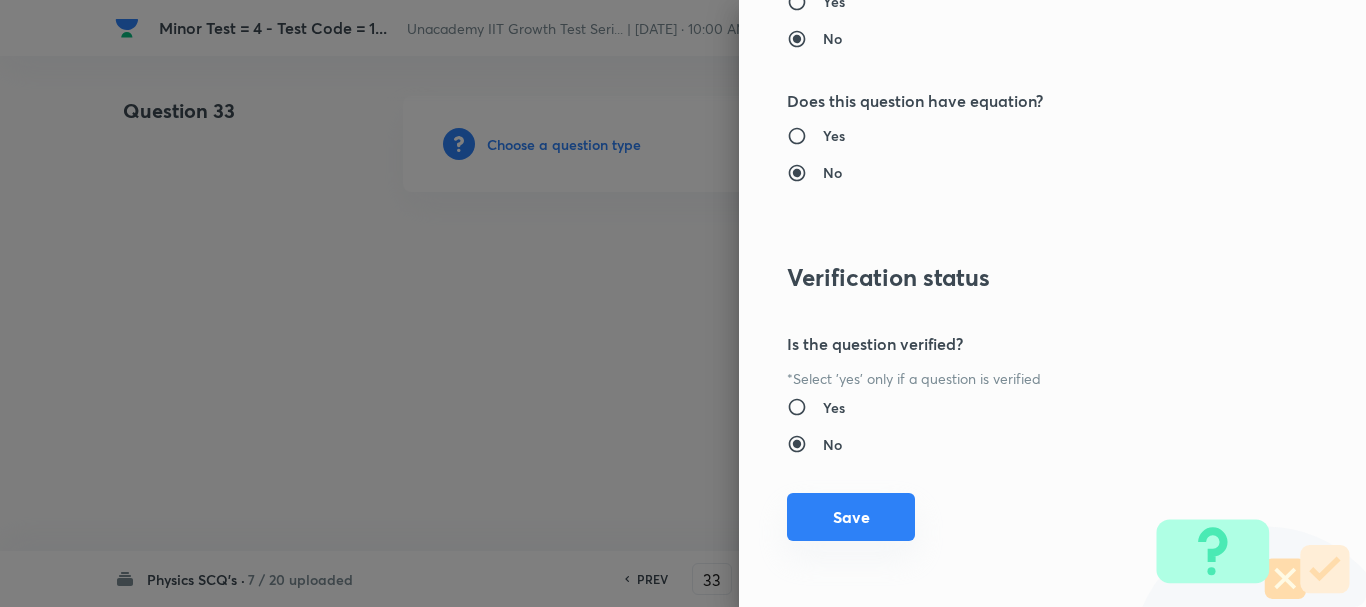 click on "Save" at bounding box center (851, 517) 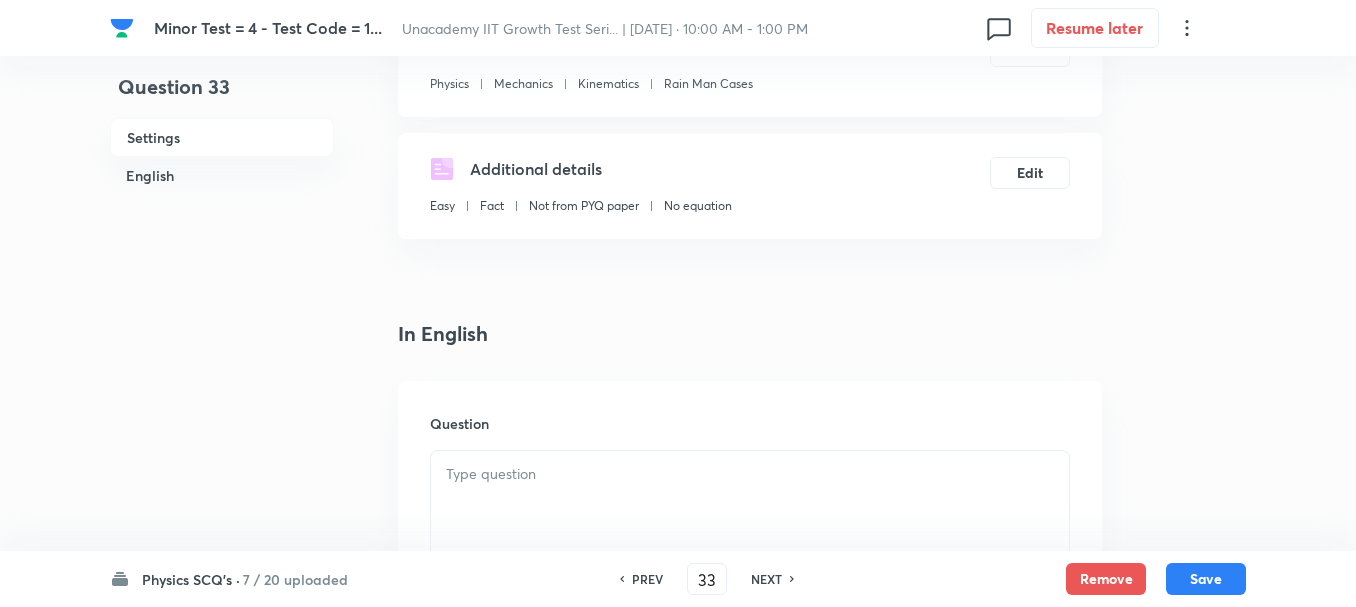 scroll, scrollTop: 400, scrollLeft: 0, axis: vertical 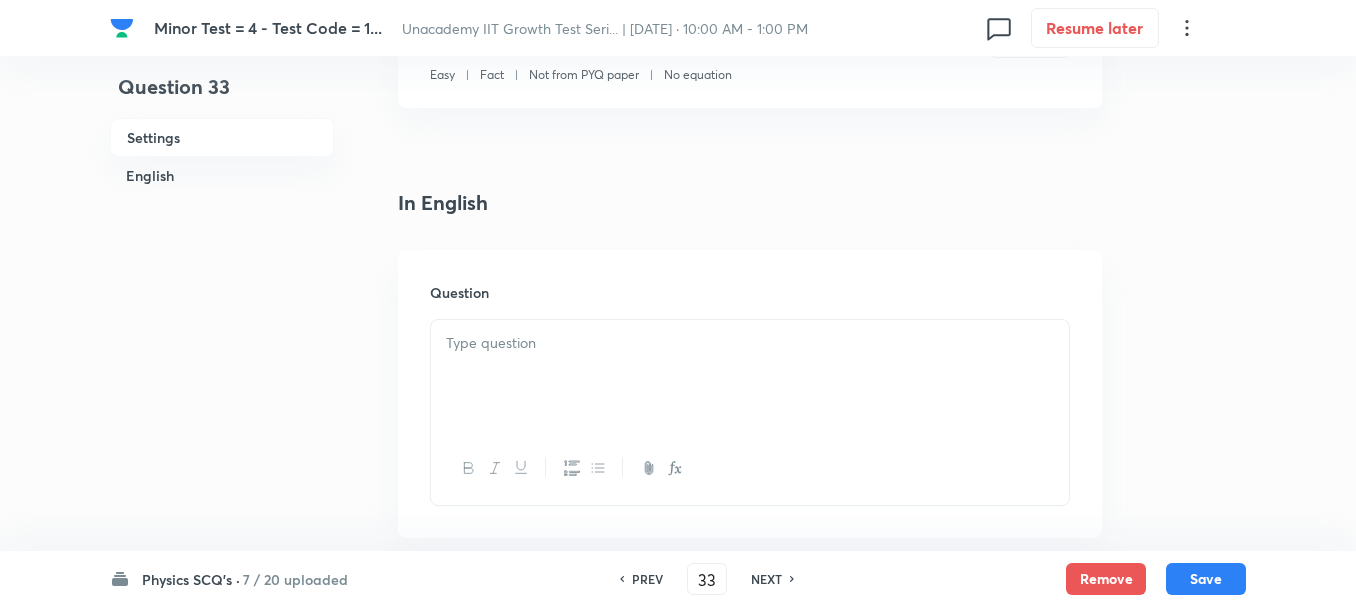 click at bounding box center [750, 376] 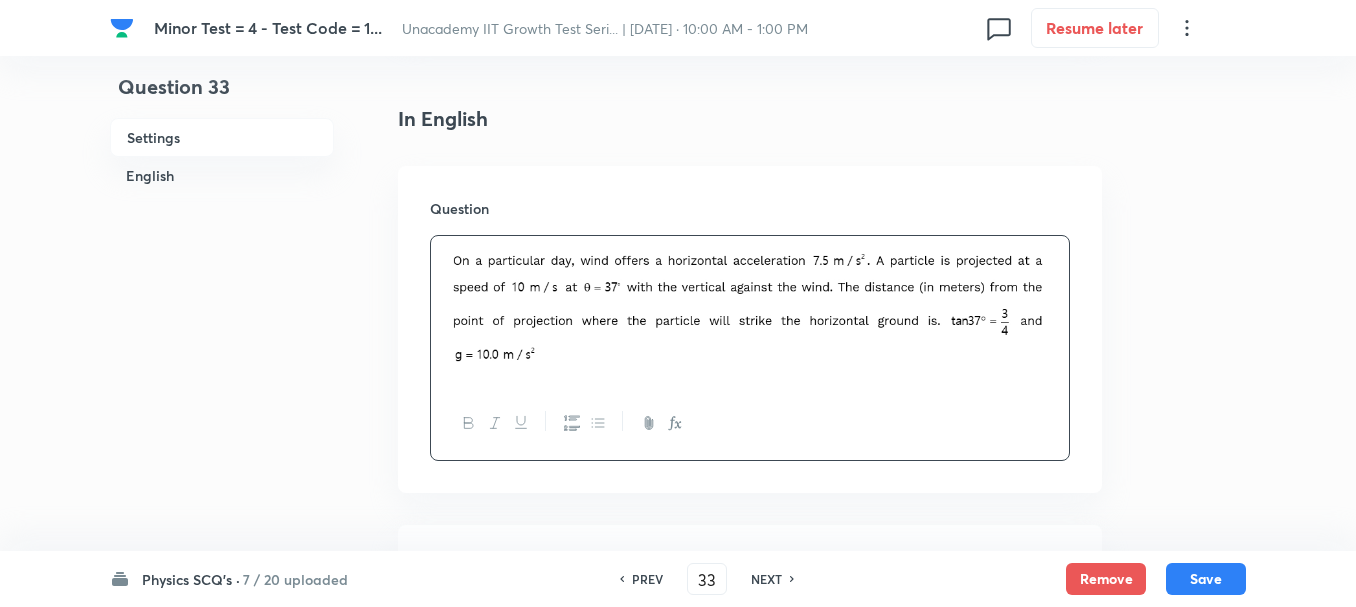 scroll, scrollTop: 800, scrollLeft: 0, axis: vertical 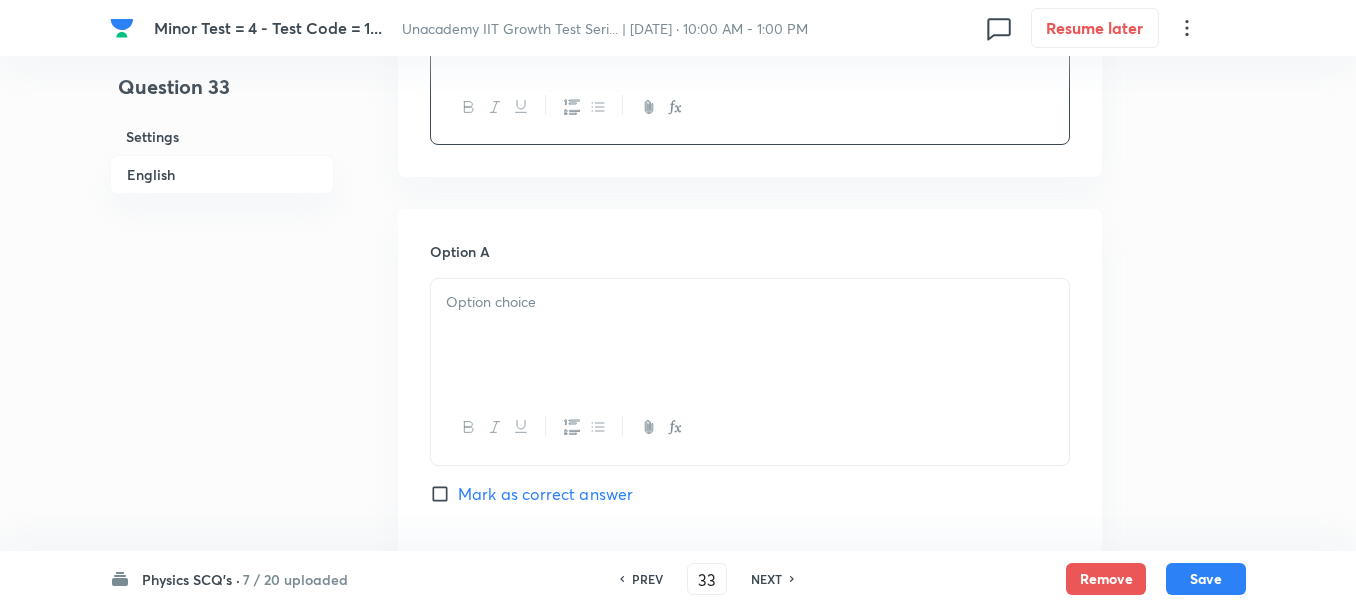 click at bounding box center [750, 335] 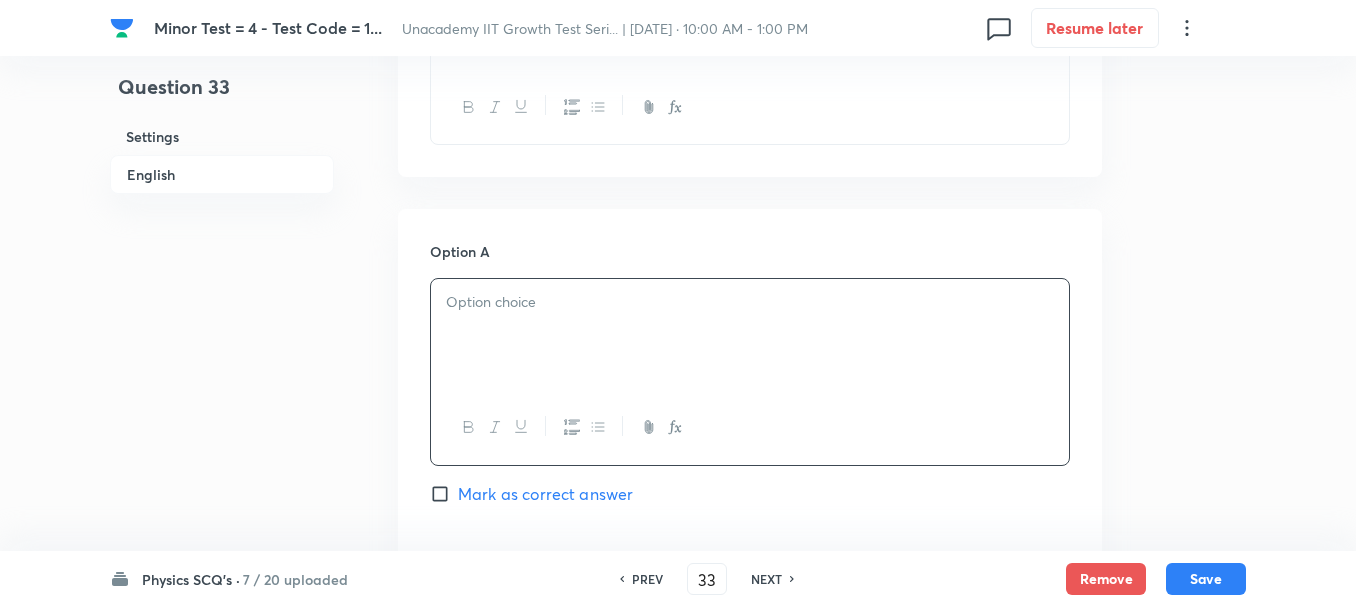 type 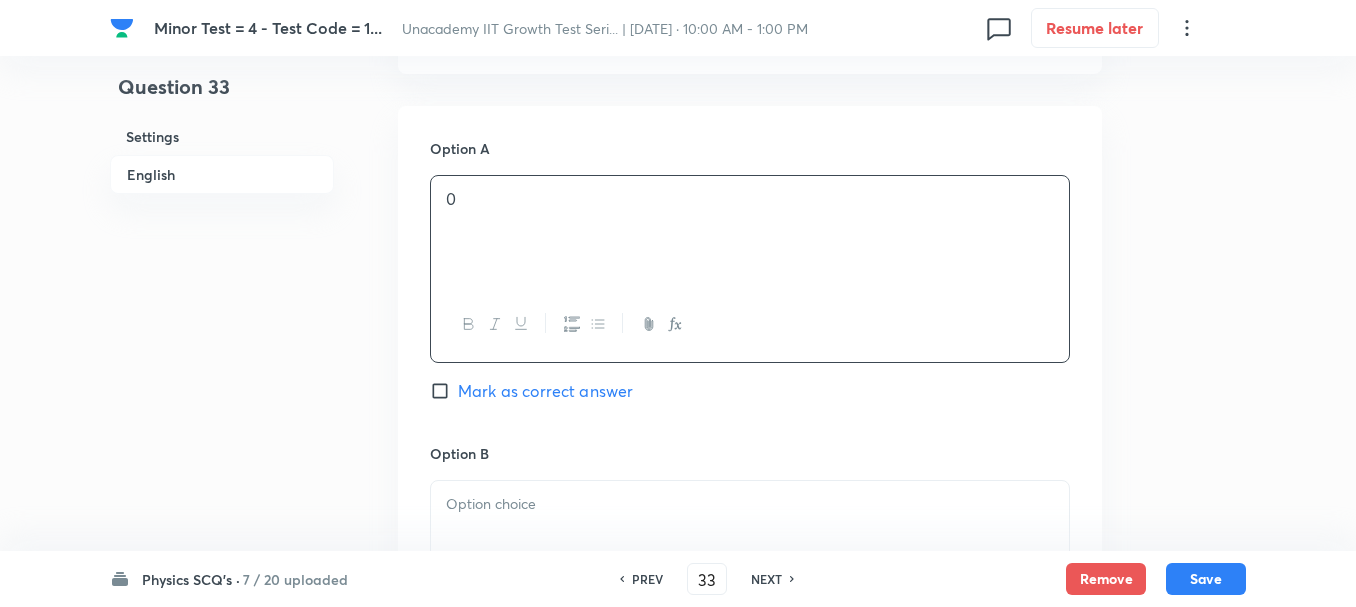 scroll, scrollTop: 1000, scrollLeft: 0, axis: vertical 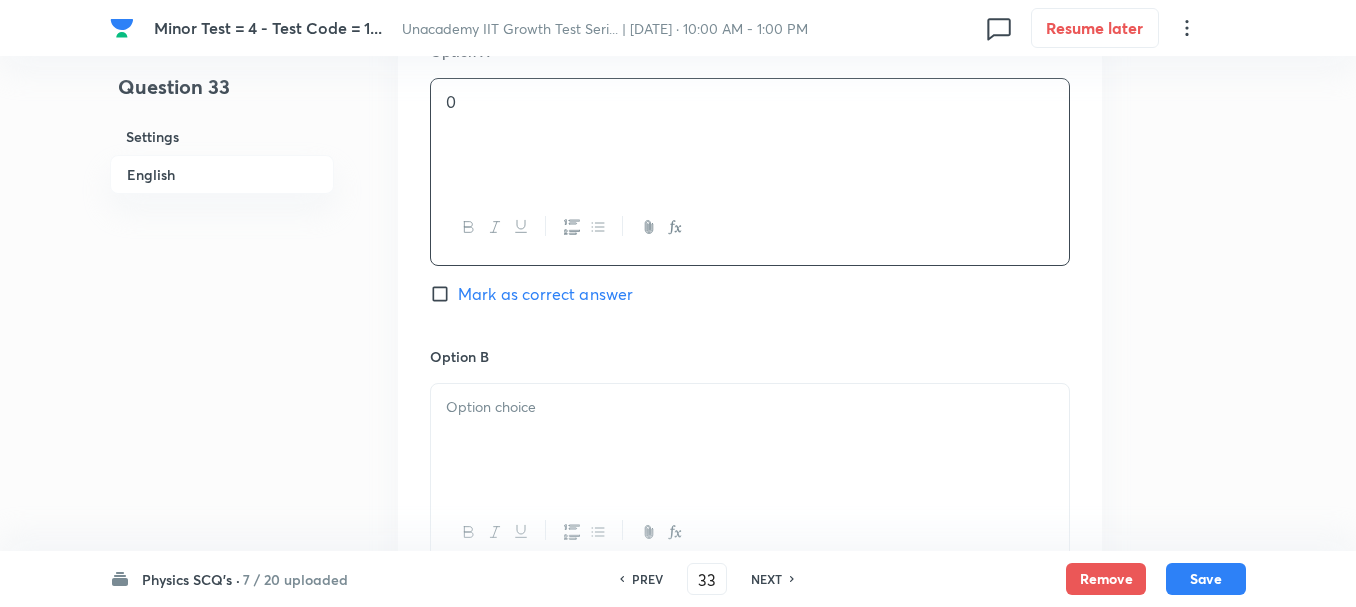 click at bounding box center (750, 440) 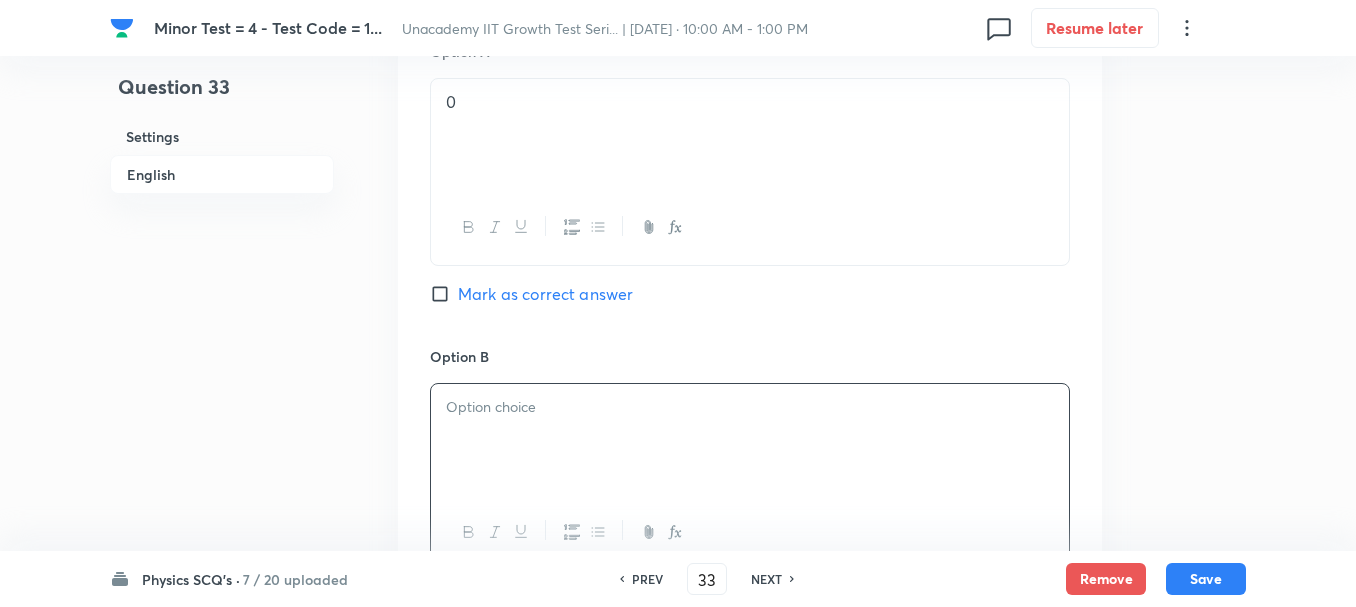 type 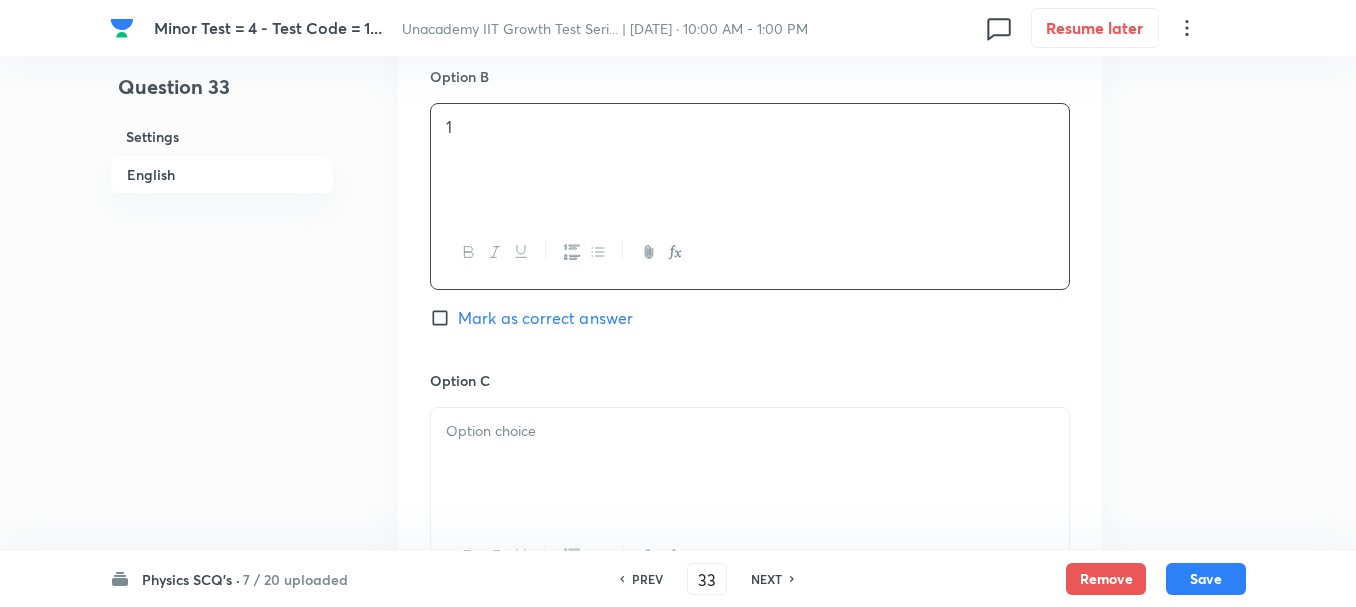 scroll, scrollTop: 1400, scrollLeft: 0, axis: vertical 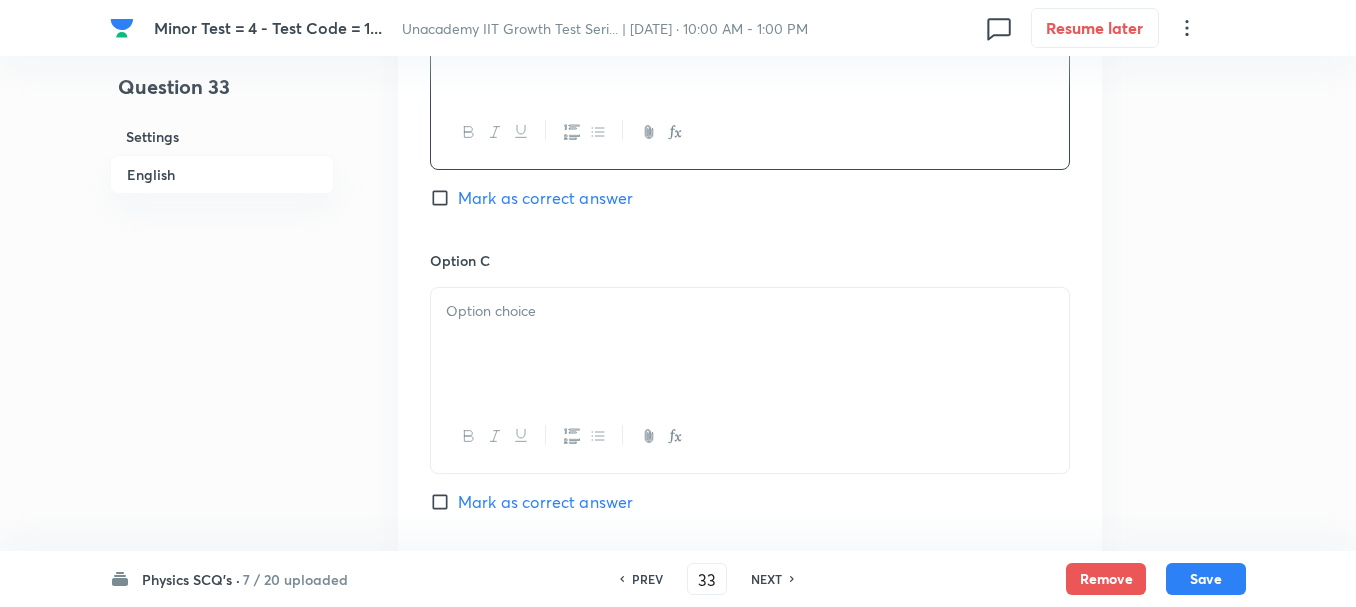 click at bounding box center [750, 344] 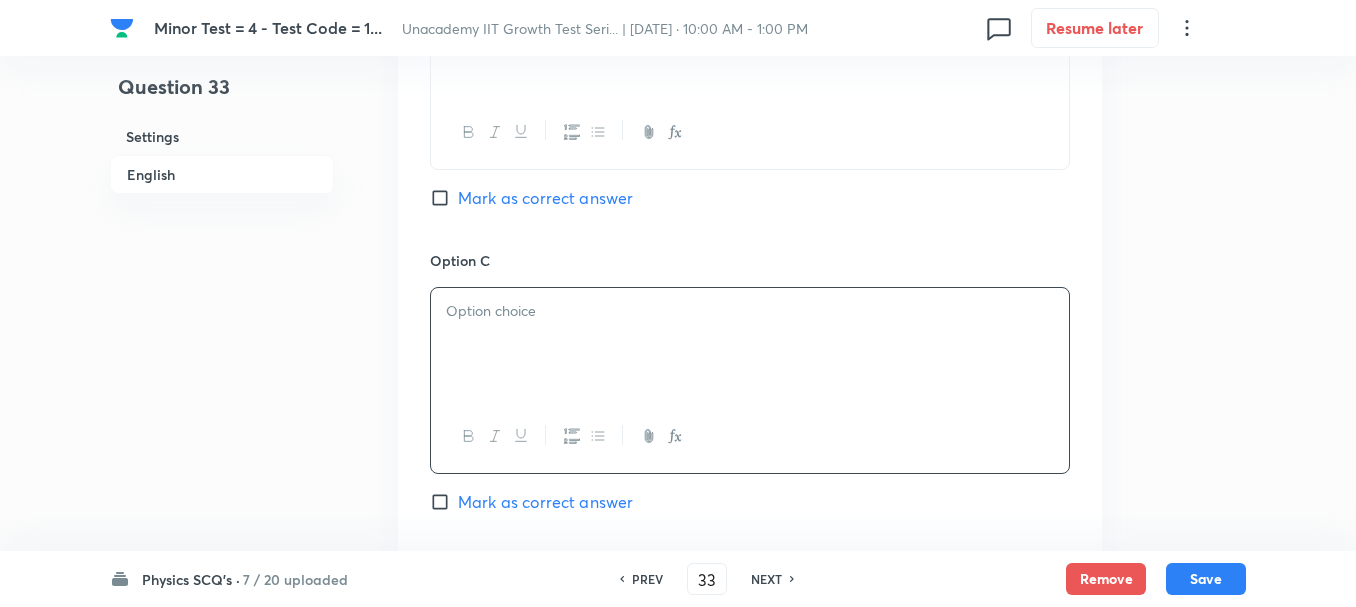 type 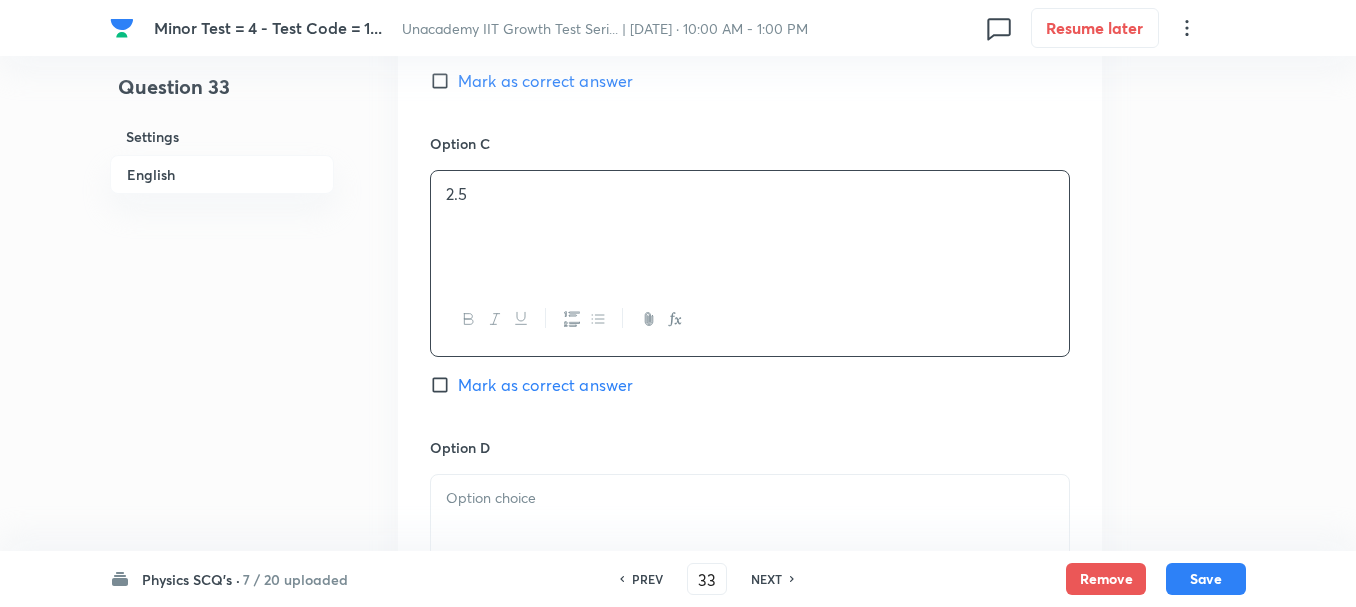scroll, scrollTop: 1700, scrollLeft: 0, axis: vertical 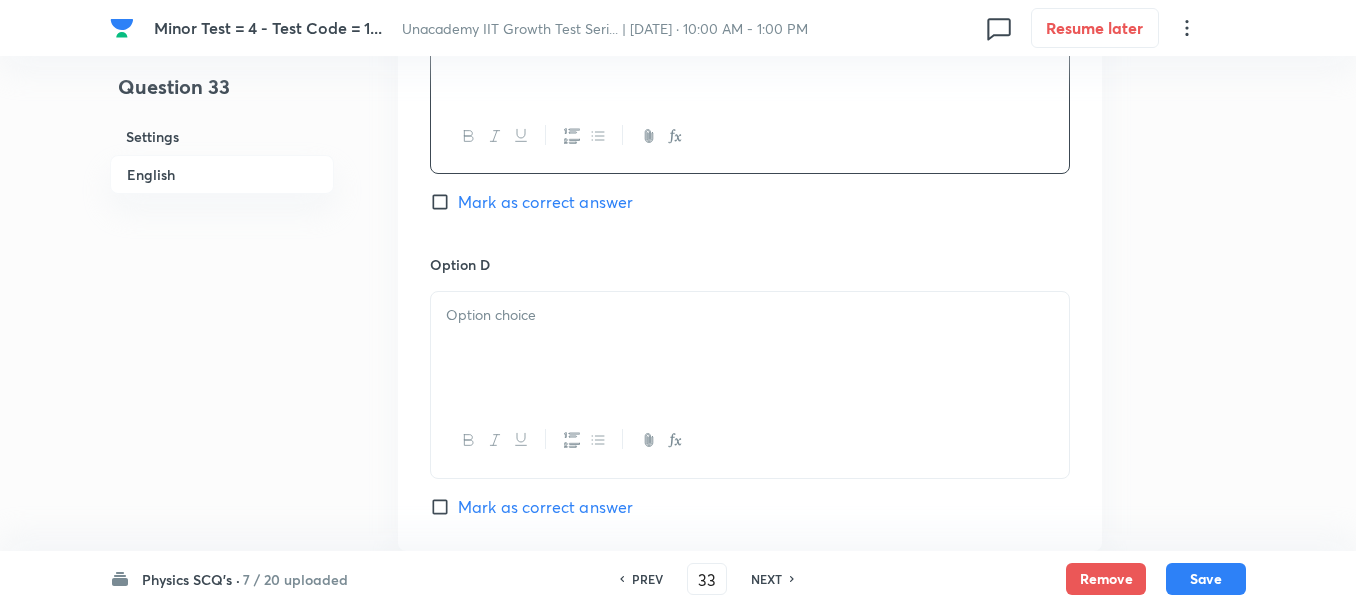 click at bounding box center (750, 348) 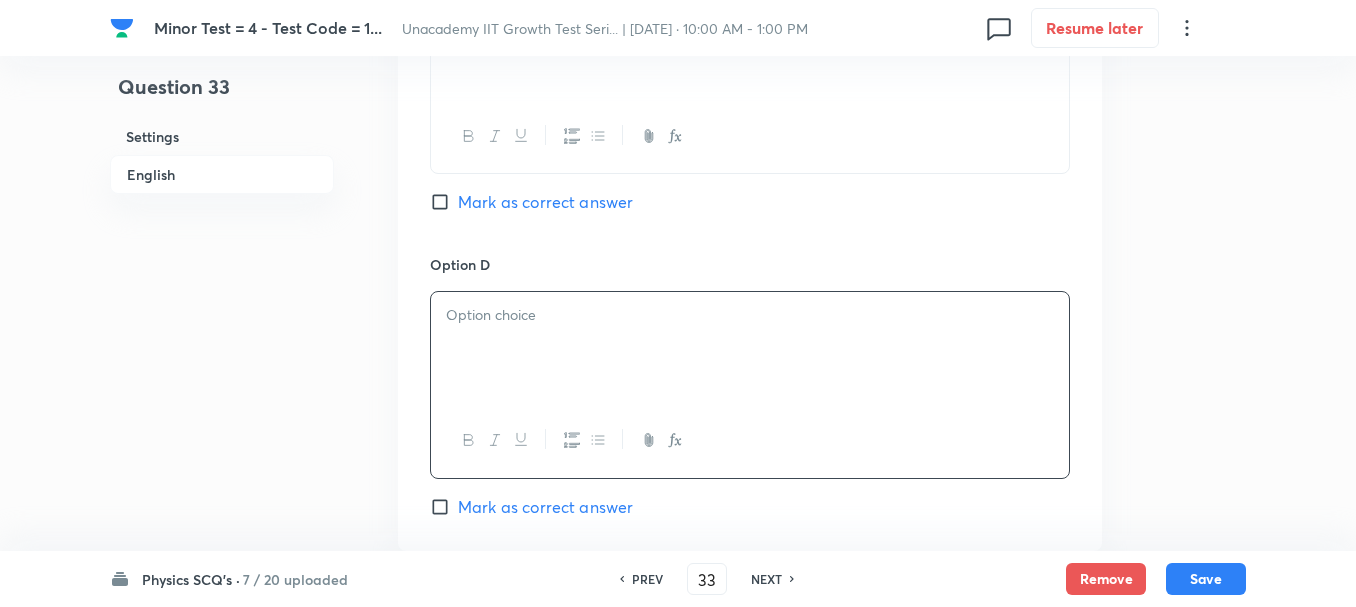 type 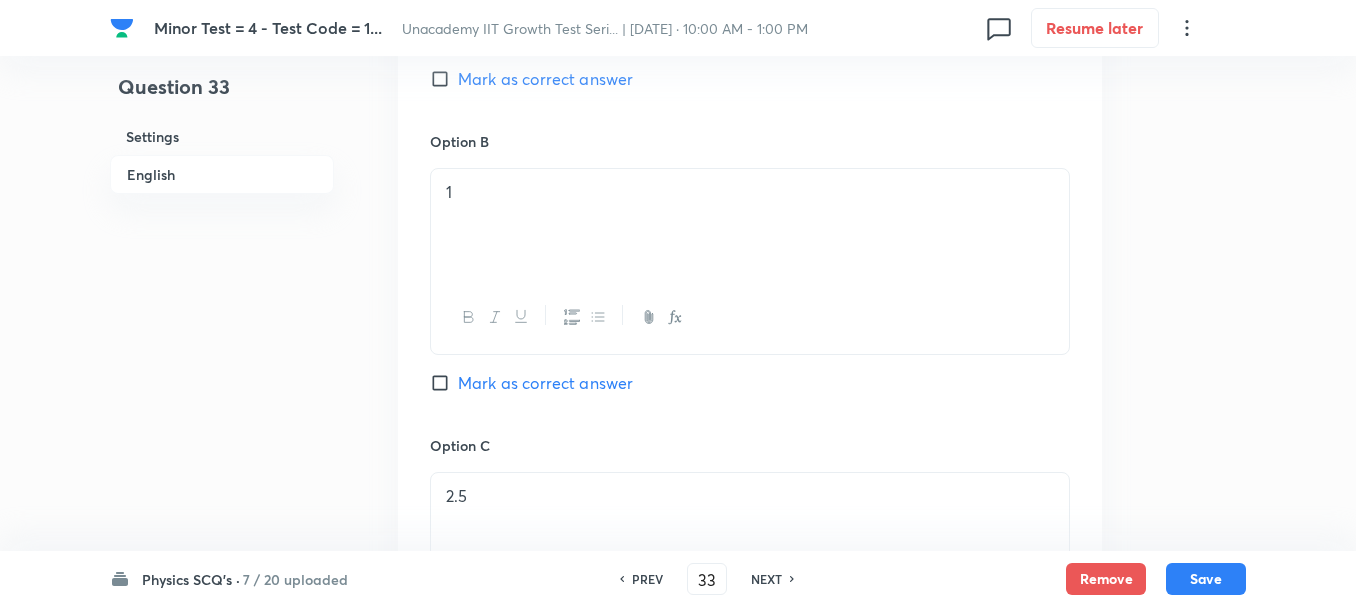 scroll, scrollTop: 1100, scrollLeft: 0, axis: vertical 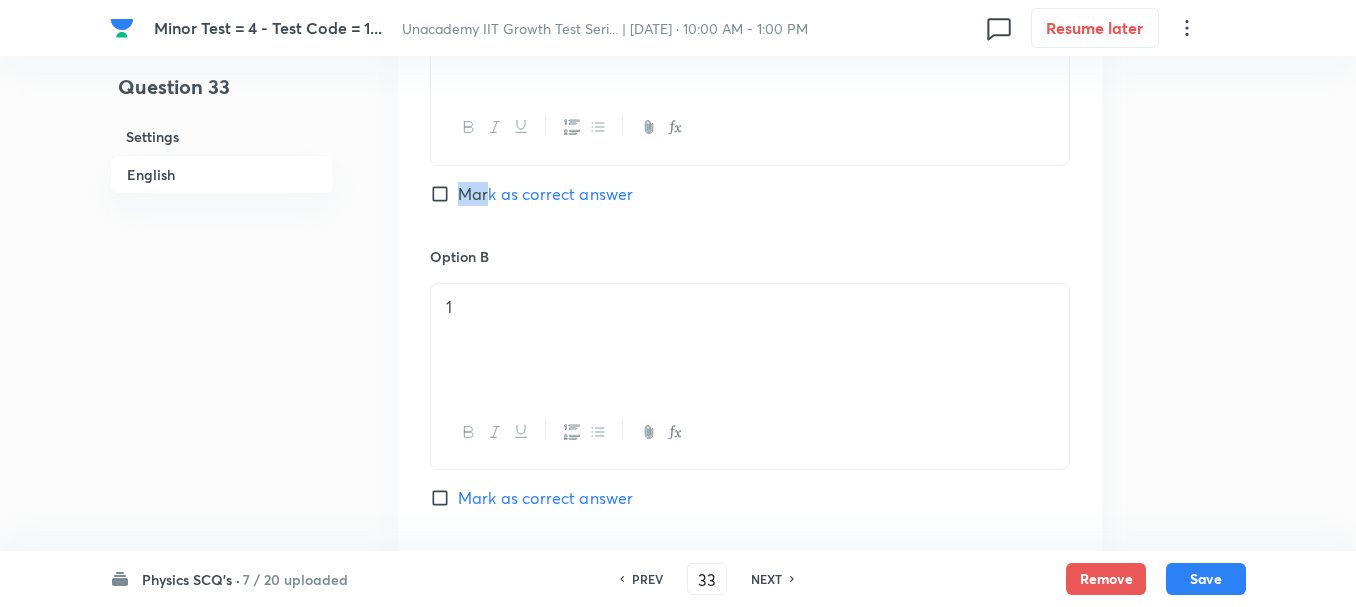 drag, startPoint x: 484, startPoint y: 174, endPoint x: 487, endPoint y: 184, distance: 10.440307 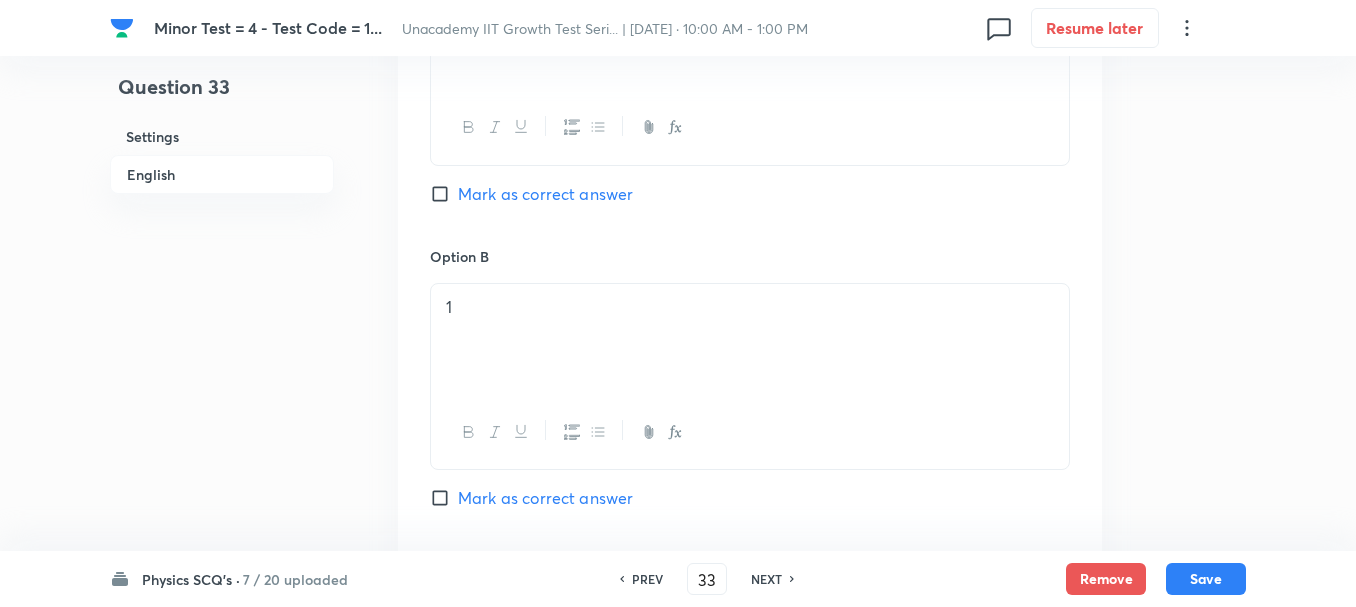 click on "Option A 0 Mark as correct answer" at bounding box center (750, 93) 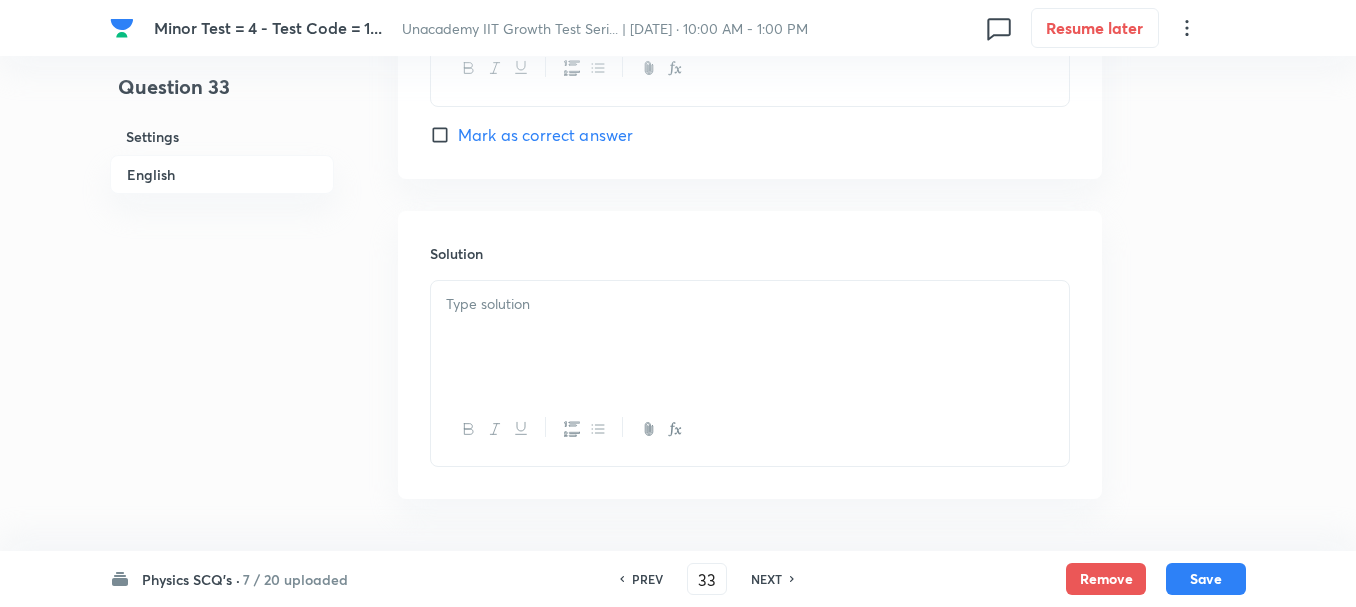 scroll, scrollTop: 2100, scrollLeft: 0, axis: vertical 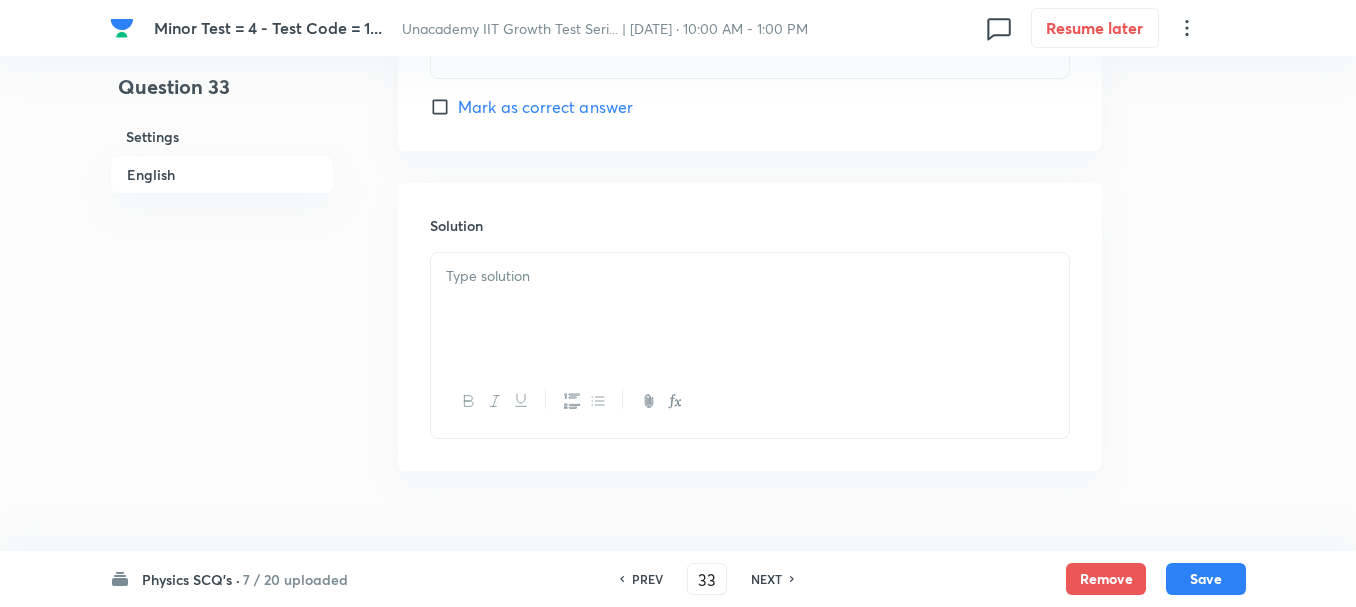 click at bounding box center (750, 309) 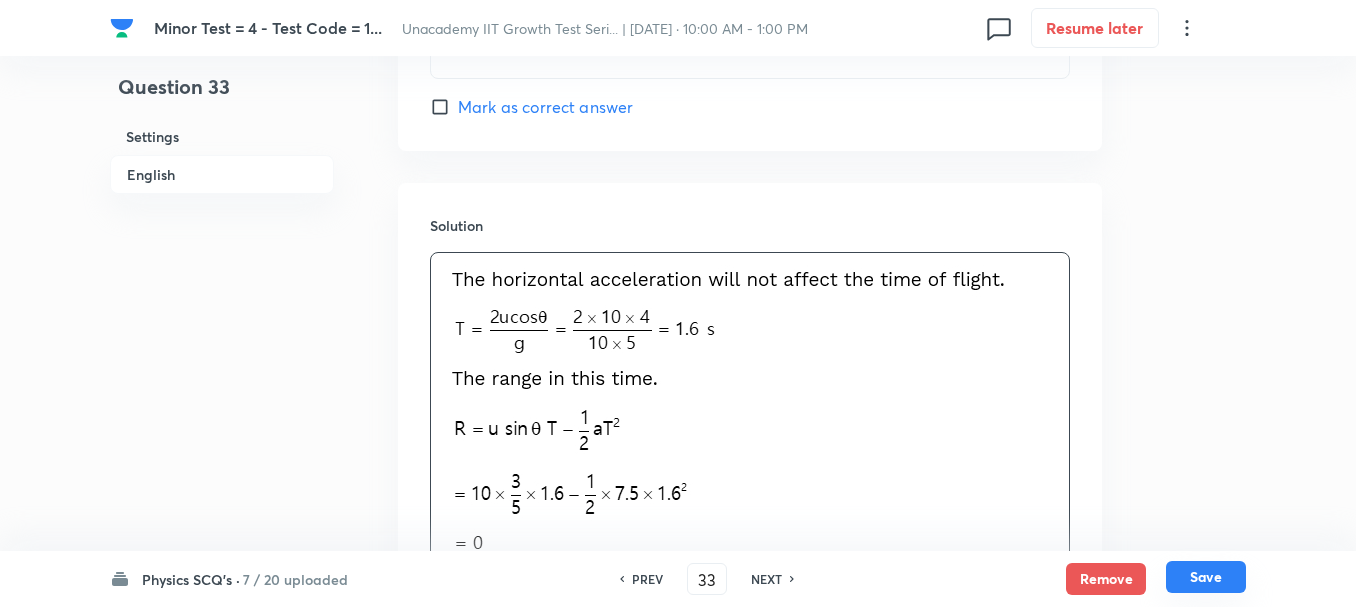 click on "Save" at bounding box center (1206, 577) 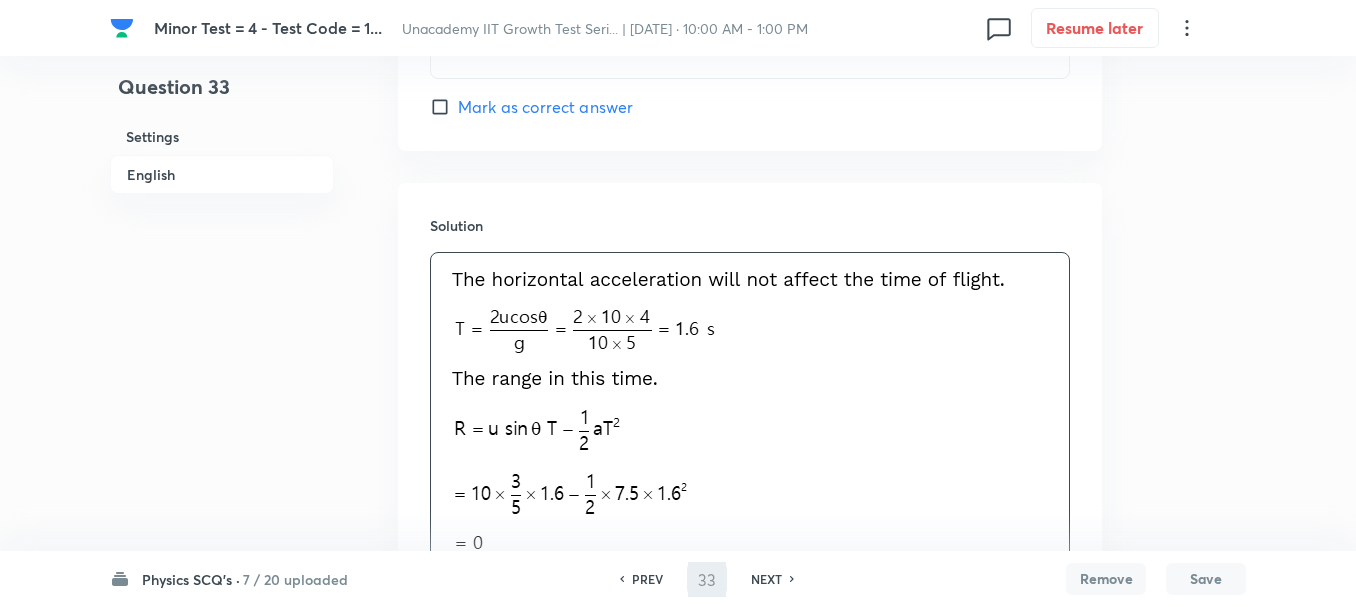 type on "34" 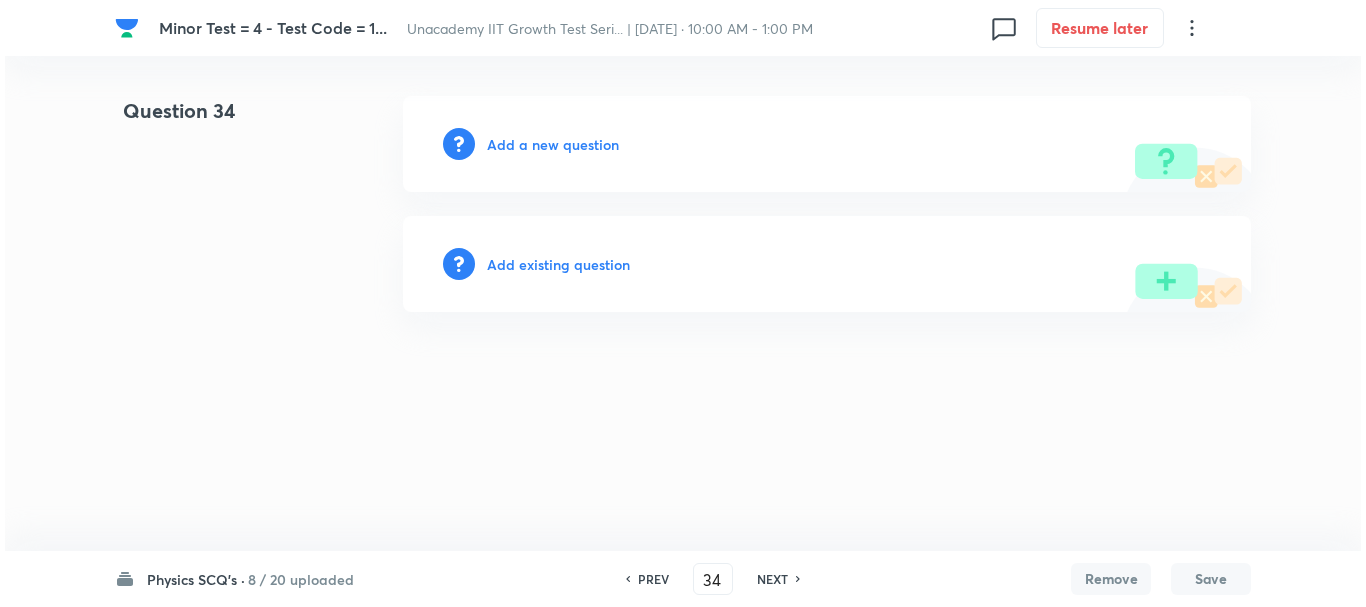 scroll, scrollTop: 0, scrollLeft: 0, axis: both 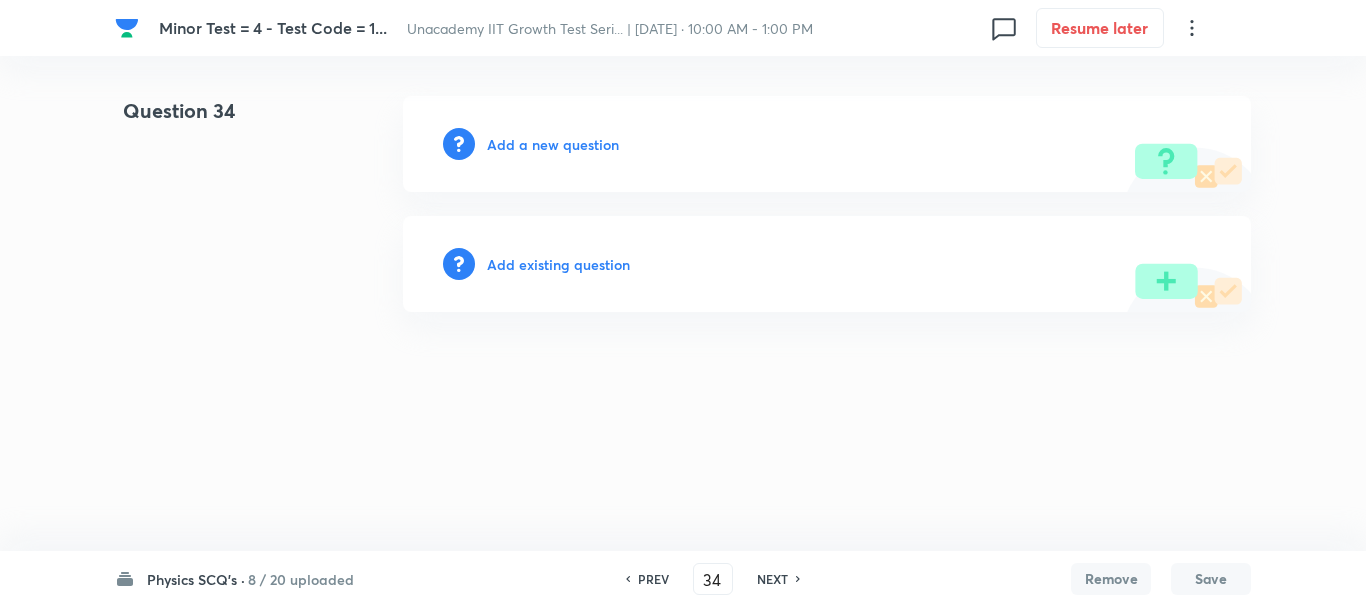 click on "Add a new question" at bounding box center [553, 144] 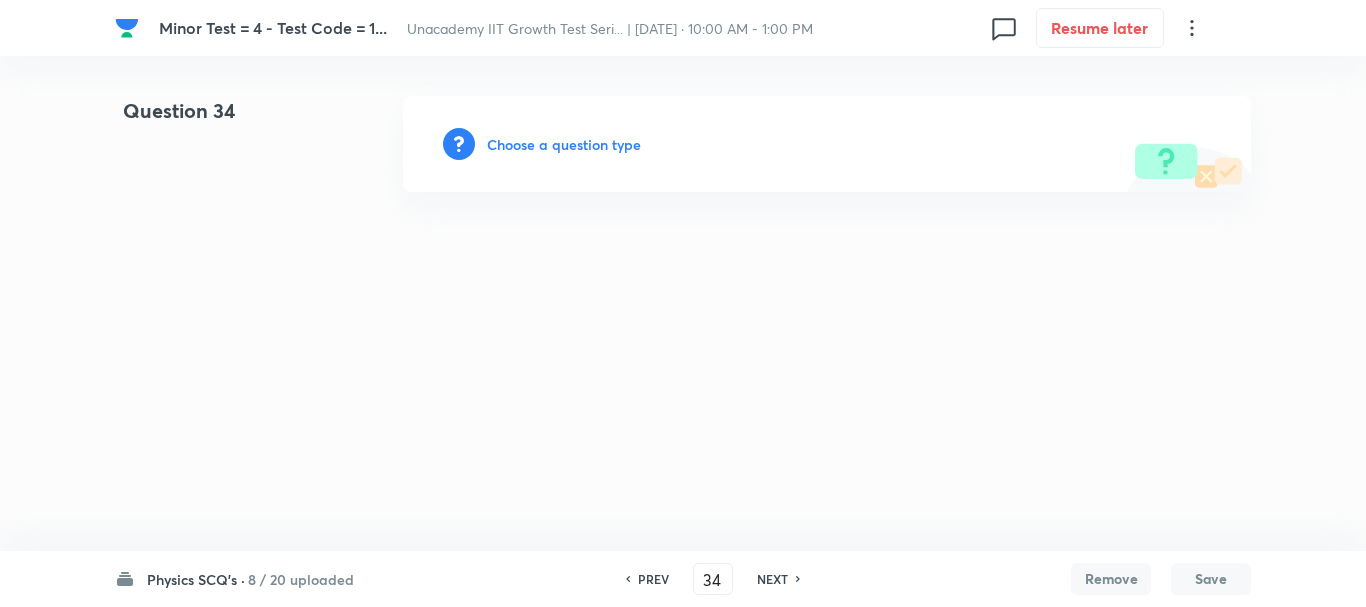 click on "Choose a question type" at bounding box center (564, 144) 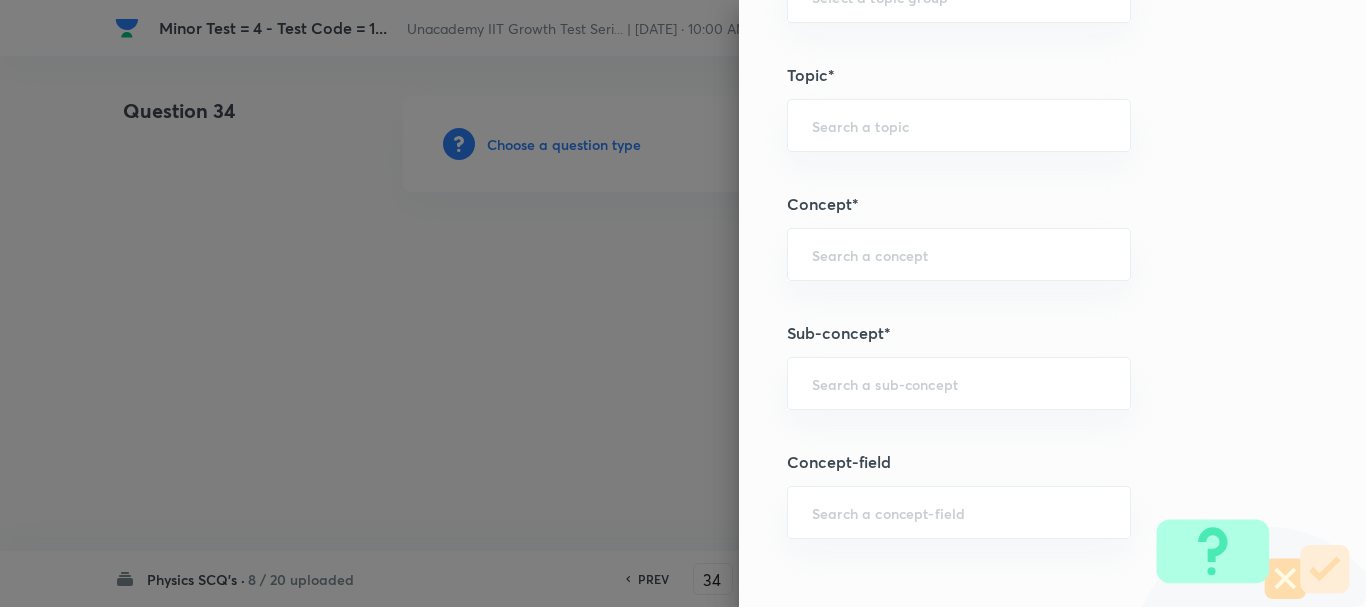 scroll, scrollTop: 1300, scrollLeft: 0, axis: vertical 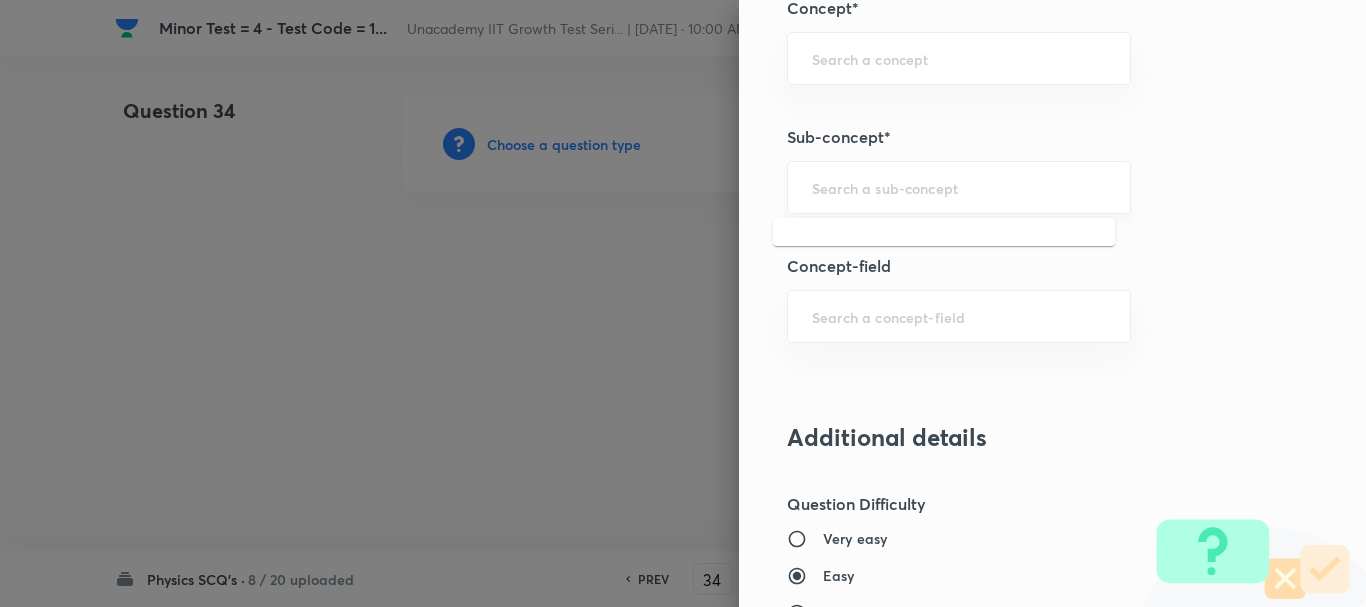 click at bounding box center [959, 187] 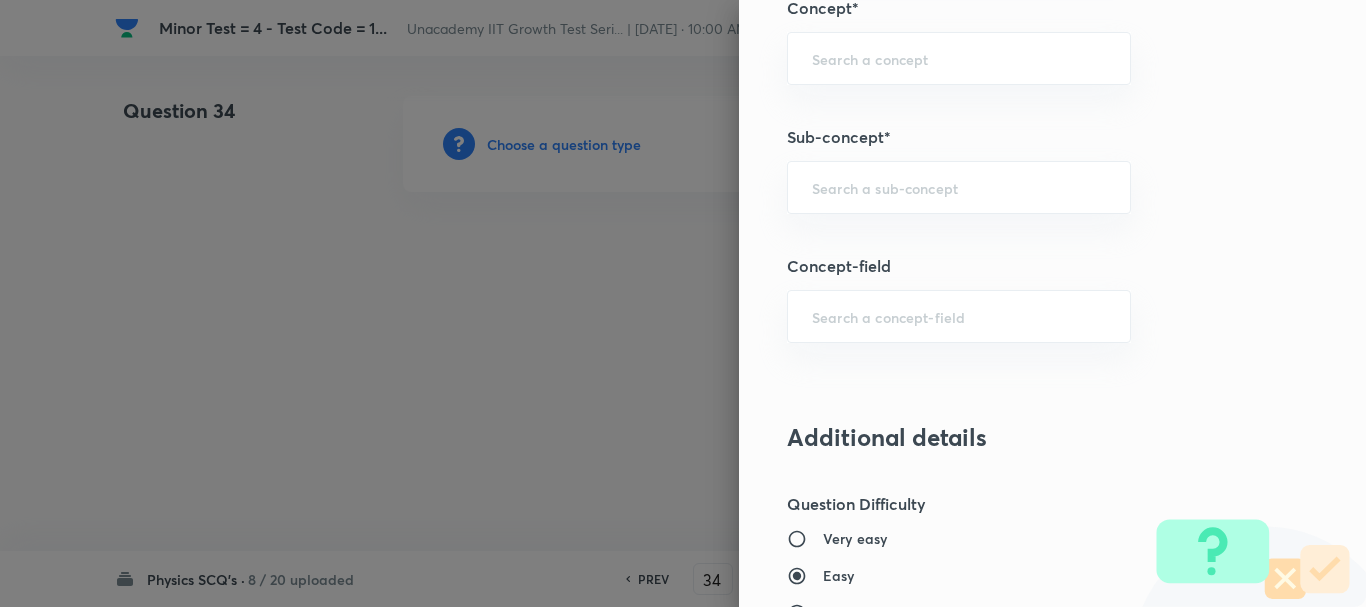 paste on "river boat problem" 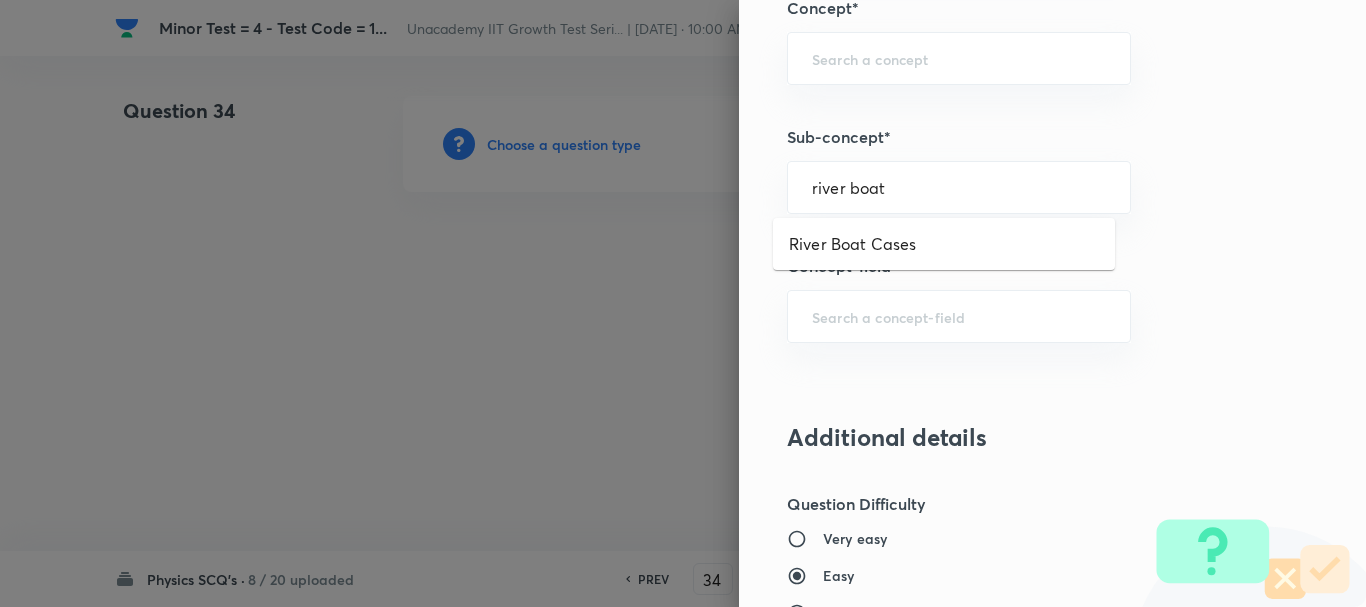 click on "River Boat Cases" at bounding box center (944, 244) 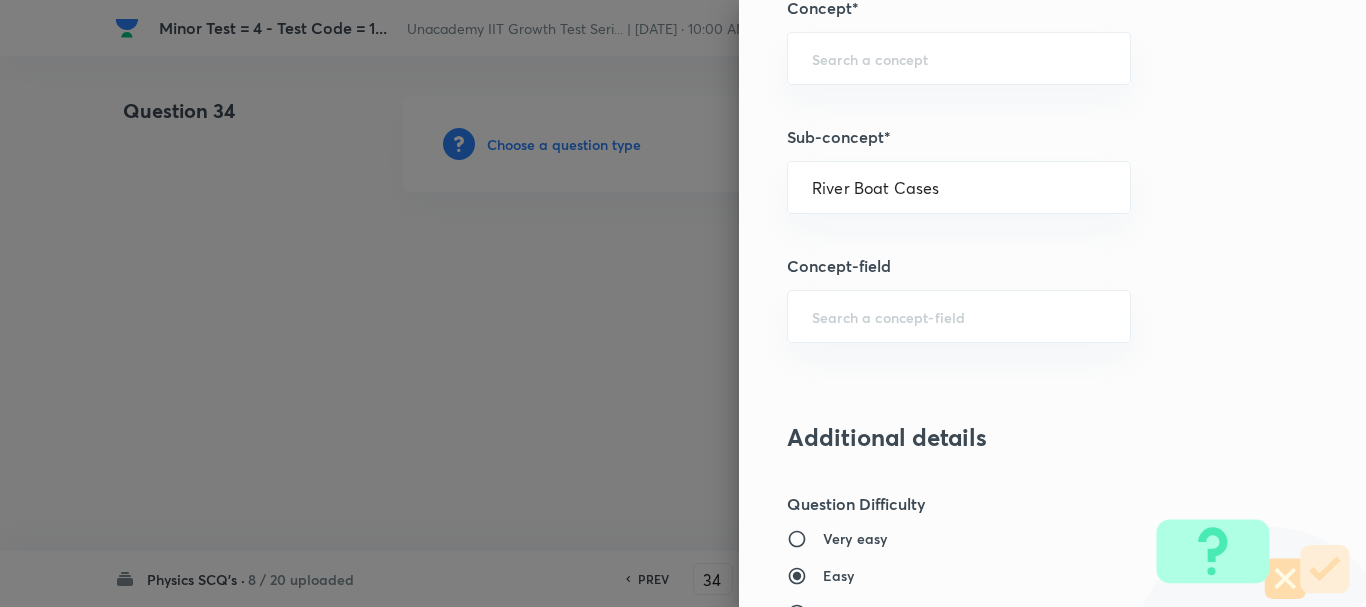 type on "Physics" 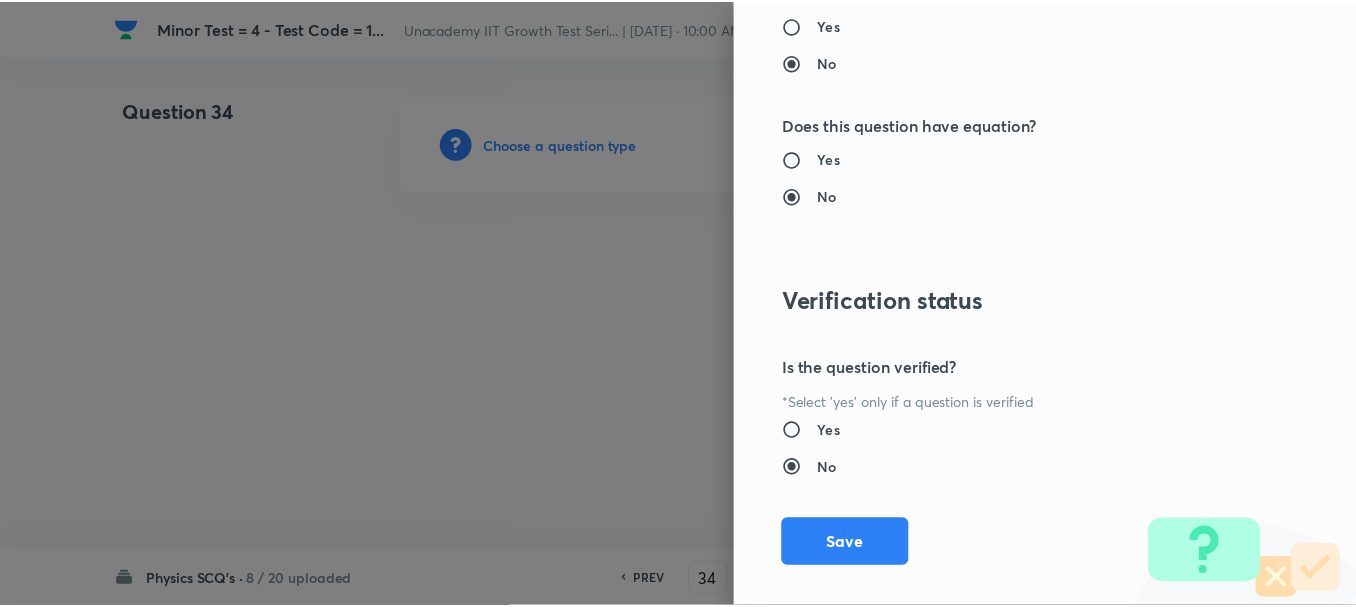 scroll, scrollTop: 2253, scrollLeft: 0, axis: vertical 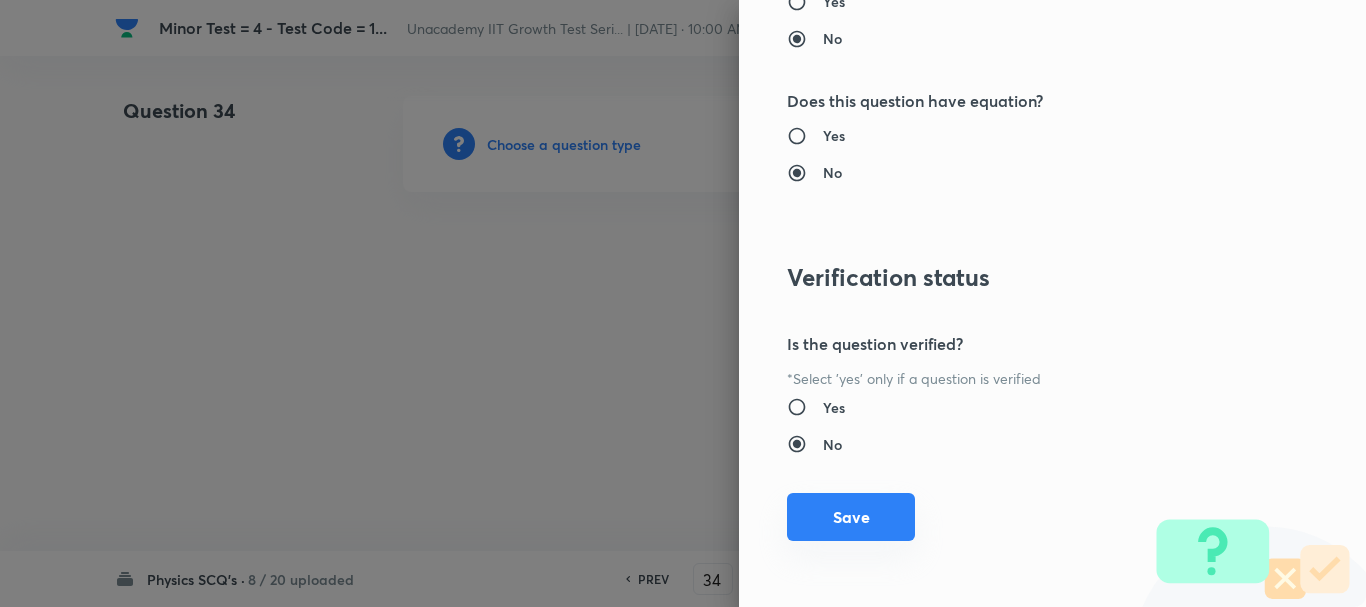 click on "Save" at bounding box center (851, 517) 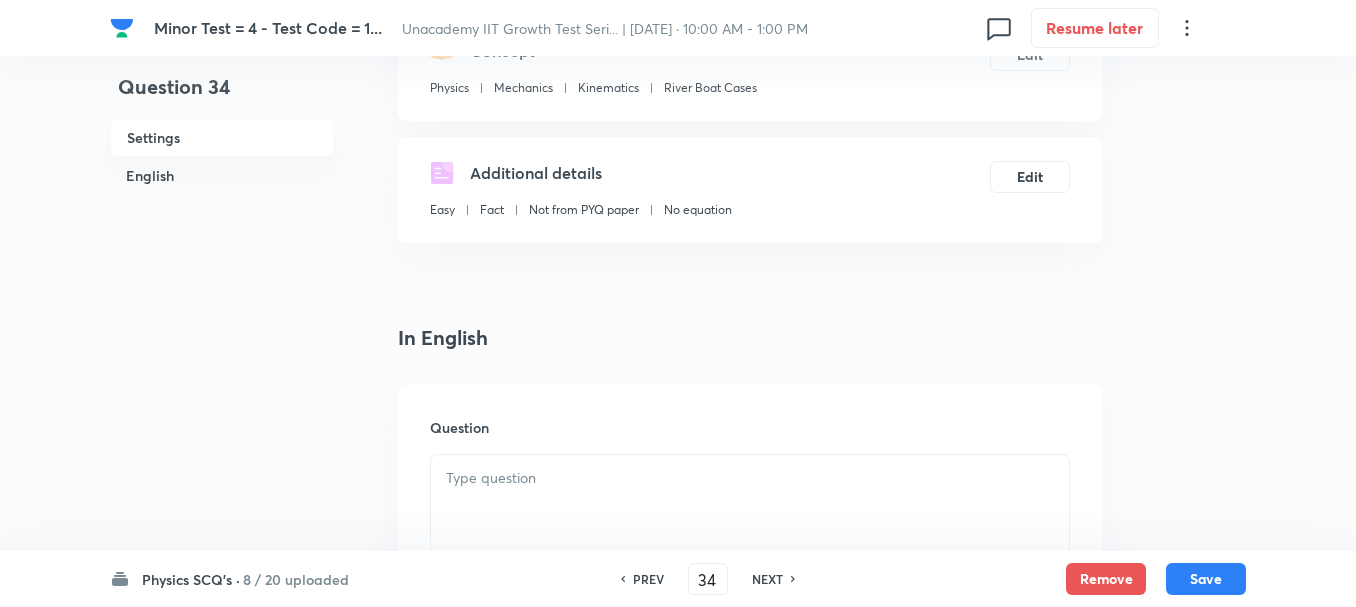 scroll, scrollTop: 300, scrollLeft: 0, axis: vertical 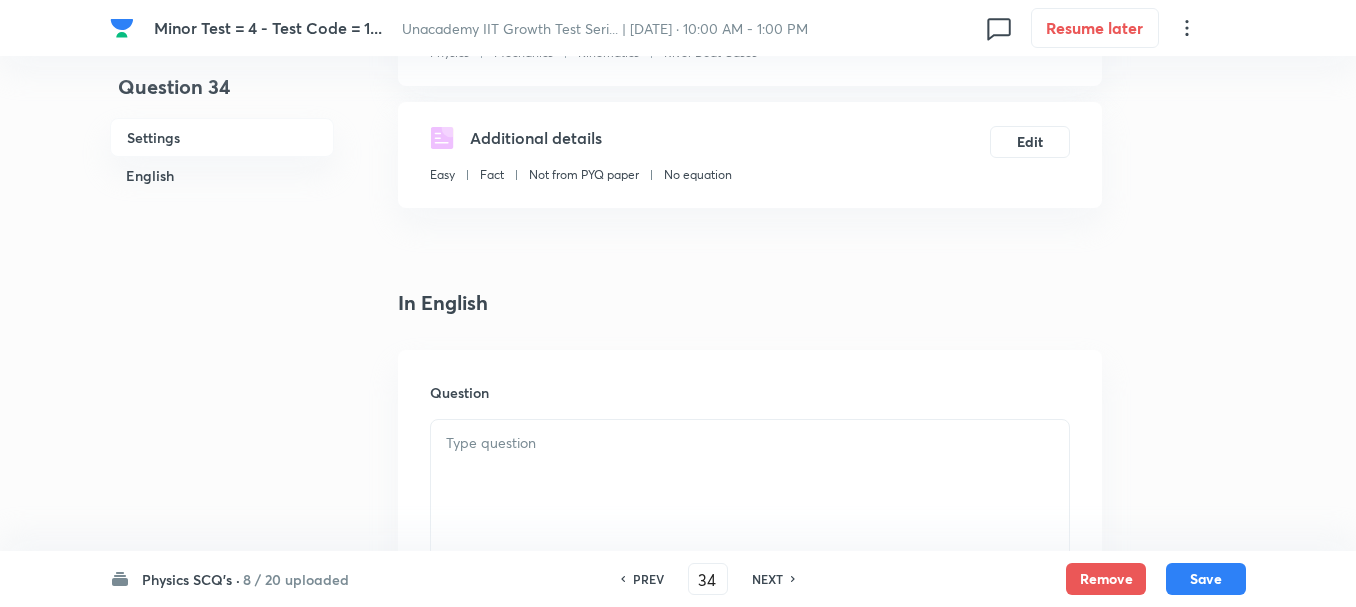 click at bounding box center [750, 476] 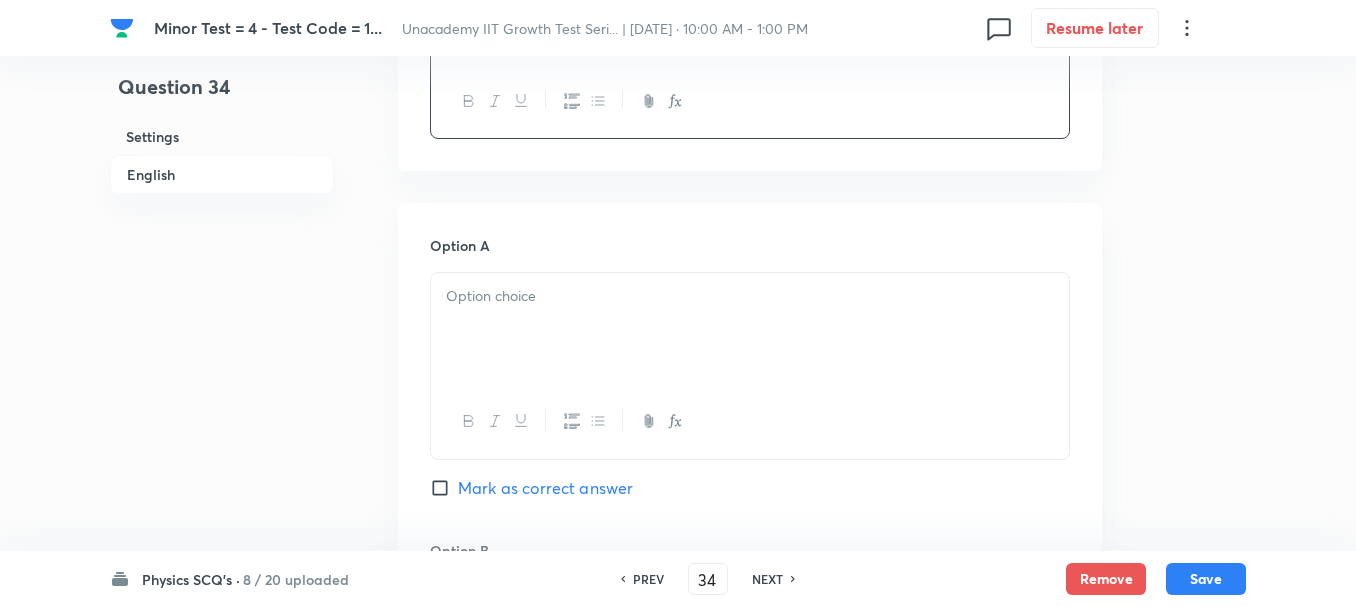 scroll, scrollTop: 900, scrollLeft: 0, axis: vertical 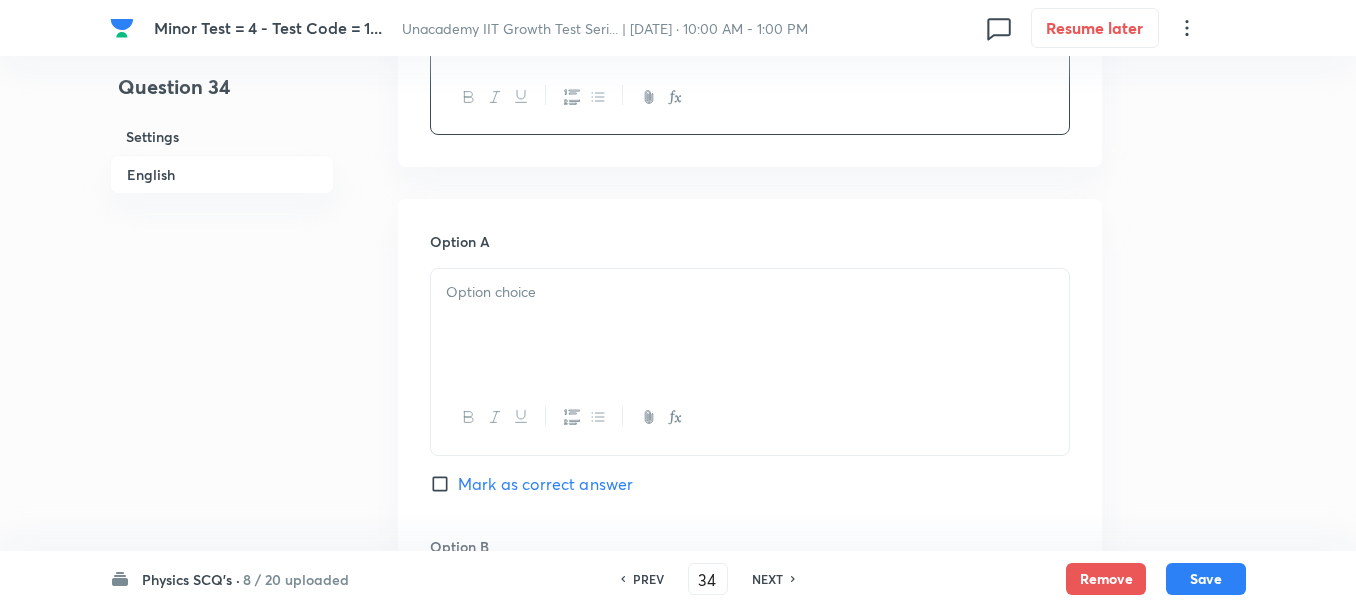 click at bounding box center [750, 325] 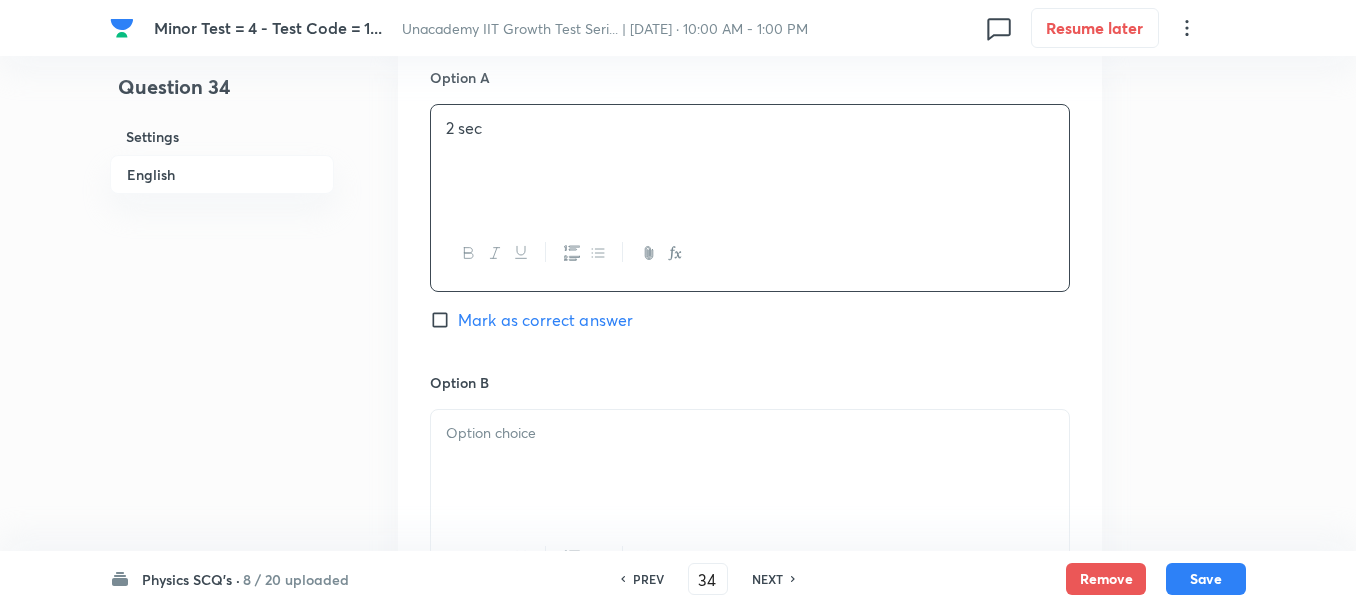 scroll, scrollTop: 1200, scrollLeft: 0, axis: vertical 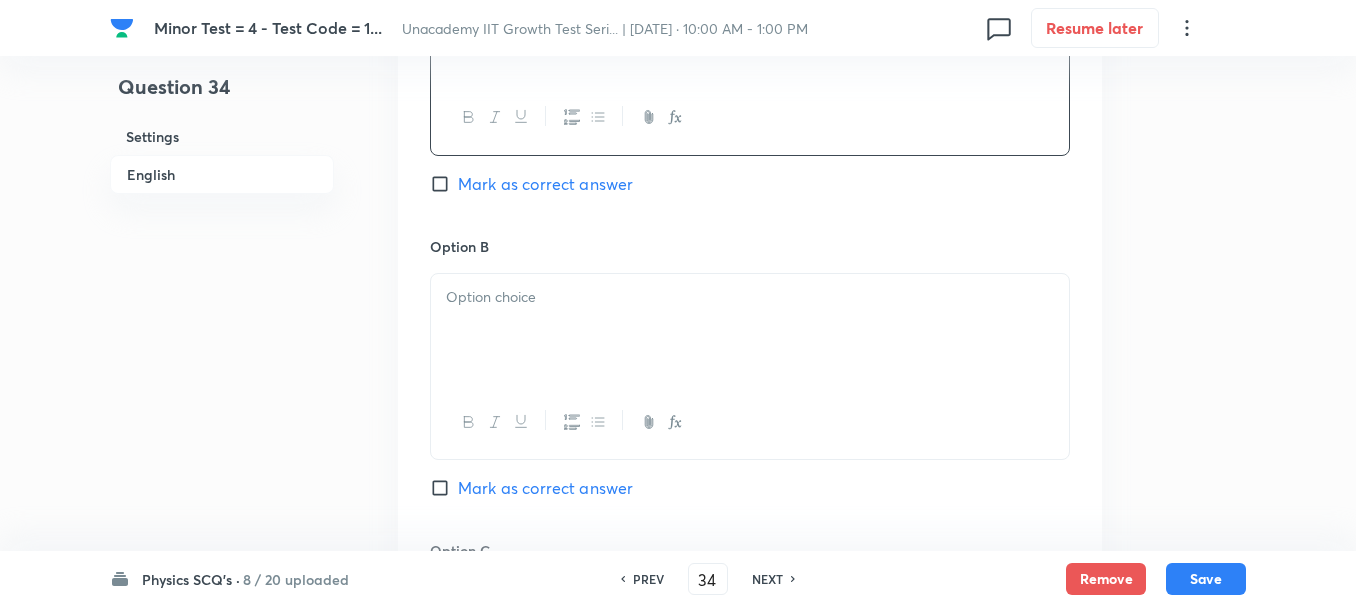click at bounding box center (750, 297) 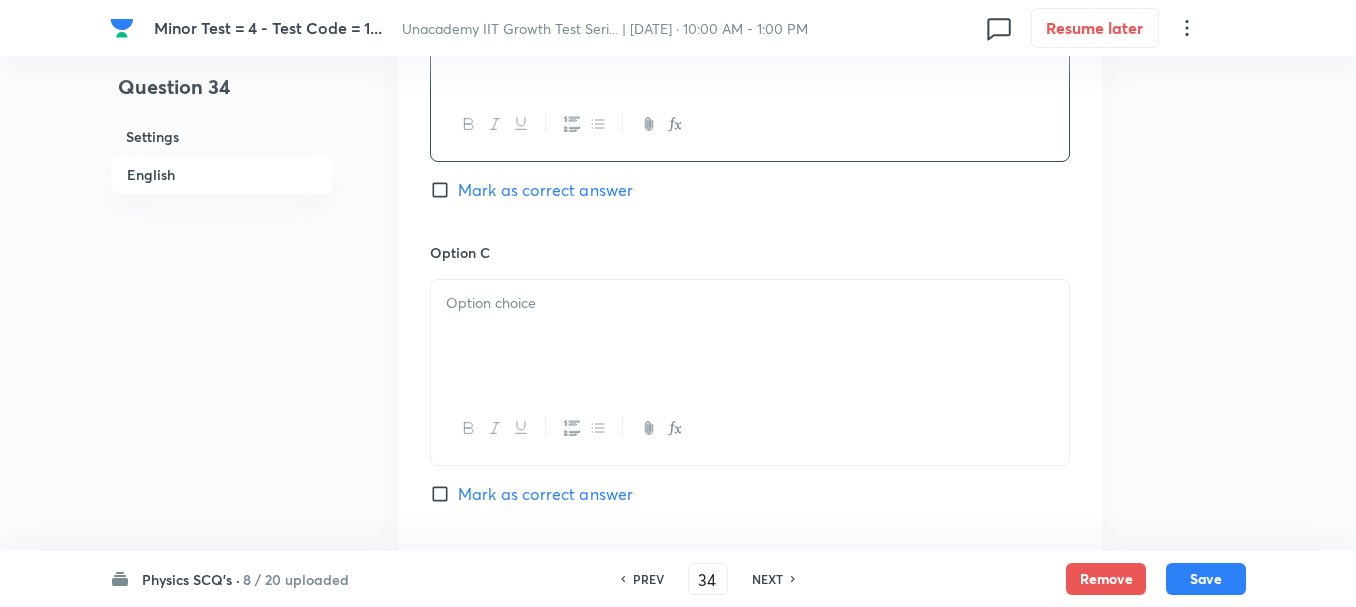 scroll, scrollTop: 1500, scrollLeft: 0, axis: vertical 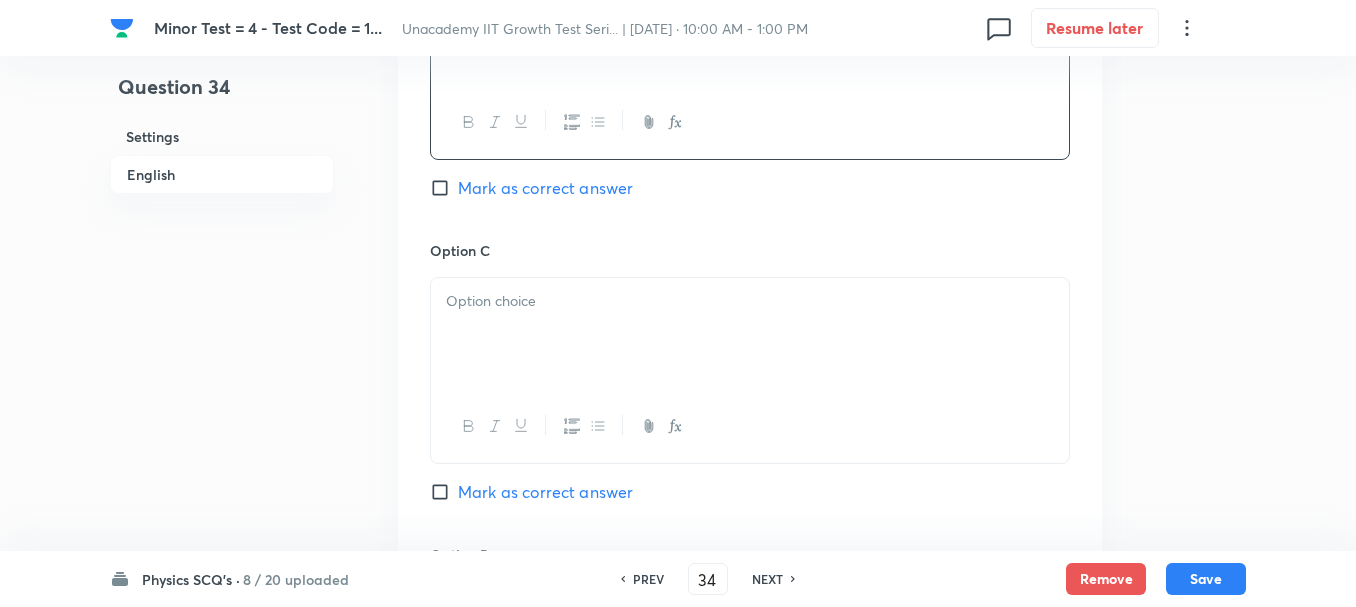 click at bounding box center [750, 301] 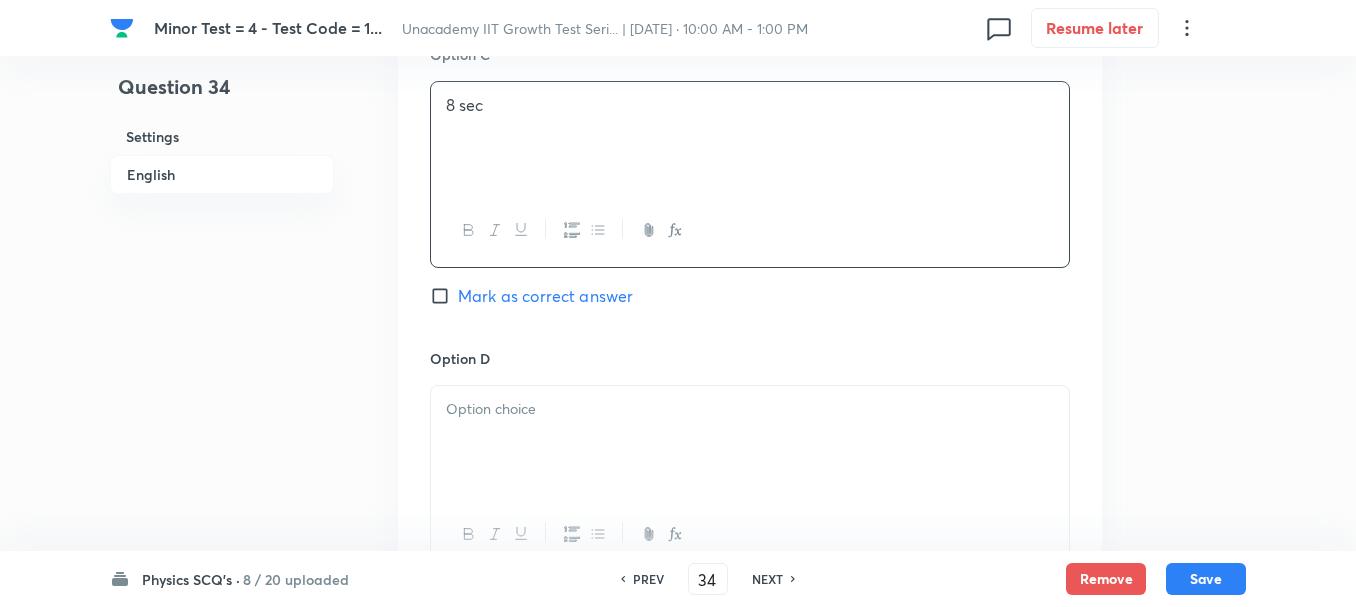scroll, scrollTop: 1700, scrollLeft: 0, axis: vertical 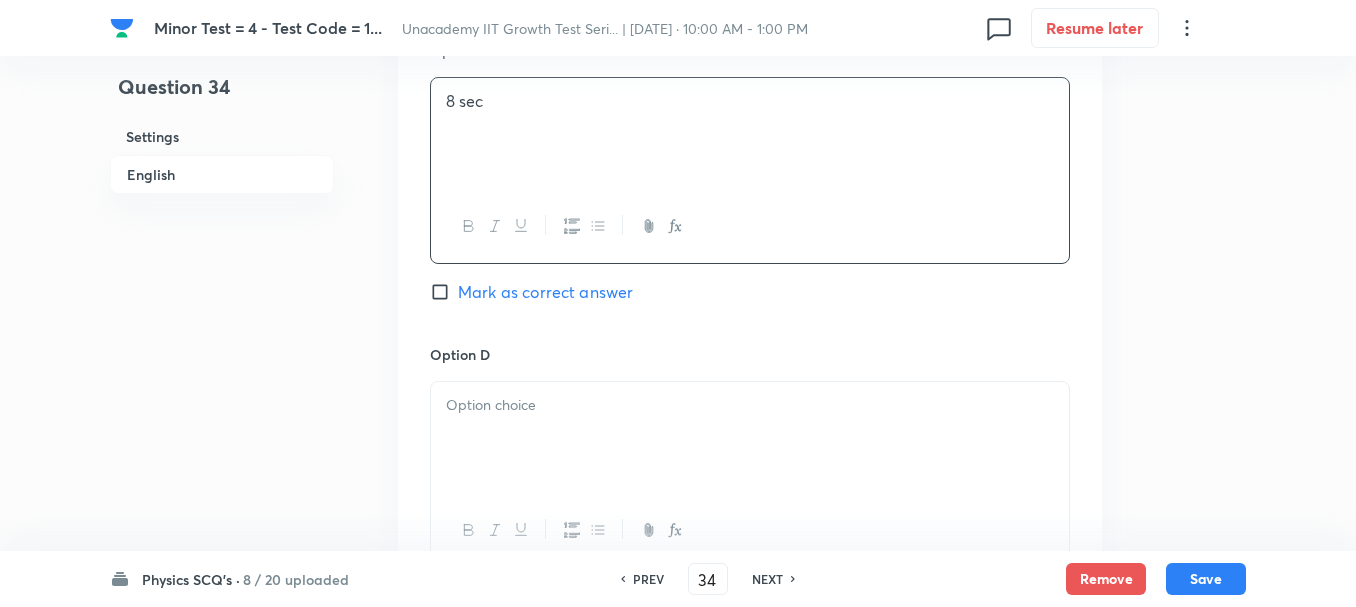 click at bounding box center [750, 438] 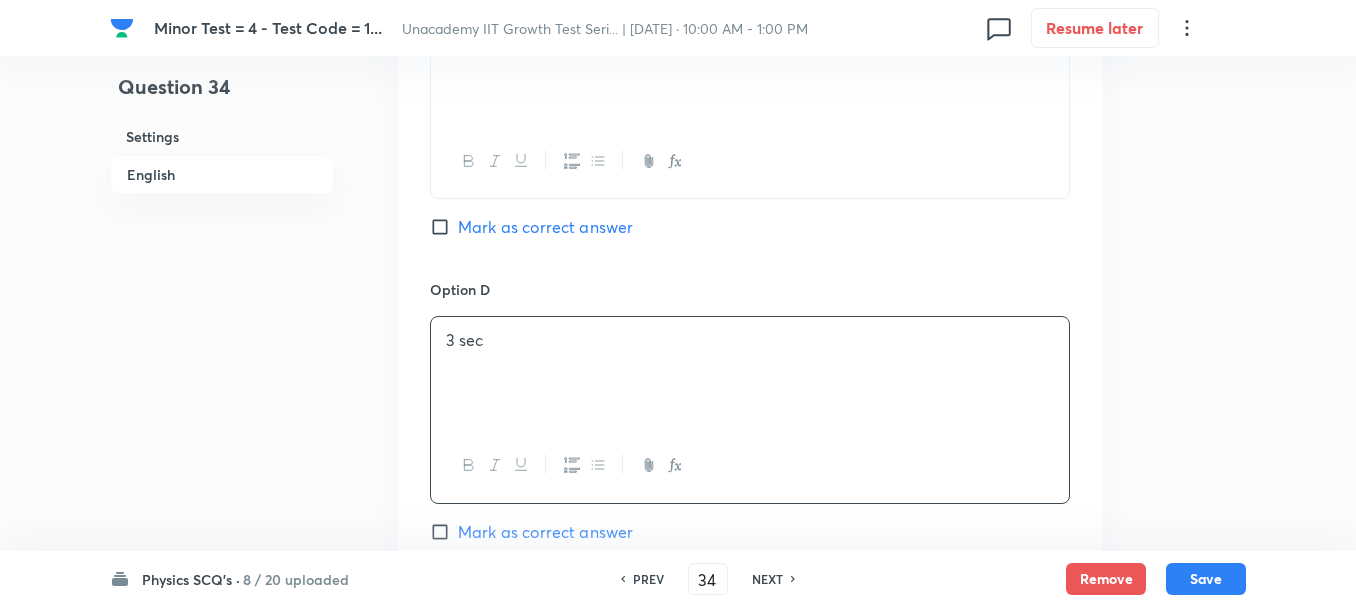 scroll, scrollTop: 1800, scrollLeft: 0, axis: vertical 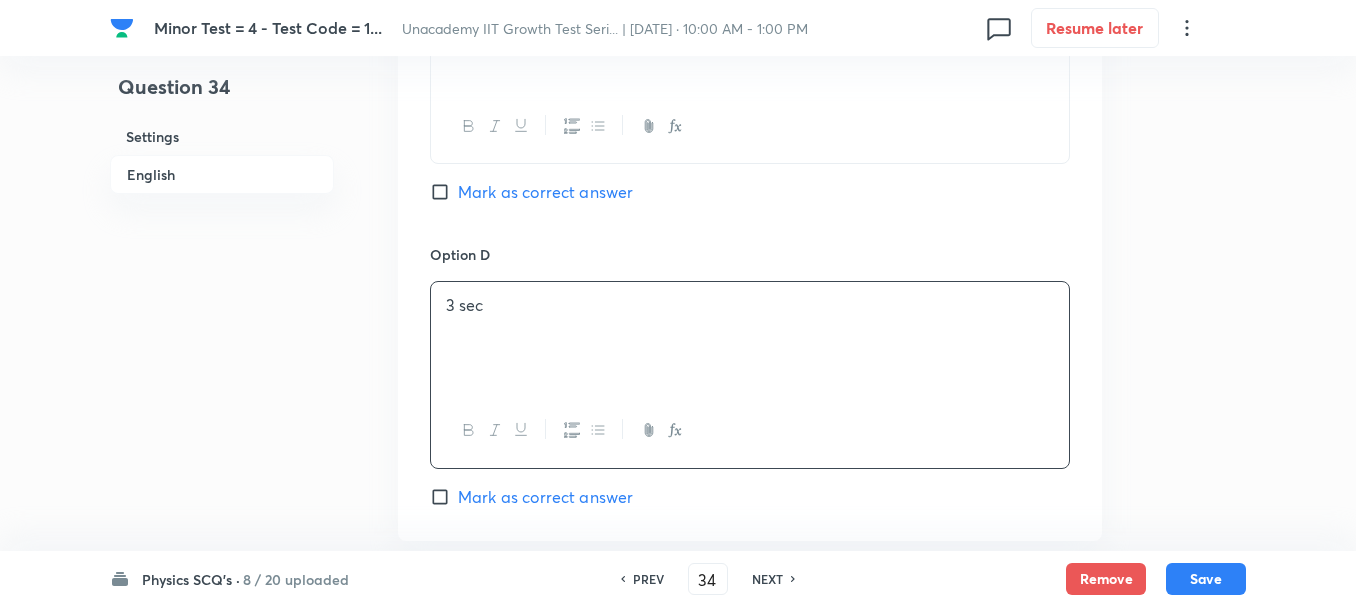 click on "Mark as correct answer" at bounding box center [545, 497] 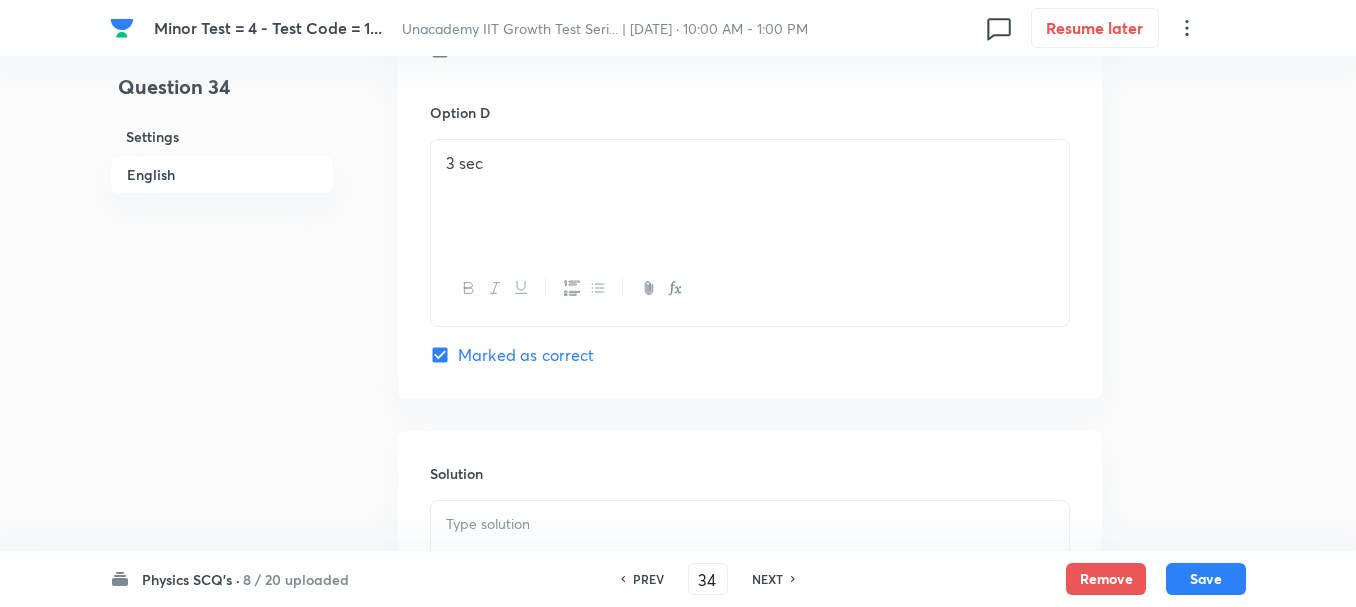 scroll, scrollTop: 2100, scrollLeft: 0, axis: vertical 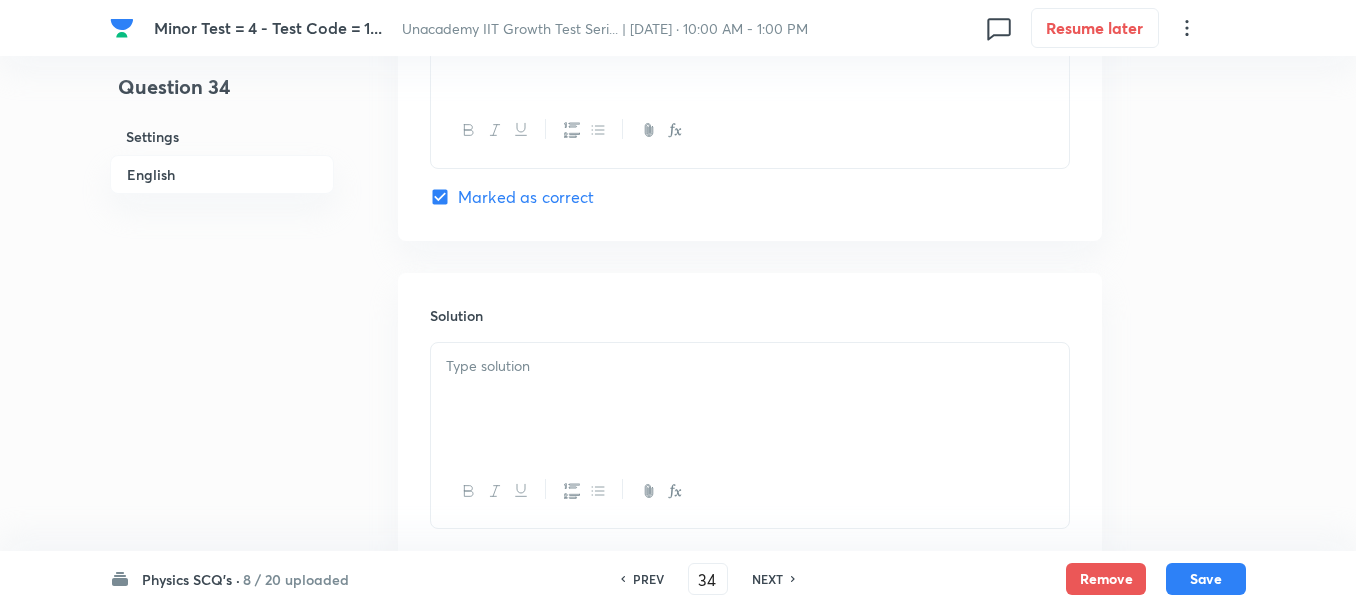 click at bounding box center (750, 399) 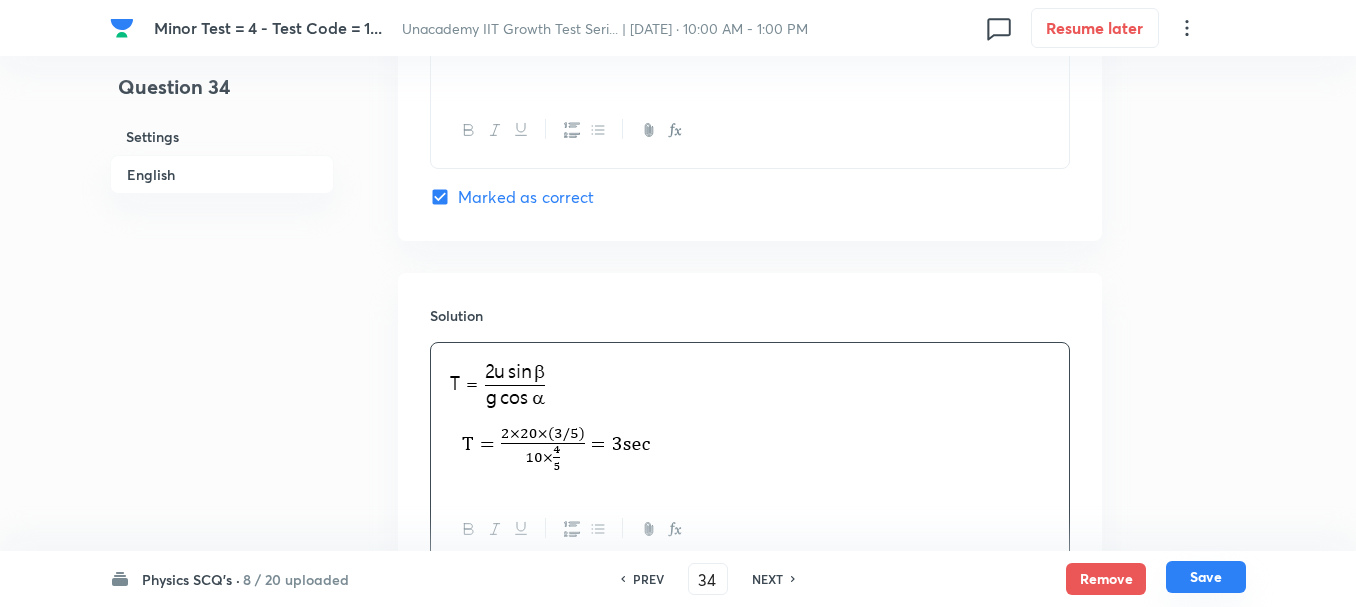 click on "Save" at bounding box center (1206, 577) 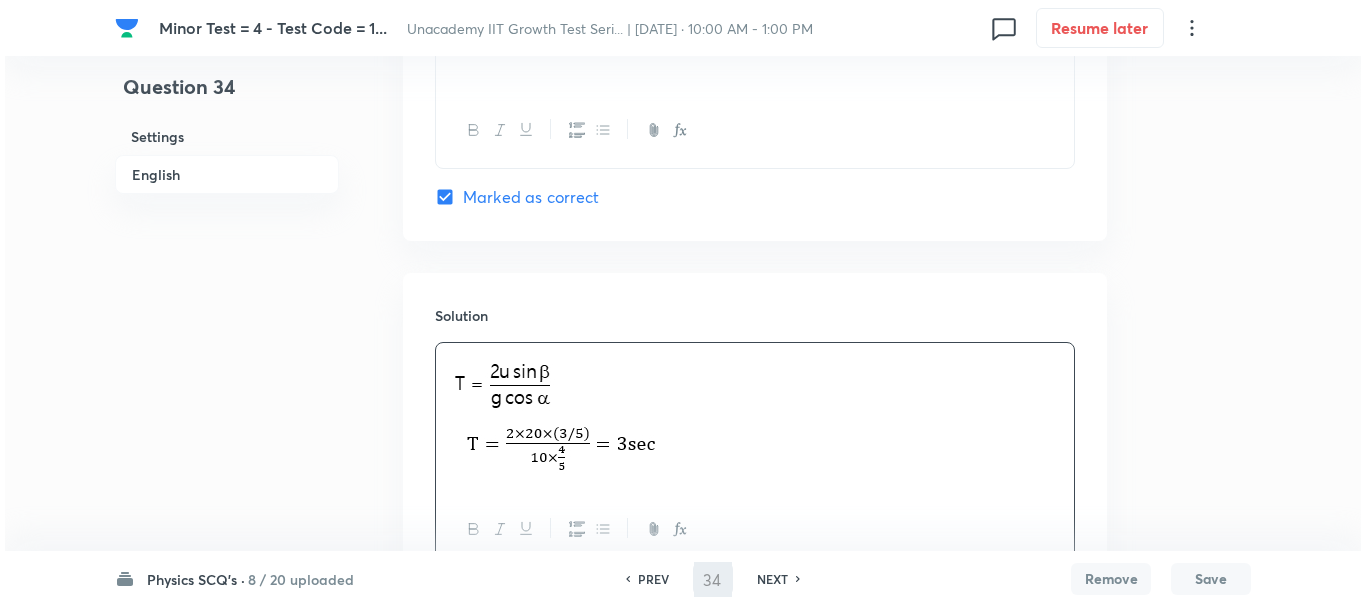 type 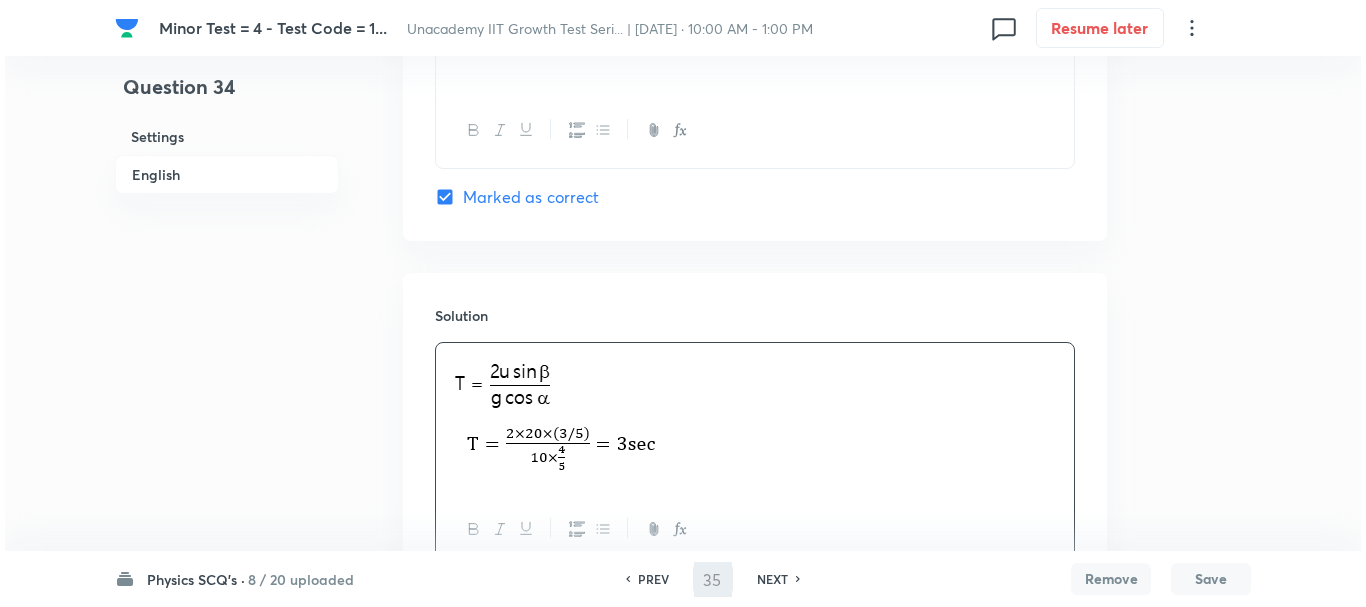 scroll, scrollTop: 0, scrollLeft: 0, axis: both 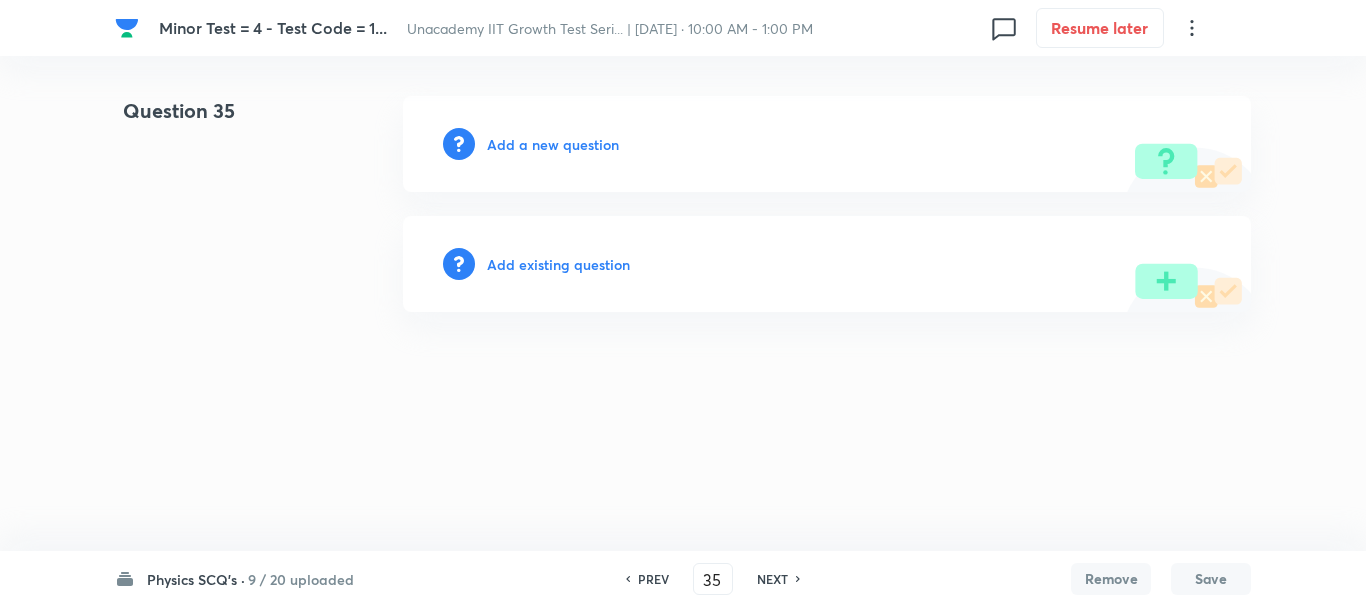 click on "Add a new question" at bounding box center (553, 144) 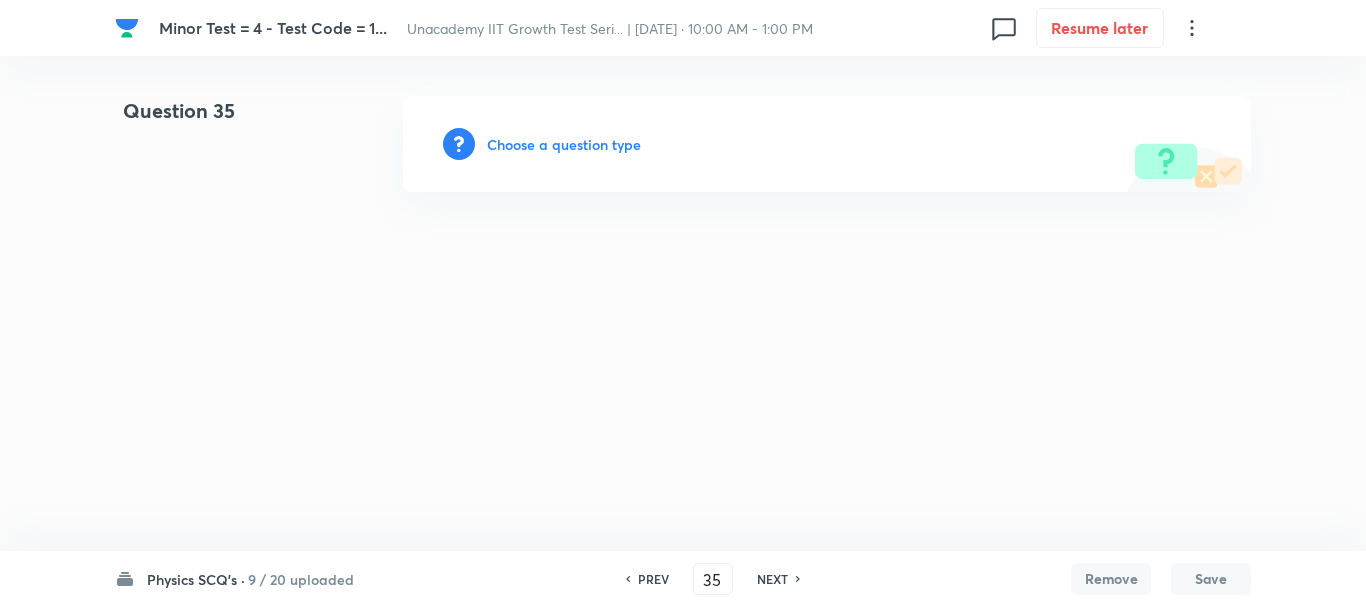 click on "Choose a question type" at bounding box center (564, 144) 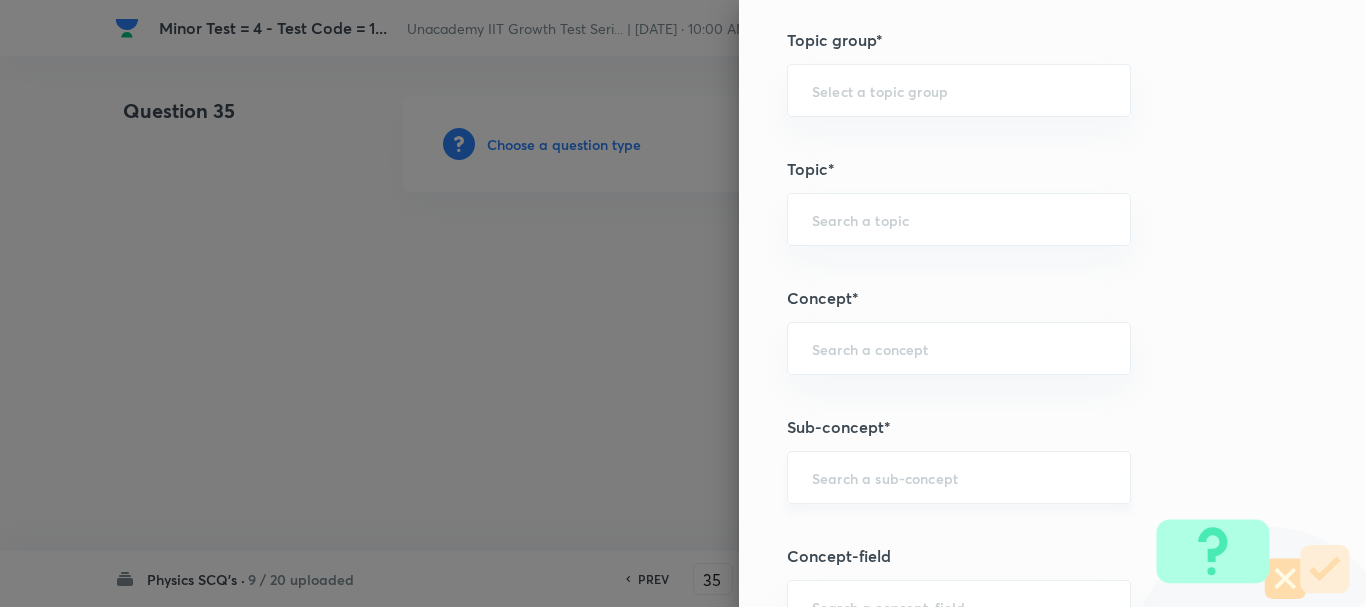 scroll, scrollTop: 1100, scrollLeft: 0, axis: vertical 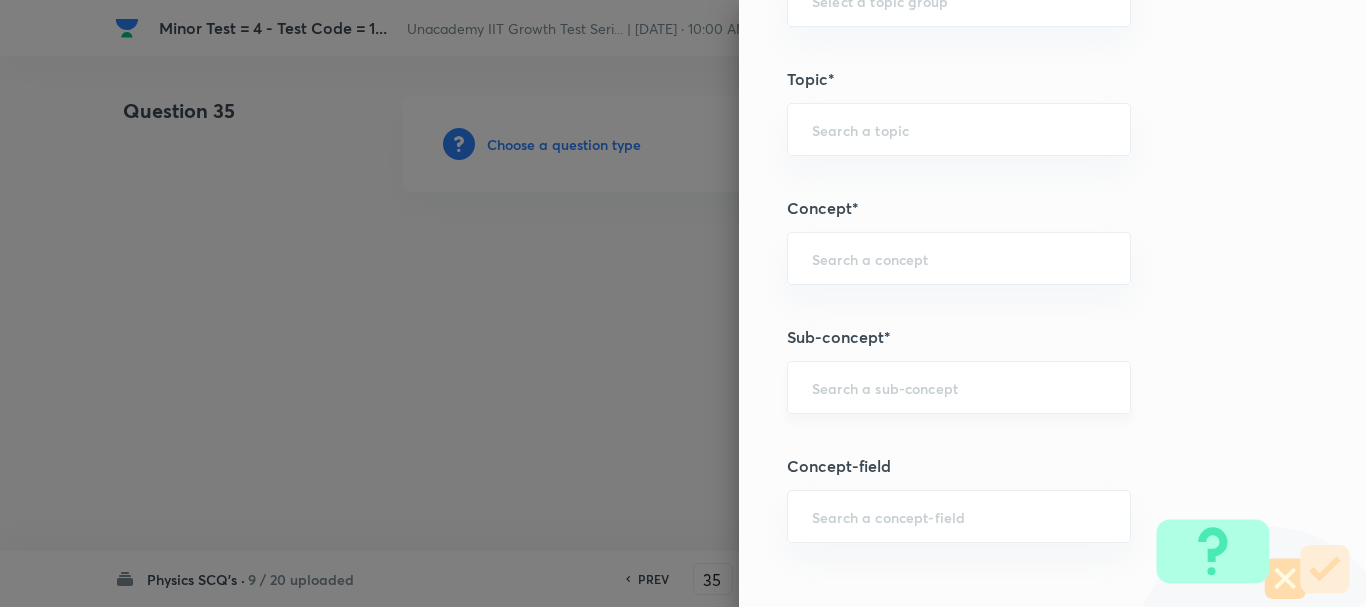 click at bounding box center [959, 387] 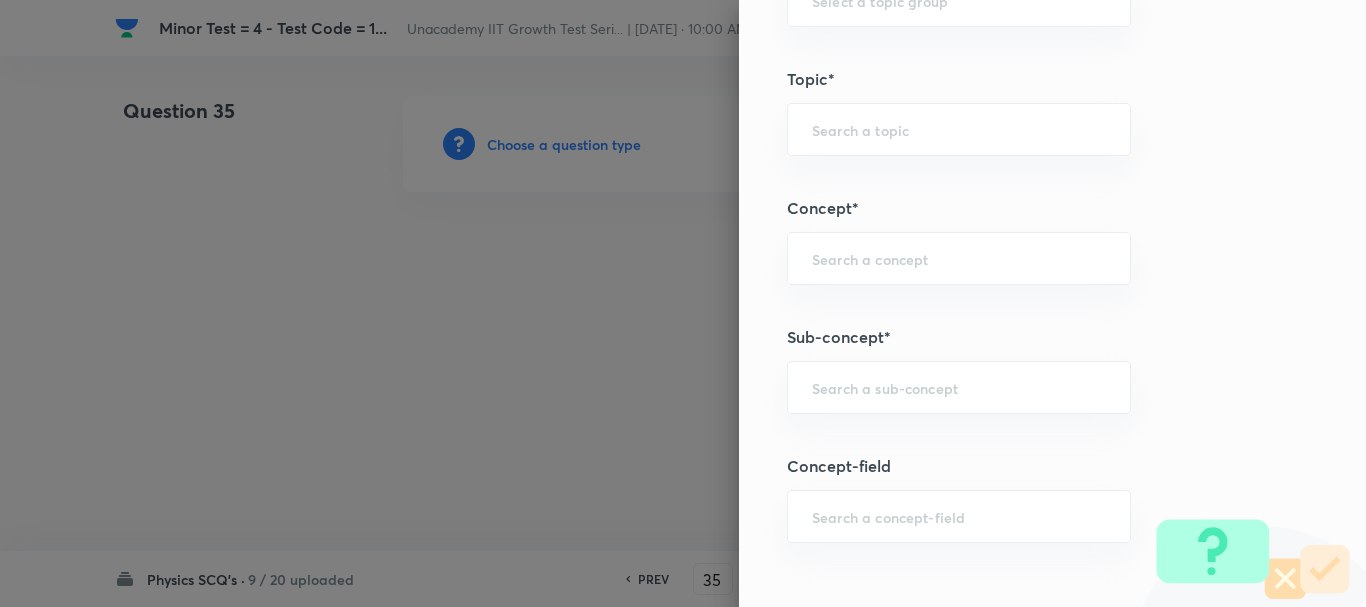 paste on "Kinematics-2D" 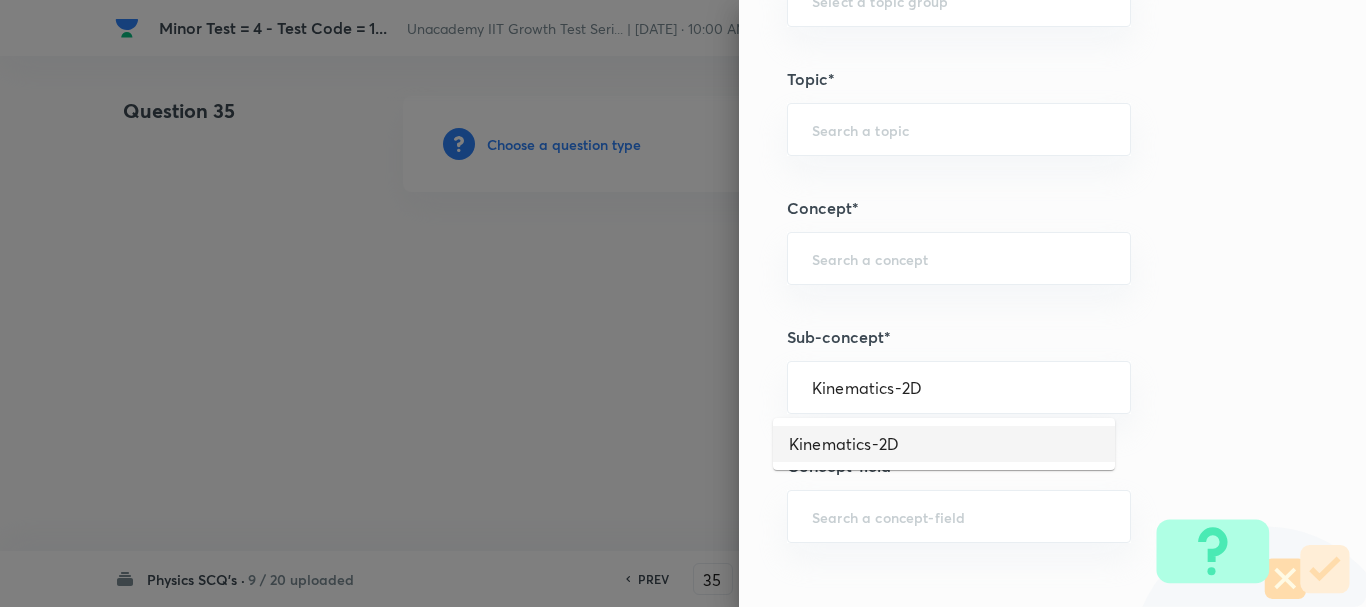 click on "Kinematics-2D" at bounding box center (944, 444) 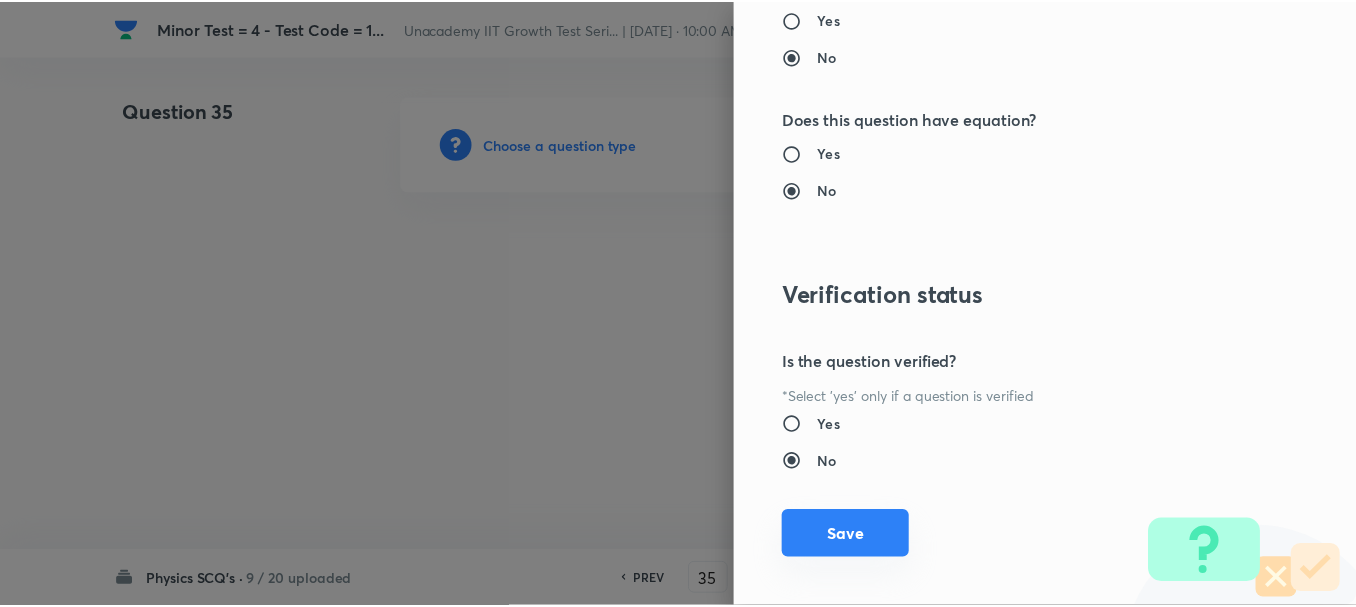 scroll, scrollTop: 2253, scrollLeft: 0, axis: vertical 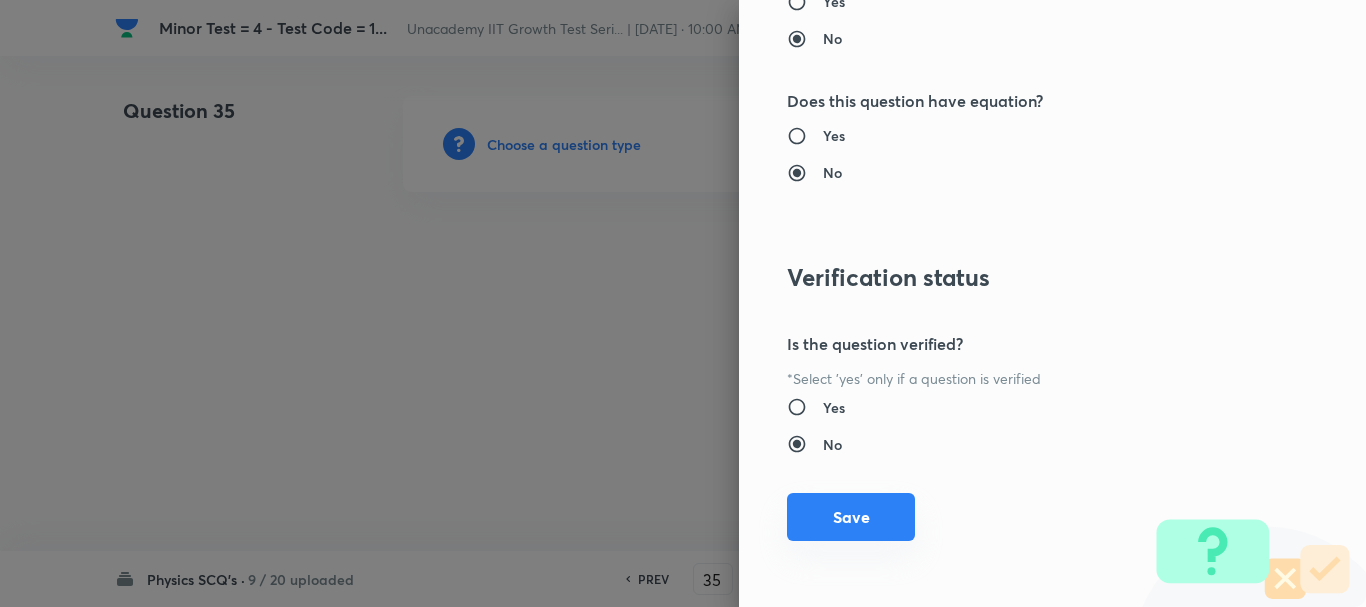 click on "Save" at bounding box center (851, 517) 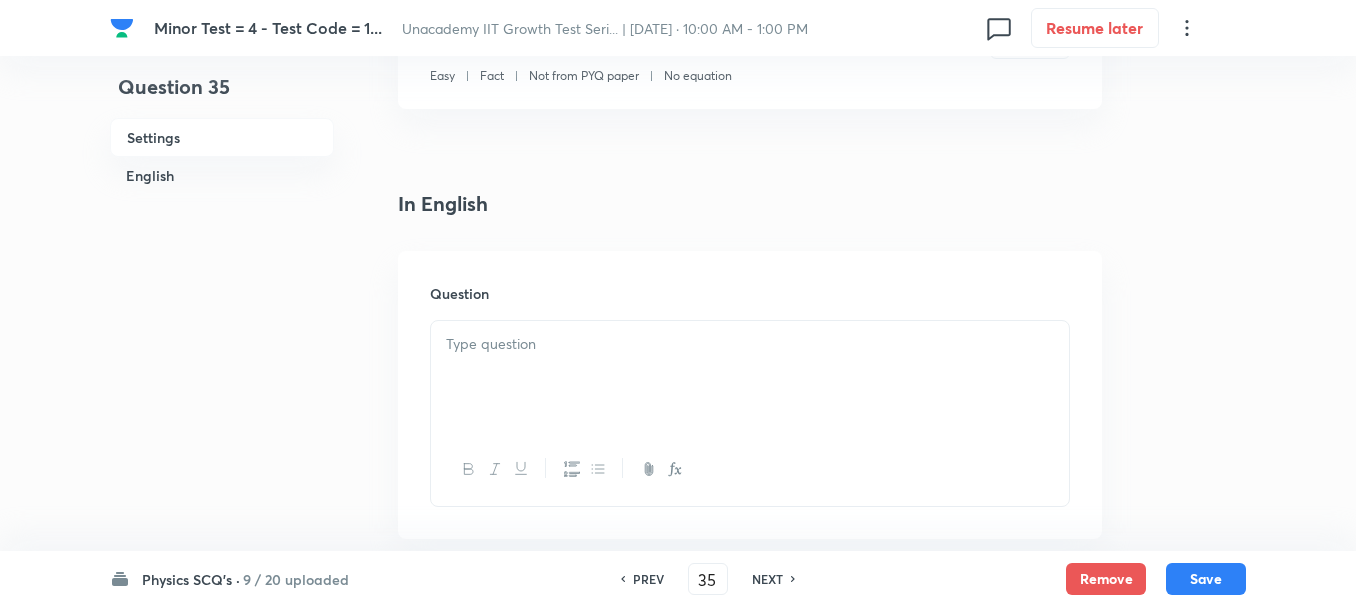 scroll, scrollTop: 400, scrollLeft: 0, axis: vertical 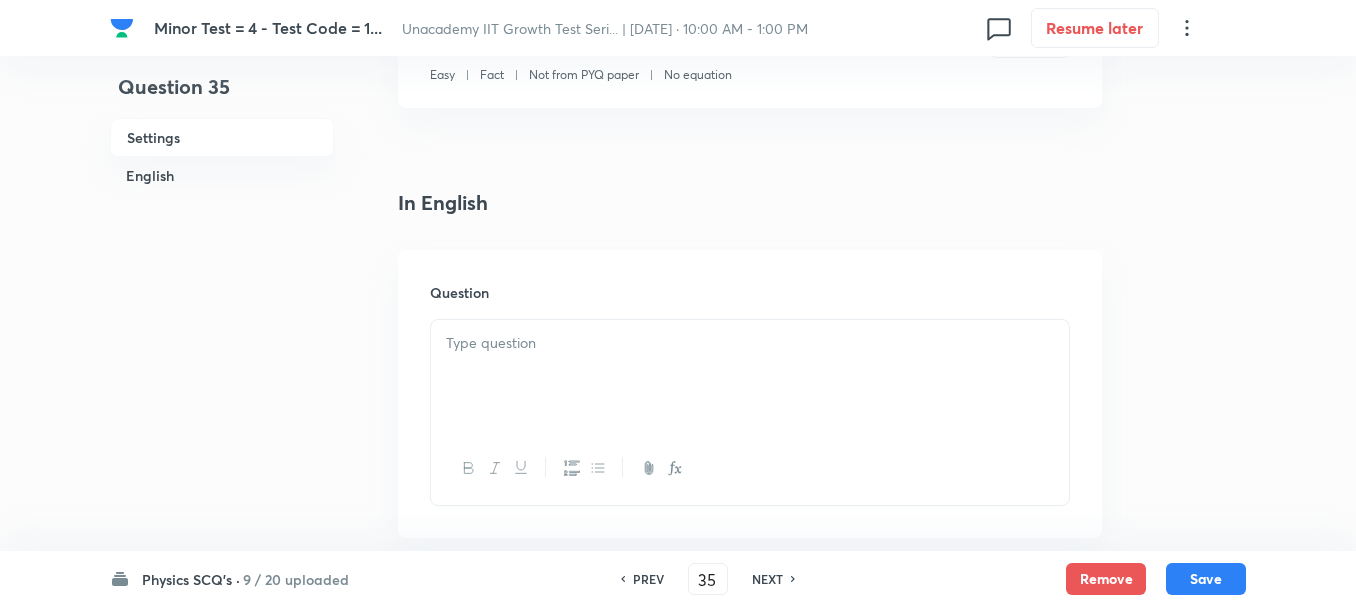 click at bounding box center (750, 343) 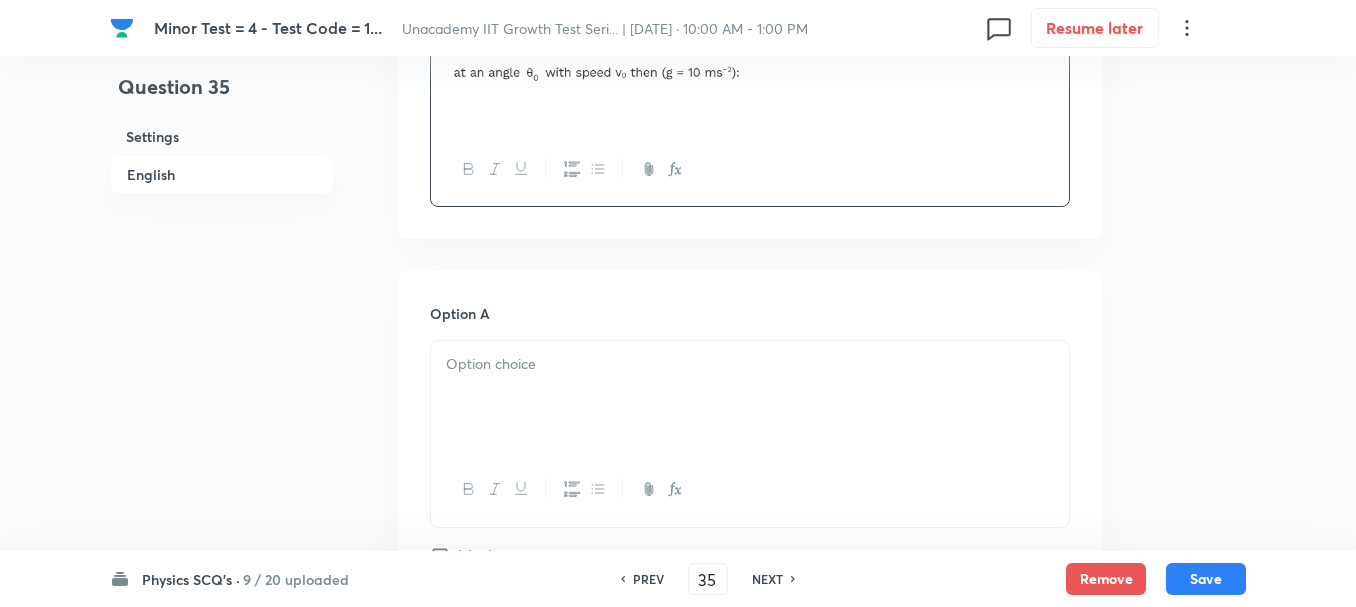scroll, scrollTop: 700, scrollLeft: 0, axis: vertical 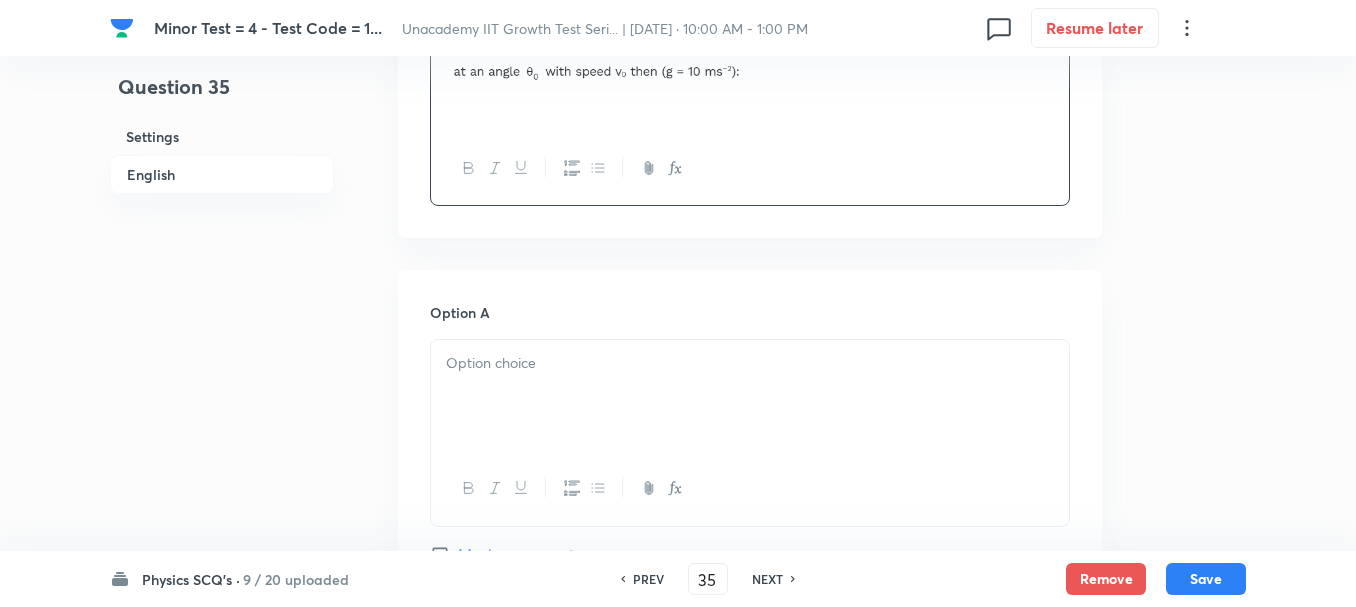 click at bounding box center [750, 363] 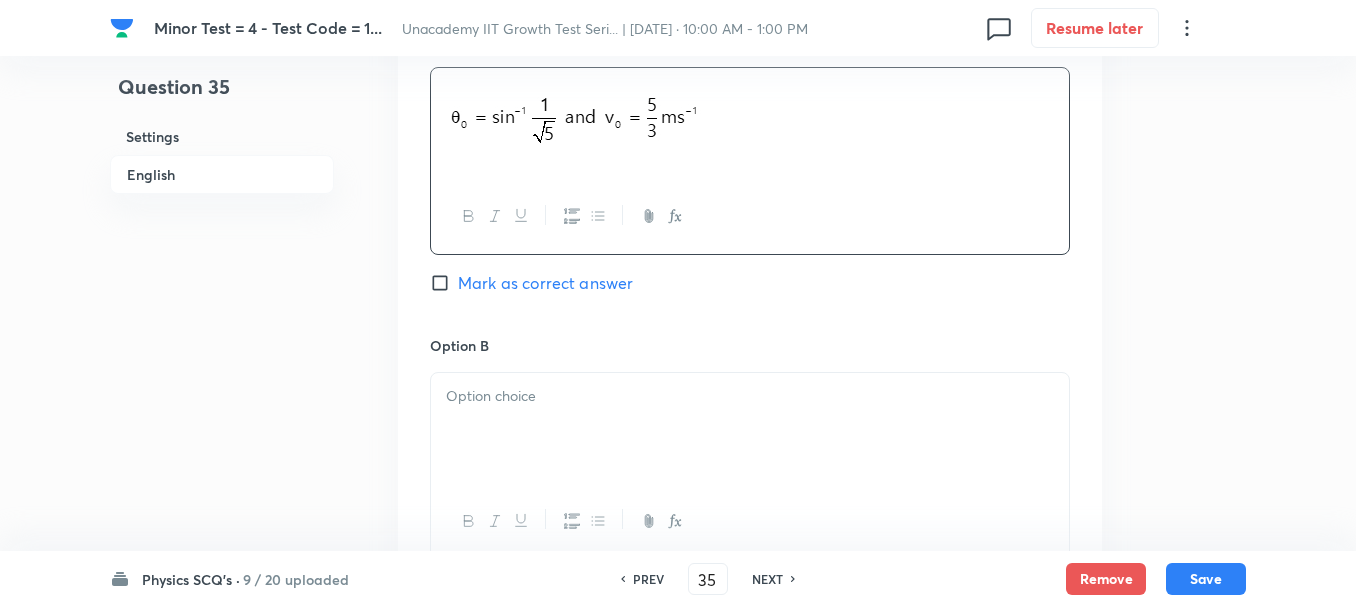 scroll, scrollTop: 1000, scrollLeft: 0, axis: vertical 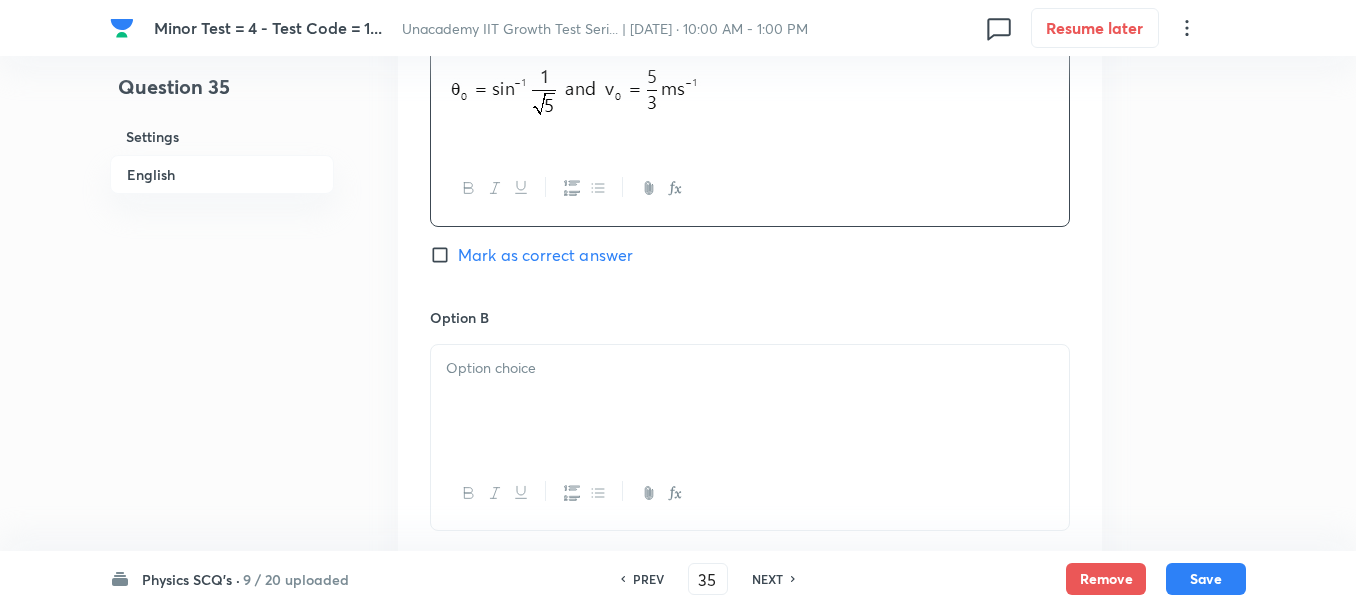 click at bounding box center (750, 401) 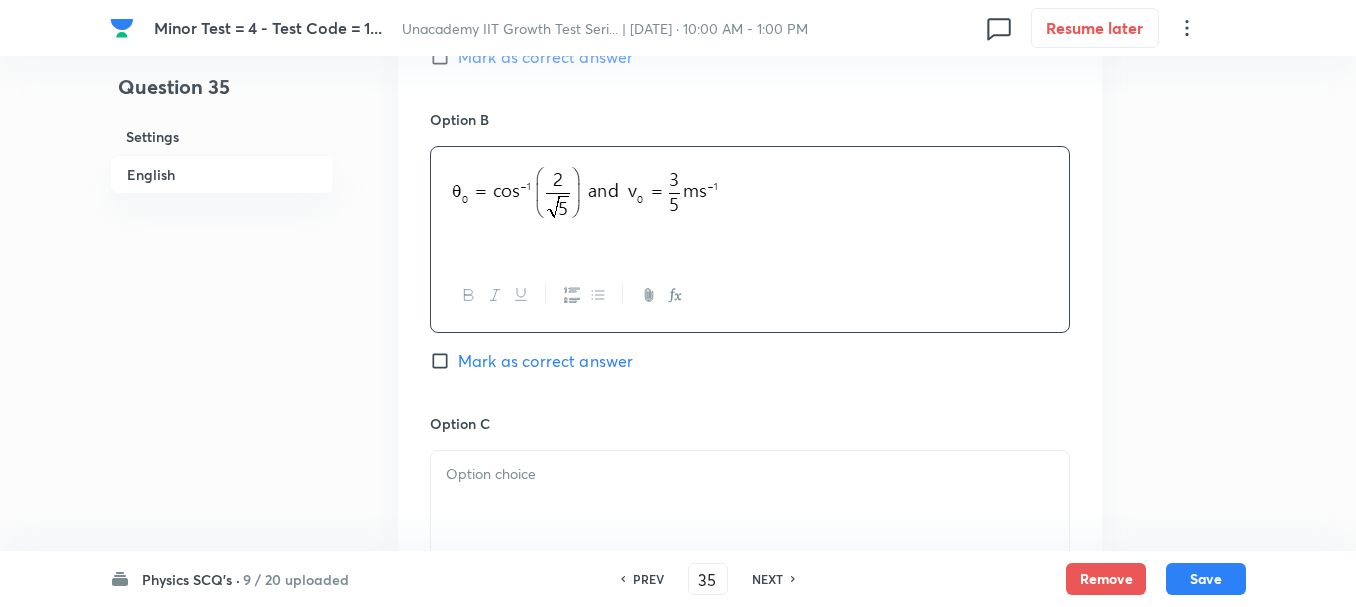 scroll, scrollTop: 1200, scrollLeft: 0, axis: vertical 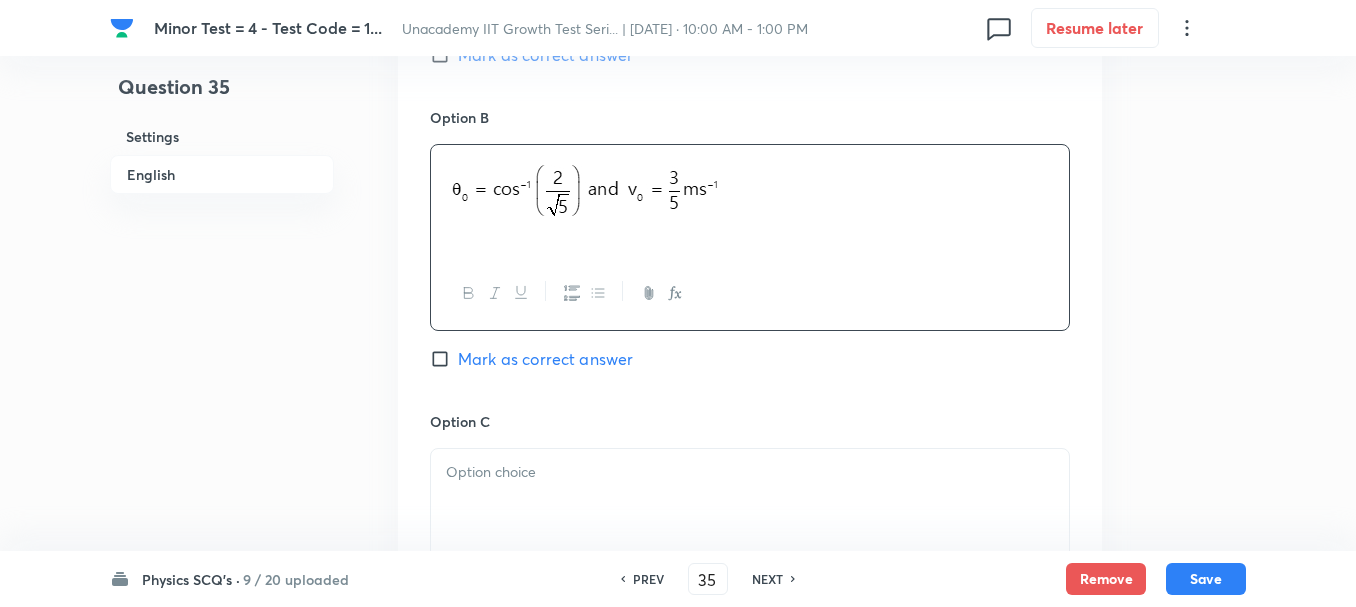 click at bounding box center [750, 505] 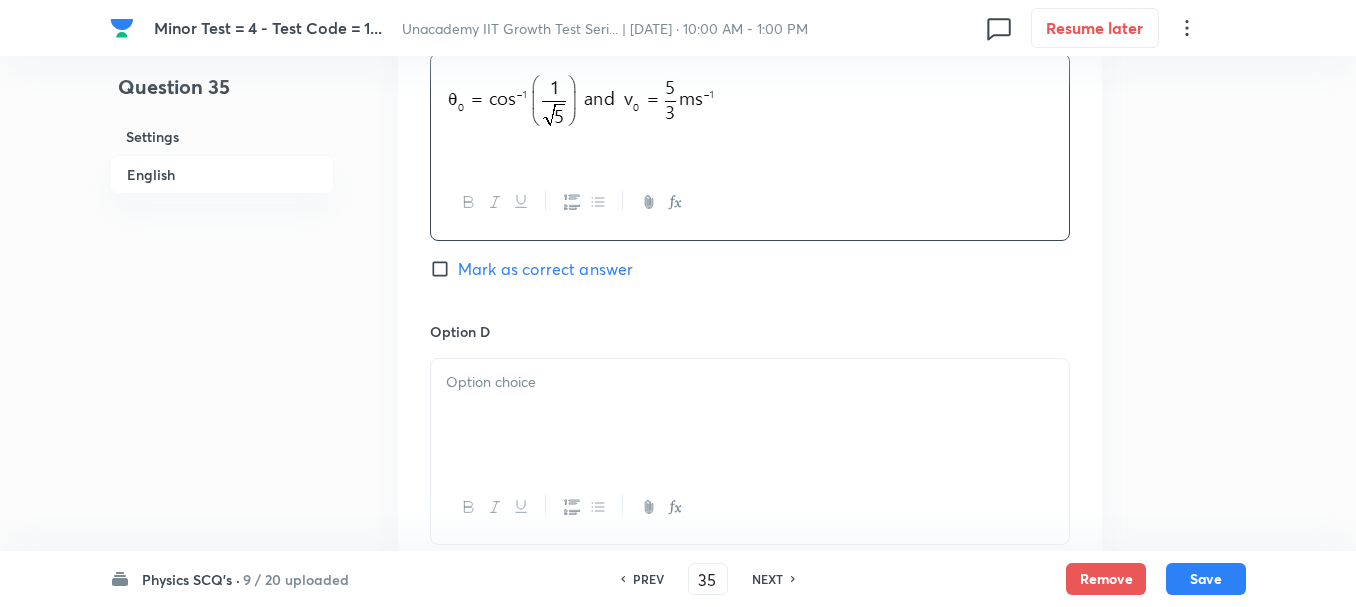 scroll, scrollTop: 1600, scrollLeft: 0, axis: vertical 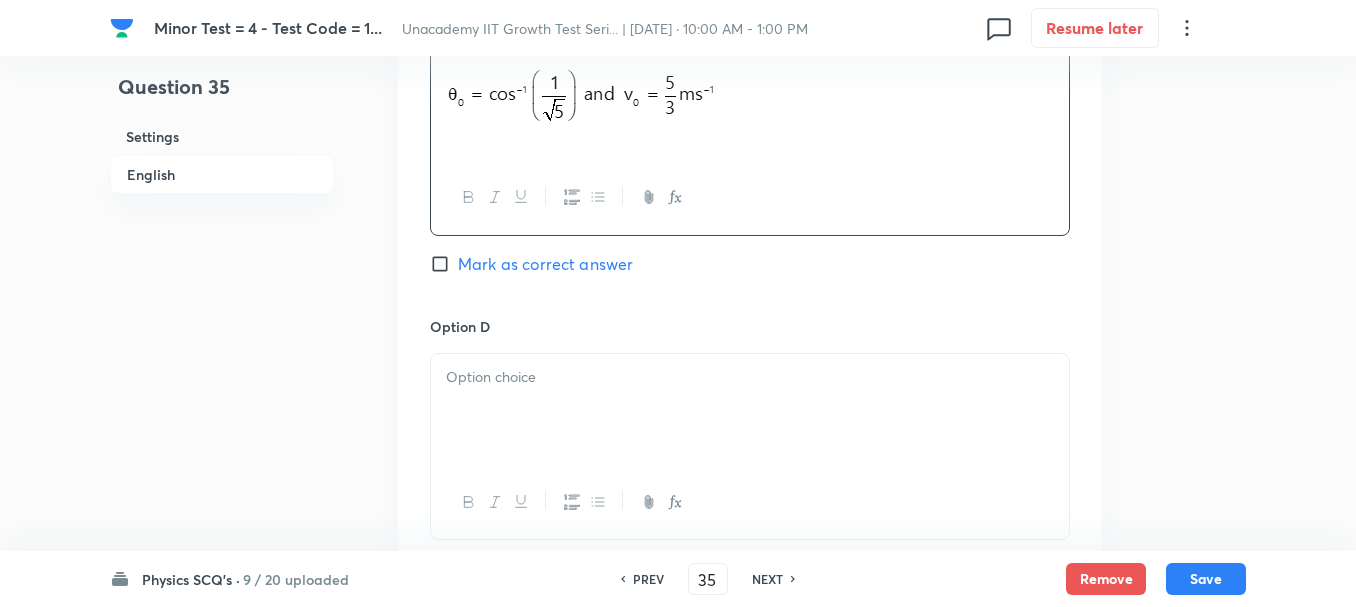 click at bounding box center [750, 410] 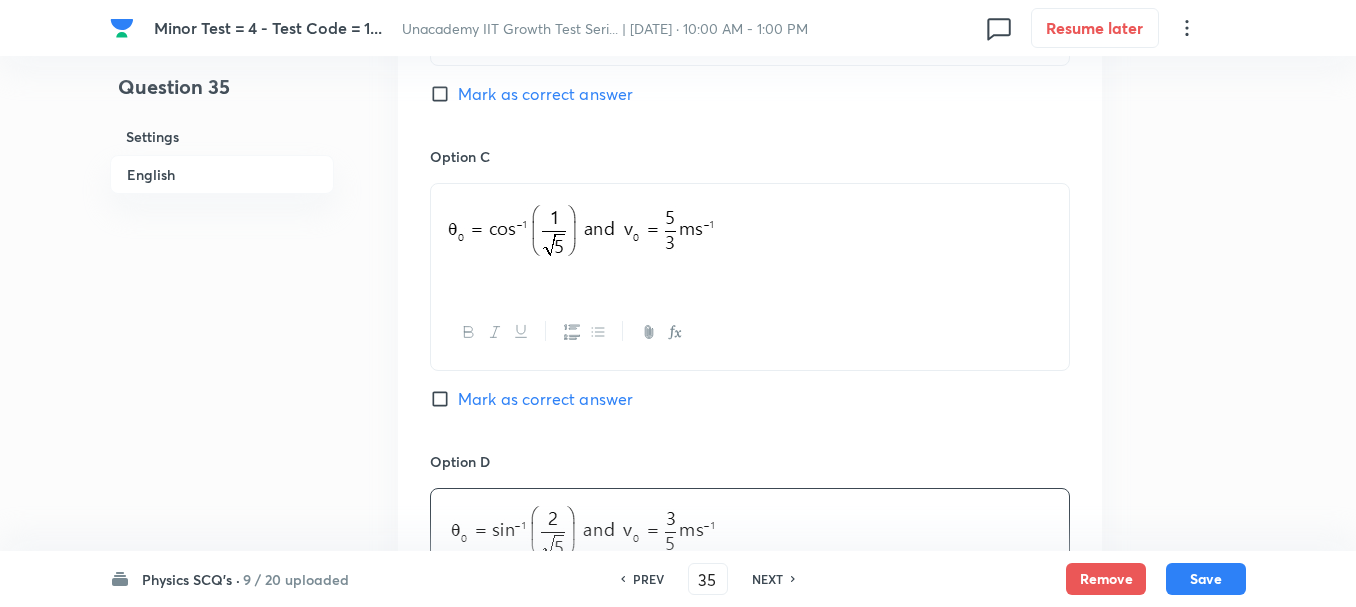 scroll, scrollTop: 1500, scrollLeft: 0, axis: vertical 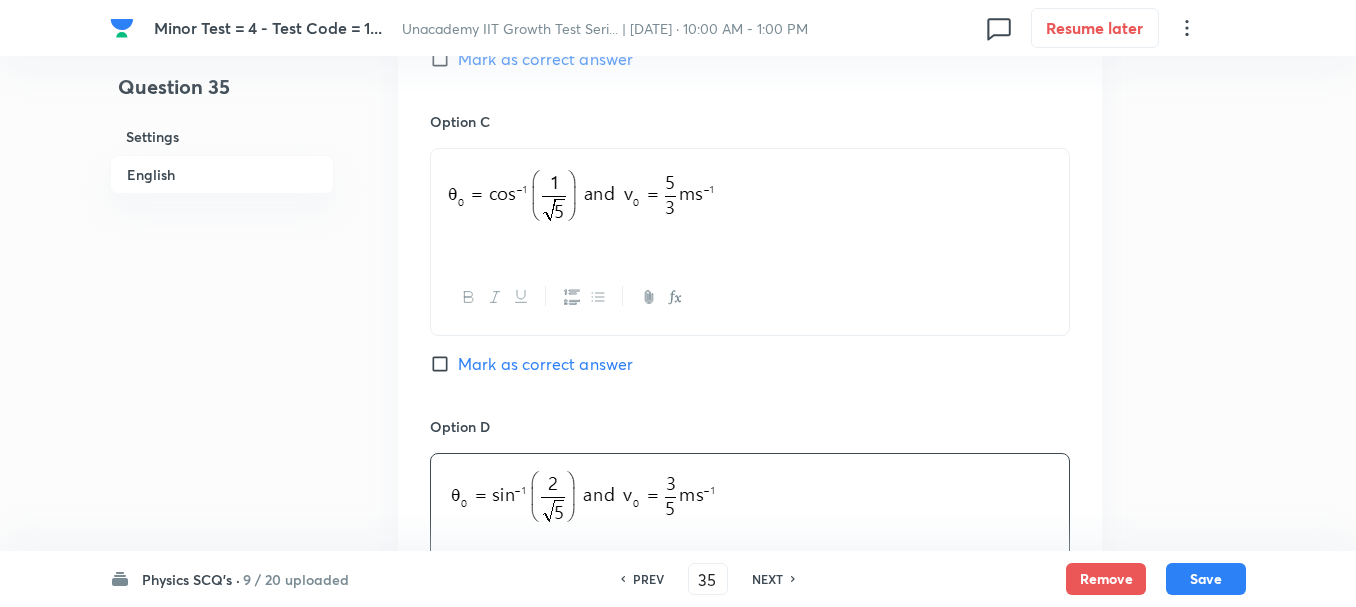 click on "Option C Mark as correct answer" at bounding box center (750, 263) 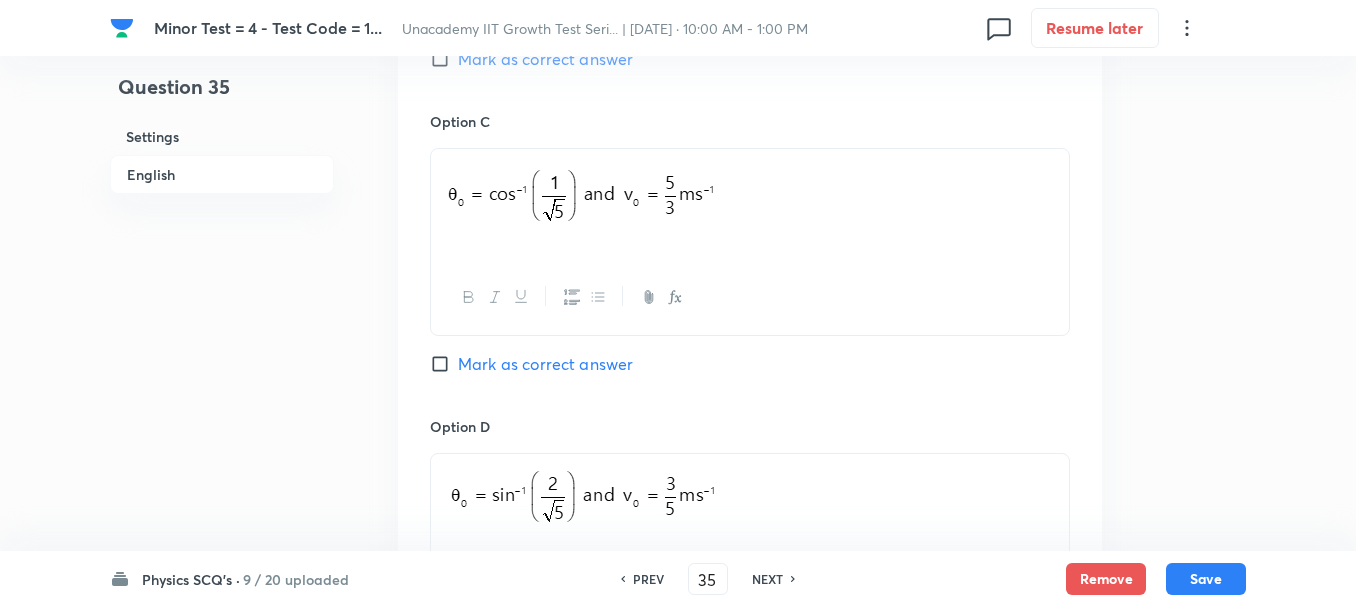click on "Mark as correct answer" at bounding box center [545, 364] 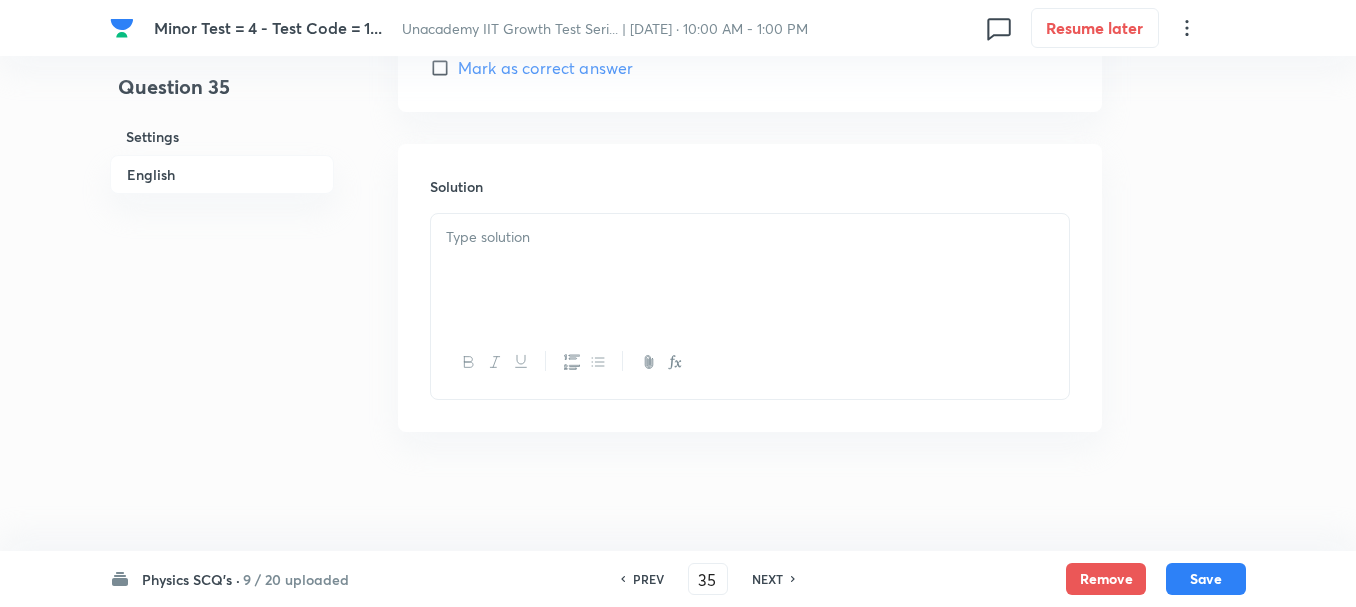 scroll, scrollTop: 2101, scrollLeft: 0, axis: vertical 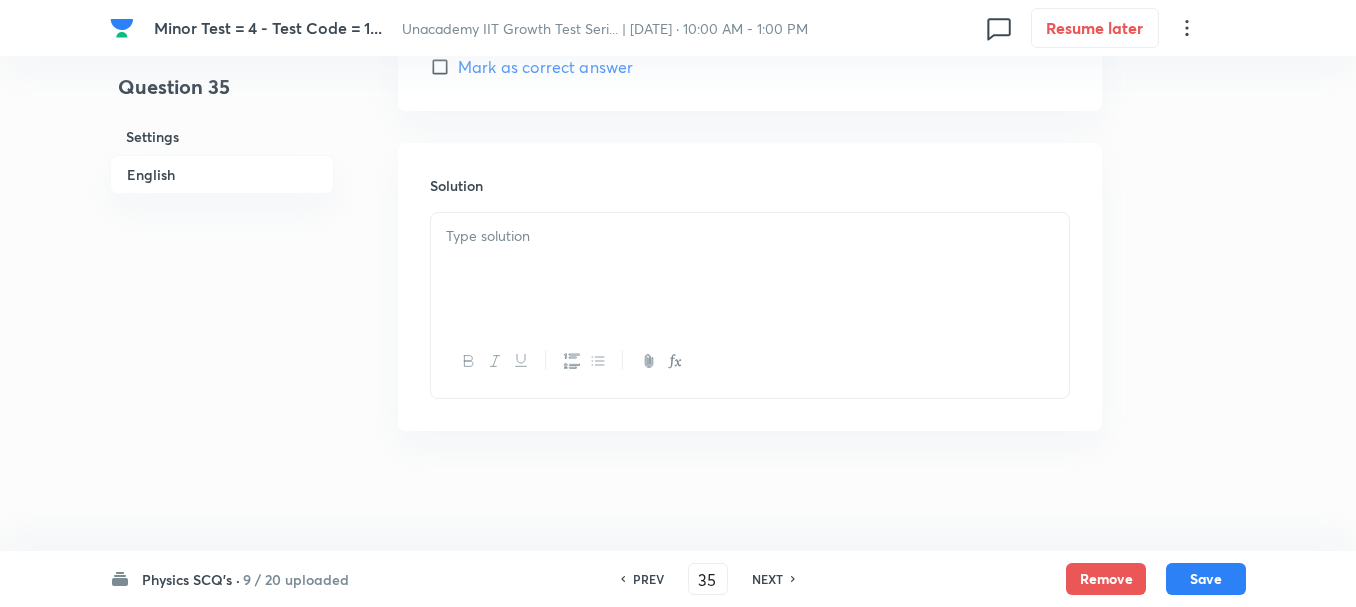 click at bounding box center [750, 269] 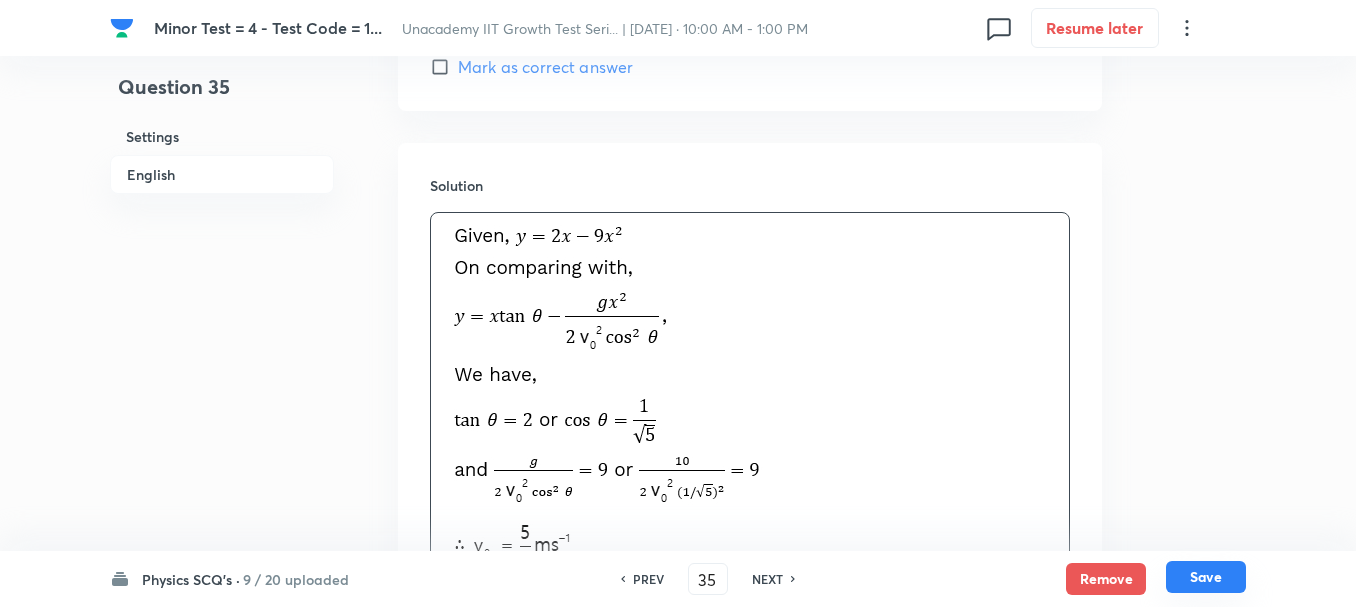 click on "Save" at bounding box center (1206, 577) 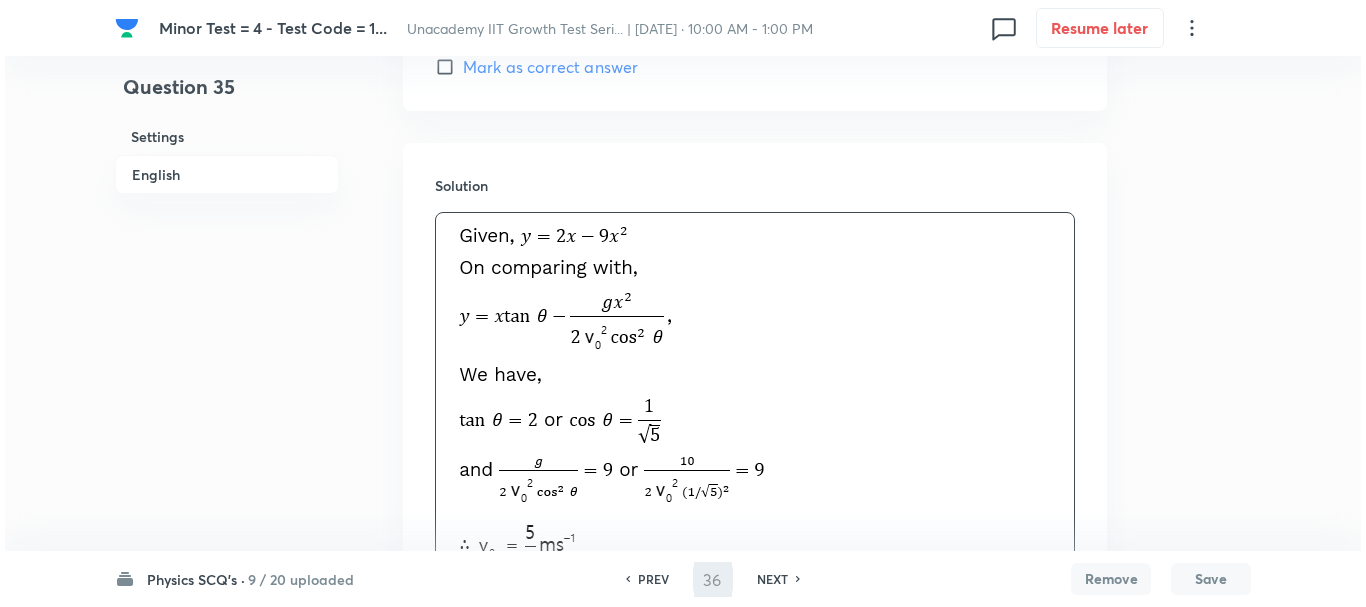 scroll, scrollTop: 0, scrollLeft: 0, axis: both 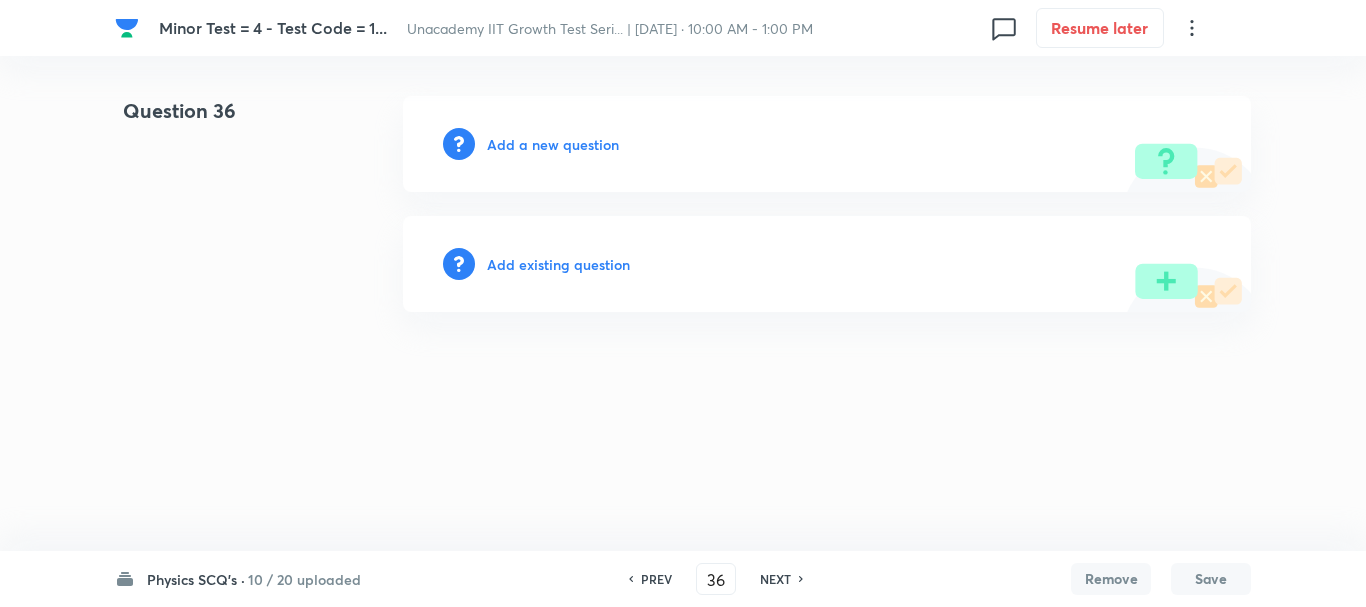 click on "Add a new question" at bounding box center (553, 144) 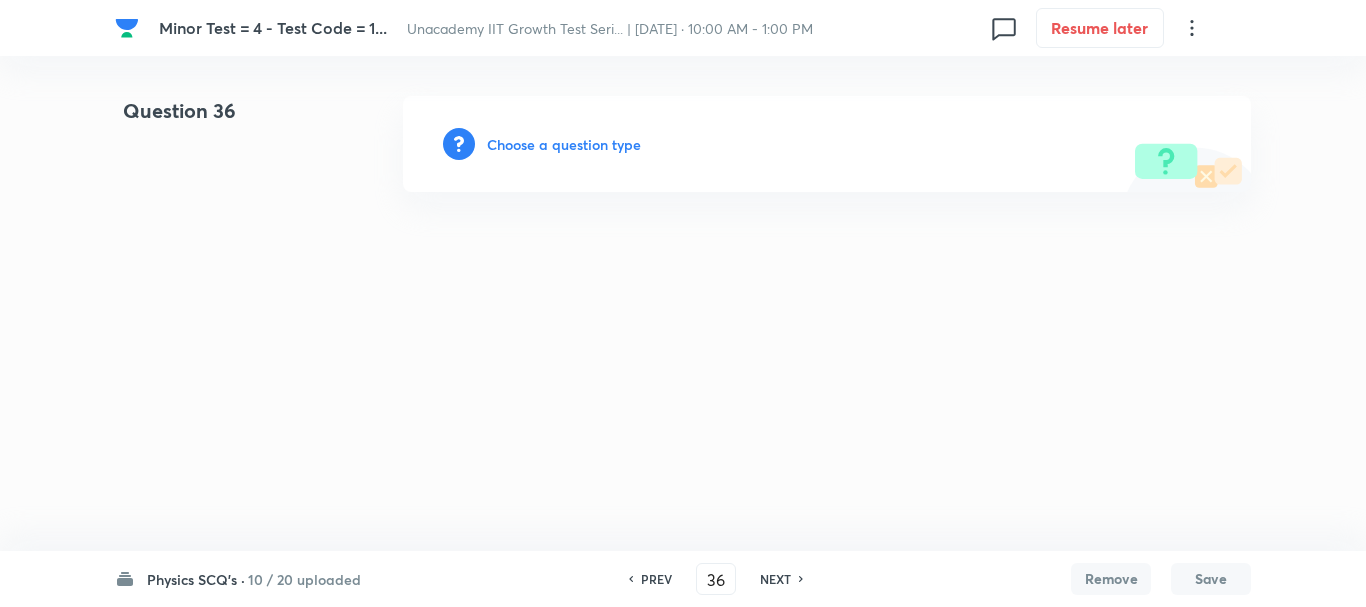 click on "Choose a question type" at bounding box center (564, 144) 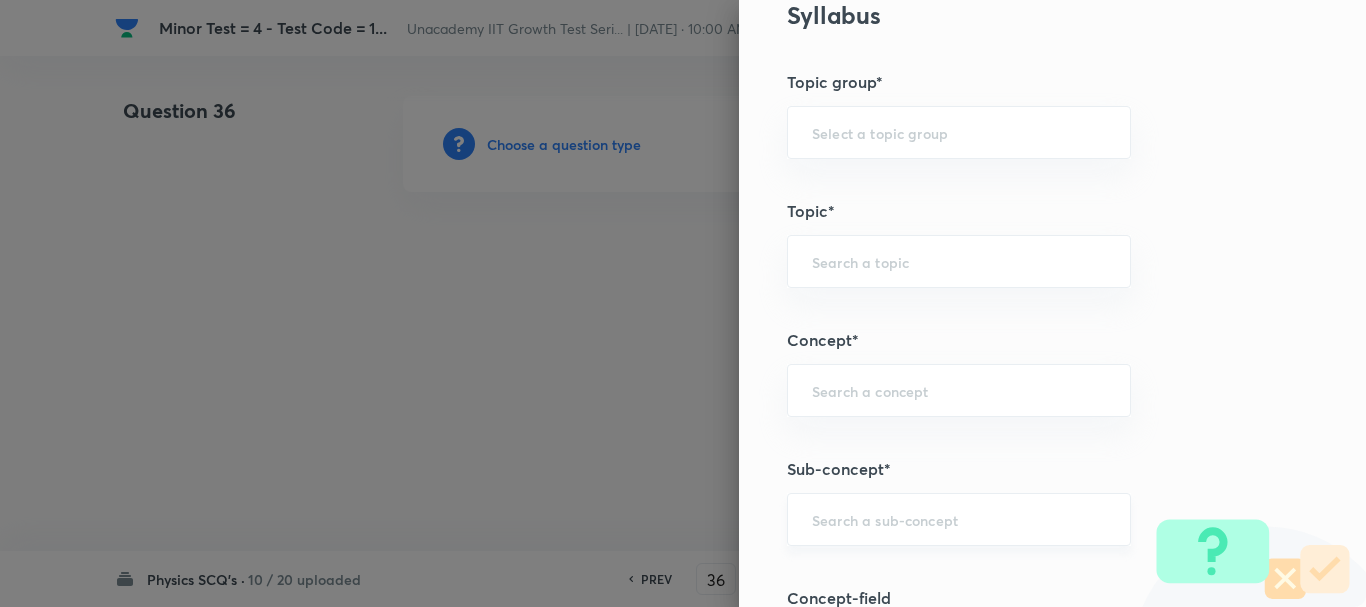 scroll, scrollTop: 1000, scrollLeft: 0, axis: vertical 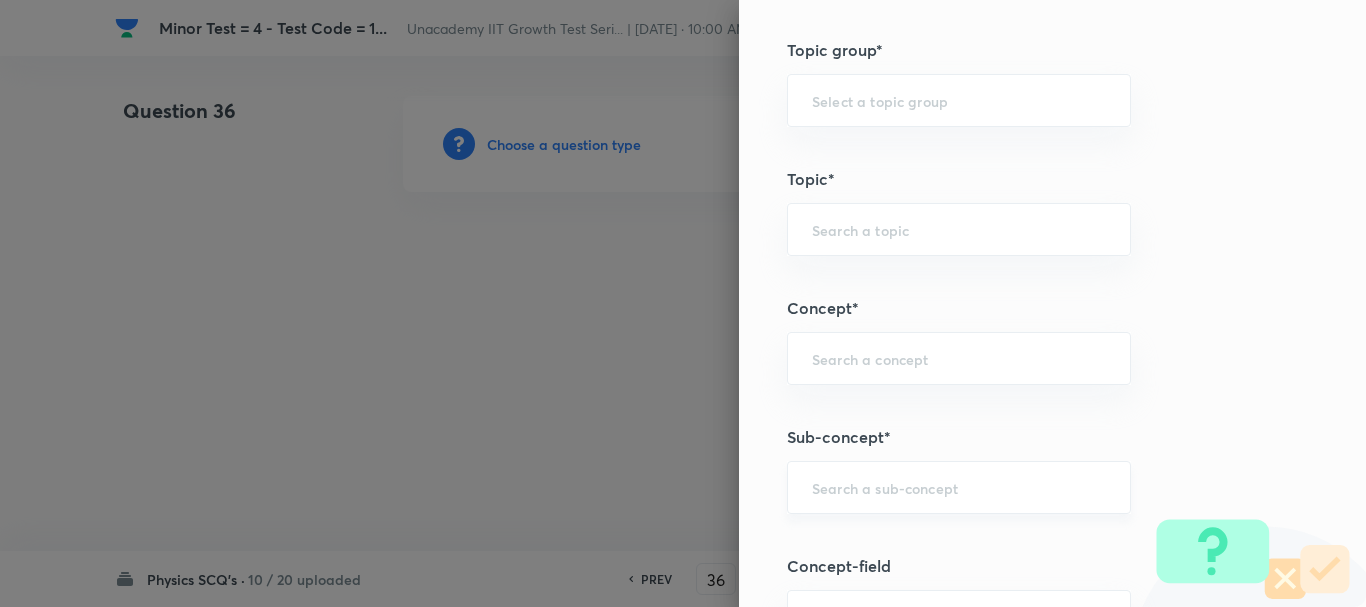 drag, startPoint x: 812, startPoint y: 478, endPoint x: 828, endPoint y: 487, distance: 18.35756 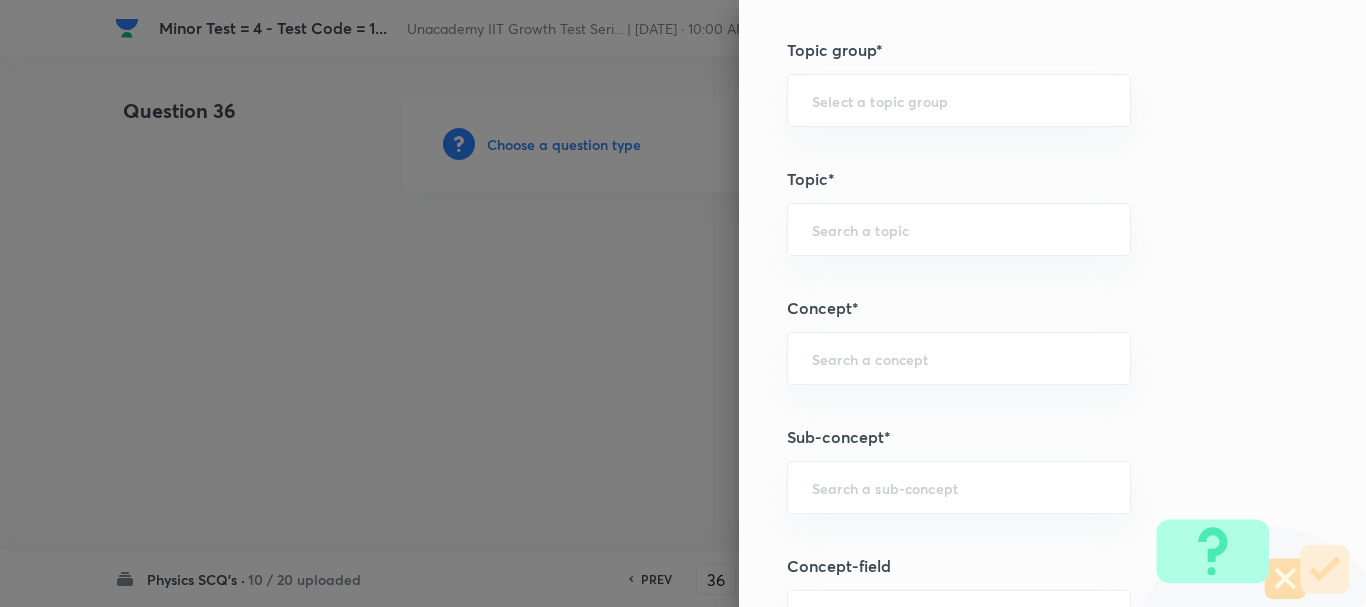 paste on "Range on accelerated plane" 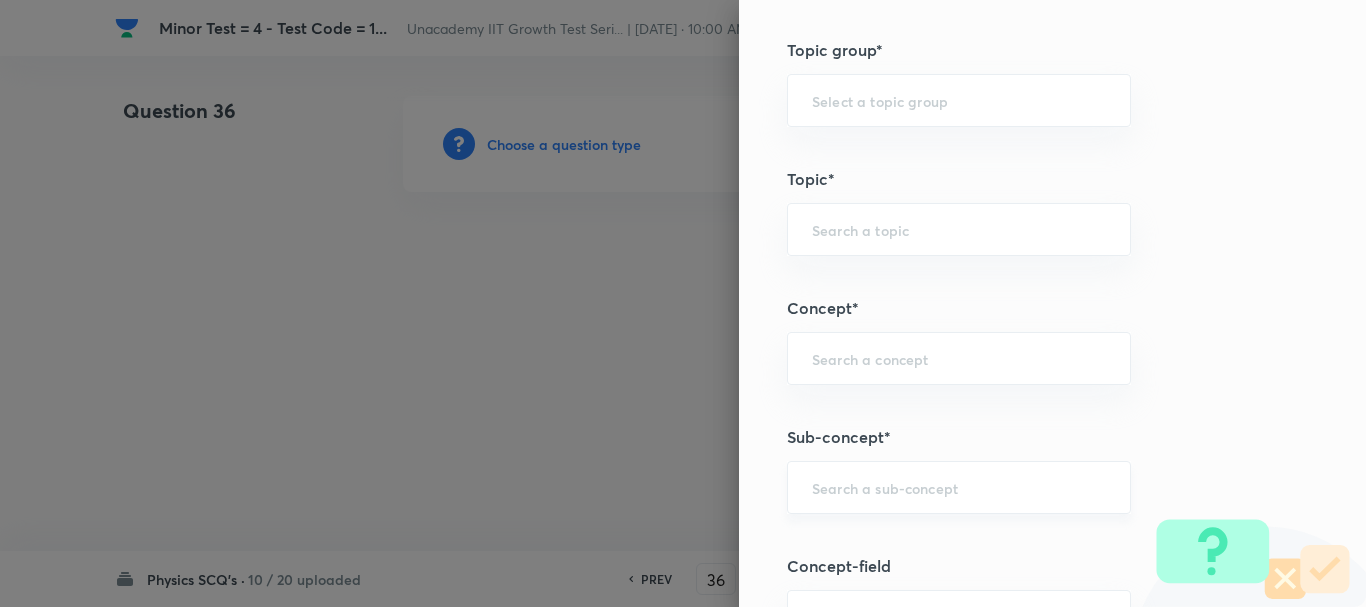 drag, startPoint x: 815, startPoint y: 499, endPoint x: 874, endPoint y: 506, distance: 59.413803 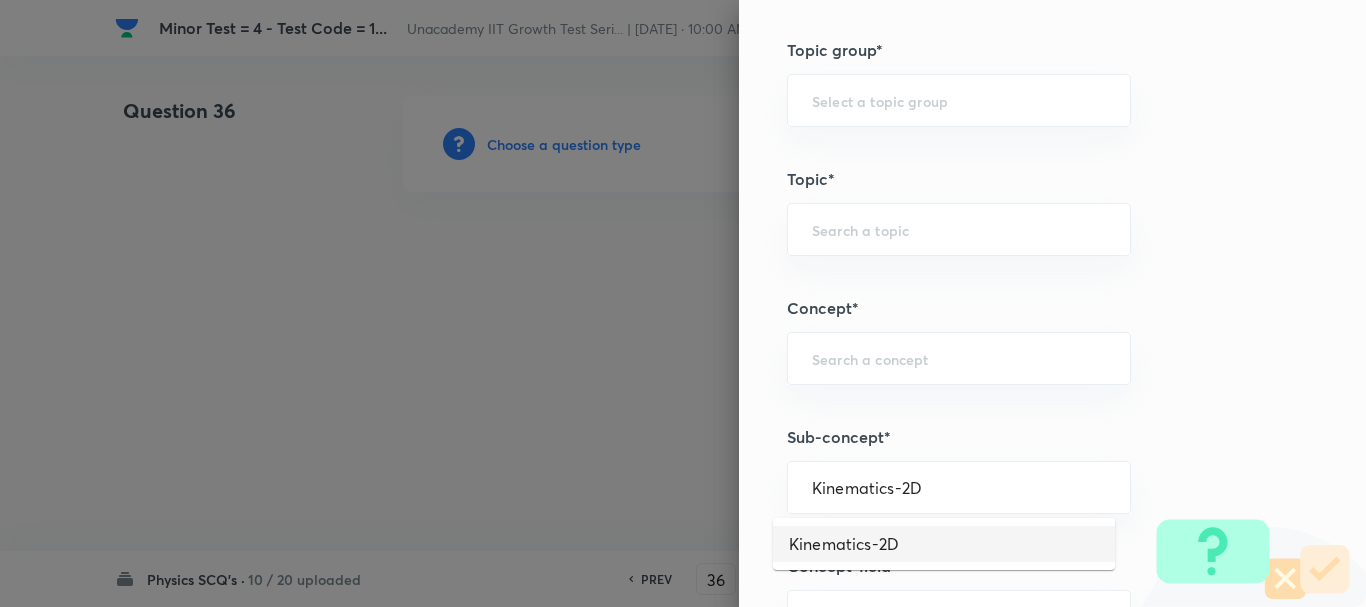 click on "Kinematics-2D" at bounding box center (944, 544) 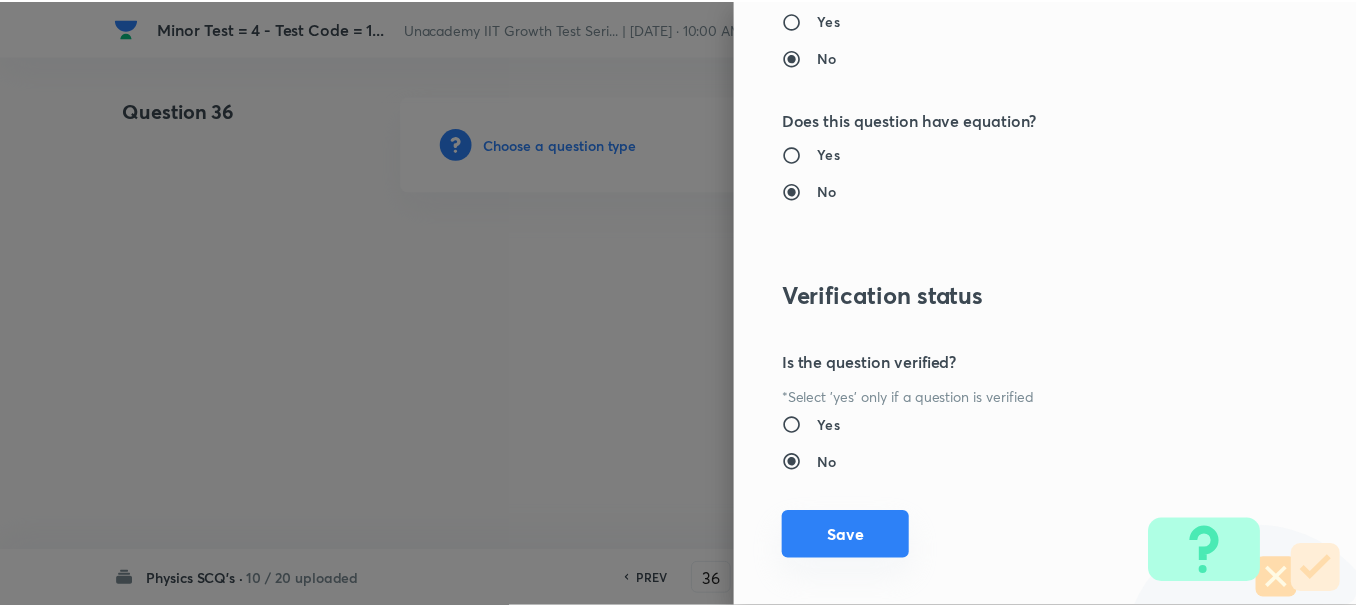 scroll, scrollTop: 2253, scrollLeft: 0, axis: vertical 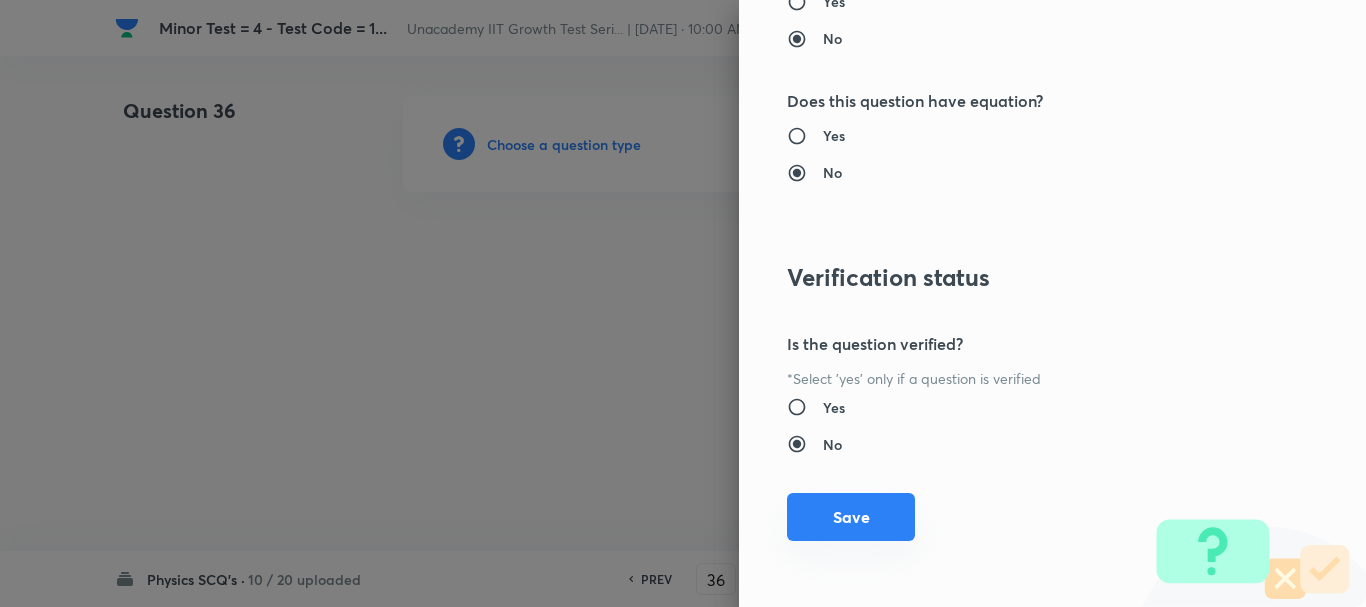 click on "Save" at bounding box center [851, 517] 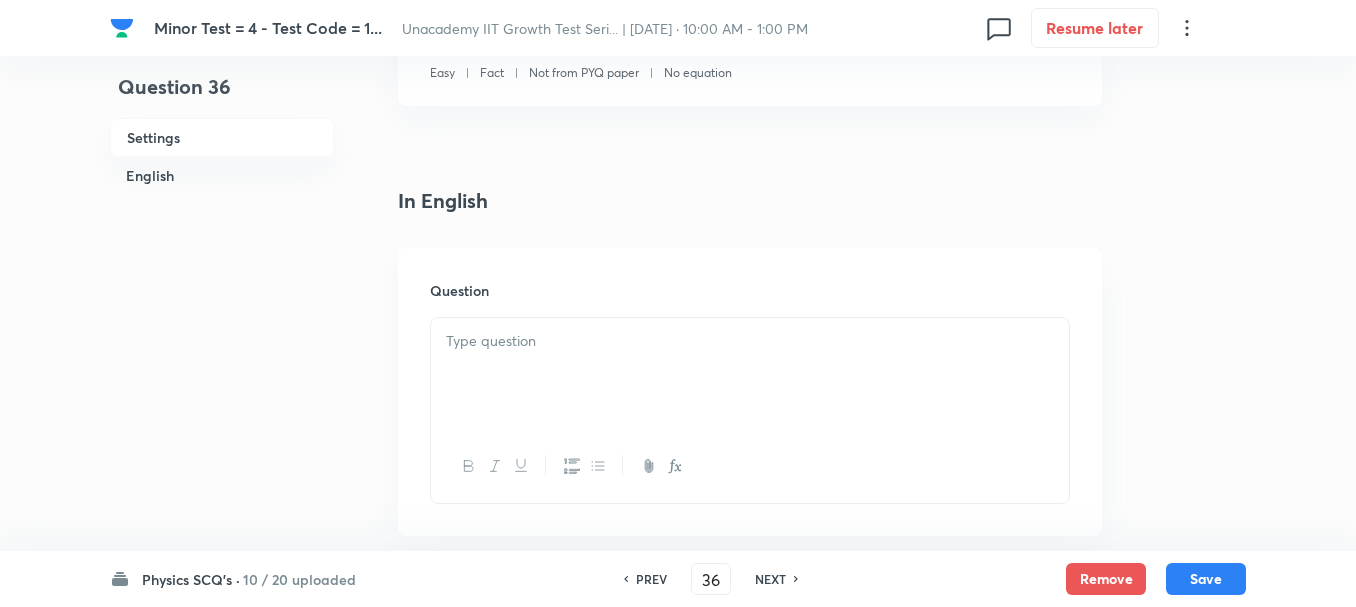 scroll, scrollTop: 500, scrollLeft: 0, axis: vertical 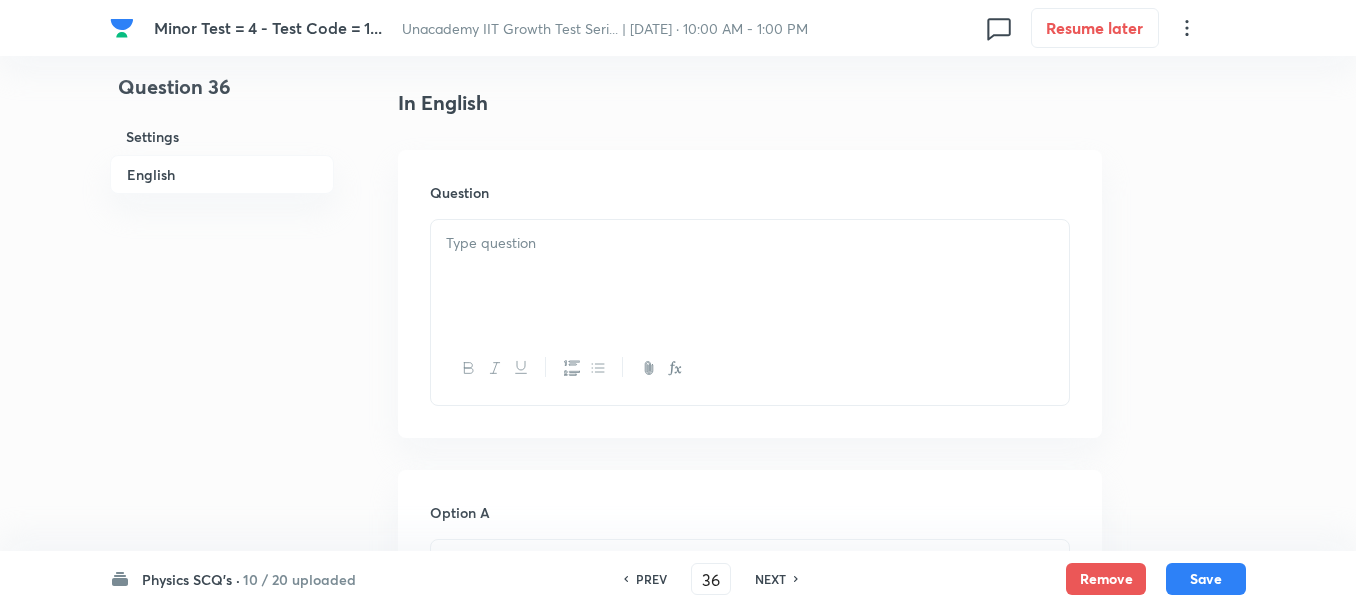 drag, startPoint x: 501, startPoint y: 252, endPoint x: 586, endPoint y: 347, distance: 127.47549 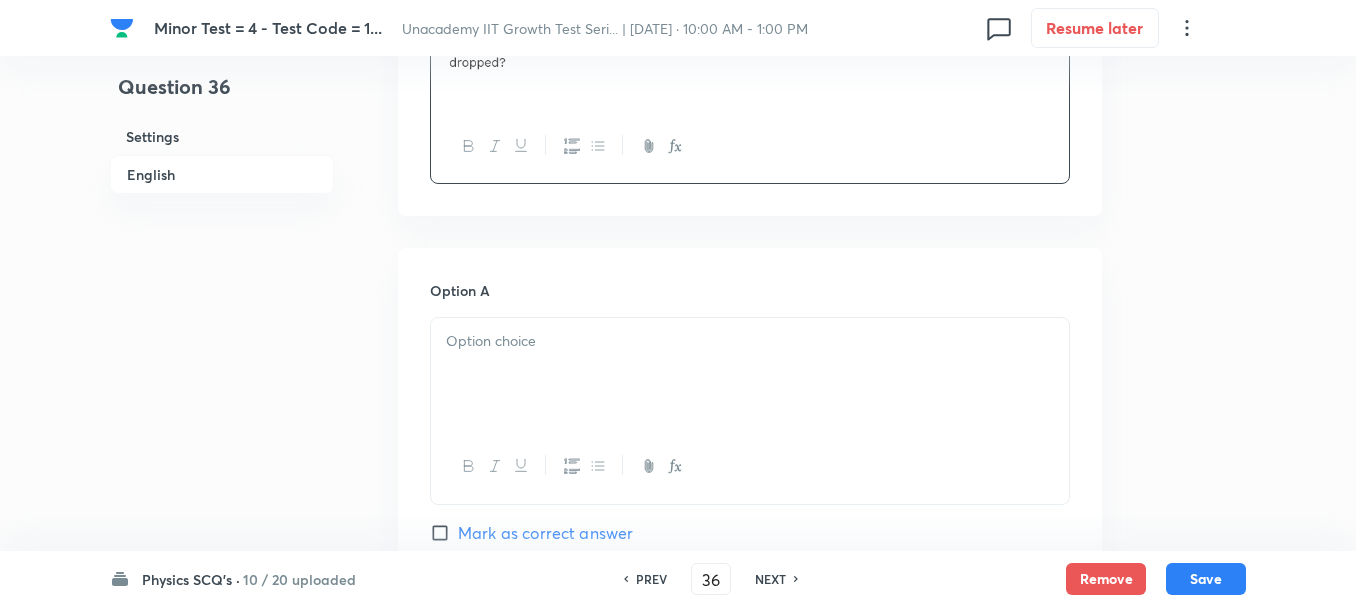scroll, scrollTop: 800, scrollLeft: 0, axis: vertical 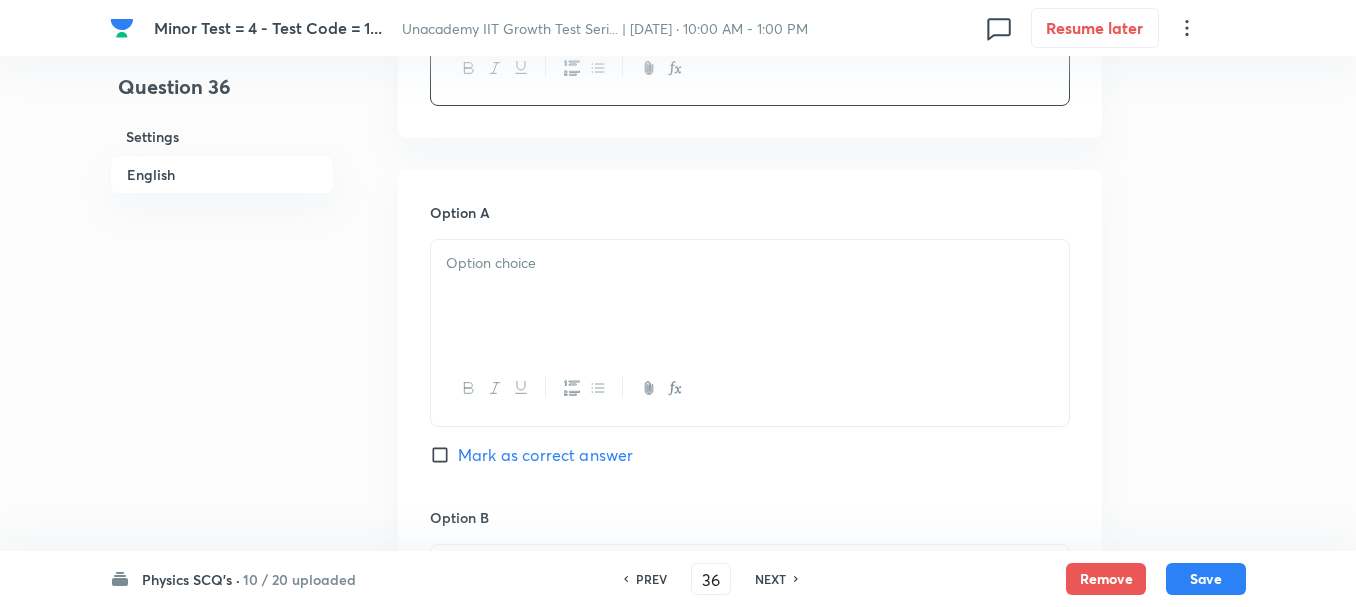 click at bounding box center (750, 296) 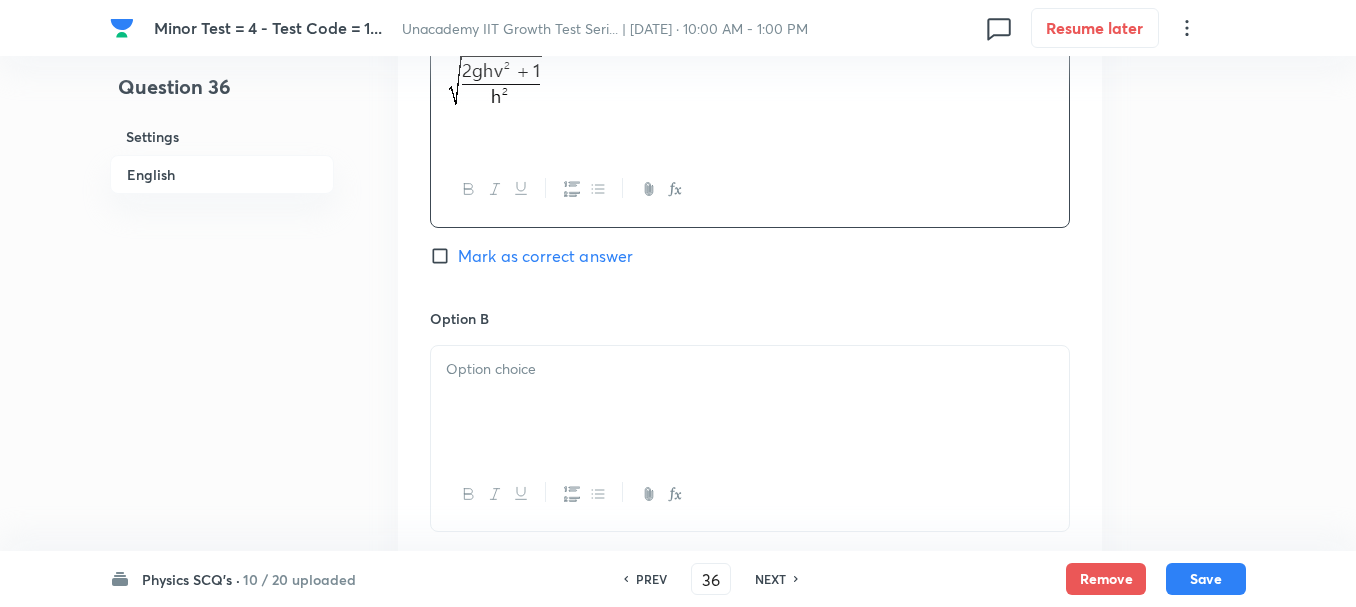 scroll, scrollTop: 1000, scrollLeft: 0, axis: vertical 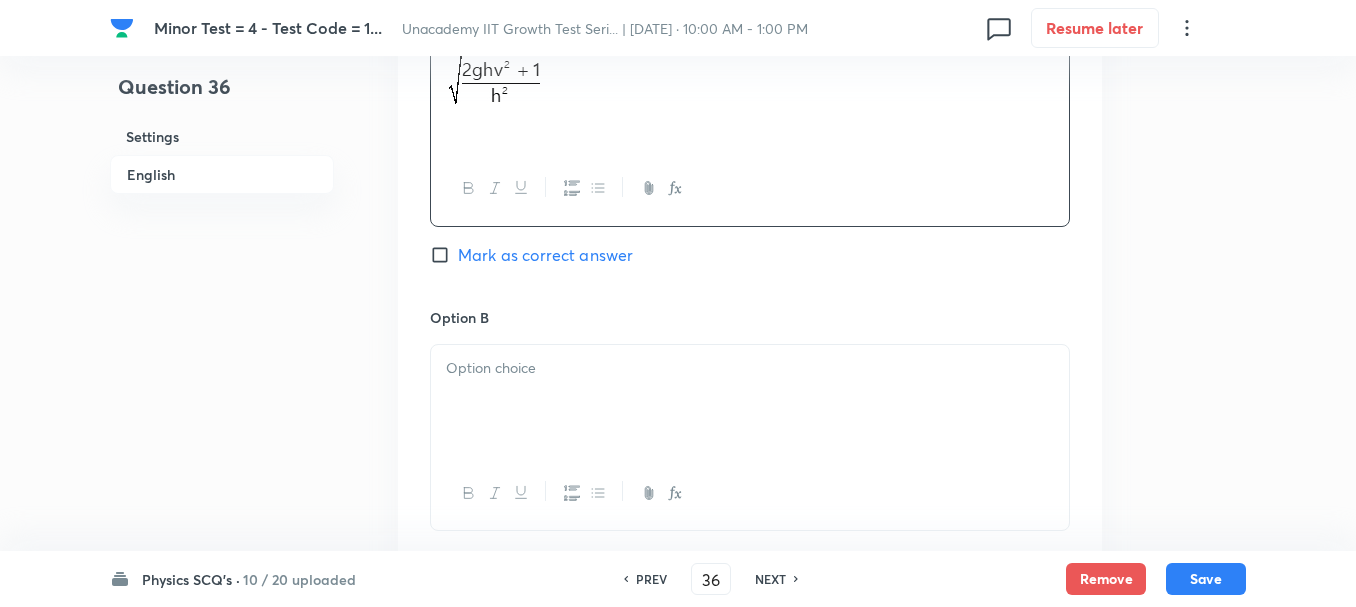 click at bounding box center [750, 401] 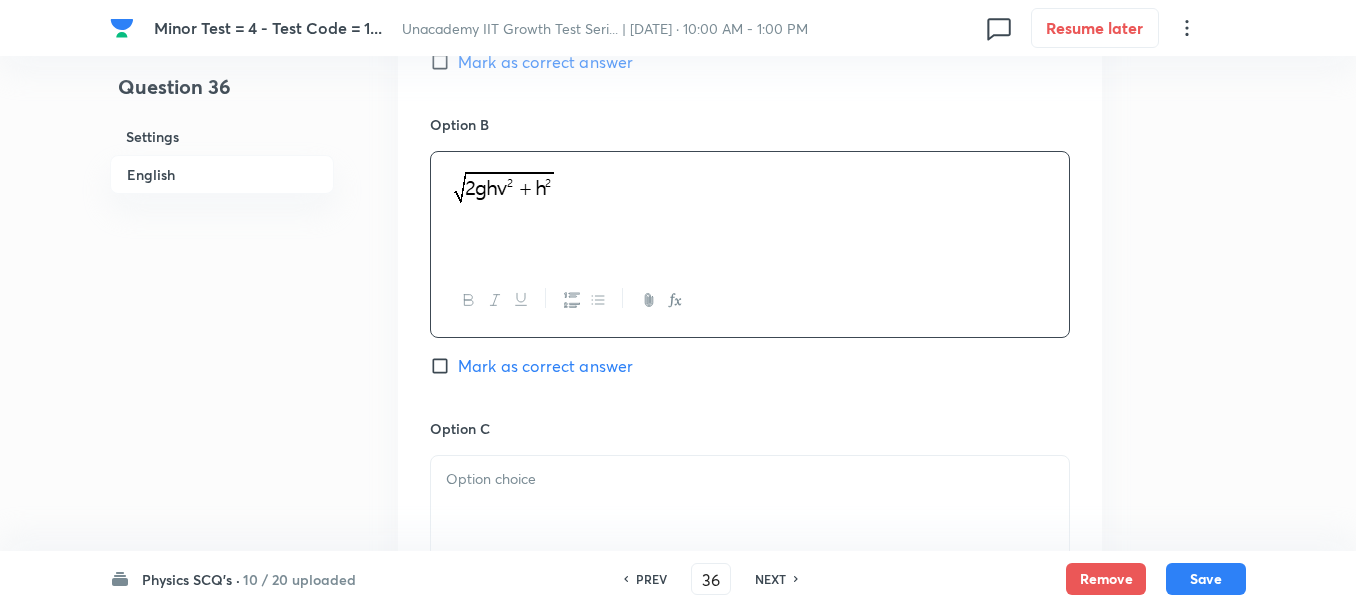 scroll, scrollTop: 1300, scrollLeft: 0, axis: vertical 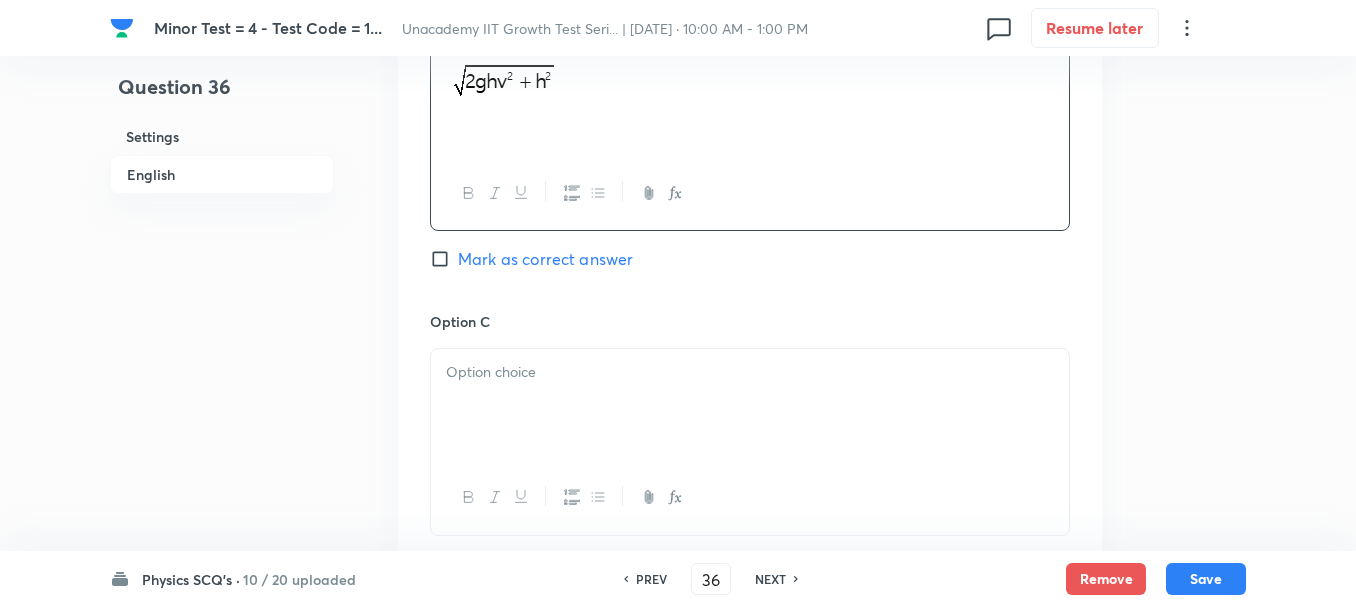 click at bounding box center (750, 405) 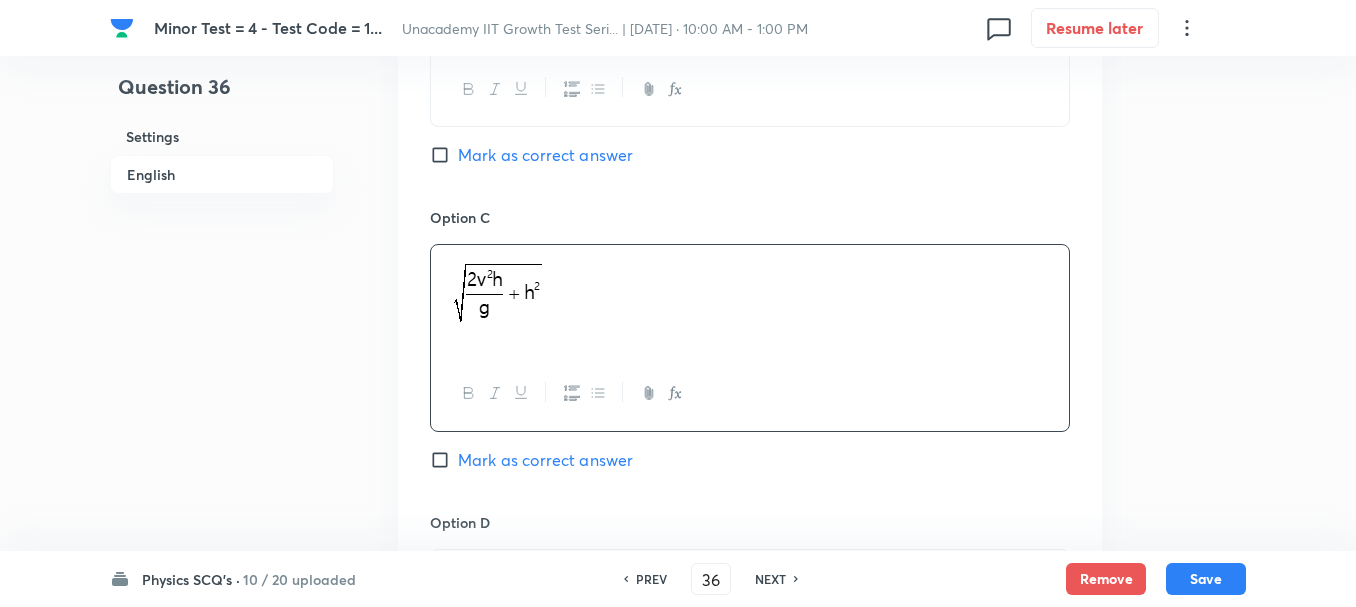 scroll, scrollTop: 1500, scrollLeft: 0, axis: vertical 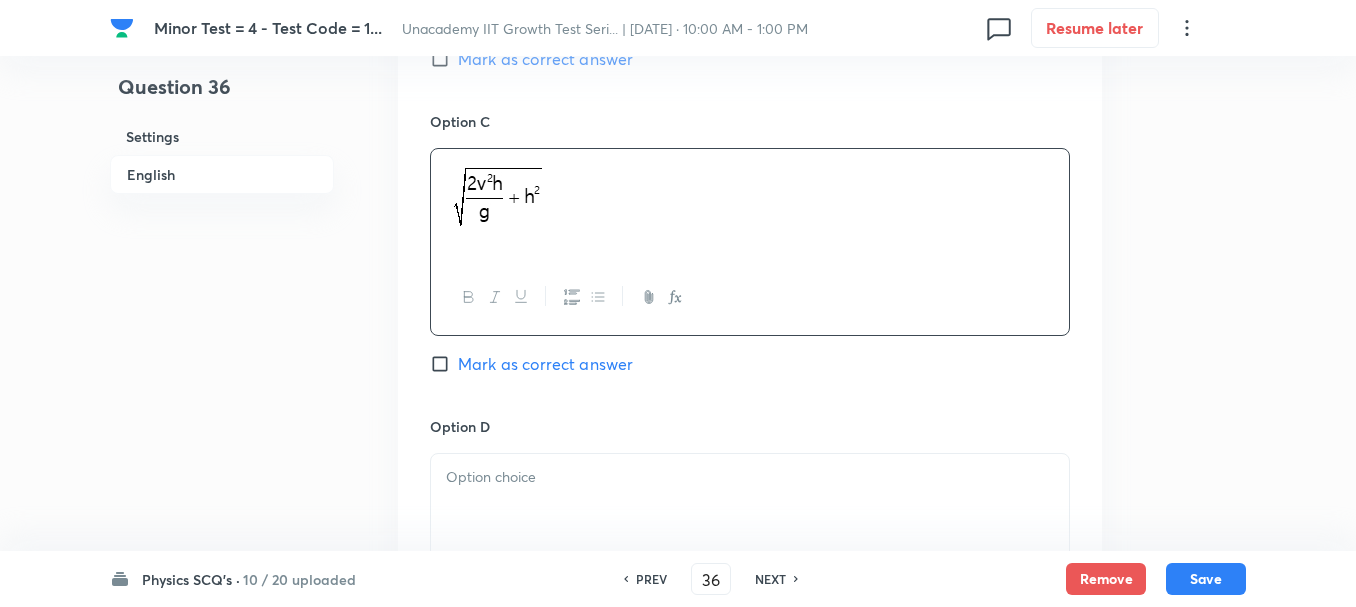 click at bounding box center (750, 477) 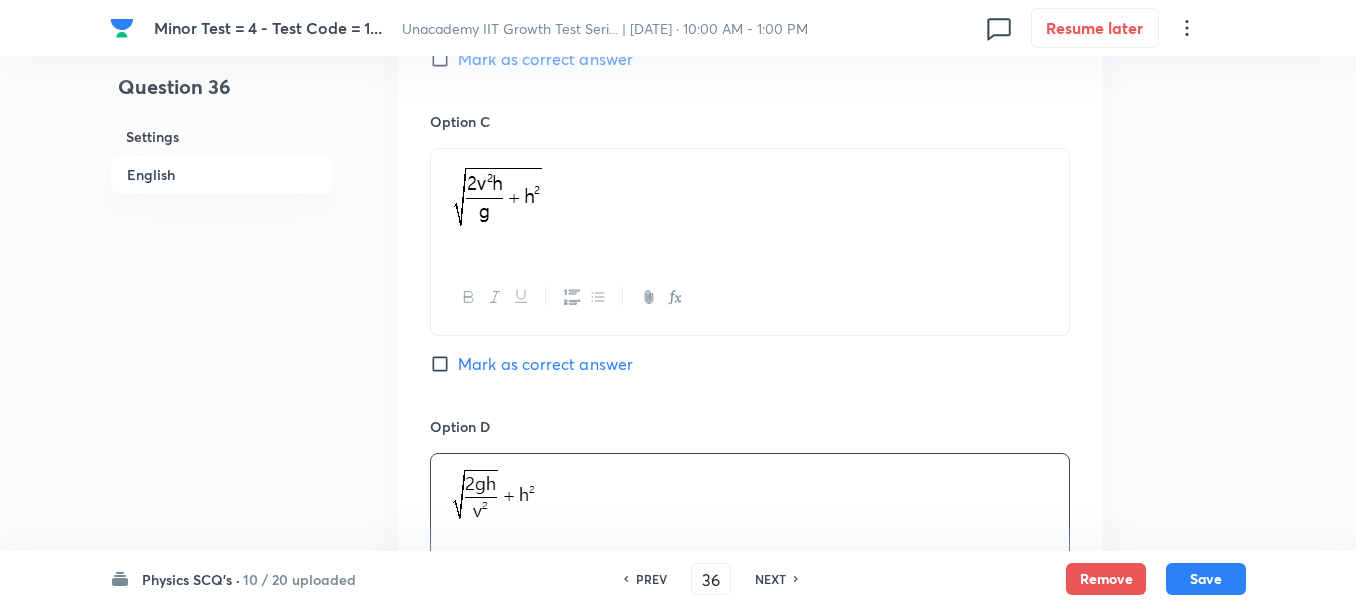 click on "Mark as correct answer" at bounding box center (545, 364) 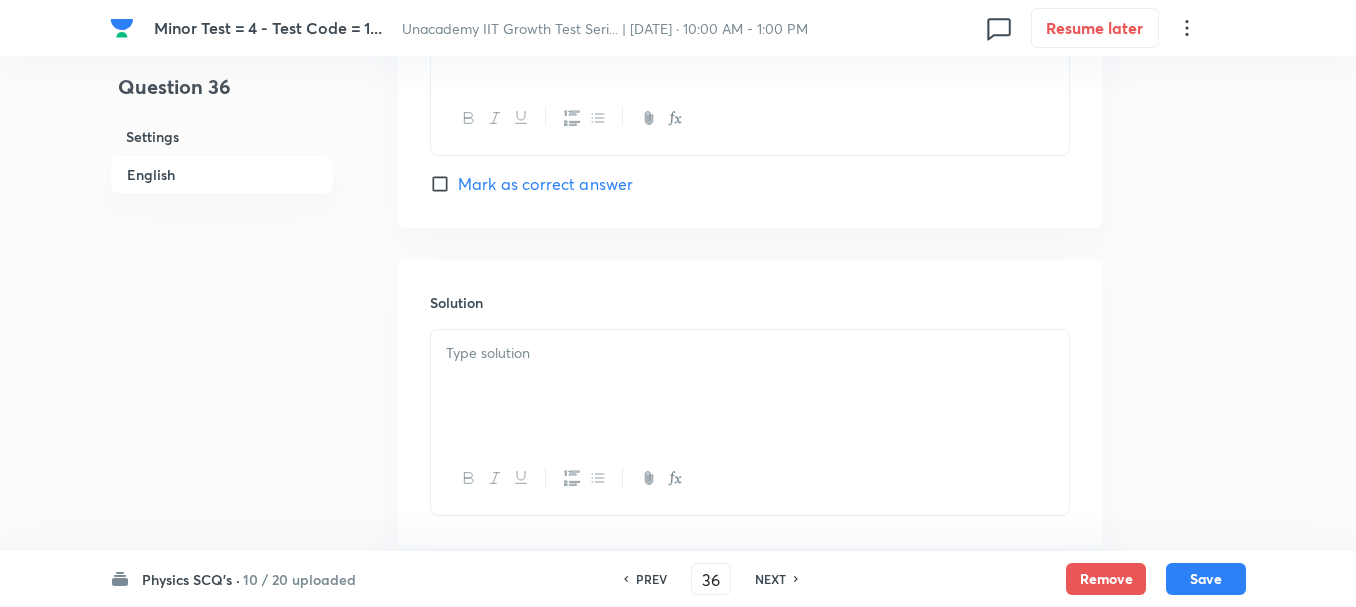 scroll, scrollTop: 2000, scrollLeft: 0, axis: vertical 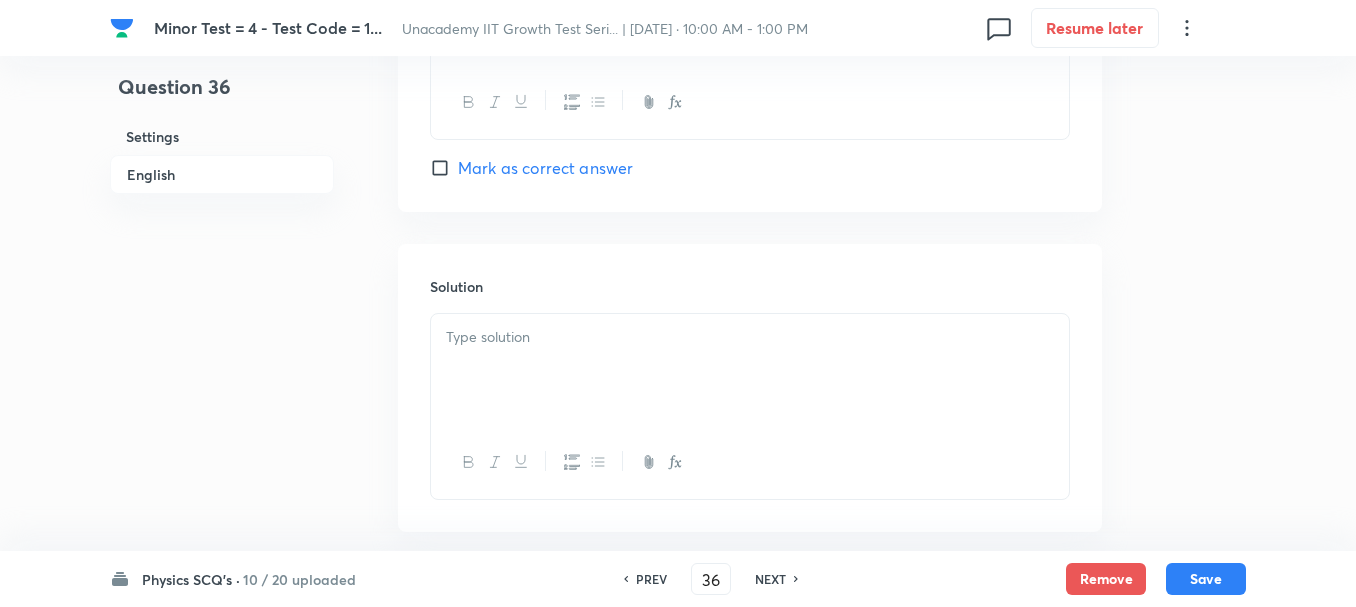 click at bounding box center [750, 337] 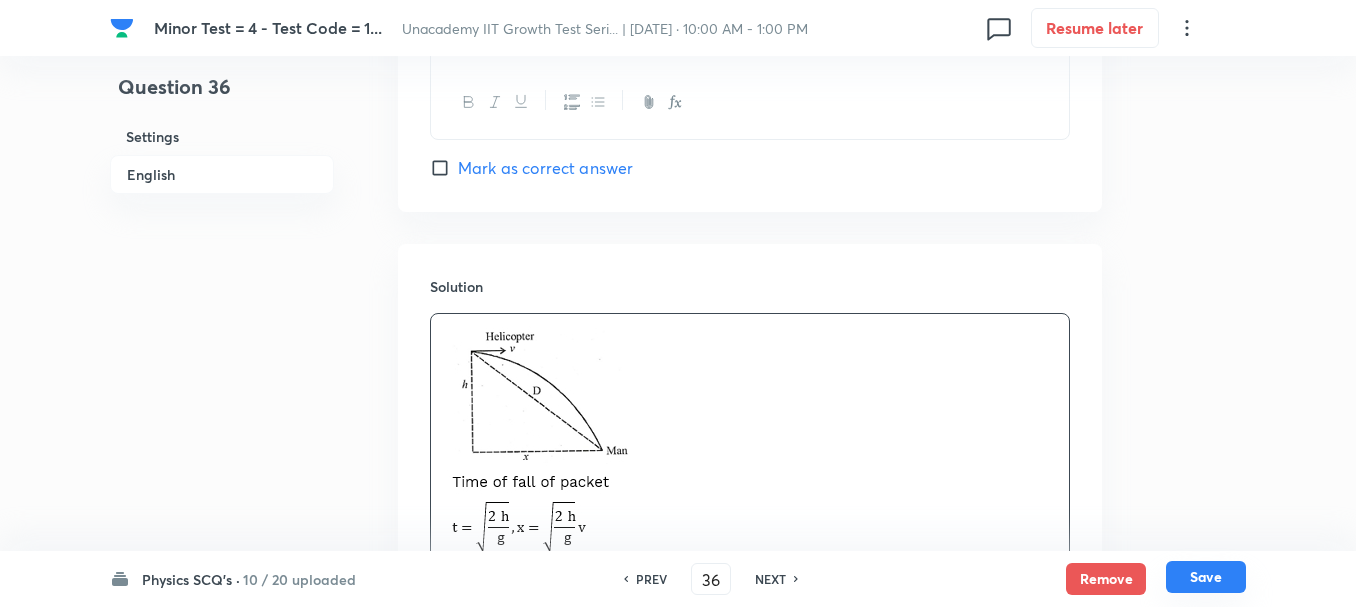 click on "Save" at bounding box center (1206, 577) 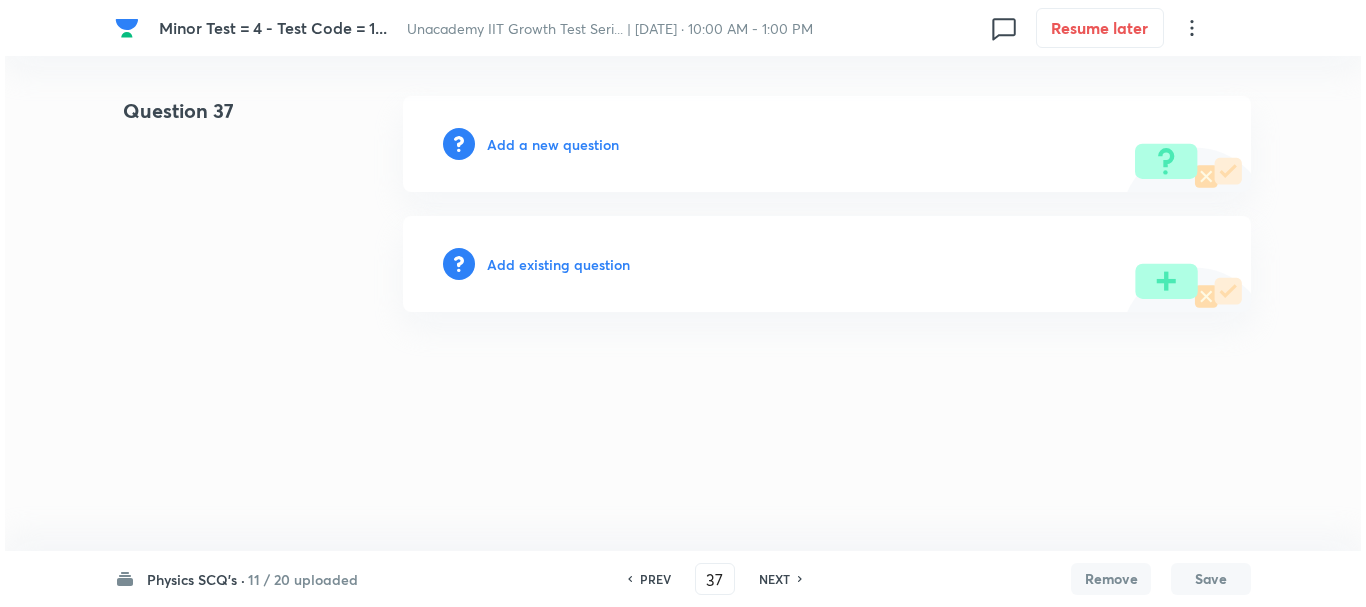 scroll, scrollTop: 0, scrollLeft: 0, axis: both 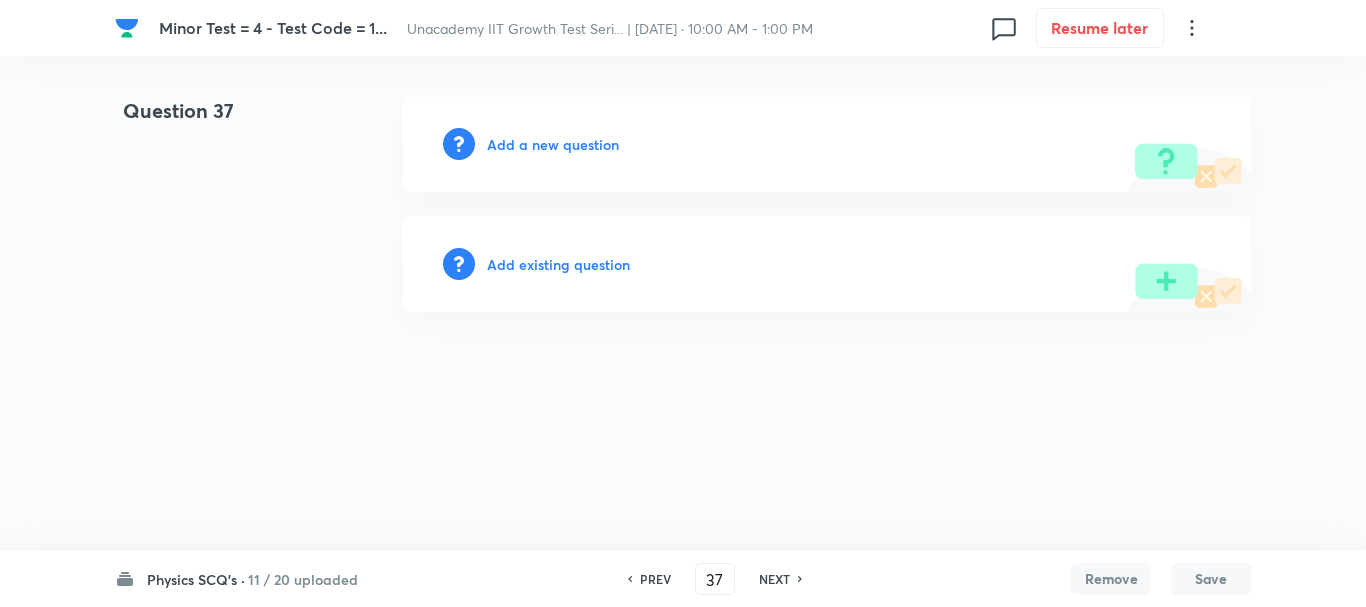 click on "Add a new question" at bounding box center (827, 144) 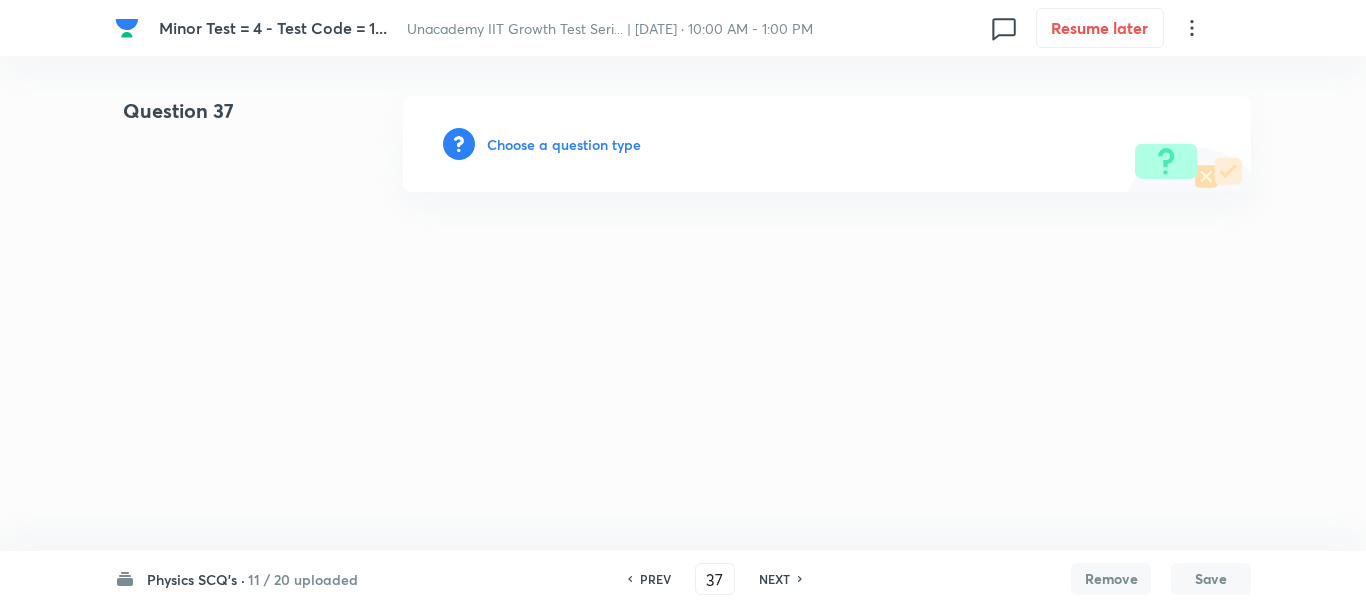 click on "Choose a question type" at bounding box center (564, 144) 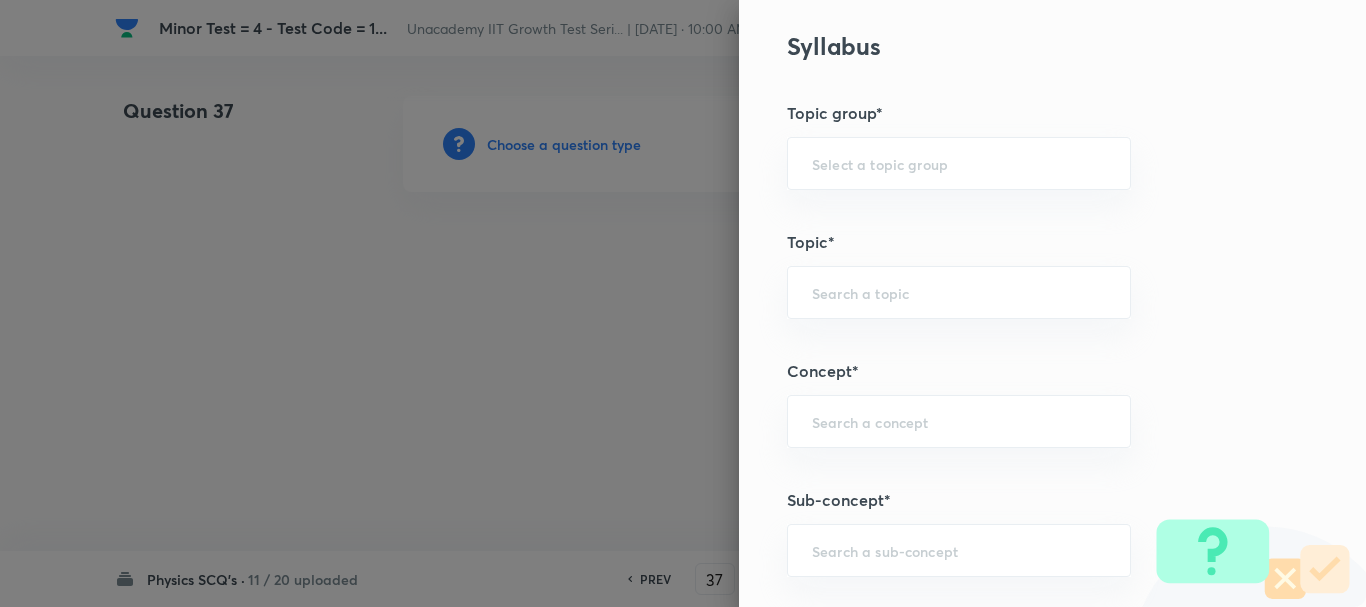 scroll, scrollTop: 1000, scrollLeft: 0, axis: vertical 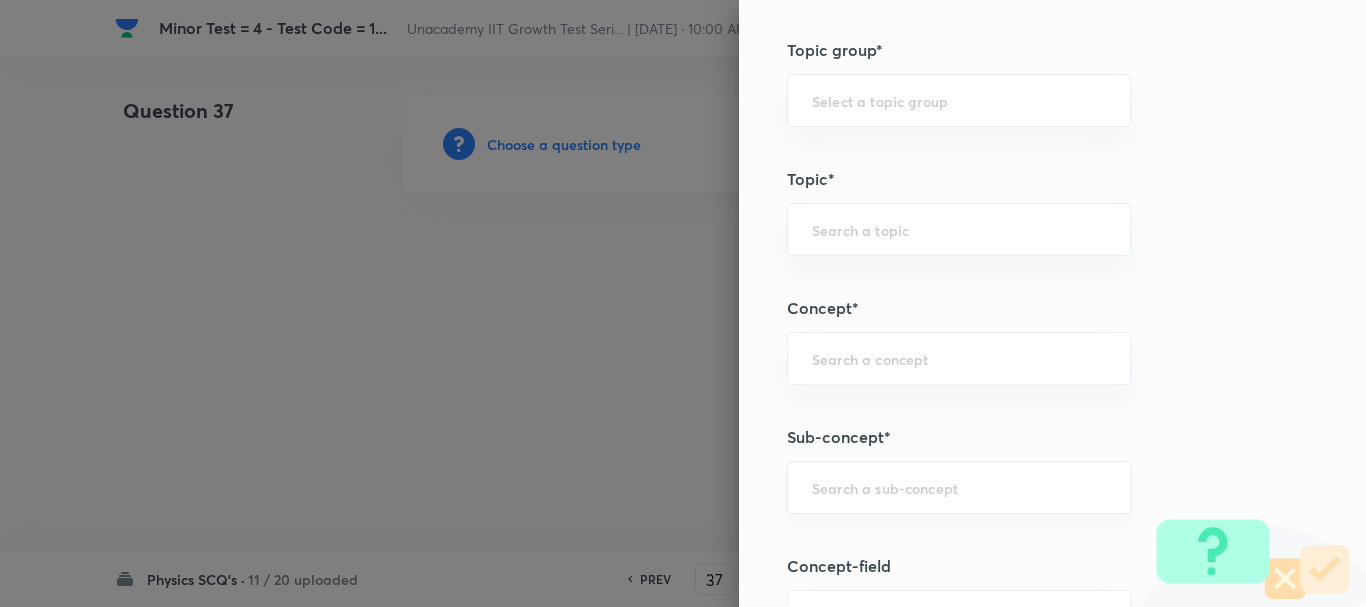 click at bounding box center (959, 487) 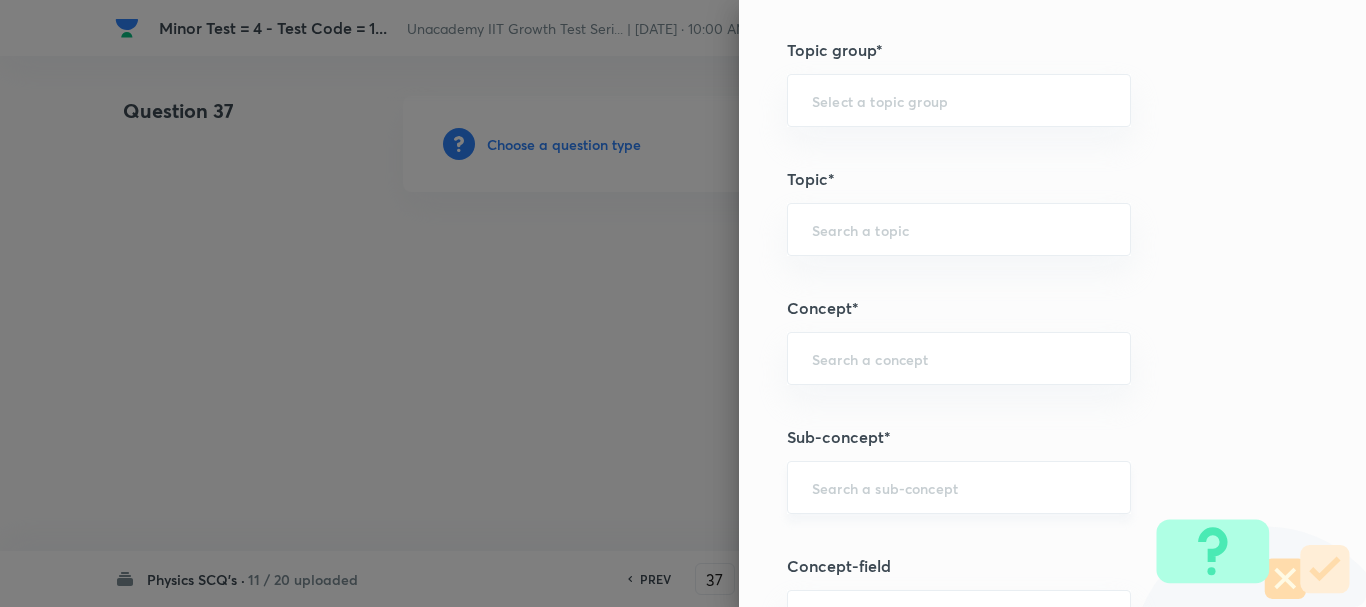 paste on "Bike jumping over a cliff" 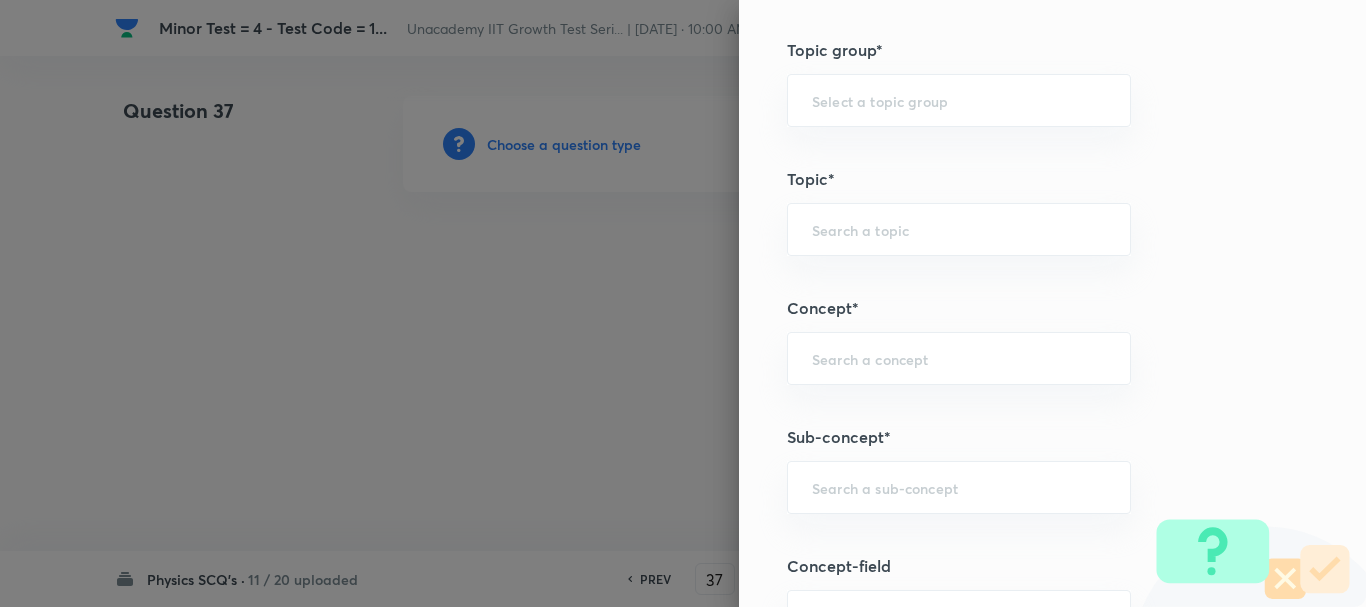 paste on "Kinematics-2D" 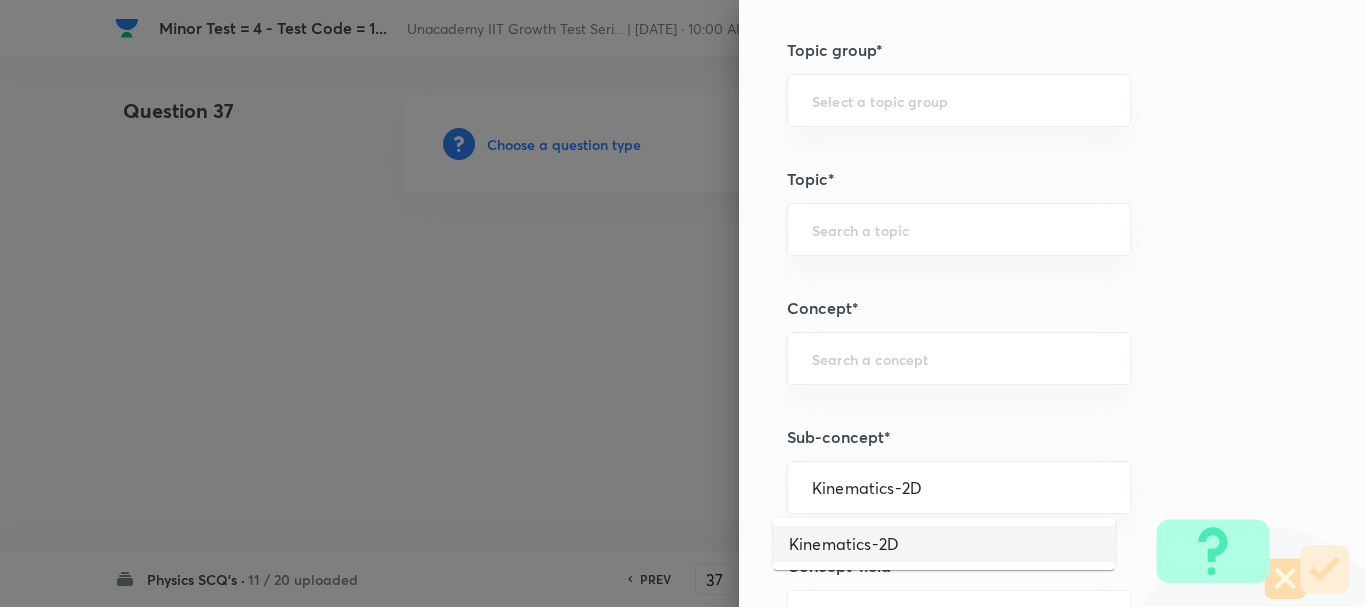 click on "Kinematics-2D" at bounding box center (944, 544) 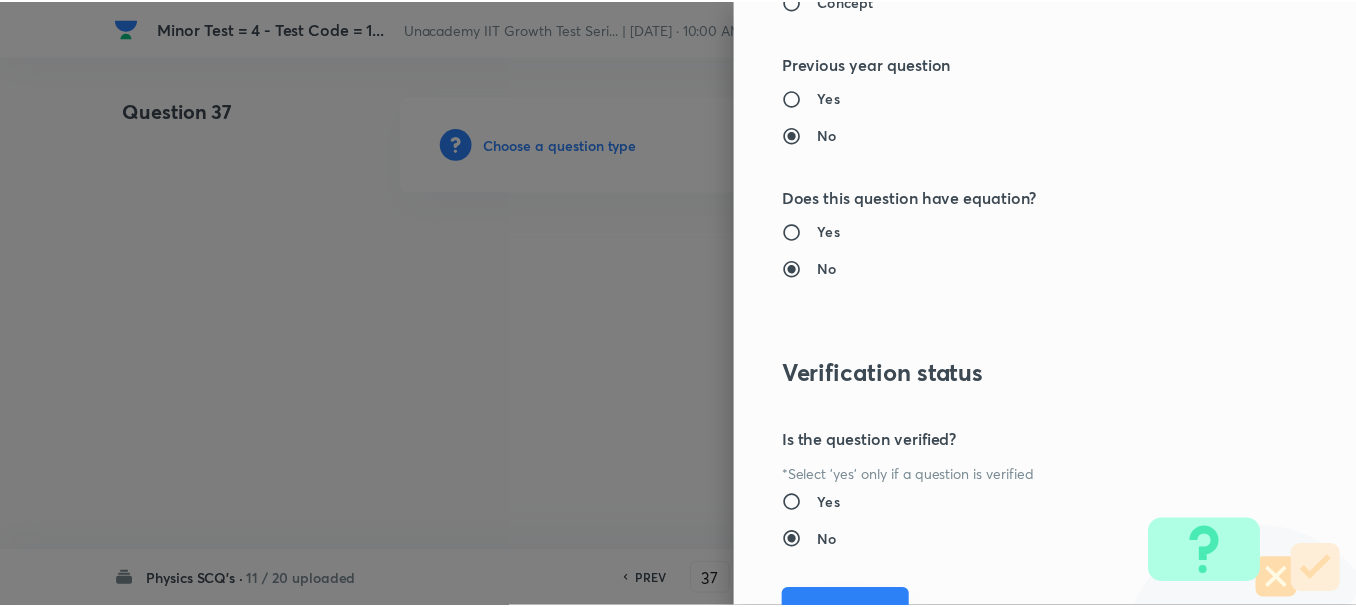 scroll, scrollTop: 2253, scrollLeft: 0, axis: vertical 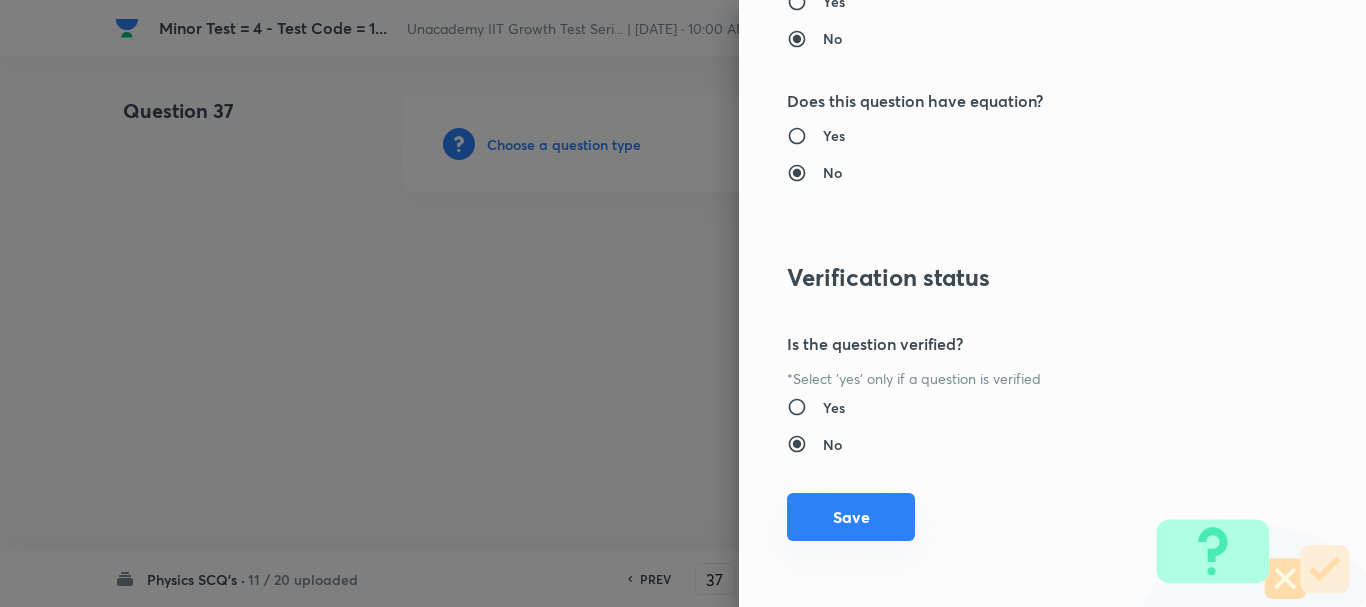 click on "Save" at bounding box center (851, 517) 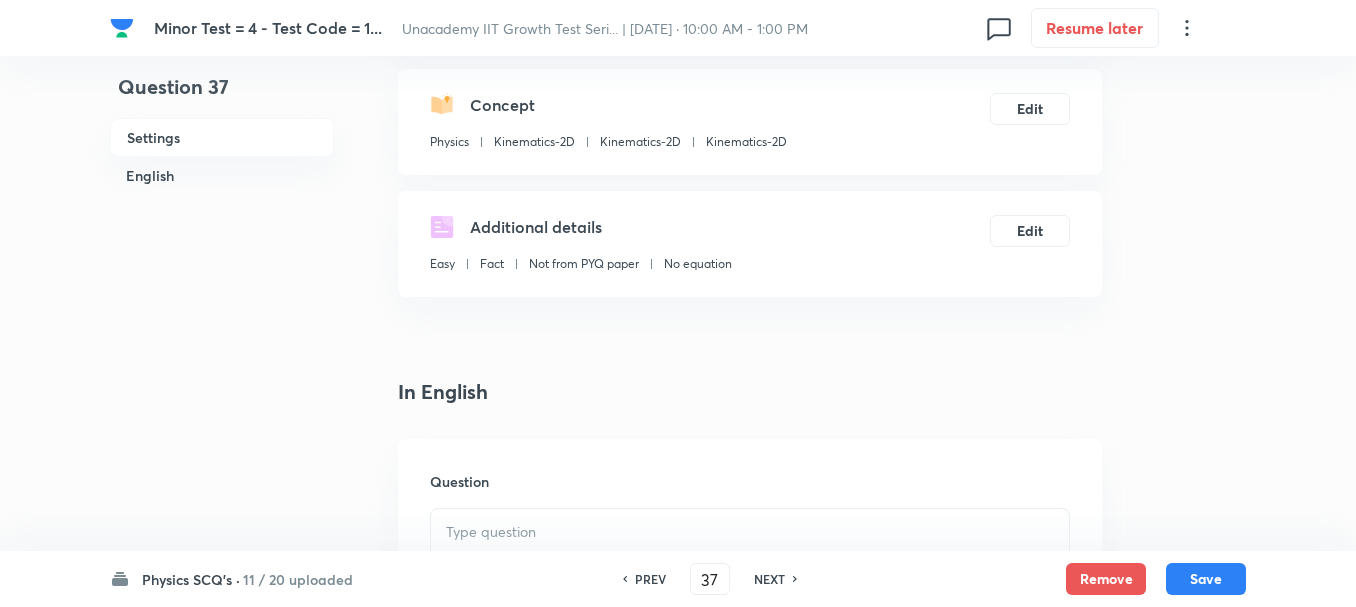 scroll, scrollTop: 300, scrollLeft: 0, axis: vertical 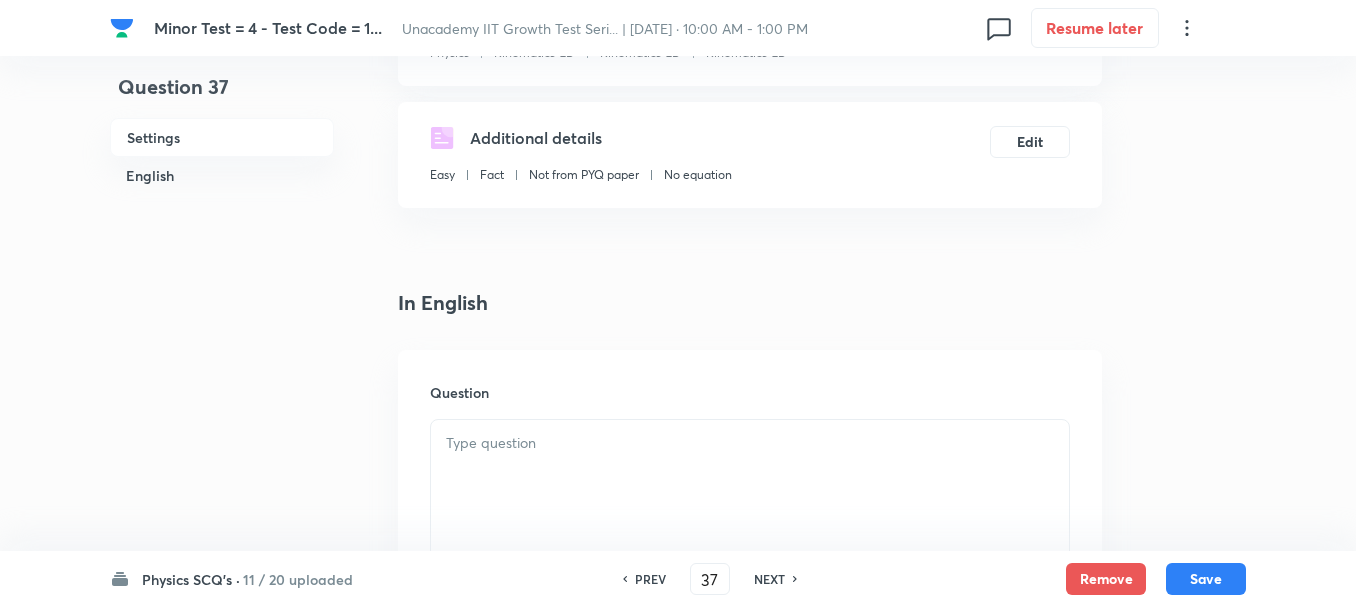 click at bounding box center [750, 476] 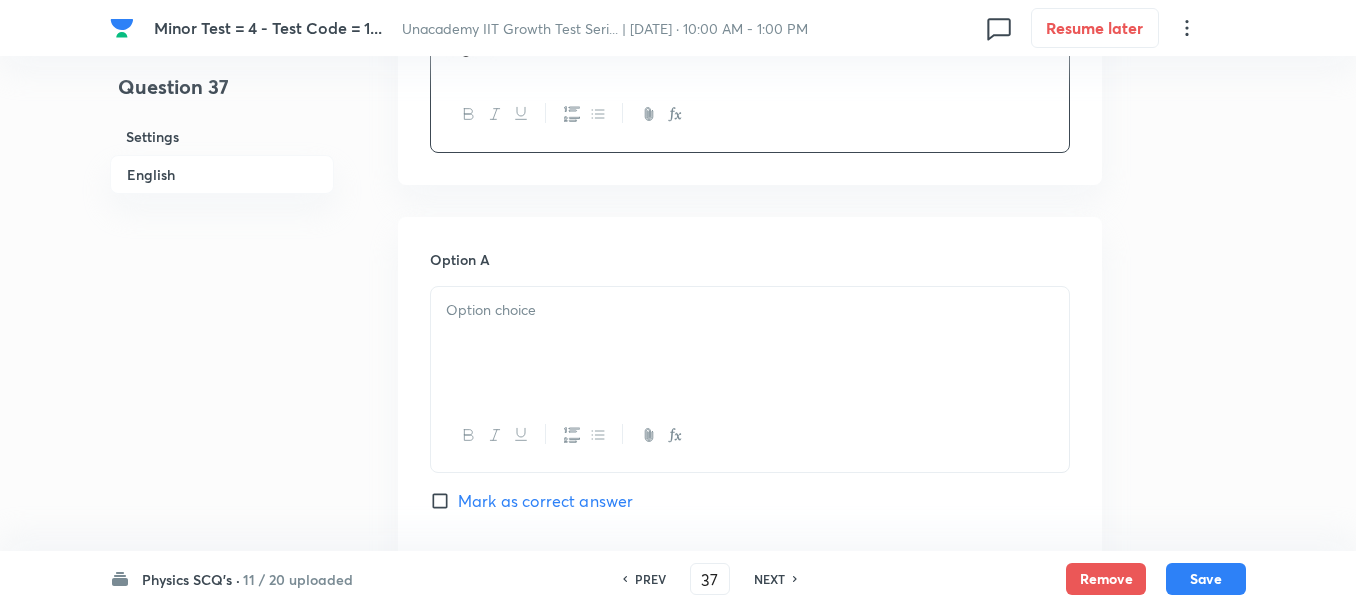 scroll, scrollTop: 800, scrollLeft: 0, axis: vertical 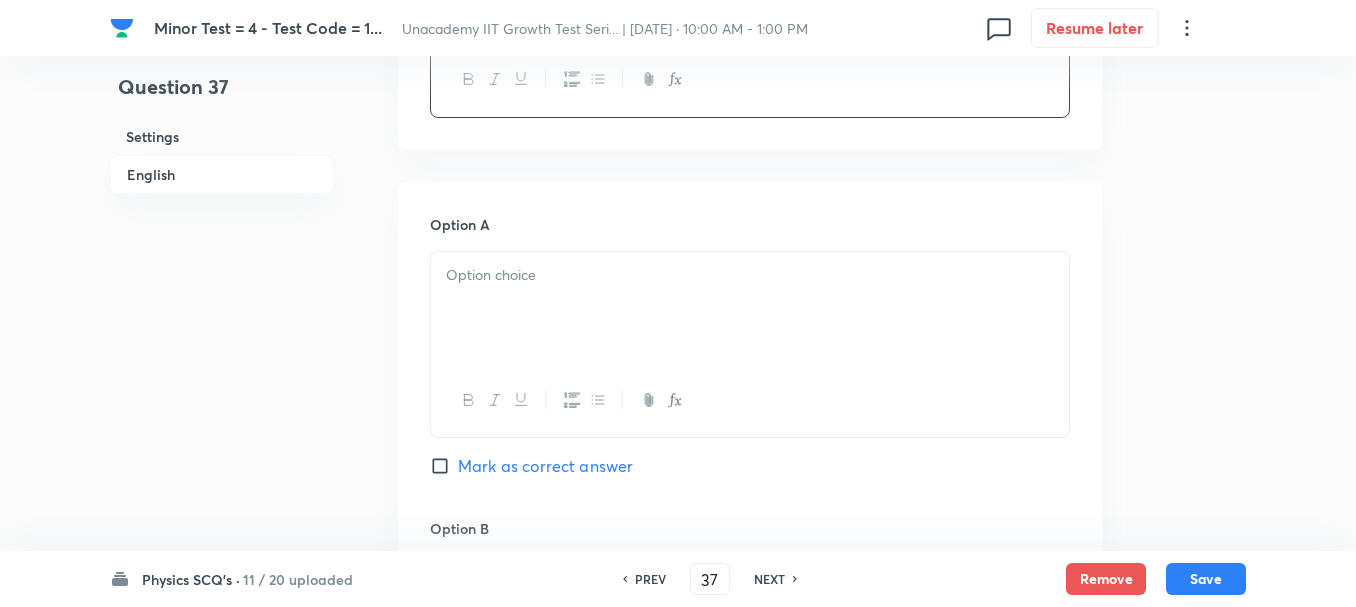 click at bounding box center (750, 308) 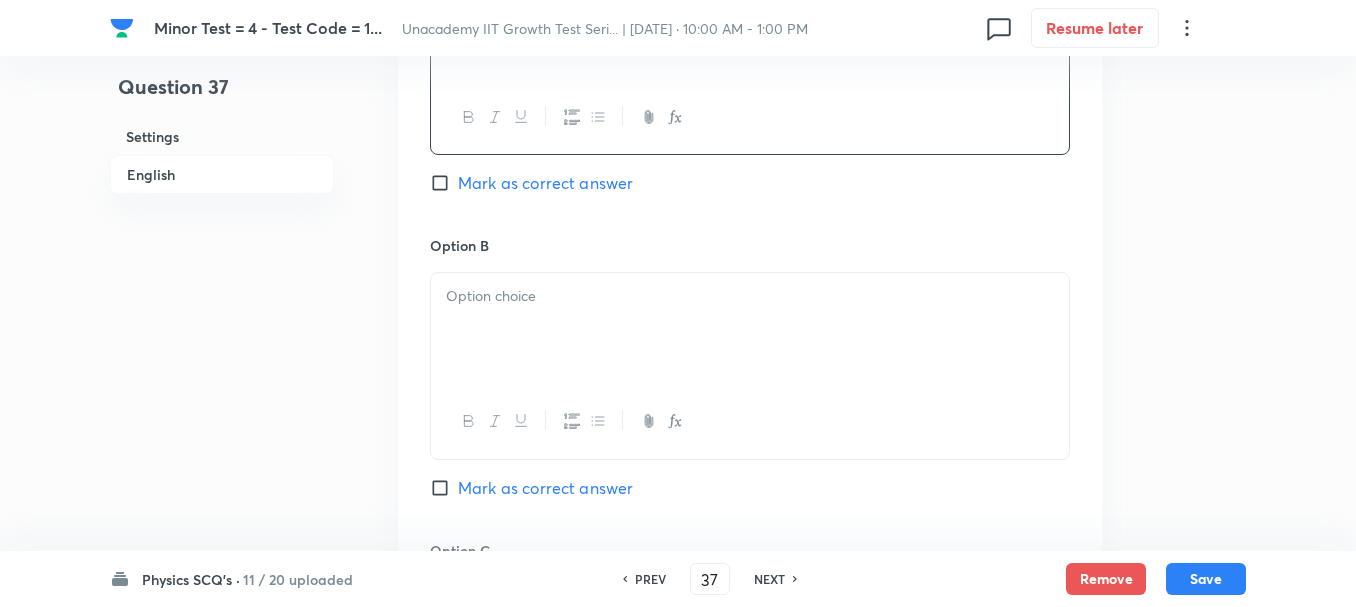 scroll, scrollTop: 1100, scrollLeft: 0, axis: vertical 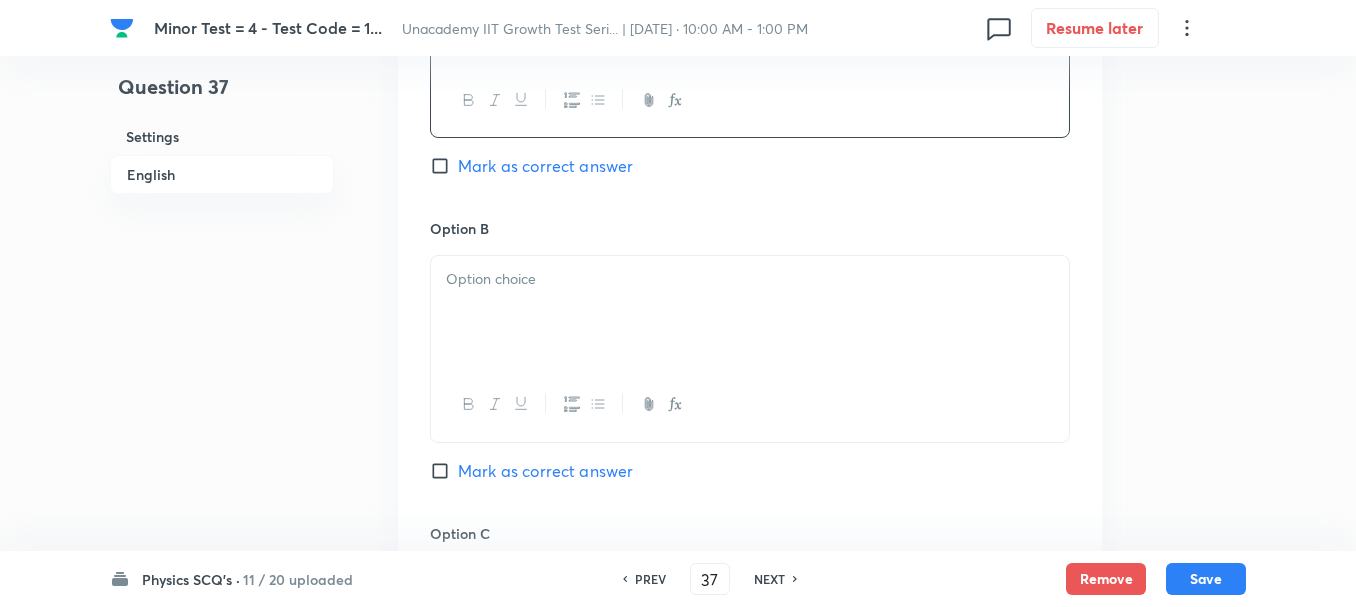 click at bounding box center [750, 312] 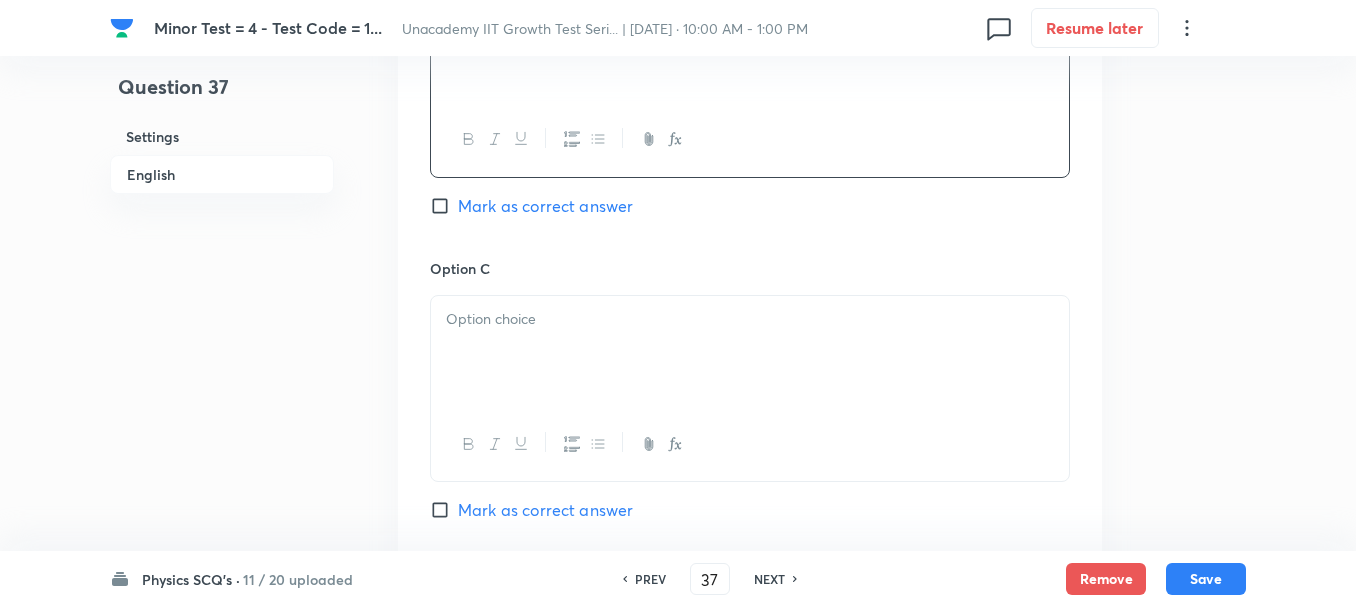 scroll, scrollTop: 1400, scrollLeft: 0, axis: vertical 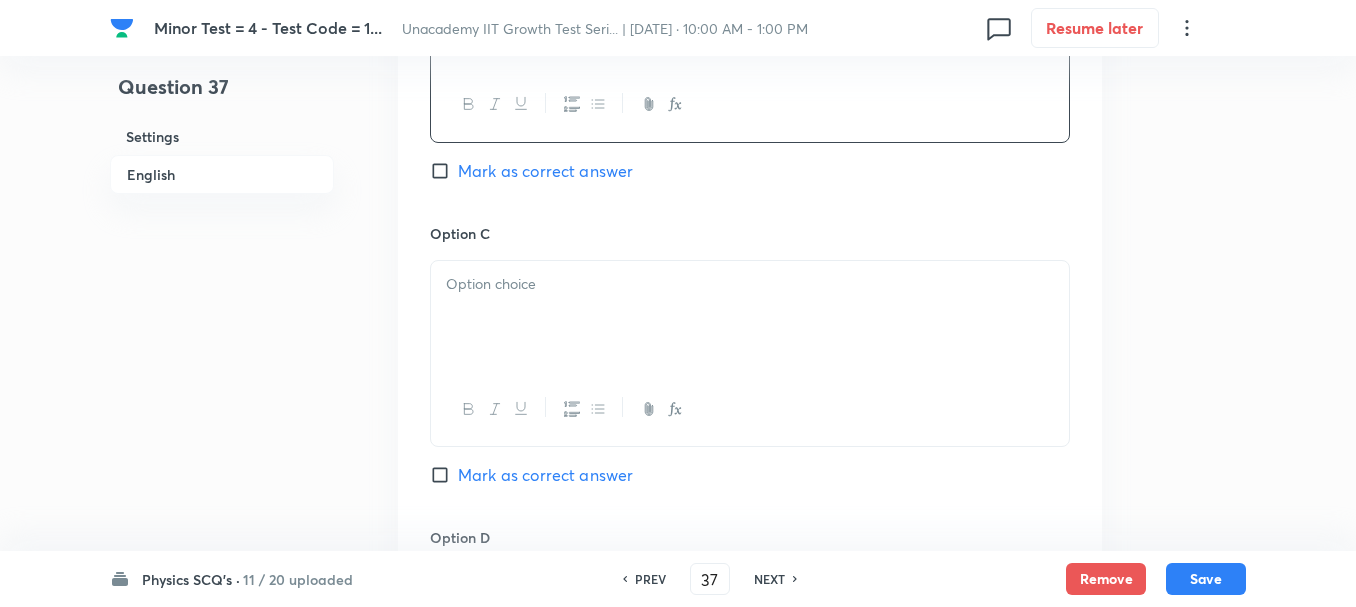 click at bounding box center (750, 317) 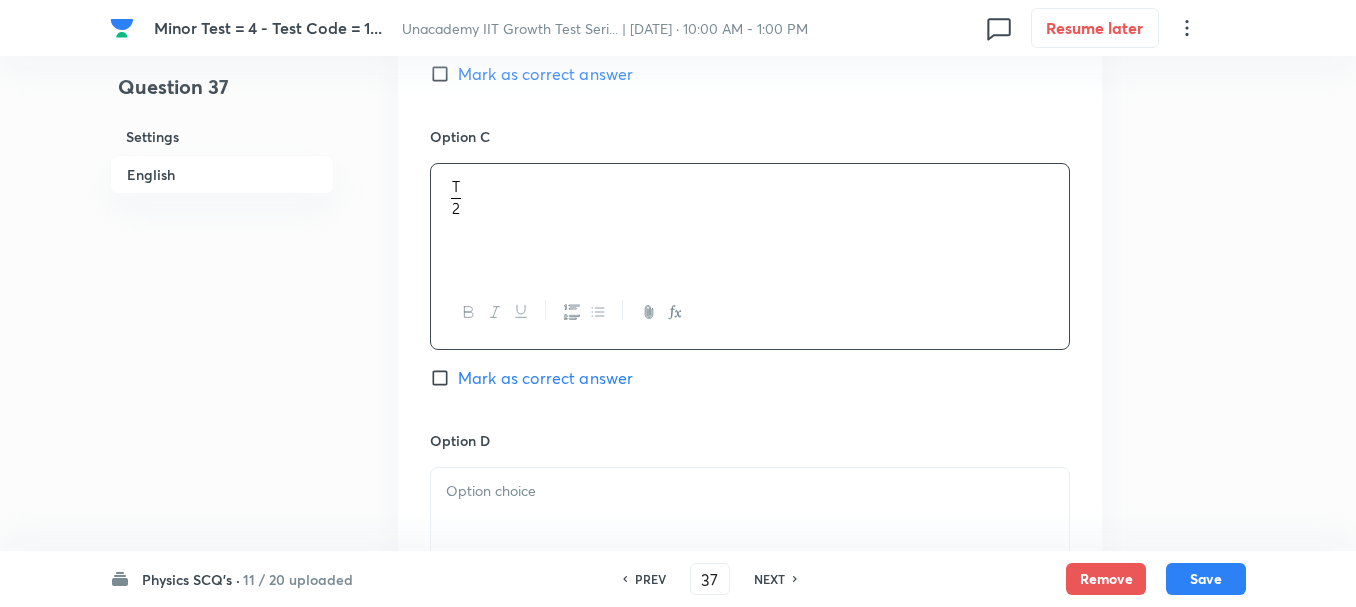 scroll, scrollTop: 1700, scrollLeft: 0, axis: vertical 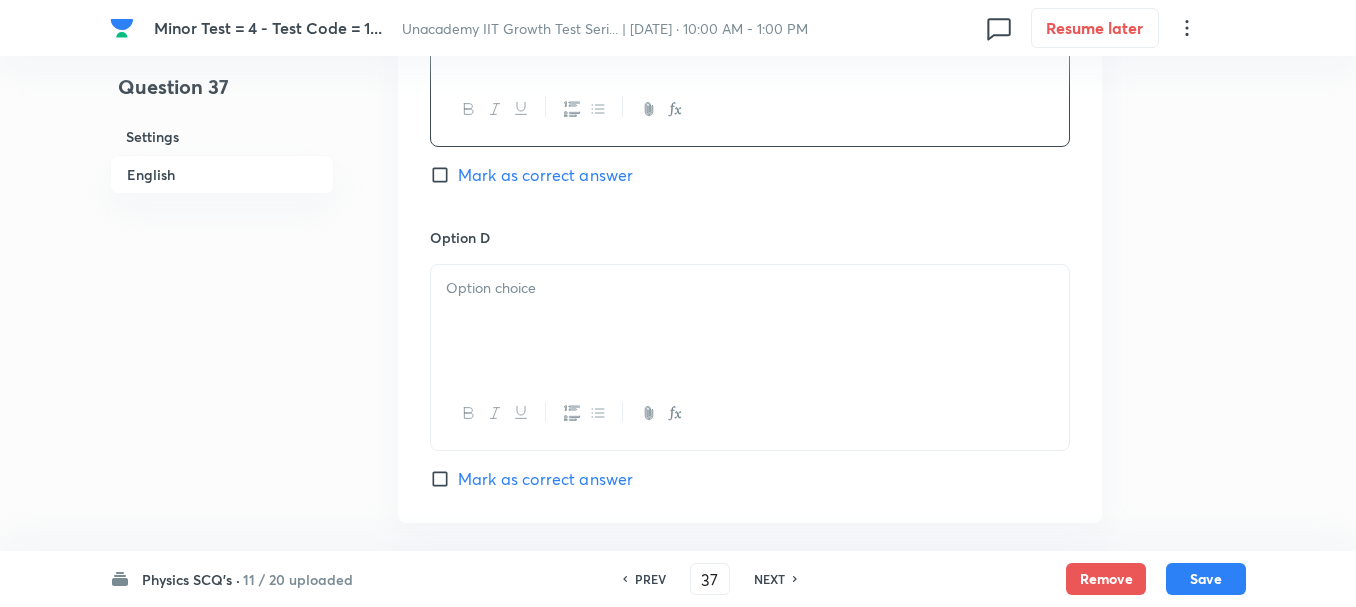 click at bounding box center [750, 321] 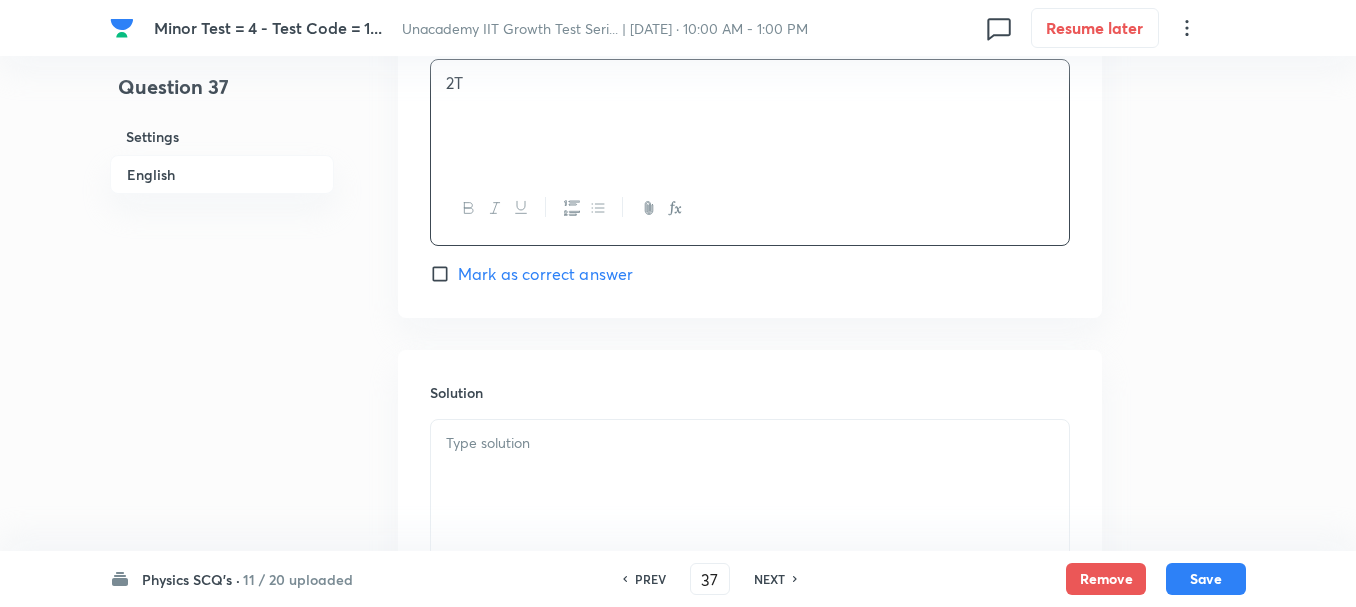 scroll, scrollTop: 2113, scrollLeft: 0, axis: vertical 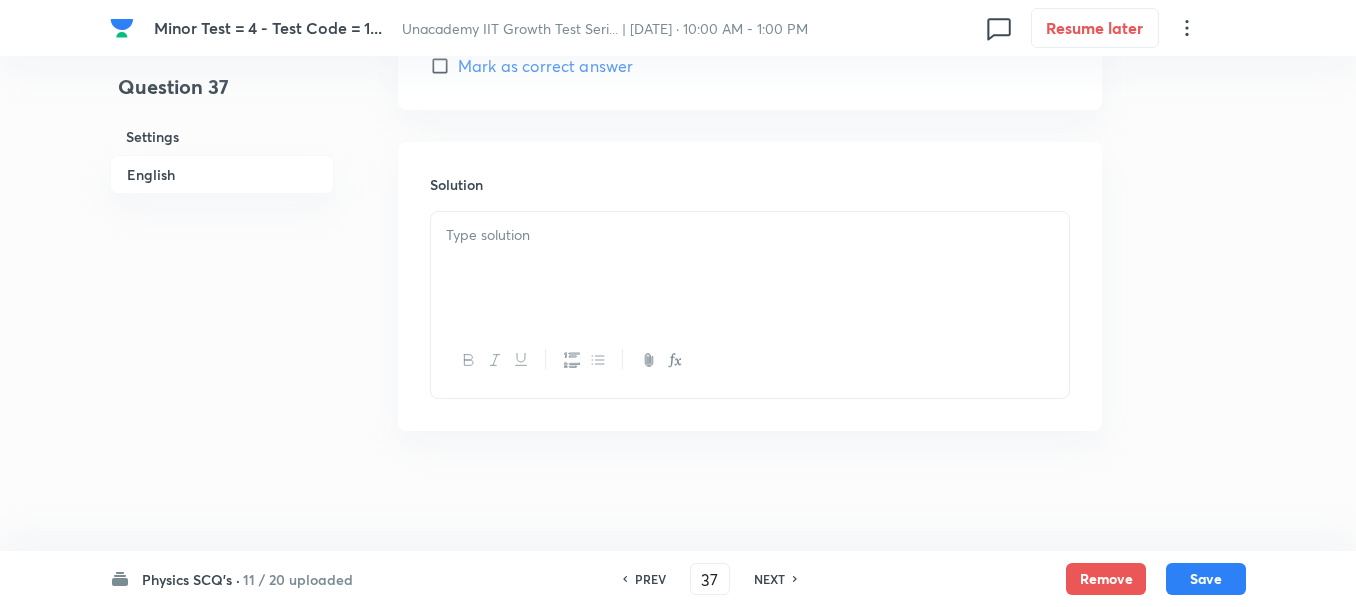 click at bounding box center (750, 268) 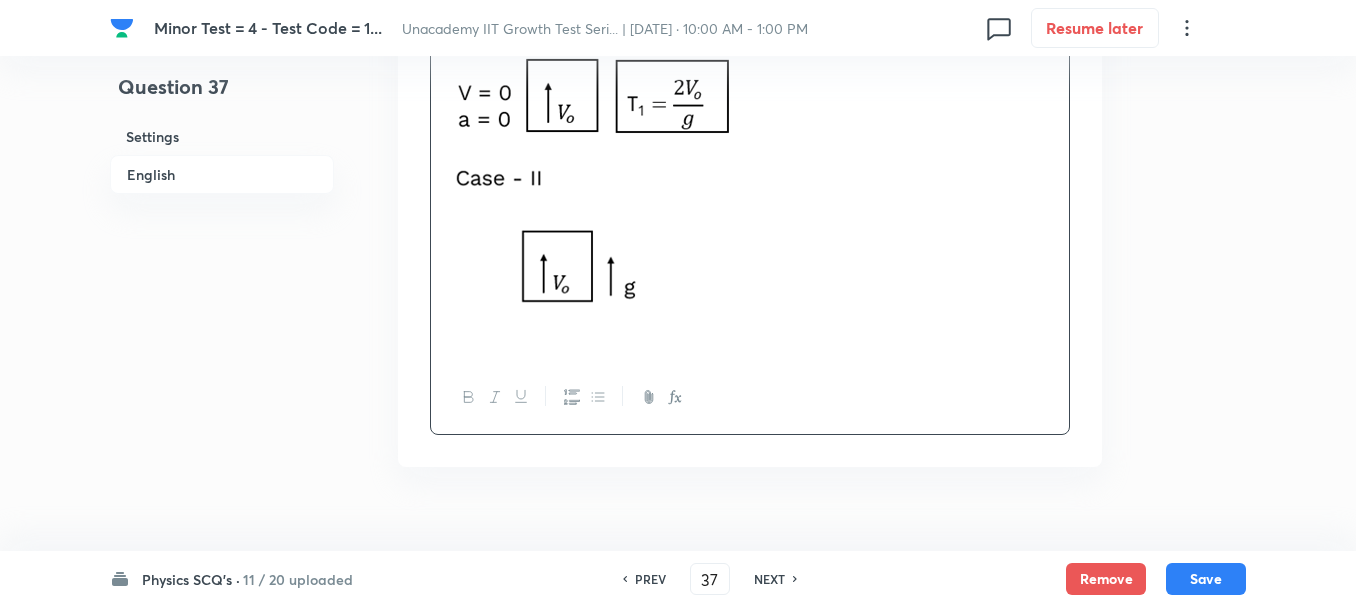 scroll, scrollTop: 2387, scrollLeft: 0, axis: vertical 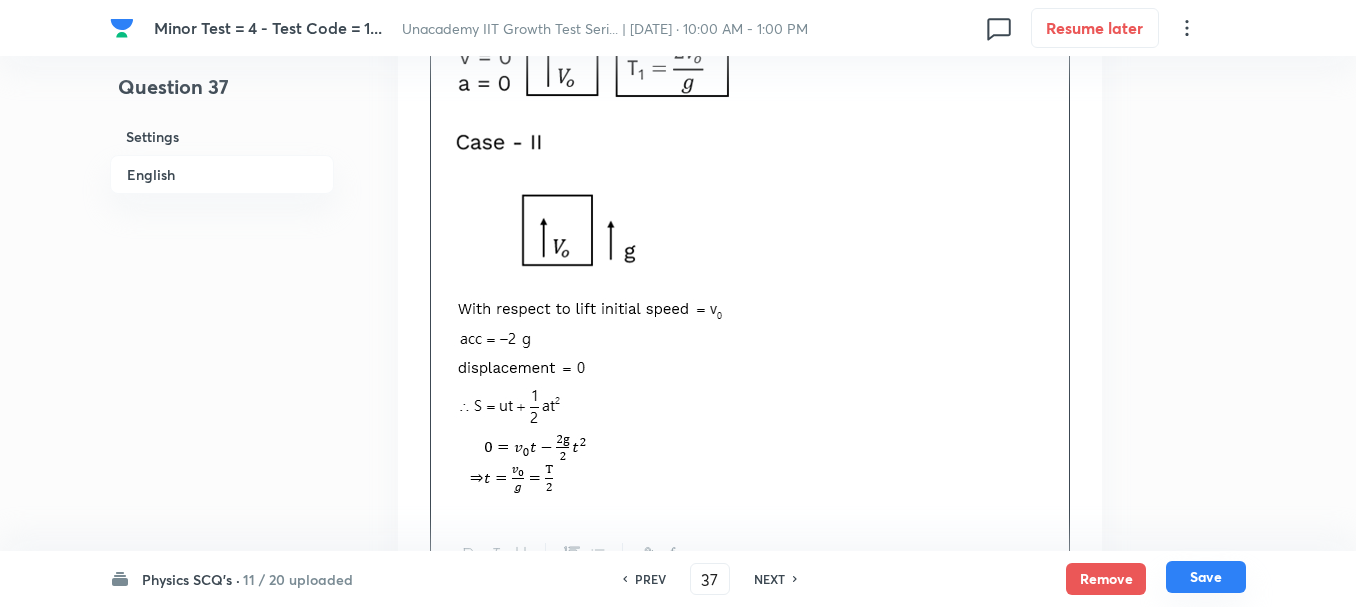 click on "Save" at bounding box center (1206, 577) 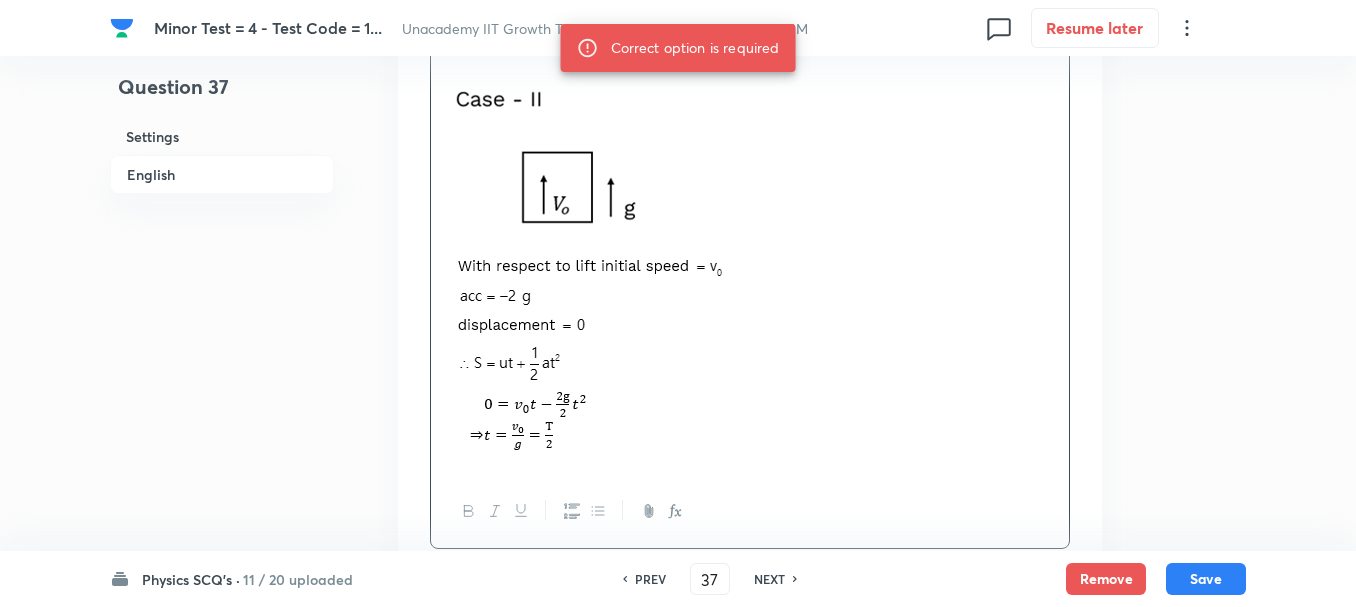 scroll, scrollTop: 2387, scrollLeft: 0, axis: vertical 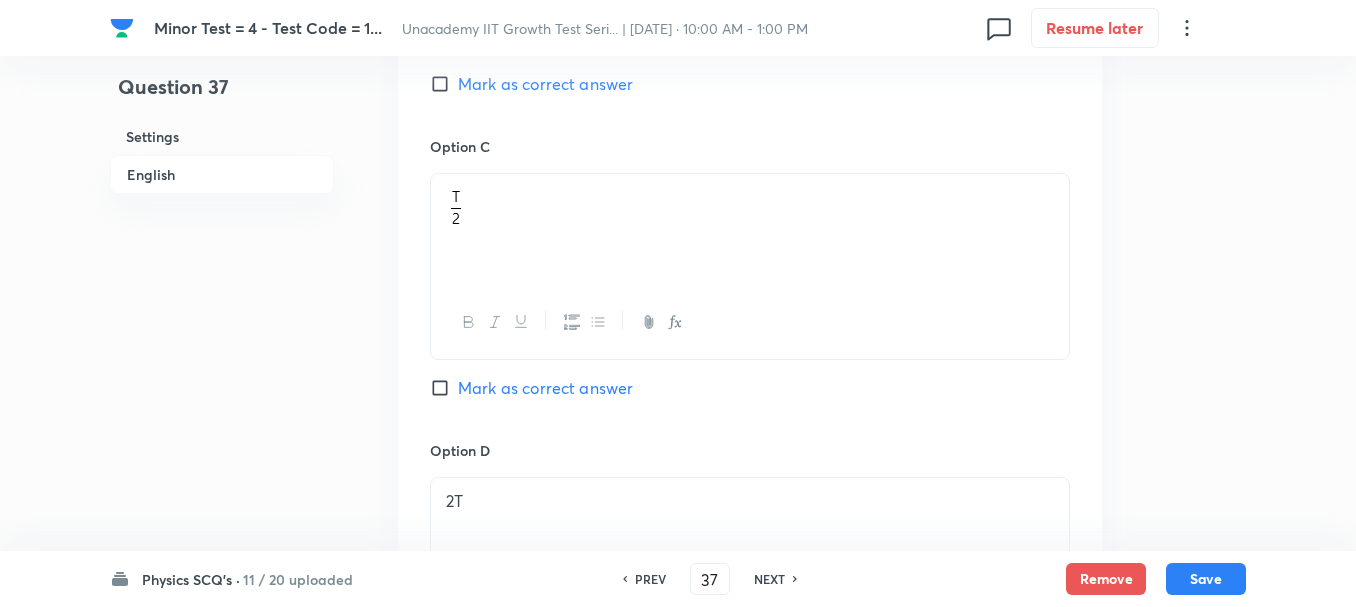 click on "Mark as correct answer" at bounding box center [545, 388] 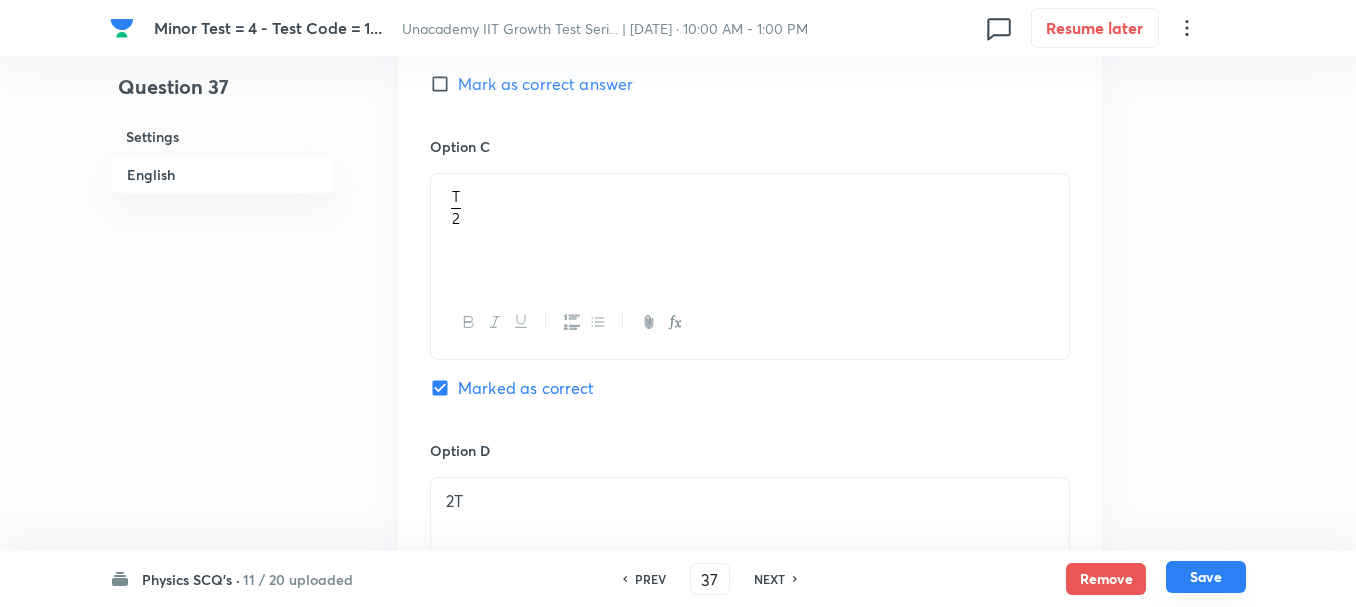 click on "Save" at bounding box center (1206, 577) 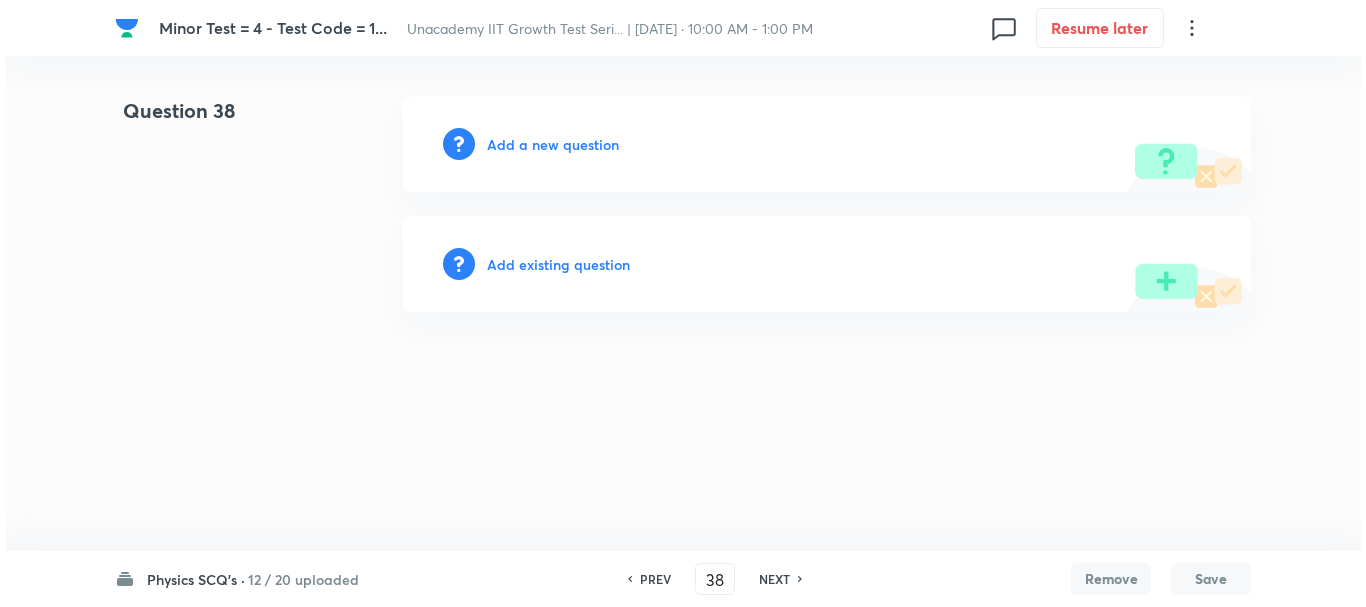 scroll, scrollTop: 0, scrollLeft: 0, axis: both 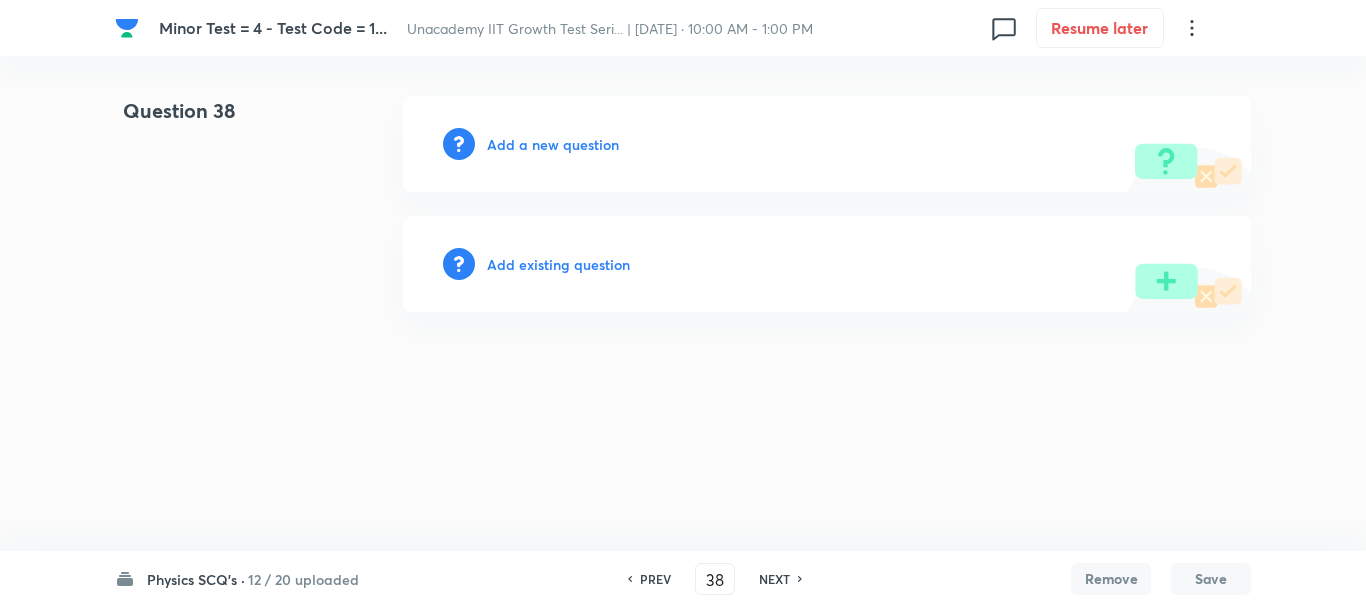 click on "Add a new question" at bounding box center [553, 144] 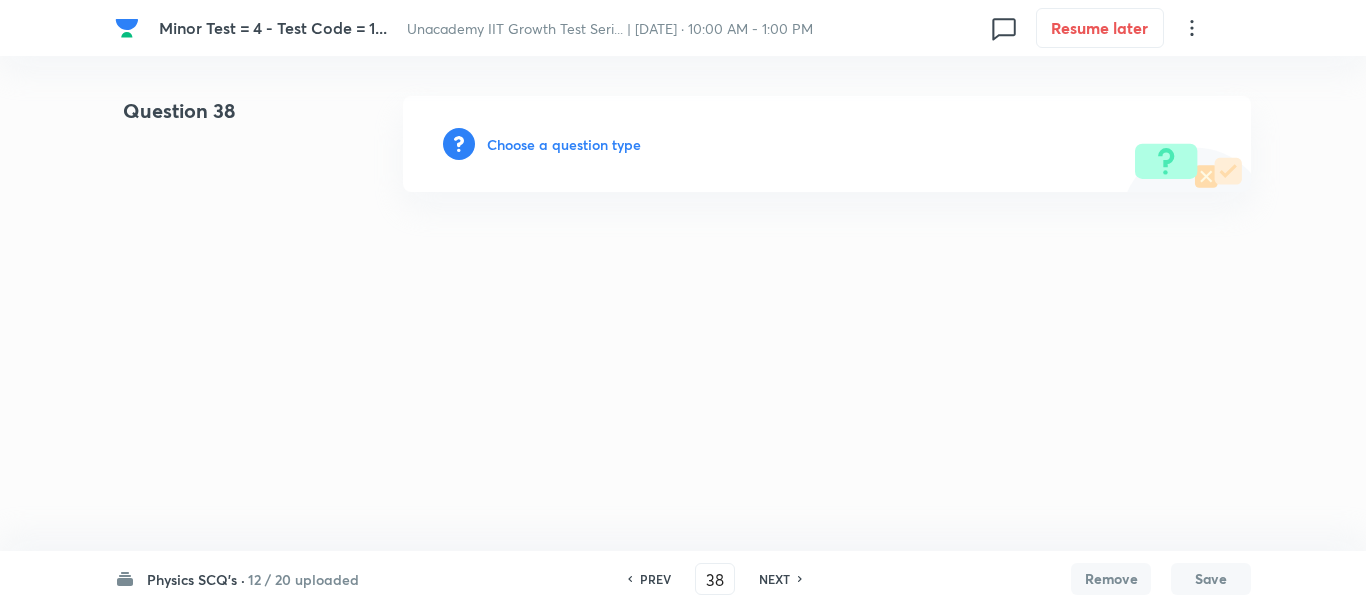 click on "Choose a question type" at bounding box center [564, 144] 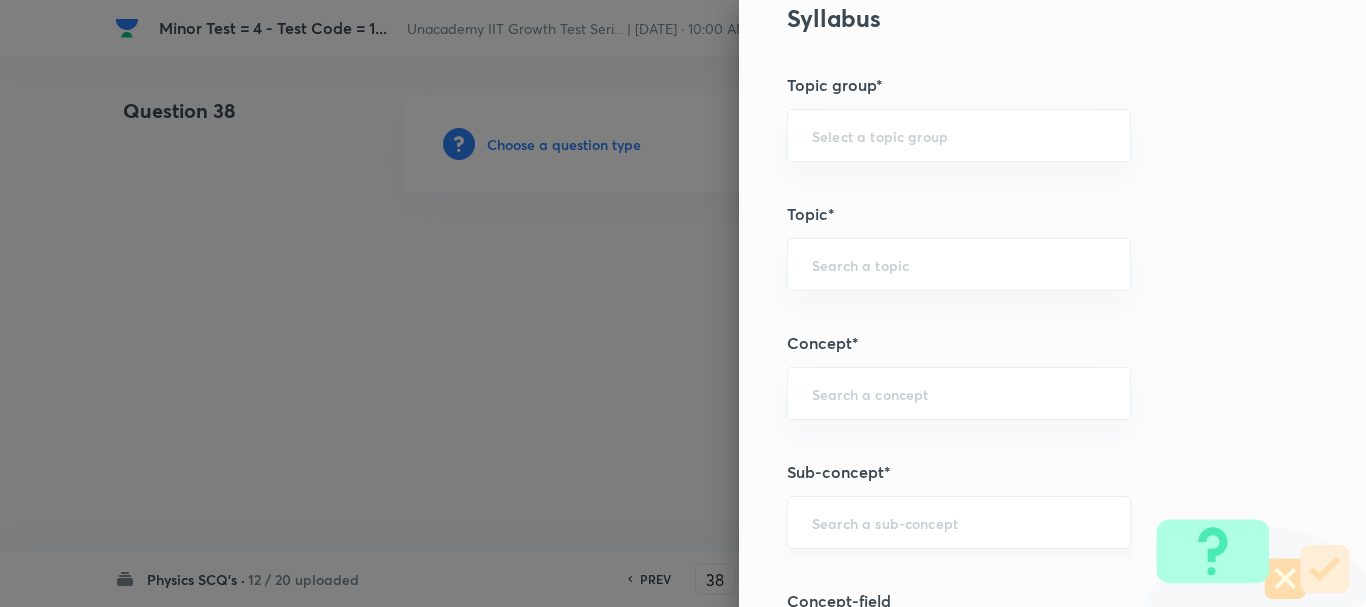 scroll, scrollTop: 1000, scrollLeft: 0, axis: vertical 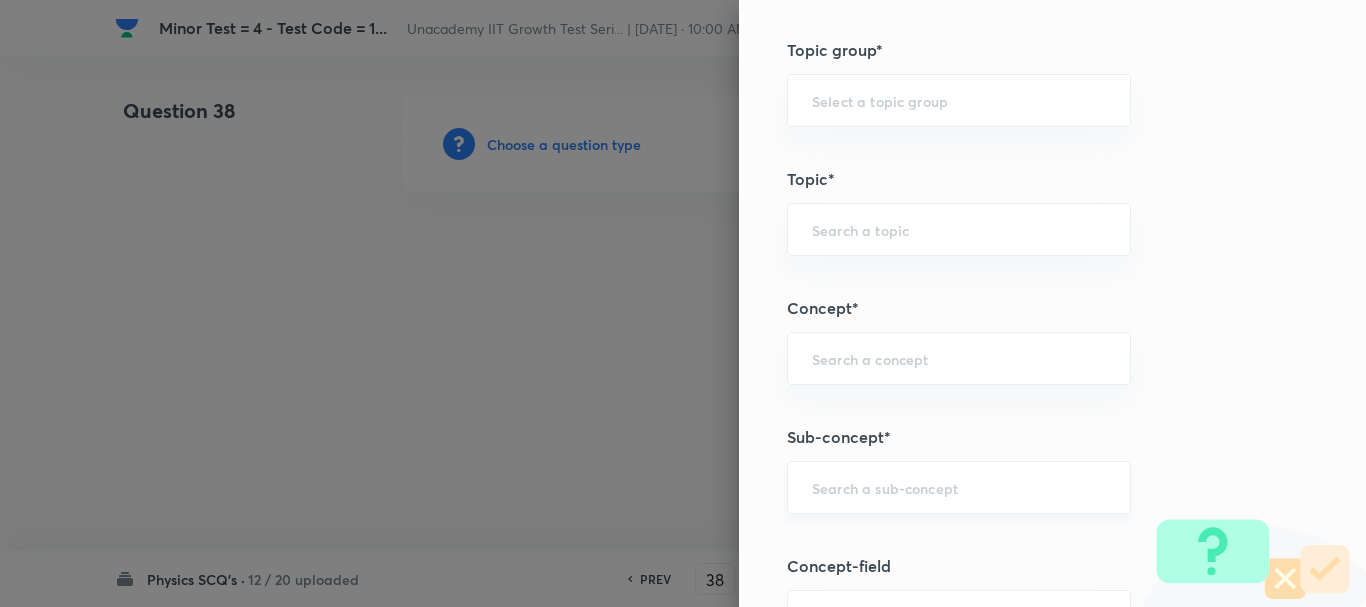 click at bounding box center [959, 487] 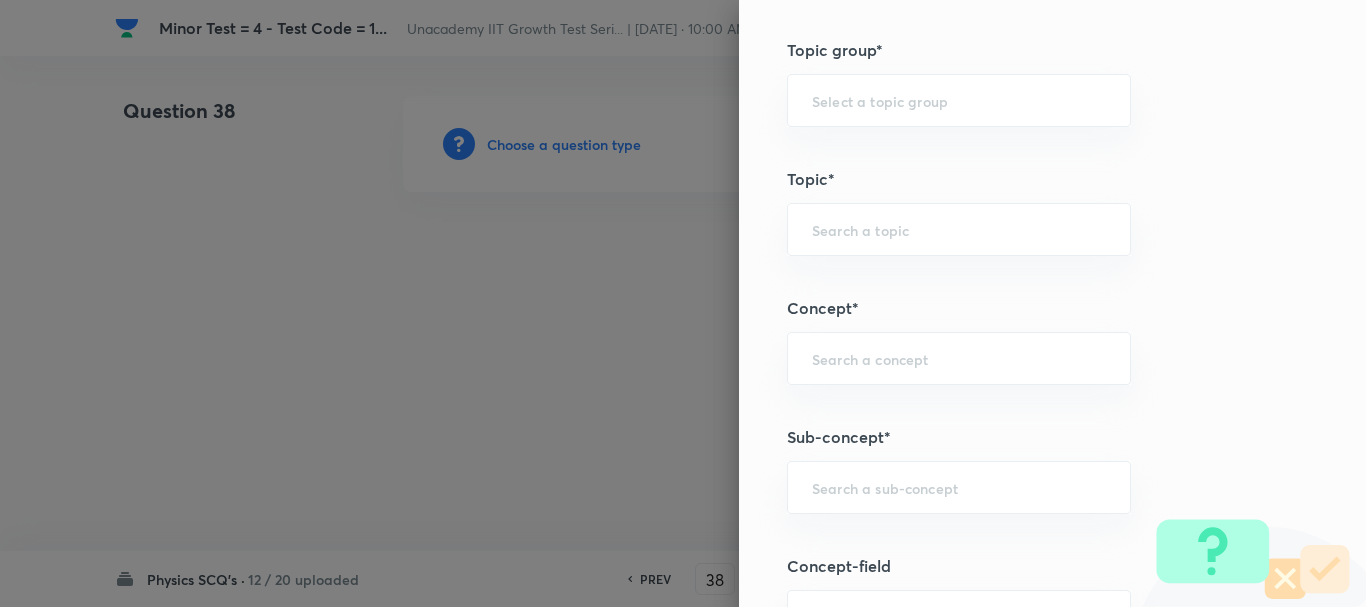 paste on "rain problem" 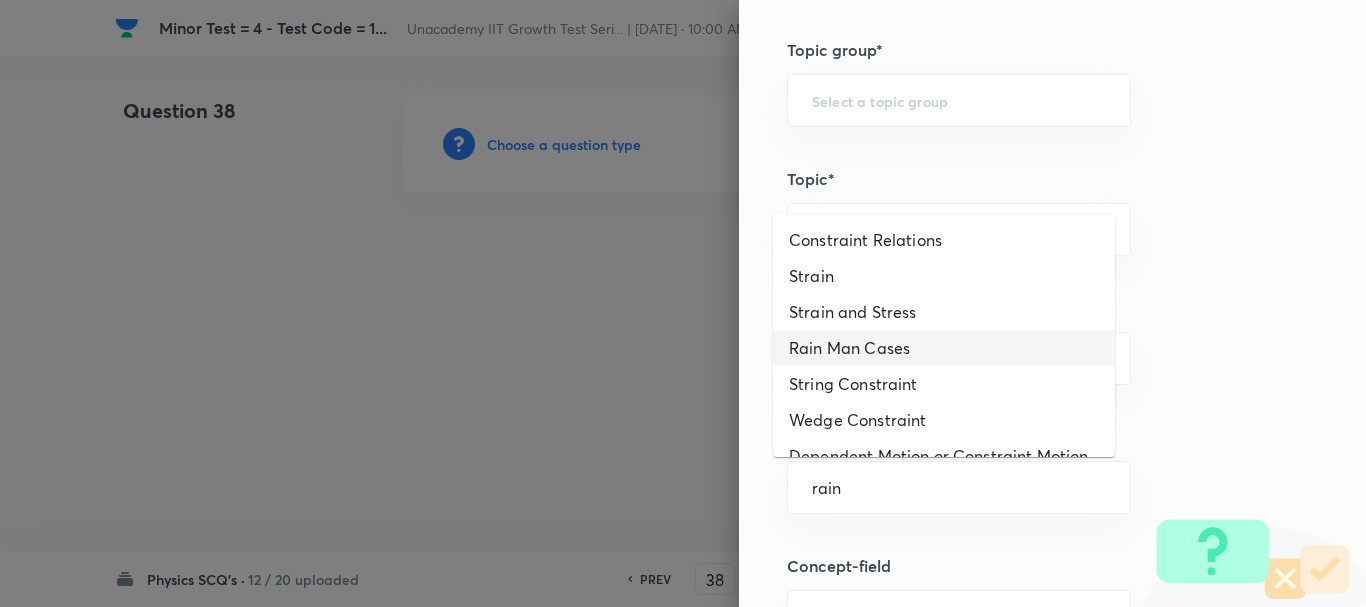 click on "Rain Man Cases" at bounding box center [944, 348] 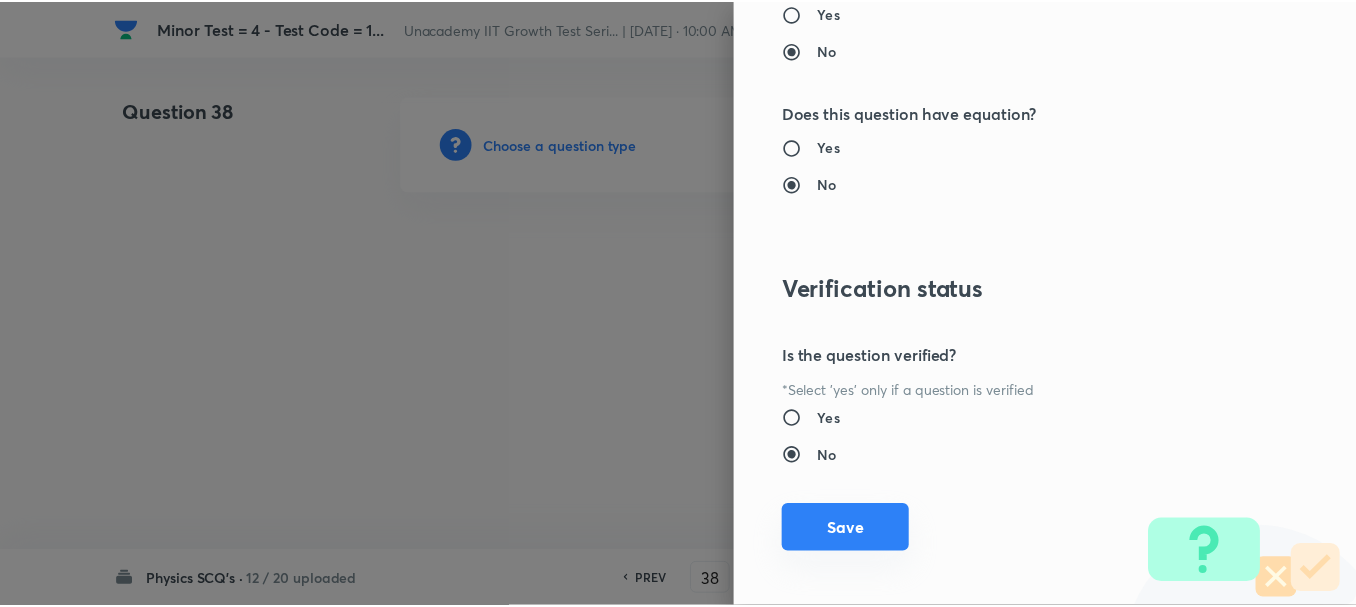 scroll, scrollTop: 2253, scrollLeft: 0, axis: vertical 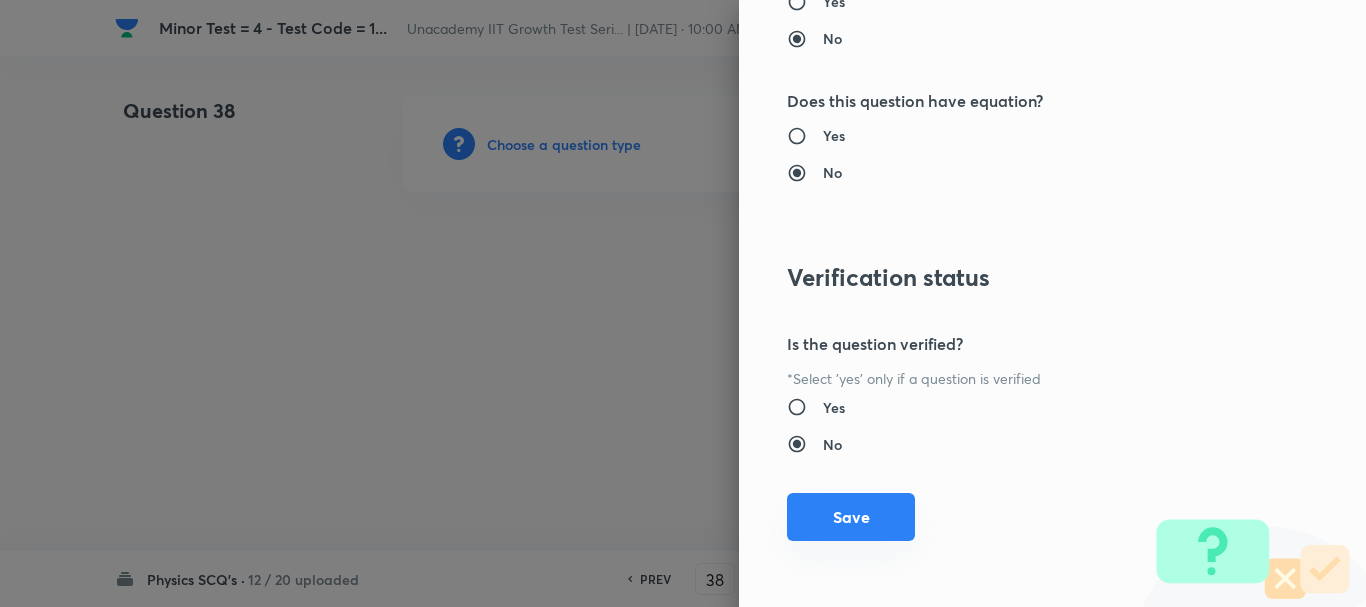 click on "Save" at bounding box center (851, 517) 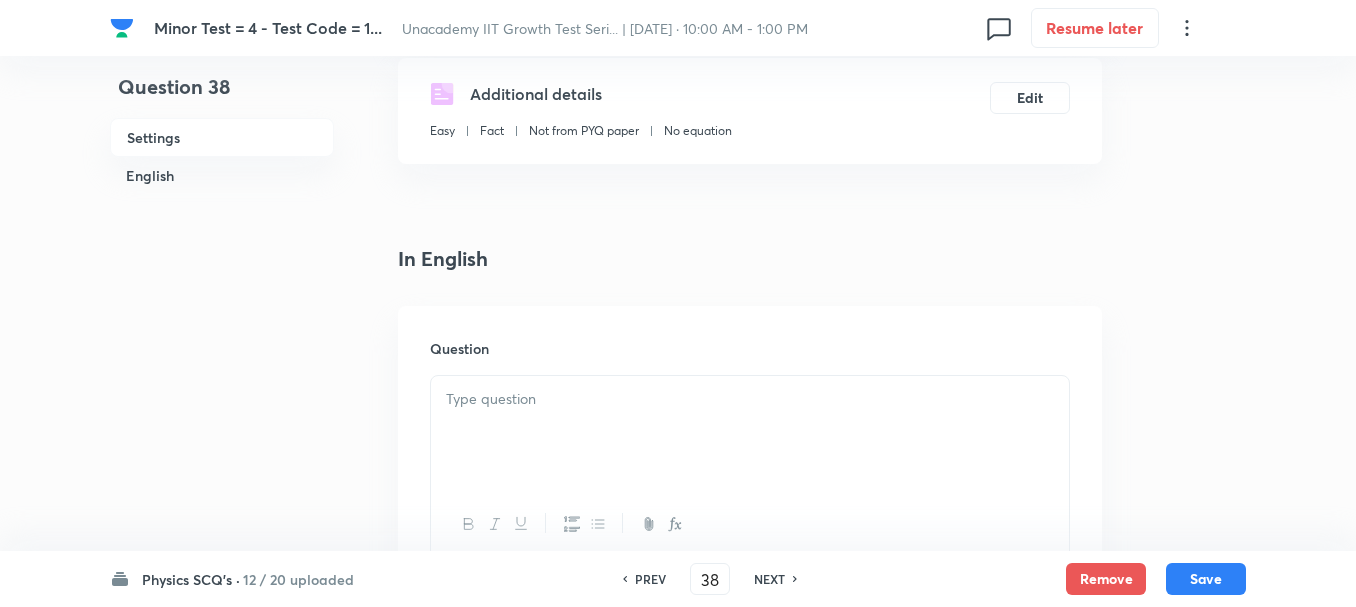 scroll, scrollTop: 400, scrollLeft: 0, axis: vertical 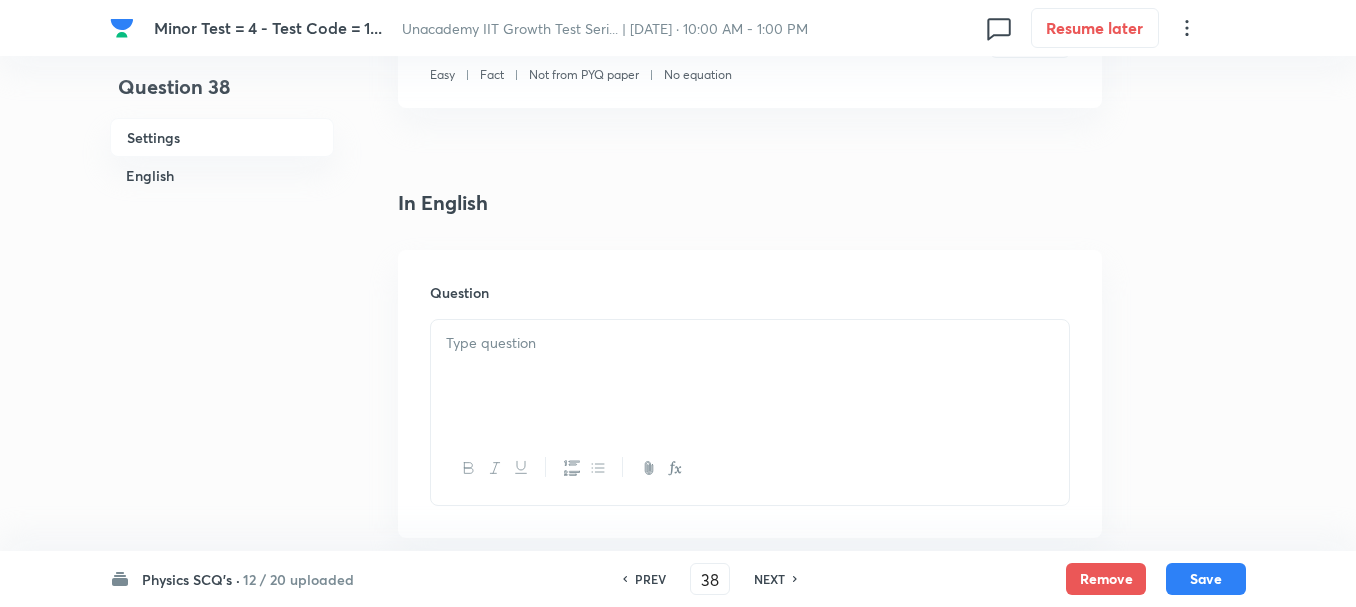 click at bounding box center [750, 376] 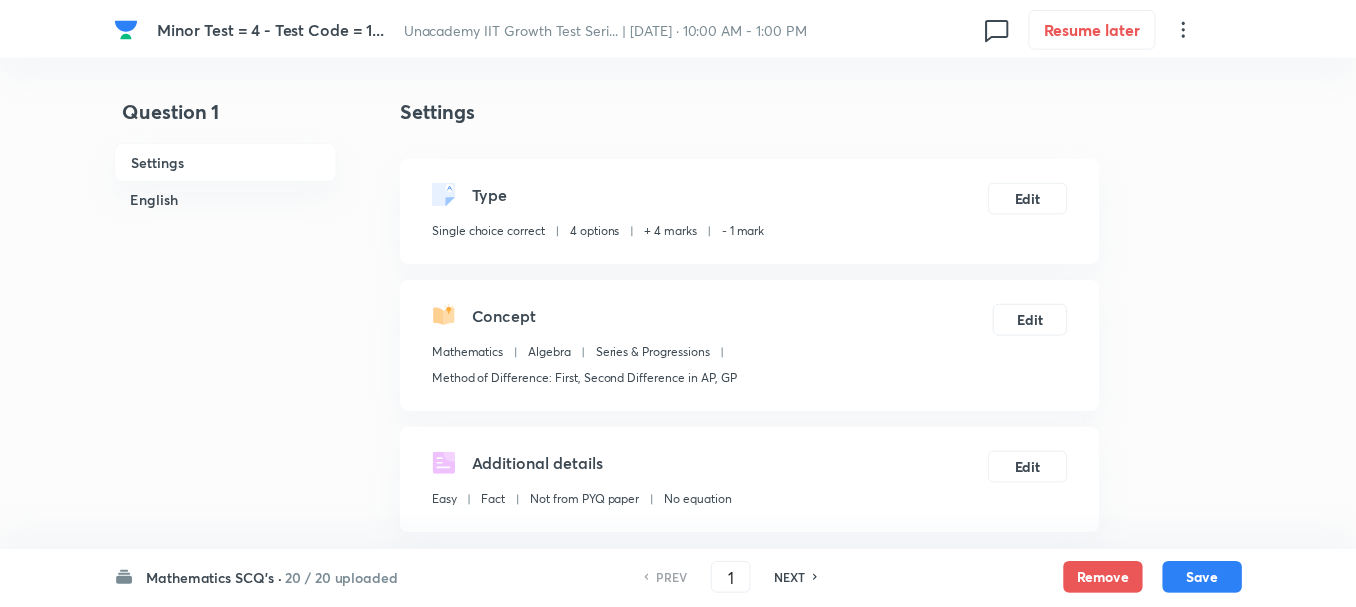 scroll, scrollTop: 400, scrollLeft: 0, axis: vertical 